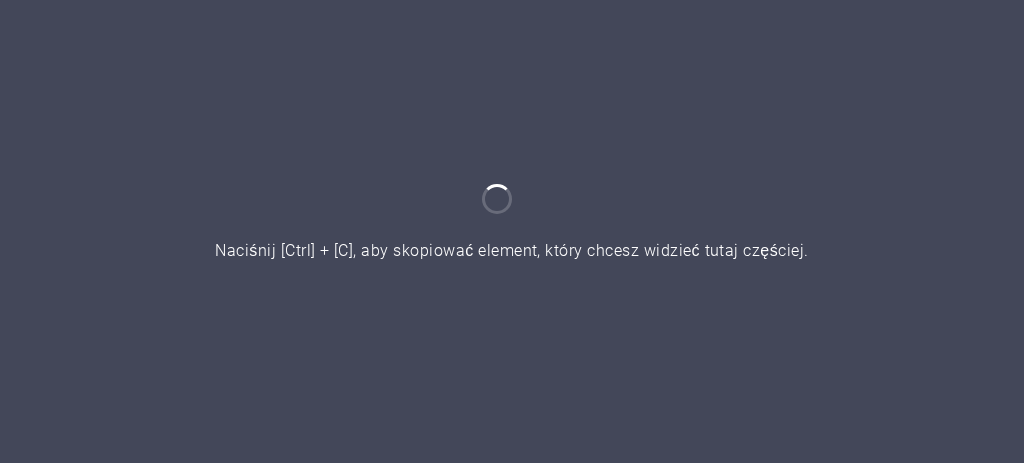 scroll, scrollTop: 0, scrollLeft: 0, axis: both 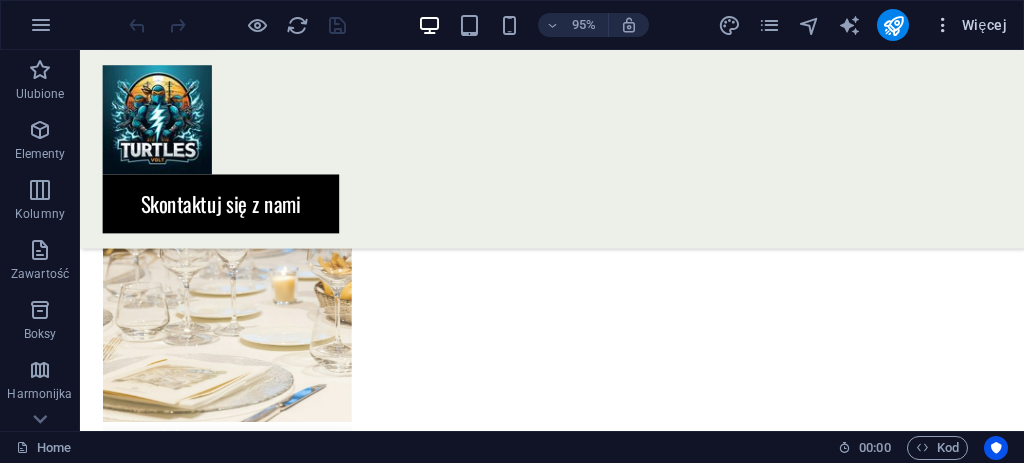click at bounding box center (943, 25) 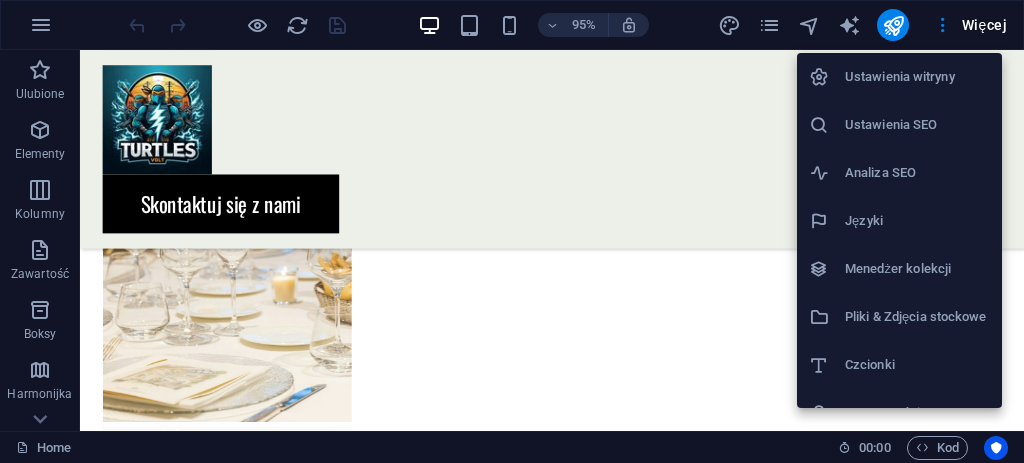 scroll, scrollTop: 172, scrollLeft: 0, axis: vertical 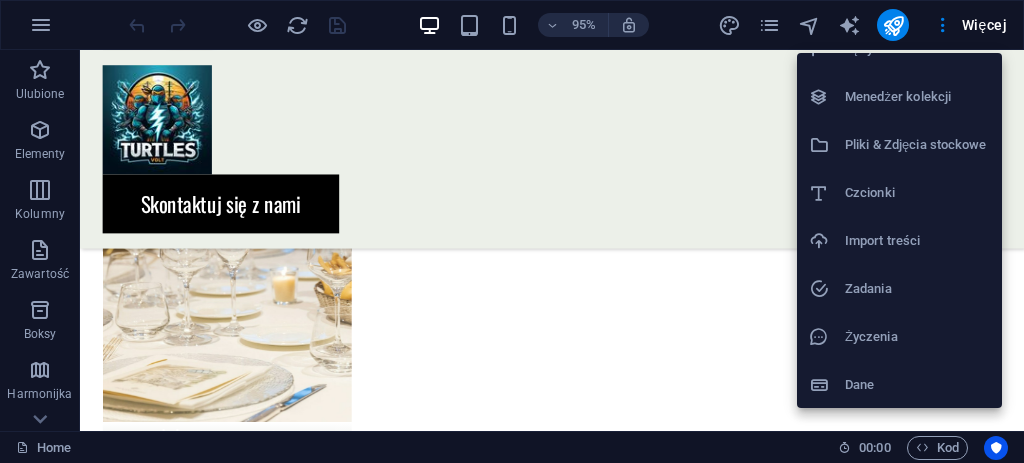 click at bounding box center [512, 231] 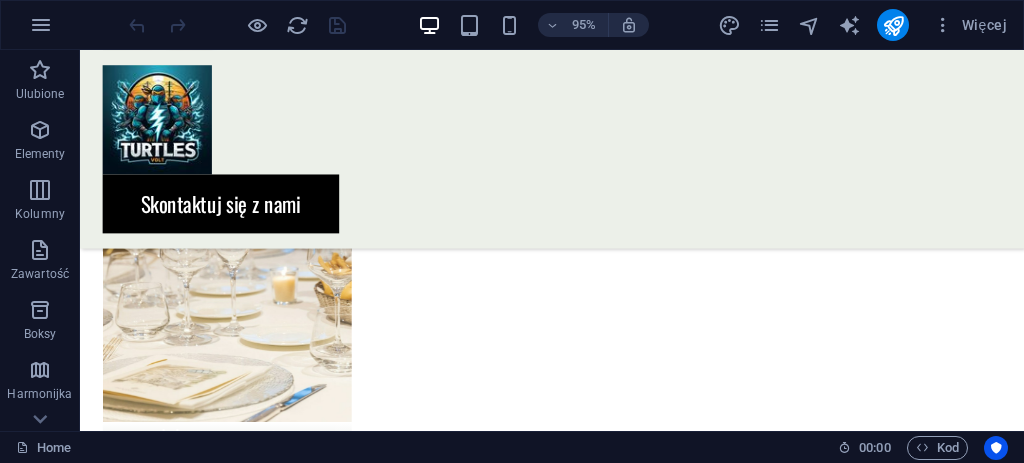 click on "Więcej" at bounding box center [970, 25] 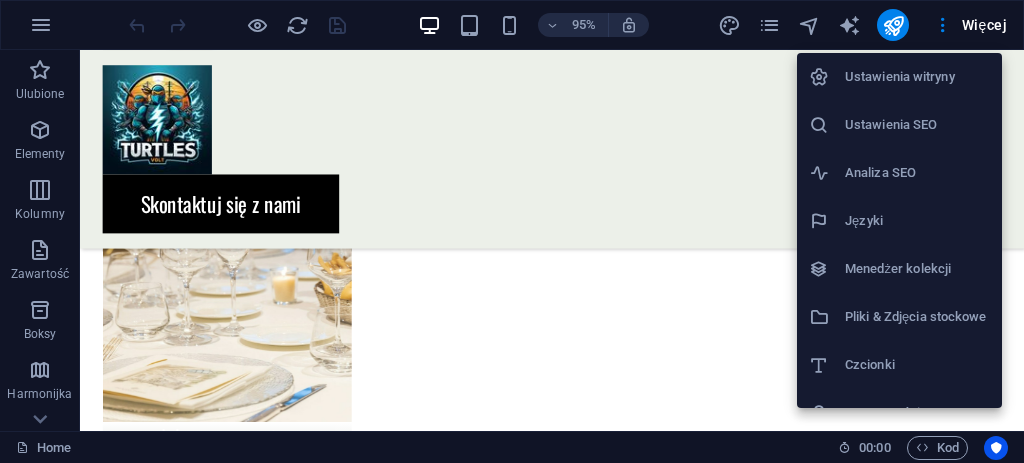 click on "Ustawienia witryny" at bounding box center [917, 77] 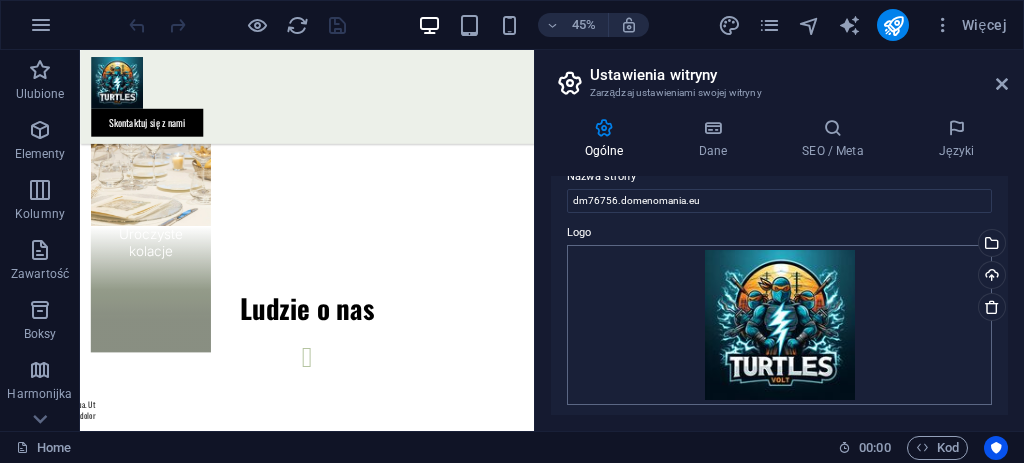 scroll, scrollTop: 0, scrollLeft: 0, axis: both 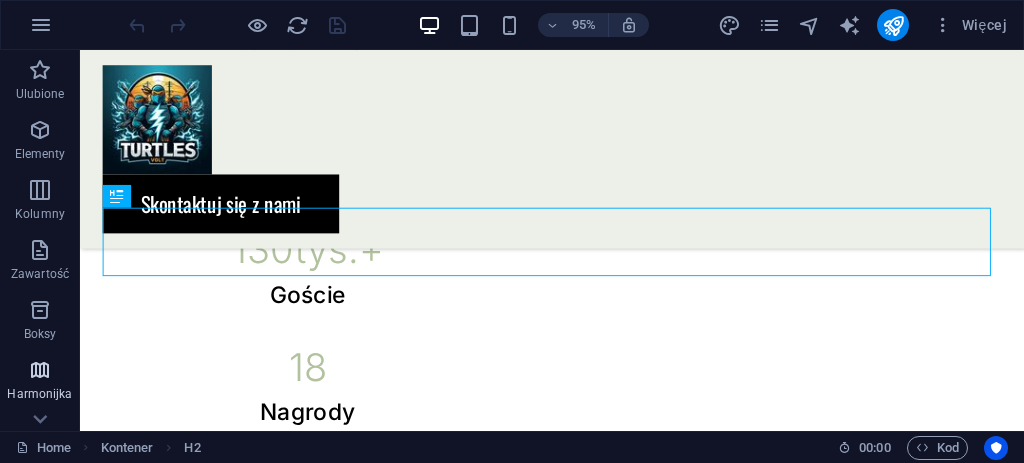 select on "Polish" 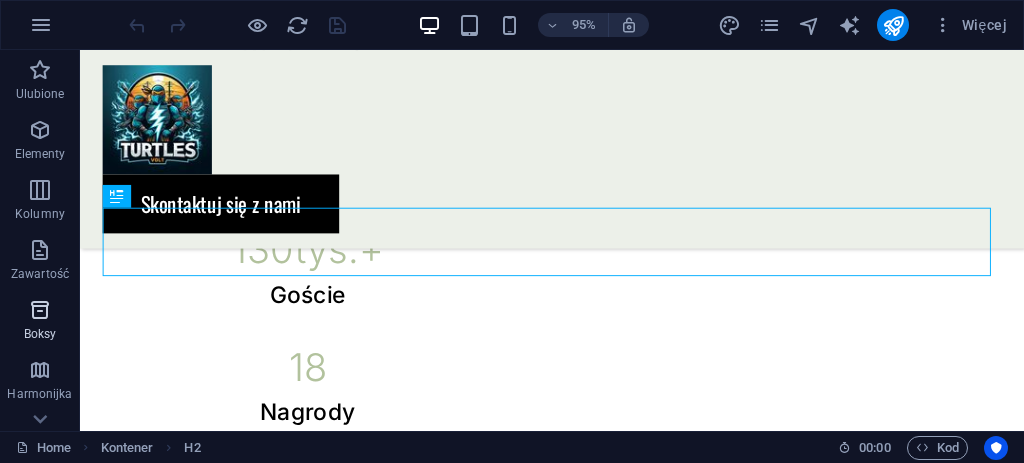 scroll, scrollTop: 1182, scrollLeft: 0, axis: vertical 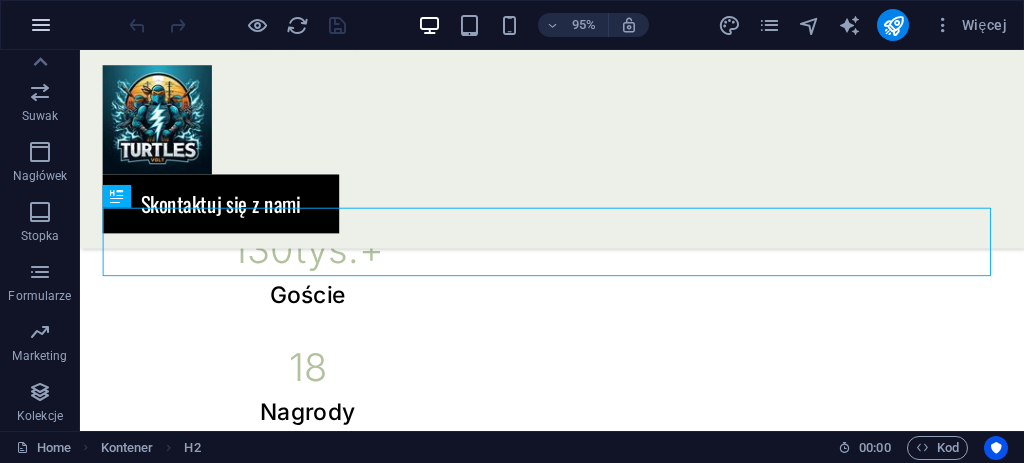 click at bounding box center [41, 25] 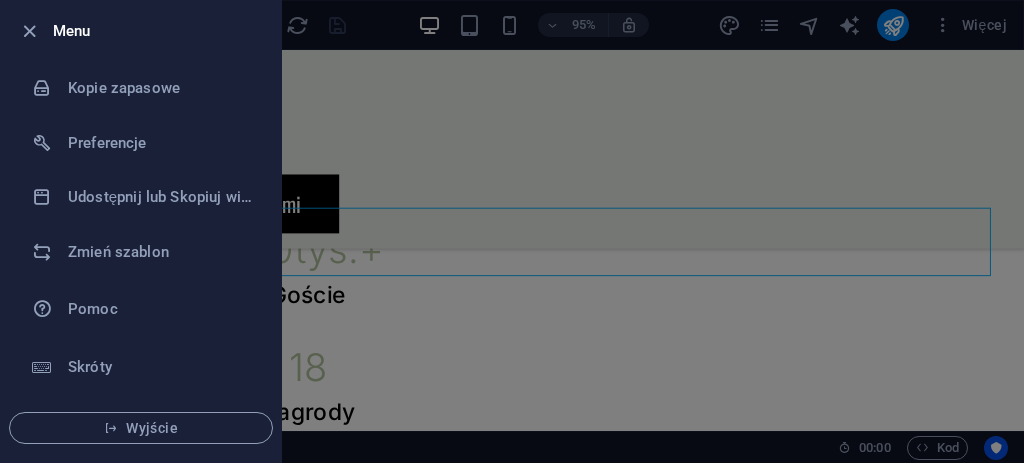click at bounding box center (512, 231) 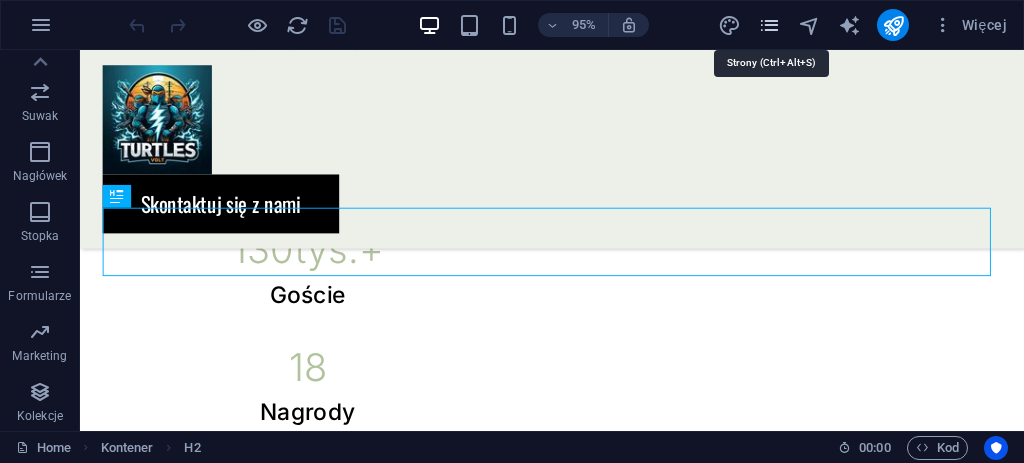 click at bounding box center (769, 25) 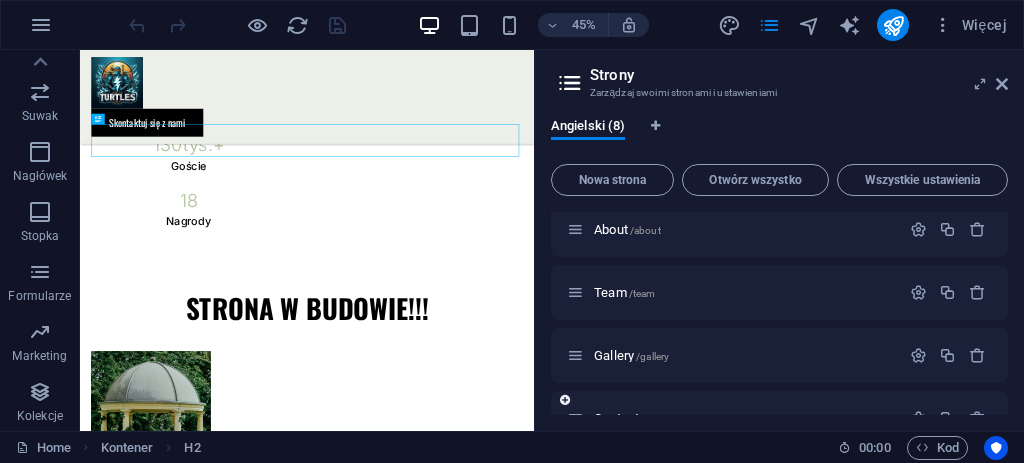 scroll, scrollTop: 300, scrollLeft: 0, axis: vertical 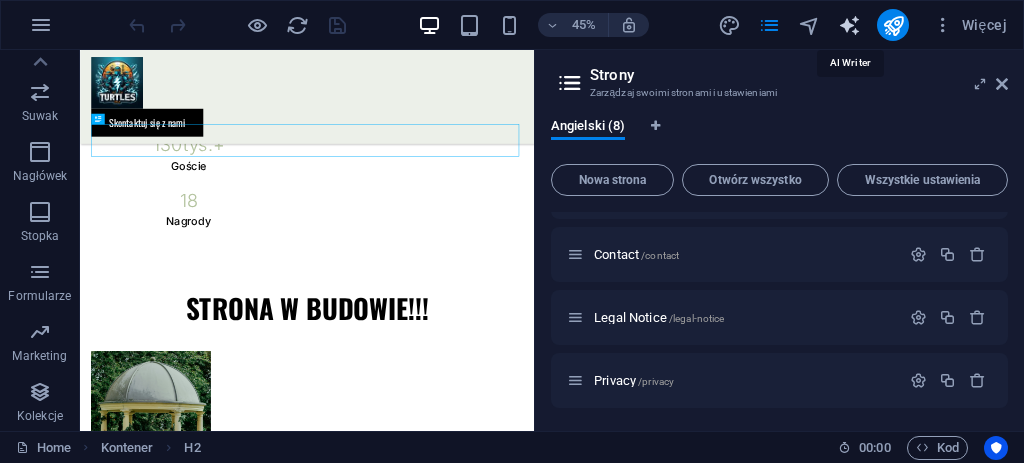 click at bounding box center (849, 25) 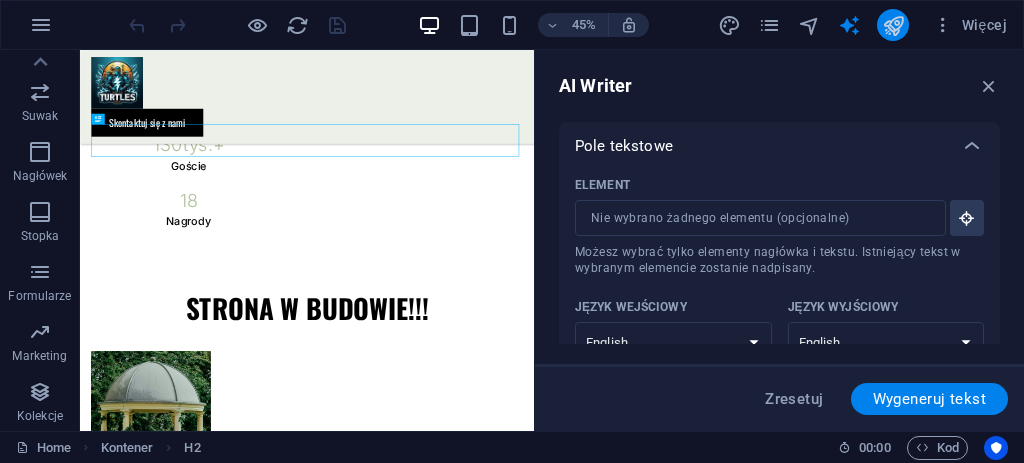 click at bounding box center (893, 25) 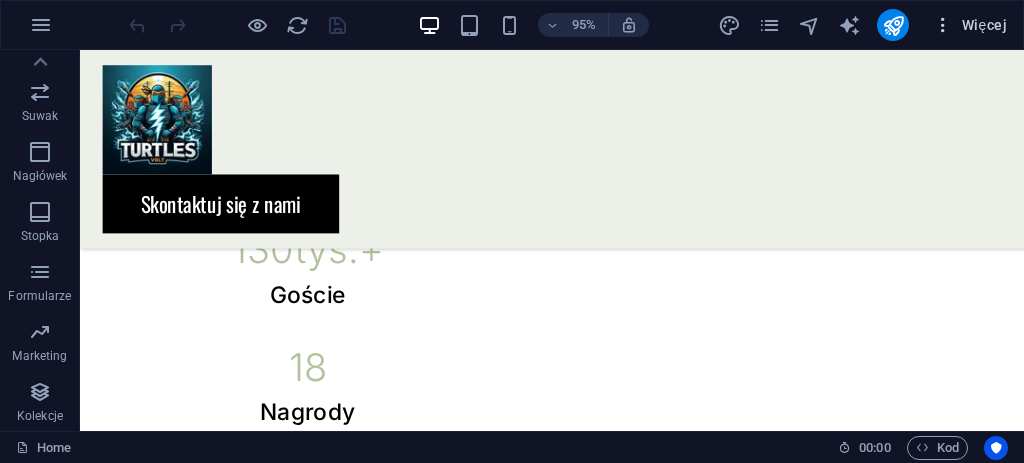 click on "Więcej" at bounding box center [970, 25] 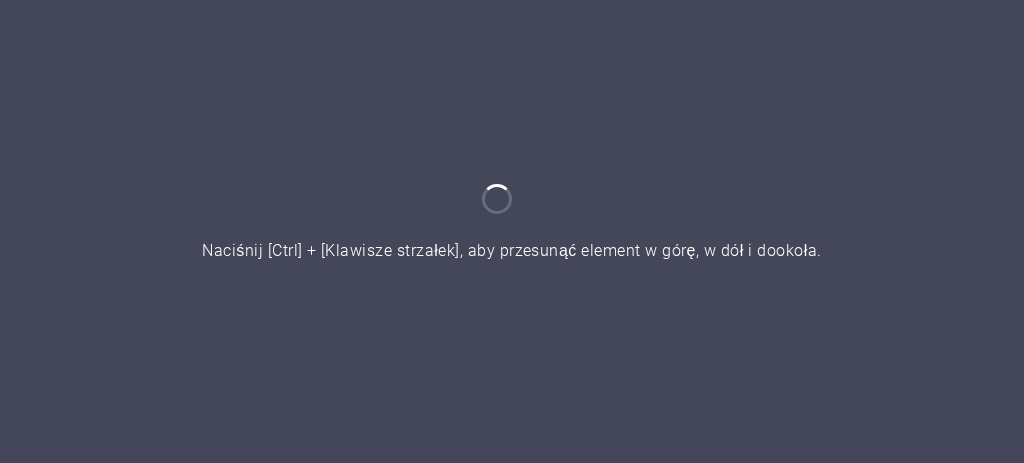 scroll, scrollTop: 0, scrollLeft: 0, axis: both 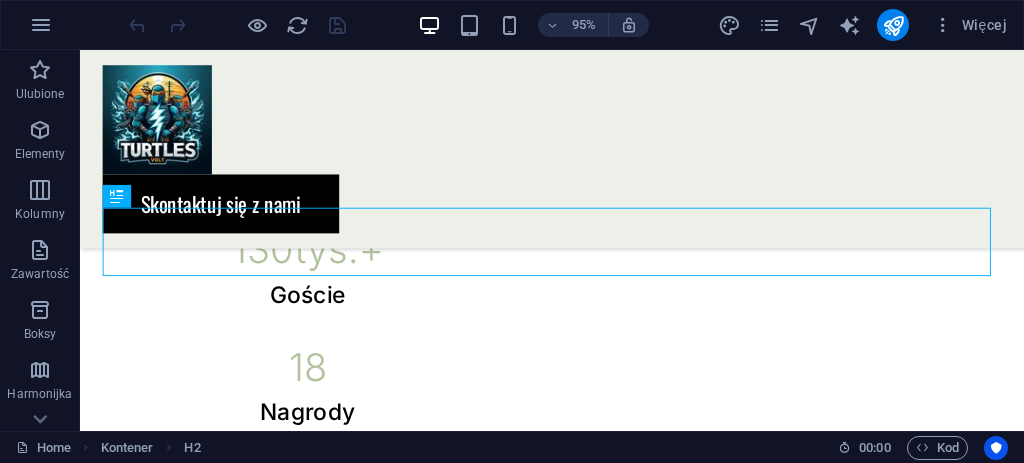 select on "Polish" 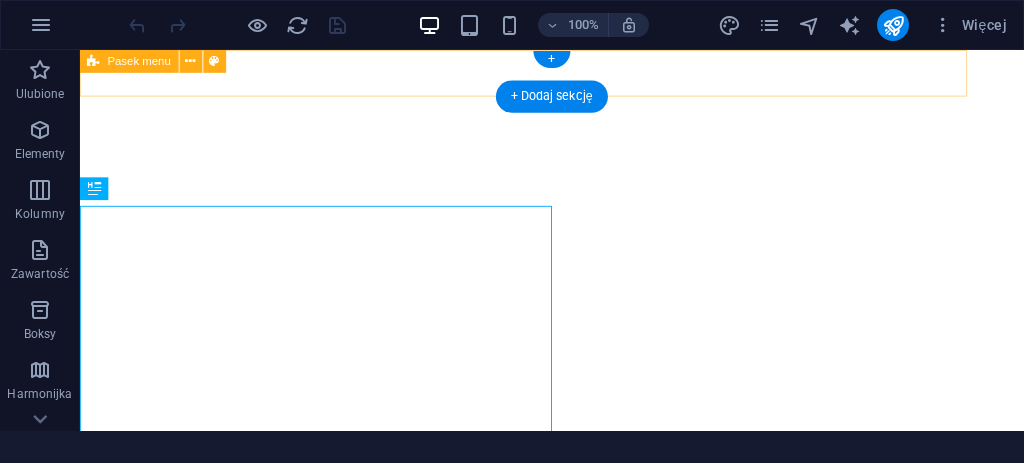 scroll, scrollTop: 0, scrollLeft: 0, axis: both 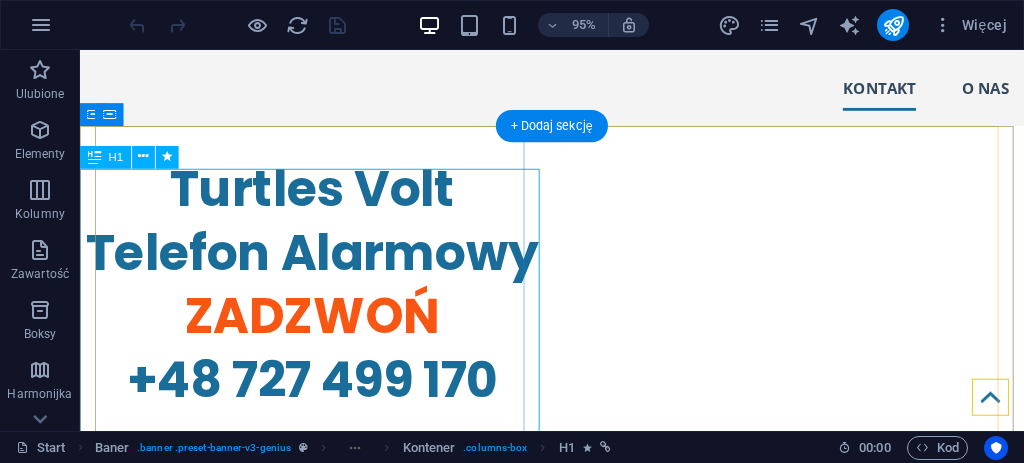 select on "Polish" 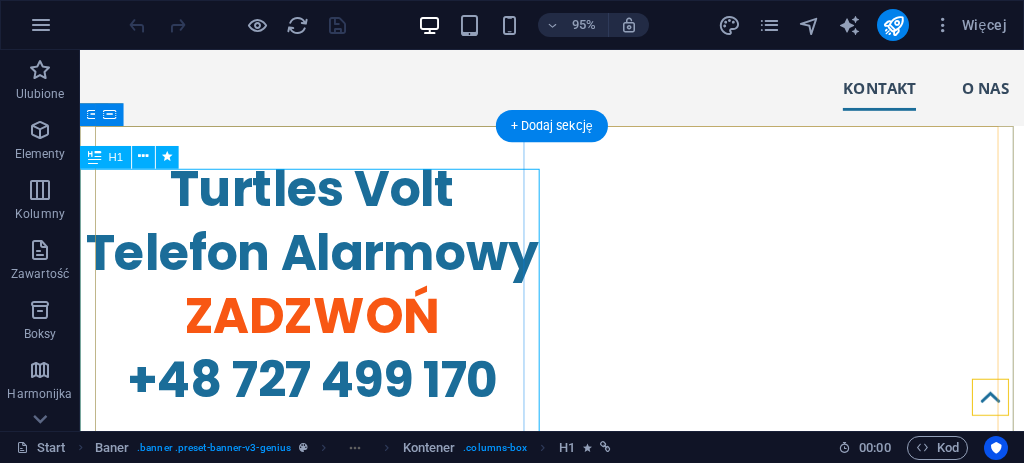 scroll, scrollTop: 357, scrollLeft: 0, axis: vertical 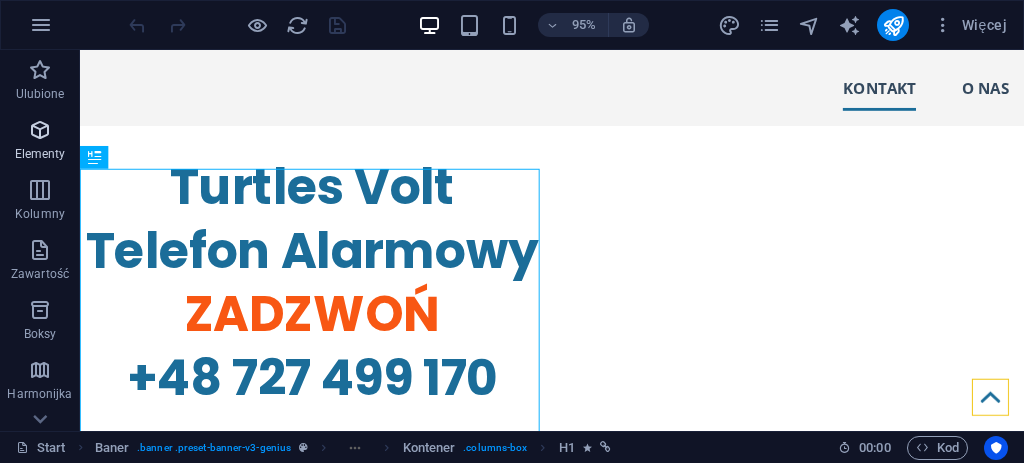 click at bounding box center (40, 130) 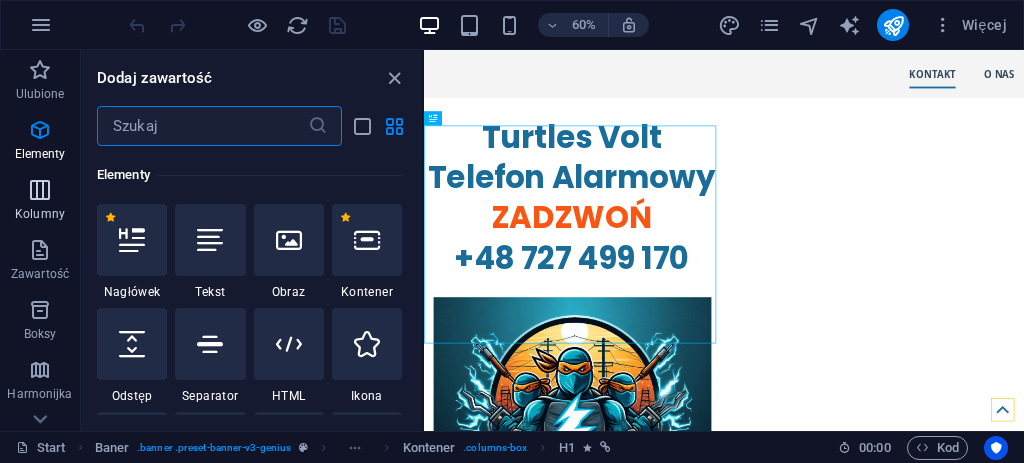 scroll, scrollTop: 212, scrollLeft: 0, axis: vertical 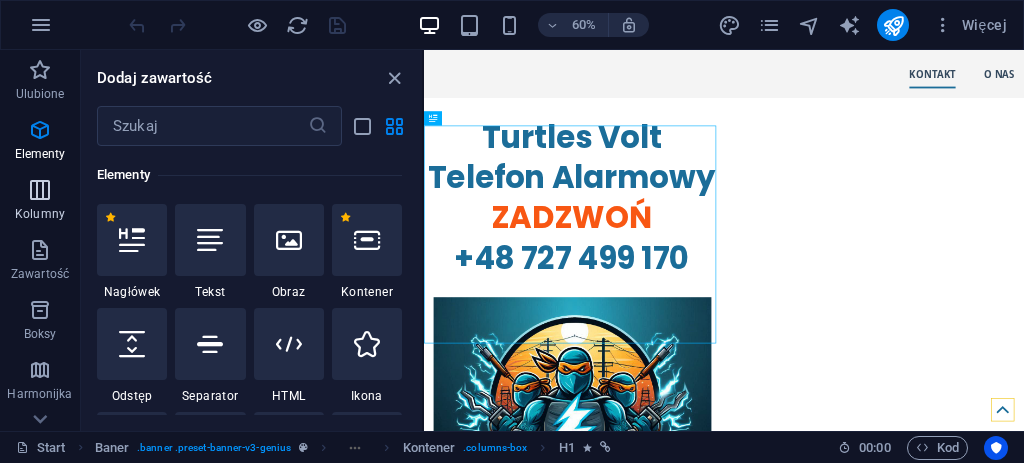 click at bounding box center (40, 190) 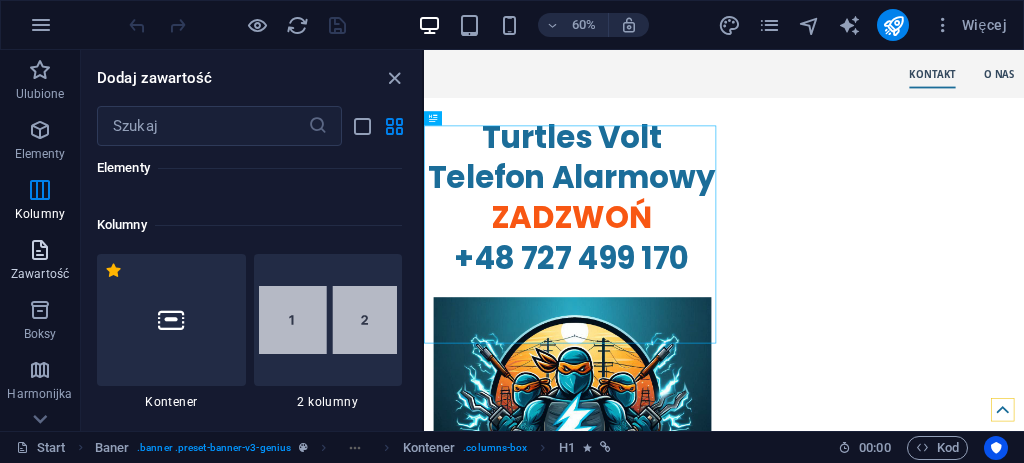 scroll, scrollTop: 989, scrollLeft: 0, axis: vertical 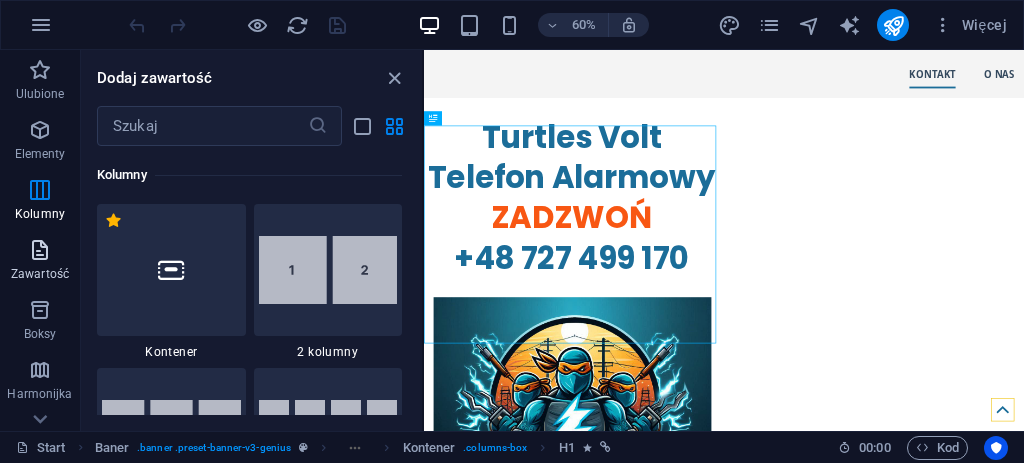 click at bounding box center (40, 250) 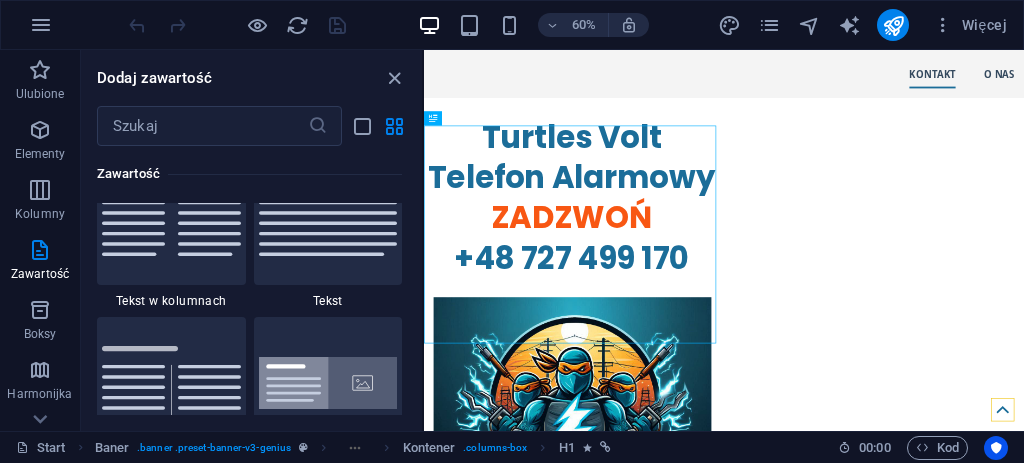 scroll, scrollTop: 3632, scrollLeft: 0, axis: vertical 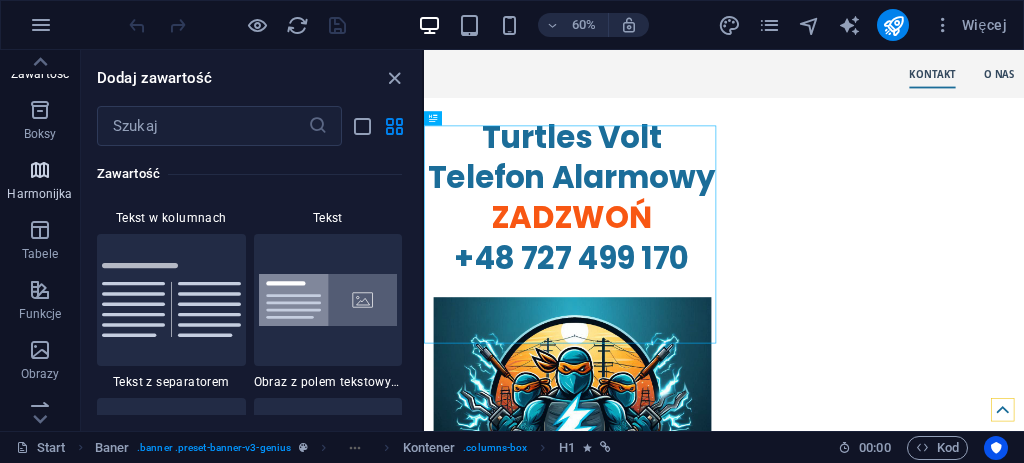 click at bounding box center (40, 170) 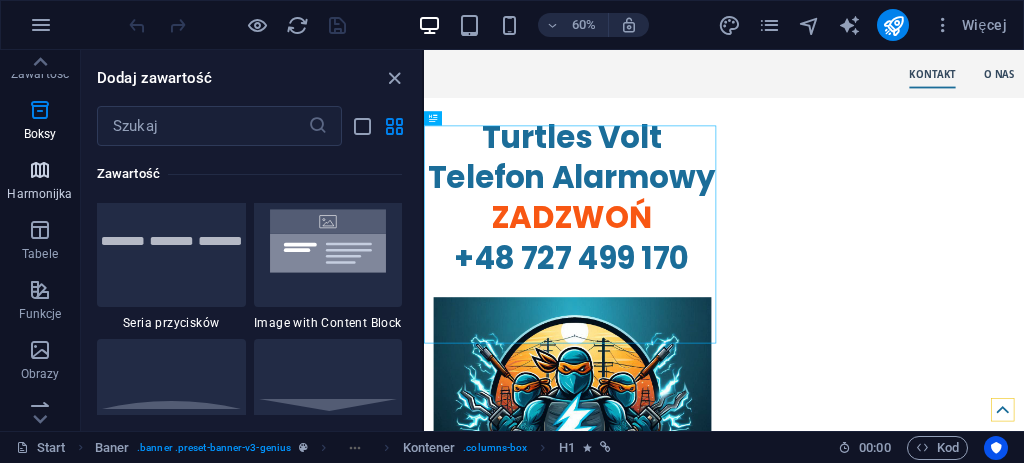 scroll, scrollTop: 6385, scrollLeft: 0, axis: vertical 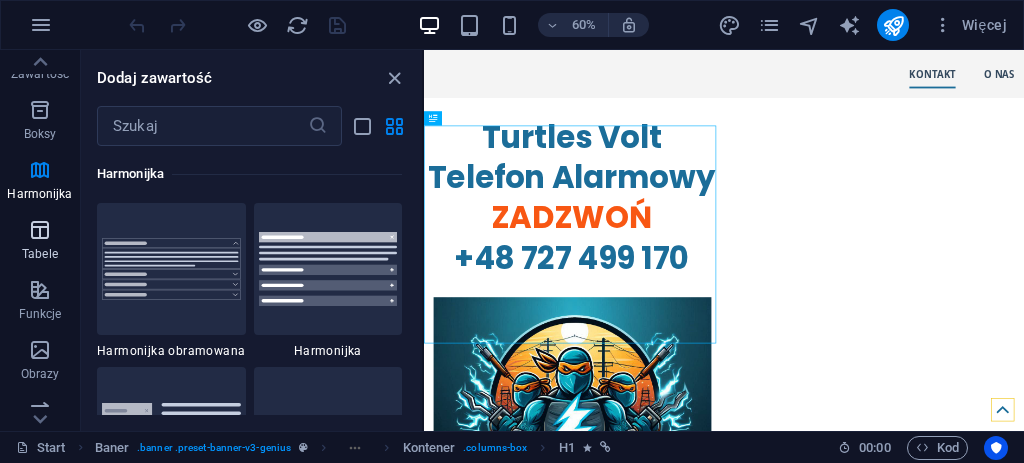 click on "Tabele" at bounding box center (40, 242) 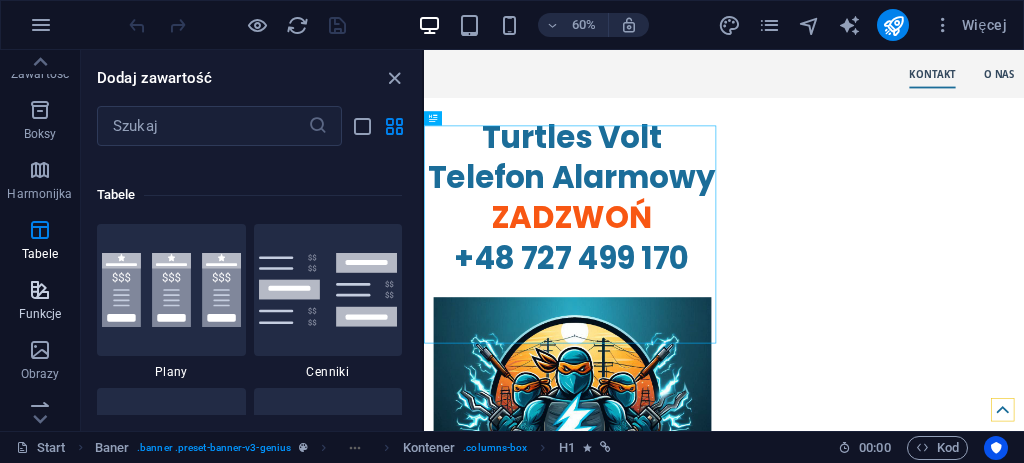 scroll, scrollTop: 6925, scrollLeft: 0, axis: vertical 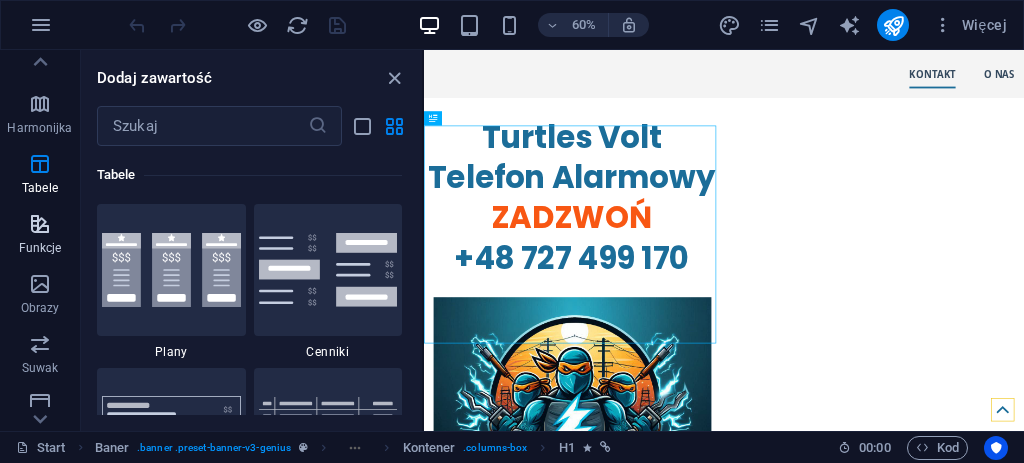 click at bounding box center (40, 224) 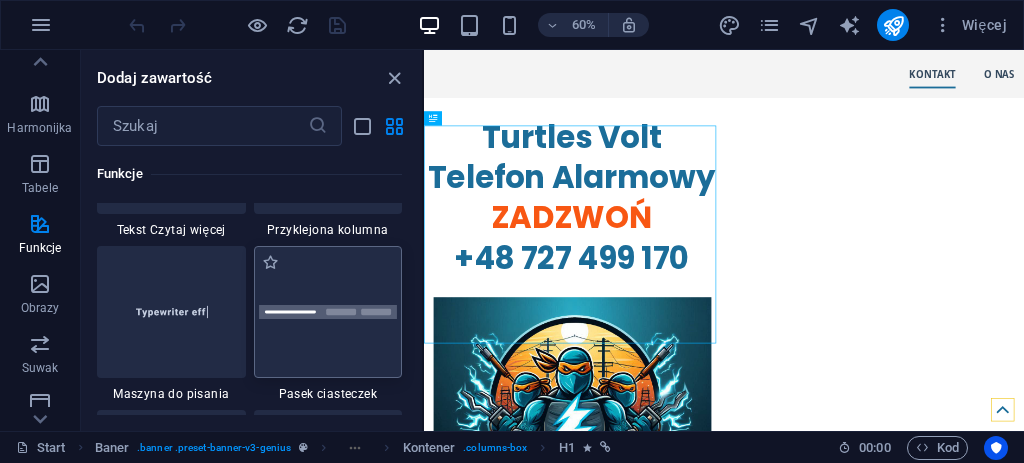 scroll, scrollTop: 7928, scrollLeft: 0, axis: vertical 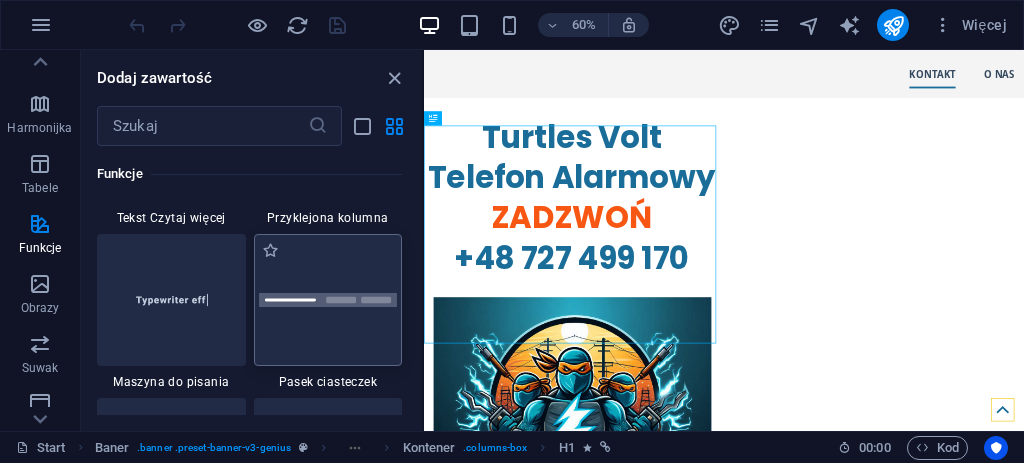 click at bounding box center (328, 300) 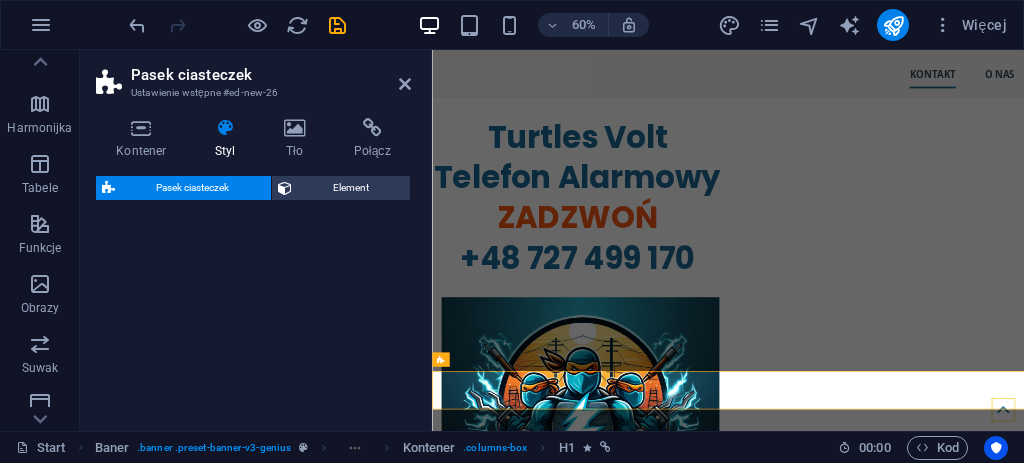 select on "px" 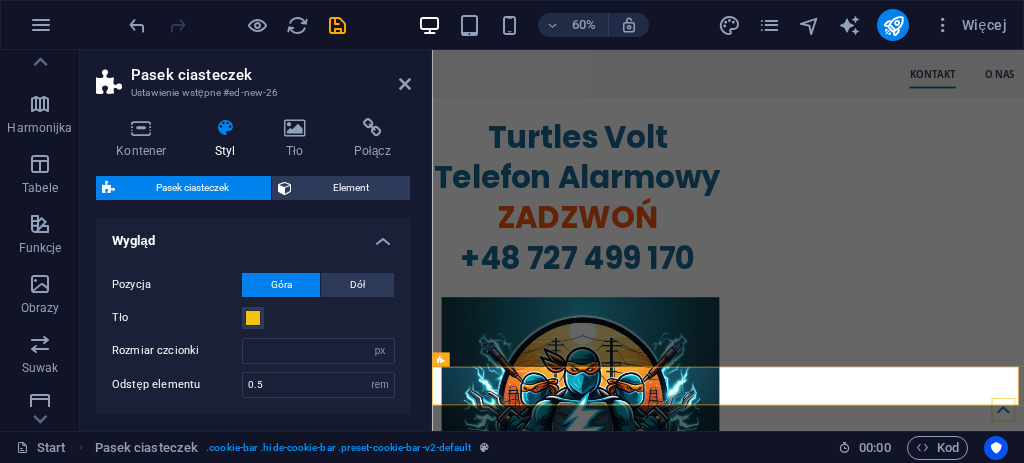 type 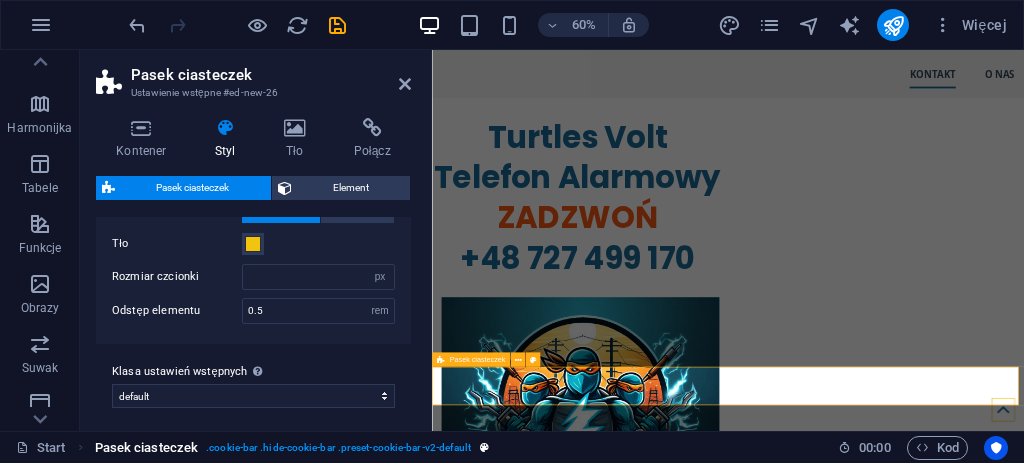 scroll, scrollTop: 80, scrollLeft: 0, axis: vertical 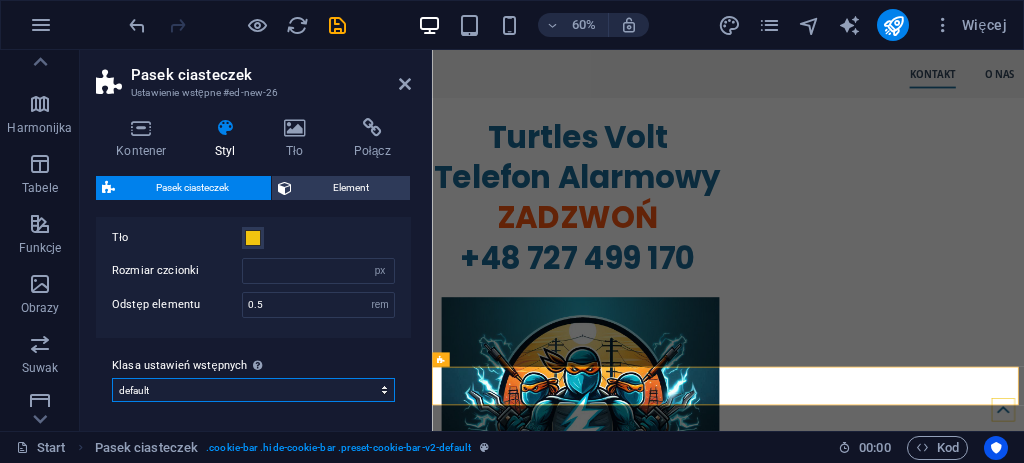 click on "default Dodaj klasę ustawień wstępnych" at bounding box center [253, 390] 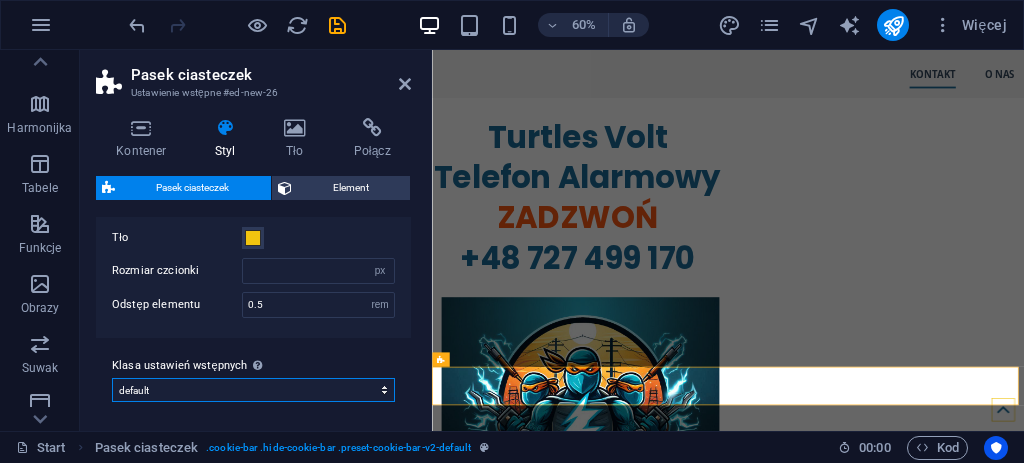 click on "default Dodaj klasę ustawień wstępnych" at bounding box center [253, 390] 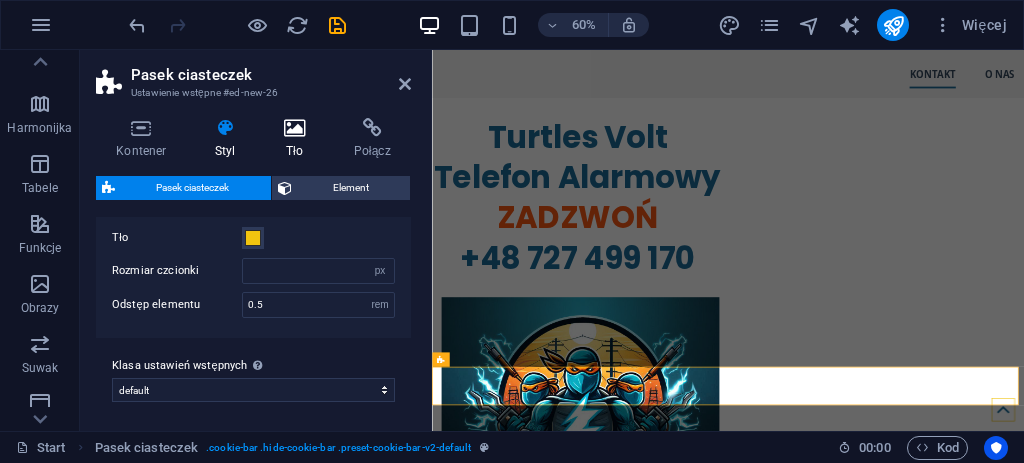click at bounding box center [295, 128] 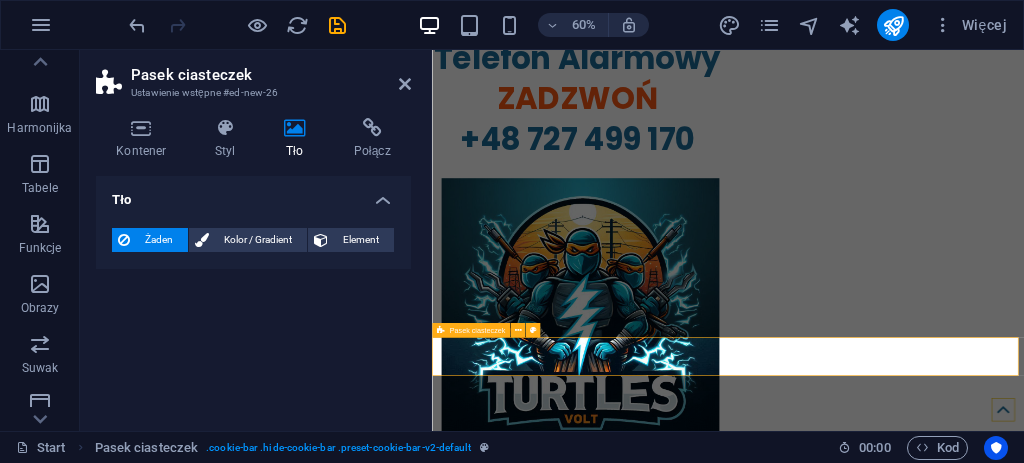scroll, scrollTop: 200, scrollLeft: 0, axis: vertical 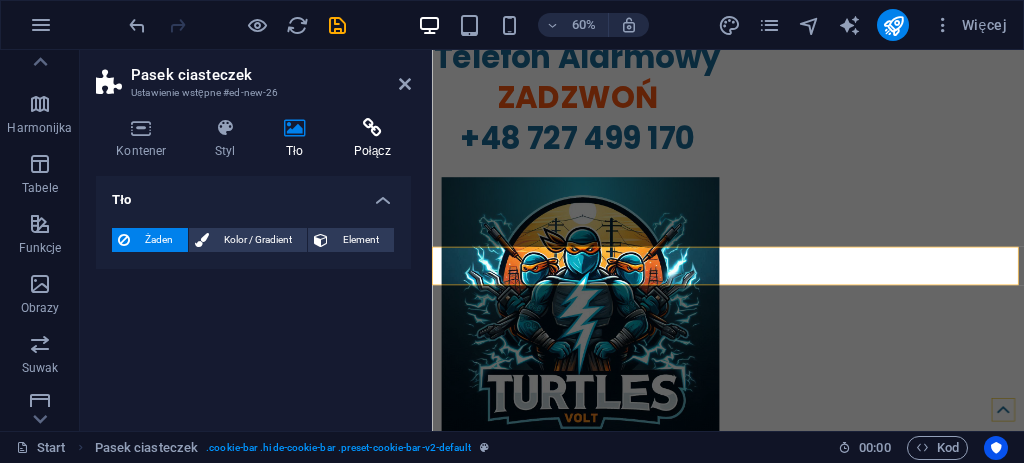 click at bounding box center [372, 128] 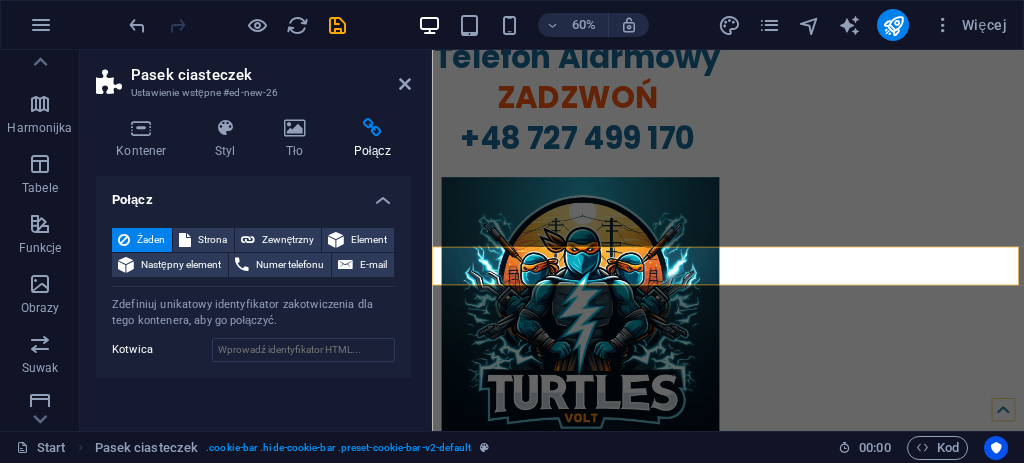 click on "Kontener Styl Tło Połącz Rozmiar Wysokość Domyślny px rem % vh vw Min. wysokość Żaden px rem % vh vw Szerokość Domyślny px rem % em vh vw Min. szerokość Żaden px rem % vh vw Szerokość treści Domyślny Niestandardowa szerokość Szerokość Domyślny px rem % em vh vw Min. szerokość Żaden px rem % vh vw Domyślny margines wewnętrzny Niestandardowe odstępy Domyślną szerokość i dopełnienie treści można zmienić w zakładce Projekt. Edytuj projekt Układ (Flexbox) Wyrównanie Określa kierunek zgięcia. Domyślny Główna oś Określ, jak elementy powinny zachowywać się wzdłuż głównej osi wewnątrz tego kontenera (wyrównaj zawartość). Domyślny Oś boczna Kontroluj kierunek pionowy elementu wewnątrz kontenera (wyrównaj elementy). Domyślny Owinięcie Domyślny Włączony Wyłączony Wypełnienie Steruje odległościami i kierunkiem elementów na osi Y w kilku liniach (wyrównaj zawartość). Domyślny Dostępność Rola Rola ARIA określa cel elementu.  %" at bounding box center [253, 266] 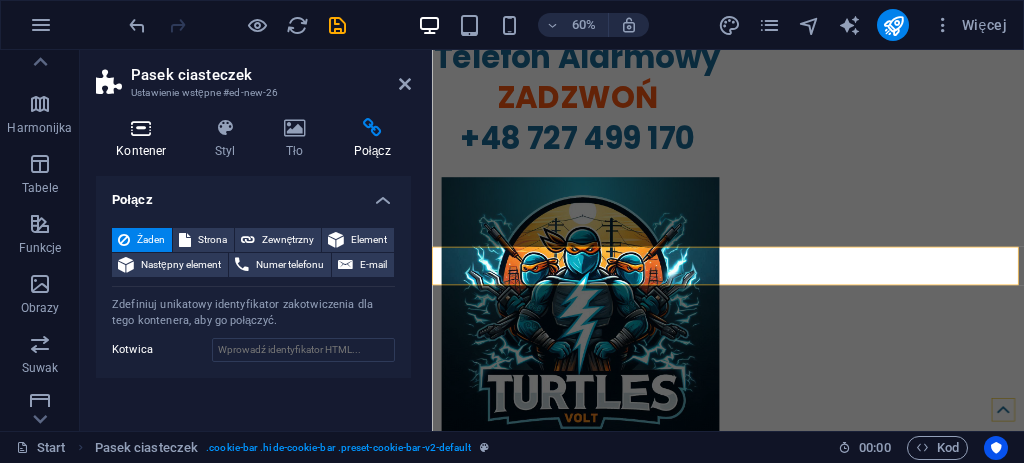 click at bounding box center [141, 128] 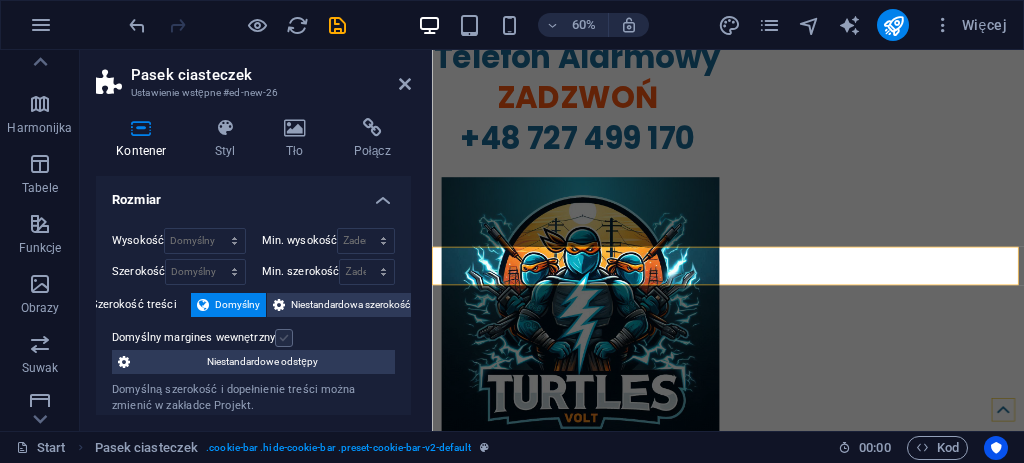 click at bounding box center (284, 338) 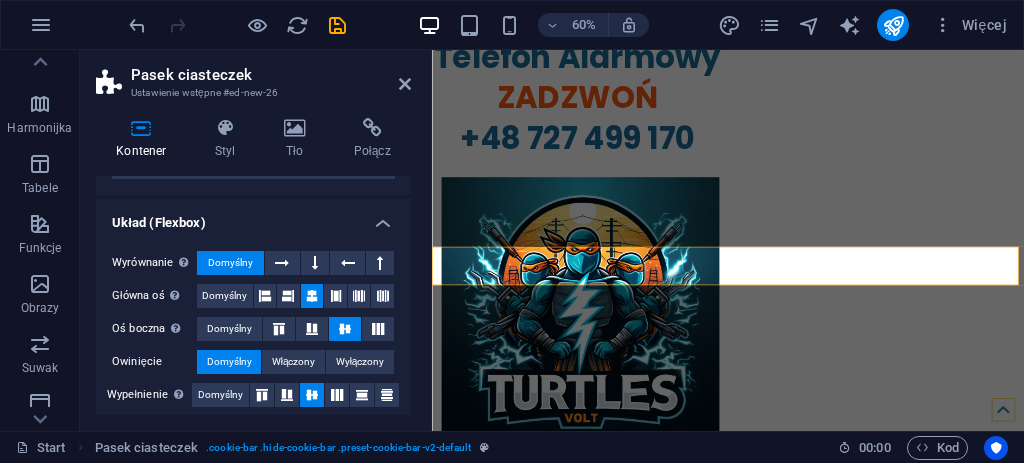 scroll, scrollTop: 333, scrollLeft: 0, axis: vertical 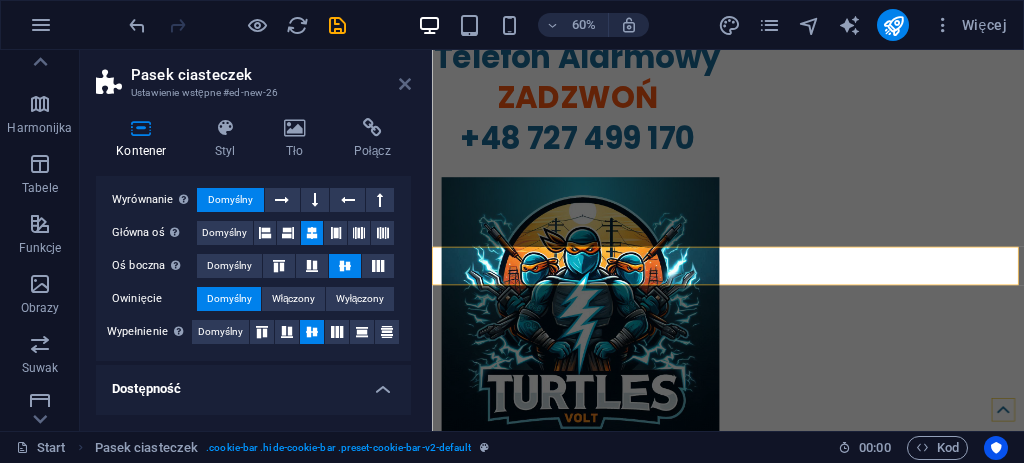click at bounding box center [405, 84] 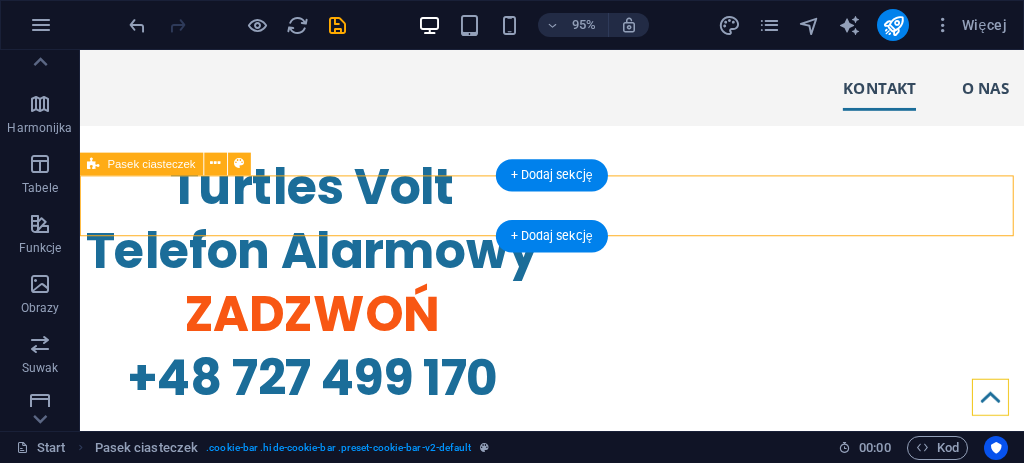 scroll, scrollTop: 400, scrollLeft: 0, axis: vertical 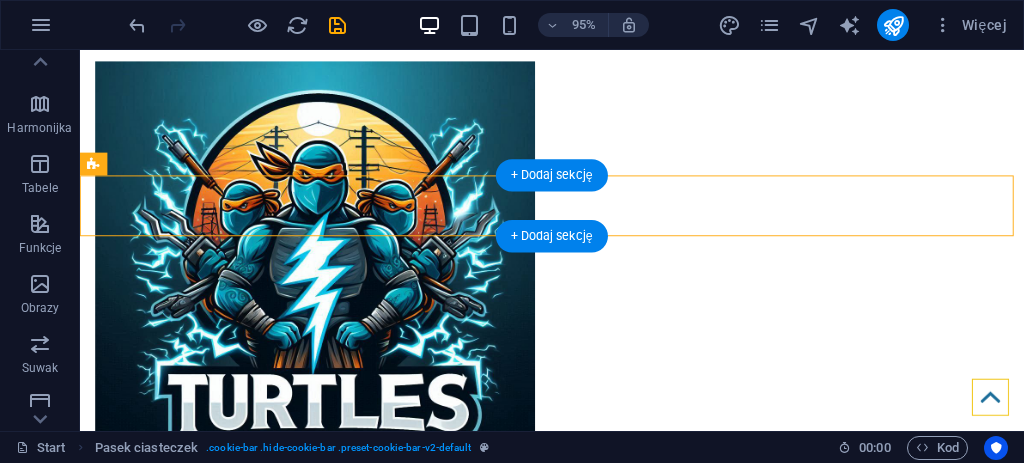 drag, startPoint x: 179, startPoint y: 191, endPoint x: 191, endPoint y: 193, distance: 12.165525 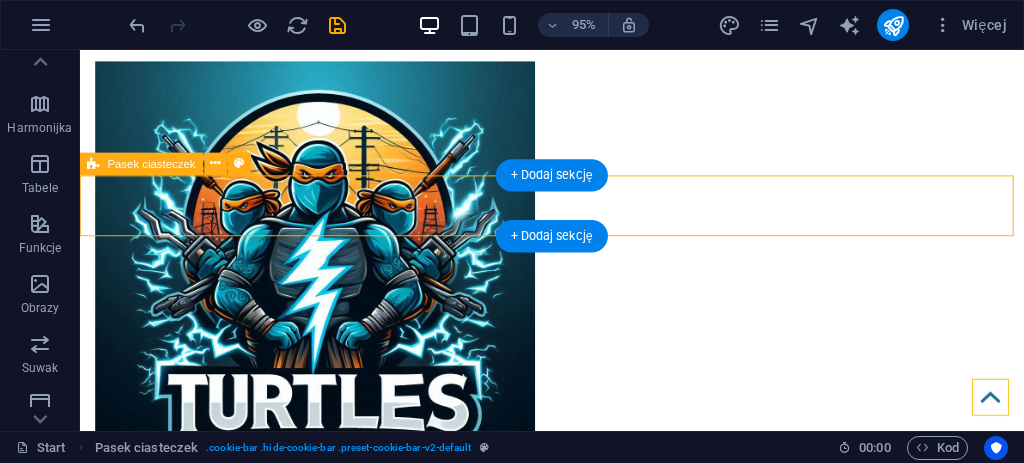 click on "Ta strona wykorzystuje pliki cookies do przechowywania informacji na Twoim komputerze Dowiedz się więcej Ok" at bounding box center (577, 590) 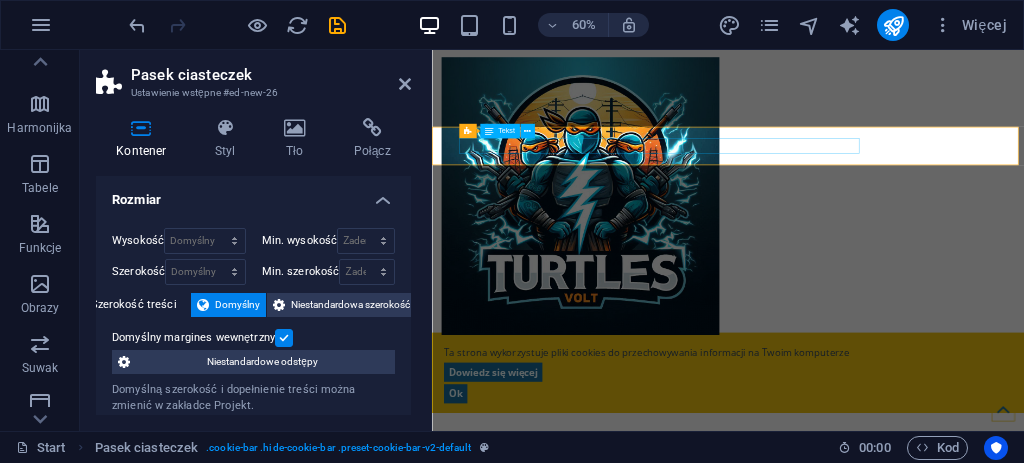 click on "Ta strona wykorzystuje pliki cookies do przechowywania informacji na Twoim komputerze" at bounding box center [925, 554] 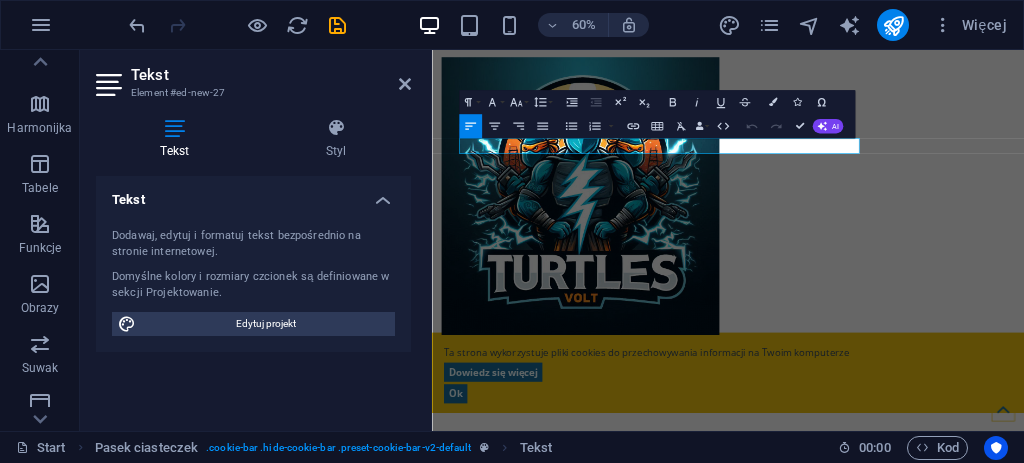 click on "Tekst Styl Tekst Dodawaj, edytuj i formatuj tekst bezpośrednio na stronie internetowej. Domyślne kolory i rozmiary czcionek są definiowane w sekcji Projektowanie. Edytuj projekt Wyrównanie Wyrównane do lewej Wyśrodkowany Wyrównane do prawej Pasek ciasteczek Element Układ Jak ten element rozwija się w obrębie układu (Flexbox). Rozmiar Domyślny automatycznie px % 1/1 1/2 1/3 1/4 1/5 1/6 1/7 1/8 1/9 1/10 Powiększ Zmniejsz Zamówienie Układ kontenera Widoczny Widoczny Nieprzezroczystość 100 % Efekt przepełnienia Odstępy Margines Domyślny automatycznie px % rem vw vh Spersonalizowany Spersonalizowany automatycznie px % rem vw vh automatycznie px % rem vw vh automatycznie px % rem vw vh automatycznie px % rem vw vh Margines wewnętrzny Domyślny px rem % vh vw Spersonalizowany Spersonalizowany px rem % vh vw px rem % vh vw px rem % vh vw px rem % vh vw Obramowanie Styl              - Szerokość 1 automatycznie px rem % vh vw Spersonalizowany Spersonalizowany 1 automatycznie px rem % vh" at bounding box center [253, 266] 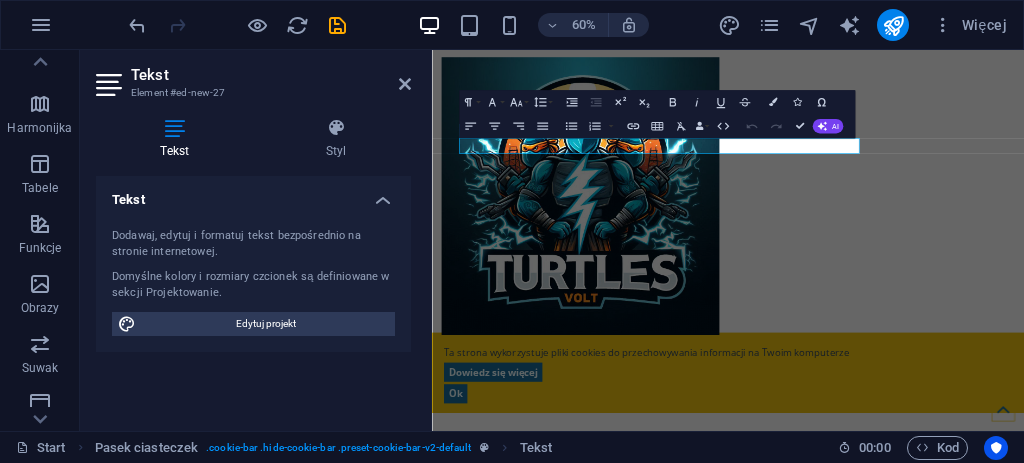 click on "Instalacje elektryczne Oferujemy kompleksowe usługi w zakresie wykonawstwa instalacji elektrycznych dla firm, obiektów przemysłowych, budownictwa oraz sektora publicznego i usługowego. Oświetlenie LED Oferujemy kompleksowy projekt, dostawę i montaż nowoczesnego oświetlenia LED dla biur, hal, magazynów, zakładów produkcyjnych oraz innych obiektów. Gwarantujemy optymalny dobór opraw, odpowiedni rozkład światła i zgodność z obowiązującymi normami. Badania i pomiary elektryczne Przeprowadzamy także okresowe pomiary i badania we wszelkiego rodzaju budynkach – firmowych, przemysłowych, mieszkalnych oraz publicznych, zgodnie z obowiązującym prawem budowlanym." at bounding box center (925, 1344) 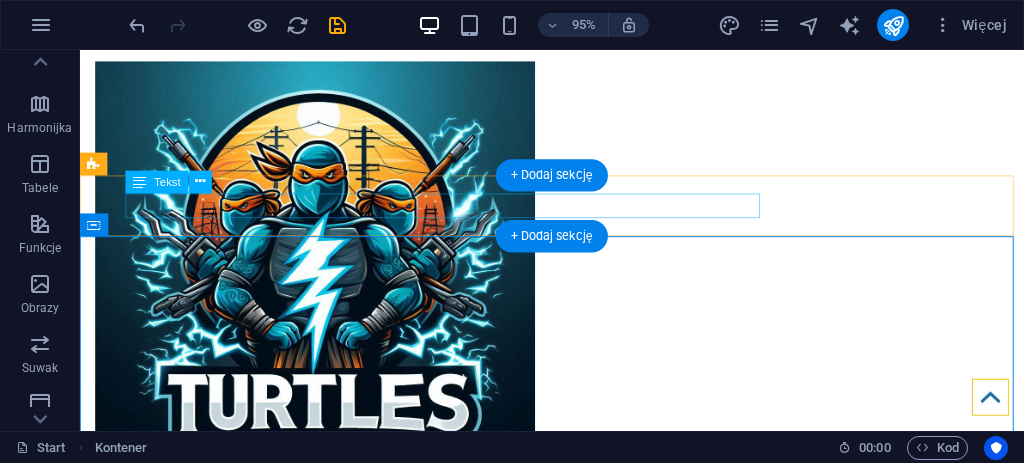 click on "Ta strona wykorzystuje pliki cookies do przechowywania informacji na Twoim komputerze" at bounding box center (577, 554) 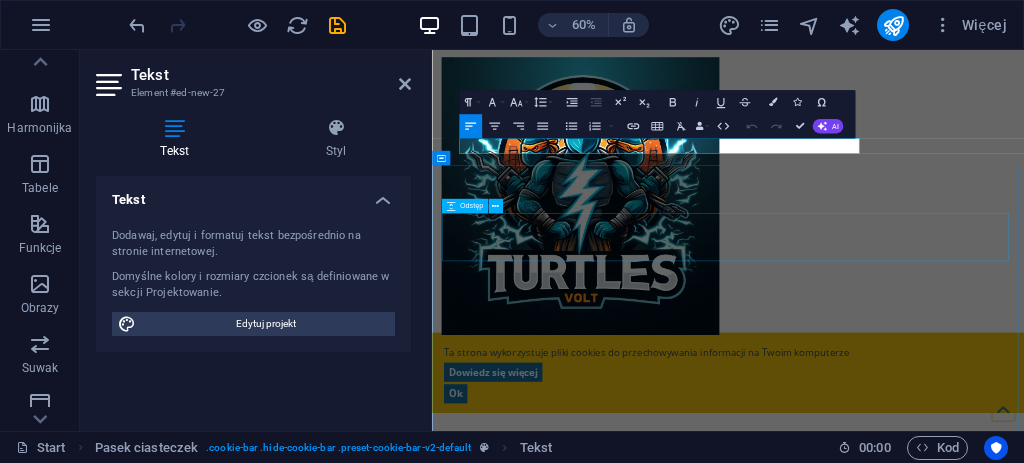 click at bounding box center [925, 775] 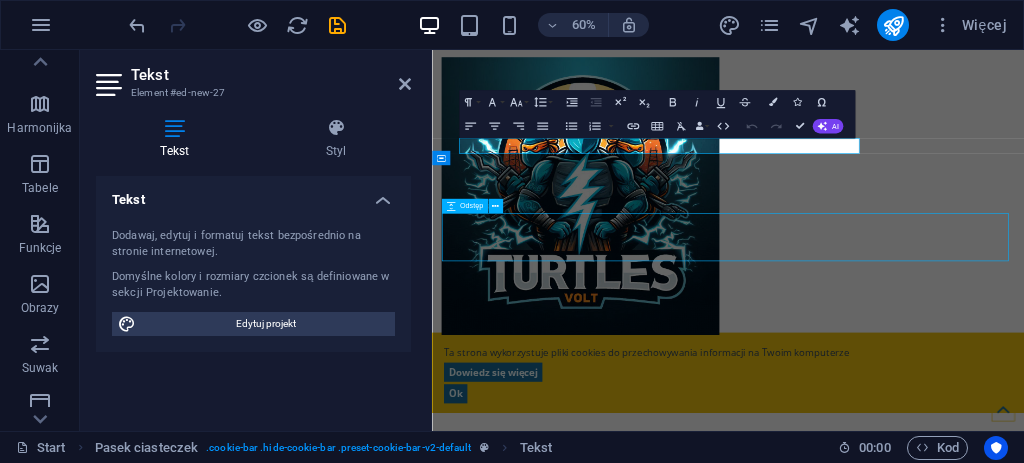 click at bounding box center (925, 775) 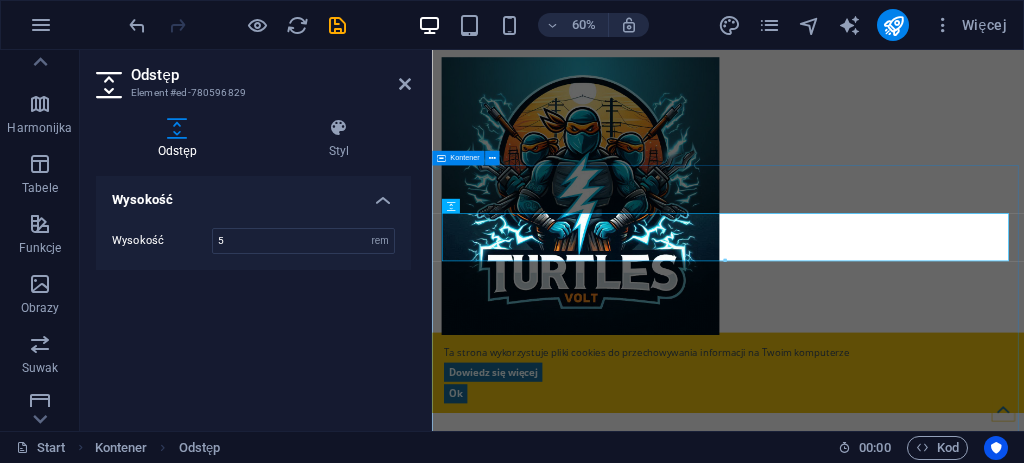 click on "Instalacje elektryczne Oferujemy kompleksowe usługi w zakresie wykonawstwa instalacji elektrycznych dla firm, obiektów przemysłowych, budownictwa oraz sektora publicznego i usługowego. Oświetlenie LED Oferujemy kompleksowy projekt, dostawę i montaż nowoczesnego oświetlenia LED dla biur, hal, magazynów, zakładów produkcyjnych oraz innych obiektów. Gwarantujemy optymalny dobór opraw, odpowiedni rozkład światła i zgodność z obowiązującymi normami. Badania i pomiary elektryczne Przeprowadzamy także okresowe pomiary i badania we wszelkiego rodzaju budynkach – firmowych, przemysłowych, mieszkalnych oraz publicznych, zgodnie z obowiązującym prawem budowlanym." at bounding box center [925, 1344] 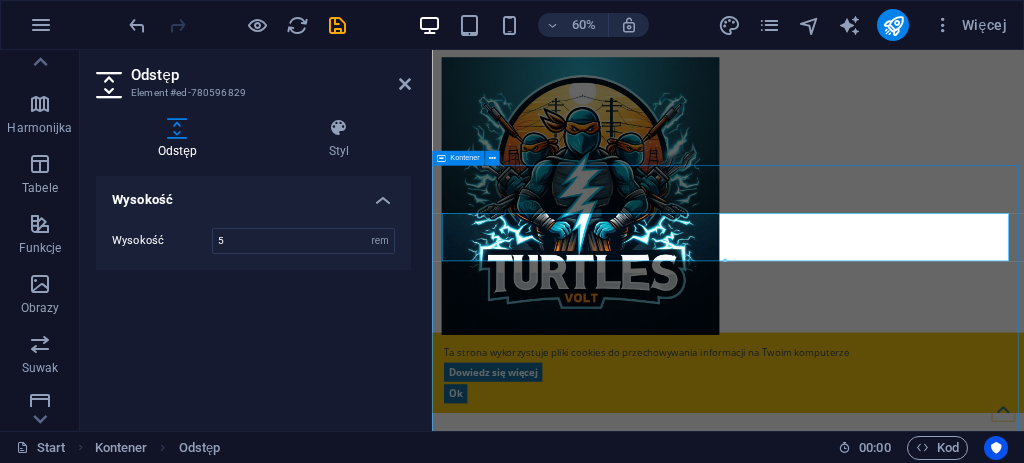 click on "Instalacje elektryczne Oferujemy kompleksowe usługi w zakresie wykonawstwa instalacji elektrycznych dla firm, obiektów przemysłowych, budownictwa oraz sektora publicznego i usługowego. Oświetlenie LED Oferujemy kompleksowy projekt, dostawę i montaż nowoczesnego oświetlenia LED dla biur, hal, magazynów, zakładów produkcyjnych oraz innych obiektów. Gwarantujemy optymalny dobór opraw, odpowiedni rozkład światła i zgodność z obowiązującymi normami. Badania i pomiary elektryczne Przeprowadzamy także okresowe pomiary i badania we wszelkiego rodzaju budynkach – firmowych, przemysłowych, mieszkalnych oraz publicznych, zgodnie z obowiązującym prawem budowlanym." at bounding box center (925, 1344) 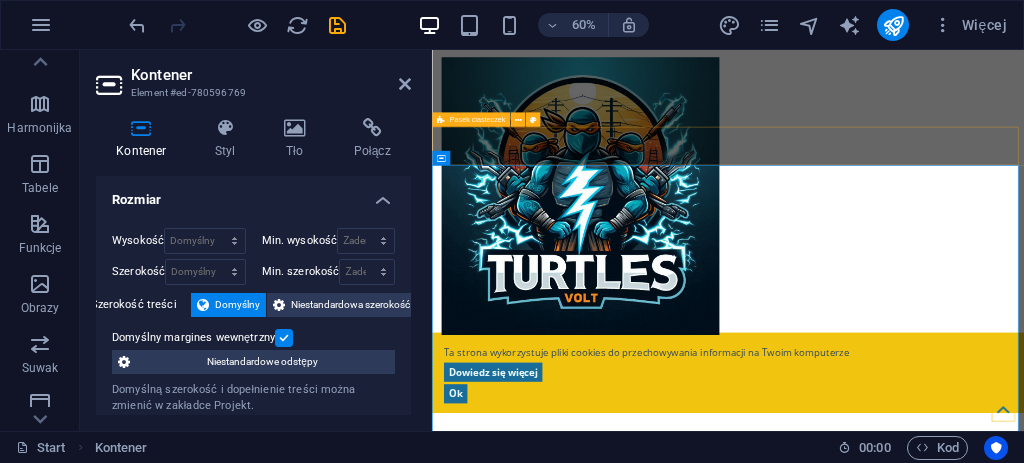 click on "Ta strona wykorzystuje pliki cookies do przechowywania informacji na Twoim komputerze Dowiedz się więcej Ok" at bounding box center (925, 590) 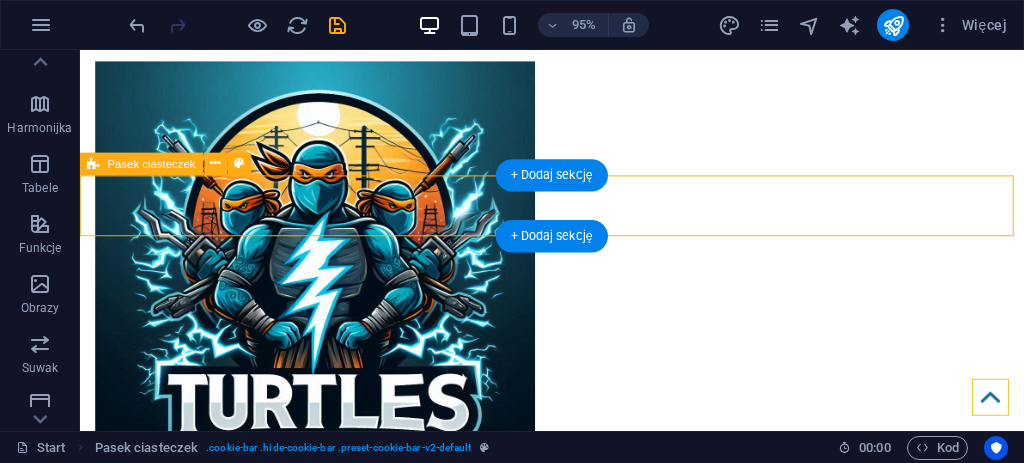 click on "Ta strona wykorzystuje pliki cookies do przechowywania informacji na Twoim komputerze Dowiedz się więcej Ok" at bounding box center (577, 590) 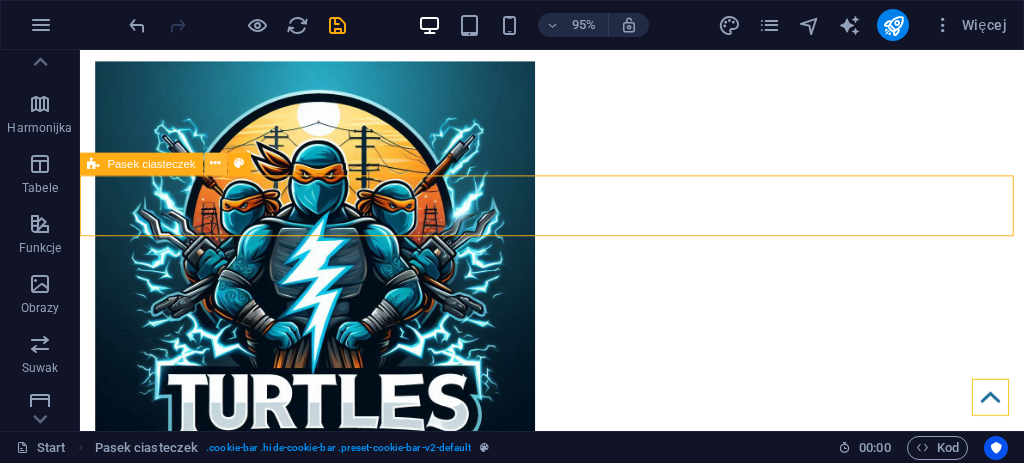 click at bounding box center (215, 164) 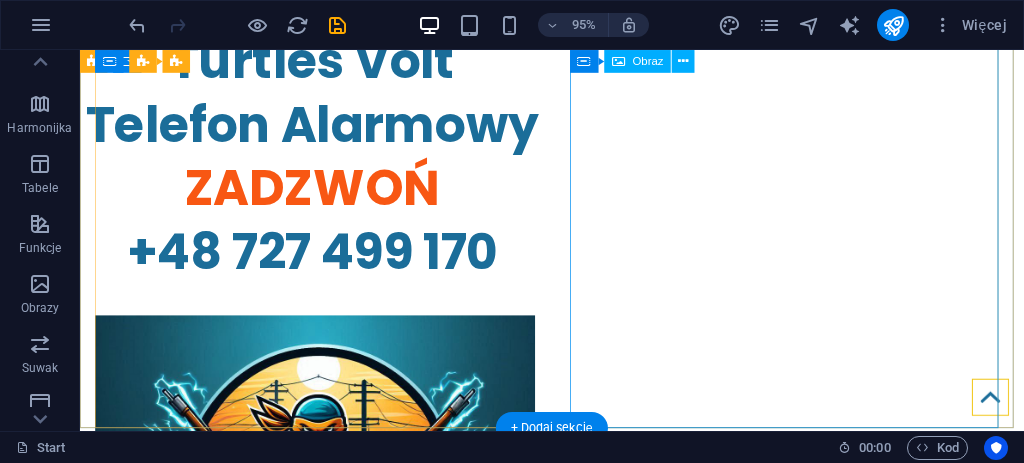 scroll, scrollTop: 0, scrollLeft: 0, axis: both 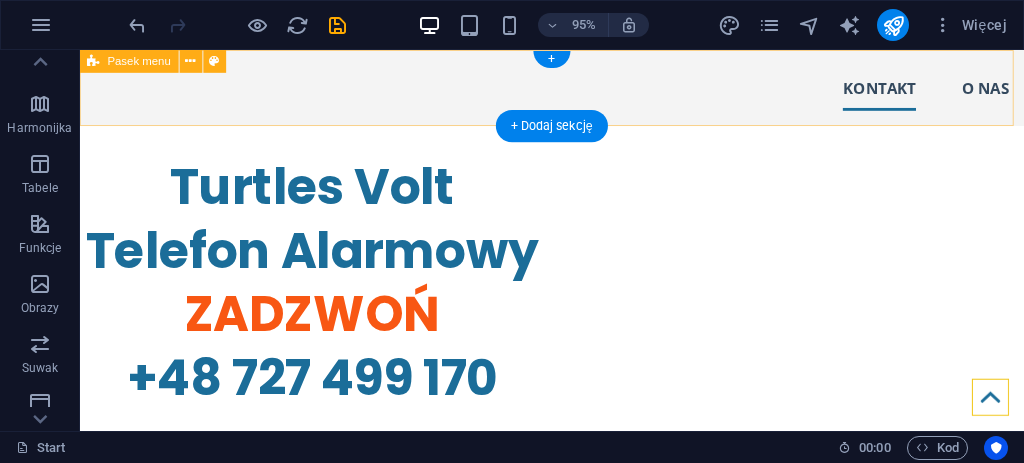 click on "KONTAKT O NAS" at bounding box center (577, 90) 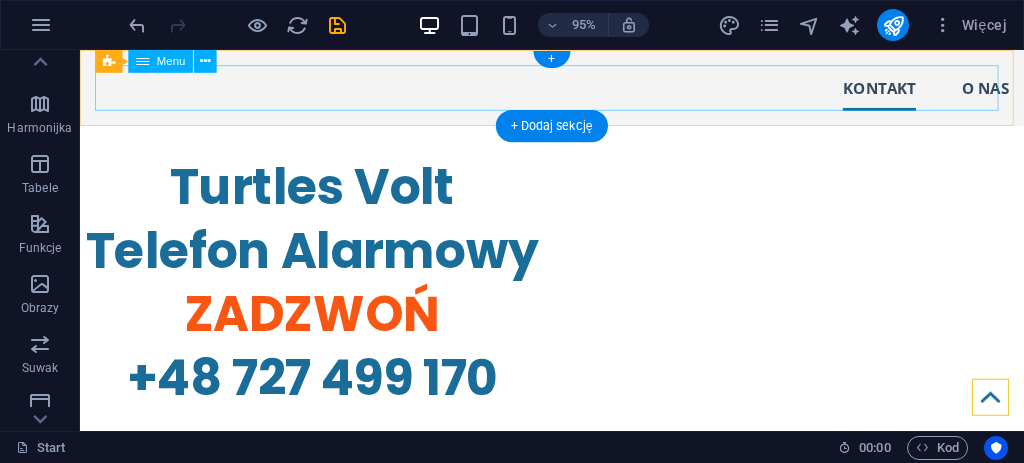 click on "KONTAKT O NAS" at bounding box center [577, 90] 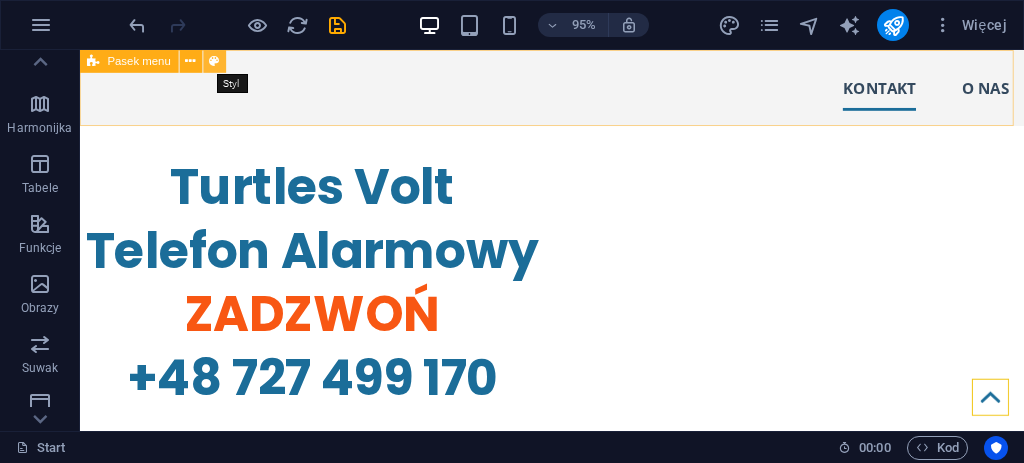click at bounding box center (214, 61) 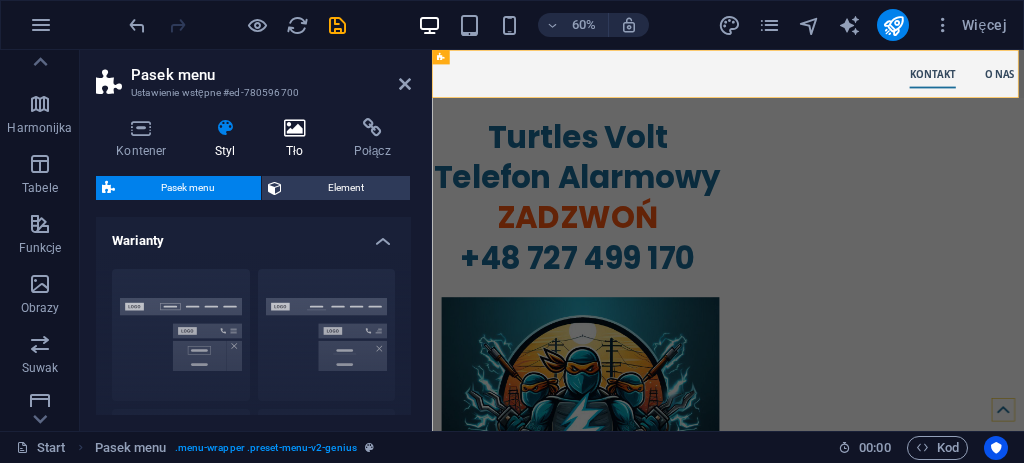click at bounding box center [295, 128] 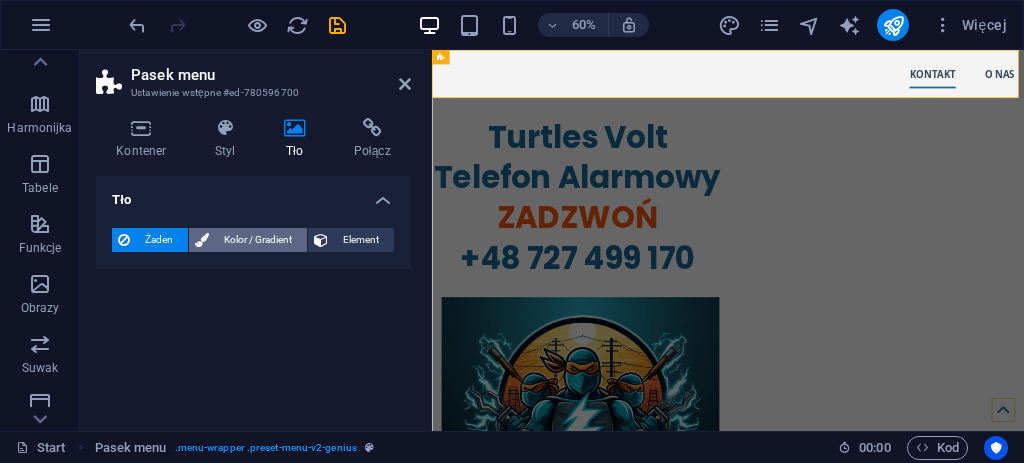 click on "Kolor / Gradient" at bounding box center [248, 240] 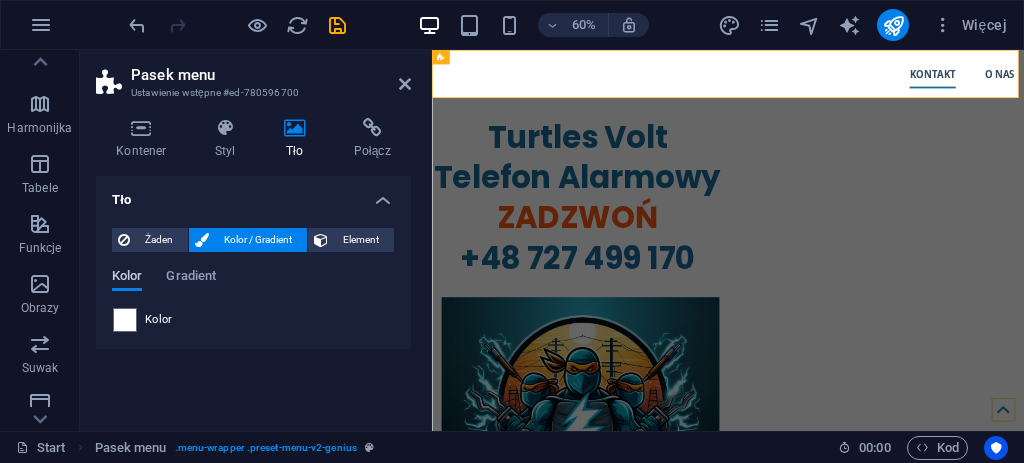 click on "Kolor" at bounding box center (127, 278) 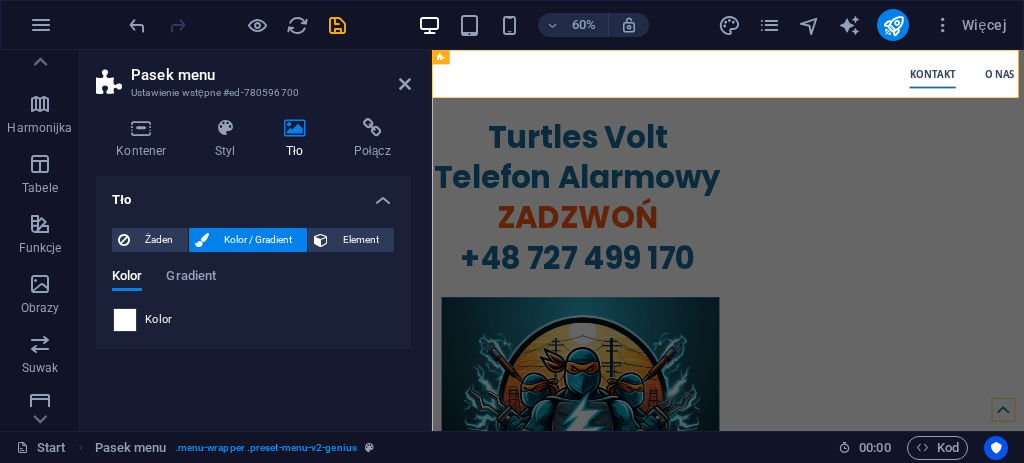 click at bounding box center [125, 320] 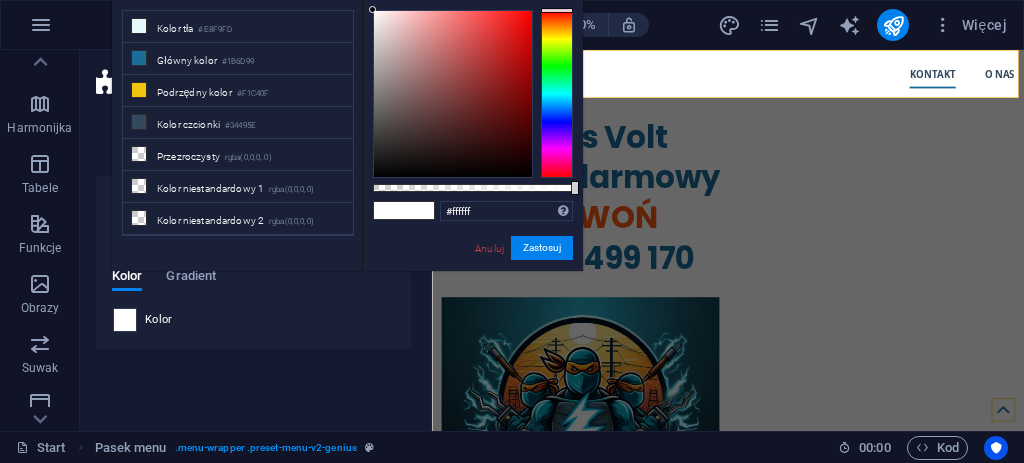 click at bounding box center (125, 320) 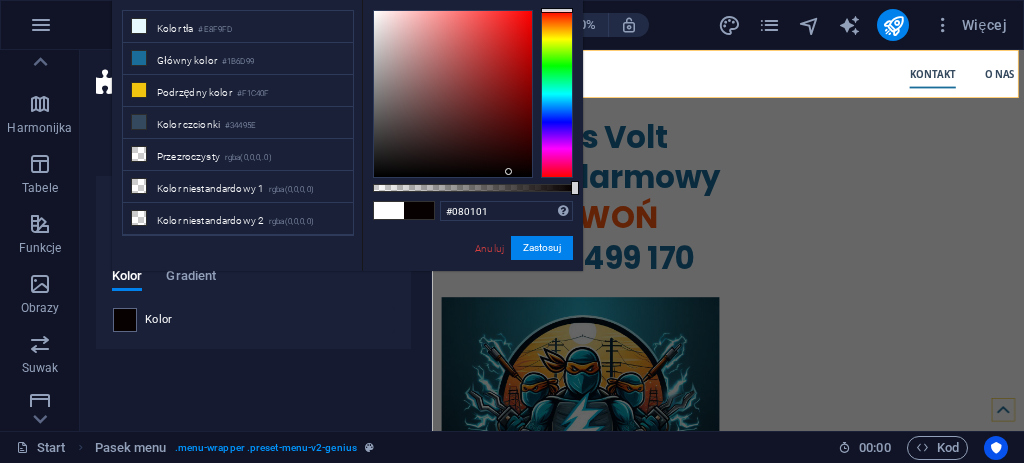 click at bounding box center [453, 94] 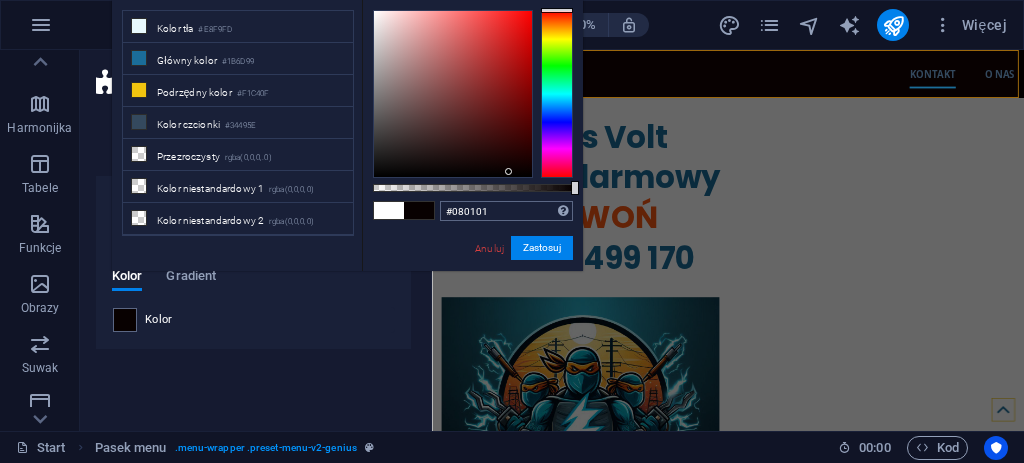 type on "#000000" 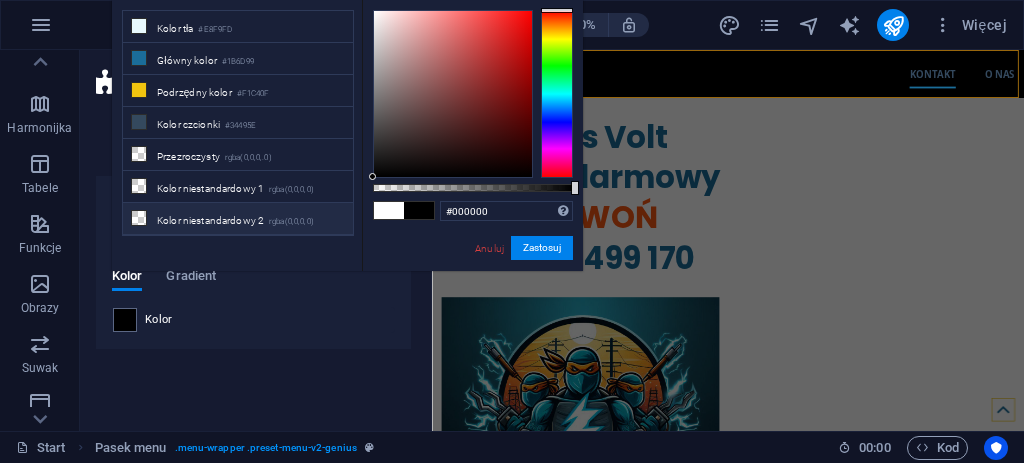 drag, startPoint x: 541, startPoint y: 202, endPoint x: 321, endPoint y: 210, distance: 220.1454 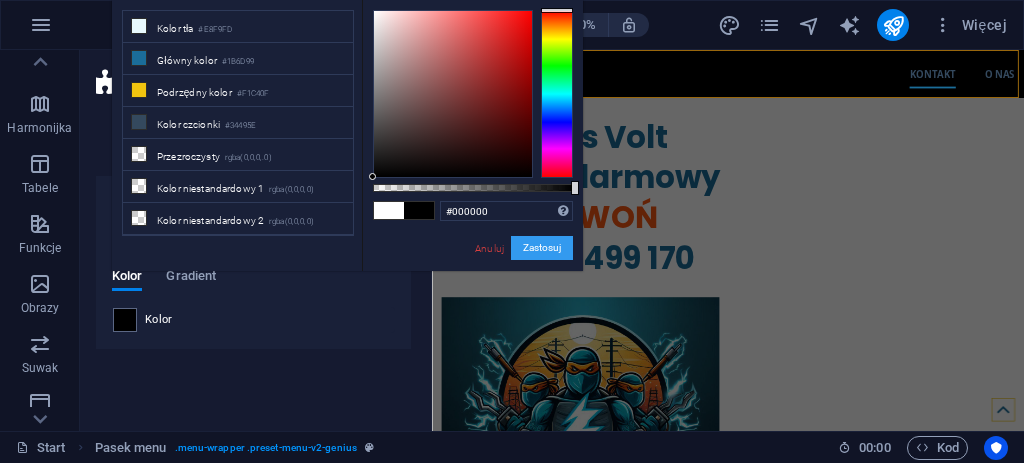 click on "Zastosuj" at bounding box center [542, 248] 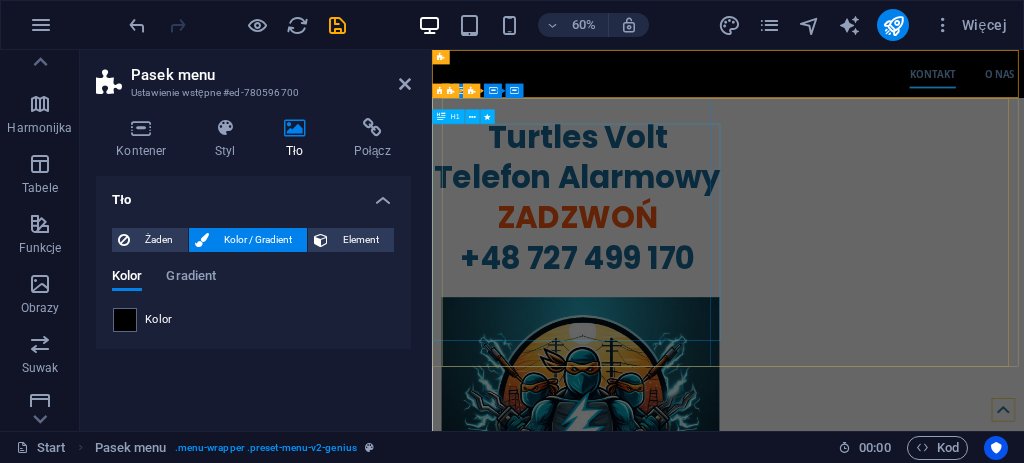 click on "​ Turtles Volt Telefon Alarmowy  ZADZWOŃ  +48 727 499 170" at bounding box center (674, 283) 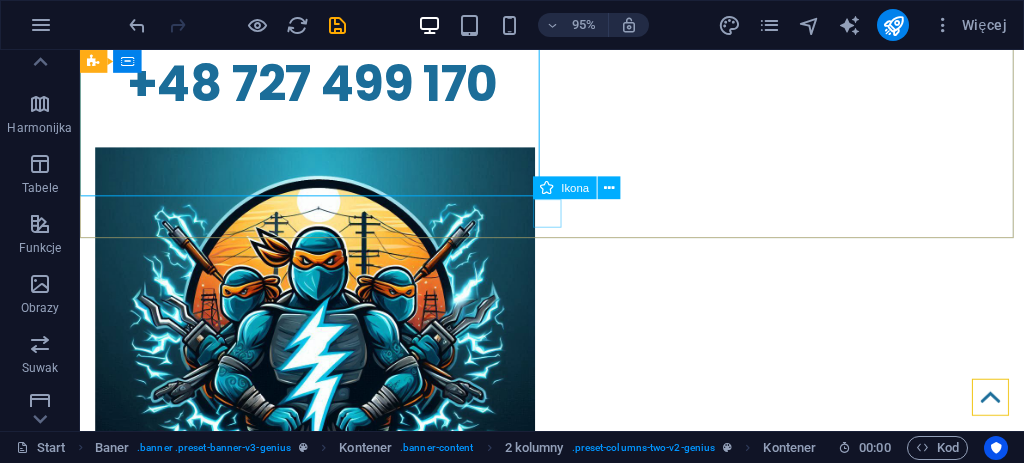 scroll, scrollTop: 333, scrollLeft: 0, axis: vertical 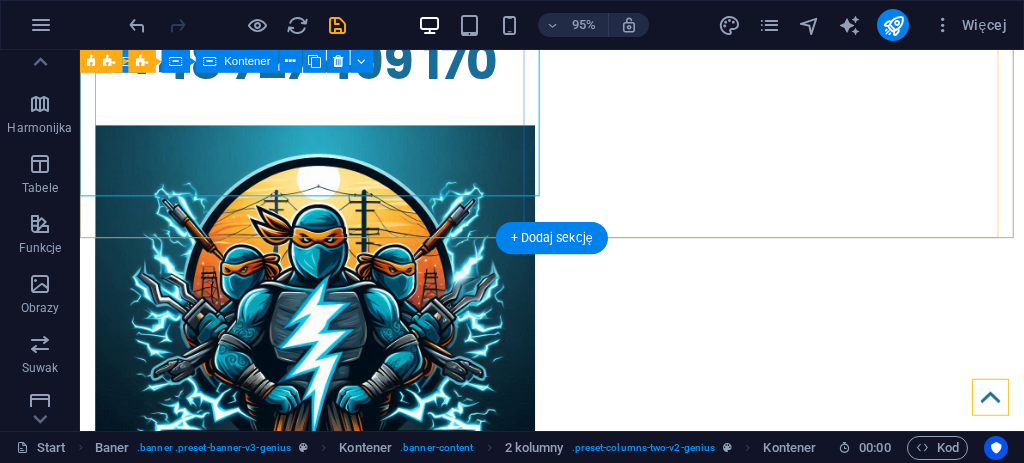 click on "​ Turtles Volt Telefon Alarmowy  ZADZWOŃ  +48 727 499 170" at bounding box center [324, -49] 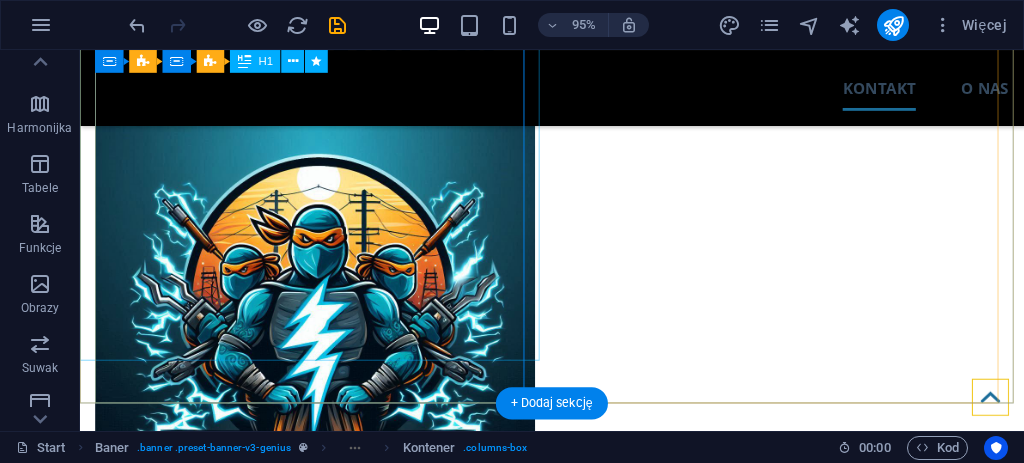 scroll, scrollTop: 133, scrollLeft: 0, axis: vertical 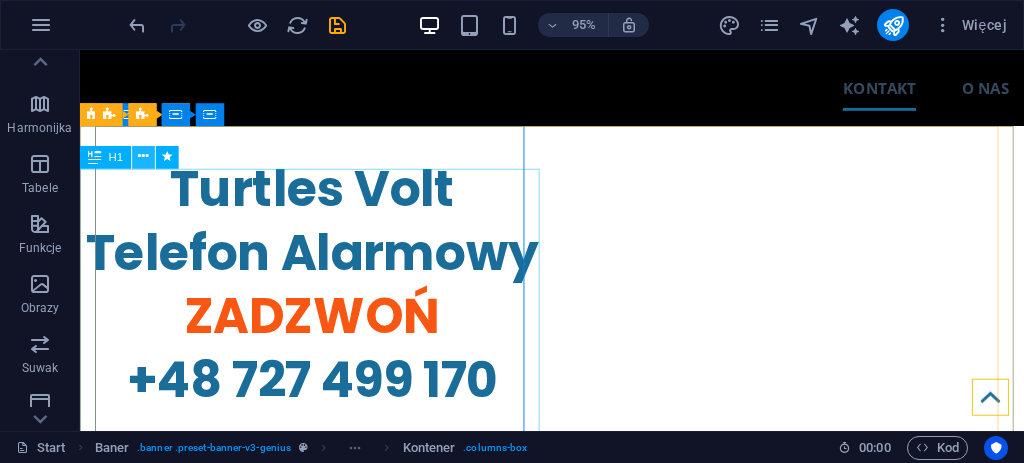 click at bounding box center [143, 157] 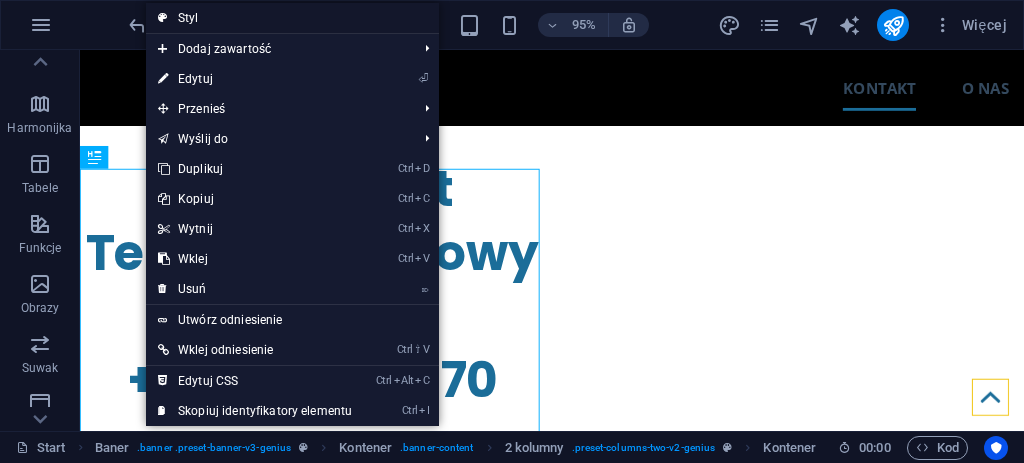 click on "Styl" at bounding box center (292, 18) 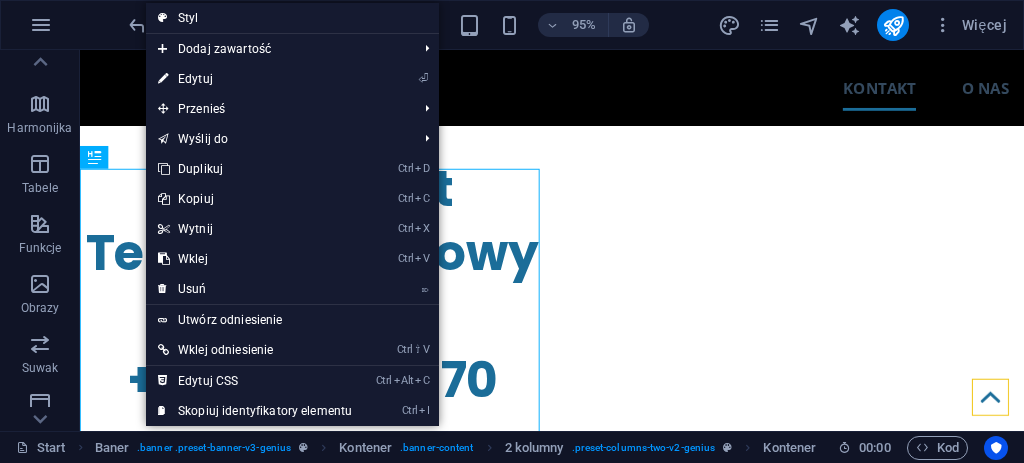 select on "rem" 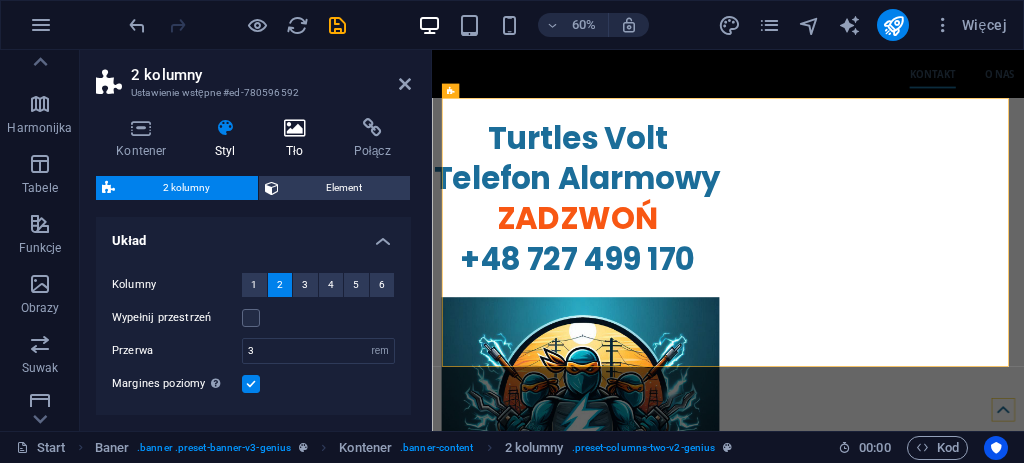 click at bounding box center [295, 128] 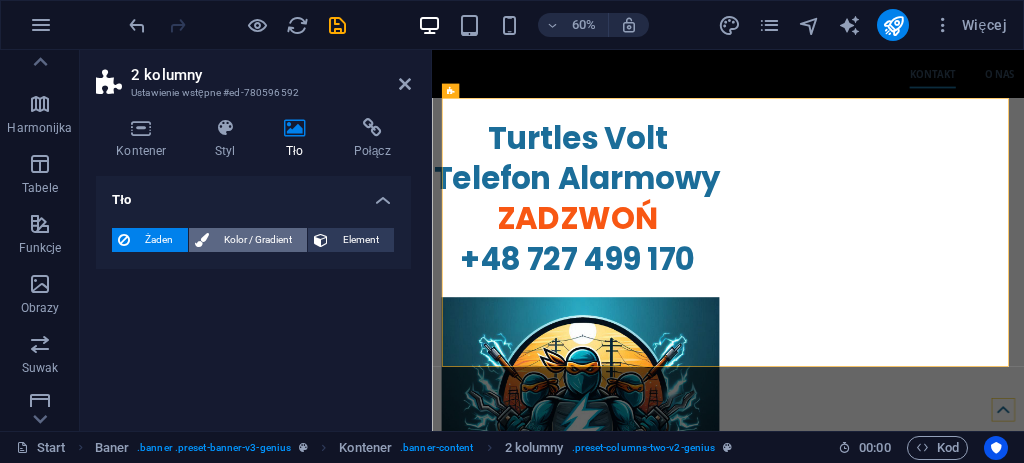 click on "Kolor / Gradient" at bounding box center [248, 240] 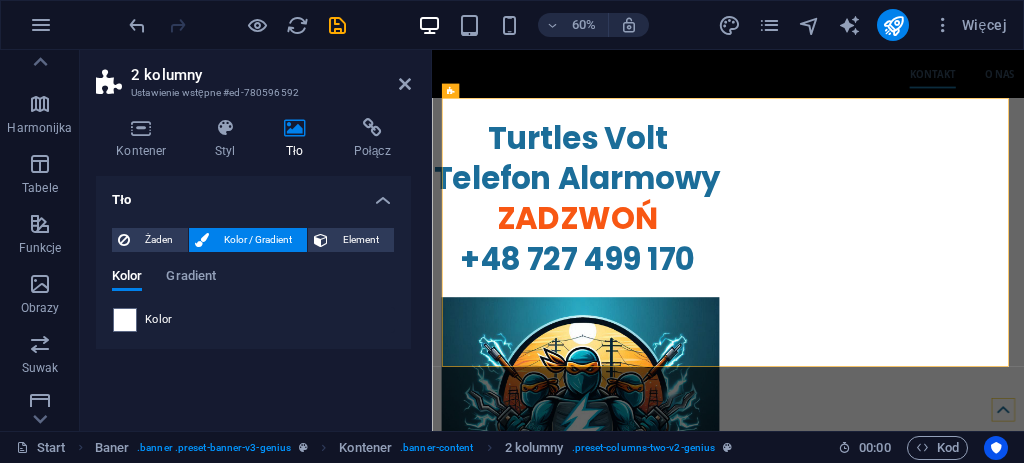 click on "Kolor Gradient" at bounding box center (253, 288) 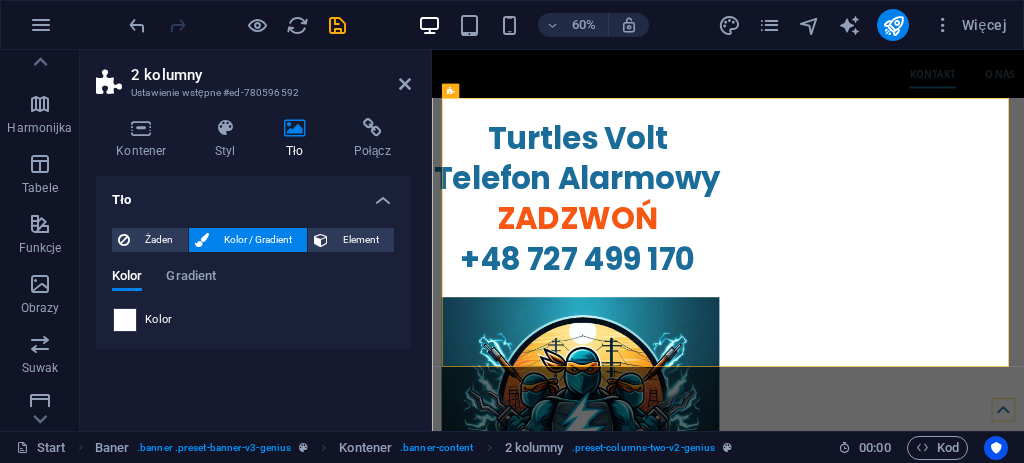 click at bounding box center [125, 320] 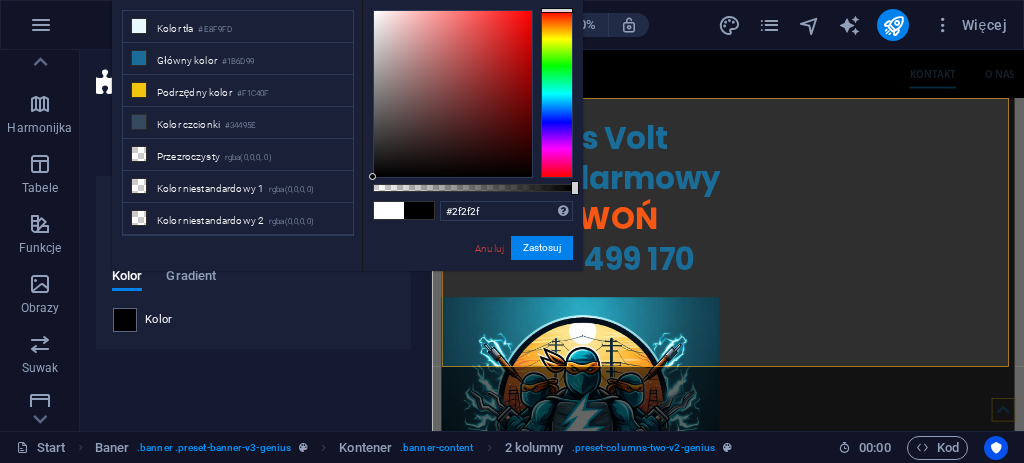 type on "#000000" 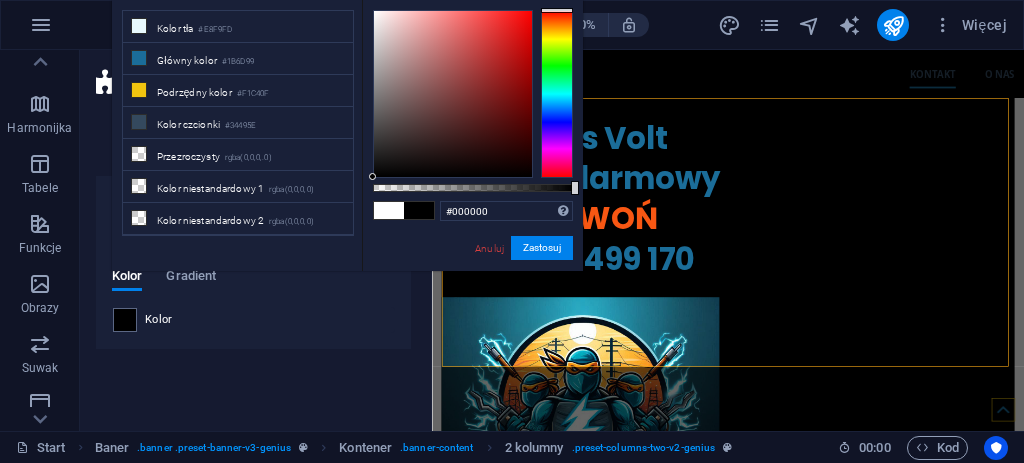 drag, startPoint x: 371, startPoint y: 9, endPoint x: 345, endPoint y: 267, distance: 259.30676 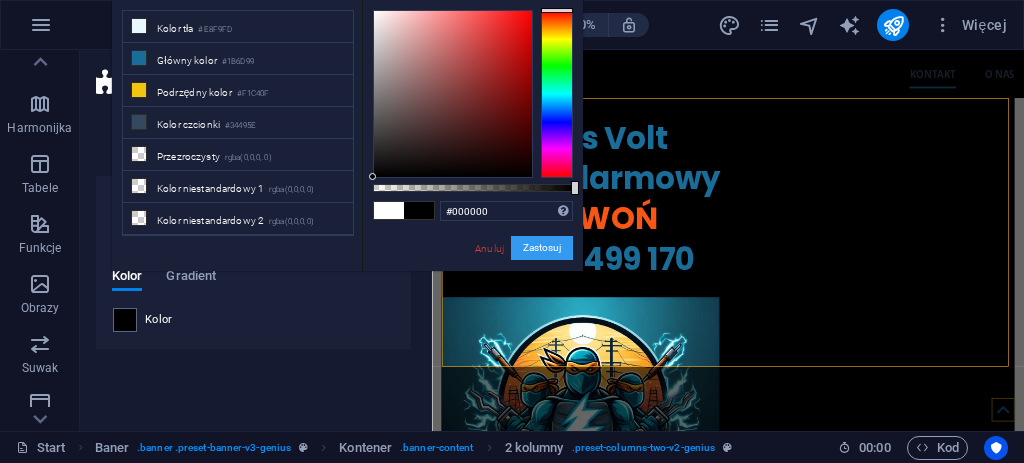 drag, startPoint x: 530, startPoint y: 247, endPoint x: 163, endPoint y: 324, distance: 374.99066 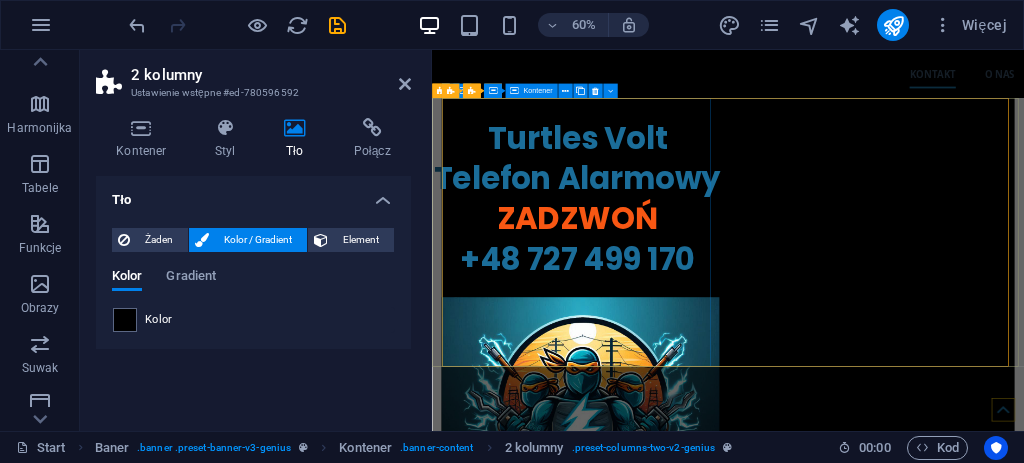 click on "​ Turtles Volt Telefon Alarmowy  ZADZWOŃ  +48 727 499 170" at bounding box center [675, 284] 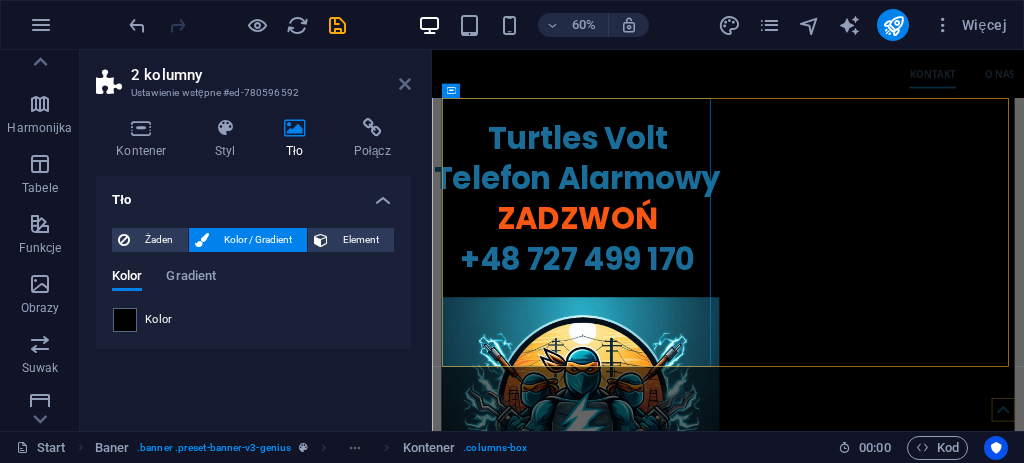 click at bounding box center [405, 84] 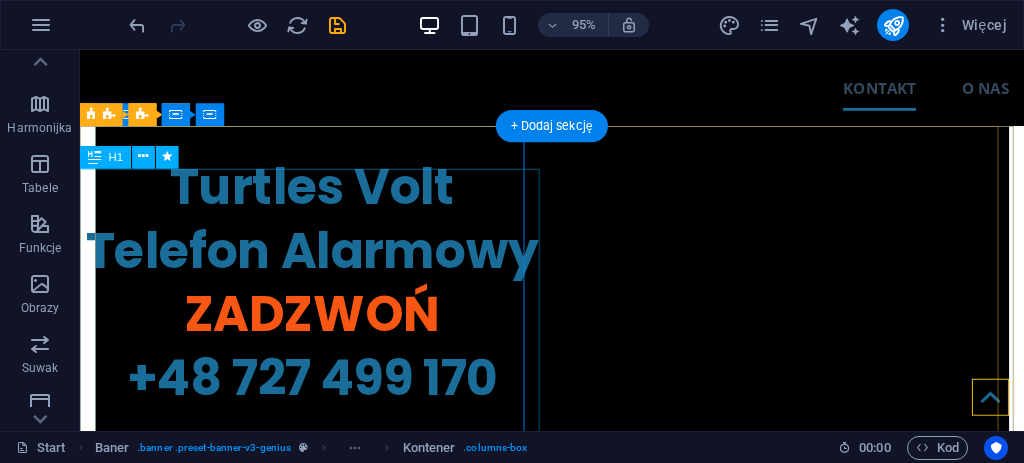 scroll, scrollTop: 2, scrollLeft: 0, axis: vertical 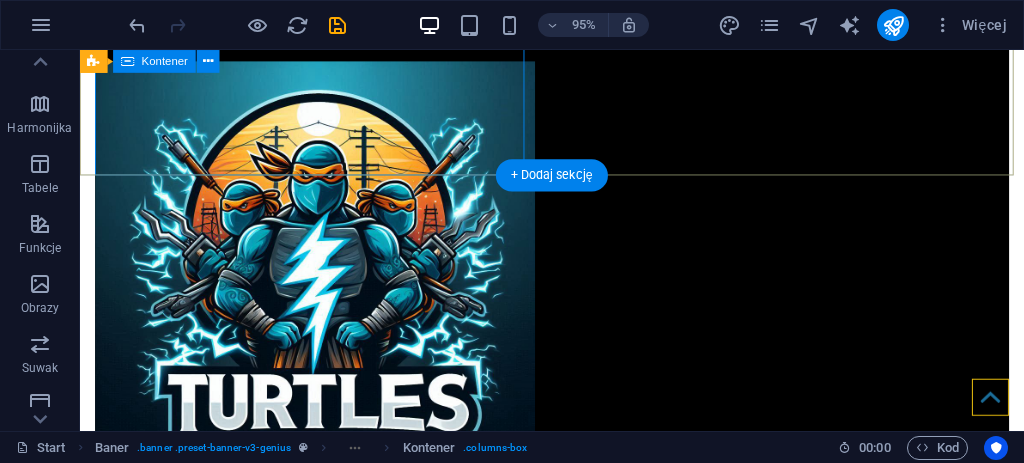 click on "​ Turtles Volt Telefon Alarmowy  ZADZWOŃ  +48 727 499 170" at bounding box center [577, 127] 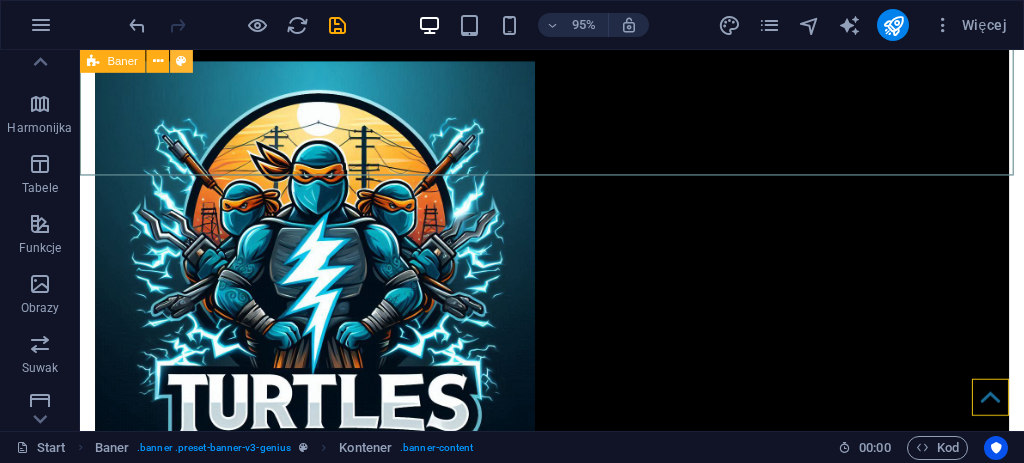 click at bounding box center (181, 61) 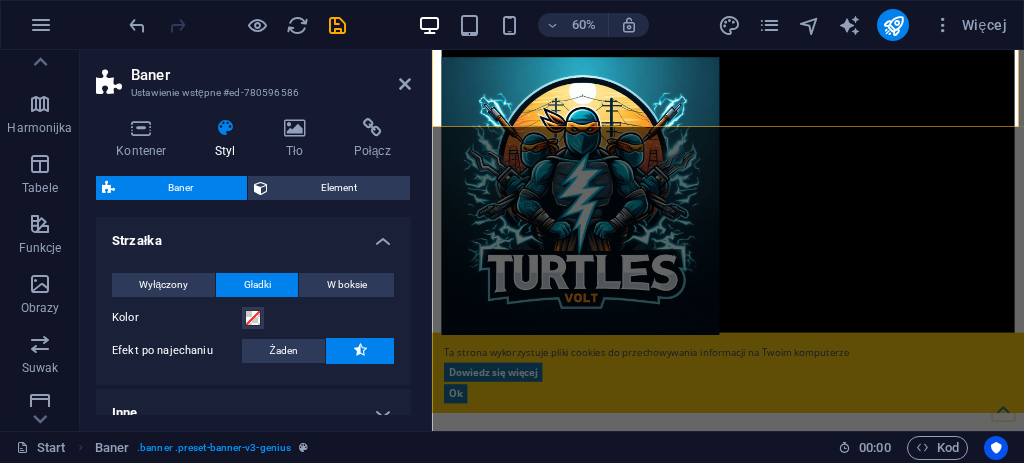 click at bounding box center [225, 128] 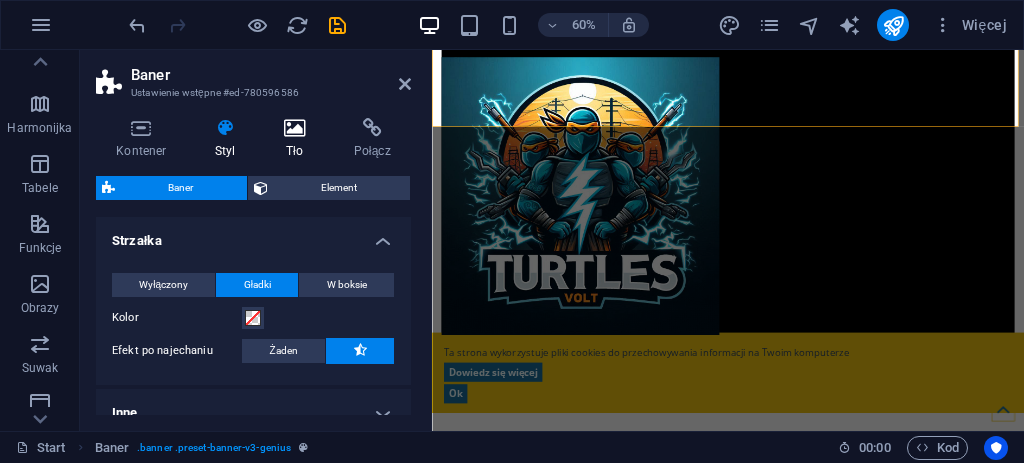 click at bounding box center (295, 128) 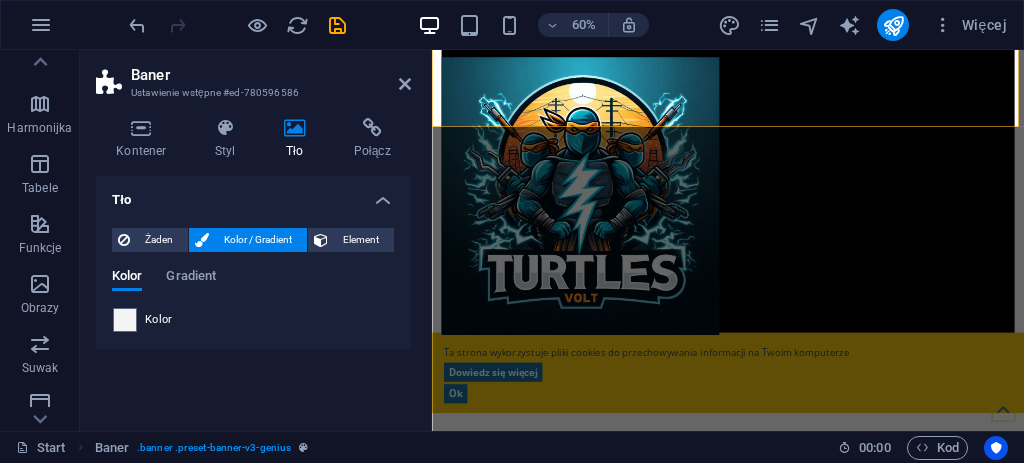 click on "Kolor Gradient Kolor" at bounding box center [253, 293] 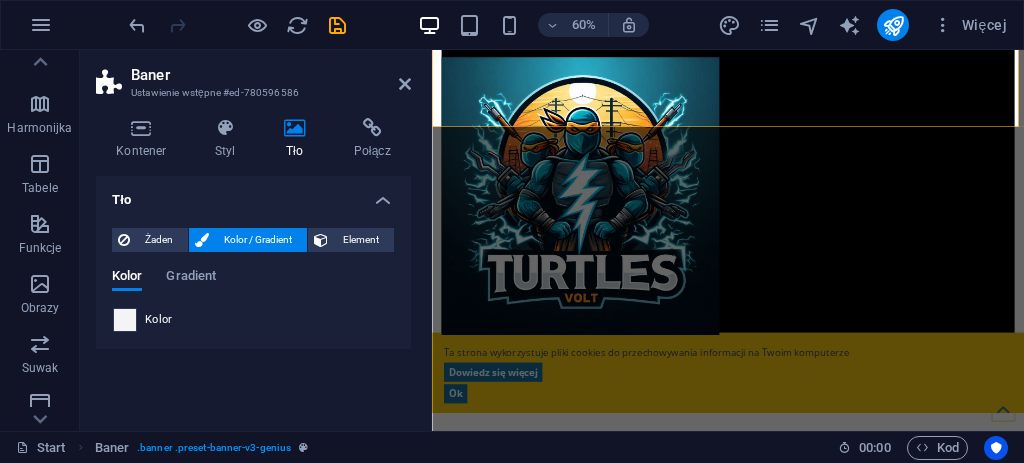 click at bounding box center (125, 320) 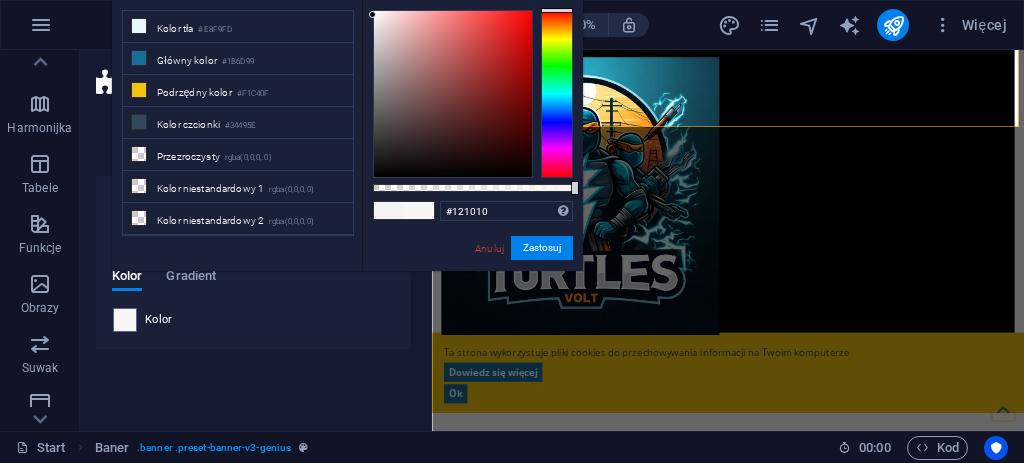 type on "#000000" 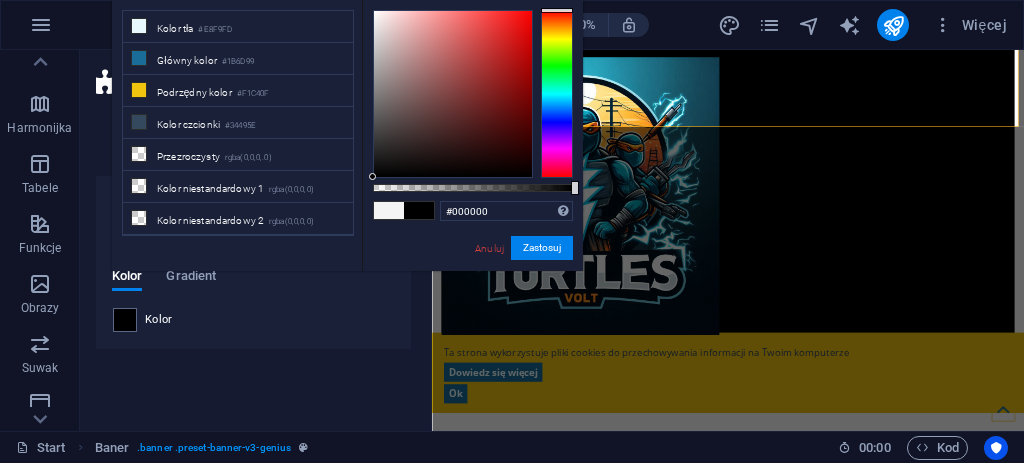 drag, startPoint x: 369, startPoint y: 15, endPoint x: 344, endPoint y: 253, distance: 239.30942 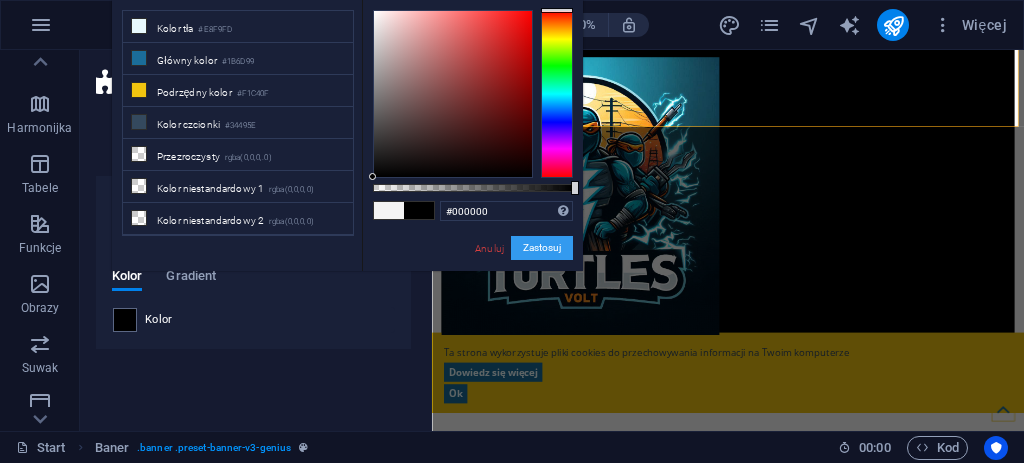 click on "Zastosuj" at bounding box center [542, 248] 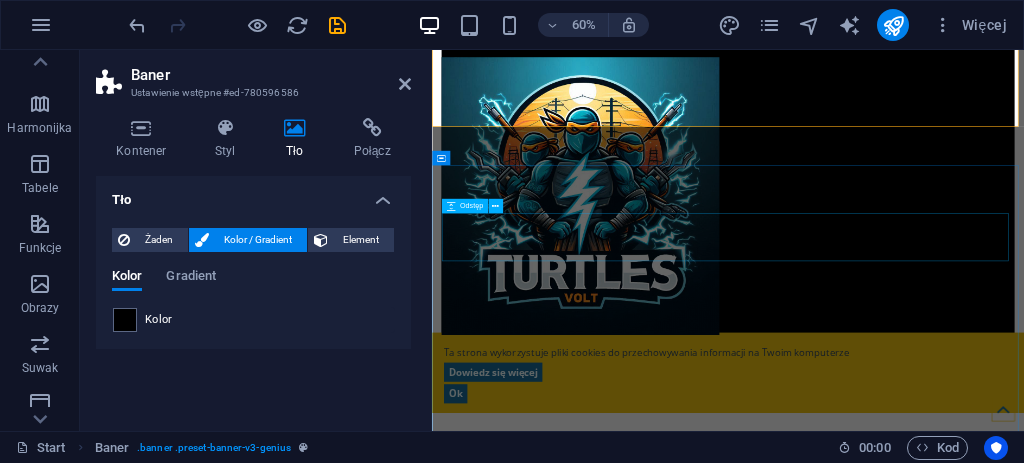 click at bounding box center (925, 775) 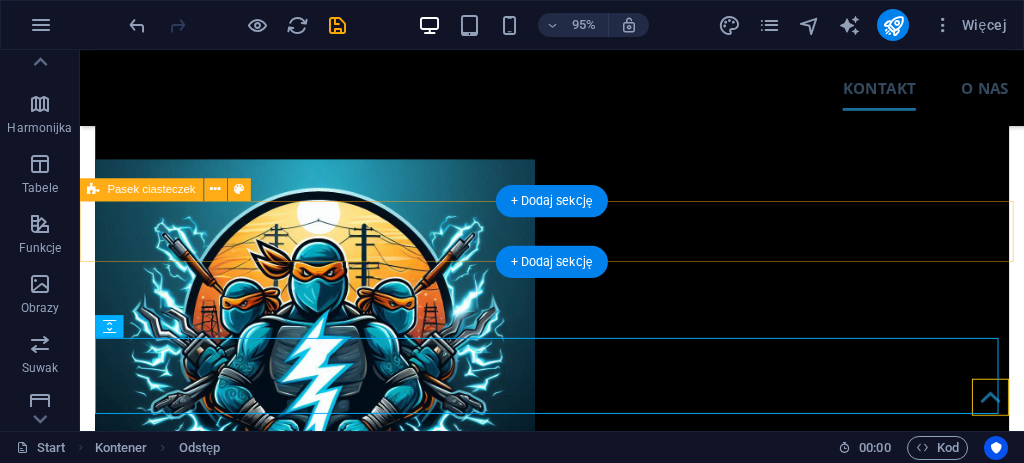 scroll, scrollTop: 266, scrollLeft: 0, axis: vertical 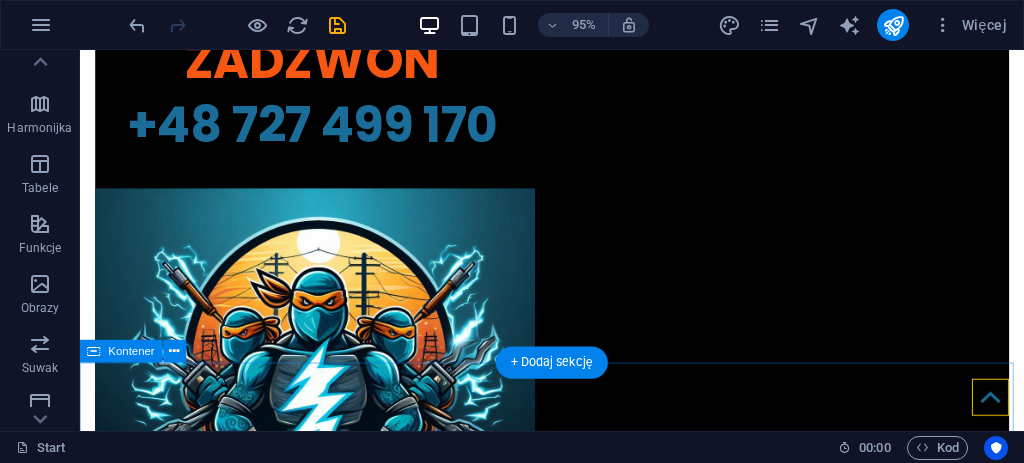 click on "Instalacje elektryczne Oferujemy kompleksowe usługi w zakresie wykonawstwa instalacji elektrycznych dla firm, obiektów przemysłowych, budownictwa oraz sektora publicznego i usługowego. Oświetlenie LED Oferujemy kompleksowy projekt, dostawę i montaż nowoczesnego oświetlenia LED dla biur, hal, magazynów, zakładów produkcyjnych oraz innych obiektów. Gwarantujemy optymalny dobór opraw, odpowiedni rozkład światła i zgodność z obowiązującymi normami. Badania i pomiary elektryczne Przeprowadzamy także okresowe pomiary i badania we wszelkiego rodzaju budynkach – firmowych, przemysłowych, mieszkalnych oraz publicznych, zgodnie z obowiązującym prawem budowlanym." at bounding box center (577, 1465) 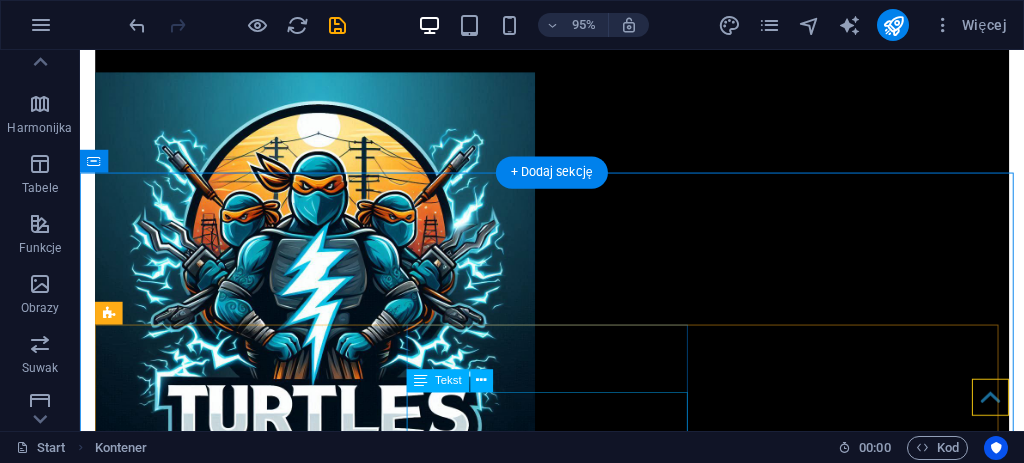scroll, scrollTop: 466, scrollLeft: 0, axis: vertical 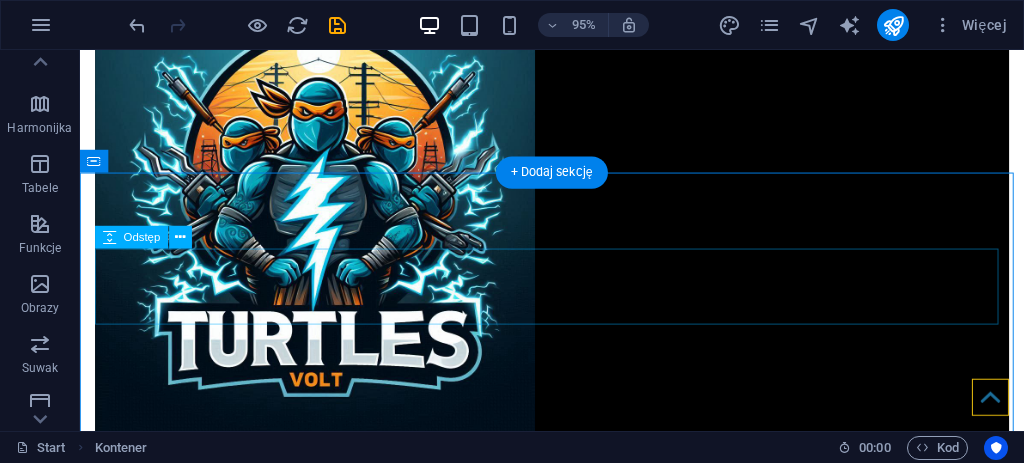 click at bounding box center (577, 709) 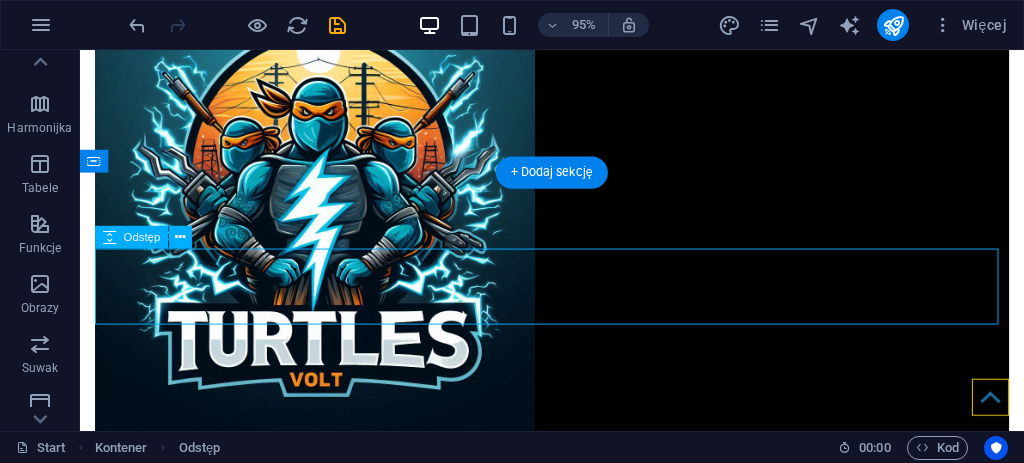 click at bounding box center [577, 709] 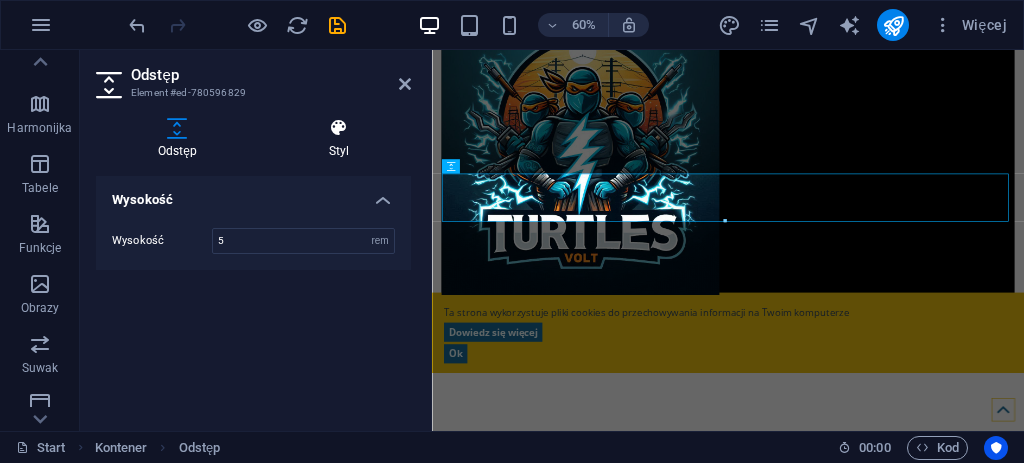 click at bounding box center (339, 128) 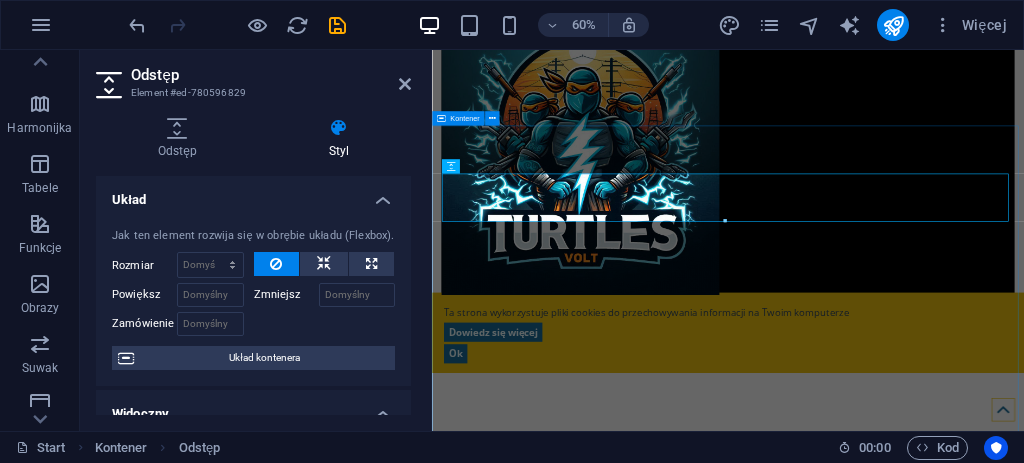 click on "Instalacje elektryczne Oferujemy kompleksowe usługi w zakresie wykonawstwa instalacji elektrycznych dla firm, obiektów przemysłowych, budownictwa oraz sektora publicznego i usługowego. Oświetlenie LED Oferujemy kompleksowy projekt, dostawę i montaż nowoczesnego oświetlenia LED dla biur, hal, magazynów, zakładów produkcyjnych oraz innych obiektów. Gwarantujemy optymalny dobór opraw, odpowiedni rozkład światła i zgodność z obowiązującymi normami. Badania i pomiary elektryczne Przeprowadzamy także okresowe pomiary i badania we wszelkiego rodzaju budynkach – firmowych, przemysłowych, mieszkalnych oraz publicznych, zgodnie z obowiązującym prawem budowlanym." at bounding box center [925, 1278] 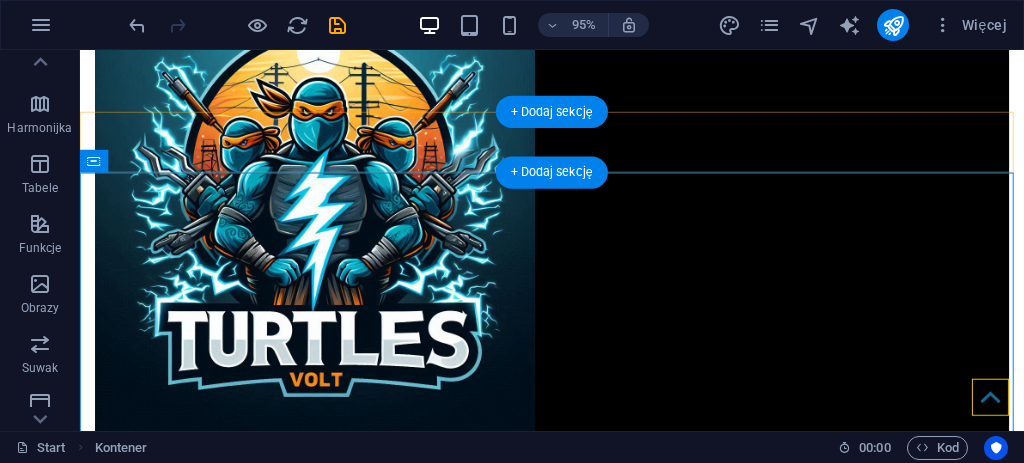 click on "+ Dodaj sekcję" at bounding box center (552, 112) 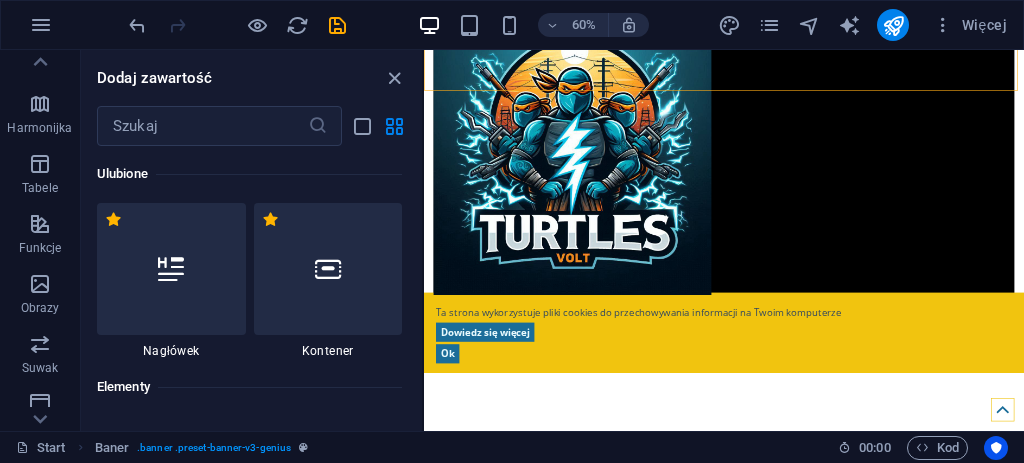 drag, startPoint x: 504, startPoint y: 88, endPoint x: 225, endPoint y: 199, distance: 300.26987 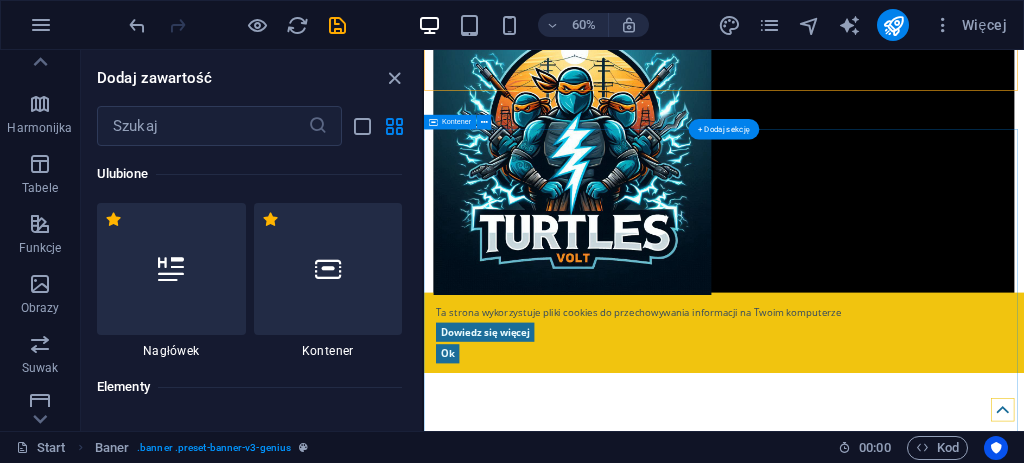 click on "Instalacje elektryczne Oferujemy kompleksowe usługi w zakresie wykonawstwa instalacji elektrycznych dla firm, obiektów przemysłowych, budownictwa oraz sektora publicznego i usługowego. Oświetlenie LED Oferujemy kompleksowy projekt, dostawę i montaż nowoczesnego oświetlenia LED dla biur, hal, magazynów, zakładów produkcyjnych oraz innych obiektów. Gwarantujemy optymalny dobór opraw, odpowiedni rozkład światła i zgodność z obowiązującymi normami. Badania i pomiary elektryczne Przeprowadzamy także okresowe pomiary i badania we wszelkiego rodzaju budynkach – firmowych, przemysłowych, mieszkalnych oraz publicznych, zgodnie z obowiązującym prawem budowlanym." at bounding box center [924, 1265] 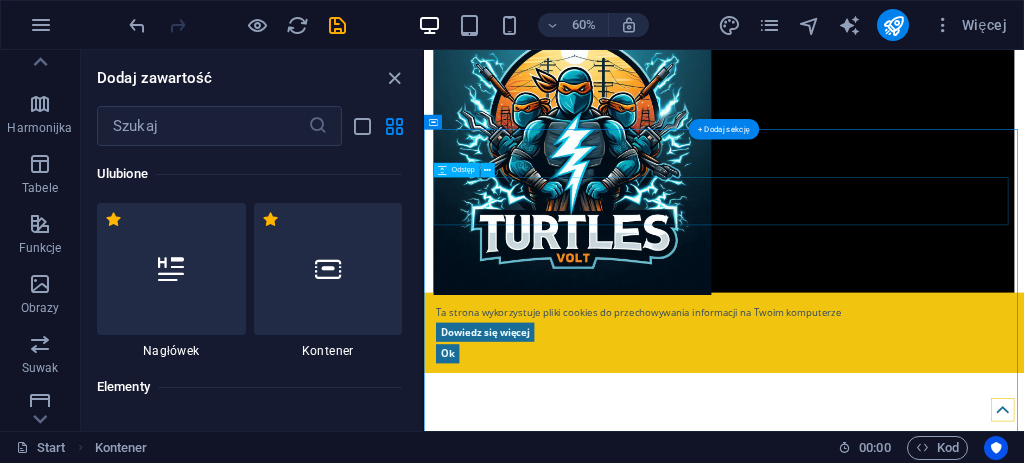 click at bounding box center [924, 709] 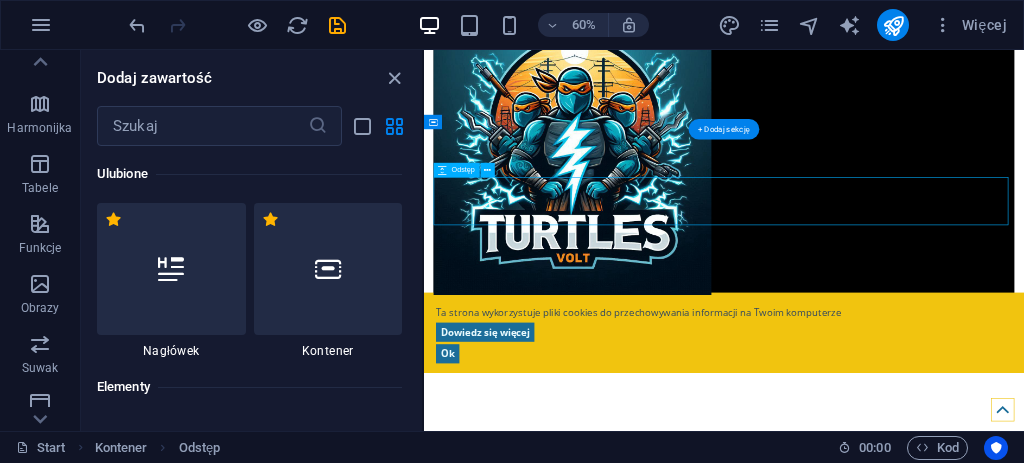 click at bounding box center [924, 709] 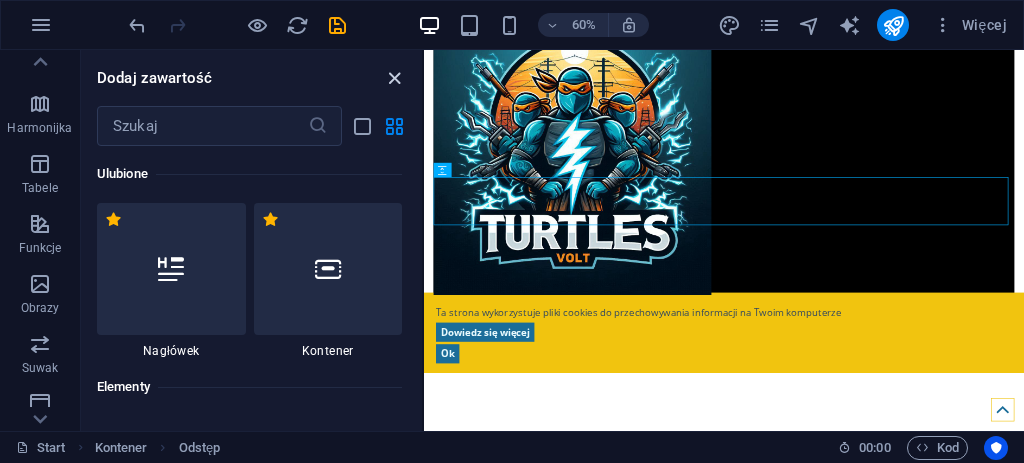 click at bounding box center [394, 78] 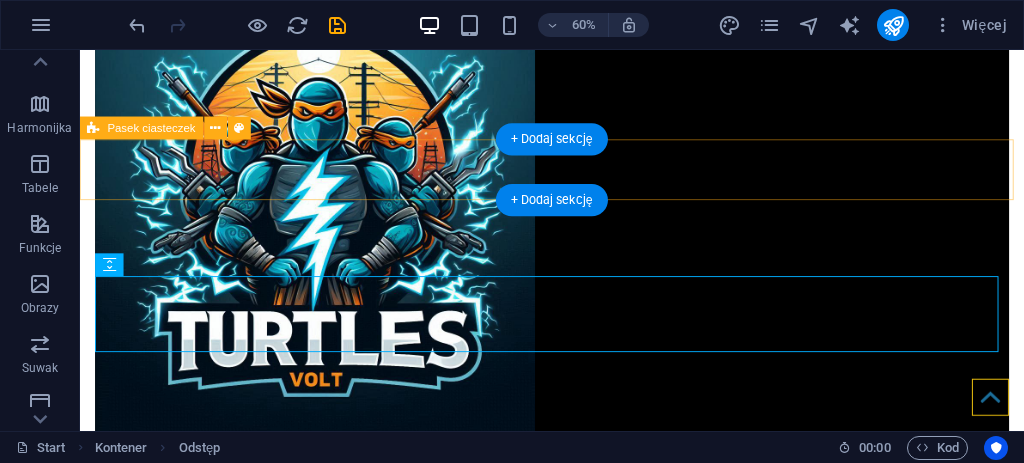scroll, scrollTop: 437, scrollLeft: 0, axis: vertical 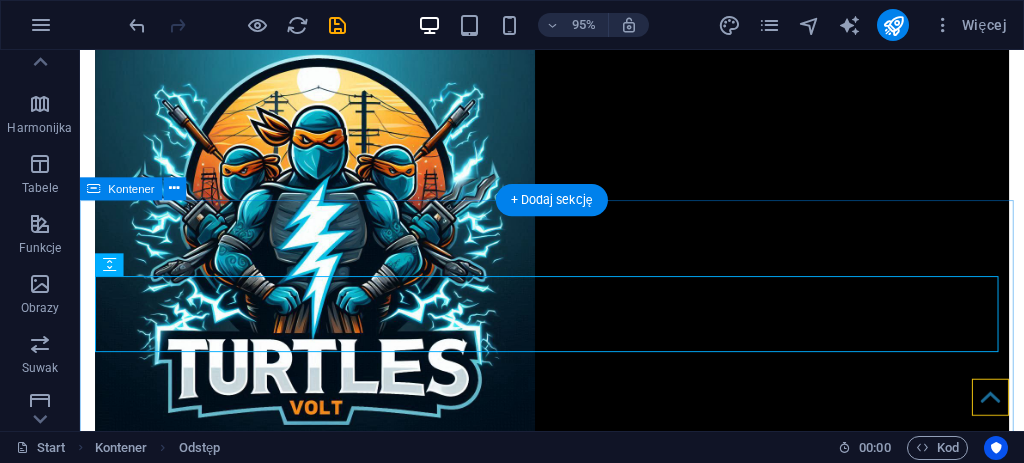 click on "Instalacje elektryczne Oferujemy kompleksowe usługi w zakresie wykonawstwa instalacji elektrycznych dla firm, obiektów przemysłowych, budownictwa oraz sektora publicznego i usługowego. Oświetlenie LED Oferujemy kompleksowy projekt, dostawę i montaż nowoczesnego oświetlenia LED dla biur, hal, magazynów, zakładów produkcyjnych oraz innych obiektów. Gwarantujemy optymalny dobór opraw, odpowiedni rozkład światła i zgodność z obowiązującymi normami. Badania i pomiary elektryczne Przeprowadzamy także okresowe pomiary i badania we wszelkiego rodzaju budynkach – firmowych, przemysłowych, mieszkalnych oraz publicznych, zgodnie z obowiązującym prawem budowlanym." at bounding box center [577, 1294] 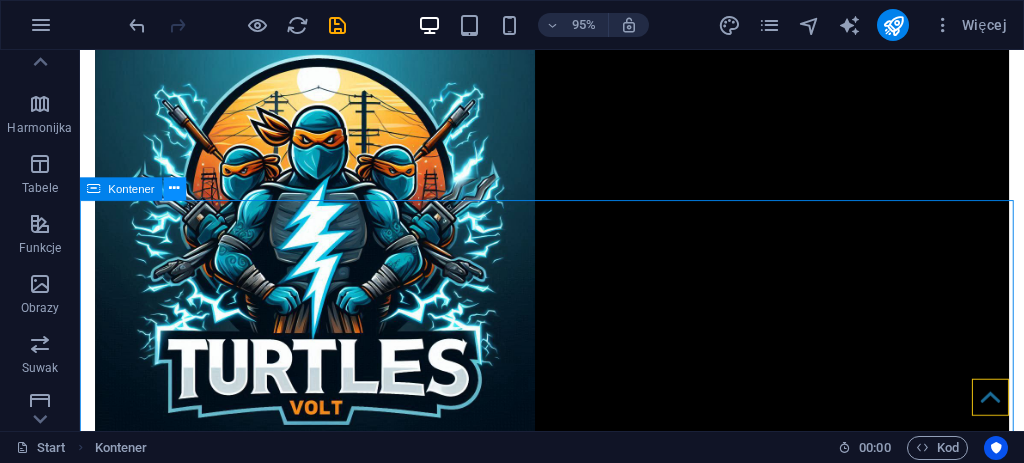 click at bounding box center (175, 189) 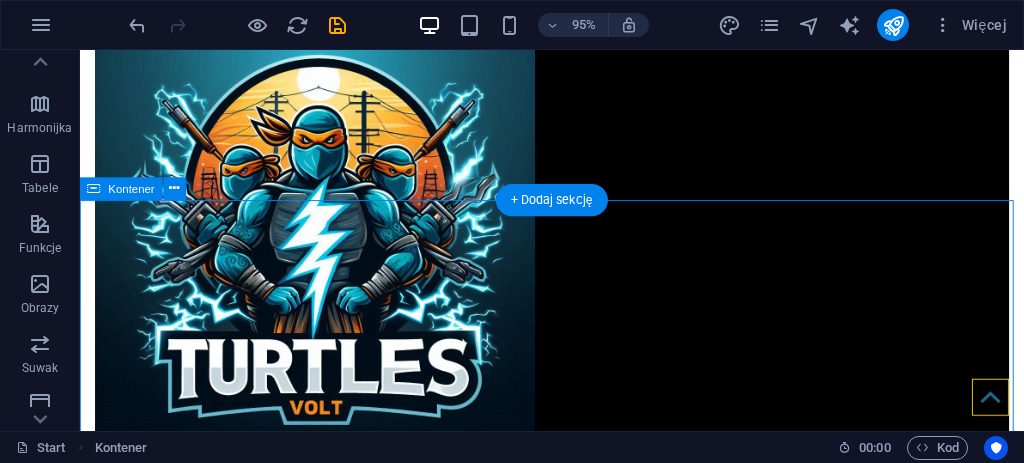 click on "Instalacje elektryczne Oferujemy kompleksowe usługi w zakresie wykonawstwa instalacji elektrycznych dla firm, obiektów przemysłowych, budownictwa oraz sektora publicznego i usługowego. Oświetlenie LED Oferujemy kompleksowy projekt, dostawę i montaż nowoczesnego oświetlenia LED dla biur, hal, magazynów, zakładów produkcyjnych oraz innych obiektów. Gwarantujemy optymalny dobór opraw, odpowiedni rozkład światła i zgodność z obowiązującymi normami. Badania i pomiary elektryczne Przeprowadzamy także okresowe pomiary i badania we wszelkiego rodzaju budynkach – firmowych, przemysłowych, mieszkalnych oraz publicznych, zgodnie z obowiązującym prawem budowlanym." at bounding box center [577, 1294] 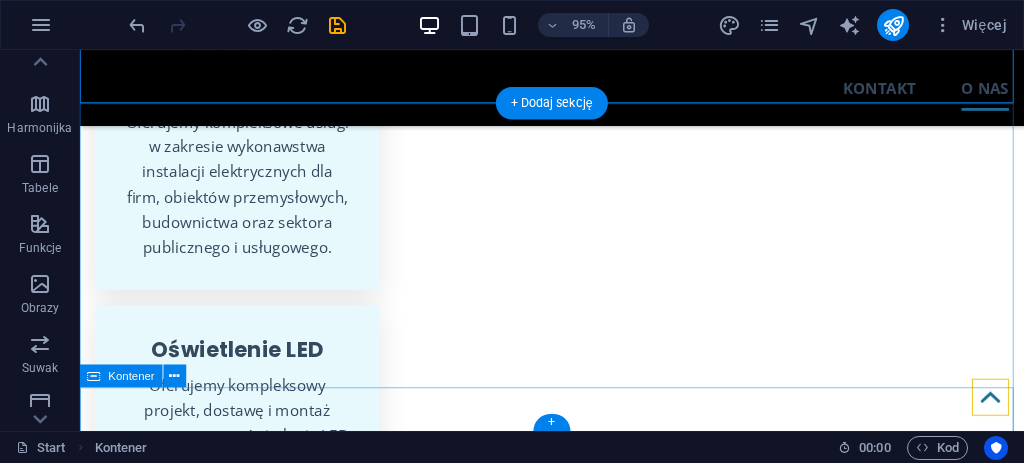 scroll, scrollTop: 1136, scrollLeft: 0, axis: vertical 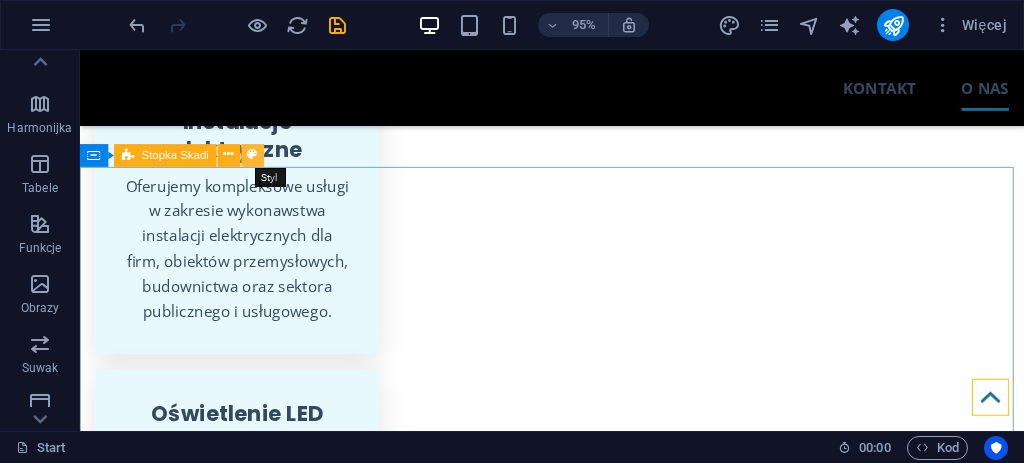 click at bounding box center [252, 155] 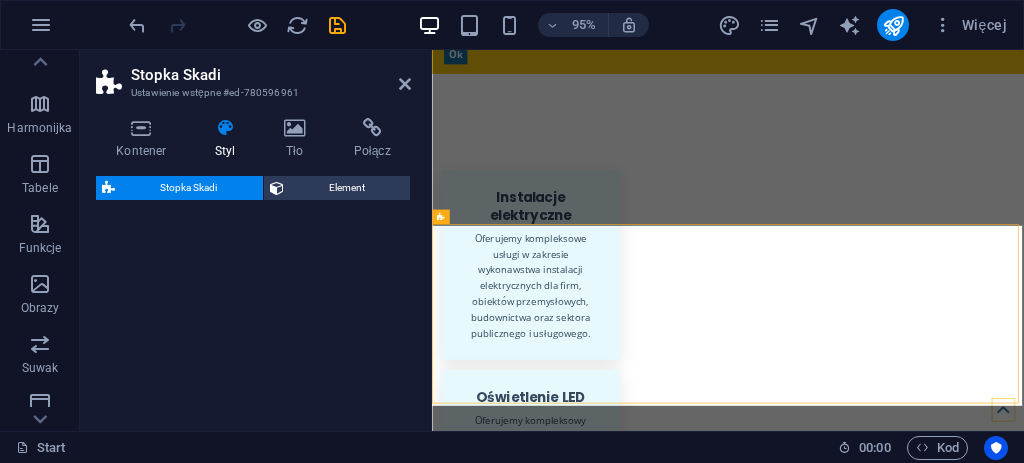 select on "rem" 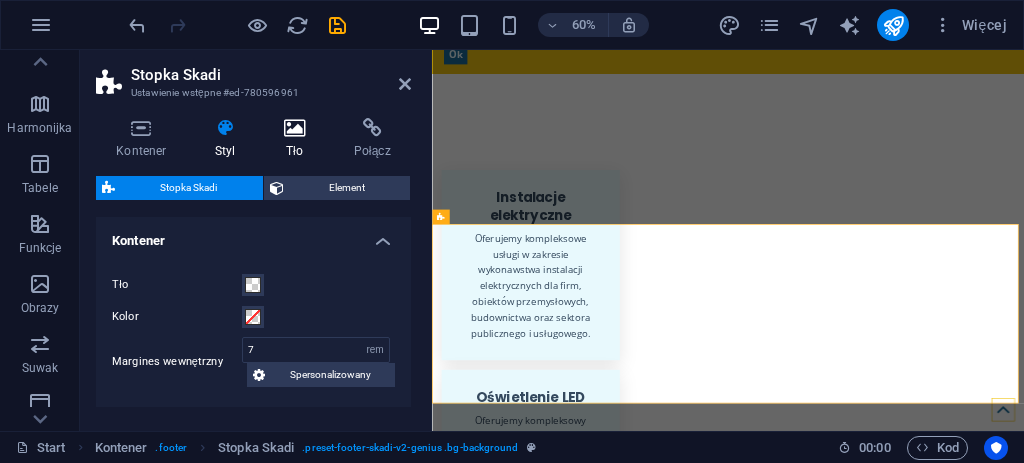 click at bounding box center [295, 128] 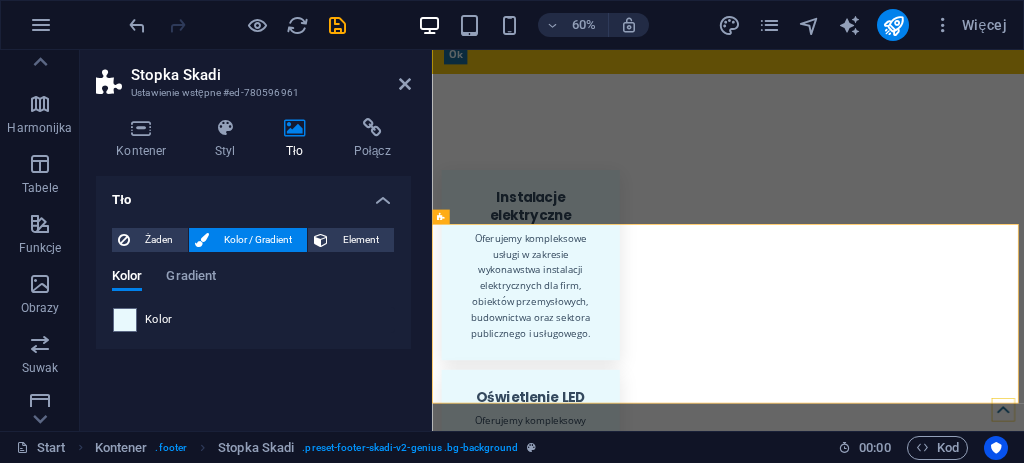 click on "Kolor / Gradient" at bounding box center [258, 240] 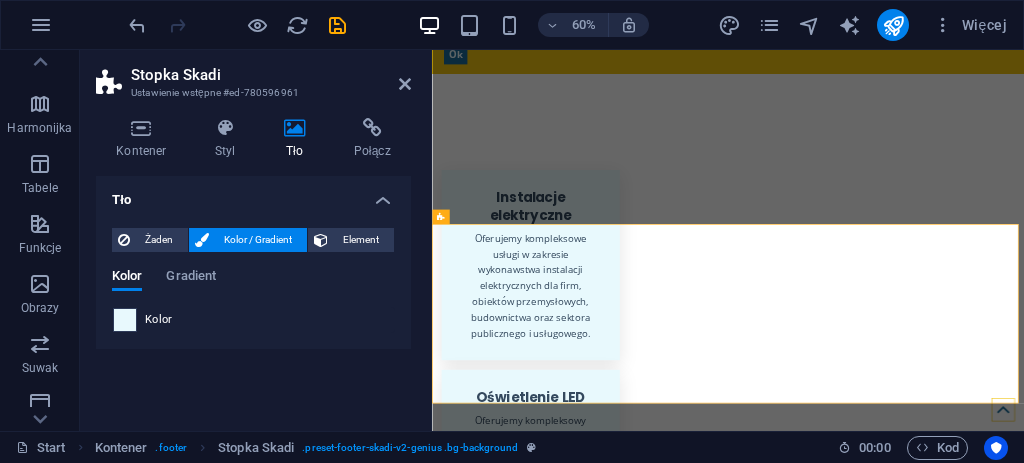 click at bounding box center (125, 320) 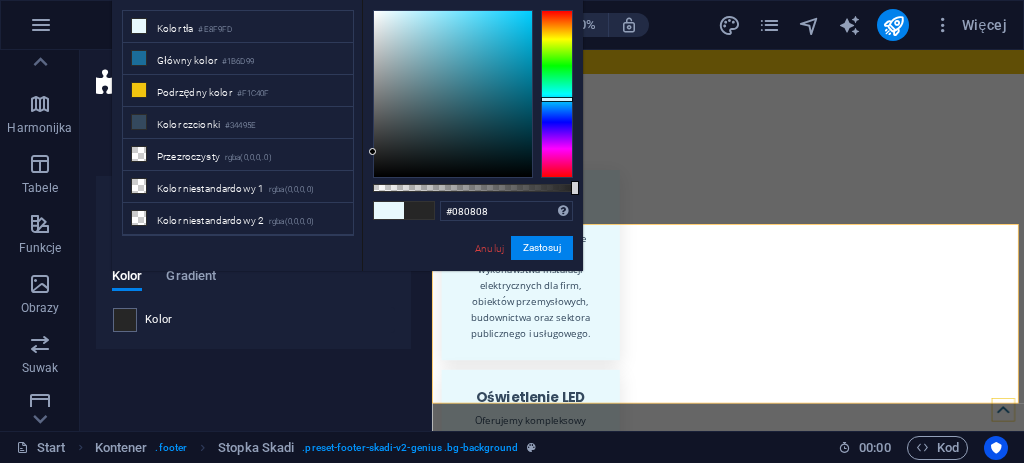 type on "#000000" 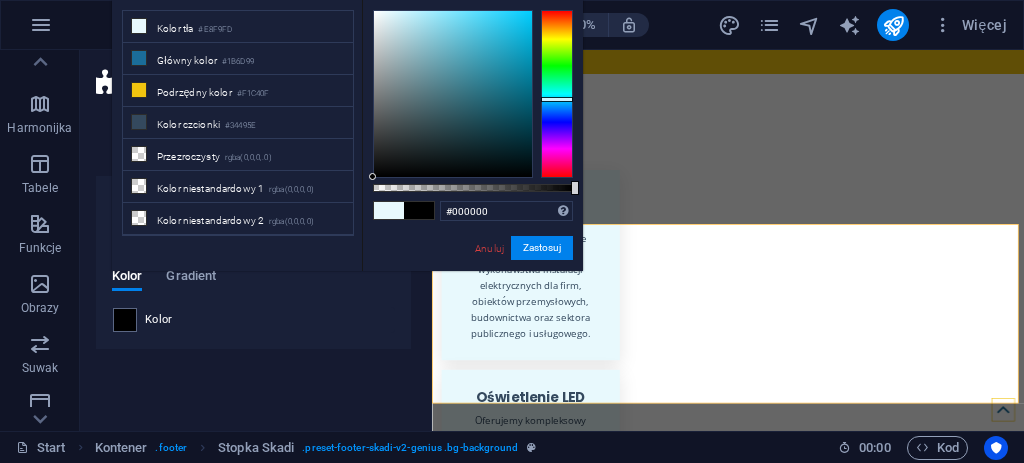 drag, startPoint x: 385, startPoint y: 8, endPoint x: 357, endPoint y: 221, distance: 214.83249 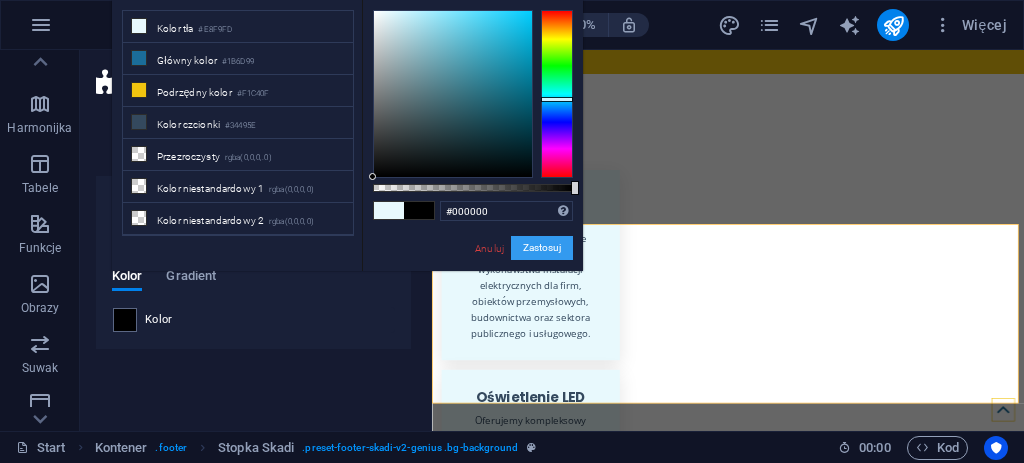 click on "Zastosuj" at bounding box center [542, 248] 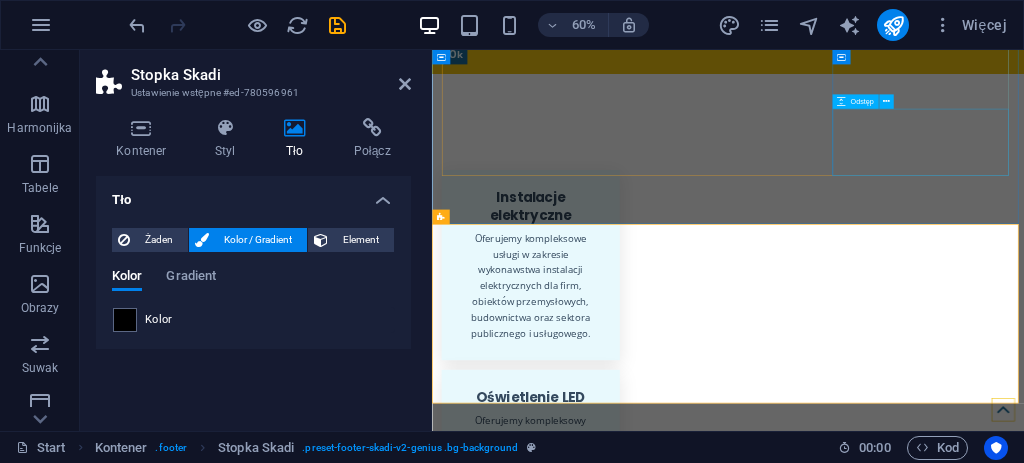 click at bounding box center [596, 1334] 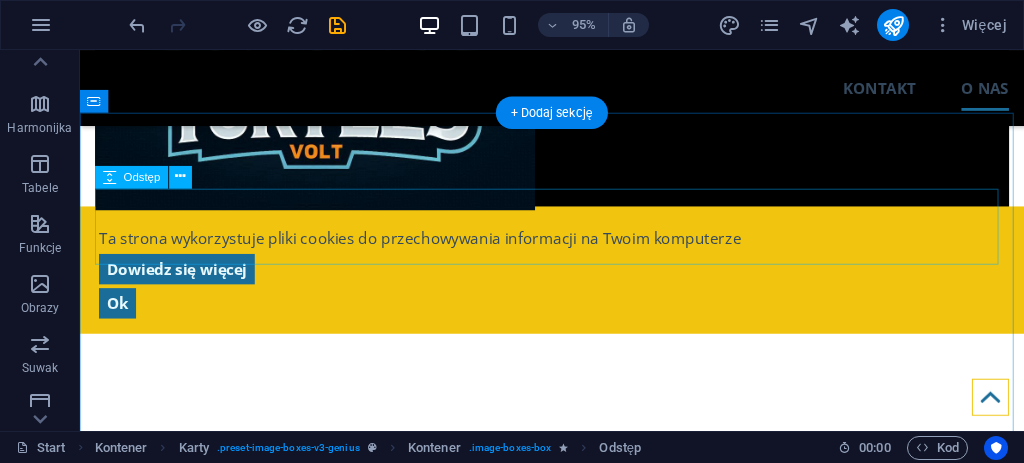 scroll, scrollTop: 506, scrollLeft: 0, axis: vertical 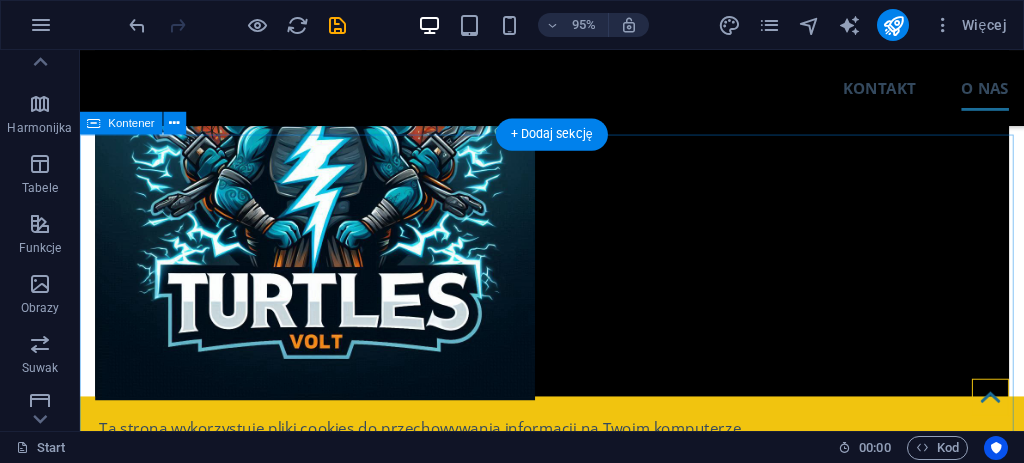 click on "Instalacje elektryczne Oferujemy kompleksowe usługi w zakresie wykonawstwa instalacji elektrycznych dla firm, obiektów przemysłowych, budownictwa oraz sektora publicznego i usługowego. Oświetlenie LED Oferujemy kompleksowy projekt, dostawę i montaż nowoczesnego oświetlenia LED dla biur, hal, magazynów, zakładów produkcyjnych oraz innych obiektów. Gwarantujemy optymalny dobór opraw, odpowiedni rozkład światła i zgodność z obowiązującymi normami. Badania i pomiary elektryczne Przeprowadzamy także okresowe pomiary i badania we wszelkiego rodzaju budynkach – firmowych, przemysłowych, mieszkalnych oraz publicznych, zgodnie z obowiązującym prawem budowlanym." at bounding box center [577, 1225] 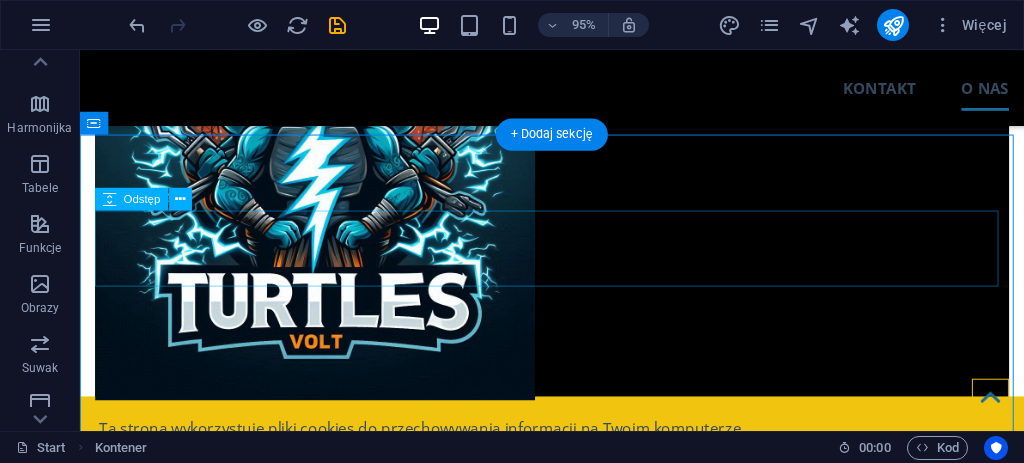 click at bounding box center [577, 669] 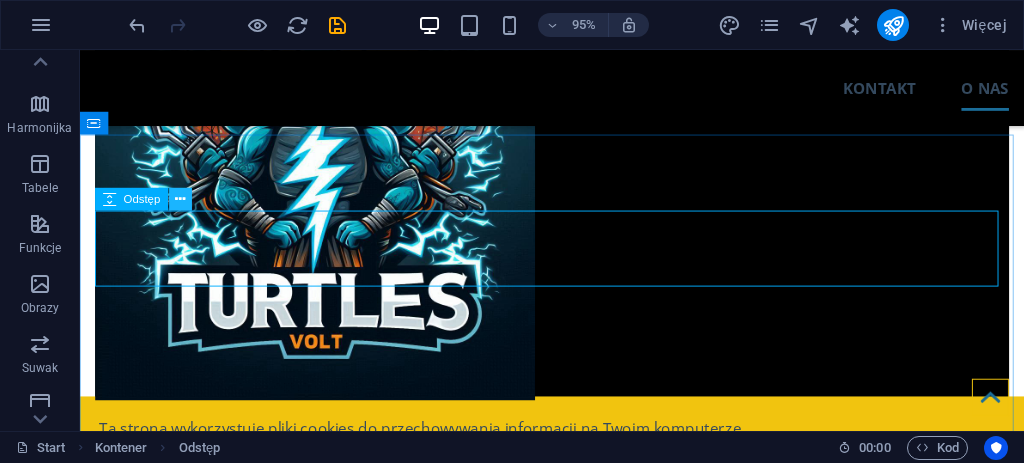 click at bounding box center (180, 199) 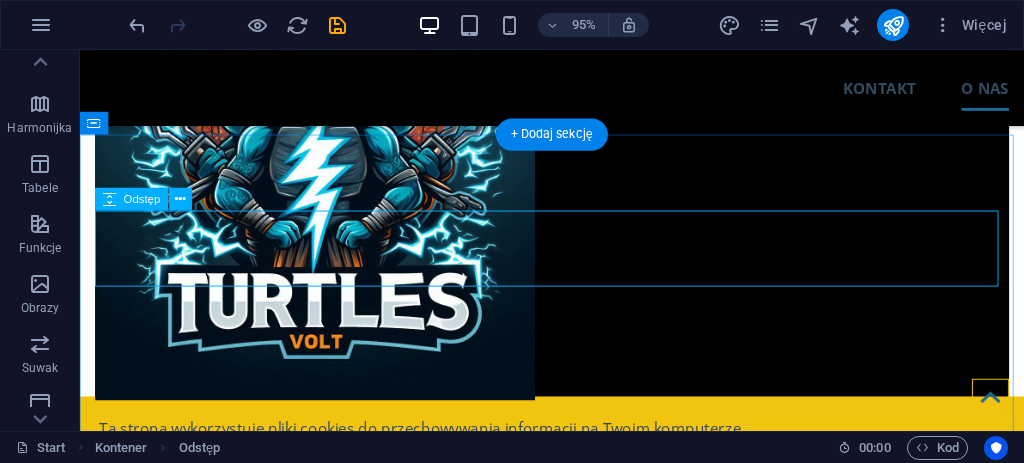 click at bounding box center [577, 669] 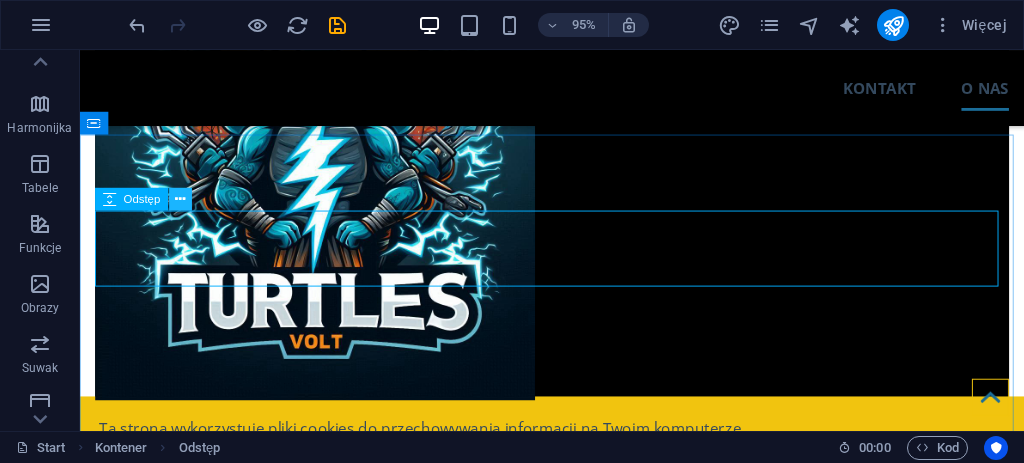 click at bounding box center [180, 199] 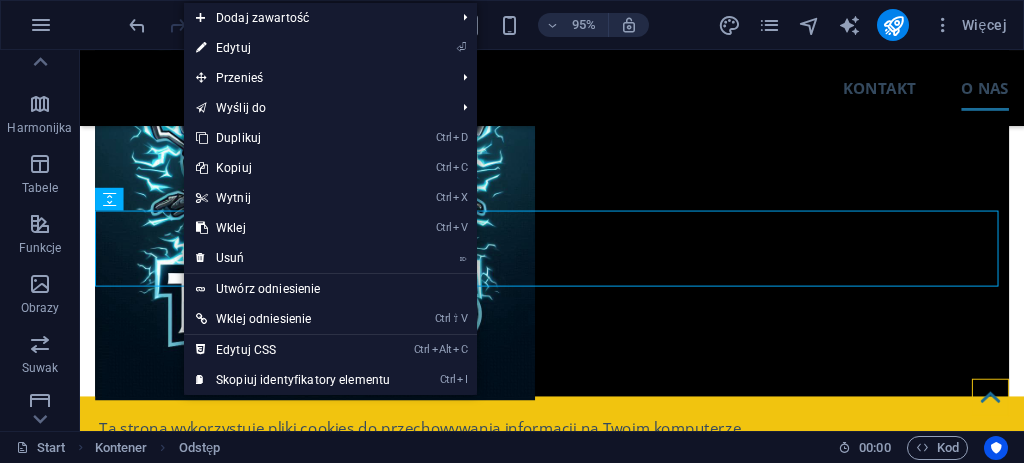 click on "⌦  Usuń" at bounding box center [293, 258] 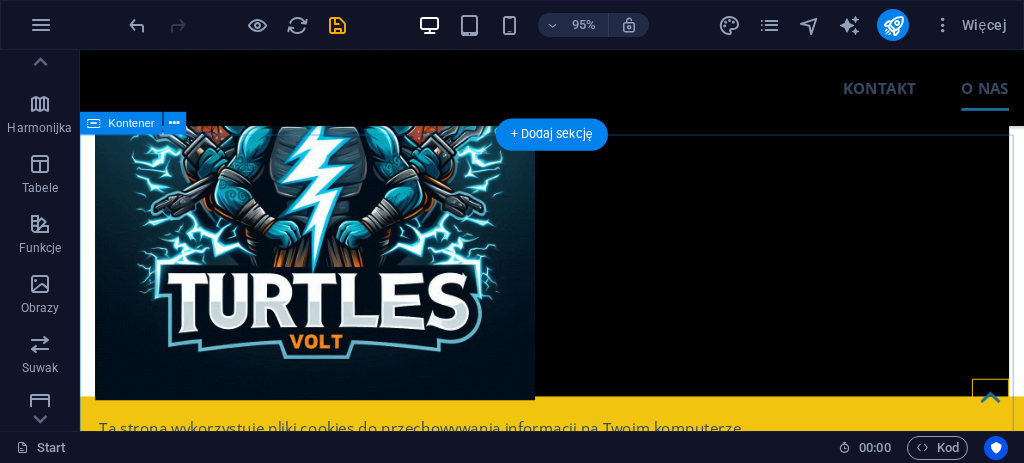 click on "Instalacje elektryczne Oferujemy kompleksowe usługi w zakresie wykonawstwa instalacji elektrycznych dla firm, obiektów przemysłowych, budownictwa oraz sektora publicznego i usługowego. Oświetlenie LED Oferujemy kompleksowy projekt, dostawę i montaż nowoczesnego oświetlenia LED dla biur, hal, magazynów, zakładów produkcyjnych oraz innych obiektów. Gwarantujemy optymalny dobór opraw, odpowiedni rozkład światła i zgodność z obowiązującymi normami. Badania i pomiary elektryczne Przeprowadzamy także okresowe pomiary i badania we wszelkiego rodzaju budynkach – firmowych, przemysłowych, mieszkalnych oraz publicznych, zgodnie z obowiązującym prawem budowlanym." at bounding box center (577, 1185) 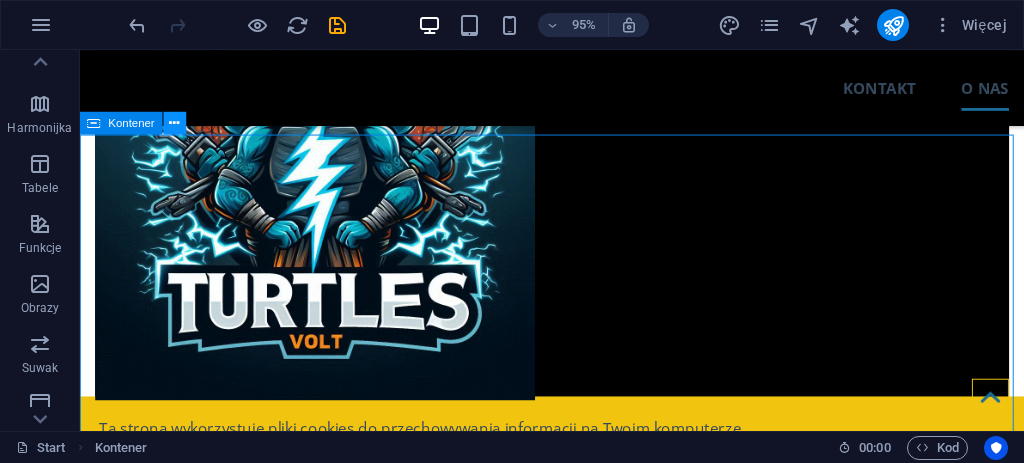 click at bounding box center [175, 123] 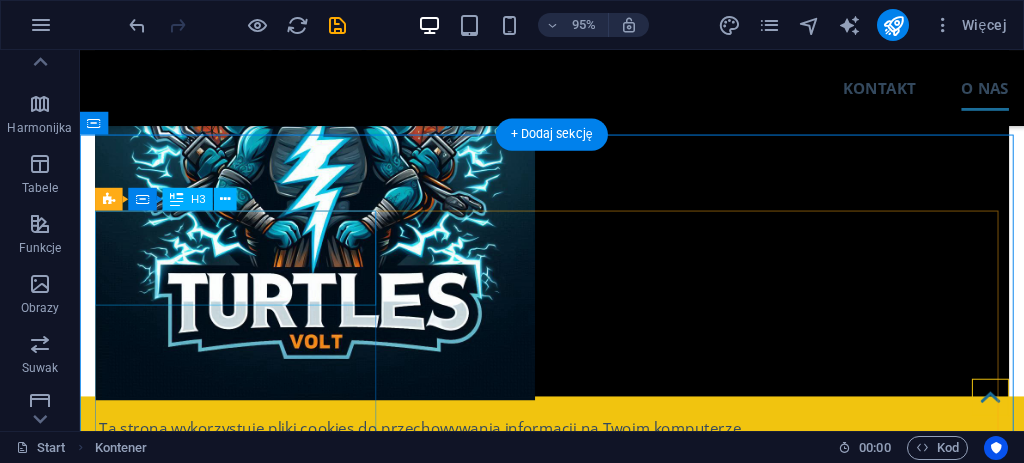 click on "Instalacje elektryczne" at bounding box center (245, 679) 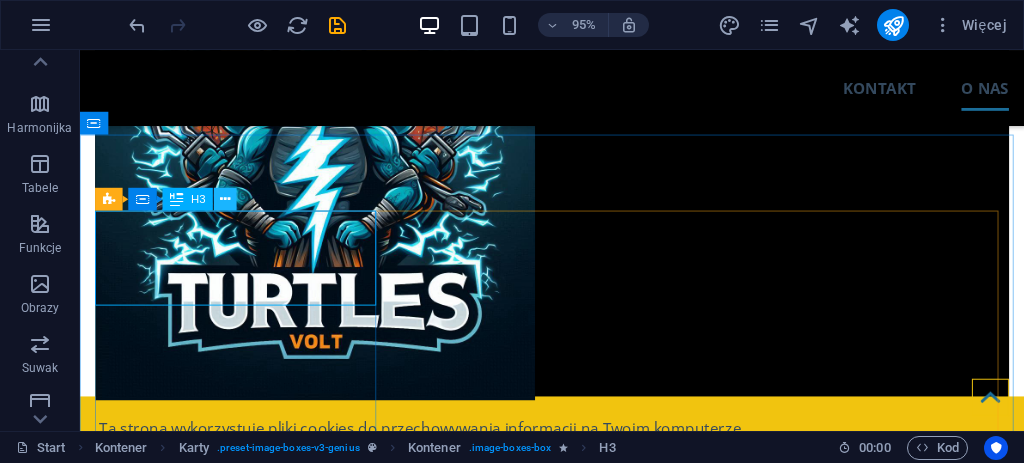click at bounding box center (225, 199) 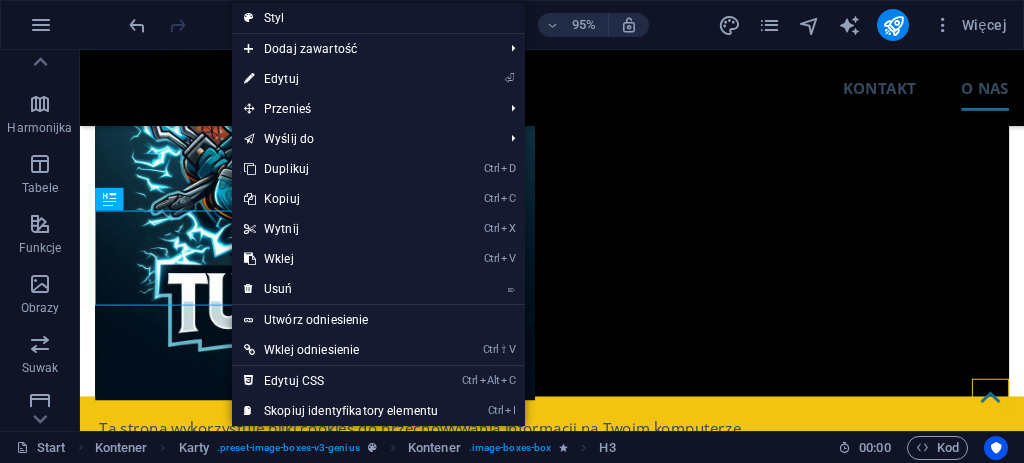 click on "Styl" at bounding box center [378, 18] 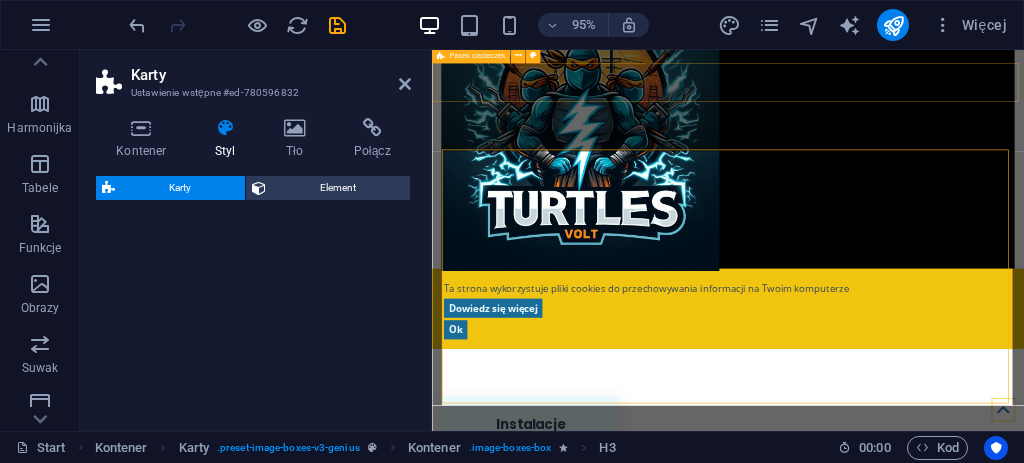 select on "rem" 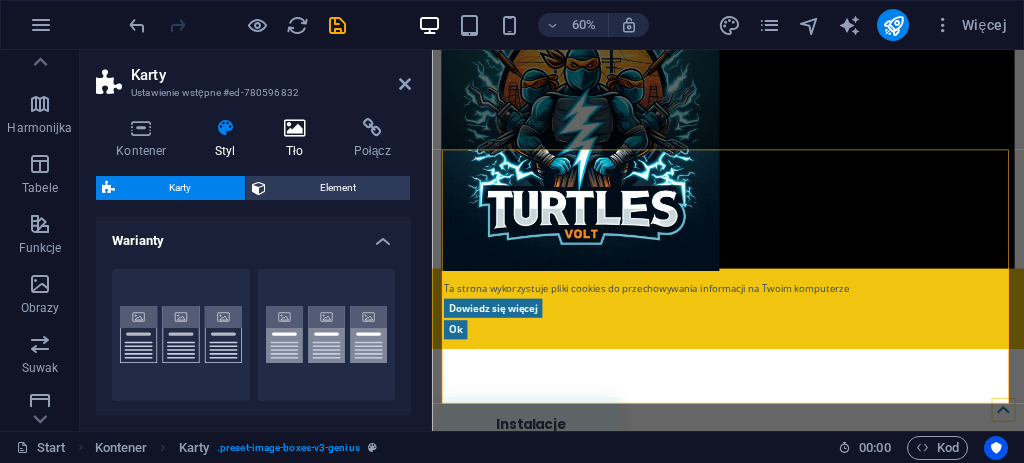 click at bounding box center (295, 128) 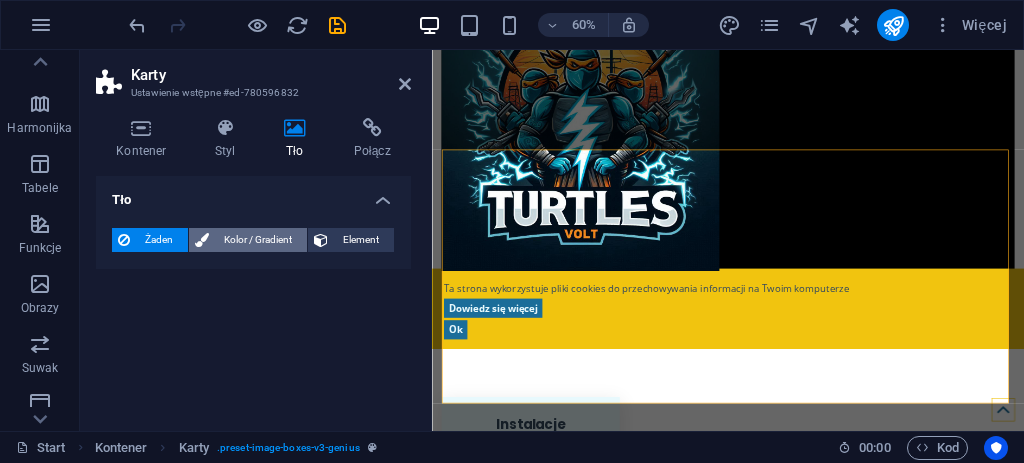 click on "Kolor / Gradient" at bounding box center [258, 240] 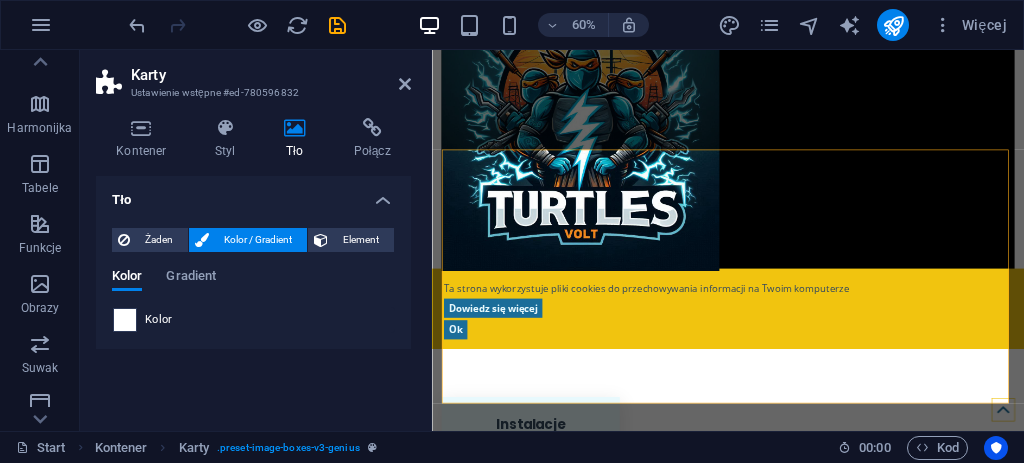 click at bounding box center (125, 320) 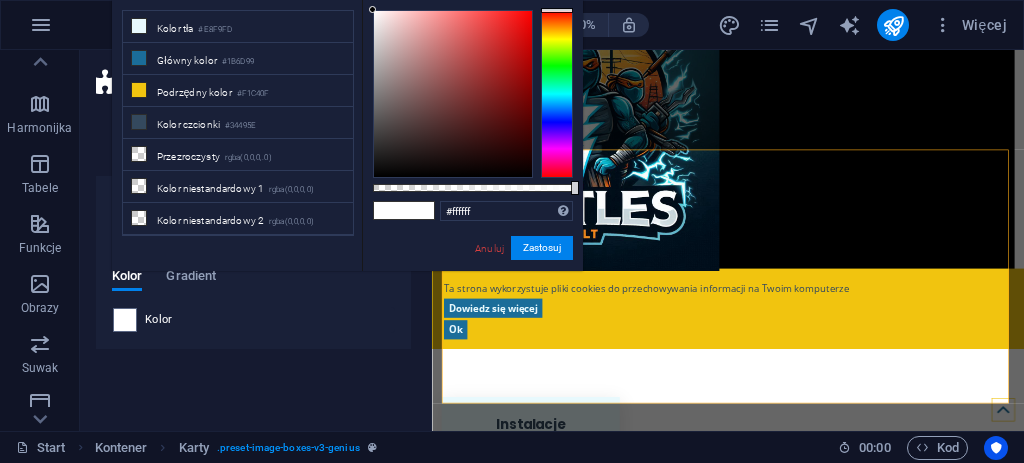 type on "#000000" 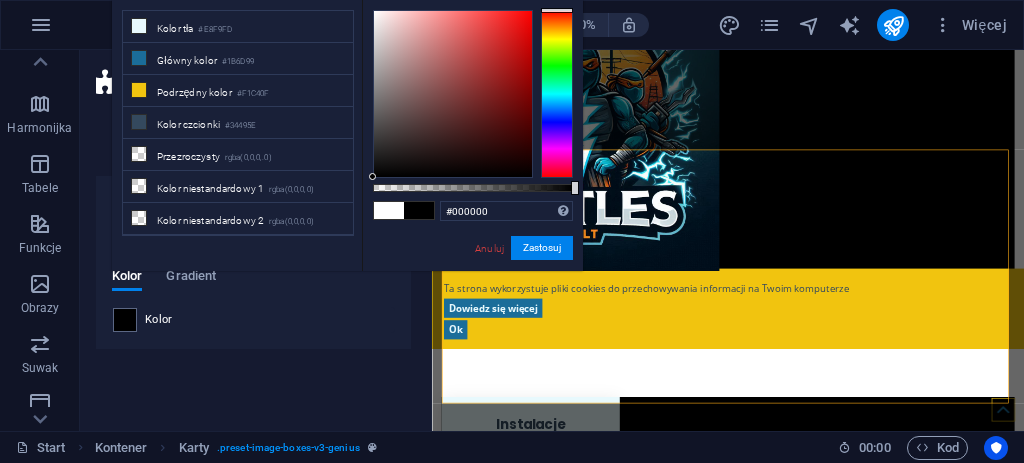 drag, startPoint x: 368, startPoint y: 9, endPoint x: 421, endPoint y: 242, distance: 238.95187 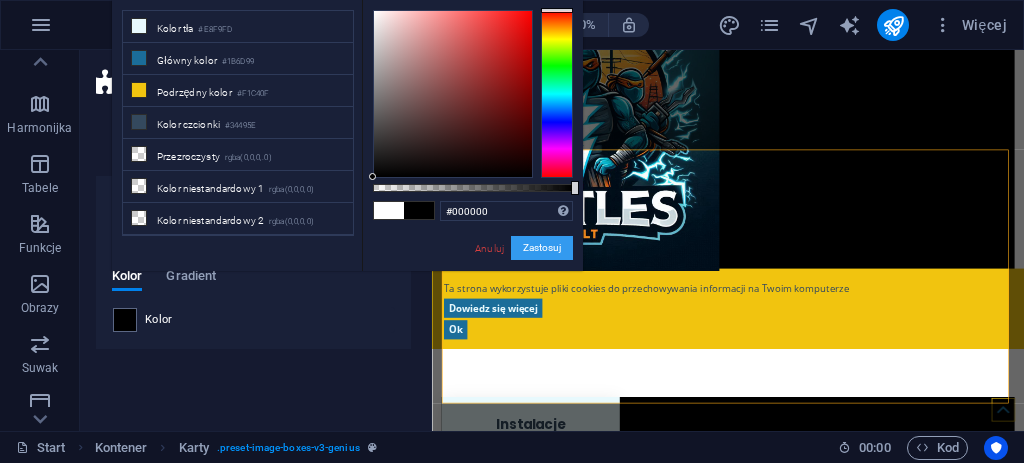 drag, startPoint x: 183, startPoint y: 342, endPoint x: 541, endPoint y: 255, distance: 368.4196 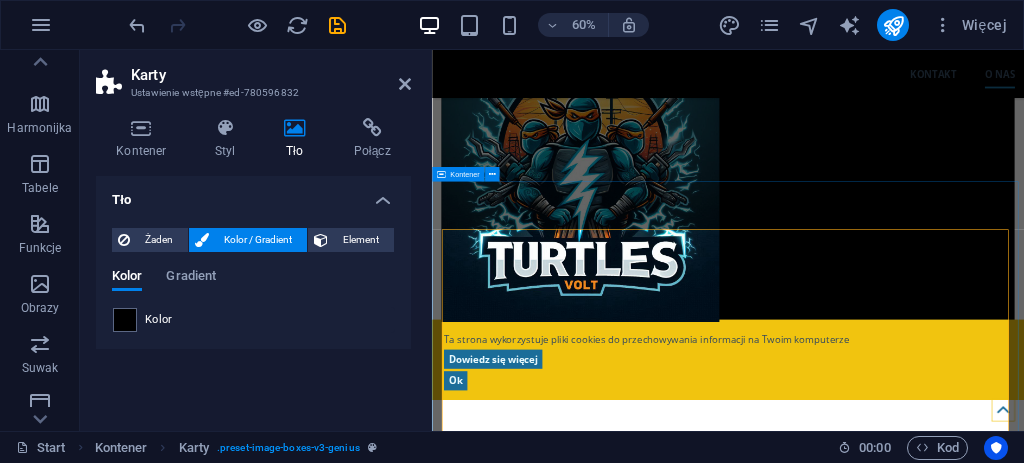 scroll, scrollTop: 373, scrollLeft: 0, axis: vertical 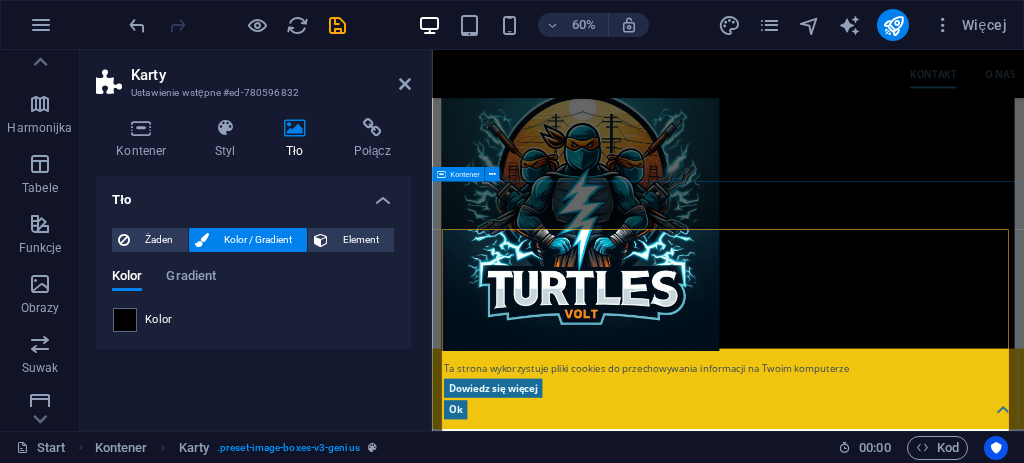 click on "Instalacje elektryczne Oferujemy kompleksowe usługi w zakresie wykonawstwa instalacji elektrycznych dla firm, obiektów przemysłowych, budownictwa oraz sektora publicznego i usługowego. Oświetlenie LED Oferujemy kompleksowy projekt, dostawę i montaż nowoczesnego oświetlenia LED dla biur, hal, magazynów, zakładów produkcyjnych oraz innych obiektów. Gwarantujemy optymalny dobór opraw, odpowiedni rozkład światła i zgodność z obowiązującymi normami. Badania i pomiary elektryczne Przeprowadzamy także okresowe pomiary i badania we wszelkiego rodzaju budynkach – firmowych, przemysłowych, mieszkalnych oraz publicznych, zgodnie z obowiązującym prawem budowlanym." at bounding box center (925, 1331) 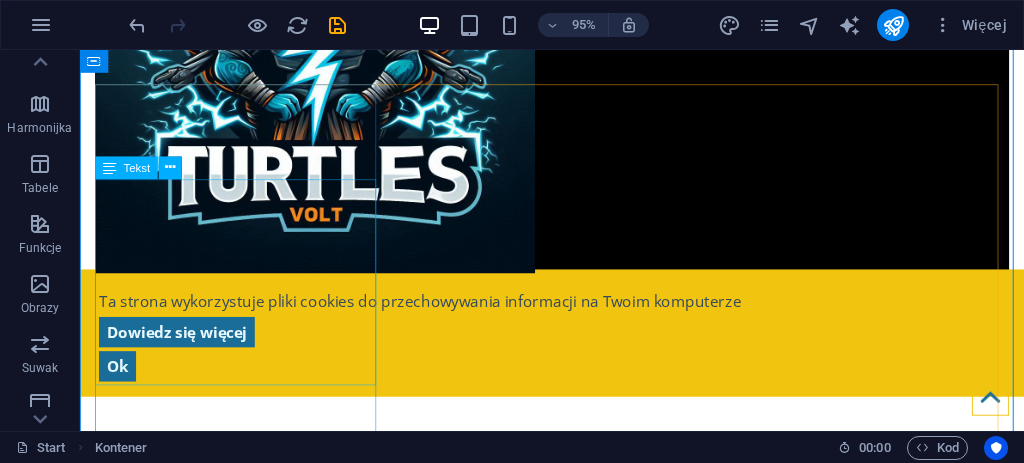 scroll, scrollTop: 906, scrollLeft: 0, axis: vertical 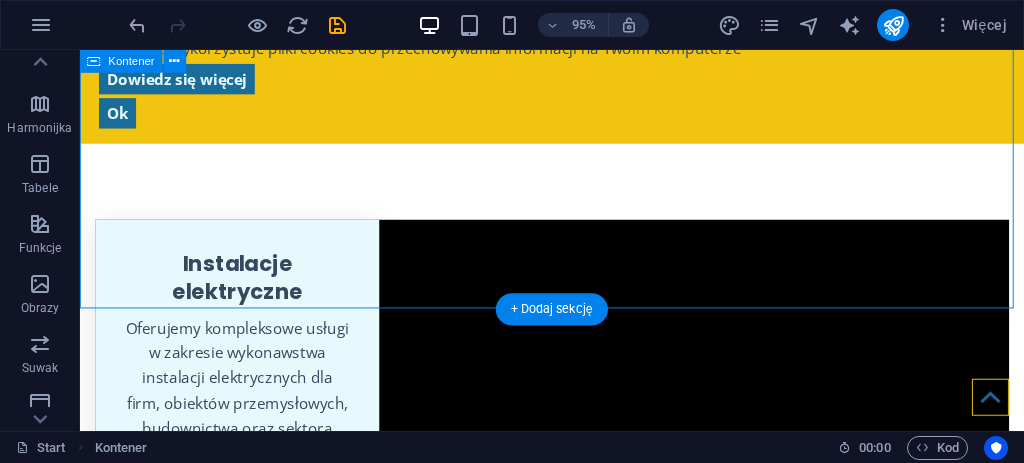 click on "Instalacje elektryczne Oferujemy kompleksowe usługi w zakresie wykonawstwa instalacji elektrycznych dla firm, obiektów przemysłowych, budownictwa oraz sektora publicznego i usługowego. Oświetlenie LED Oferujemy kompleksowy projekt, dostawę i montaż nowoczesnego oświetlenia LED dla biur, hal, magazynów, zakładów produkcyjnych oraz innych obiektów. Gwarantujemy optymalny dobór opraw, odpowiedni rozkład światła i zgodność z obowiązującymi normami. Badania i pomiary elektryczne Przeprowadzamy także okresowe pomiary i badania we wszelkiego rodzaju budynkach – firmowych, przemysłowych, mieszkalnych oraz publicznych, zgodnie z obowiązującym prawem budowlanym." at bounding box center [577, 785] 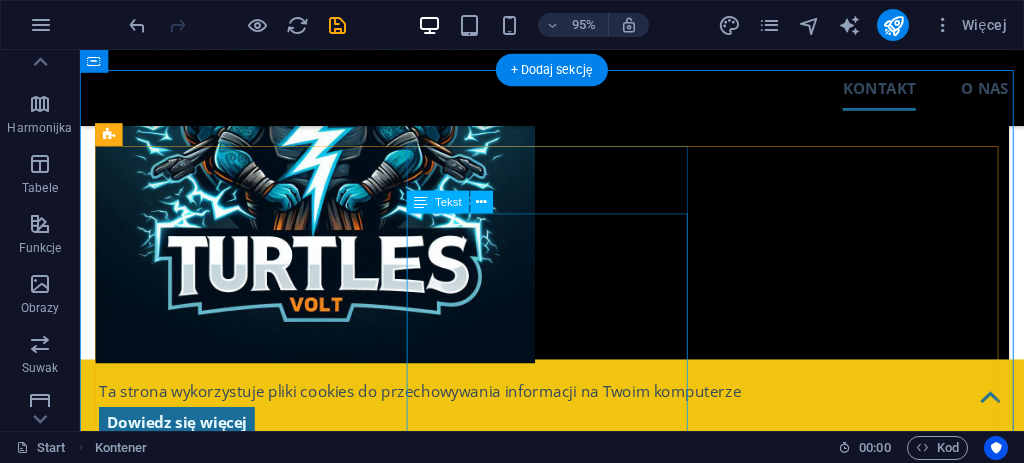 scroll, scrollTop: 440, scrollLeft: 0, axis: vertical 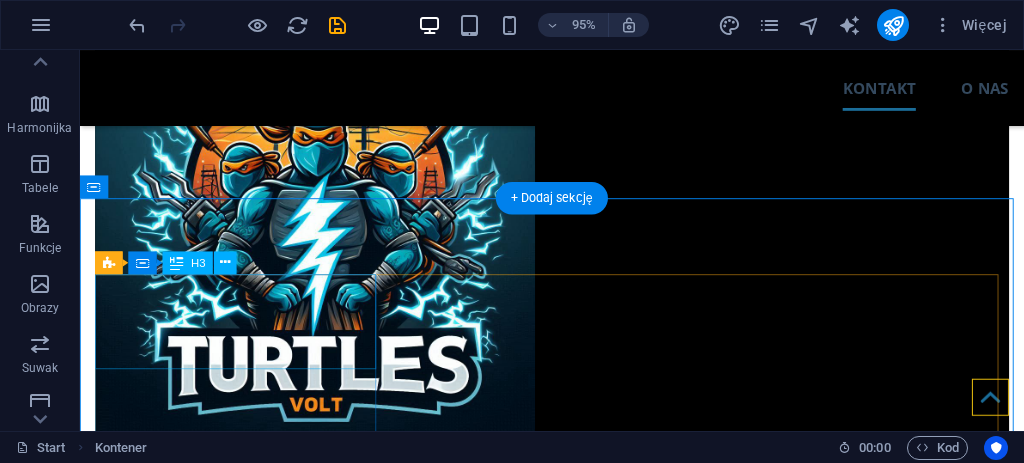 click on "Instalacje elektryczne" at bounding box center (245, 745) 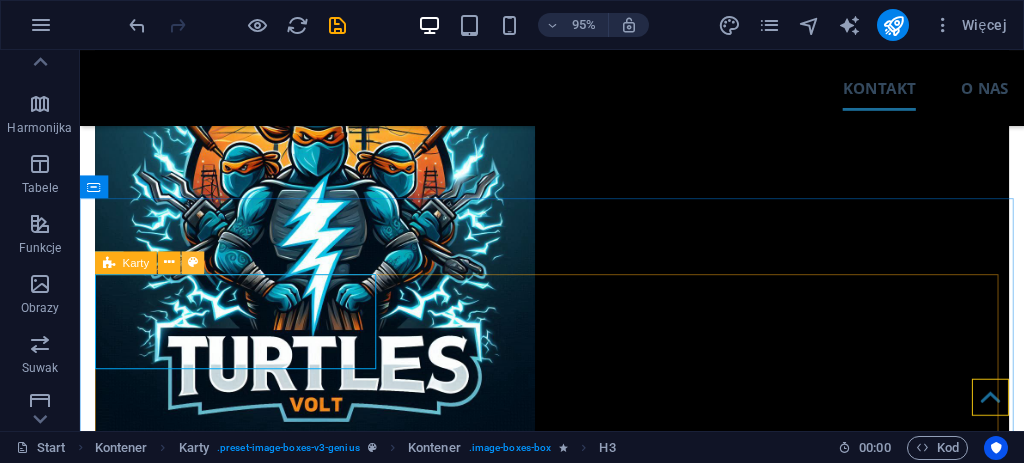click at bounding box center (193, 263) 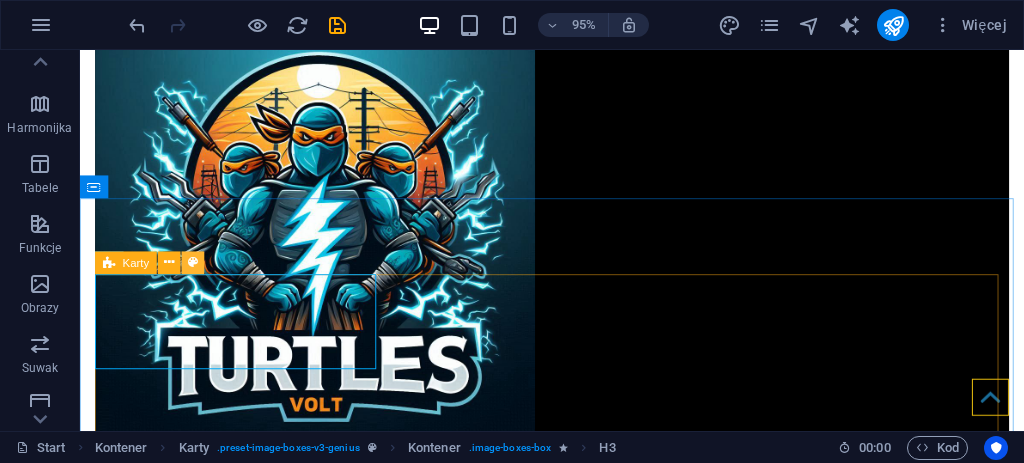 select on "rem" 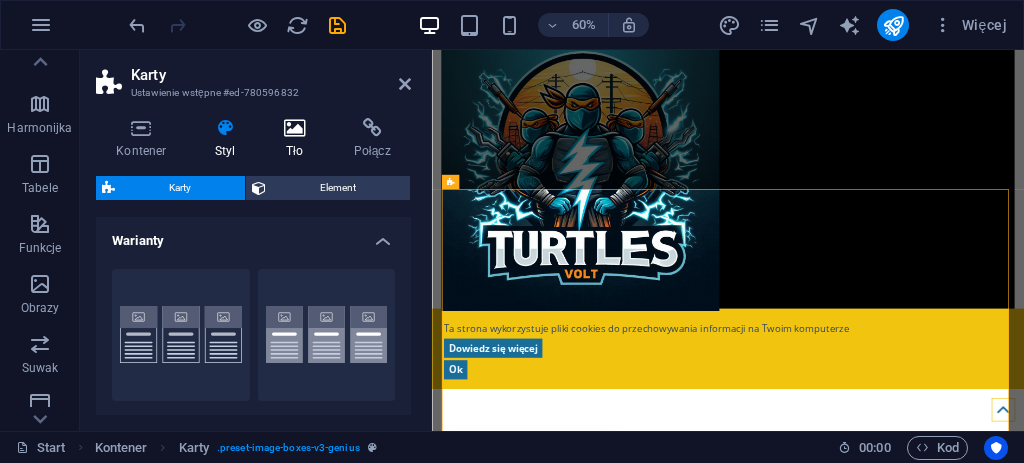 click at bounding box center (295, 128) 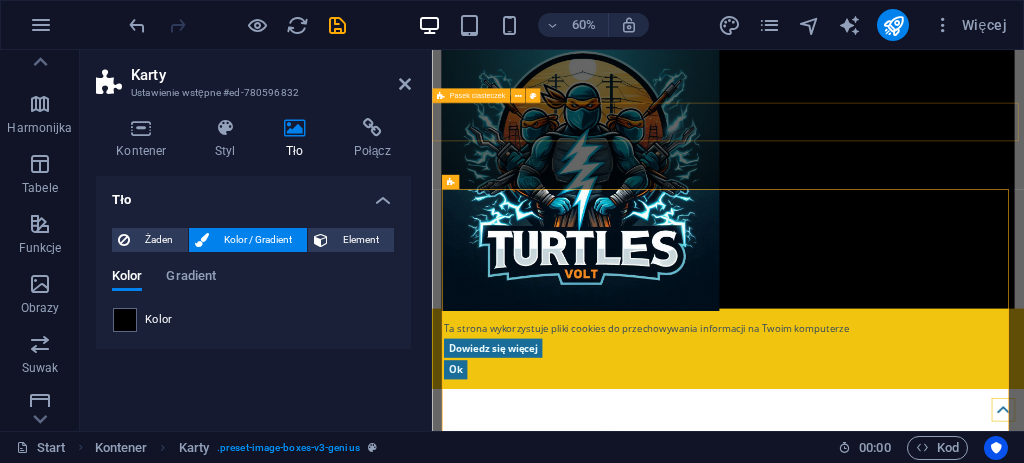 click on "Ta strona wykorzystuje pliki cookies do przechowywania informacji na Twoim komputerze Dowiedz się więcej Ok" at bounding box center (925, 550) 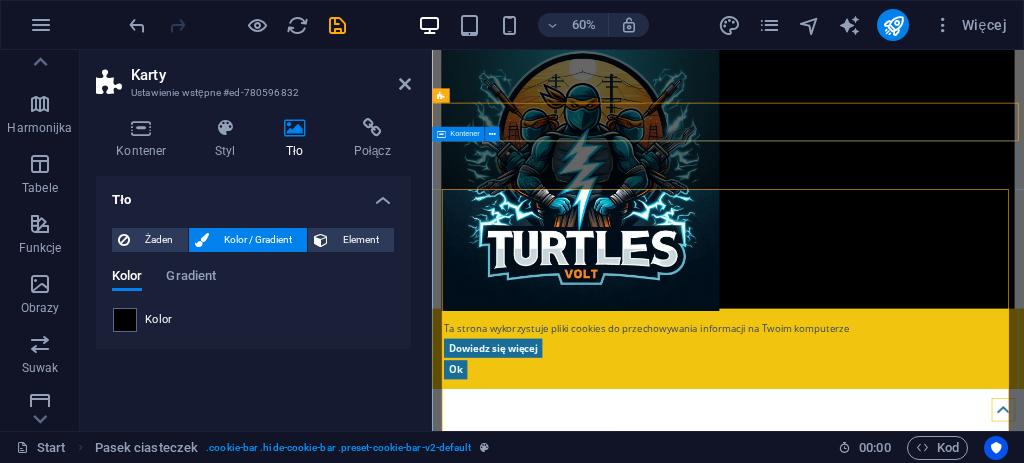 click on "Ta strona wykorzystuje pliki cookies do przechowywania informacji na Twoim komputerze Dowiedz się więcej Ok" at bounding box center [925, 550] 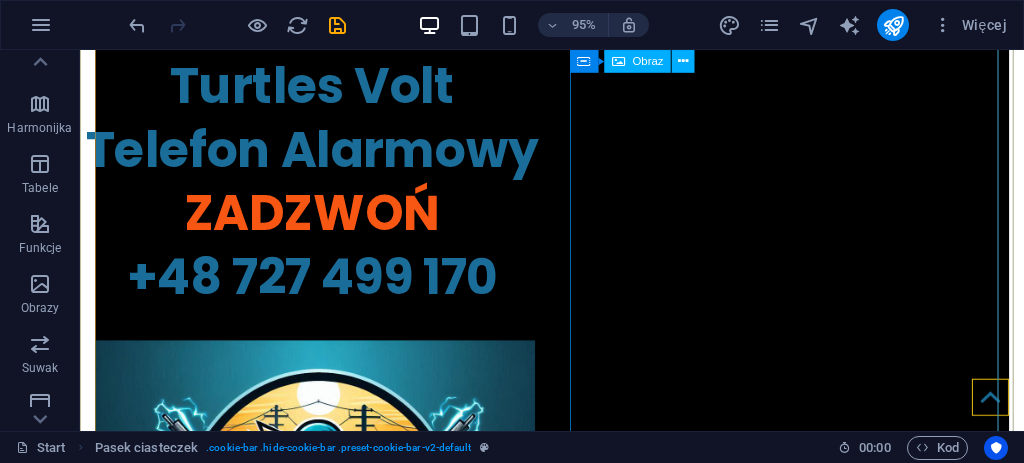 scroll, scrollTop: 0, scrollLeft: 0, axis: both 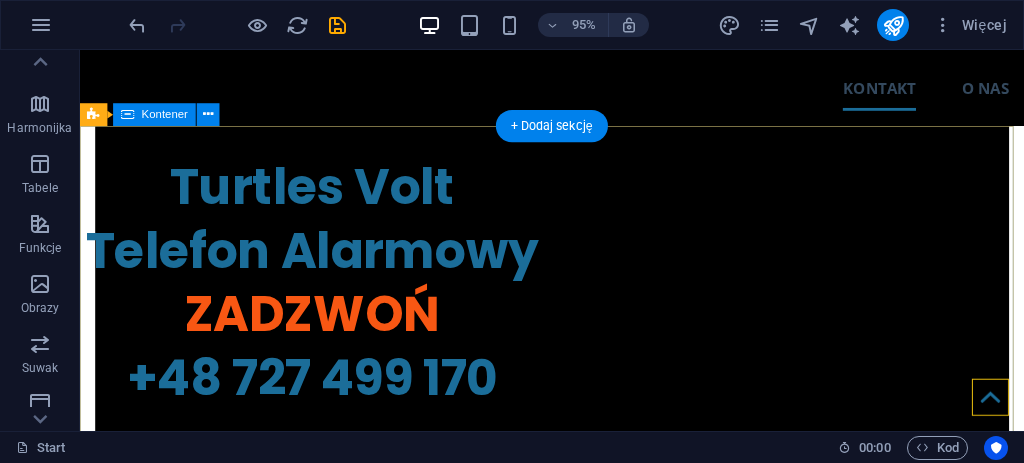 click on "​ Turtles Volt Telefon Alarmowy  ZADZWOŃ  +48 727 499 170" at bounding box center (577, 527) 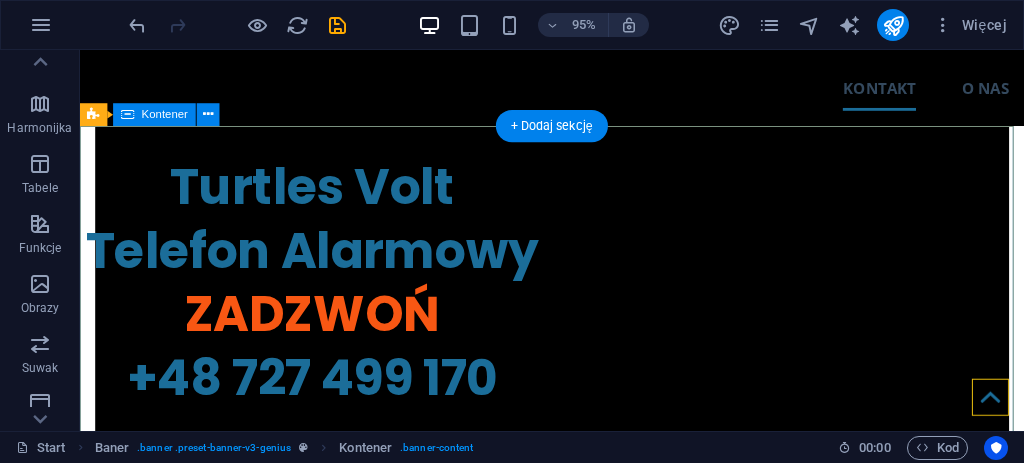 click on "​ Turtles Volt Telefon Alarmowy  ZADZWOŃ  +48 727 499 170" at bounding box center (577, 527) 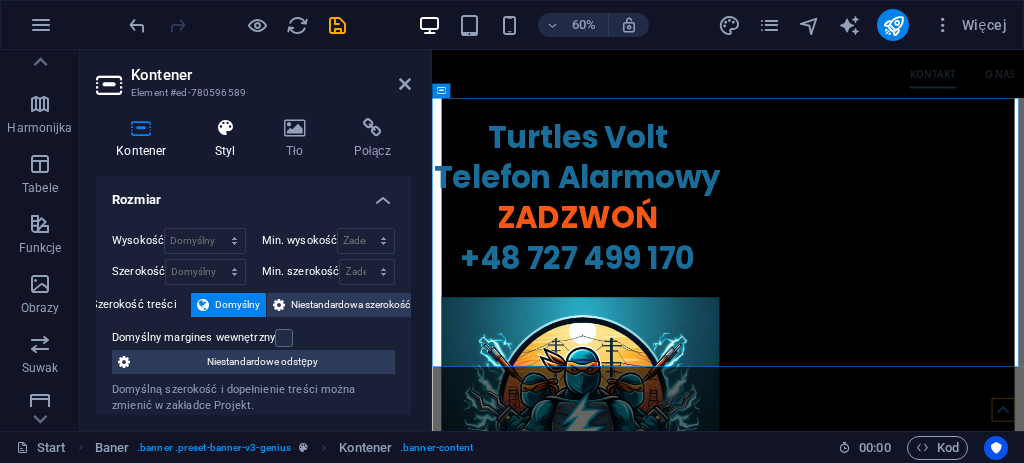 click at bounding box center (225, 128) 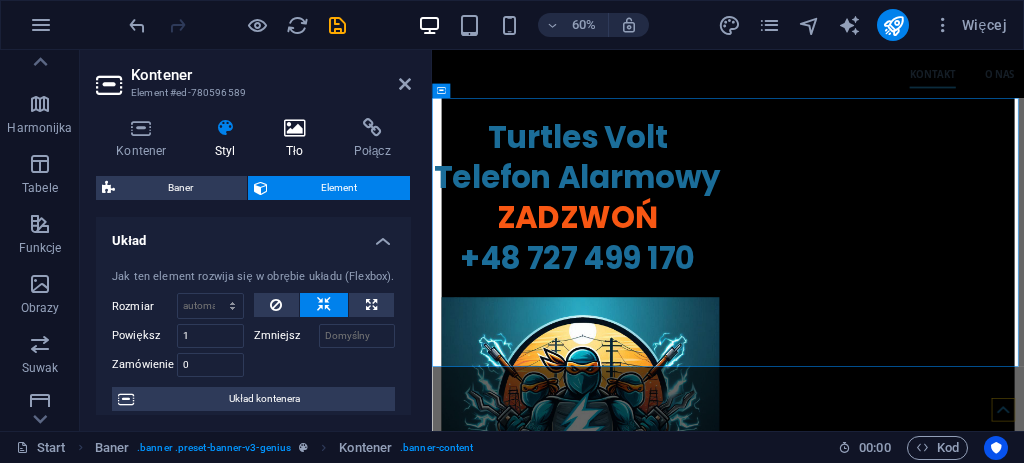 click on "Tło" at bounding box center [299, 139] 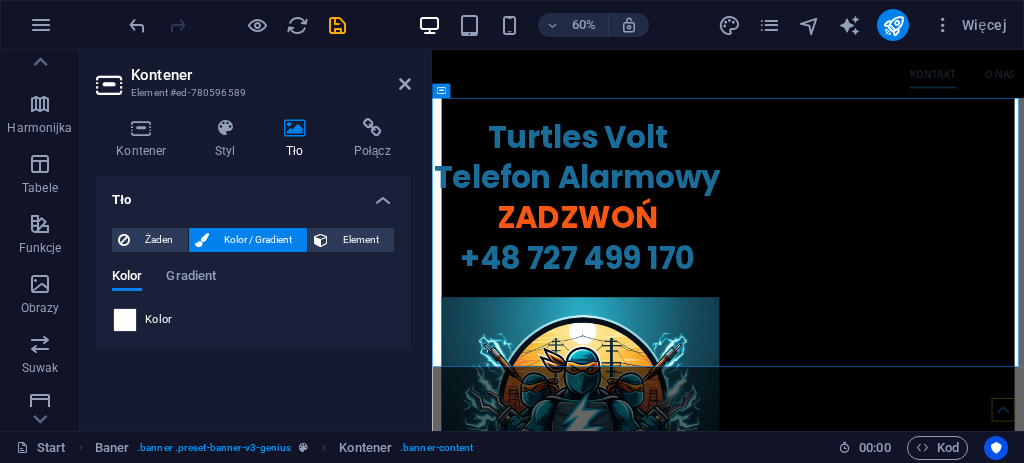 click at bounding box center (125, 320) 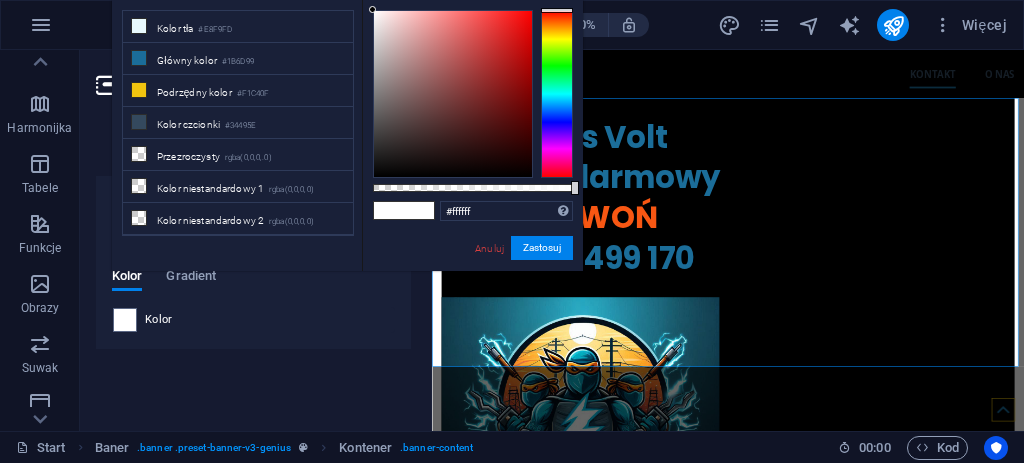 click on "#ffffff Obsługiwane formaty #0852ed rgb(8, 82, 237) rgba(8, 82, 237, 90%) hsv(221,97,93) hsl(221, 93%, 48%) Anuluj Zastosuj" at bounding box center (472, 280) 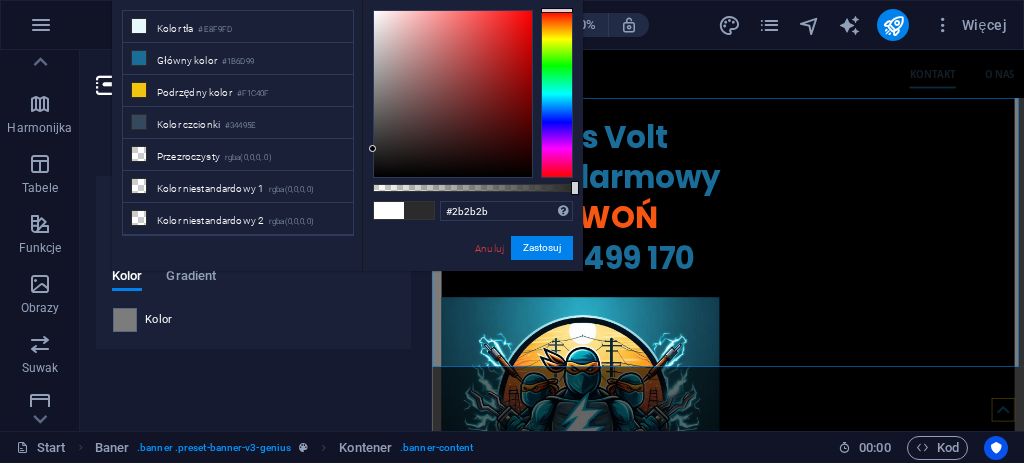 type on "#000000" 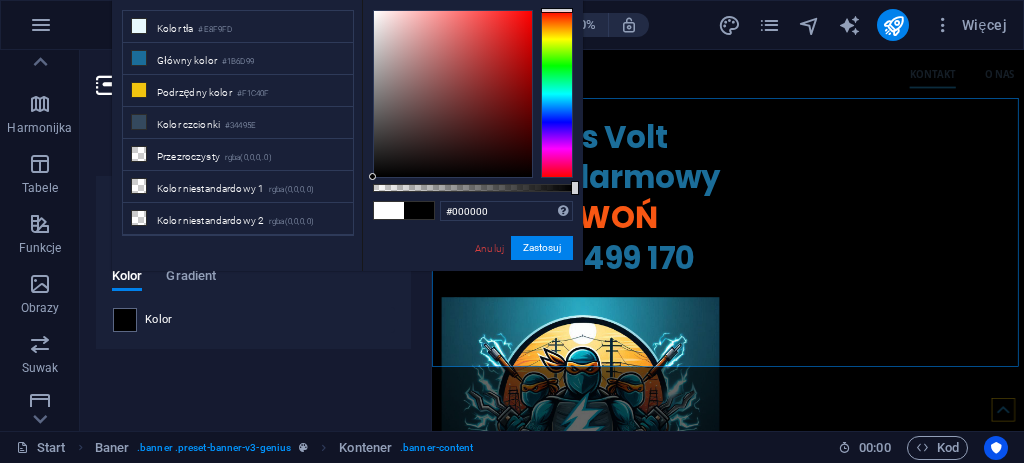 drag, startPoint x: 370, startPoint y: 6, endPoint x: 371, endPoint y: 234, distance: 228.0022 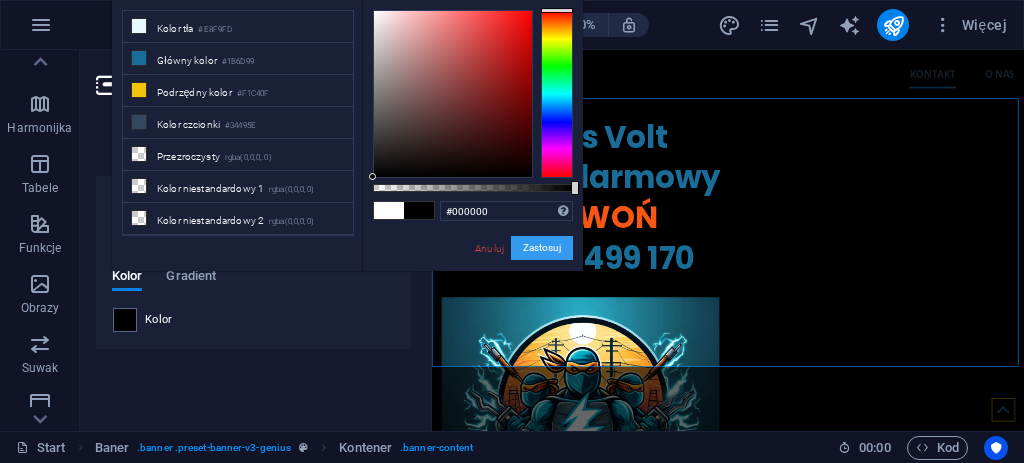 click on "Zastosuj" at bounding box center [542, 248] 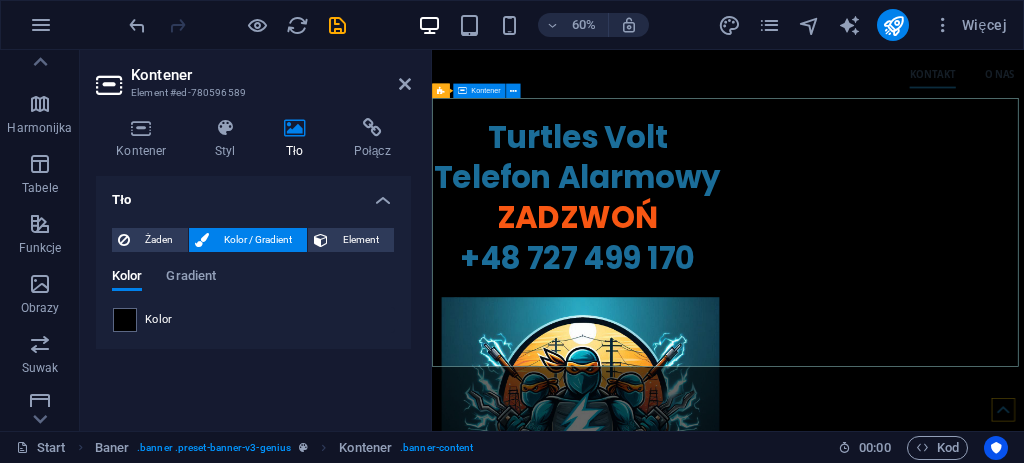 scroll, scrollTop: 0, scrollLeft: 0, axis: both 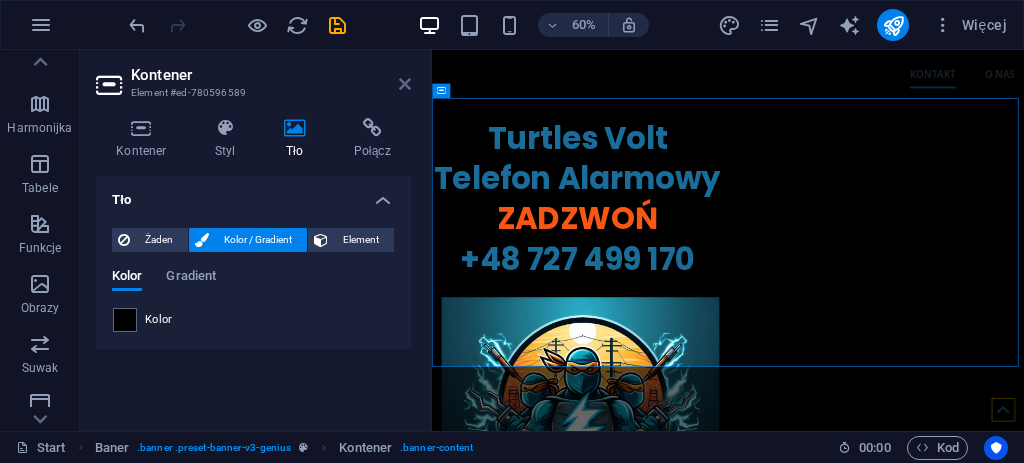 drag, startPoint x: 400, startPoint y: 82, endPoint x: 337, endPoint y: 33, distance: 79.81228 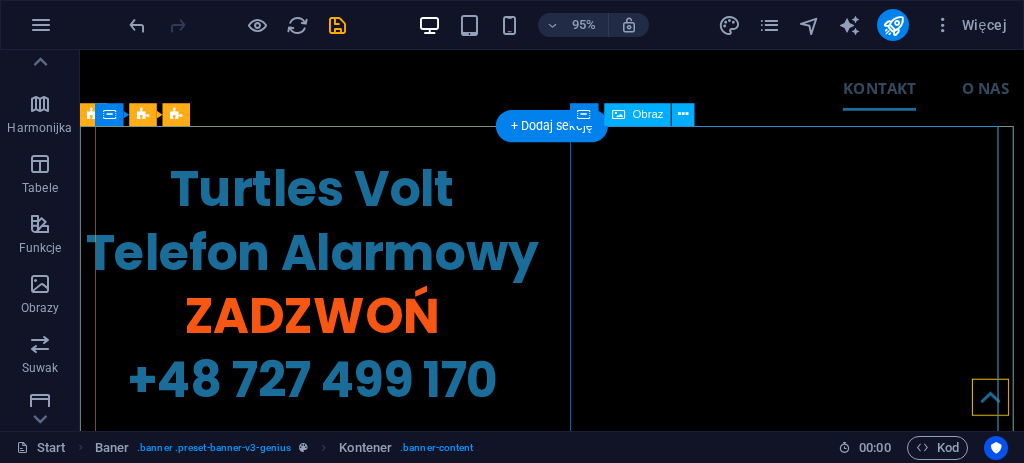 scroll, scrollTop: 2, scrollLeft: 0, axis: vertical 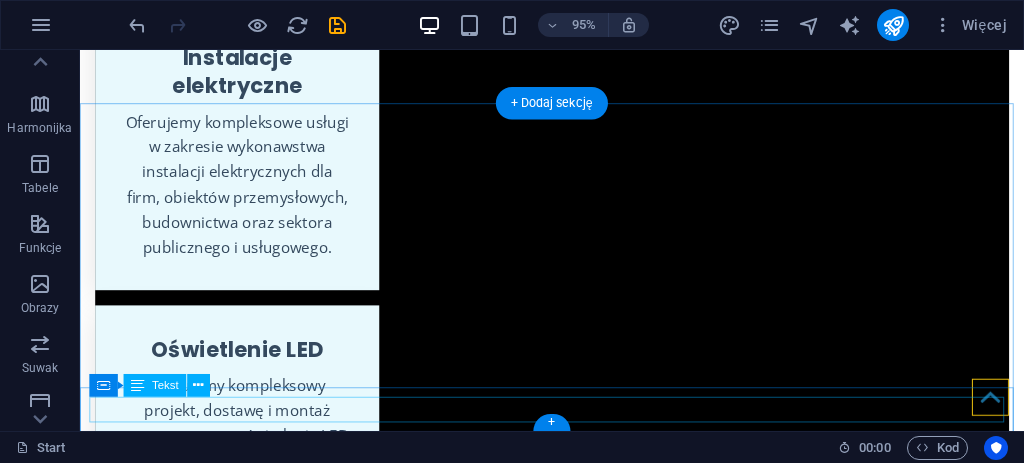 click on "turtlesvolt@gmail.com  |  Legal Notice  |  Privacy Policy" at bounding box center (577, 1582) 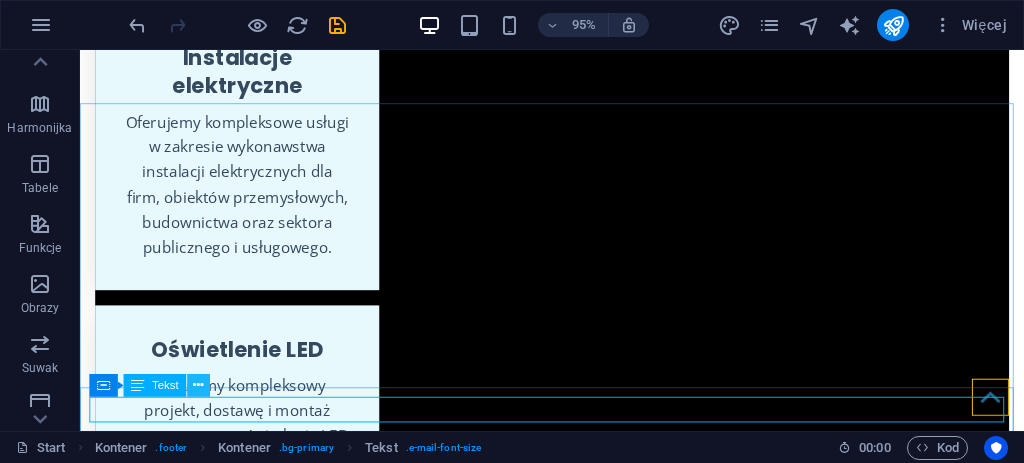click at bounding box center (199, 386) 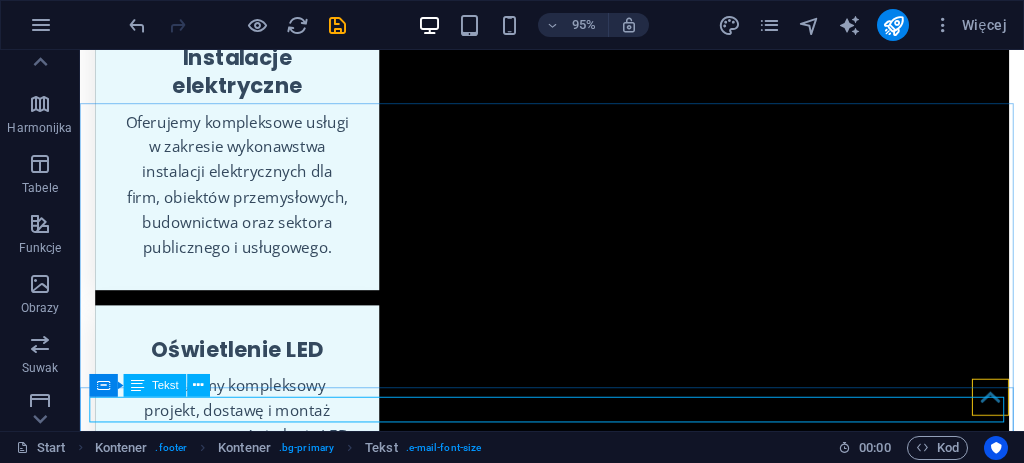 click on "Kontener   Tekst" at bounding box center (156, 386) 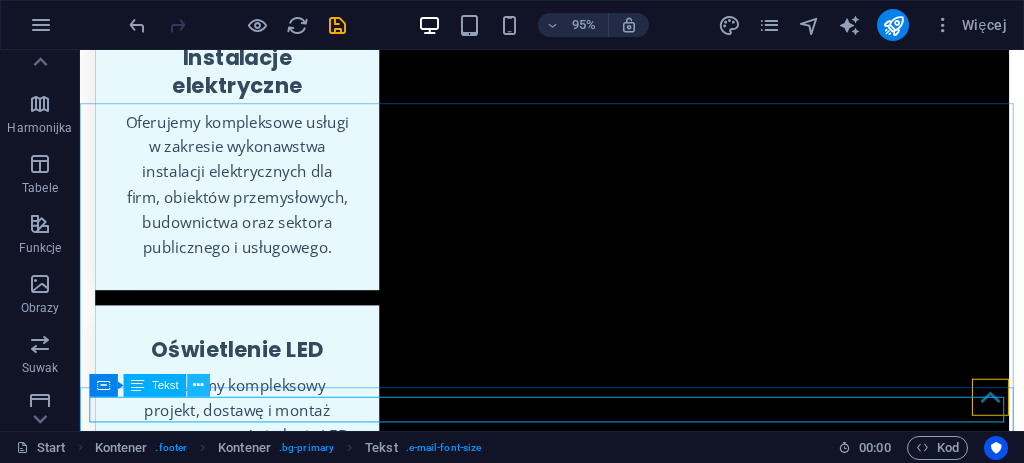 click at bounding box center (199, 386) 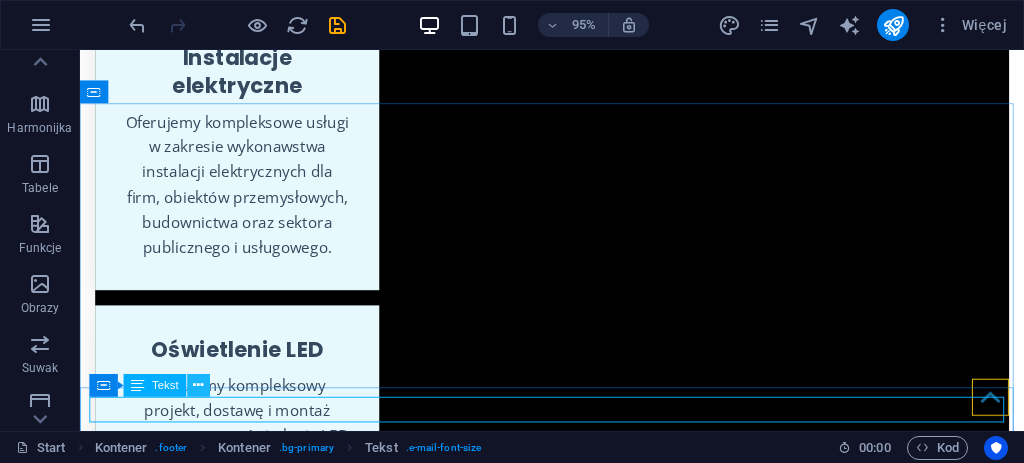 click at bounding box center (199, 386) 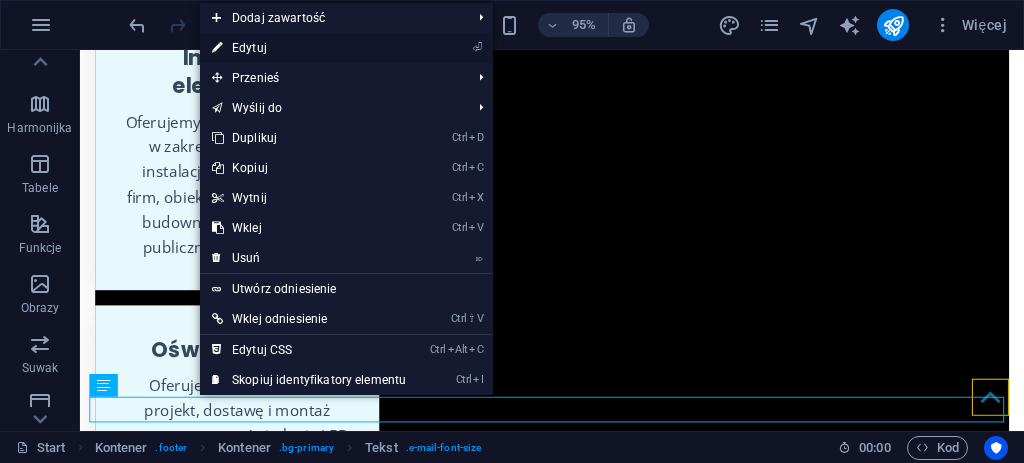 click on "⏎  Edytuj" at bounding box center (309, 48) 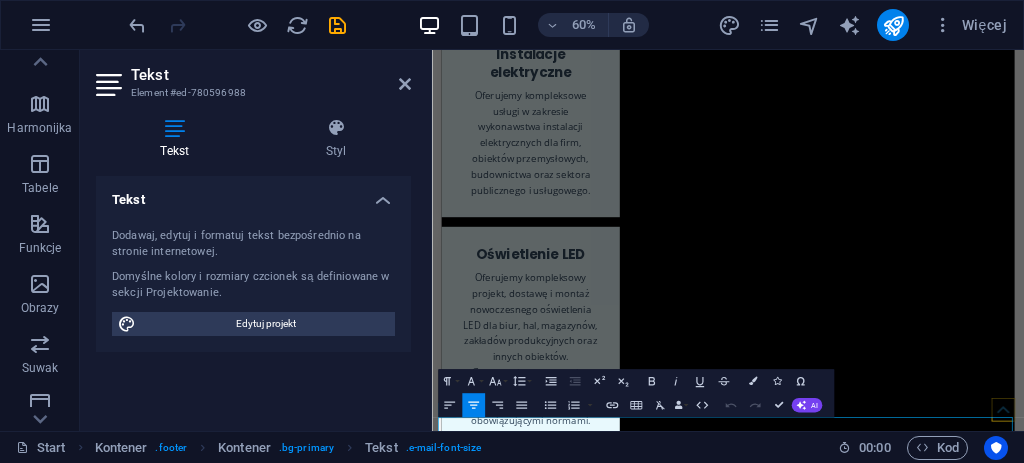 scroll, scrollTop: 873, scrollLeft: 0, axis: vertical 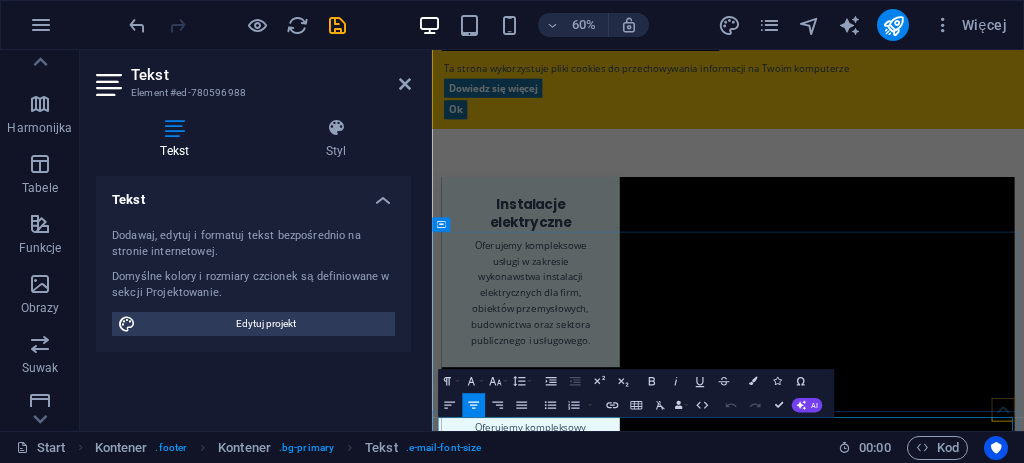 click on "Legal Notice" at bounding box center [956, 1859] 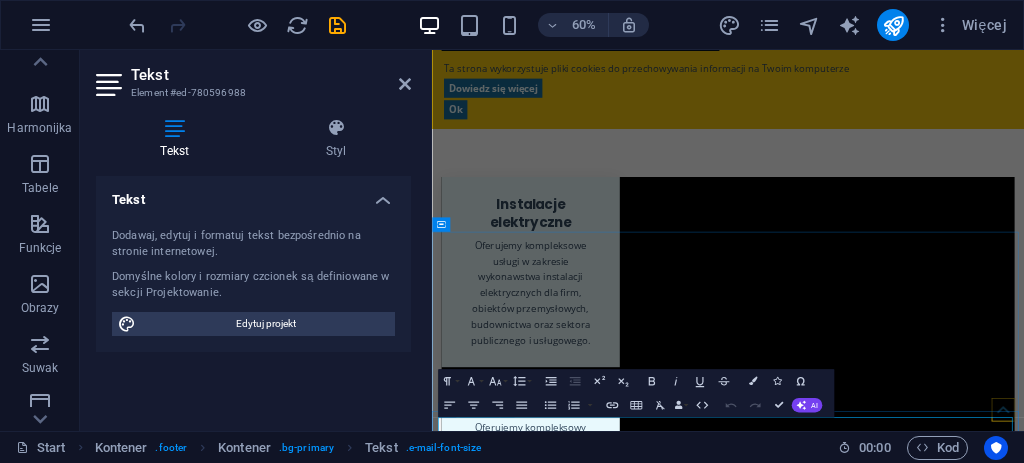 click on "Legal Notice" at bounding box center (956, 1859) 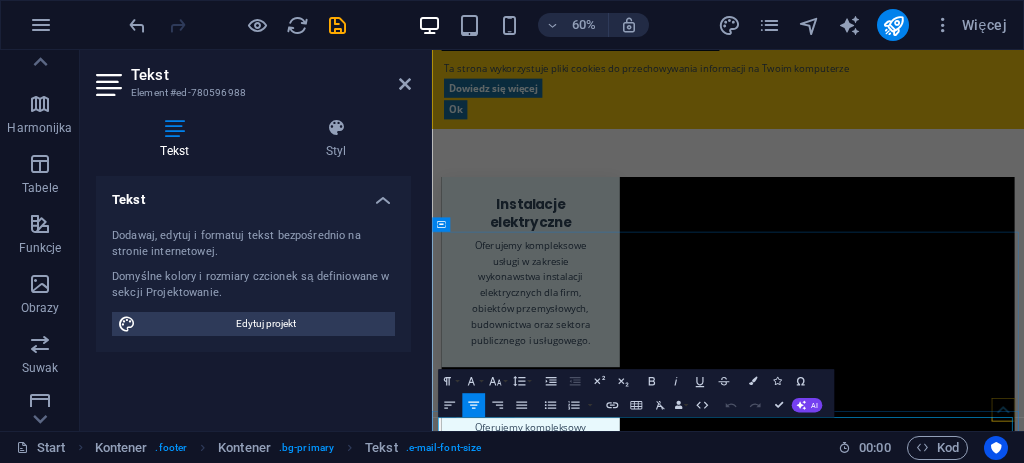 drag, startPoint x: 991, startPoint y: 674, endPoint x: 999, endPoint y: 684, distance: 12.806249 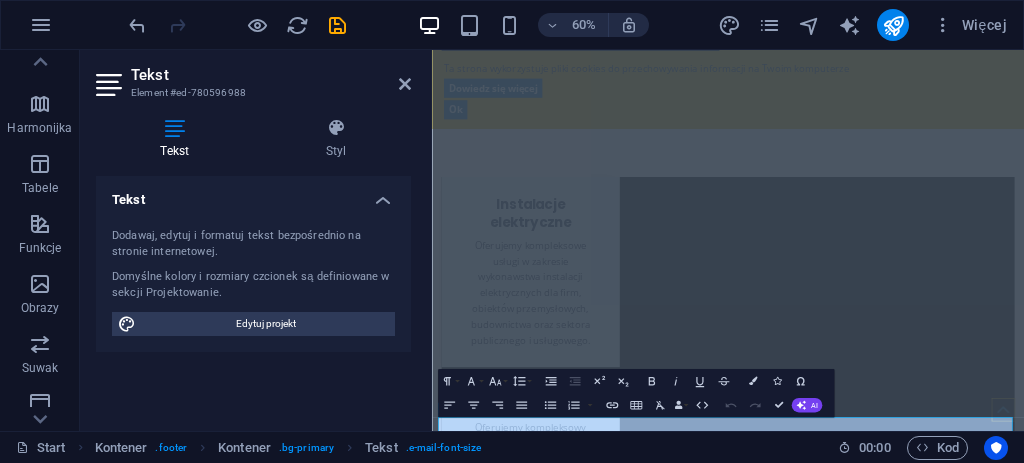 drag, startPoint x: 722, startPoint y: 422, endPoint x: 772, endPoint y: 431, distance: 50.803543 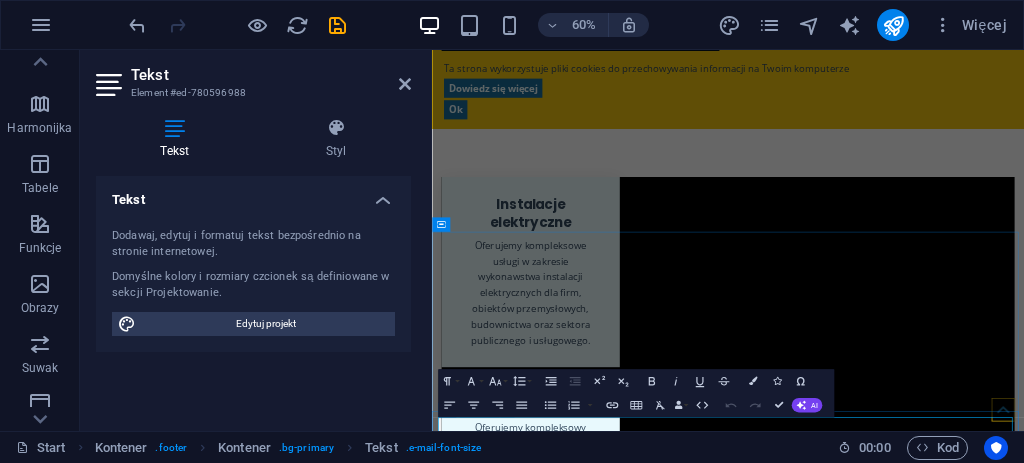 click on "|  Legal Notice  |" at bounding box center (956, 1859) 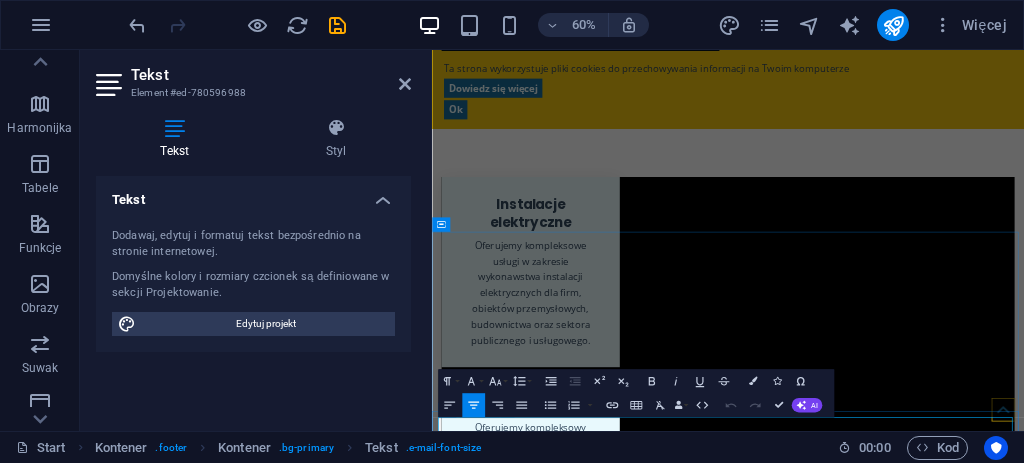 click on "|  Legal Notice  |" at bounding box center [956, 1859] 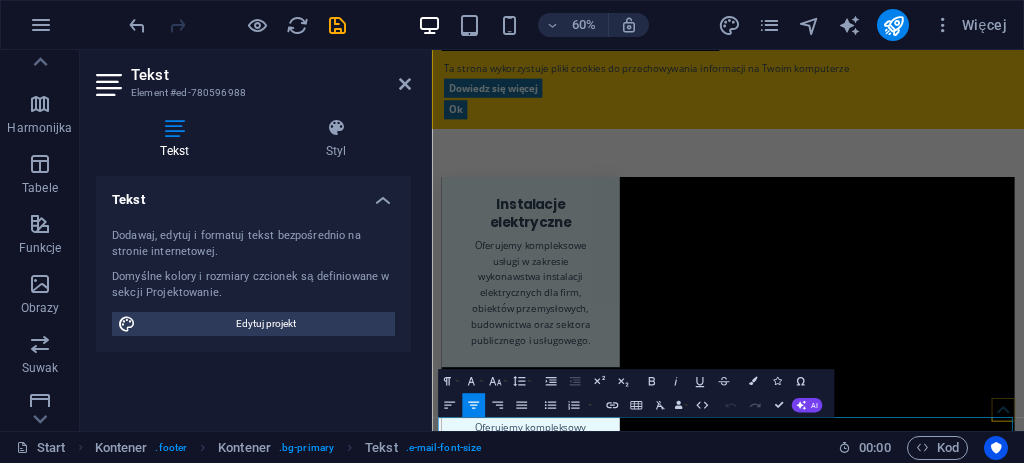 click on "Undo" at bounding box center (730, 405) 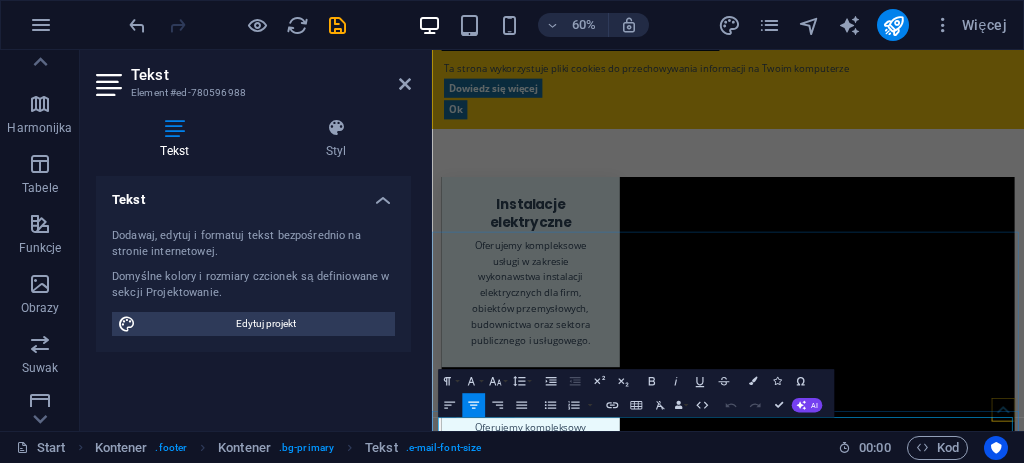 click on "Legal Notice" at bounding box center [956, 1859] 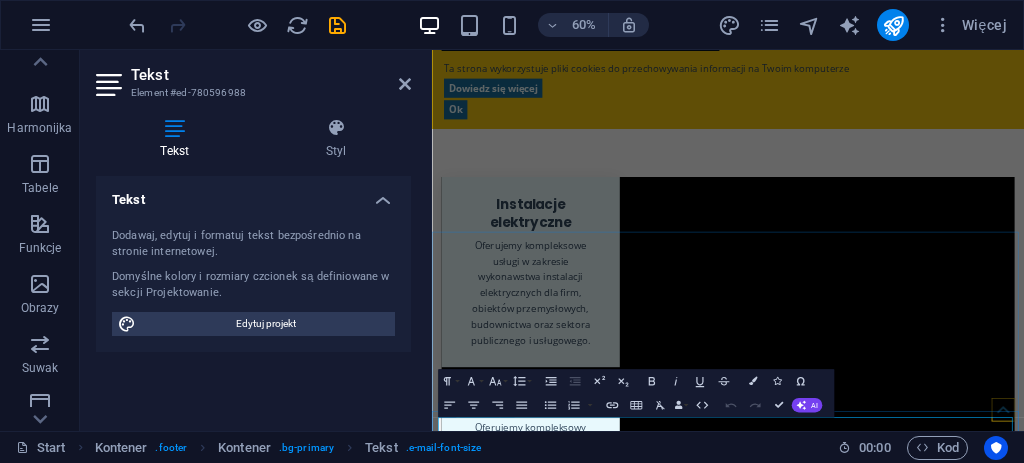 click on "|  Legal Notice  |" at bounding box center (956, 1859) 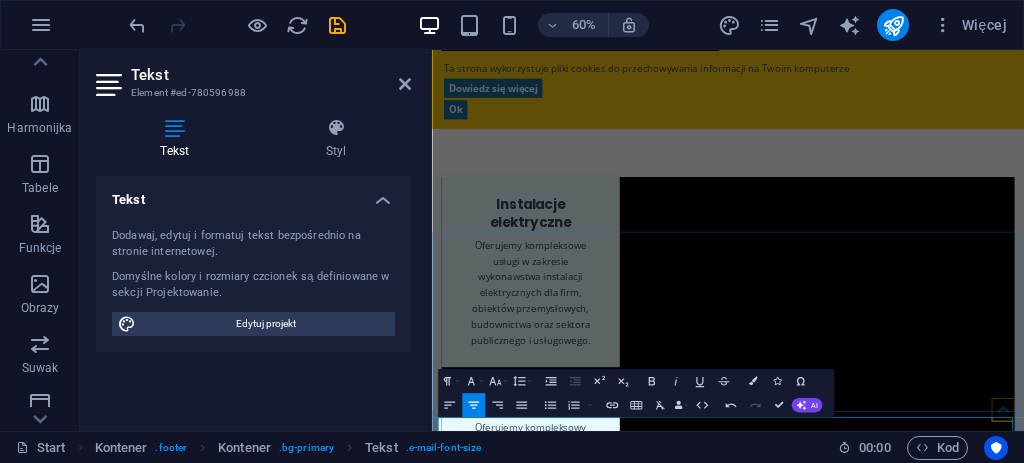 drag, startPoint x: 936, startPoint y: 672, endPoint x: 1169, endPoint y: 469, distance: 309.0275 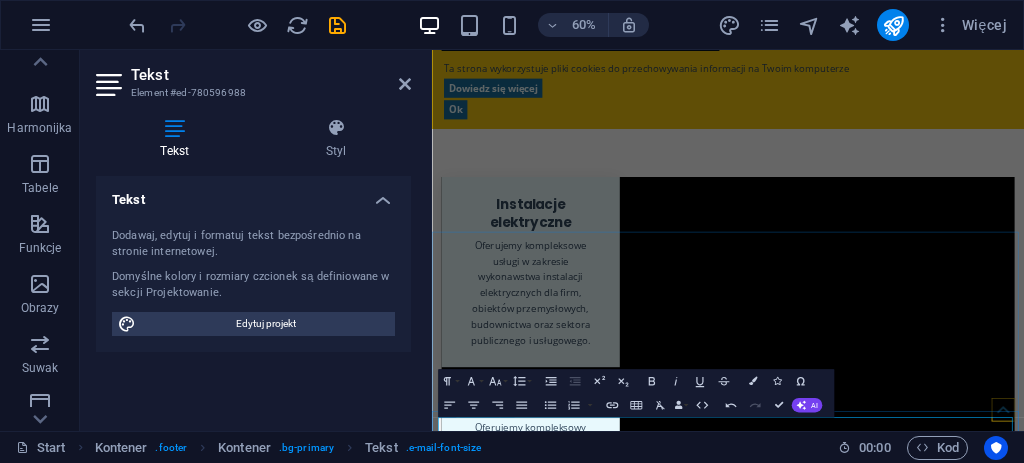 click on "|  Legal Notic |" at bounding box center (956, 1859) 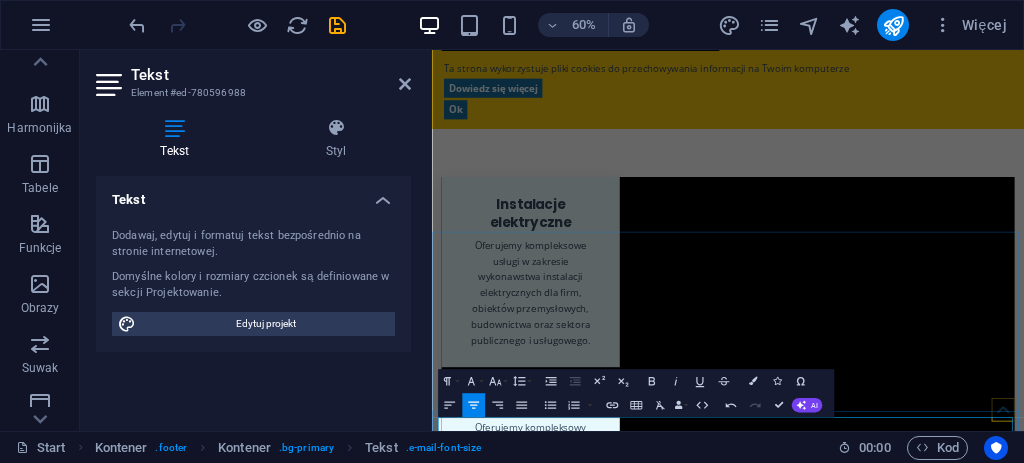 click on "turtlesvolt@gmail.com  |  Leg |  Privacy Policy" at bounding box center [925, 1859] 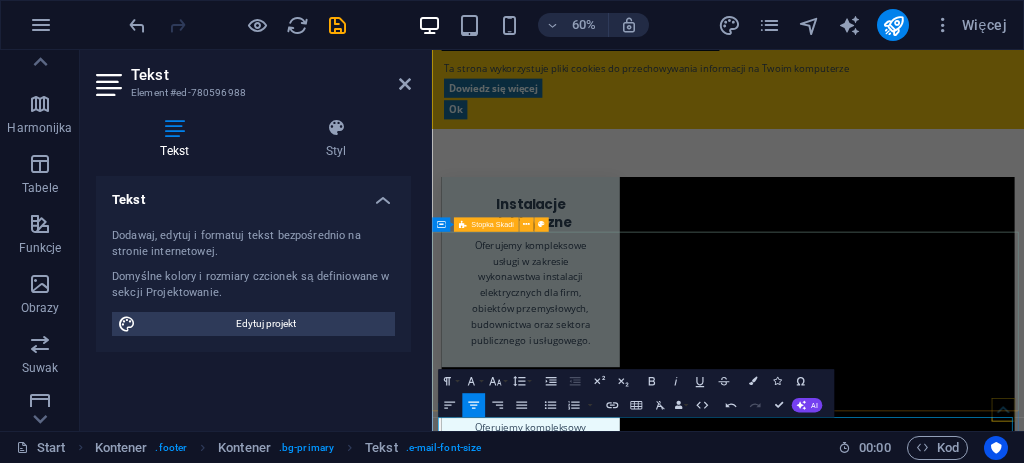 click at bounding box center [925, 1659] 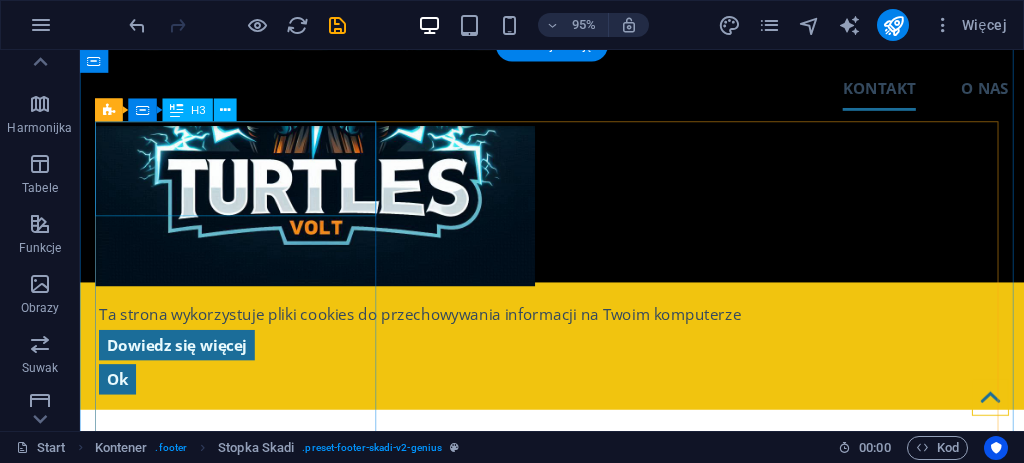 scroll, scrollTop: 389, scrollLeft: 0, axis: vertical 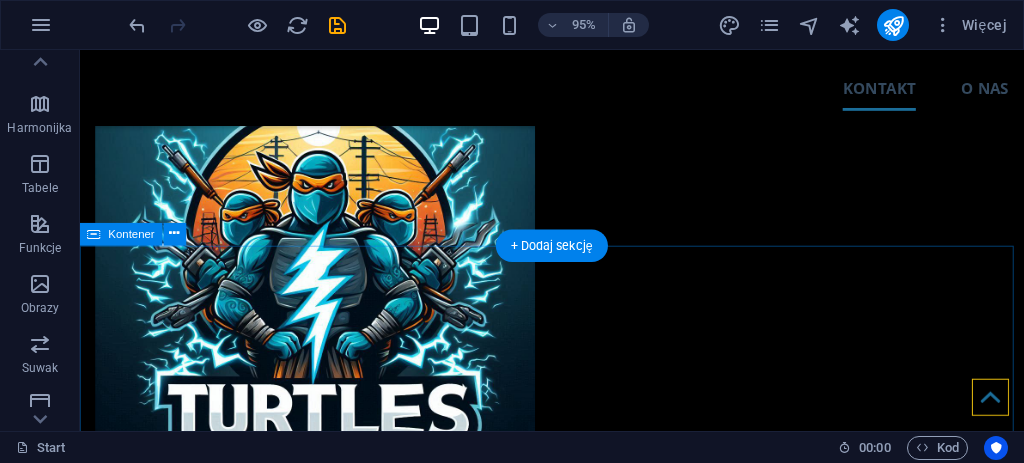 click on "Instalacje elektryczne Oferujemy kompleksowe usługi w zakresie wykonawstwa instalacji elektrycznych dla firm, obiektów przemysłowych, budownictwa oraz sektora publicznego i usługowego. Oświetlenie LED Oferujemy kompleksowy projekt, dostawę i montaż nowoczesnego oświetlenia LED dla biur, hal, magazynów, zakładów produkcyjnych oraz innych obiektów. Gwarantujemy optymalny dobór opraw, odpowiedni rozkład światła i zgodność z obowiązującymi normami. Badania i pomiary elektryczne Przeprowadzamy także okresowe pomiary i badania we wszelkiego rodzaju budynkach – firmowych, przemysłowych, mieszkalnych oraz publicznych, zgodnie z obowiązującym prawem budowlanym." at bounding box center [577, 1302] 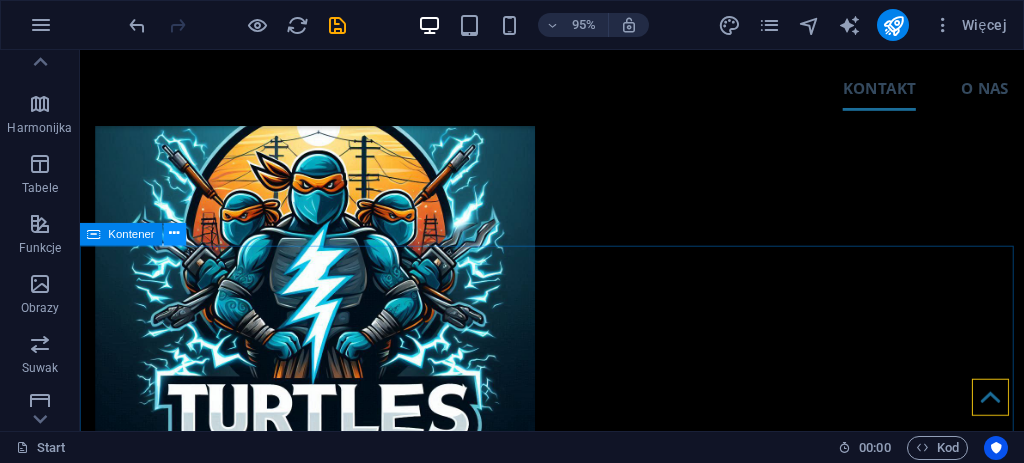 click at bounding box center (175, 234) 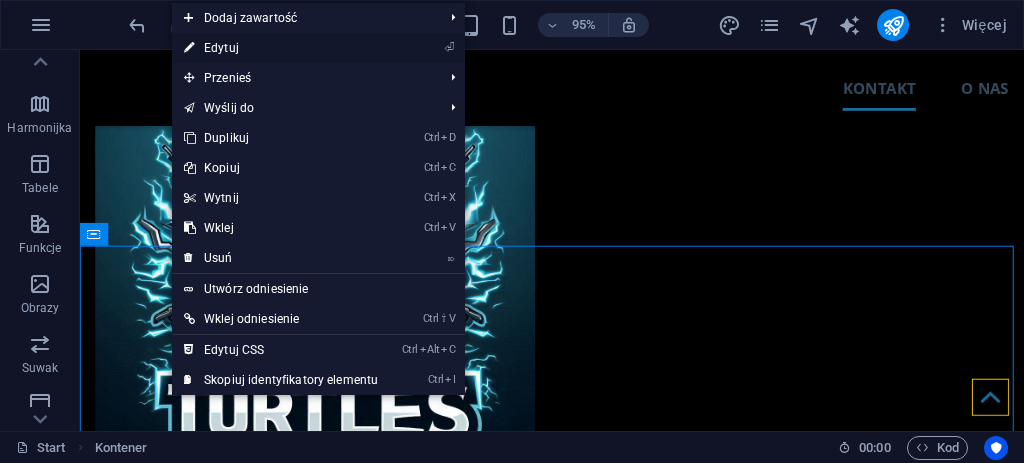 click on "⏎  Edytuj" at bounding box center [281, 48] 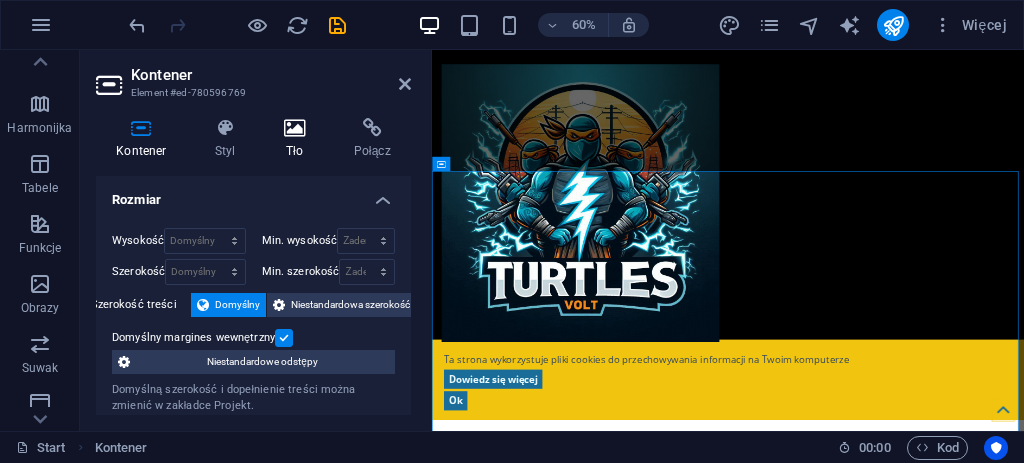 click on "Tło" at bounding box center [299, 139] 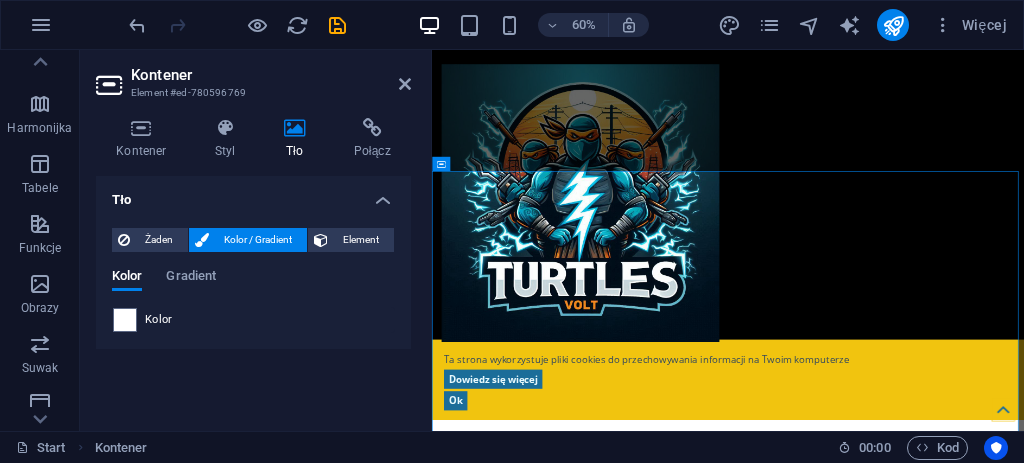 click on "Kolor / Gradient" at bounding box center [258, 240] 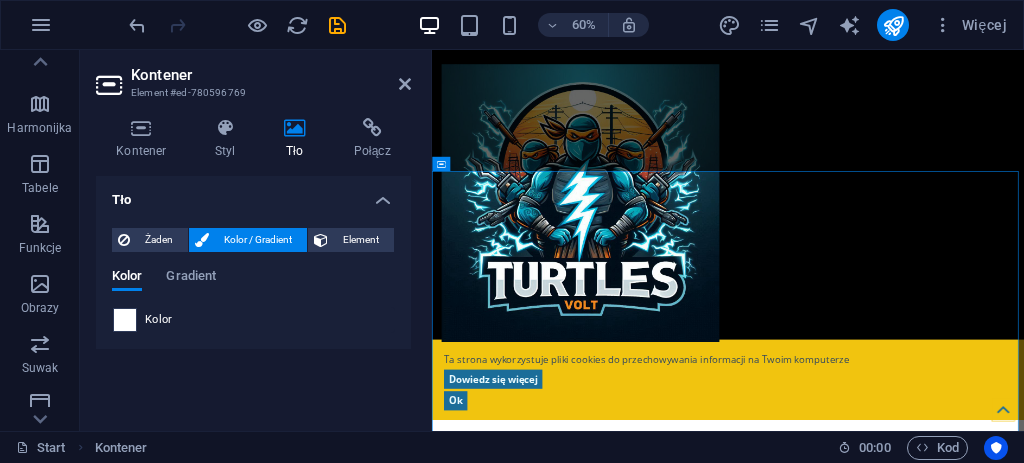 click at bounding box center (125, 320) 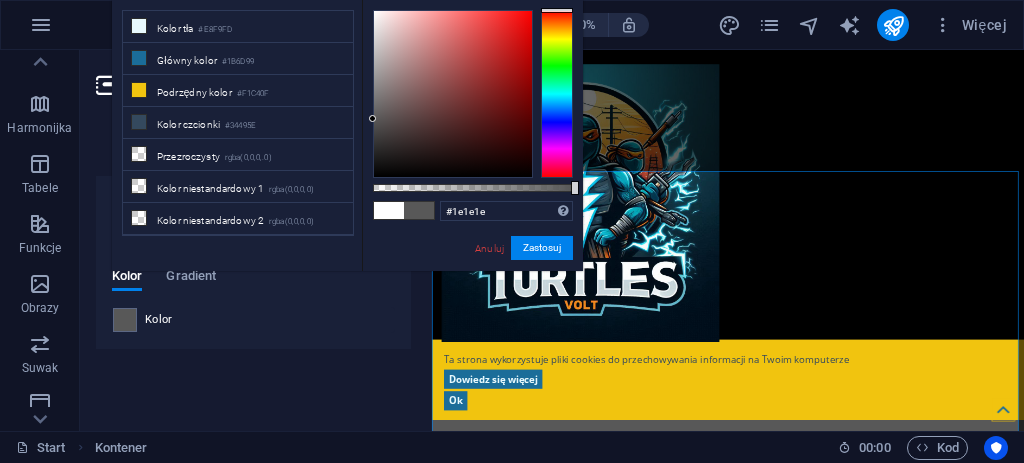type on "#000000" 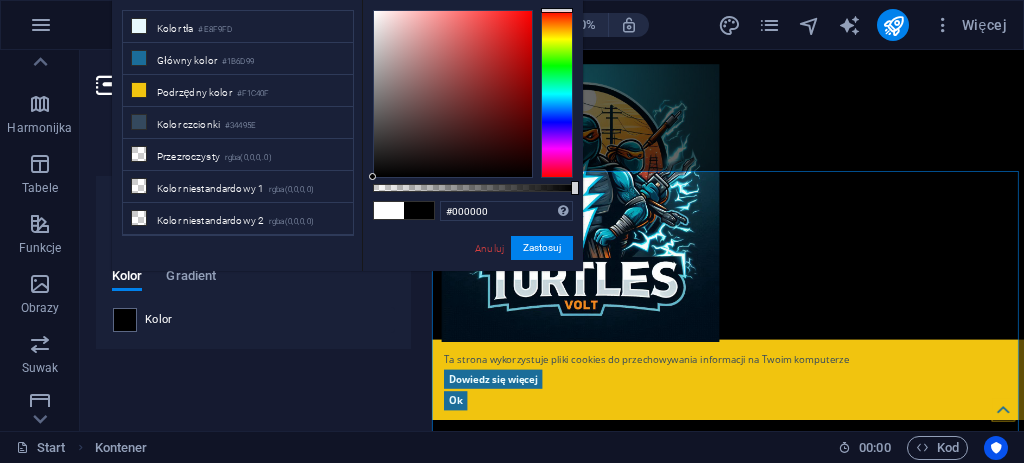 drag, startPoint x: 369, startPoint y: 7, endPoint x: 371, endPoint y: 230, distance: 223.00897 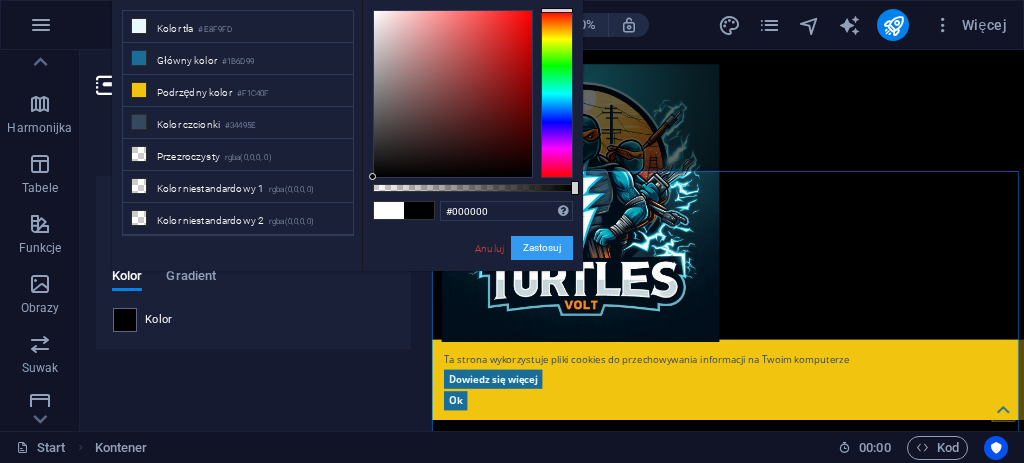 click on "Zastosuj" at bounding box center (542, 248) 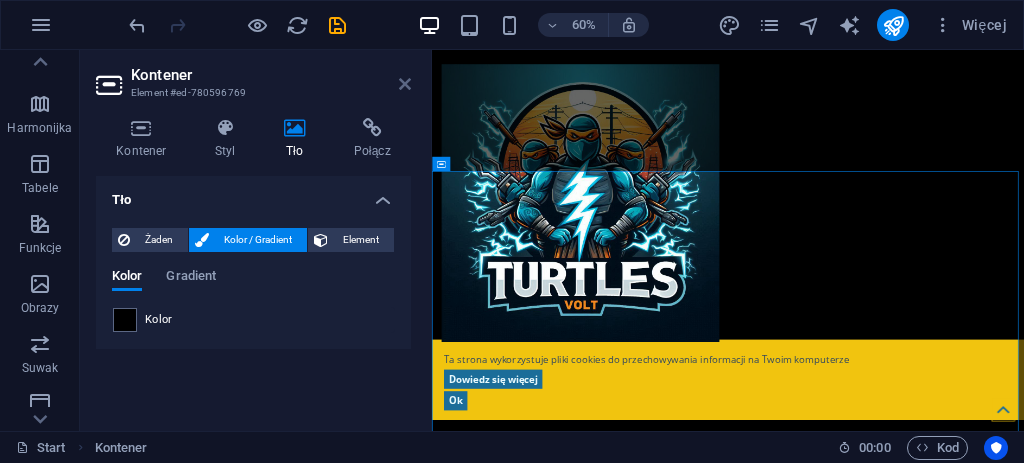 click at bounding box center (405, 84) 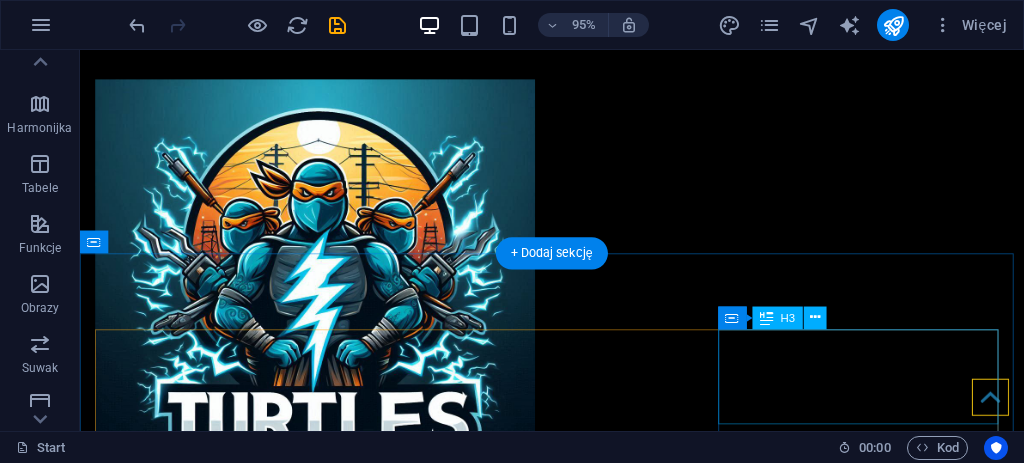 scroll, scrollTop: 400, scrollLeft: 0, axis: vertical 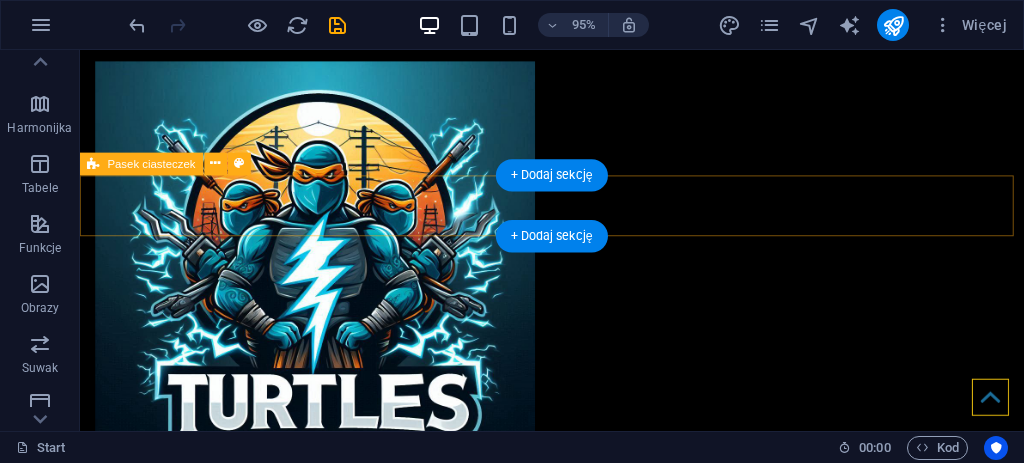 click on "Ta strona wykorzystuje pliki cookies do przechowywania informacji na Twoim komputerze Dowiedz się więcej Ok" at bounding box center [577, 590] 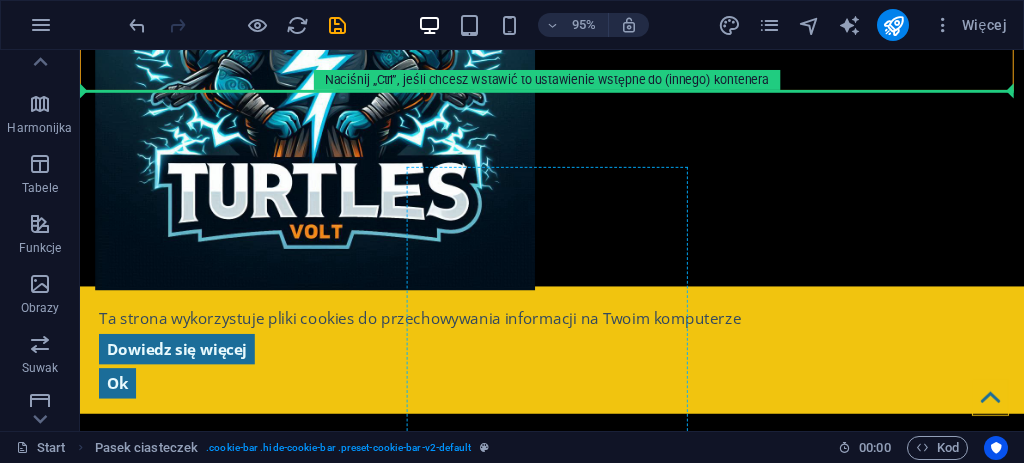drag, startPoint x: 505, startPoint y: 199, endPoint x: 462, endPoint y: 133, distance: 78.77182 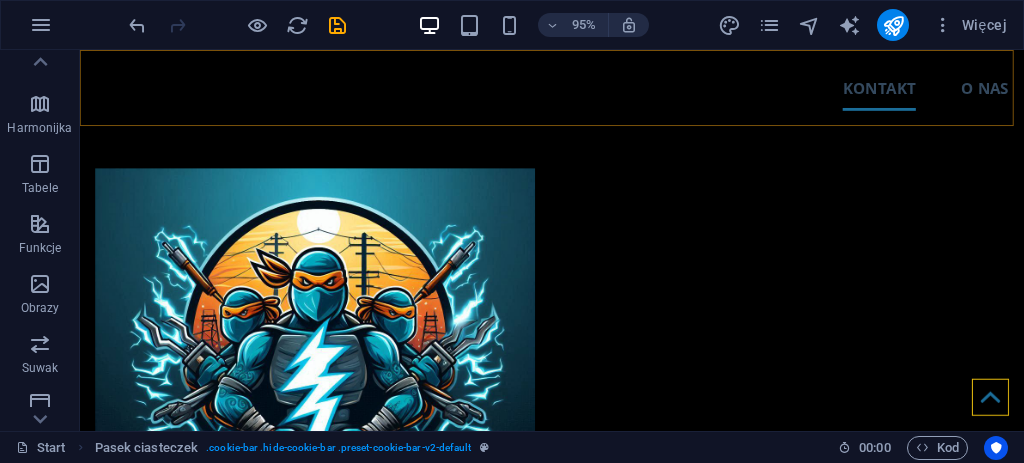 scroll, scrollTop: 280, scrollLeft: 0, axis: vertical 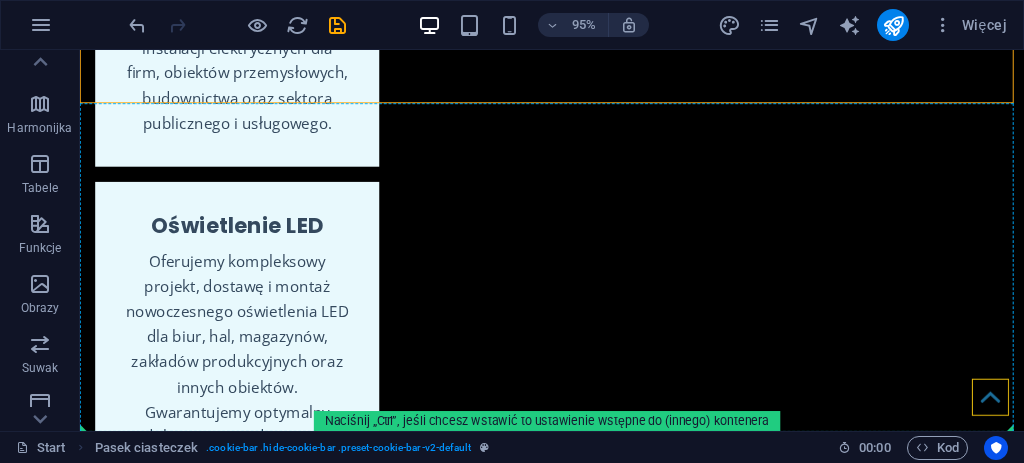 drag, startPoint x: 428, startPoint y: 80, endPoint x: 431, endPoint y: 226, distance: 146.03082 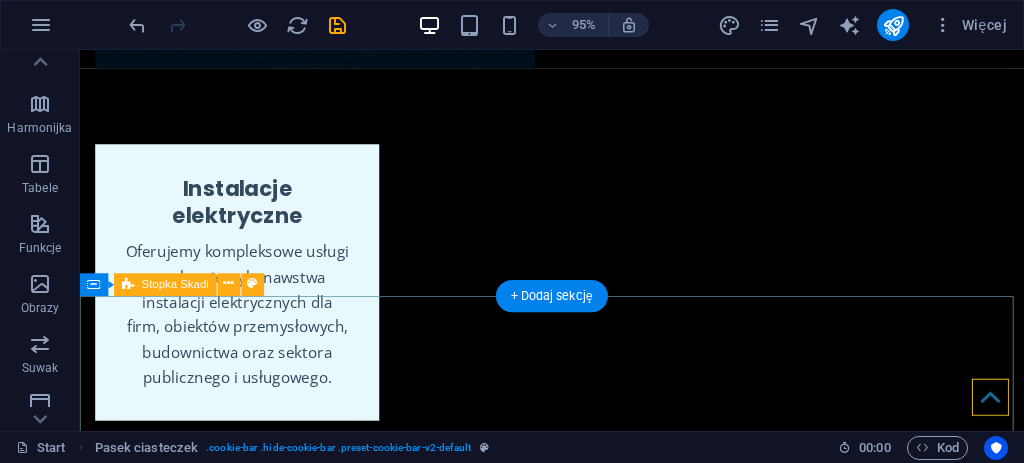 scroll, scrollTop: 1123, scrollLeft: 0, axis: vertical 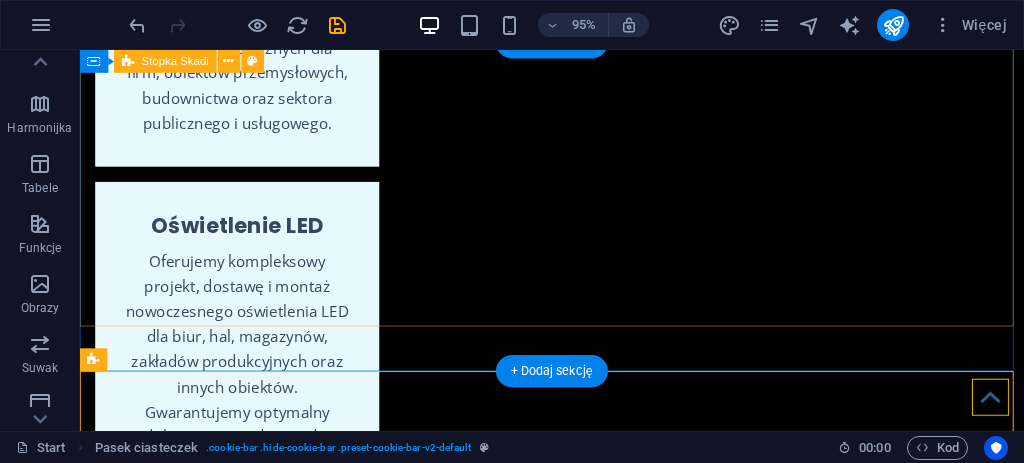 click at bounding box center (577, 1252) 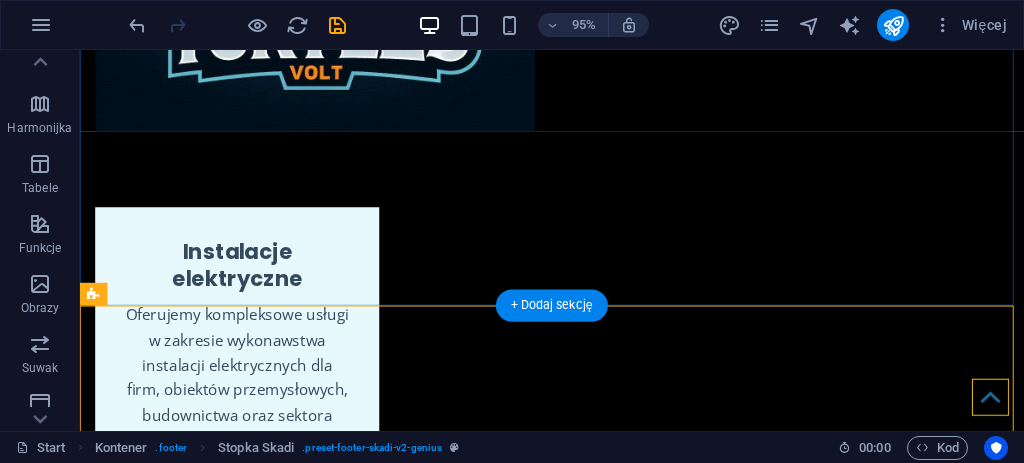 scroll, scrollTop: 923, scrollLeft: 0, axis: vertical 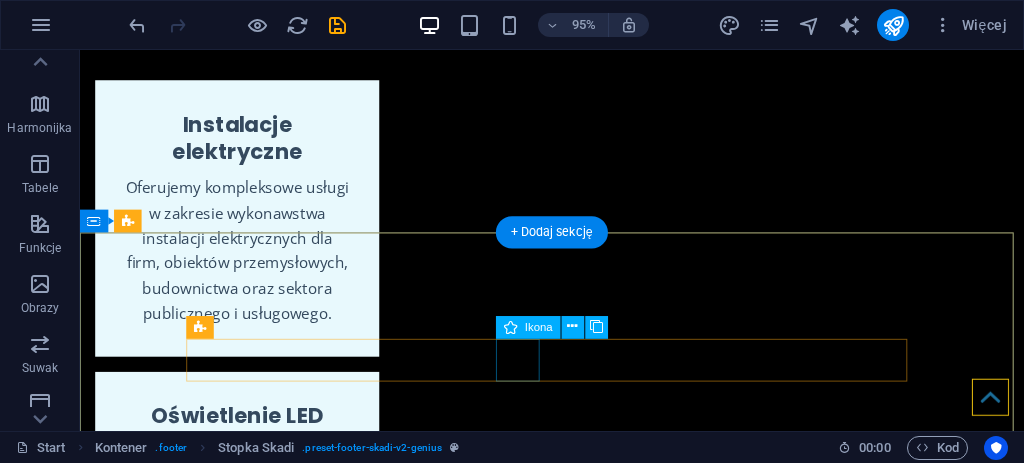 click at bounding box center (577, 1410) 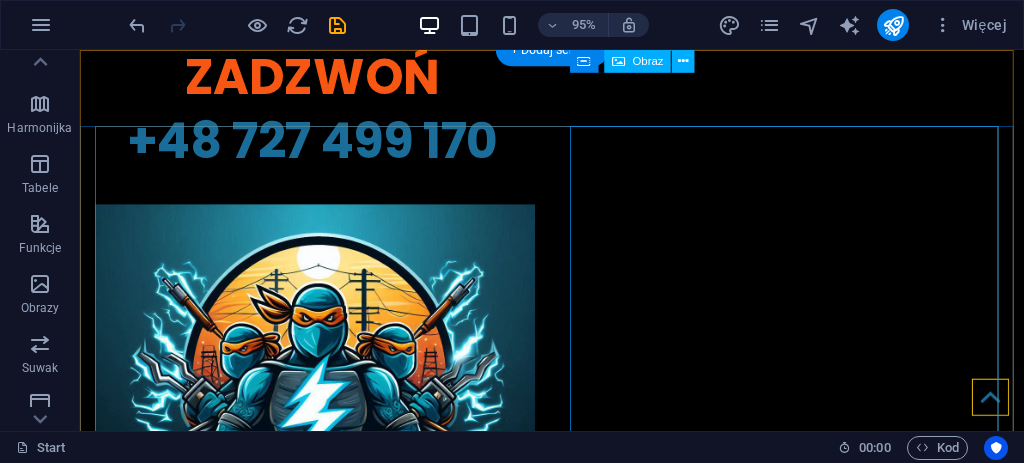 scroll, scrollTop: 0, scrollLeft: 0, axis: both 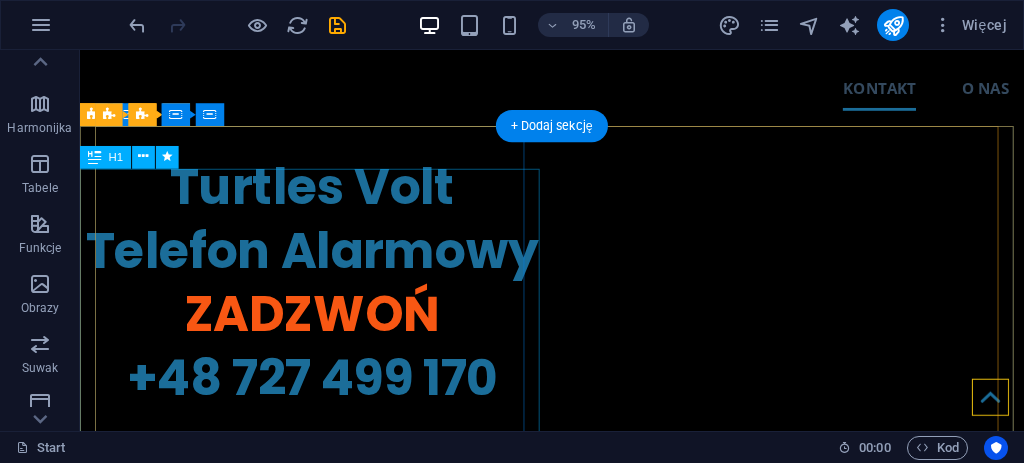 click on "​ Turtles Volt Telefon Alarmowy  ZADZWOŃ  +48 727 499 170" at bounding box center [324, 283] 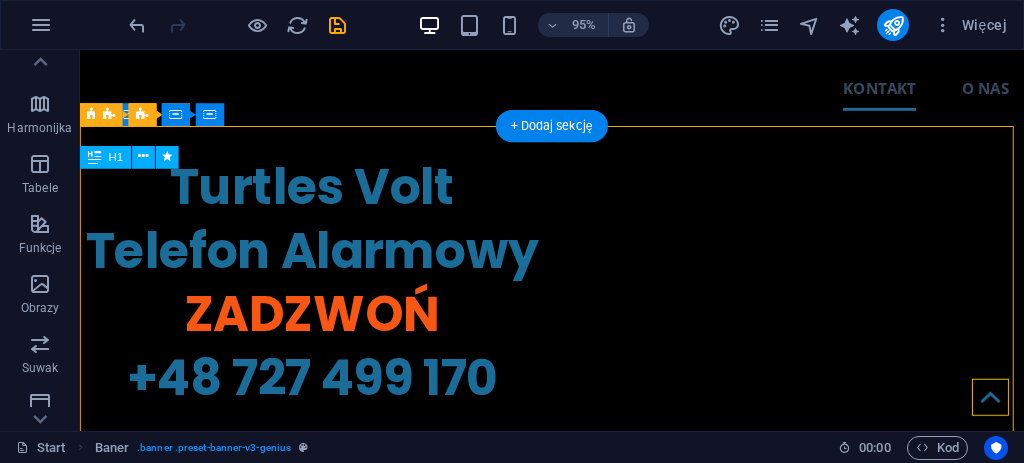 click on "​ Turtles Volt Telefon Alarmowy  ZADZWOŃ  +48 727 499 170" at bounding box center (324, 283) 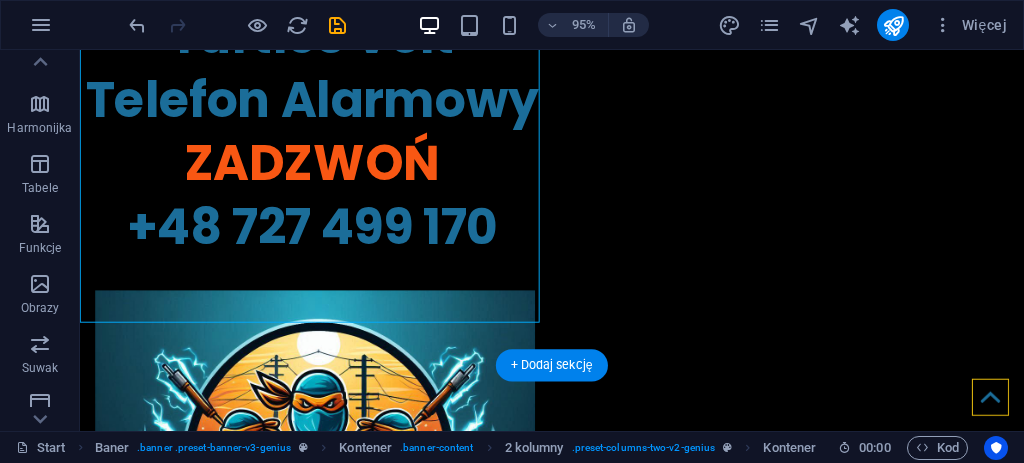 scroll, scrollTop: 200, scrollLeft: 0, axis: vertical 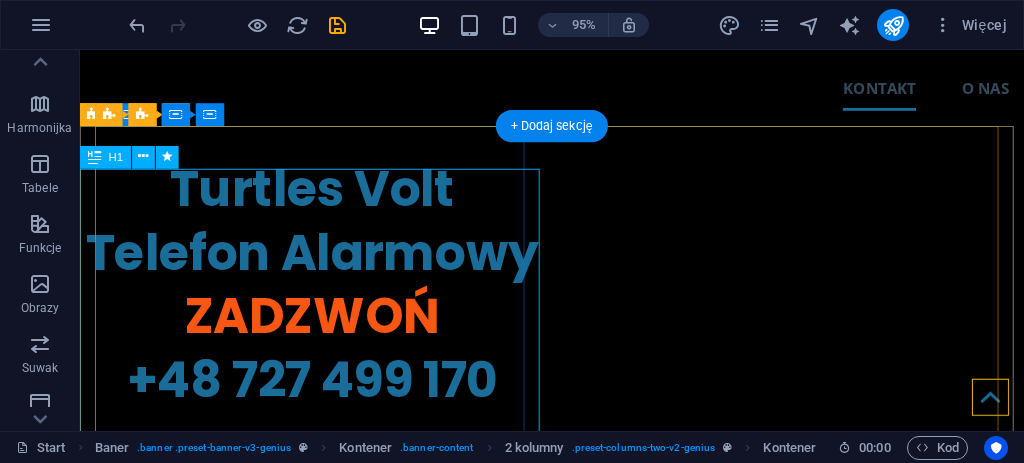 click on "​ Turtles Volt Telefon Alarmowy  ZADZWOŃ  +48 727 499 170" at bounding box center (324, 283) 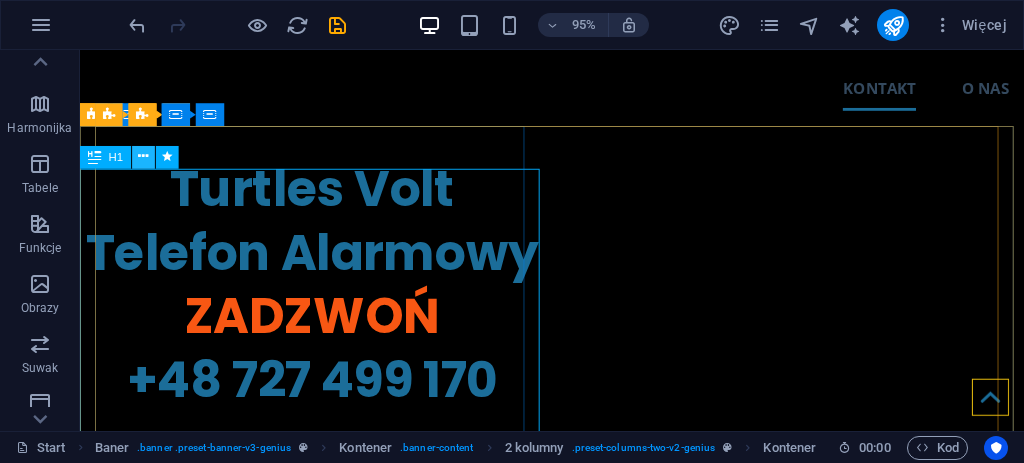 click at bounding box center [143, 157] 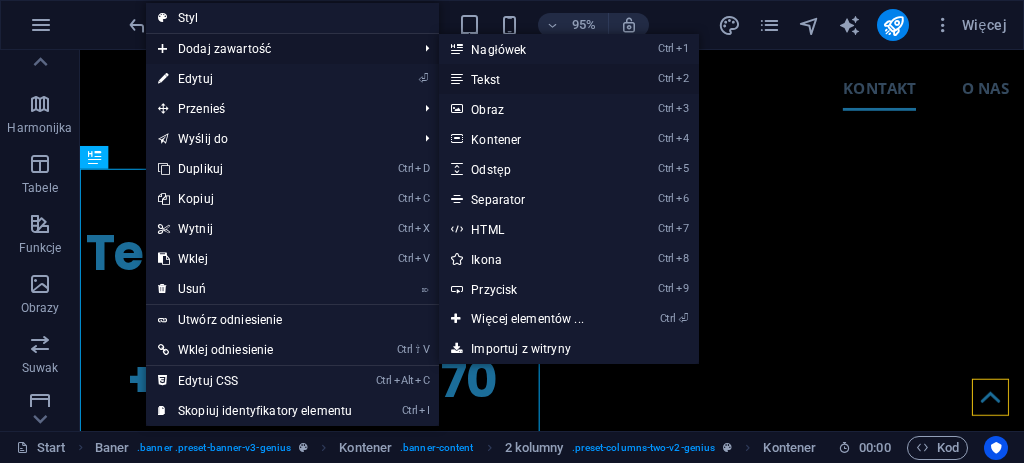 click on "Ctrl 2  Tekst" at bounding box center [531, 79] 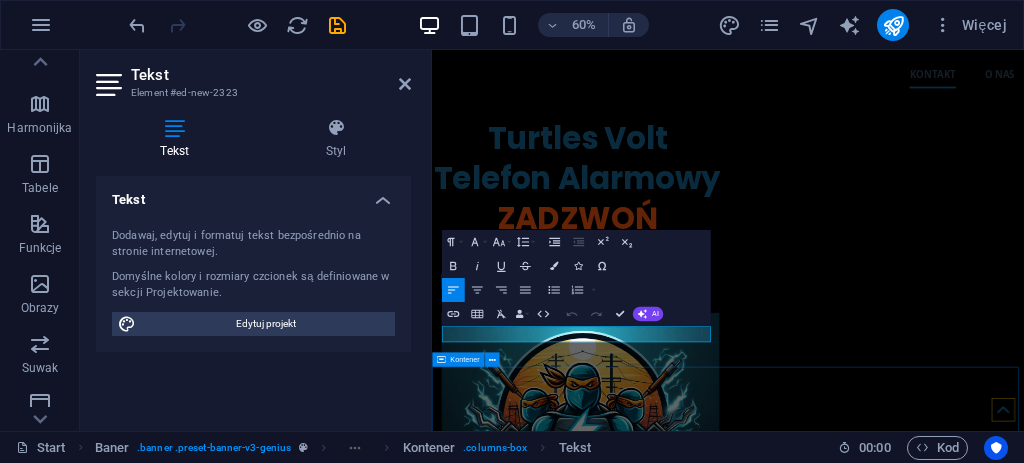 drag, startPoint x: 559, startPoint y: 558, endPoint x: 884, endPoint y: 371, distance: 374.95868 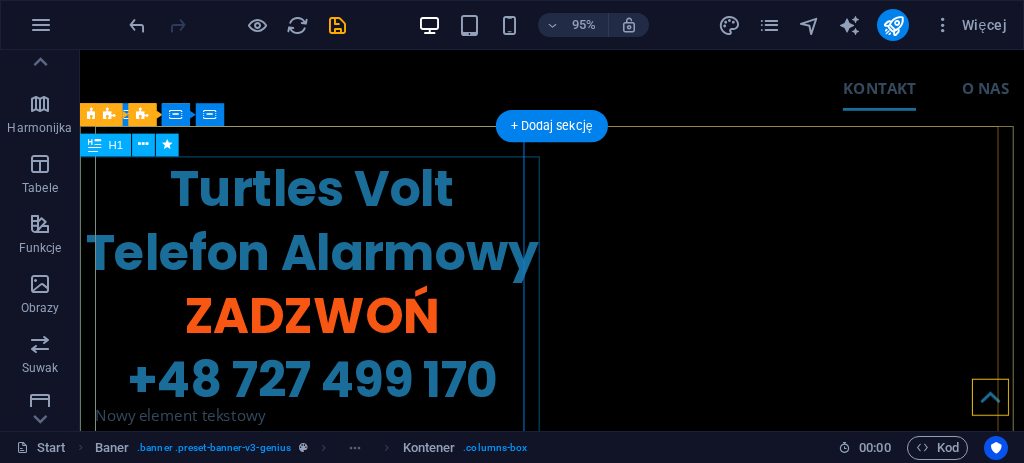 scroll, scrollTop: 2, scrollLeft: 0, axis: vertical 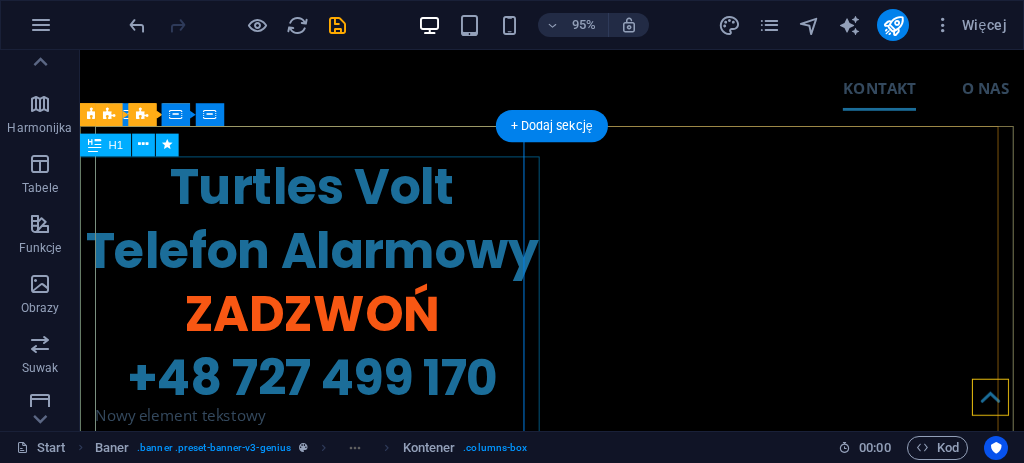 click on "​ Turtles Volt Telefon Alarmowy  ZADZWOŃ  +48 727 499 170" at bounding box center (324, 283) 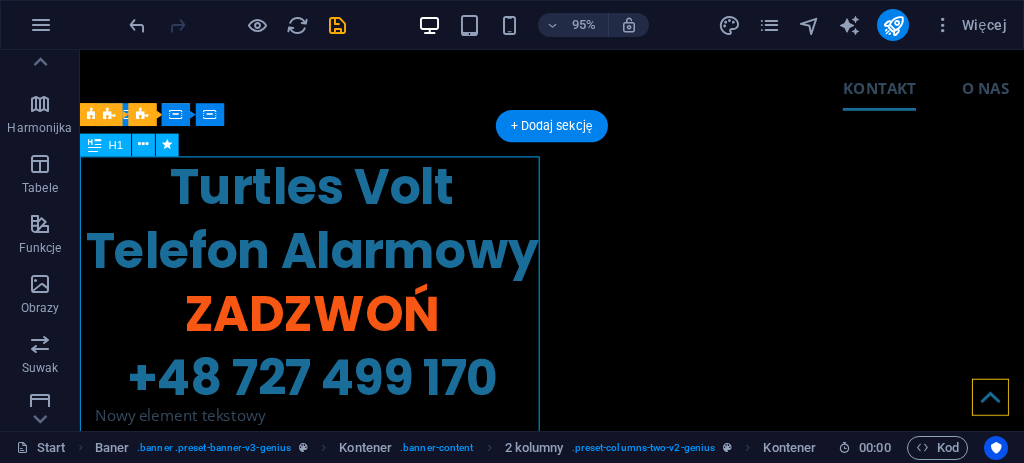 click on "​ Turtles Volt Telefon Alarmowy  ZADZWOŃ  +48 727 499 170" at bounding box center [324, 283] 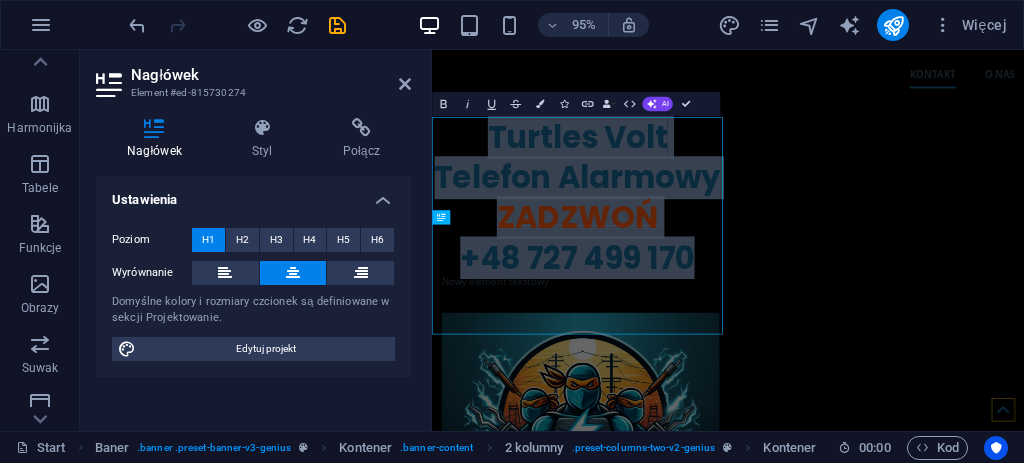 scroll, scrollTop: 0, scrollLeft: 0, axis: both 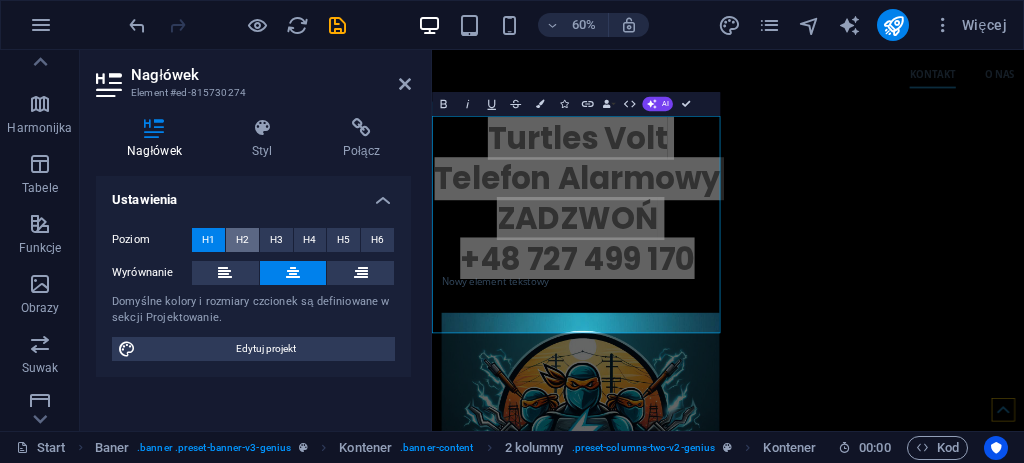 click on "H2" at bounding box center (242, 240) 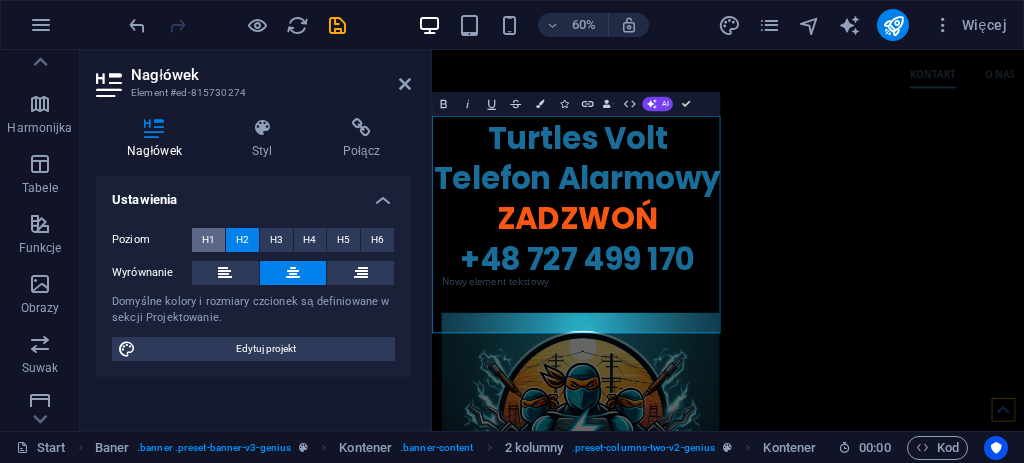 click on "H1" at bounding box center (208, 240) 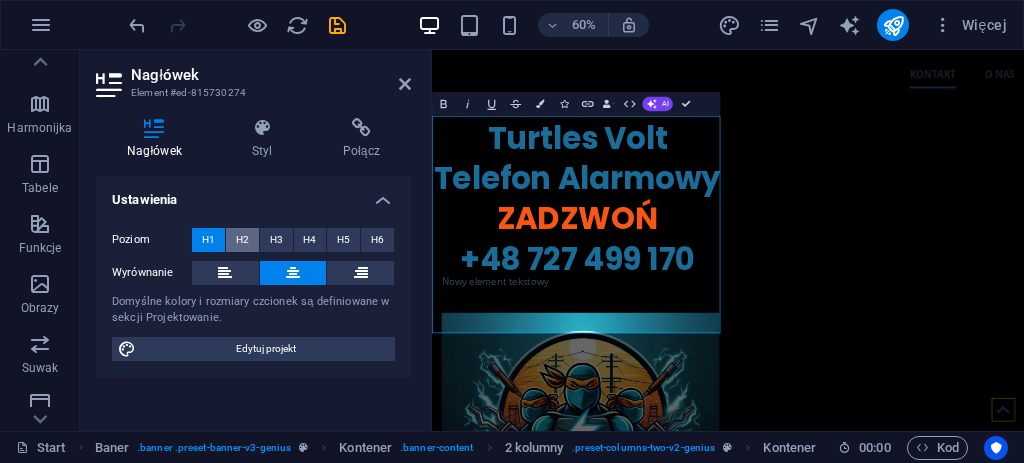 click on "H2" at bounding box center (242, 240) 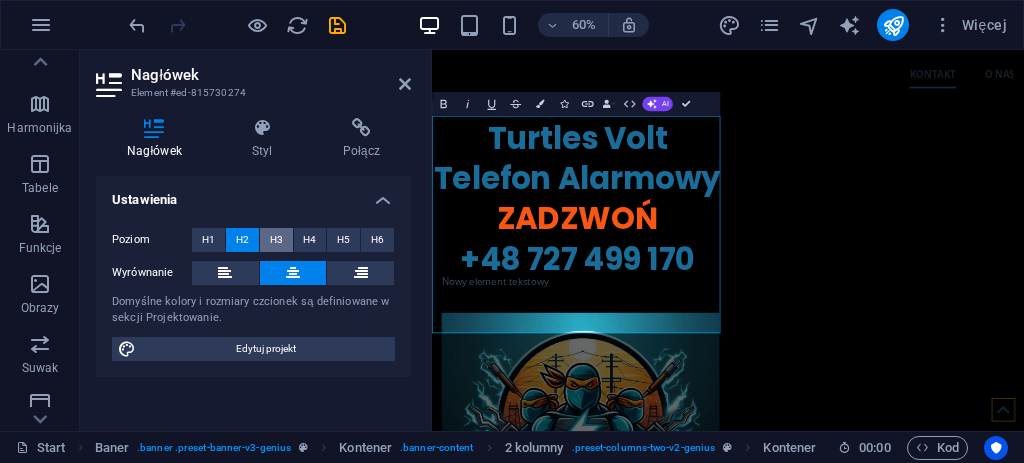 click on "H3" at bounding box center [276, 240] 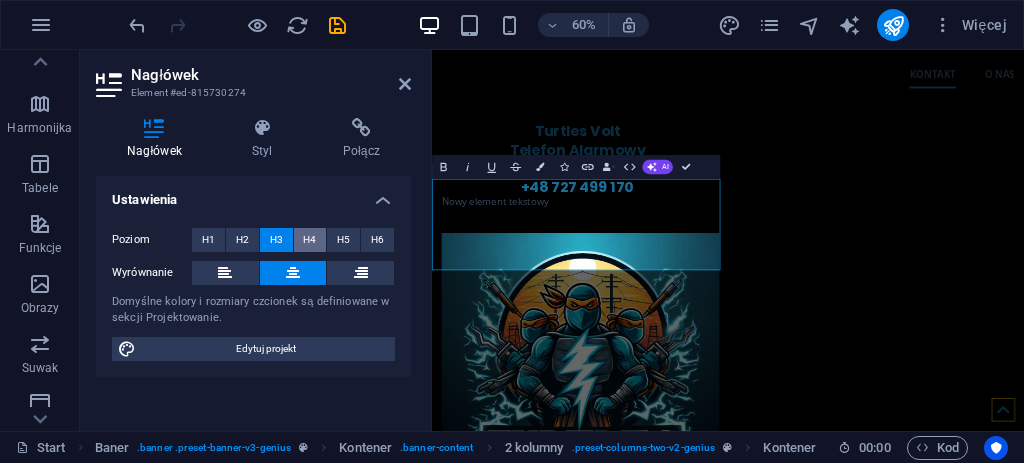 click on "H4" at bounding box center [310, 240] 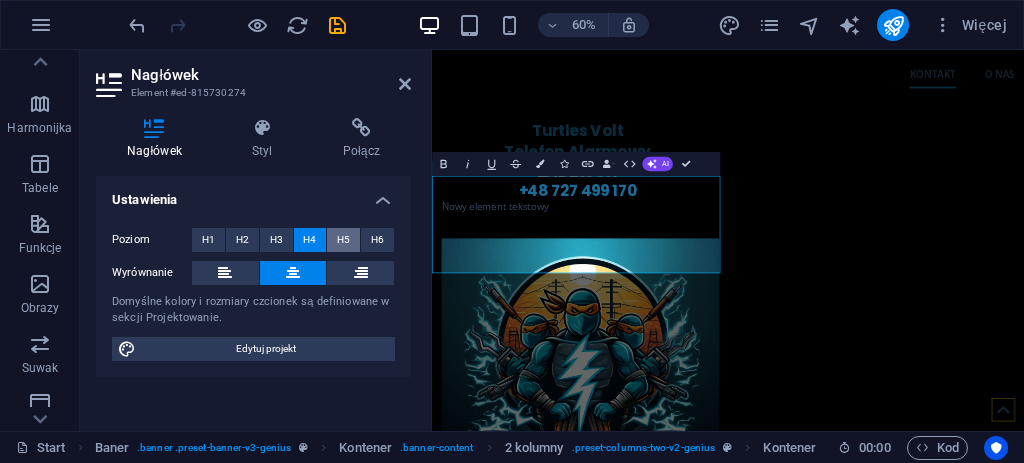 click on "H5" at bounding box center (343, 240) 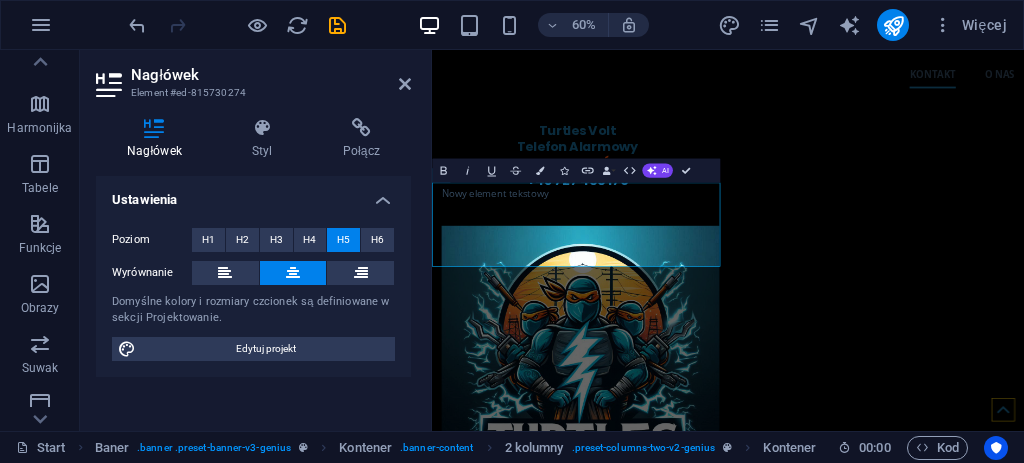 click on "Poziom H1 H2 H3 H4 H5 H6 Wyrównanie Domyślne kolory i rozmiary czcionek są definiowane w sekcji Projektowanie. Edytuj projekt" at bounding box center [253, 294] 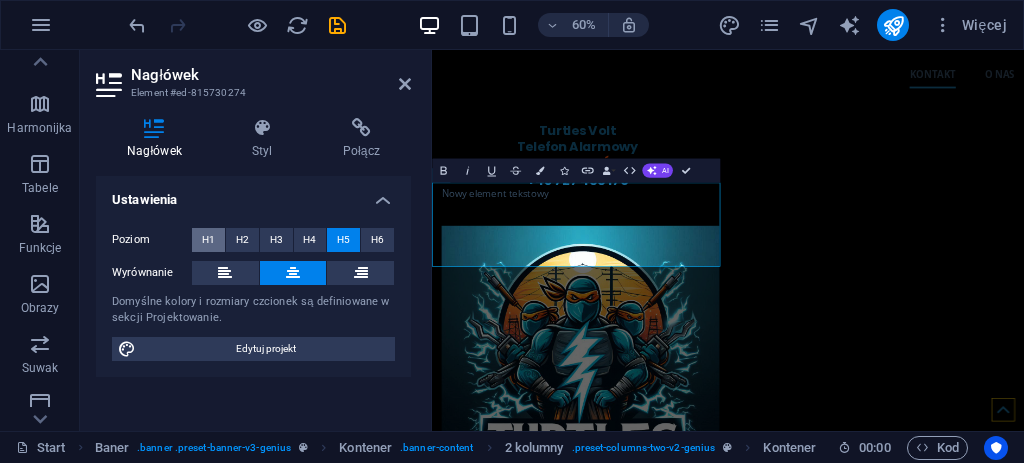click on "H1" at bounding box center [208, 240] 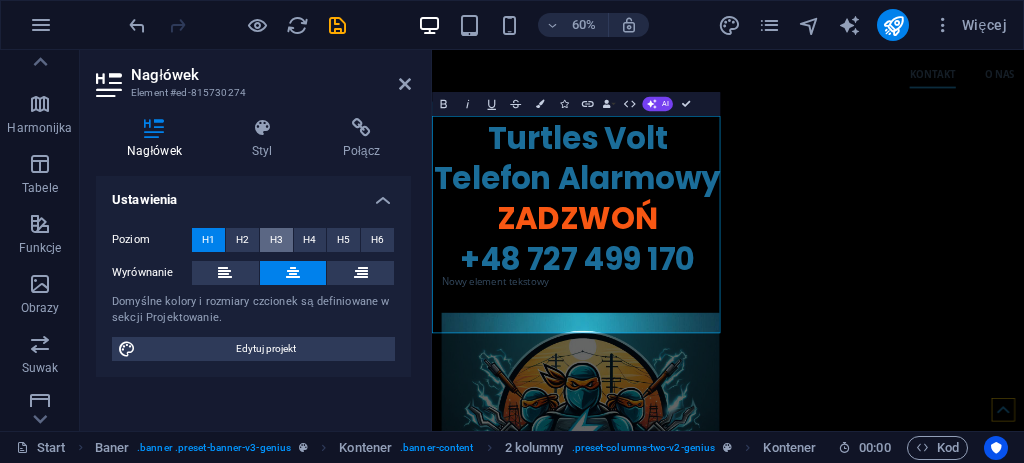 click on "H3" at bounding box center (276, 240) 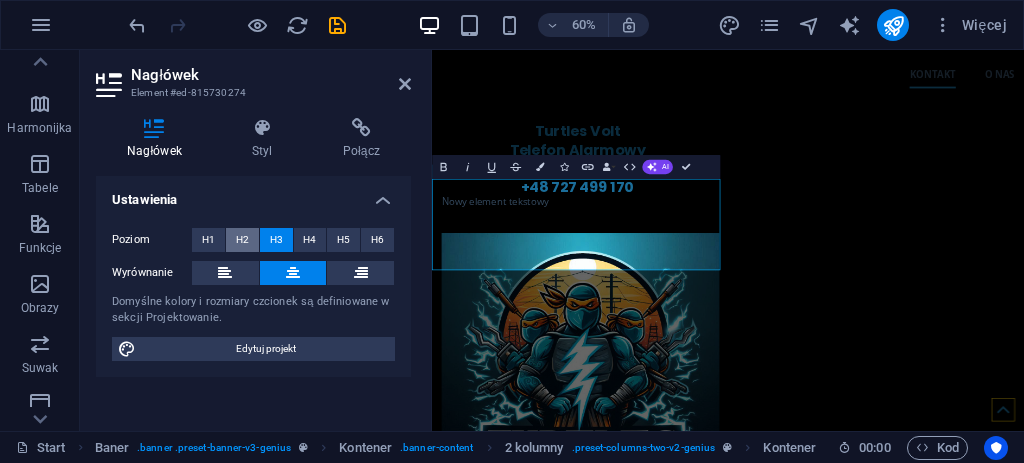 click on "H2" at bounding box center (242, 240) 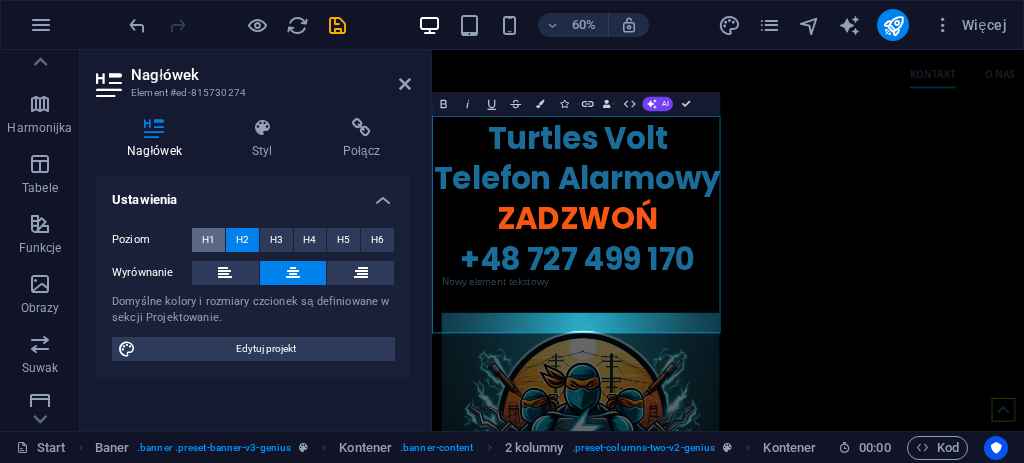 click on "H1" at bounding box center (208, 240) 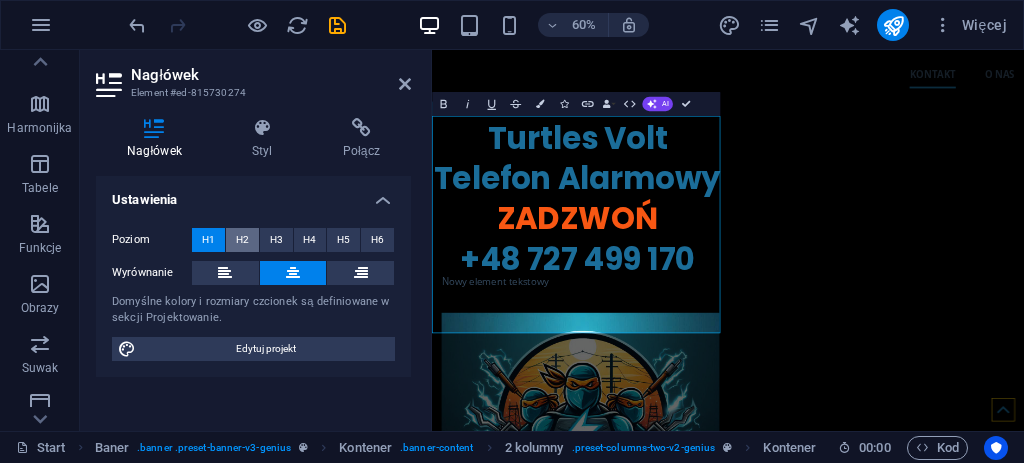 click on "H2" at bounding box center [242, 240] 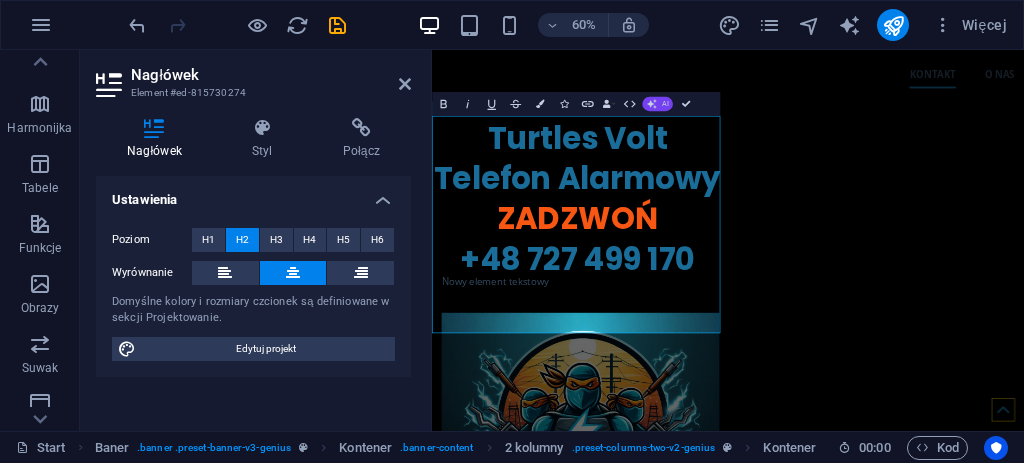 click on "AI" at bounding box center [657, 104] 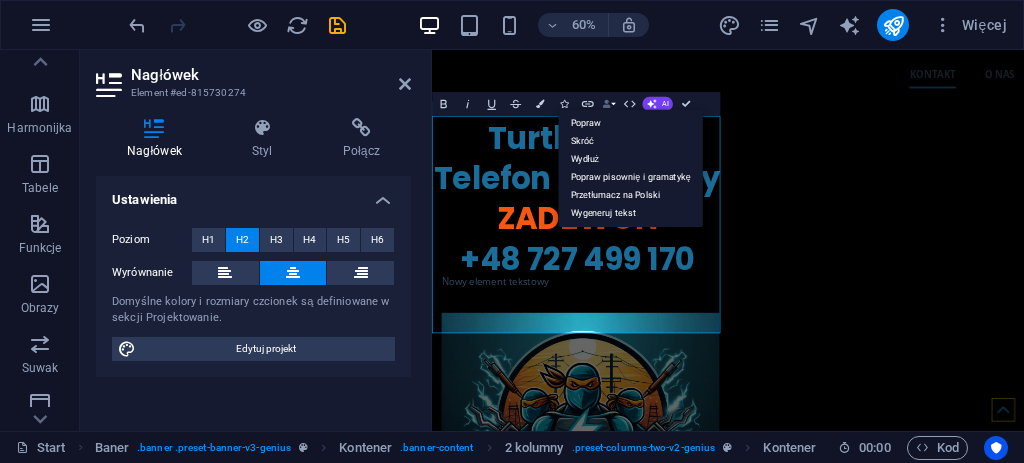 click on "Data Bindings" at bounding box center [608, 104] 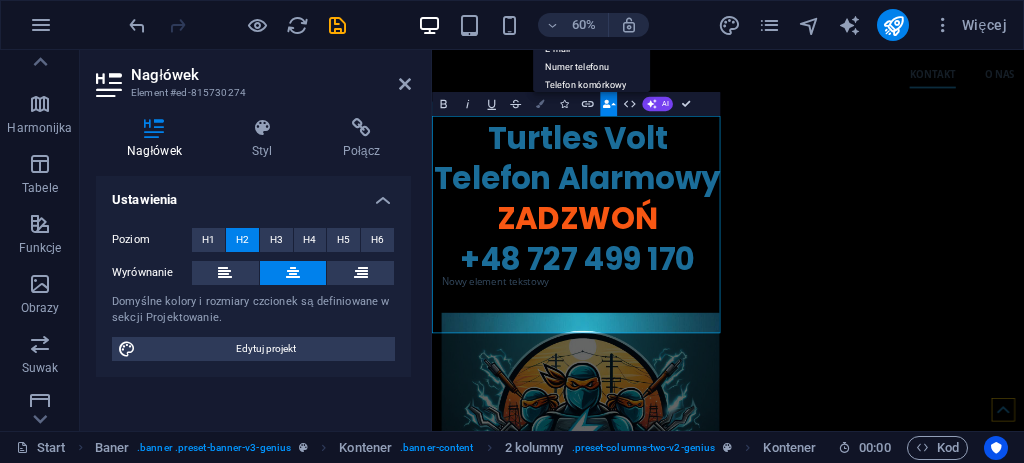 click at bounding box center [539, 104] 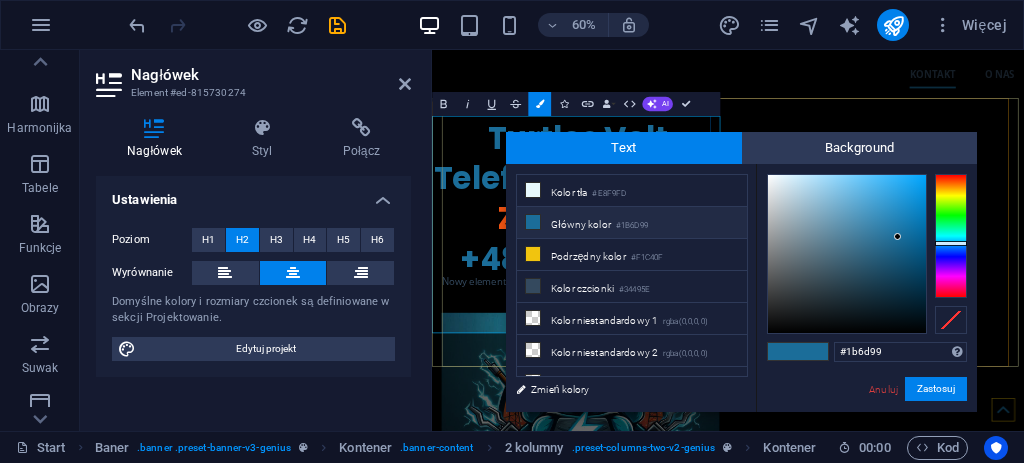 click on "Turtles Volt Telefon Alarmowy  ZADZWOŃ  +48 727 499 170" at bounding box center [674, 298] 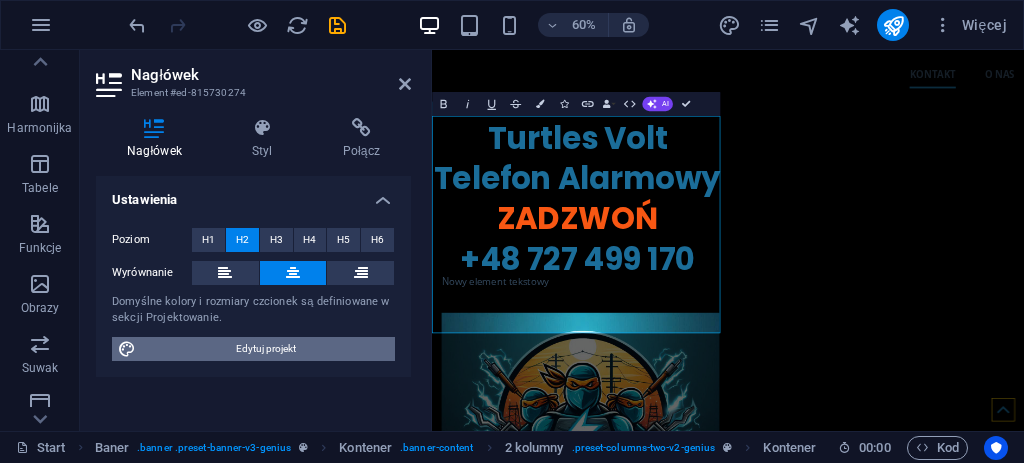 click on "Edytuj projekt" at bounding box center [265, 349] 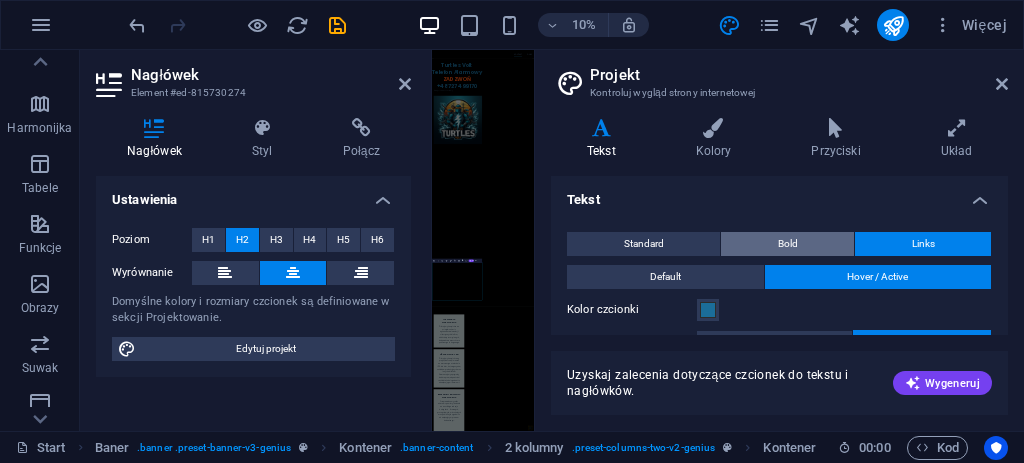click on "Bold" at bounding box center [787, 244] 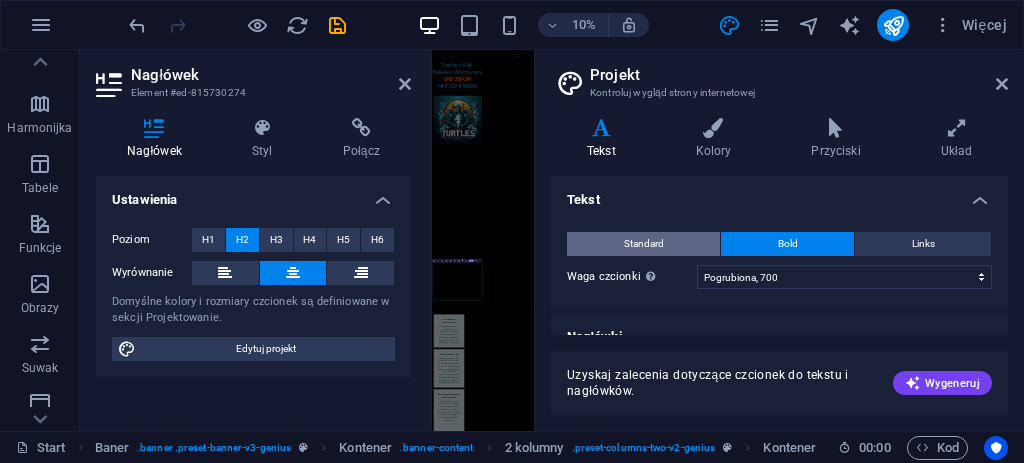 click on "Standard" at bounding box center (644, 244) 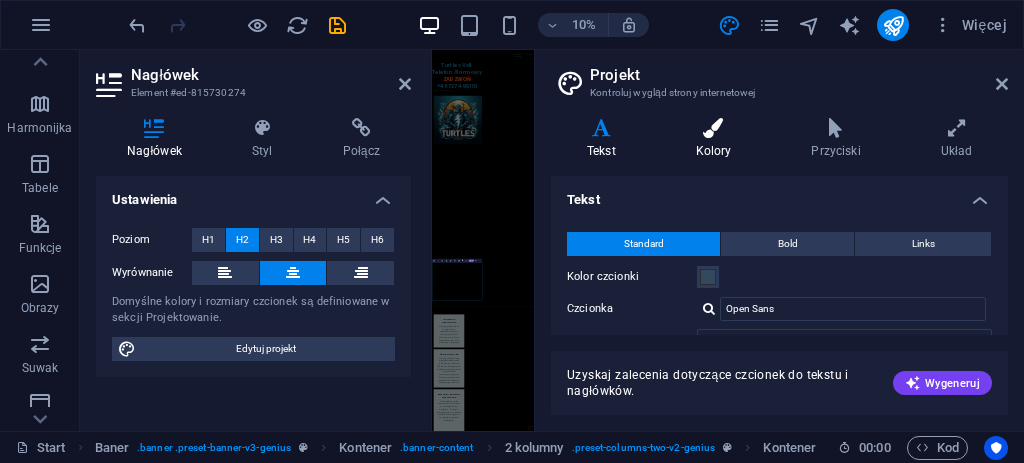 click on "Kolory" at bounding box center (718, 139) 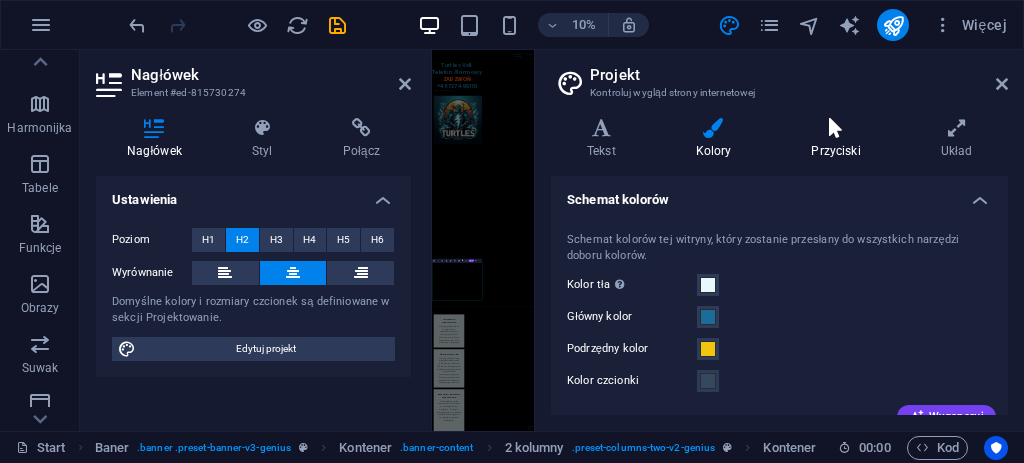 click on "Przyciski" at bounding box center [839, 139] 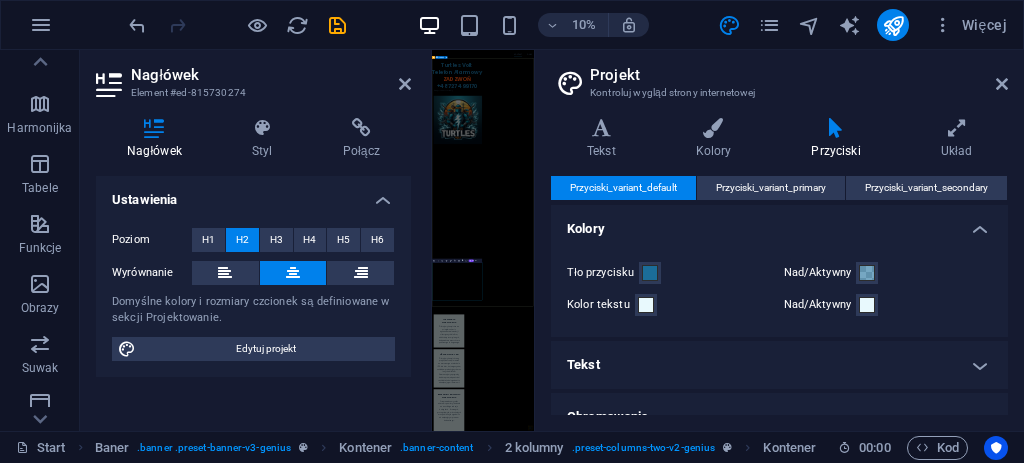 click on "​ Turtles Volt Telefon Alarmowy  ZADZWOŃ  +48 727 499 170 Nowy element tekstowy" at bounding box center (920, 540) 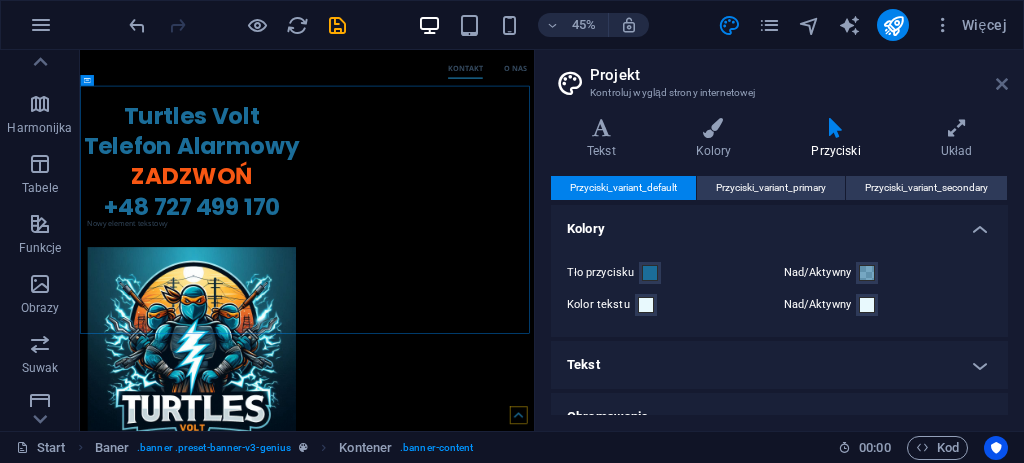 click at bounding box center (1002, 84) 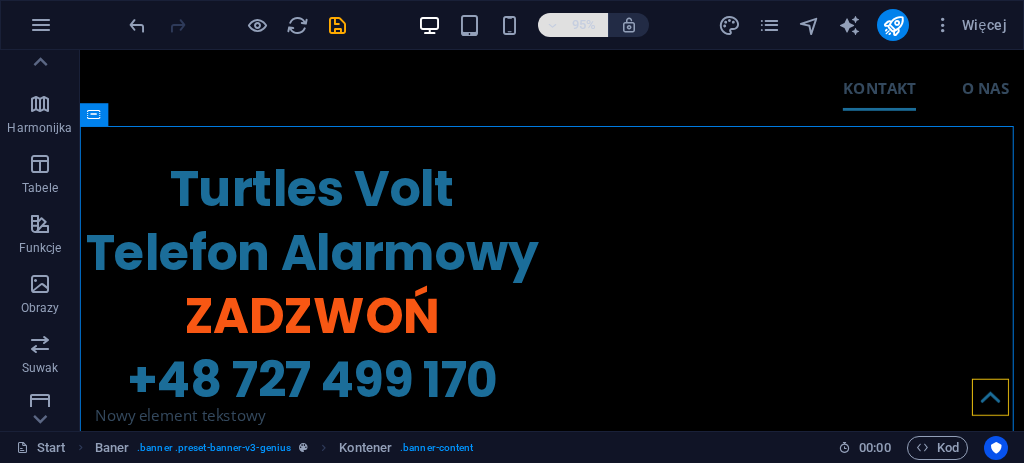 click at bounding box center [553, 25] 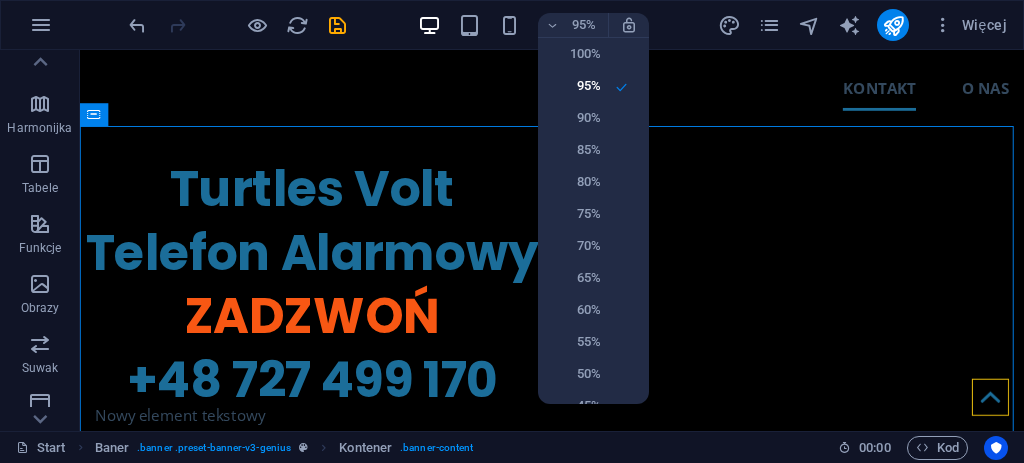 click at bounding box center (512, 231) 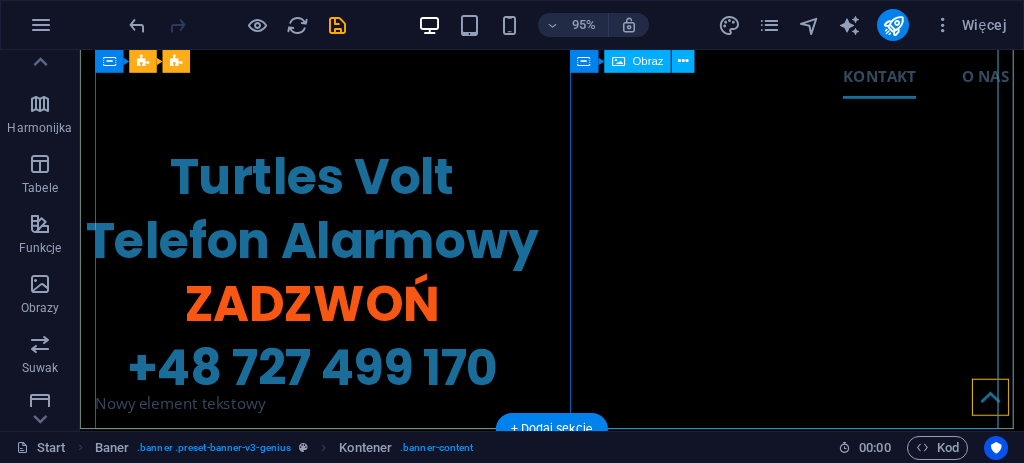 scroll, scrollTop: 0, scrollLeft: 0, axis: both 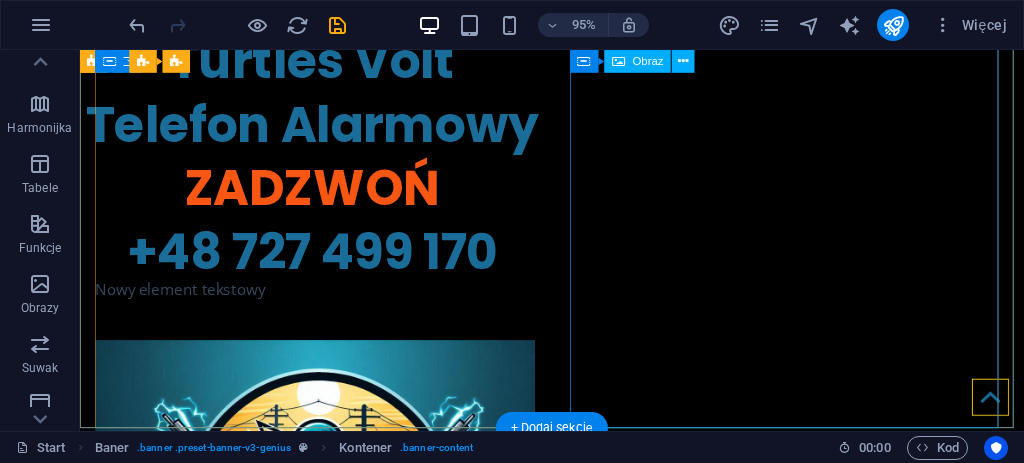 click at bounding box center (324, 586) 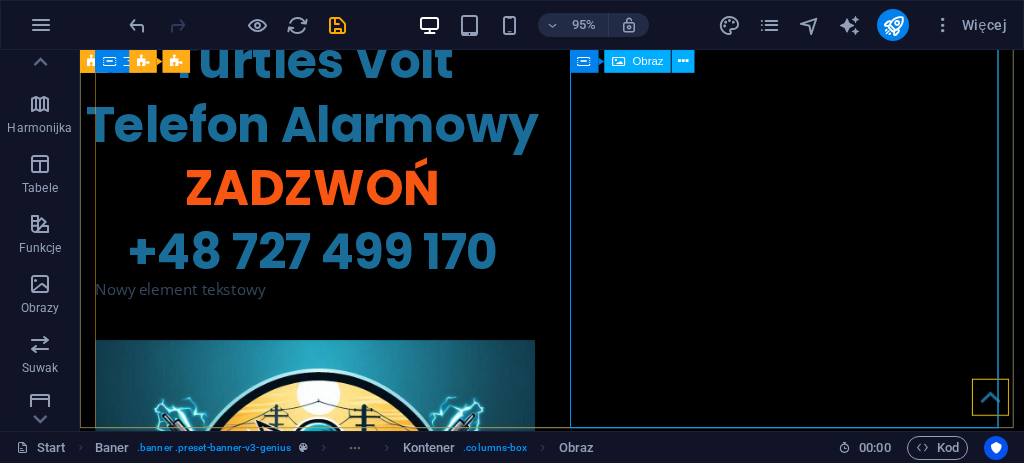 click on "Obraz" at bounding box center (648, 61) 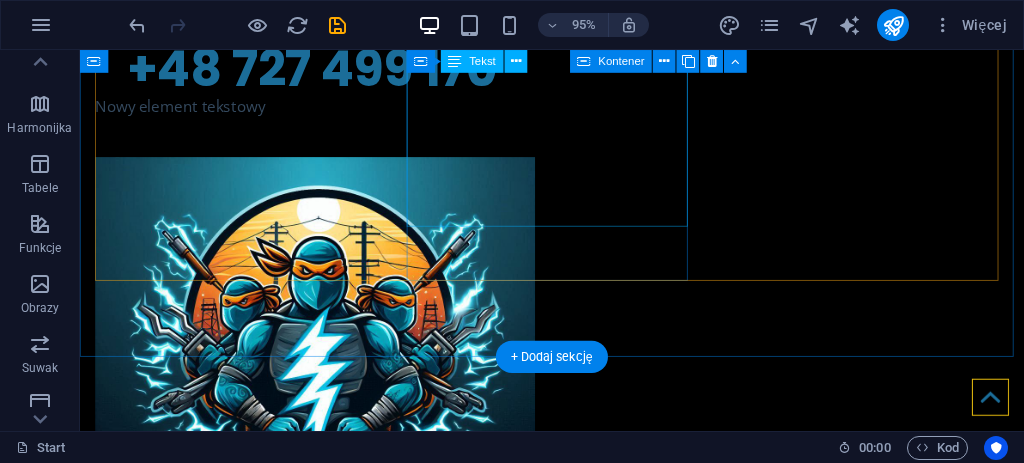 scroll, scrollTop: 792, scrollLeft: 0, axis: vertical 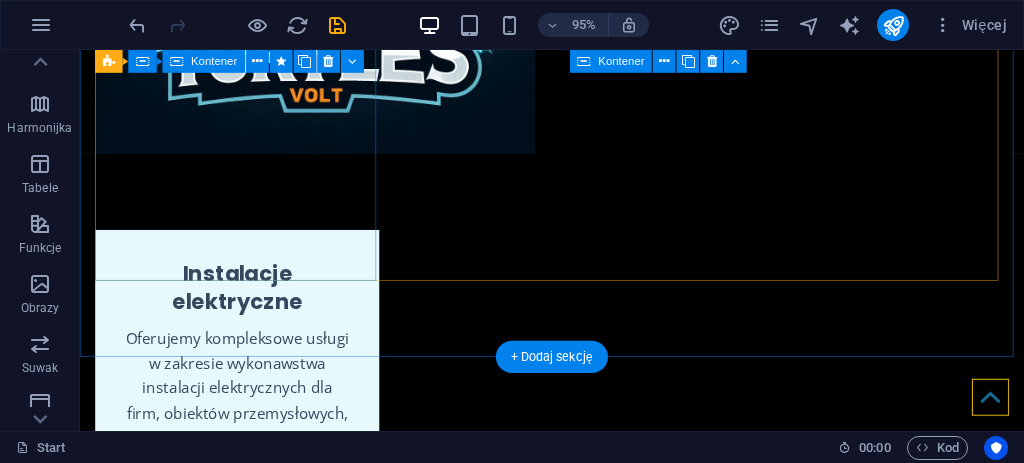 click on "Instalacje elektryczne Oferujemy kompleksowe usługi w zakresie wykonawstwa instalacji elektrycznych dla firm, obiektów przemysłowych, budownictwa oraz sektora publicznego i usługowego." at bounding box center [245, 384] 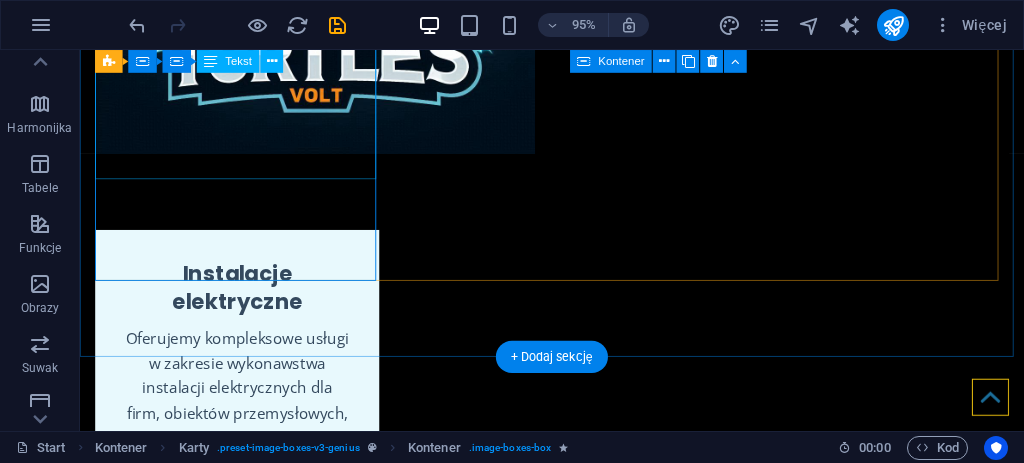 click on "Oferujemy kompleksowe usługi w zakresie wykonawstwa instalacji elektrycznych dla firm, obiektów przemysłowych, budownictwa oraz sektora publicznego i usługowego." at bounding box center [245, 435] 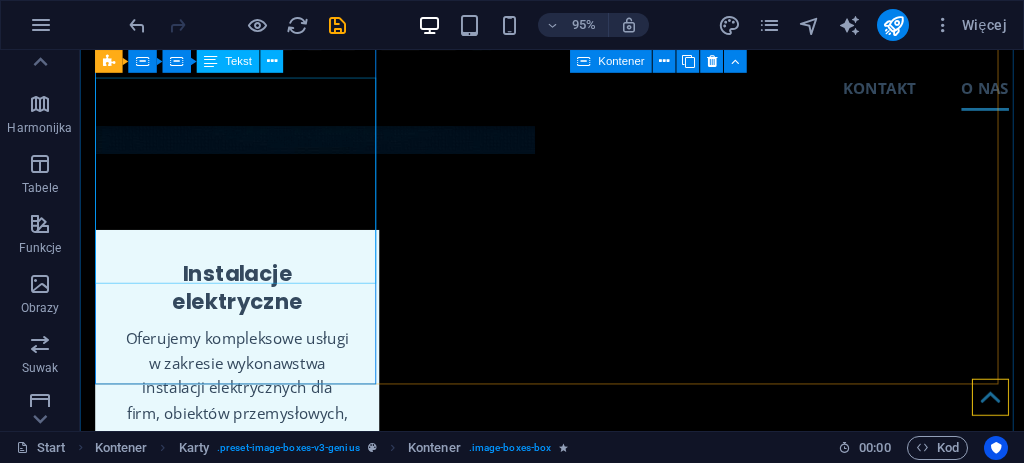 scroll, scrollTop: 525, scrollLeft: 0, axis: vertical 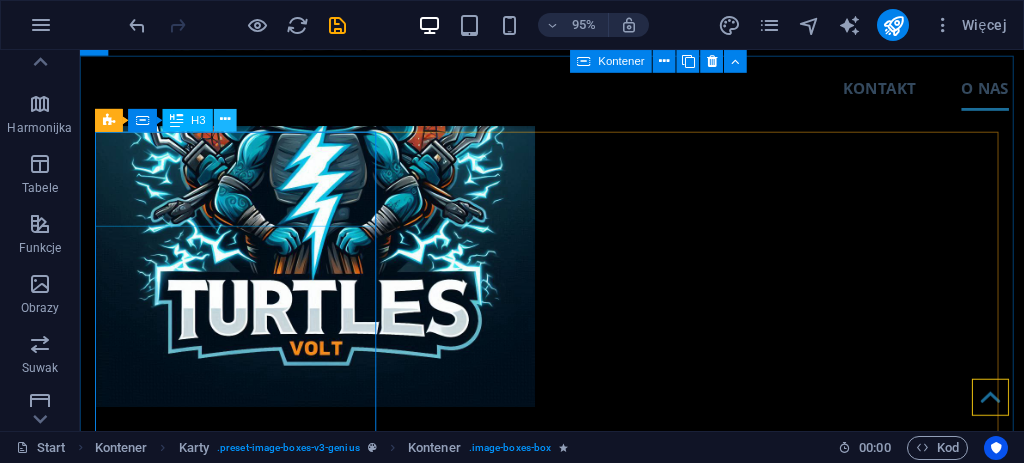 click at bounding box center (225, 120) 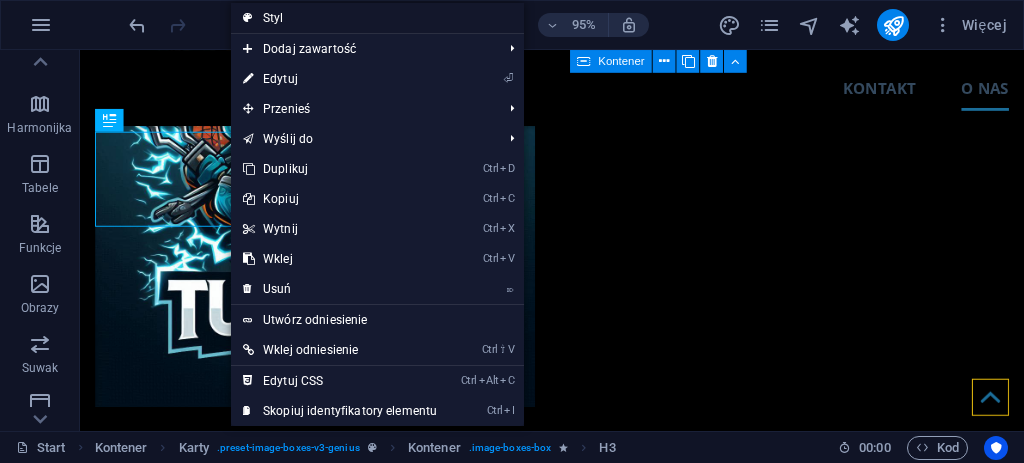 click on "Styl" at bounding box center (377, 18) 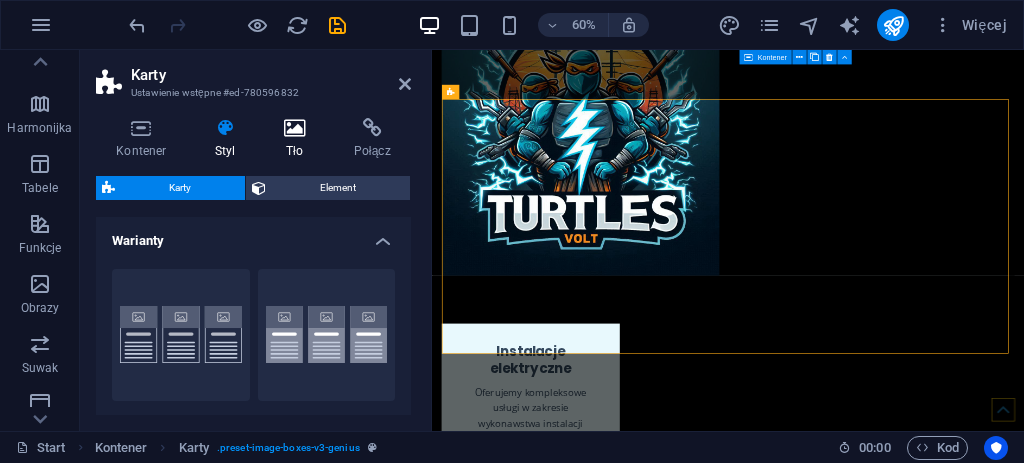 click at bounding box center [295, 128] 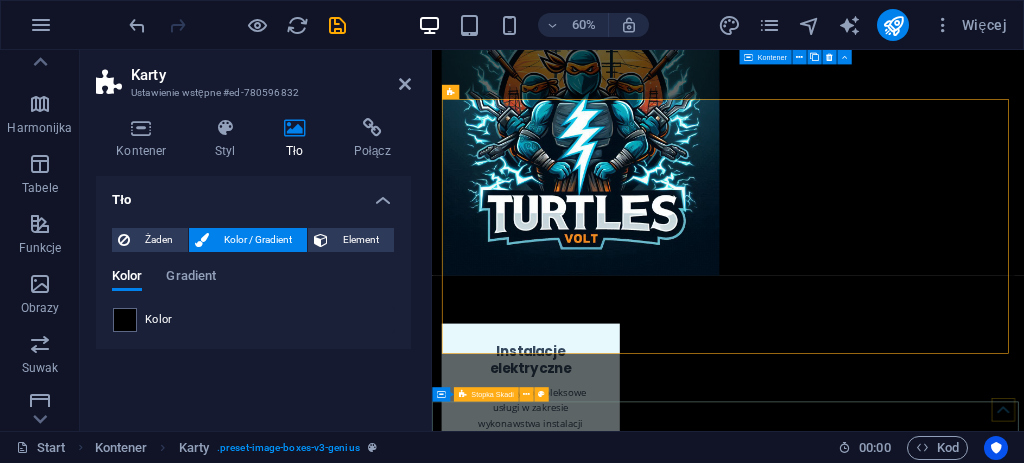 click at bounding box center (925, 1903) 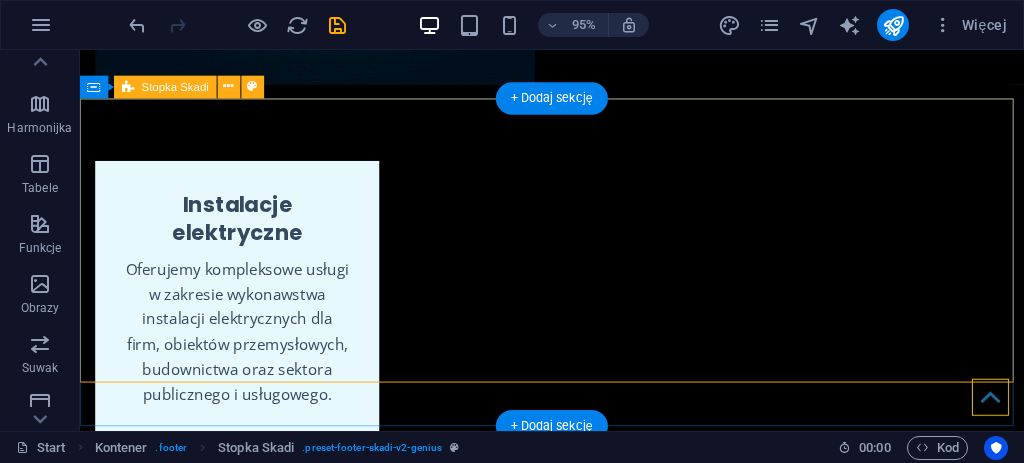 scroll, scrollTop: 1064, scrollLeft: 0, axis: vertical 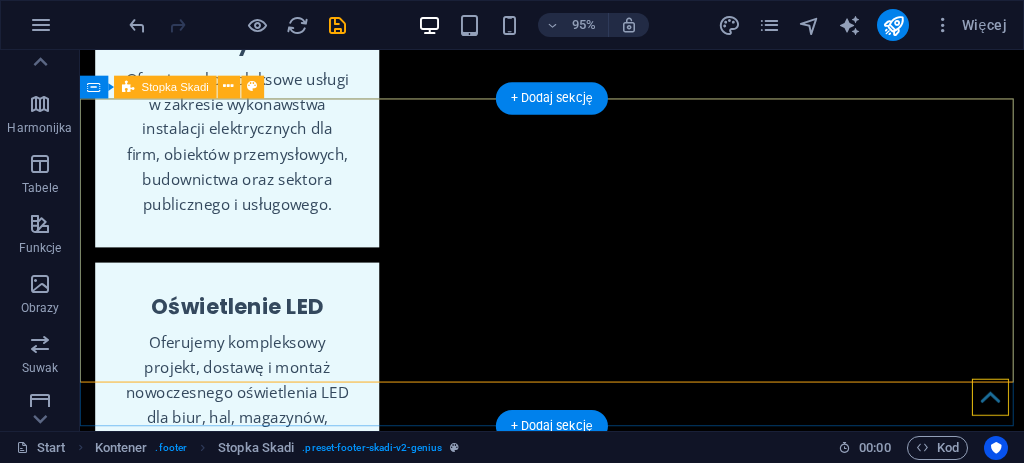 click at bounding box center (577, 1337) 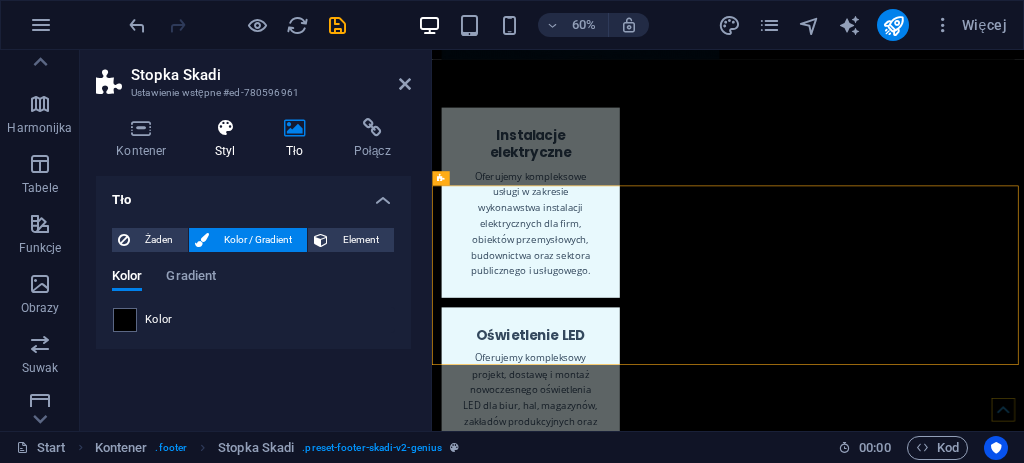 click on "Styl" at bounding box center [229, 139] 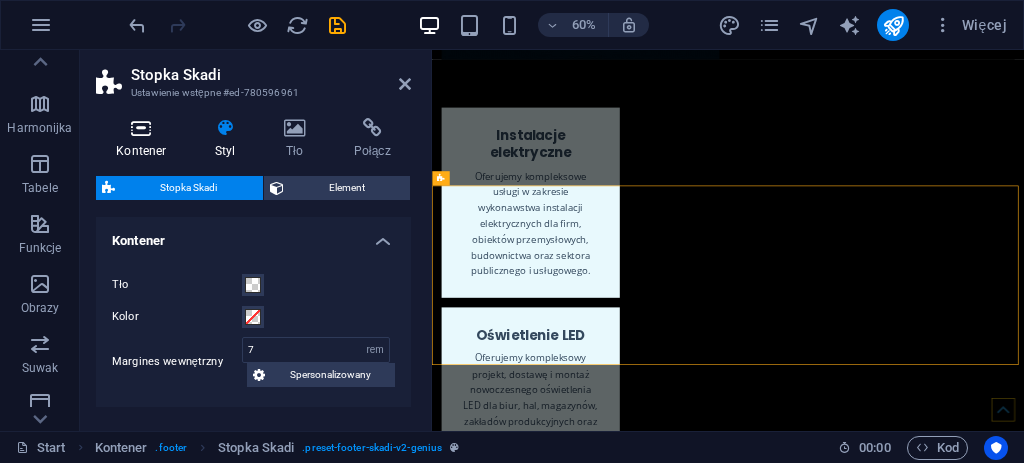 click on "Kontener" at bounding box center [145, 139] 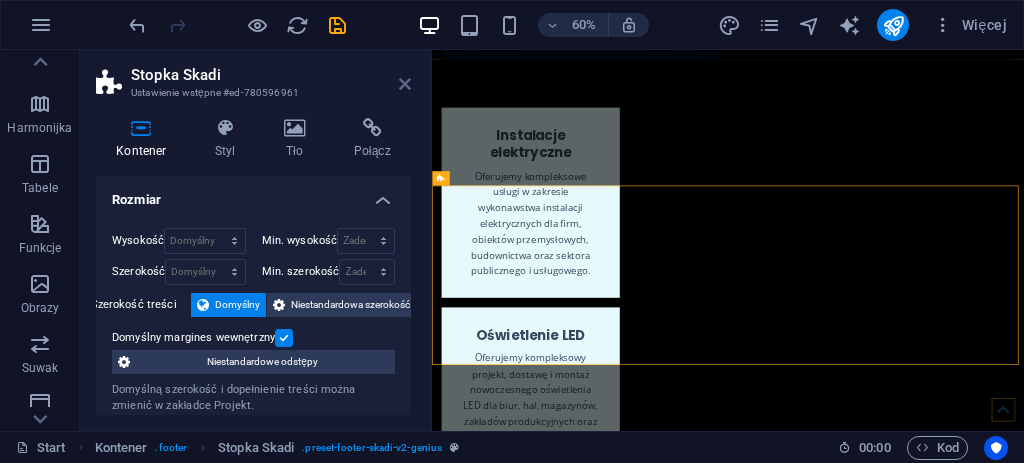 click at bounding box center (405, 84) 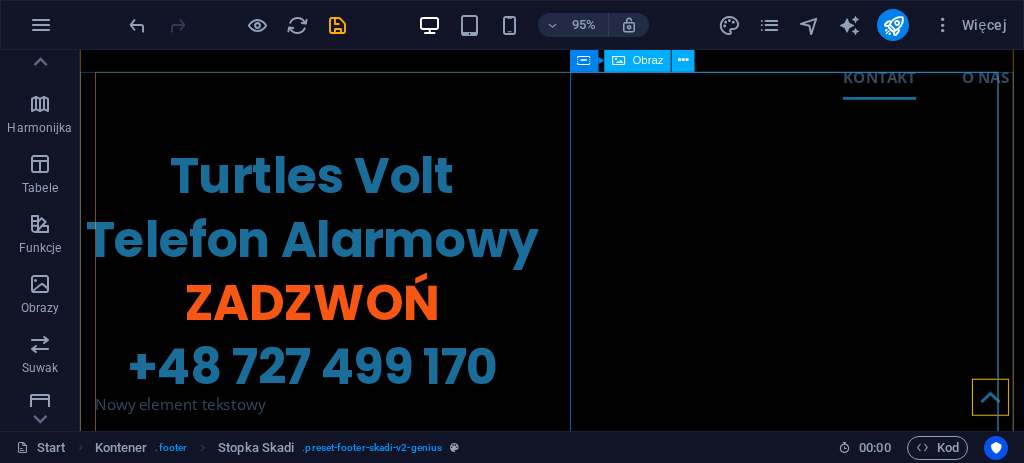scroll, scrollTop: 0, scrollLeft: 0, axis: both 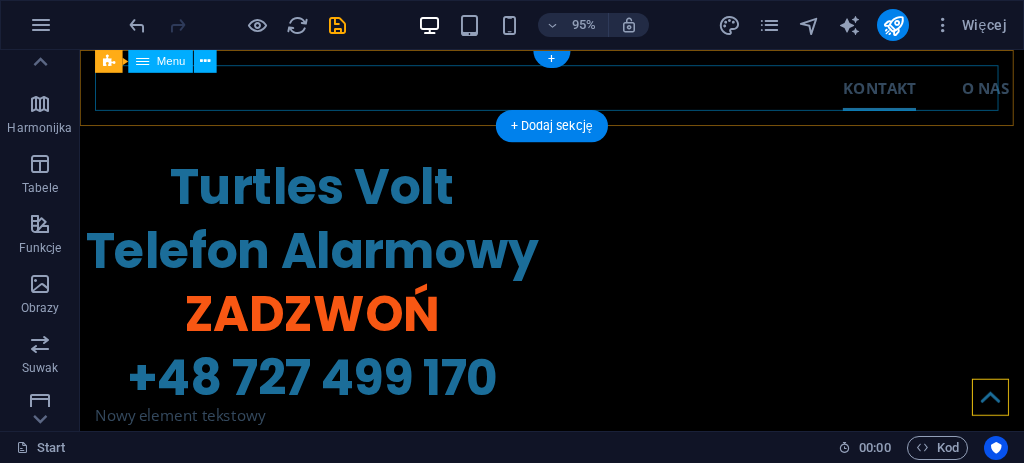 click on "KONTAKT O NAS" at bounding box center [577, 90] 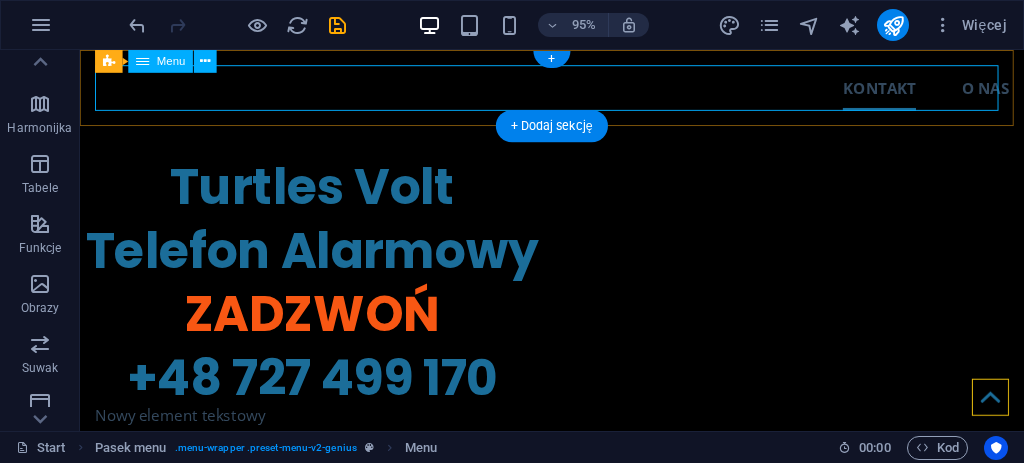 click on "KONTAKT O NAS" at bounding box center [577, 90] 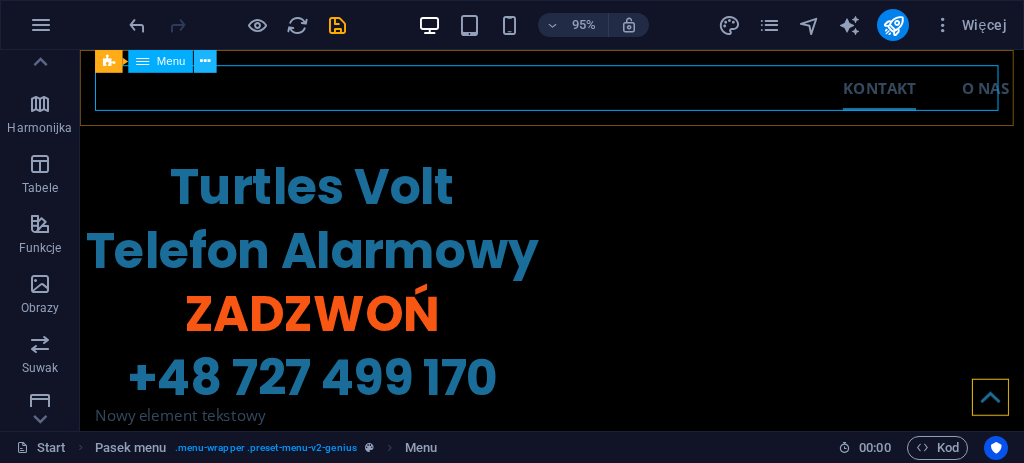 click at bounding box center (205, 61) 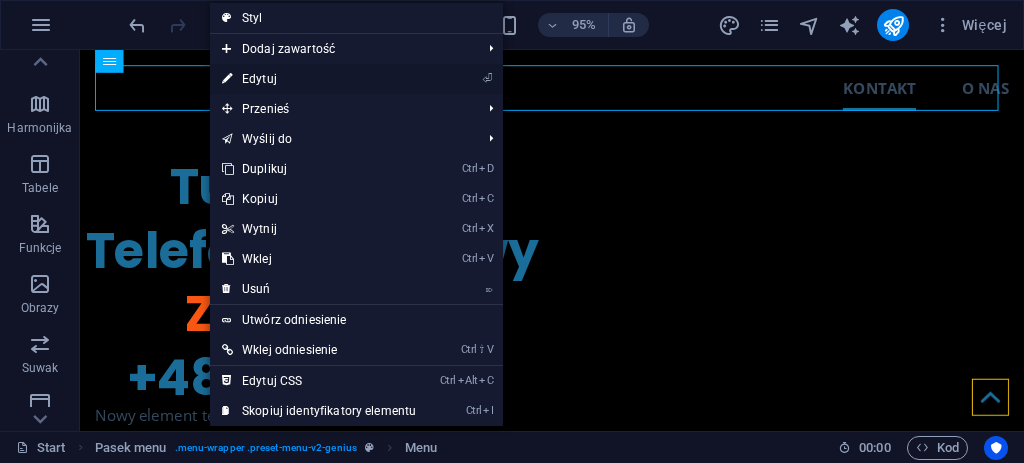 click on "⏎  Edytuj" at bounding box center [319, 79] 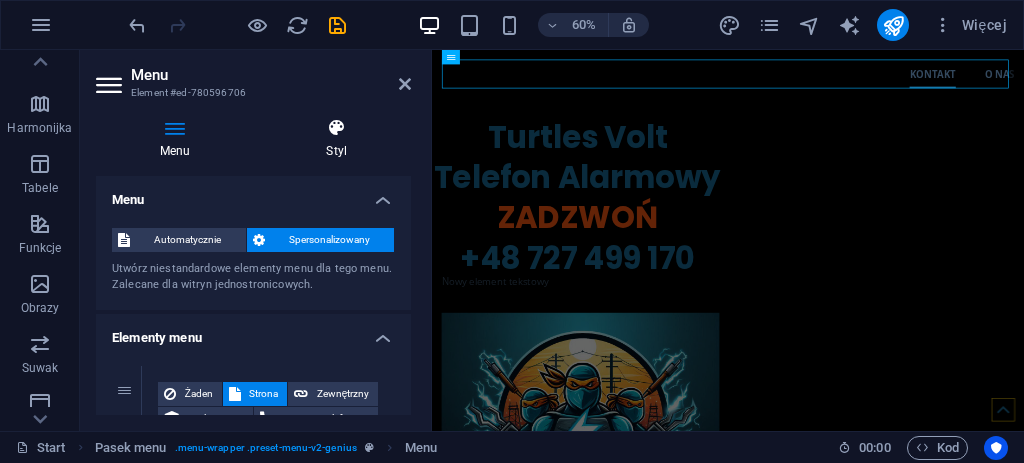 click on "Styl" at bounding box center (337, 139) 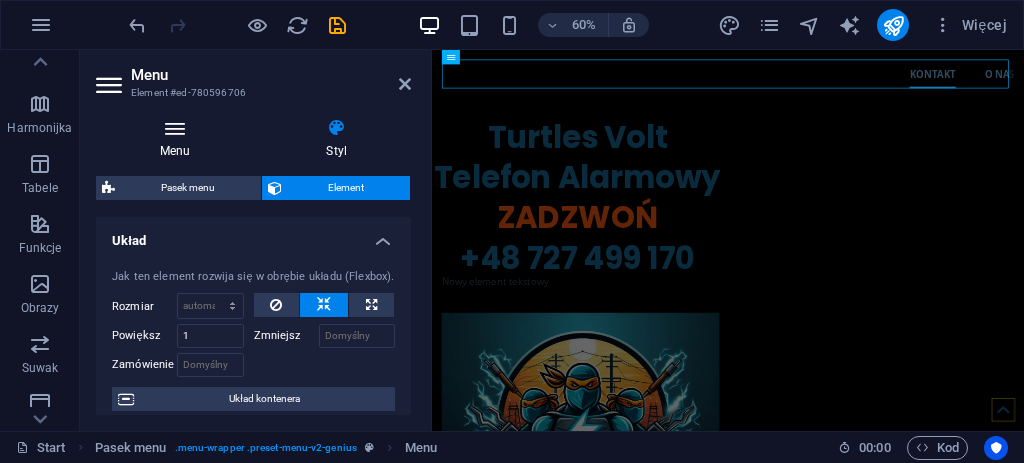 click on "Menu" at bounding box center [179, 139] 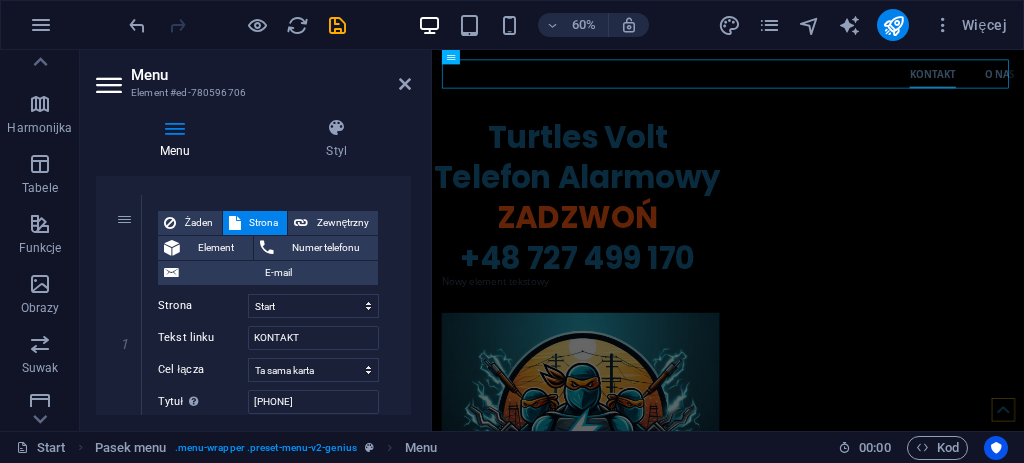 scroll, scrollTop: 200, scrollLeft: 0, axis: vertical 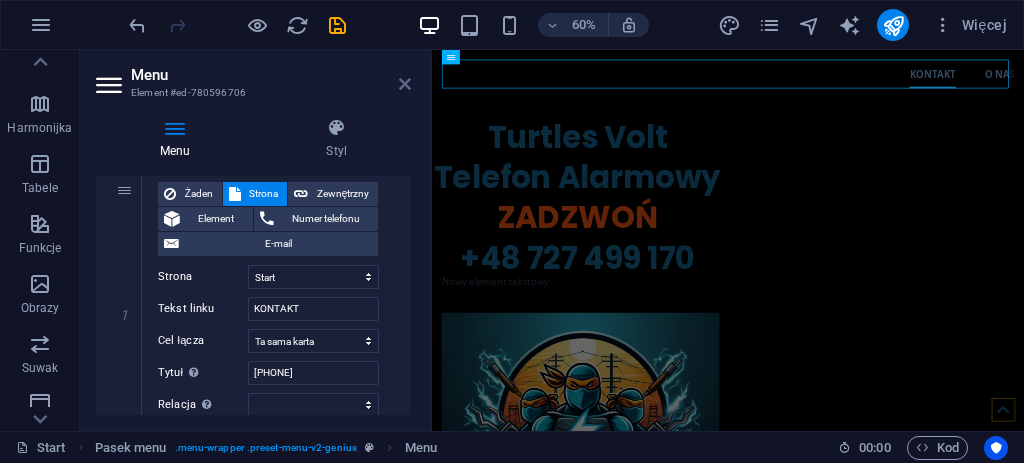 click at bounding box center [405, 84] 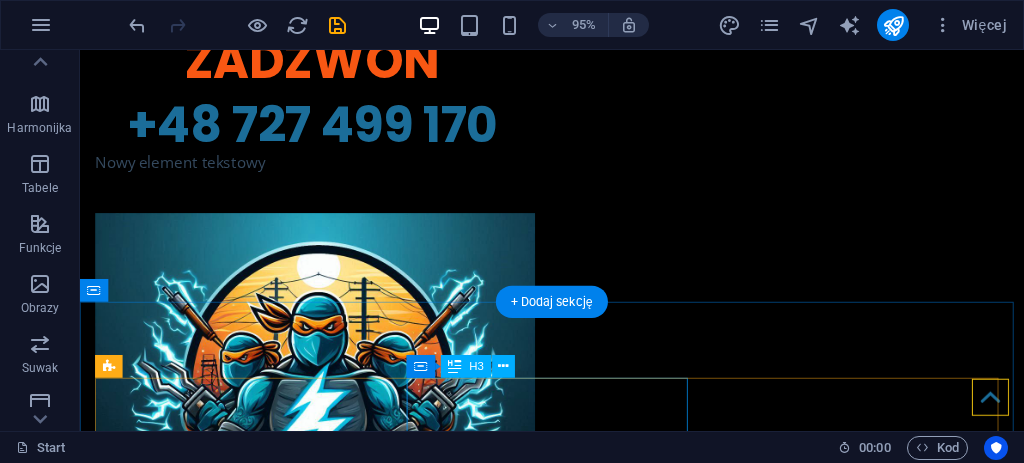 scroll, scrollTop: 466, scrollLeft: 0, axis: vertical 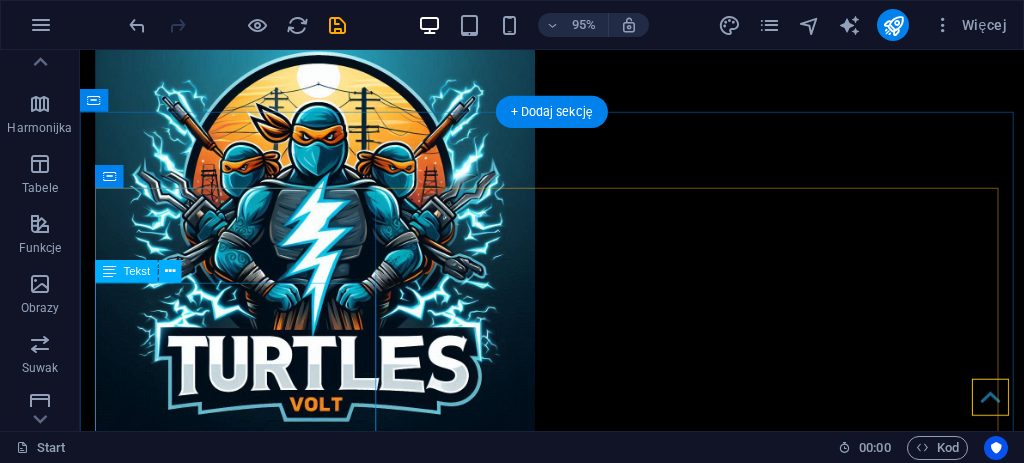 click on "Instalacje elektryczne" at bounding box center (245, 615) 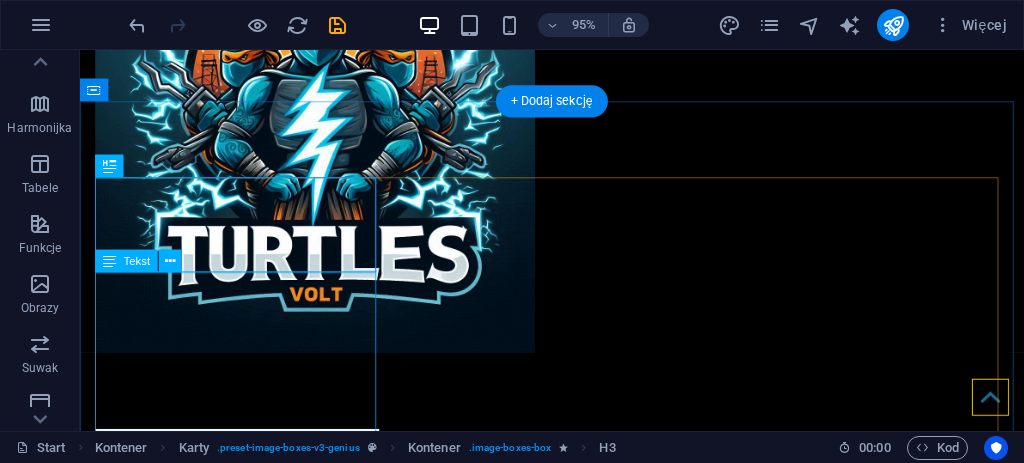 scroll, scrollTop: 600, scrollLeft: 0, axis: vertical 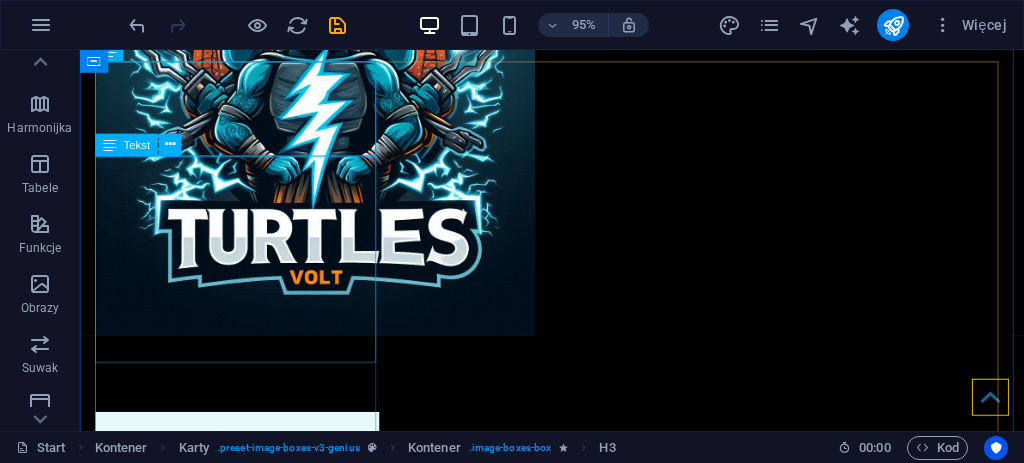 click on "Oferujemy kompleksowe usługi w zakresie wykonawstwa instalacji elektrycznych dla firm, obiektów przemysłowych, budownictwa oraz sektora publicznego i usługowego." at bounding box center [245, 627] 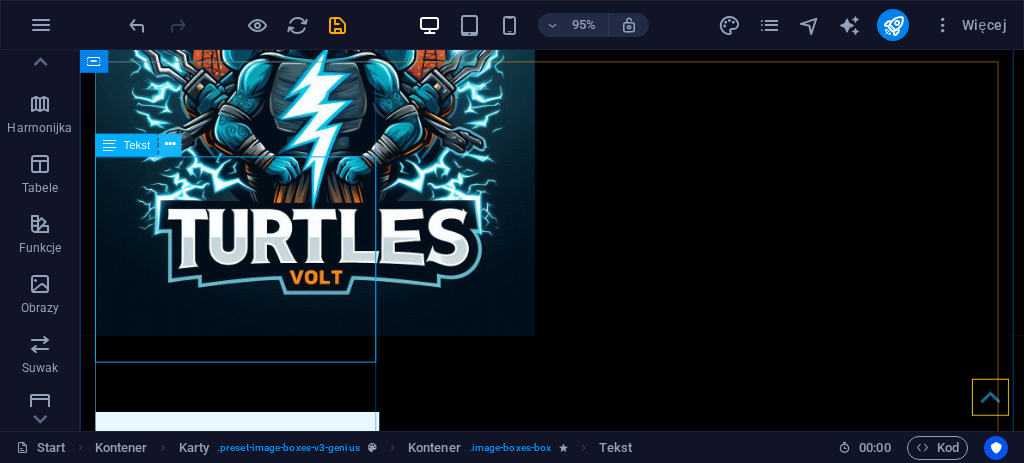 click at bounding box center [170, 145] 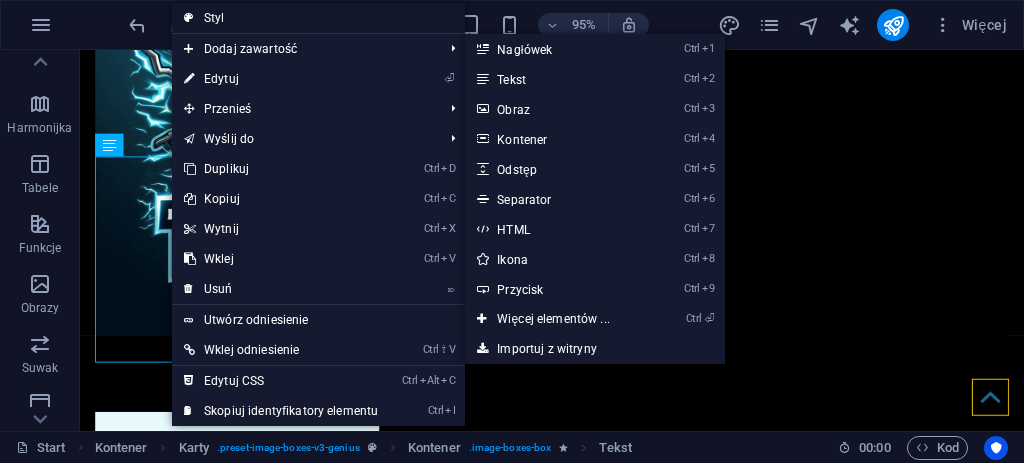 click on "Styl" at bounding box center (318, 18) 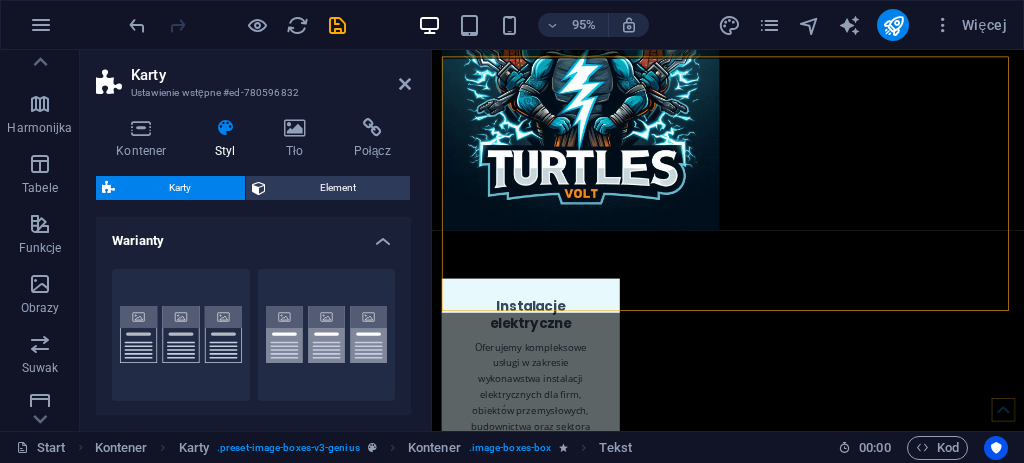 scroll, scrollTop: 596, scrollLeft: 0, axis: vertical 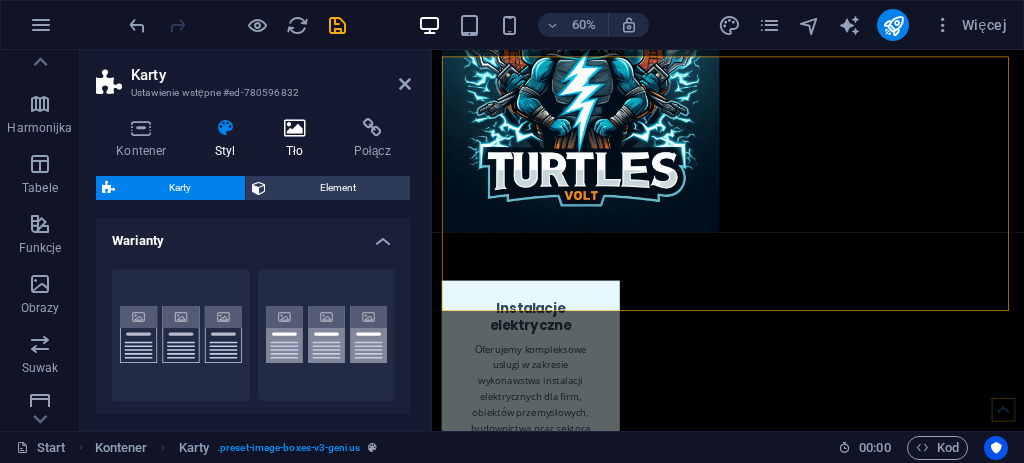 click on "Tło" at bounding box center [299, 139] 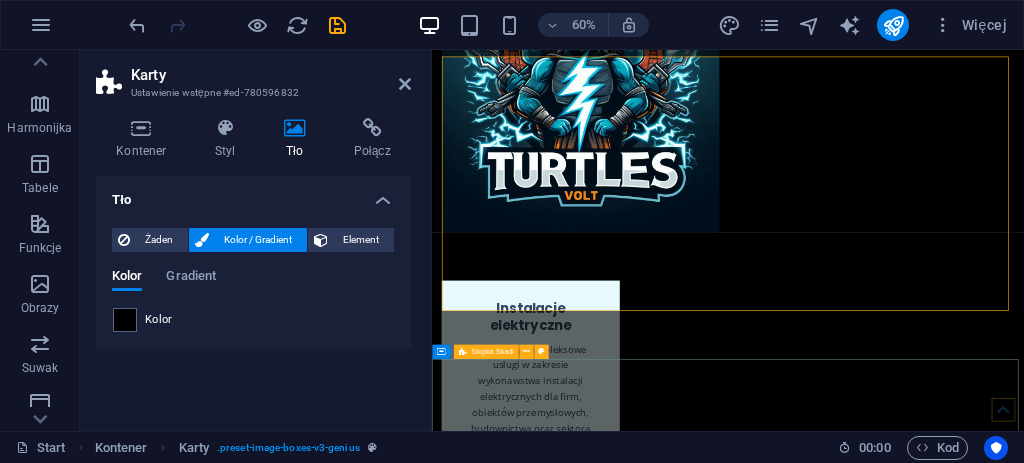 click at bounding box center [925, 1832] 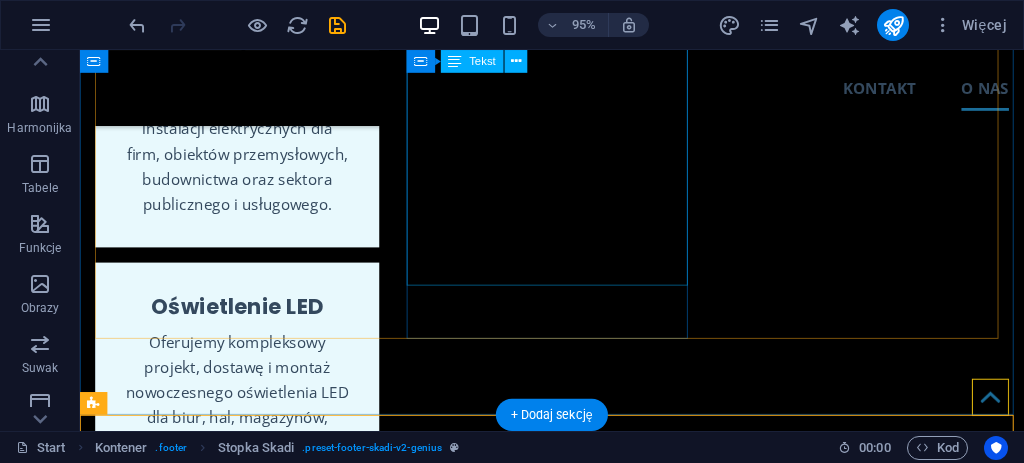 scroll, scrollTop: 731, scrollLeft: 0, axis: vertical 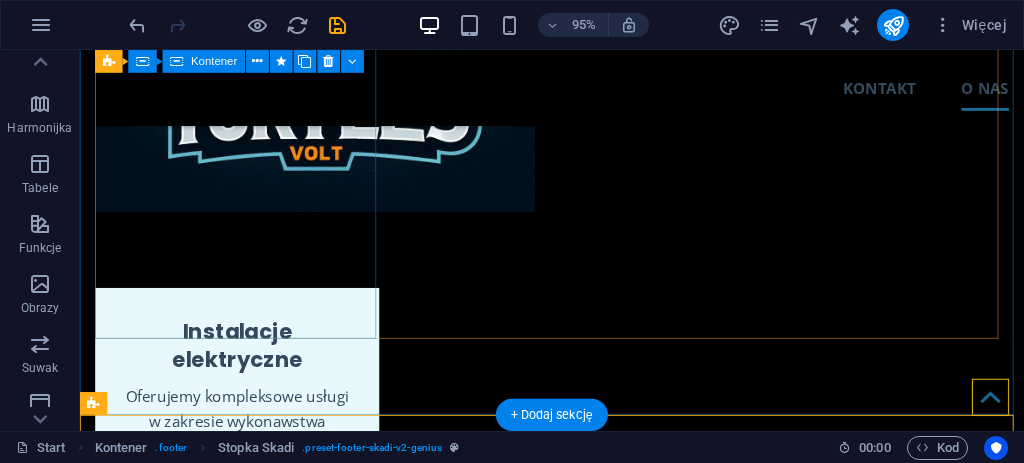 click on "Instalacje elektryczne Oferujemy kompleksowe usługi w zakresie wykonawstwa instalacji elektrycznych dla firm, obiektów przemysłowych, budownictwa oraz sektora publicznego i usługowego." at bounding box center (245, 445) 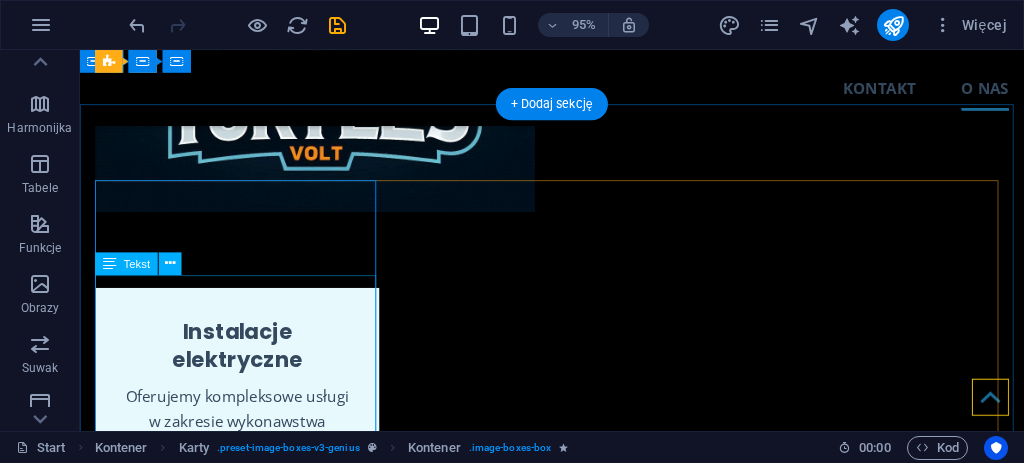 scroll, scrollTop: 464, scrollLeft: 0, axis: vertical 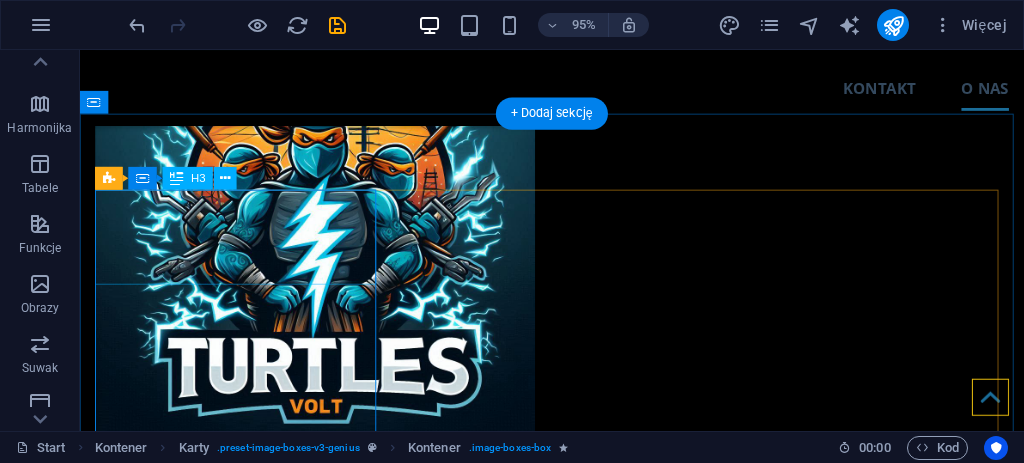click on "Instalacje elektryczne" at bounding box center (245, 617) 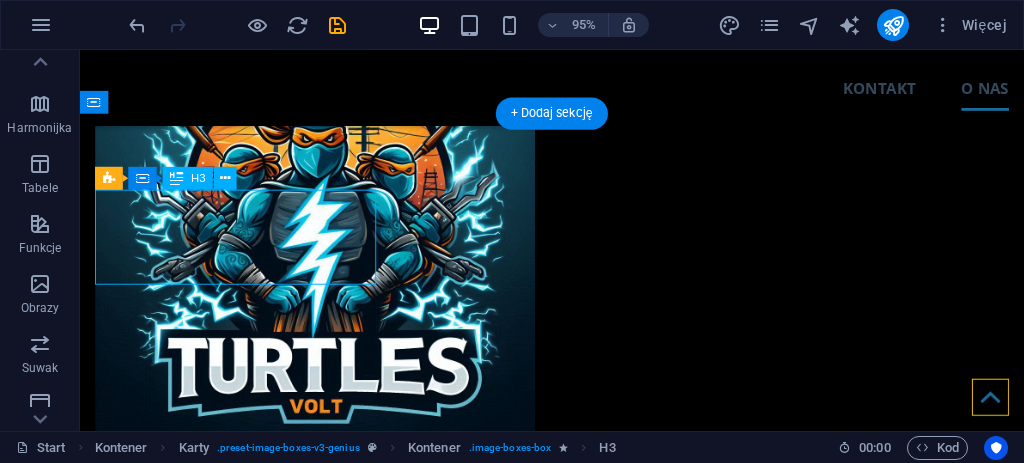 click on "Instalacje elektryczne" at bounding box center (245, 617) 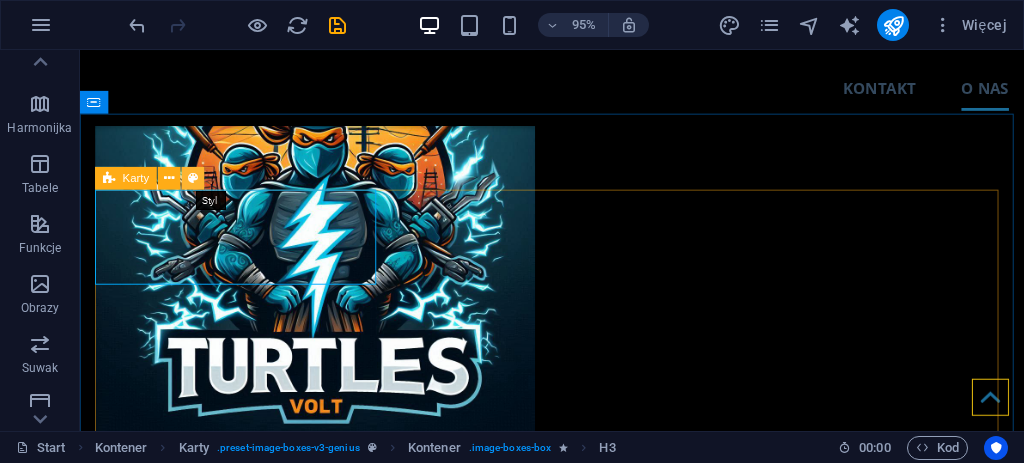 click at bounding box center [193, 178] 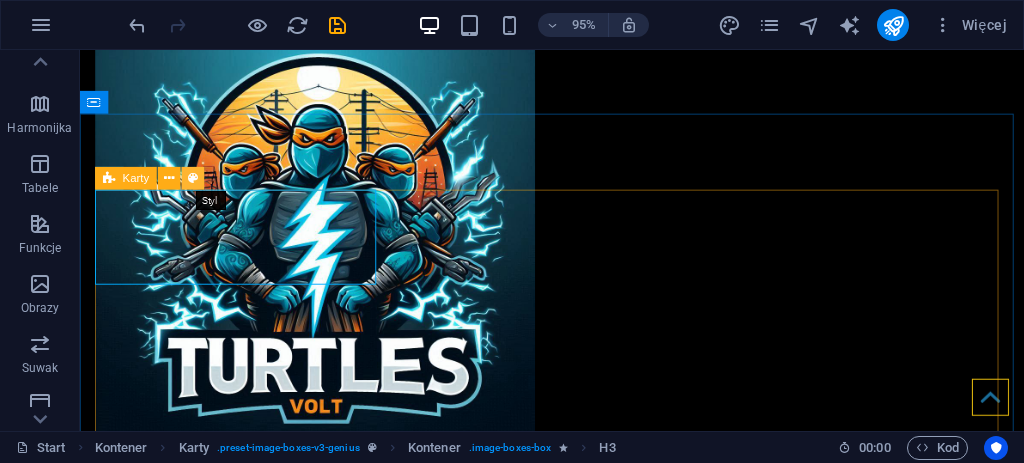 select on "rem" 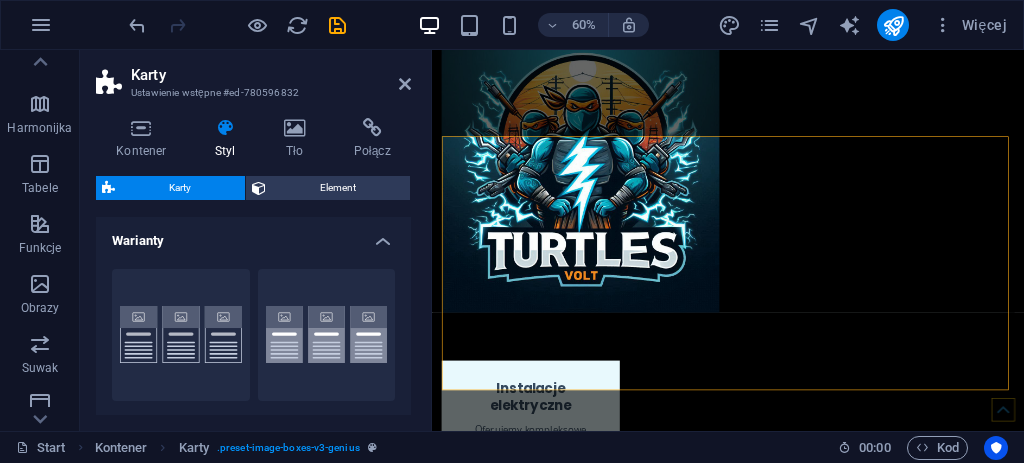 click on "Kontener Styl Tło Połącz Rozmiar Wysokość Domyślny px rem % vh vw Min. wysokość Żaden px rem % vh vw Szerokość Domyślny px rem % em vh vw Min. szerokość Żaden px rem % vh vw Szerokość treści Domyślny Niestandardowa szerokość Szerokość Domyślny px rem % em vh vw Min. szerokość Żaden px rem % vh vw Domyślny margines wewnętrzny Niestandardowe odstępy Domyślną szerokość i dopełnienie treści można zmienić w zakładce Projekt. Edytuj projekt Układ (Flexbox) Wyrównanie Określa kierunek zgięcia. Domyślny Główna oś Określ, jak elementy powinny zachowywać się wzdłuż głównej osi wewnątrz tego kontenera (wyrównaj zawartość). Domyślny Oś boczna Kontroluj kierunek pionowy elementu wewnątrz kontenera (wyrównaj elementy). Domyślny Owinięcie Domyślny Włączony Wyłączony Wypełnienie Steruje odległościami i kierunkiem elementów na osi Y w kilku liniach (wyrównaj zawartość). Domyślny Dostępność Rola Rola ARIA określa cel elementu.  %" at bounding box center [253, 266] 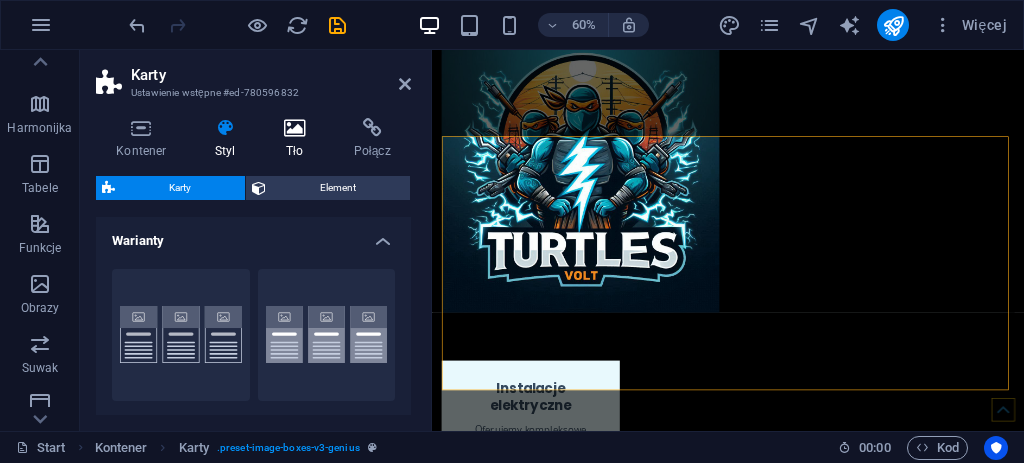 click on "Tło" at bounding box center (299, 139) 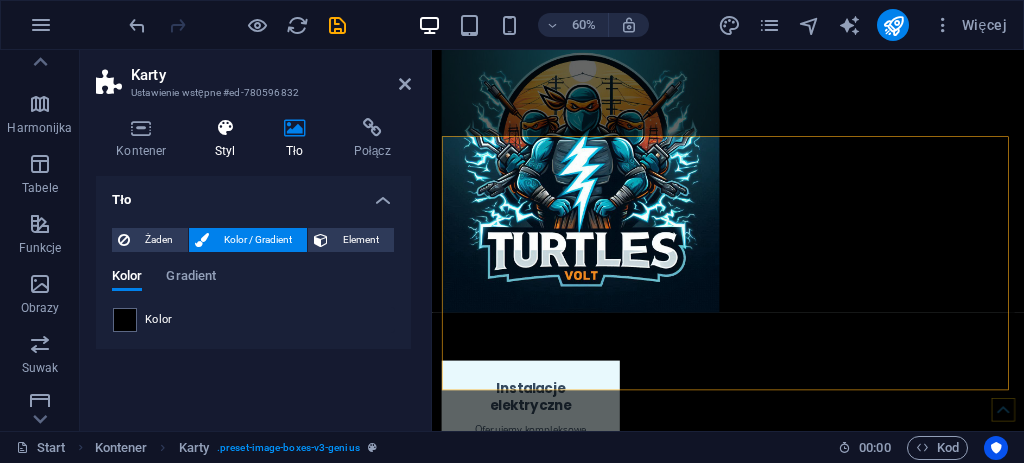 click on "Styl" at bounding box center (229, 139) 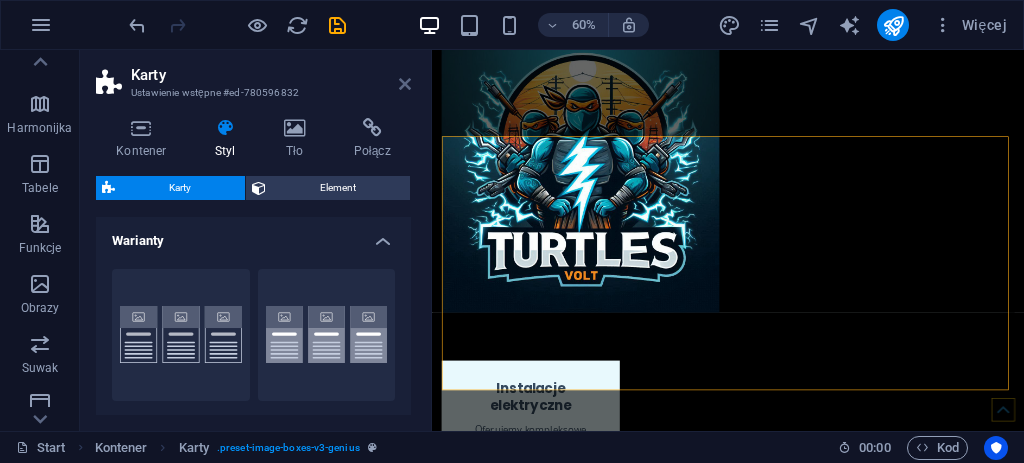 click at bounding box center (405, 84) 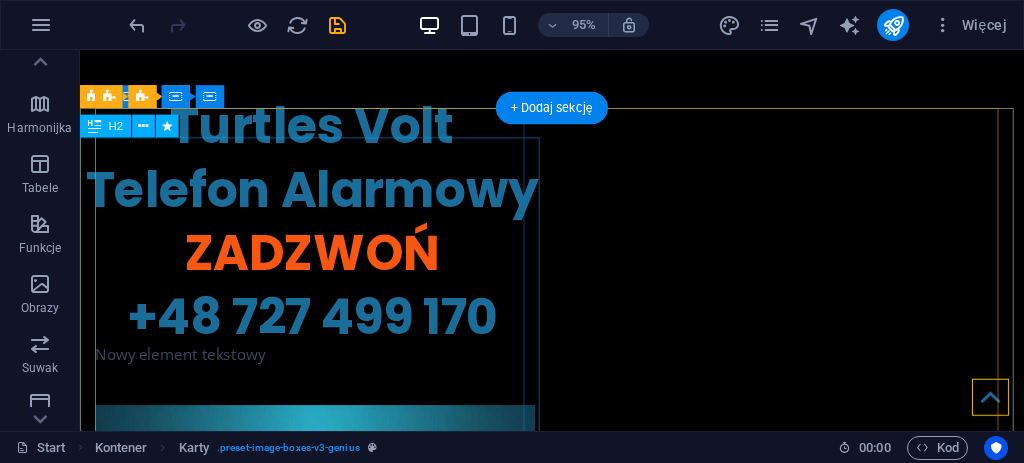 scroll, scrollTop: 0, scrollLeft: 0, axis: both 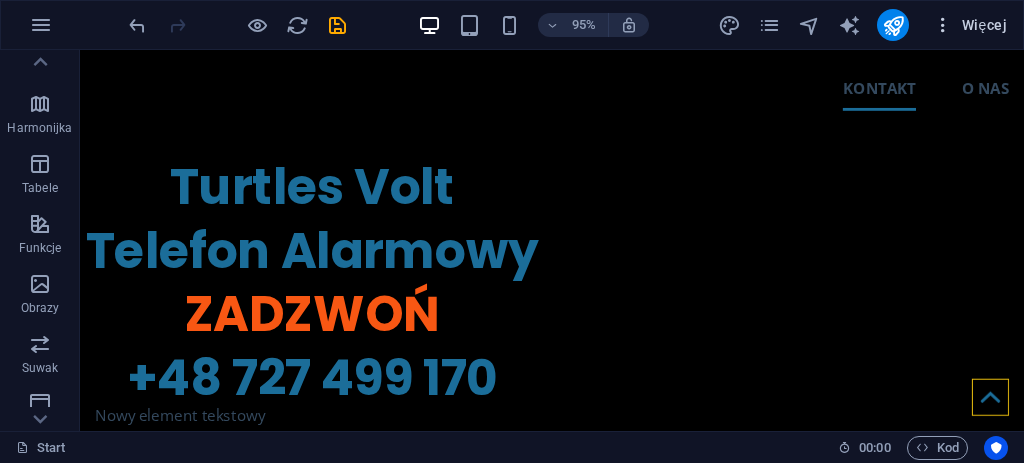 click on "Więcej" at bounding box center [970, 25] 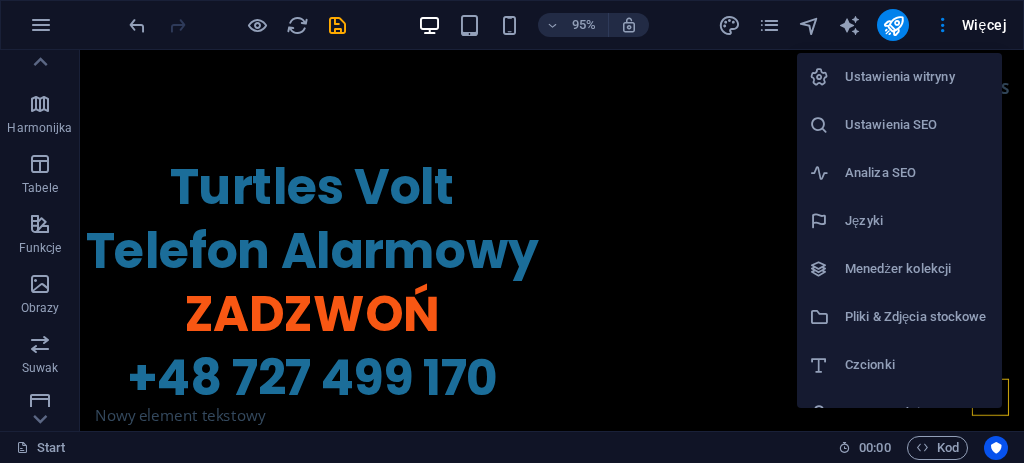 click on "Ustawienia witryny" at bounding box center (917, 77) 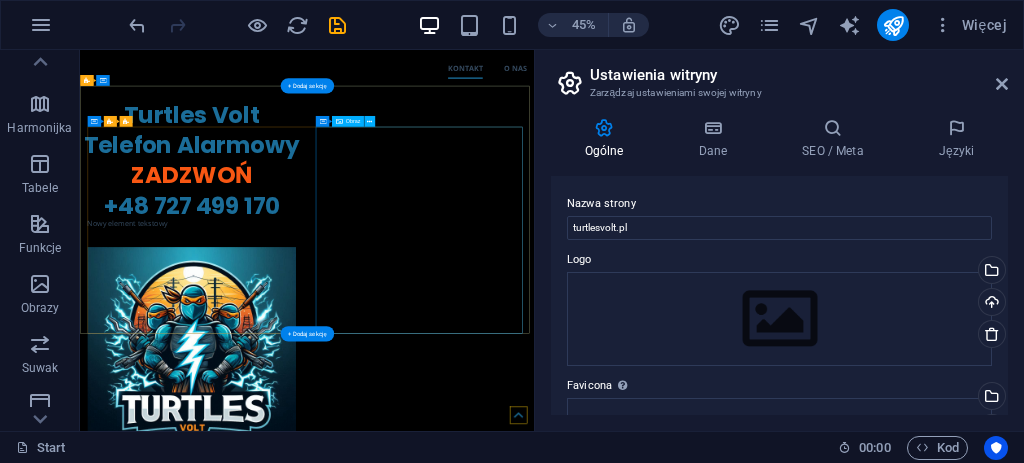 scroll, scrollTop: 200, scrollLeft: 0, axis: vertical 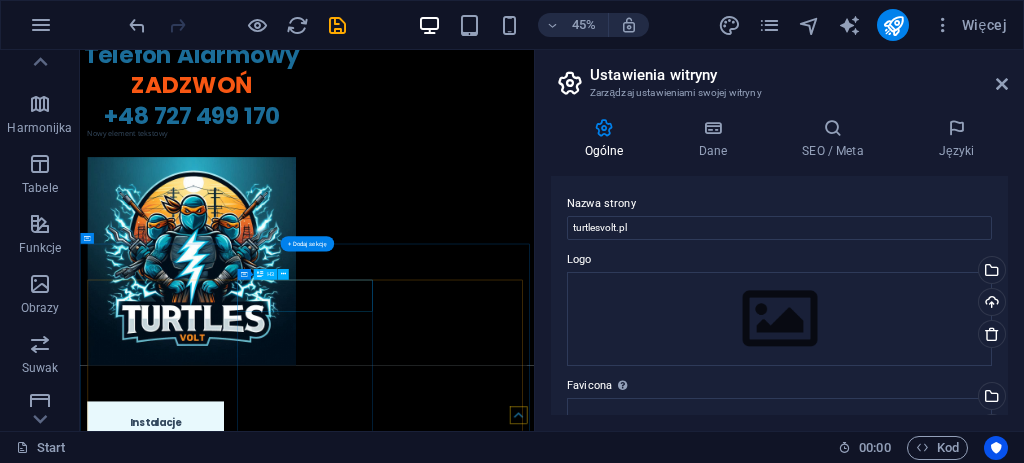 click on "Oświetlenie LED" at bounding box center [248, 1173] 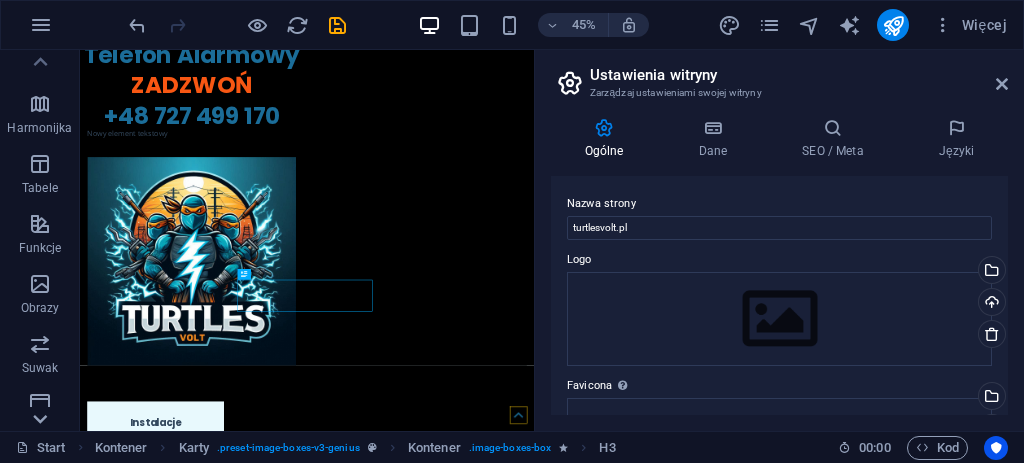 click 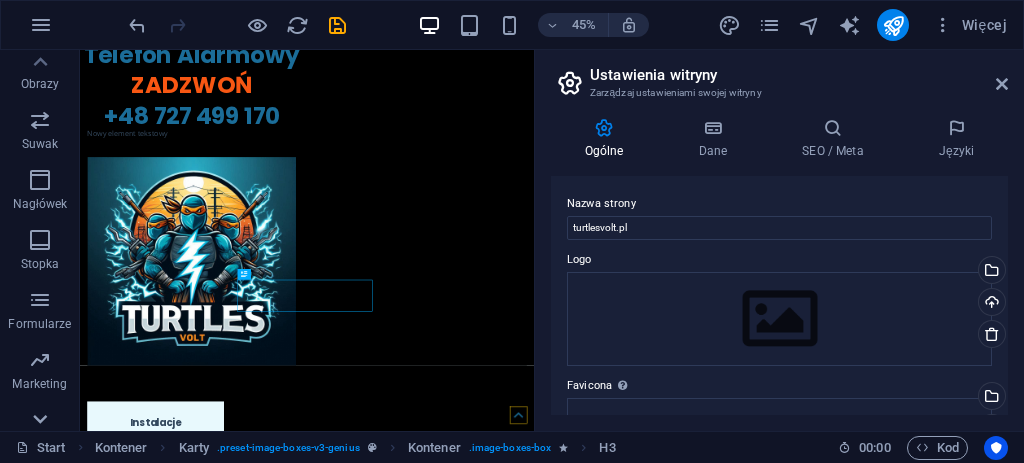 scroll, scrollTop: 518, scrollLeft: 0, axis: vertical 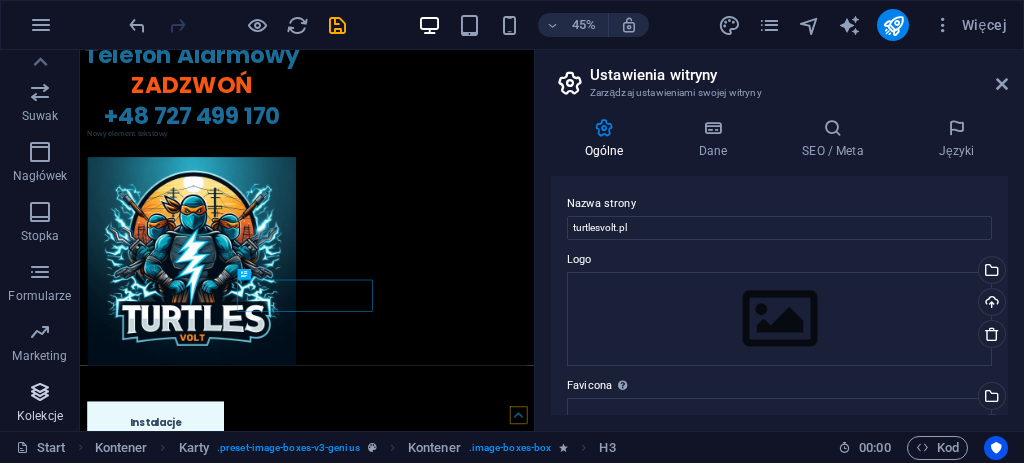 click at bounding box center [40, 392] 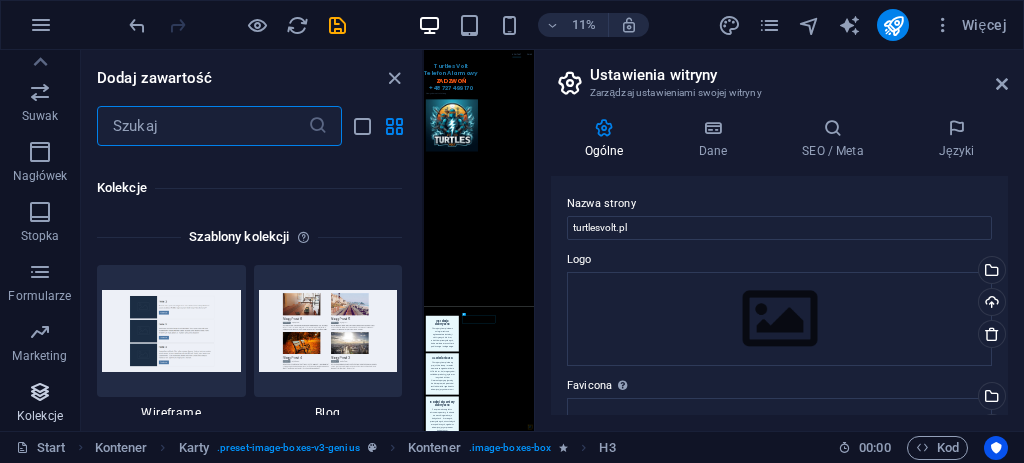 scroll, scrollTop: 18306, scrollLeft: 0, axis: vertical 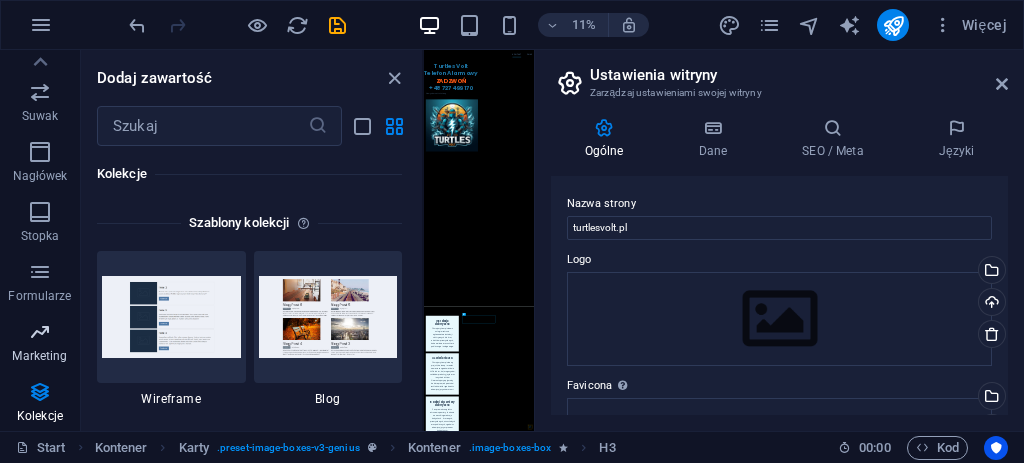 click at bounding box center (40, 332) 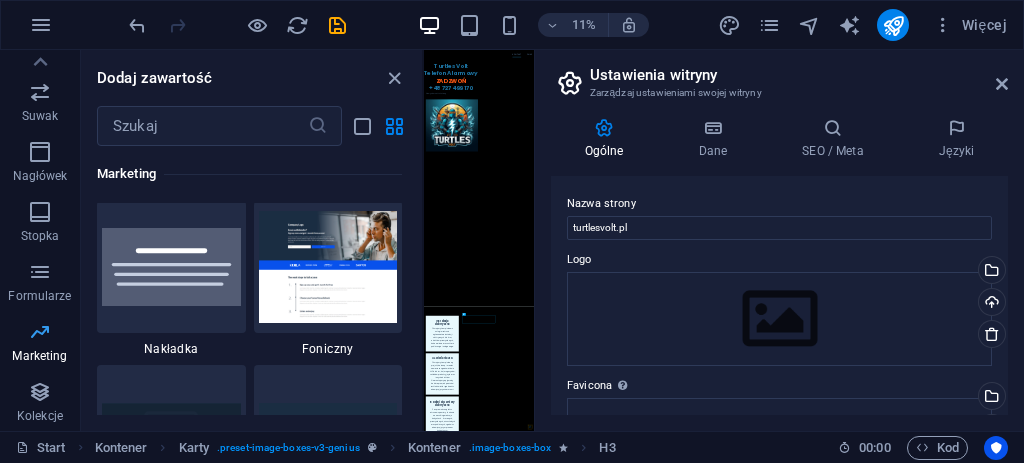 scroll, scrollTop: 16289, scrollLeft: 0, axis: vertical 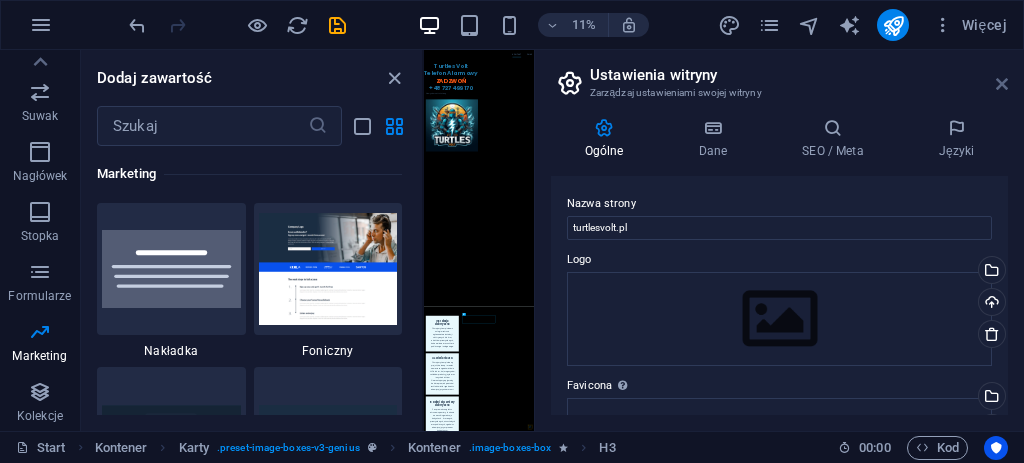 click at bounding box center (1002, 84) 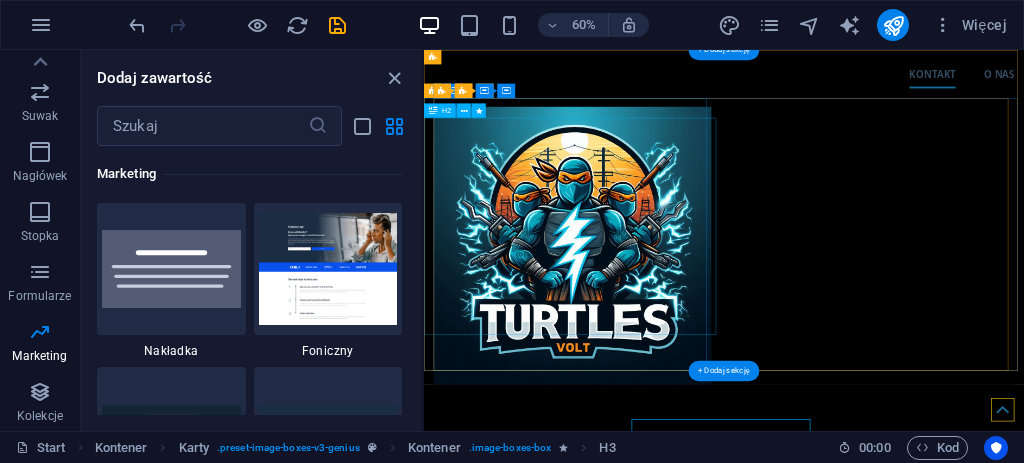 scroll, scrollTop: 0, scrollLeft: 0, axis: both 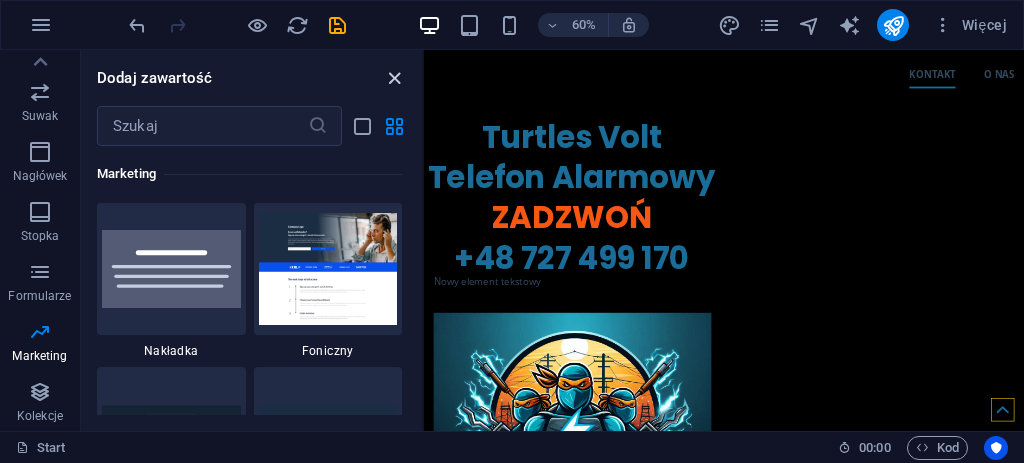 drag, startPoint x: 394, startPoint y: 79, endPoint x: 306, endPoint y: 75, distance: 88.09086 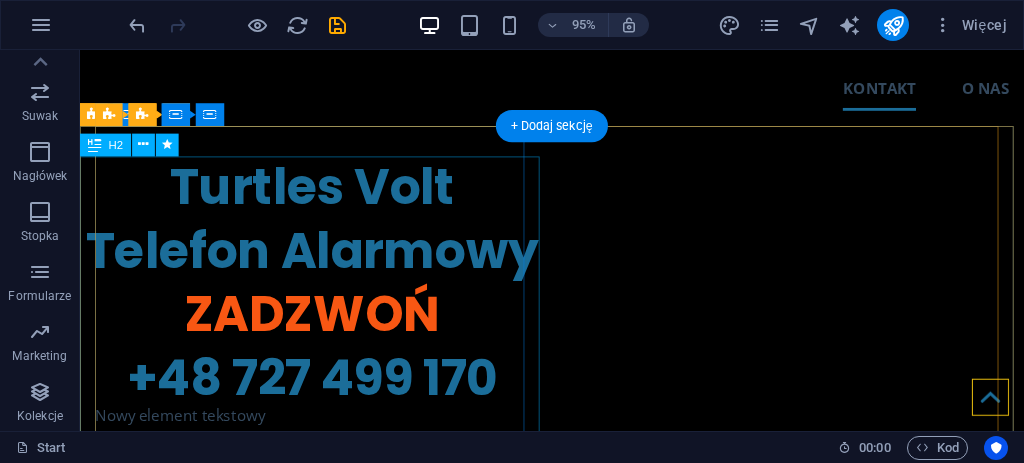 scroll, scrollTop: 0, scrollLeft: 0, axis: both 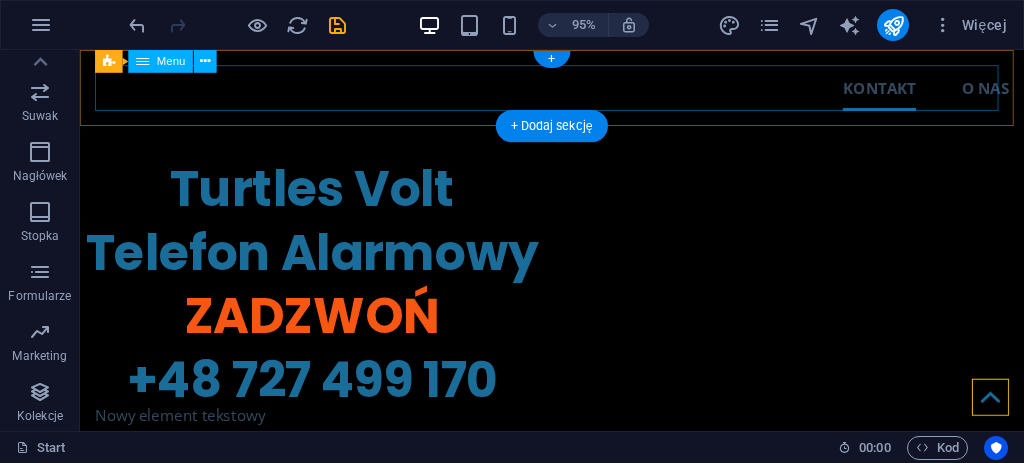 click on "KONTAKT O NAS" at bounding box center [577, 90] 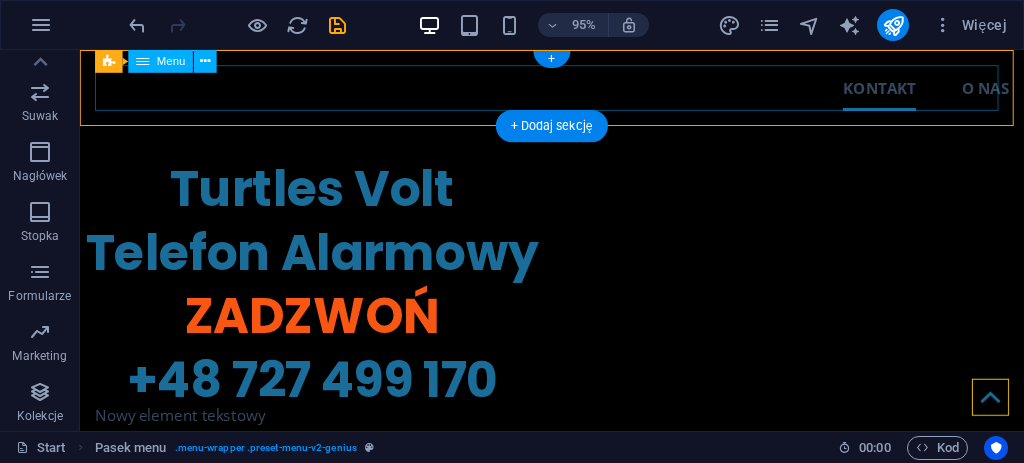 click on "KONTAKT O NAS" at bounding box center (577, 90) 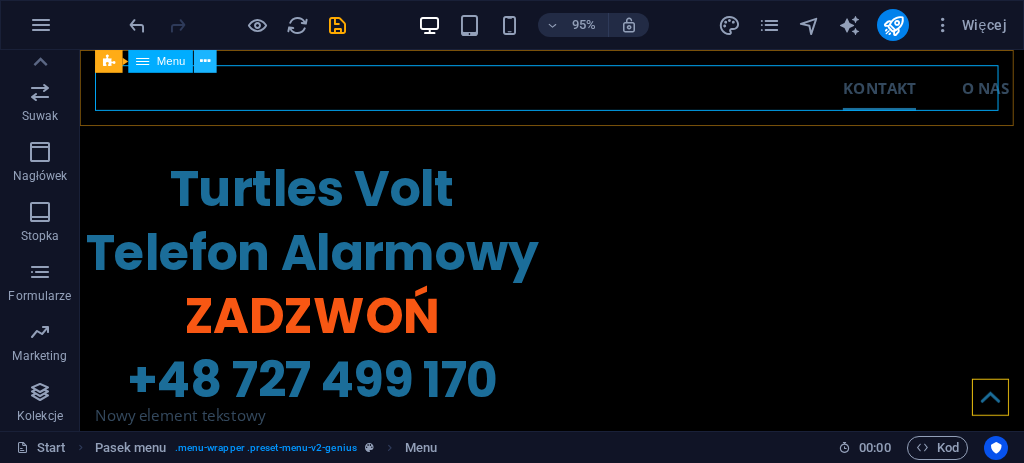 click at bounding box center [205, 61] 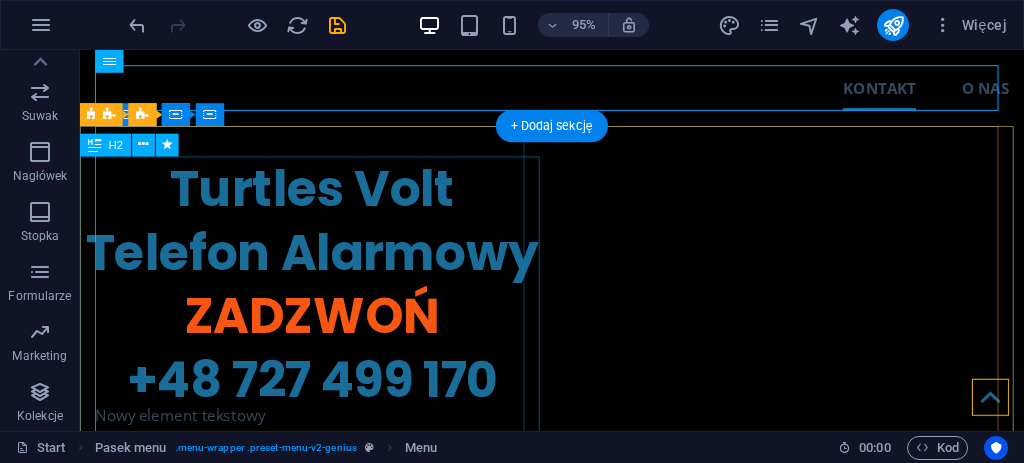 scroll, scrollTop: 2, scrollLeft: 0, axis: vertical 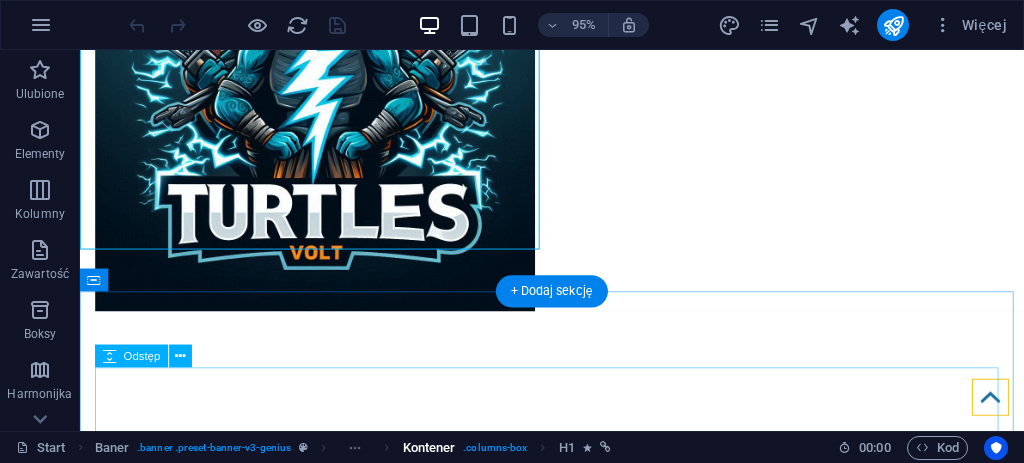 select on "Polish" 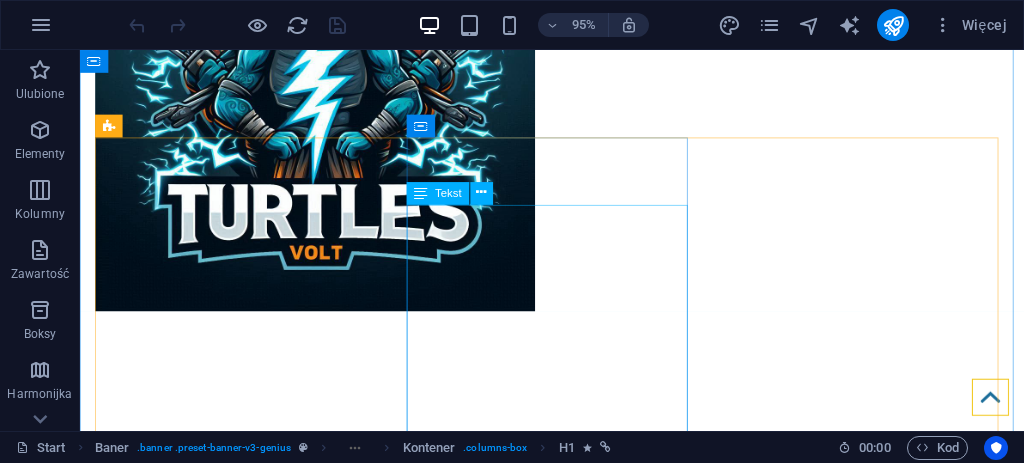 scroll, scrollTop: 357, scrollLeft: 0, axis: vertical 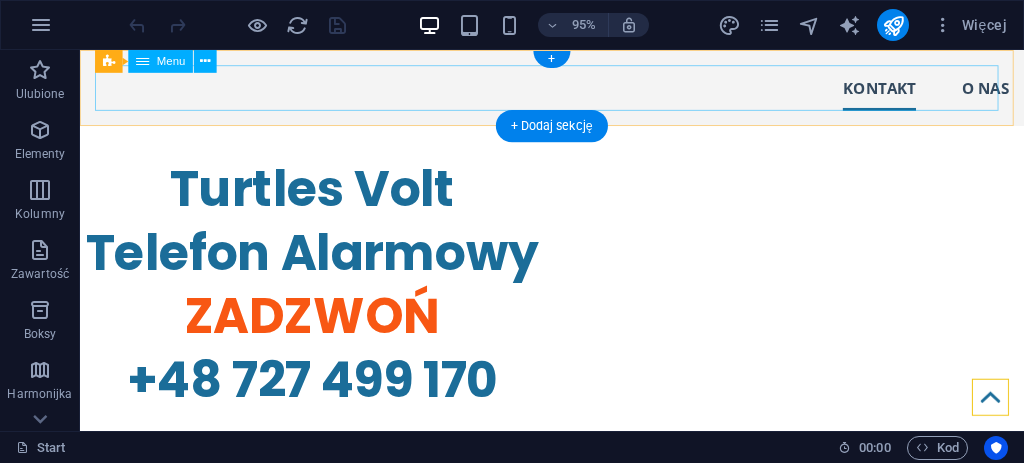 click on "KONTAKT O NAS" at bounding box center [577, 90] 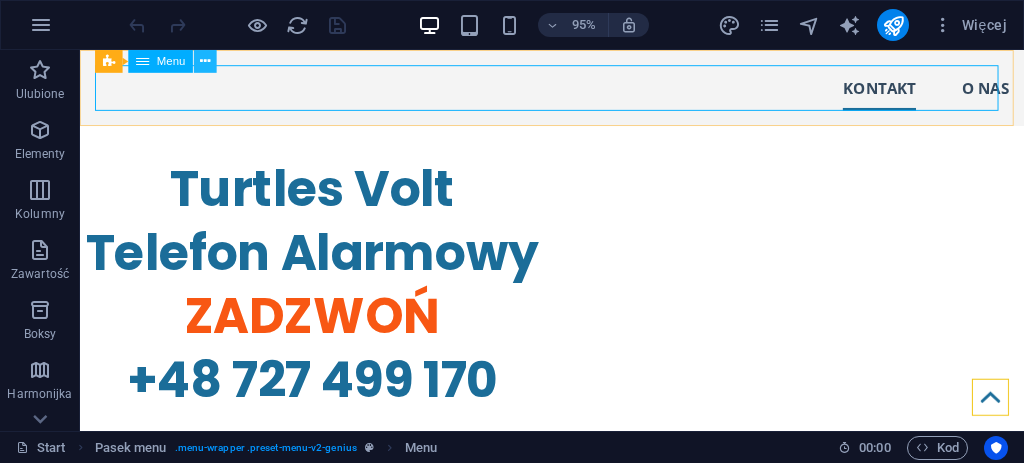 click at bounding box center [205, 61] 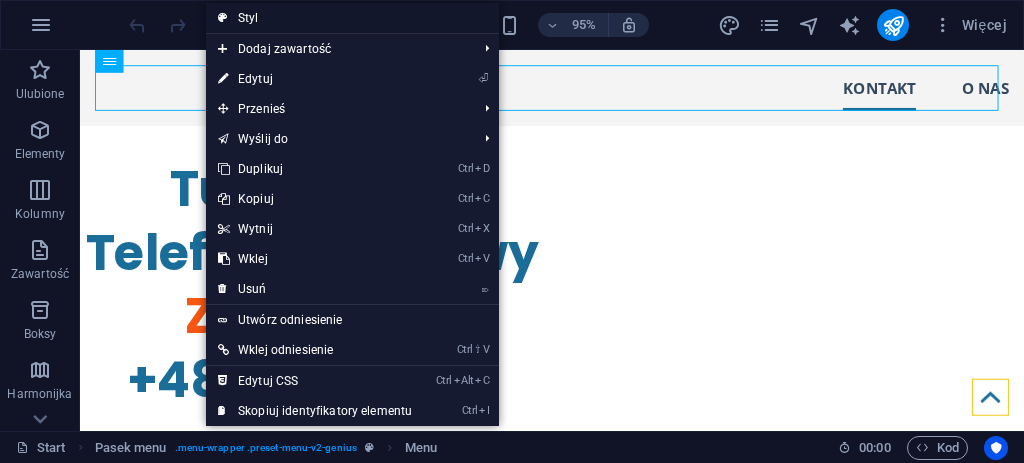 click on "Styl" at bounding box center [352, 18] 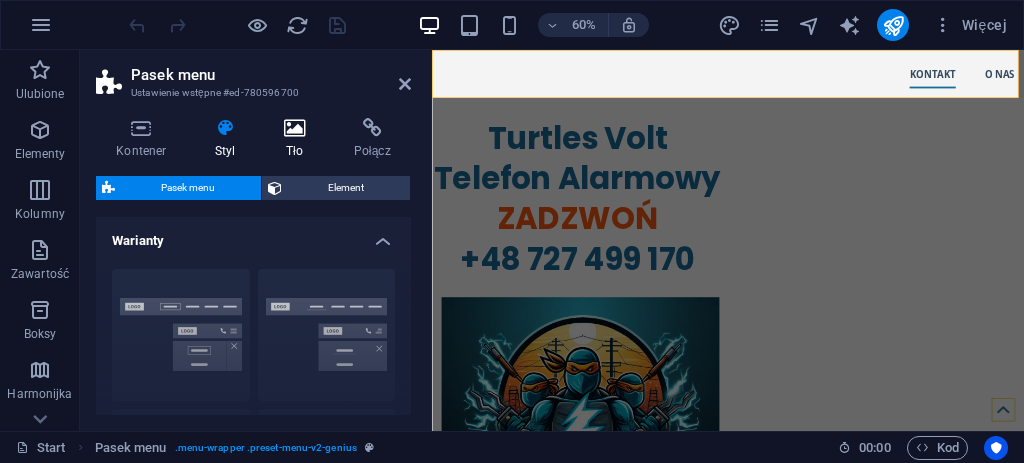 click on "Tło" at bounding box center (299, 139) 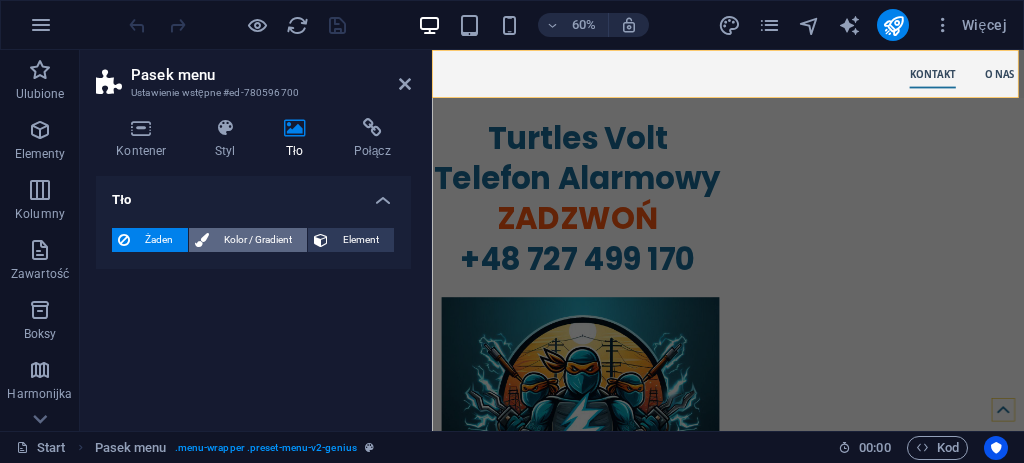 click on "Kolor / Gradient" at bounding box center (258, 240) 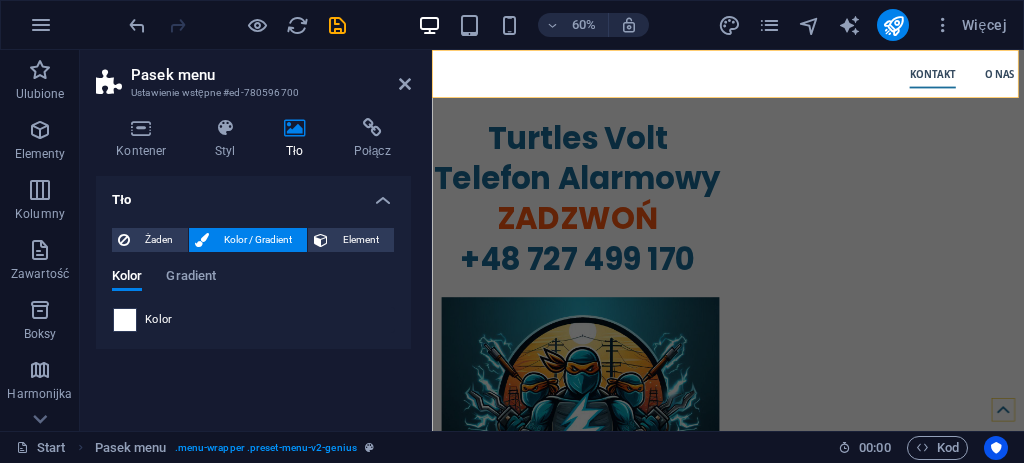 click at bounding box center [125, 320] 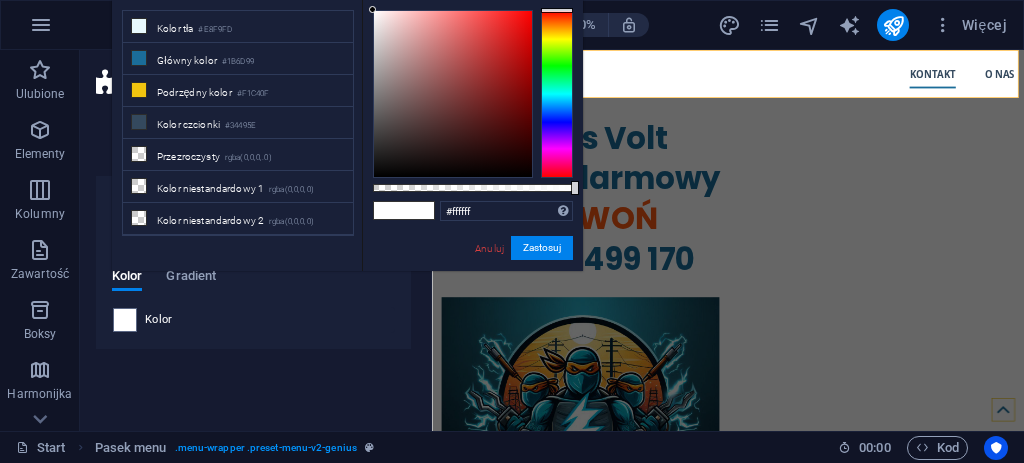 click on "#ffffff Obsługiwane formaty #0852ed rgb(8, 82, 237) rgba(8, 82, 237, 90%) hsv(221,97,93) hsl(221, 93%, 48%) Anuluj Zastosuj" at bounding box center [472, 280] 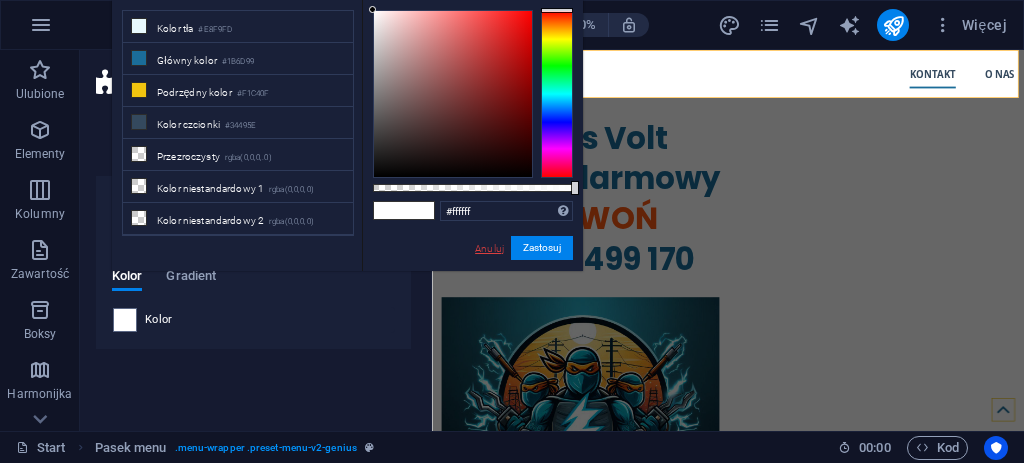 click on "Anuluj" at bounding box center [489, 248] 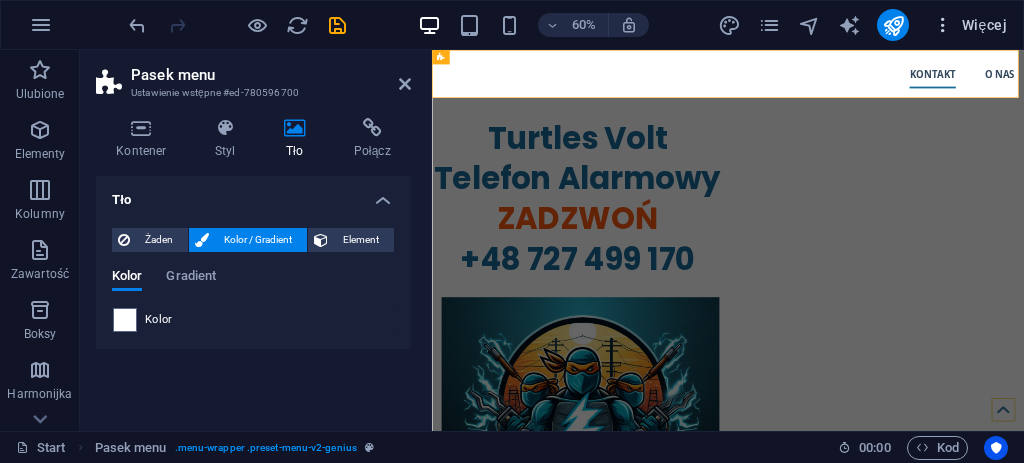 click on "Więcej" at bounding box center [970, 25] 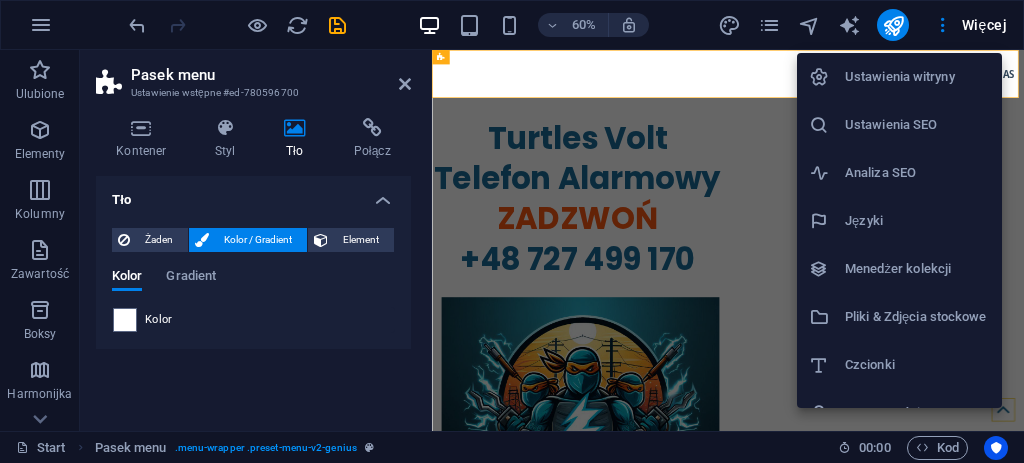click at bounding box center (512, 231) 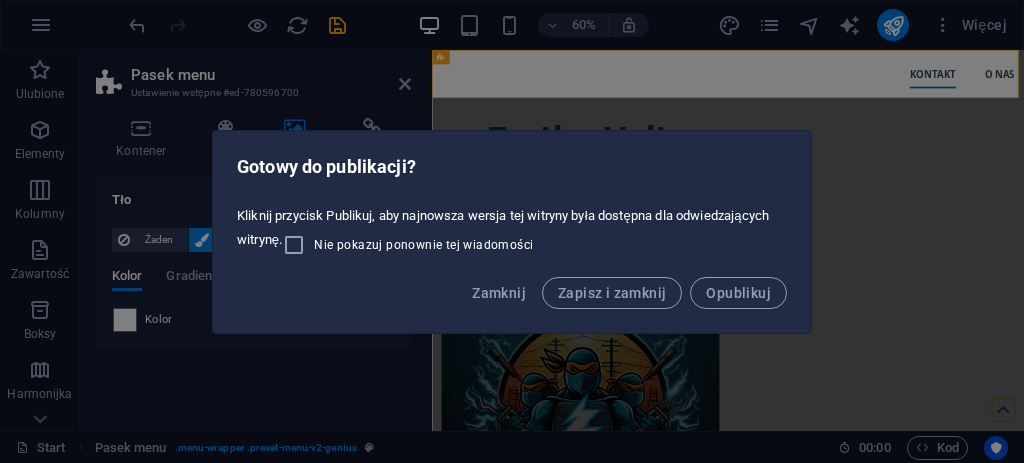 click on "Gotowy do publikacji? Kliknij przycisk Publikuj, aby najnowsza wersja tej witryny była dostępna dla odwiedzających witrynę. Nie pokazuj ponownie tej wiadomości Zamknij Zapisz i zamknij Opublikuj" at bounding box center [512, 231] 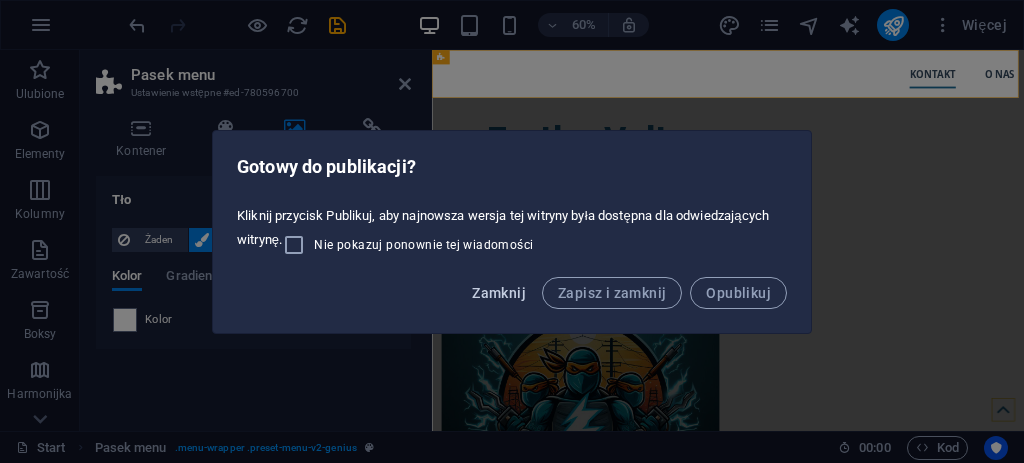 click on "Zamknij" at bounding box center (499, 293) 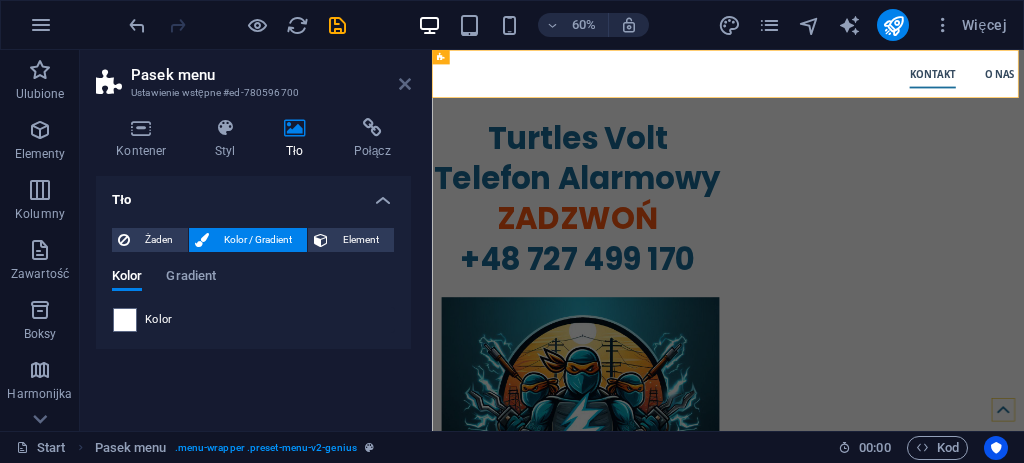click at bounding box center [405, 84] 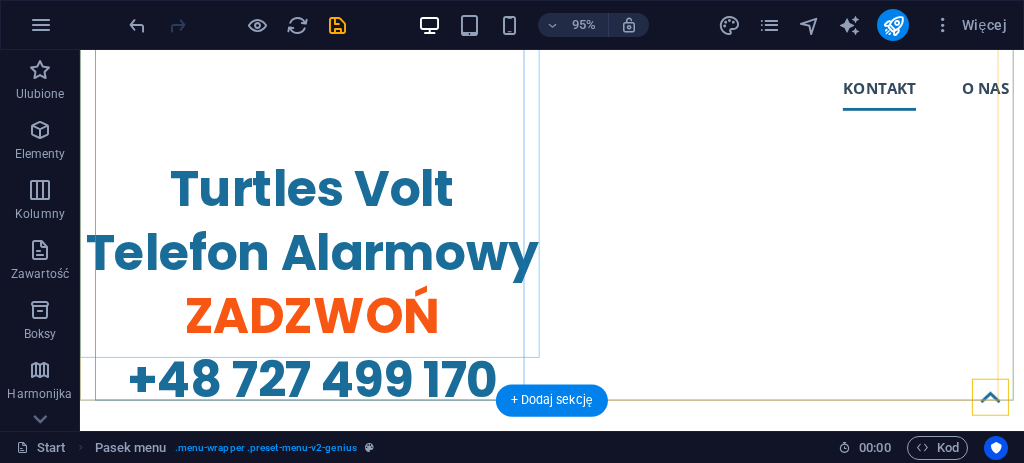 scroll, scrollTop: 266, scrollLeft: 0, axis: vertical 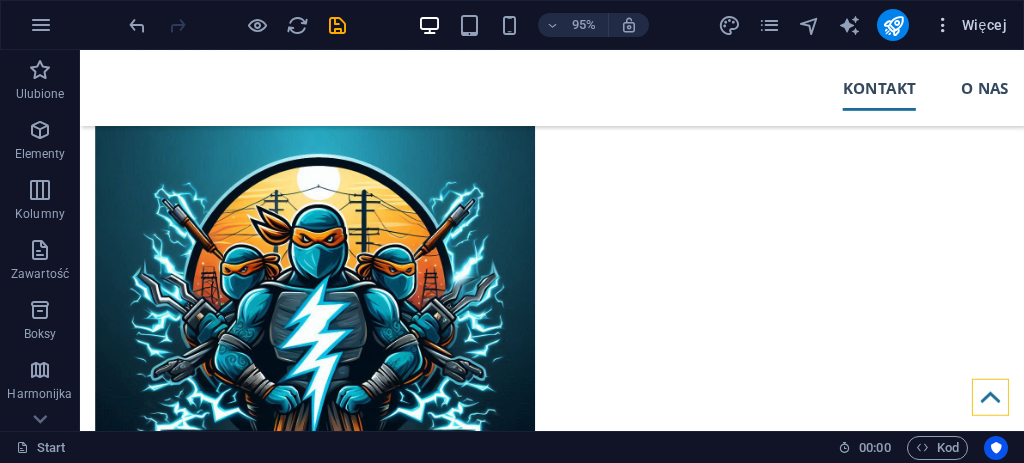 click on "Więcej" at bounding box center (970, 25) 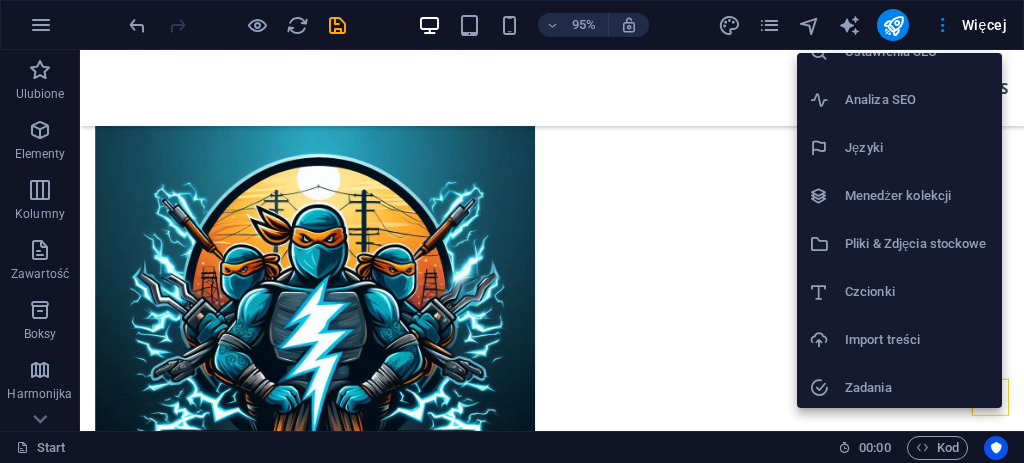 scroll, scrollTop: 172, scrollLeft: 0, axis: vertical 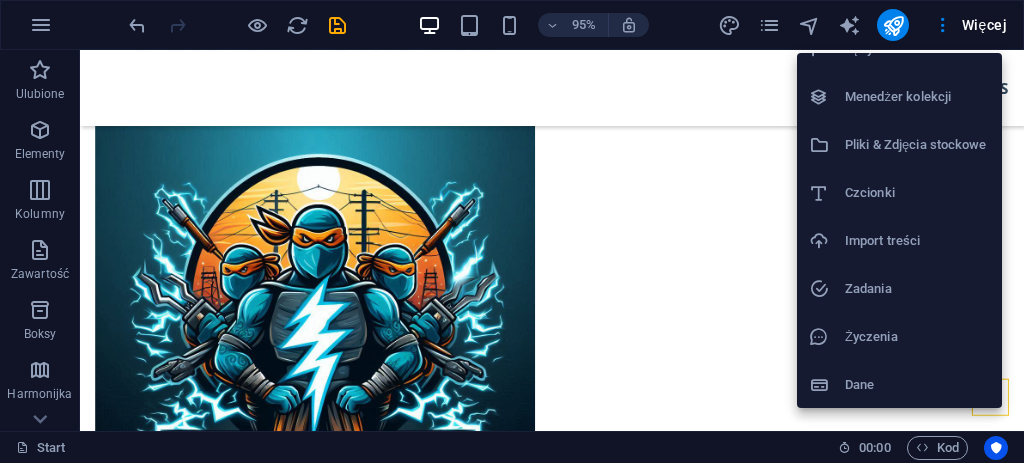 click at bounding box center (512, 231) 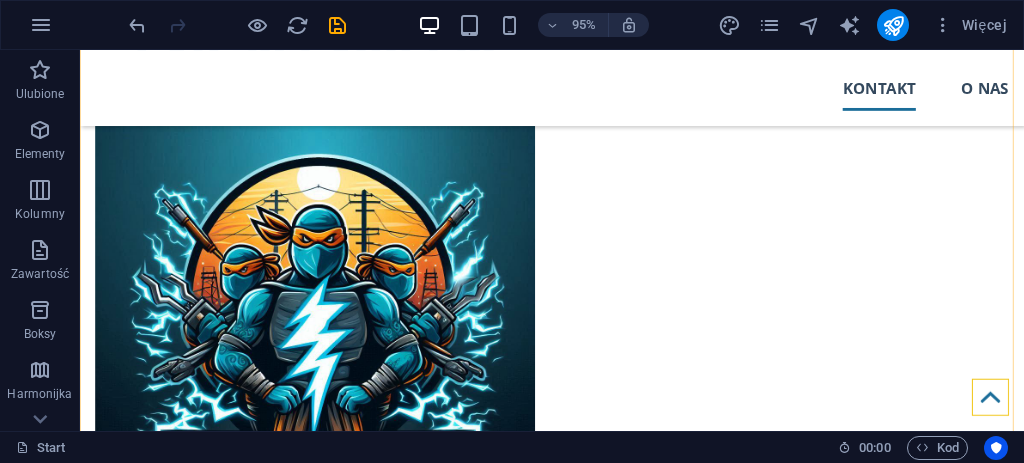 scroll, scrollTop: 0, scrollLeft: 0, axis: both 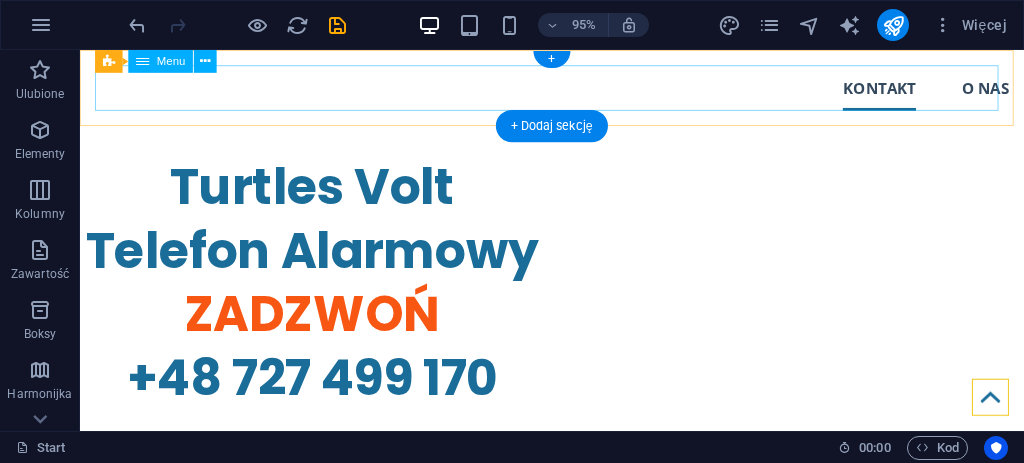 click on "KONTAKT O NAS" at bounding box center [577, 90] 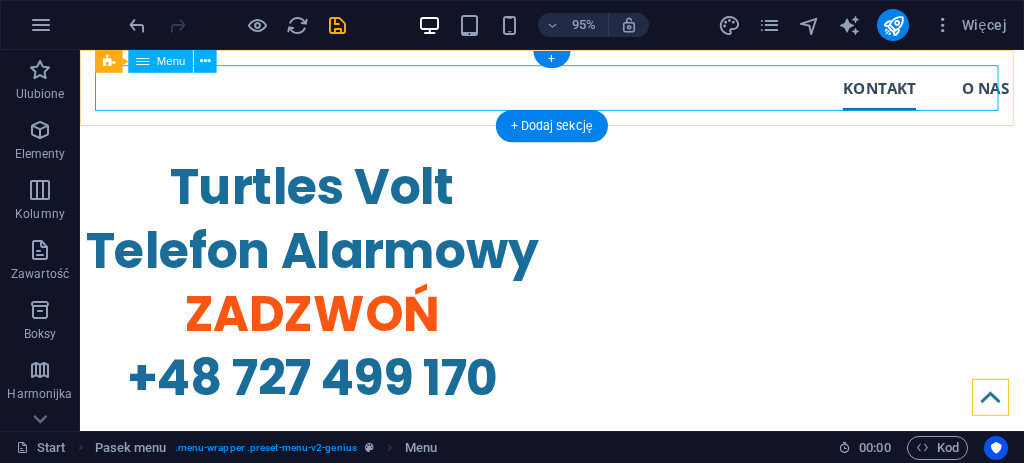 click on "KONTAKT O NAS" at bounding box center (577, 90) 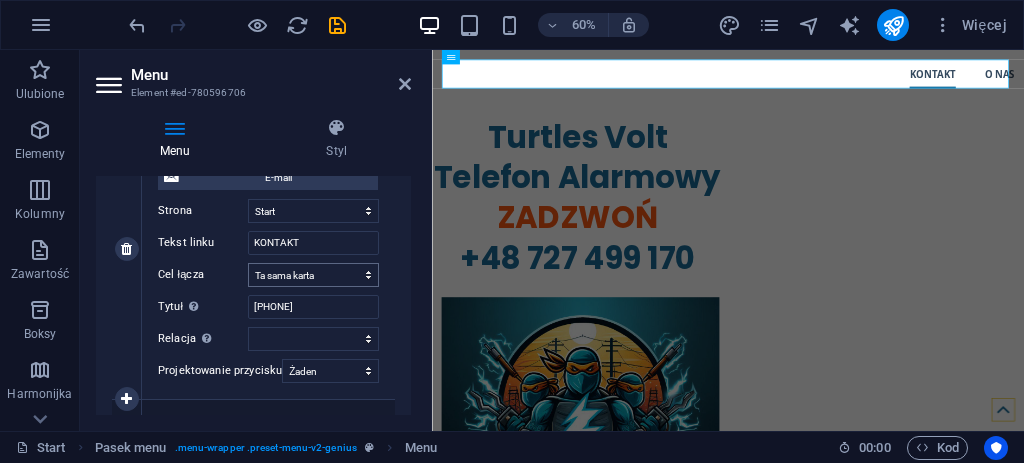 scroll, scrollTop: 133, scrollLeft: 0, axis: vertical 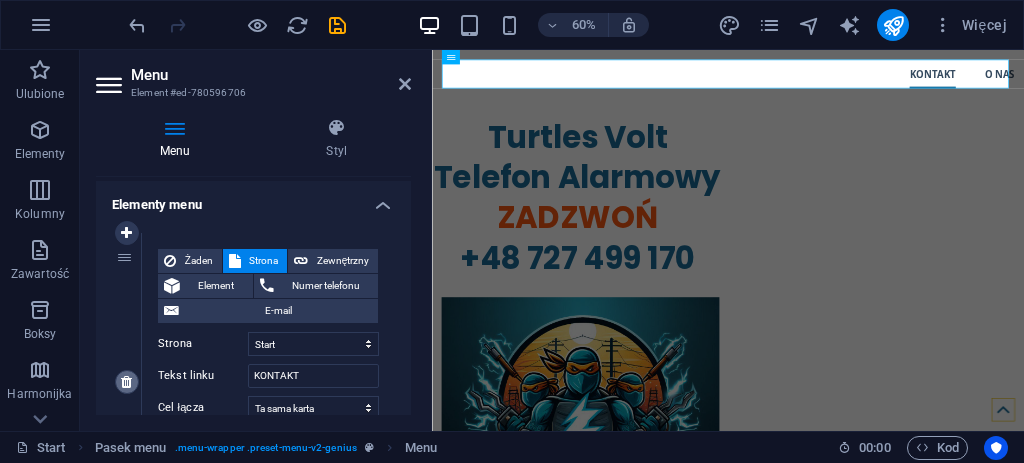 click at bounding box center (126, 382) 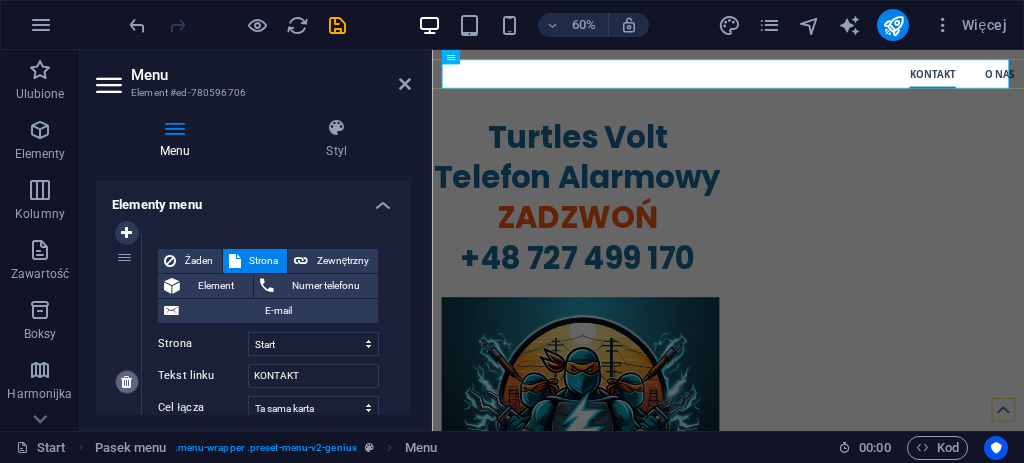 select 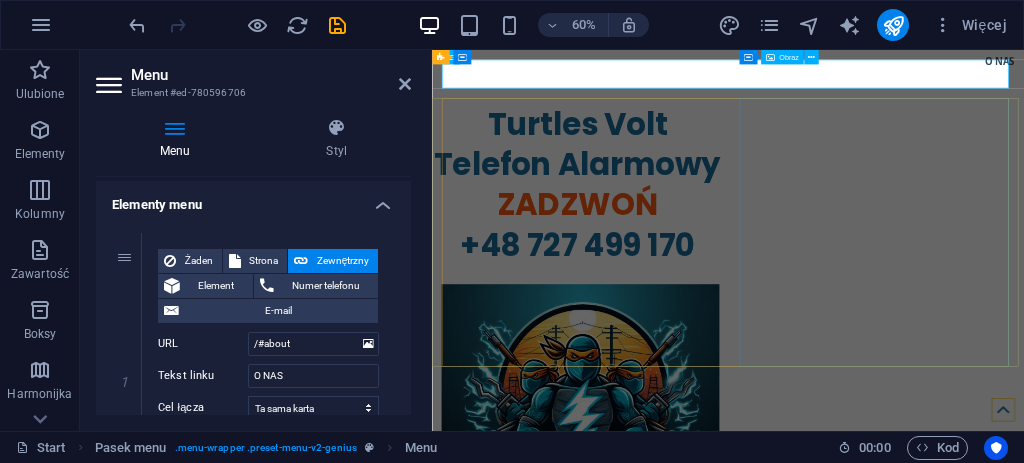scroll, scrollTop: 0, scrollLeft: 0, axis: both 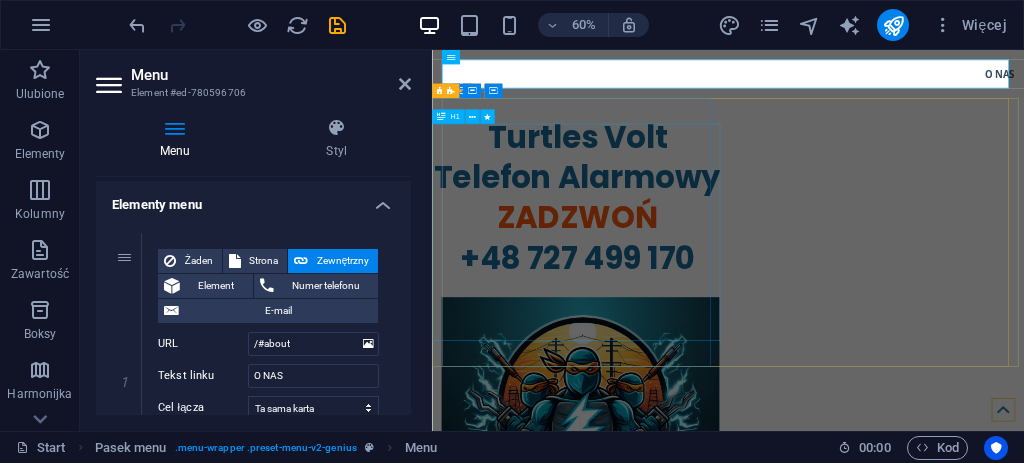 click on "​ Turtles Volt Telefon Alarmowy  ZADZWOŃ  +48 727 499 170" at bounding box center (674, 283) 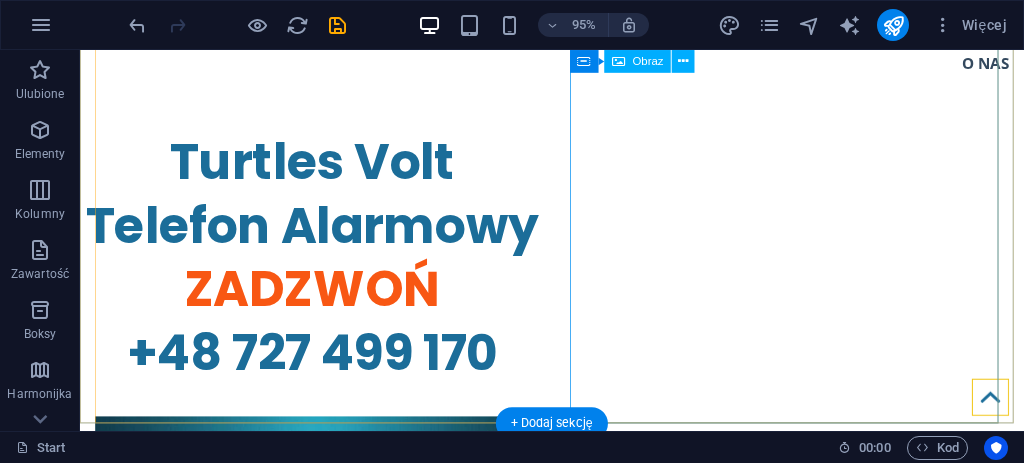 scroll, scrollTop: 0, scrollLeft: 0, axis: both 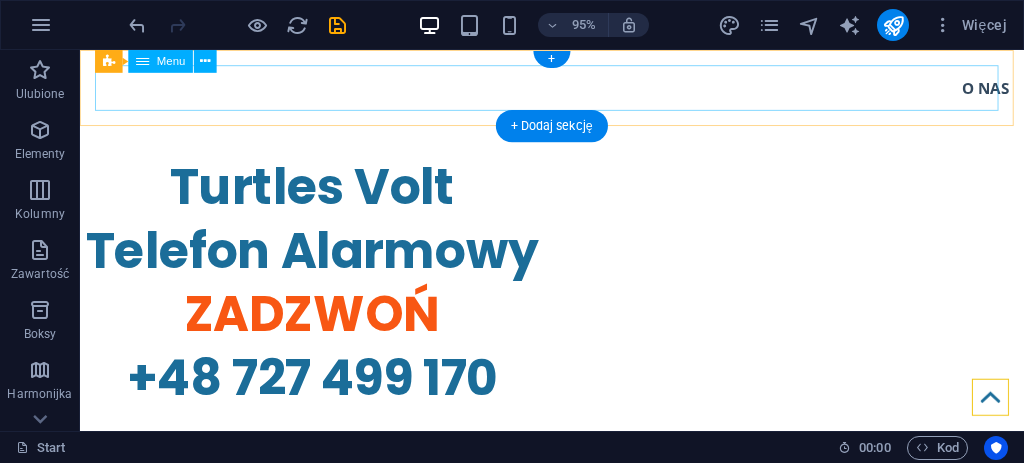 click on "O NAS" at bounding box center (577, 90) 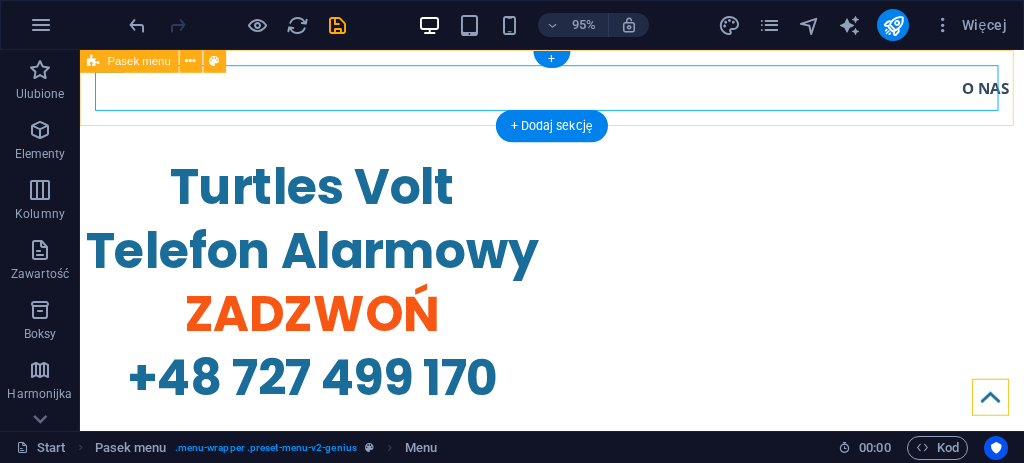 click on "O NAS" at bounding box center (577, 90) 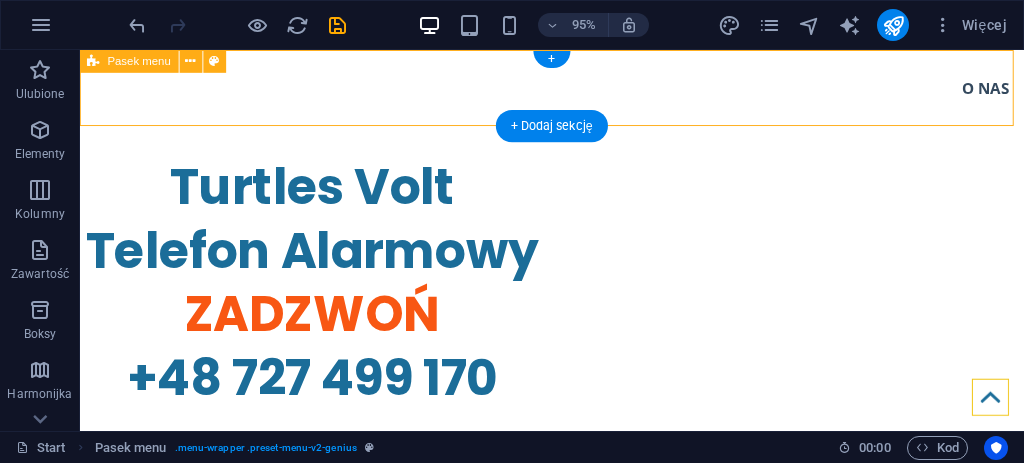 click on "O NAS" at bounding box center (577, 90) 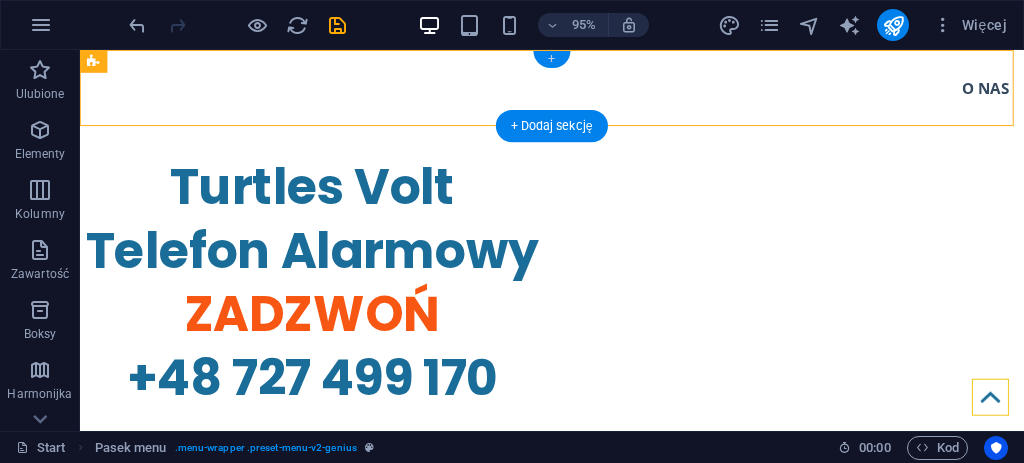 click on "+" at bounding box center [551, 59] 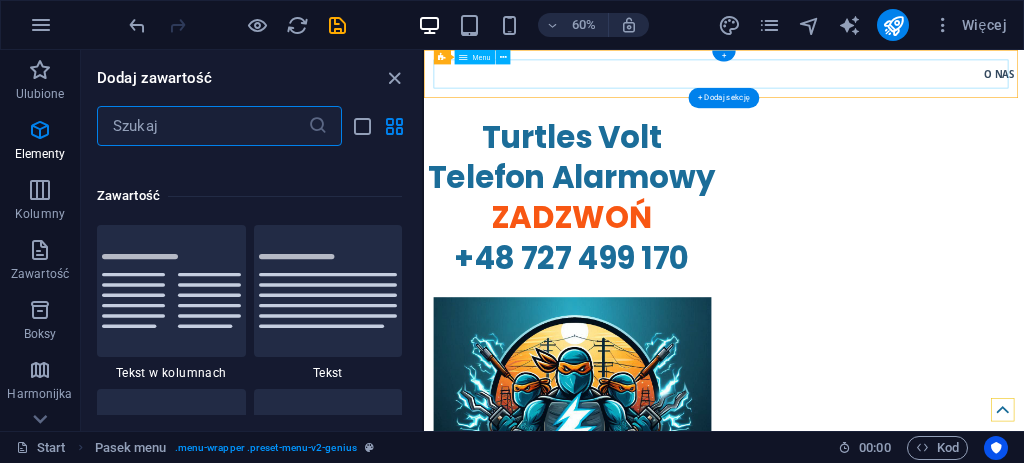 scroll, scrollTop: 3499, scrollLeft: 0, axis: vertical 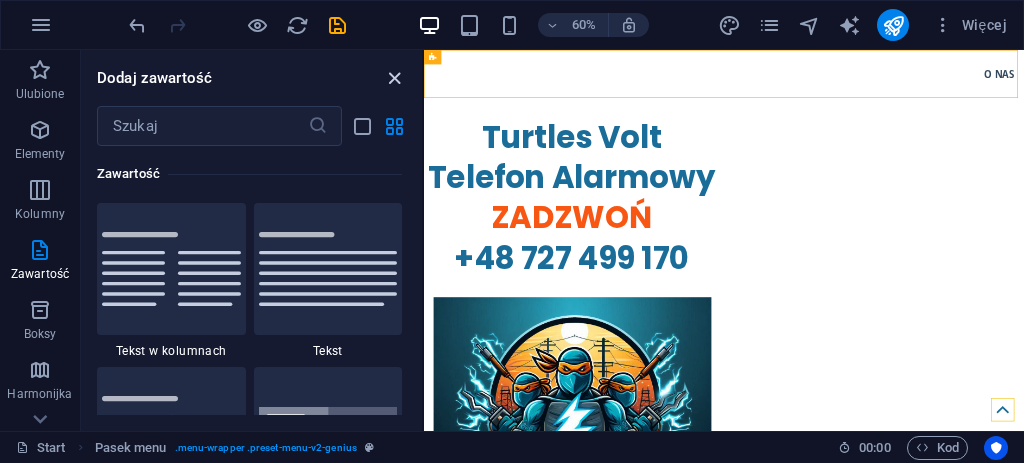 drag, startPoint x: 389, startPoint y: 87, endPoint x: 330, endPoint y: 36, distance: 77.987175 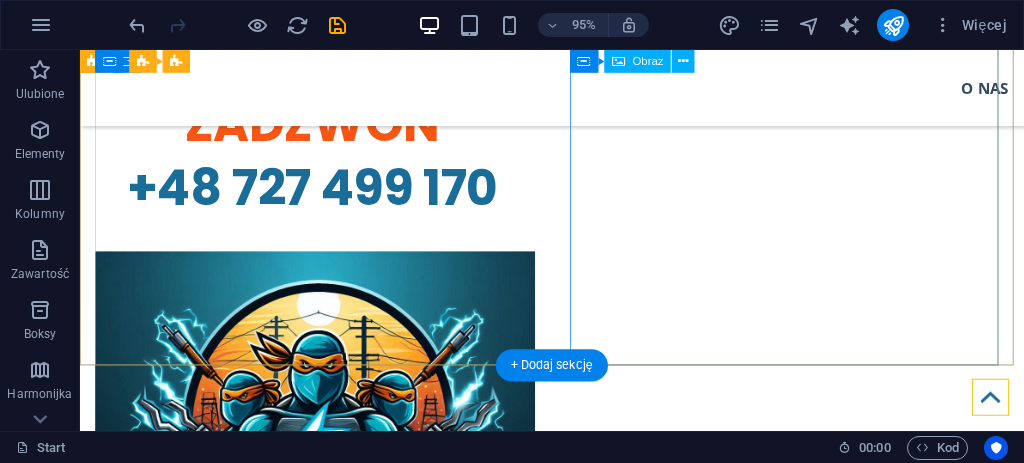 scroll, scrollTop: 0, scrollLeft: 0, axis: both 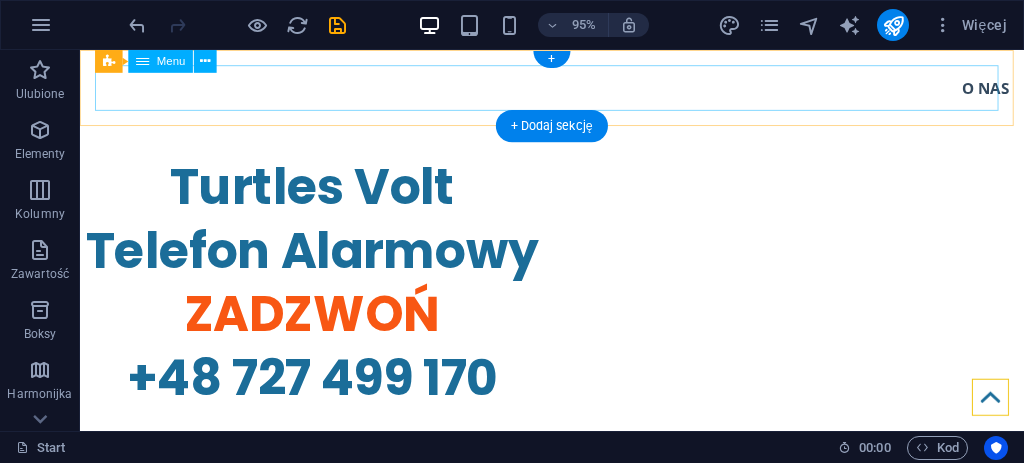 click on "O NAS" at bounding box center (577, 90) 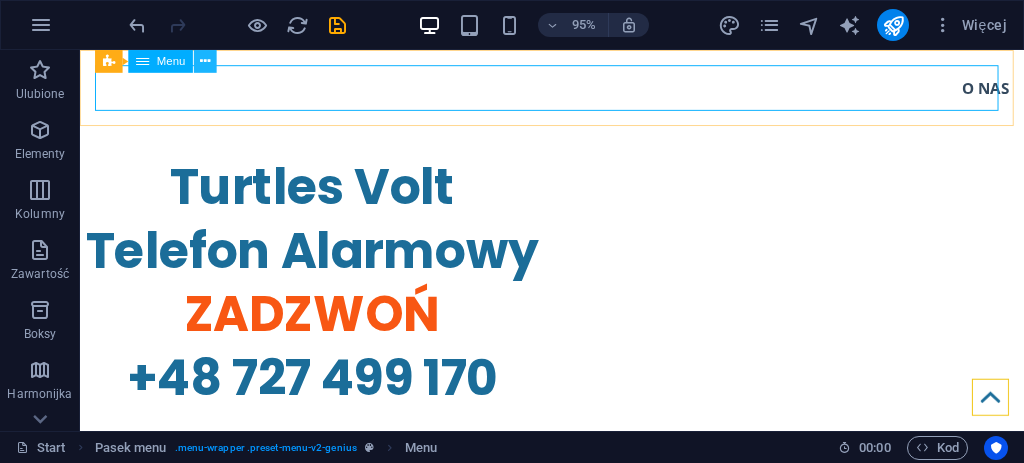 click at bounding box center (205, 61) 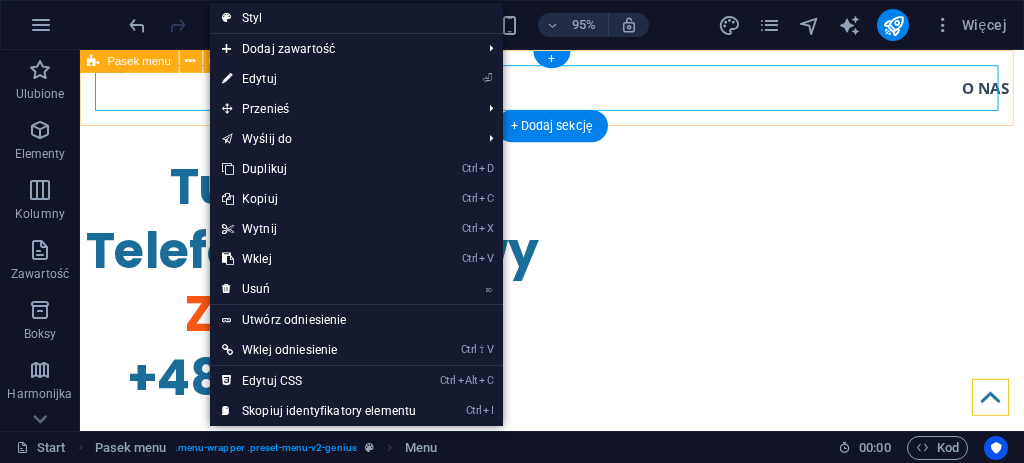 click on "O NAS" at bounding box center [577, 90] 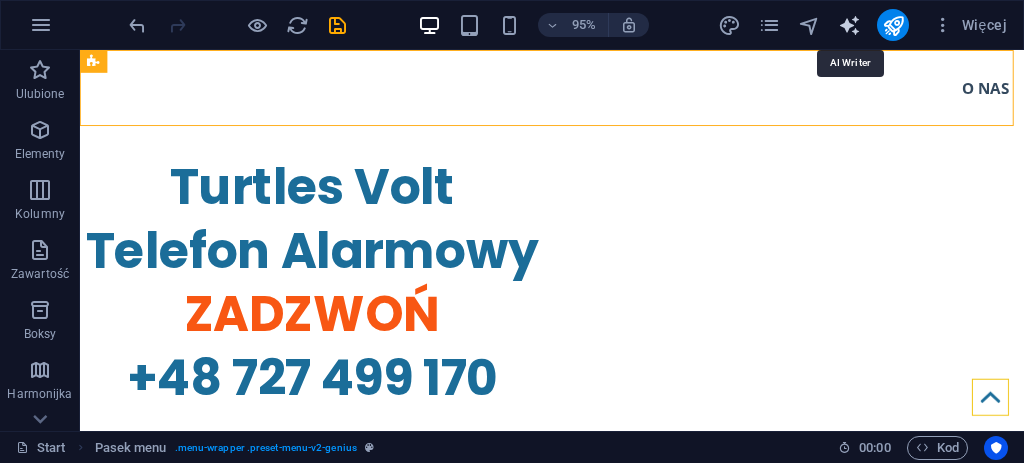 click at bounding box center (849, 25) 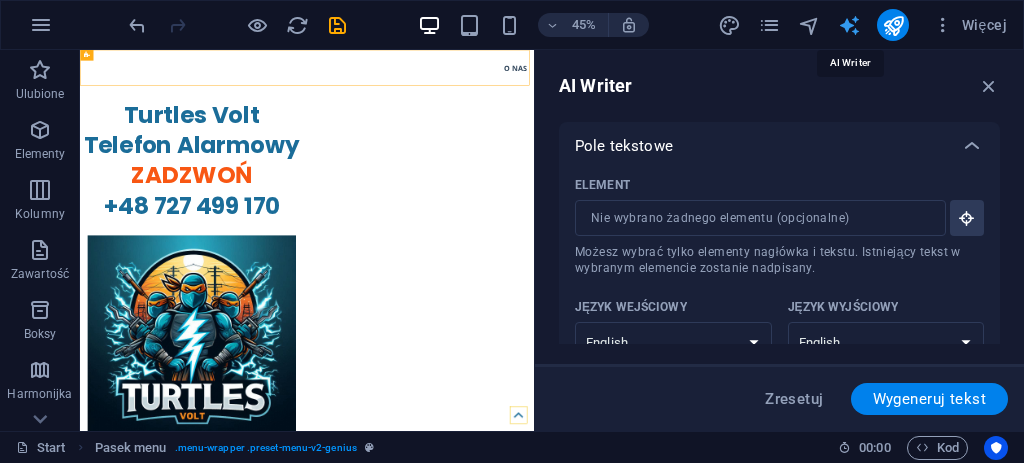 scroll, scrollTop: 0, scrollLeft: 0, axis: both 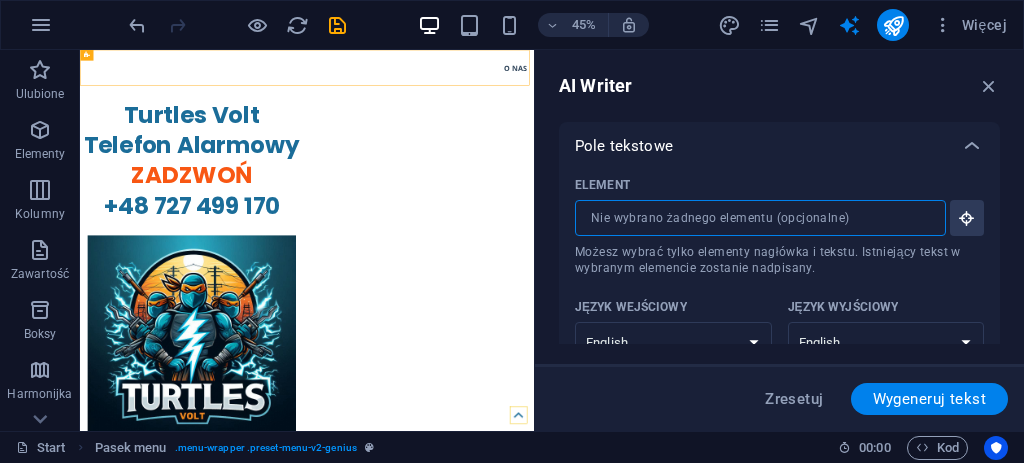 click on "Element ​ Możesz wybrać tylko elementy nagłówka i tekstu. Istniejący tekst w wybranym elemencie zostanie nadpisany." at bounding box center (753, 218) 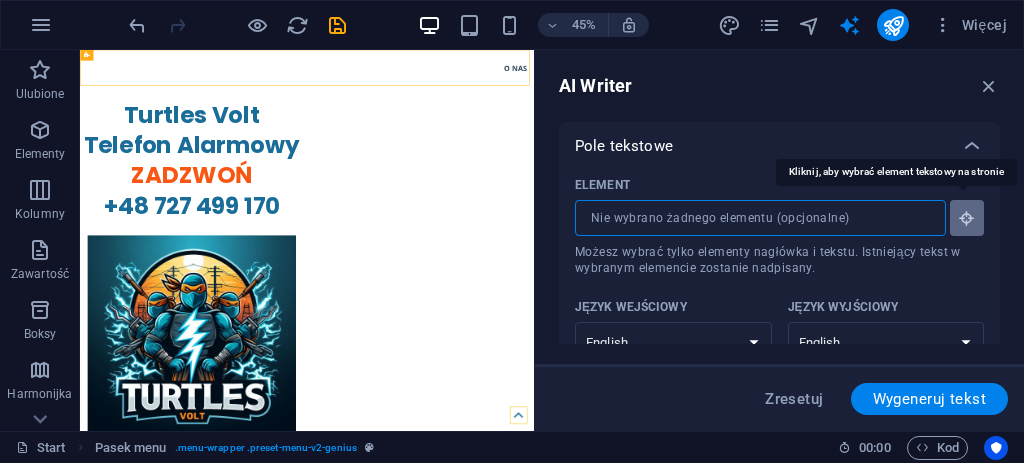 click at bounding box center [967, 218] 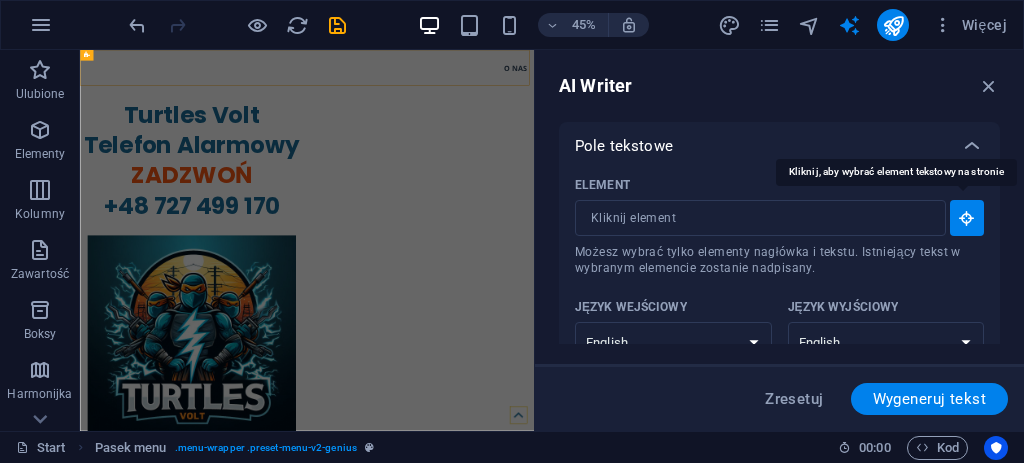 click at bounding box center [967, 218] 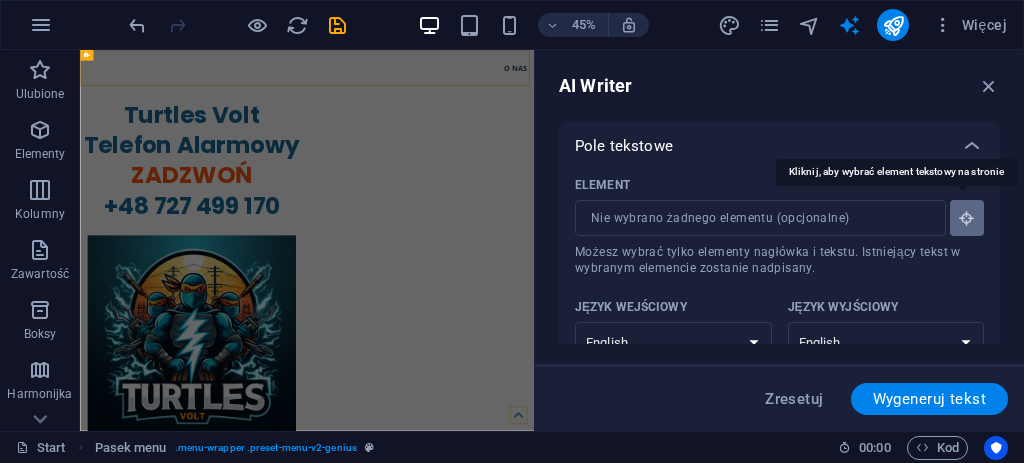 click at bounding box center [967, 218] 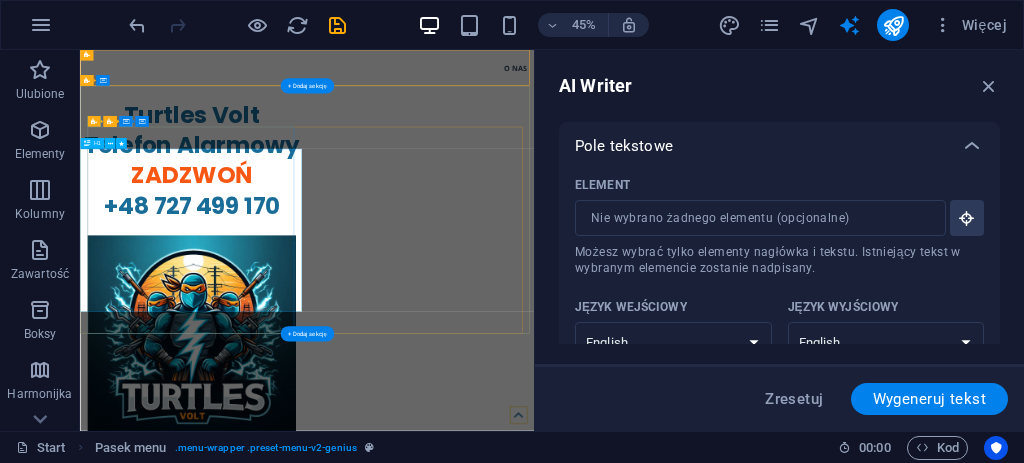 click on "​ Turtles Volt Telefon Alarmowy  ZADZWOŃ  +48 727 499 170" at bounding box center [328, 283] 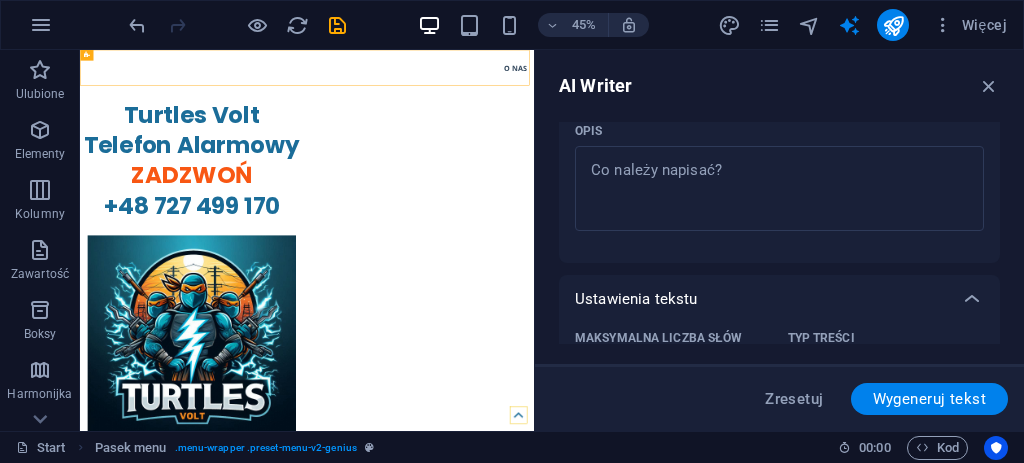 scroll, scrollTop: 400, scrollLeft: 0, axis: vertical 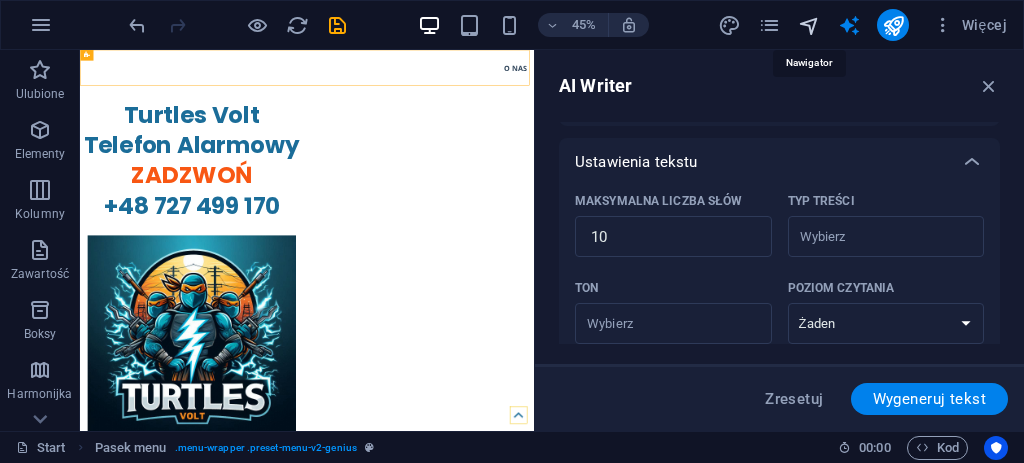 click at bounding box center (809, 25) 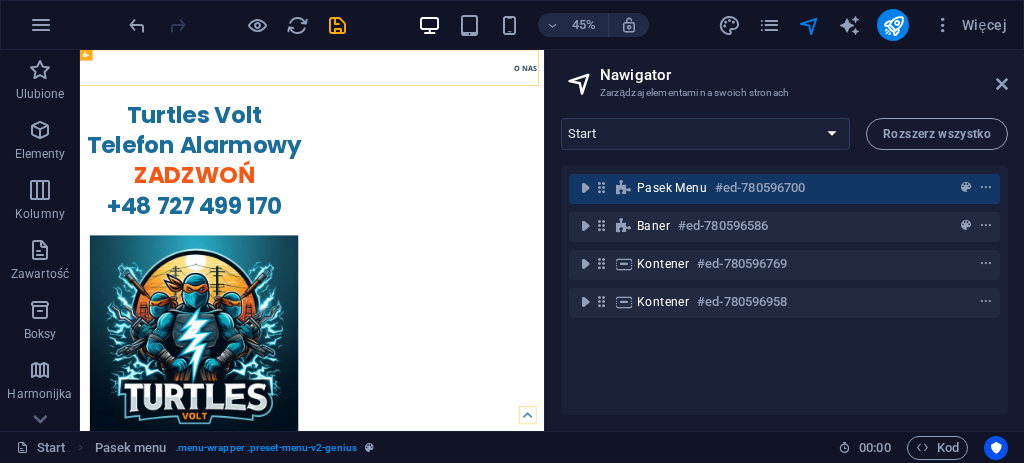 click on "Więcej" at bounding box center [866, 25] 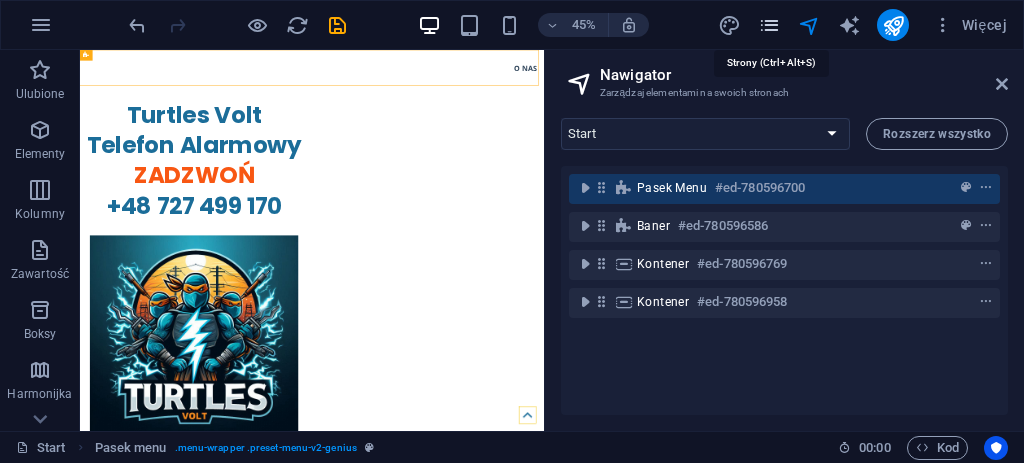 click at bounding box center (769, 25) 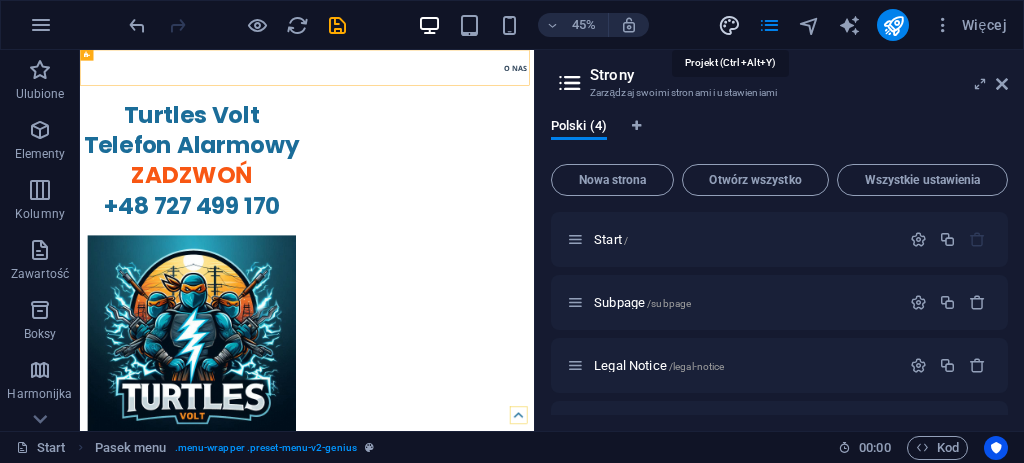 click at bounding box center (729, 25) 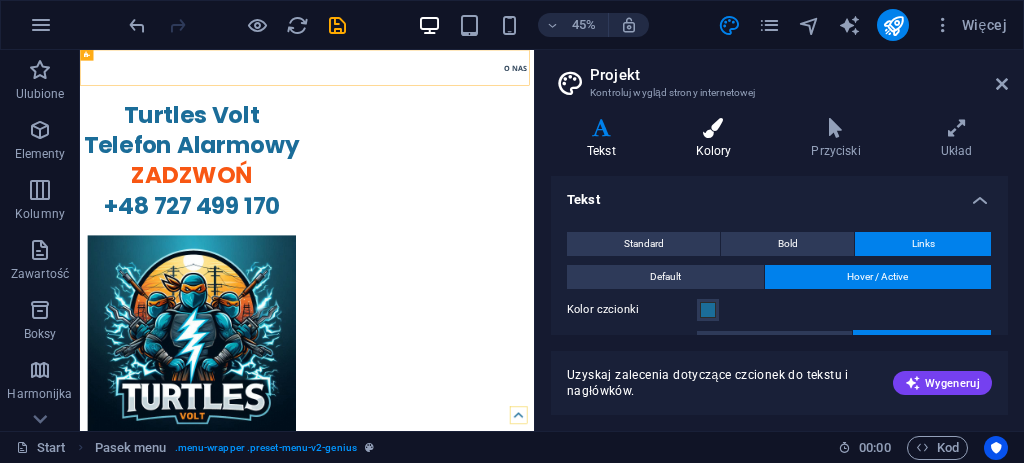click at bounding box center (714, 128) 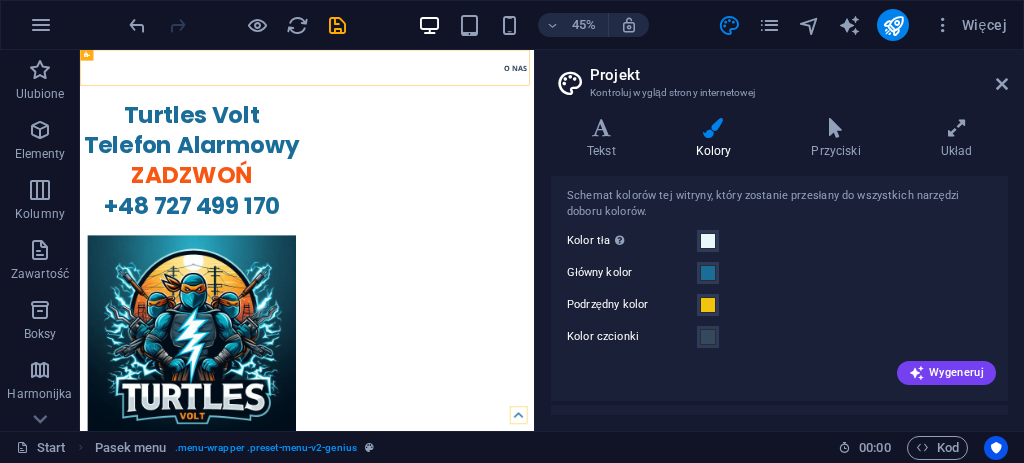 scroll, scrollTop: 81, scrollLeft: 0, axis: vertical 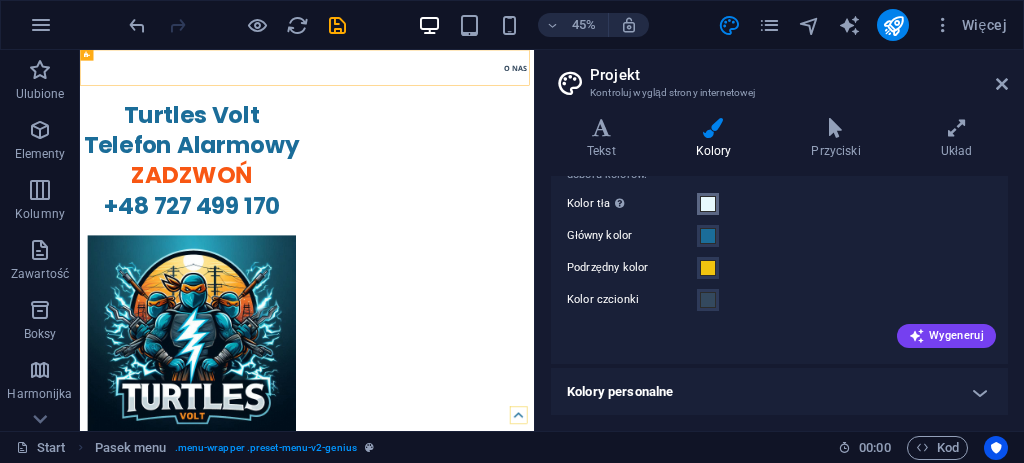 click at bounding box center (708, 204) 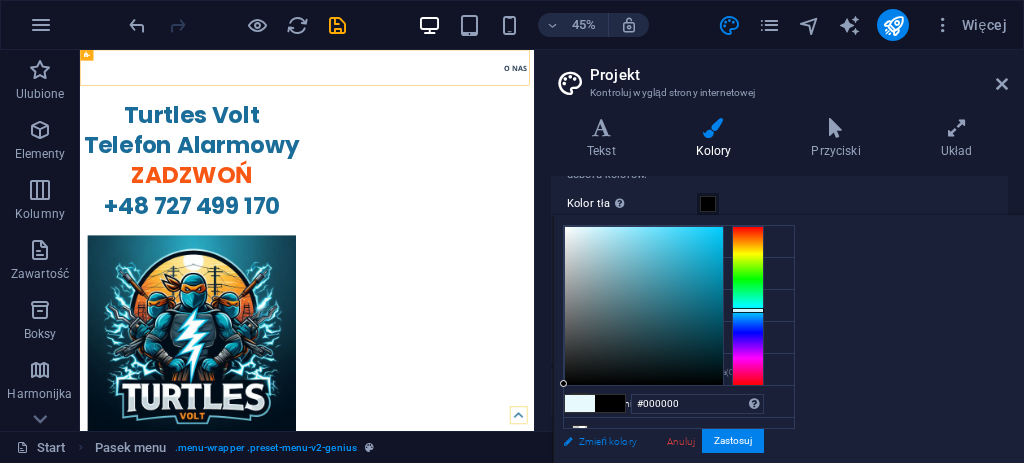 drag, startPoint x: 826, startPoint y: 225, endPoint x: 764, endPoint y: 446, distance: 229.53214 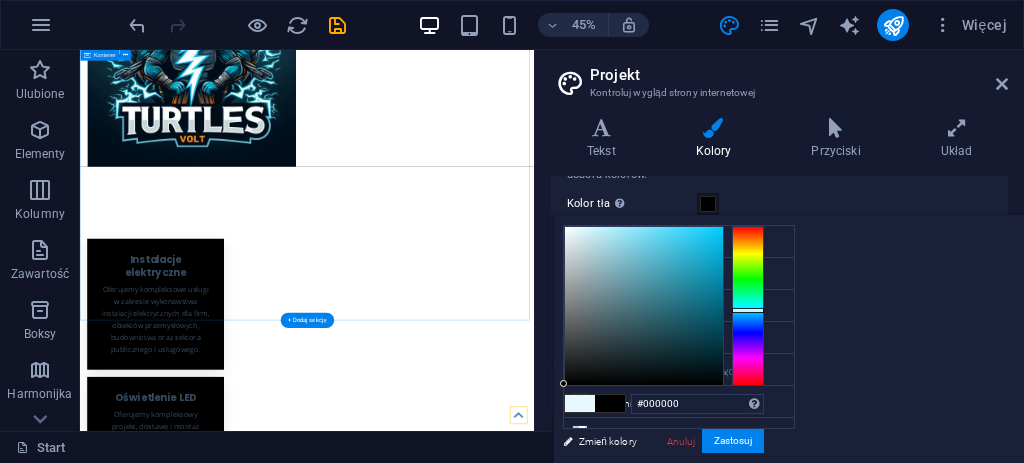 scroll, scrollTop: 666, scrollLeft: 0, axis: vertical 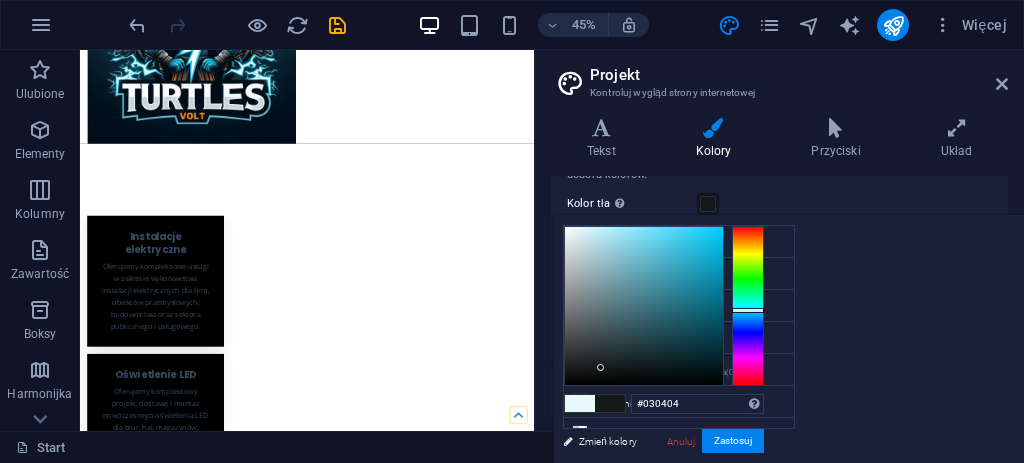 type on "#000000" 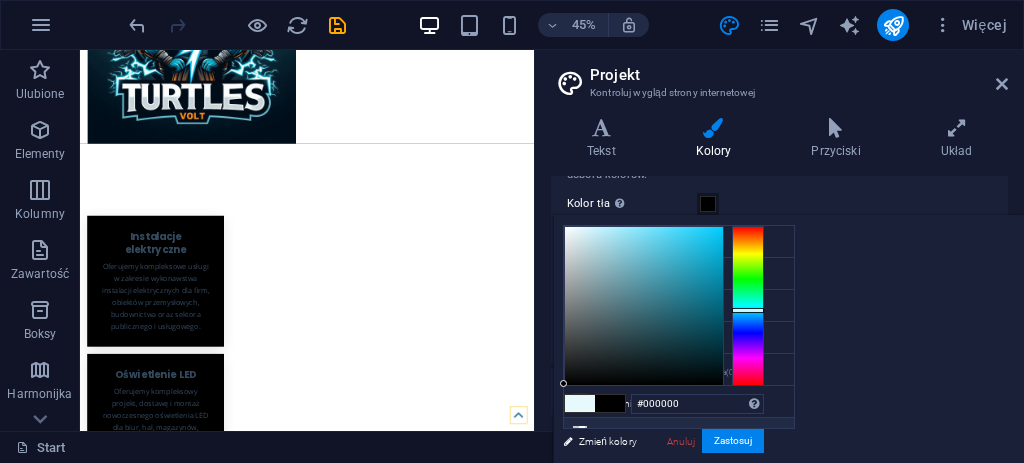 drag, startPoint x: 814, startPoint y: 383, endPoint x: 785, endPoint y: 421, distance: 47.801674 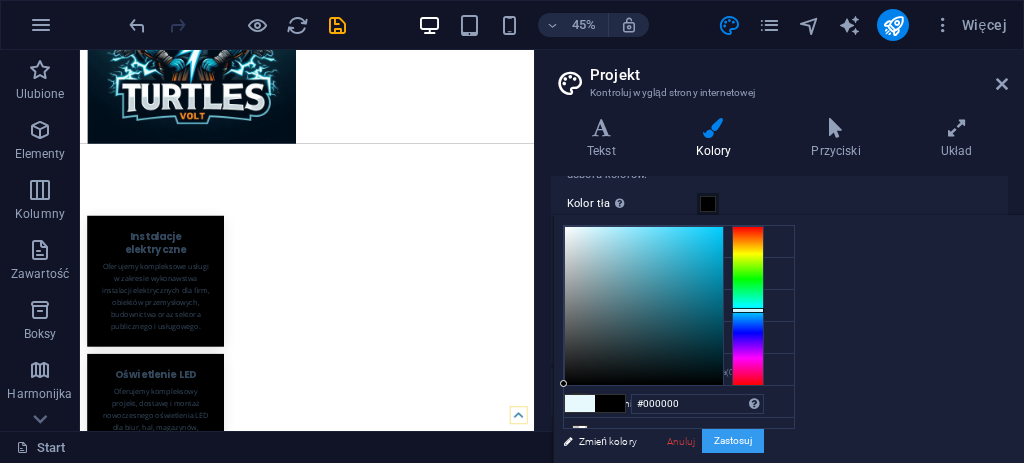 click on "Zastosuj" at bounding box center [733, 441] 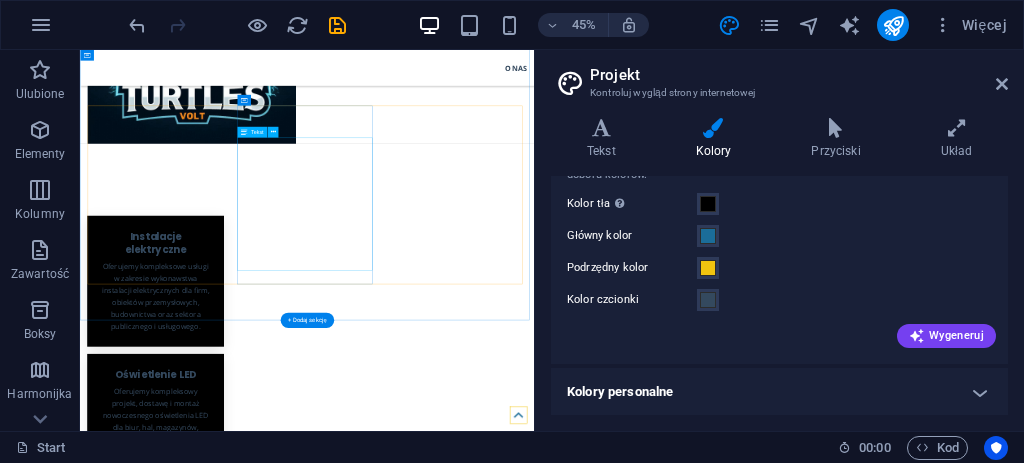 scroll, scrollTop: 333, scrollLeft: 0, axis: vertical 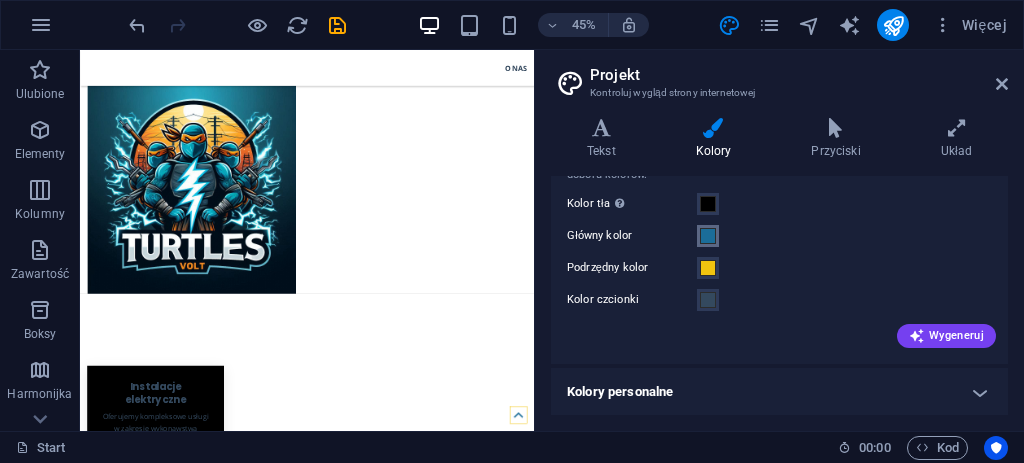 click at bounding box center [708, 236] 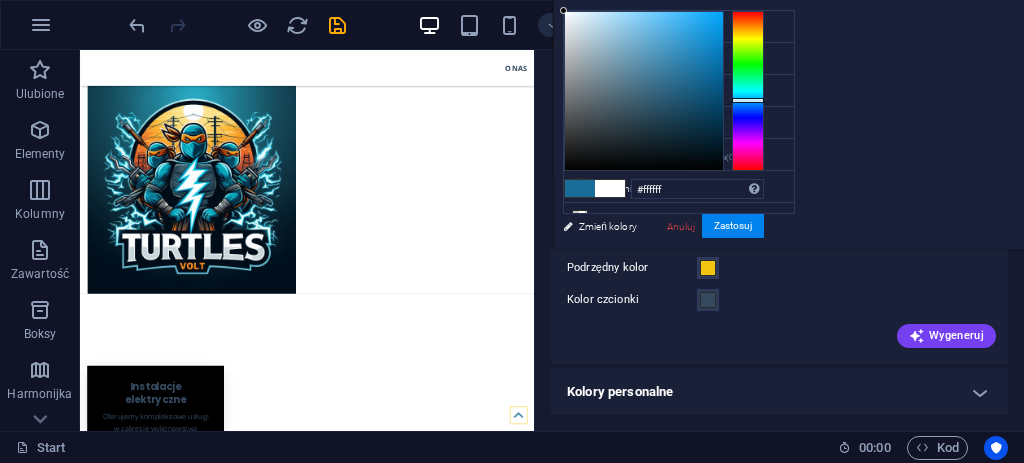 drag, startPoint x: 941, startPoint y: 71, endPoint x: 798, endPoint y: -17, distance: 167.90771 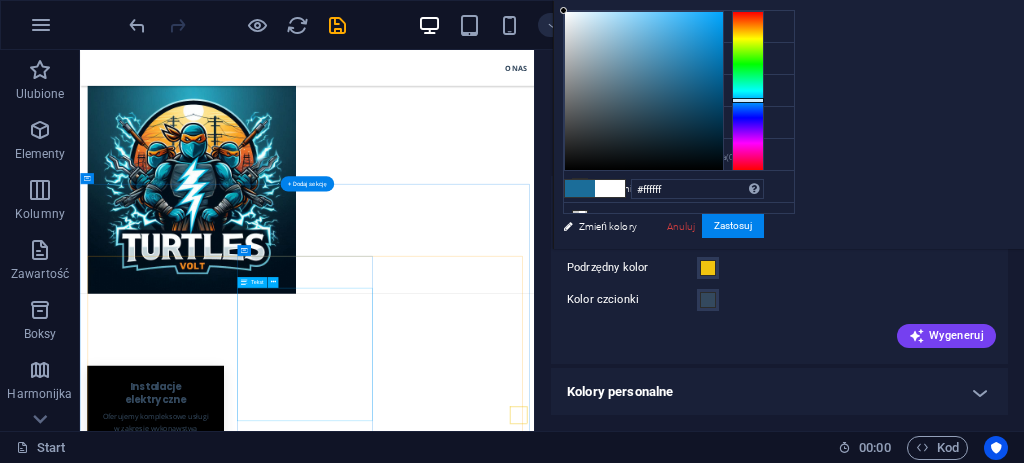 scroll, scrollTop: 266, scrollLeft: 0, axis: vertical 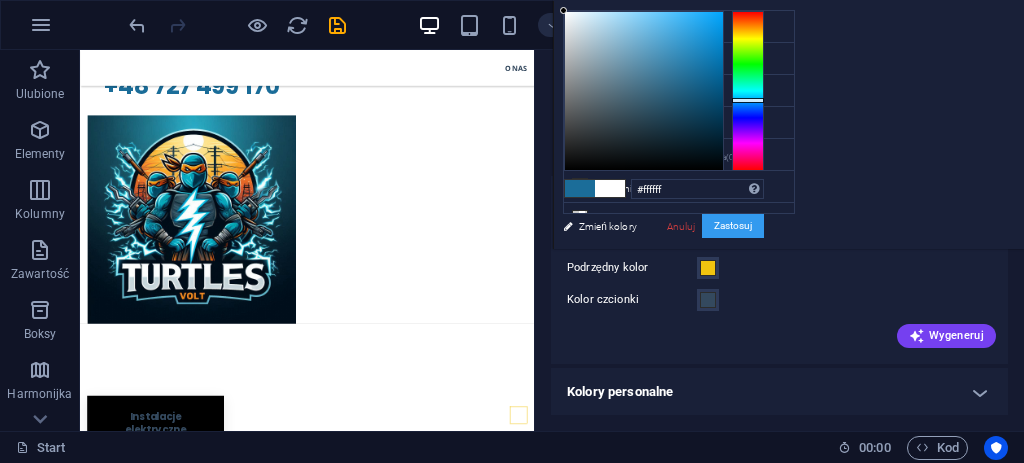 click on "Zastosuj" at bounding box center (733, 226) 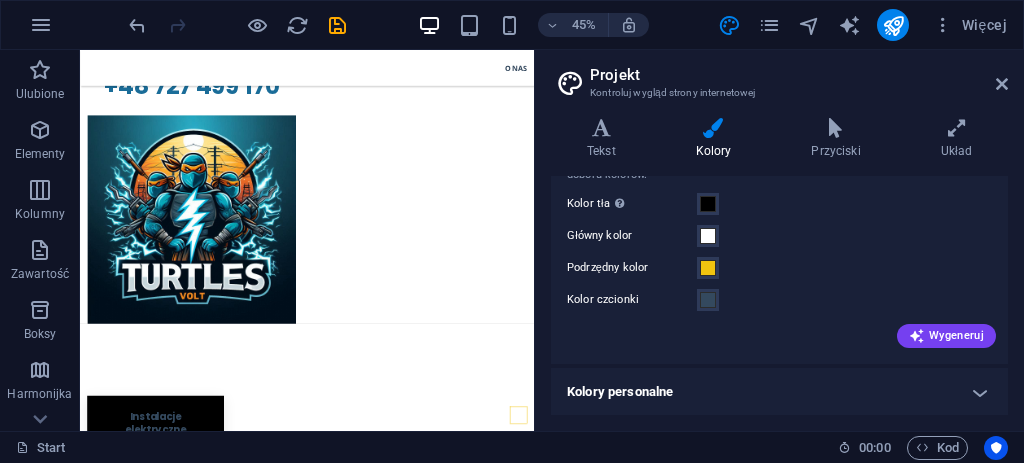 click on "Główny kolor" at bounding box center (779, 236) 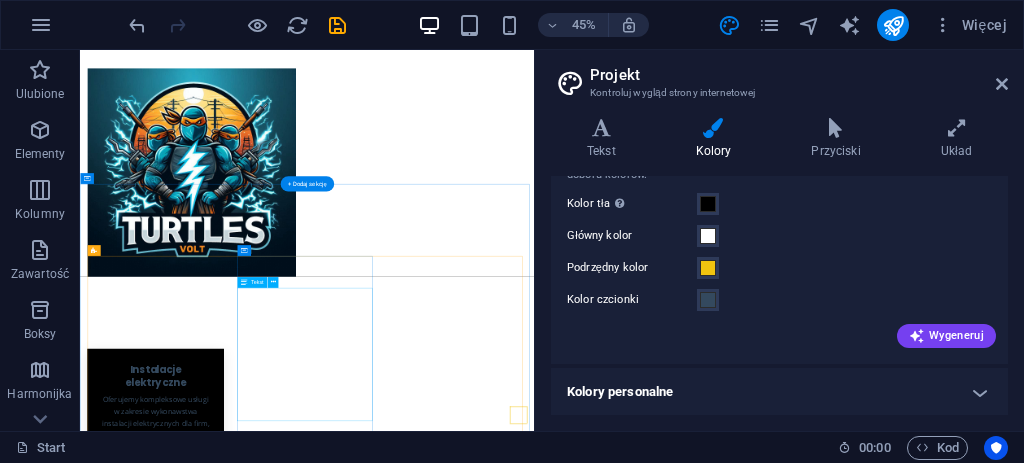 scroll, scrollTop: 400, scrollLeft: 0, axis: vertical 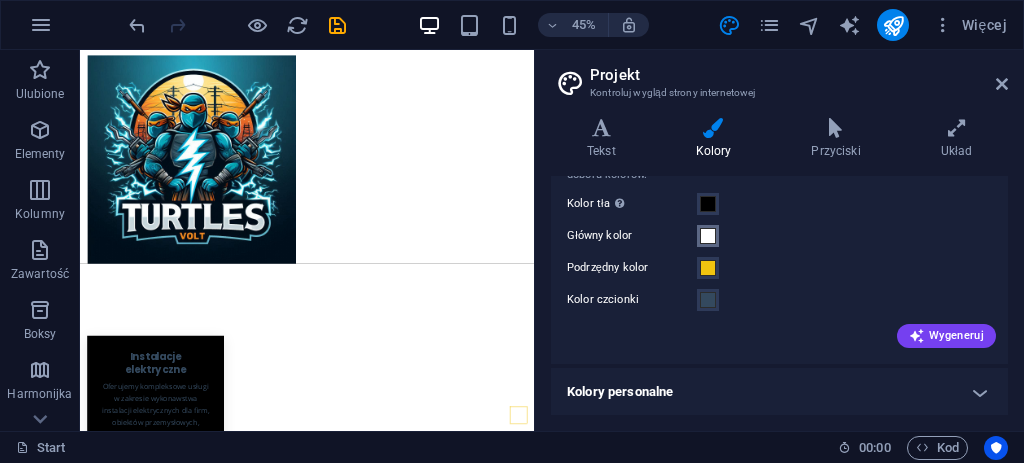 click at bounding box center (708, 236) 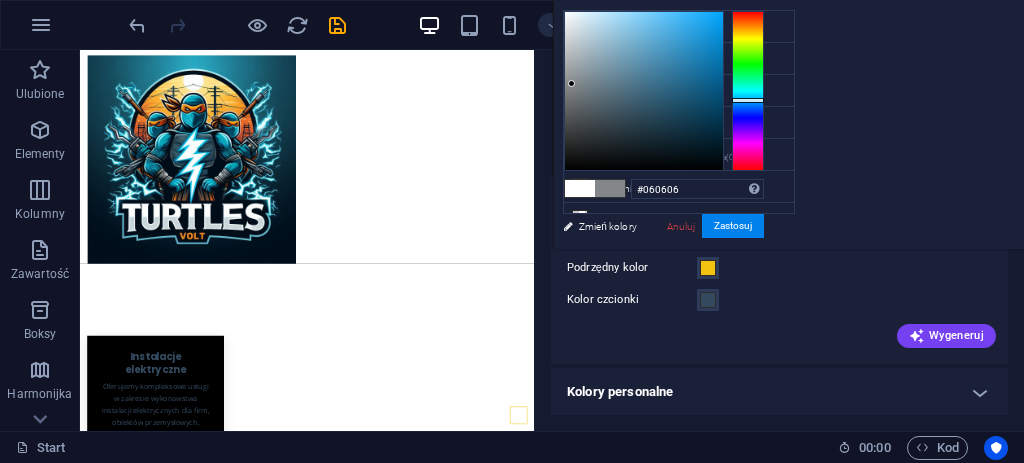 type on "#000000" 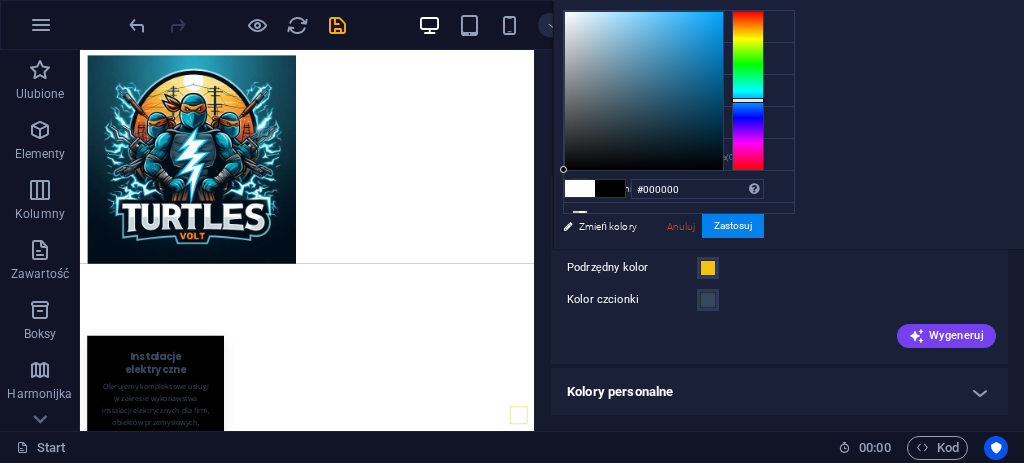 drag, startPoint x: 811, startPoint y: 7, endPoint x: 813, endPoint y: 205, distance: 198.0101 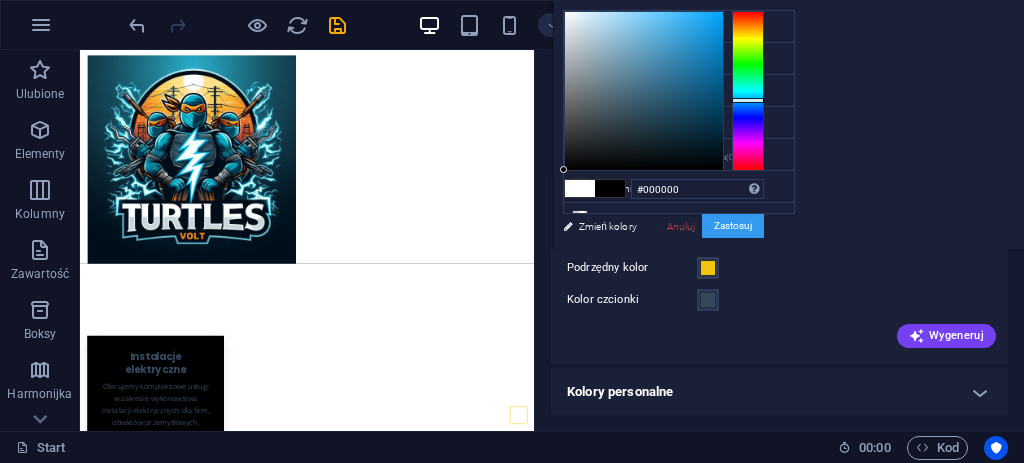 click on "Zastosuj" at bounding box center (733, 226) 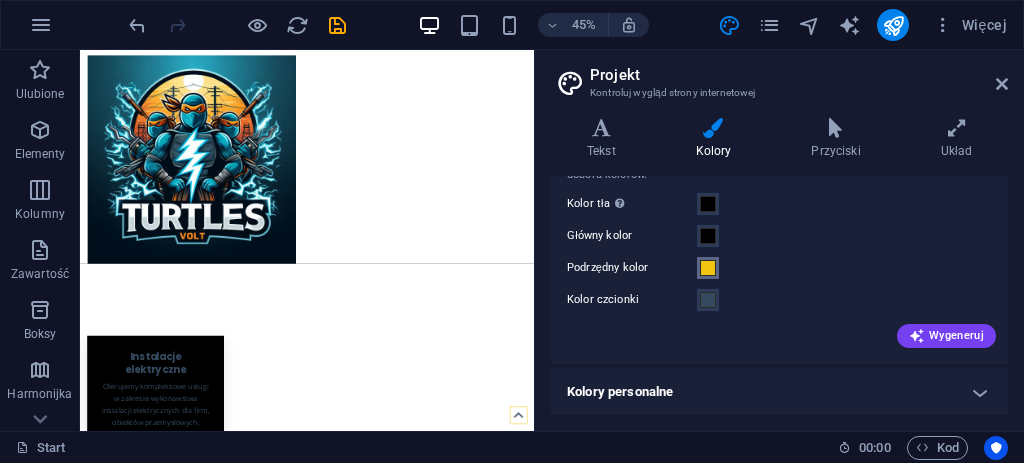 click at bounding box center (708, 268) 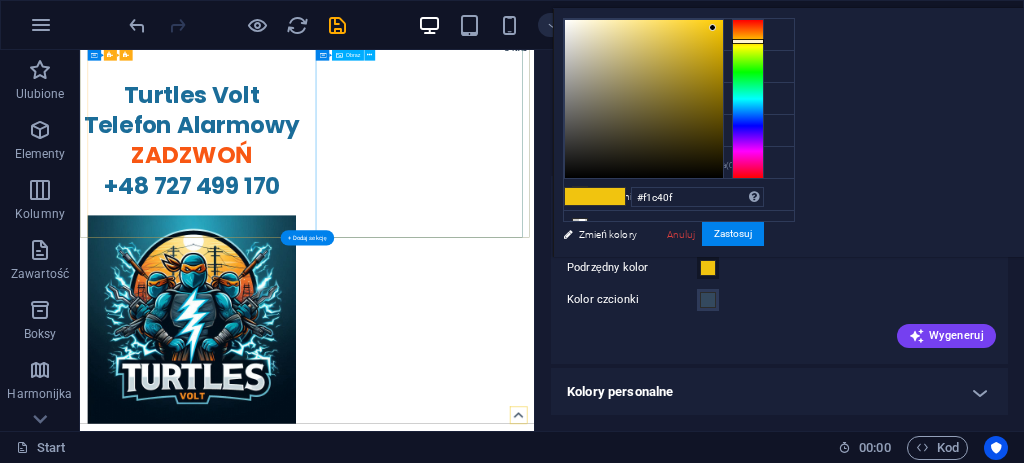 scroll, scrollTop: 0, scrollLeft: 0, axis: both 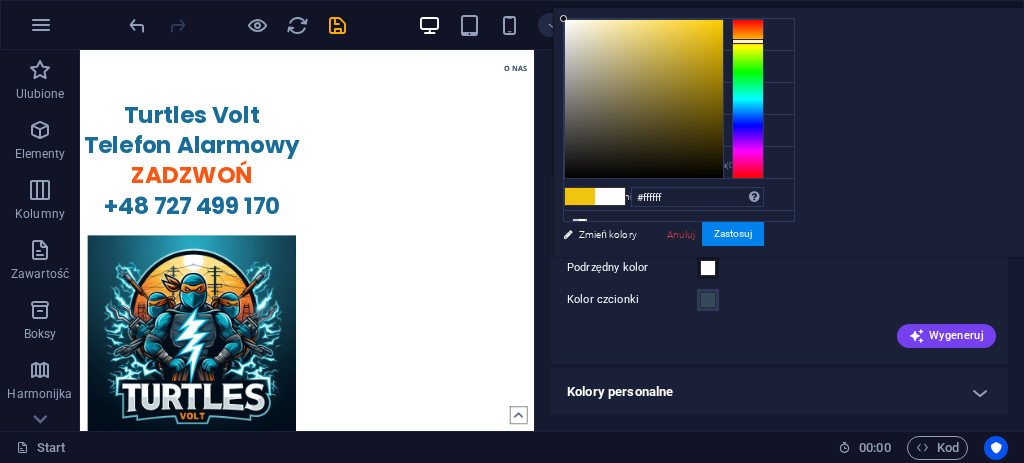 drag, startPoint x: 902, startPoint y: 107, endPoint x: 813, endPoint y: -3, distance: 141.49559 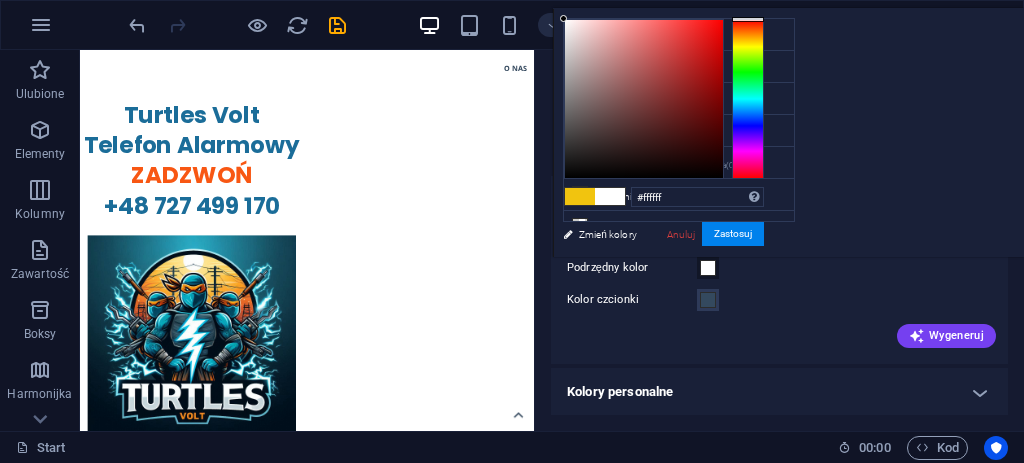 drag, startPoint x: 1005, startPoint y: 38, endPoint x: 967, endPoint y: 22, distance: 41.231056 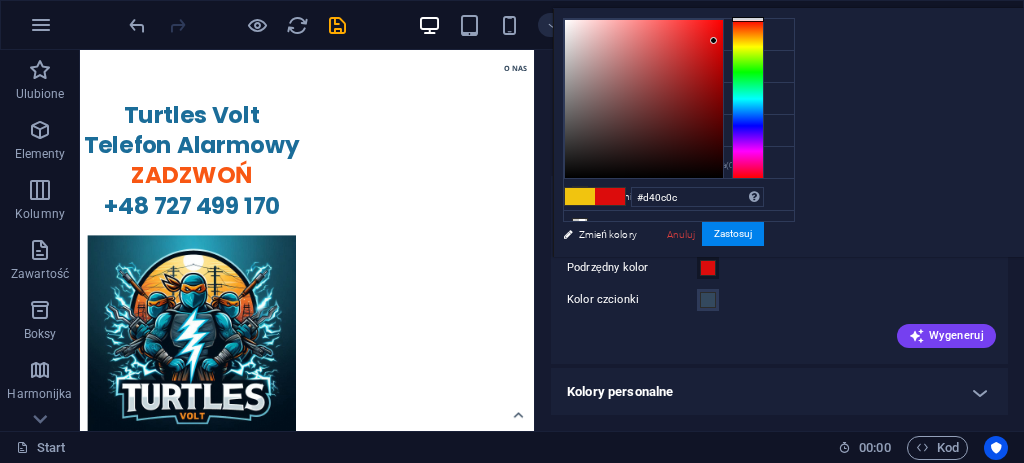 drag, startPoint x: 964, startPoint y: 35, endPoint x: 963, endPoint y: 47, distance: 12.0415945 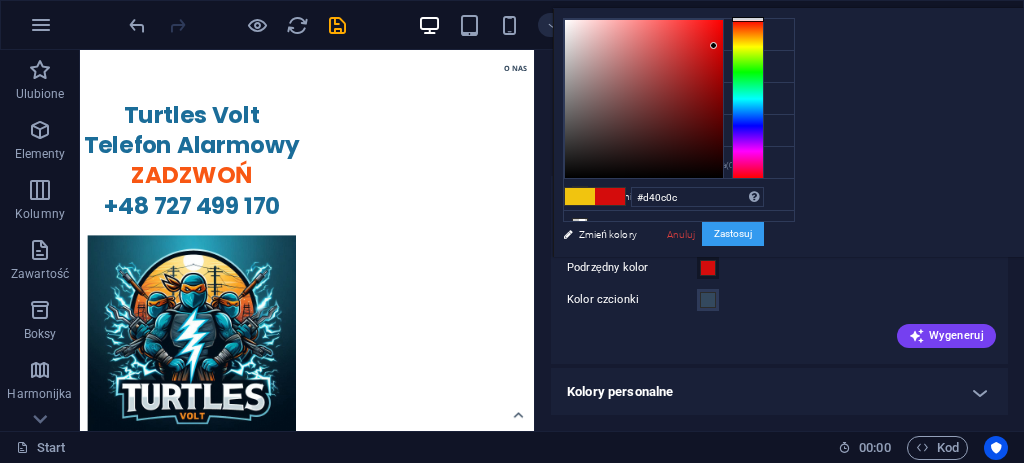 click on "Zastosuj" at bounding box center [733, 234] 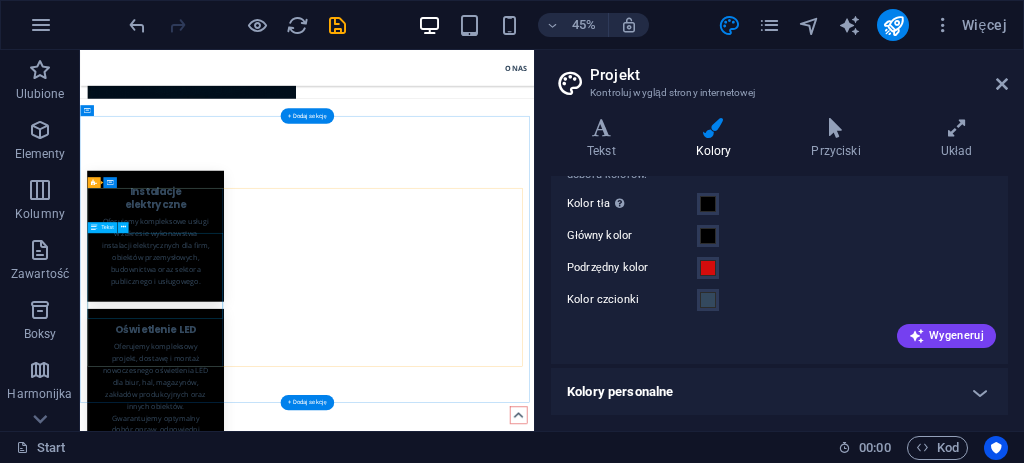 scroll, scrollTop: 356, scrollLeft: 0, axis: vertical 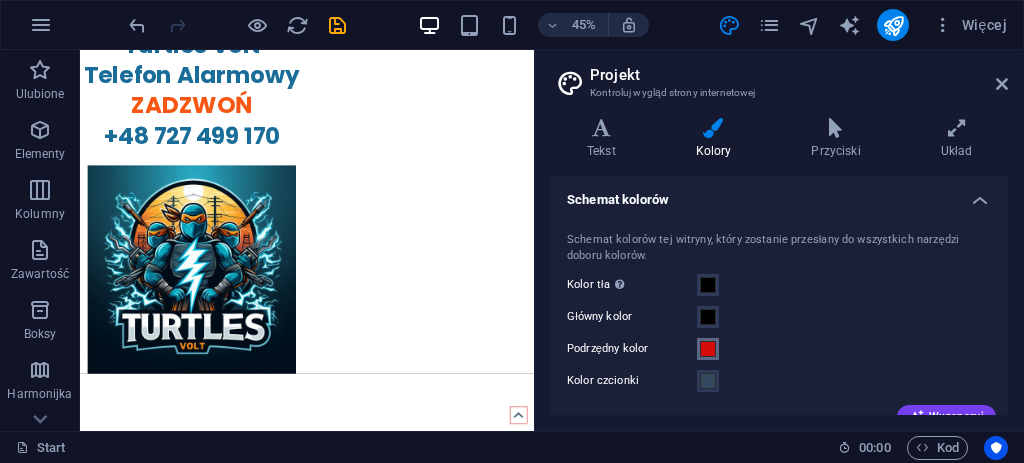 click on "Podrzędny kolor" at bounding box center (708, 349) 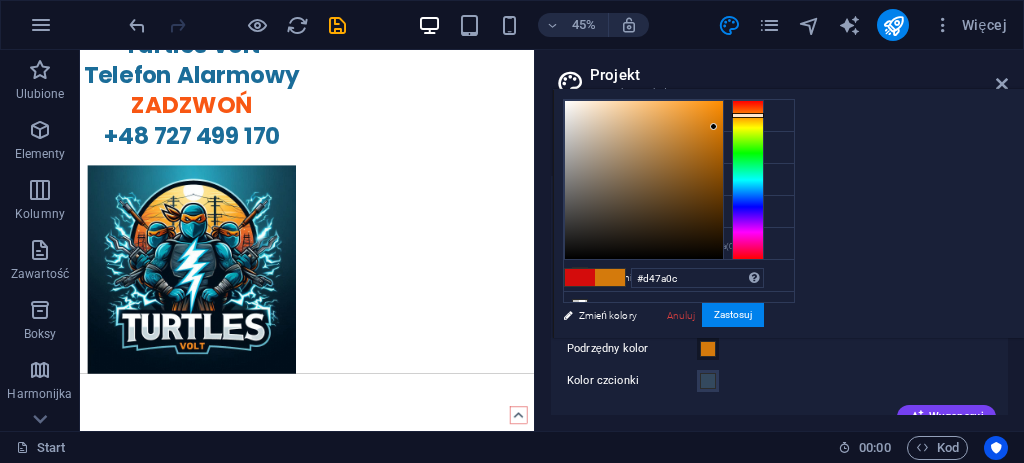 drag, startPoint x: 1000, startPoint y: 135, endPoint x: 998, endPoint y: 114, distance: 21.095022 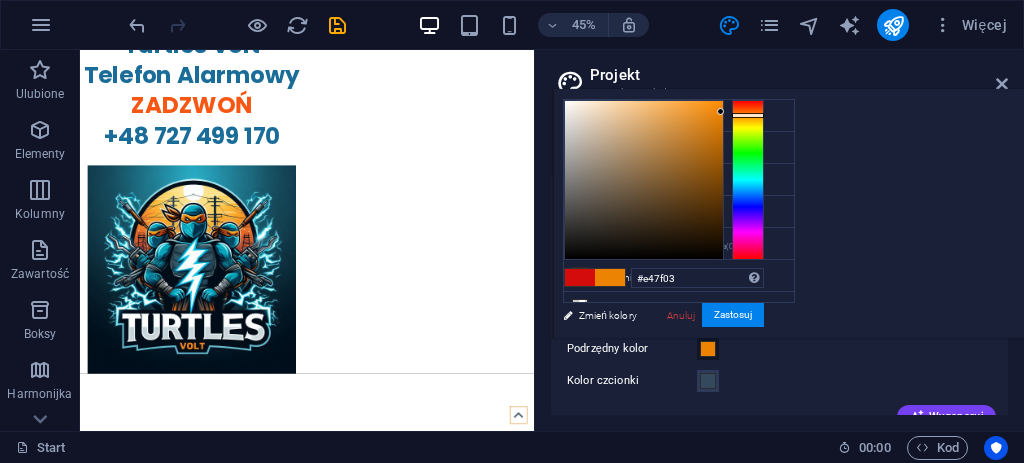 type on "#e37e03" 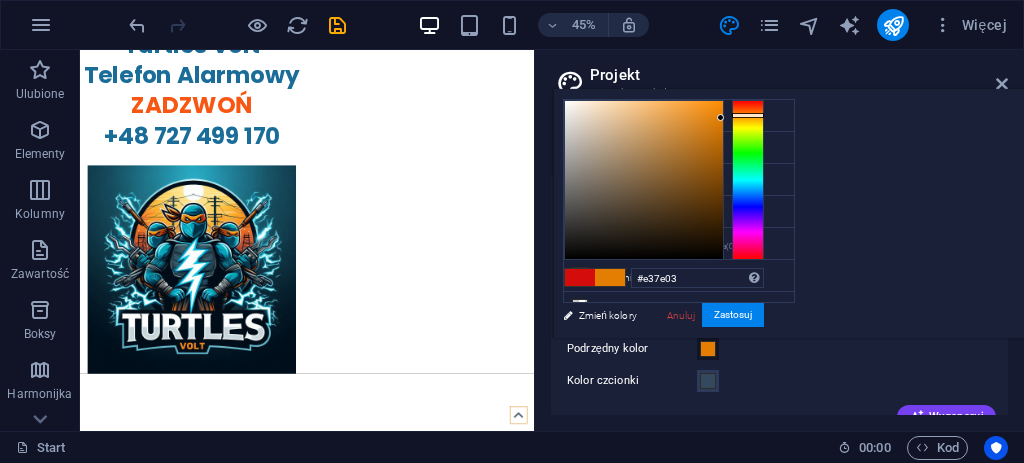 drag, startPoint x: 959, startPoint y: 123, endPoint x: 971, endPoint y: 117, distance: 13.416408 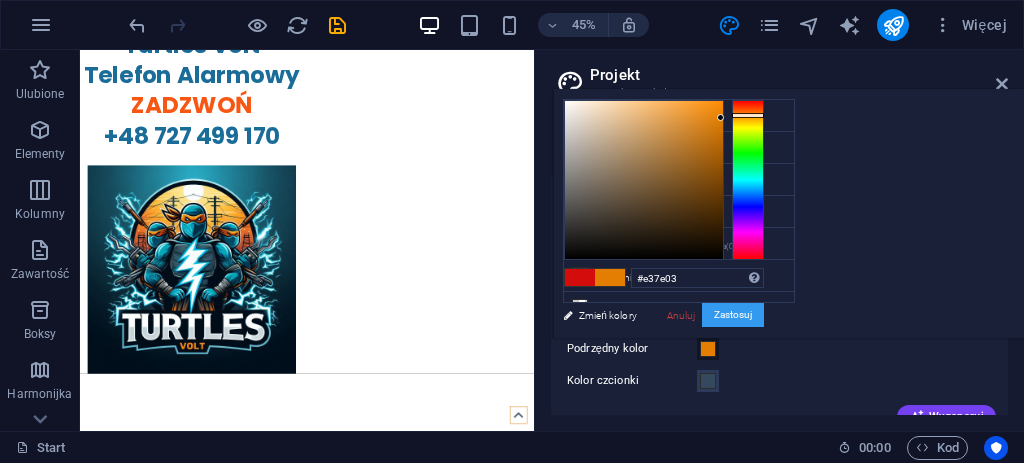 click on "Zastosuj" at bounding box center [733, 315] 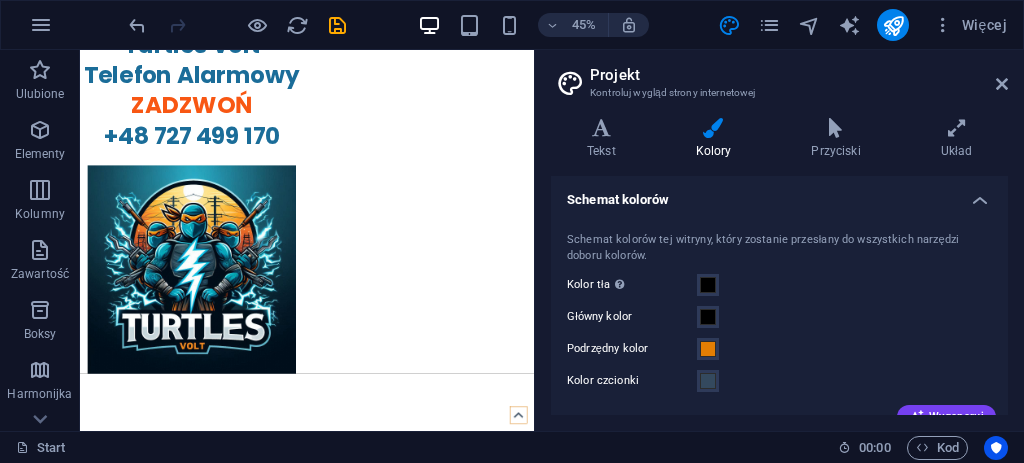 scroll, scrollTop: 81, scrollLeft: 0, axis: vertical 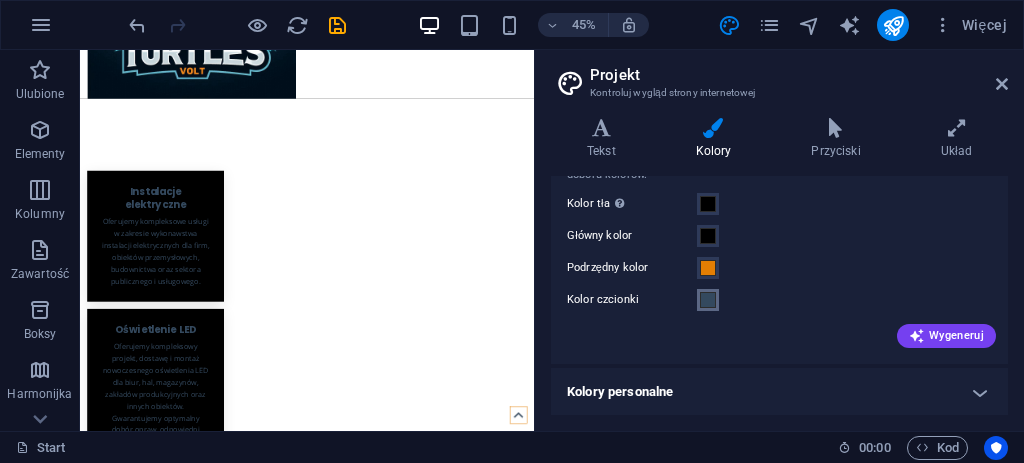 click on "Kolor czcionki" at bounding box center (708, 300) 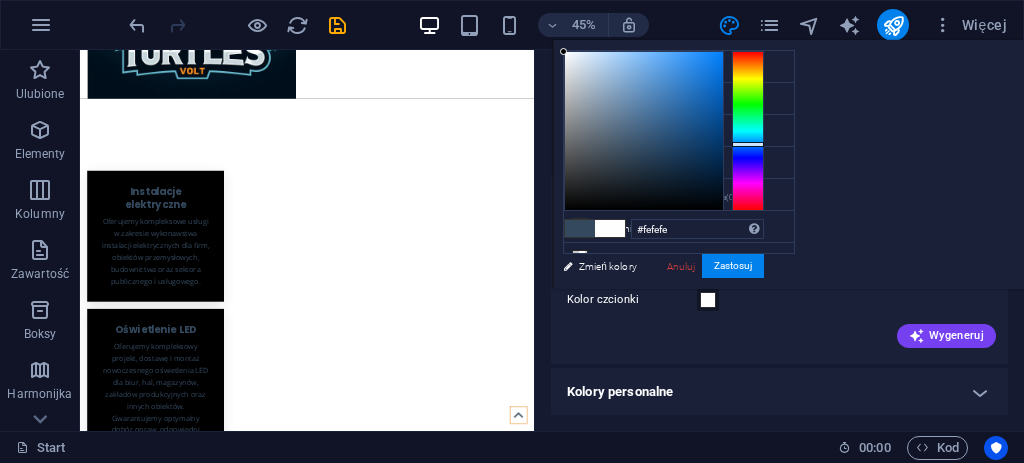 type on "#ffffff" 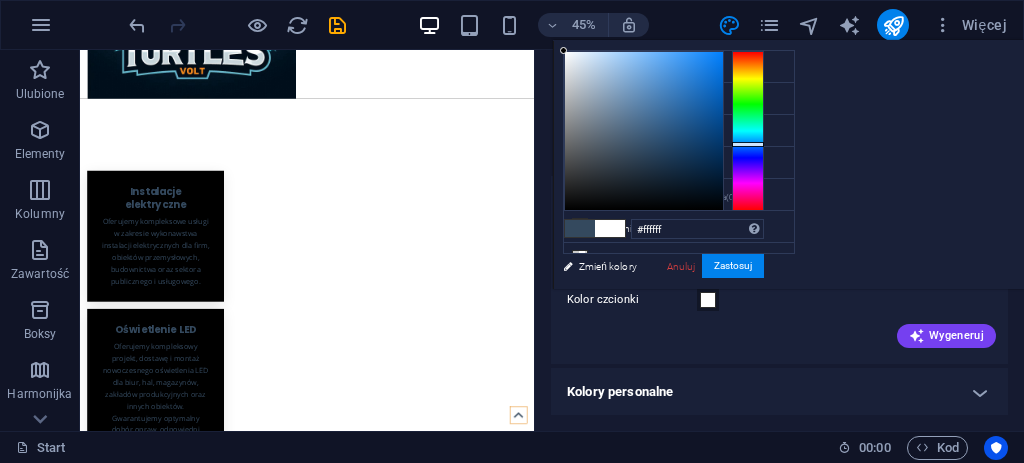 drag, startPoint x: 883, startPoint y: 146, endPoint x: 815, endPoint y: 127, distance: 70.60453 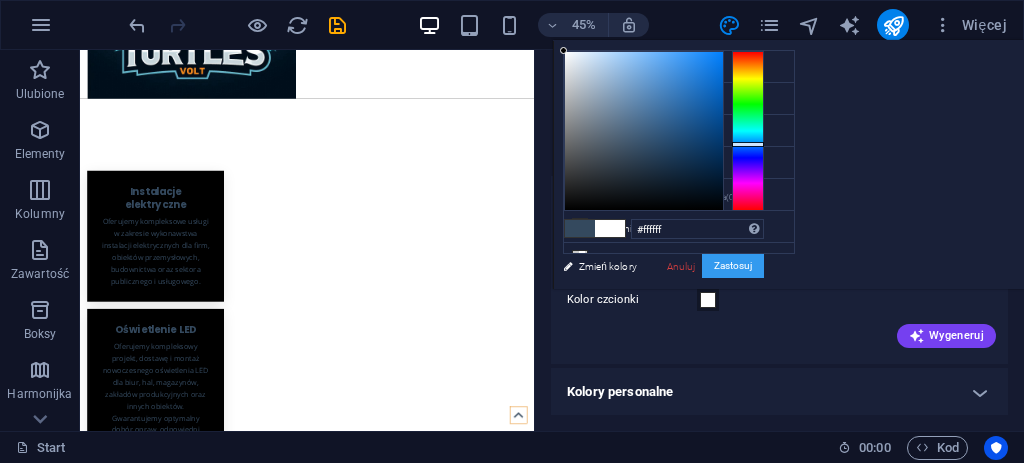 click on "Zastosuj" at bounding box center (733, 266) 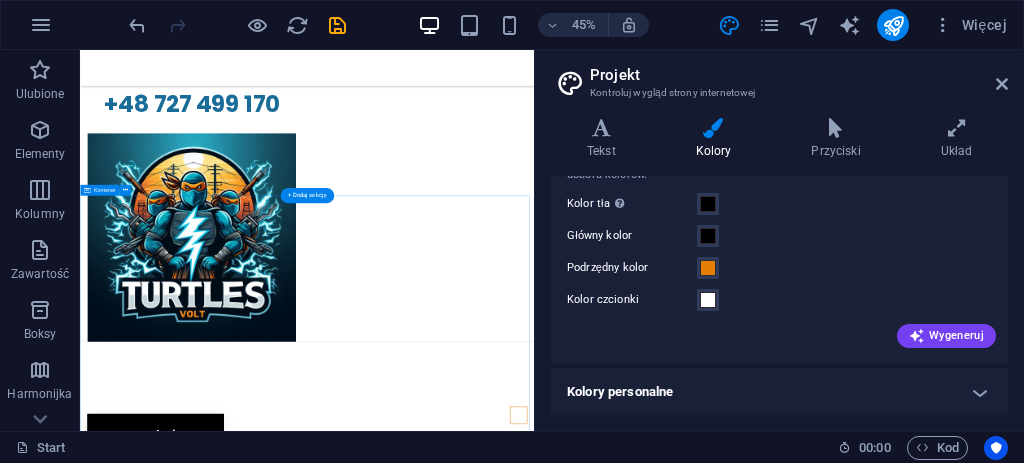 scroll, scrollTop: 153, scrollLeft: 0, axis: vertical 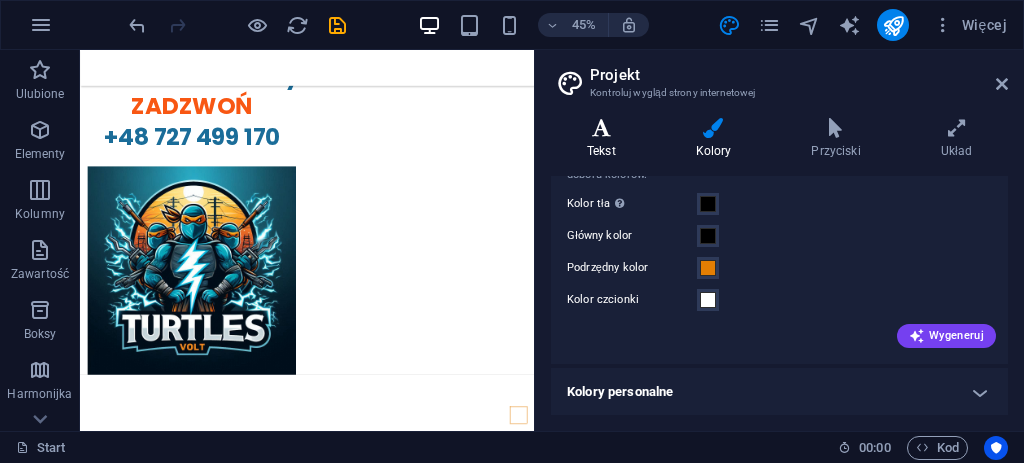 click at bounding box center [601, 128] 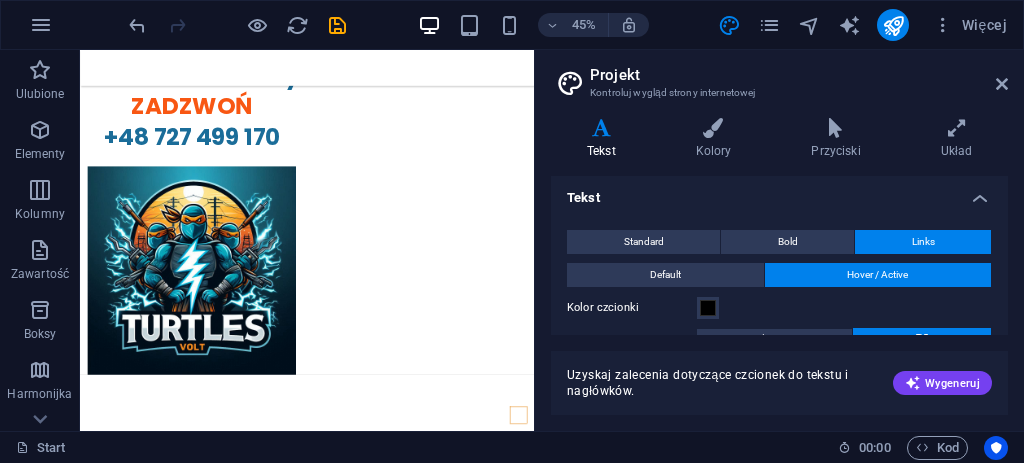 scroll, scrollTop: 0, scrollLeft: 0, axis: both 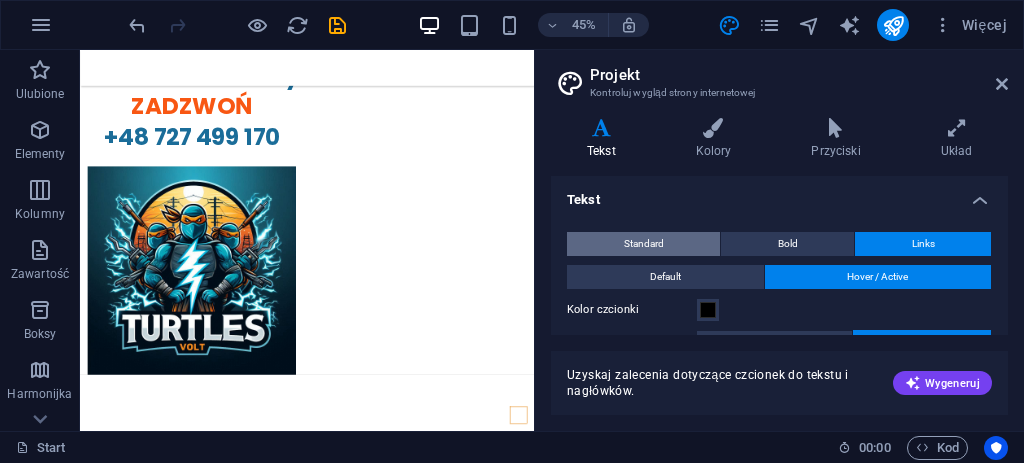 click on "Standard" at bounding box center [643, 244] 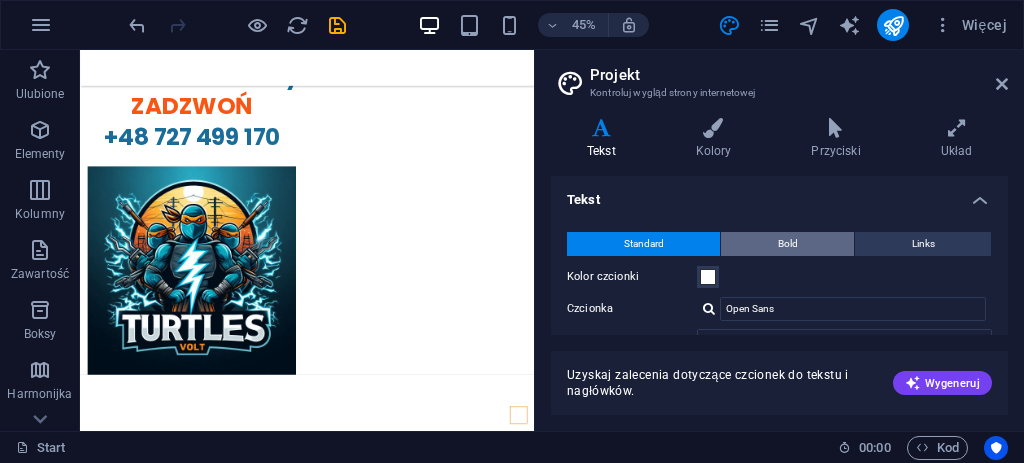 click on "Bold" at bounding box center [787, 244] 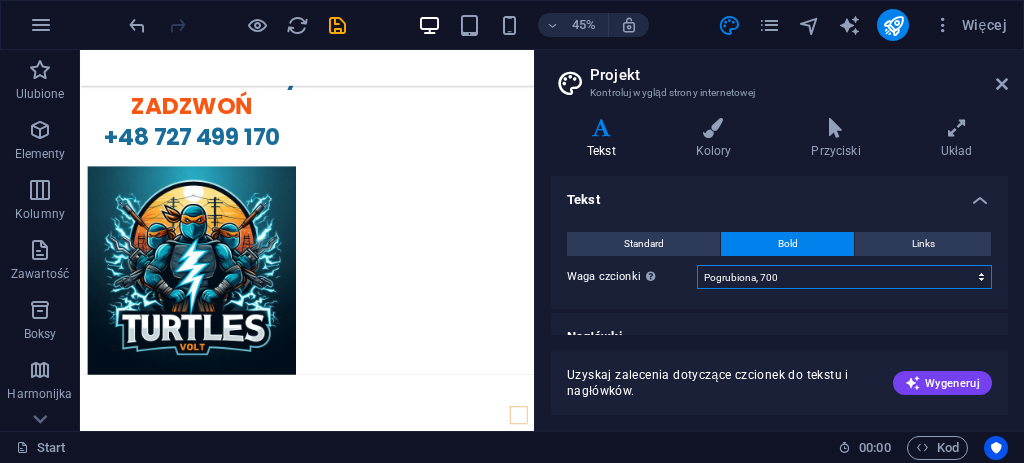 click on "Cienka, 100 Bardzo lekka, 200 Lekka, 300 Standardowa, 400 Średnia, 500 Lekko pogrubiona, 600 Pogrubiona, 700 Bardzo pogrubiona, 800 Czarna, 900" at bounding box center [844, 277] 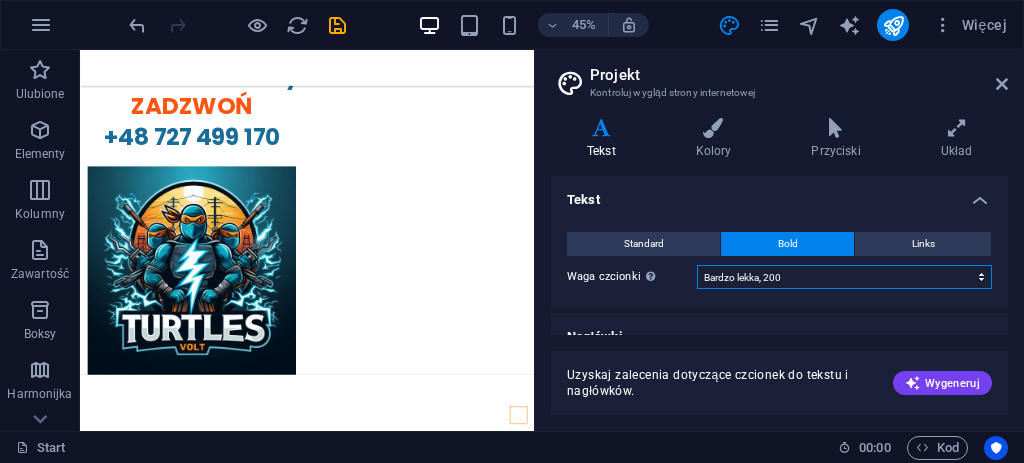 click on "Cienka, 100 Bardzo lekka, 200 Lekka, 300 Standardowa, 400 Średnia, 500 Lekko pogrubiona, 600 Pogrubiona, 700 Bardzo pogrubiona, 800 Czarna, 900" at bounding box center (844, 277) 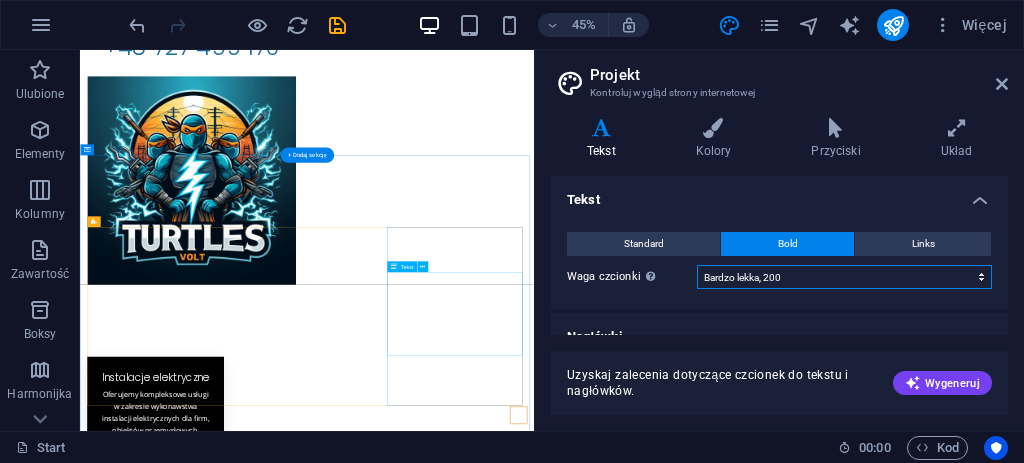 scroll, scrollTop: 389, scrollLeft: 0, axis: vertical 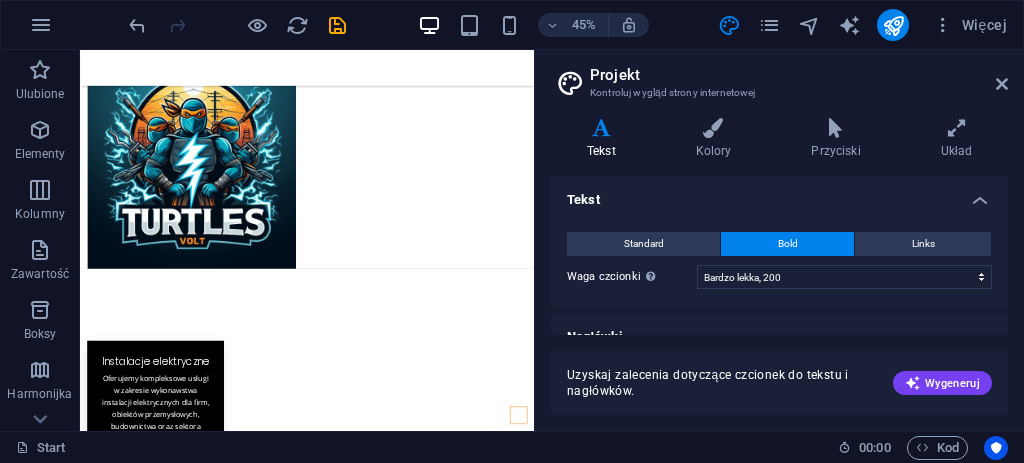 click on "Standard Bold Links Kolor czcionki Czcionka Open Sans Rozmiar czcionki 16 rem px Wysokość linii 1.65 Waga czcionki Aby poprawnie wyświetlać grubość czcionki, może być konieczne jej włączenie.  Zarządzaj czcionkami Cienka, 100 Bardzo lekka, 200 Lekka, 300 Standardowa, 400 Średnia, 500 Lekko pogrubiona, 600 Pogrubiona, 700 Bardzo pogrubiona, 800 Czarna, 900 Odstępy między literami 0 rem px Styl czcionki Przekształcenie tekstu Tt TT tt Wyrównanie tekstu Waga czcionki Aby poprawnie wyświetlać grubość czcionki, może być konieczne jej włączenie.  Zarządzaj czcionkami Cienka, 100 Bardzo lekka, 200 Lekka, 300 Standardowa, 400 Średnia, 500 Lekko pogrubiona, 600 Pogrubiona, 700 Bardzo pogrubiona, 800 Czarna, 900 Default Hover / Active Kolor czcionki Kolor czcionki Dekoracja Żaden Dekoracja Żaden Czas trwania przekształcenia 0.3 s Funkcja przekształcenia Spowalnianie Spowolnij Przyspiesz Spowolnij/Przyspiesz Linearnie" at bounding box center [779, 260] 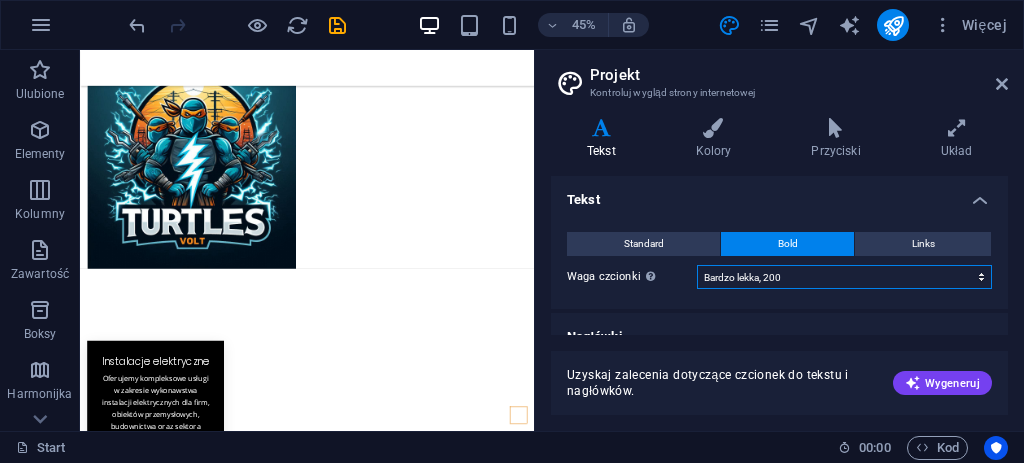 click on "Cienka, 100 Bardzo lekka, 200 Lekka, 300 Standardowa, 400 Średnia, 500 Lekko pogrubiona, 600 Pogrubiona, 700 Bardzo pogrubiona, 800 Czarna, 900" at bounding box center (844, 277) 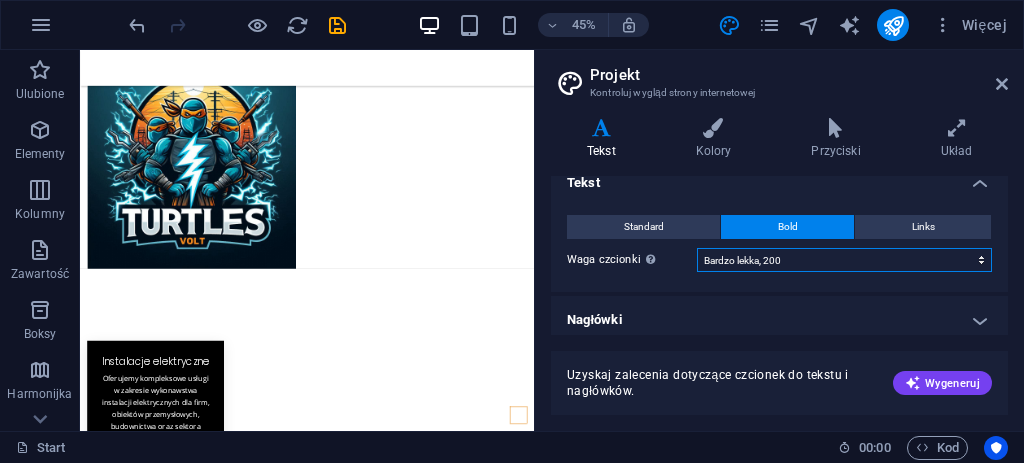 scroll, scrollTop: 25, scrollLeft: 0, axis: vertical 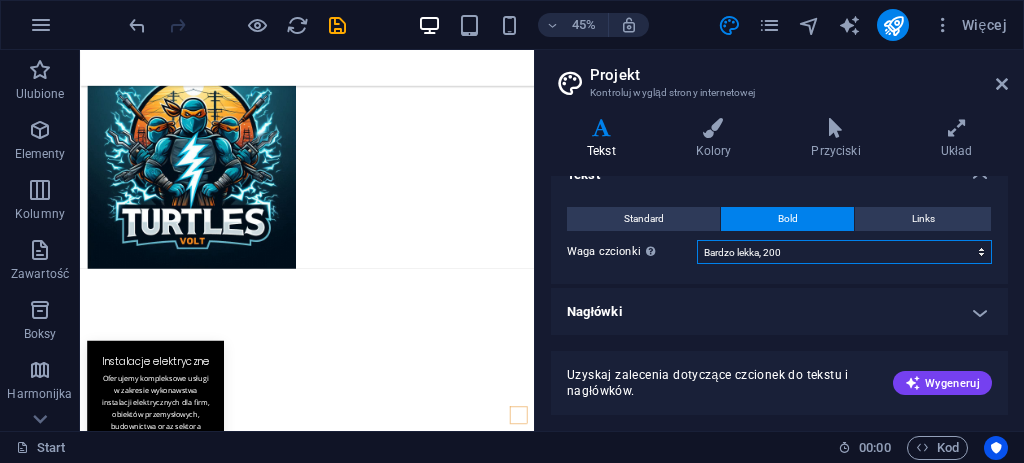 drag, startPoint x: 879, startPoint y: 247, endPoint x: 873, endPoint y: 258, distance: 12.529964 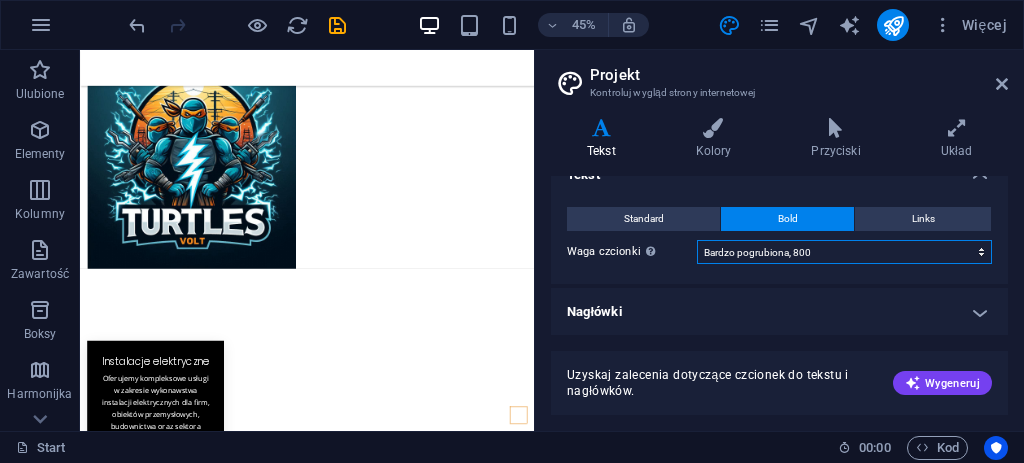 click on "Cienka, 100 Bardzo lekka, 200 Lekka, 300 Standardowa, 400 Średnia, 500 Lekko pogrubiona, 600 Pogrubiona, 700 Bardzo pogrubiona, 800 Czarna, 900" at bounding box center [844, 252] 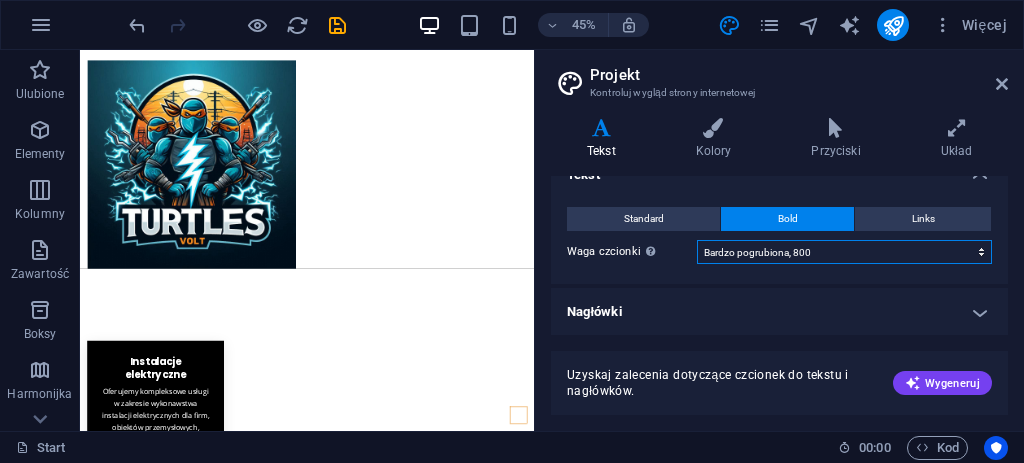 scroll, scrollTop: 422, scrollLeft: 0, axis: vertical 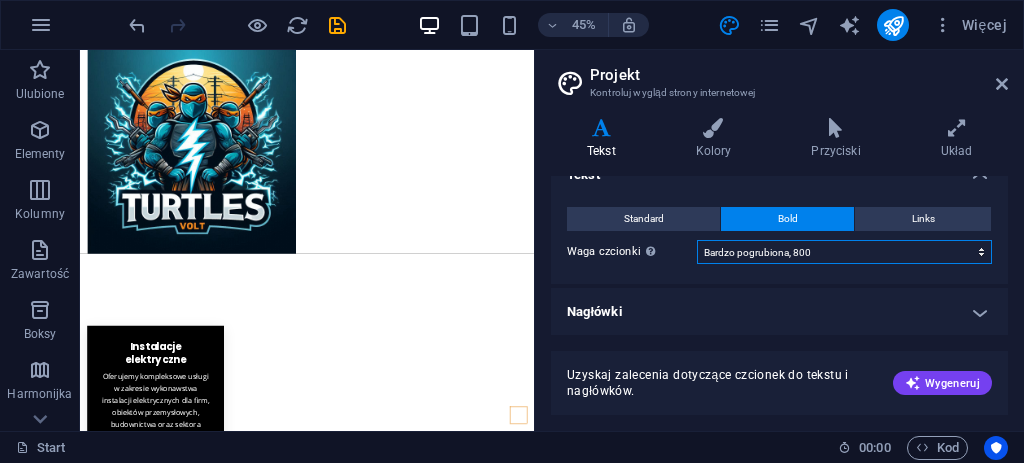 click on "Cienka, 100 Bardzo lekka, 200 Lekka, 300 Standardowa, 400 Średnia, 500 Lekko pogrubiona, 600 Pogrubiona, 700 Bardzo pogrubiona, 800 Czarna, 900" at bounding box center [844, 252] 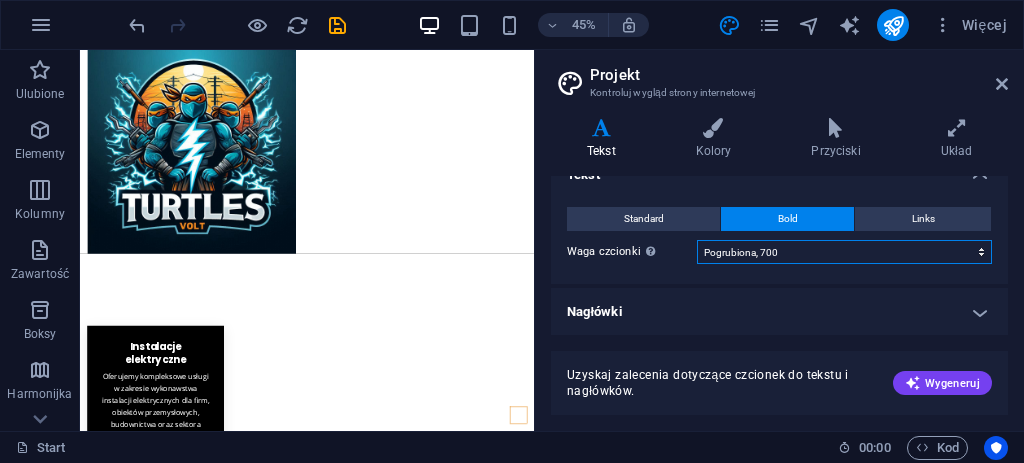 click on "Cienka, 100 Bardzo lekka, 200 Lekka, 300 Standardowa, 400 Średnia, 500 Lekko pogrubiona, 600 Pogrubiona, 700 Bardzo pogrubiona, 800 Czarna, 900" at bounding box center [844, 252] 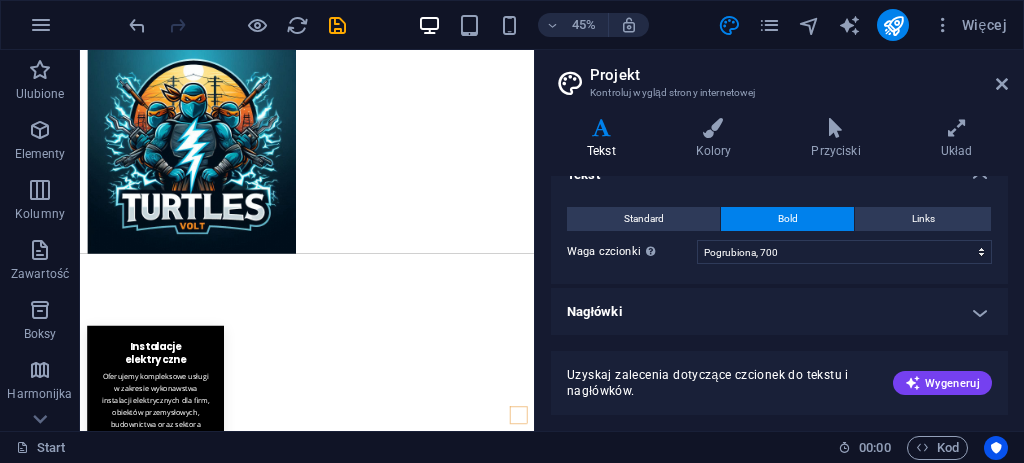 click on "Uzyskaj zalecenia dotyczące czcionek do tekstu i nagłówków. Wygeneruj" at bounding box center [779, 371] 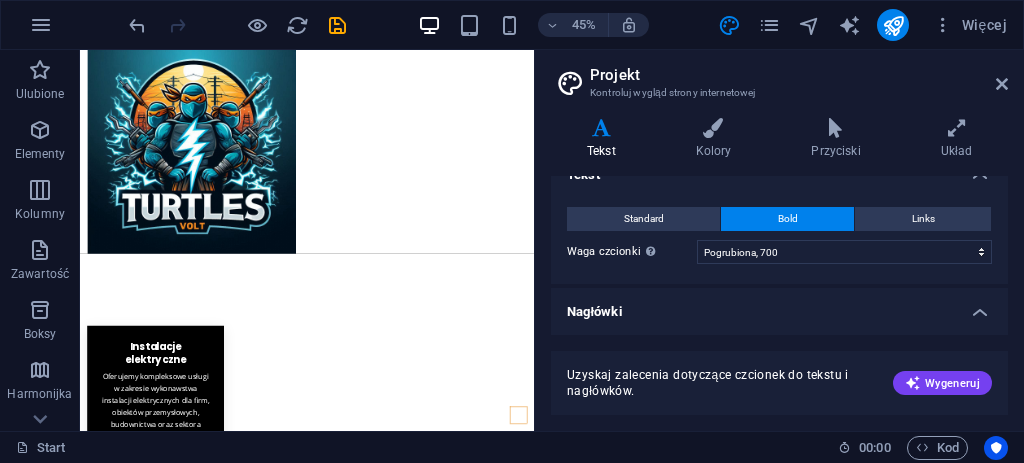 click on "Nagłówki" at bounding box center (779, 306) 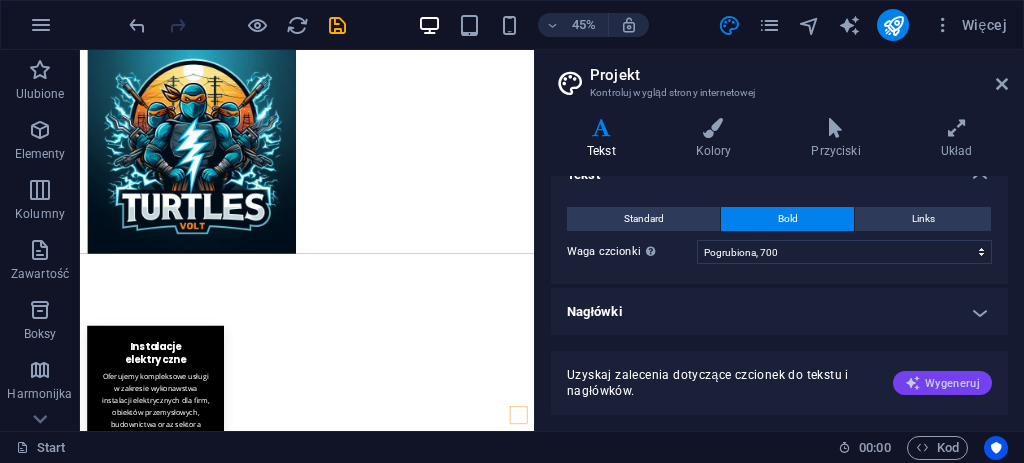 click on "Wygeneruj" at bounding box center [942, 383] 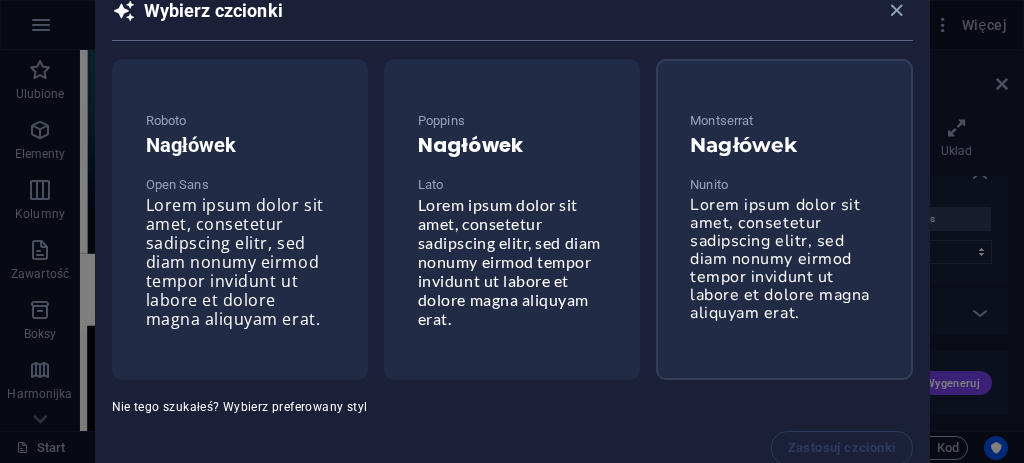 scroll, scrollTop: 0, scrollLeft: 0, axis: both 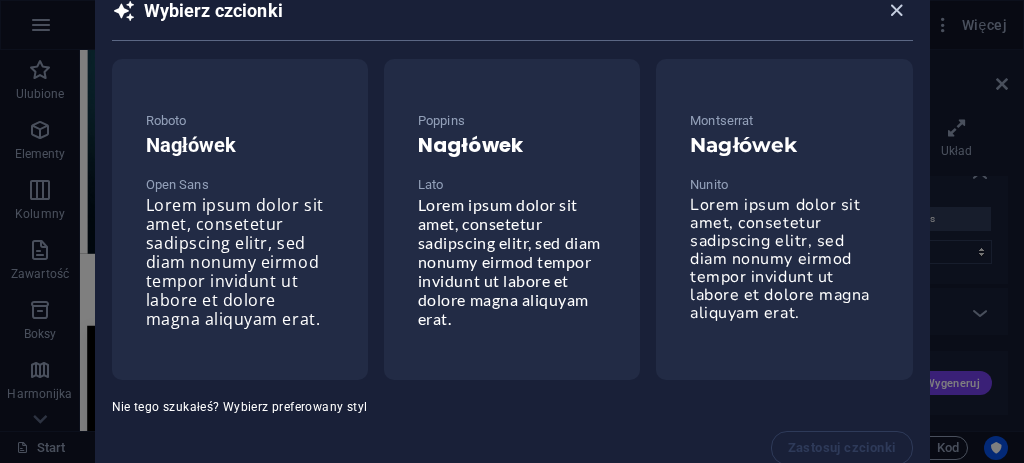 click at bounding box center (896, 10) 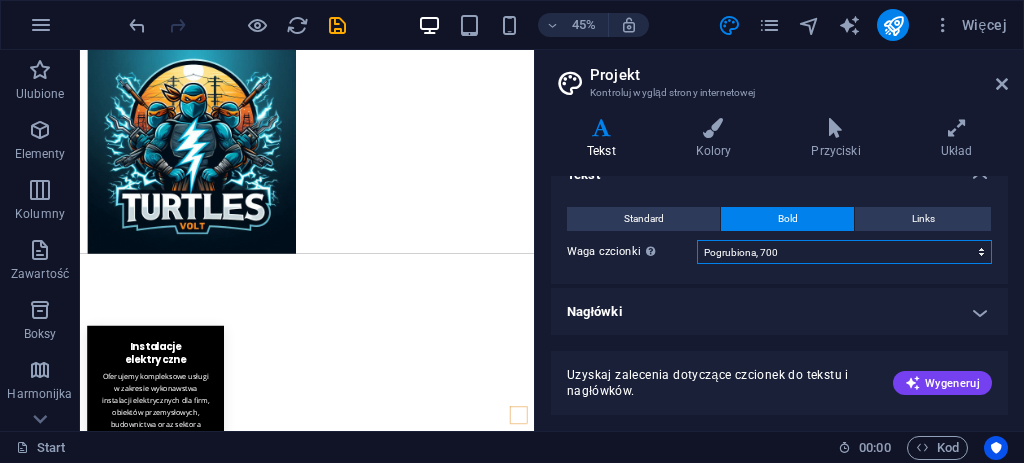 click on "Cienka, 100 Bardzo lekka, 200 Lekka, 300 Standardowa, 400 Średnia, 500 Lekko pogrubiona, 600 Pogrubiona, 700 Bardzo pogrubiona, 800 Czarna, 900" at bounding box center (844, 252) 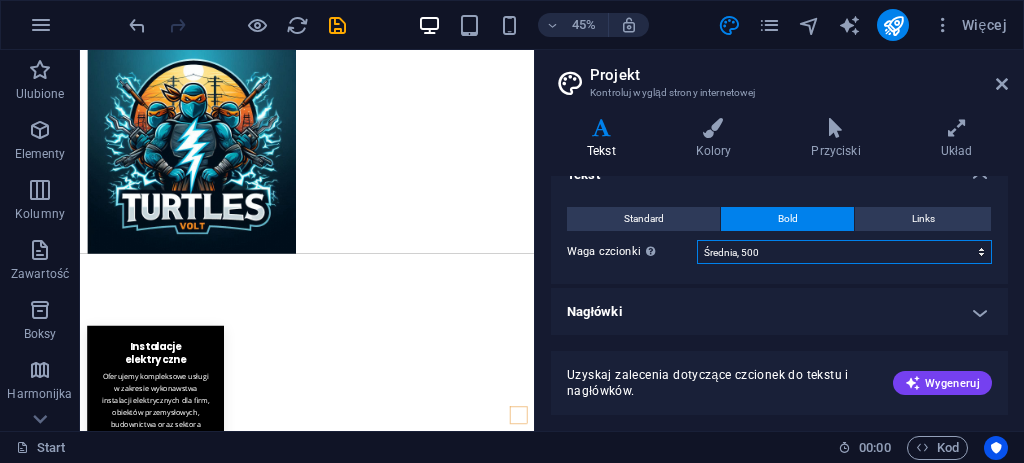 click on "Cienka, 100 Bardzo lekka, 200 Lekka, 300 Standardowa, 400 Średnia, 500 Lekko pogrubiona, 600 Pogrubiona, 700 Bardzo pogrubiona, 800 Czarna, 900" at bounding box center [844, 252] 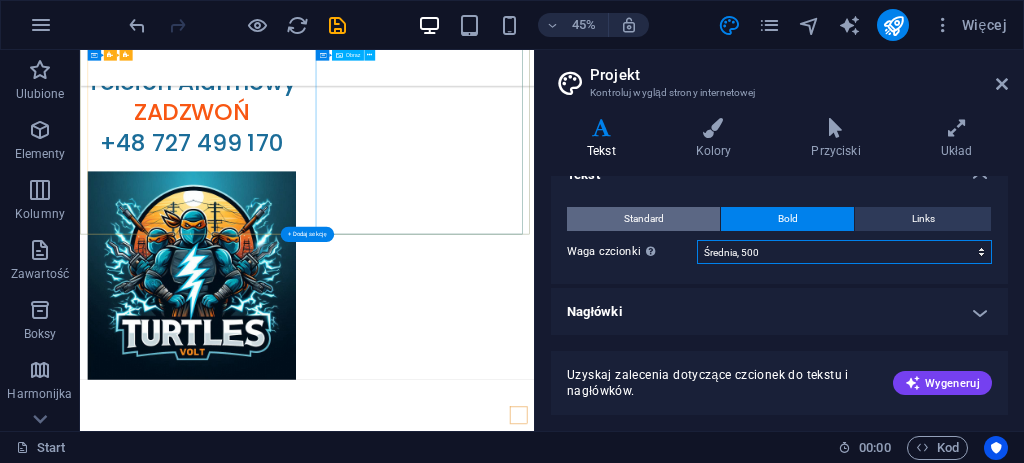 scroll, scrollTop: 0, scrollLeft: 0, axis: both 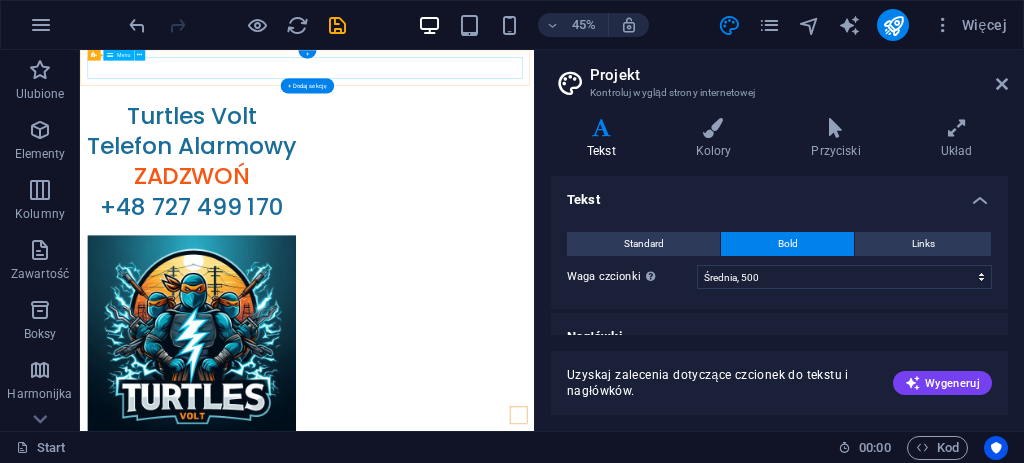 click on "O NAS" at bounding box center [584, 90] 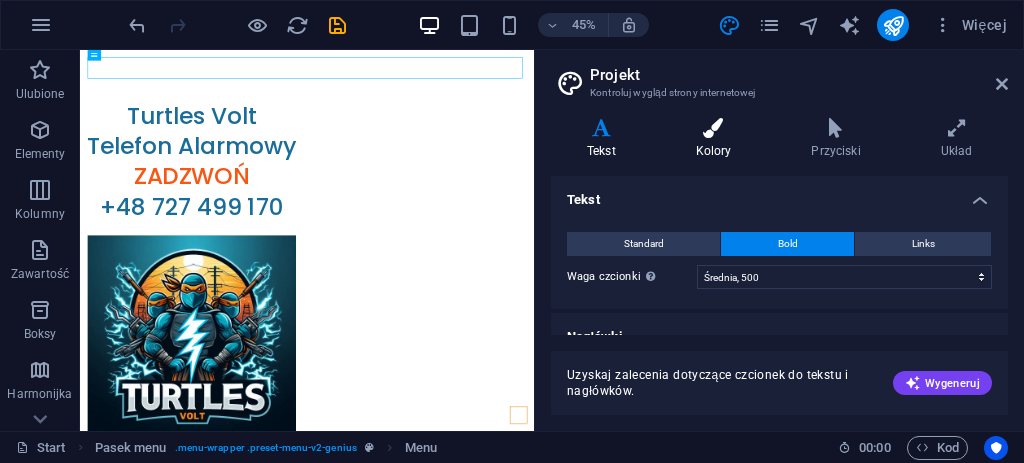 click on "Kolory" at bounding box center [718, 139] 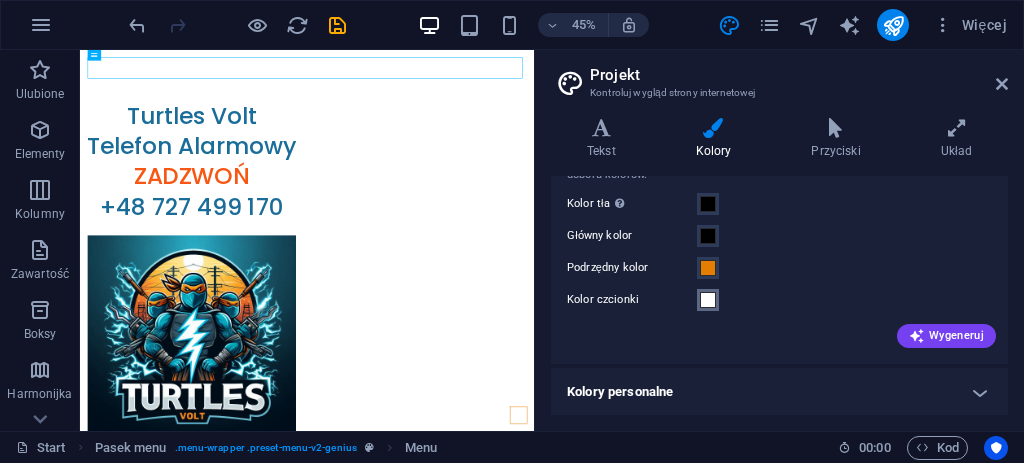 click on "Kolor czcionki" at bounding box center [708, 300] 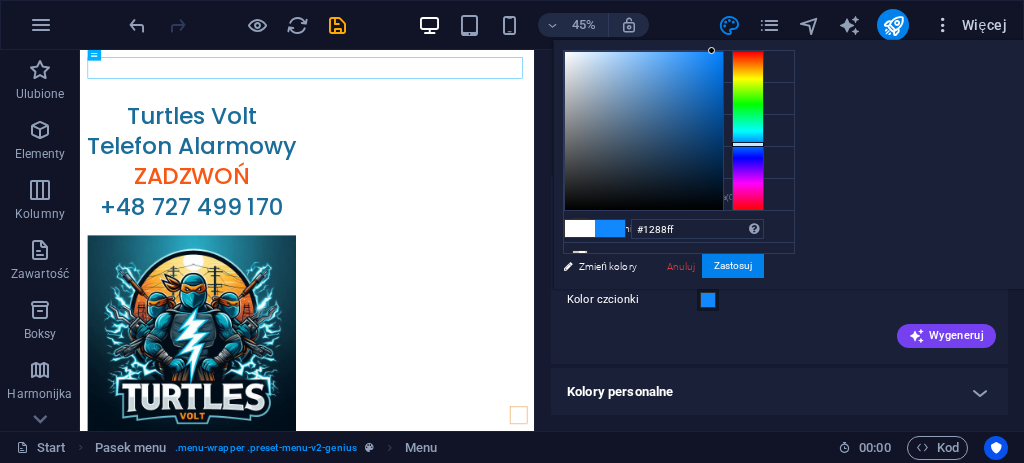 drag, startPoint x: 904, startPoint y: 138, endPoint x: 962, endPoint y: 26, distance: 126.12692 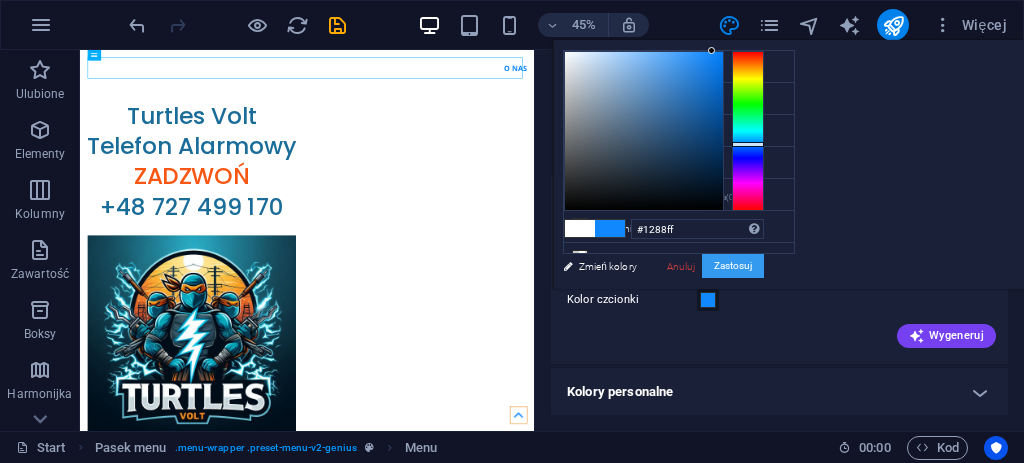 click on "Zastosuj" at bounding box center [733, 266] 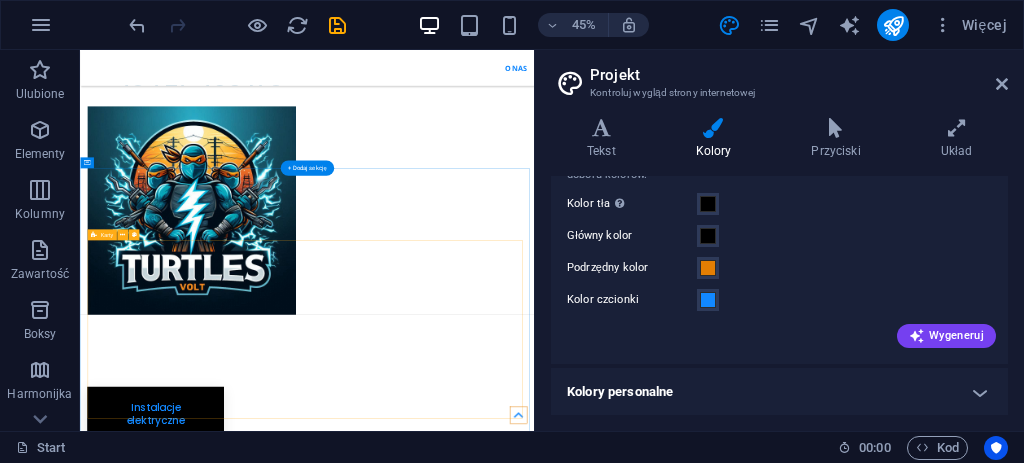 scroll, scrollTop: 0, scrollLeft: 0, axis: both 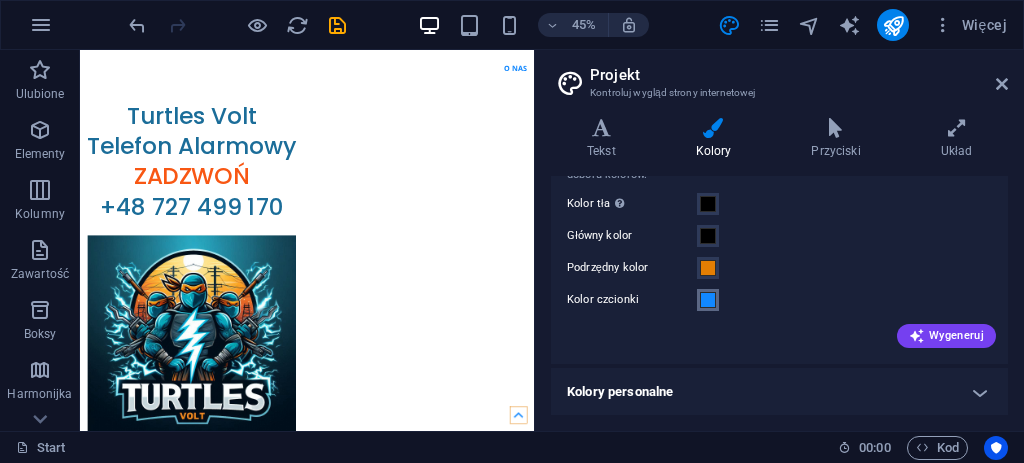 click at bounding box center [708, 300] 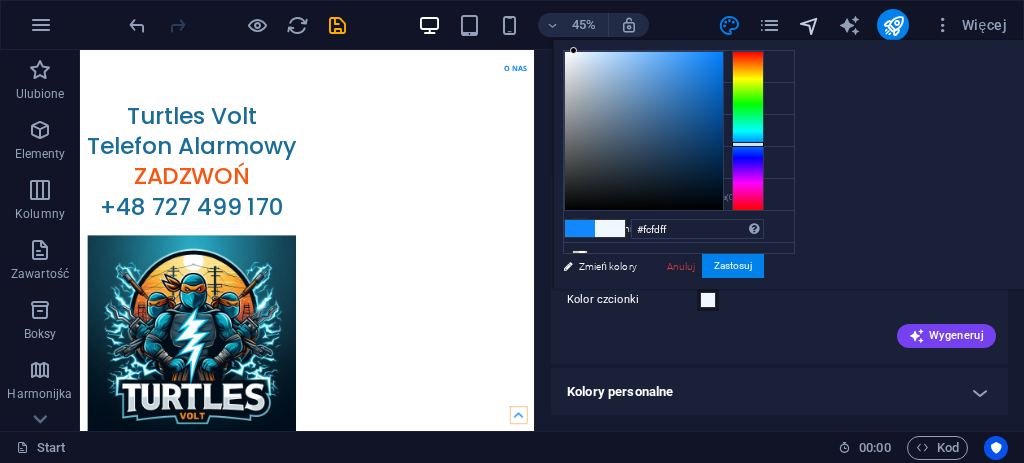 type on "#ffffff" 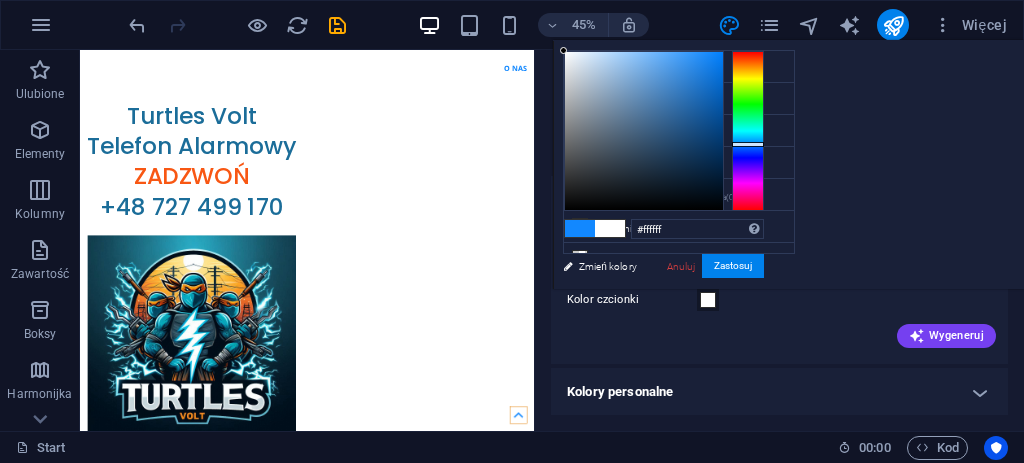 drag, startPoint x: 874, startPoint y: 89, endPoint x: 782, endPoint y: 10, distance: 121.264175 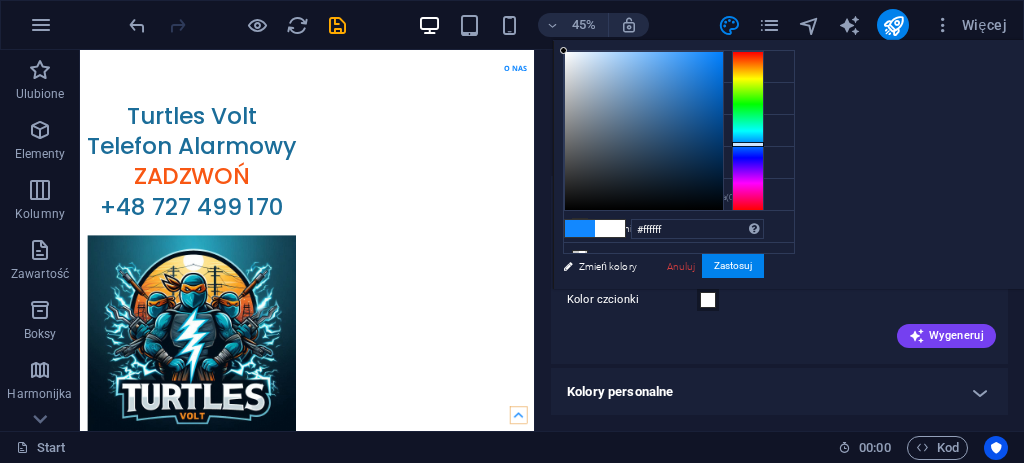 click on "turtlesvolt.pl Start Ulubione Elementy Kolumny Zawartość Boksy Harmonijka Tabele Funkcje Obrazy Suwak Nagłówek Stopka Formularze Marketing Kolekcje
Przeciągnij tutaj, aby zastąpić istniejącą zawartość. Naciśnij „Ctrl”, jeśli chcesz utworzyć nowy element.
Kontener   Kontener   Baner   H1   Baner   Baner   Kontener   2 kolumny   2 kolumny   Kontener   Kontener   Obraz   Kontener   Pasek menu   Kontener   Odstęp   Tekst   Karty   Kontener   Kontener   Stopka Skadi   Kontener   Ikony mediów społecznościowych   Odstęp   Odstęp   Kontener   Tekst   Kontener   H3   Pasek menu   Menu   H3   Tekst   Kontener   Kontener   H3   Ikona   Pasek menu   Kontener   Górny przycisk   Tekst   Kontener 45% Więcej Start 00 : 00 Kod Projekt Kontroluj wygląd strony internetowej Warianty  Tekst  Kolory  Przyciski  Układ Tekst Standard Bold Links Kolor czcionki Czcionka Open Sans Rozmiar czcionki 16 rem px 0" at bounding box center (512, 231) 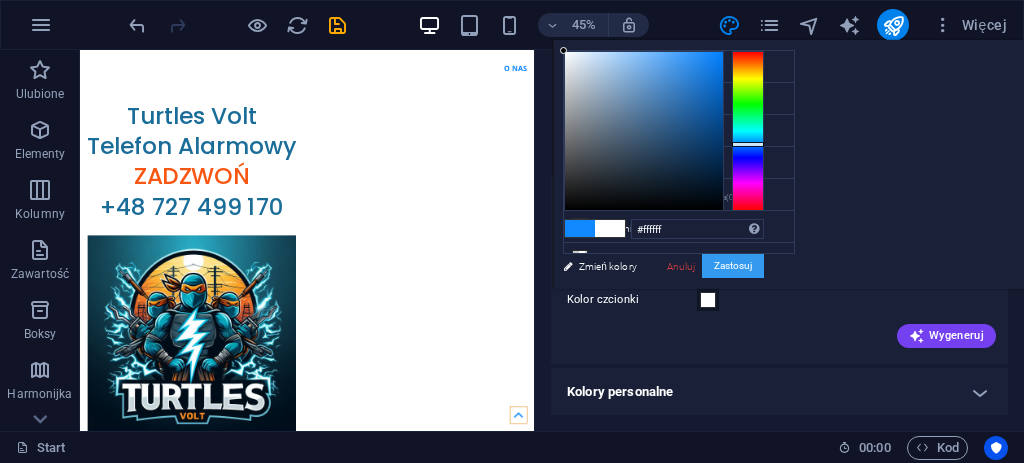click on "Zastosuj" at bounding box center [733, 266] 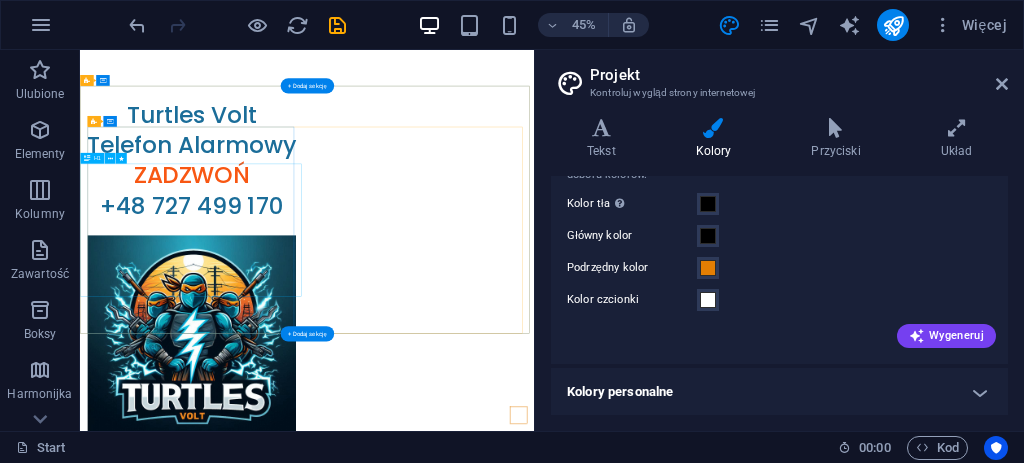 scroll, scrollTop: 2, scrollLeft: 0, axis: vertical 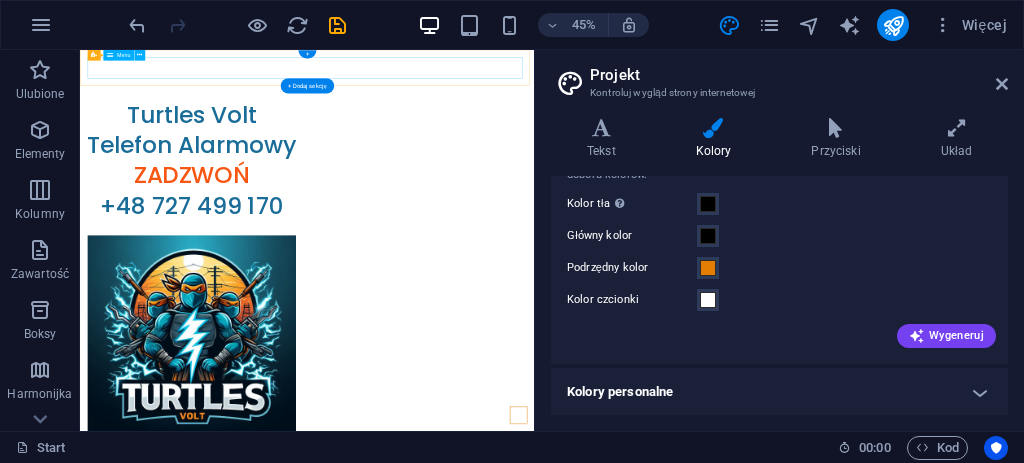 click on "O NAS" at bounding box center (584, 90) 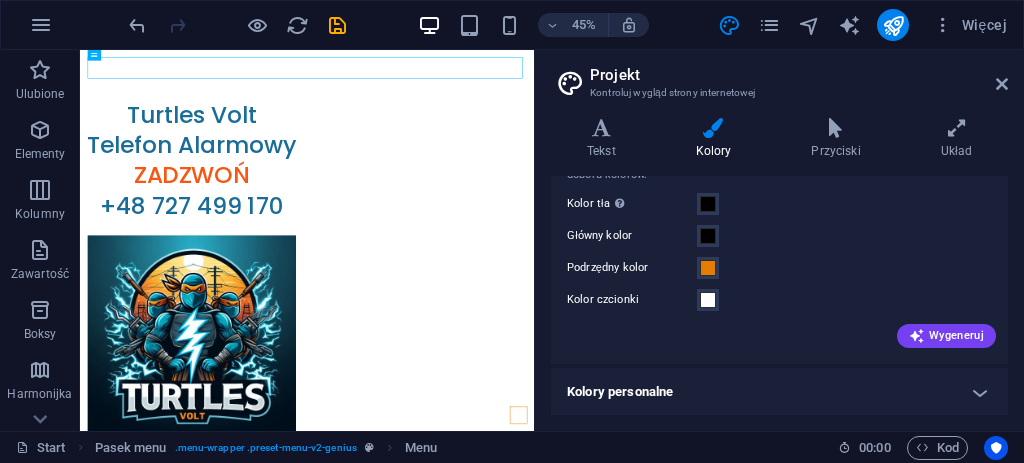 click on "Projekt Kontroluj wygląd strony internetowej" at bounding box center [781, 76] 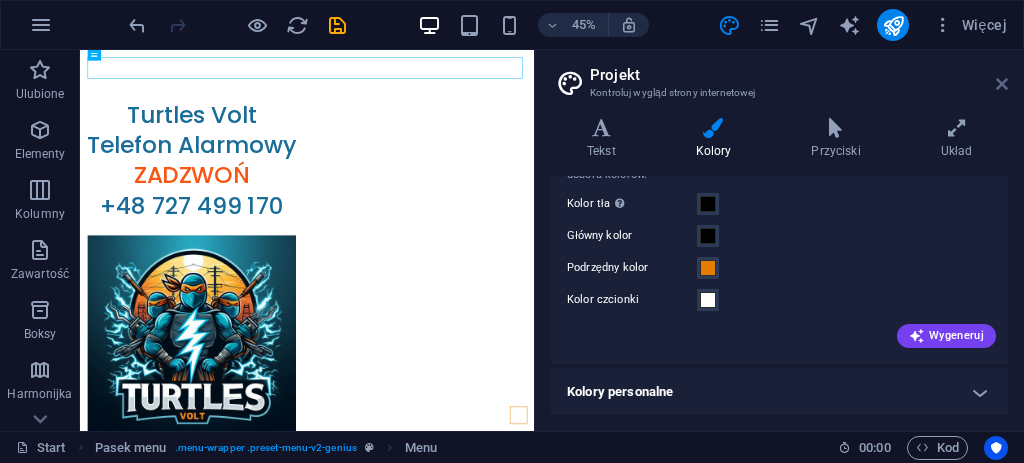 click at bounding box center (1002, 84) 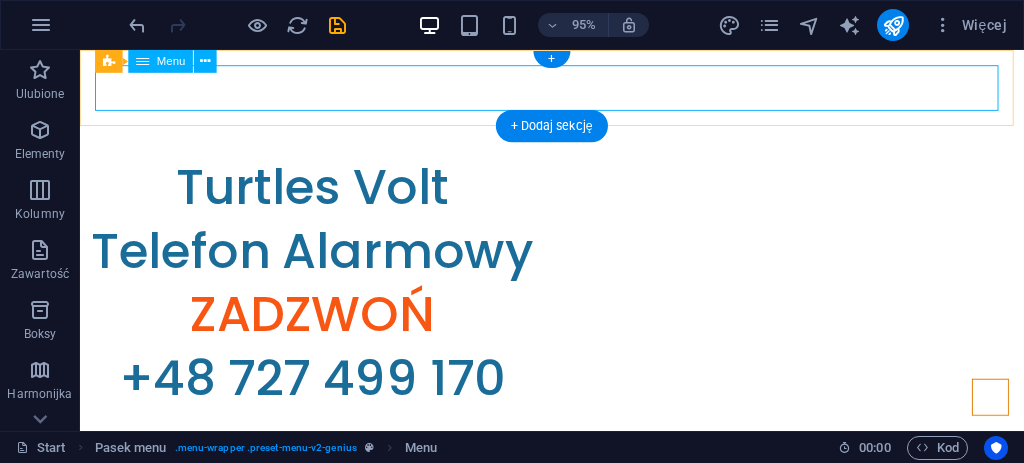 click on "O NAS" at bounding box center (577, 90) 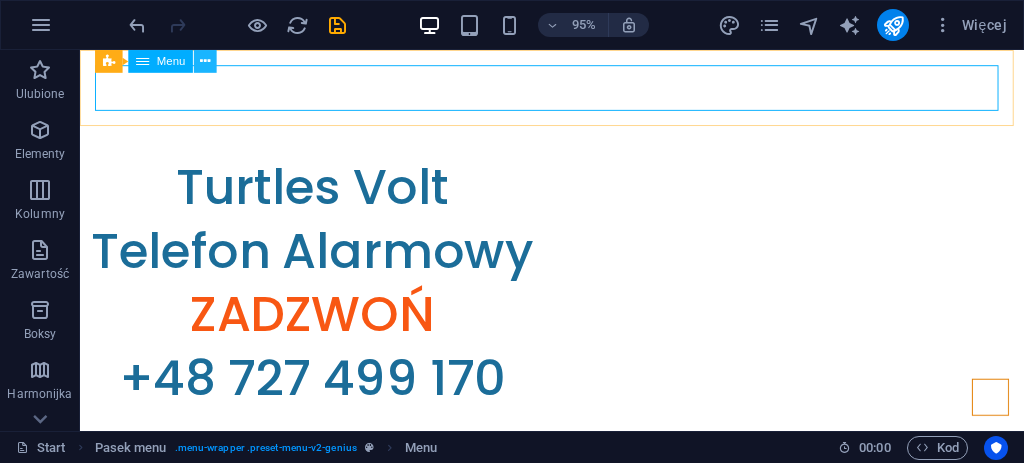 click at bounding box center [205, 61] 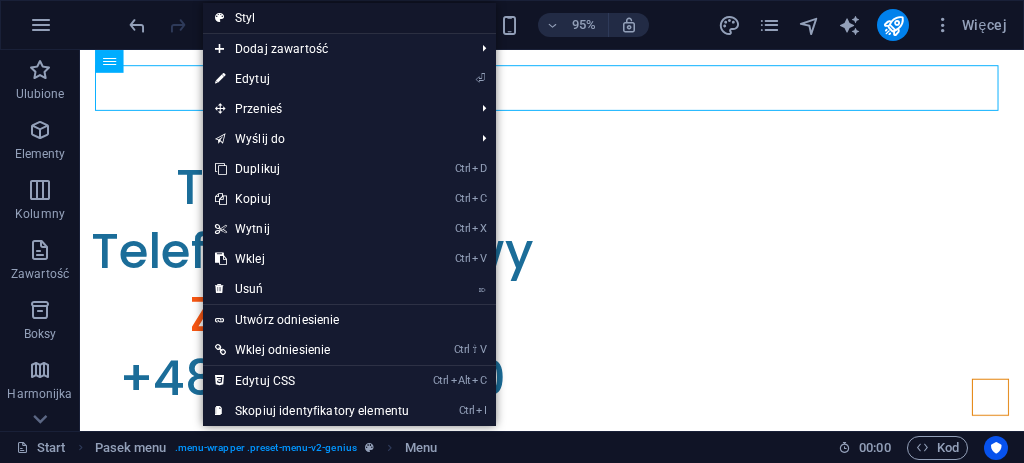 click on "Styl" at bounding box center [349, 18] 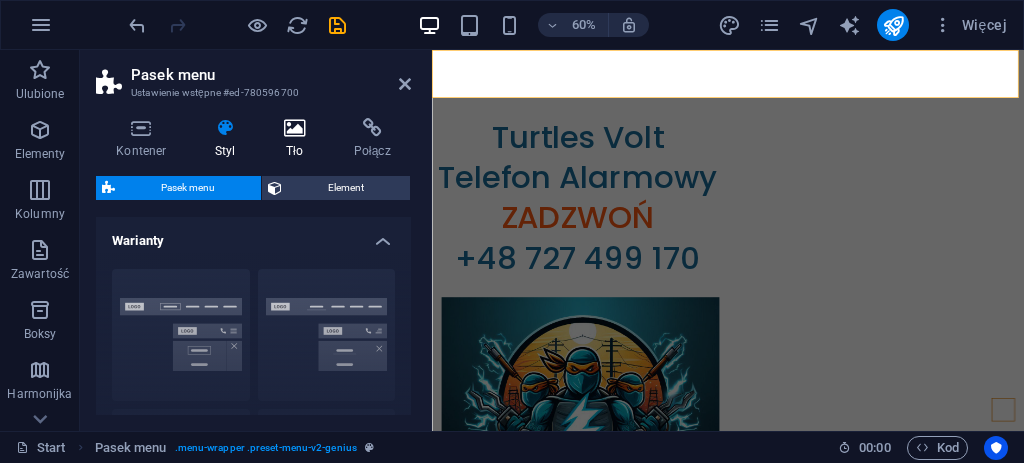 click on "Tło" at bounding box center [299, 139] 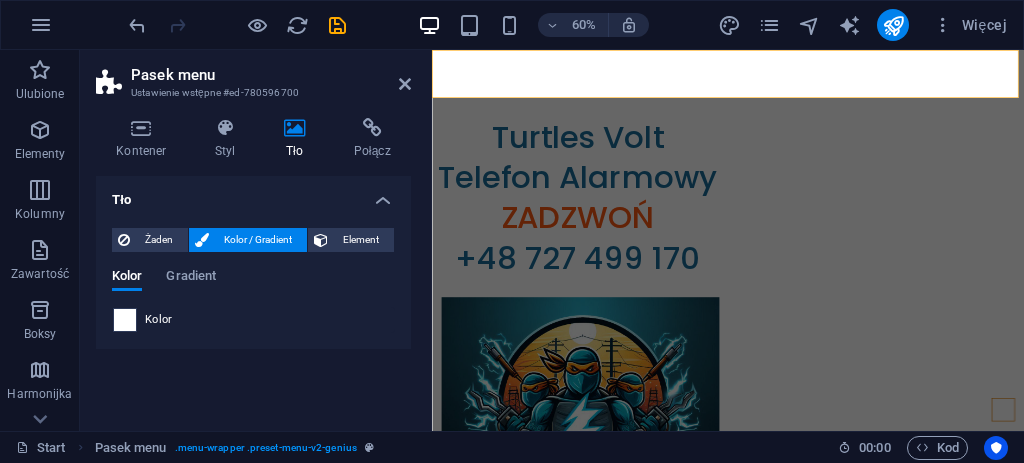 click at bounding box center [125, 320] 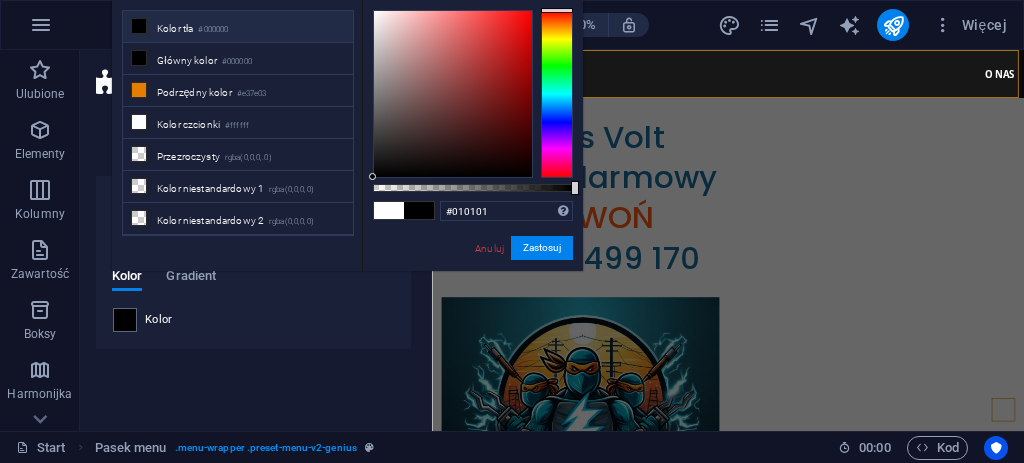 type on "#000000" 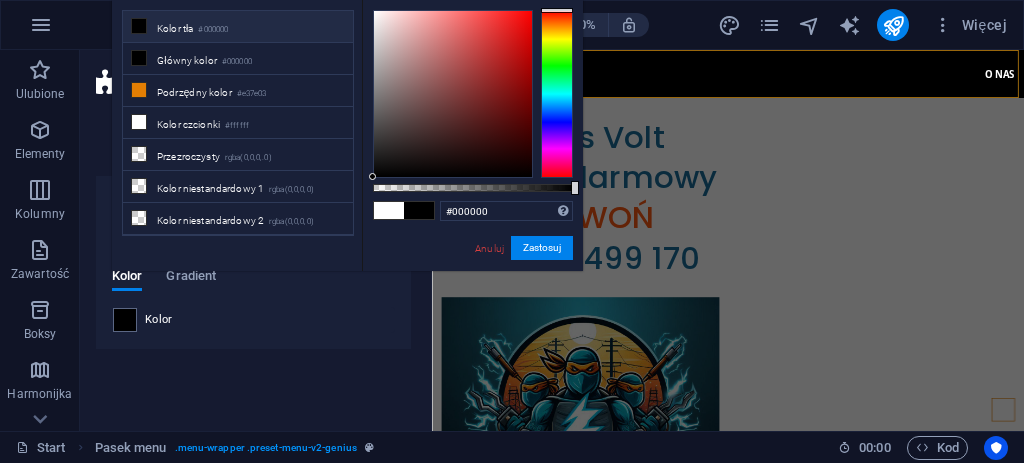 drag, startPoint x: 372, startPoint y: 9, endPoint x: 358, endPoint y: 260, distance: 251.39014 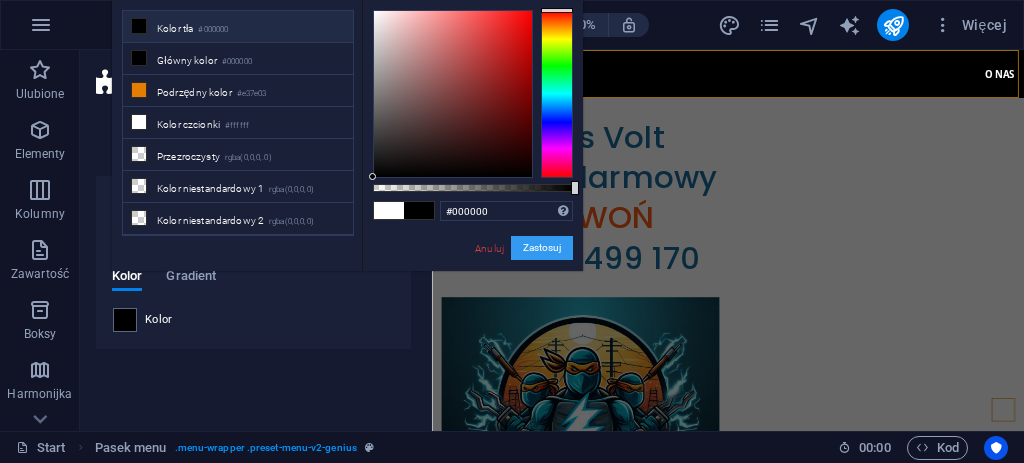 click on "Zastosuj" at bounding box center (542, 248) 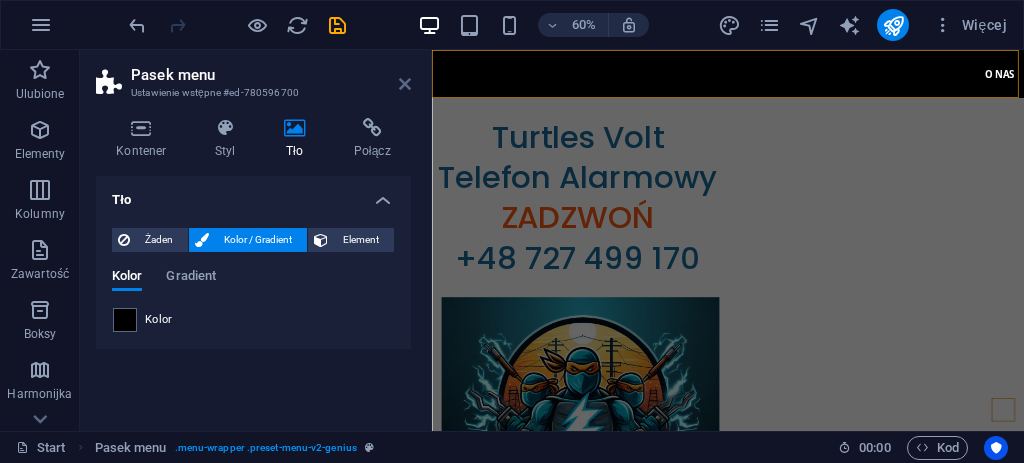 click at bounding box center (405, 84) 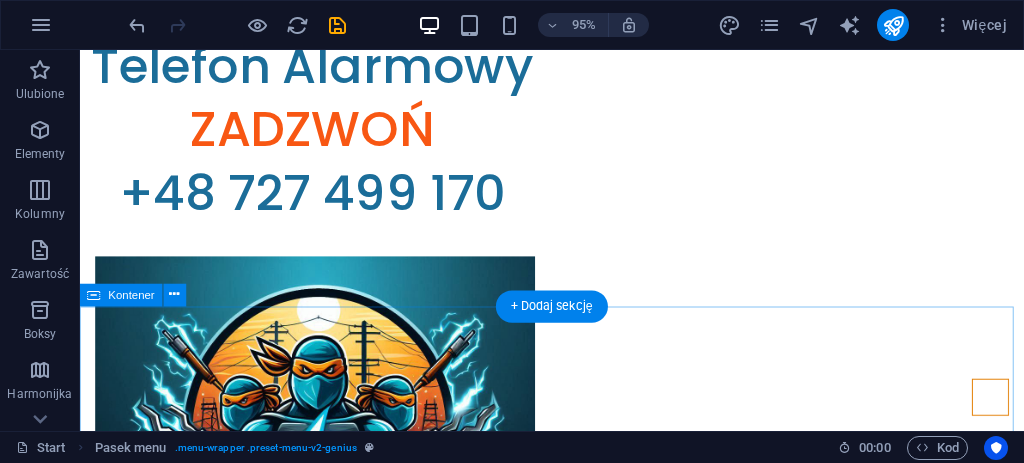 scroll, scrollTop: 0, scrollLeft: 0, axis: both 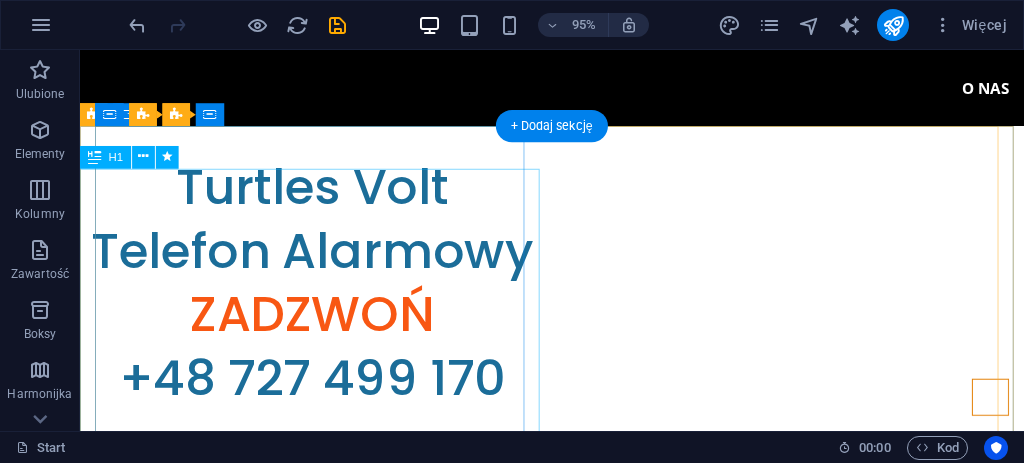 click on "​ Turtles Volt Telefon Alarmowy  ZADZWOŃ  +48 727 499 170" at bounding box center [324, 283] 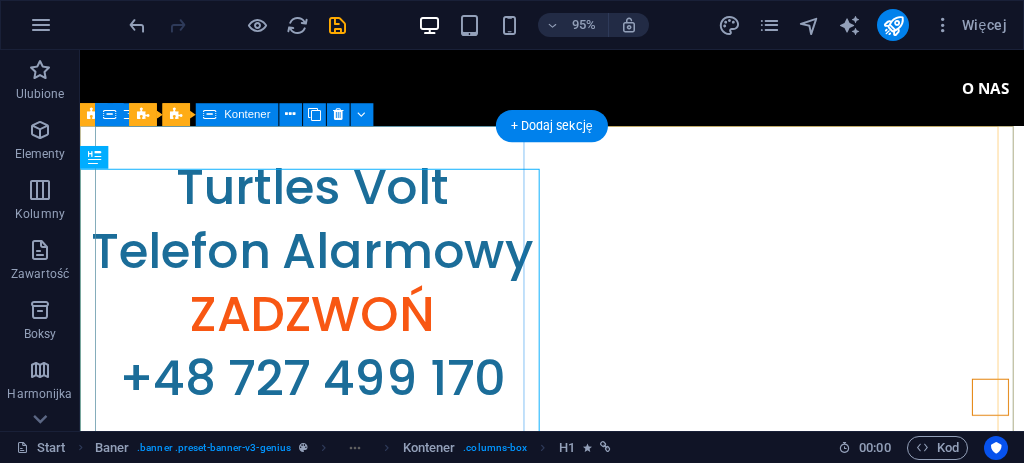 click on "​ Turtles Volt Telefon Alarmowy  ZADZWOŃ  +48 727 499 170" at bounding box center [324, 284] 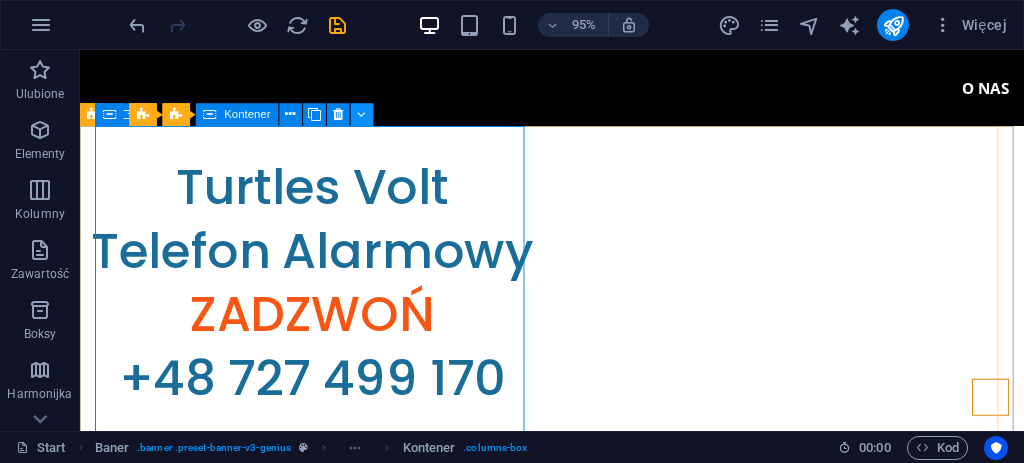 click at bounding box center (362, 115) 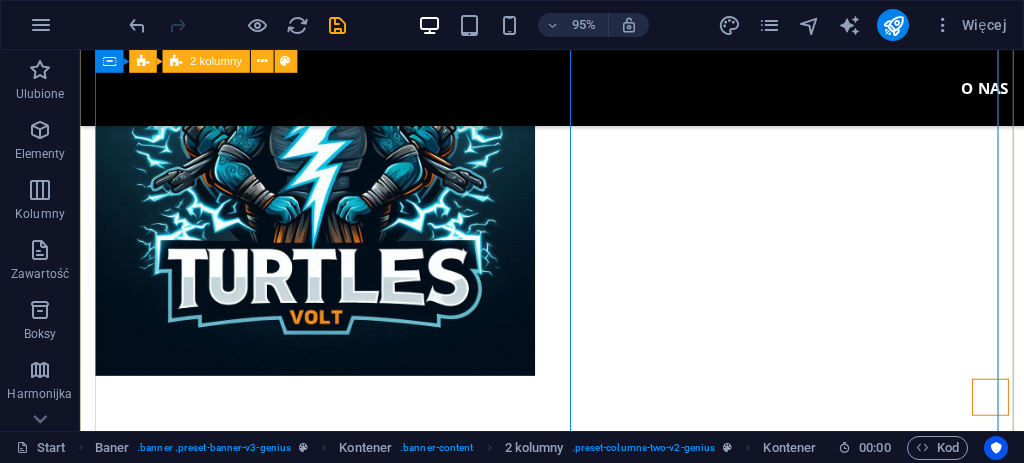 scroll, scrollTop: 0, scrollLeft: 0, axis: both 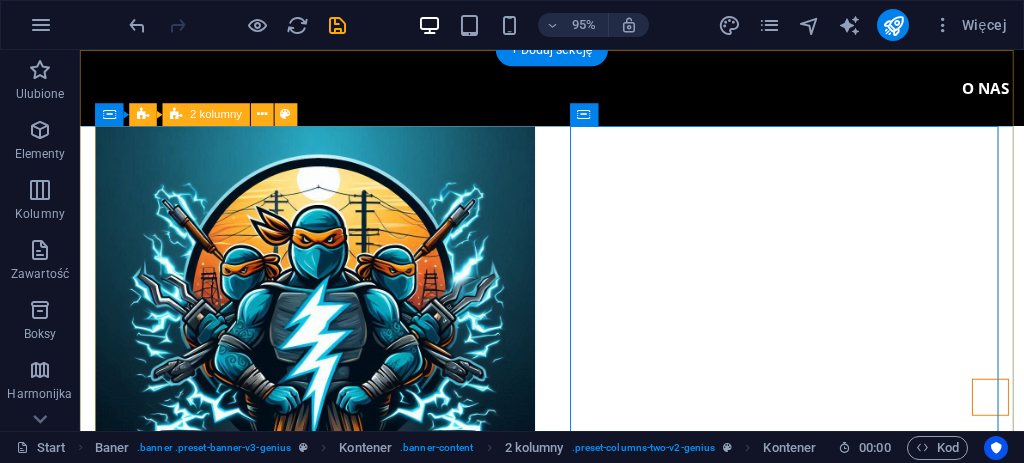 click on "​ Turtles Volt Telefon Alarmowy  ZADZWOŃ  +48 727 499 170" at bounding box center [577, 527] 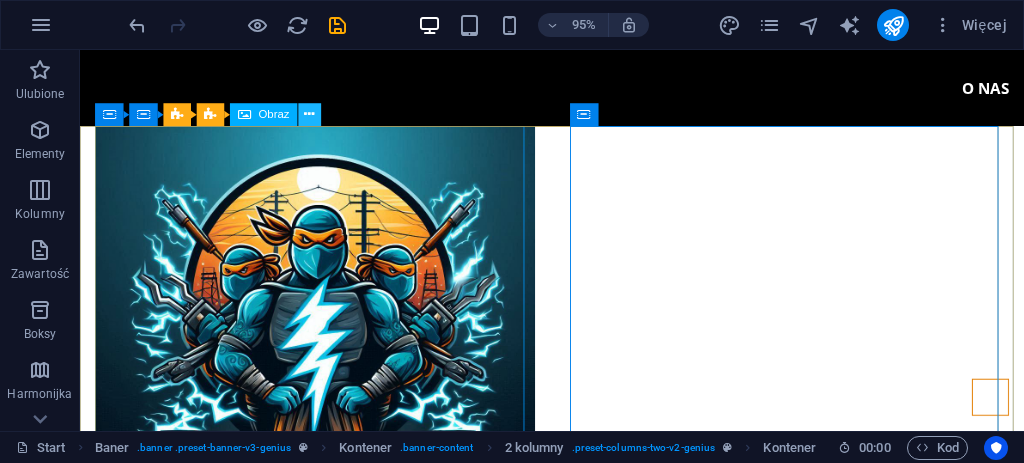 click at bounding box center (309, 115) 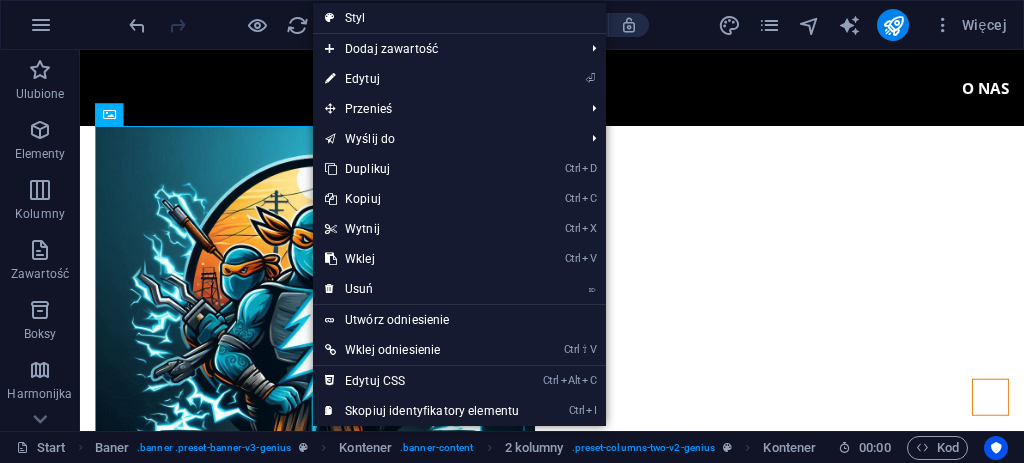 click on "Styl" at bounding box center [459, 18] 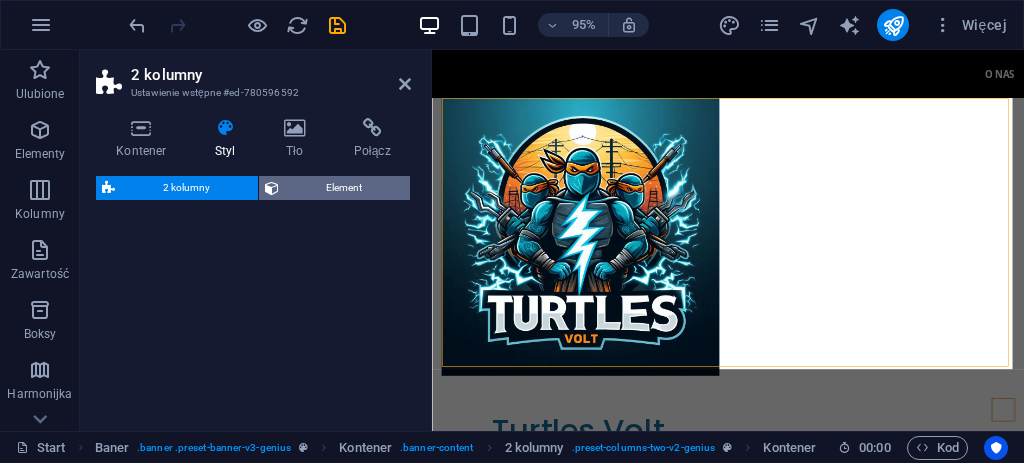 select on "rem" 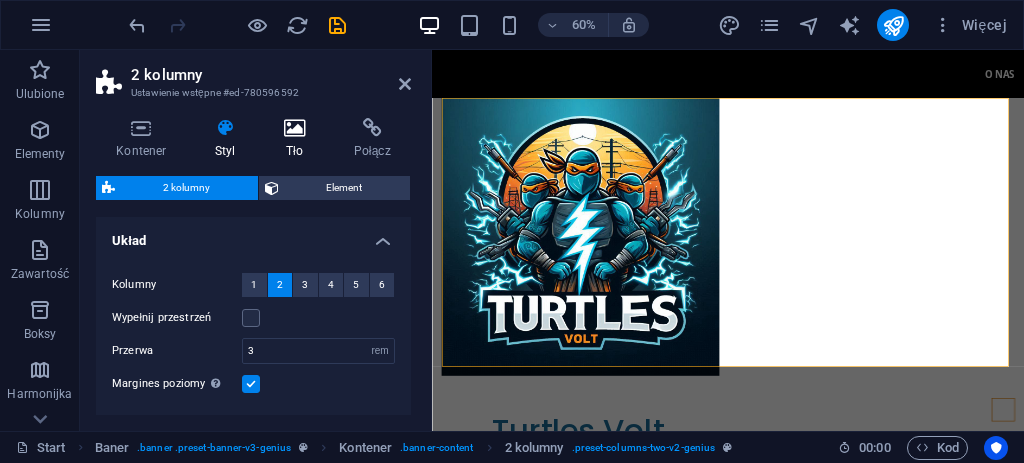 click on "Tło" at bounding box center (299, 139) 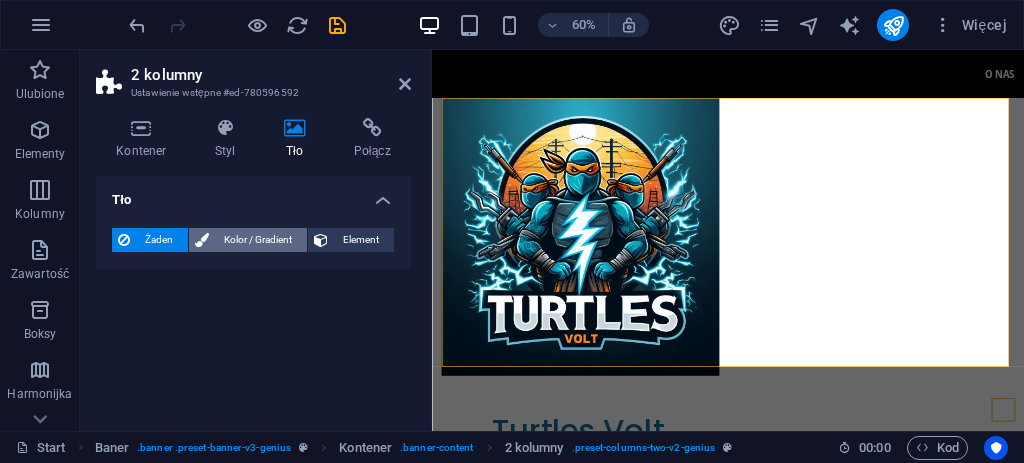 click on "Kolor / Gradient" at bounding box center (258, 240) 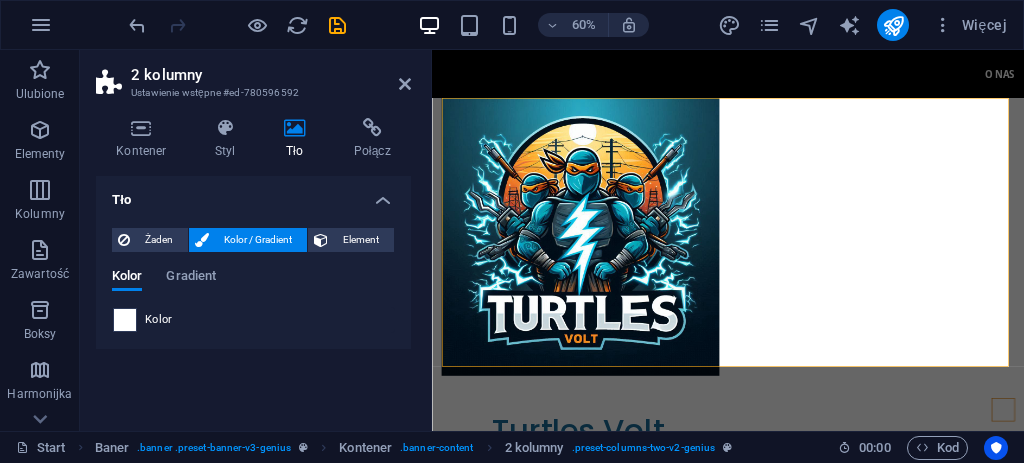 click at bounding box center (125, 320) 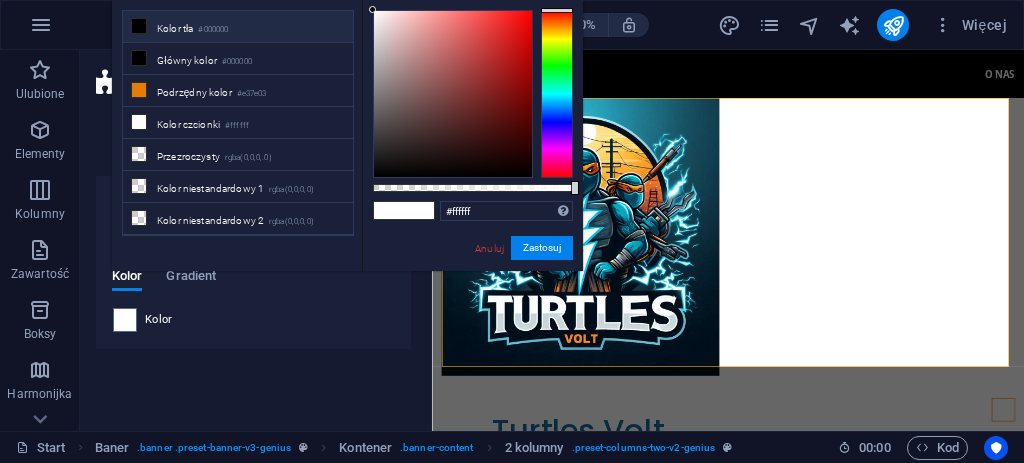 click at bounding box center [139, 26] 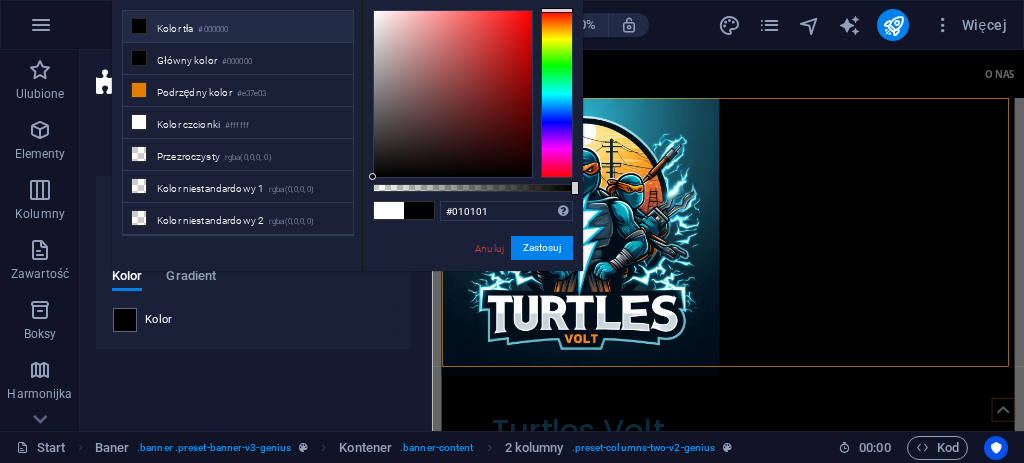 type on "#000000" 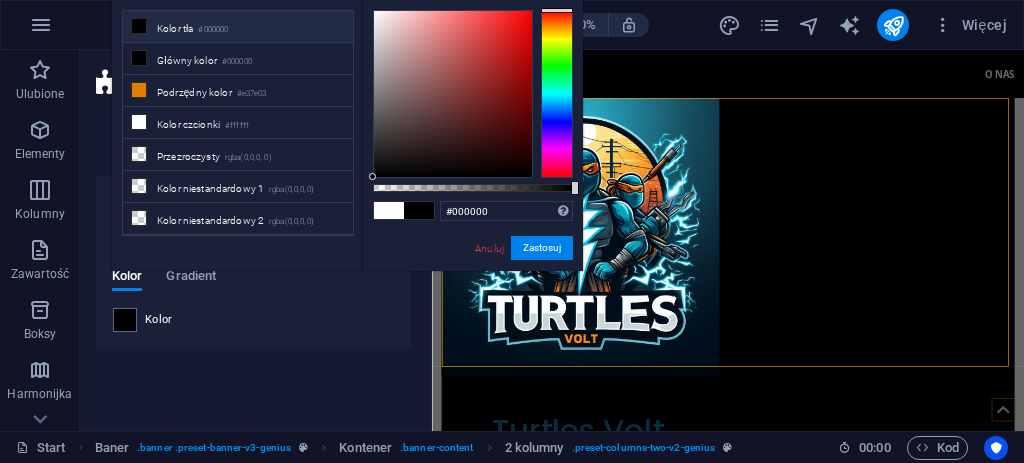 click on "#000000 Obsługiwane formaty #0852ed rgb(8, 82, 237) rgba(8, 82, 237, 90%) hsv(221,97,93) hsl(221, 93%, 48%) Anuluj Zastosuj" at bounding box center [472, 280] 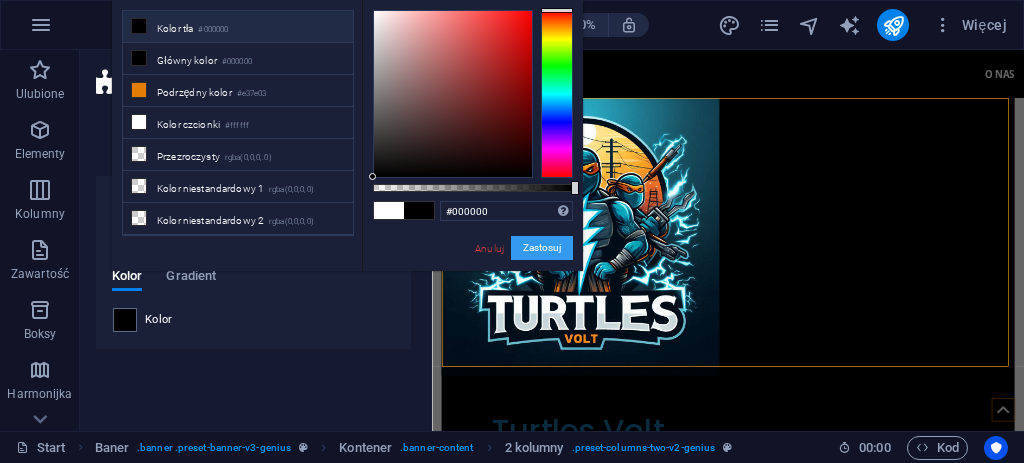 click on "Zastosuj" at bounding box center (542, 248) 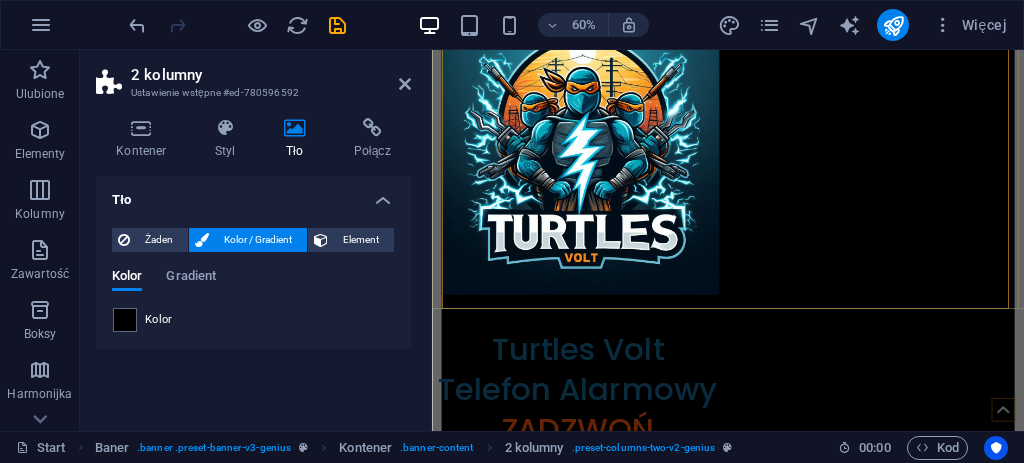 scroll, scrollTop: 333, scrollLeft: 0, axis: vertical 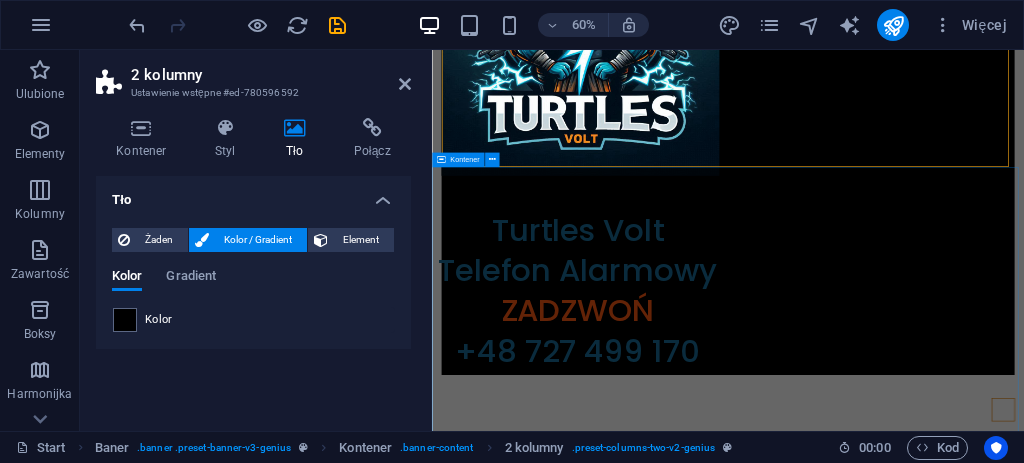 click on "Instalacje elektryczne Oferujemy kompleksowe usługi w zakresie wykonawstwa instalacji elektrycznych dla firm, obiektów przemysłowych, budownictwa oraz sektora publicznego i usługowego. Oświetlenie LED Oferujemy kompleksowy projekt, dostawę i montaż nowoczesnego oświetlenia LED dla biur, hal, magazynów, zakładów produkcyjnych oraz innych obiektów. Gwarantujemy optymalny dobór opraw, odpowiedni rozkład światła i zgodność z obowiązującymi normami. Badania i pomiary elektryczne Przeprowadzamy także okresowe pomiary i badania we wszelkiego rodzaju budynkach – firmowych, przemysłowych, mieszkalnych oraz publicznych, zgodnie z obowiązującym prawem budowlanym." at bounding box center [925, 1281] 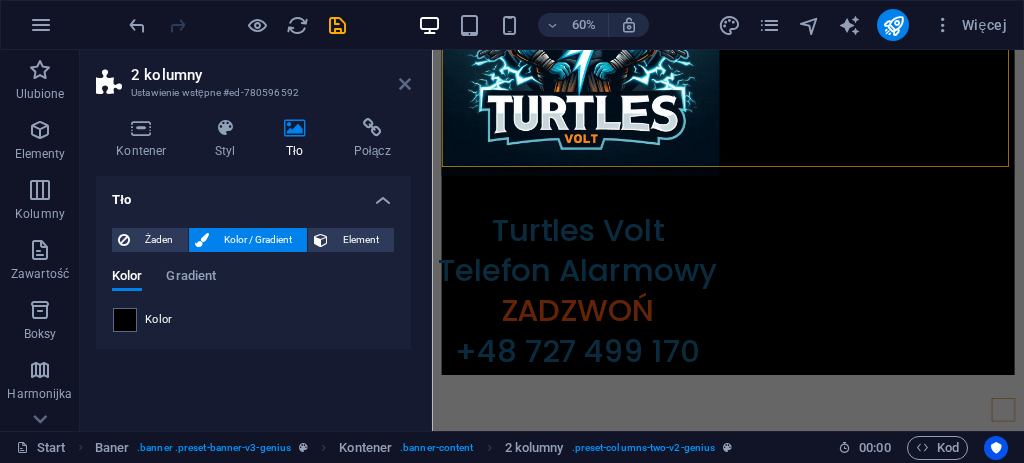 click at bounding box center (405, 84) 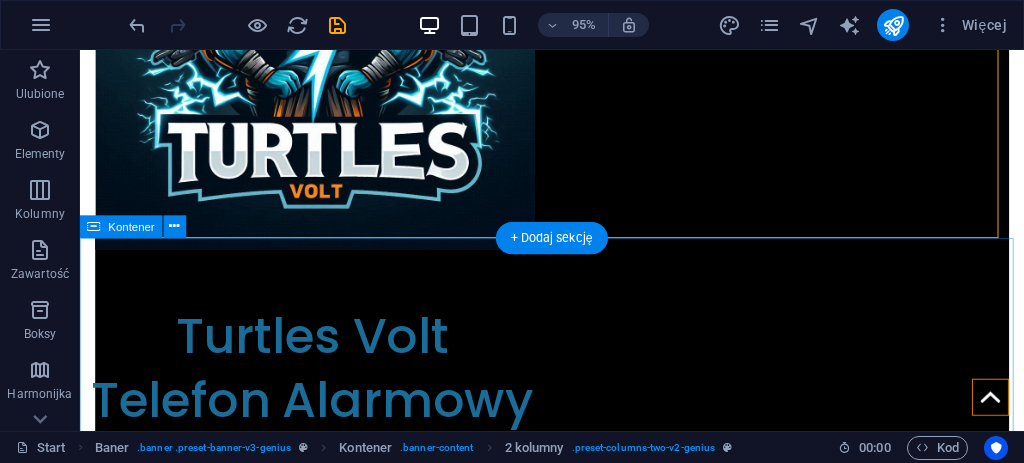 click on "Instalacje elektryczne Oferujemy kompleksowe usługi w zakresie wykonawstwa instalacji elektrycznych dla firm, obiektów przemysłowych, budownictwa oraz sektora publicznego i usługowego. Oświetlenie LED Oferujemy kompleksowy projekt, dostawę i montaż nowoczesnego oświetlenia LED dla biur, hal, magazynów, zakładów produkcyjnych oraz innych obiektów. Gwarantujemy optymalny dobór opraw, odpowiedni rozkład światła i zgodność z obowiązującymi normami. Badania i pomiary elektryczne Przeprowadzamy także okresowe pomiary i badania we wszelkiego rodzaju budynkach – firmowych, przemysłowych, mieszkalnych oraz publicznych, zgodnie z obowiązującym prawem budowlanym." at bounding box center [577, 1268] 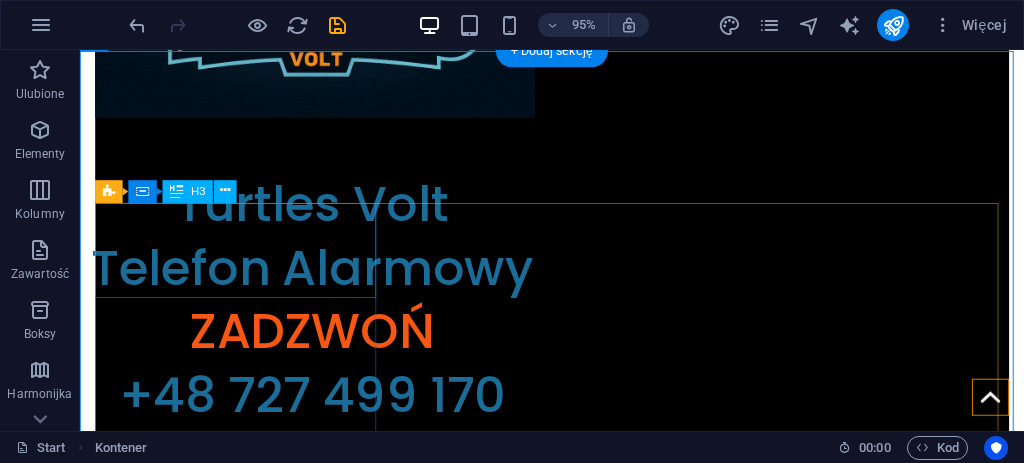 scroll, scrollTop: 533, scrollLeft: 0, axis: vertical 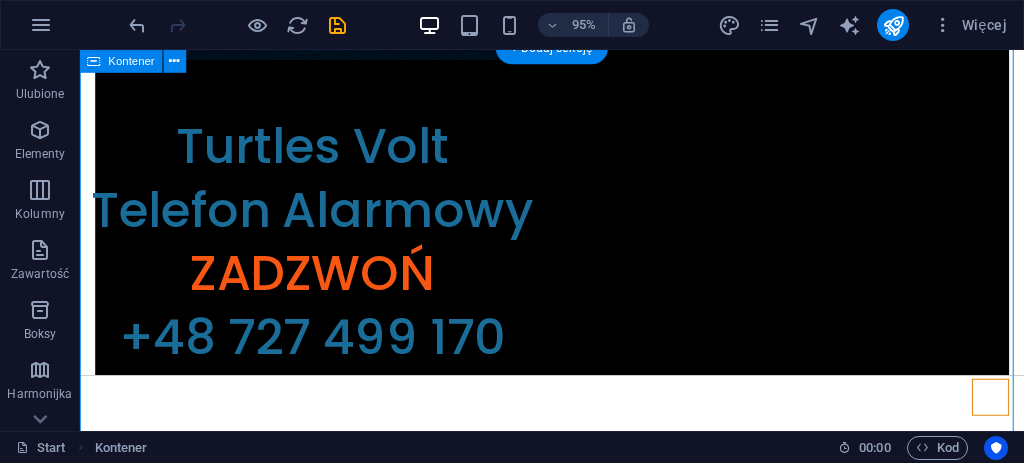 click on "Instalacje elektryczne Oferujemy kompleksowe usługi w zakresie wykonawstwa instalacji elektrycznych dla firm, obiektów przemysłowych, budownictwa oraz sektora publicznego i usługowego. Oświetlenie LED Oferujemy kompleksowy projekt, dostawę i montaż nowoczesnego oświetlenia LED dla biur, hal, magazynów, zakładów produkcyjnych oraz innych obiektów. Gwarantujemy optymalny dobór opraw, odpowiedni rozkład światła i zgodność z obowiązującymi normami. Badania i pomiary elektryczne Przeprowadzamy także okresowe pomiary i badania we wszelkiego rodzaju budynkach – firmowych, przemysłowych, mieszkalnych oraz publicznych, zgodnie z obowiązującym prawem budowlanym." at bounding box center [577, 1068] 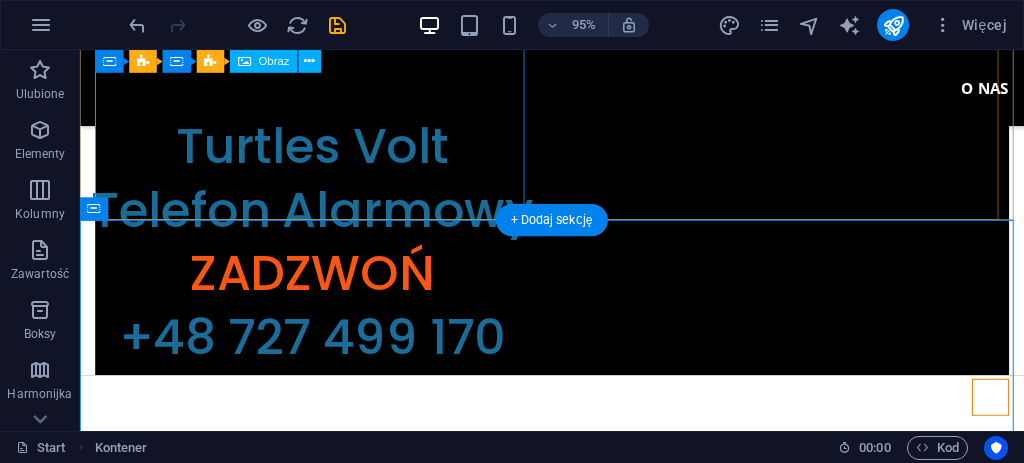 scroll, scrollTop: 333, scrollLeft: 0, axis: vertical 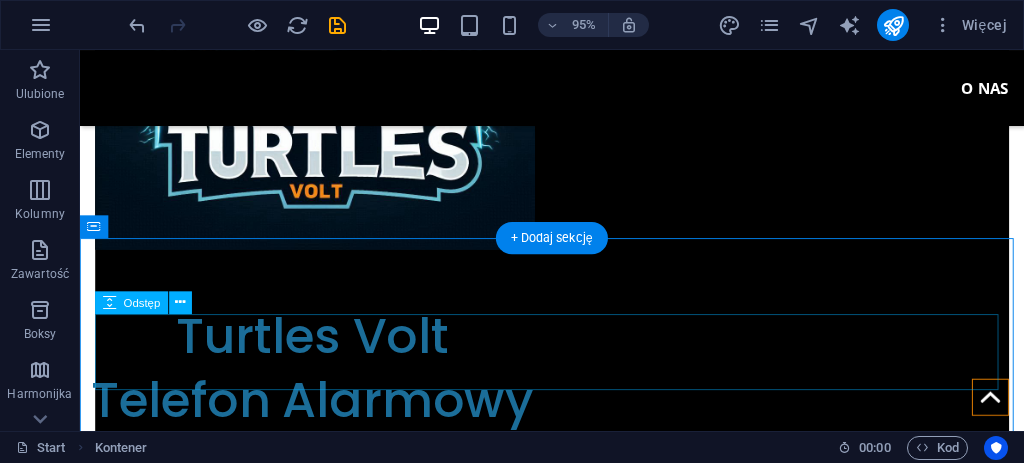 click at bounding box center (577, 712) 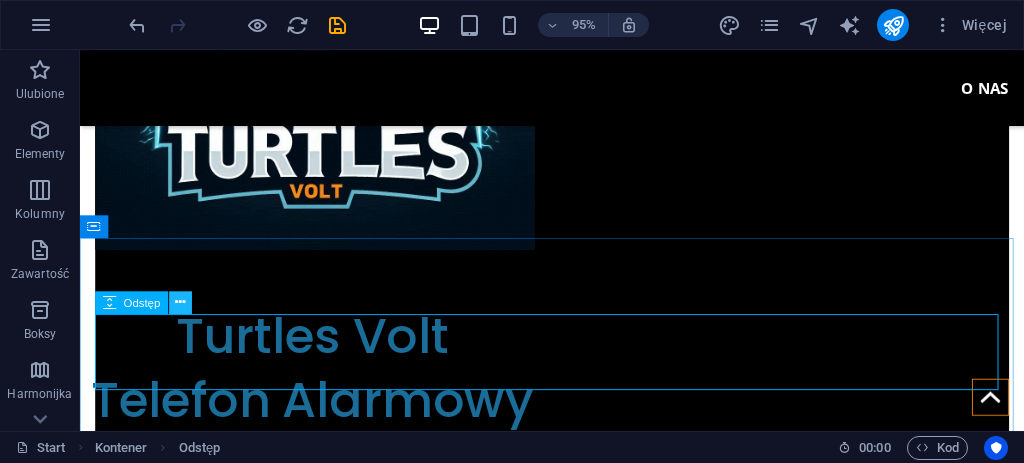 click at bounding box center [180, 303] 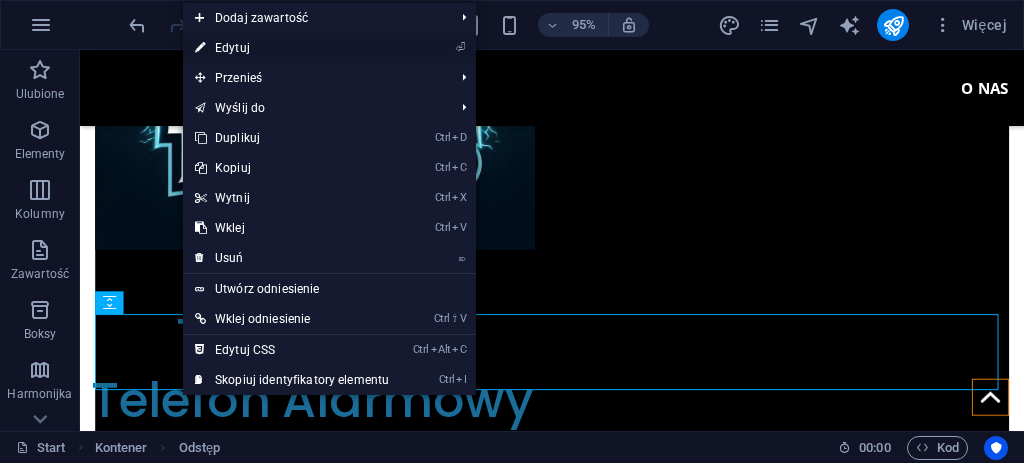 click on "⏎  Edytuj" at bounding box center (292, 48) 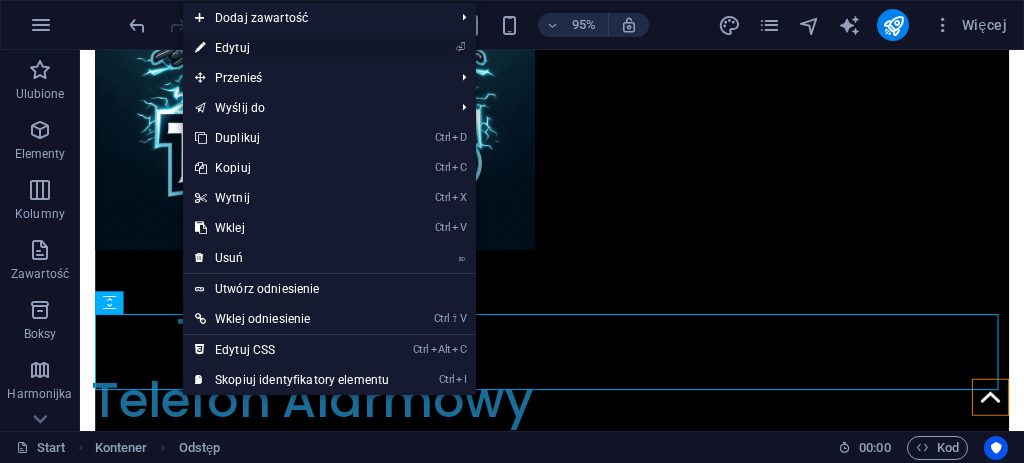 select on "rem" 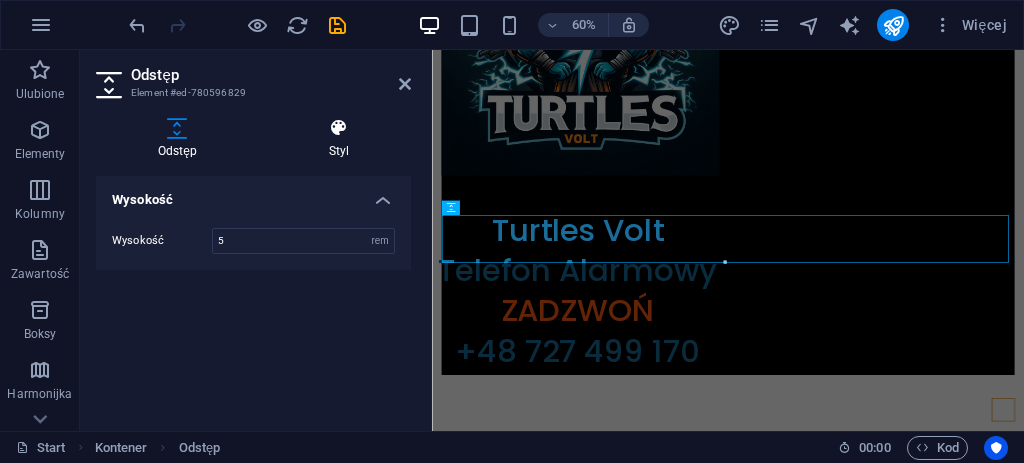 click on "Styl" at bounding box center [339, 139] 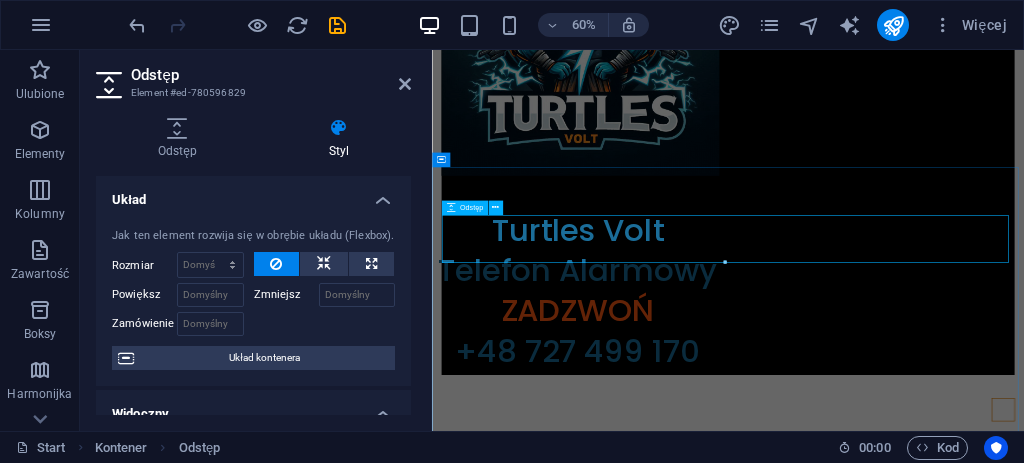 click at bounding box center [925, 712] 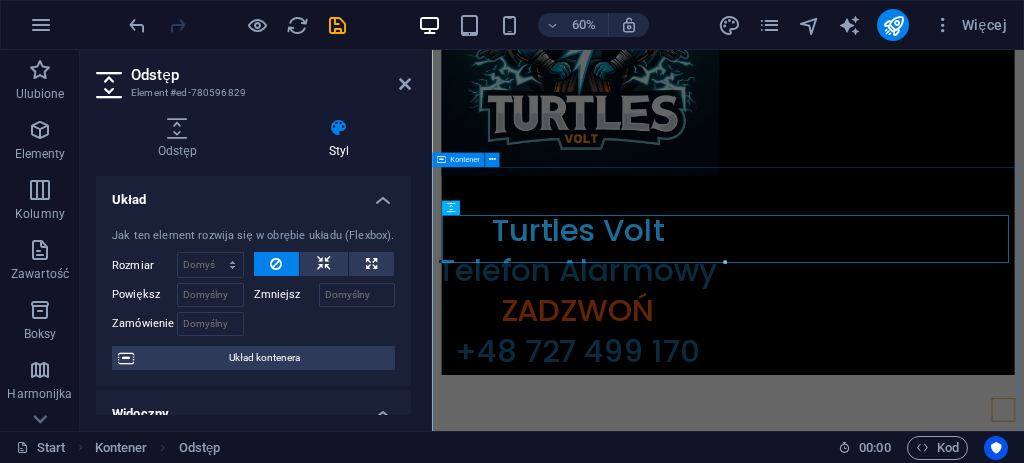 click on "Instalacje elektryczne Oferujemy kompleksowe usługi w zakresie wykonawstwa instalacji elektrycznych dla firm, obiektów przemysłowych, budownictwa oraz sektora publicznego i usługowego. Oświetlenie LED Oferujemy kompleksowy projekt, dostawę i montaż nowoczesnego oświetlenia LED dla biur, hal, magazynów, zakładów produkcyjnych oraz innych obiektów. Gwarantujemy optymalny dobór opraw, odpowiedni rozkład światła i zgodność z obowiązującymi normami. Badania i pomiary elektryczne Przeprowadzamy także okresowe pomiary i badania we wszelkiego rodzaju budynkach – firmowych, przemysłowych, mieszkalnych oraz publicznych, zgodnie z obowiązującym prawem budowlanym." at bounding box center [925, 1281] 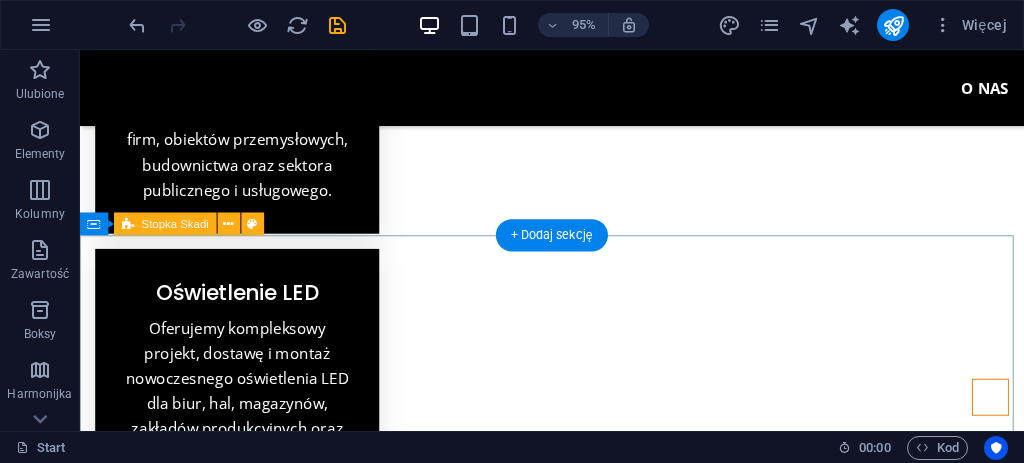 scroll, scrollTop: 1000, scrollLeft: 0, axis: vertical 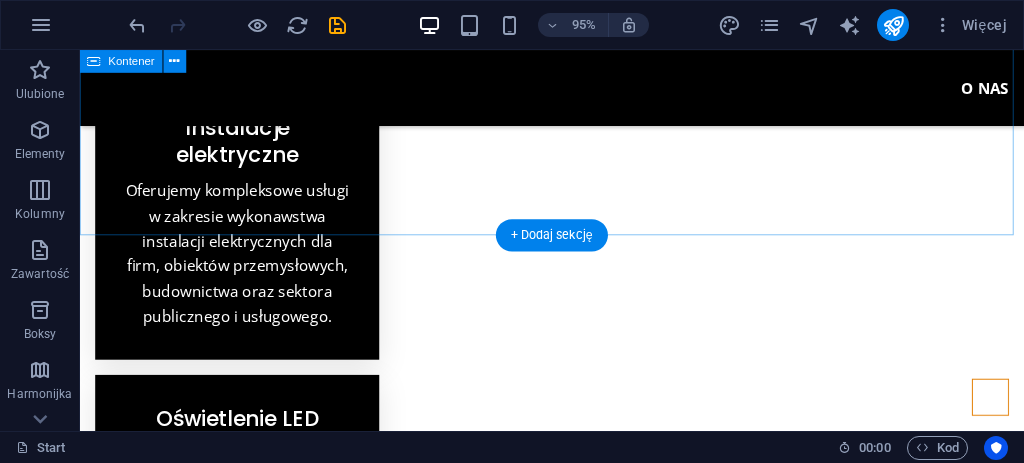 click on "Instalacje elektryczne Oferujemy kompleksowe usługi w zakresie wykonawstwa instalacji elektrycznych dla firm, obiektów przemysłowych, budownictwa oraz sektora publicznego i usługowego. Oświetlenie LED Oferujemy kompleksowy projekt, dostawę i montaż nowoczesnego oświetlenia LED dla biur, hal, magazynów, zakładów produkcyjnych oraz innych obiektów. Gwarantujemy optymalny dobór opraw, odpowiedni rozkład światła i zgodność z obowiązującymi normami. Badania i pomiary elektryczne Przeprowadzamy także okresowe pomiary i badania we wszelkiego rodzaju budynkach – firmowych, przemysłowych, mieszkalnych oraz publicznych, zgodnie z obowiązującym prawem budowlanym." at bounding box center [577, 601] 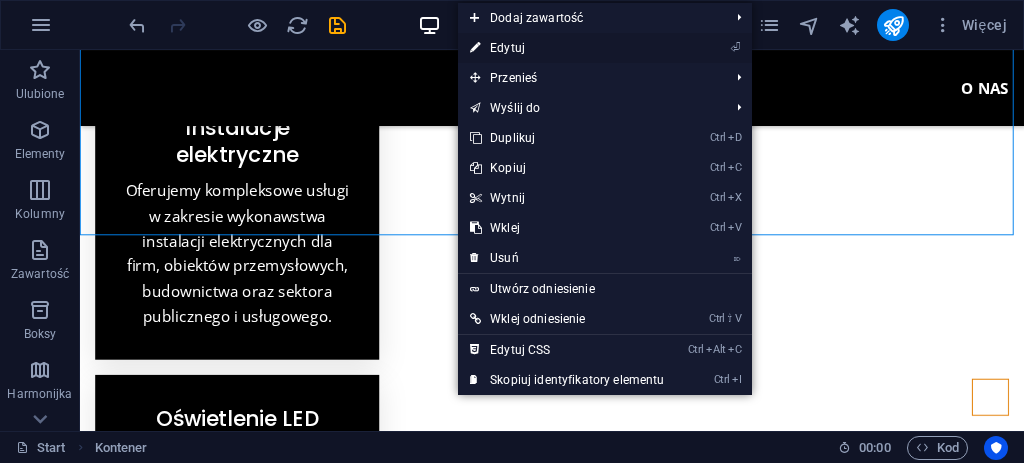 click on "⏎  Edytuj" at bounding box center (567, 48) 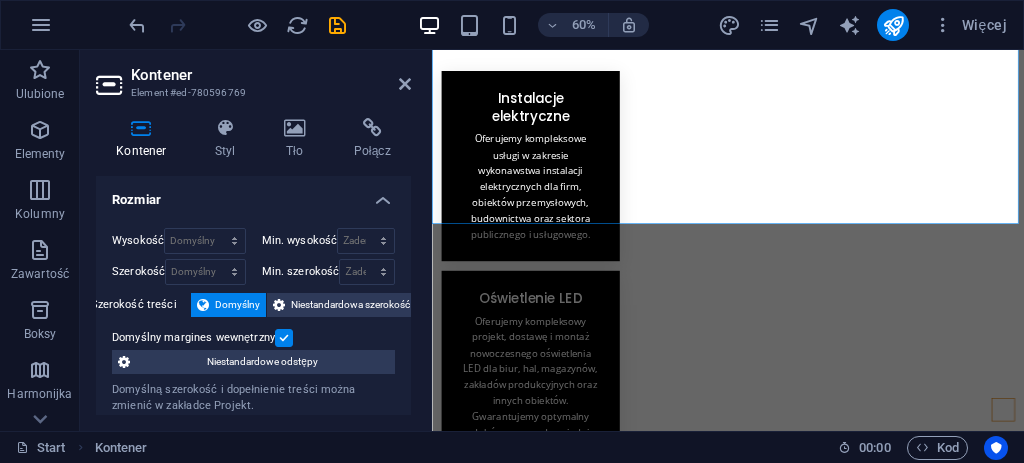 scroll, scrollTop: 901, scrollLeft: 0, axis: vertical 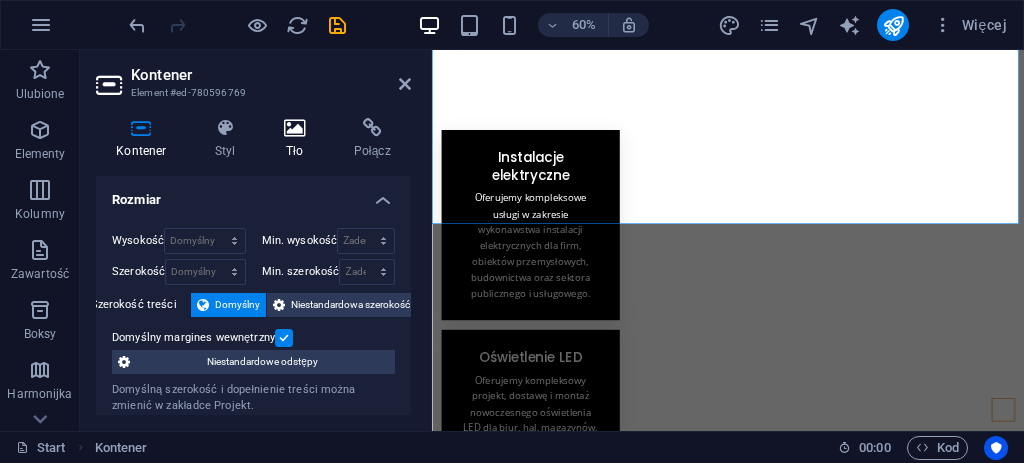 click at bounding box center [295, 128] 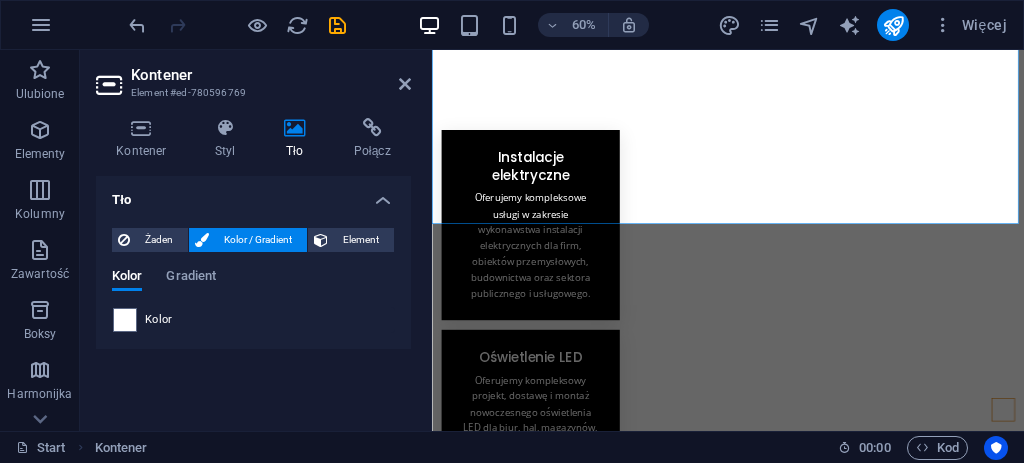 click on "Kolor / Gradient" at bounding box center [258, 240] 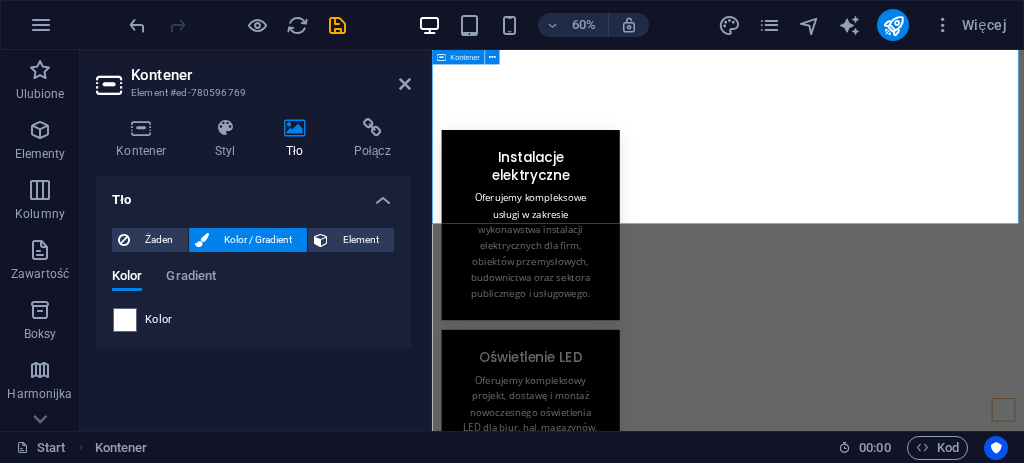 click on "Instalacje elektryczne Oferujemy kompleksowe usługi w zakresie wykonawstwa instalacji elektrycznych dla firm, obiektów przemysłowych, budownictwa oraz sektora publicznego i usługowego. Oświetlenie LED Oferujemy kompleksowy projekt, dostawę i montaż nowoczesnego oświetlenia LED dla biur, hal, magazynów, zakładów produkcyjnych oraz innych obiektów. Gwarantujemy optymalny dobór opraw, odpowiedni rozkład światła i zgodność z obowiązującymi normami. Badania i pomiary elektryczne Przeprowadzamy także okresowe pomiary i badania we wszelkiego rodzaju budynkach – firmowych, przemysłowych, mieszkalnych oraz publicznych, zgodnie z obowiązującym prawem budowlanym." at bounding box center [925, 713] 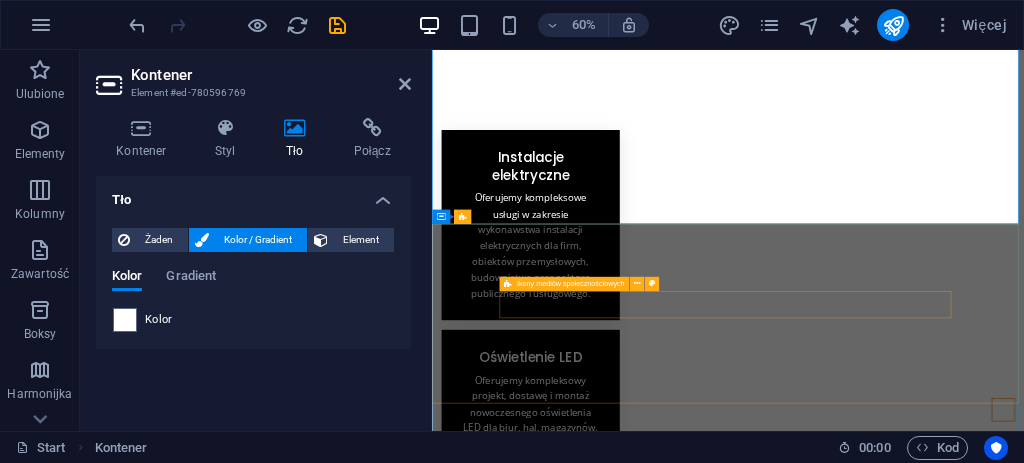 click at bounding box center (925, 1565) 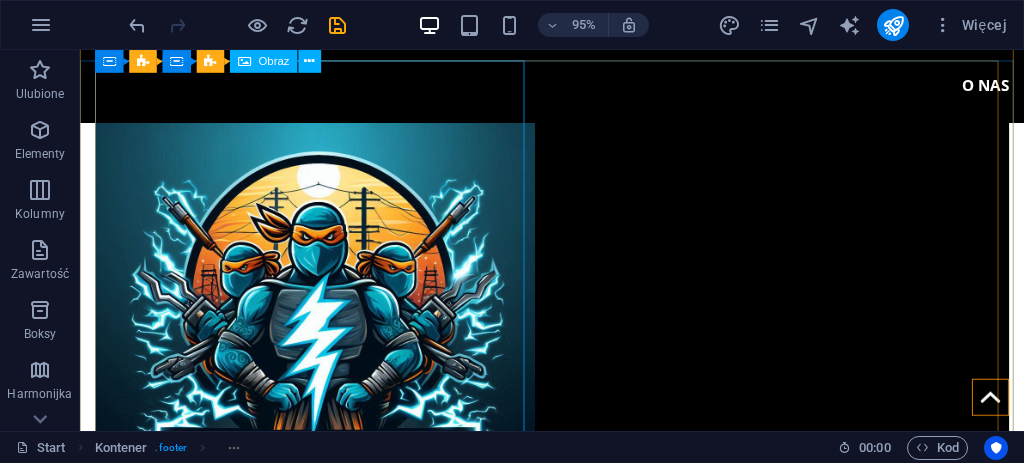 scroll, scrollTop: 0, scrollLeft: 0, axis: both 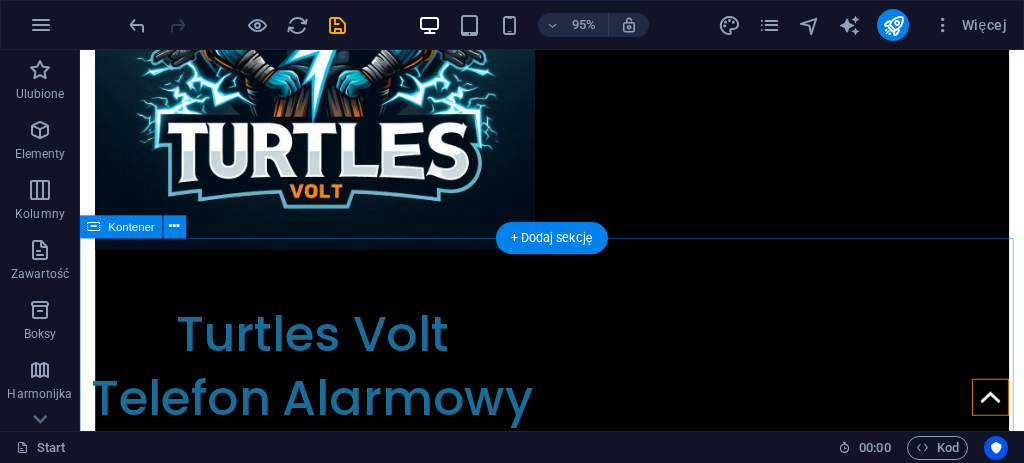 click on "Instalacje elektryczne Oferujemy kompleksowe usługi w zakresie wykonawstwa instalacji elektrycznych dla firm, obiektów przemysłowych, budownictwa oraz sektora publicznego i usługowego. Oświetlenie LED Oferujemy kompleksowy projekt, dostawę i montaż nowoczesnego oświetlenia LED dla biur, hal, magazynów, zakładów produkcyjnych oraz innych obiektów. Gwarantujemy optymalny dobór opraw, odpowiedni rozkład światła i zgodność z obowiązującymi normami. Badania i pomiary elektryczne Przeprowadzamy także okresowe pomiary i badania we wszelkiego rodzaju budynkach – firmowych, przemysłowych, mieszkalnych oraz publicznych, zgodnie z obowiązującym prawem budowlanym." at bounding box center [577, 1268] 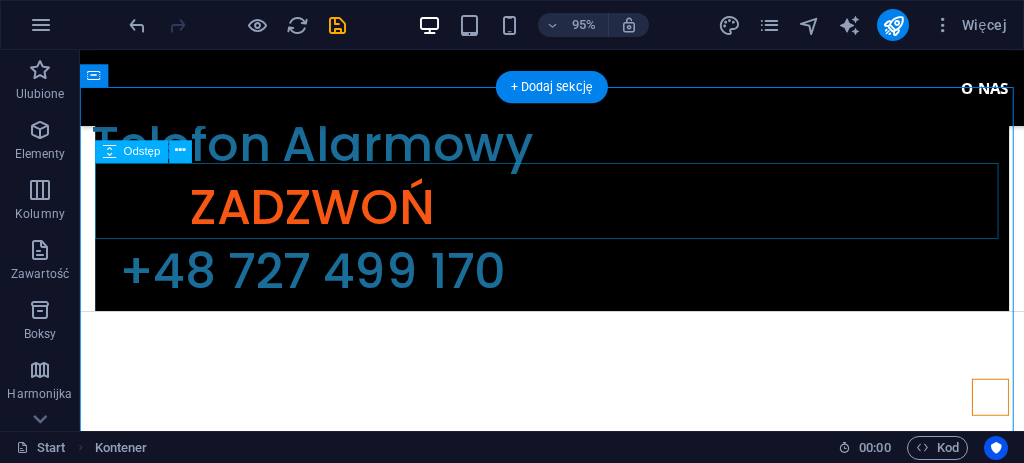 scroll, scrollTop: 400, scrollLeft: 0, axis: vertical 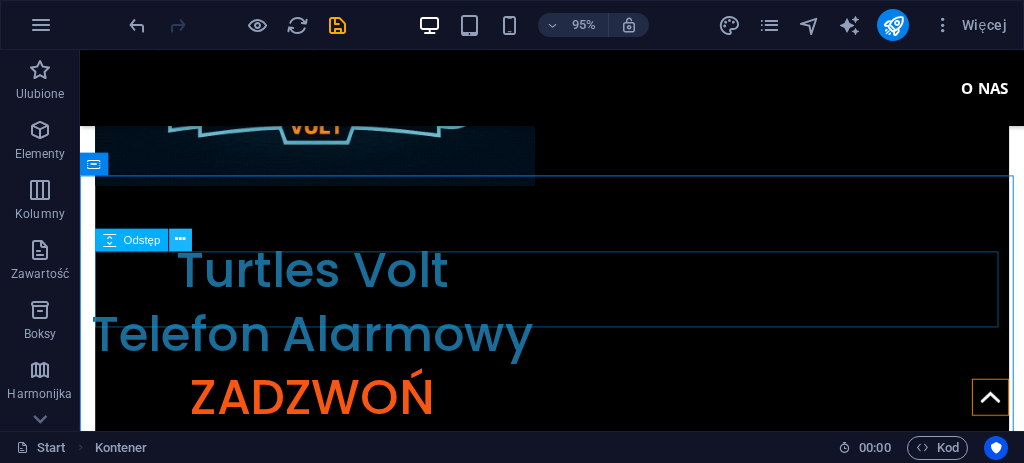 click at bounding box center (180, 239) 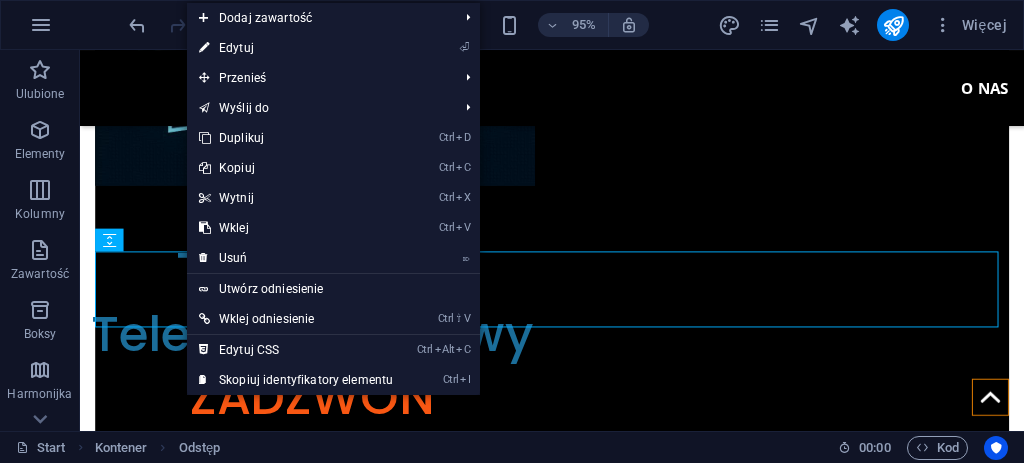 click on "⏎  Edytuj" at bounding box center (296, 48) 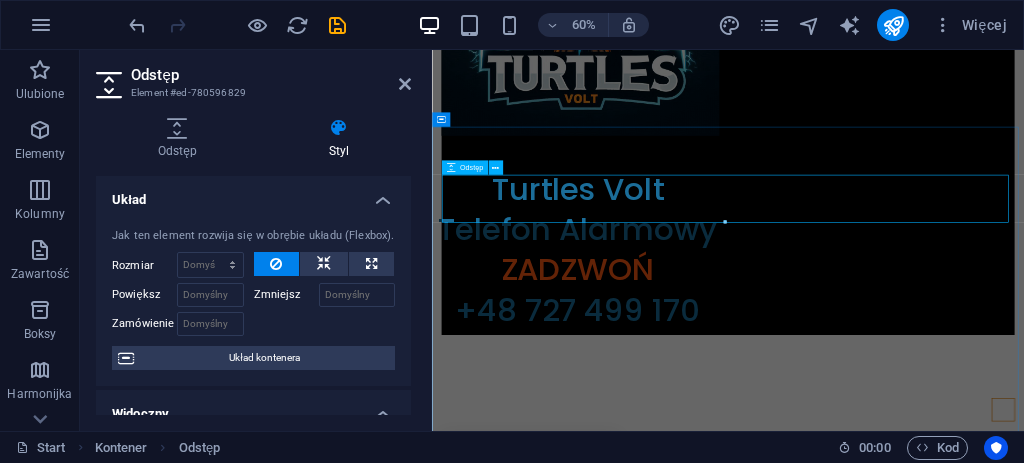 click at bounding box center [925, 645] 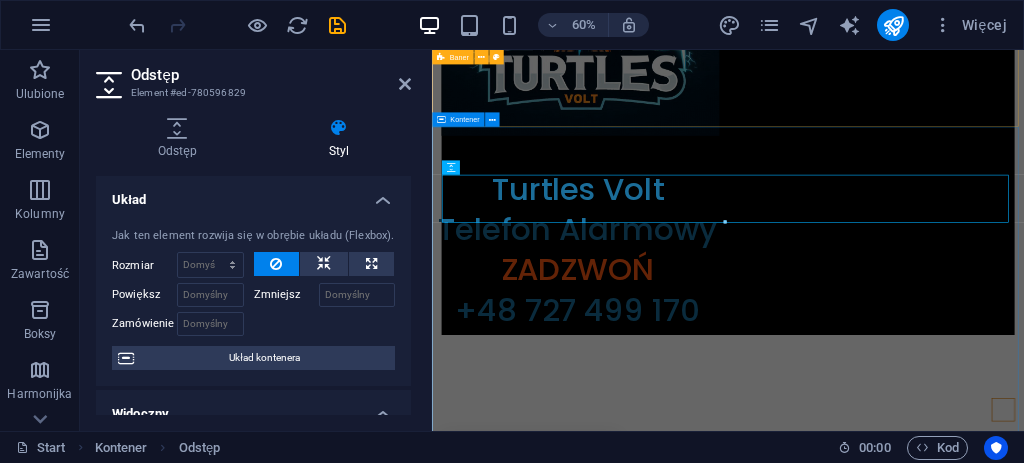 click on "Instalacje elektryczne Oferujemy kompleksowe usługi w zakresie wykonawstwa instalacji elektrycznych dla firm, obiektów przemysłowych, budownictwa oraz sektora publicznego i usługowego. Oświetlenie LED Oferujemy kompleksowy projekt, dostawę i montaż nowoczesnego oświetlenia LED dla biur, hal, magazynów, zakładów produkcyjnych oraz innych obiektów. Gwarantujemy optymalny dobór opraw, odpowiedni rozkład światła i zgodność z obowiązującymi normami. Badania i pomiary elektryczne Przeprowadzamy także okresowe pomiary i badania we wszelkiego rodzaju budynkach – firmowych, przemysłowych, mieszkalnych oraz publicznych, zgodnie z obowiązującym prawem budowlanym." at bounding box center (925, 1214) 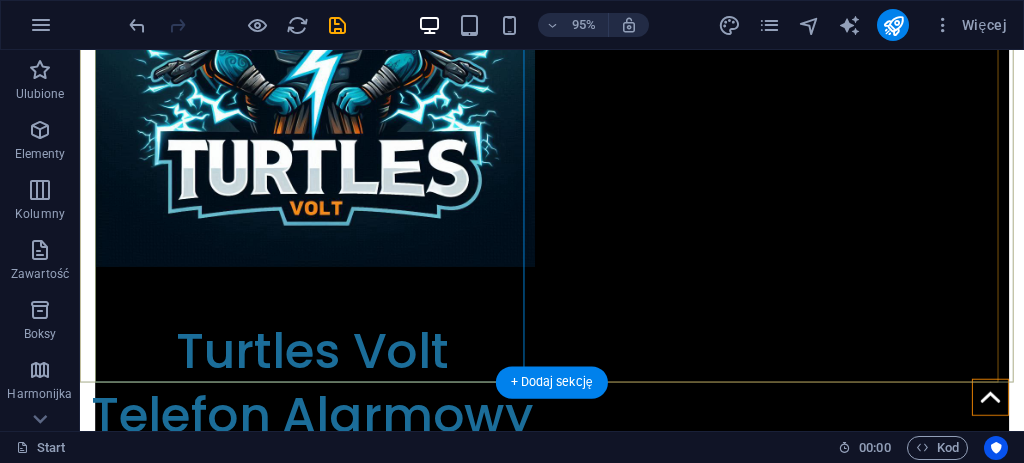 scroll, scrollTop: 333, scrollLeft: 0, axis: vertical 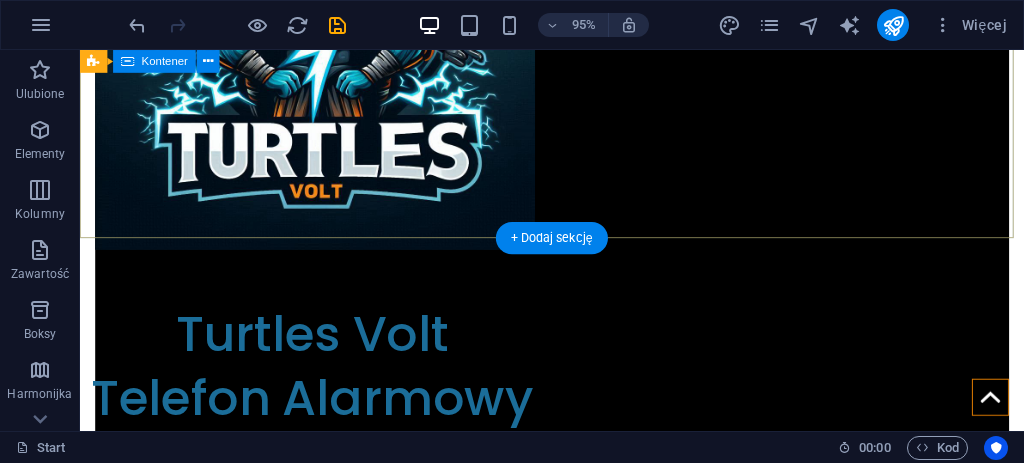 click on "​ Turtles Volt Telefon Alarmowy  ZADZWOŃ  +48 727 499 170" at bounding box center [577, 194] 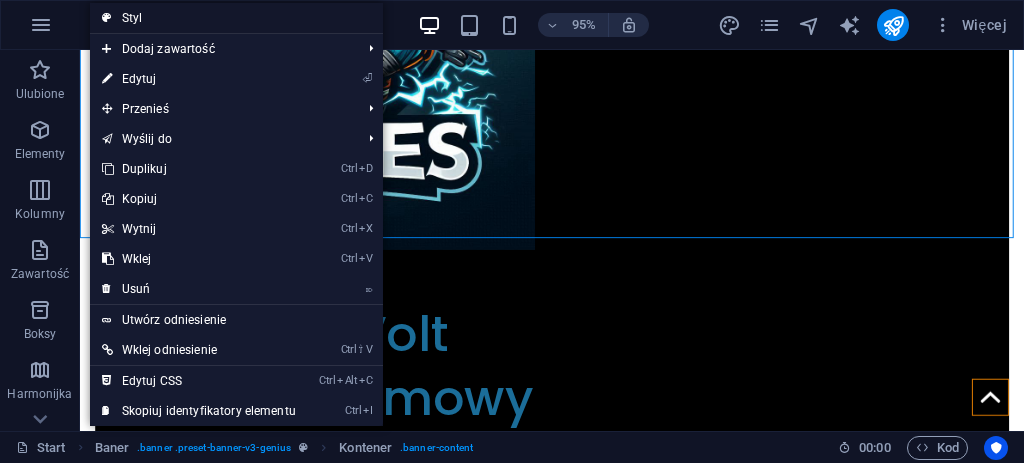 click on "Styl" at bounding box center (236, 18) 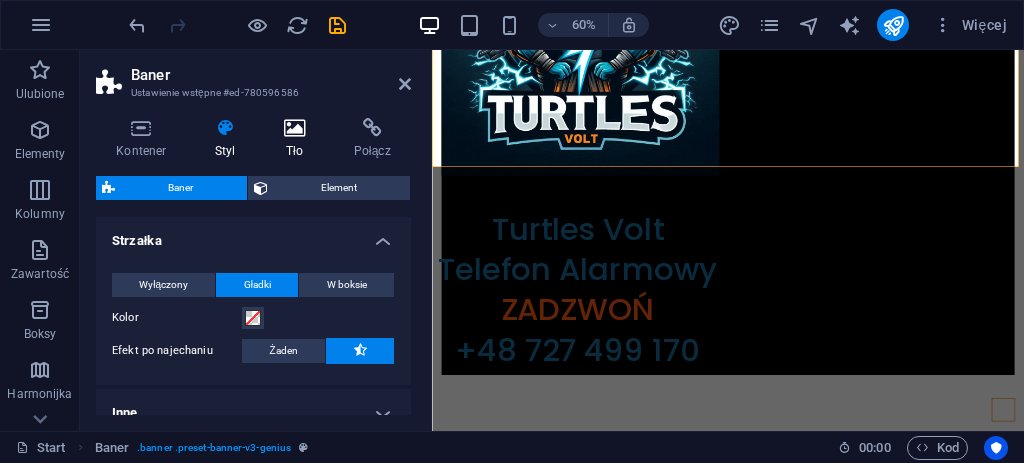 click at bounding box center [295, 128] 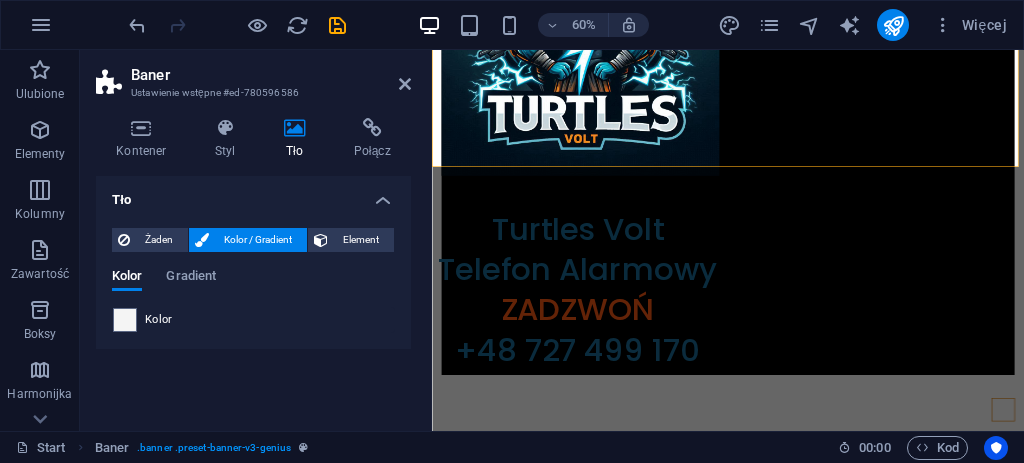 click on "Żaden Kolor / Gradient Element Rozciągnij tło do pełnej szerokości Kolor nakładki Umieszcza nakładkę na tle w celu jego pokolorowania Paralaksa 0 % Obraz Suwak obrazu Mapa Wideo YouTube Vimeo HTML Kolor Gradient Kolor Element nadrzędny zawiera tło. Edytuj tło elementu nadrzędnego" at bounding box center [253, 280] 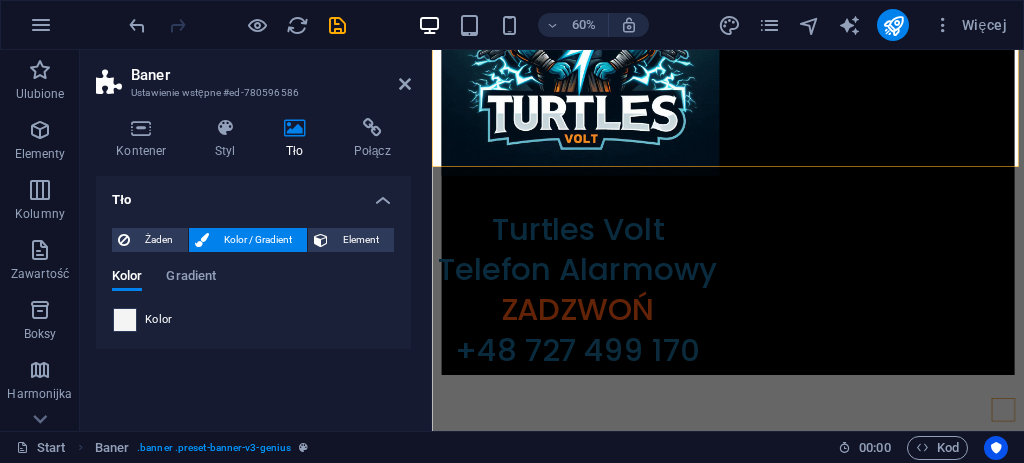 click at bounding box center [125, 320] 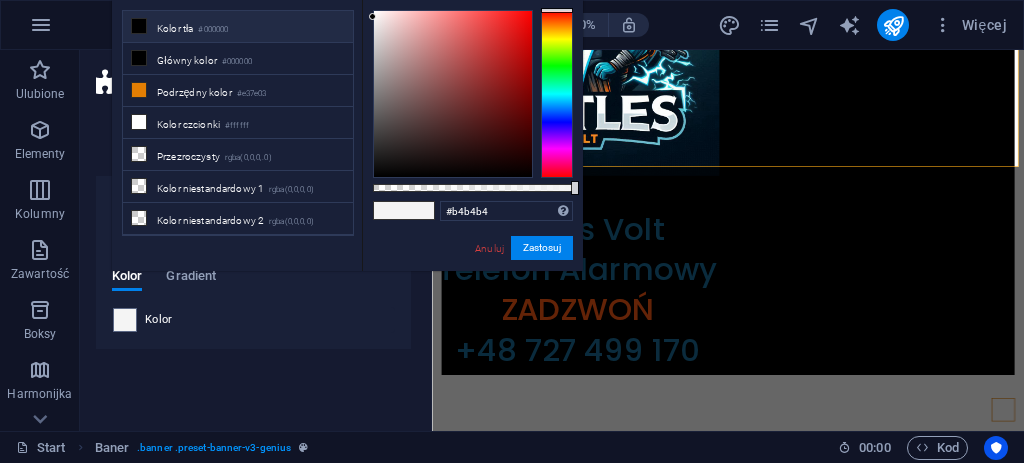 type on "#000000" 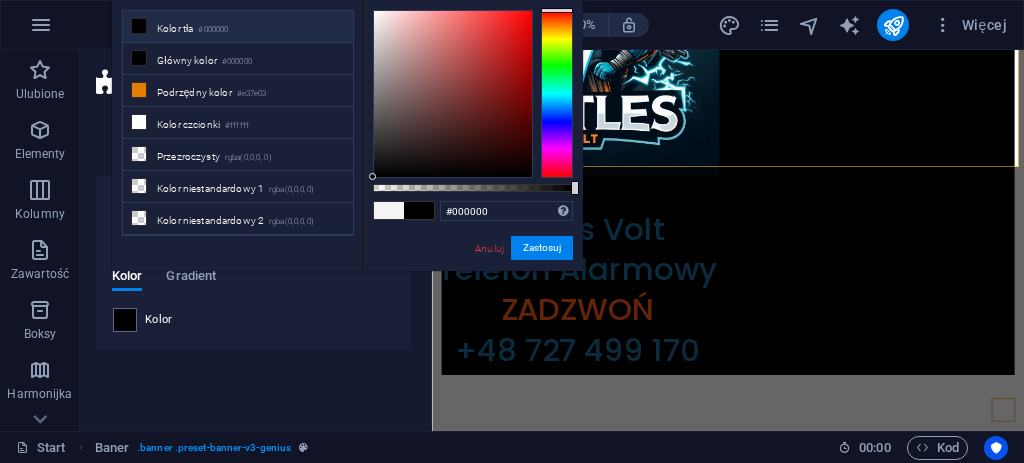 drag, startPoint x: 348, startPoint y: 252, endPoint x: 393, endPoint y: 261, distance: 45.891174 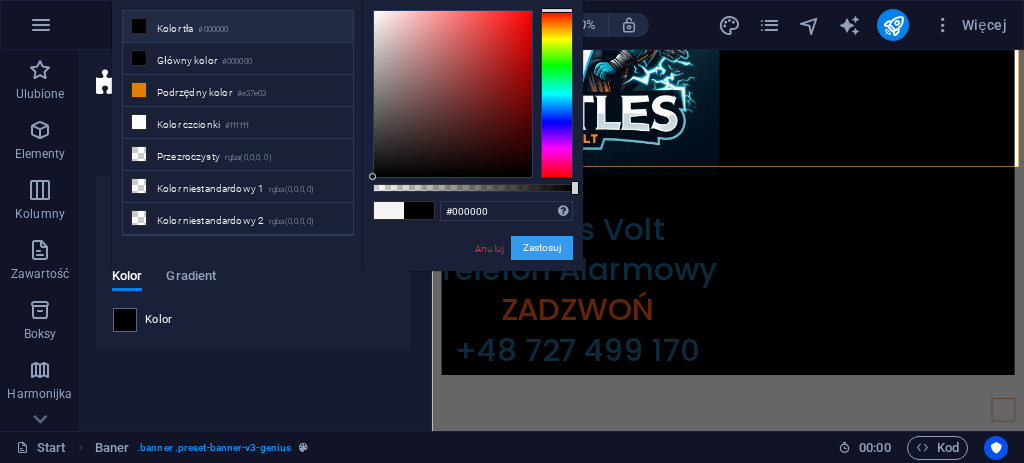 click on "Zastosuj" at bounding box center (542, 248) 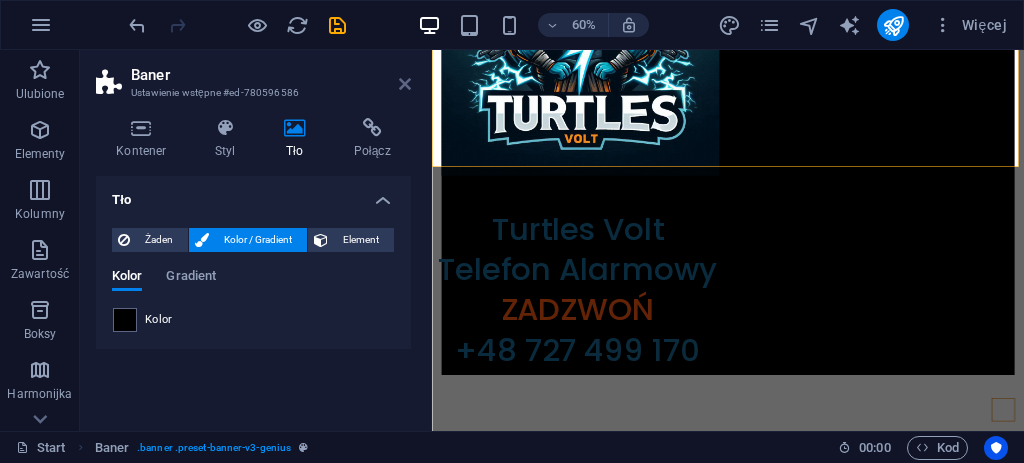 click at bounding box center [405, 84] 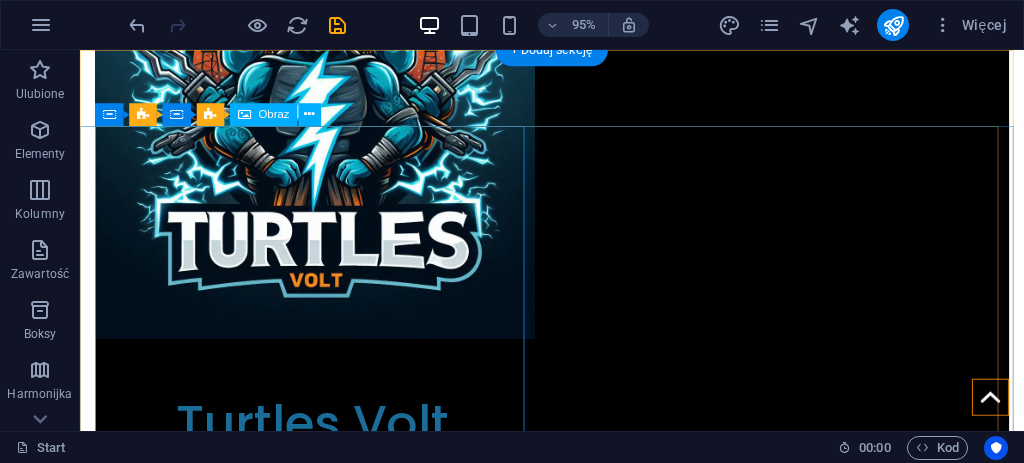 scroll, scrollTop: 266, scrollLeft: 0, axis: vertical 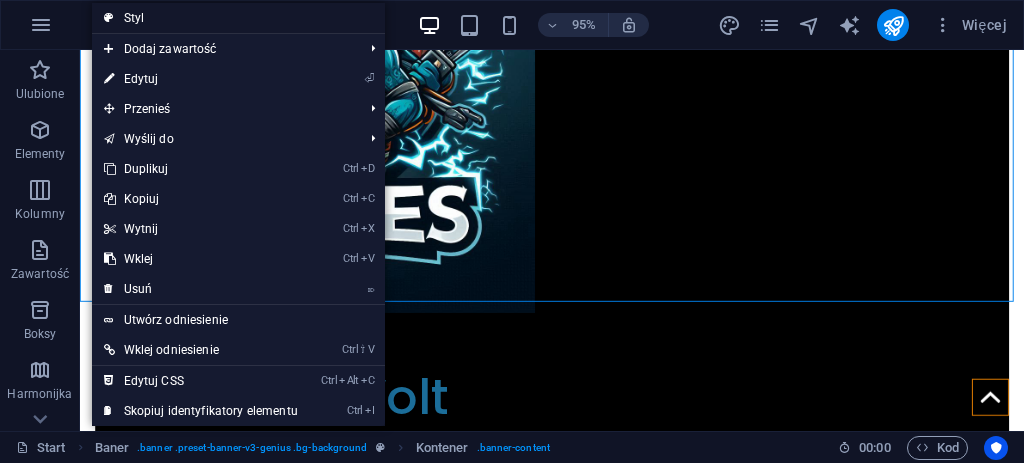 click on "Styl" at bounding box center [238, 18] 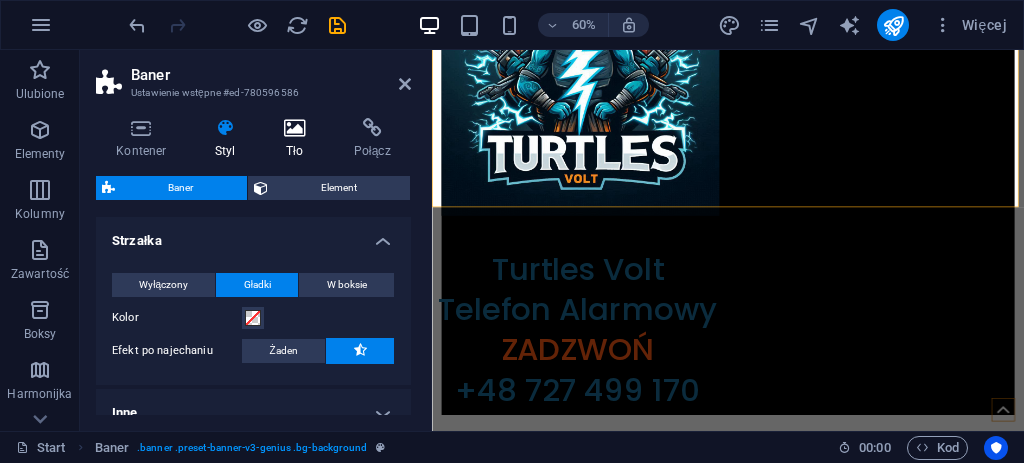 click at bounding box center [295, 128] 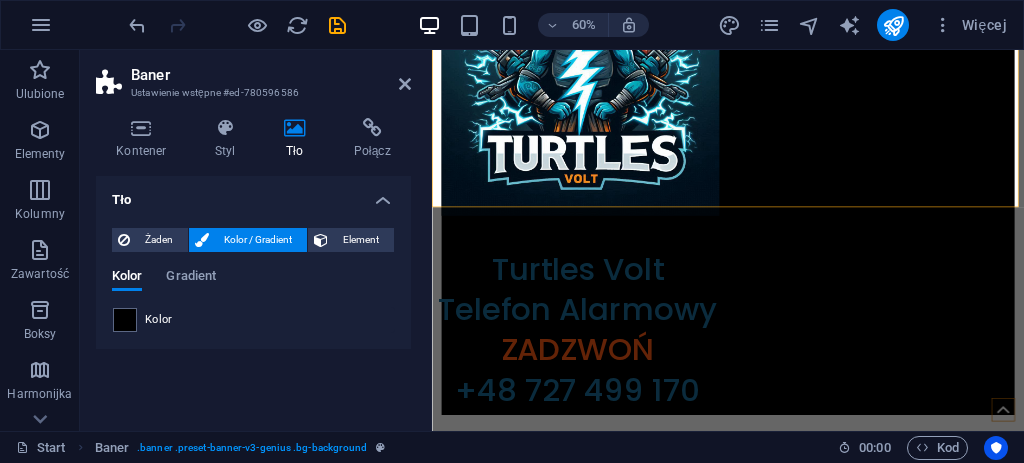 click on "Baner Ustawienie wstępne #ed-780596586
Kontener Styl Tło Połącz Rozmiar Wysokość Domyślny px rem % vh vw Min. wysokość 65 Żaden px rem % vh vw Szerokość Domyślny px rem % em vh vw Min. szerokość Żaden px rem % vh vw Szerokość treści Domyślny Niestandardowa szerokość Szerokość Domyślny px rem % em vh vw Min. szerokość Żaden px rem % vh vw Domyślny margines wewnętrzny Niestandardowe odstępy Domyślną szerokość i dopełnienie treści można zmienić w zakładce Projekt. Edytuj projekt Układ (Flexbox) Wyrównanie Określa kierunek zgięcia. Domyślny Główna oś Określ, jak elementy powinny zachowywać się wzdłuż głównej osi wewnątrz tego kontenera (wyrównaj zawartość). Domyślny Oś boczna Kontroluj kierunek pionowy elementu wewnątrz kontenera (wyrównaj elementy). Domyślny Owinięcie Domyślny Włączony Wyłączony Wypełnienie Steruje odległościami i kierunkiem elementów na osi Y w kilku liniach (wyrównaj zawartość). Domyślny Rola Żaden" at bounding box center [256, 240] 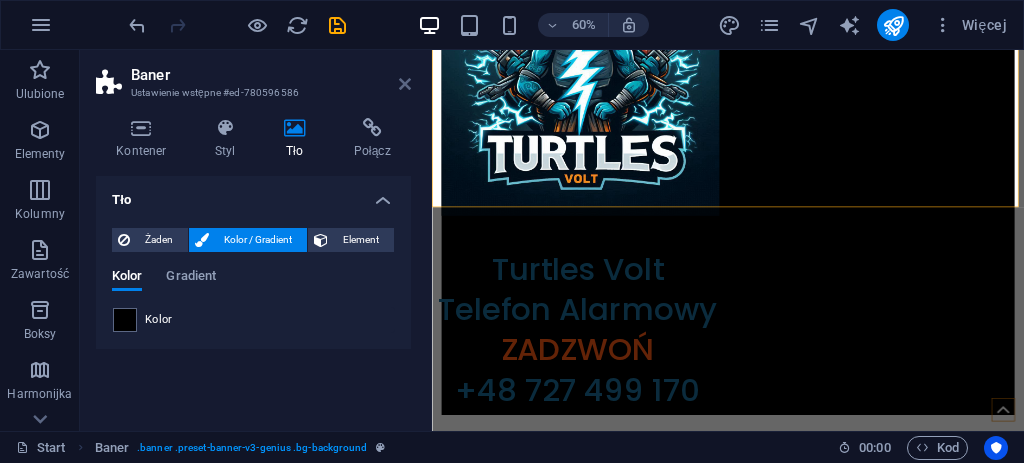 drag, startPoint x: 394, startPoint y: 89, endPoint x: 401, endPoint y: 81, distance: 10.630146 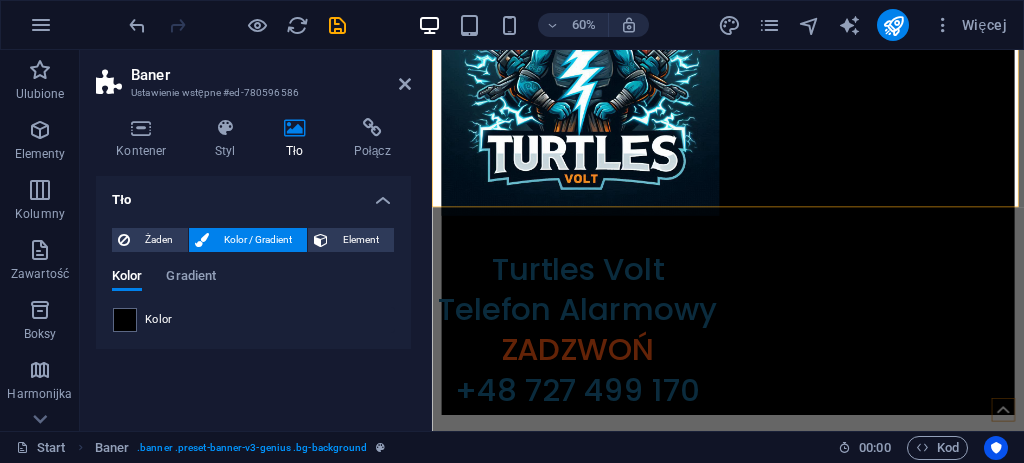 scroll, scrollTop: 400, scrollLeft: 0, axis: vertical 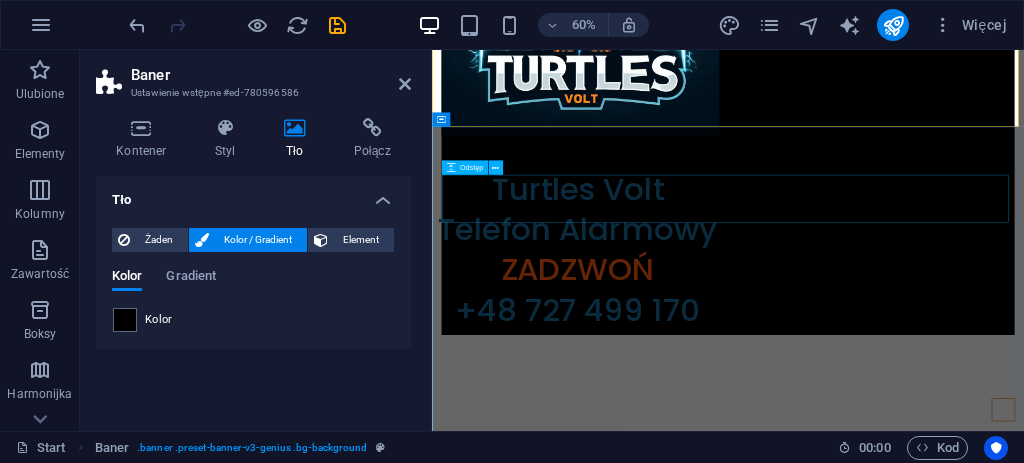 click at bounding box center [925, 645] 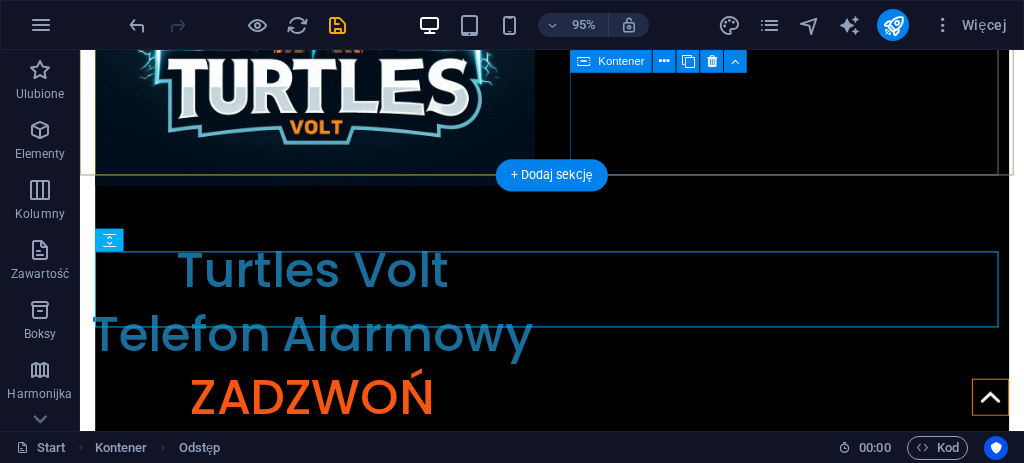 click on "​ Turtles Volt Telefon Alarmowy  ZADZWOŃ  +48 727 499 170" at bounding box center [324, 371] 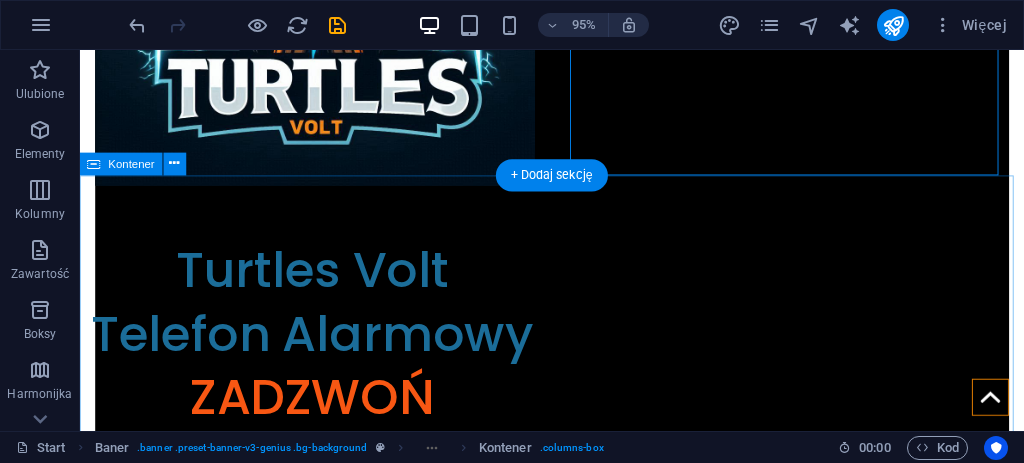click on "Instalacje elektryczne Oferujemy kompleksowe usługi w zakresie wykonawstwa instalacji elektrycznych dla firm, obiektów przemysłowych, budownictwa oraz sektora publicznego i usługowego. Oświetlenie LED Oferujemy kompleksowy projekt, dostawę i montaż nowoczesnego oświetlenia LED dla biur, hal, magazynów, zakładów produkcyjnych oraz innych obiektów. Gwarantujemy optymalny dobór opraw, odpowiedni rozkład światła i zgodność z obowiązującymi normami. Badania i pomiary elektryczne Przeprowadzamy także okresowe pomiary i badania we wszelkiego rodzaju budynkach – firmowych, przemysłowych, mieszkalnych oraz publicznych, zgodnie z obowiązującym prawem budowlanym." at bounding box center (577, 1201) 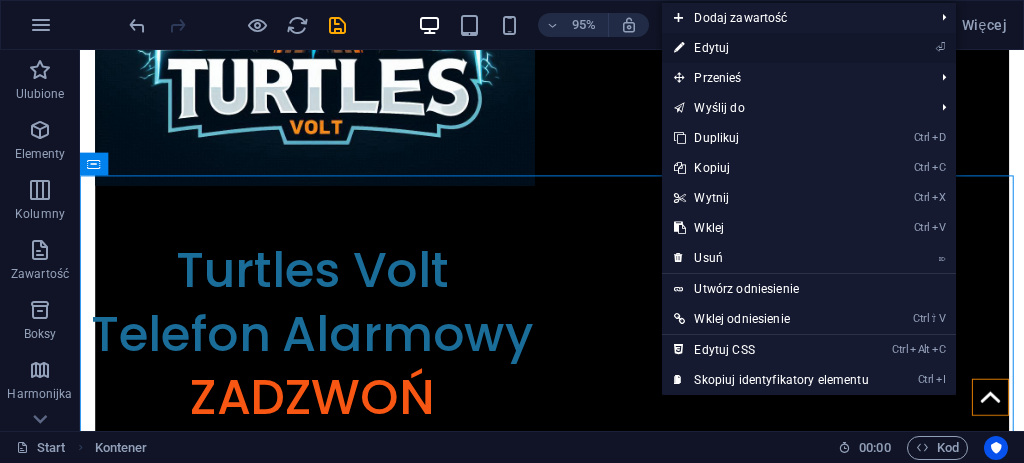 click on "⏎  Edytuj" at bounding box center [771, 48] 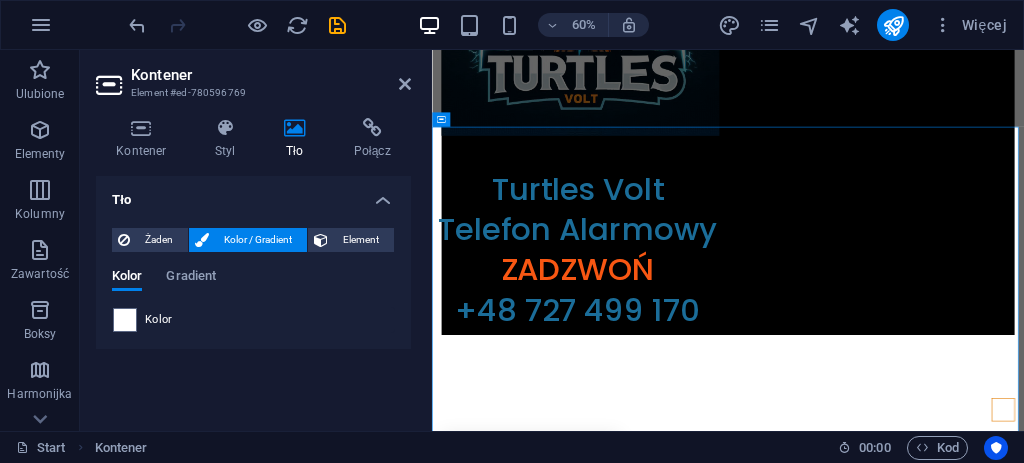 drag, startPoint x: 235, startPoint y: 127, endPoint x: 268, endPoint y: 110, distance: 37.12142 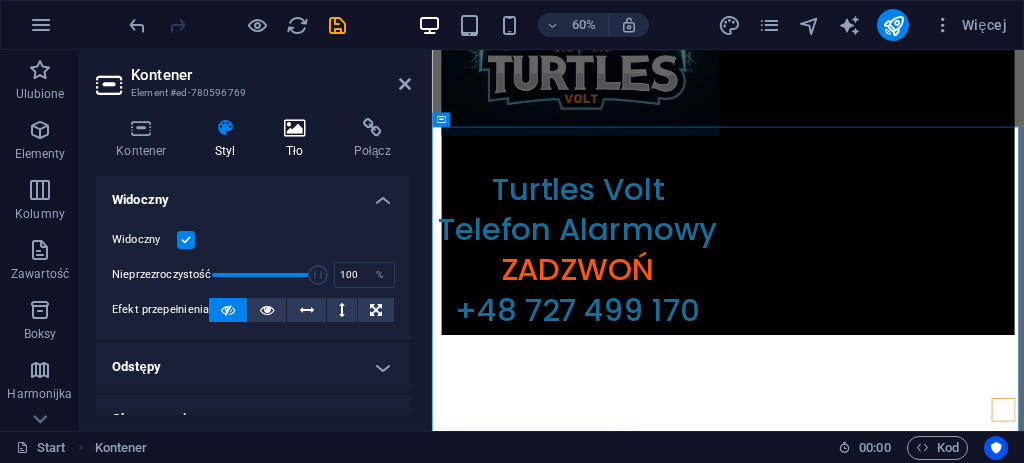 click at bounding box center (295, 128) 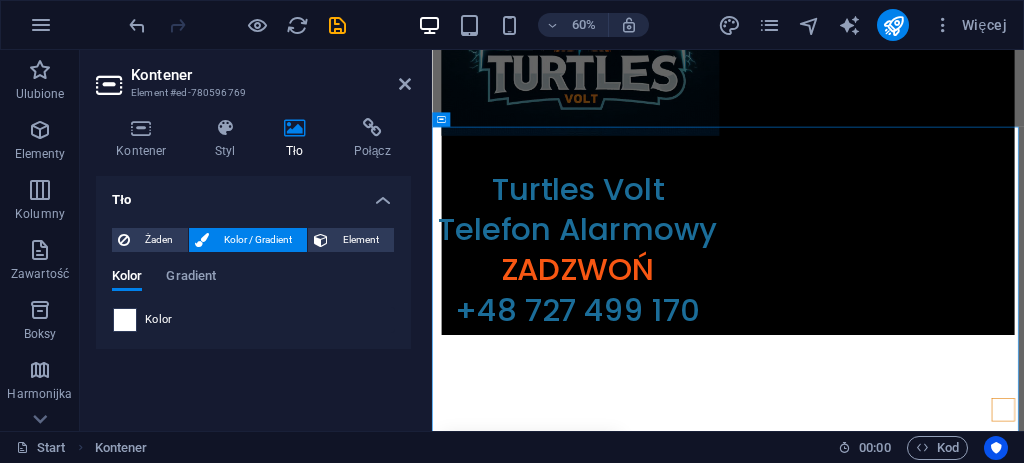 click at bounding box center [125, 320] 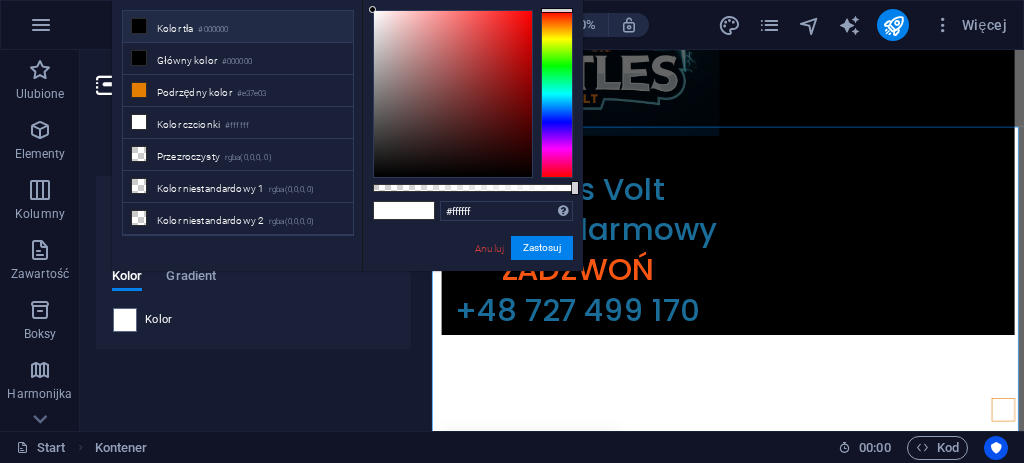 click at bounding box center (139, 26) 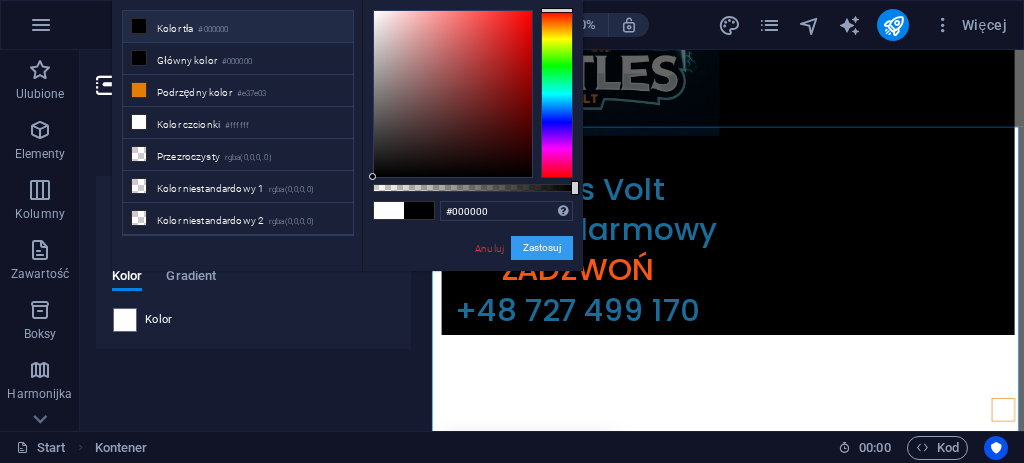 click on "Zastosuj" at bounding box center (542, 248) 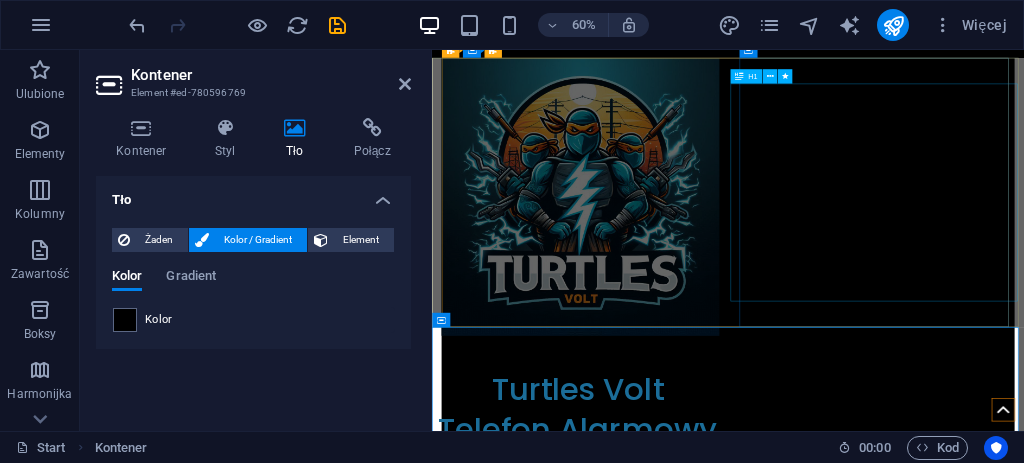 scroll, scrollTop: 66, scrollLeft: 0, axis: vertical 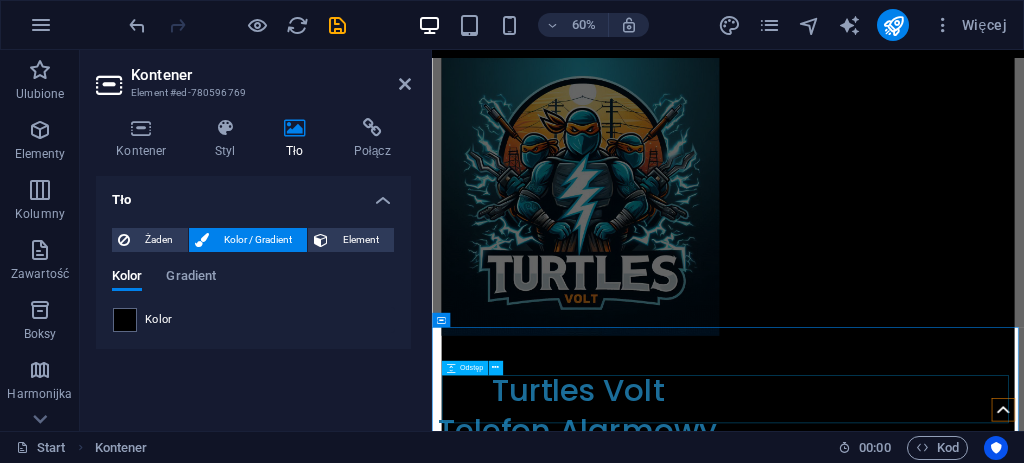 click at bounding box center (925, 979) 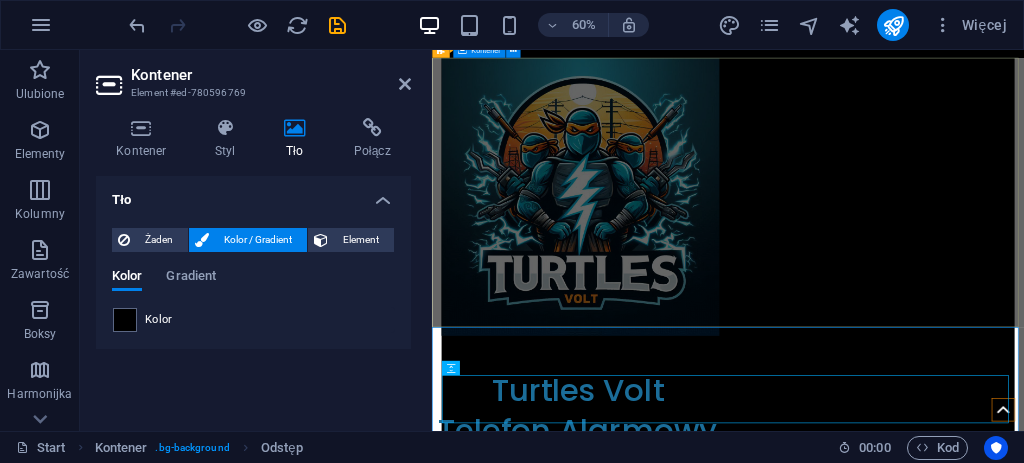 click on "​ Turtles Volt Telefon Alarmowy  ZADZWOŃ  +48 727 499 170" at bounding box center [925, 461] 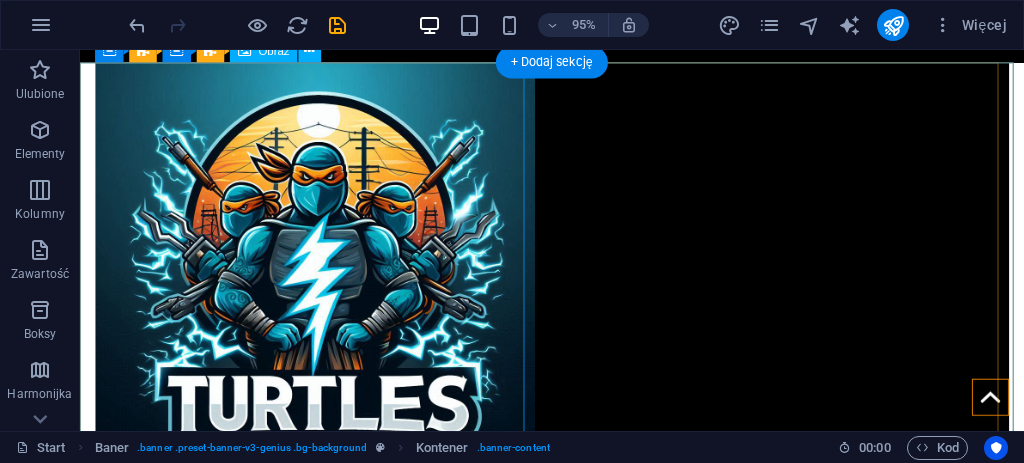 click at bounding box center (324, 295) 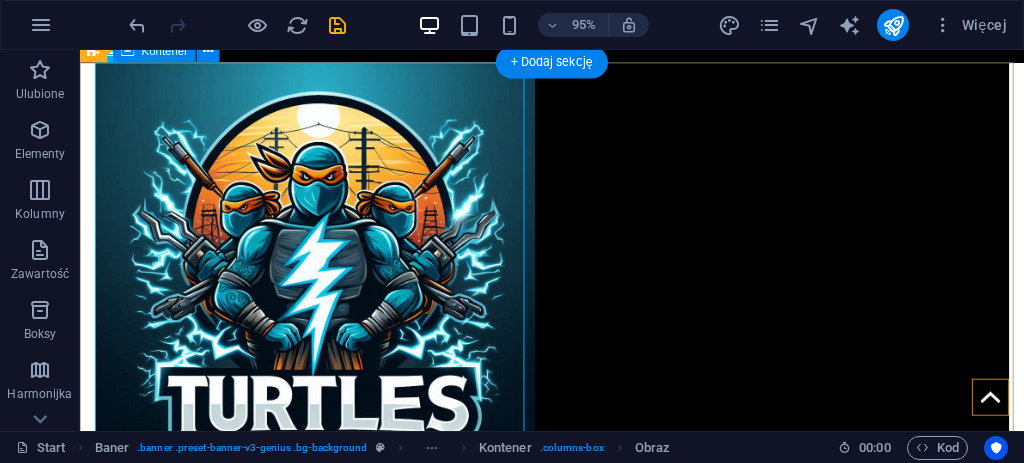 click on "​ Turtles Volt Telefon Alarmowy  ZADZWOŃ  +48 727 499 170" at bounding box center [577, 461] 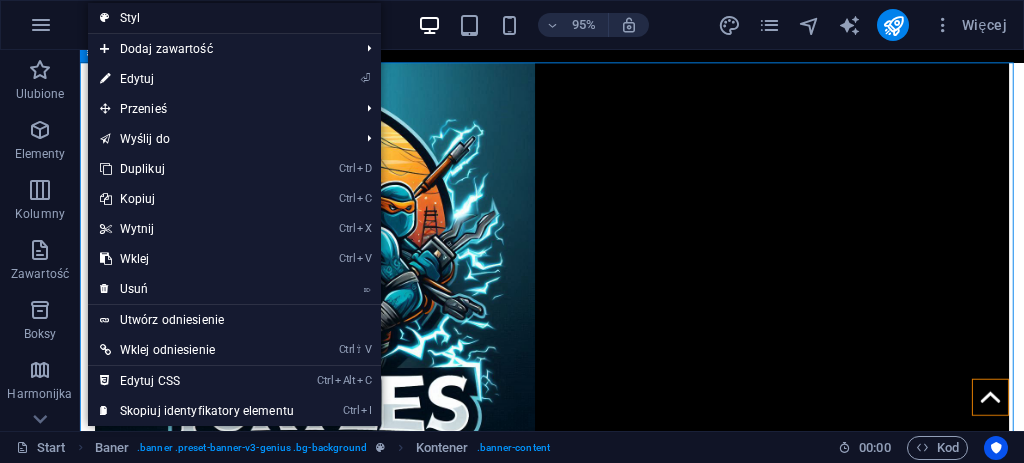 click on "Styl" at bounding box center (234, 18) 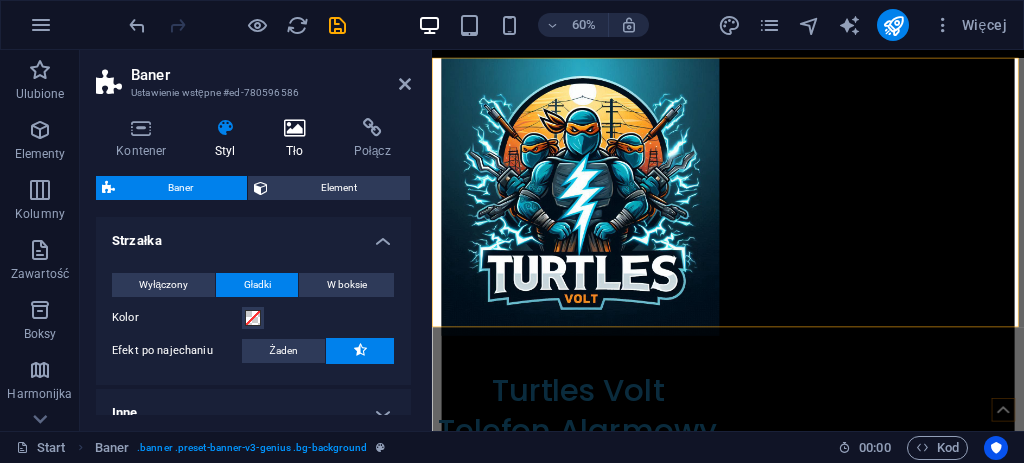 click at bounding box center [295, 128] 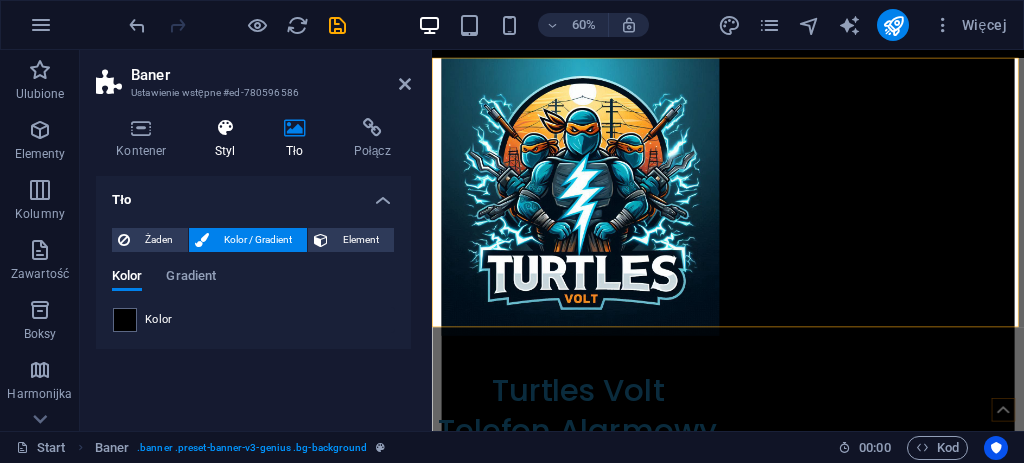 click at bounding box center (225, 128) 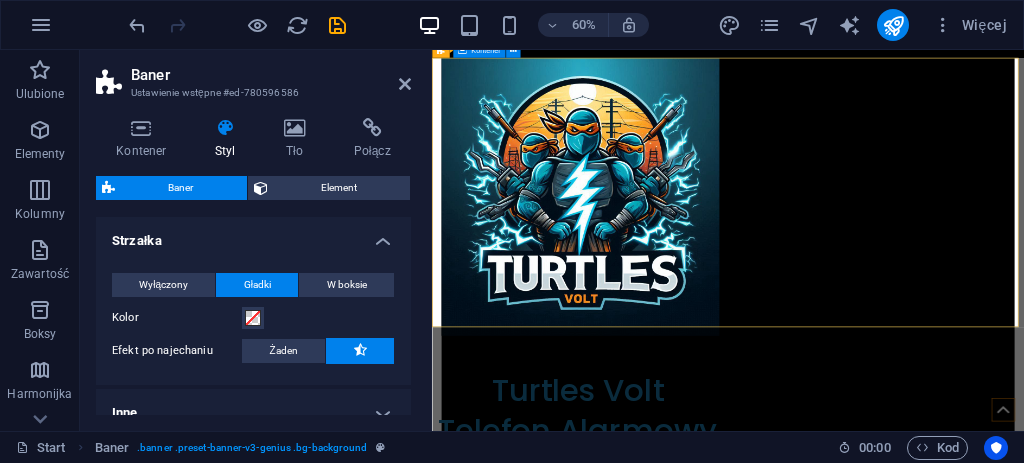 click on "​ Turtles Volt Telefon Alarmowy  ZADZWOŃ  +48 727 499 170" at bounding box center [925, 461] 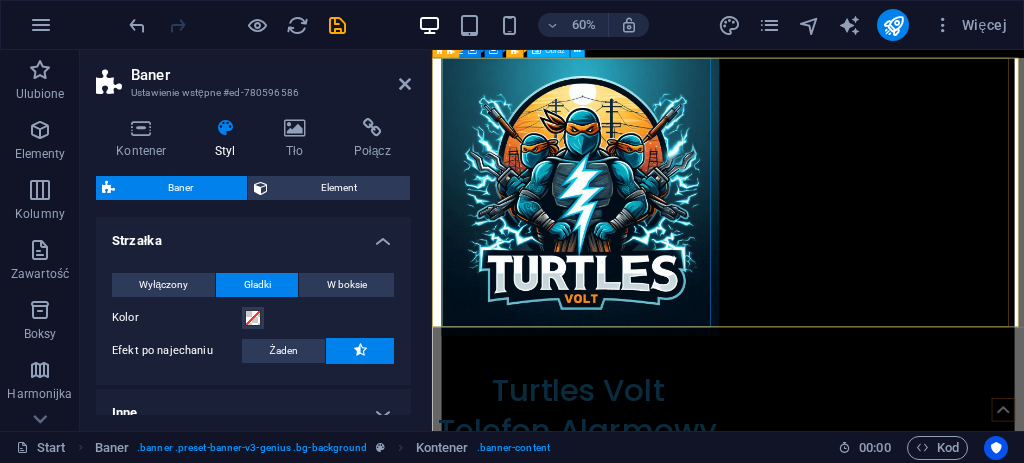 click at bounding box center [675, 295] 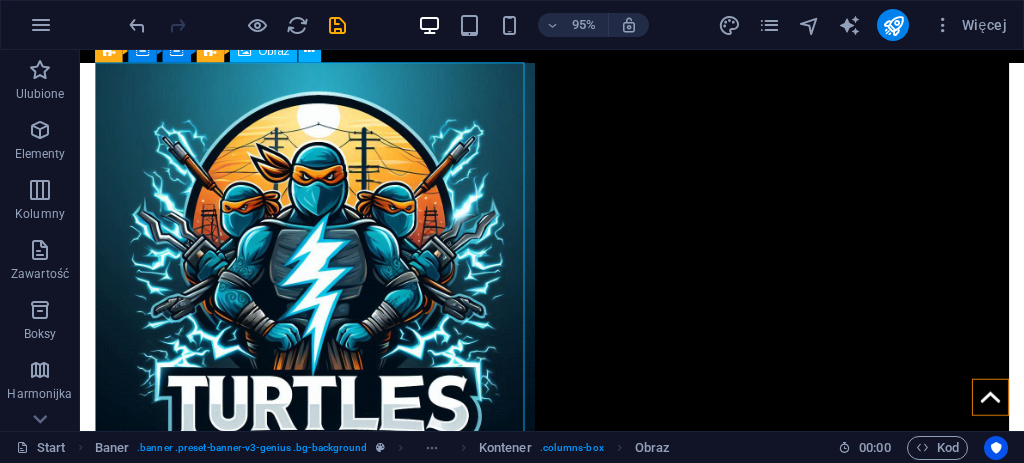 drag, startPoint x: 142, startPoint y: 353, endPoint x: 457, endPoint y: 228, distance: 338.89526 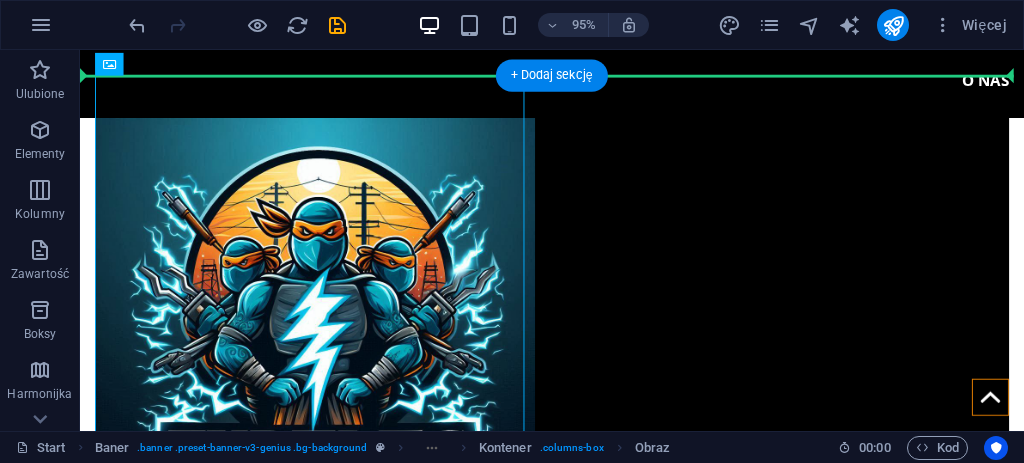 scroll, scrollTop: 0, scrollLeft: 0, axis: both 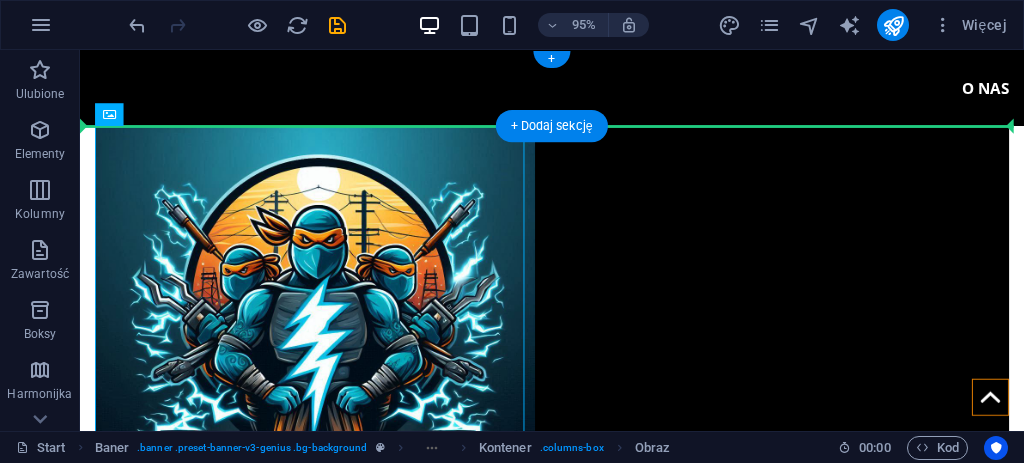 drag, startPoint x: 124, startPoint y: 127, endPoint x: 164, endPoint y: 124, distance: 40.112343 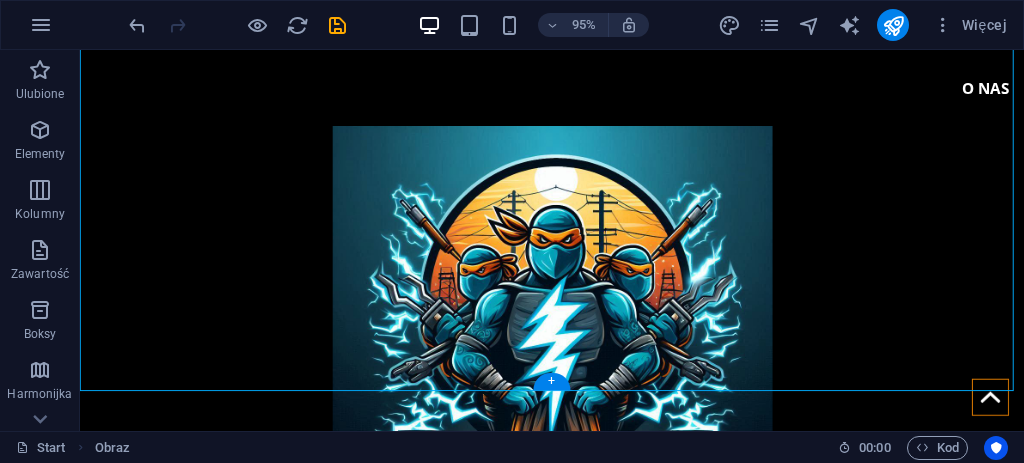 scroll, scrollTop: 266, scrollLeft: 0, axis: vertical 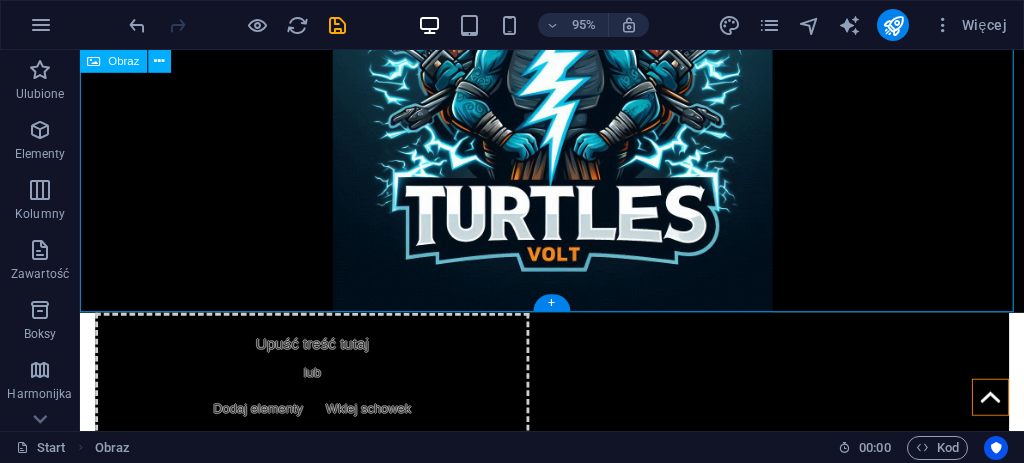 click at bounding box center (577, 95) 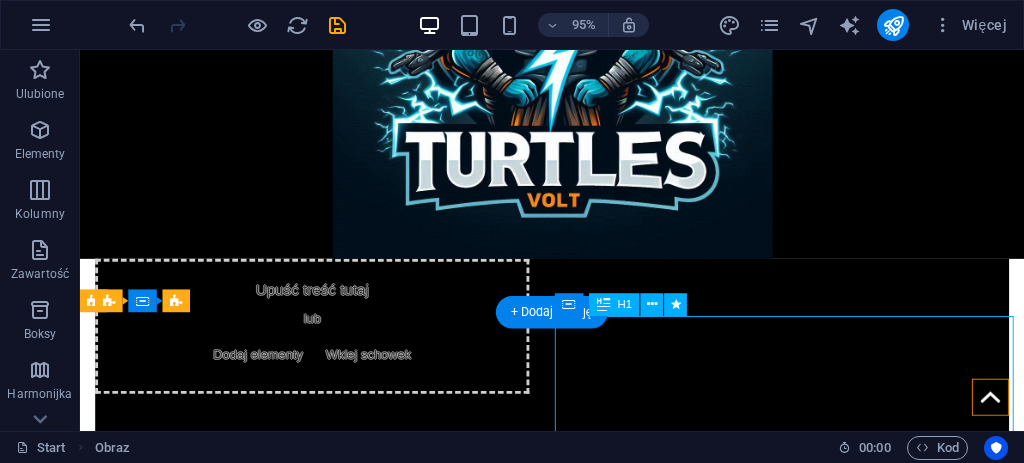 drag, startPoint x: 725, startPoint y: 417, endPoint x: 717, endPoint y: 403, distance: 16.124516 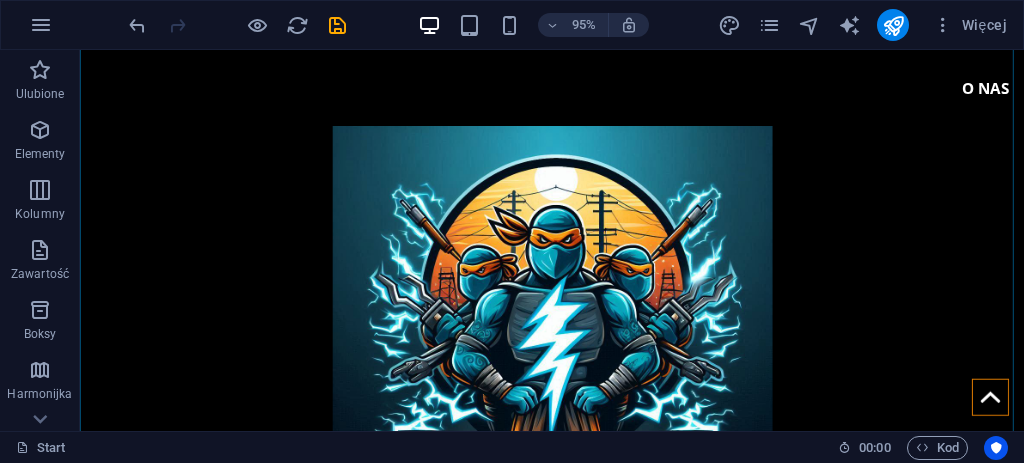 scroll, scrollTop: 133, scrollLeft: 0, axis: vertical 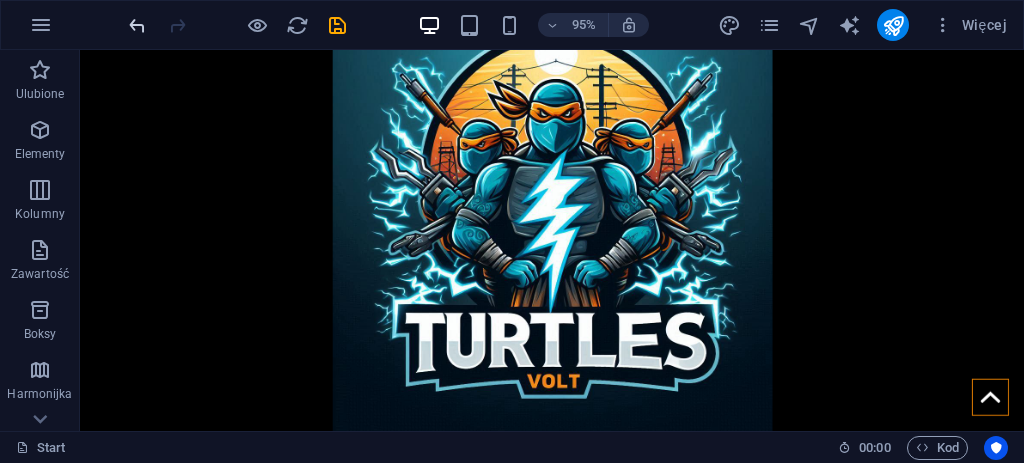 click at bounding box center [137, 25] 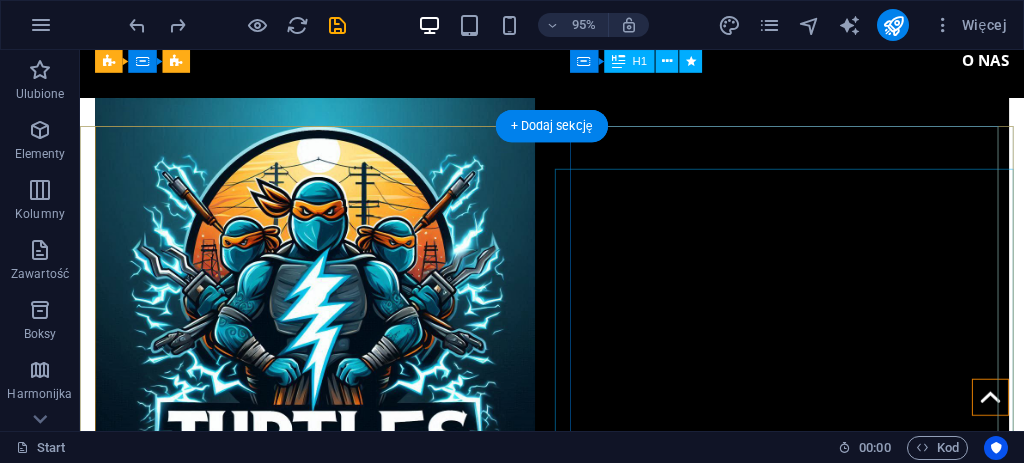 scroll, scrollTop: 0, scrollLeft: 0, axis: both 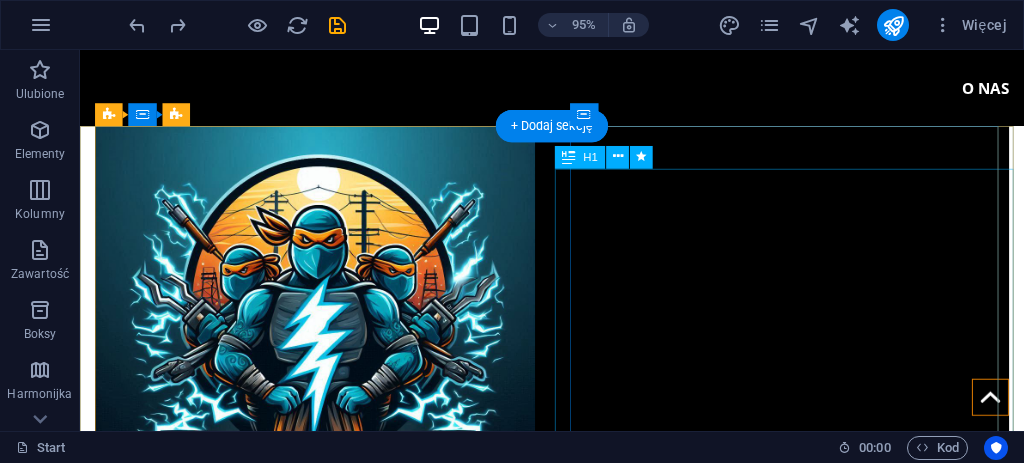 click on "​ Turtles Volt Telefon Alarmowy  ZADZWOŃ  +48 727 499 170" at bounding box center (324, 770) 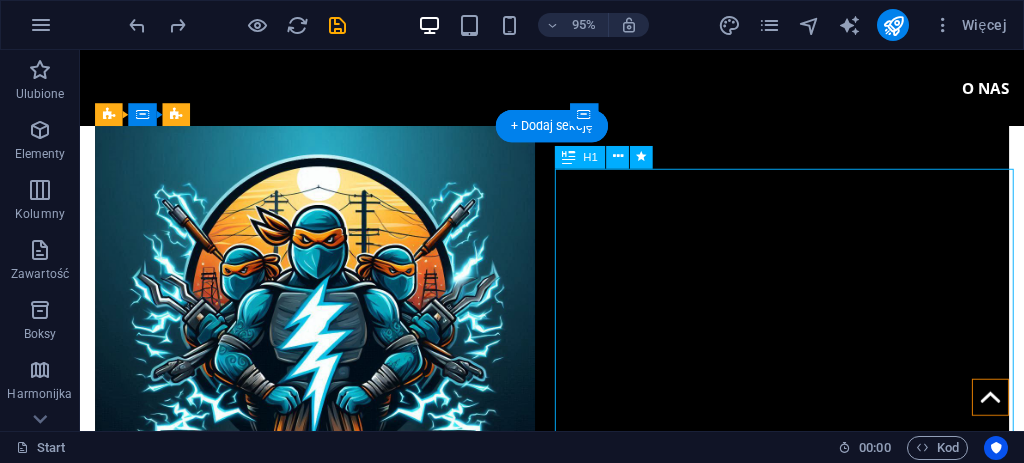 click on "​ Turtles Volt Telefon Alarmowy  ZADZWOŃ  +48 727 499 170" at bounding box center (324, 770) 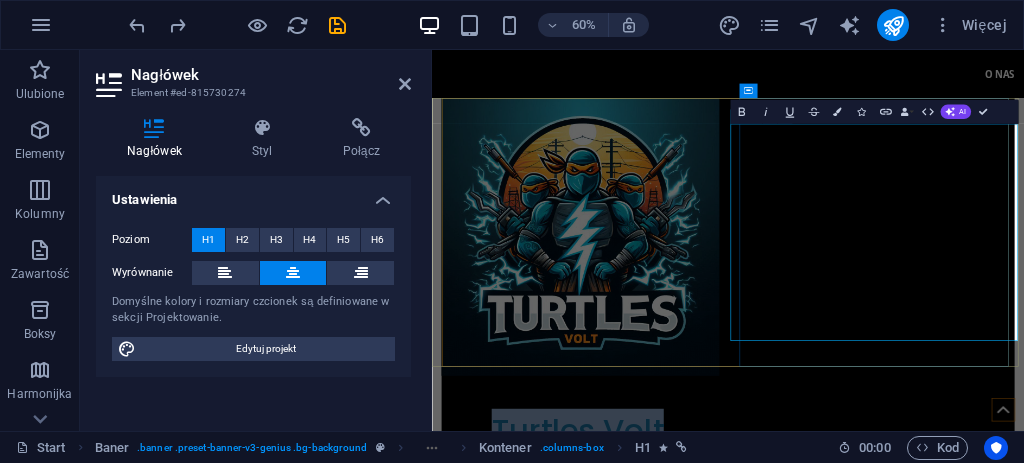 click on "Turtles Volt Telefon Alarmowy" at bounding box center (674, 717) 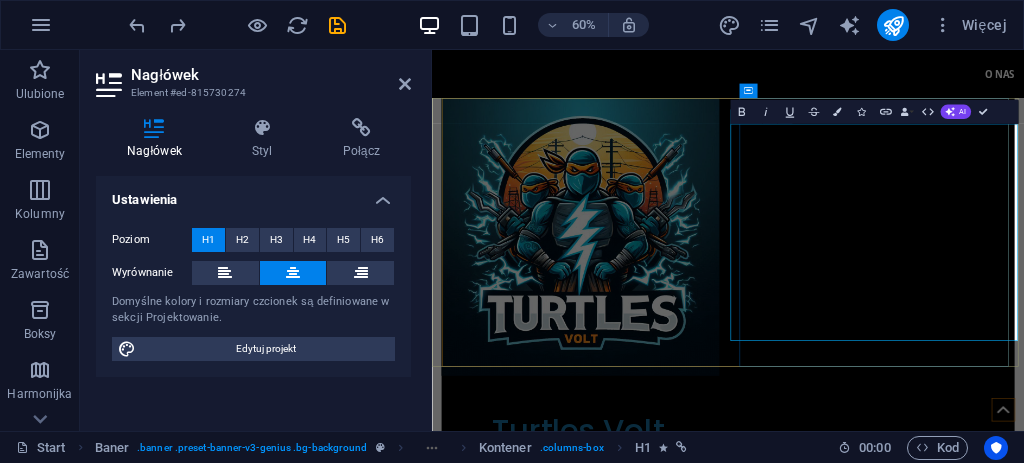 click on "Turtles Volt Telefon Alarmowy" at bounding box center [674, 717] 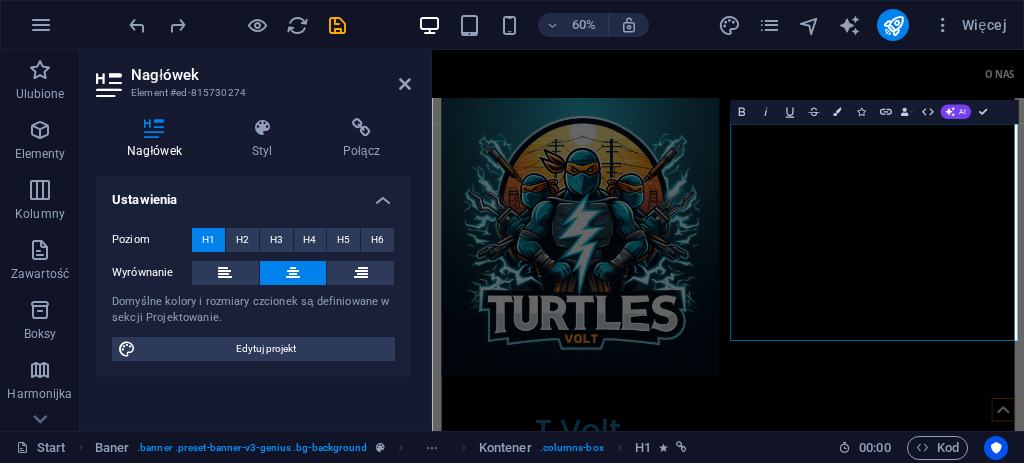 type 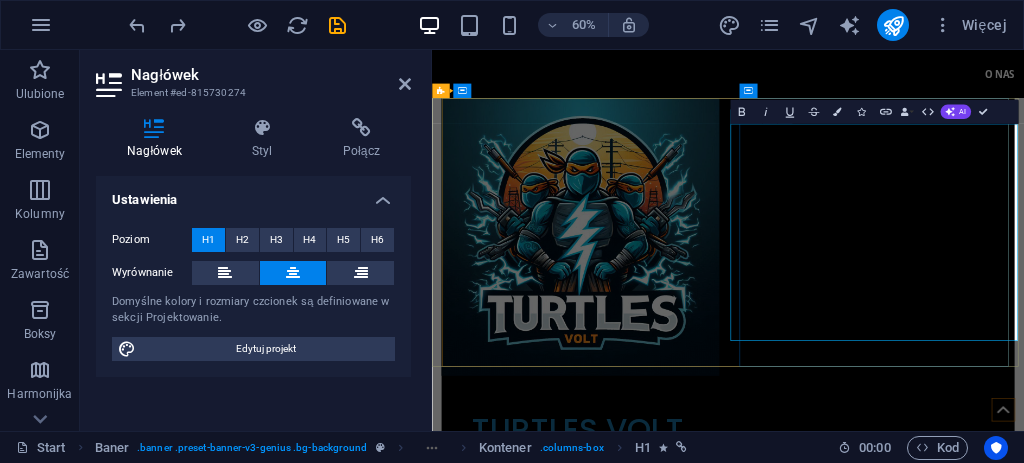 click on "TURTLES VOLT TELEFON  Alarmowy" at bounding box center (674, 748) 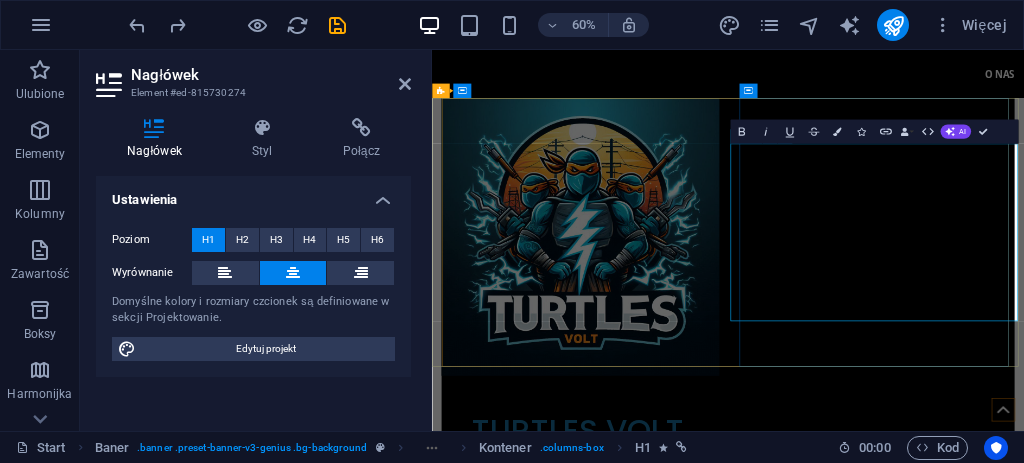 click on "TURTLES VOLT TELEFON ALARMOWY  +48 727 499 170" at bounding box center [674, 785] 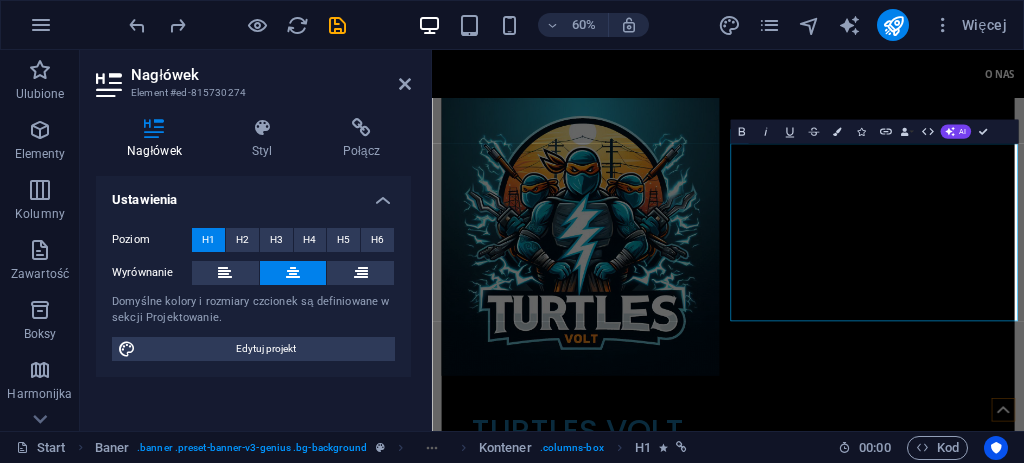 drag, startPoint x: 1068, startPoint y: 329, endPoint x: 1417, endPoint y: 447, distance: 368.40875 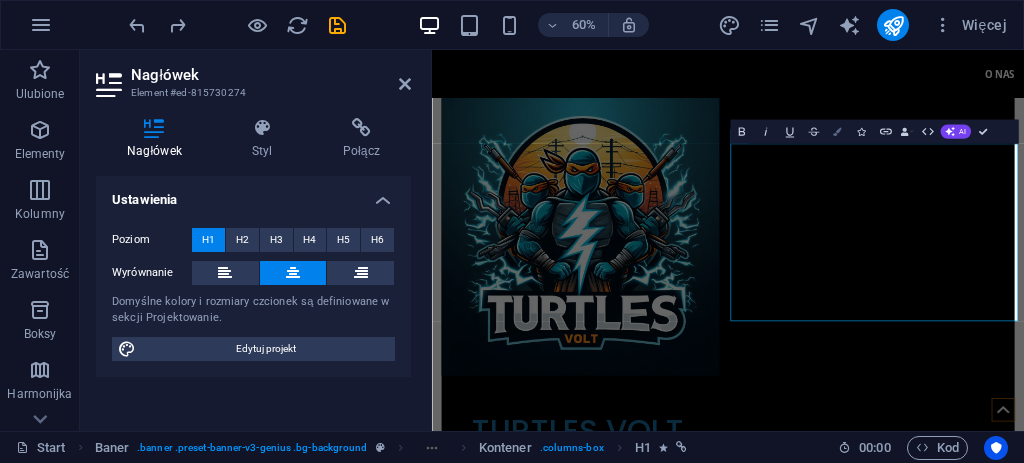 click on "Colors" at bounding box center (837, 132) 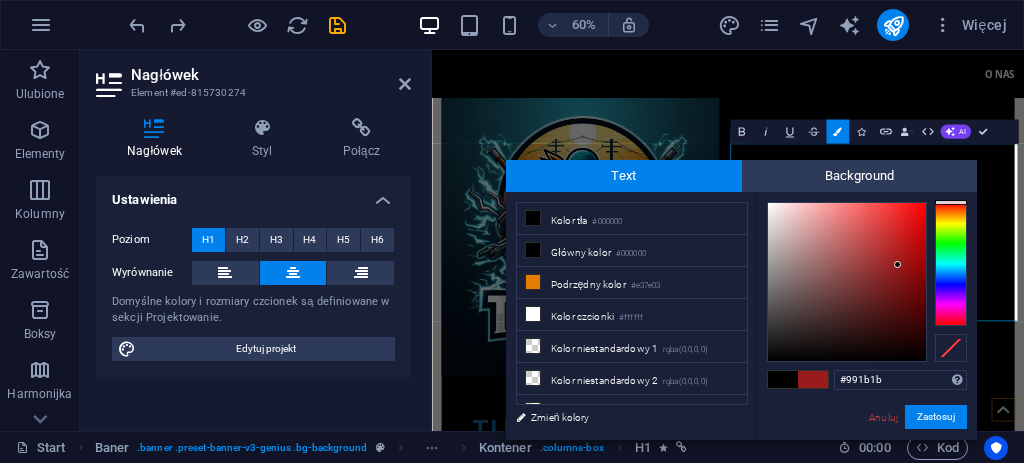 drag, startPoint x: 952, startPoint y: 261, endPoint x: 932, endPoint y: 306, distance: 49.24429 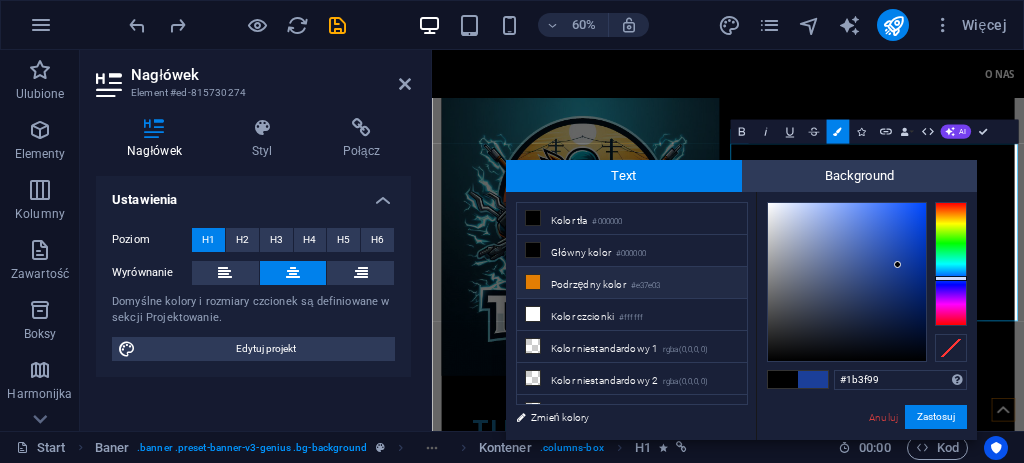 click on "Podrzędny kolor
#e37e03" at bounding box center [632, 283] 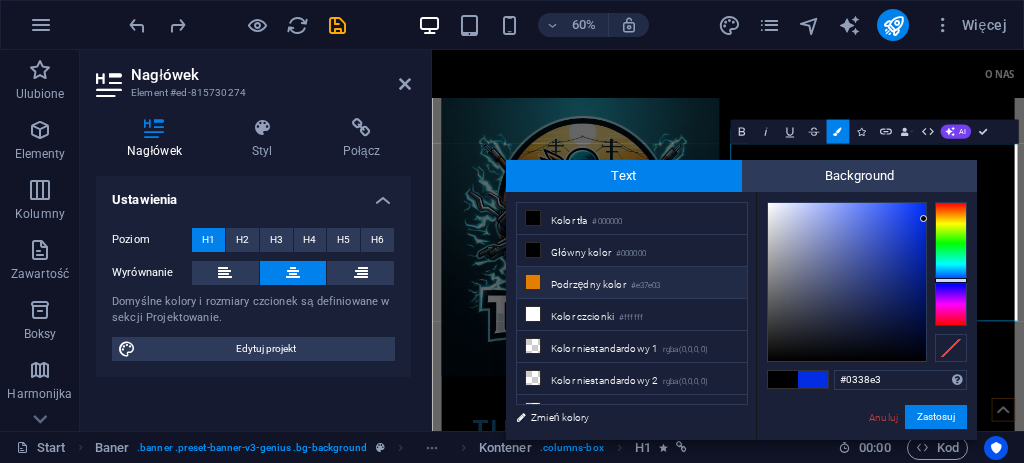 click at bounding box center [533, 282] 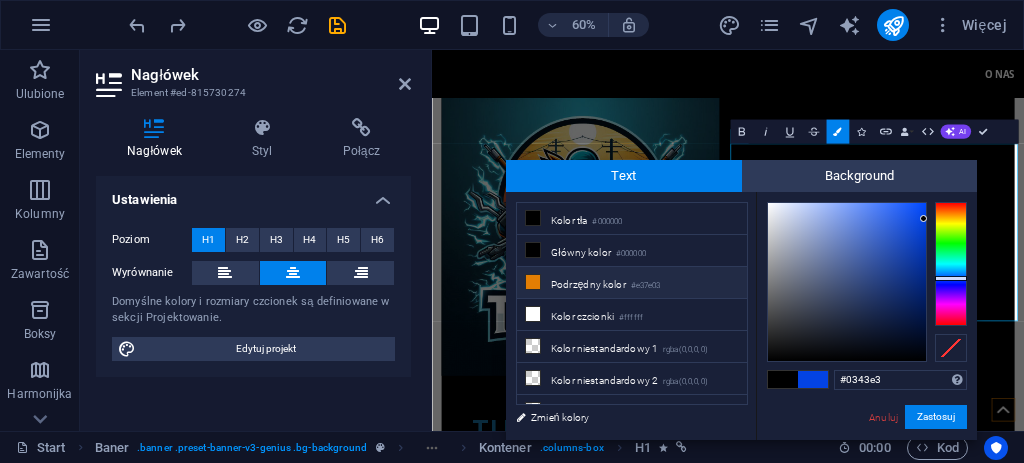 click at bounding box center (533, 282) 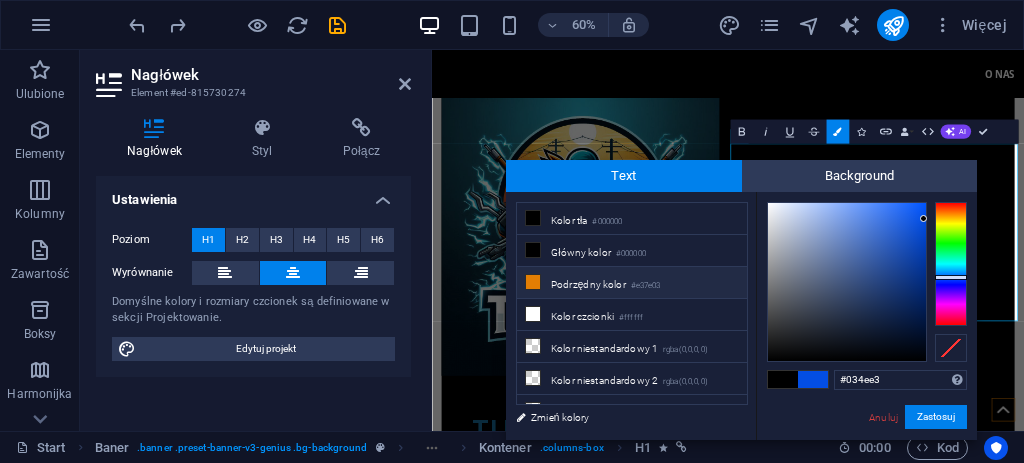 click at bounding box center (533, 282) 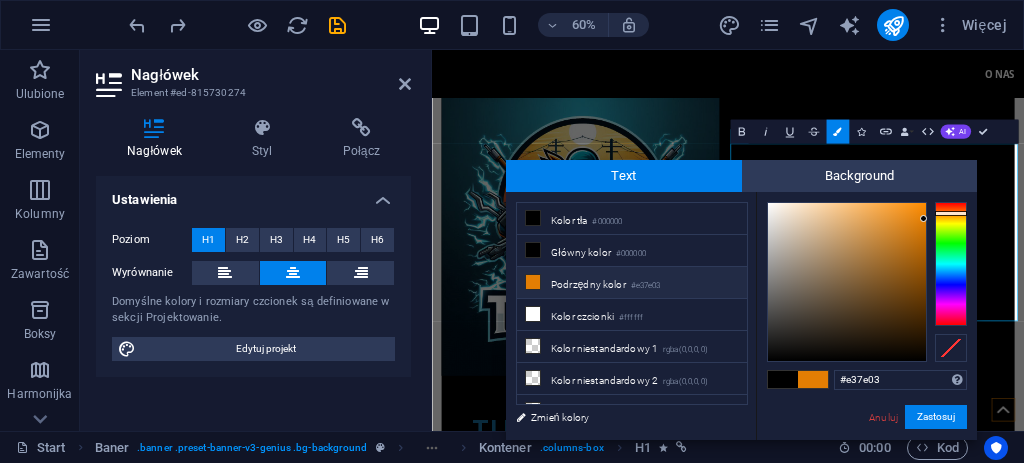 click at bounding box center (533, 282) 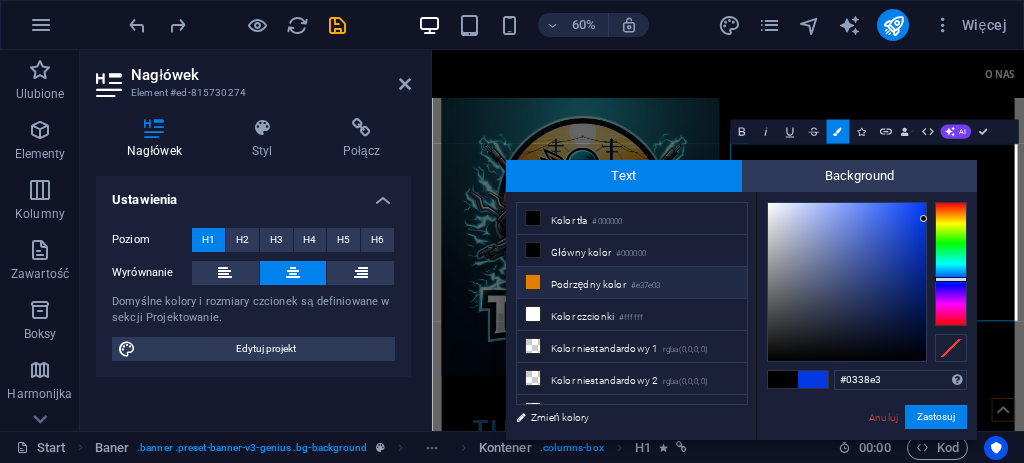 click on "Podrzędny kolor
#e37e03" at bounding box center (632, 283) 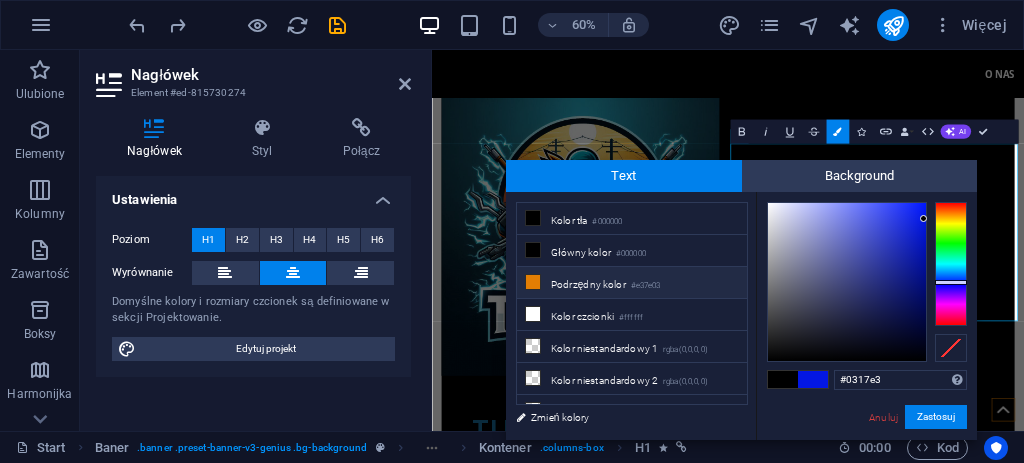 click on "Podrzędny kolor
#e37e03" at bounding box center (632, 283) 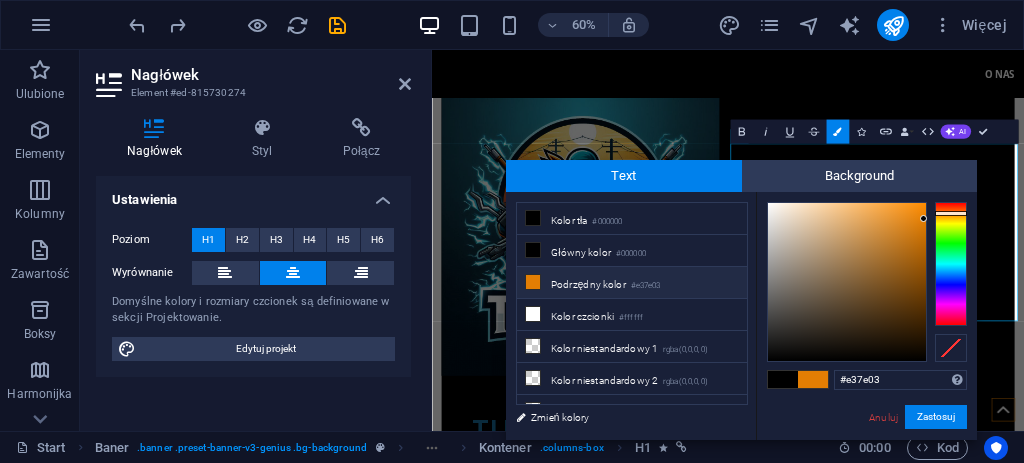 click on "Podrzędny kolor
#e37e03" at bounding box center [632, 283] 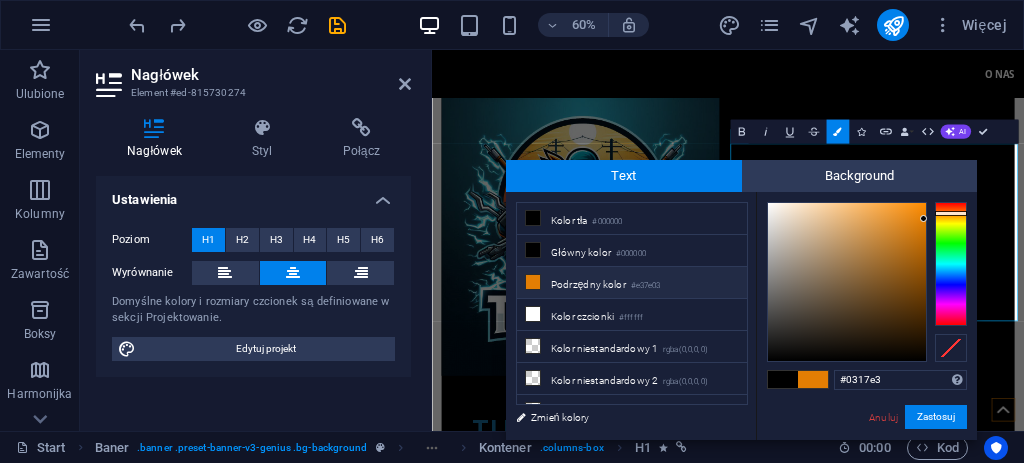 click on "Podrzędny kolor
#e37e03" at bounding box center (632, 283) 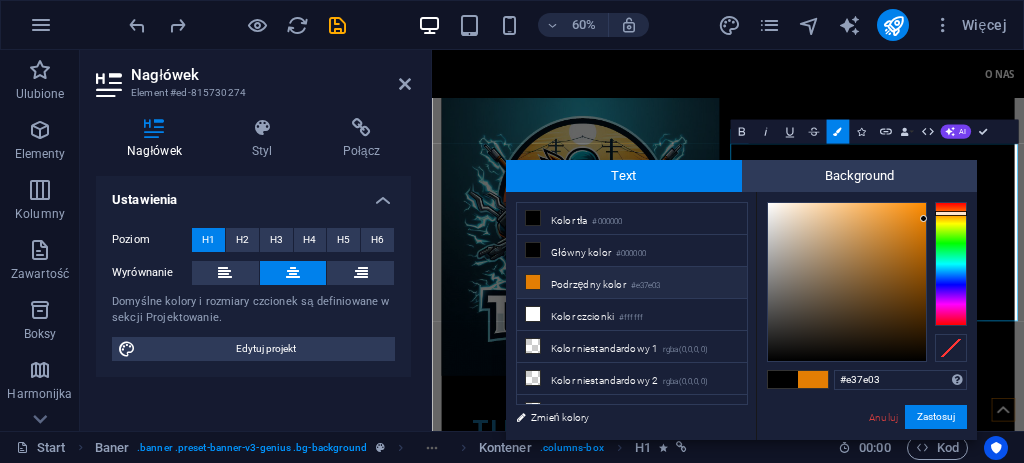 click on "Podrzędny kolor
#e37e03" at bounding box center [632, 283] 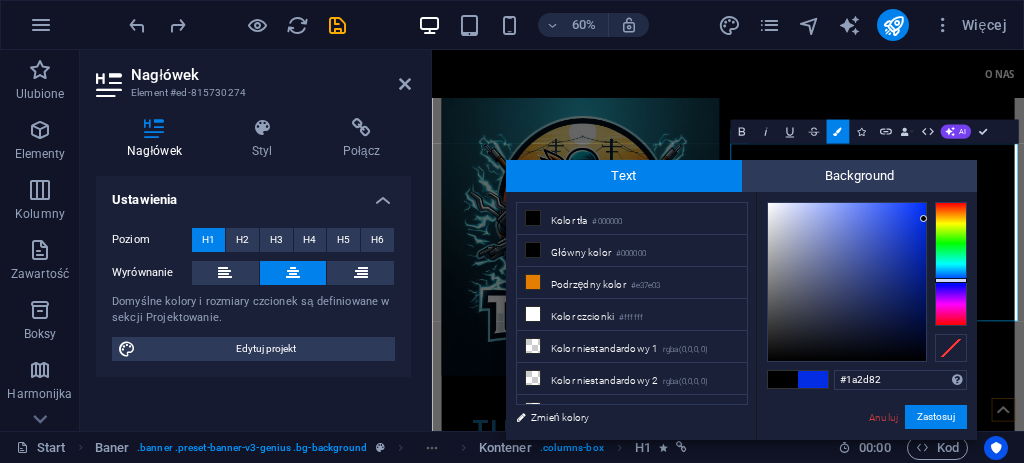 click at bounding box center [847, 282] 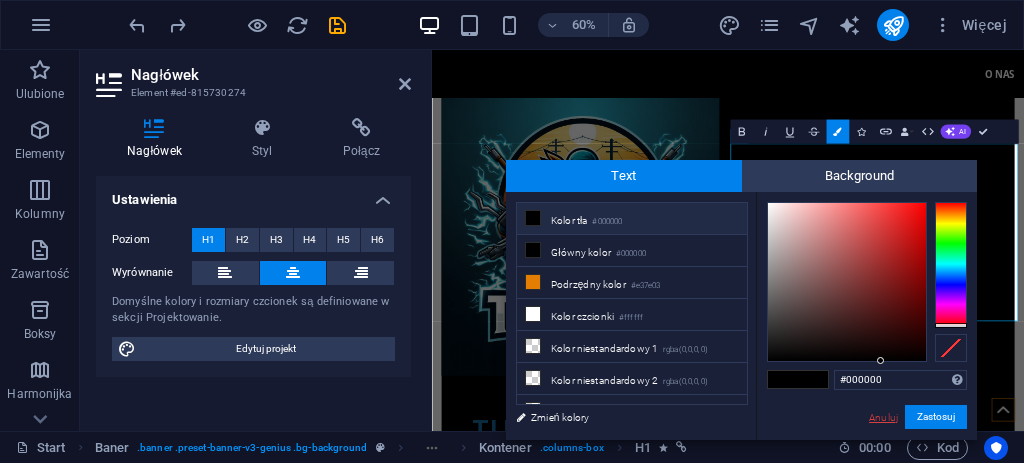 click on "Anuluj" at bounding box center (883, 417) 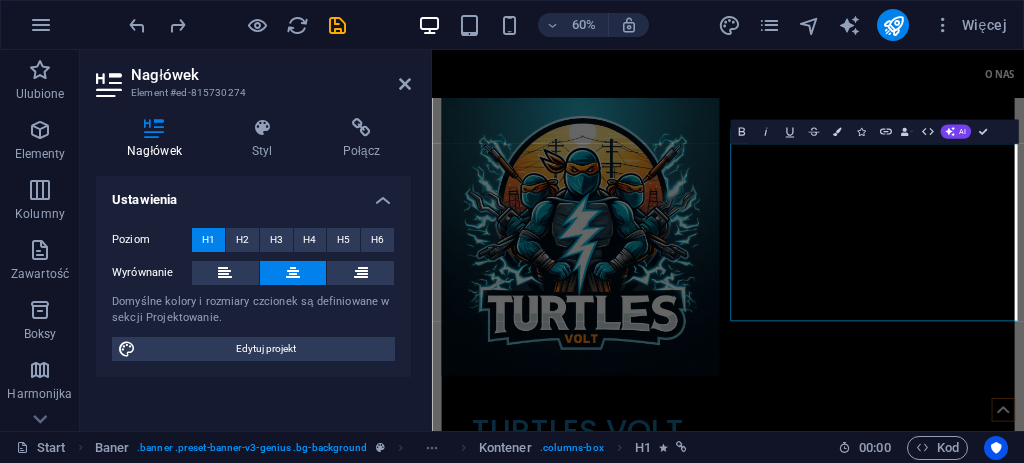 drag, startPoint x: 590, startPoint y: 228, endPoint x: 786, endPoint y: 187, distance: 200.24236 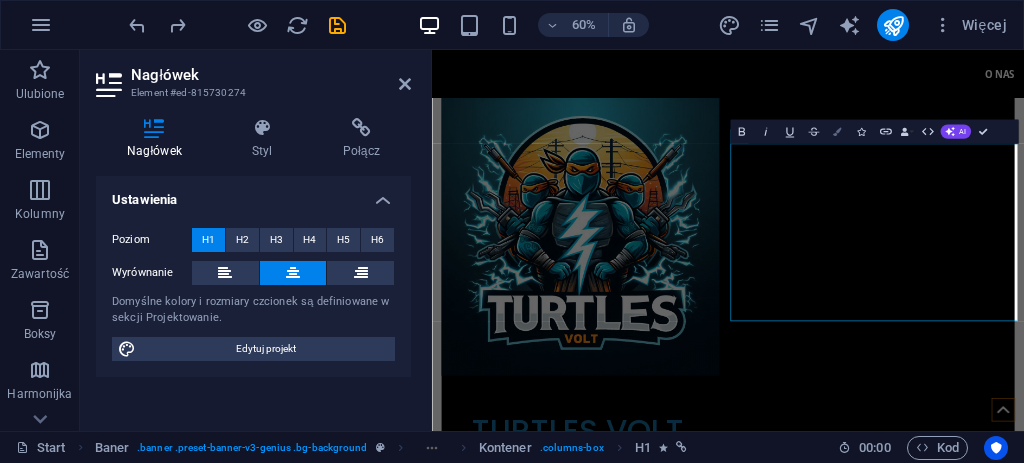 click at bounding box center (837, 132) 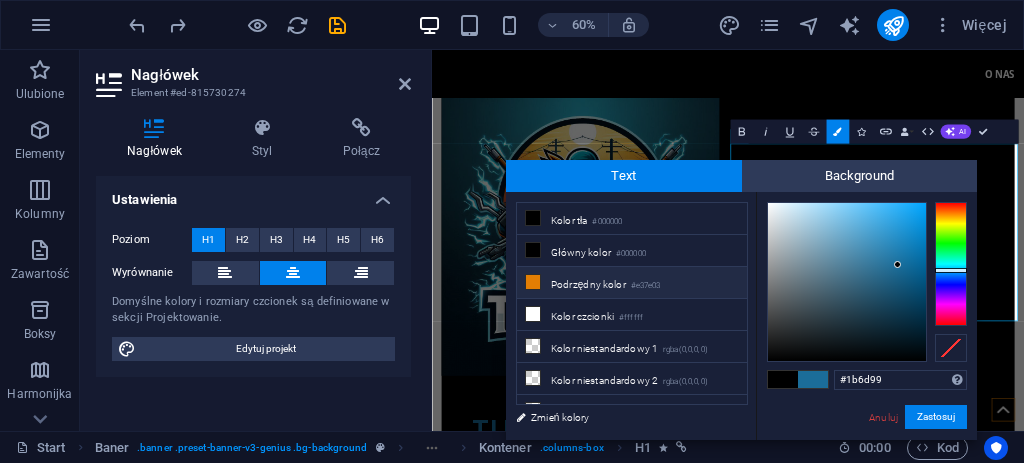 click on "Podrzędny kolor
#e37e03" at bounding box center [632, 283] 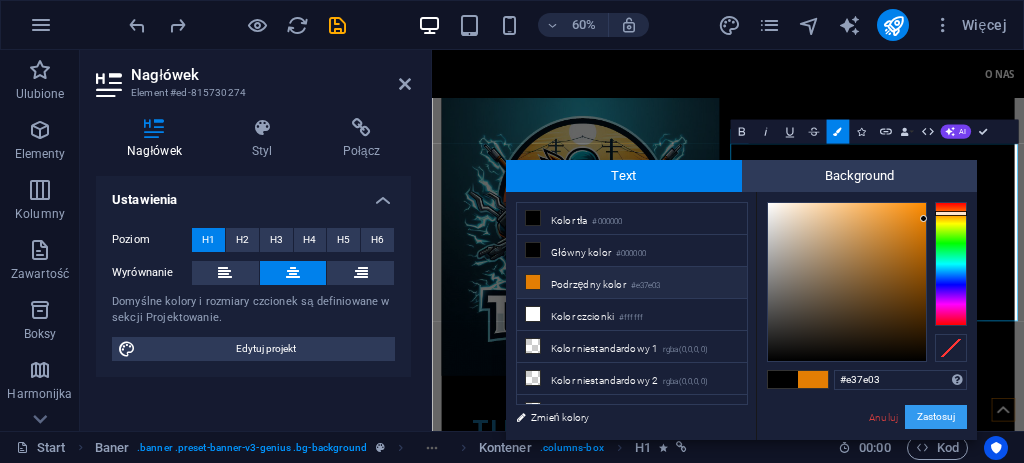 click on "Zastosuj" at bounding box center [936, 417] 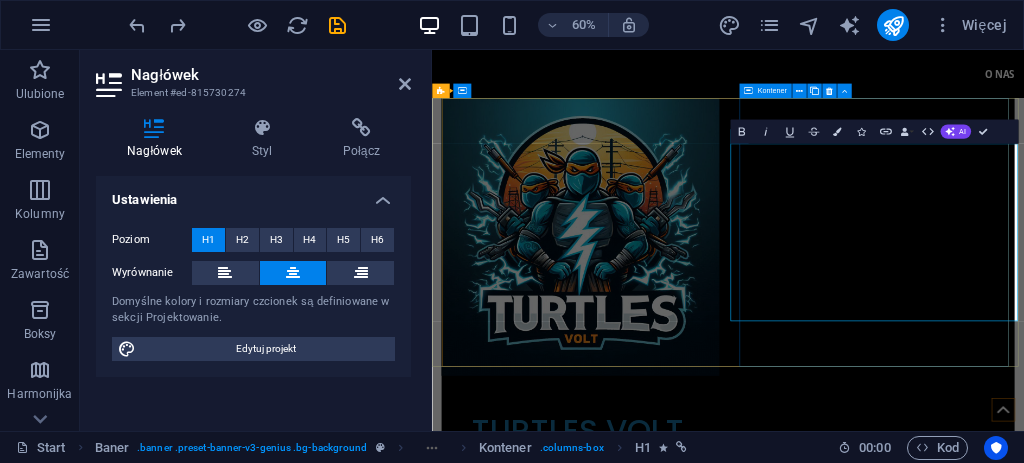 drag, startPoint x: 1167, startPoint y: 517, endPoint x: 1266, endPoint y: 349, distance: 195 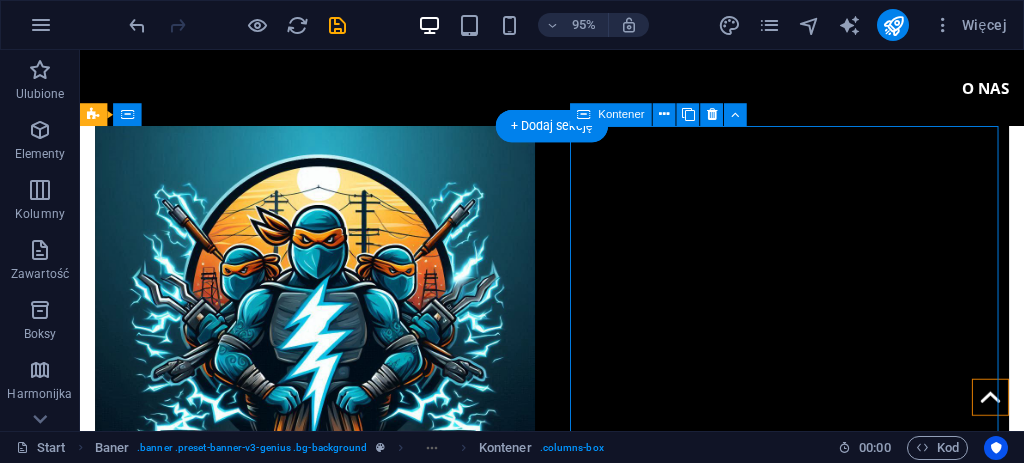 scroll, scrollTop: 2, scrollLeft: 0, axis: vertical 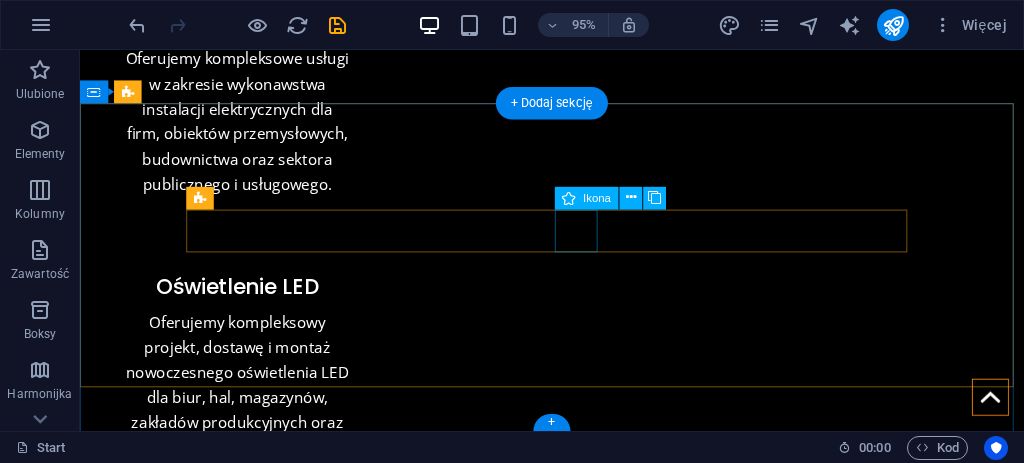 click at bounding box center [577, 1328] 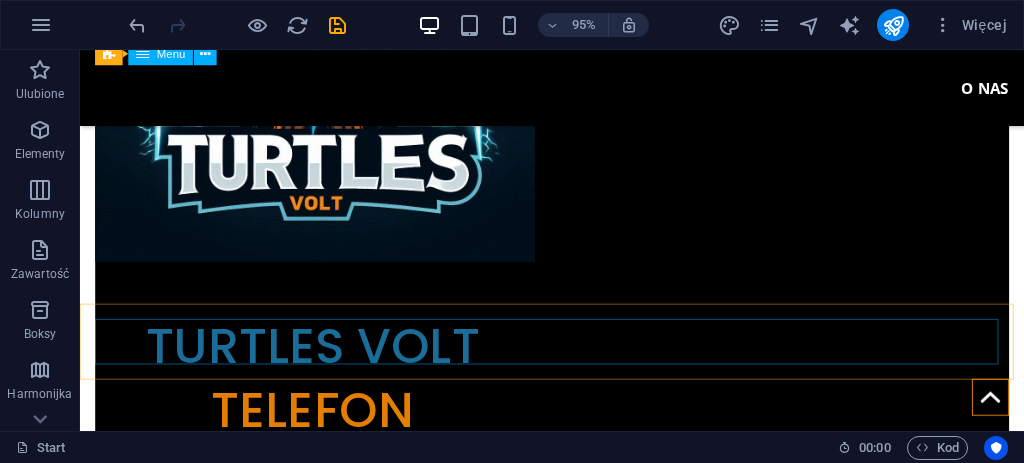 scroll, scrollTop: 205, scrollLeft: 0, axis: vertical 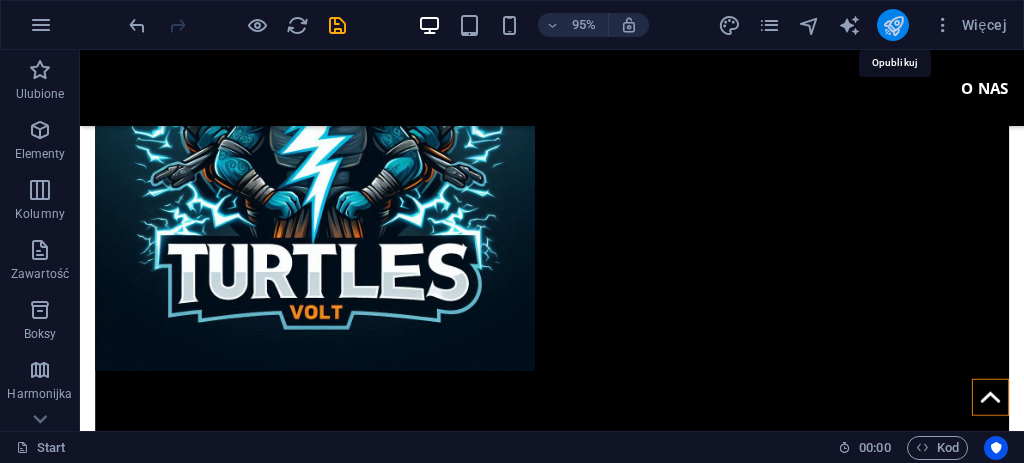 click at bounding box center [893, 25] 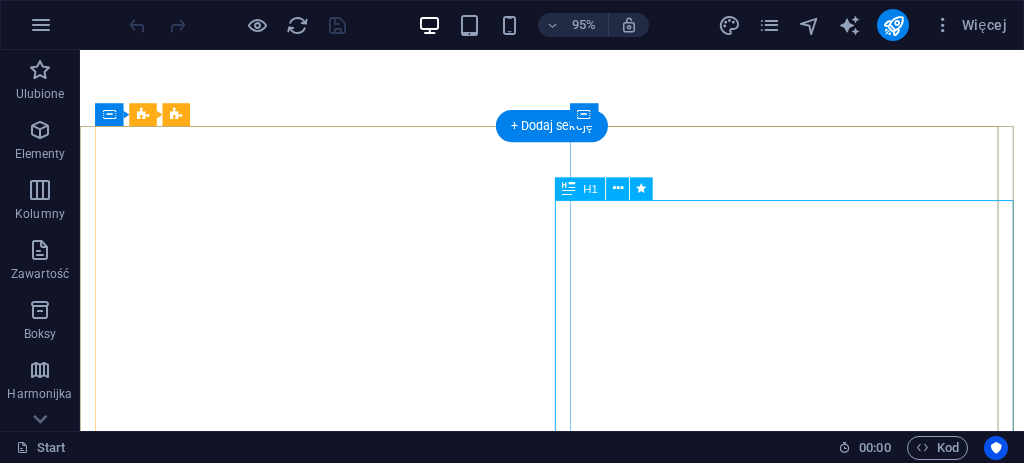 scroll, scrollTop: 0, scrollLeft: 0, axis: both 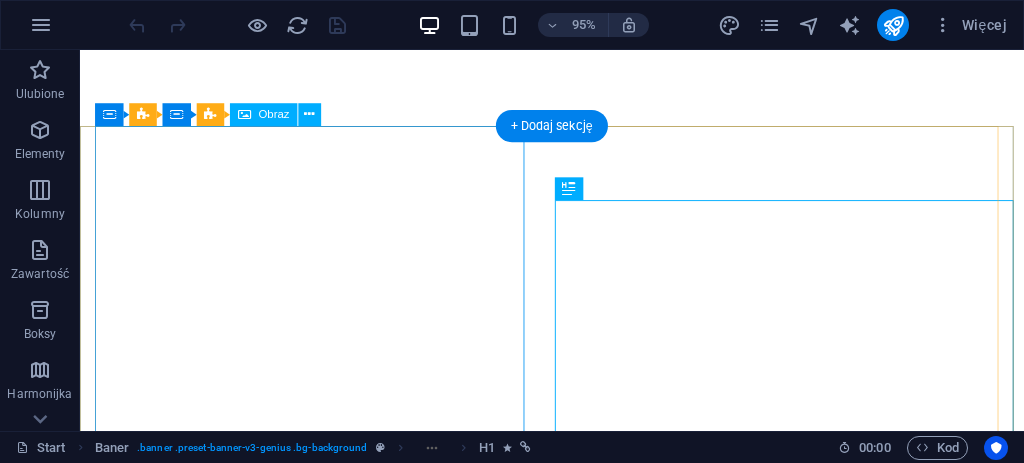 select on "Polish" 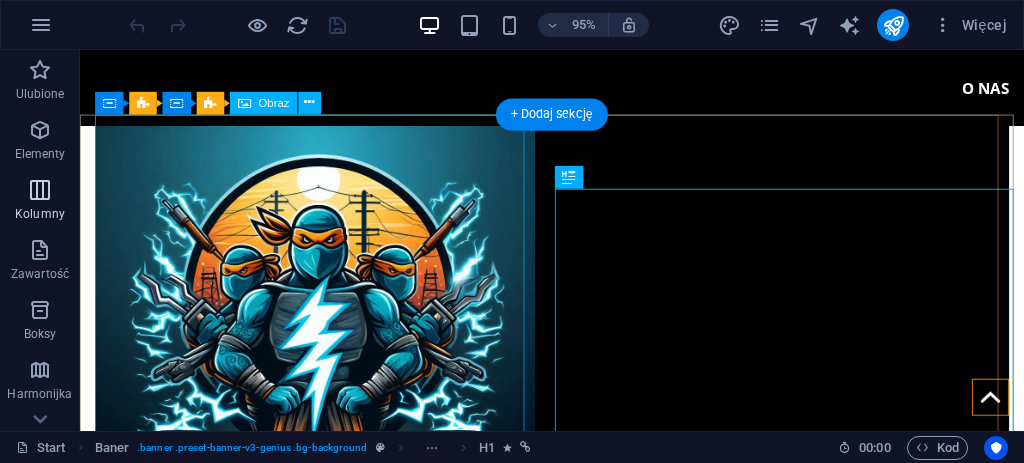 scroll, scrollTop: 357, scrollLeft: 0, axis: vertical 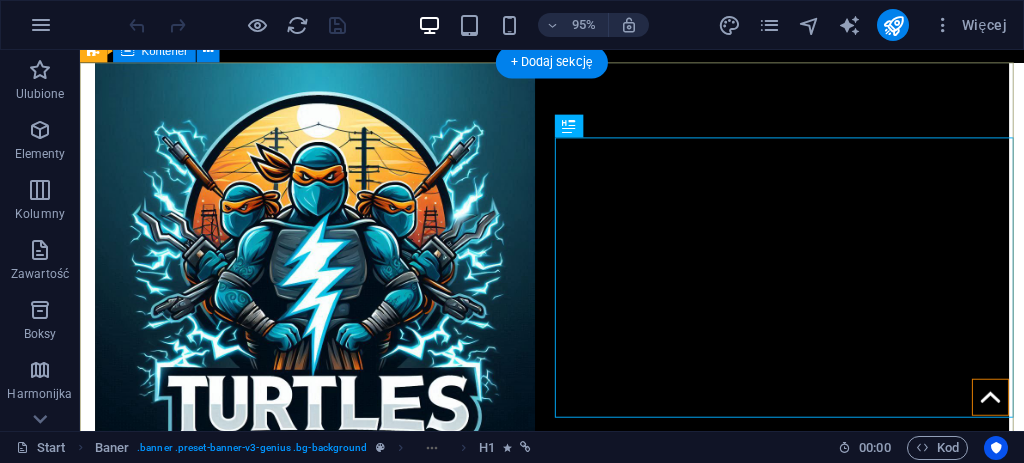 click on "​ TURTLES VOLT TELEFON ALARMOWY  +48 [PHONE]" at bounding box center (577, 461) 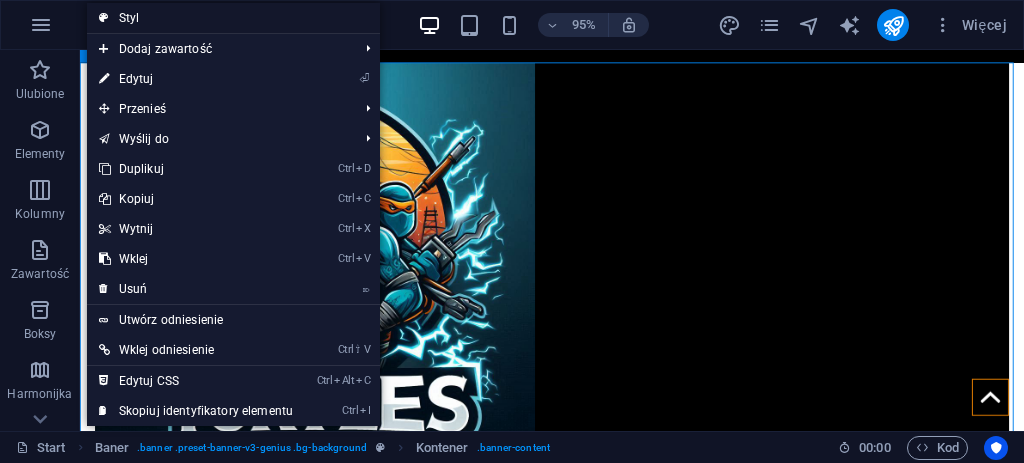 click on "Styl" at bounding box center (233, 18) 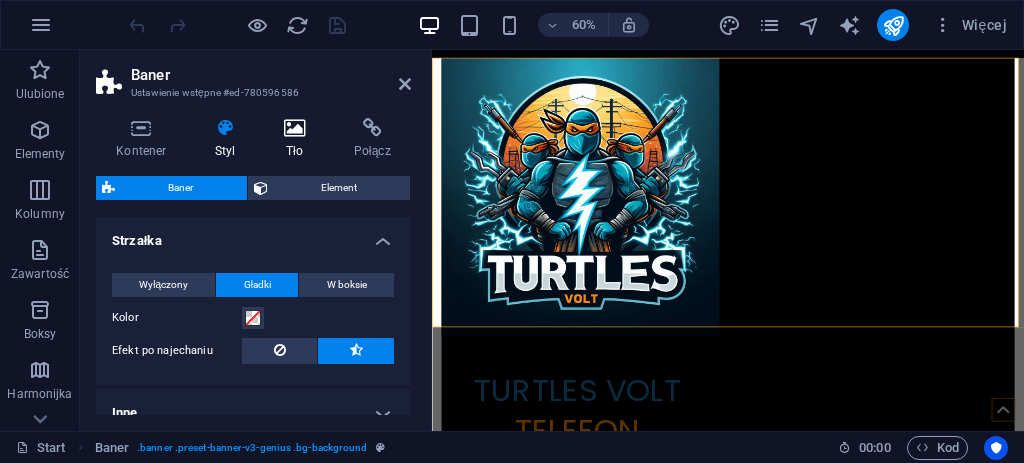 click at bounding box center [295, 128] 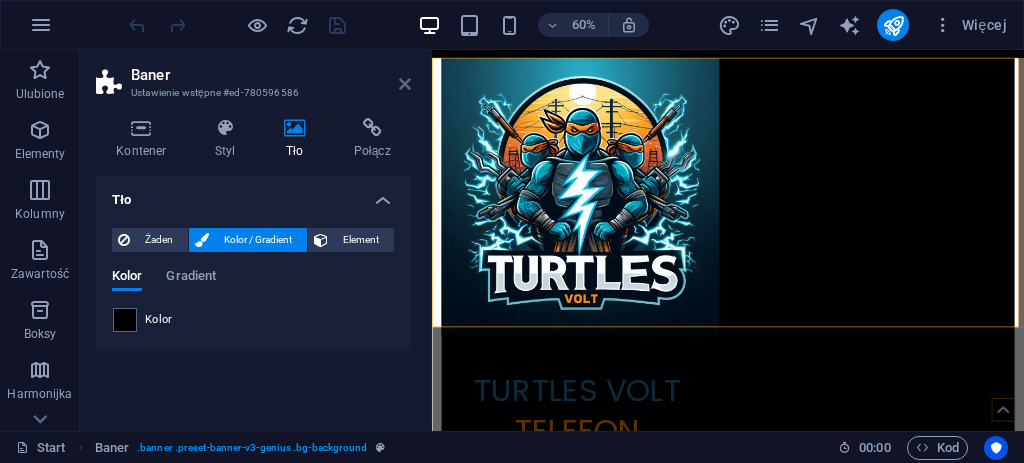 click at bounding box center (405, 84) 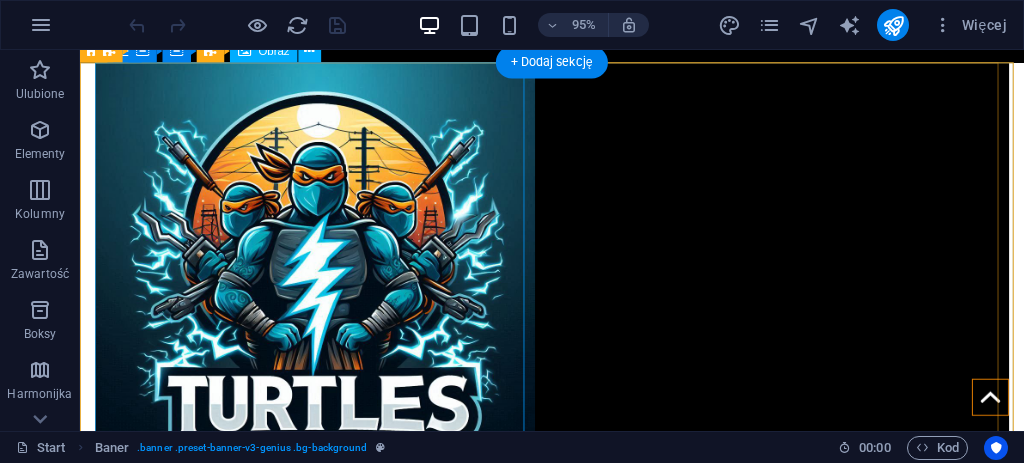 scroll, scrollTop: 0, scrollLeft: 0, axis: both 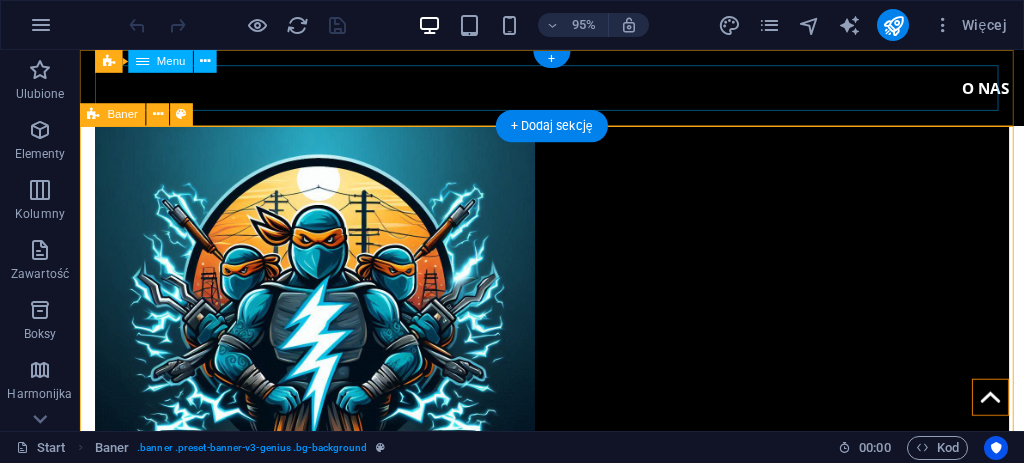 click on "O NAS" at bounding box center (577, 90) 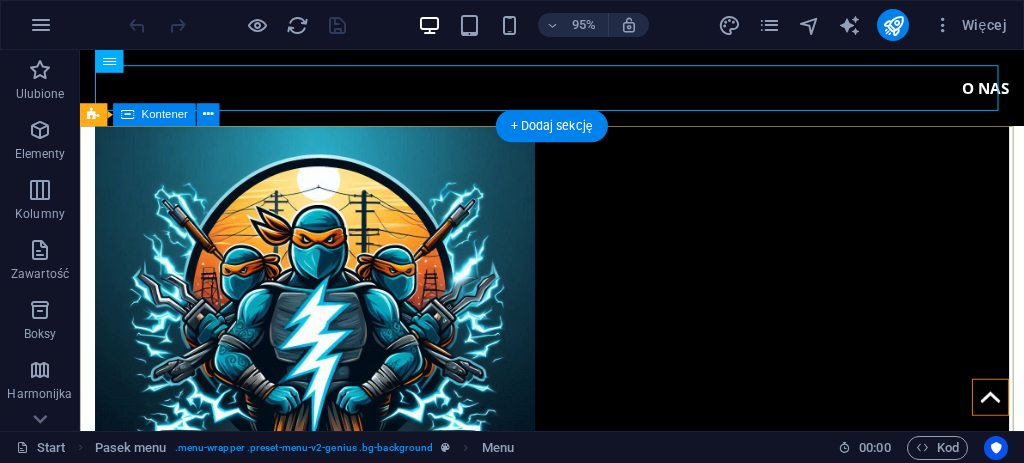 click on "​ TURTLES VOLT TELEFON ALARMOWY  +48 727 499 170" at bounding box center (577, 527) 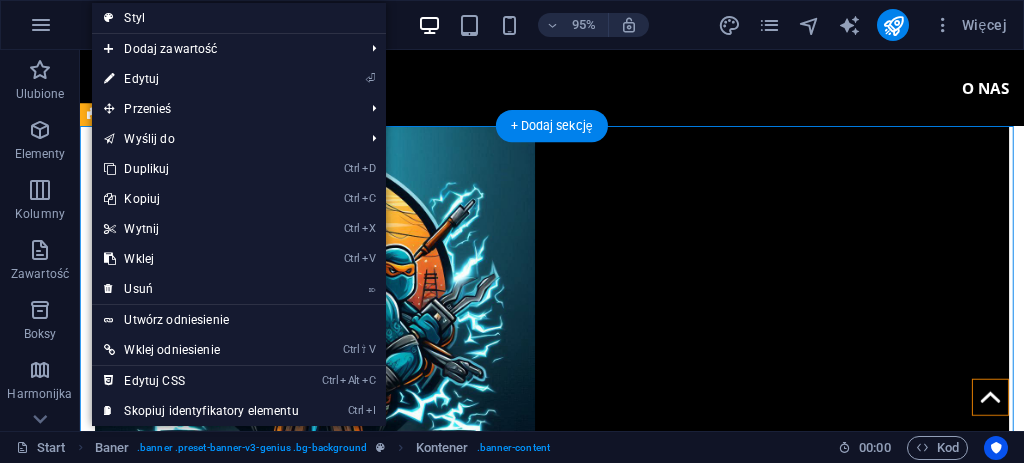 click on "​ TURTLES VOLT TELEFON ALARMOWY  +48 727 499 170" at bounding box center [577, 527] 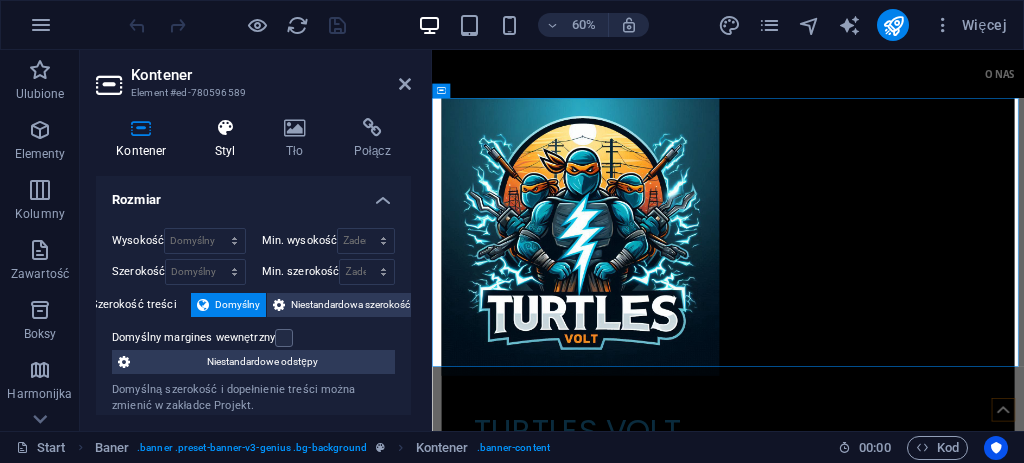 click on "Styl" at bounding box center [229, 139] 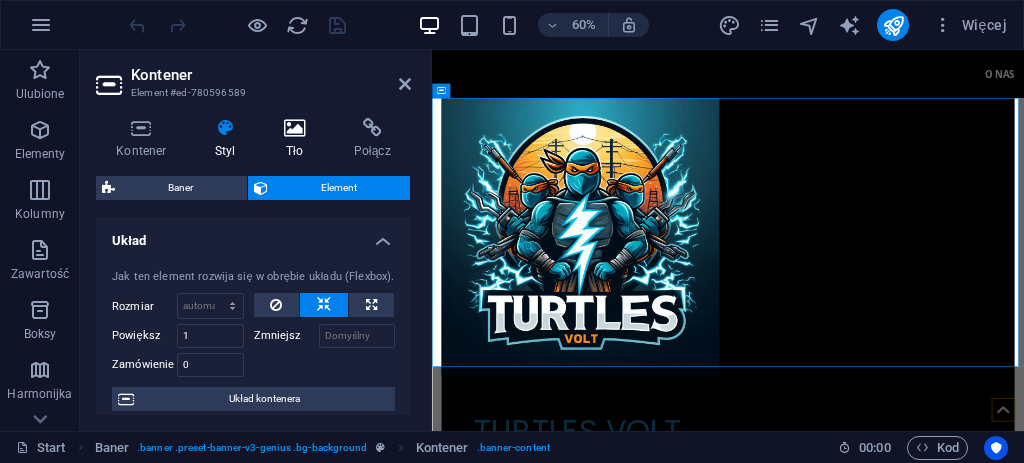 click at bounding box center [295, 128] 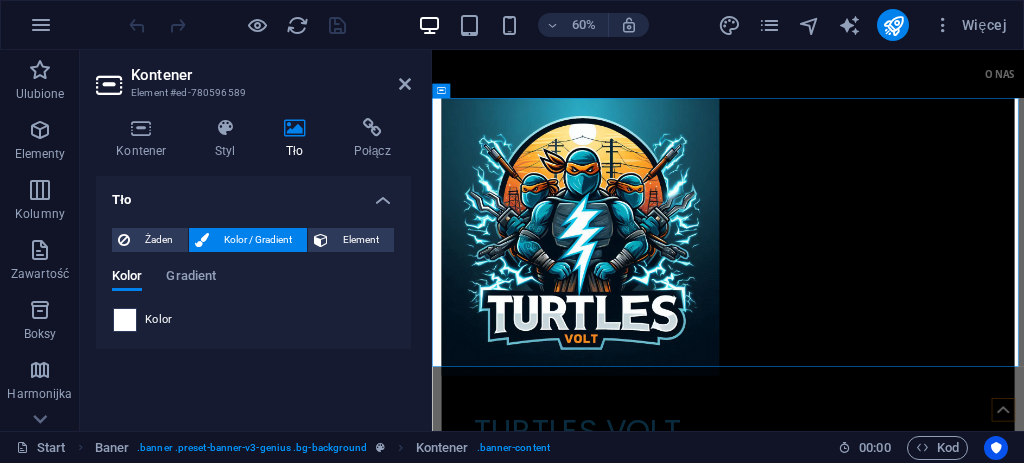 click at bounding box center [125, 320] 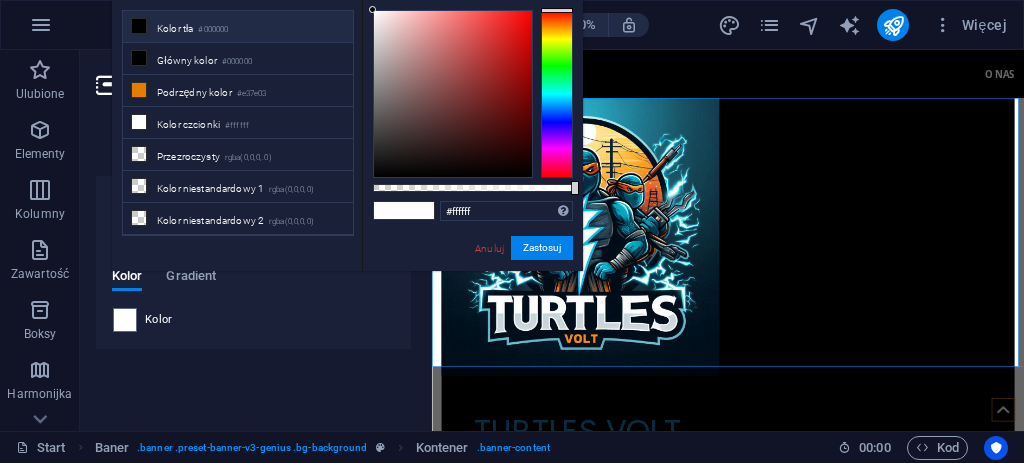 click on "Kolor tła
#000000" at bounding box center [238, 27] 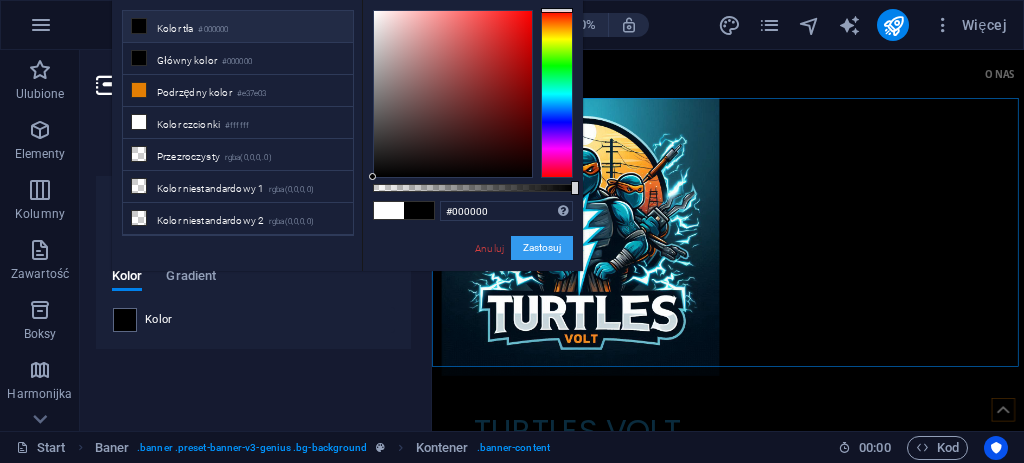 click on "Zastosuj" at bounding box center (542, 248) 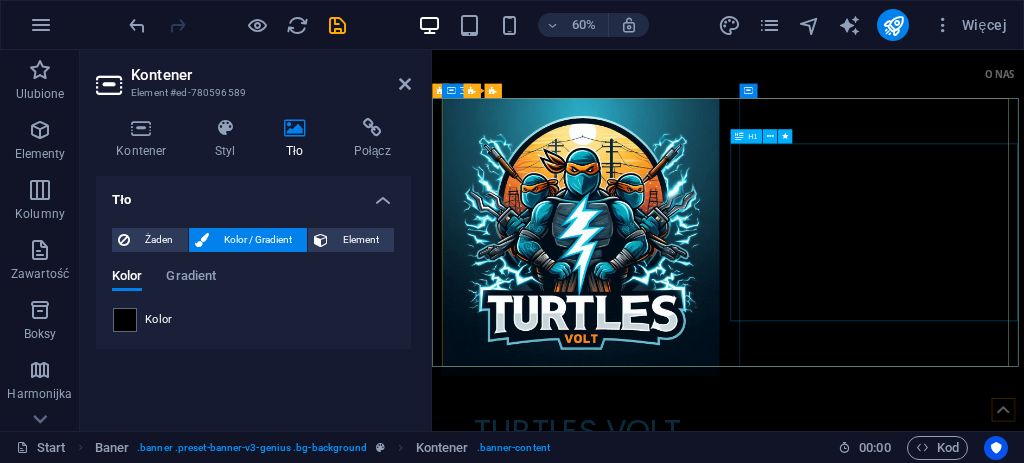 scroll, scrollTop: 2, scrollLeft: 0, axis: vertical 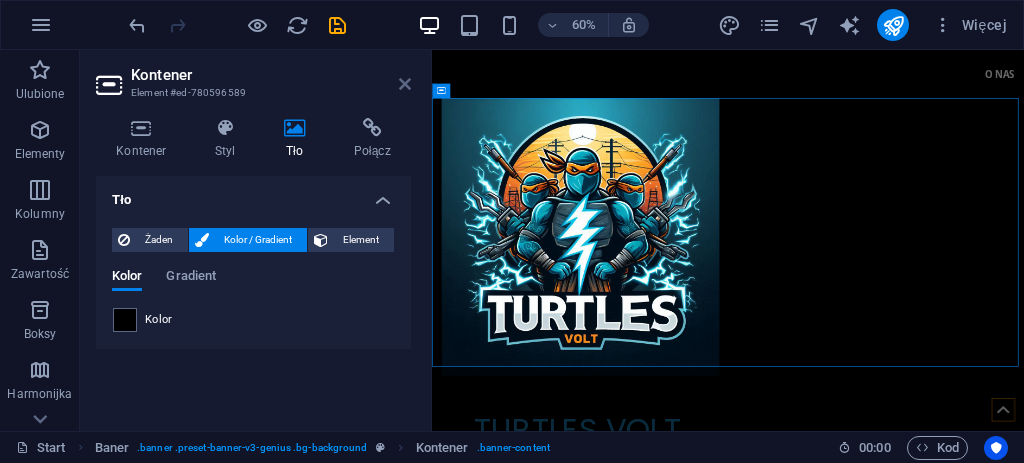 click at bounding box center [405, 84] 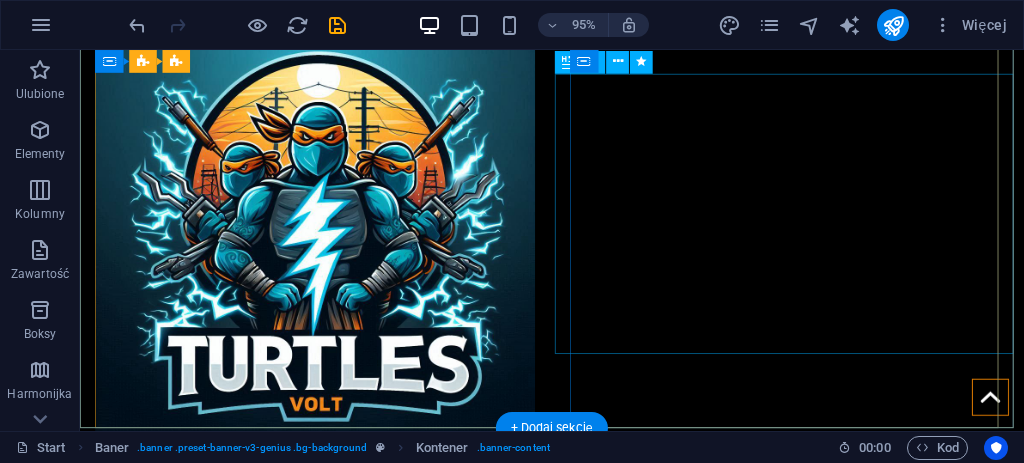 scroll, scrollTop: 133, scrollLeft: 0, axis: vertical 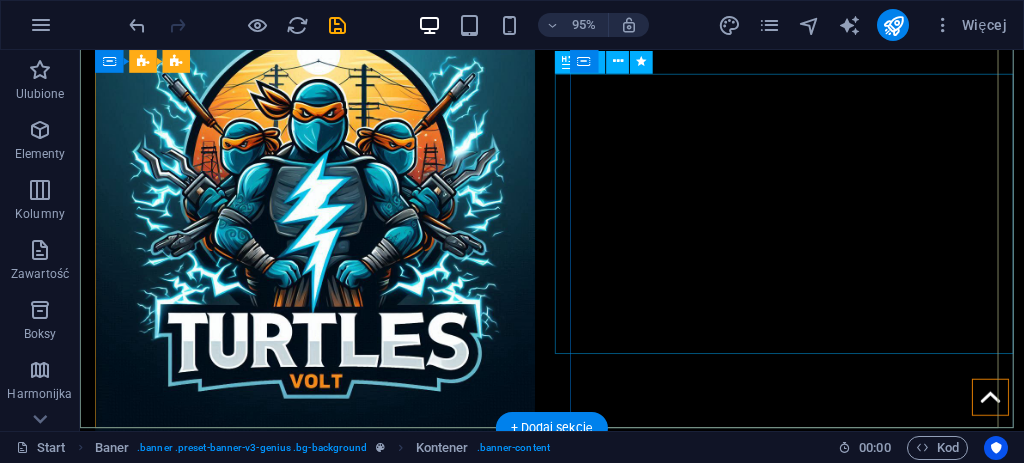 click on "​ TURTLES VOLT TELEFON ALARMOWY  +48 727 499 170" at bounding box center (324, 637) 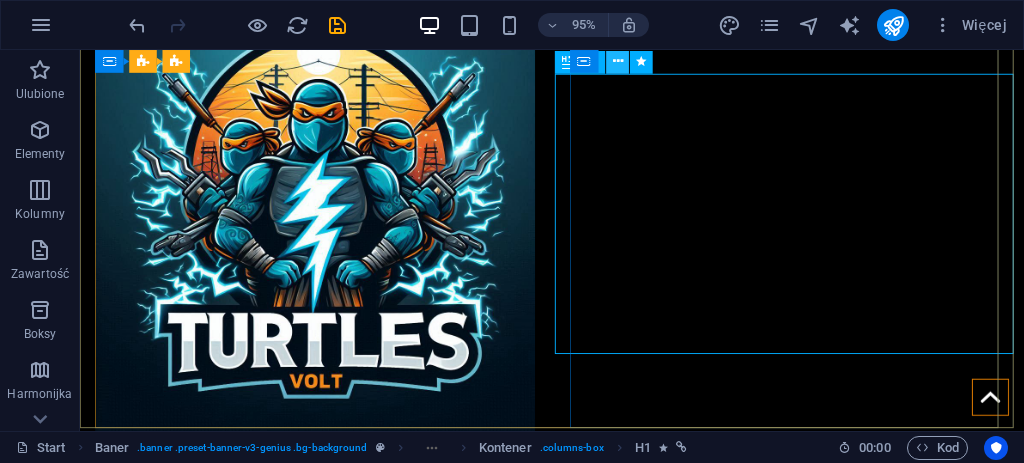 click at bounding box center [618, 62] 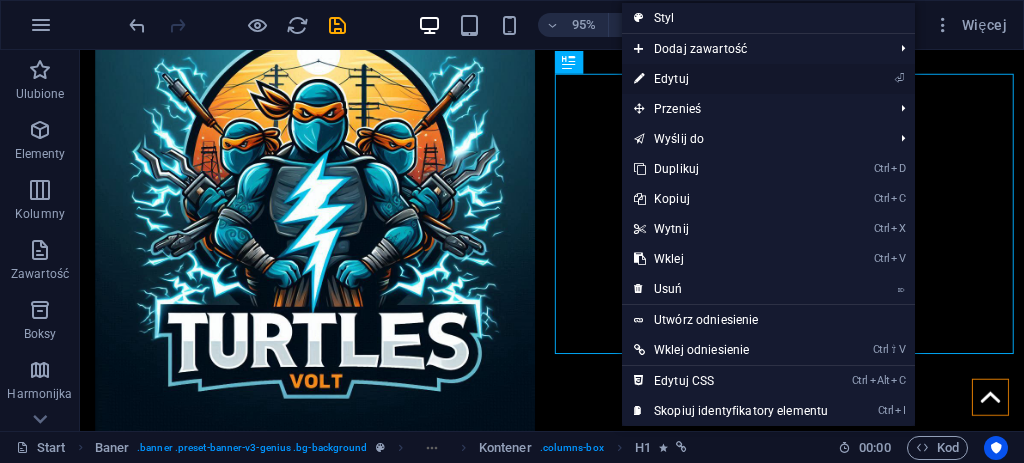 click on "⏎  Edytuj" at bounding box center [731, 79] 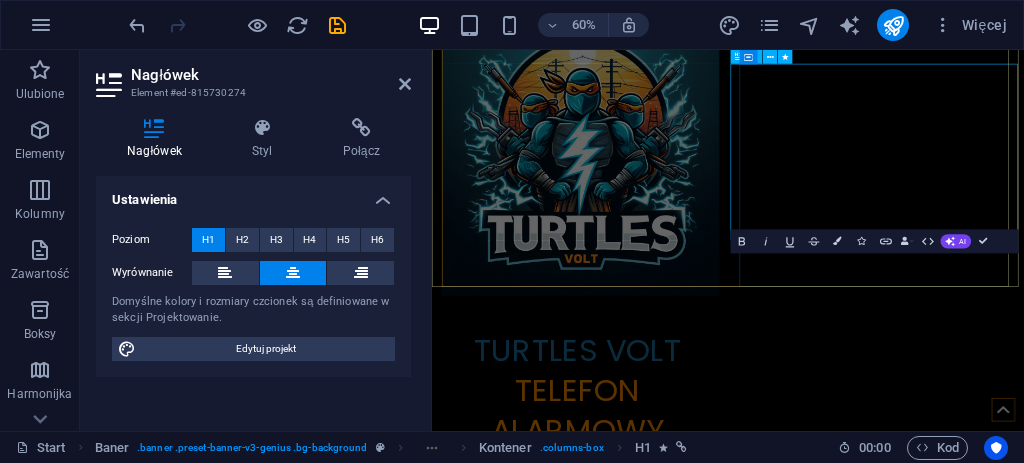 click on "TELEFON ALARMOWY  +48 727 499 170" at bounding box center [675, 684] 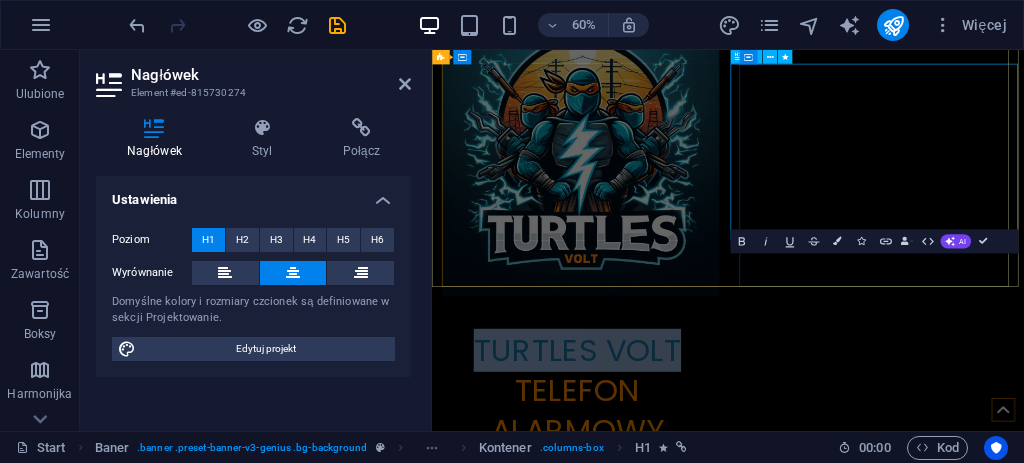 drag, startPoint x: 999, startPoint y: 130, endPoint x: 1335, endPoint y: 137, distance: 336.0729 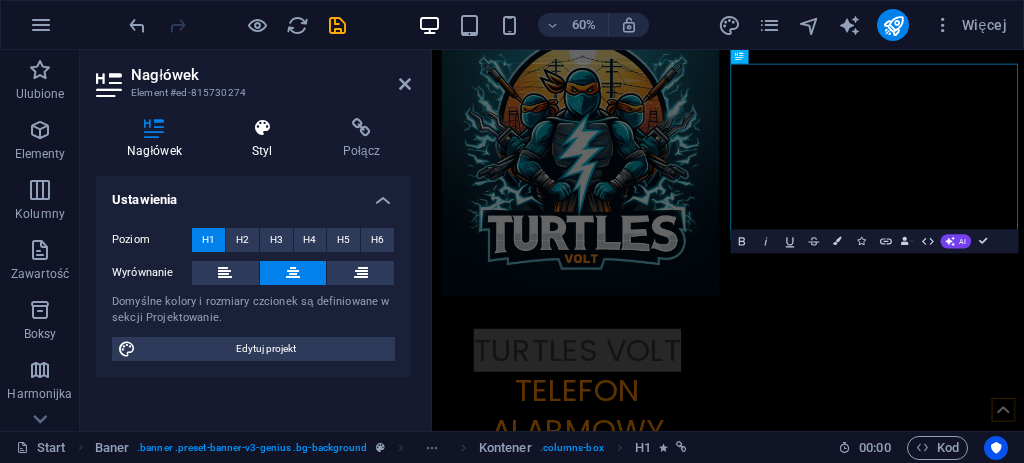 click at bounding box center [262, 128] 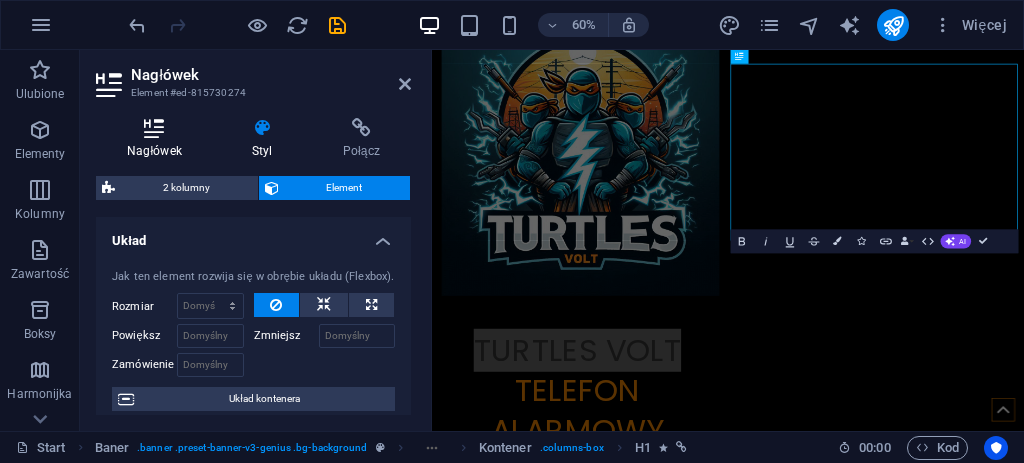 click on "Nagłówek" at bounding box center (158, 139) 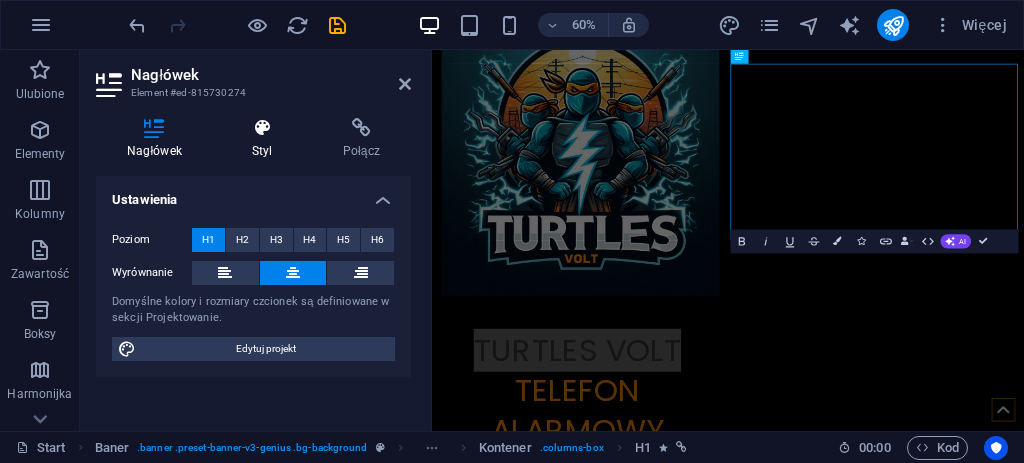 click at bounding box center (262, 128) 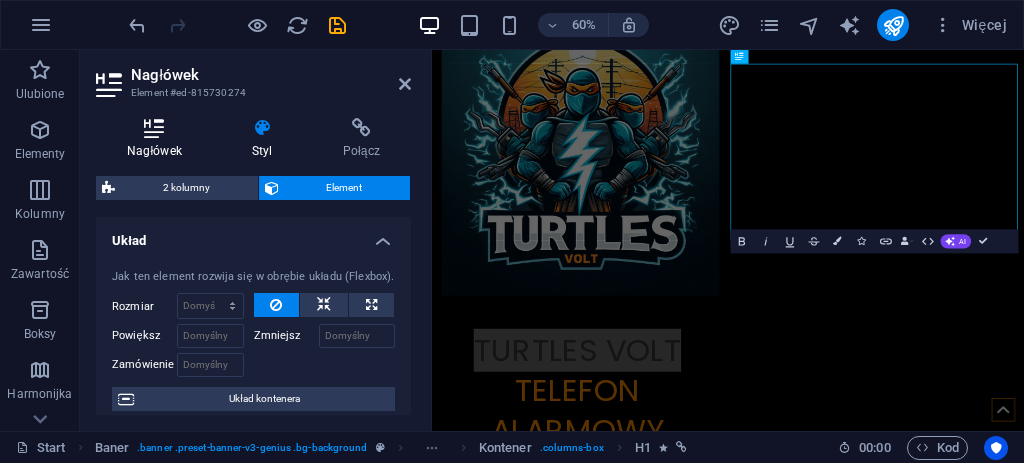 click at bounding box center [154, 128] 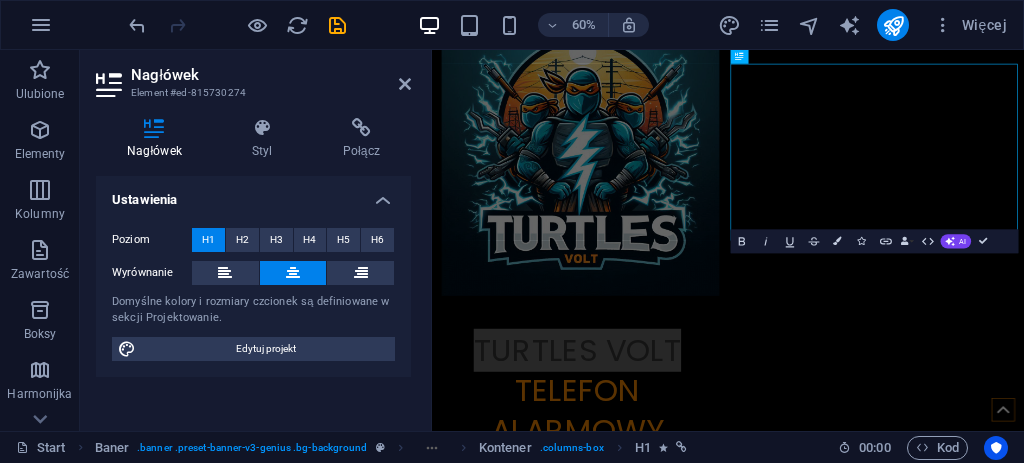 click on "Nagłówek Element #ed-815730274" at bounding box center (253, 76) 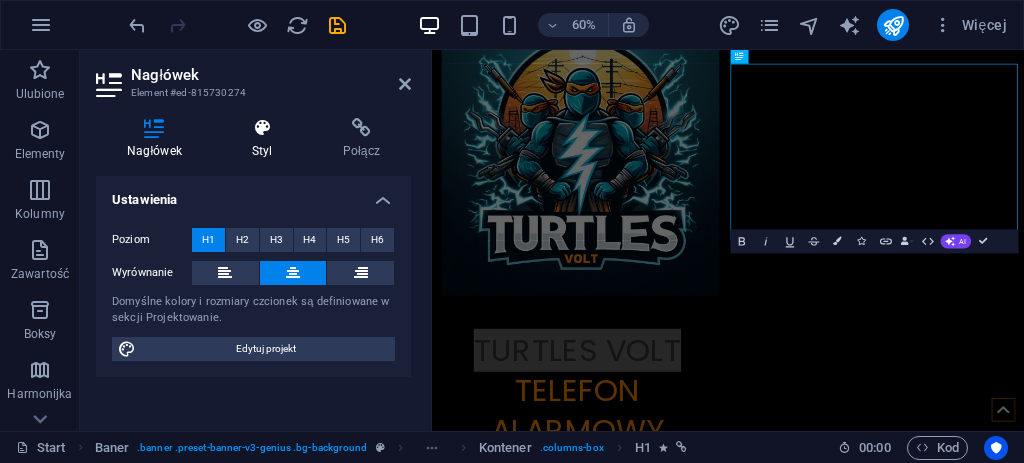 click on "Styl" at bounding box center (266, 139) 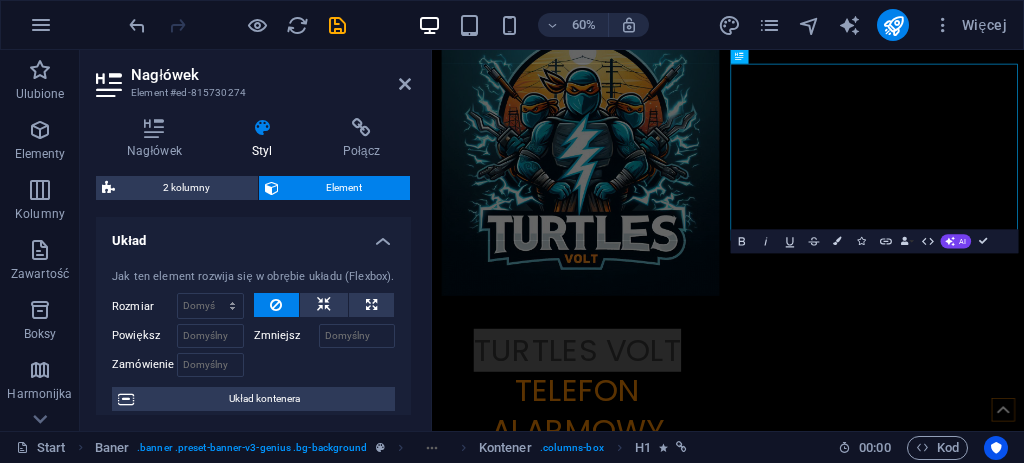 click on "Nagłówek Element #ed-815730274" at bounding box center (253, 76) 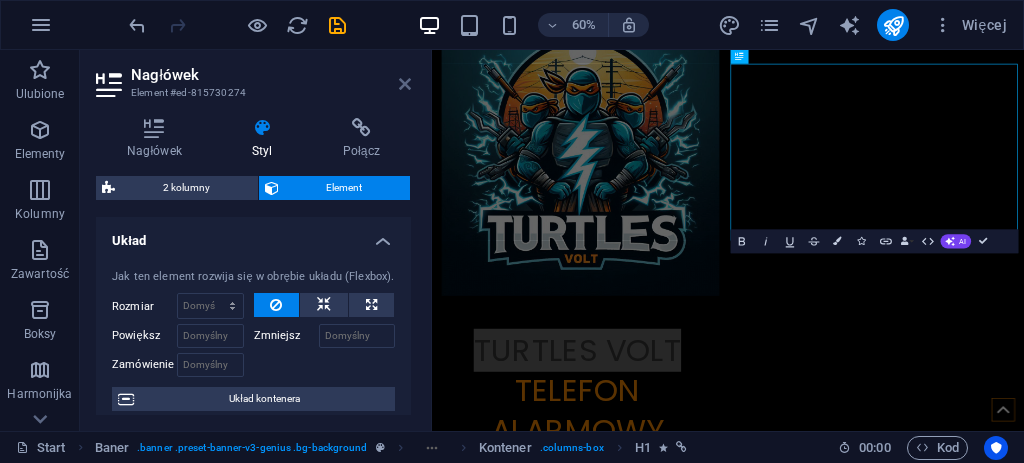 click at bounding box center [405, 84] 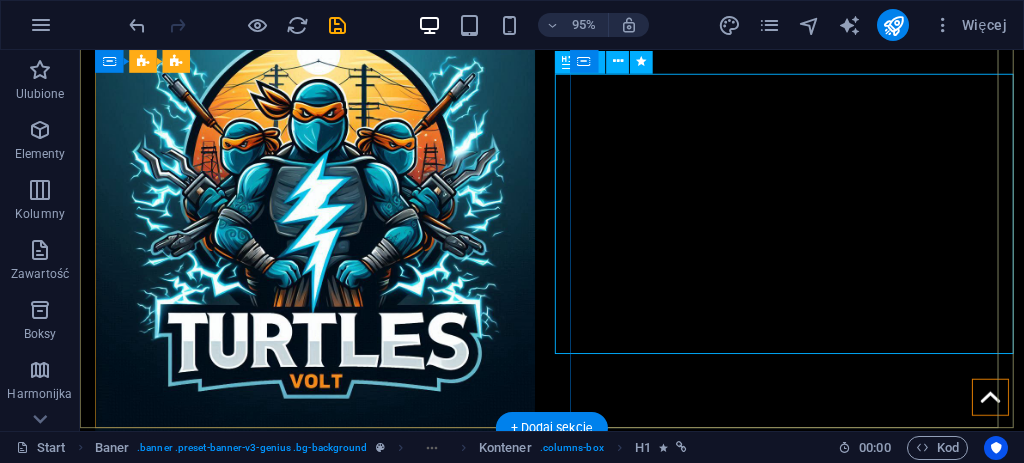 click on "​ TURTLES VOLT TELEFON ALARMOWY  +48 727 499 170" at bounding box center (324, 637) 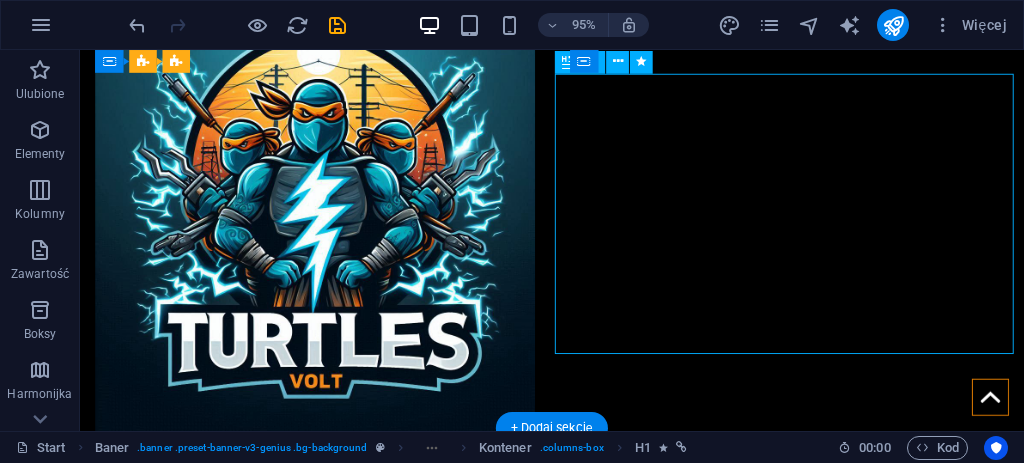 drag, startPoint x: 653, startPoint y: 137, endPoint x: 900, endPoint y: 128, distance: 247.16391 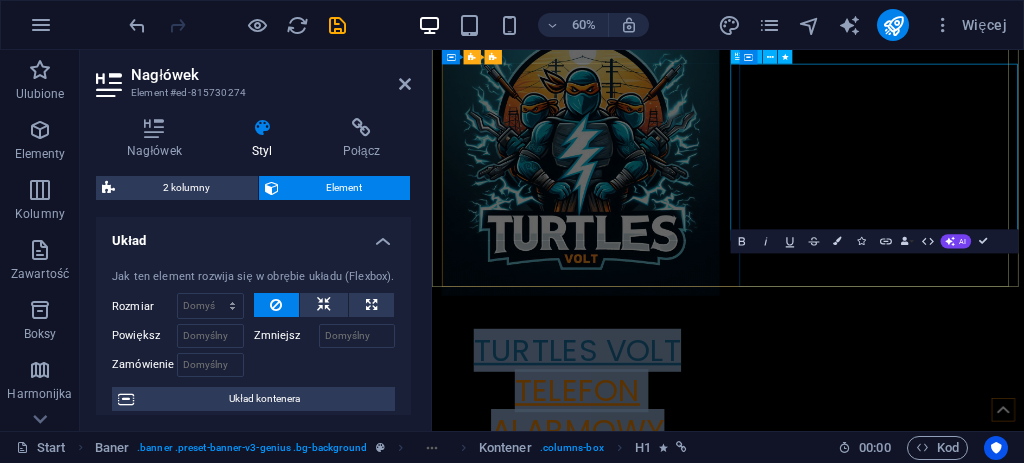 click on "TELEFON ALARMOWY  +48 727 499 170" at bounding box center [675, 684] 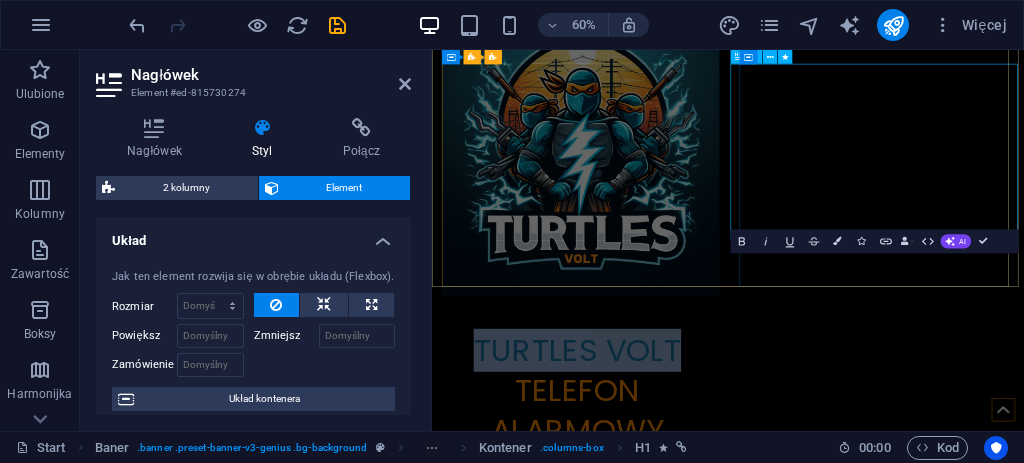 drag, startPoint x: 1000, startPoint y: 125, endPoint x: 1366, endPoint y: 138, distance: 366.2308 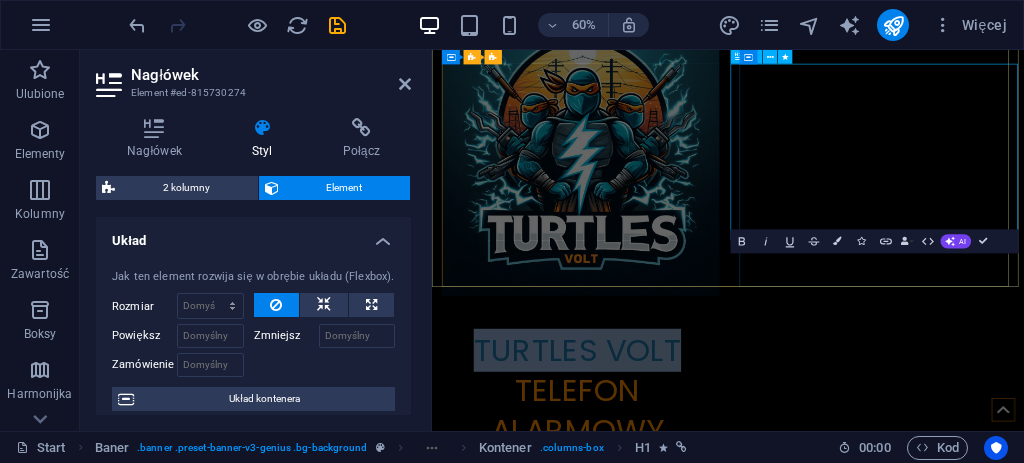 click on "TURTLES VOLT TELEFON ALARMOWY  +48 727 499 170" at bounding box center [674, 652] 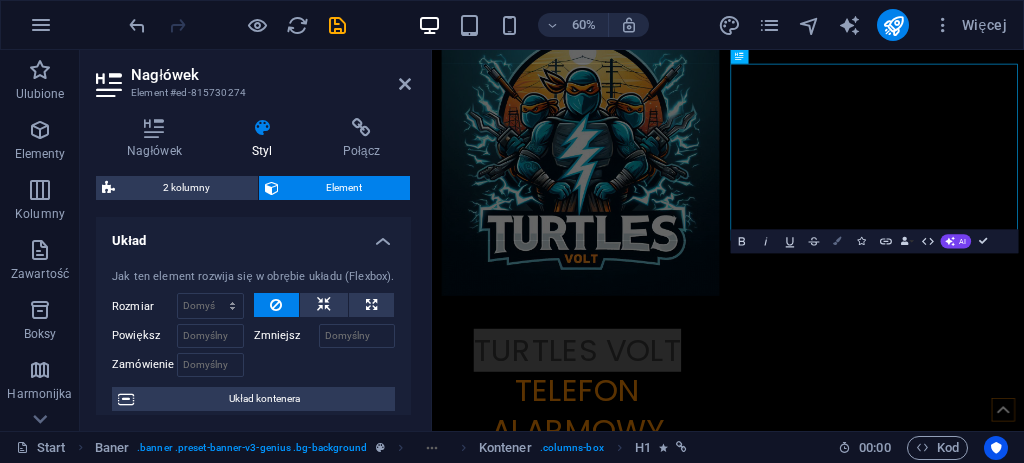 click on "Colors" at bounding box center (837, 241) 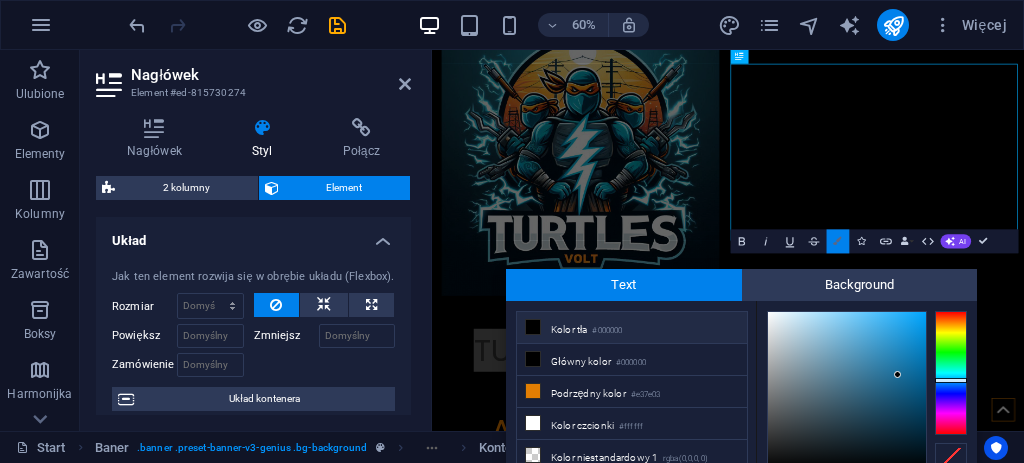 scroll, scrollTop: 86, scrollLeft: 0, axis: vertical 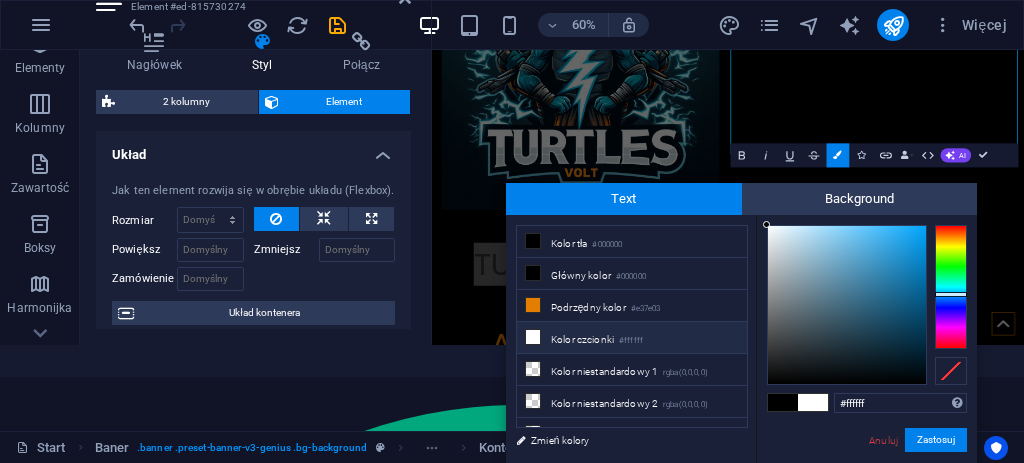 drag, startPoint x: 779, startPoint y: 236, endPoint x: 803, endPoint y: 351, distance: 117.47766 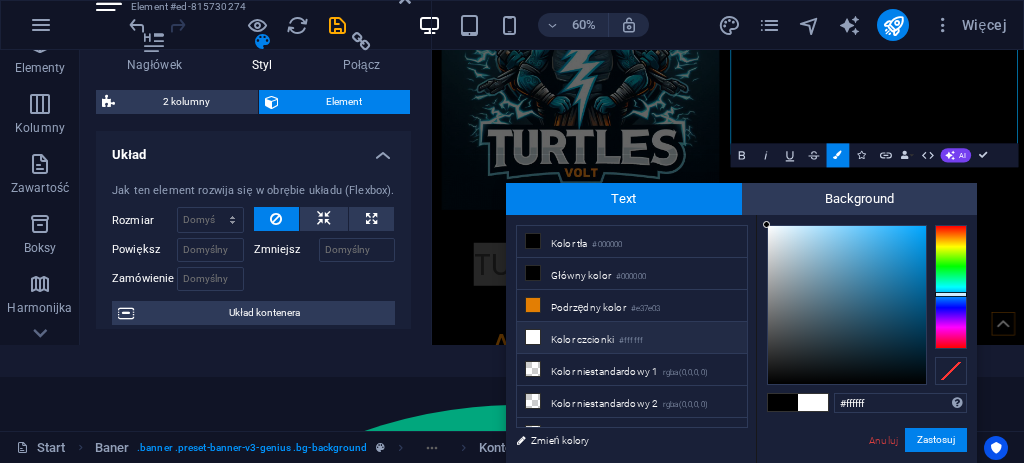 click on "Text
Background
less
Kolor tła
#000000
Główny kolor
#000000
Podrzędny kolor" at bounding box center [741, 323] 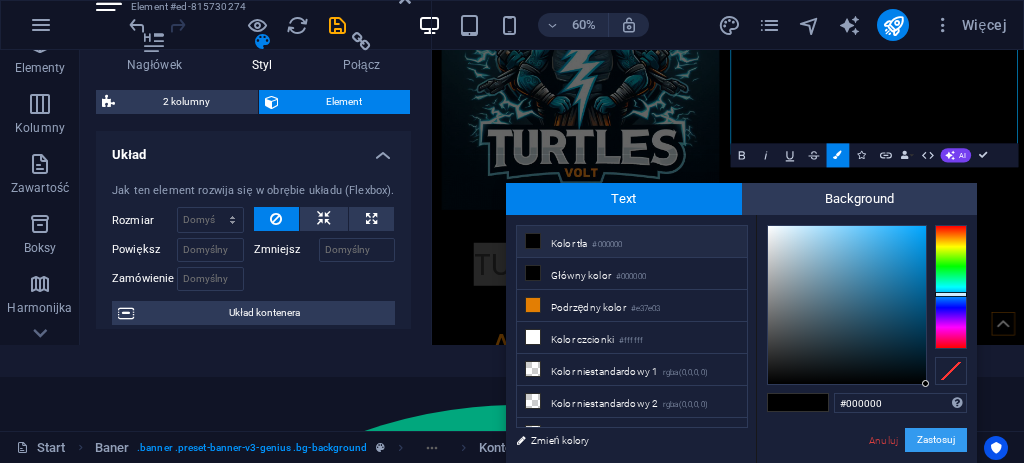 click on "Zastosuj" at bounding box center (936, 440) 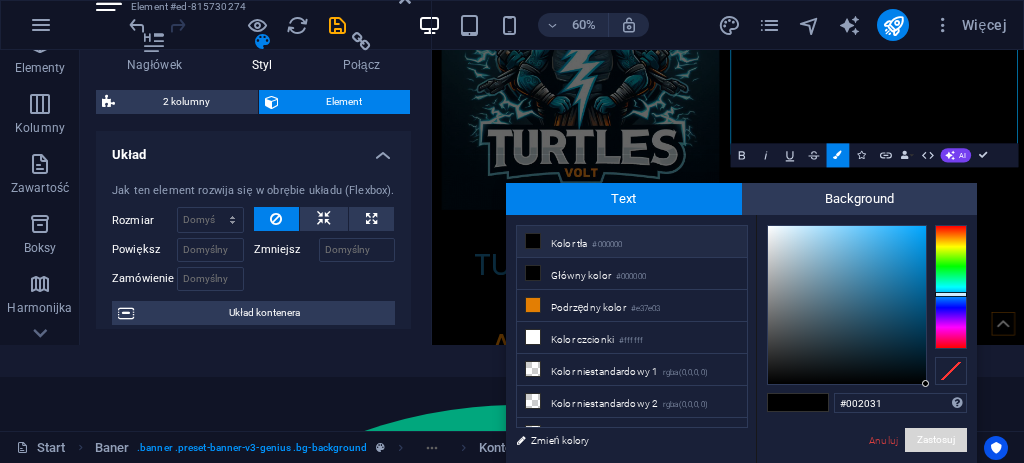 scroll, scrollTop: 0, scrollLeft: 0, axis: both 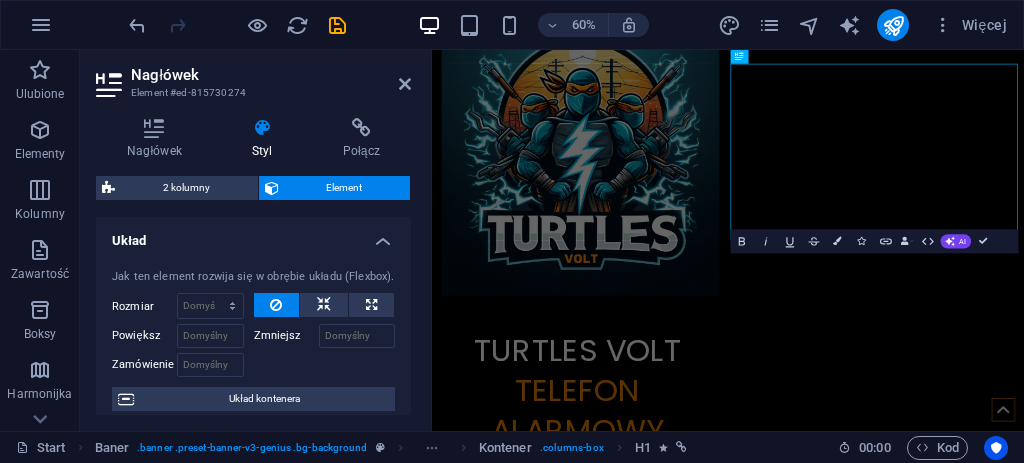 click on "Przeciągnij tutaj, aby zastąpić istniejącą zawartość. Naciśnij „Ctrl”, jeśli chcesz utworzyć nowy element.
H1   Baner   Baner   Kontener   Kontener   Baner   2 kolumny   Kontener   Kontener   2 kolumny   Kontener   Baner   Obraz   Kontener   Baner   Kontener   Pasek menu   Menu   Kontener   Ikona Bold Italic Underline Strikethrough Colors Icons Link Data Bindings Firma Imię Nazwisko Ulica Kod pocztowy Miasto E-mail Numer telefonu Telefon komórkowy Faks Pole niestandardowe 1 Pole niestandardowe 2 Pole niestandardowe 3 Pole niestandardowe 4 Pole niestandardowe 5 Pole niestandardowe 6 HTML AI Popraw Skróć Wydłuż Popraw pisownię i gramatykę Przetłumacz na Polski Wygeneruj tekst Confirm (Ctrl+⏎)" at bounding box center (728, 240) 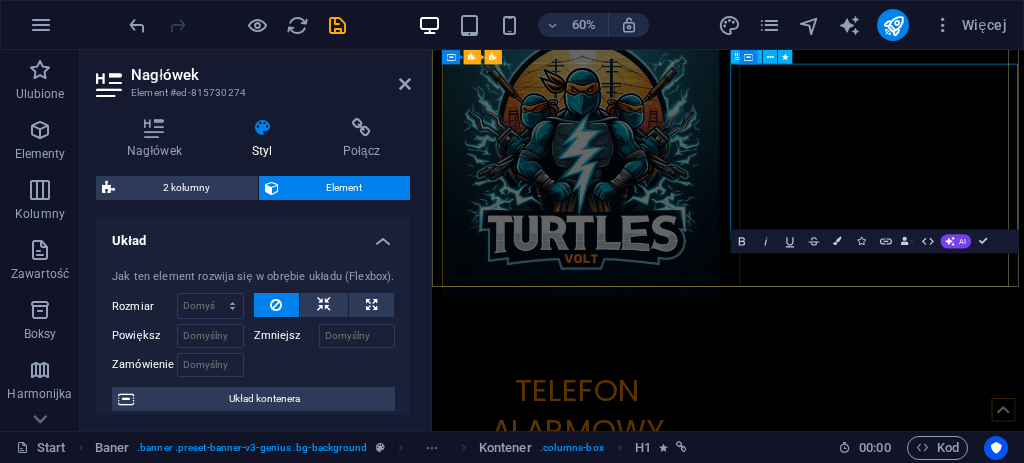click on "TURTLES VOLT​ TELEFON ALARMOWY  +48 727 499 170" at bounding box center [675, 651] 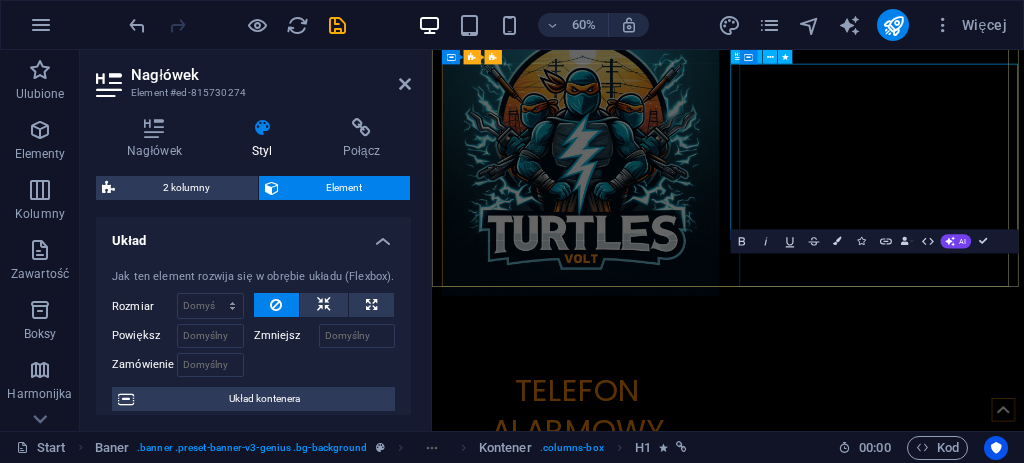 scroll, scrollTop: 2, scrollLeft: 0, axis: vertical 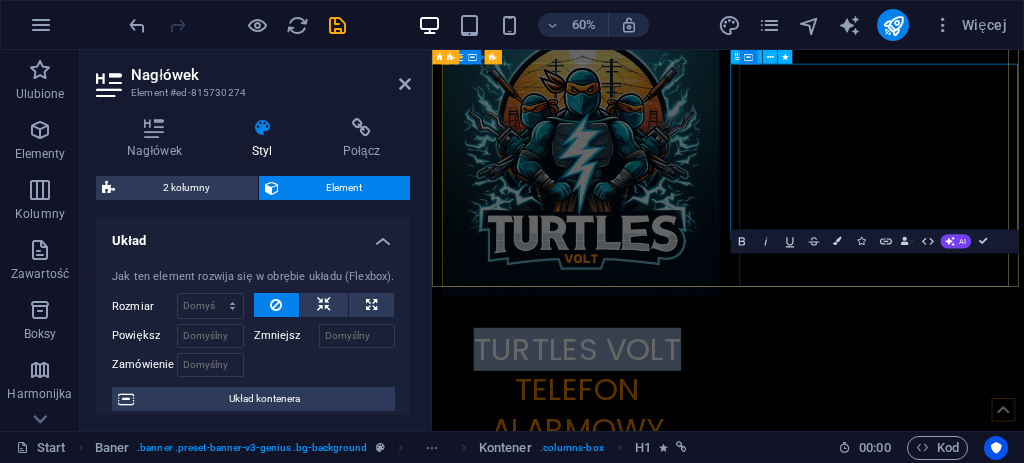 drag, startPoint x: 1321, startPoint y: 127, endPoint x: 992, endPoint y: 158, distance: 330.45724 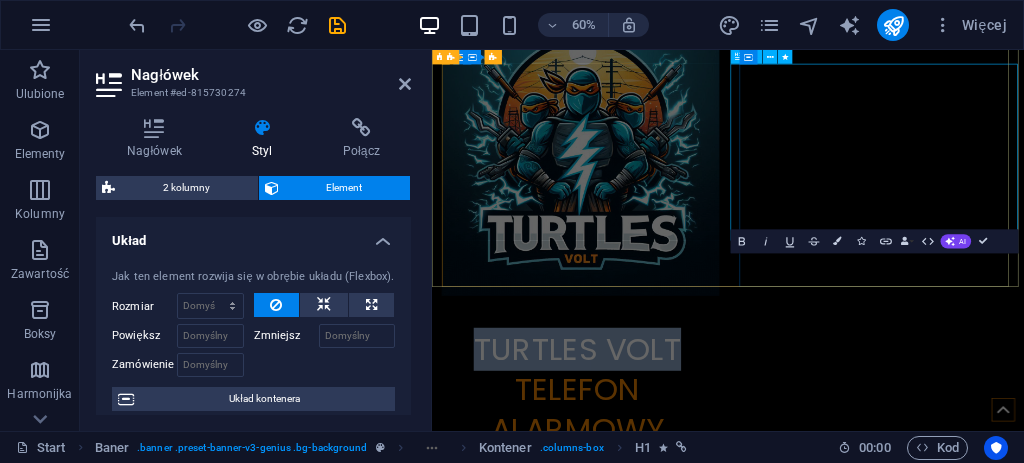 click on "​ ​ TURTLES VOLT​ TELEFON ALARMOWY  +48 727 499 170" at bounding box center (674, 649) 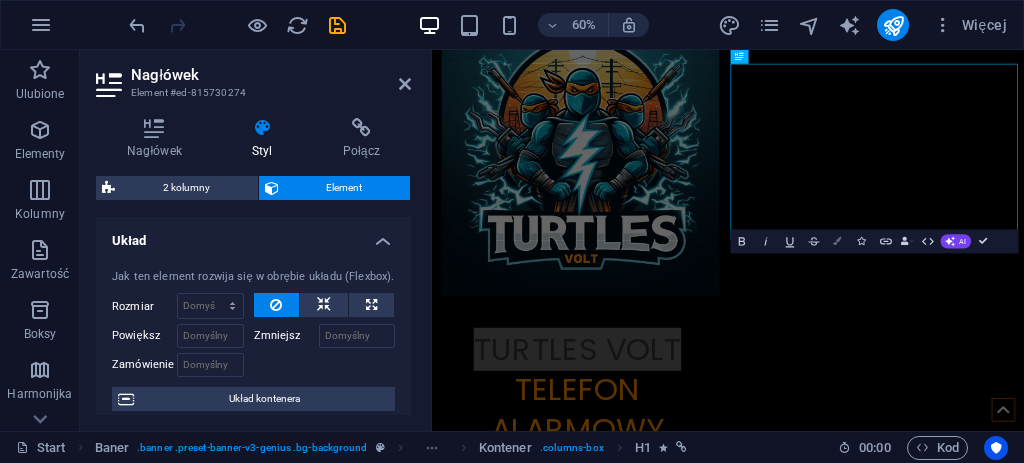 click at bounding box center [837, 241] 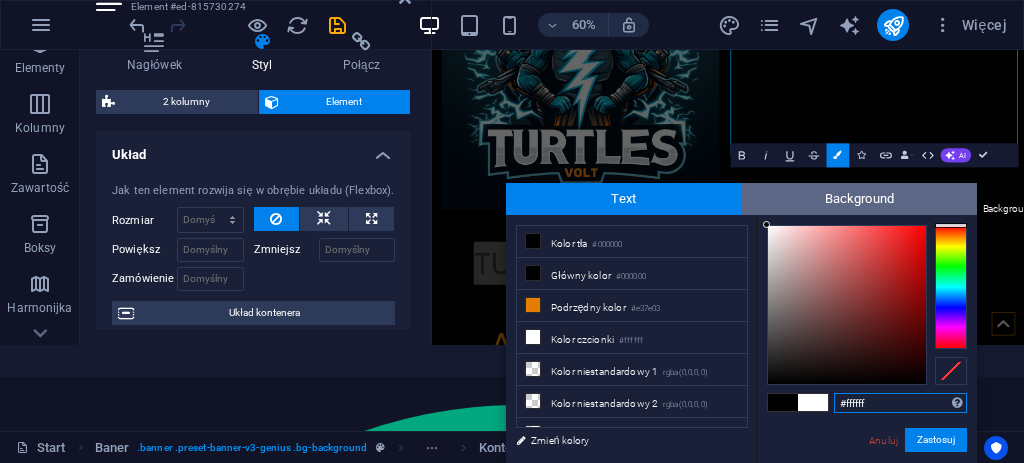 click on "Background" at bounding box center [860, 199] 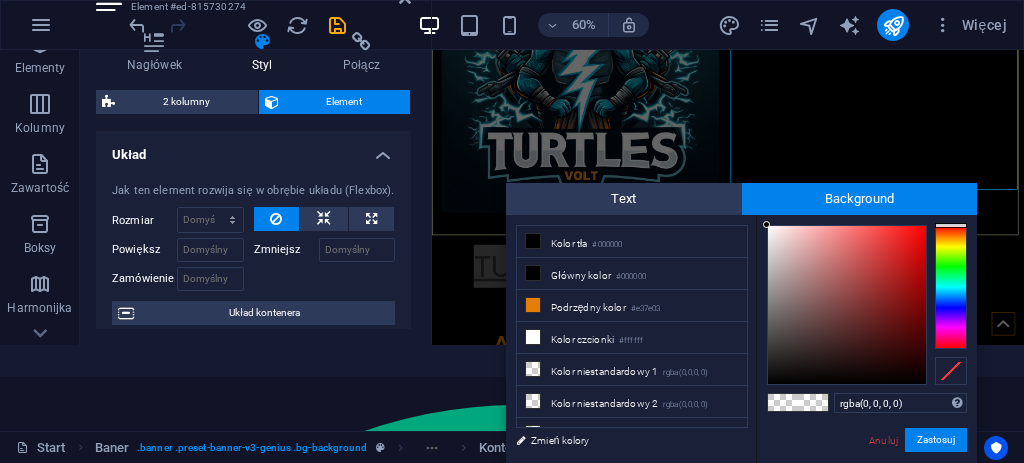 scroll, scrollTop: 0, scrollLeft: 0, axis: both 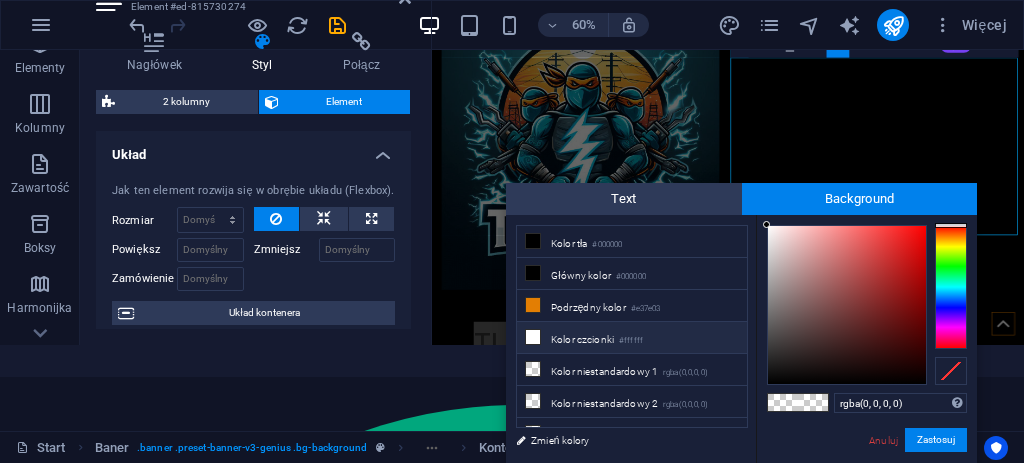 click on "Kolor czcionki
#ffffff" at bounding box center [632, 338] 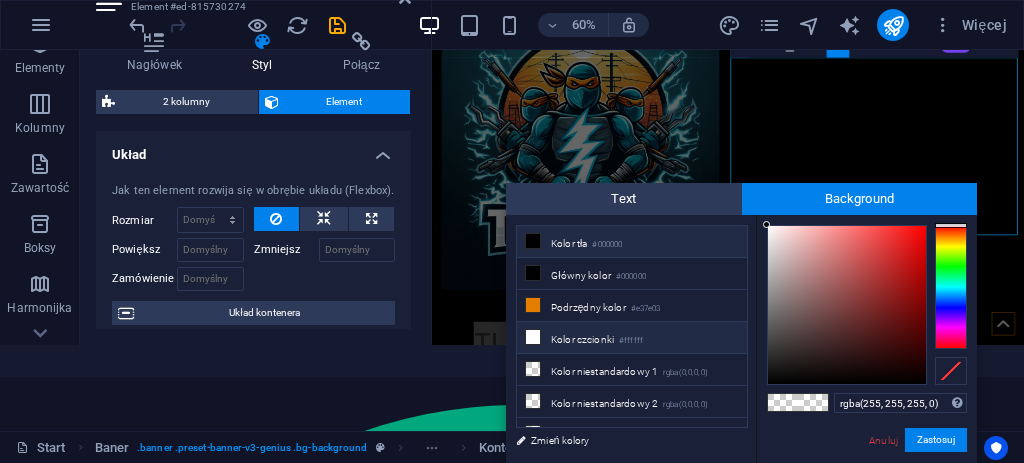 click on "#000000" at bounding box center [607, 245] 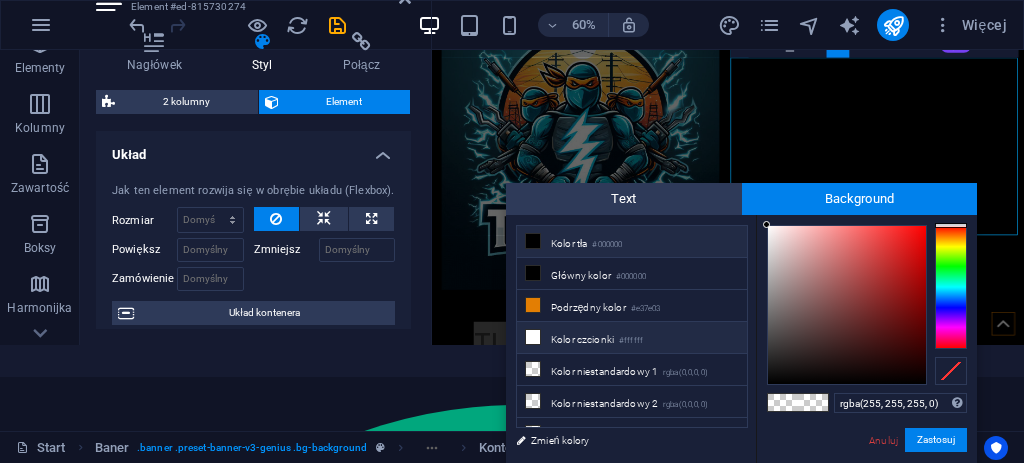 type on "rgba(0, 0, 0, 0)" 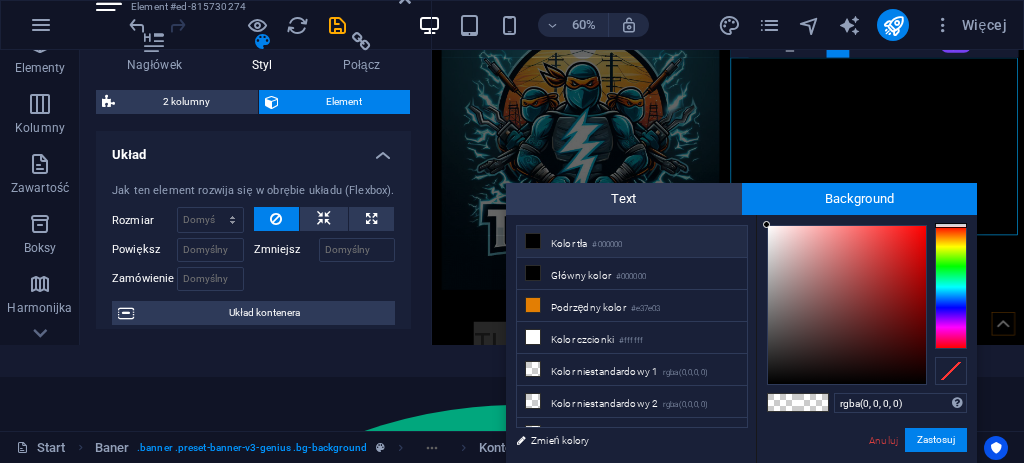 click on "Kolor tła
#000000" at bounding box center (632, 242) 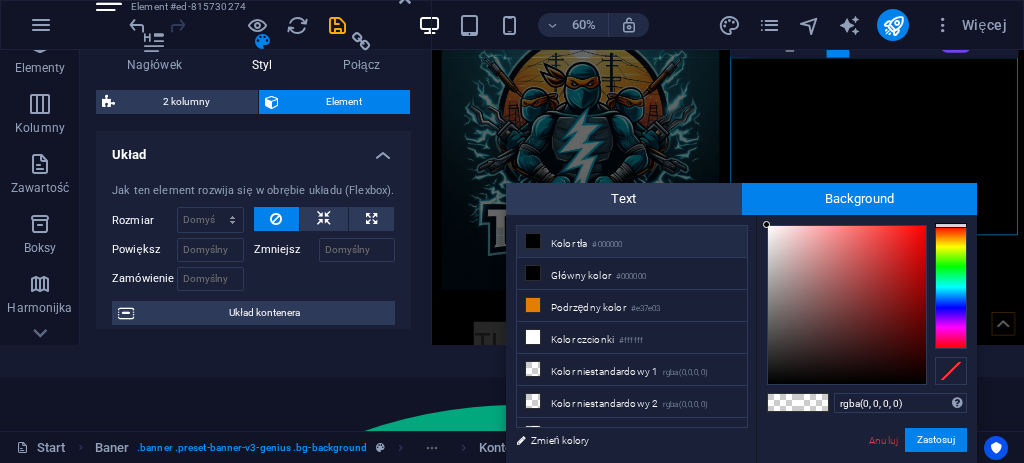 click on "Kolor tła
#000000" at bounding box center (632, 242) 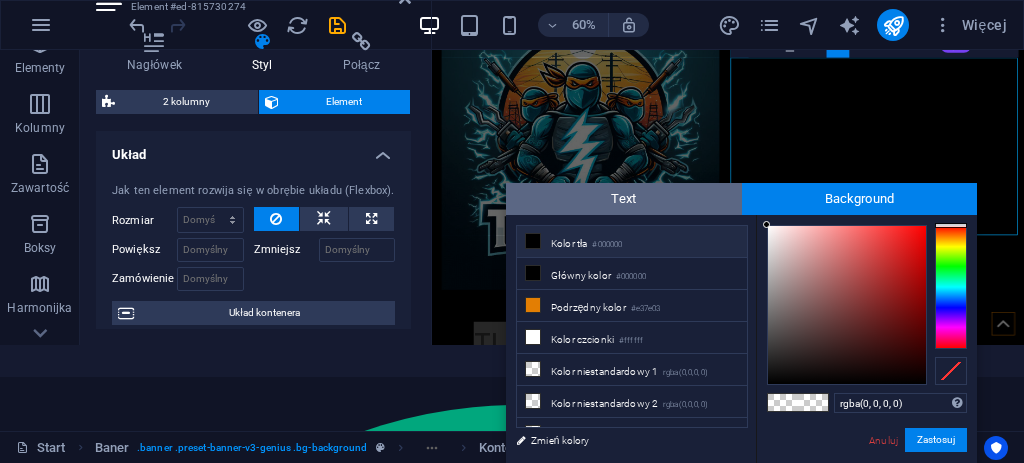 click on "Text" at bounding box center [624, 199] 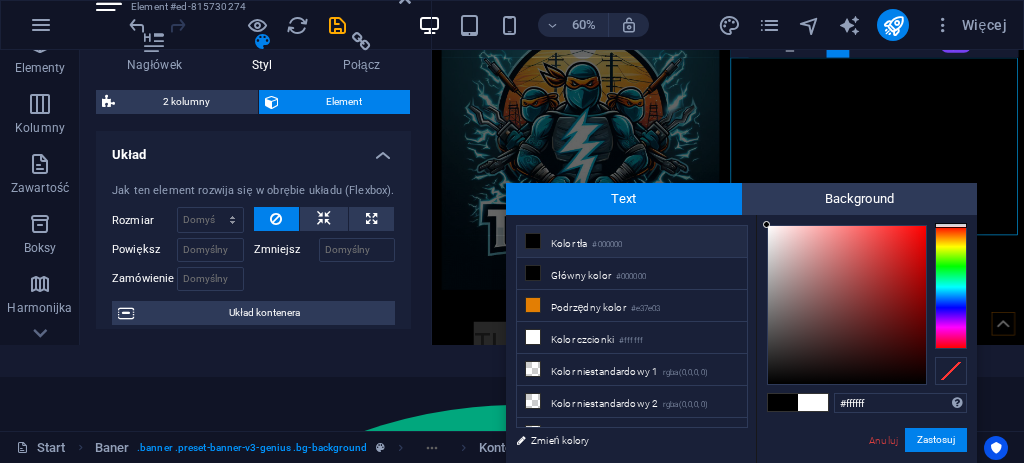 click on "Kolor tła
#000000" at bounding box center (632, 242) 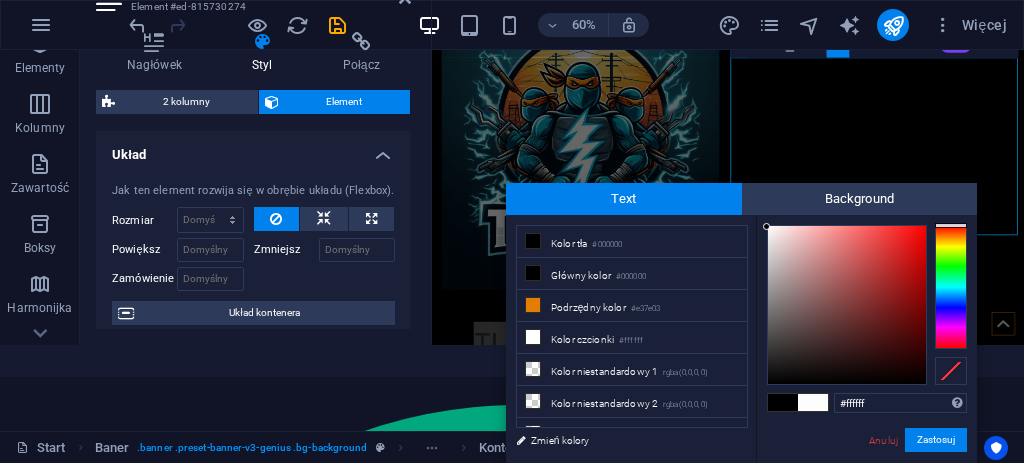 drag, startPoint x: 821, startPoint y: 227, endPoint x: 736, endPoint y: 224, distance: 85.052925 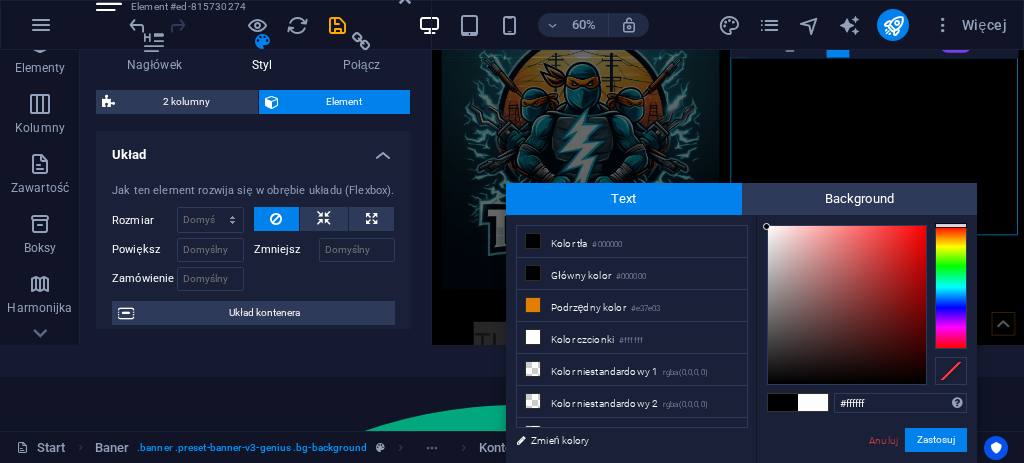 click on "less
Kolor tła
#000000
Główny kolor
#000000
Podrzędny kolor
#e37e03
Kolor czcionki
#ffffff" at bounding box center (741, 339) 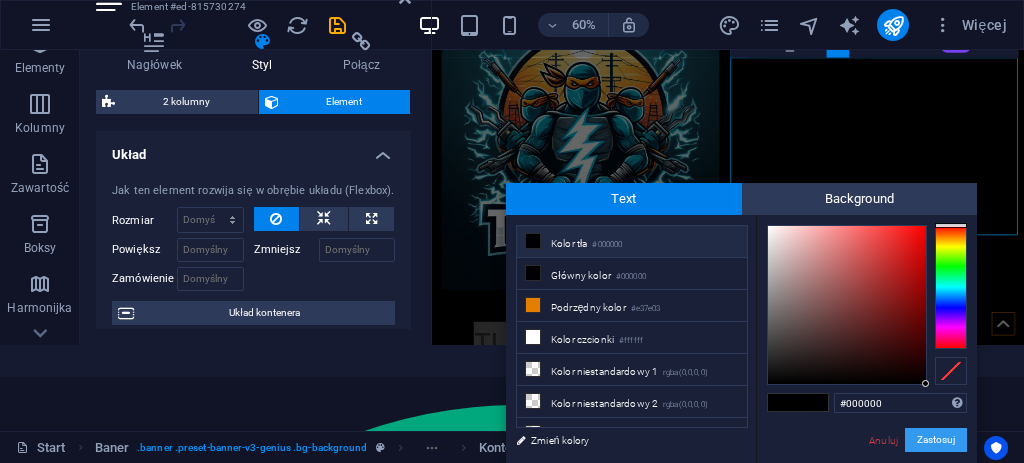 click on "Zastosuj" at bounding box center [936, 440] 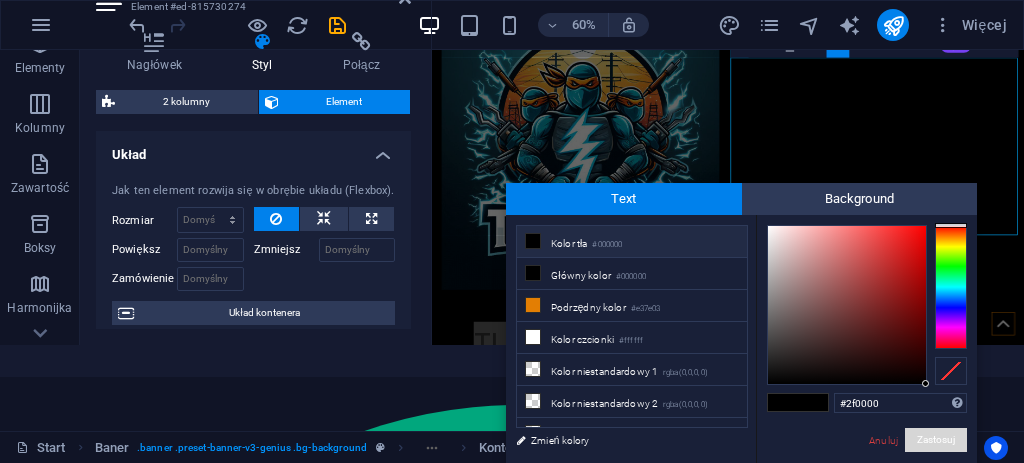 scroll, scrollTop: 0, scrollLeft: 0, axis: both 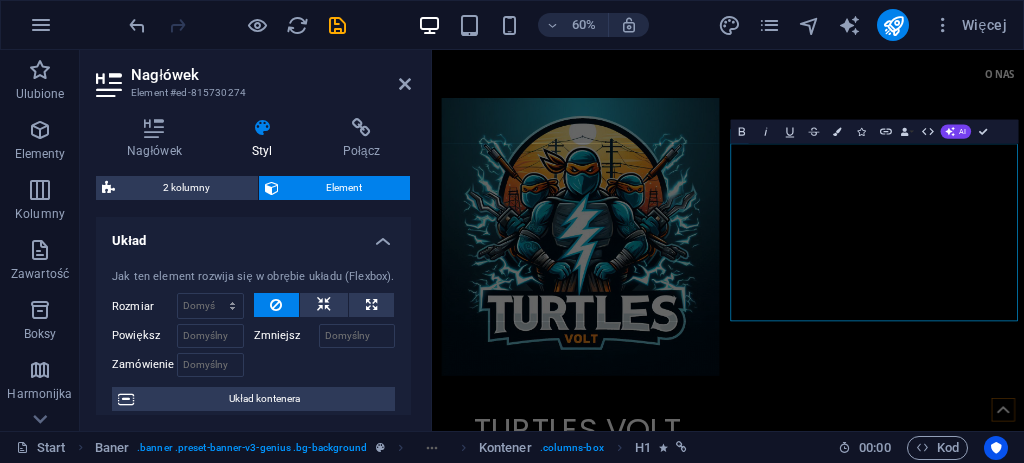 click on "Przeciągnij tutaj, aby zastąpić istniejącą zawartość. Naciśnij „Ctrl”, jeśli chcesz utworzyć nowy element.
H1   Baner   Baner   Kontener   Baner   Kontener   2 kolumny   Kontener   Kontener   2 kolumny   Kontener   Baner   Obraz   Baner   Kontener   Pasek menu   Menu   Kontener   Ikona Bold Italic Underline Strikethrough Colors Icons Link Data Bindings Firma Imię Nazwisko Ulica Kod pocztowy Miasto E-mail Numer telefonu Telefon komórkowy Faks Pole niestandardowe 1 Pole niestandardowe 2 Pole niestandardowe 3 Pole niestandardowe 4 Pole niestandardowe 5 Pole niestandardowe 6 HTML AI Popraw Skróć Wydłuż Popraw pisownię i gramatykę Przetłumacz na Polski Wygeneruj tekst Confirm (Ctrl+⏎)   Odstęp   Kontener   H3   Karty   Kontener   Kontener   H3   Kontener   Tekst" at bounding box center [728, 240] 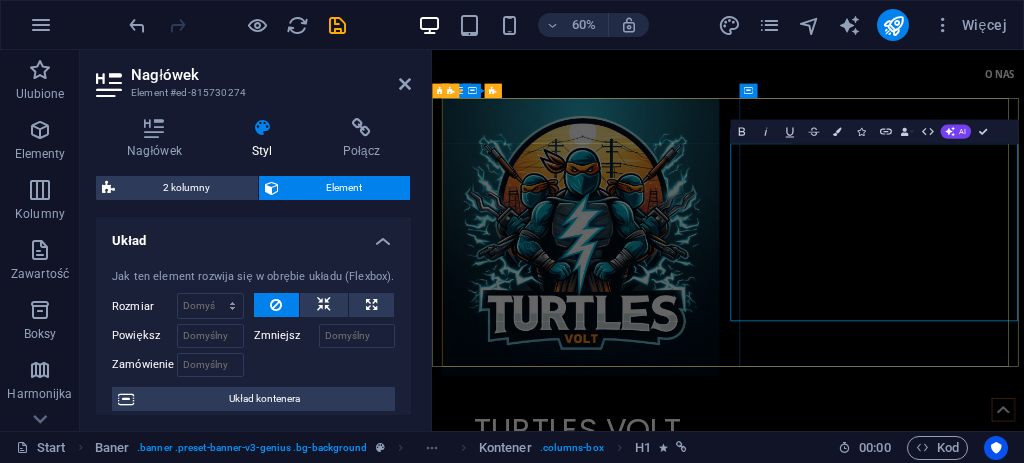 drag, startPoint x: 1310, startPoint y: 395, endPoint x: 996, endPoint y: 335, distance: 319.6811 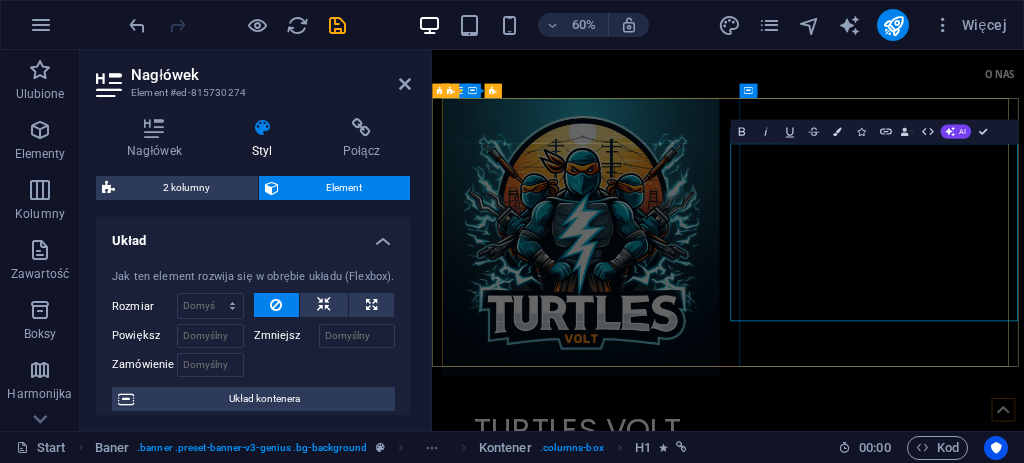 click on "​ ​ ​​ TURTLES VOLT​​ TELEFON ALARMOWY  +48 727 499 170" at bounding box center (674, 782) 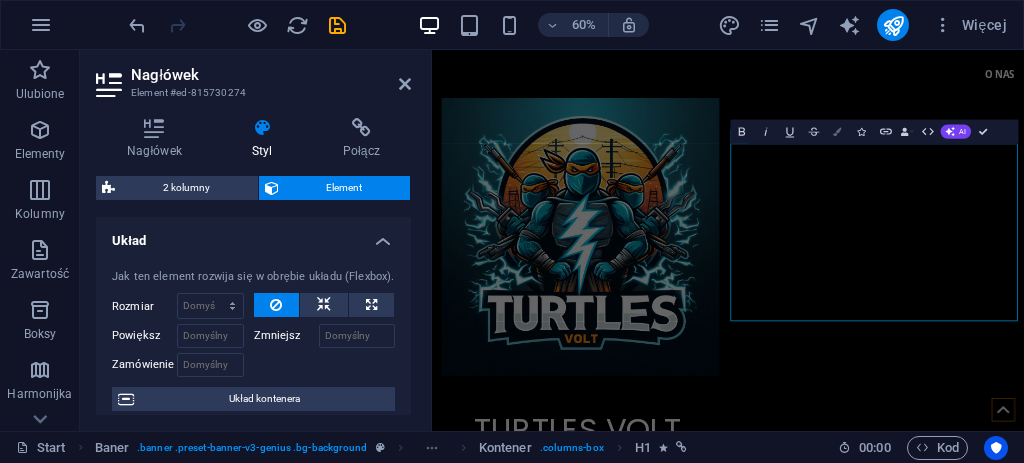click at bounding box center (837, 132) 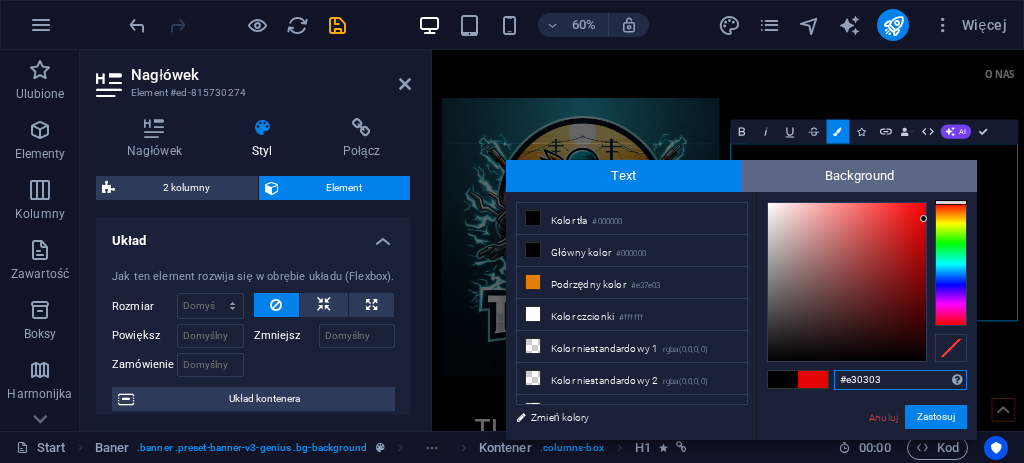 drag, startPoint x: 954, startPoint y: 211, endPoint x: 926, endPoint y: 187, distance: 36.878178 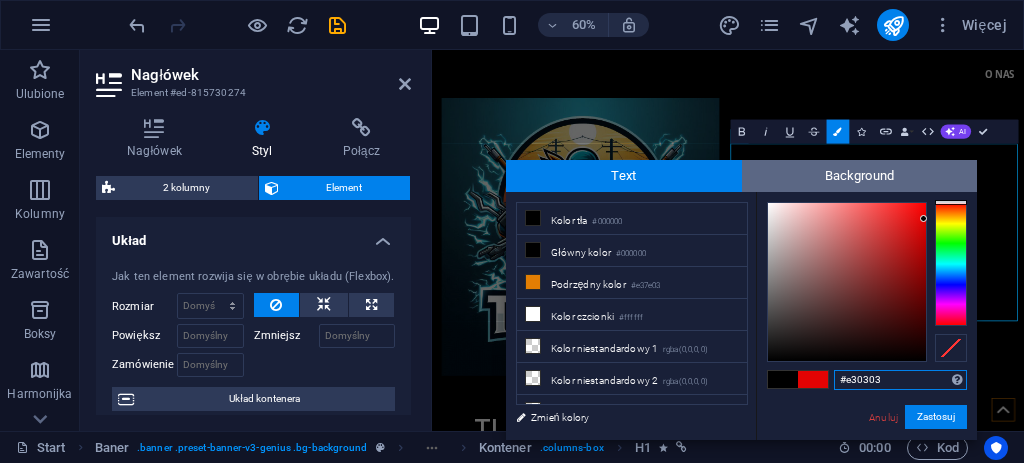 click on "Text
Background
less
Kolor tła
#000000
Główny kolor
#000000
Podrzędny kolor" at bounding box center (741, 300) 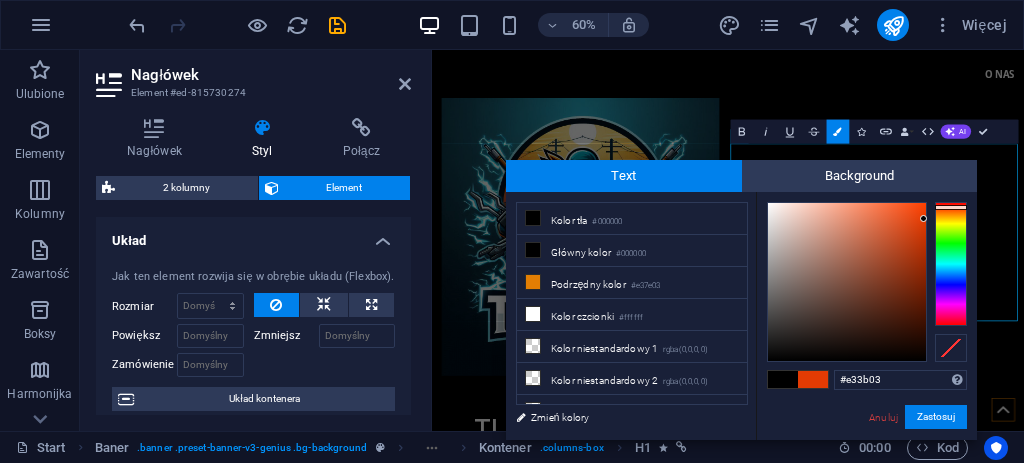 click at bounding box center (951, 207) 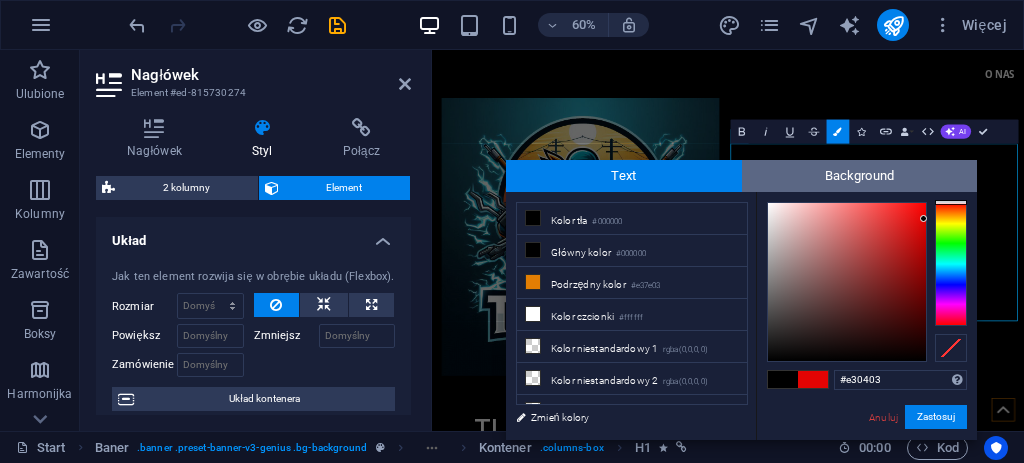 drag, startPoint x: 947, startPoint y: 207, endPoint x: 966, endPoint y: 178, distance: 34.669872 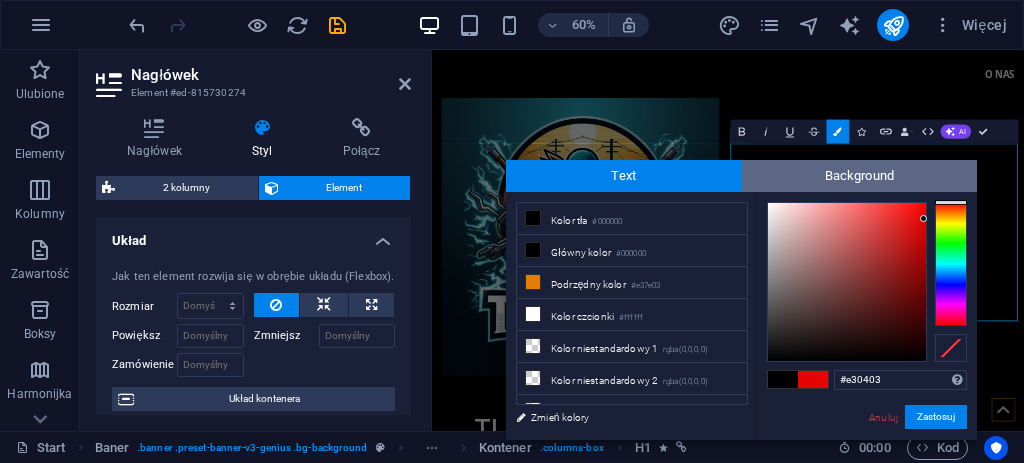click at bounding box center (951, 202) 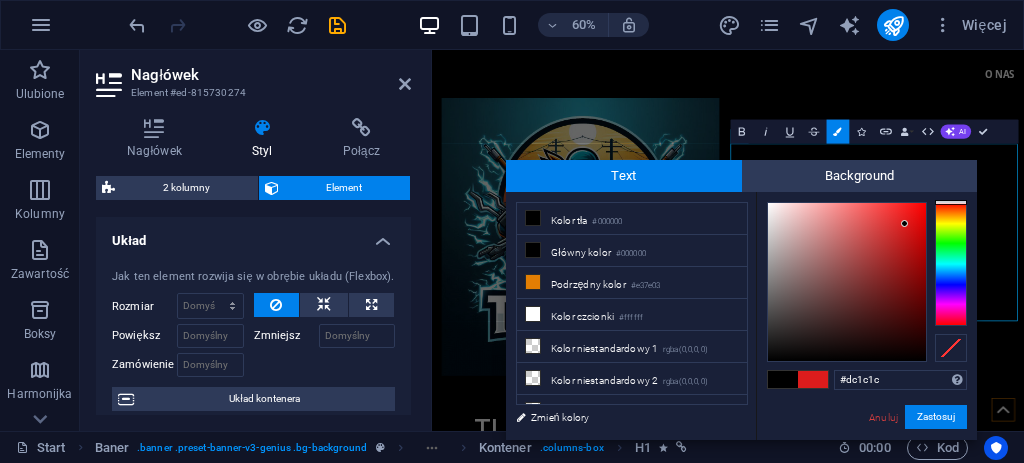 drag, startPoint x: 918, startPoint y: 221, endPoint x: 905, endPoint y: 224, distance: 13.341664 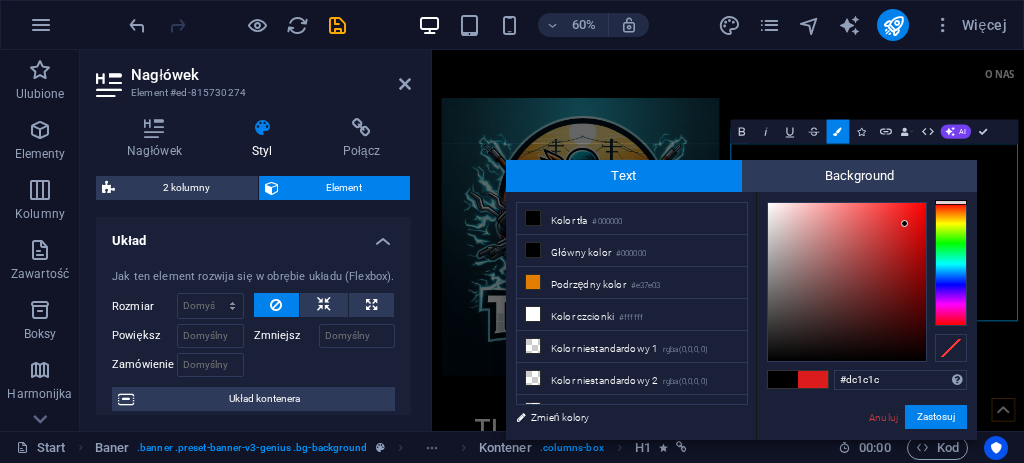 click at bounding box center (904, 223) 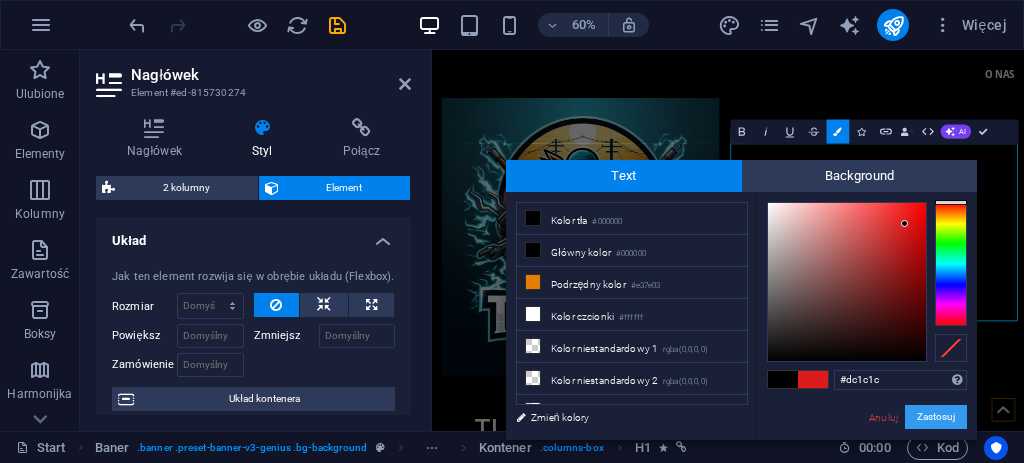 click on "Zastosuj" at bounding box center [936, 417] 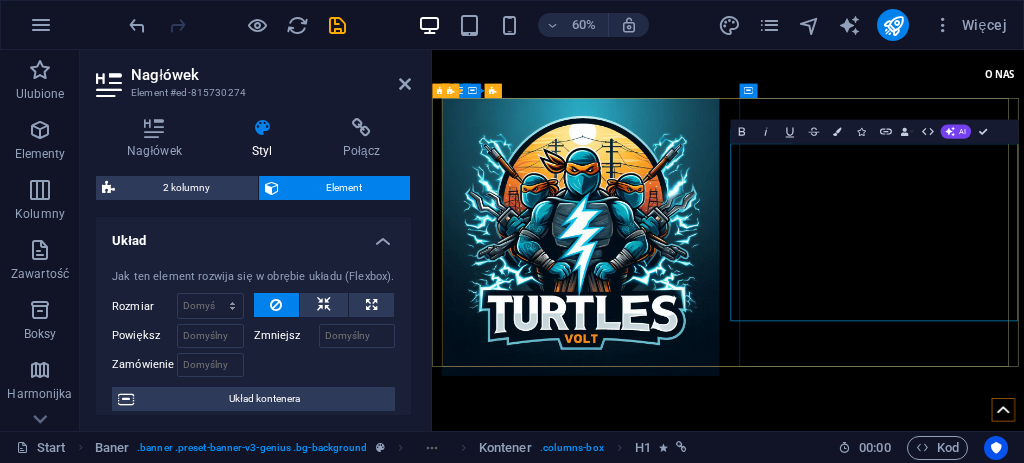 click on "+48 727 499 170" at bounding box center (675, 883) 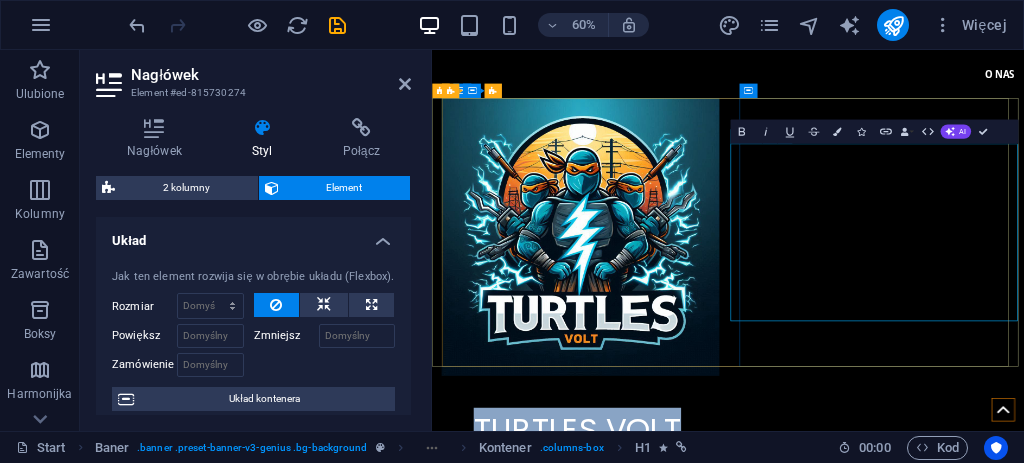 drag, startPoint x: 996, startPoint y: 256, endPoint x: 1375, endPoint y: 287, distance: 380.2657 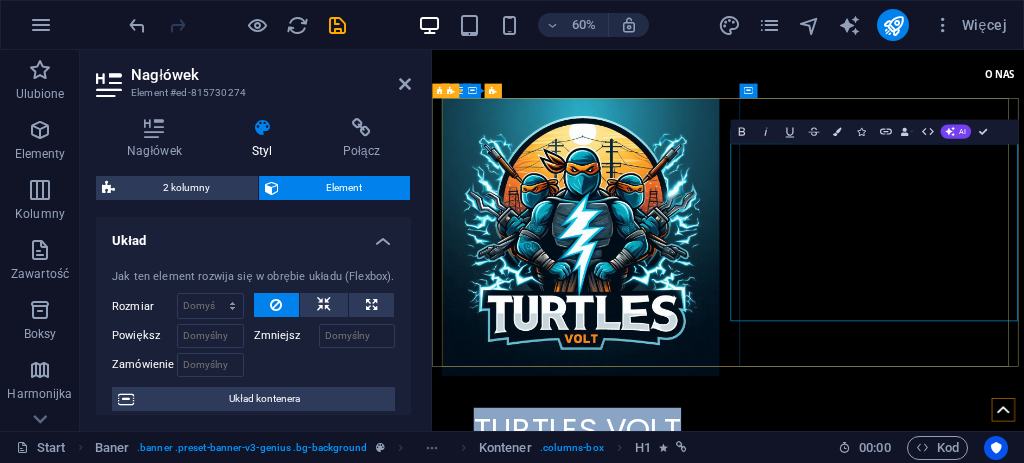 click on "​​​​ TURTLES VOLT ​ TELEFON ALARMOWY  ​ +48 727 499 170" at bounding box center [674, 782] 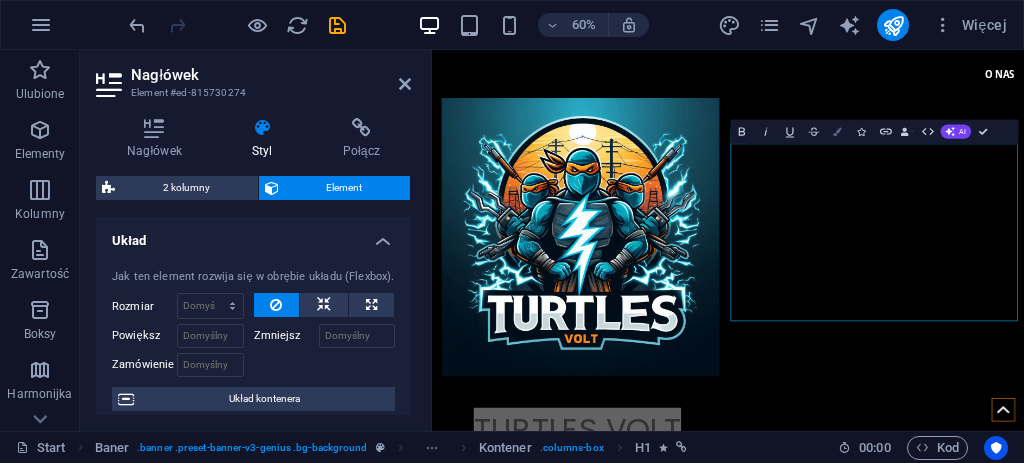 click at bounding box center (837, 132) 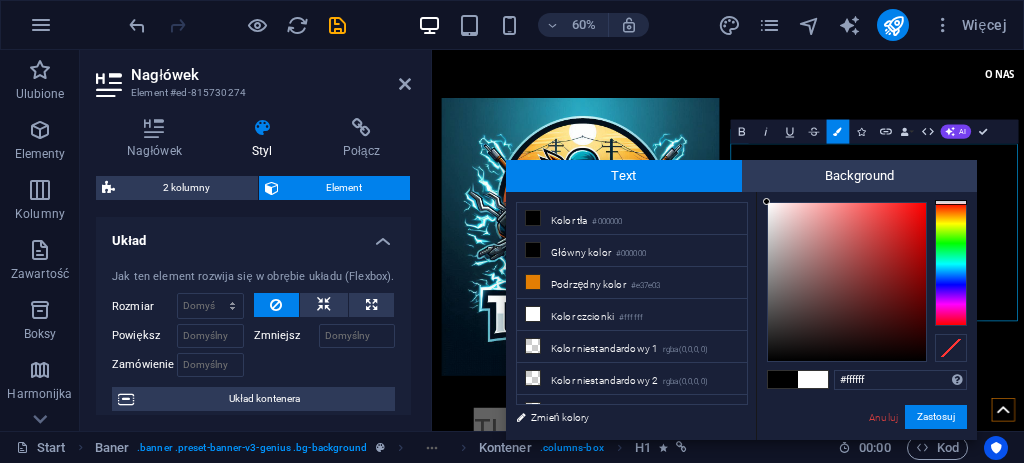 click on "less
Kolor tła
#000000
Główny kolor
#000000
Podrzędny kolor
#e37e03
Kolor czcionki
#ffffff" at bounding box center [741, 316] 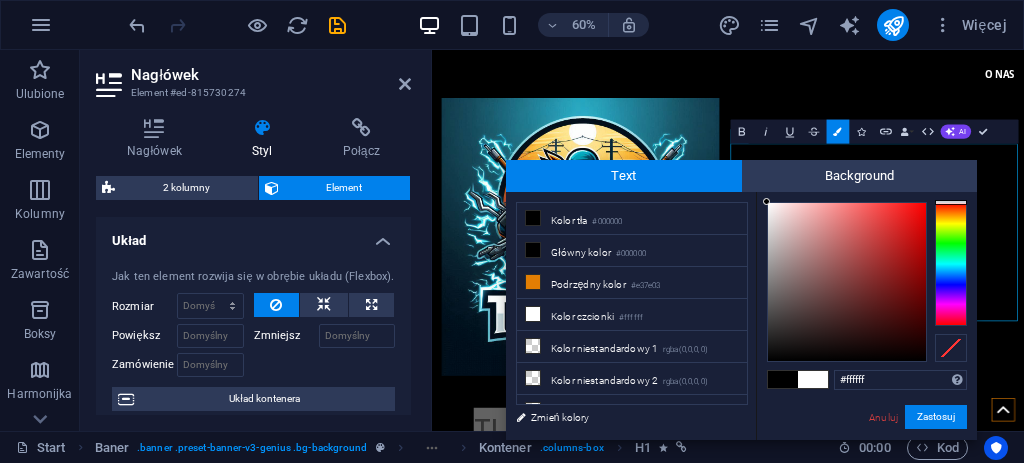 click at bounding box center (783, 379) 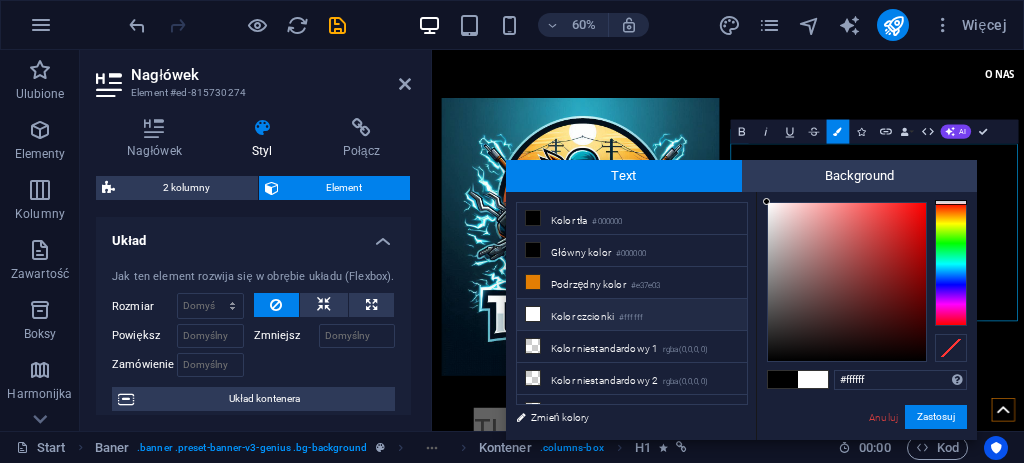 drag, startPoint x: 795, startPoint y: 238, endPoint x: 731, endPoint y: 200, distance: 74.431175 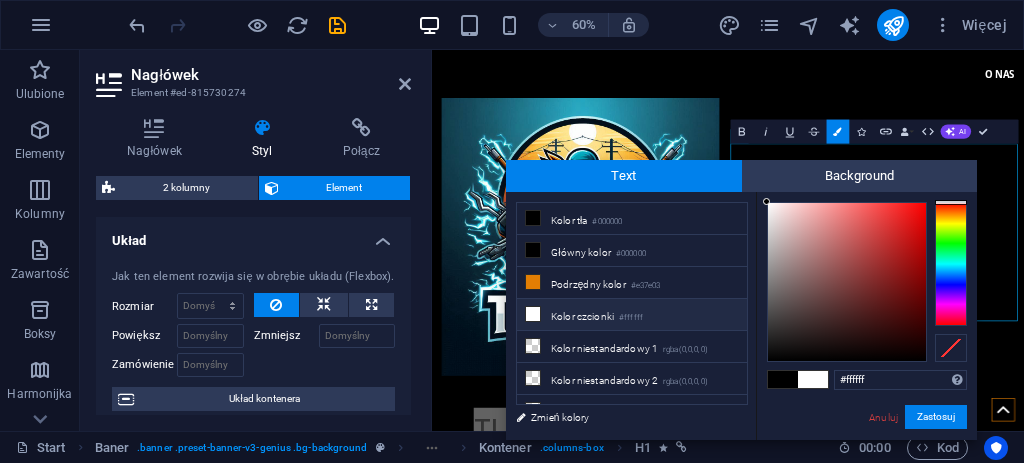 click on "less
Kolor tła
#000000
Główny kolor
#000000
Podrzędny kolor
#e37e03
Kolor czcionki
#ffffff" at bounding box center [741, 316] 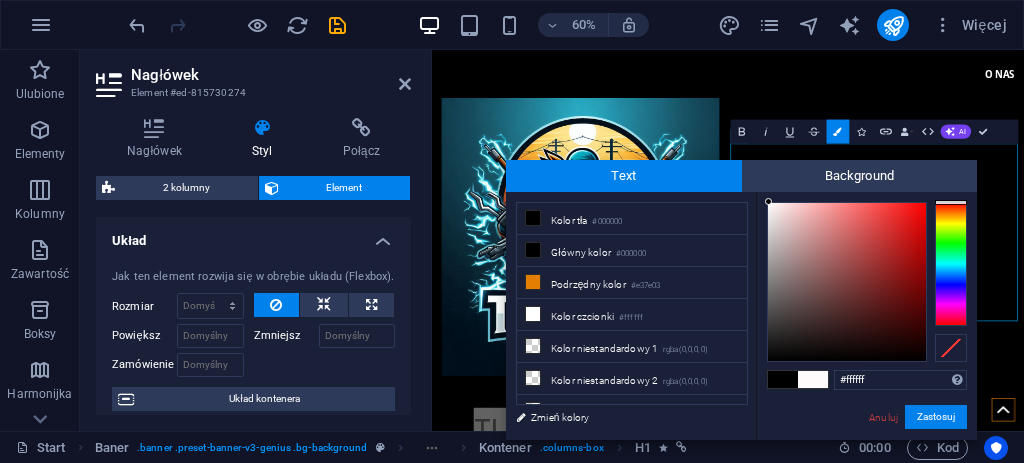 click on "#ffffff Obsługiwane formaty #0852ed rgb(8, 82, 237) rgba(8, 82, 237, 90%) hsv(221,97,93) hsl(221, 93%, 48%) Anuluj Zastosuj" at bounding box center (866, 461) 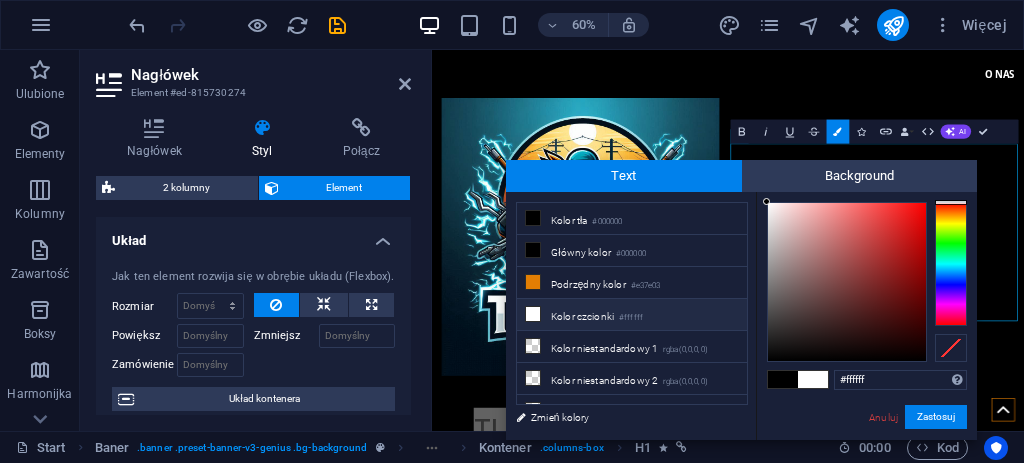 click on "#ffffff Obsługiwane formaty #0852ed rgb(8, 82, 237) rgba(8, 82, 237, 90%) hsv(221,97,93) hsl(221, 93%, 48%) Anuluj Zastosuj" at bounding box center (866, 461) 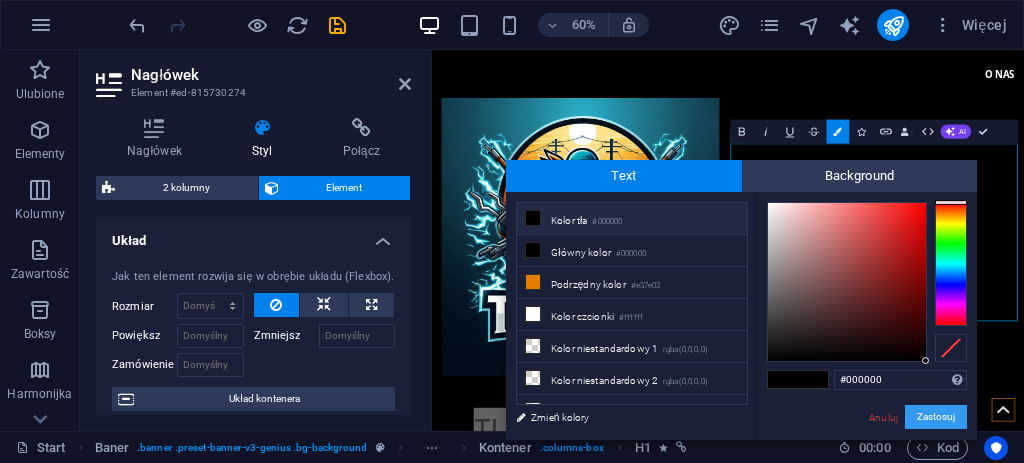 click on "Zastosuj" at bounding box center (936, 417) 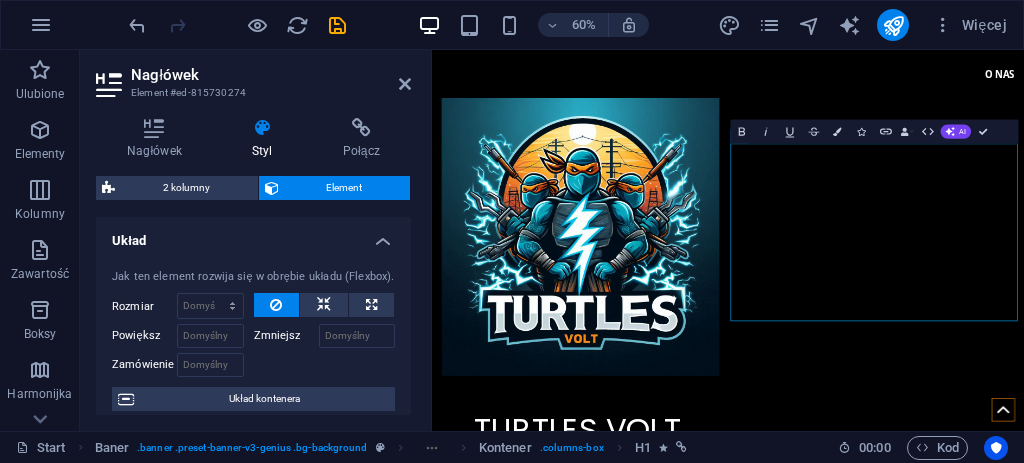 click on "Przeciągnij tutaj, aby zastąpić istniejącą zawartość. Naciśnij „Ctrl”, jeśli chcesz utworzyć nowy element.
H1   Baner   Baner   Kontener   Baner   Kontener   2 kolumny   Kontener   Kontener   2 kolumny   Kontener   Baner   Obraz   Baner   Kontener   Pasek menu   Menu   Kontener   Ikona Bold Italic Underline Strikethrough Colors Icons Link Data Bindings Firma Imię Nazwisko Ulica Kod pocztowy Miasto E-mail Numer telefonu Telefon komórkowy Faks Pole niestandardowe 1 Pole niestandardowe 2 Pole niestandardowe 3 Pole niestandardowe 4 Pole niestandardowe 5 Pole niestandardowe 6 HTML AI Popraw Skróć Wydłuż Popraw pisownię i gramatykę Przetłumacz na Polski Wygeneruj tekst Confirm (Ctrl+⏎)   Odstęp   Kontener   H3   Karty   Kontener   Kontener   H3   Kontener   Tekst" at bounding box center (728, 240) 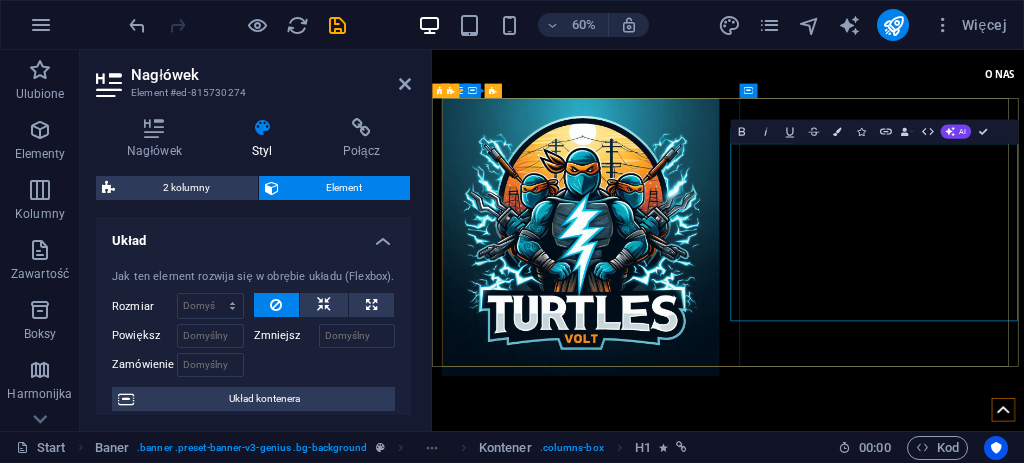 click on "+48 727 499 170" at bounding box center (675, 883) 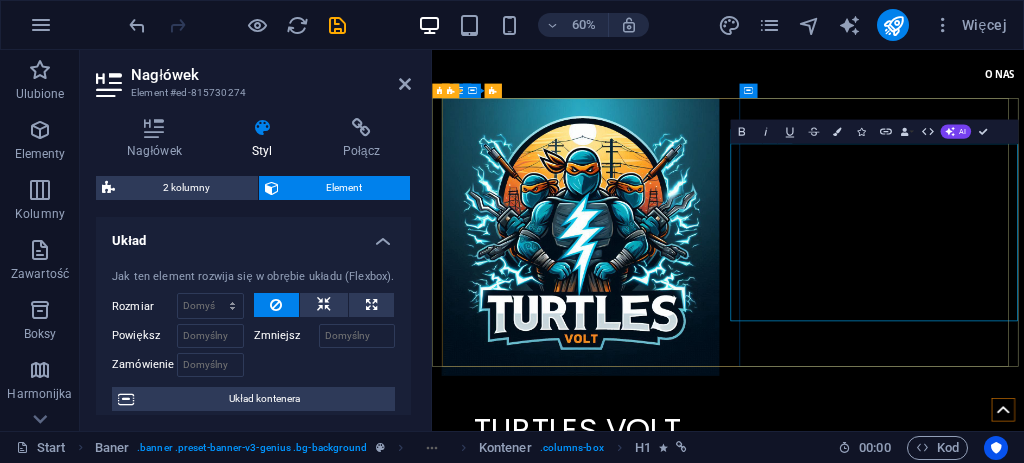 drag, startPoint x: 966, startPoint y: 456, endPoint x: 1395, endPoint y: 495, distance: 430.76907 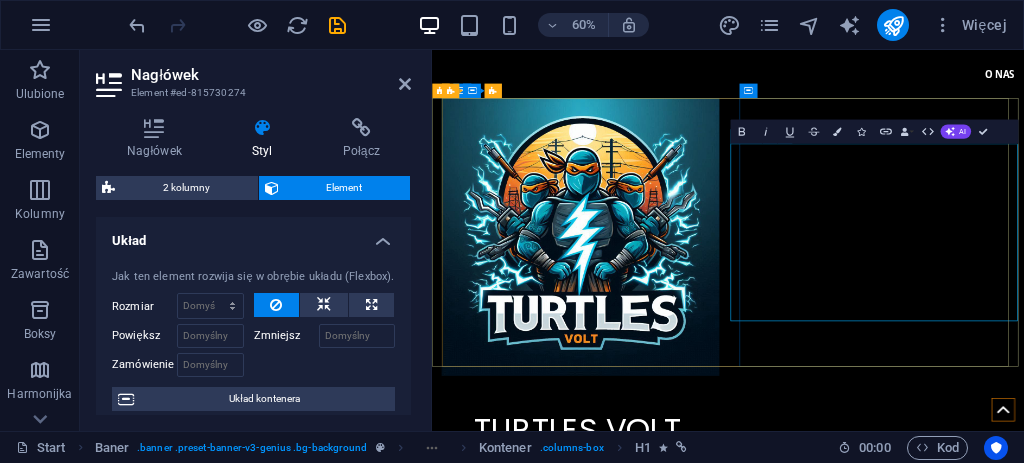 click on "​ ​ ​ ​​​​ TURTLES VOLT​ ​ TELEFON ALARMOWY  ​ +48 727 499 170" at bounding box center [925, 527] 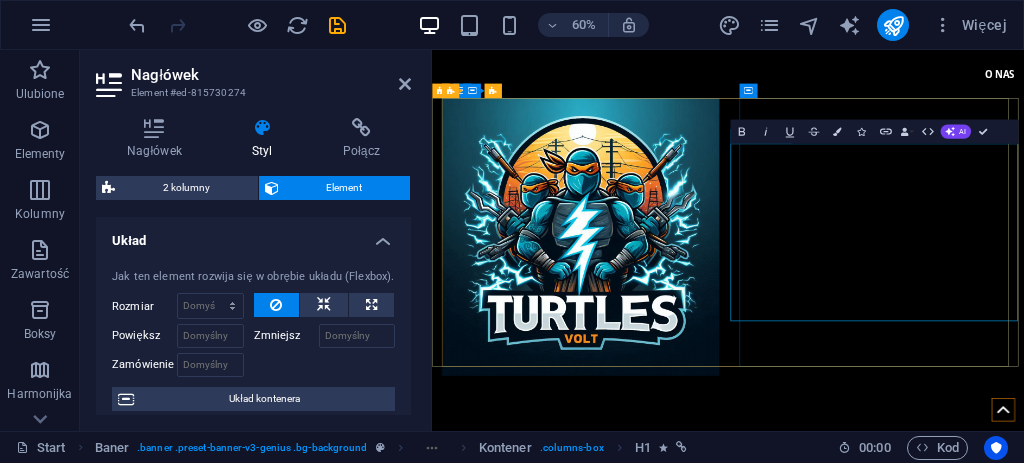 click on "+48 727 499 170" at bounding box center (675, 883) 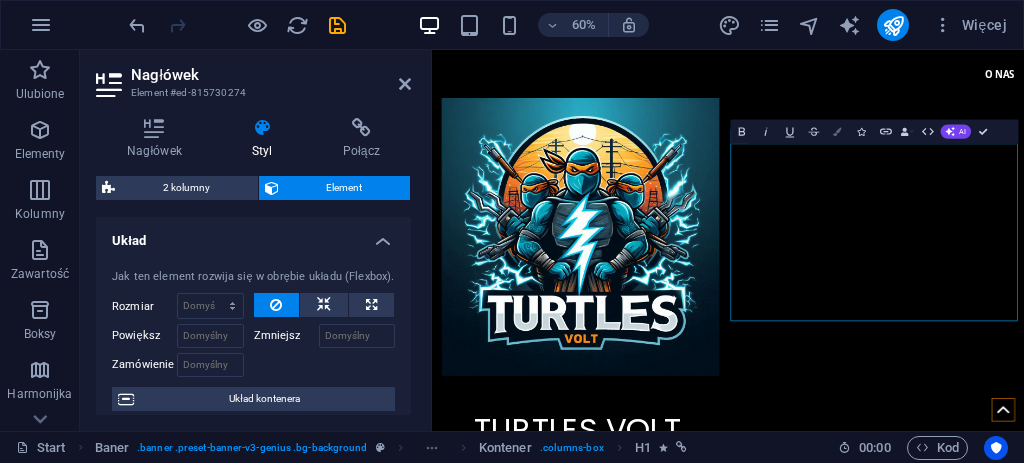 click at bounding box center (837, 132) 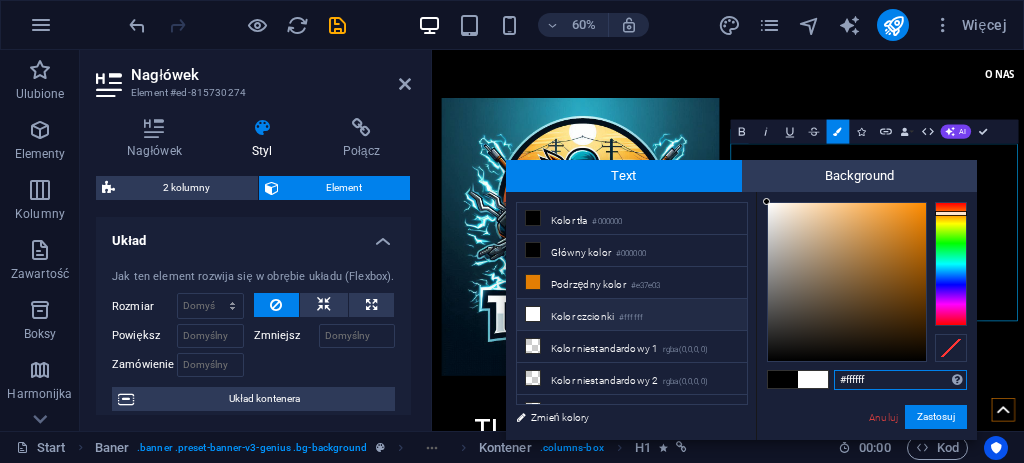 drag, startPoint x: 822, startPoint y: 308, endPoint x: 737, endPoint y: 164, distance: 167.21542 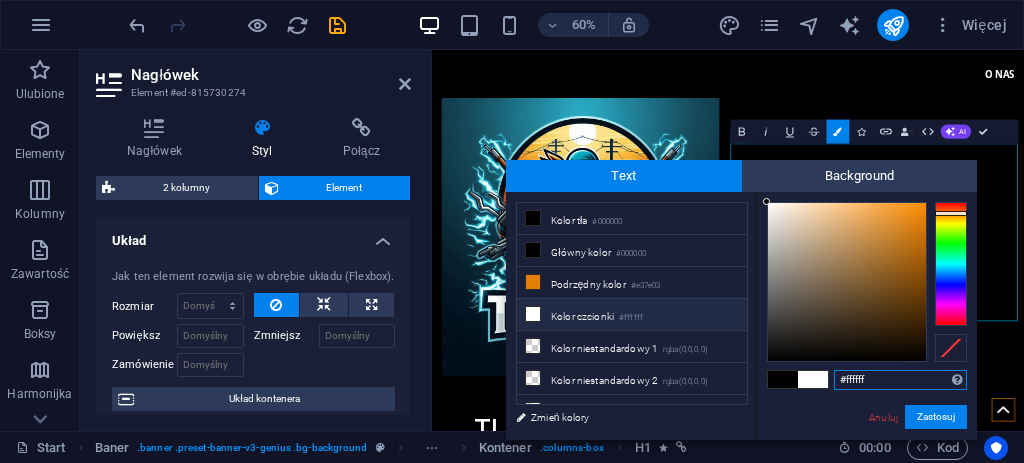 click on "Text
Background
less
Kolor tła
#000000
Główny kolor
#000000
Podrzędny kolor" at bounding box center (741, 300) 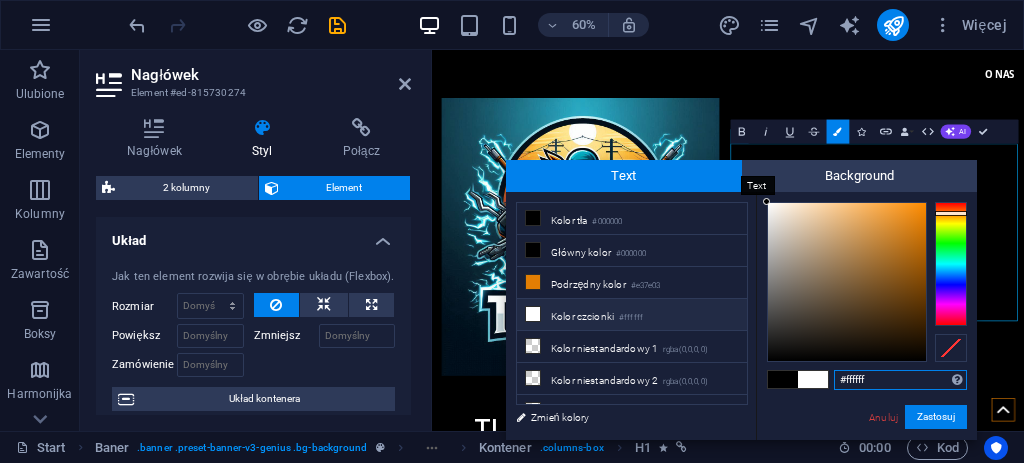 click on "Text" at bounding box center [624, 176] 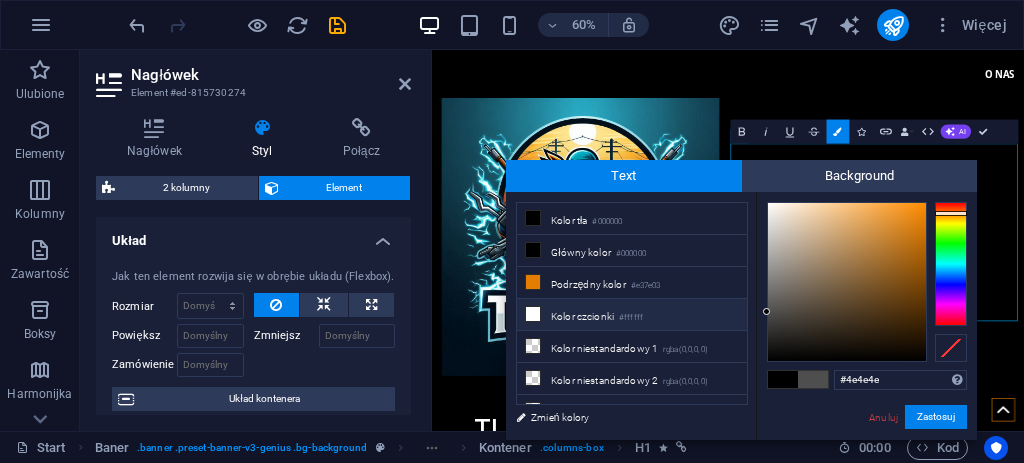 click at bounding box center (533, 314) 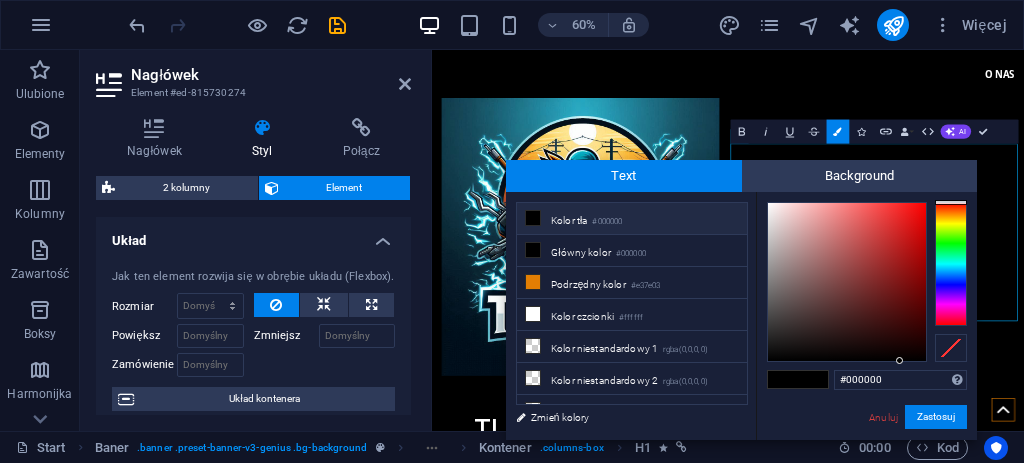click on "Anuluj Zastosuj" at bounding box center (917, 417) 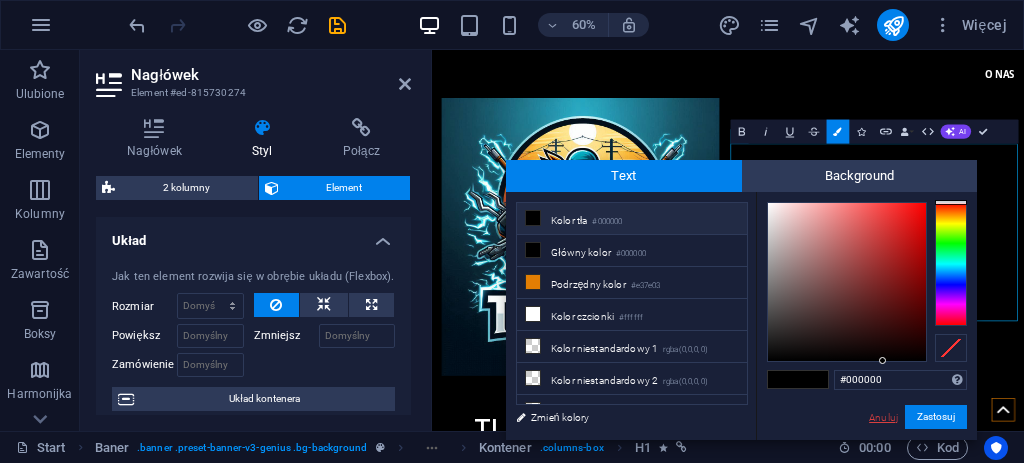 click on "Anuluj" at bounding box center (883, 417) 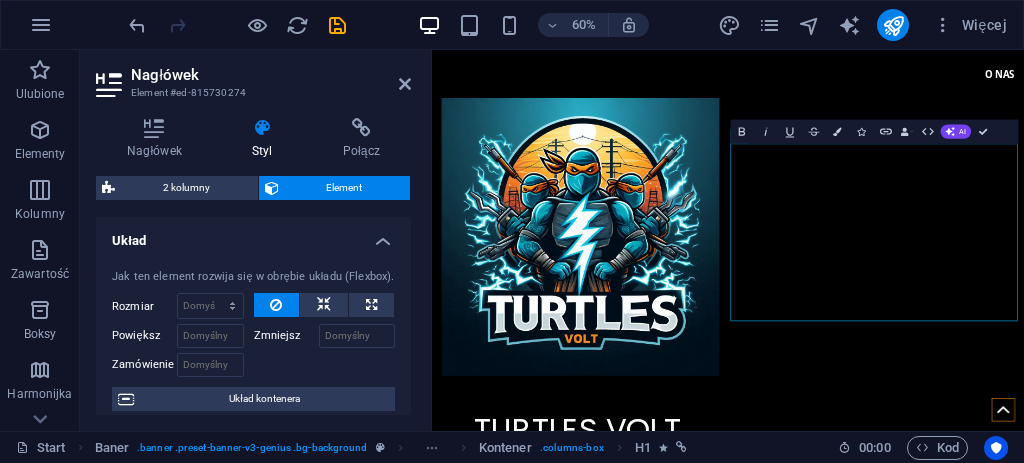 click on "Przeciągnij tutaj, aby zastąpić istniejącą zawartość. Naciśnij „Ctrl”, jeśli chcesz utworzyć nowy element.
H1   Baner   Baner   Kontener   Baner   Kontener   2 kolumny   Kontener   Kontener   2 kolumny   Kontener   Baner   Obraz   Baner   Kontener   Pasek menu   Menu   Kontener   Ikona Bold Italic Underline Strikethrough Colors Icons Link Data Bindings Firma Imię Nazwisko Ulica Kod pocztowy Miasto E-mail Numer telefonu Telefon komórkowy Faks Pole niestandardowe 1 Pole niestandardowe 2 Pole niestandardowe 3 Pole niestandardowe 4 Pole niestandardowe 5 Pole niestandardowe 6 HTML AI Popraw Skróć Wydłuż Popraw pisownię i gramatykę Przetłumacz na Polski Wygeneruj tekst Confirm (Ctrl+⏎)   Odstęp   Kontener   H3   Karty   Kontener   Kontener   H3   Kontener   Tekst" at bounding box center [728, 240] 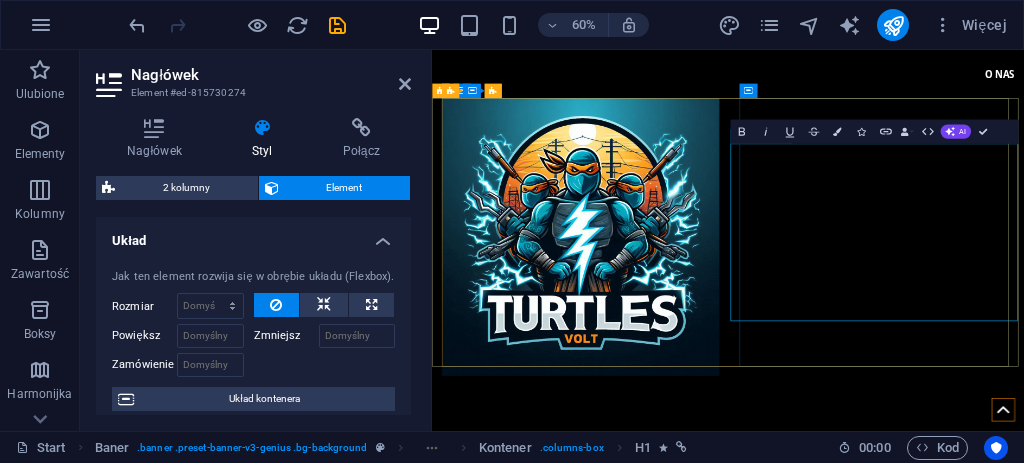 click on "+48 727 499 170" at bounding box center [675, 883] 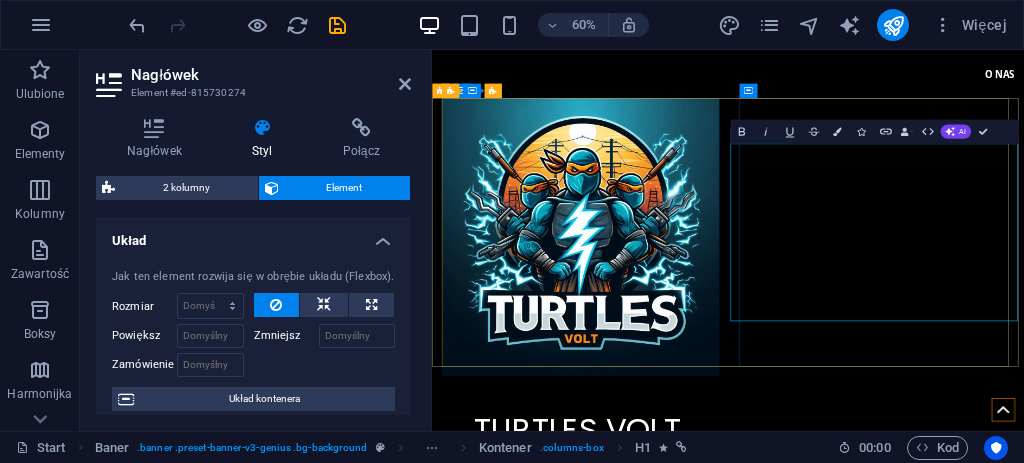 click on "​ ​ ​​​​ TURTLES VOLT​ ​ TELEFON ALARMOWY  ​ +48 727 499 170" at bounding box center (674, 782) 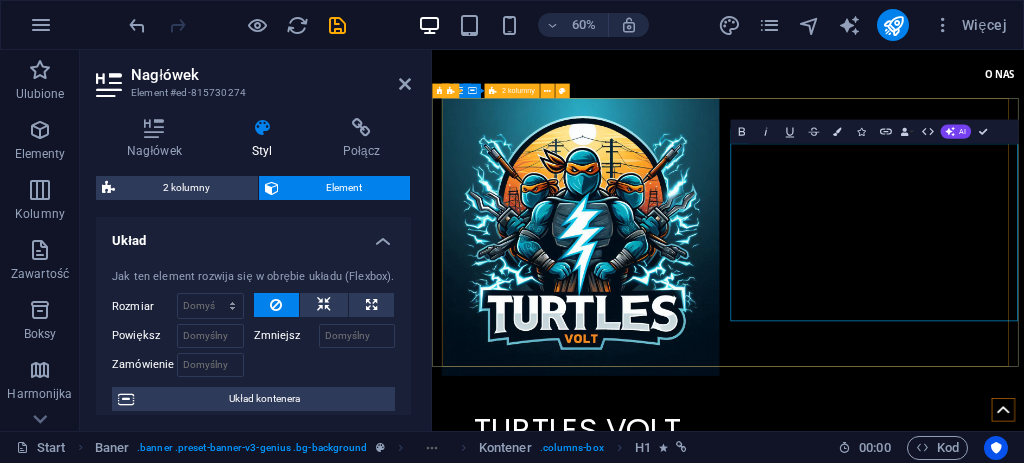 drag, startPoint x: 1360, startPoint y: 479, endPoint x: 903, endPoint y: 452, distance: 457.7969 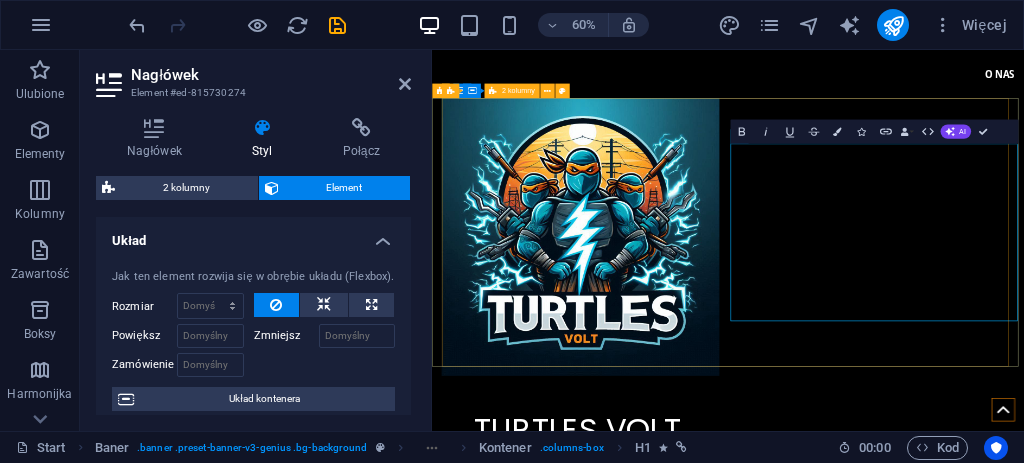 click on "​ ​ ​ ​​​​ TURTLES VOLT​ ​ TELEFON ALARMOWY  ​ +48 727 499 170" at bounding box center [925, 527] 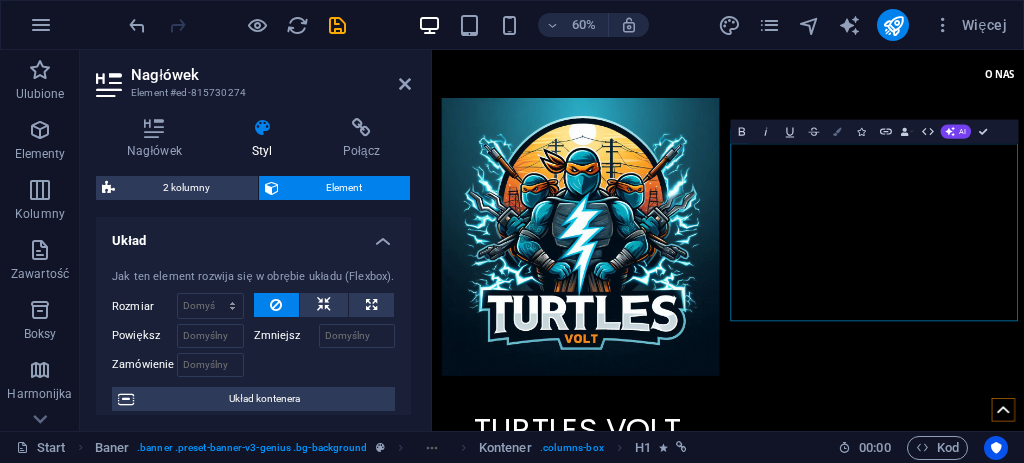 click at bounding box center [837, 132] 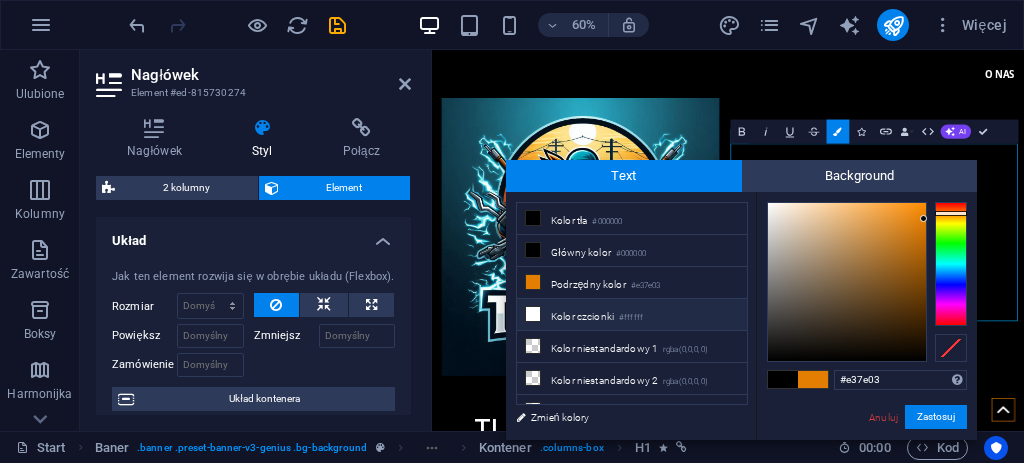 click at bounding box center (533, 314) 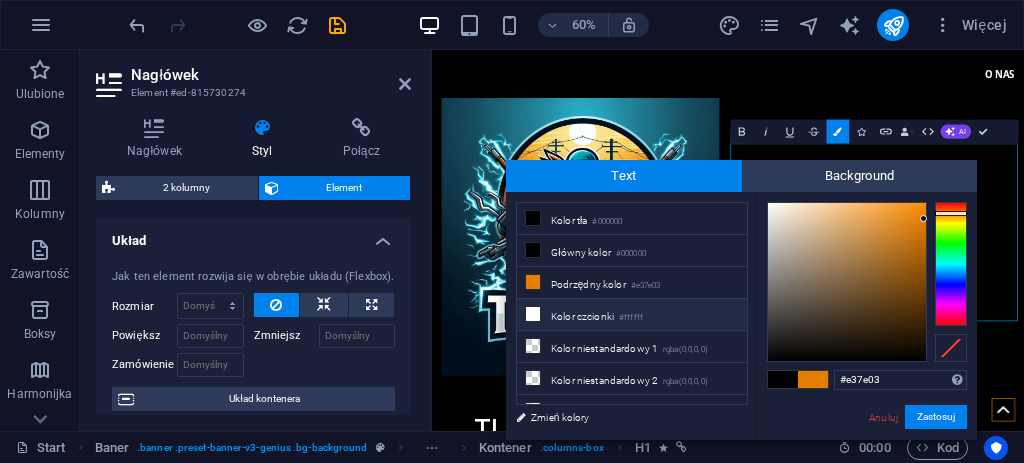 type on "#ffffff" 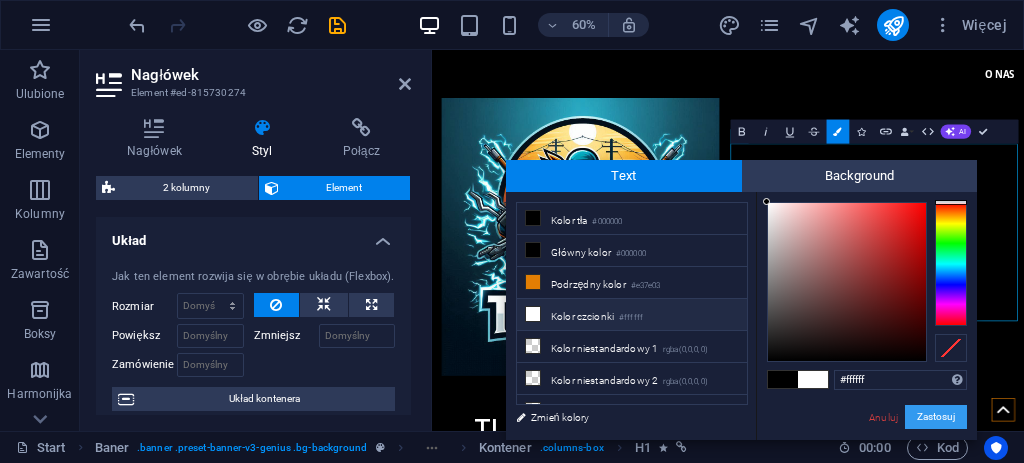 click on "Zastosuj" at bounding box center (936, 417) 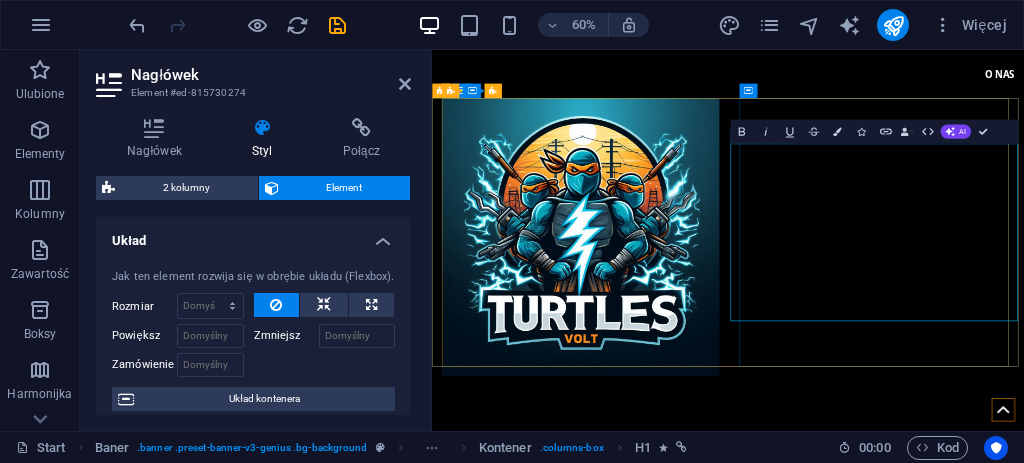 click on "TELEFON ALARMOWY" at bounding box center [674, 782] 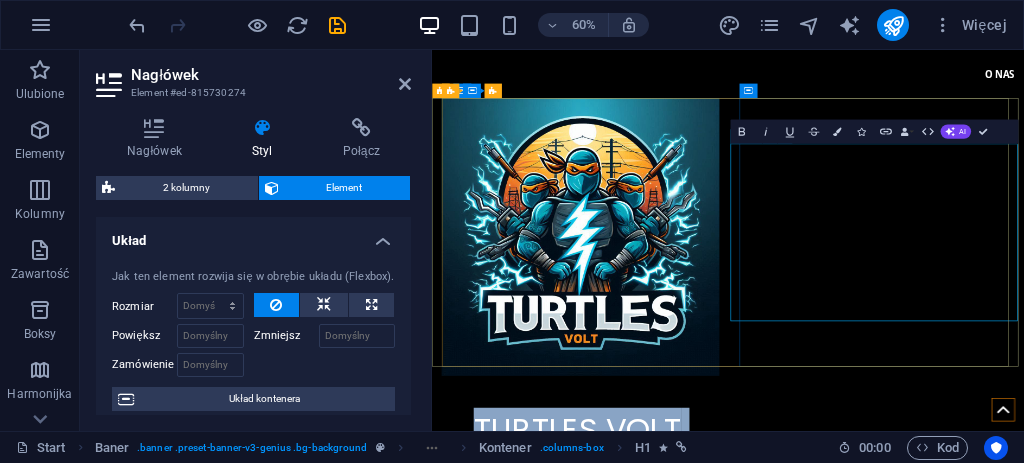 drag, startPoint x: 1363, startPoint y: 457, endPoint x: 989, endPoint y: 225, distance: 440.11362 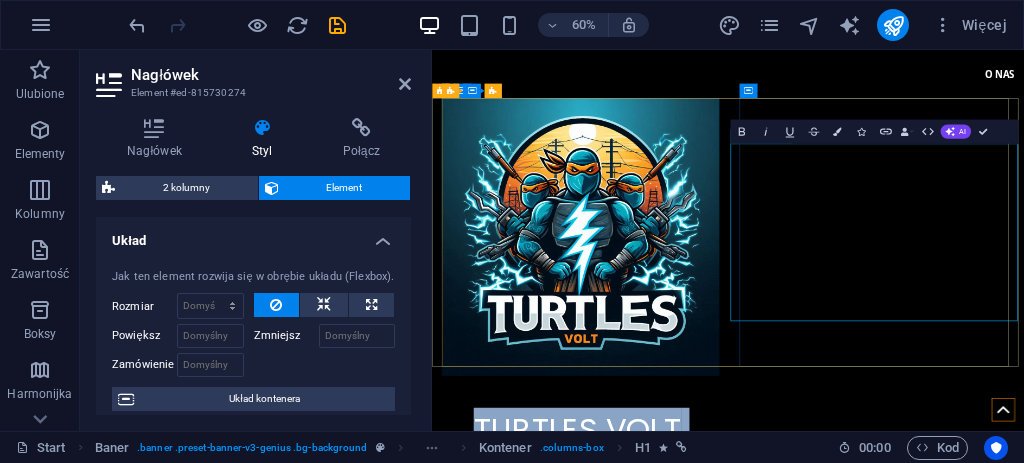 click on "​ ​ ​ ​​​​ TURTLES VOLT​ ​ TELEFON ALARMOWY  ​ +48 727 499 170" at bounding box center [674, 768] 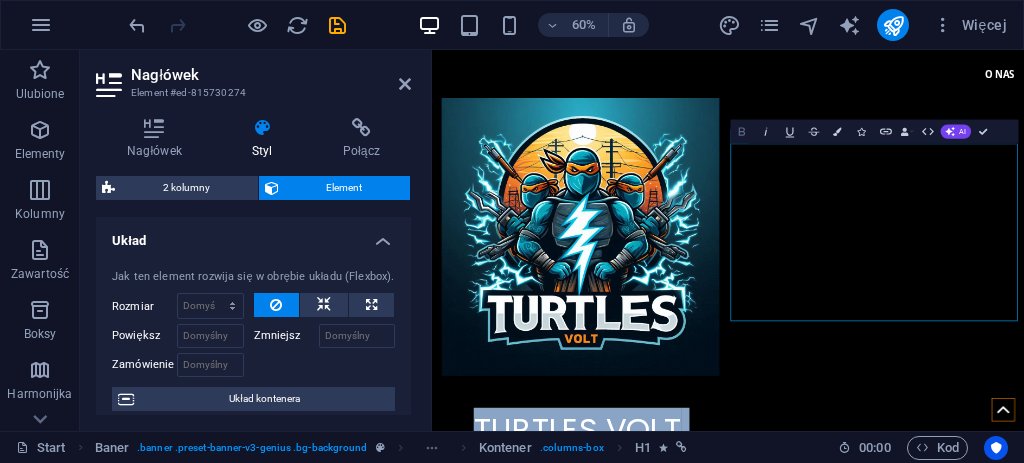 click 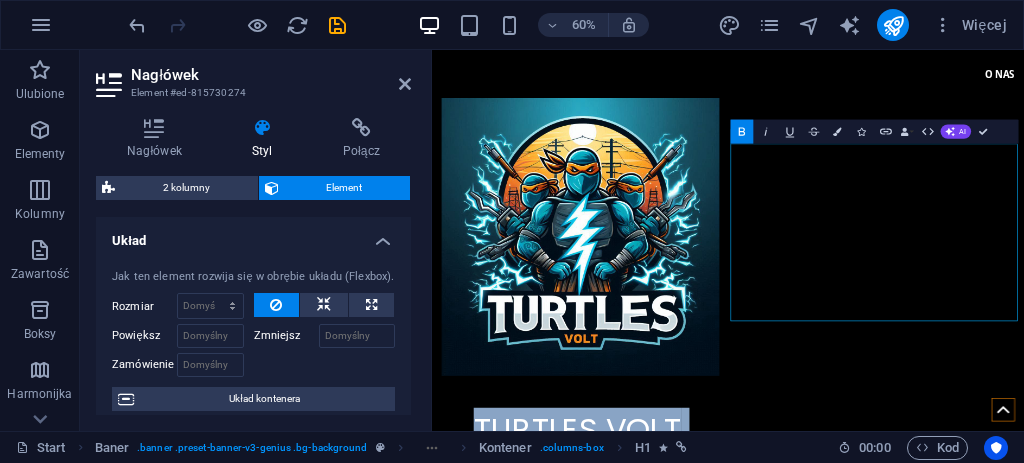 click 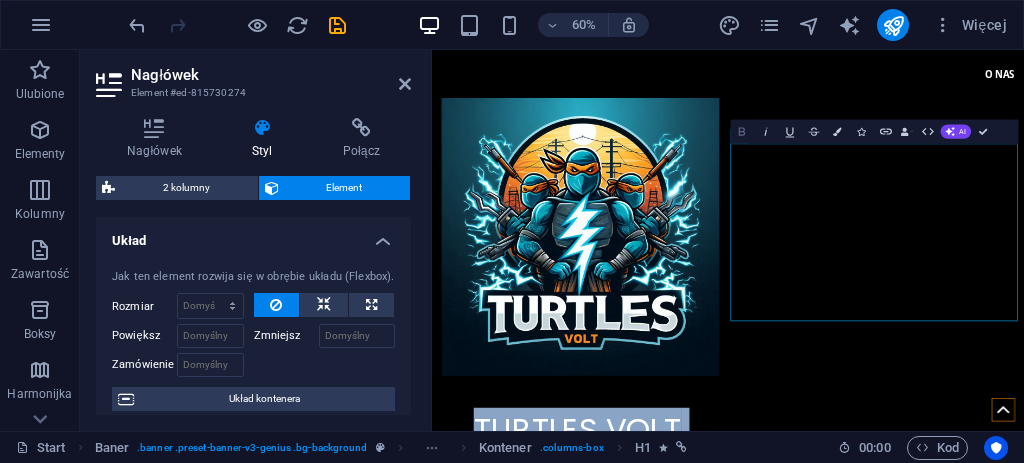 click 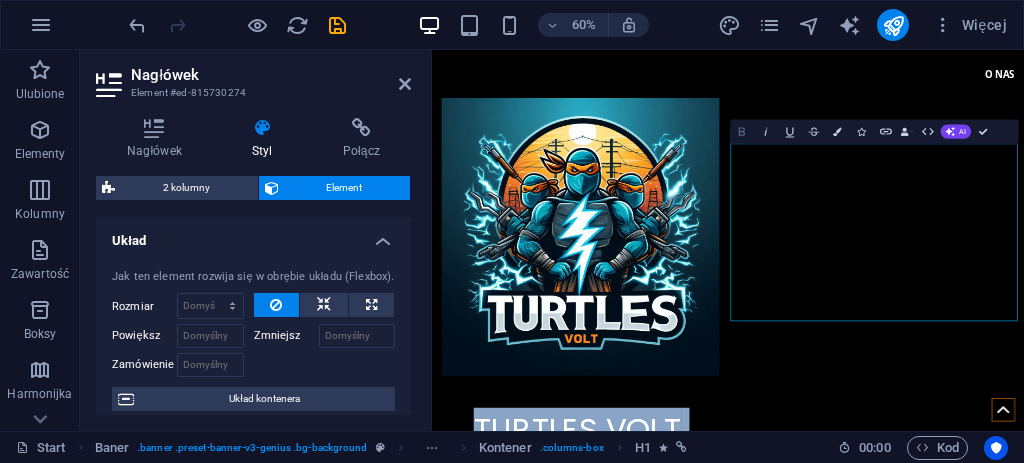 click 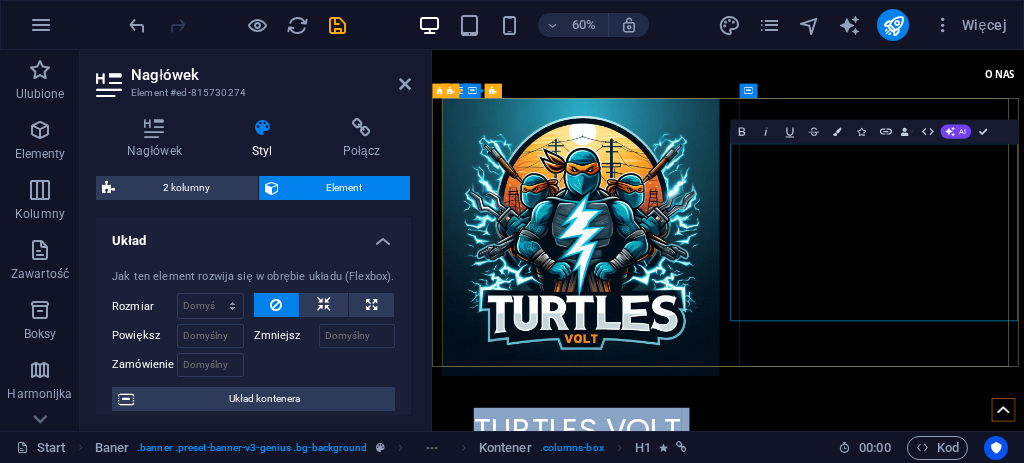 click on "​ ​ ​​​​ TURTLES VOLT​ ​ TELEFON ALARMOWY  ​ +48 727 499 170" at bounding box center (674, 782) 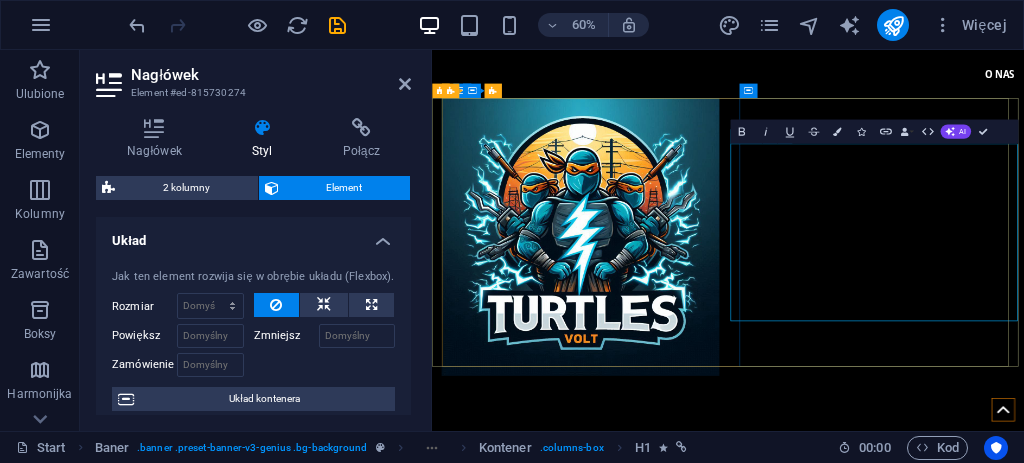 click on "+48 727 499 170" at bounding box center [675, 883] 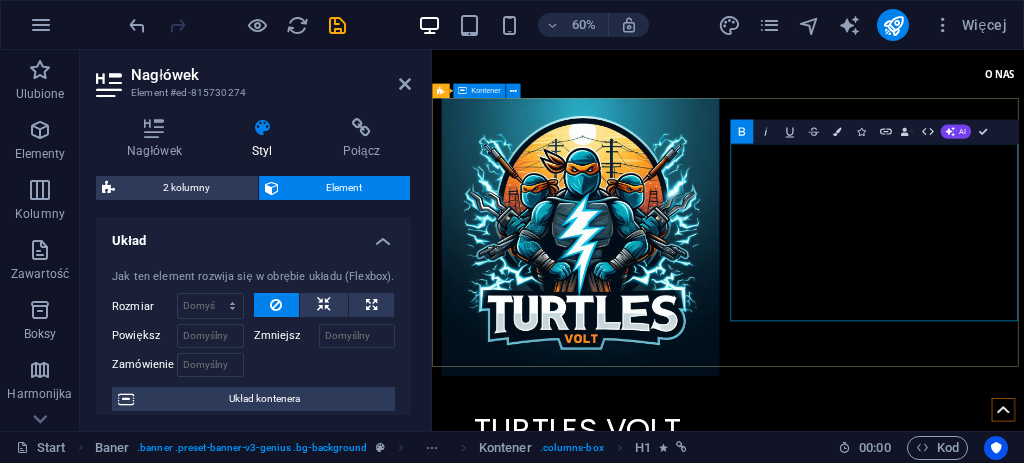 drag, startPoint x: 976, startPoint y: 246, endPoint x: 1393, endPoint y: 270, distance: 417.69006 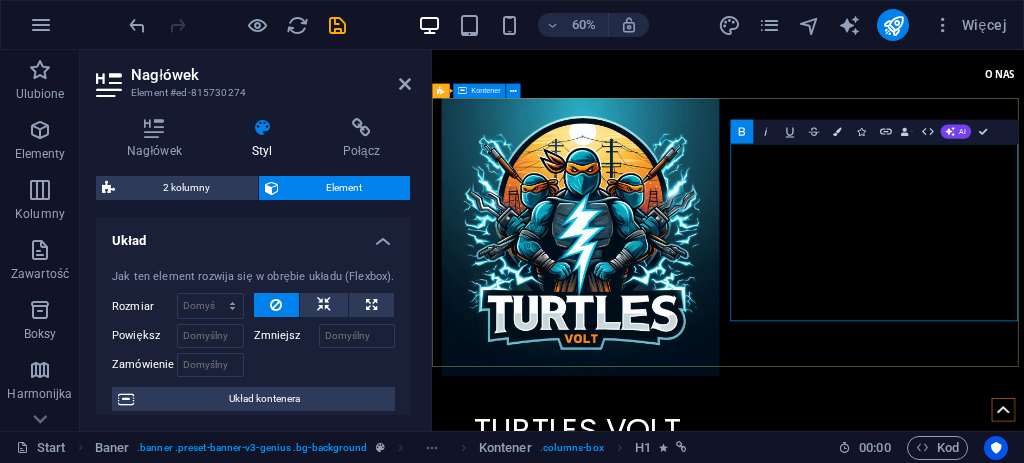 click on "​ ​ ​ ​​​​ TURTLES VOLT​ ​ TELEFON ALARMOWY  ​ +48 727 499 170" at bounding box center [925, 527] 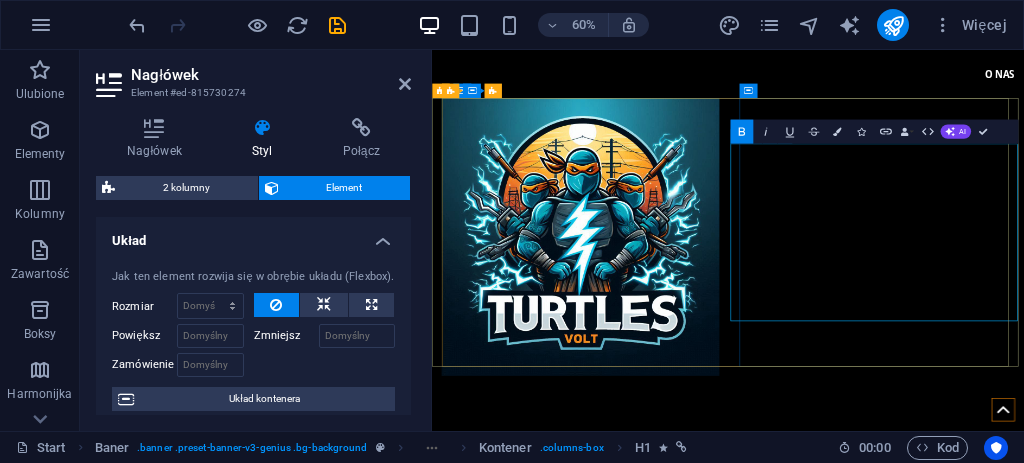 click on "TURTLES VOLT​ ​ TELEFON ALARMOWY  ​ +48 727 499 170" at bounding box center (675, 782) 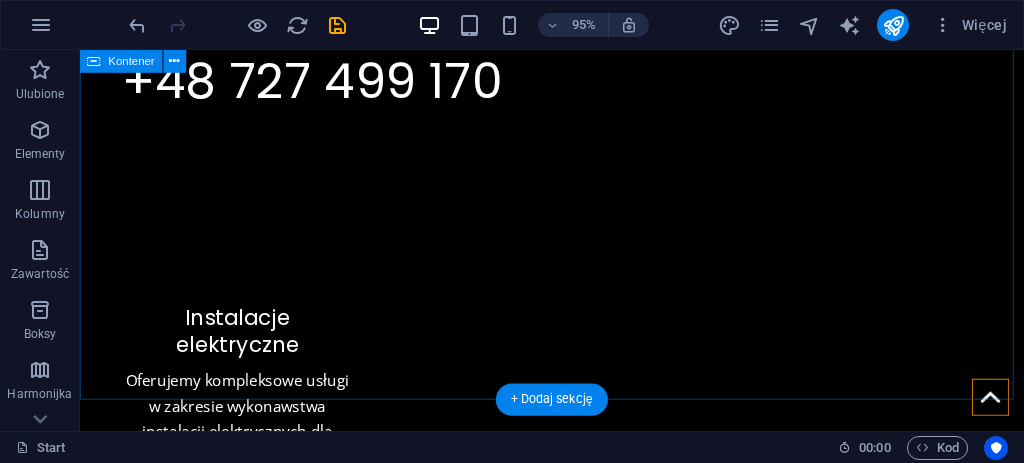 scroll, scrollTop: 1066, scrollLeft: 0, axis: vertical 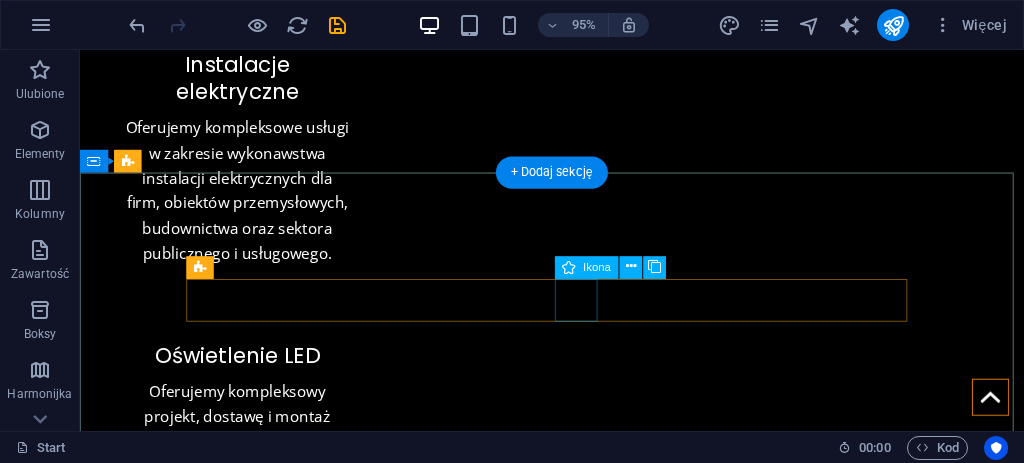 click at bounding box center [577, 1401] 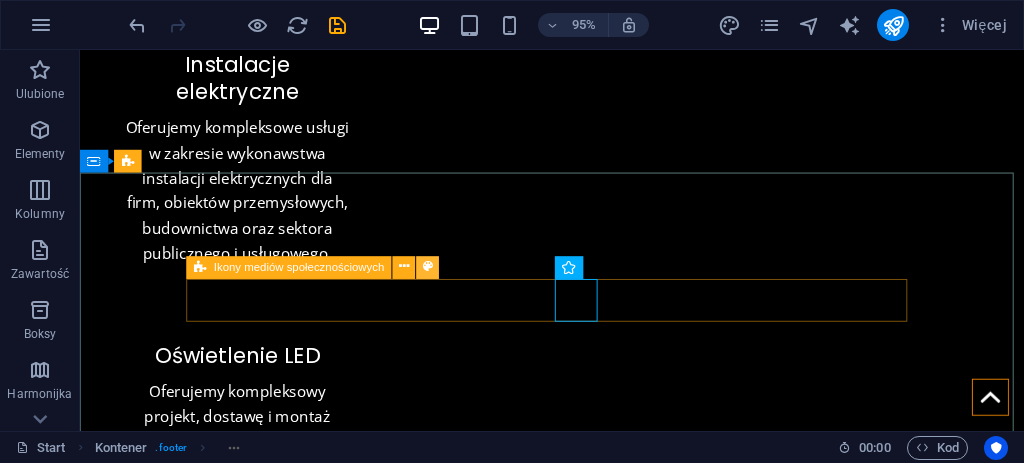 click at bounding box center [428, 267] 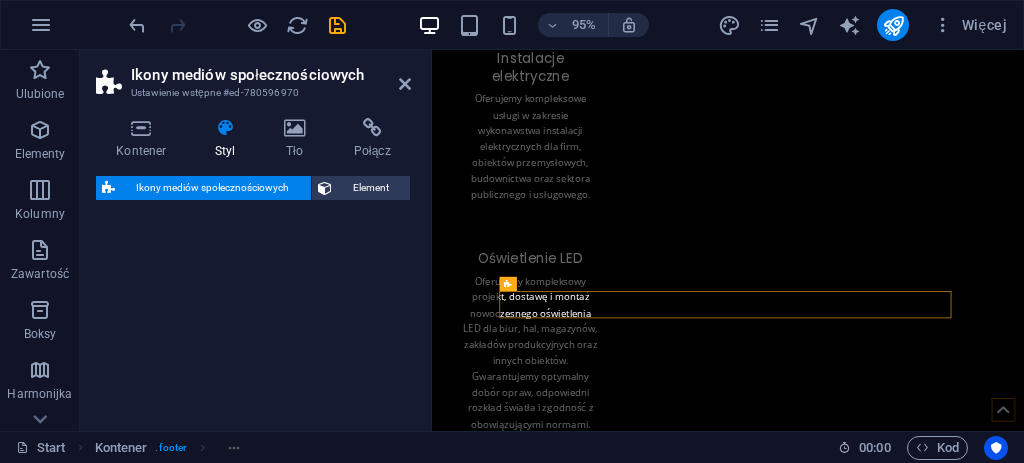 select on "rem" 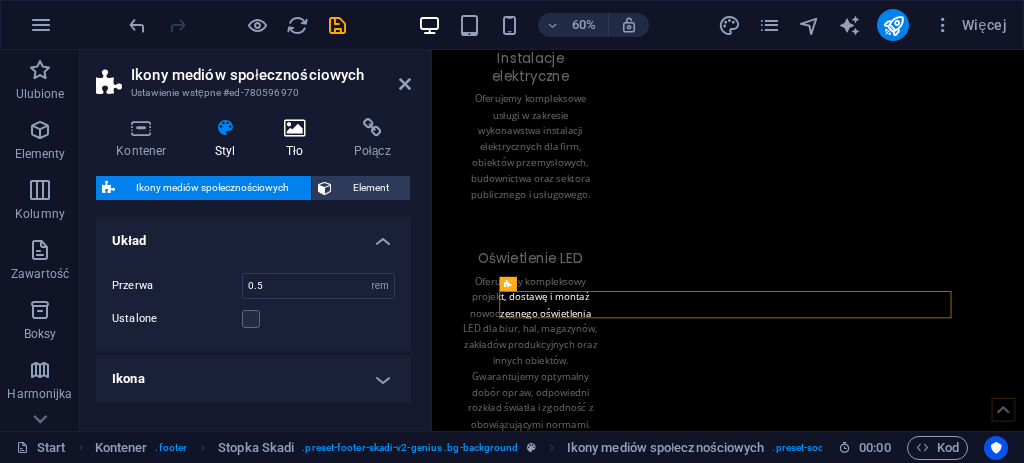 scroll, scrollTop: 901, scrollLeft: 0, axis: vertical 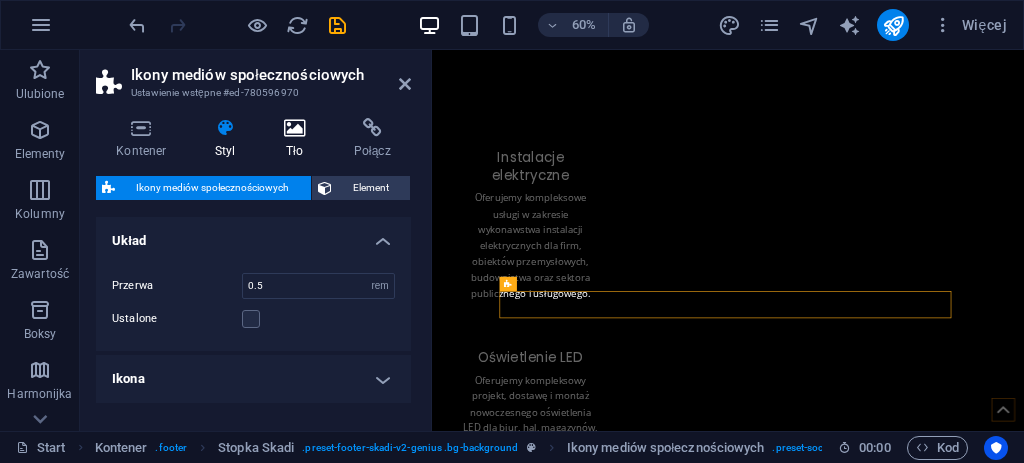 click on "Tło" at bounding box center (299, 139) 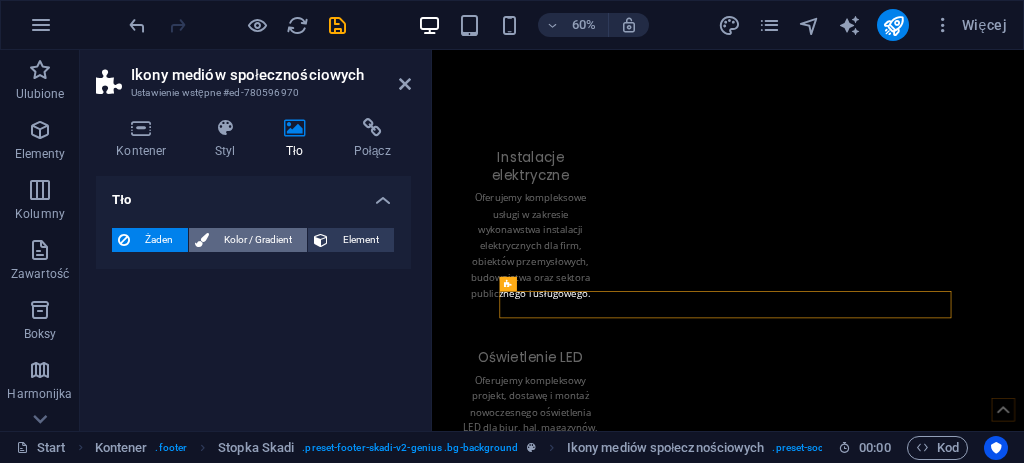 click on "Kolor / Gradient" at bounding box center [258, 240] 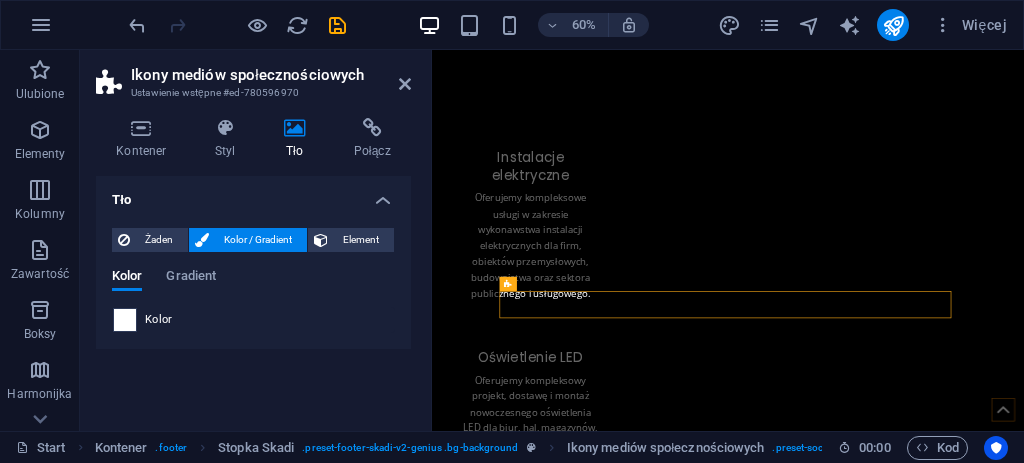 click at bounding box center (125, 320) 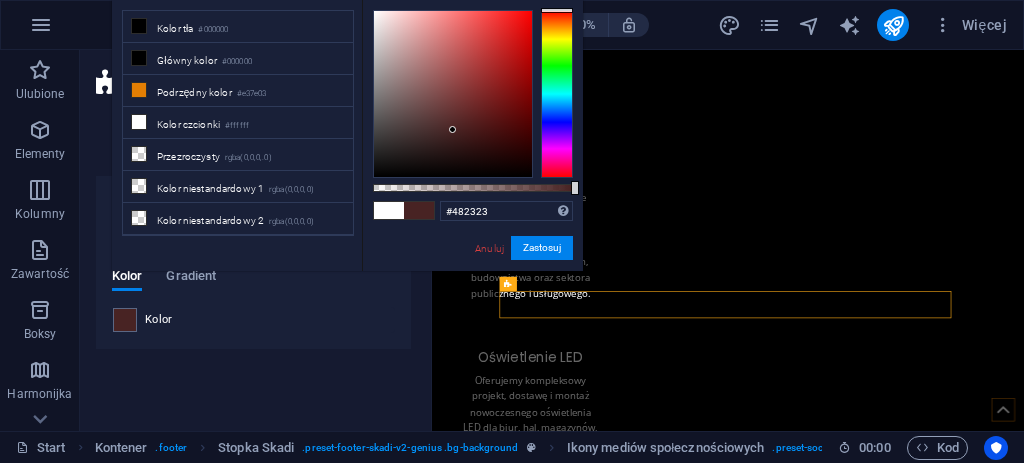 type on "#000000" 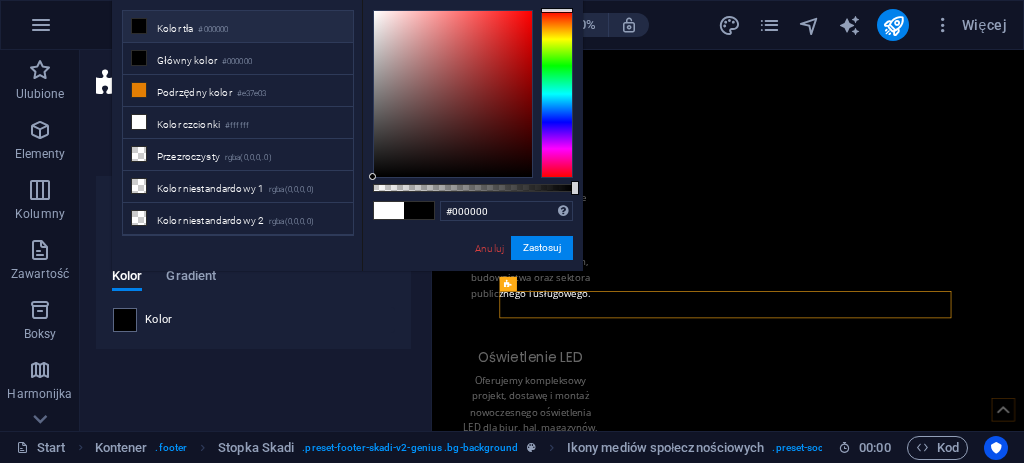 drag, startPoint x: 432, startPoint y: 96, endPoint x: 196, endPoint y: 324, distance: 328.1463 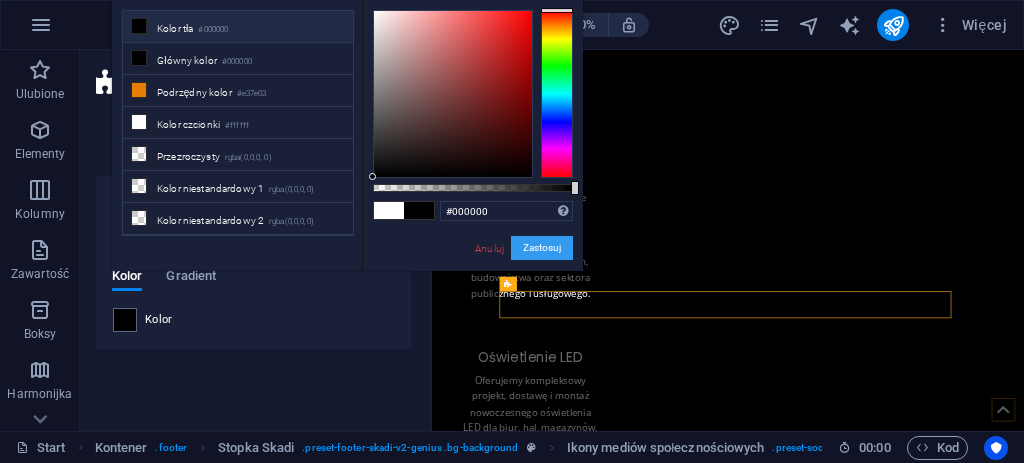 click on "Zastosuj" at bounding box center [542, 248] 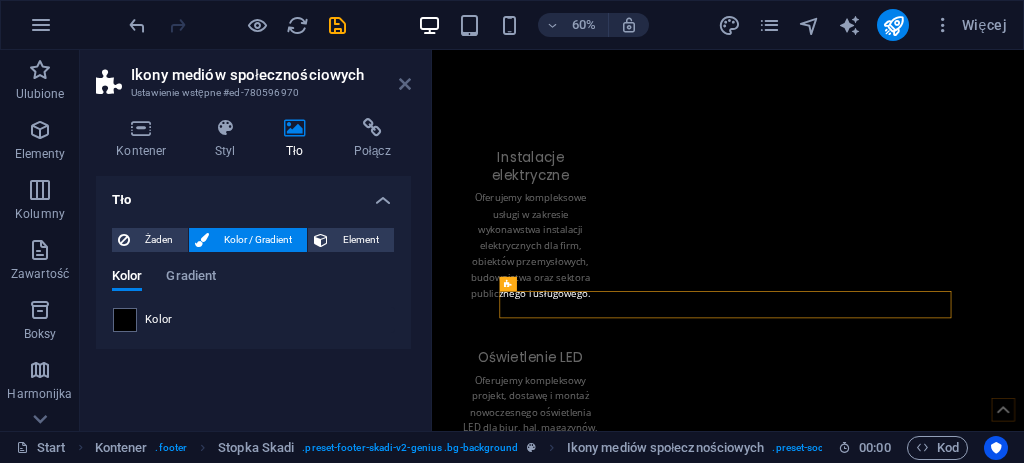 click at bounding box center [405, 84] 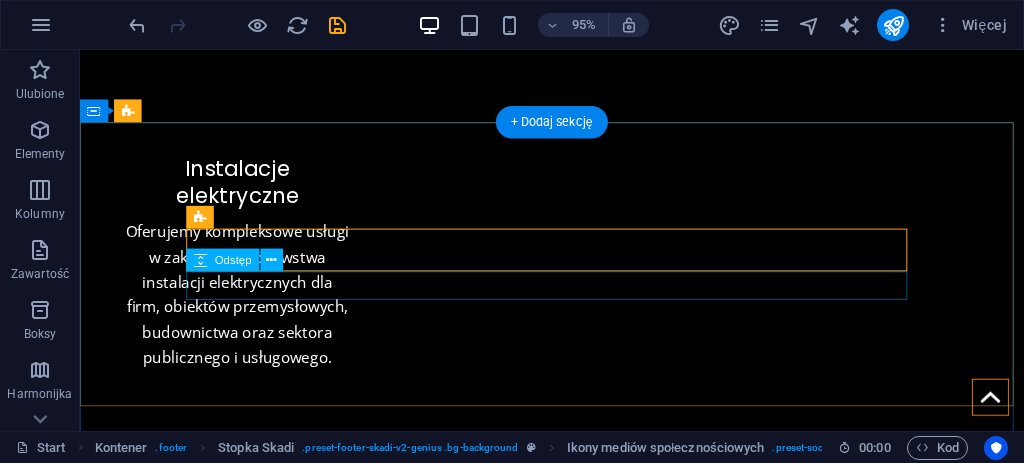 scroll, scrollTop: 1139, scrollLeft: 0, axis: vertical 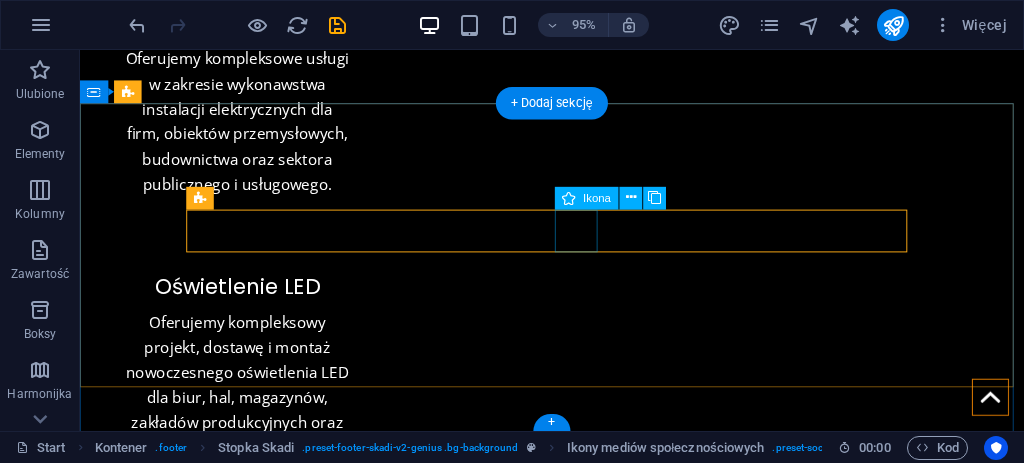 click at bounding box center (577, 1328) 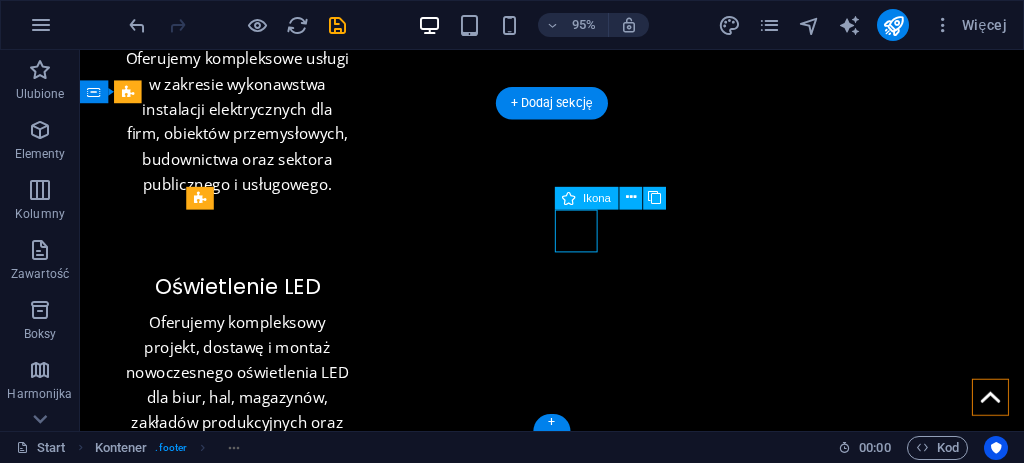 click at bounding box center (577, 1328) 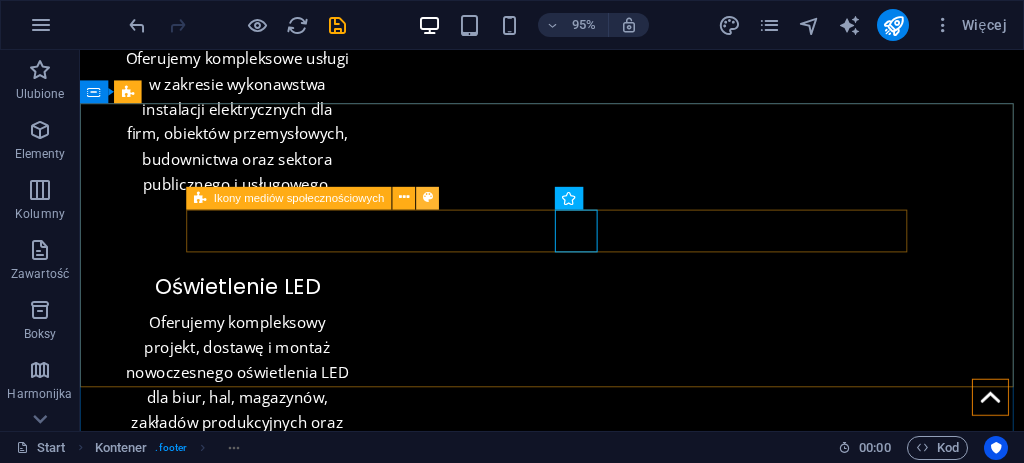 click at bounding box center (428, 198) 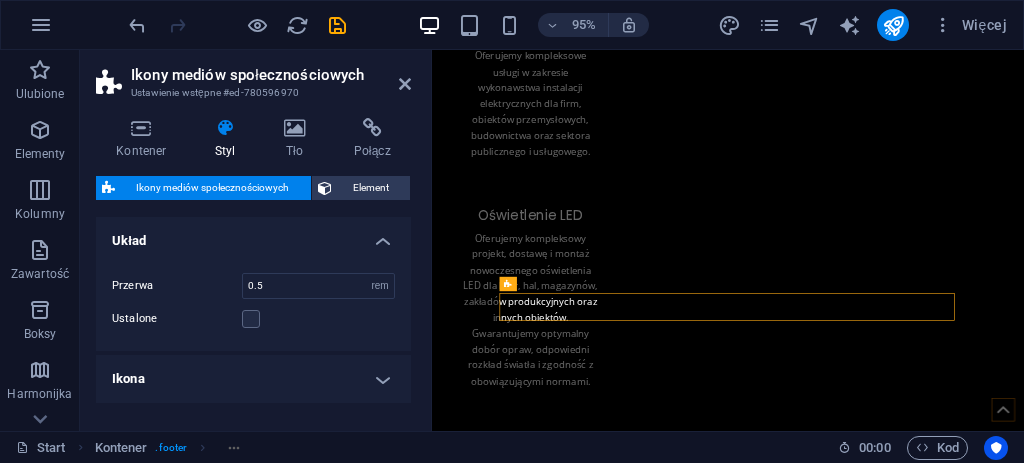 scroll, scrollTop: 901, scrollLeft: 0, axis: vertical 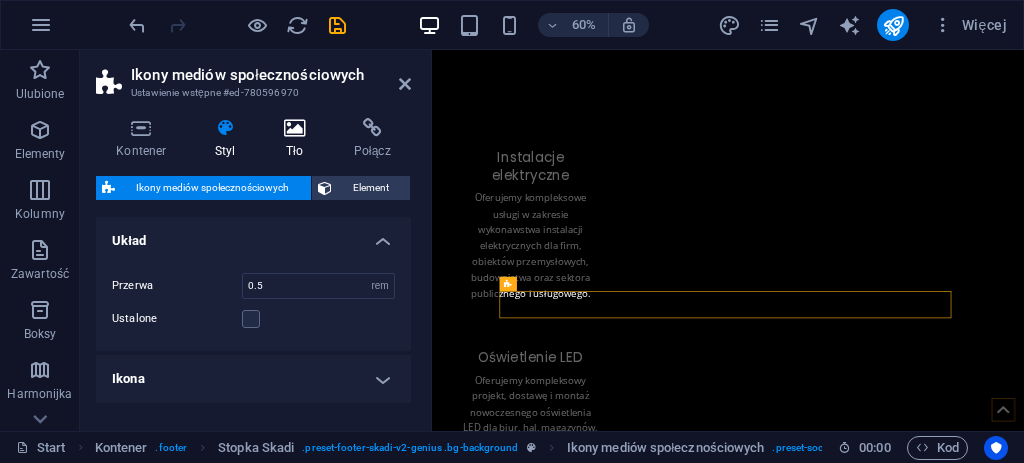 click on "Tło" at bounding box center [299, 139] 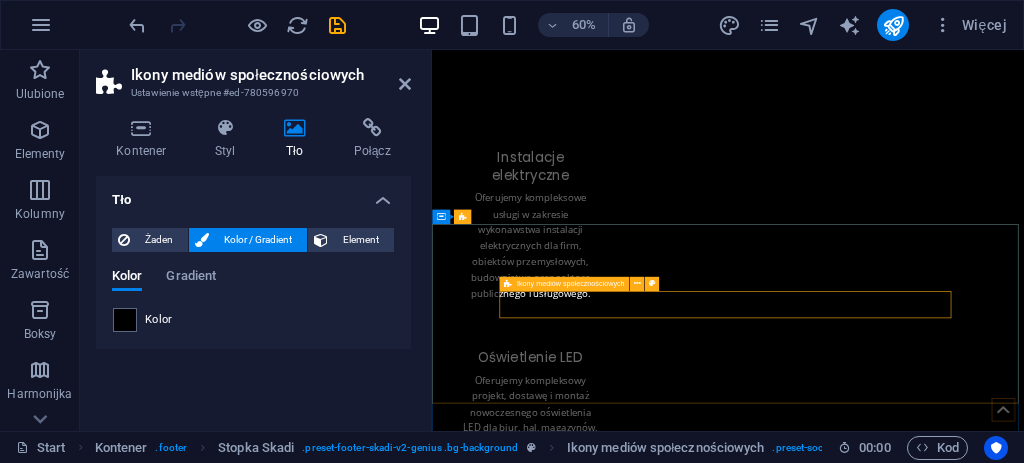 click at bounding box center [925, 1565] 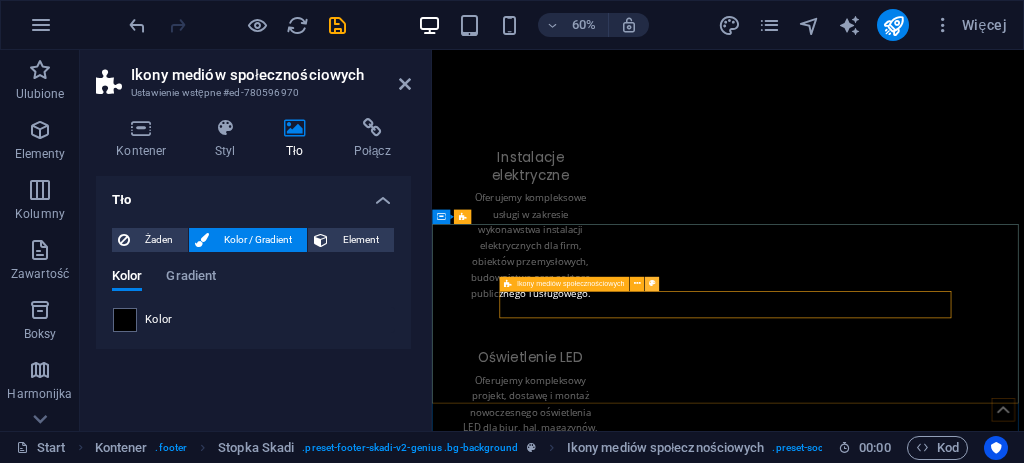click at bounding box center [652, 284] 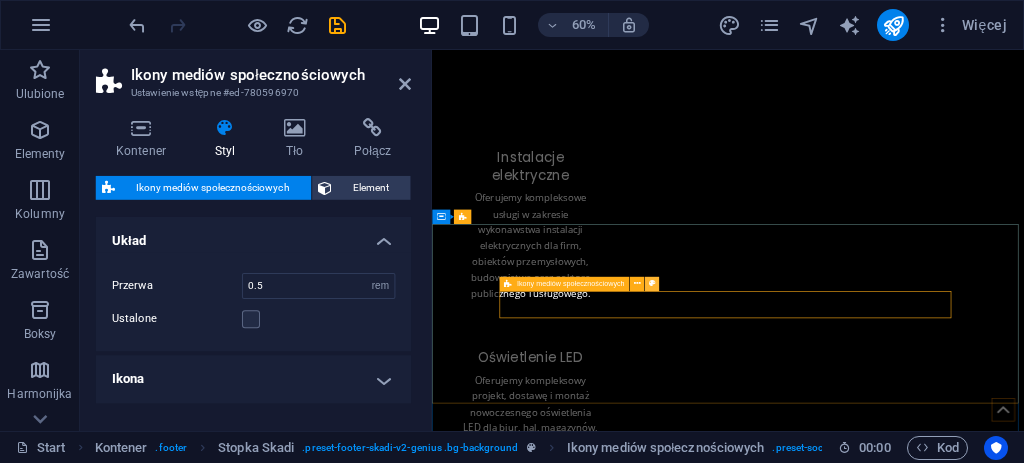 click at bounding box center (652, 284) 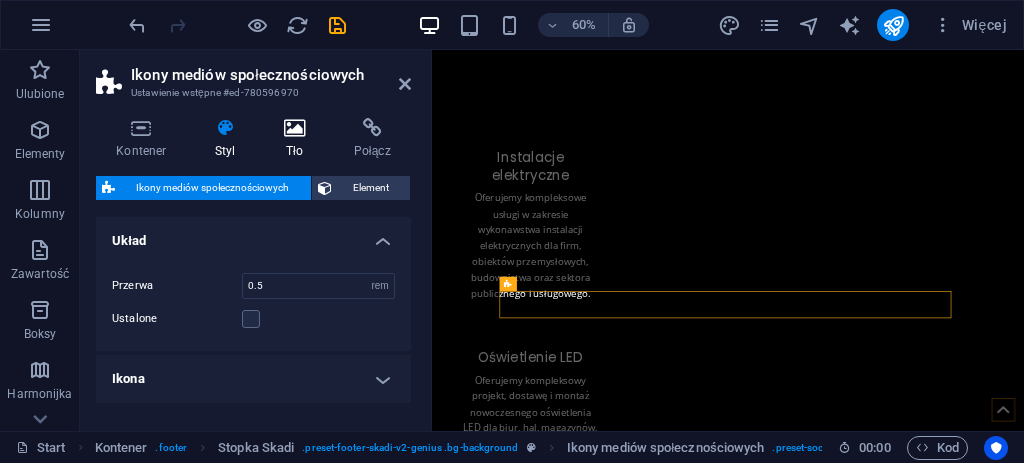 click at bounding box center (295, 128) 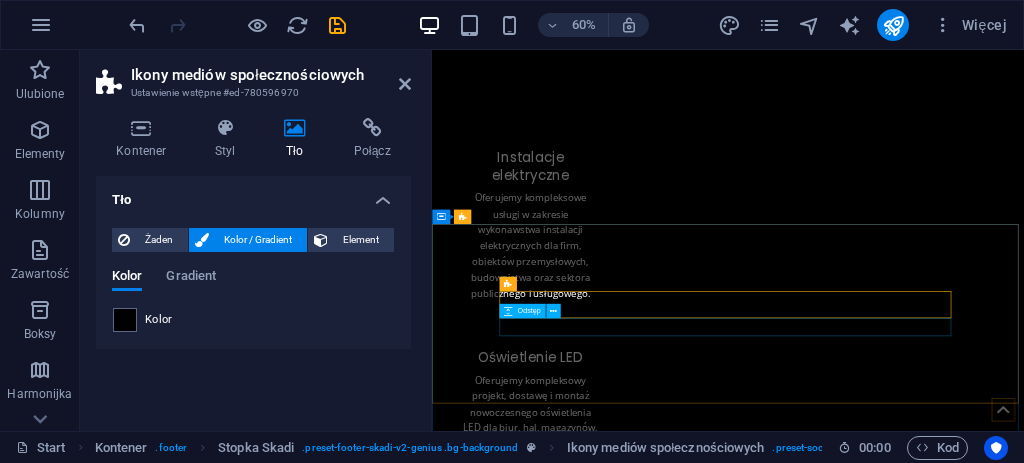 drag, startPoint x: 704, startPoint y: 523, endPoint x: 977, endPoint y: 349, distance: 323.736 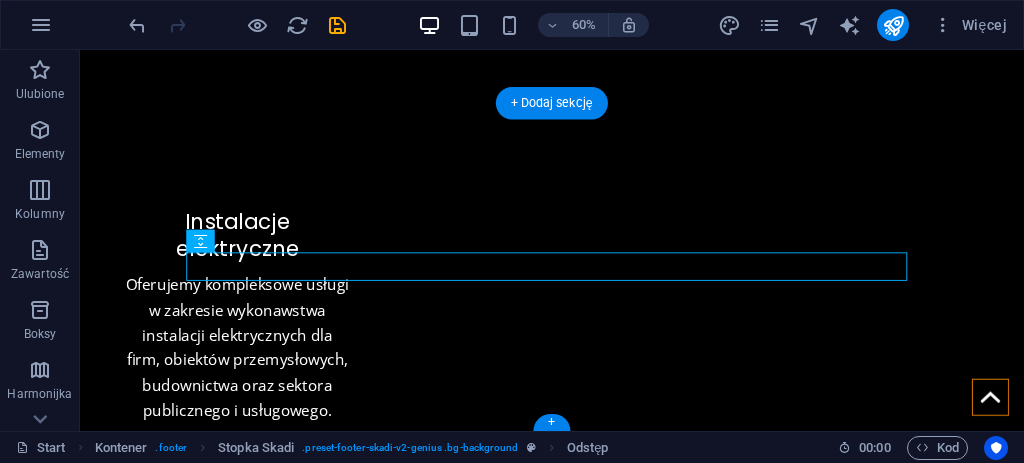 scroll, scrollTop: 1139, scrollLeft: 0, axis: vertical 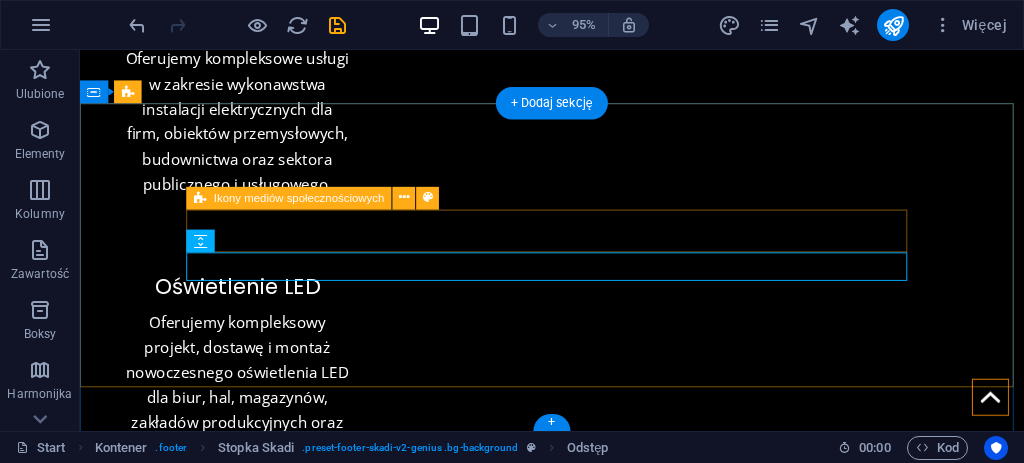click at bounding box center (577, 1301) 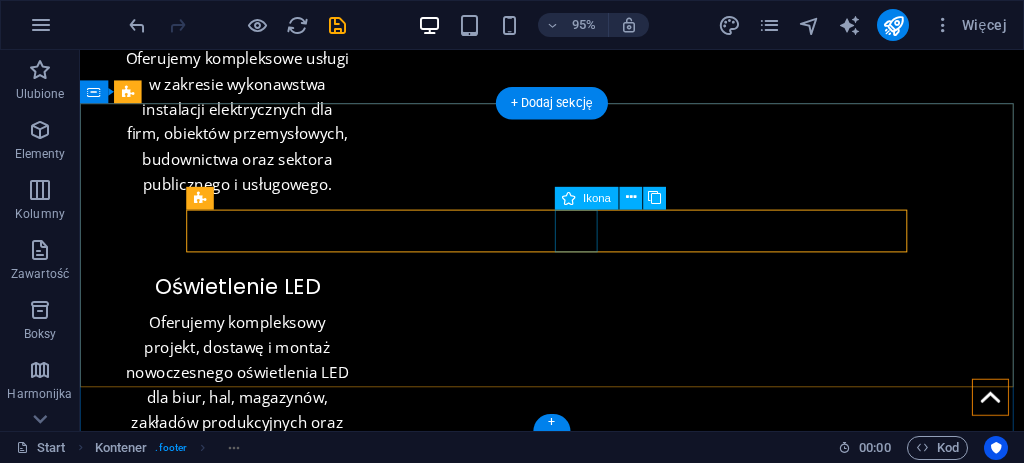 click at bounding box center (577, 1328) 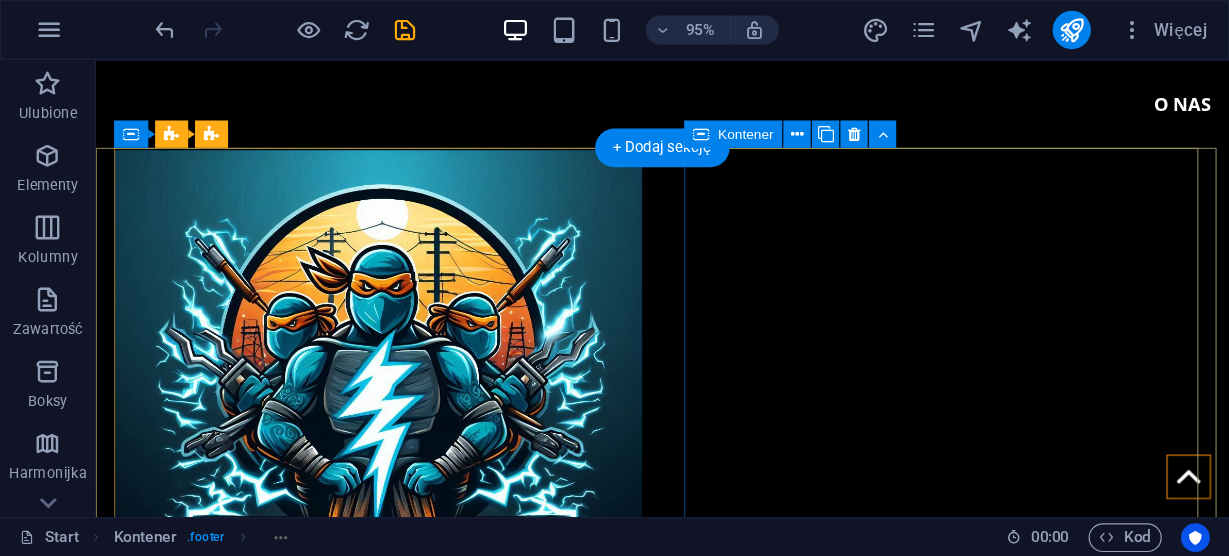 scroll, scrollTop: 0, scrollLeft: 0, axis: both 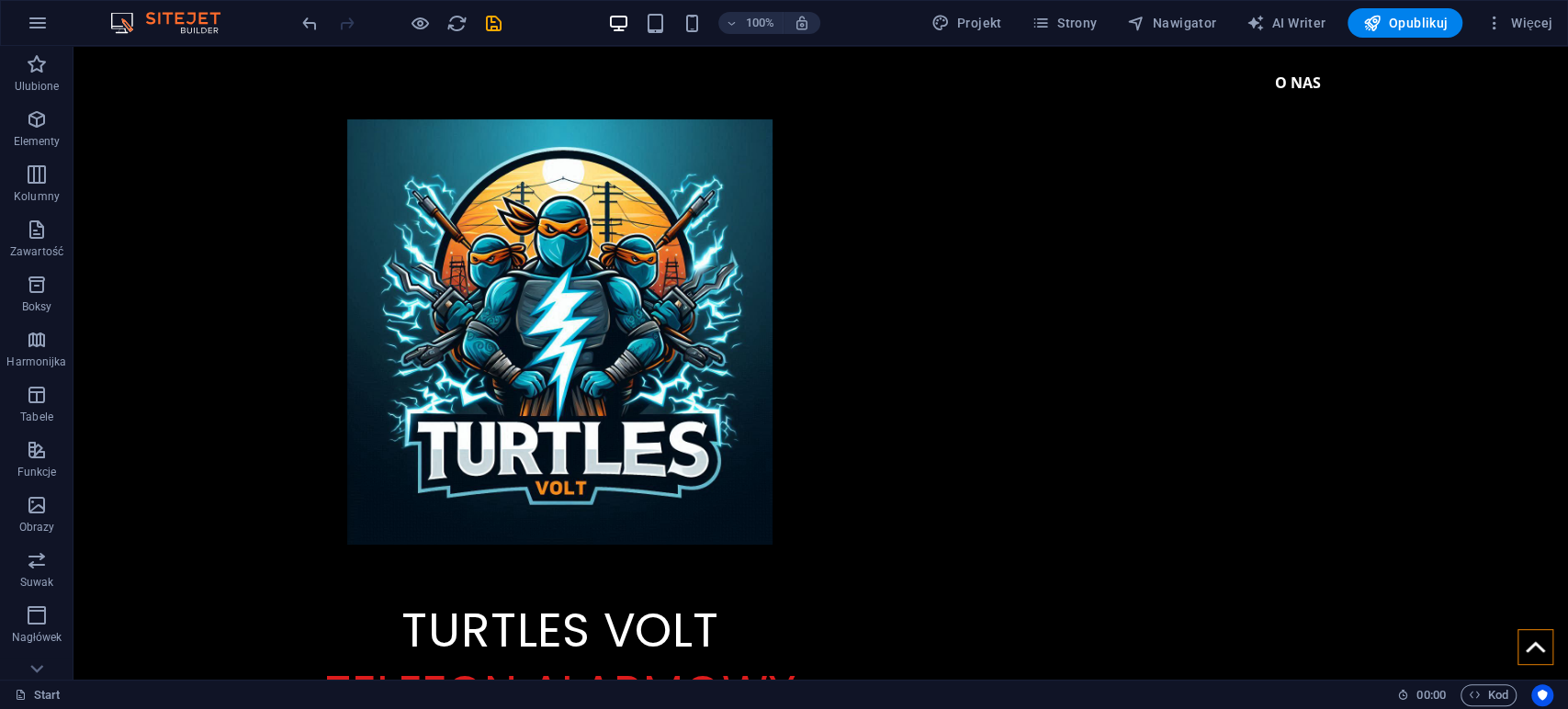 drag, startPoint x: 934, startPoint y: 47, endPoint x: 1051, endPoint y: 213, distance: 203.08865 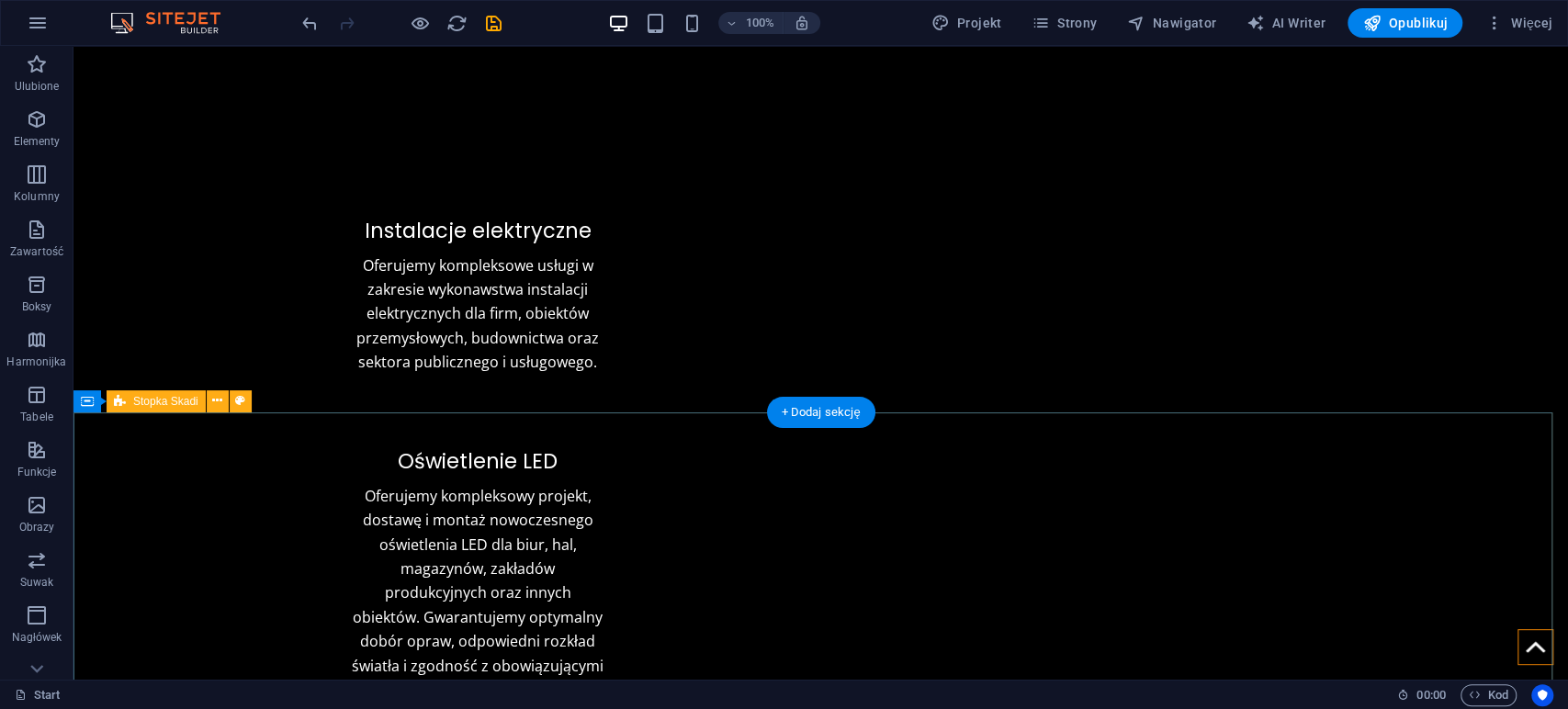 scroll, scrollTop: 766, scrollLeft: 0, axis: vertical 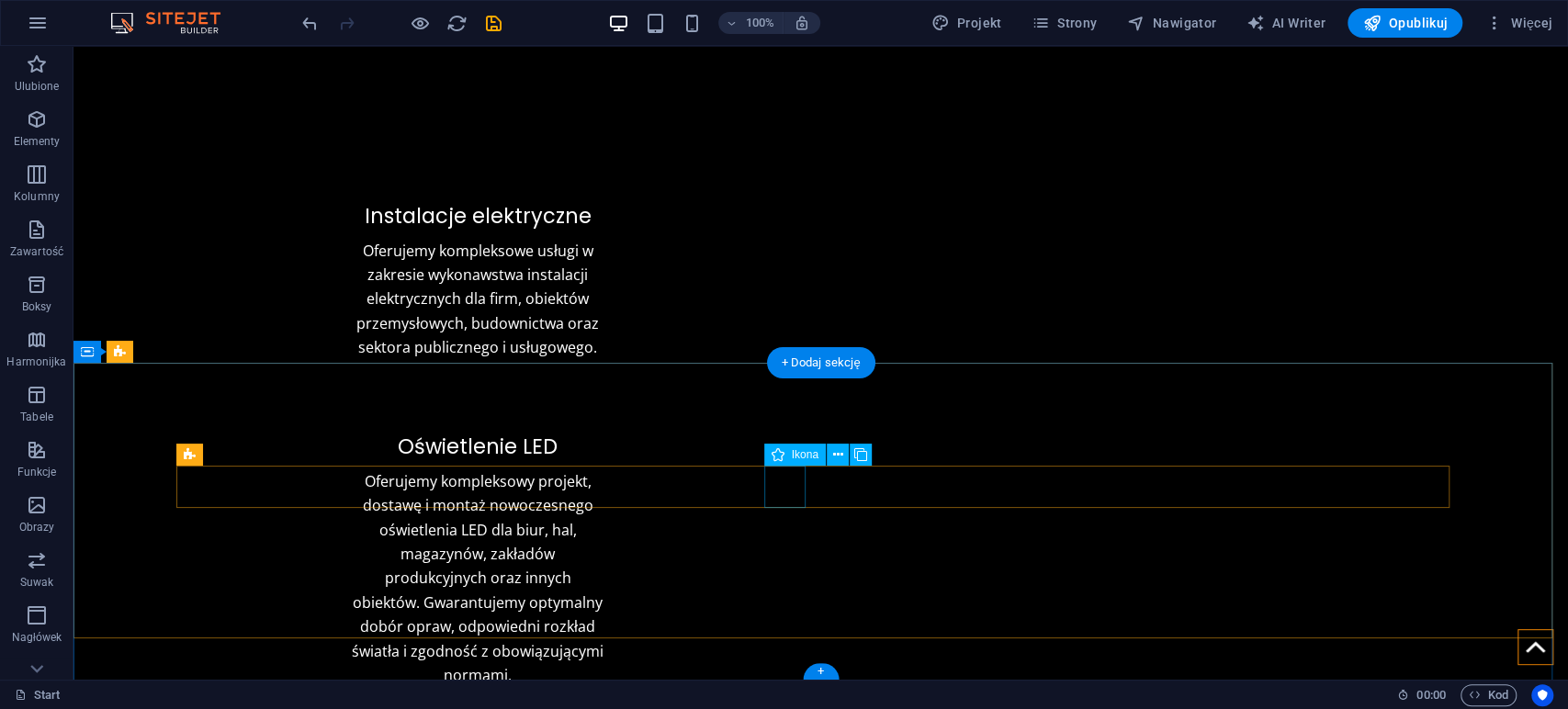 click at bounding box center (820, 1293) 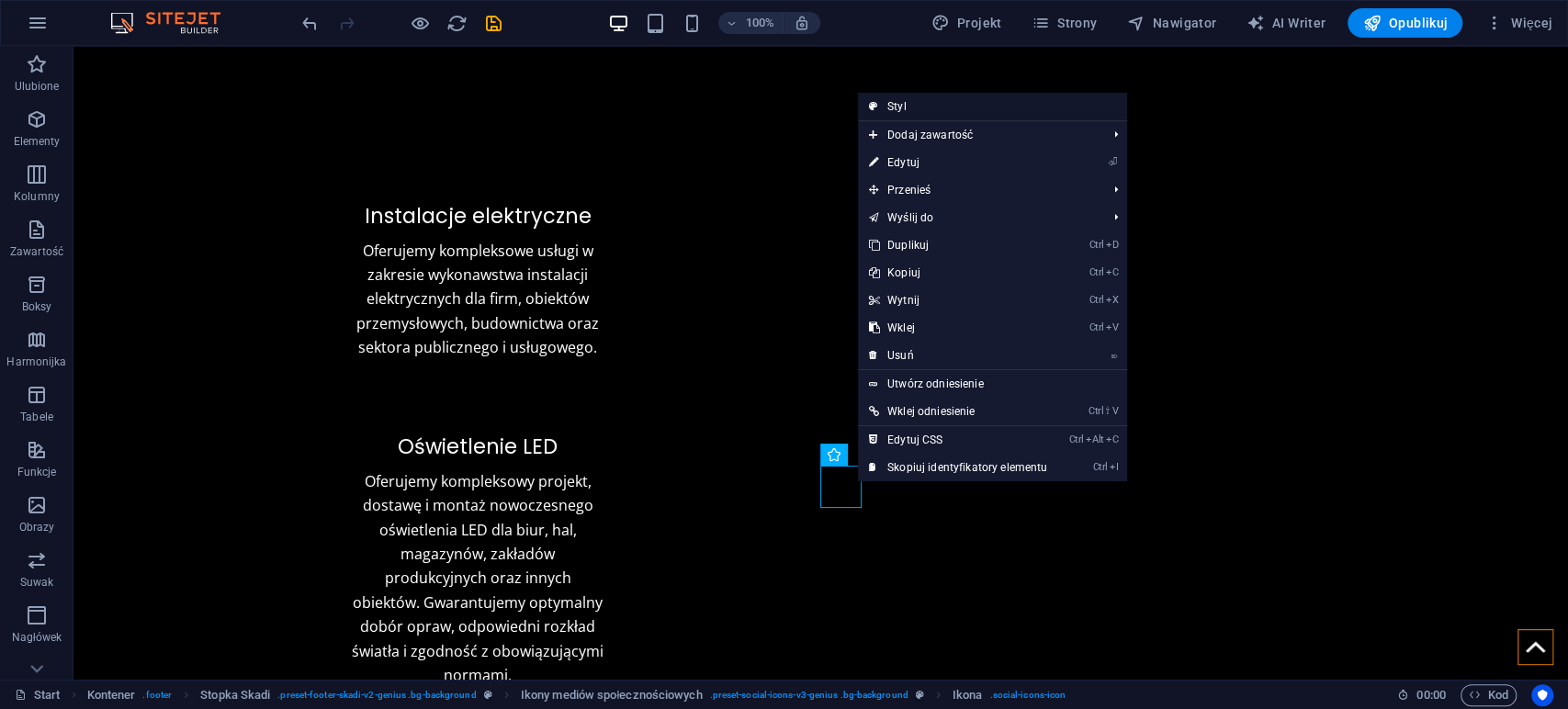 click on "Styl" at bounding box center [992, 107] 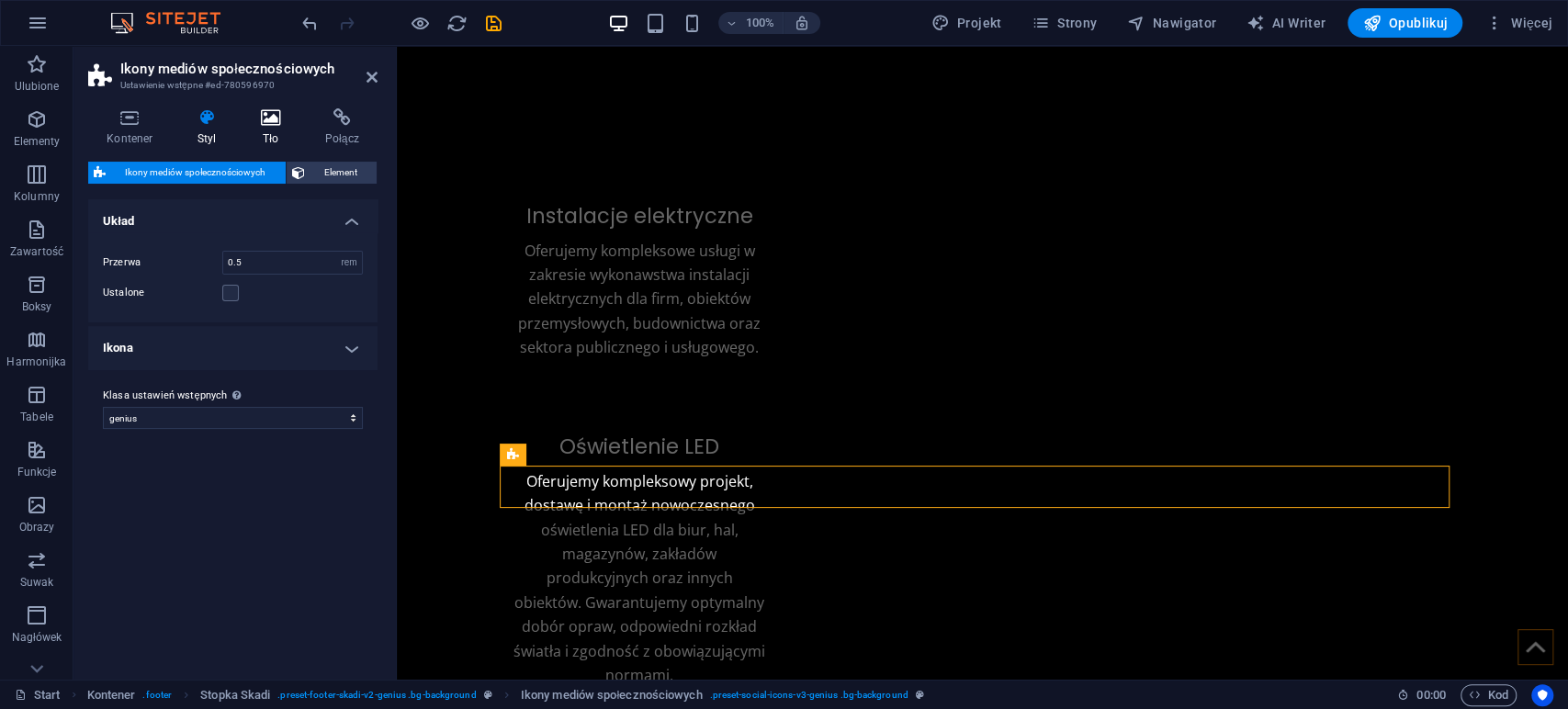 click at bounding box center [271, 118] 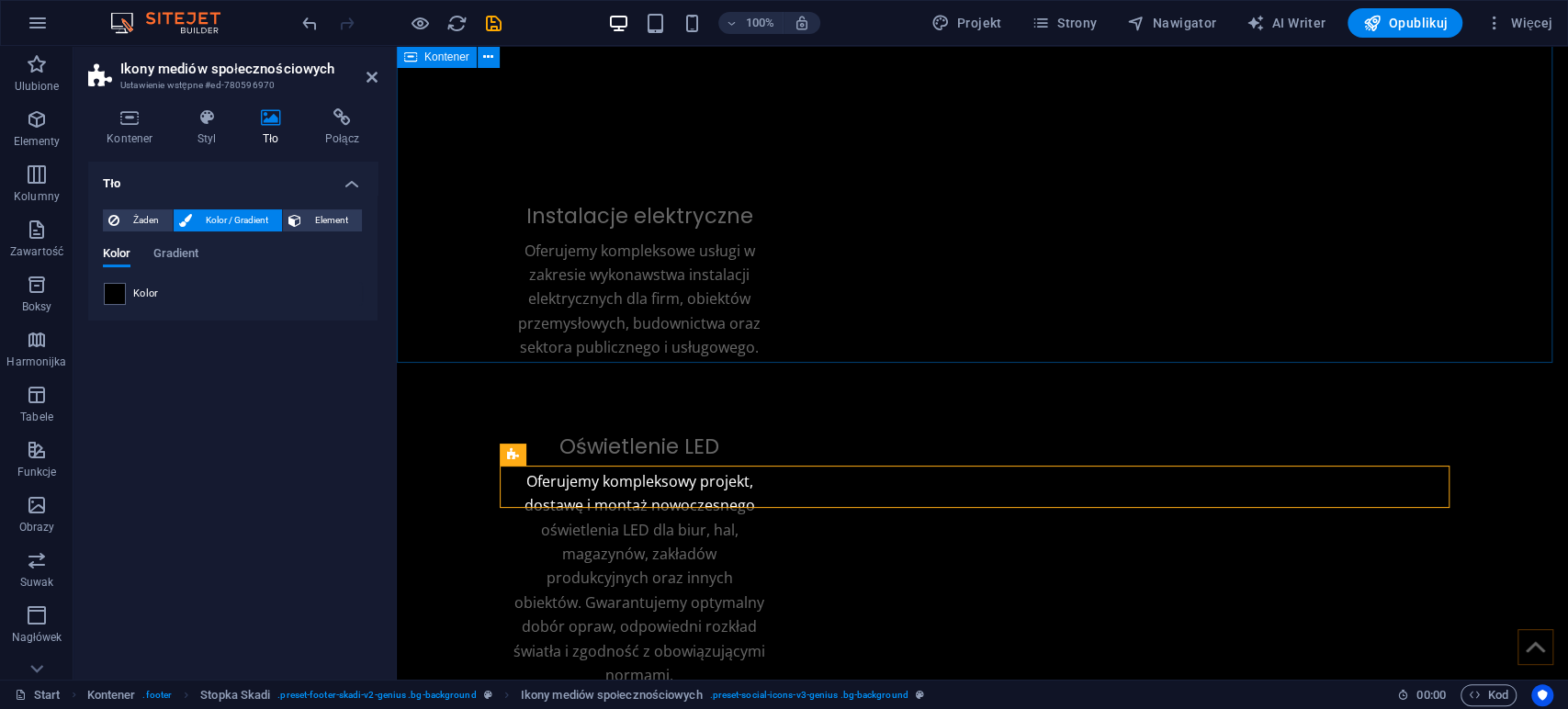 click on "Instalacje elektryczne Oferujemy kompleksowe usługi w zakresie wykonawstwa instalacji elektrycznych dla firm, obiektów przemysłowych, budownictwa oraz sektora publicznego i usługowego. Oświetlenie LED Oferujemy kompleksowy projekt, dostawę i montaż nowoczesnego oświetlenia LED dla biur, hal, magazynów, zakładów produkcyjnych oraz innych obiektów. Gwarantujemy optymalny dobór opraw, odpowiedni rozkład światła i zgodność z obowiązującymi normami. Badania i pomiary elektryczne Przeprowadzamy także okresowe pomiary i badania we wszelkiego rodzaju budynkach – firmowych, przemysłowych, mieszkalnych oraz publicznych, zgodnie z obowiązującym prawem budowlanym." at bounding box center (982, 598) 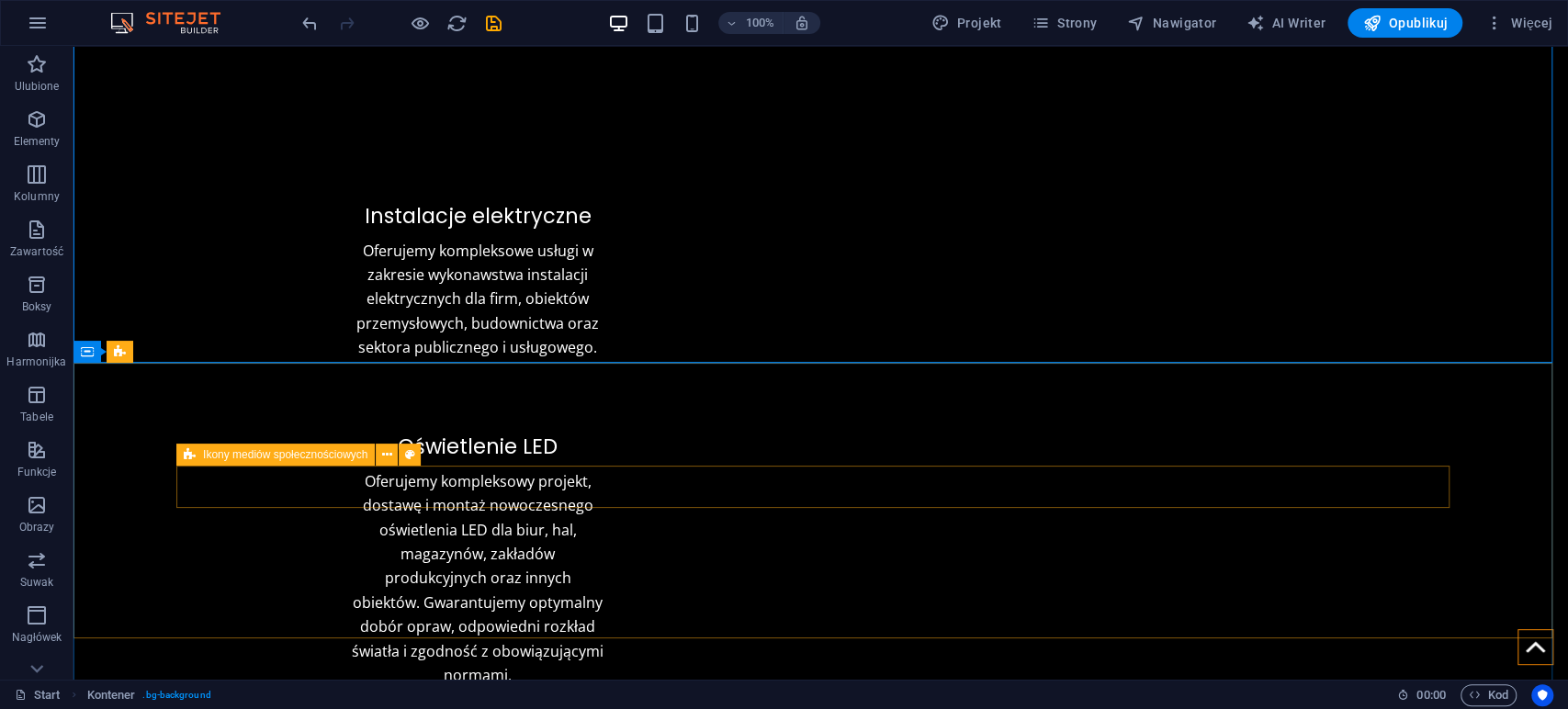 click at bounding box center [820, 1318] 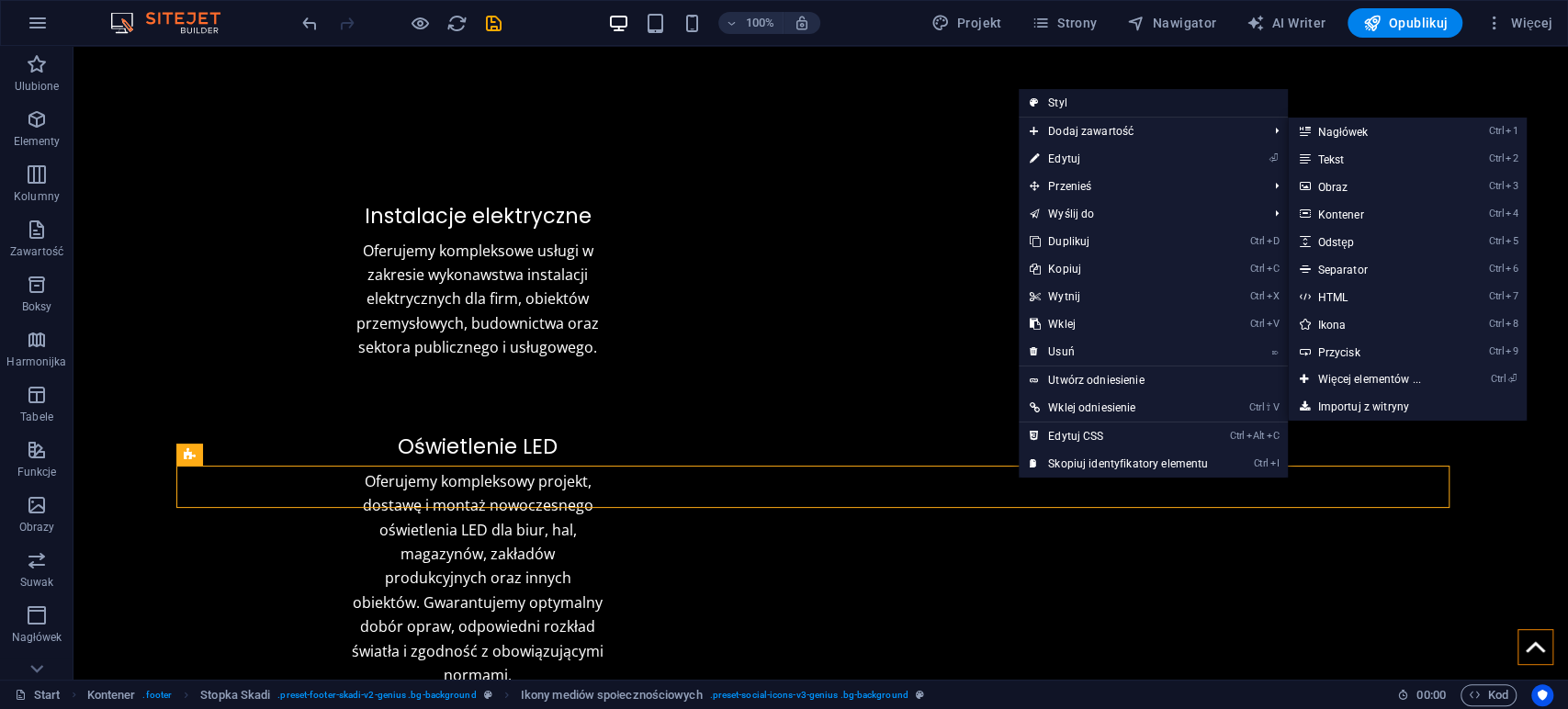 click on "Styl" at bounding box center (1153, 103) 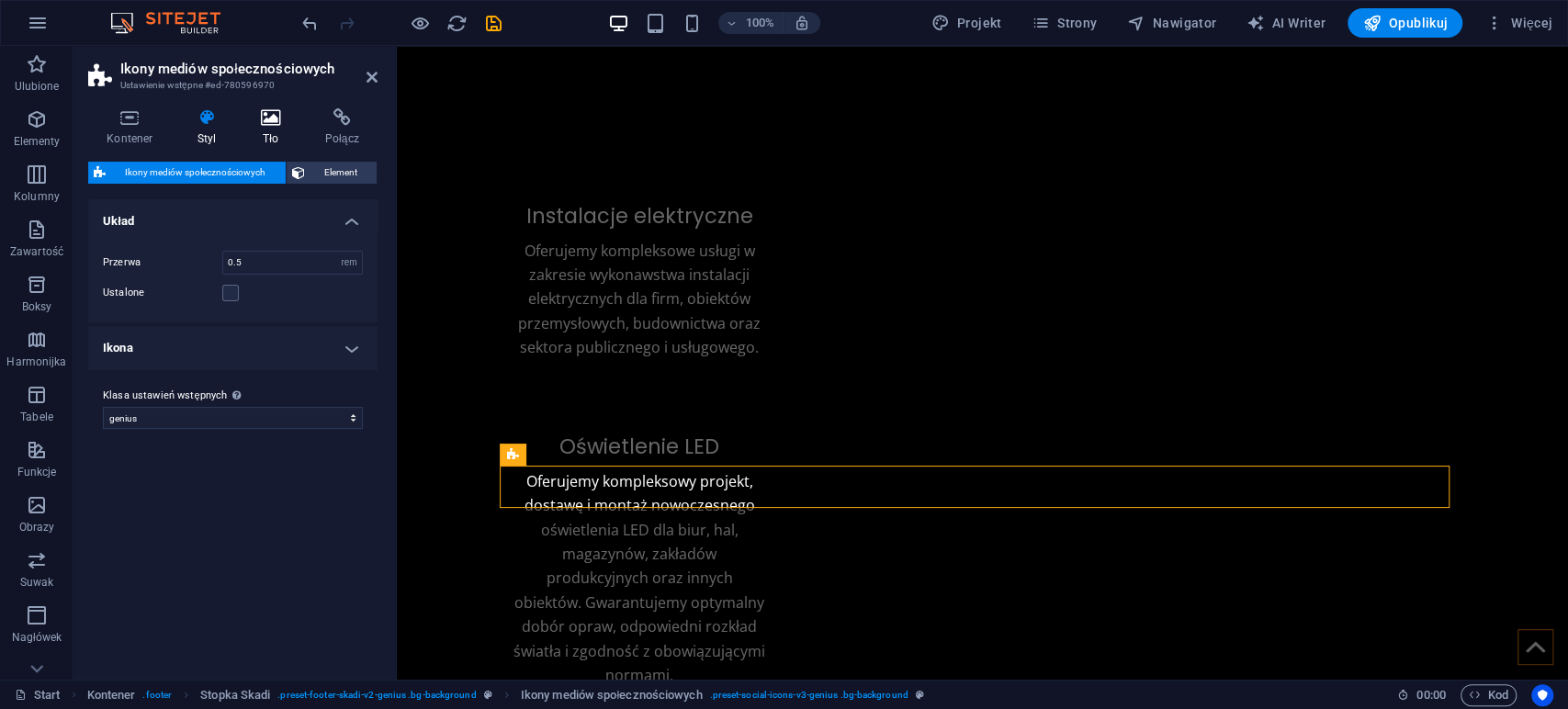 click at bounding box center [271, 118] 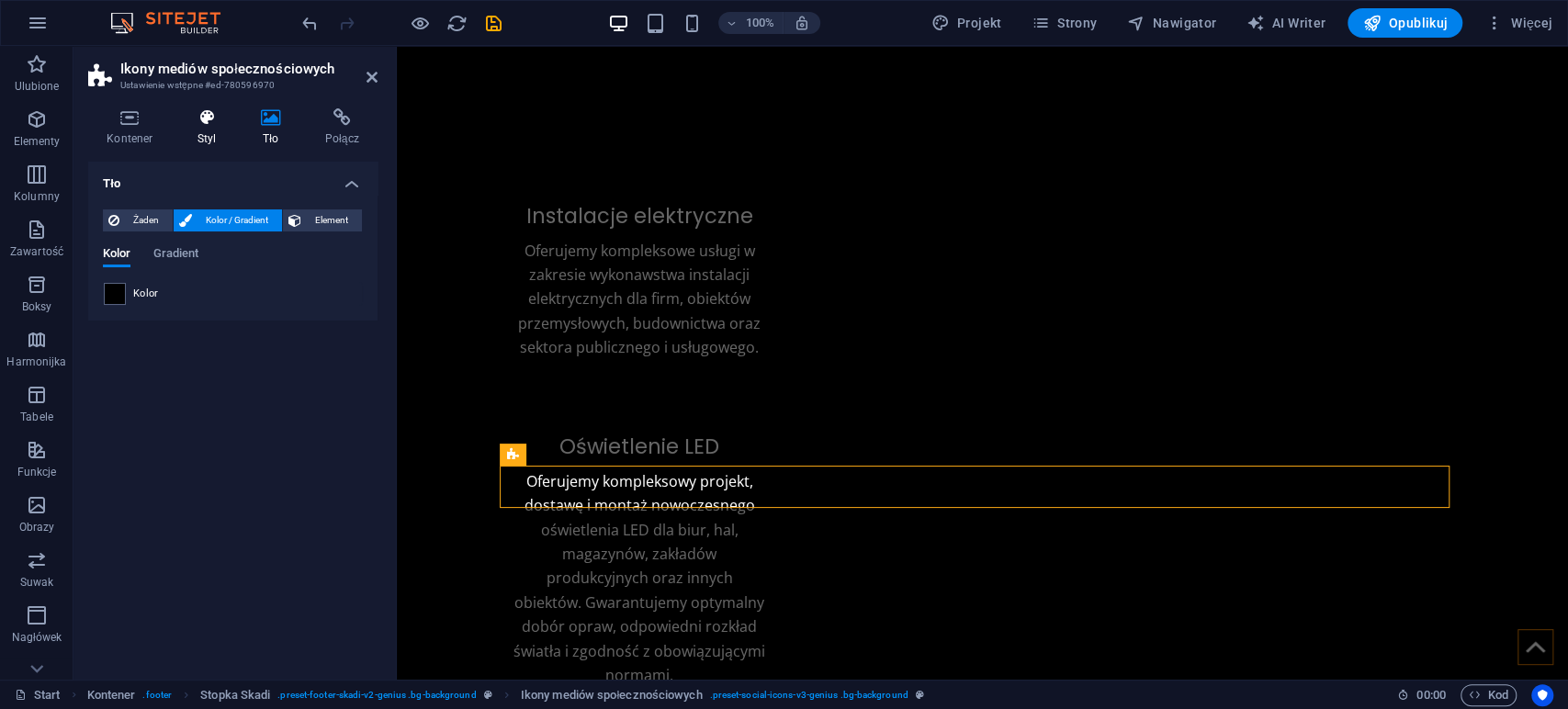 click on "Styl" at bounding box center (210, 128) 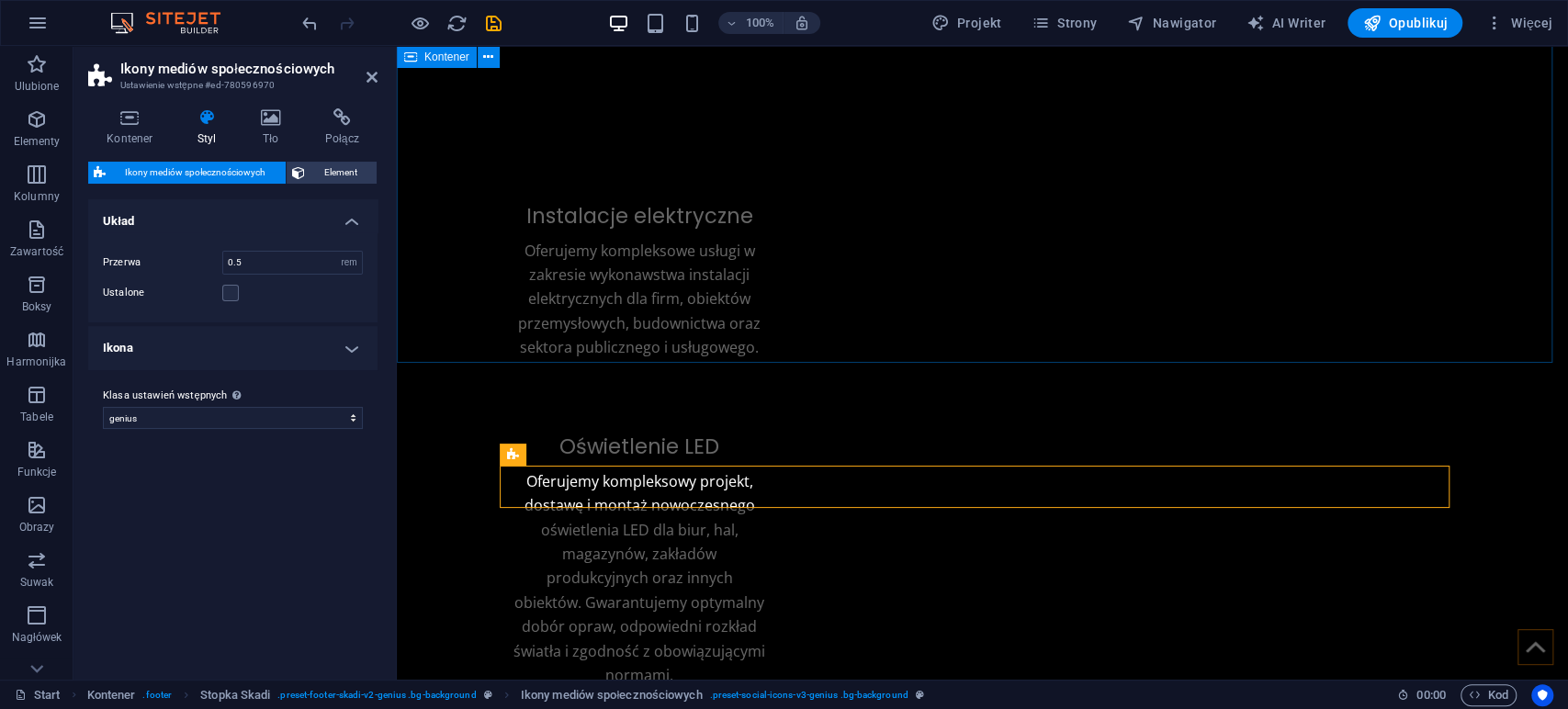 click on "Instalacje elektryczne Oferujemy kompleksowe usługi w zakresie wykonawstwa instalacji elektrycznych dla firm, obiektów przemysłowych, budownictwa oraz sektora publicznego i usługowego. Oświetlenie LED Oferujemy kompleksowy projekt, dostawę i montaż nowoczesnego oświetlenia LED dla biur, hal, magazynów, zakładów produkcyjnych oraz innych obiektów. Gwarantujemy optymalny dobór opraw, odpowiedni rozkład światła i zgodność z obowiązującymi normami. Badania i pomiary elektryczne Przeprowadzamy także okresowe pomiary i badania we wszelkiego rodzaju budynkach – firmowych, przemysłowych, mieszkalnych oraz publicznych, zgodnie z obowiązującym prawem budowlanym." at bounding box center (982, 598) 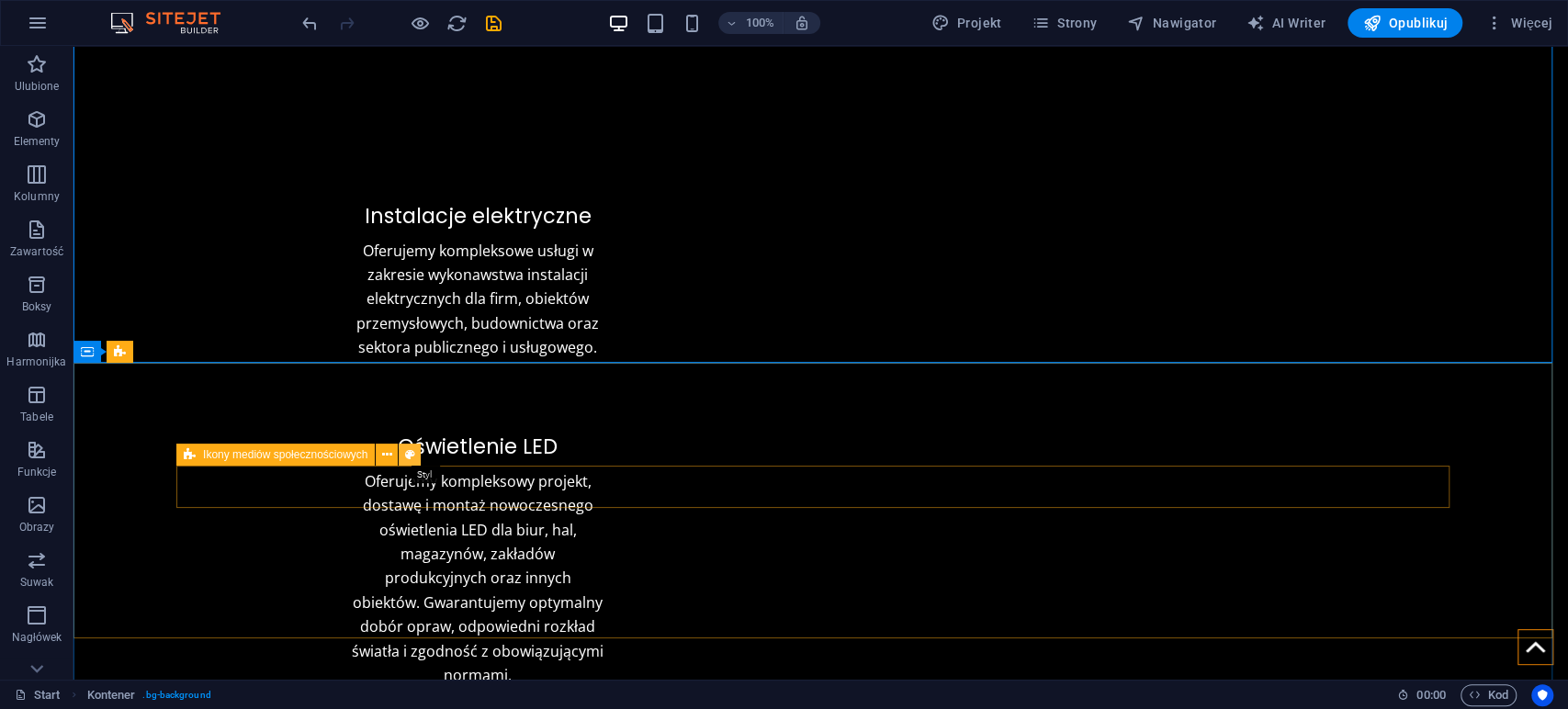 click at bounding box center (410, 455) 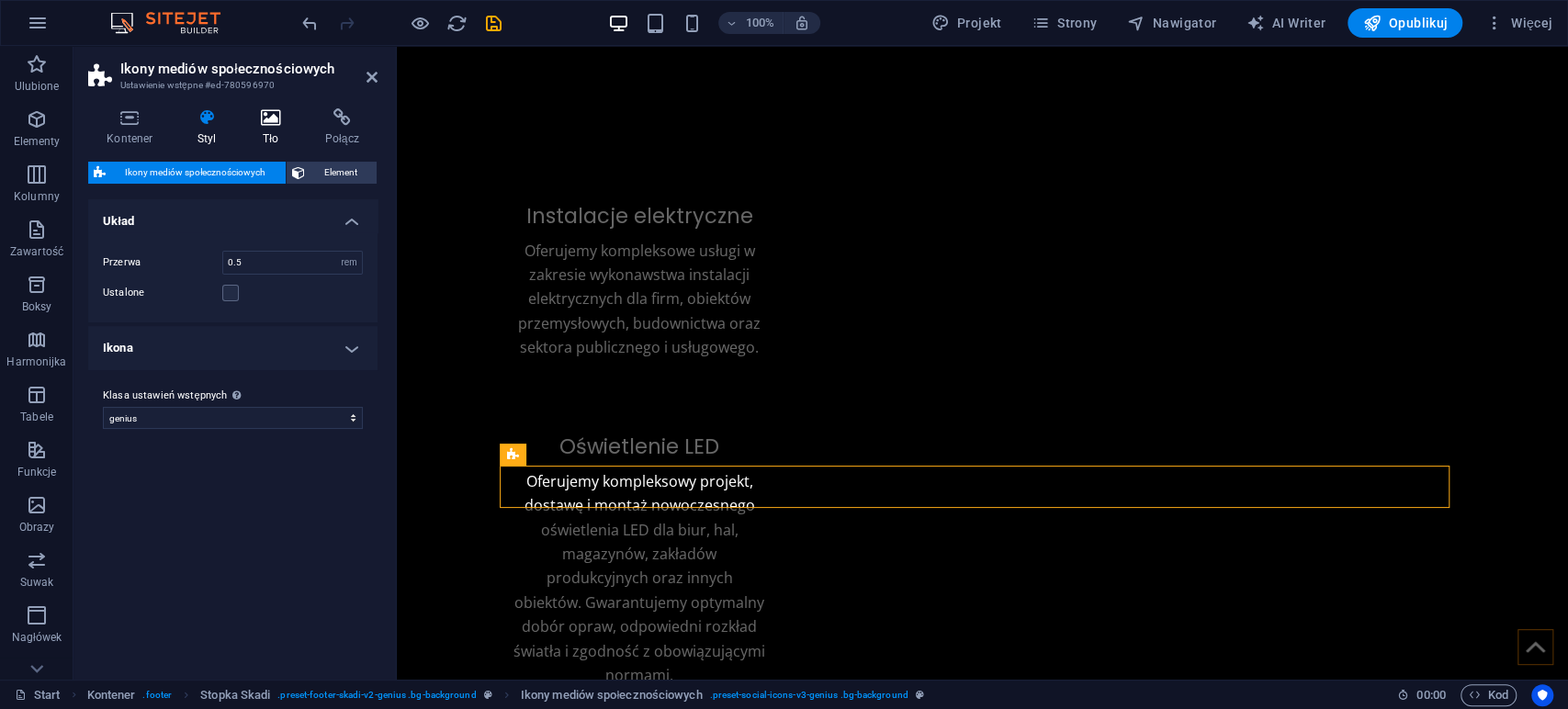 click at bounding box center [271, 118] 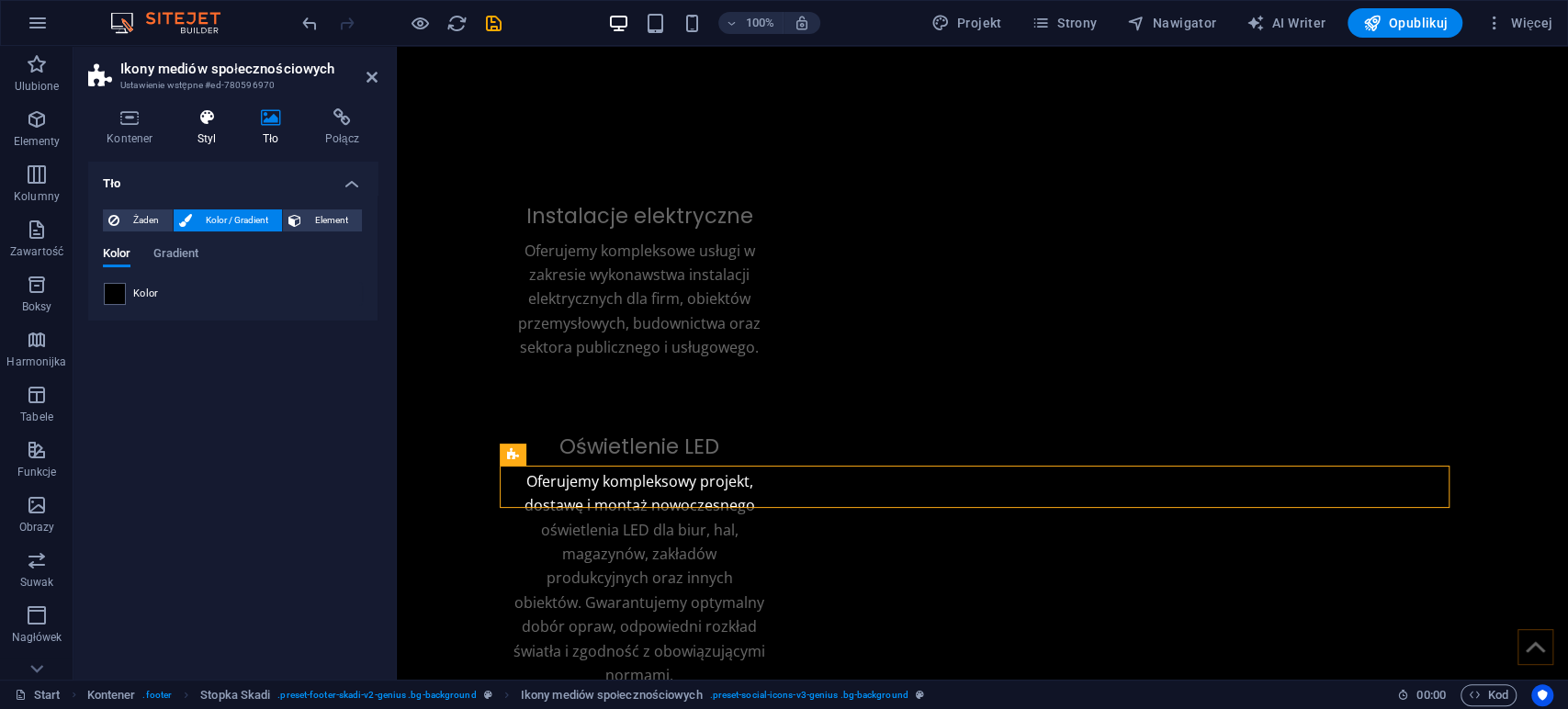 click at bounding box center [207, 118] 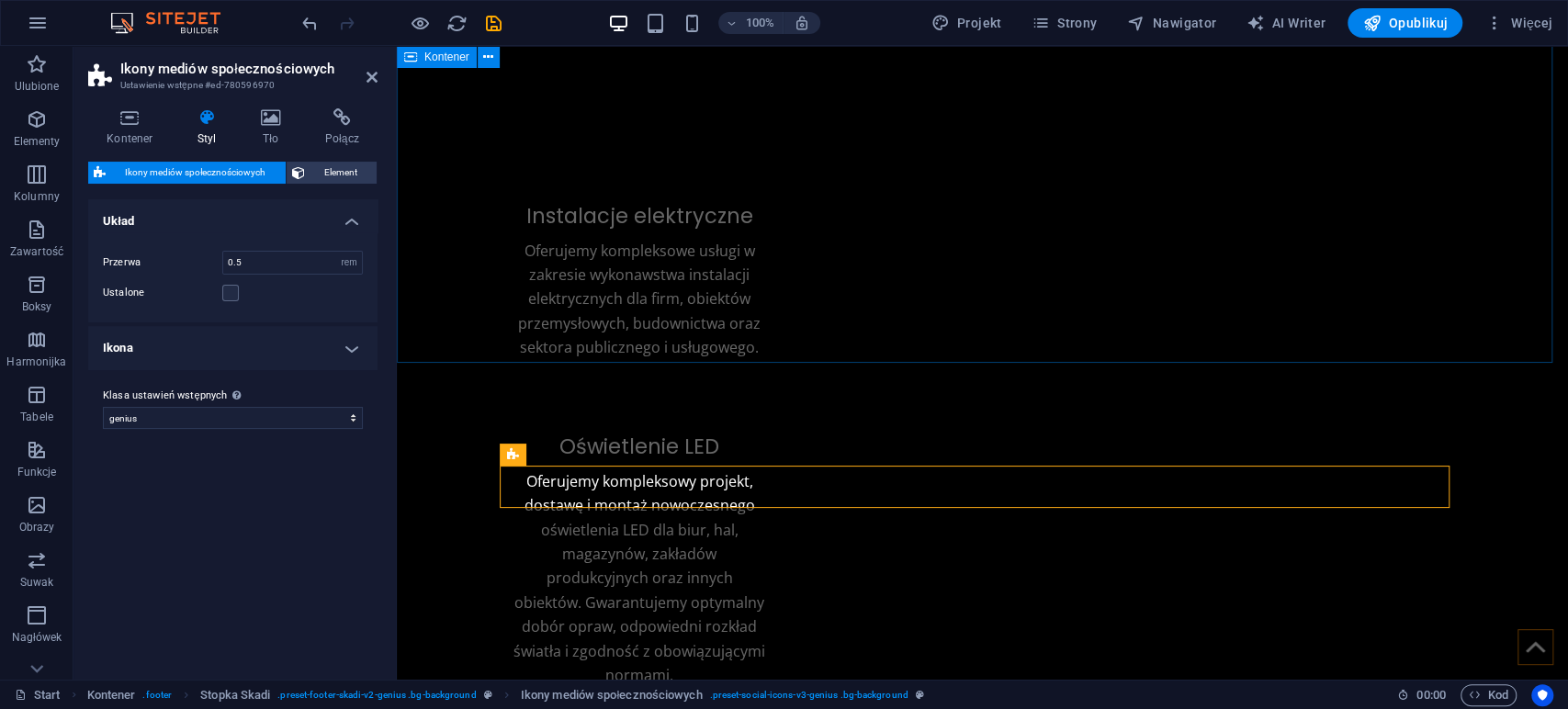 click on "Instalacje elektryczne Oferujemy kompleksowe usługi w zakresie wykonawstwa instalacji elektrycznych dla firm, obiektów przemysłowych, budownictwa oraz sektora publicznego i usługowego. Oświetlenie LED Oferujemy kompleksowy projekt, dostawę i montaż nowoczesnego oświetlenia LED dla biur, hal, magazynów, zakładów produkcyjnych oraz innych obiektów. Gwarantujemy optymalny dobór opraw, odpowiedni rozkład światła i zgodność z obowiązującymi normami. Badania i pomiary elektryczne Przeprowadzamy także okresowe pomiary i badania we wszelkiego rodzaju budynkach – firmowych, przemysłowych, mieszkalnych oraz publicznych, zgodnie z obowiązującym prawem budowlanym." at bounding box center (982, 598) 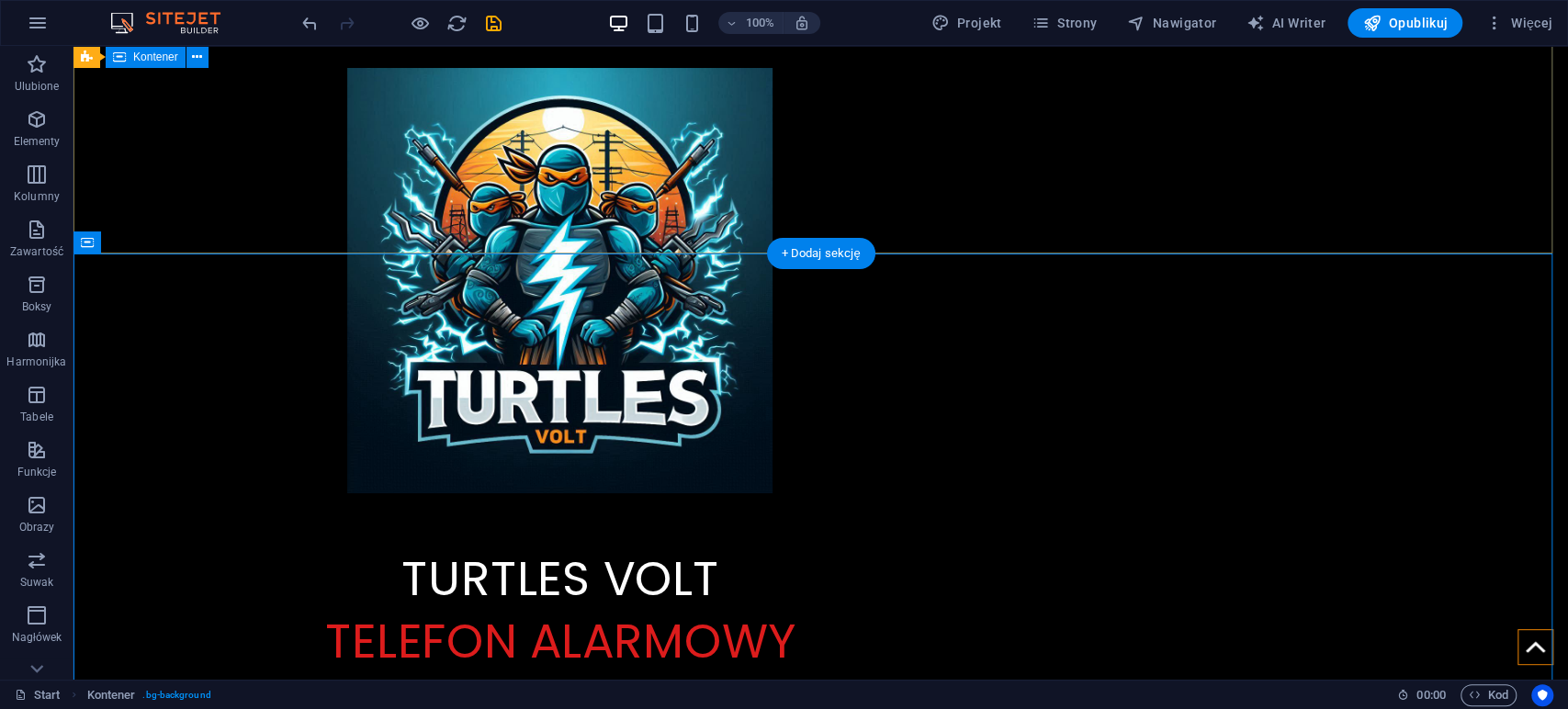 scroll, scrollTop: 0, scrollLeft: 0, axis: both 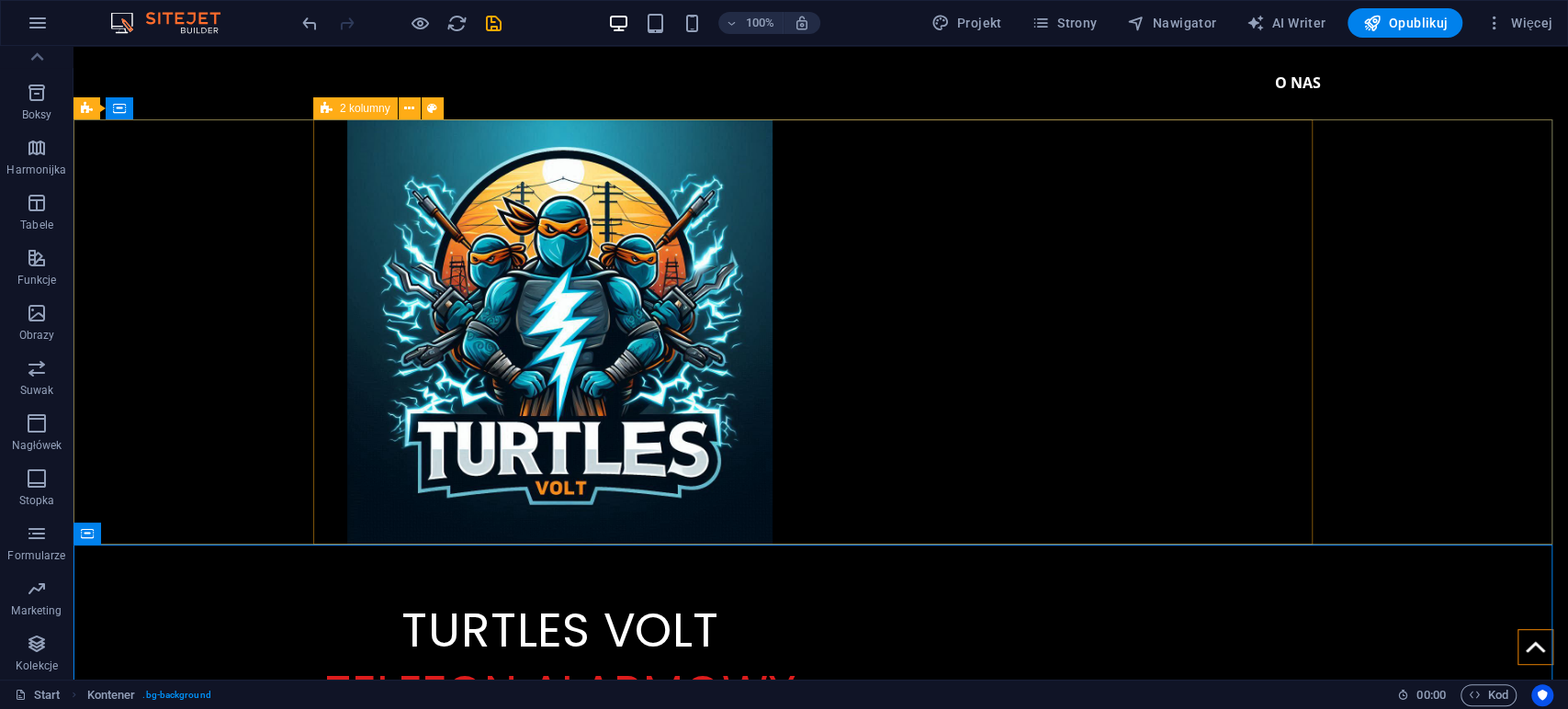 click at bounding box center [326, 108] 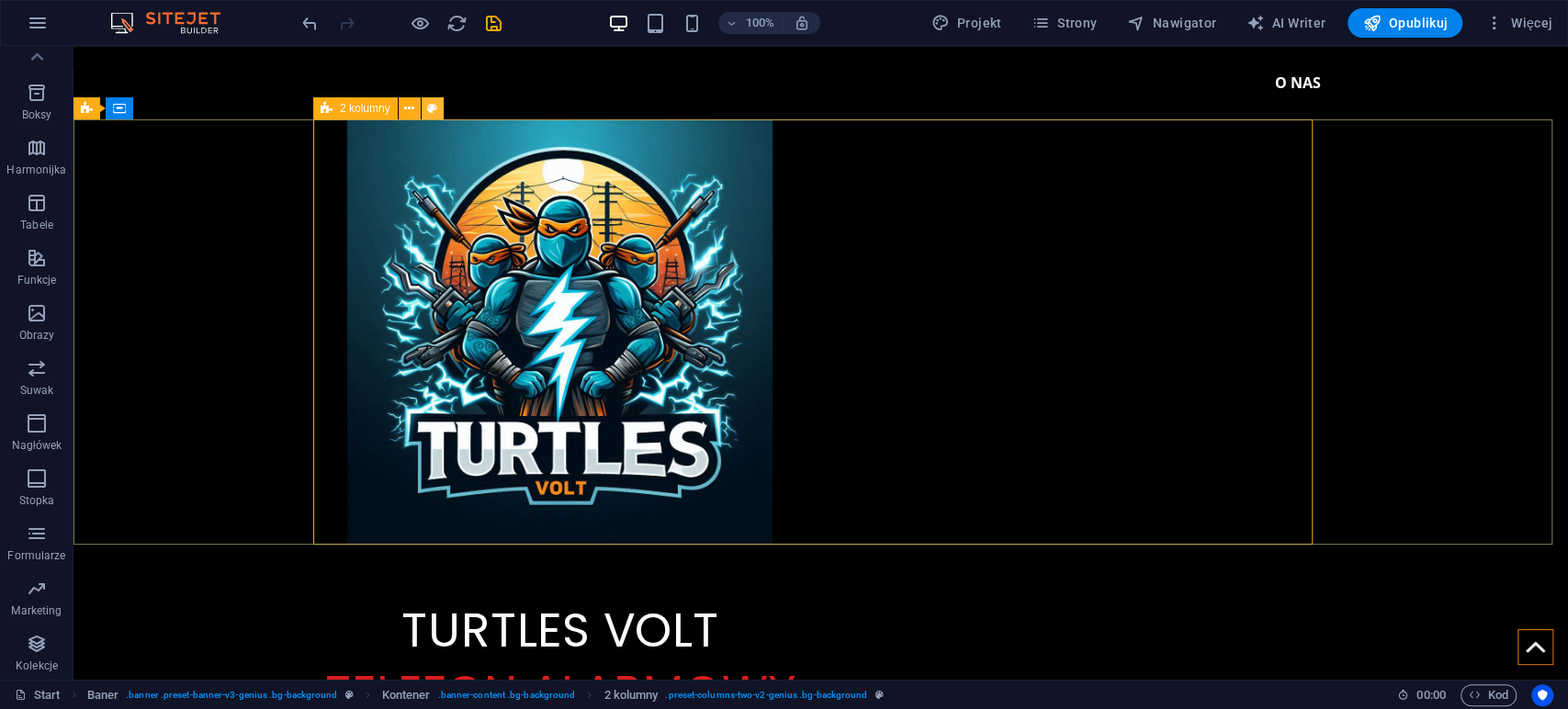 click at bounding box center [432, 108] 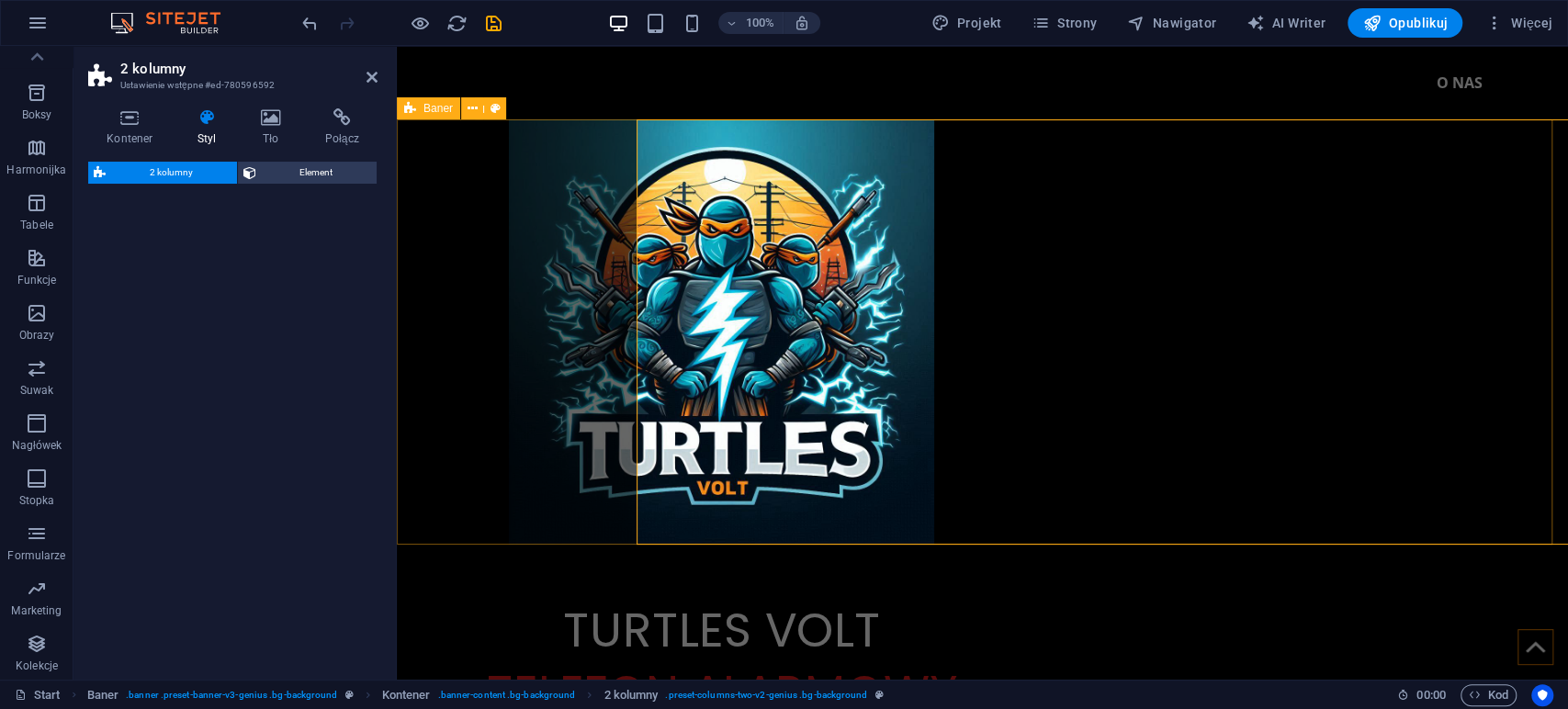 select on "rem" 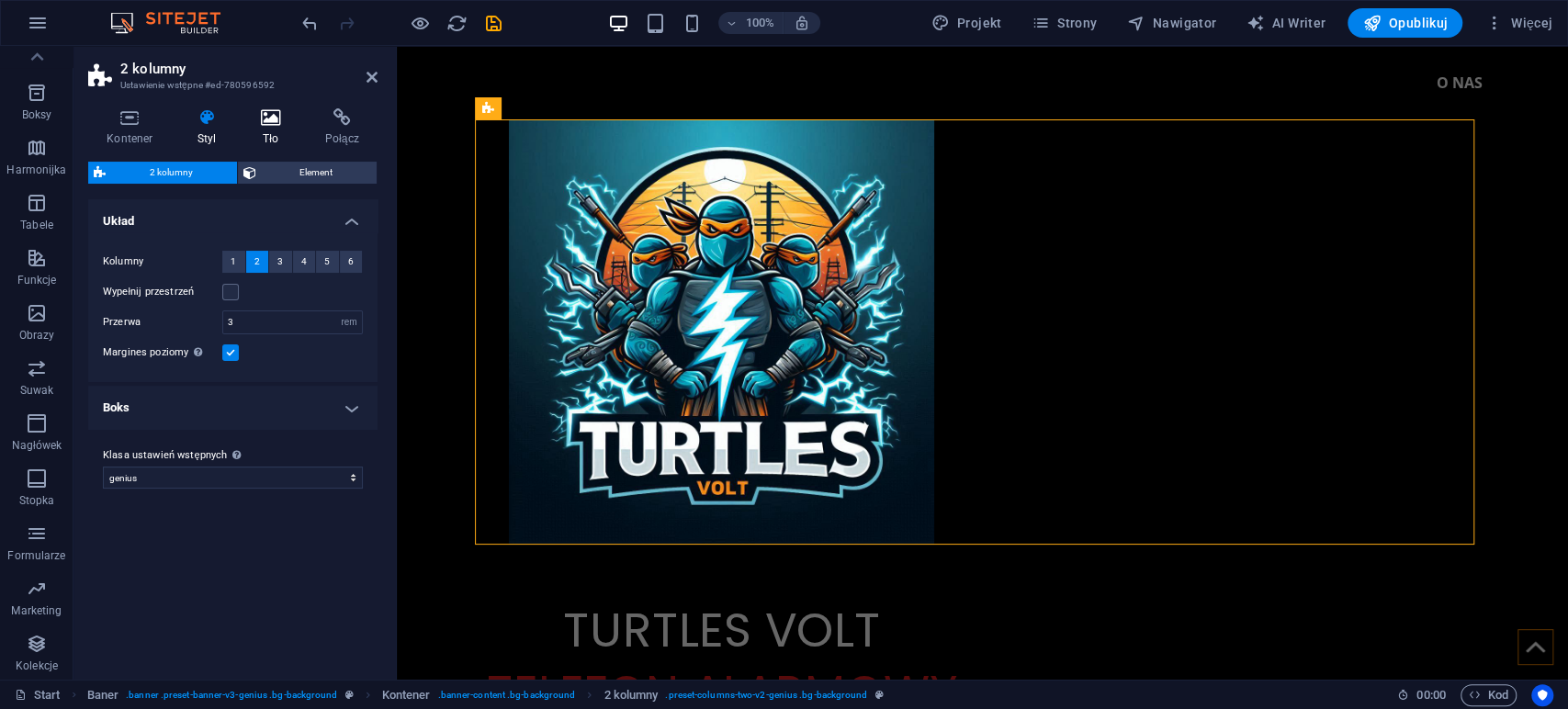 click at bounding box center [271, 118] 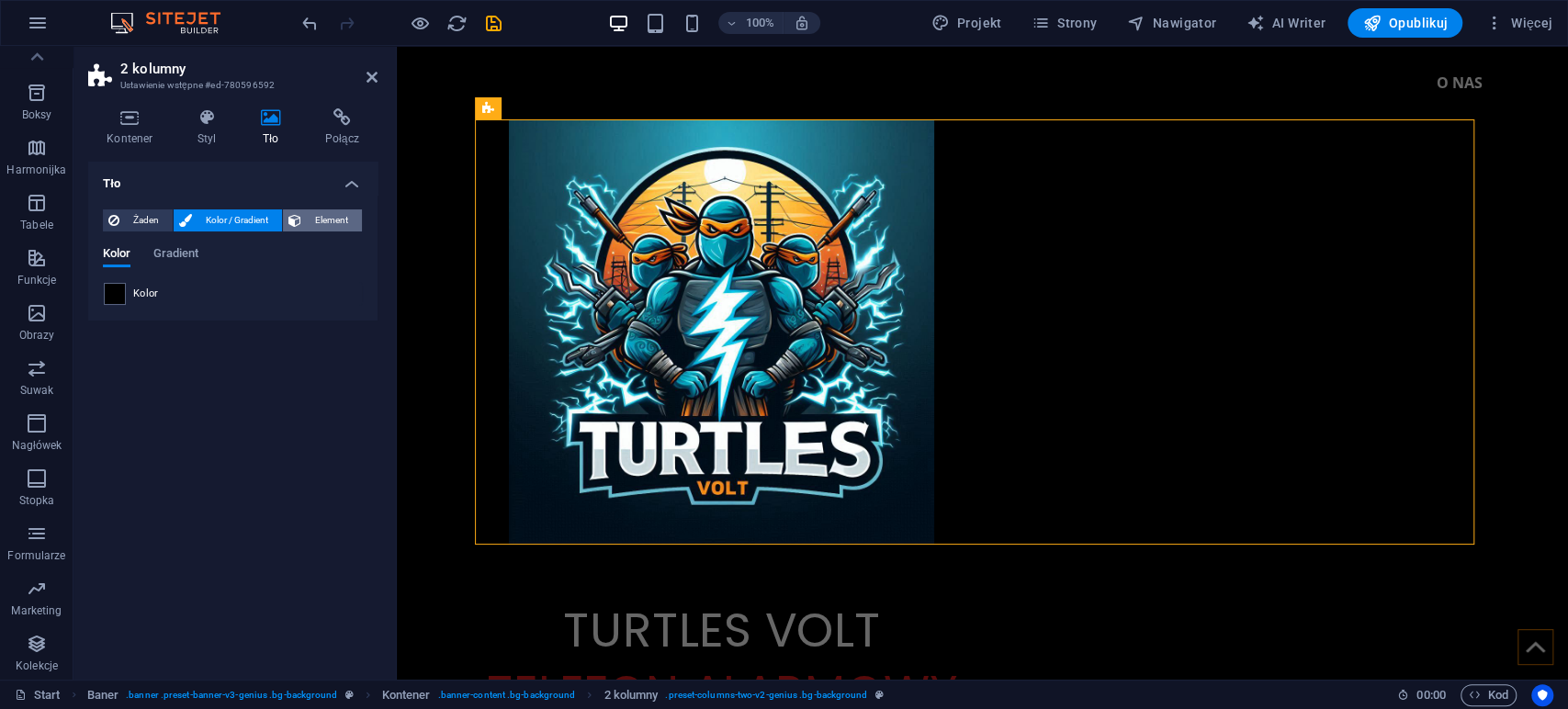 click on "Element" at bounding box center (332, 220) 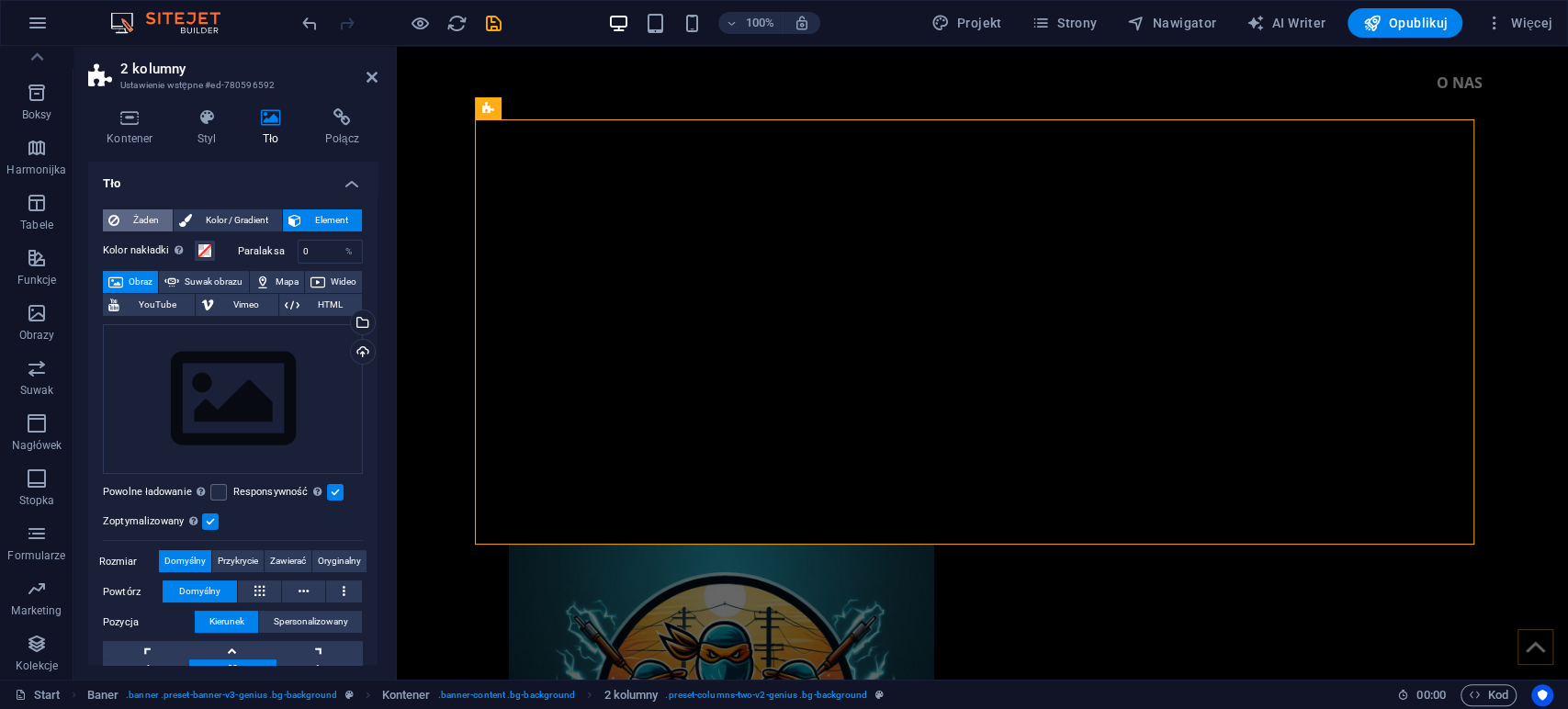 click on "Żaden" at bounding box center [146, 220] 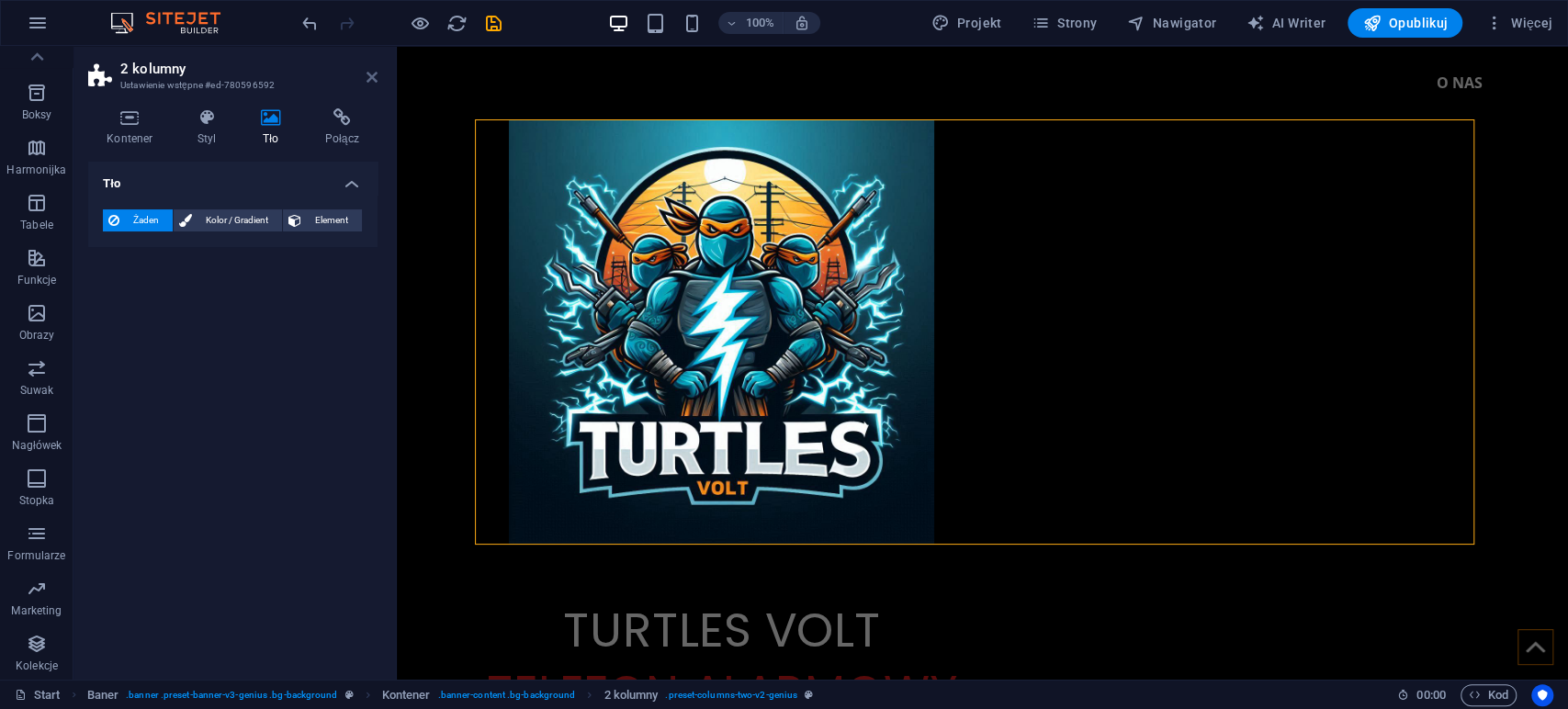 click at bounding box center (372, 77) 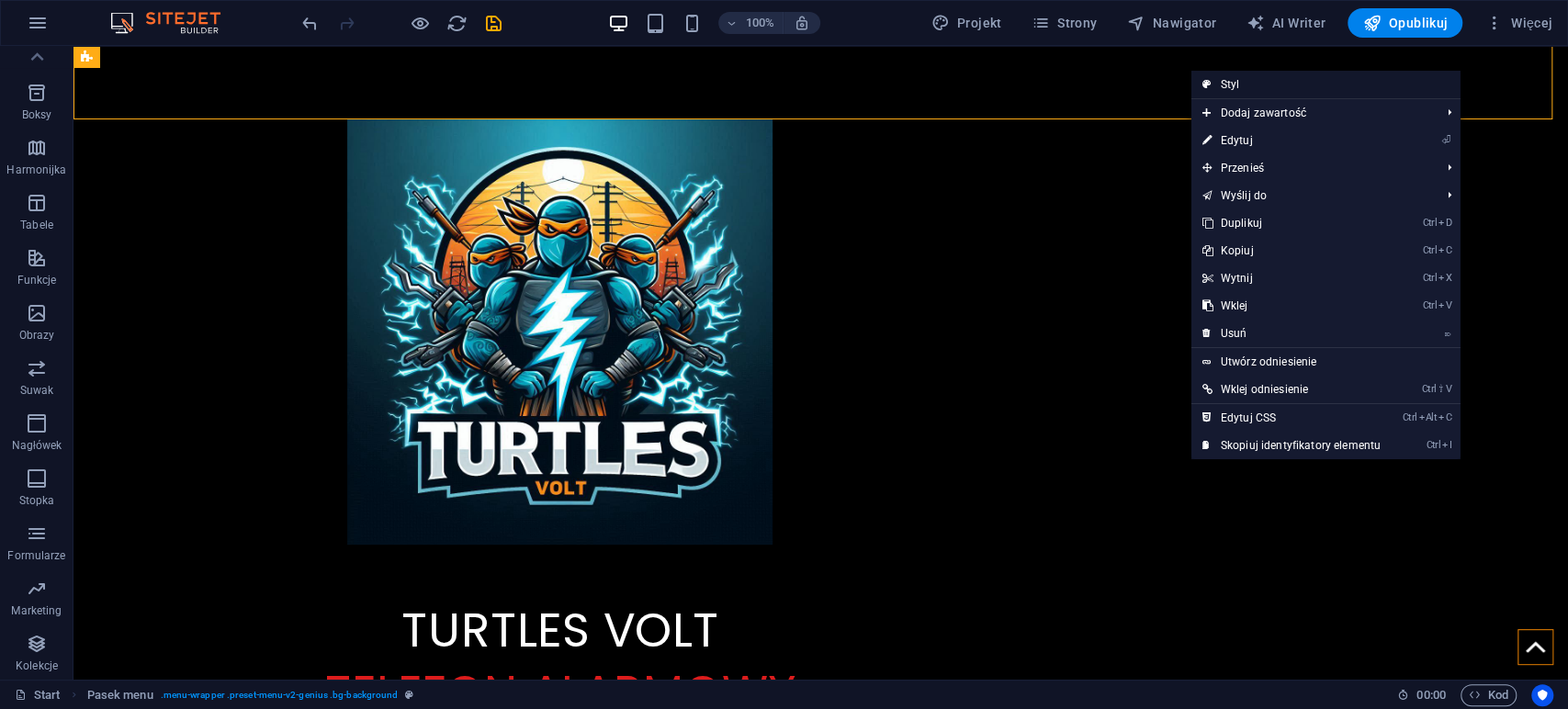 drag, startPoint x: 1409, startPoint y: 85, endPoint x: 62, endPoint y: 256, distance: 1357.8107 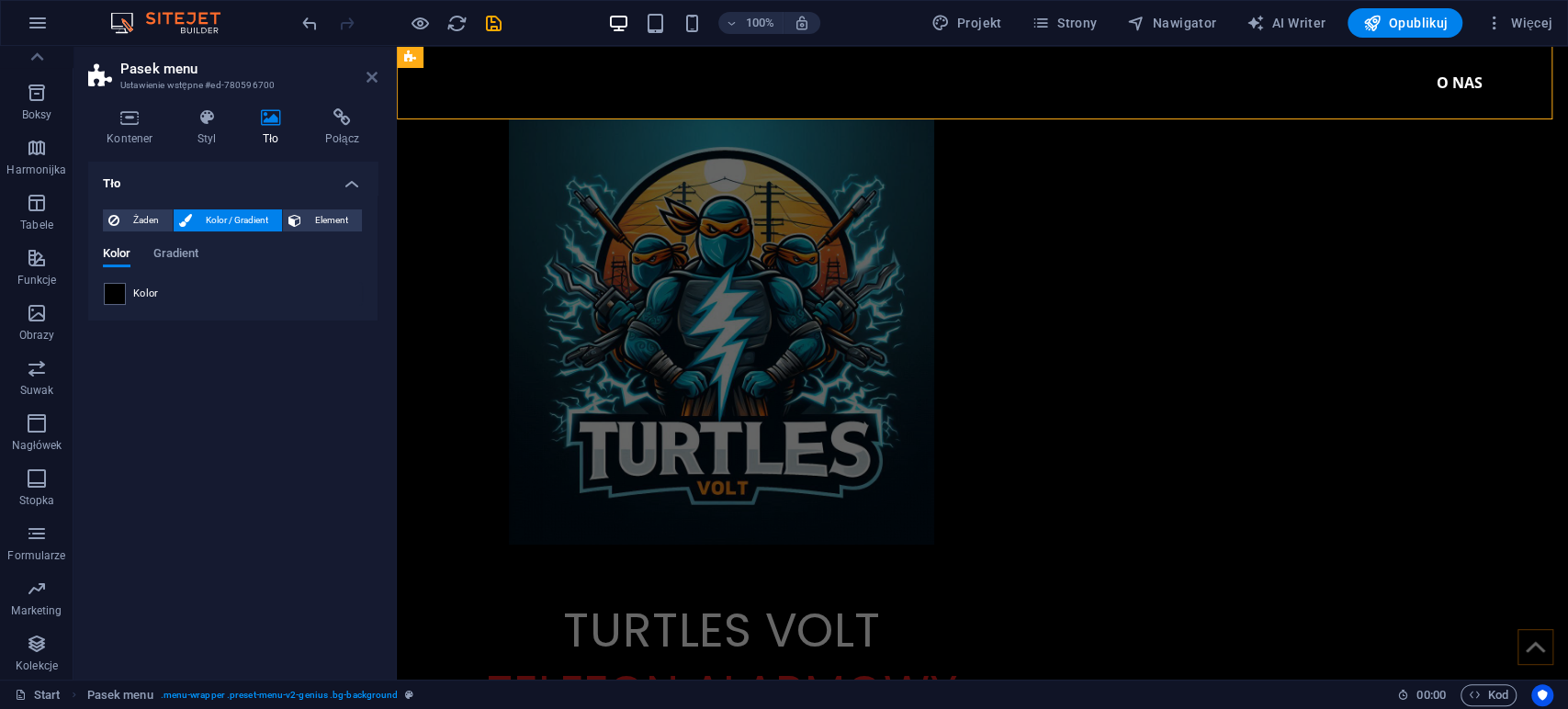 click at bounding box center (372, 77) 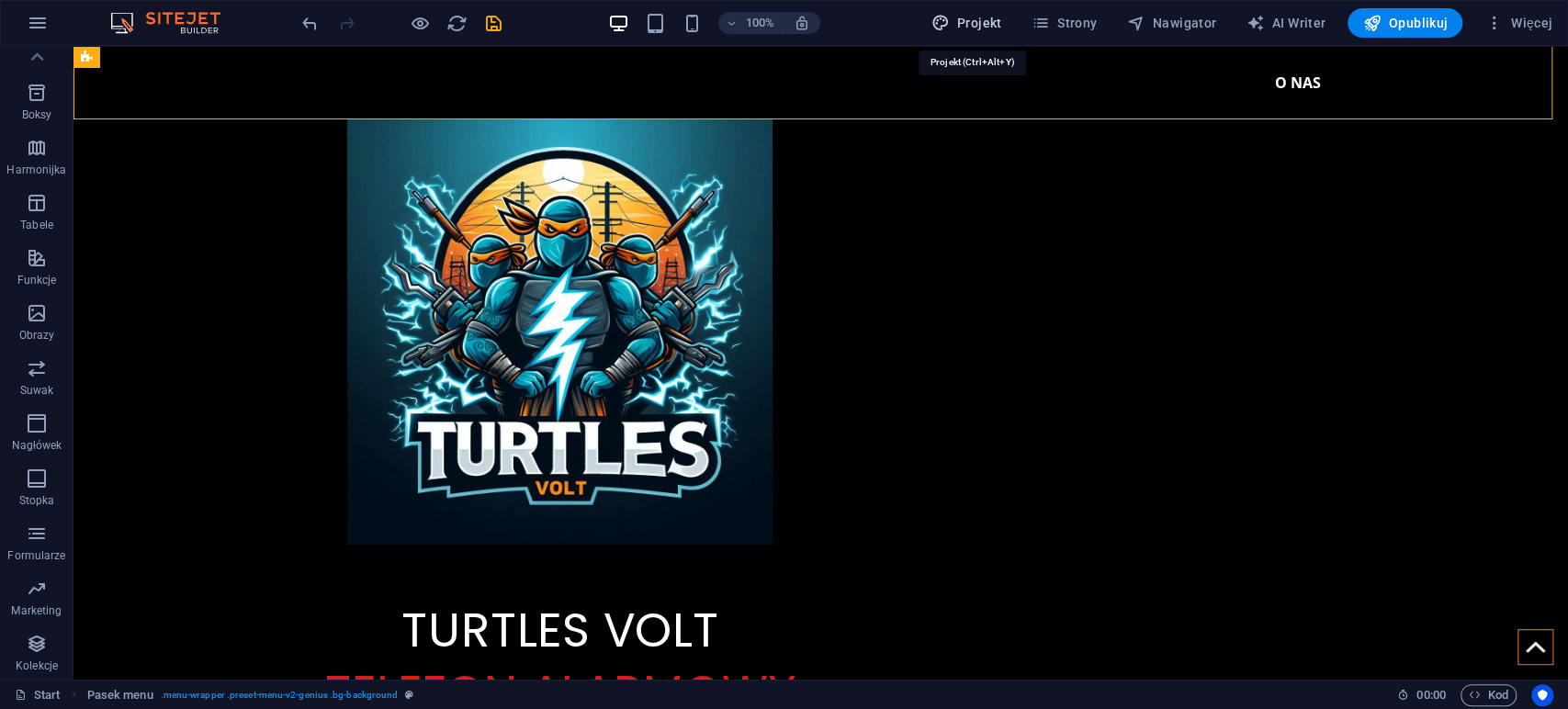 click at bounding box center (940, 23) 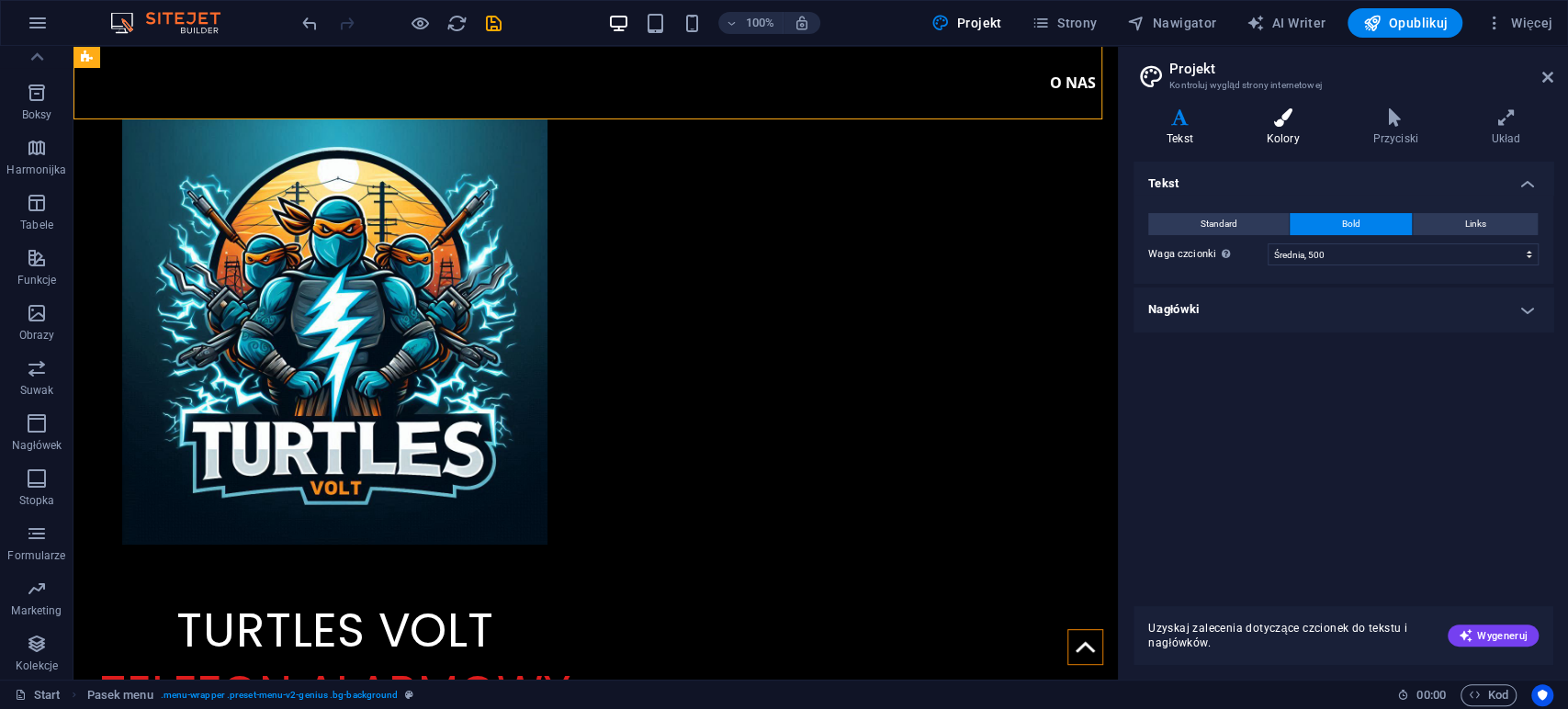 click at bounding box center (1283, 118) 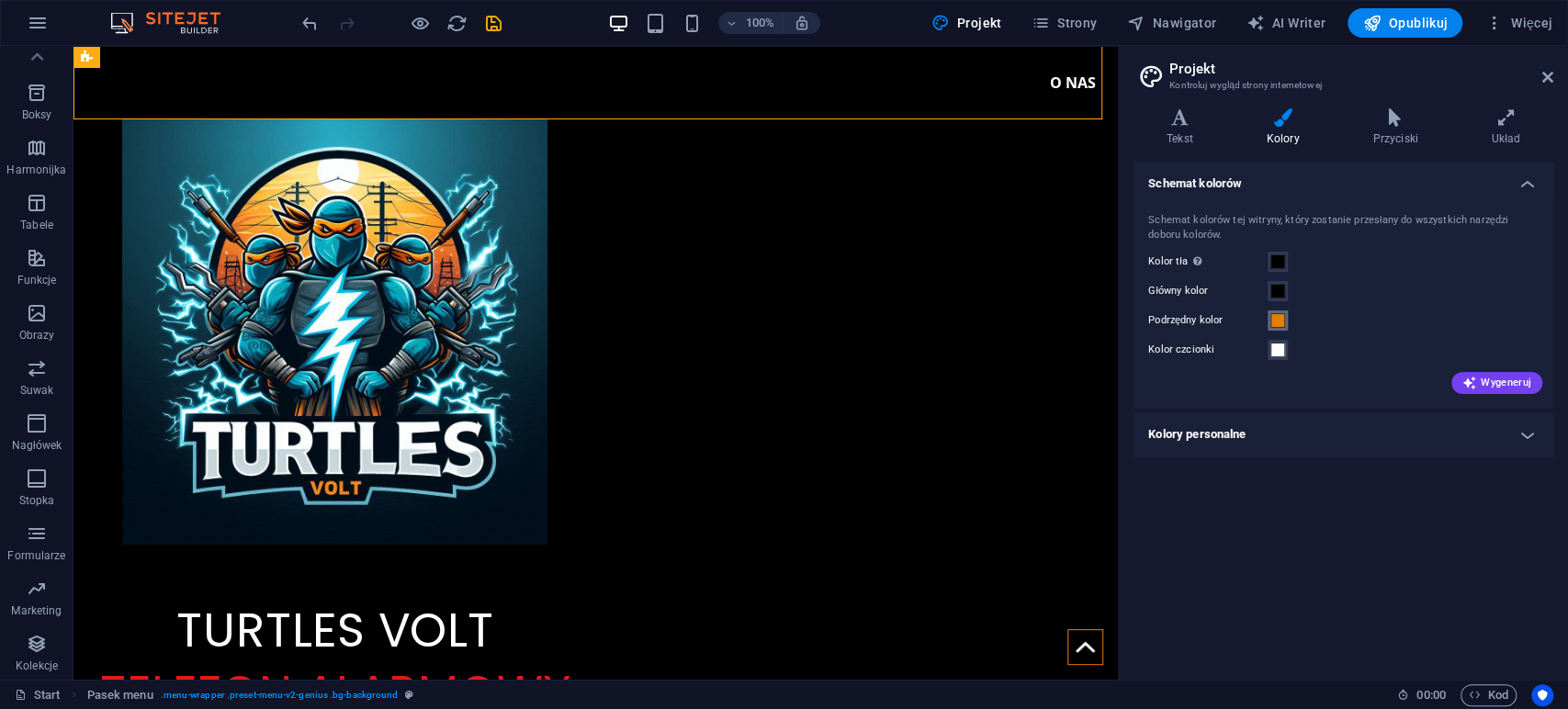 click at bounding box center [1278, 321] 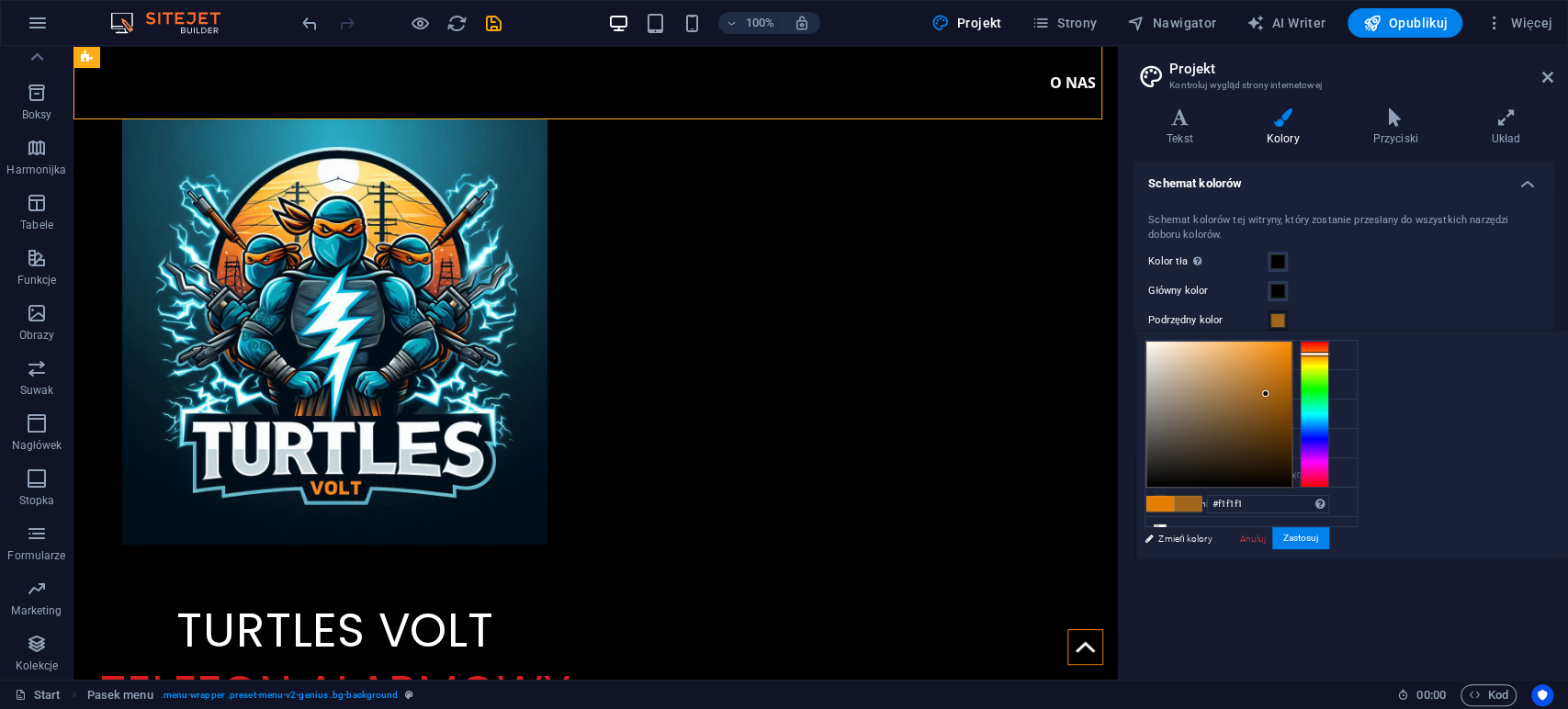 type on "#ffffff" 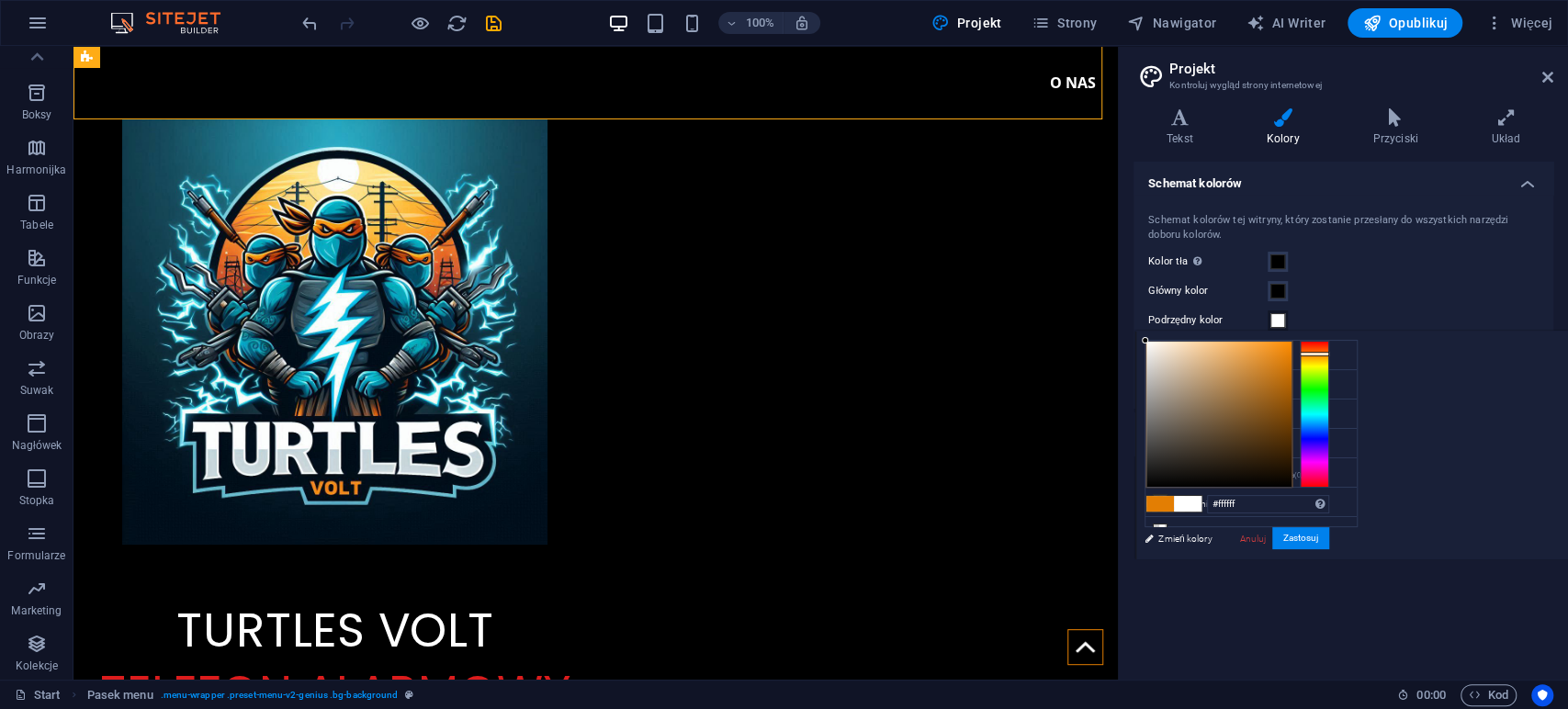 drag, startPoint x: 1266, startPoint y: 394, endPoint x: 943, endPoint y: 292, distance: 338.7226 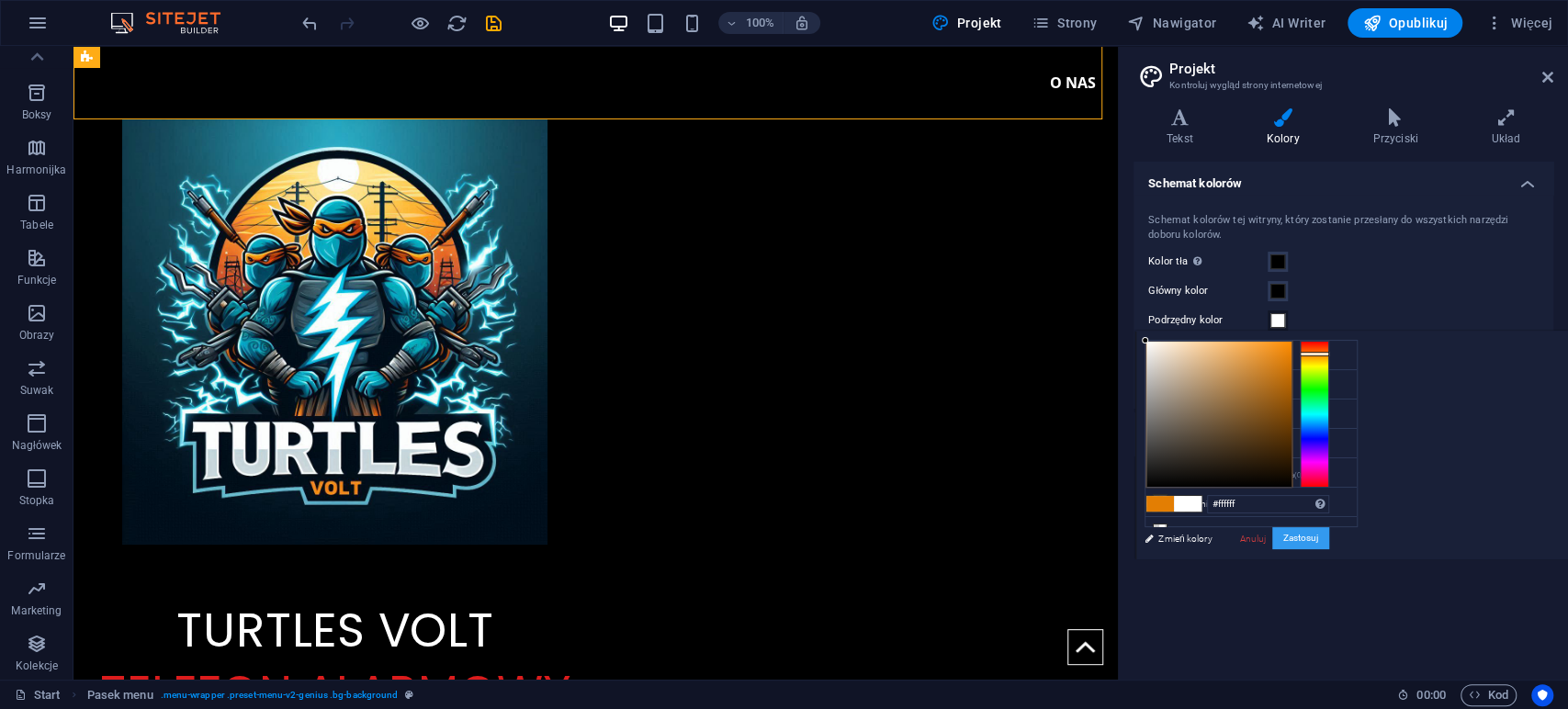click on "Zastosuj" at bounding box center (1301, 538) 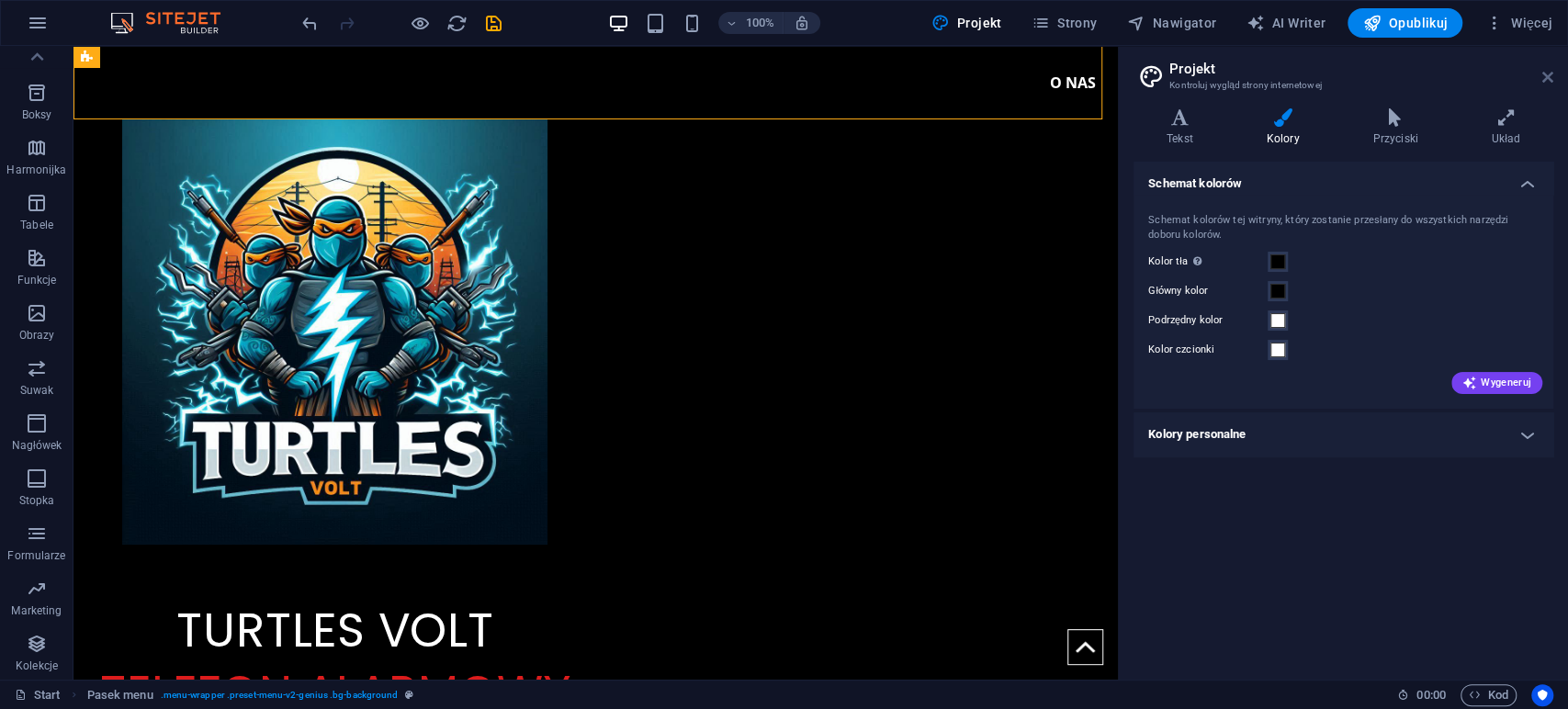 click at bounding box center (1548, 77) 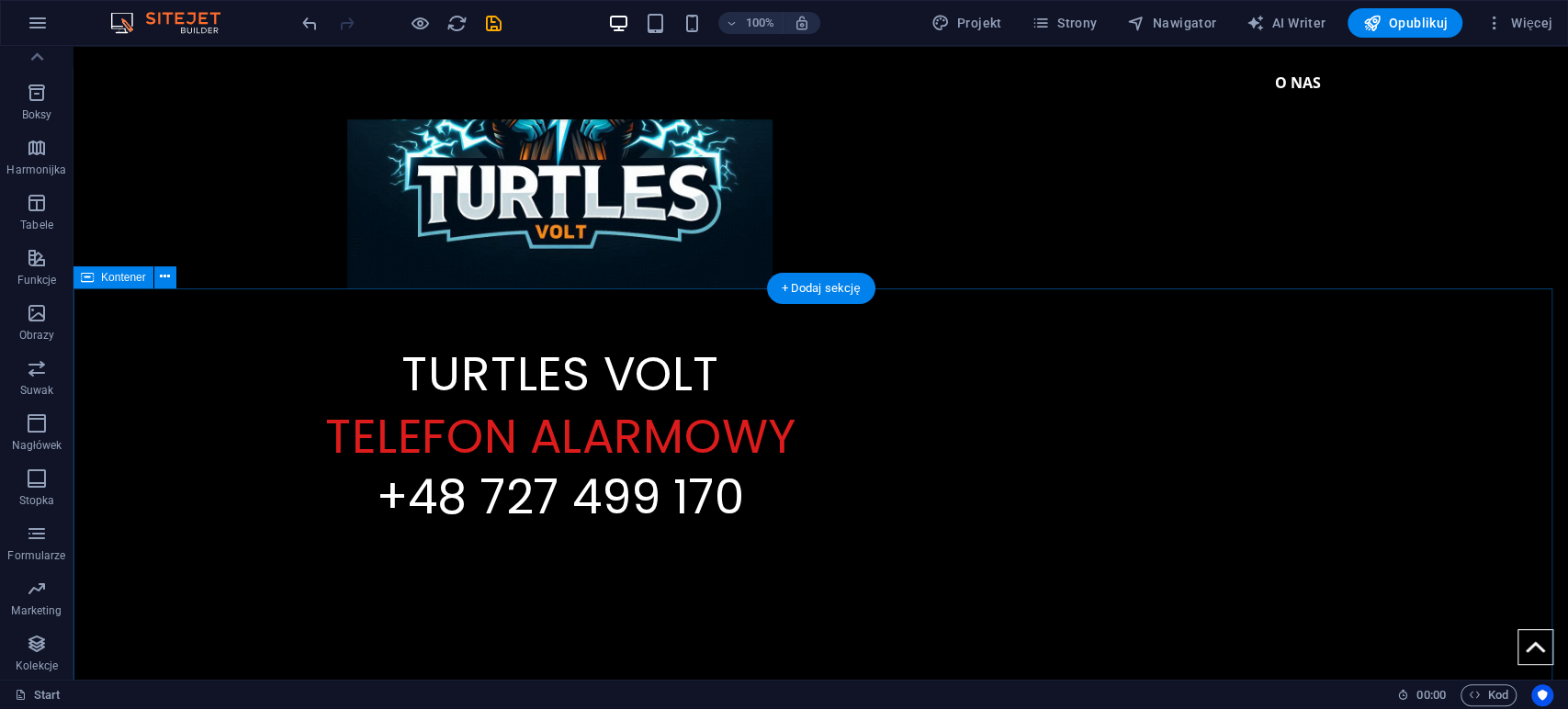 scroll, scrollTop: 0, scrollLeft: 0, axis: both 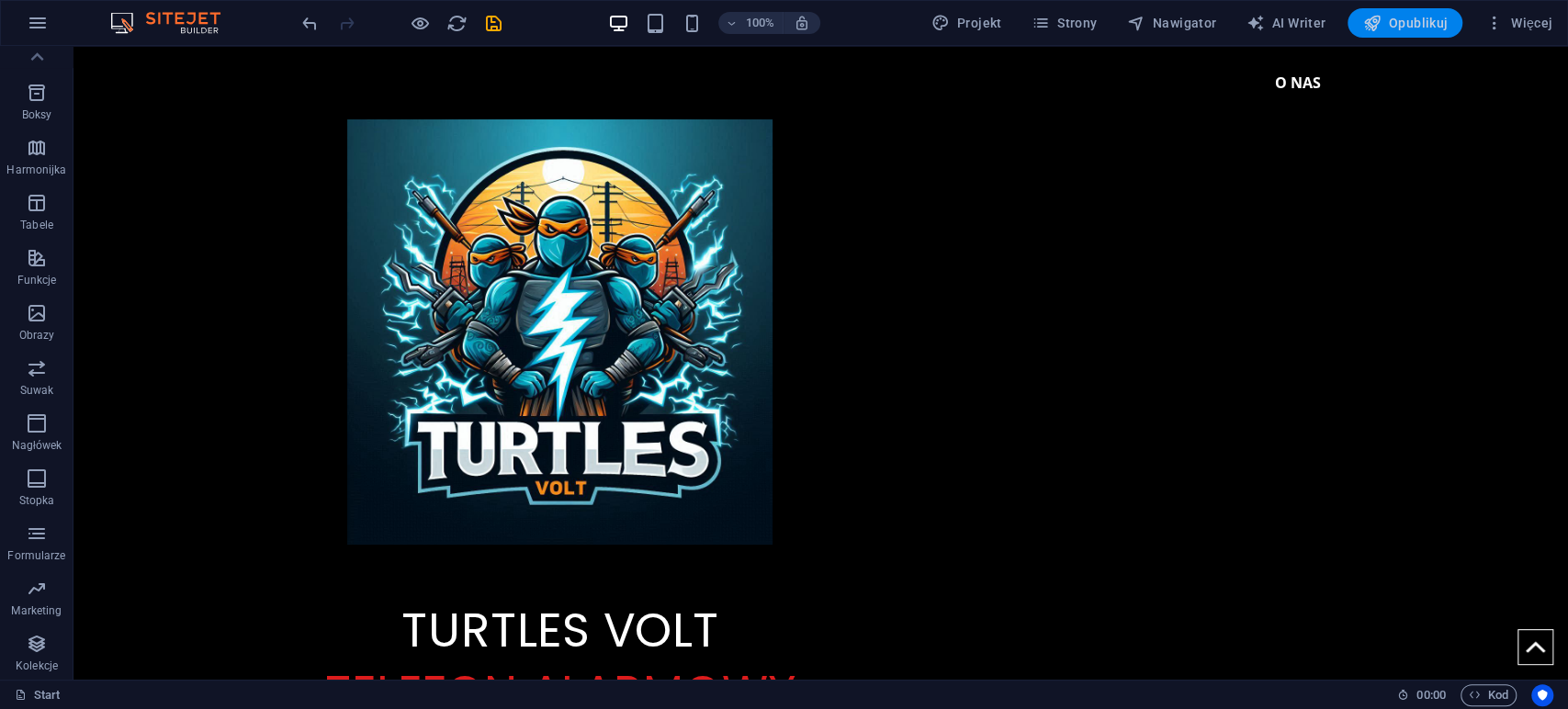 click on "Opublikuj" at bounding box center (1404, 23) 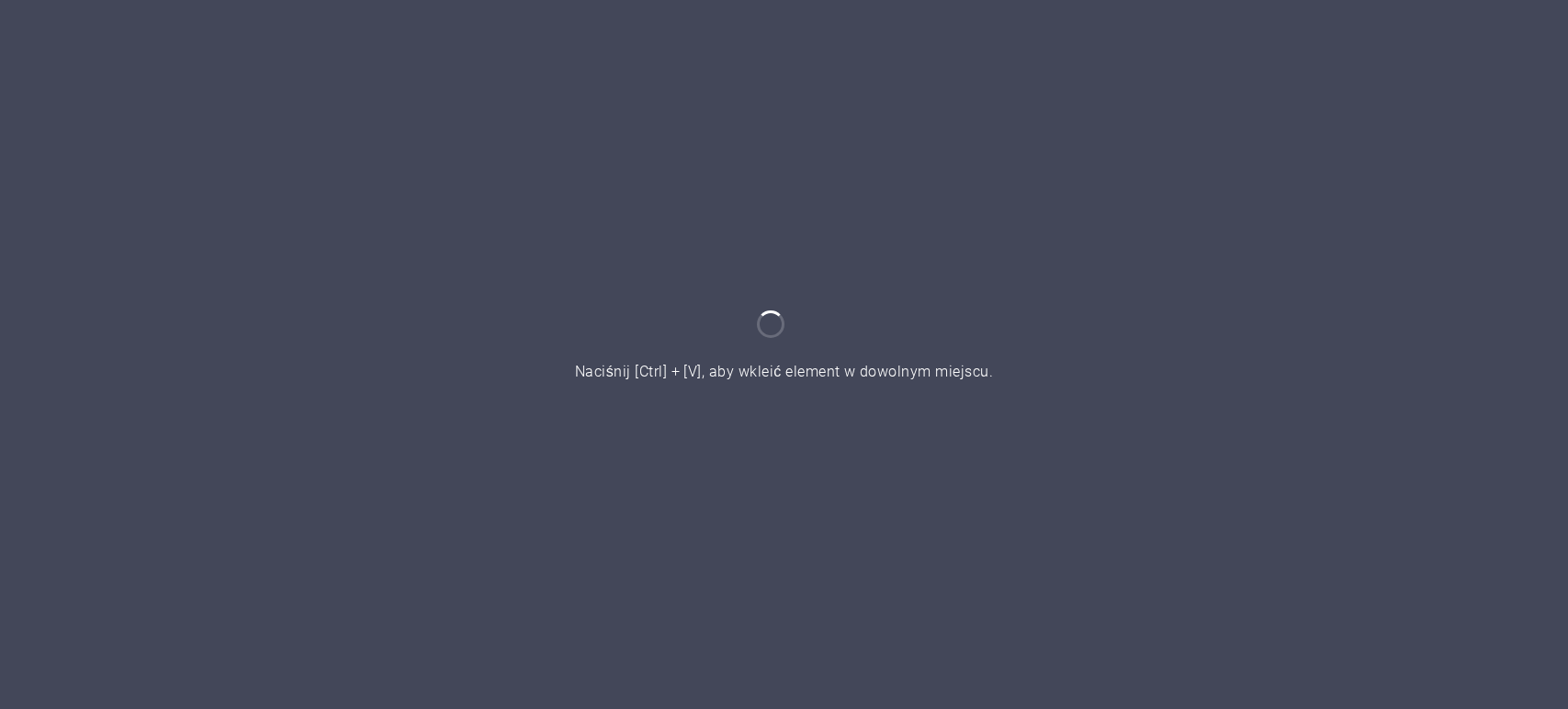 scroll, scrollTop: 0, scrollLeft: 0, axis: both 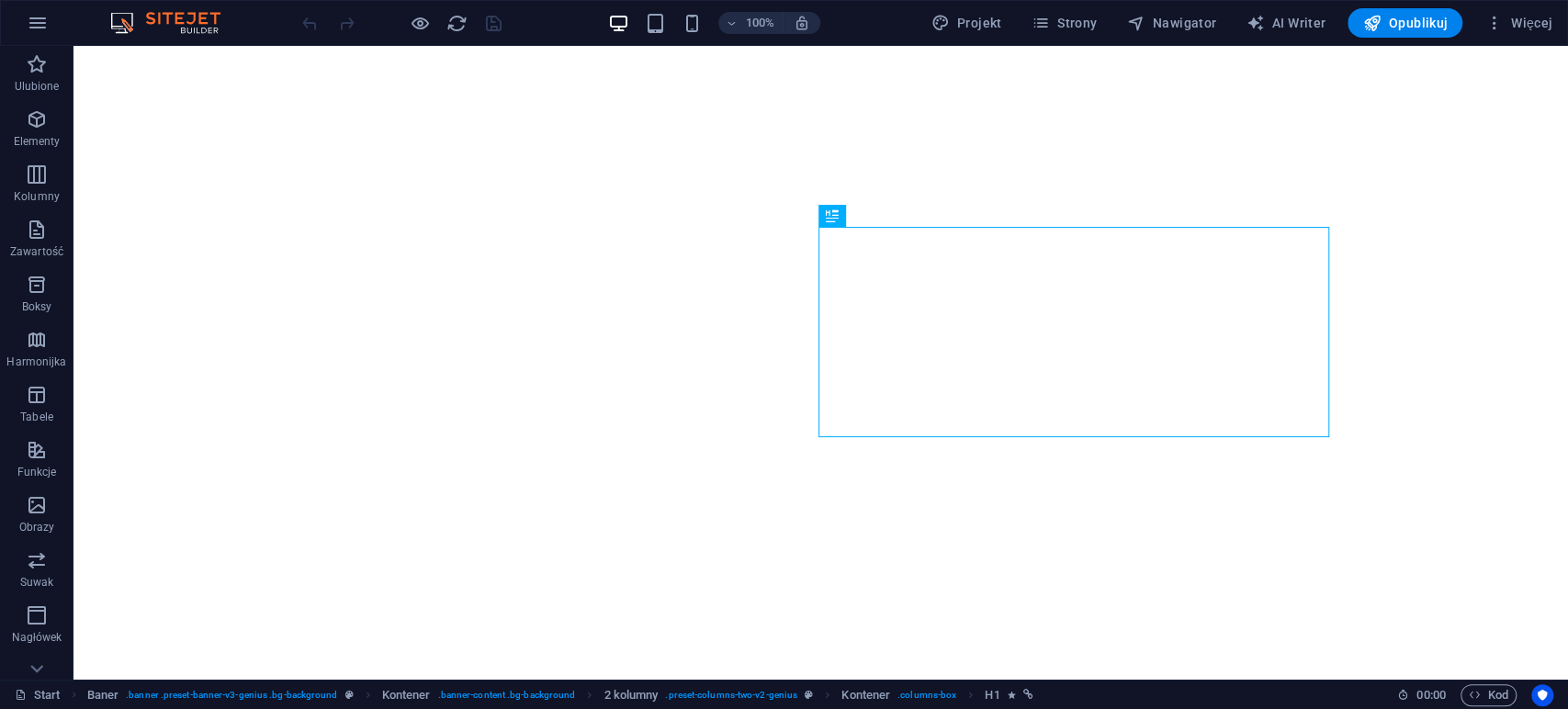 select on "Polish" 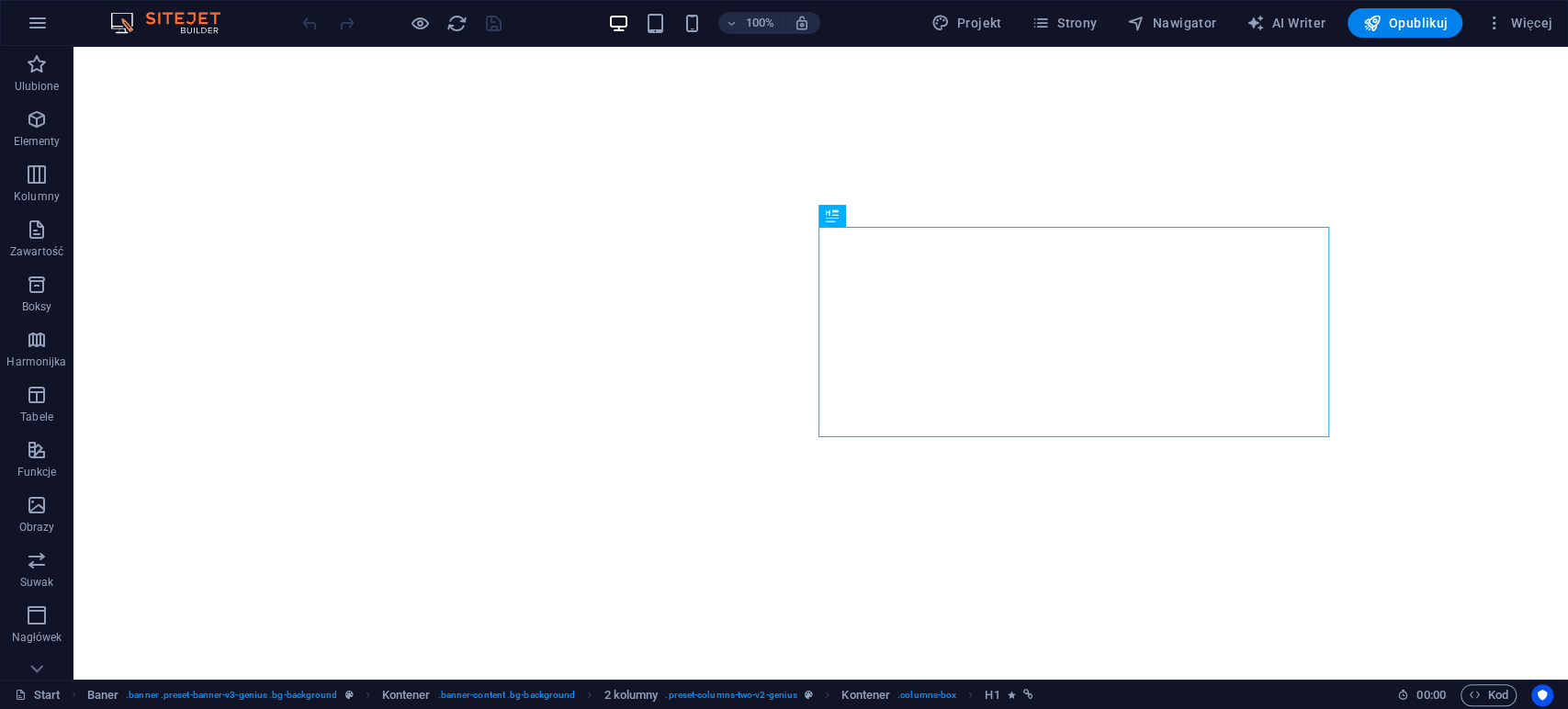 scroll, scrollTop: 0, scrollLeft: 0, axis: both 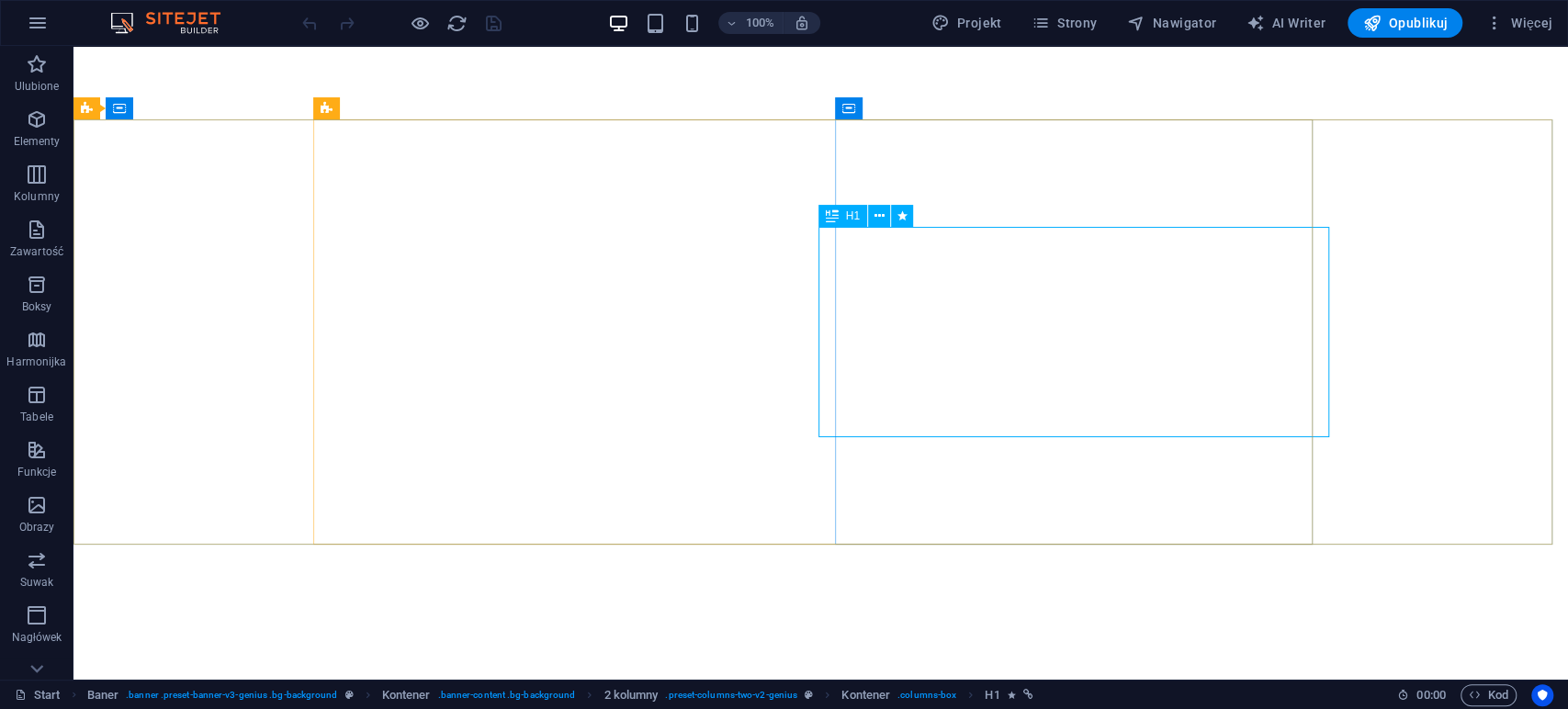 click on "H1" at bounding box center (842, 216) 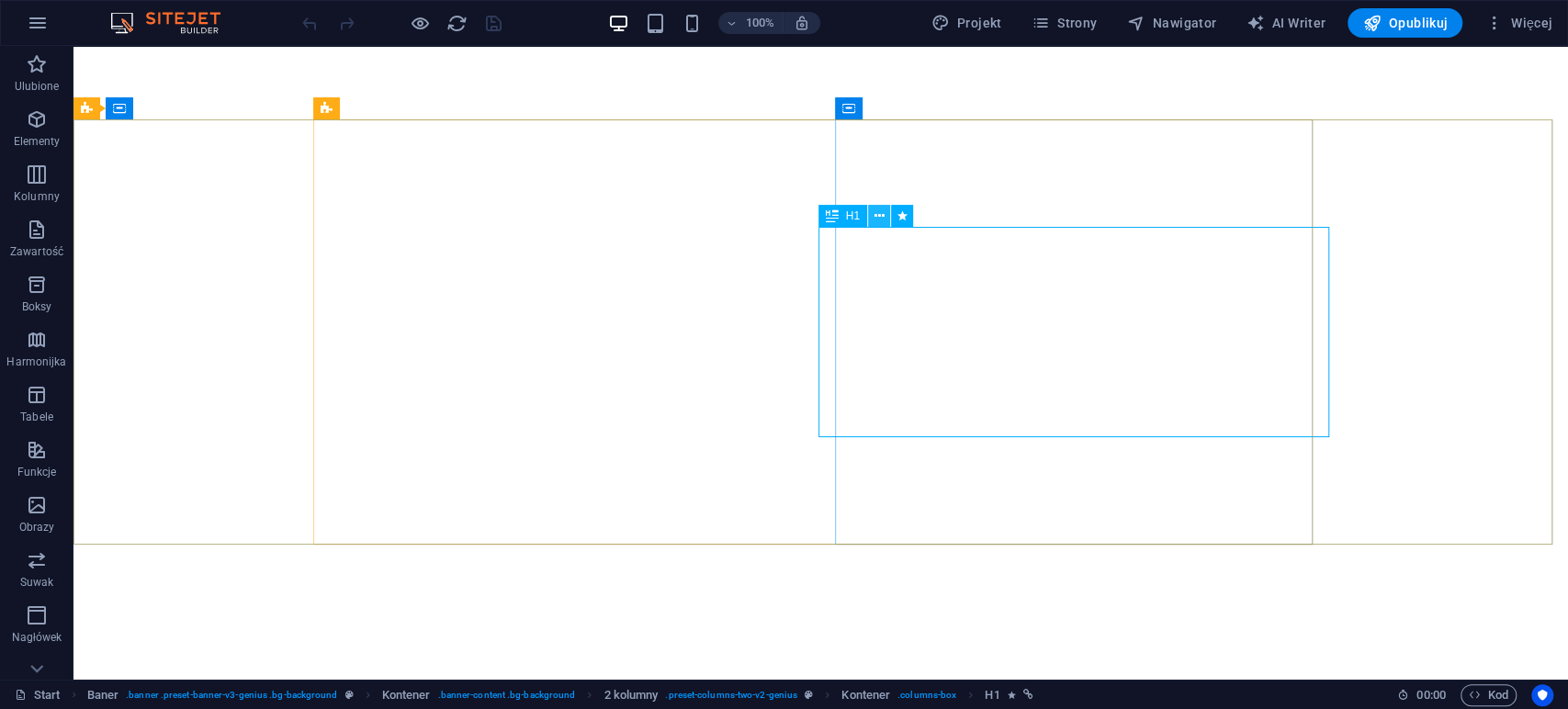 click at bounding box center (879, 216) 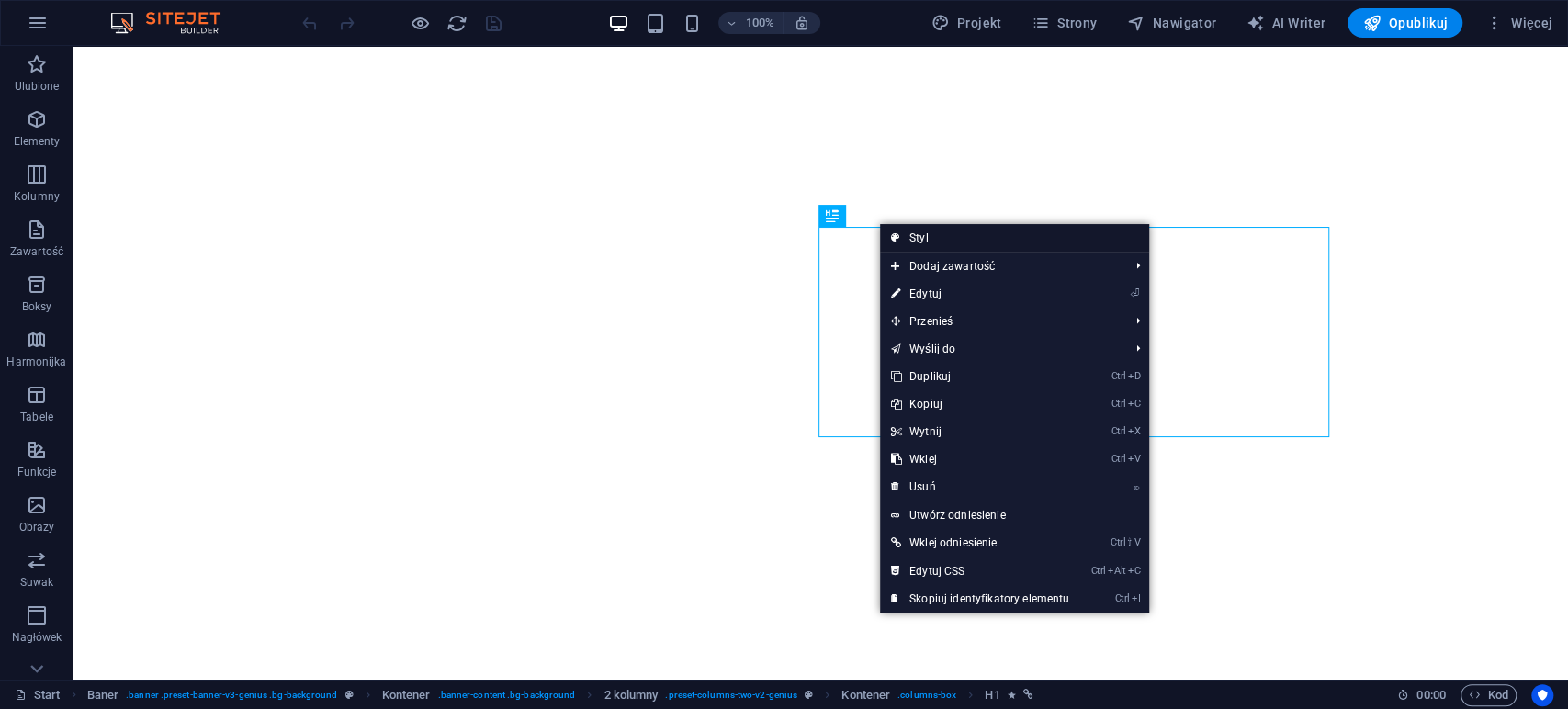 click on "Styl" at bounding box center [1014, 238] 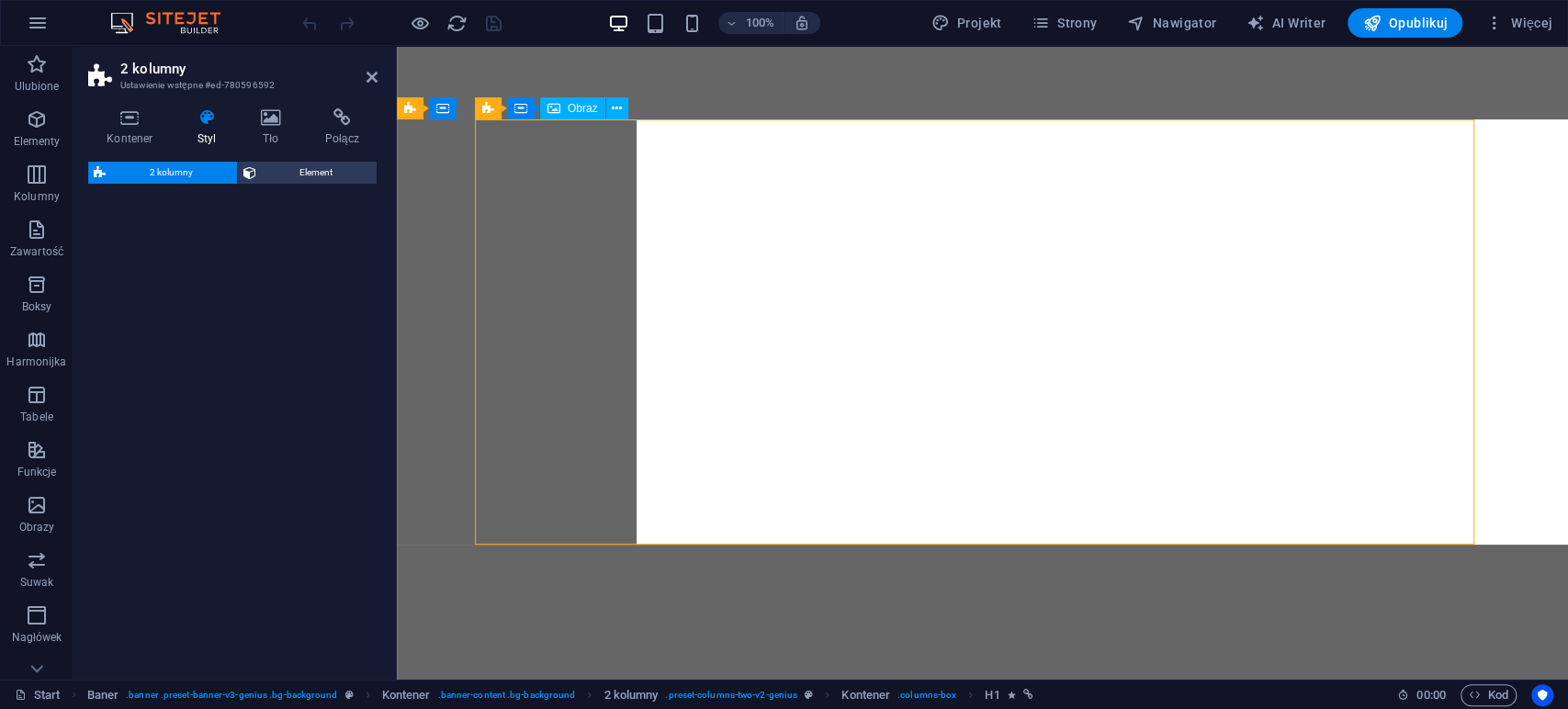 select on "rem" 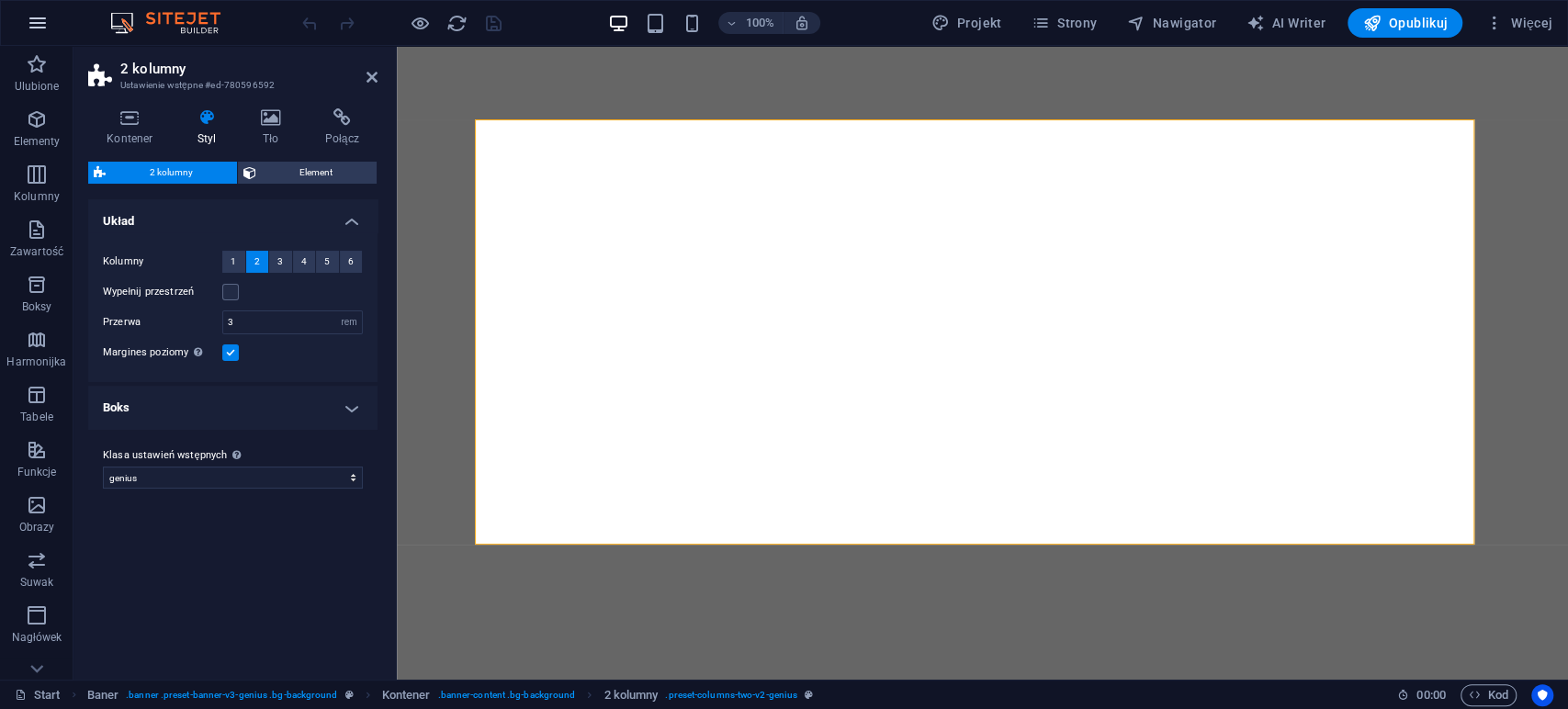 click at bounding box center (38, 23) 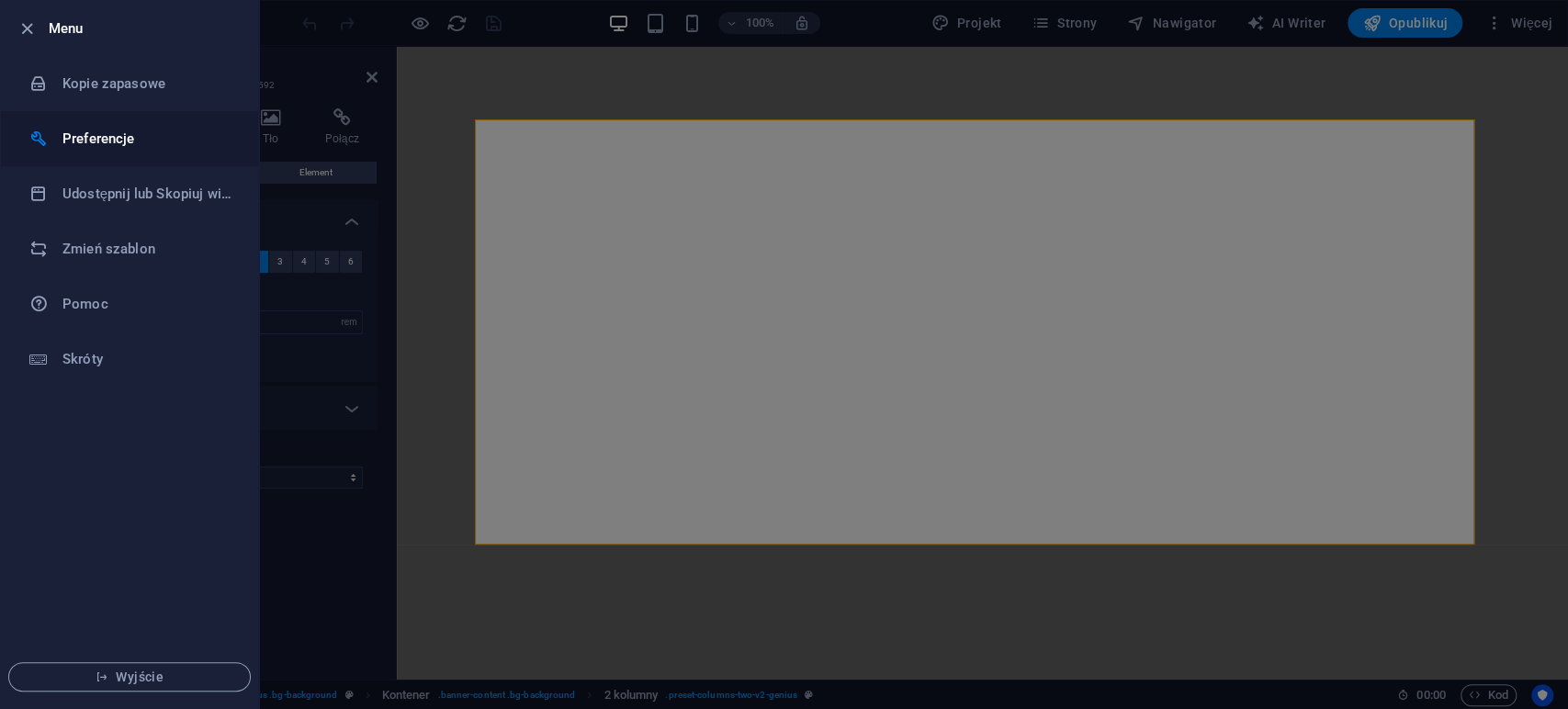 click on "Preferencje" at bounding box center [147, 139] 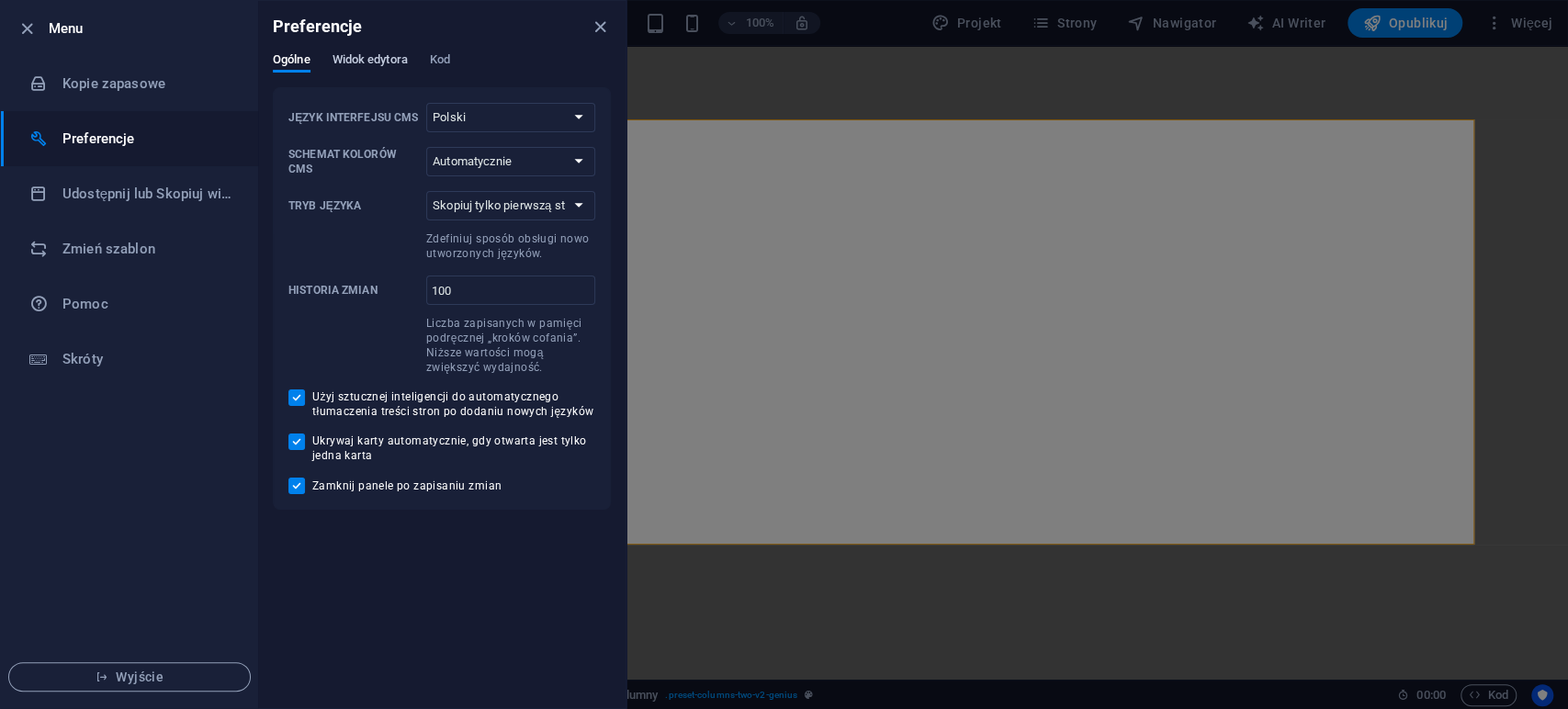 click on "Widok edytora" at bounding box center (370, 62) 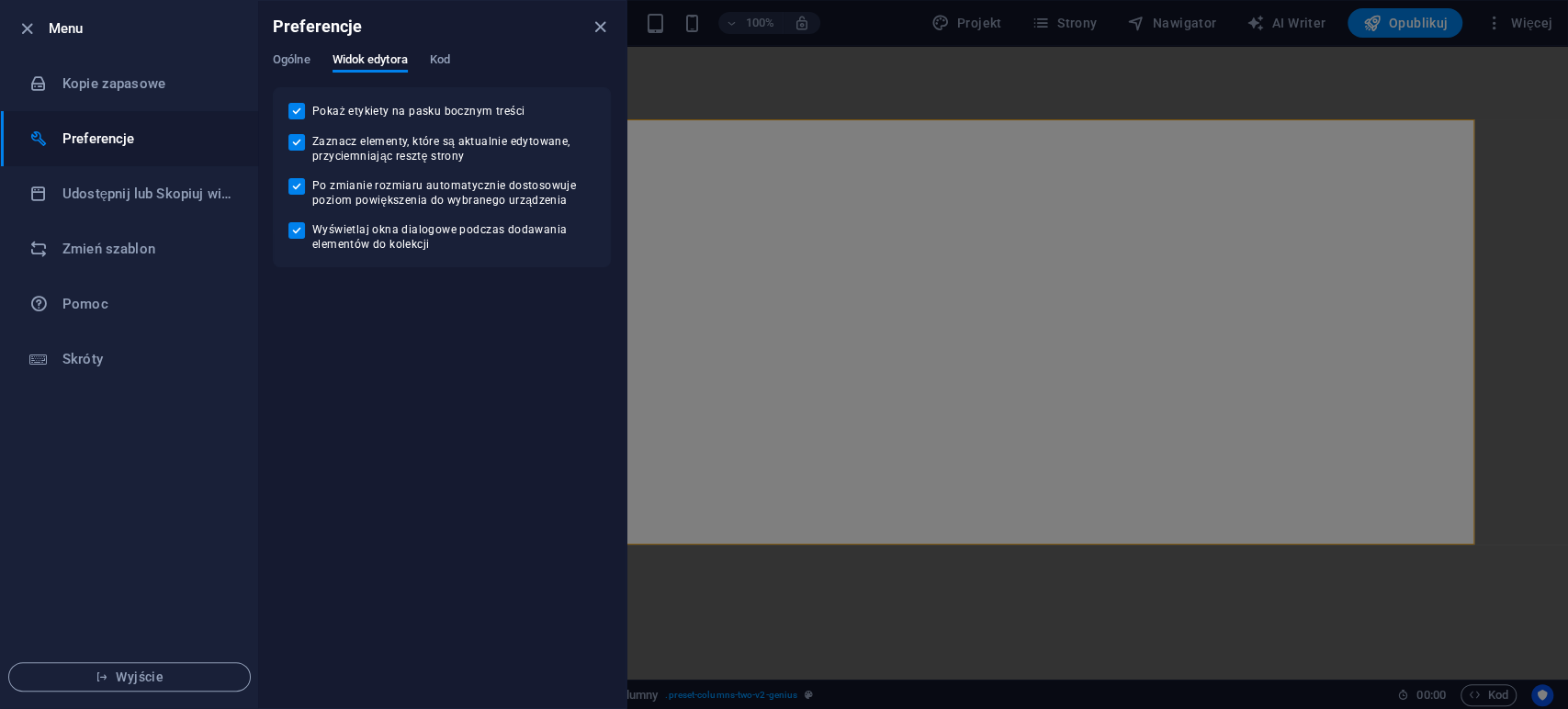 click on "Ogólne Widok edytora Kod" at bounding box center (442, 70) 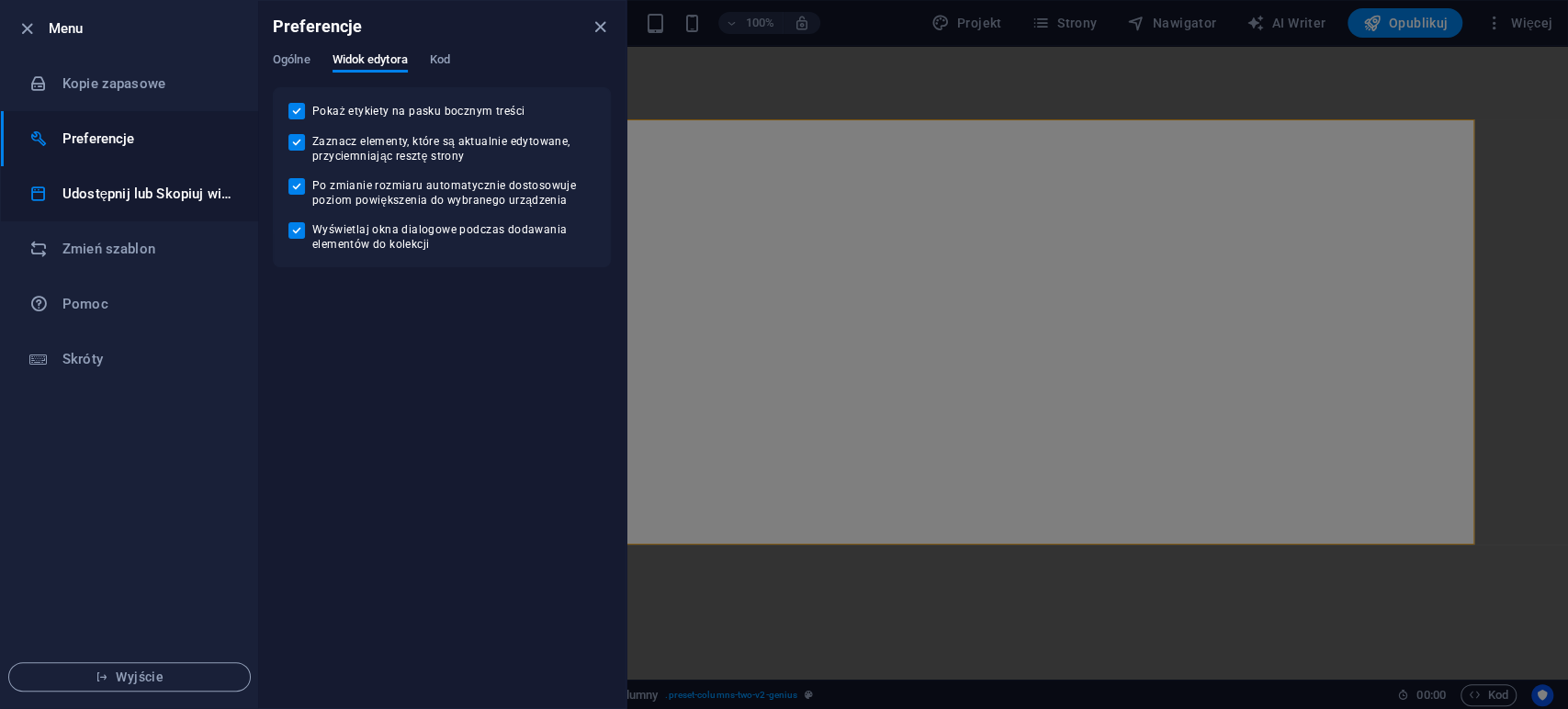 click on "Udostępnij lub Skopiuj witrynę" at bounding box center [147, 194] 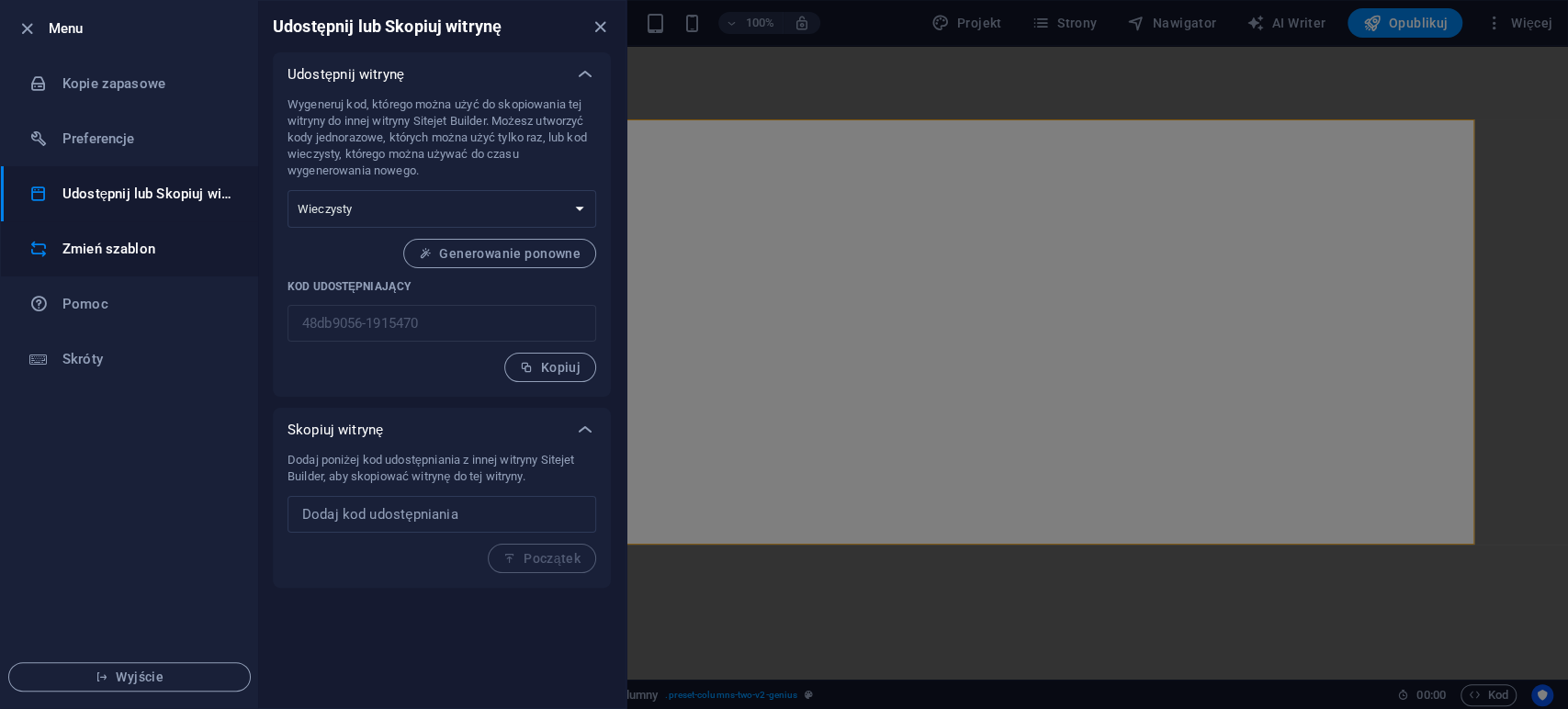 click on "Zmień szablon" at bounding box center (147, 249) 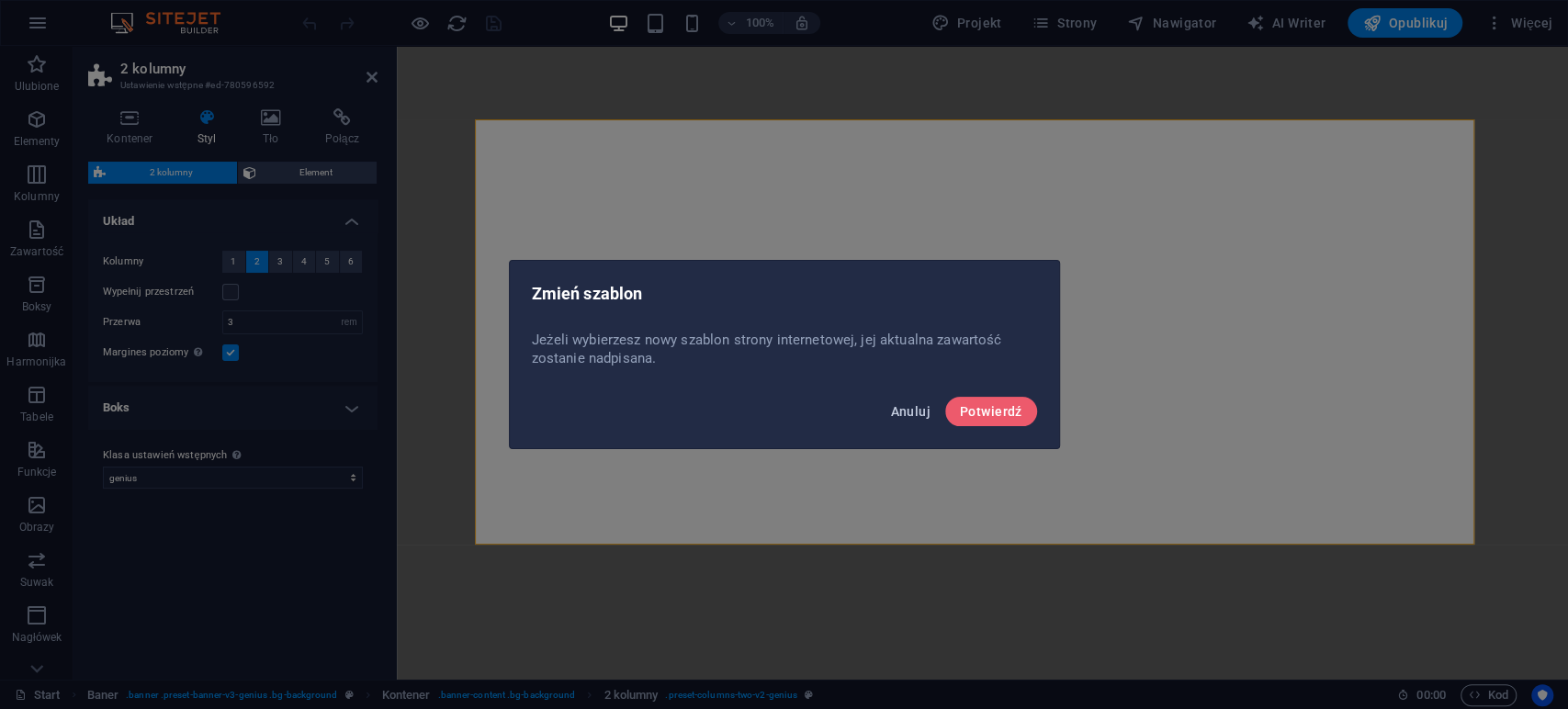 click on "Anuluj" at bounding box center [909, 411] 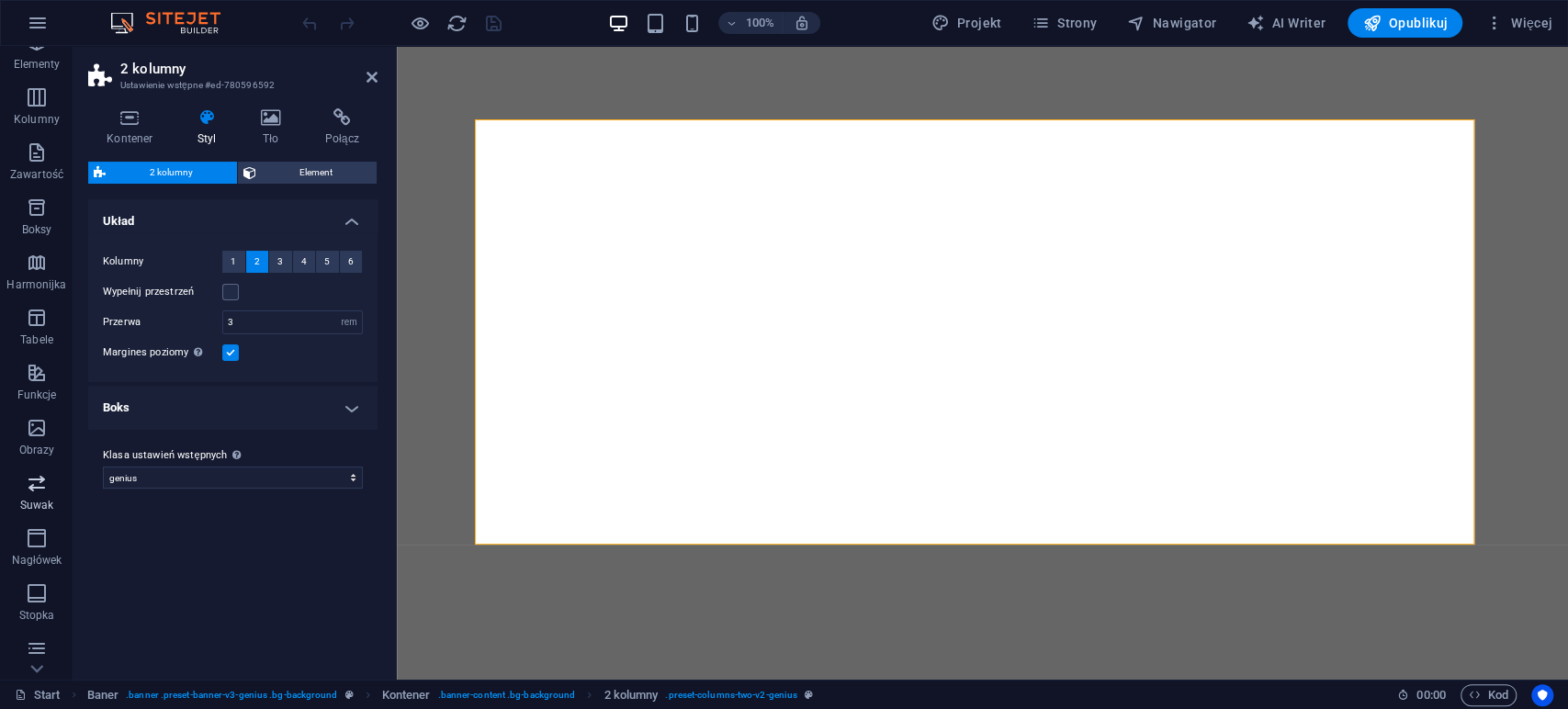 scroll, scrollTop: 102, scrollLeft: 0, axis: vertical 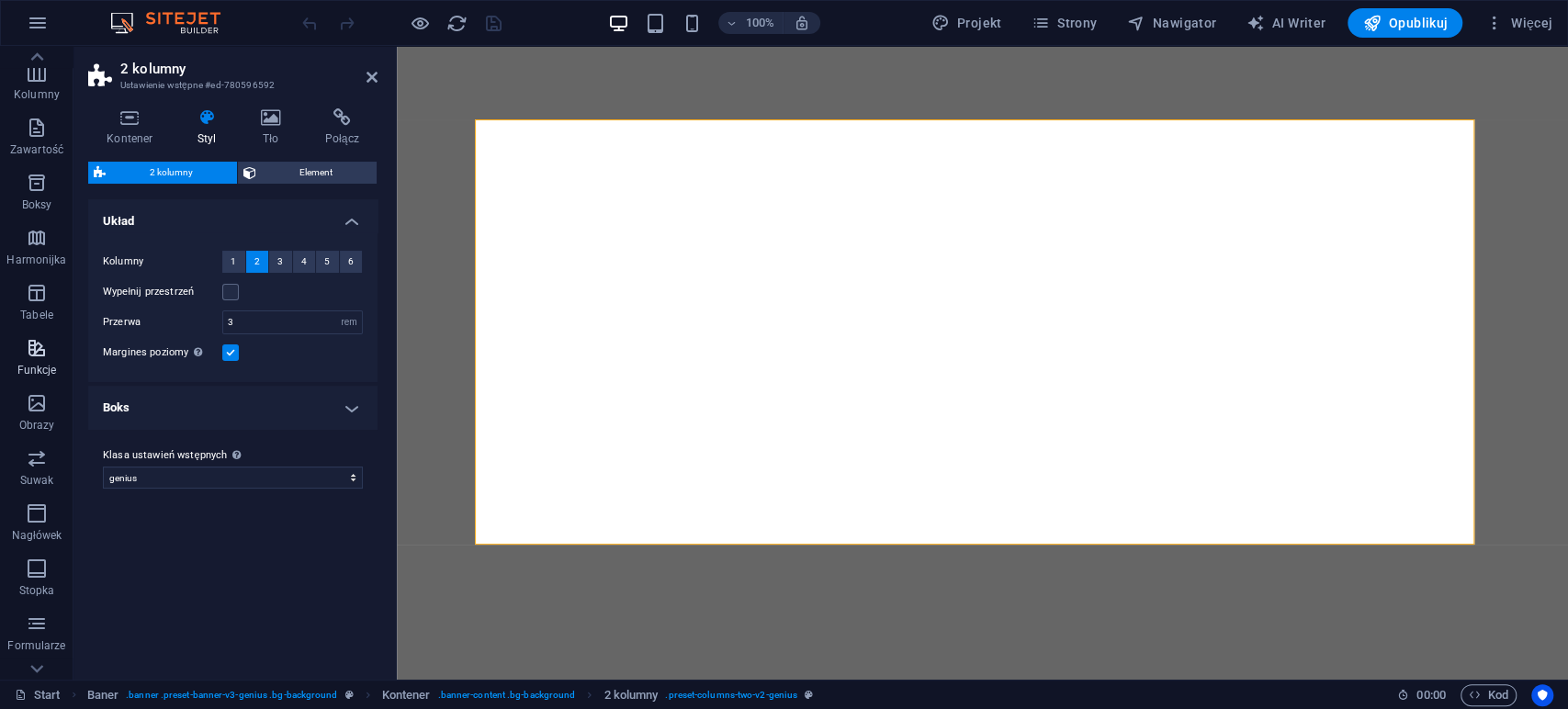 click at bounding box center (37, 348) 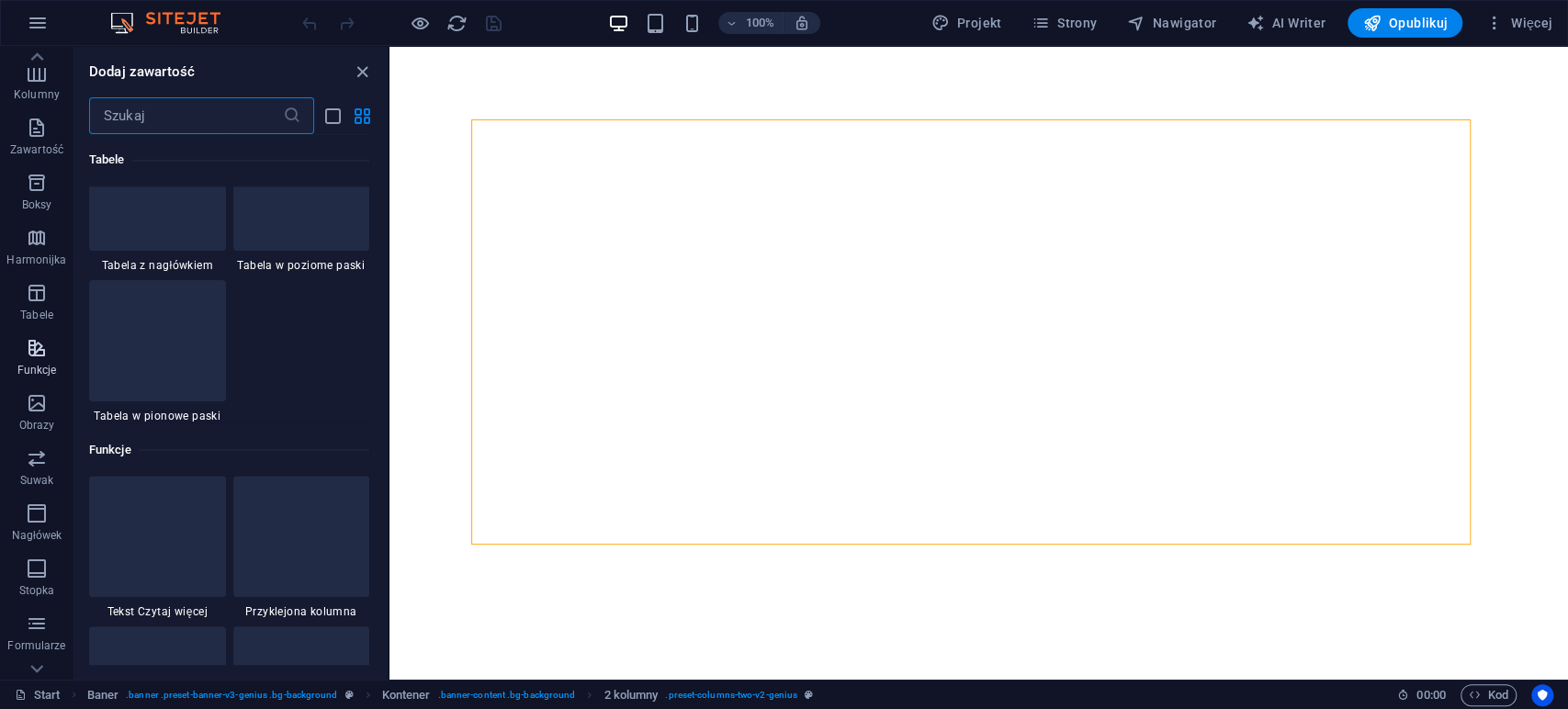 scroll, scrollTop: 7158, scrollLeft: 0, axis: vertical 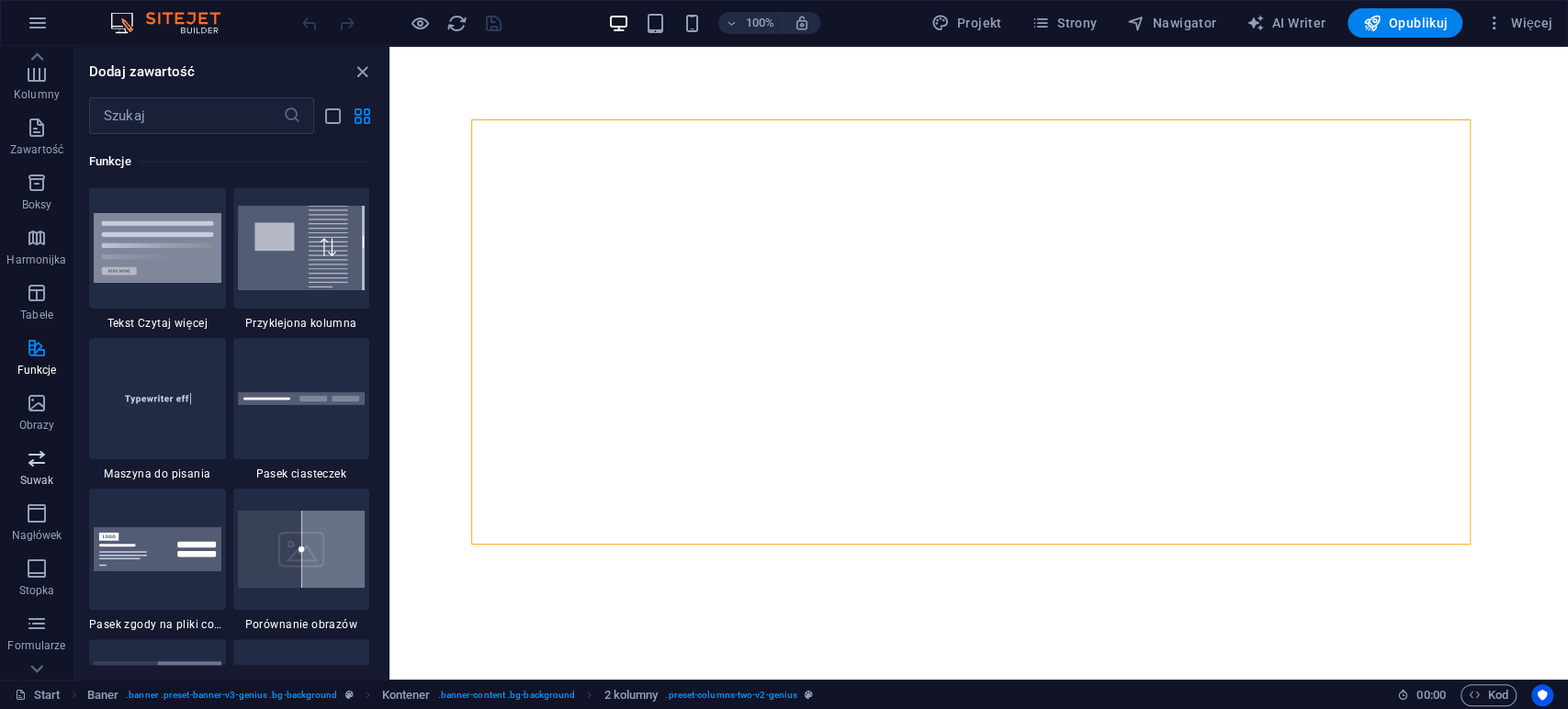 click at bounding box center (37, 458) 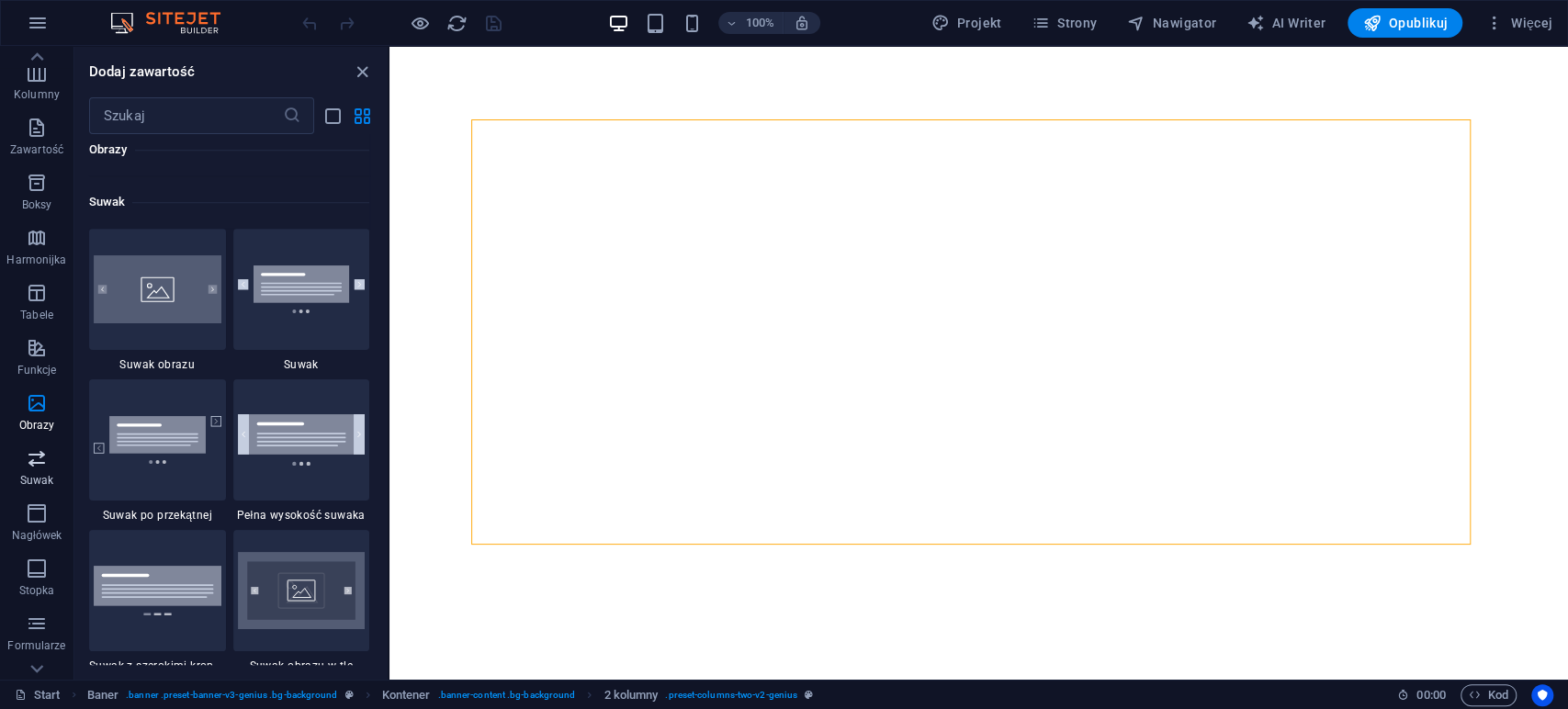 scroll, scrollTop: 10411, scrollLeft: 0, axis: vertical 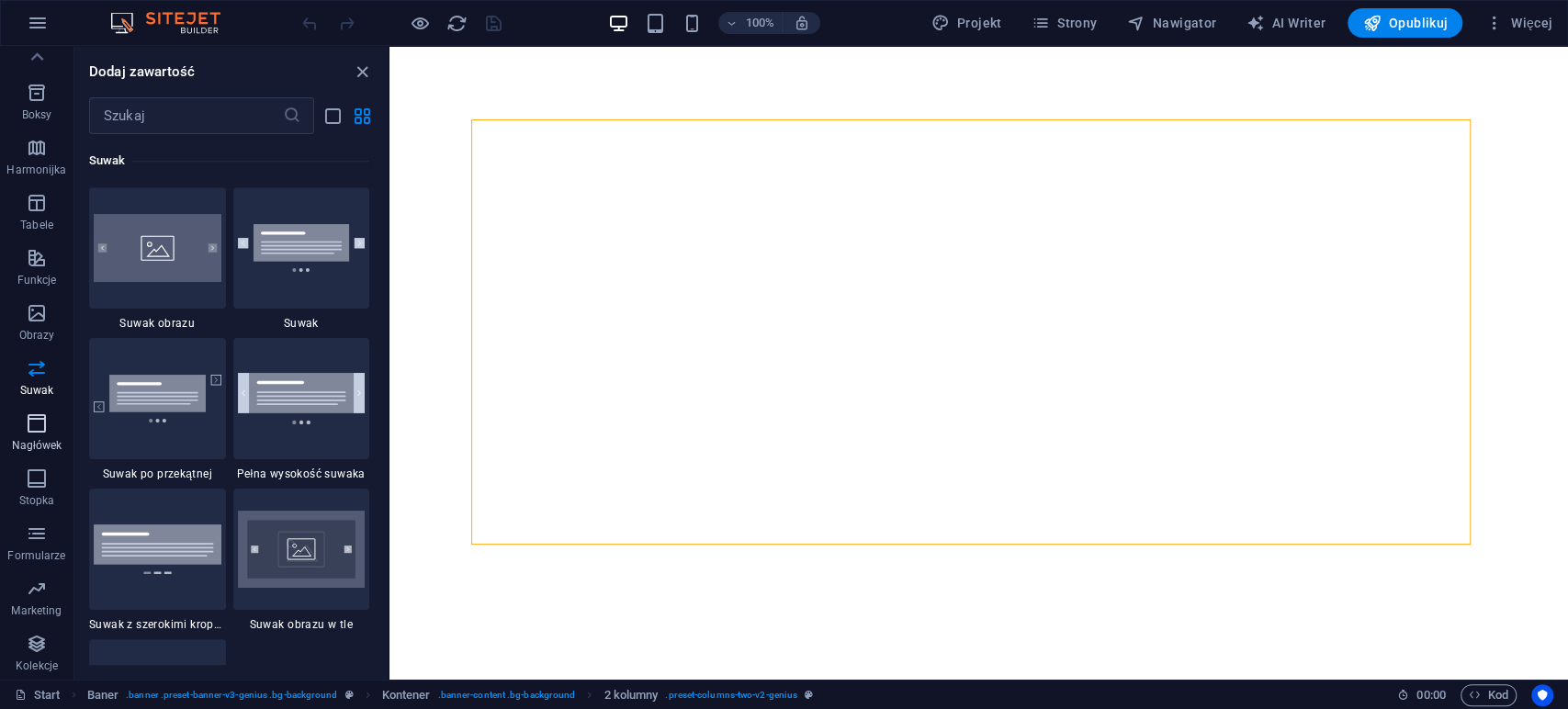 click on "Nagłówek" at bounding box center (37, 434) 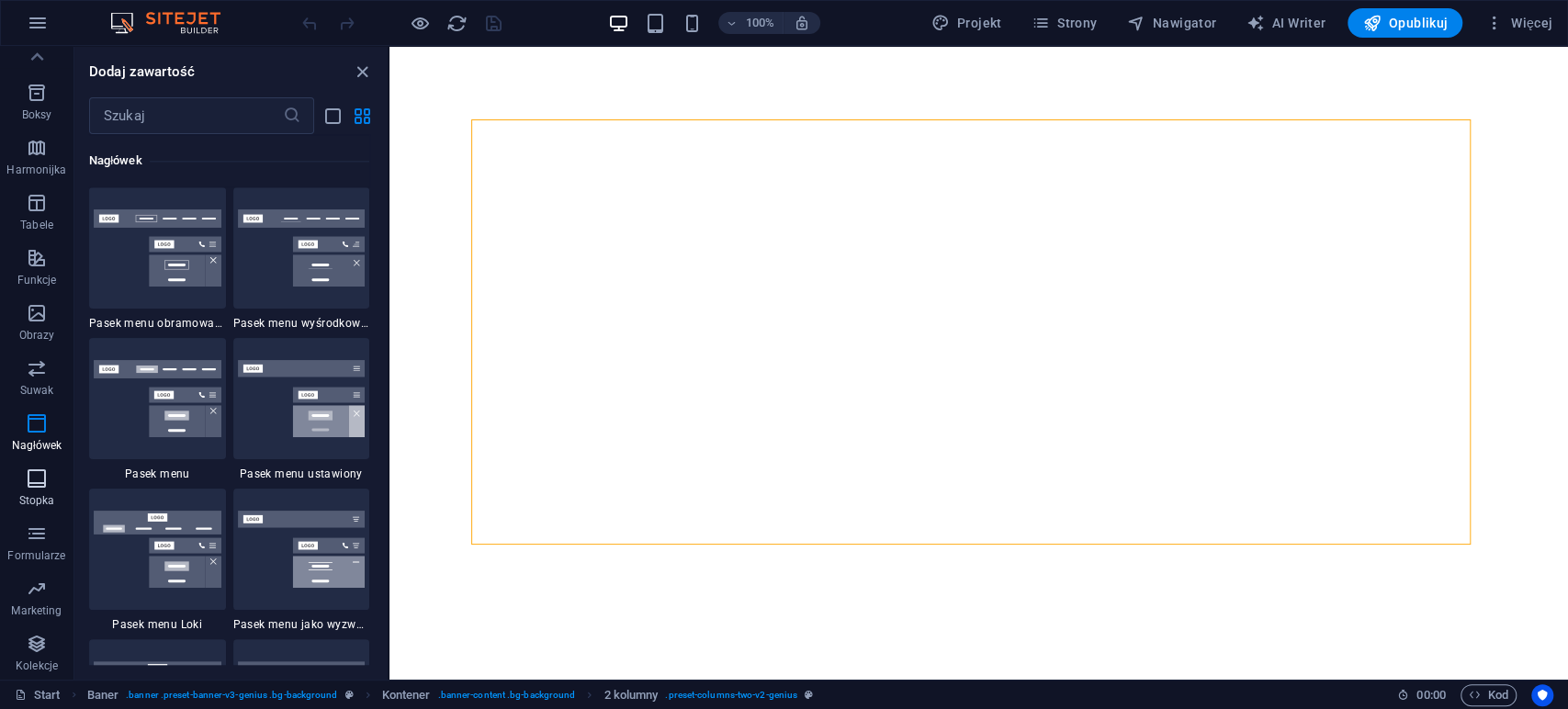 click at bounding box center (37, 478) 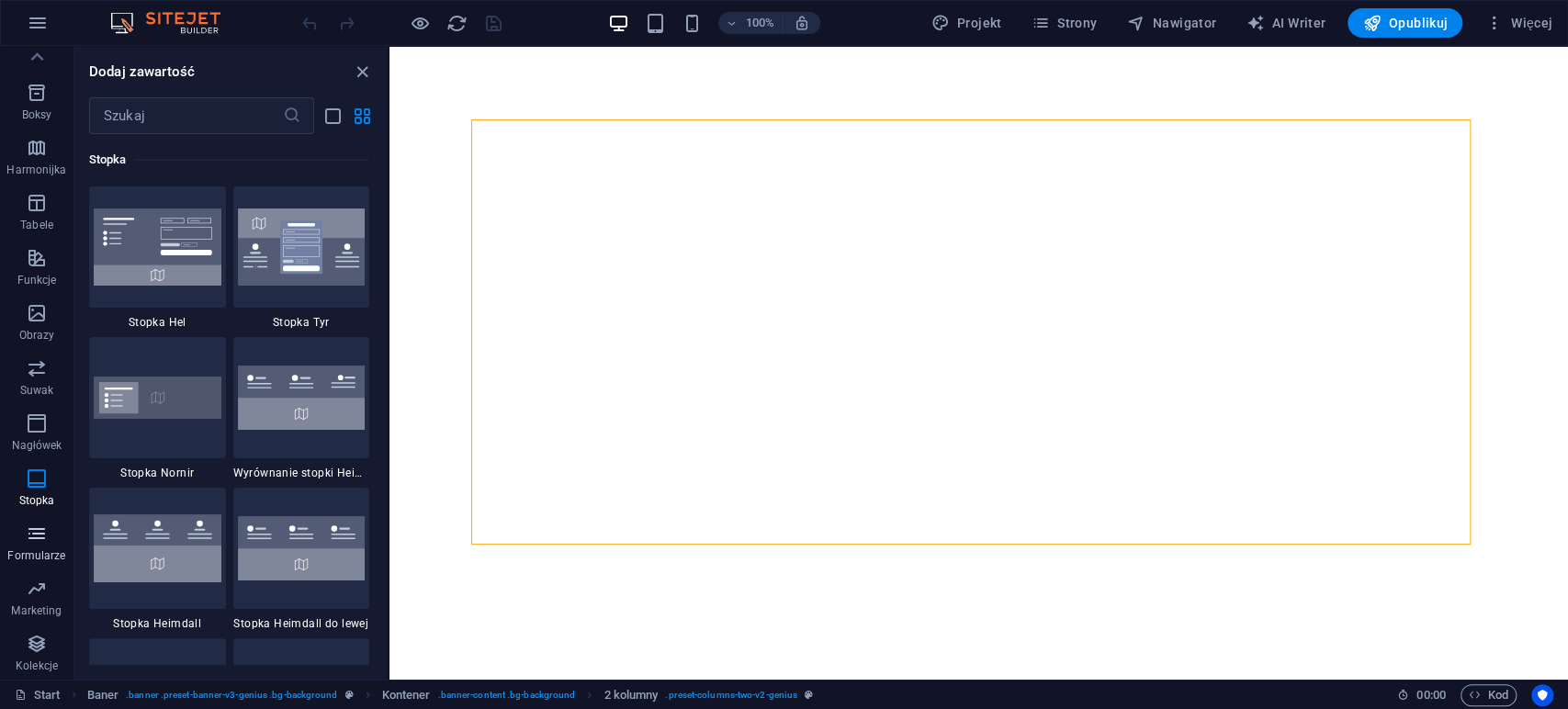 click on "Formularze" at bounding box center (37, 545) 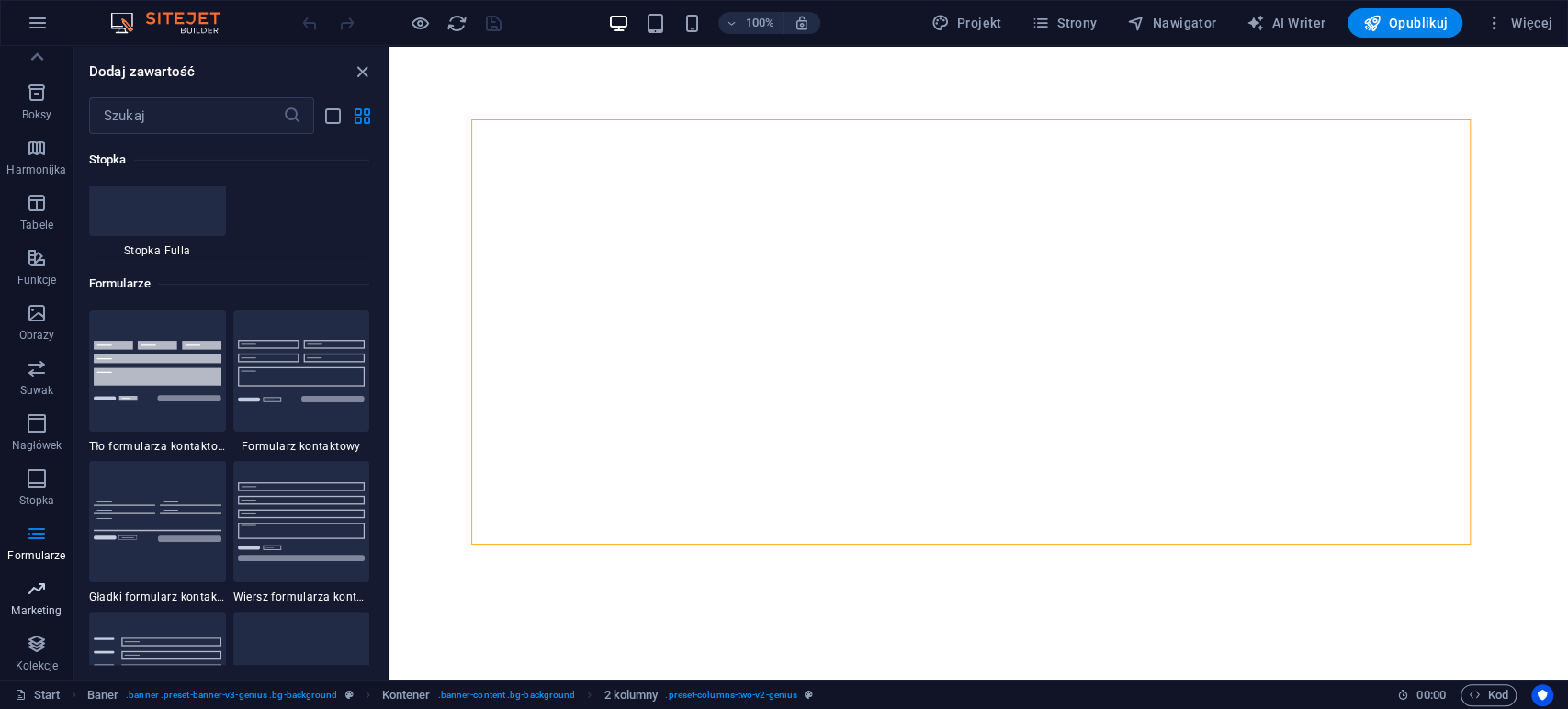 scroll, scrollTop: 13409, scrollLeft: 0, axis: vertical 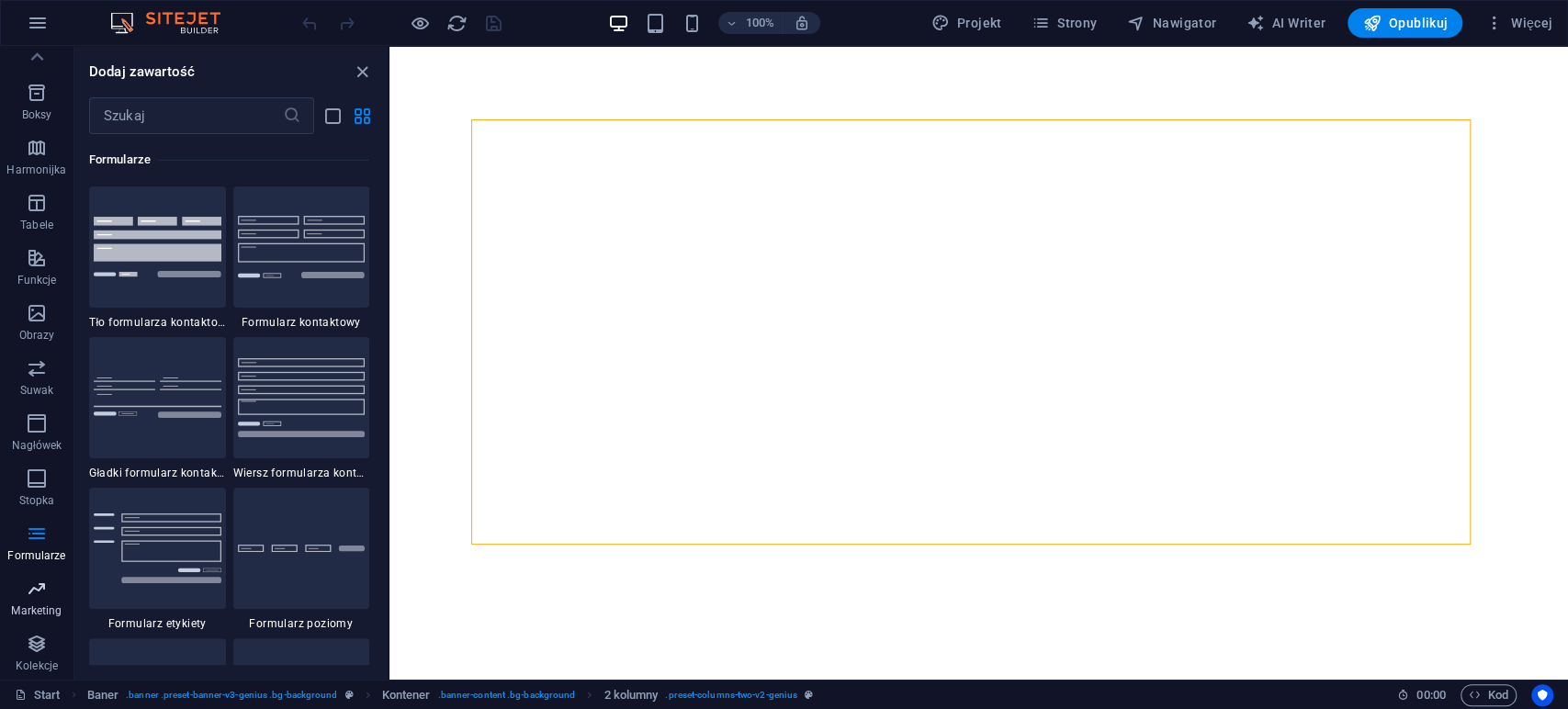 click on "Marketing" at bounding box center (36, 611) 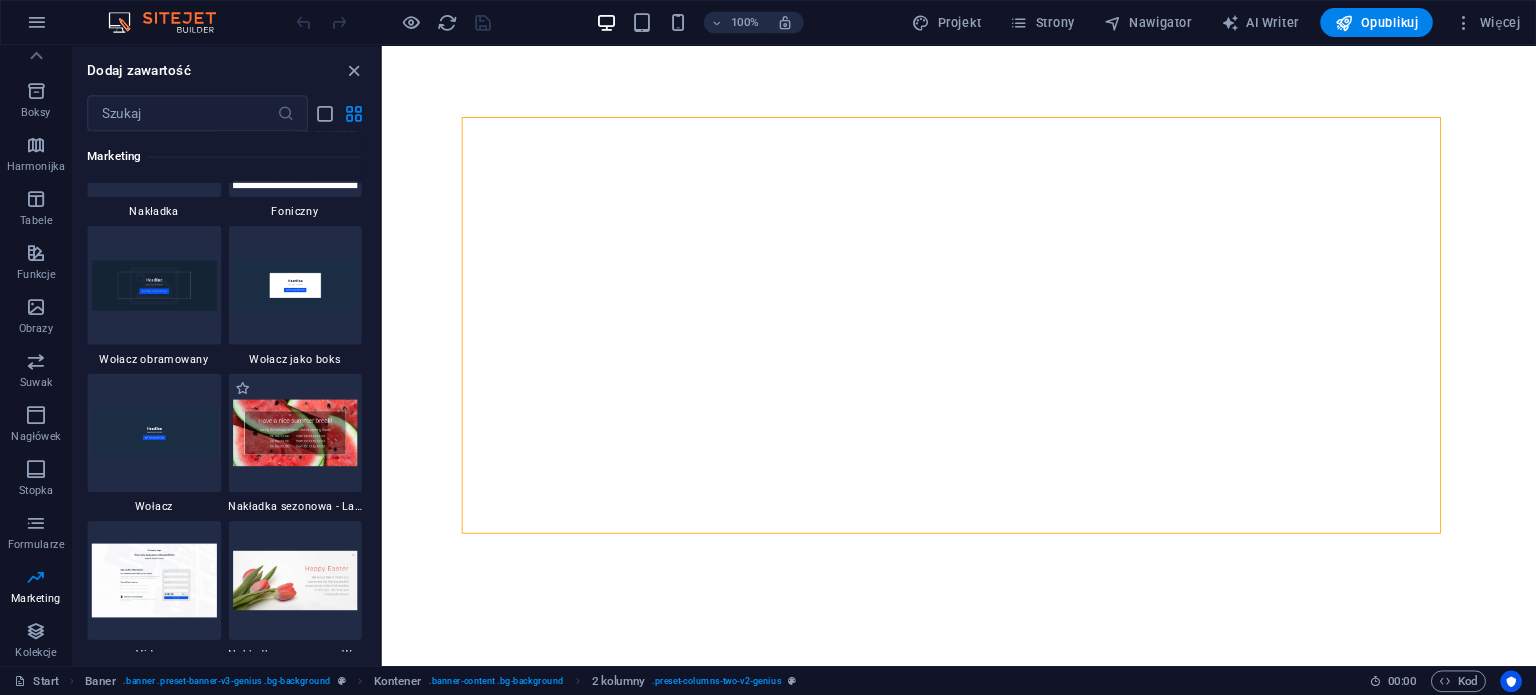 scroll, scrollTop: 16511, scrollLeft: 0, axis: vertical 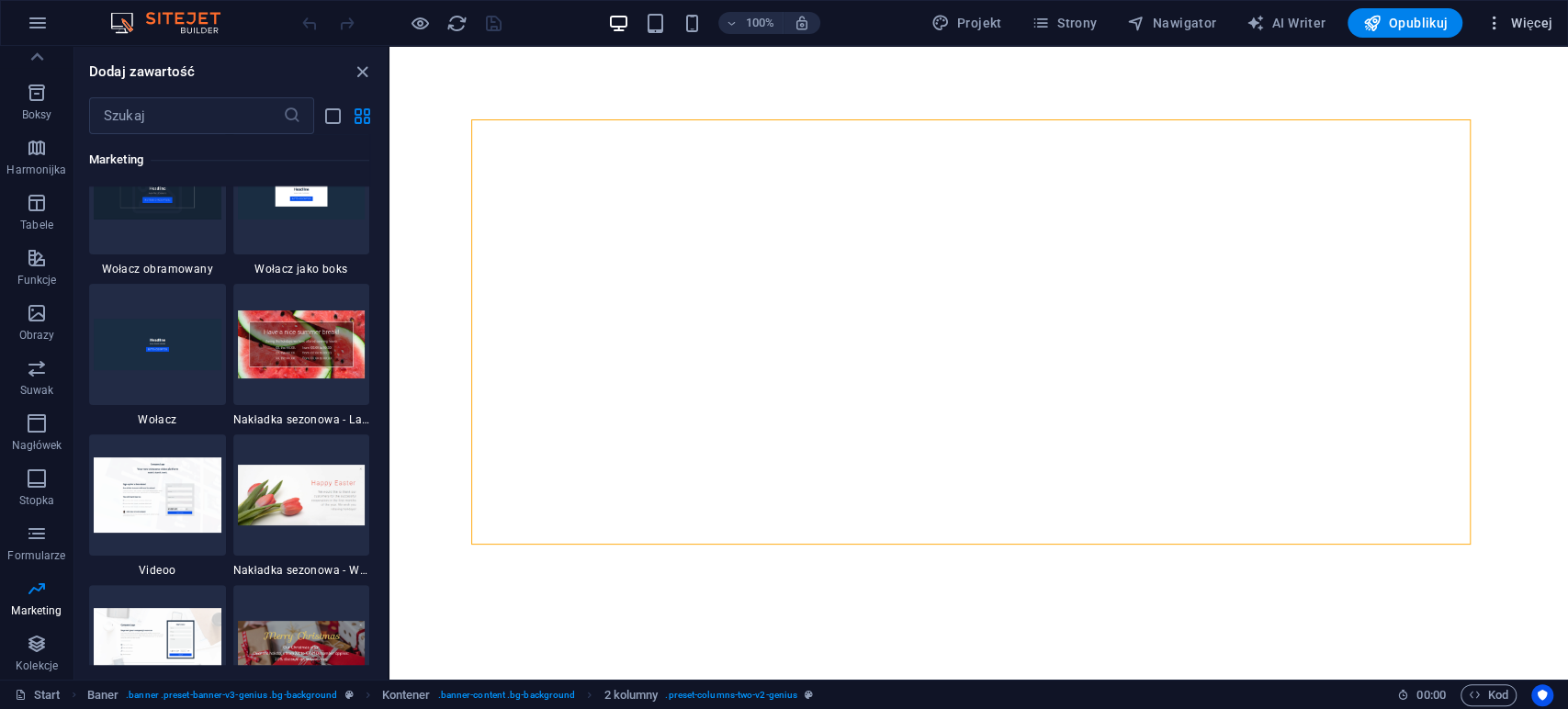 click on "Więcej" at bounding box center (1518, 23) 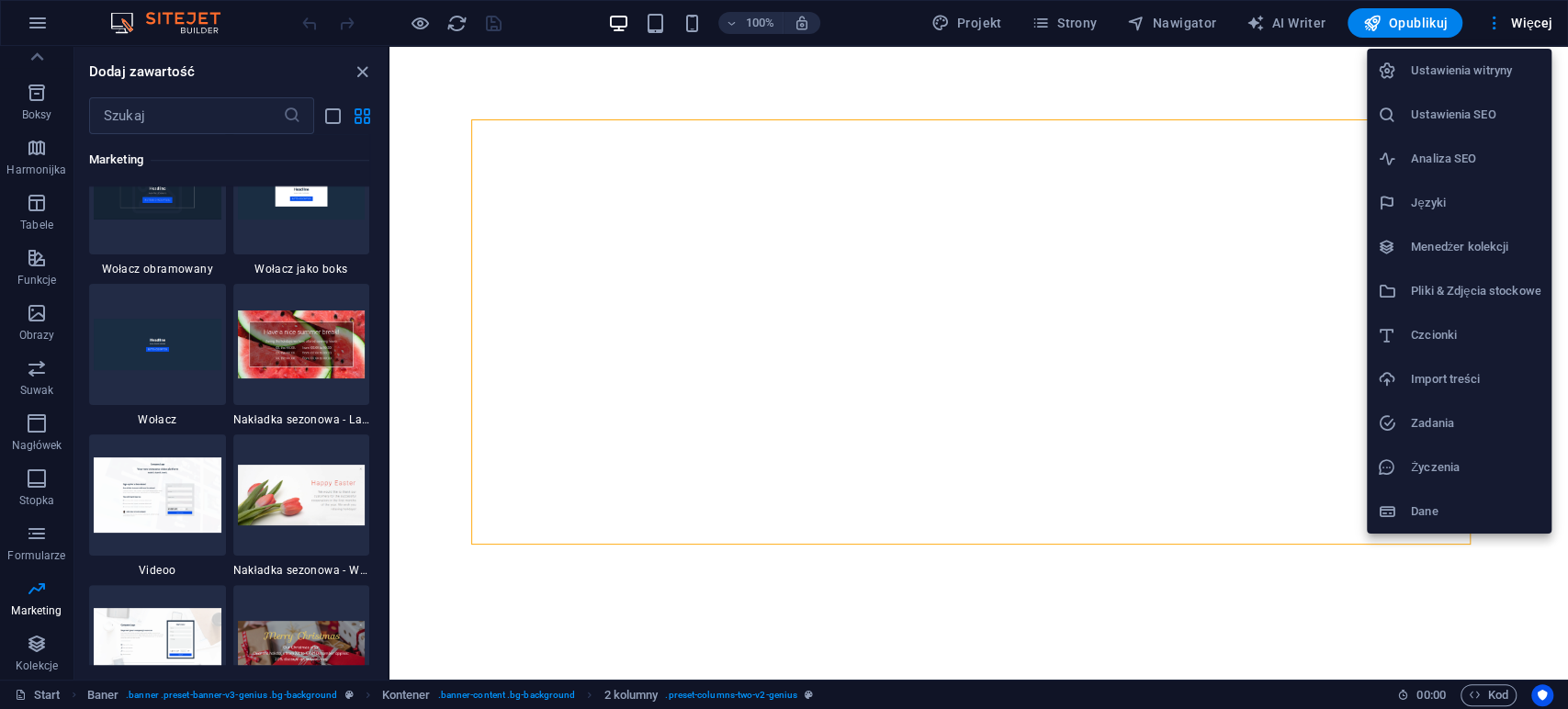 click on "Ustawienia witryny" at bounding box center [1475, 71] 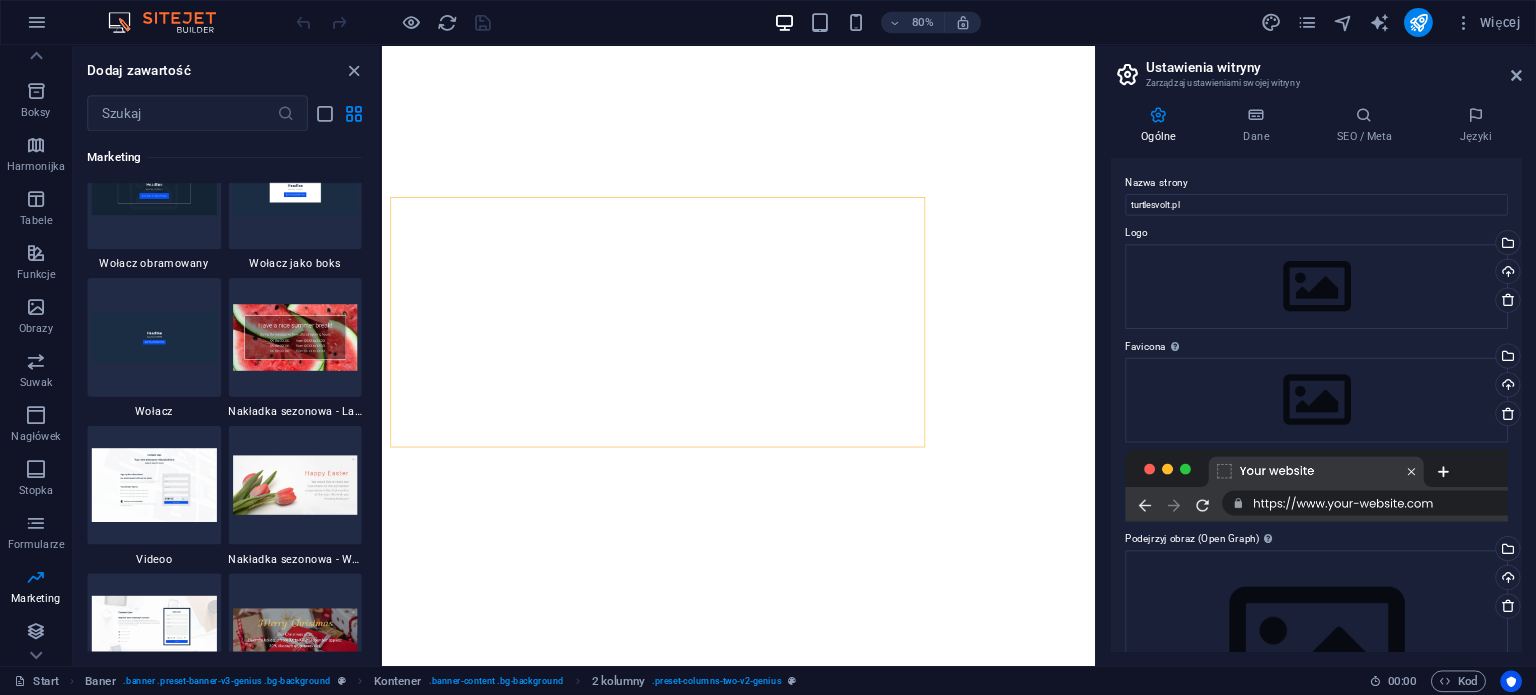 scroll, scrollTop: 209, scrollLeft: 0, axis: vertical 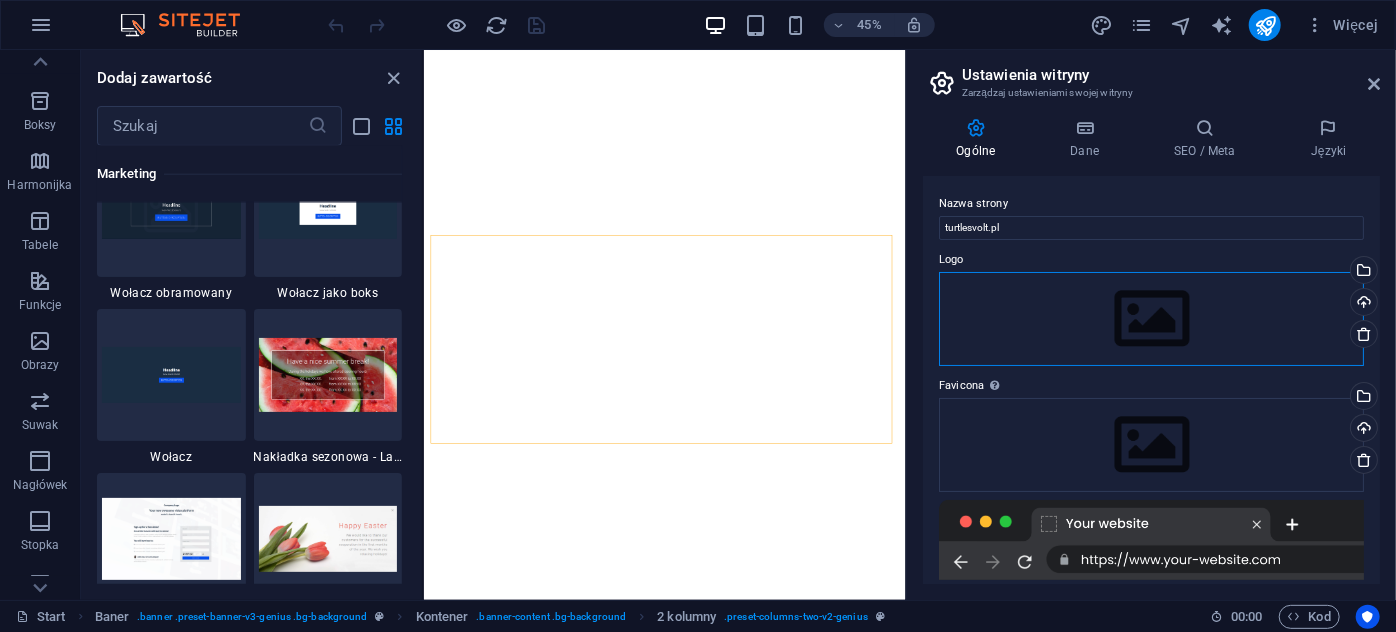 click on "Przeciągnij pliki tutaj, kliknij, aby wybrać pliki lub wybierz pliki z Plików lub naszych bezpłatnych zdjęć i filmów" at bounding box center (1151, 319) 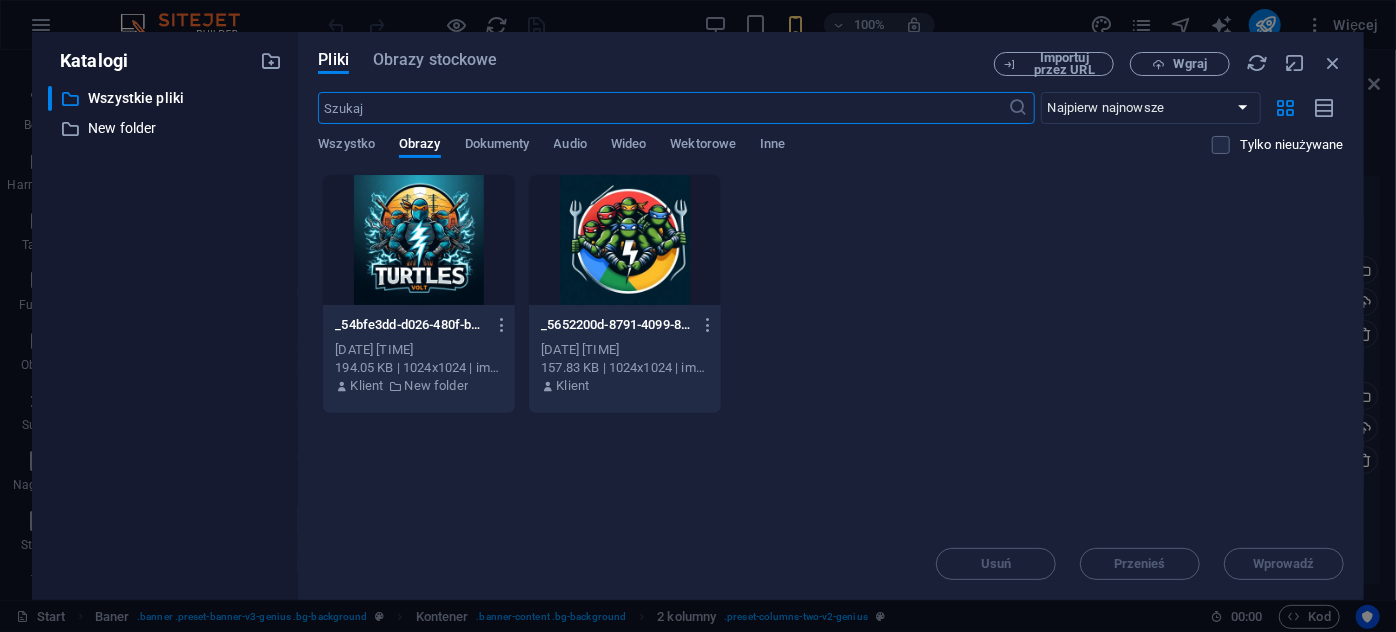 click at bounding box center (625, 240) 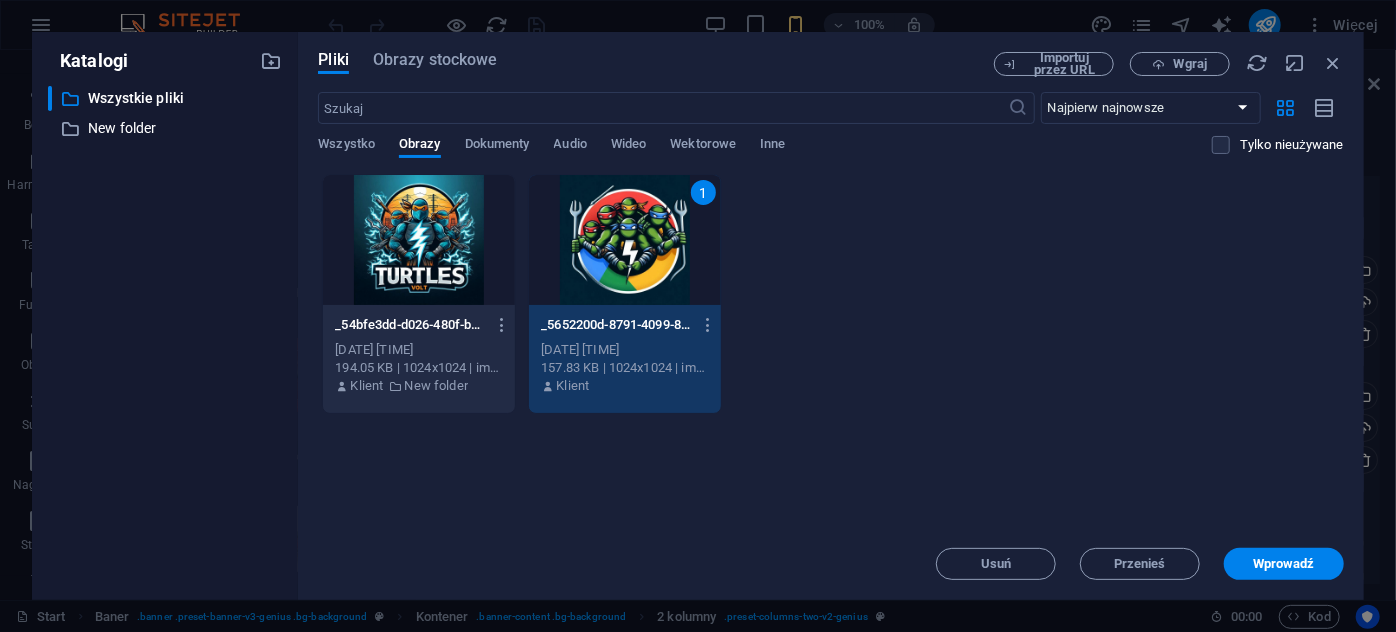 click at bounding box center [419, 240] 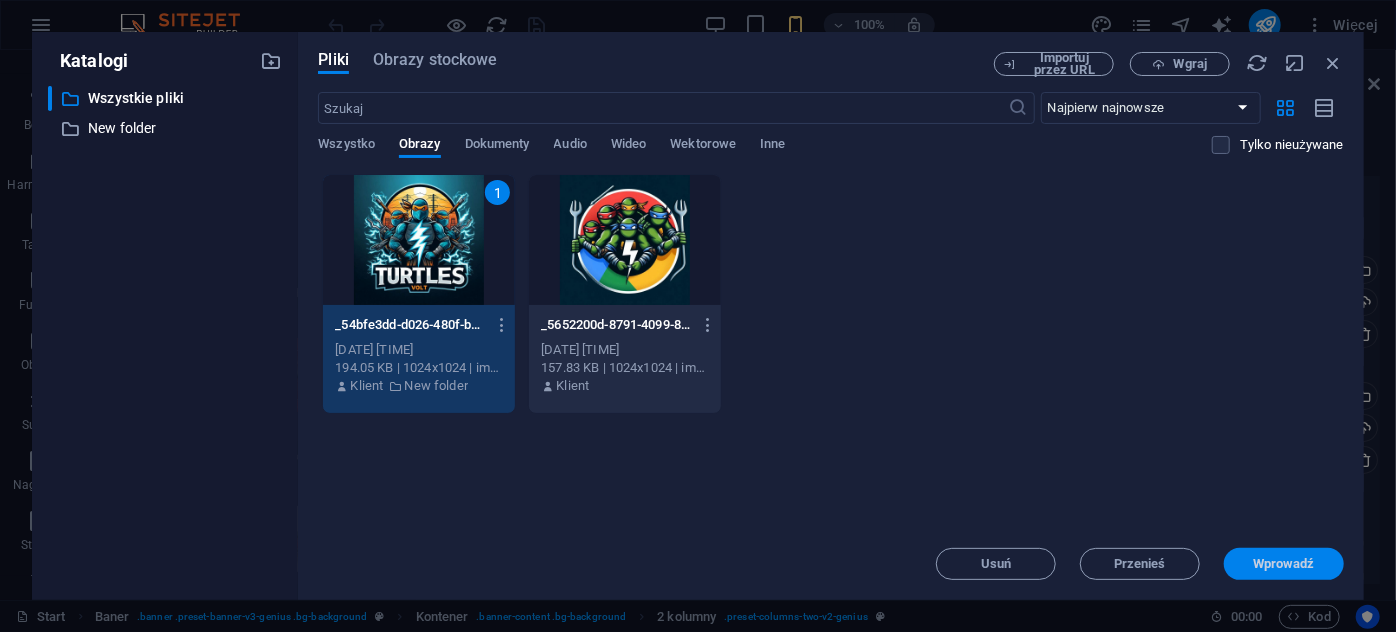 click on "Wprowadź" at bounding box center [1284, 564] 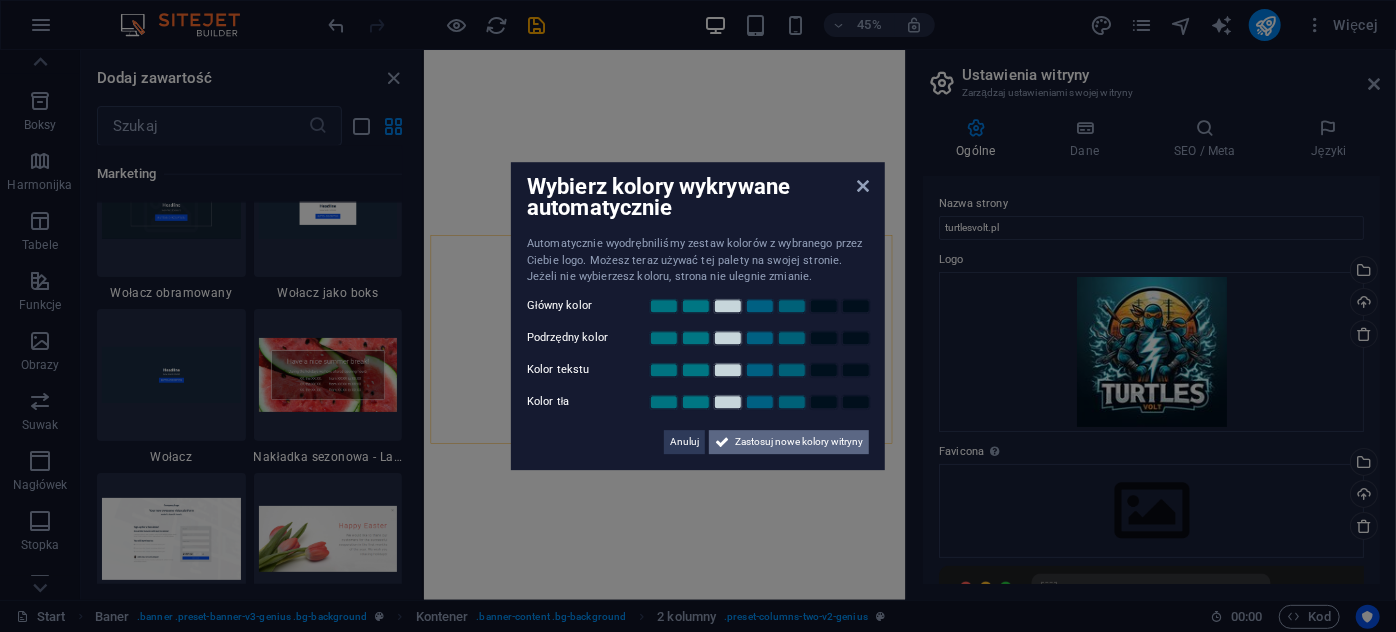 click on "Zastosuj nowe kolory witryny" at bounding box center (799, 442) 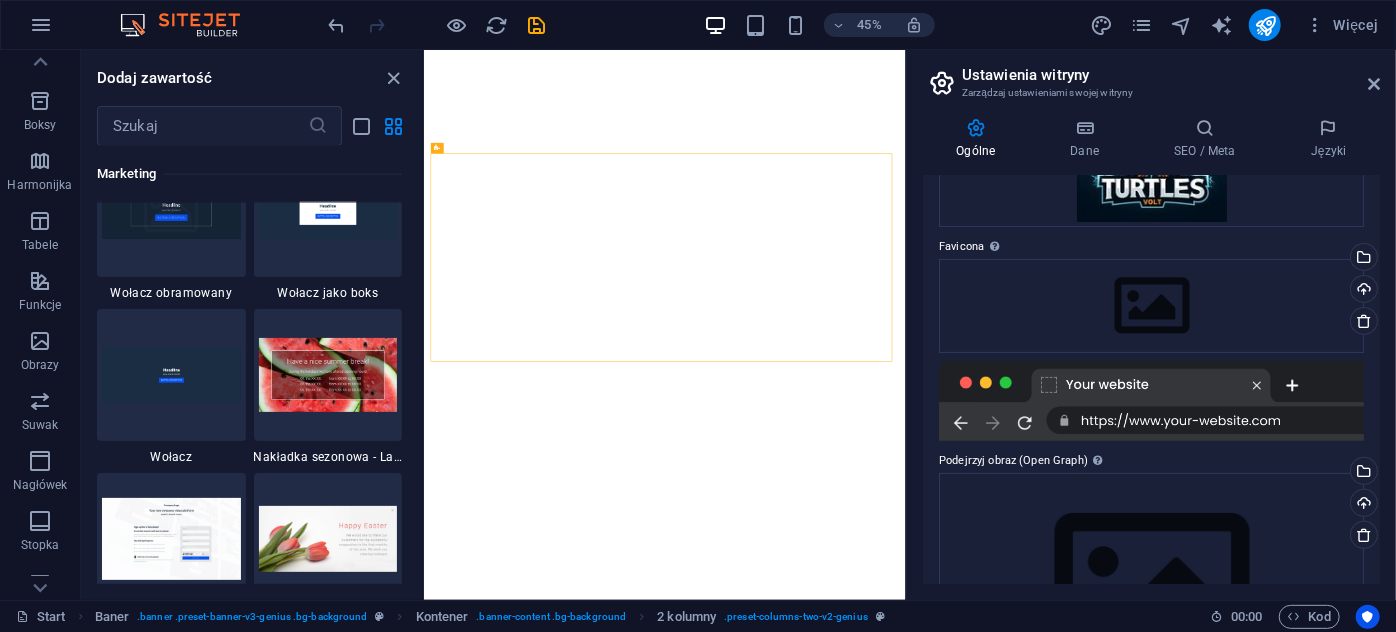 scroll, scrollTop: 181, scrollLeft: 0, axis: vertical 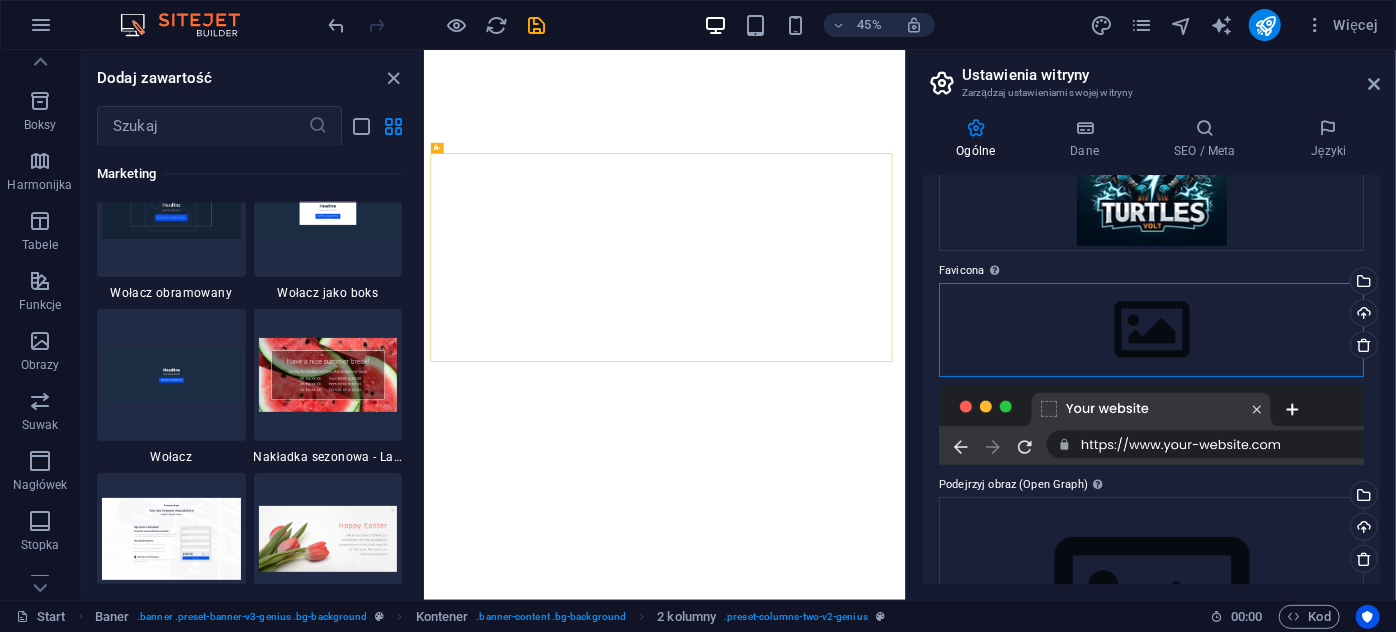 click on "Przeciągnij pliki tutaj, kliknij, aby wybrać pliki lub wybierz pliki z Plików lub naszych bezpłatnych zdjęć i filmów" at bounding box center (1151, 330) 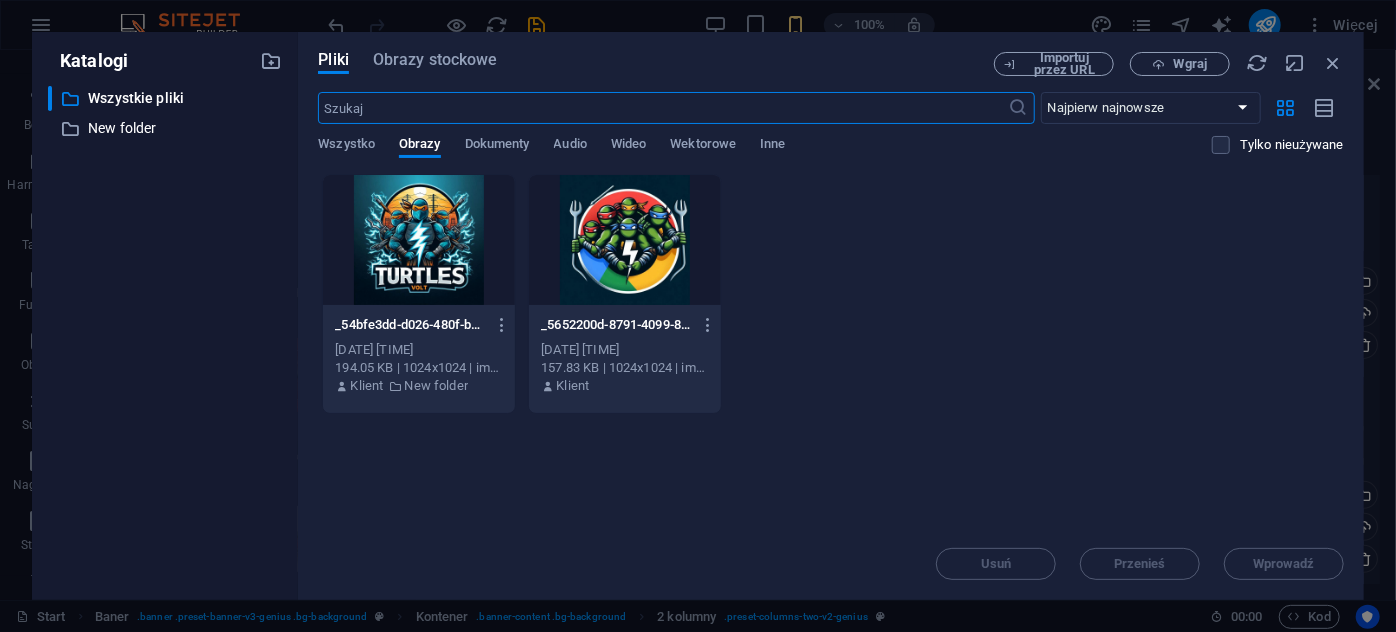 click at bounding box center [419, 240] 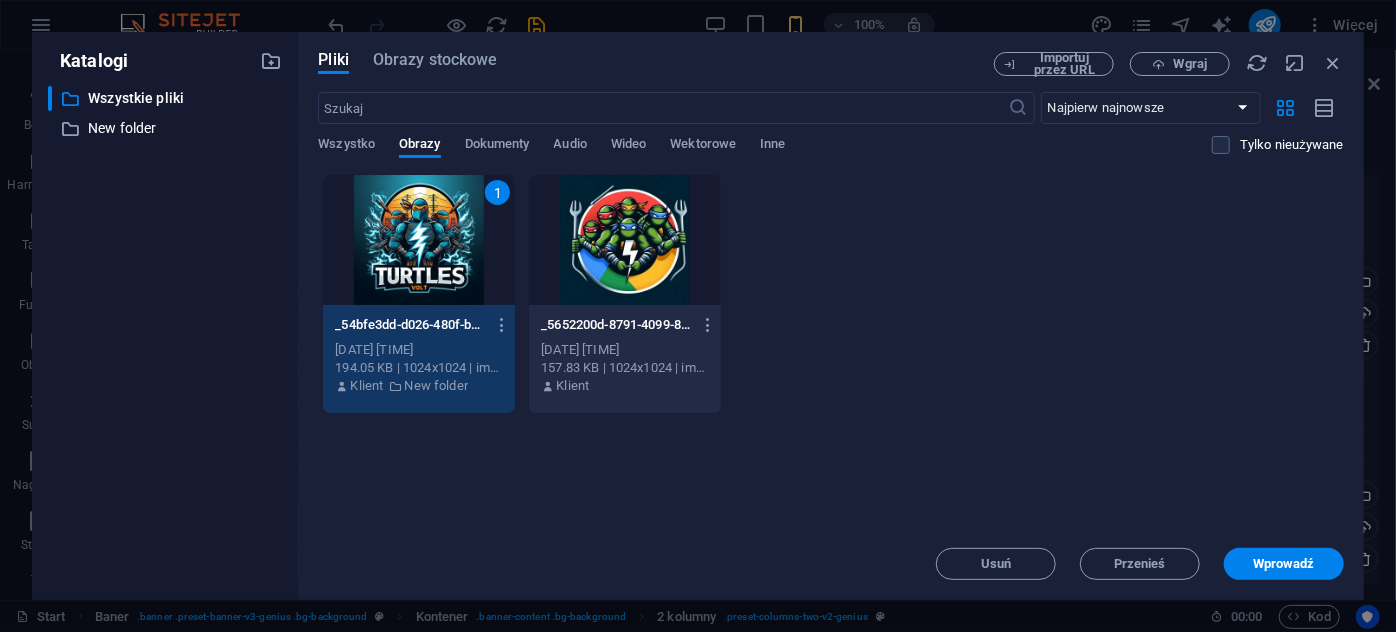 click on "1" at bounding box center (419, 240) 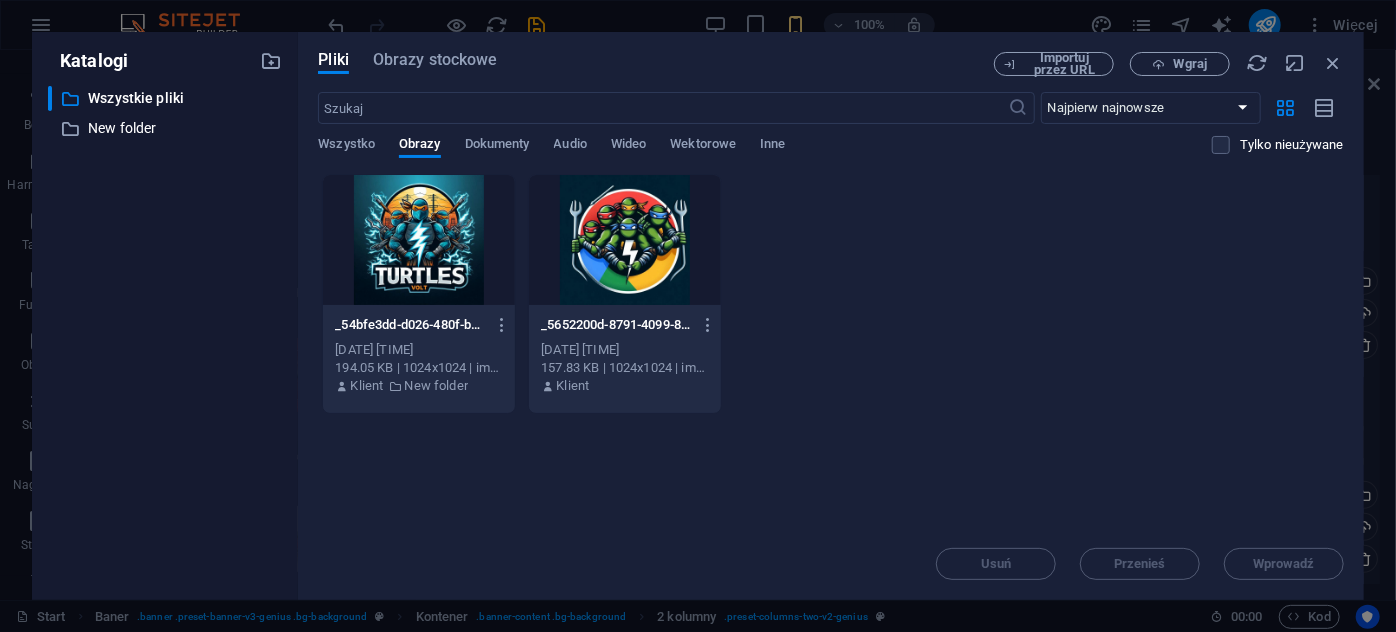 drag, startPoint x: 458, startPoint y: 269, endPoint x: 614, endPoint y: 255, distance: 156.62694 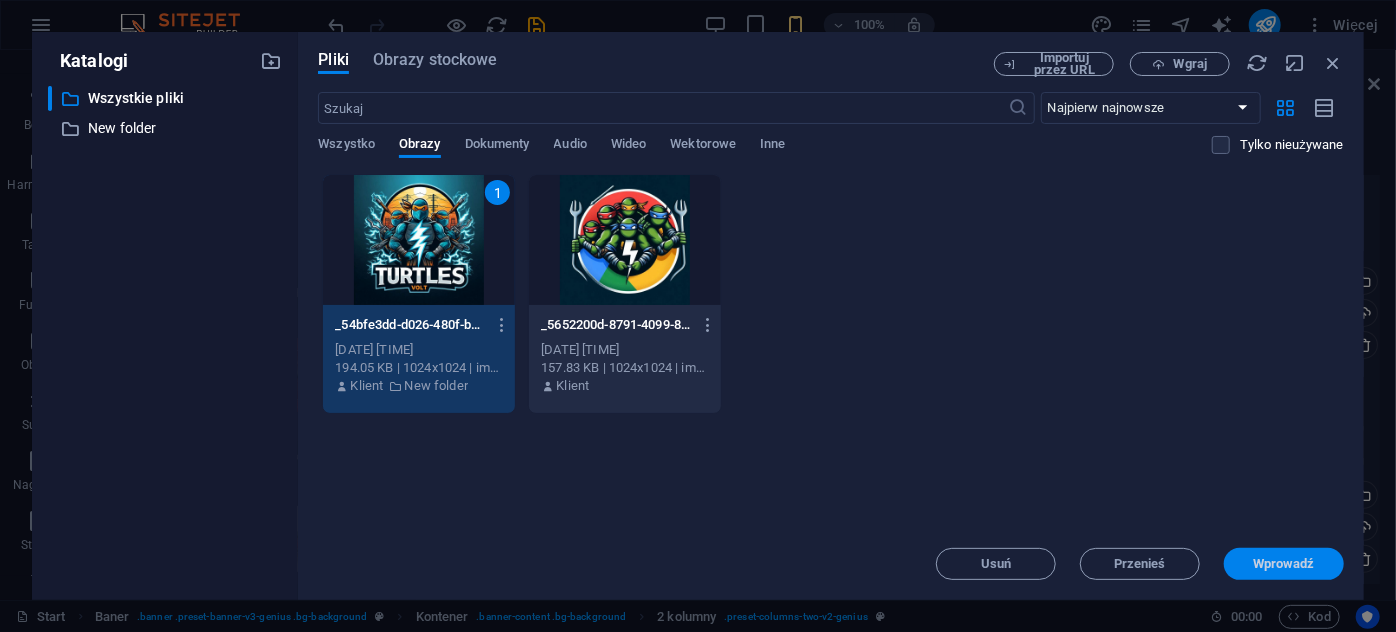 click on "Wprowadź" at bounding box center [1284, 564] 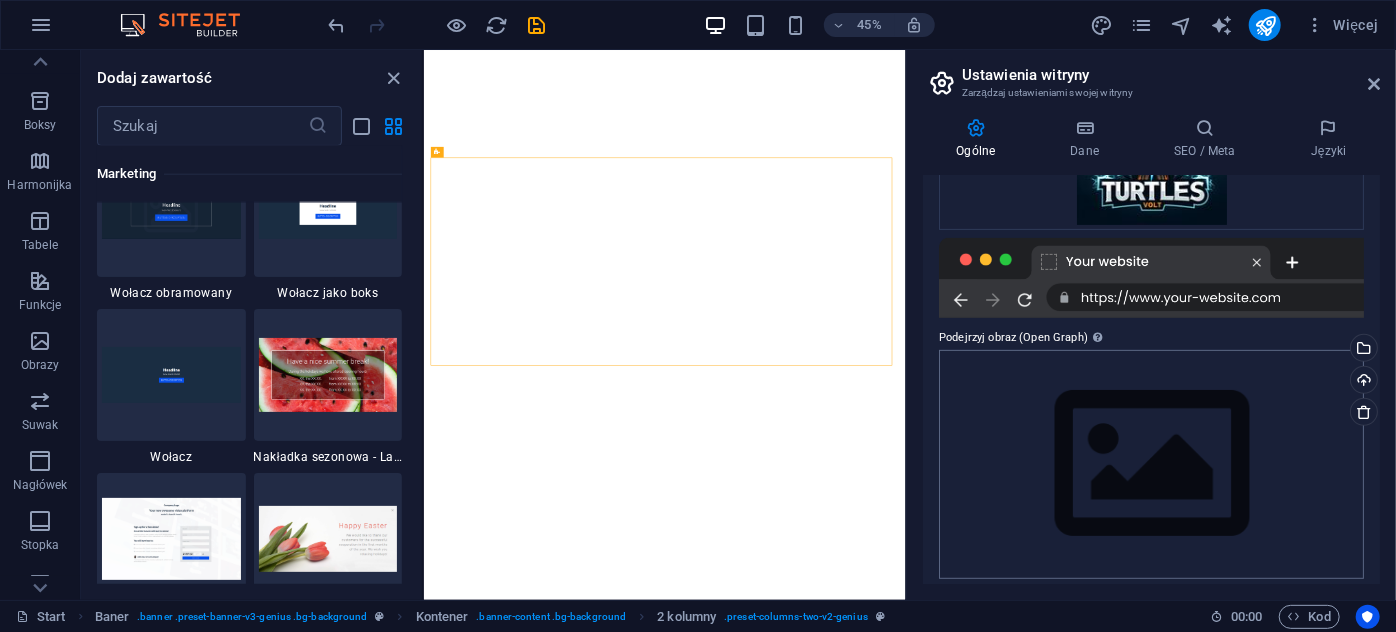 scroll, scrollTop: 404, scrollLeft: 0, axis: vertical 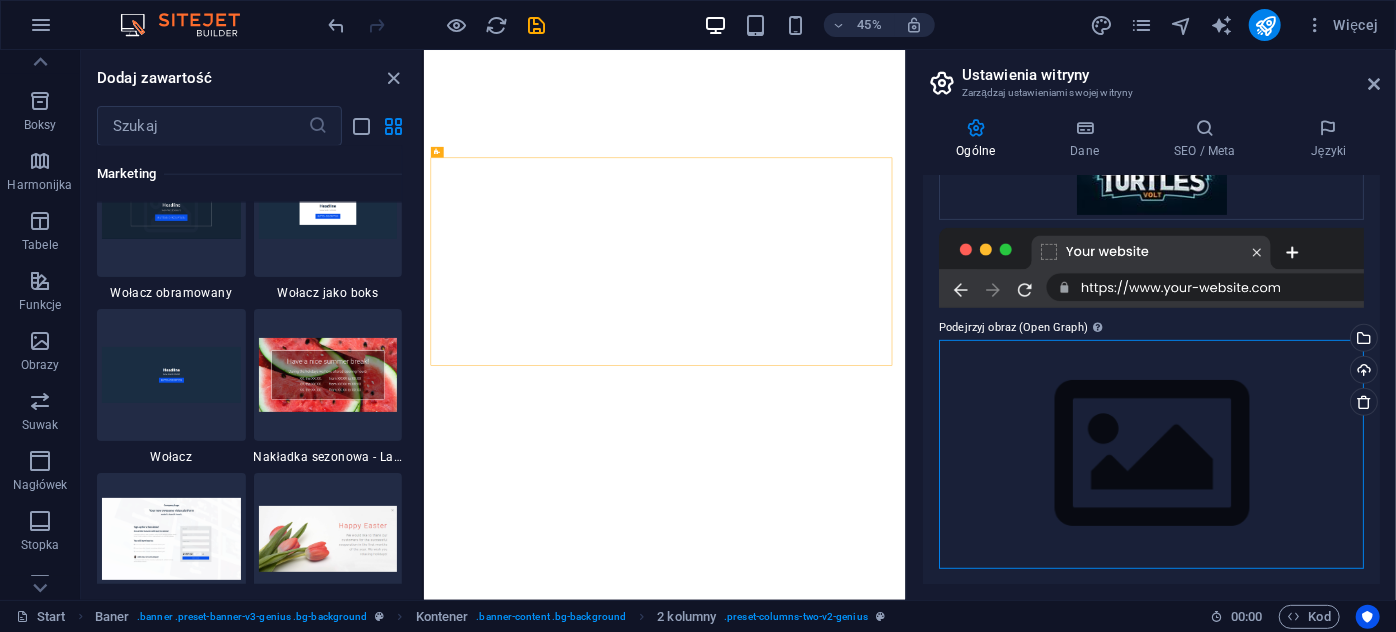 click on "Przeciągnij pliki tutaj, kliknij, aby wybrać pliki lub wybierz pliki z Plików lub naszych bezpłatnych zdjęć i filmów" at bounding box center [1151, 454] 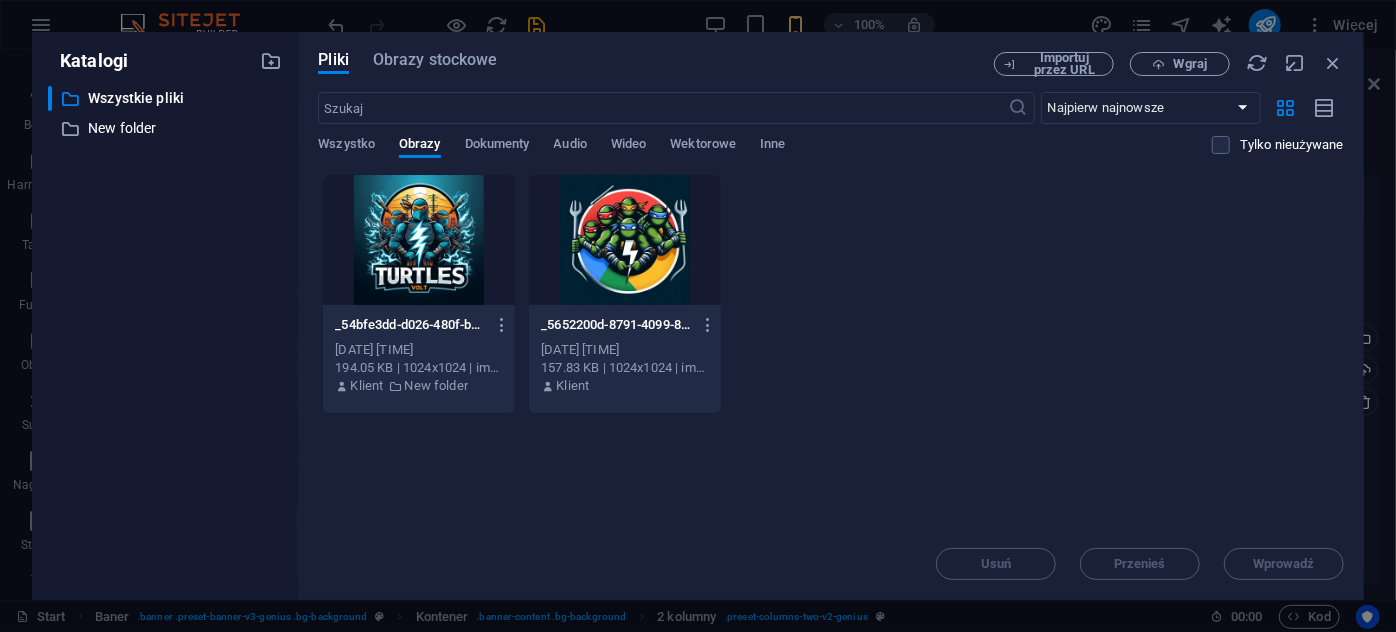 click at bounding box center (419, 240) 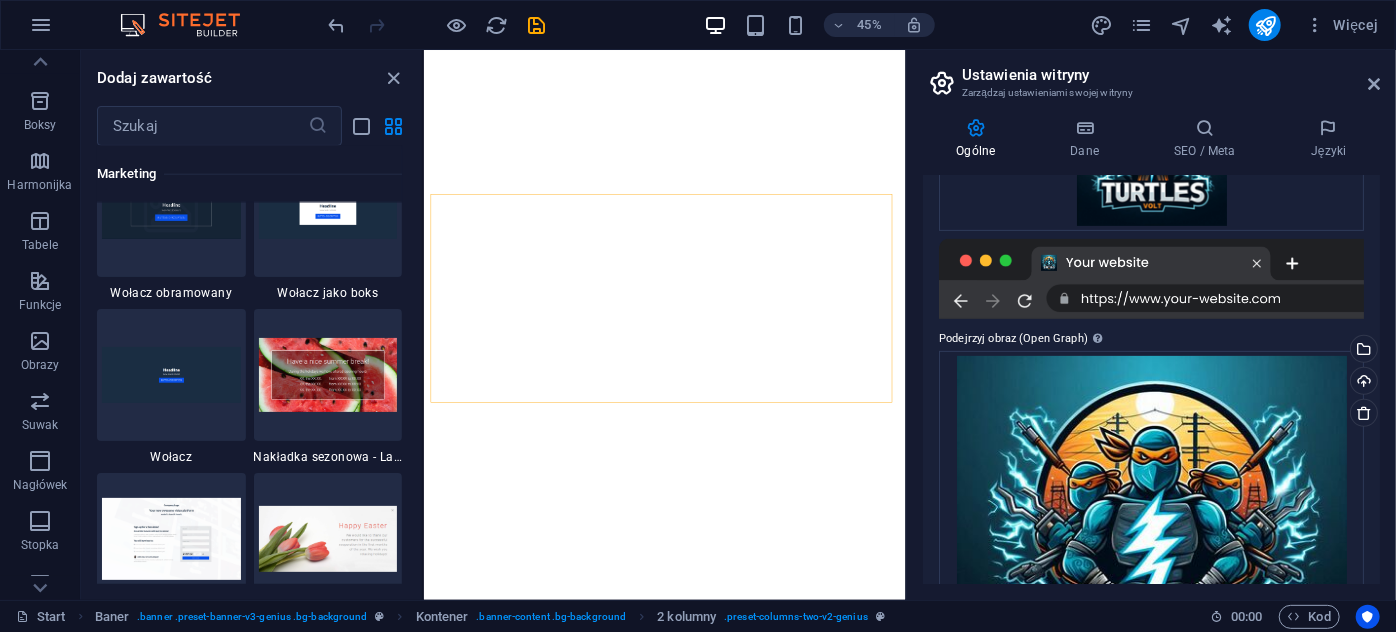 scroll, scrollTop: 0, scrollLeft: 0, axis: both 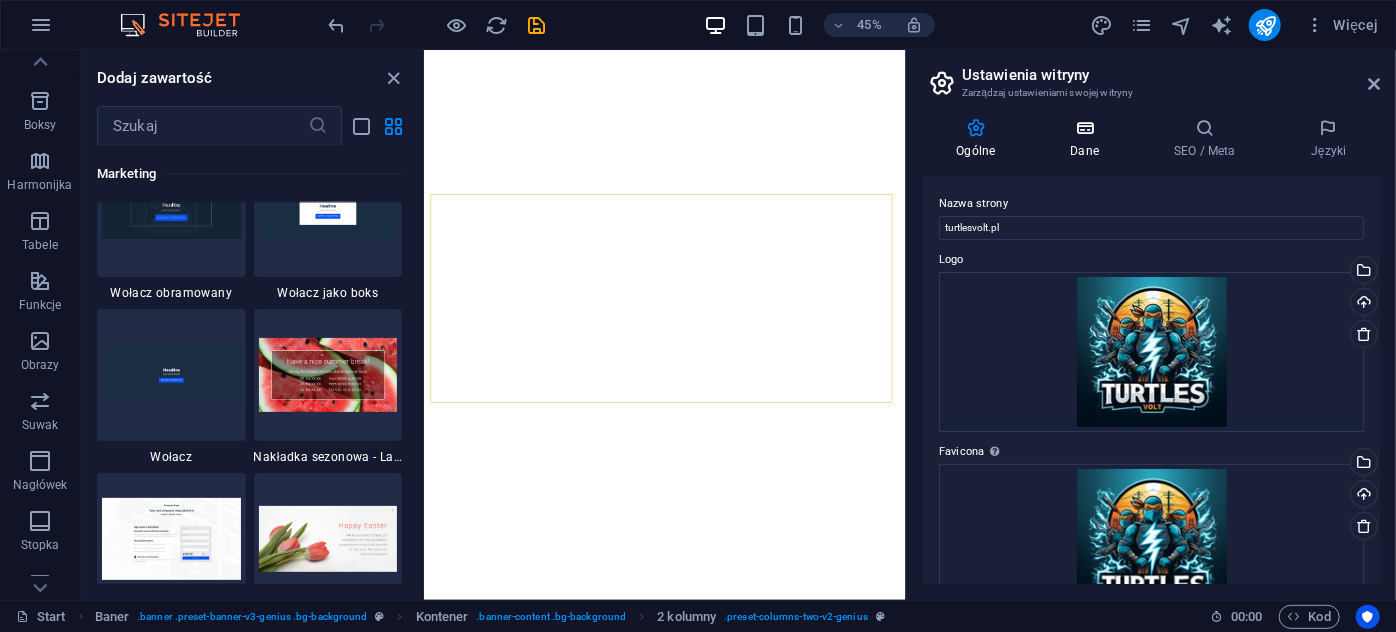 click on "Dane" at bounding box center (1089, 139) 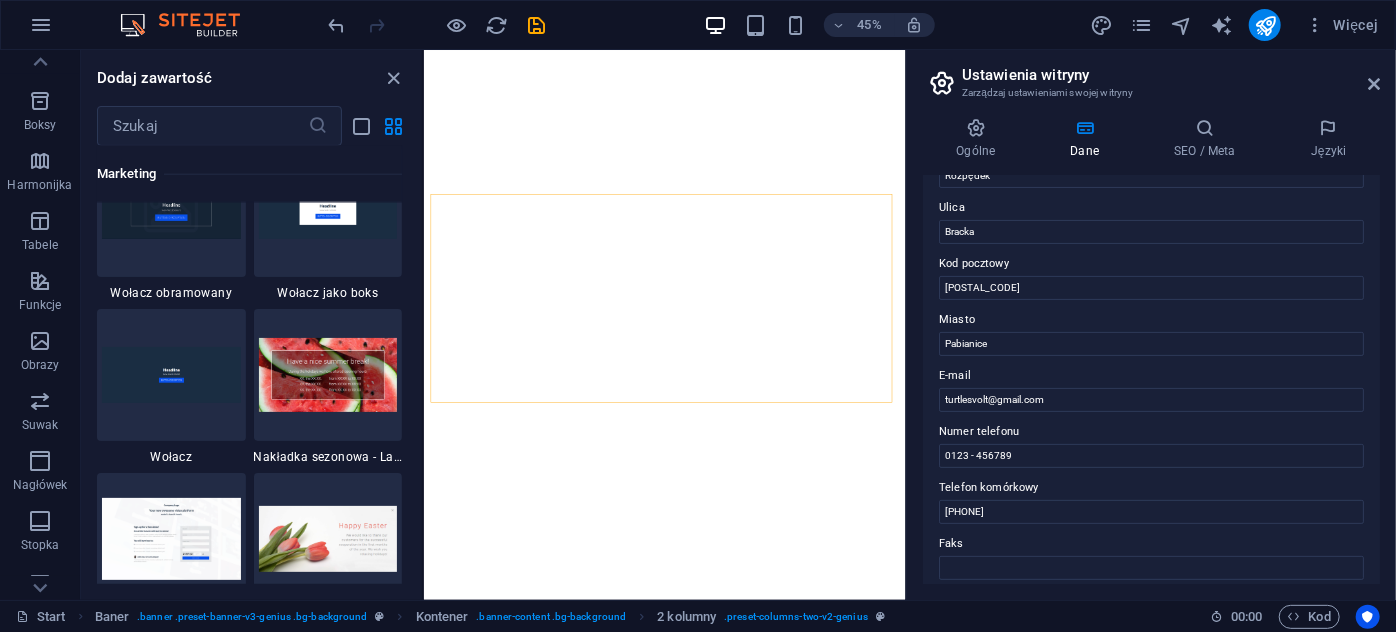 scroll, scrollTop: 272, scrollLeft: 0, axis: vertical 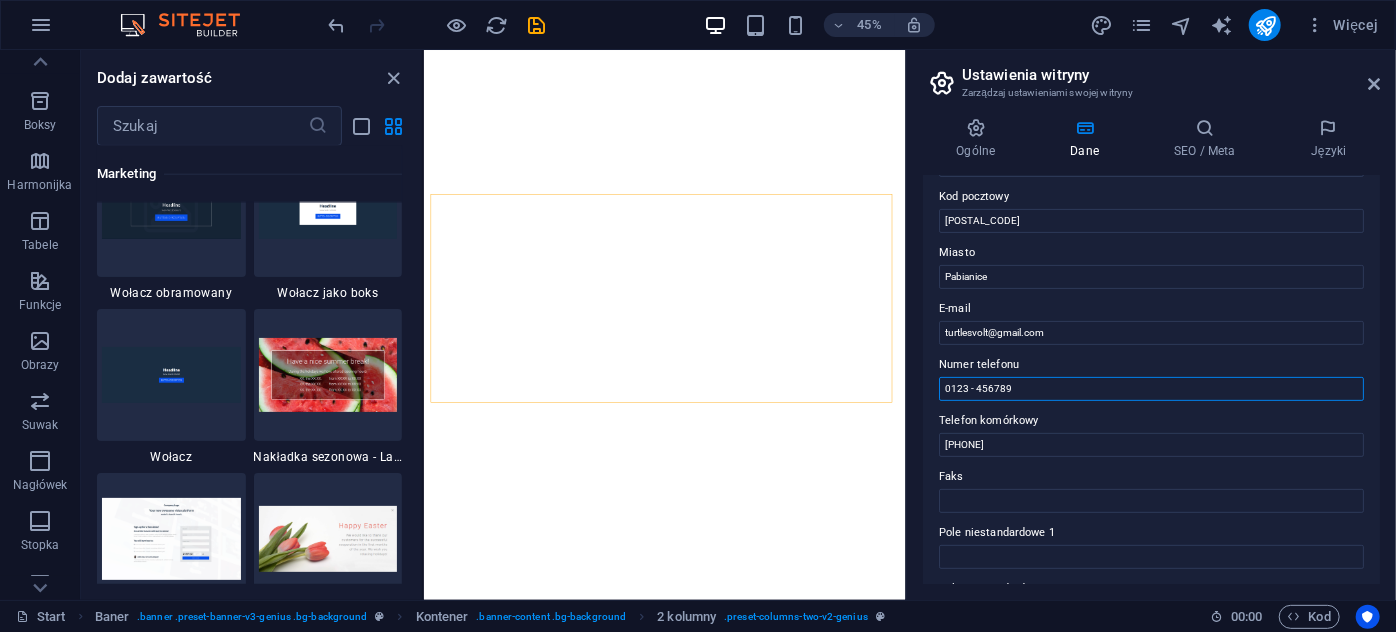 click on "0123 - 456789" at bounding box center [1151, 389] 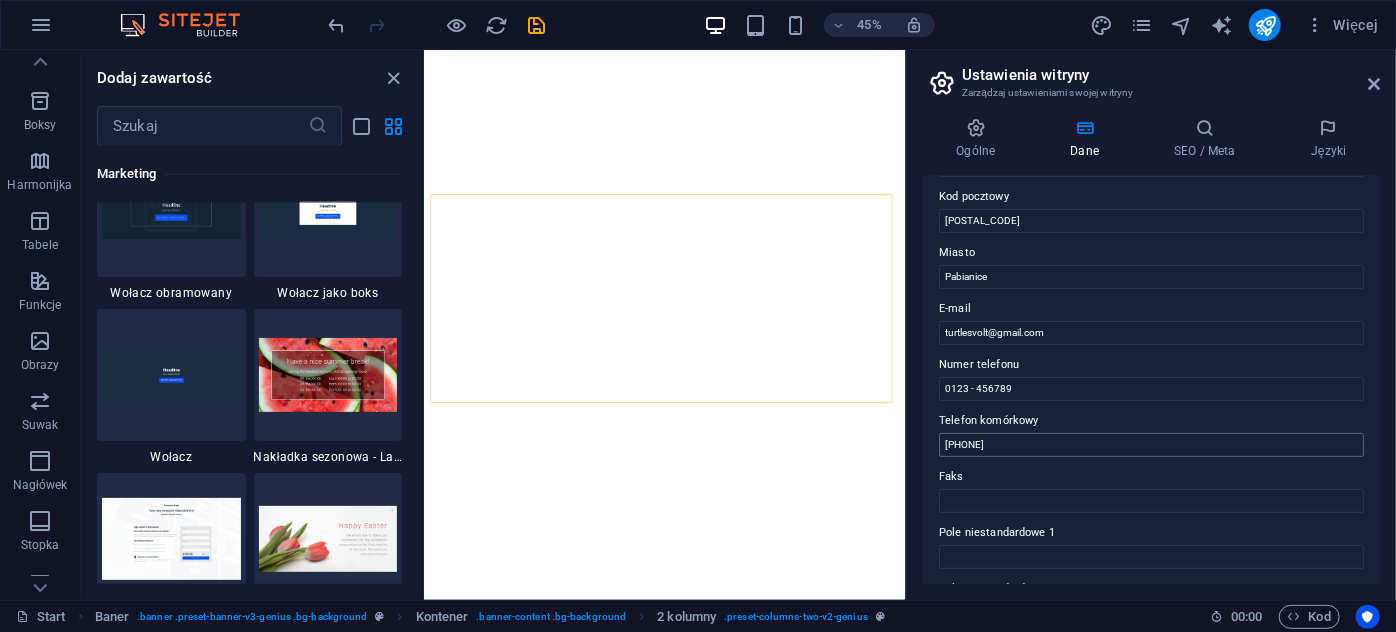 drag, startPoint x: 1037, startPoint y: 458, endPoint x: 1028, endPoint y: 440, distance: 20.12461 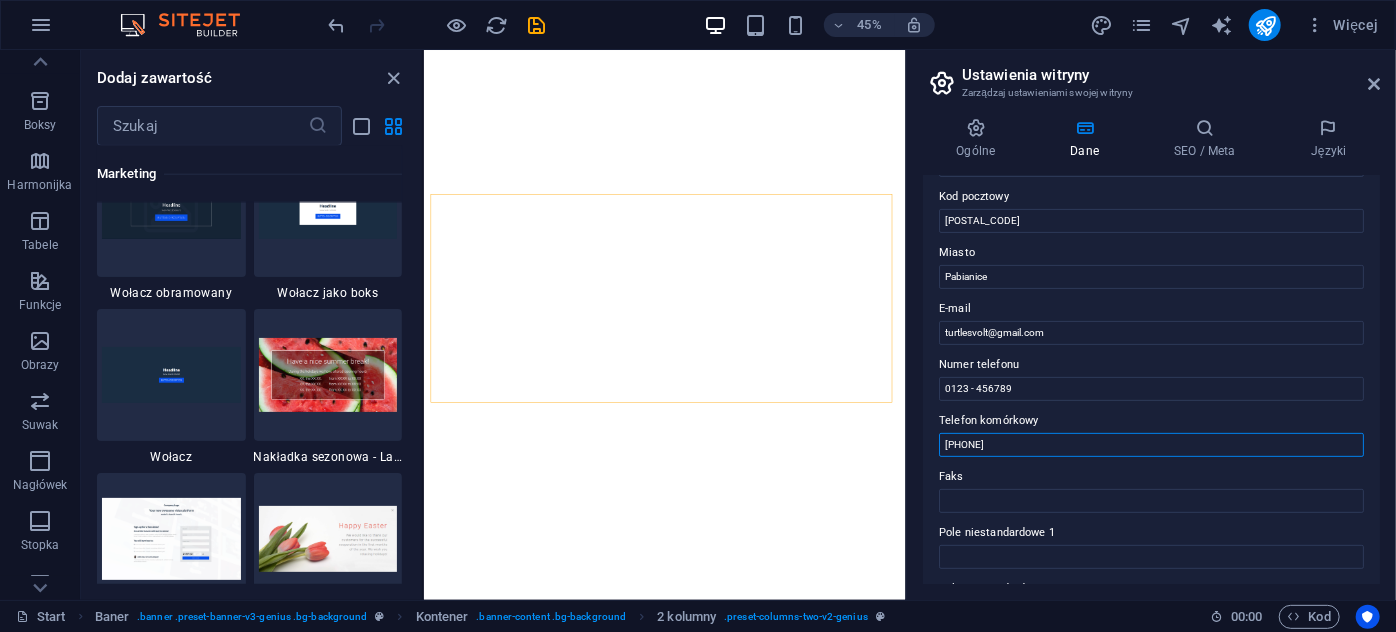 drag, startPoint x: 1009, startPoint y: 436, endPoint x: 914, endPoint y: 445, distance: 95.42536 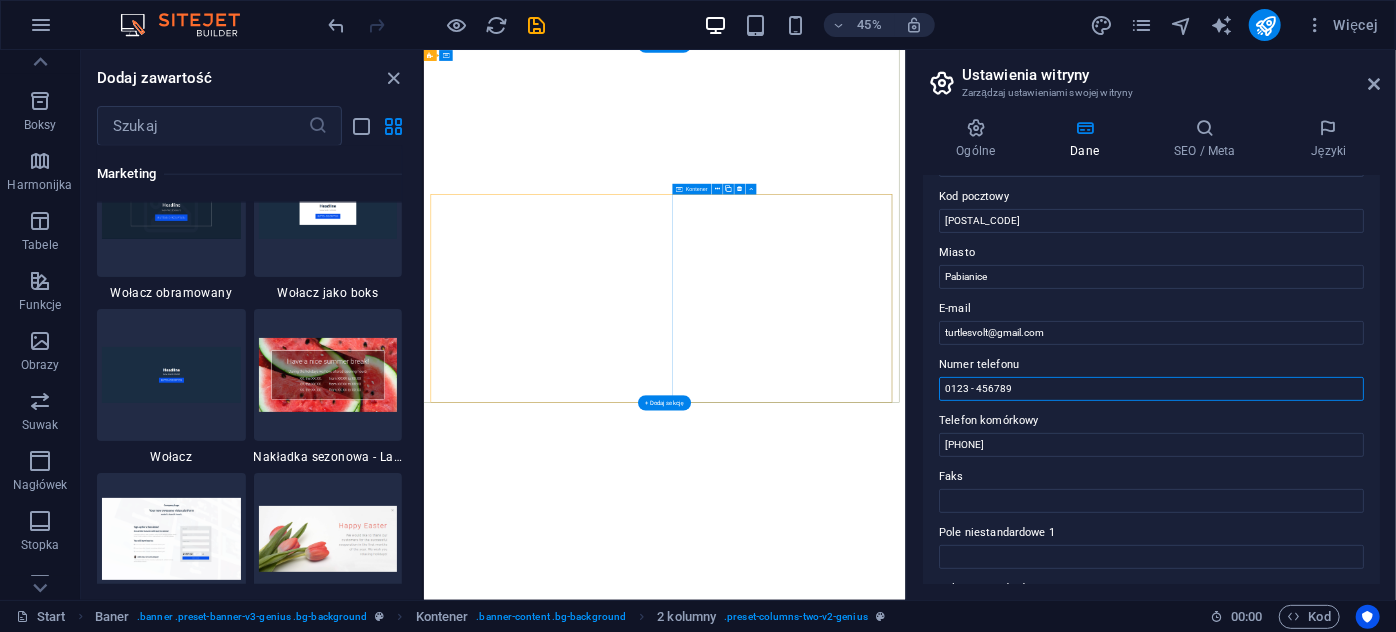 paste on "[PHONE]" 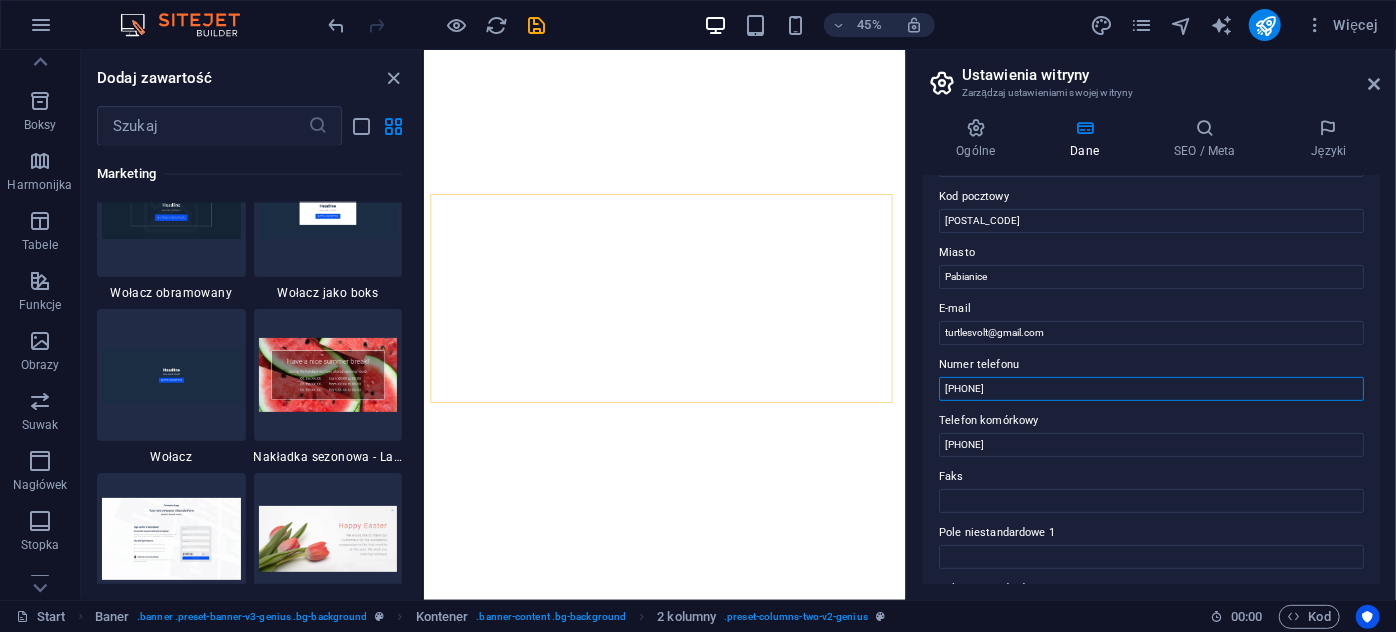 drag, startPoint x: 1062, startPoint y: 399, endPoint x: 1079, endPoint y: 387, distance: 20.808653 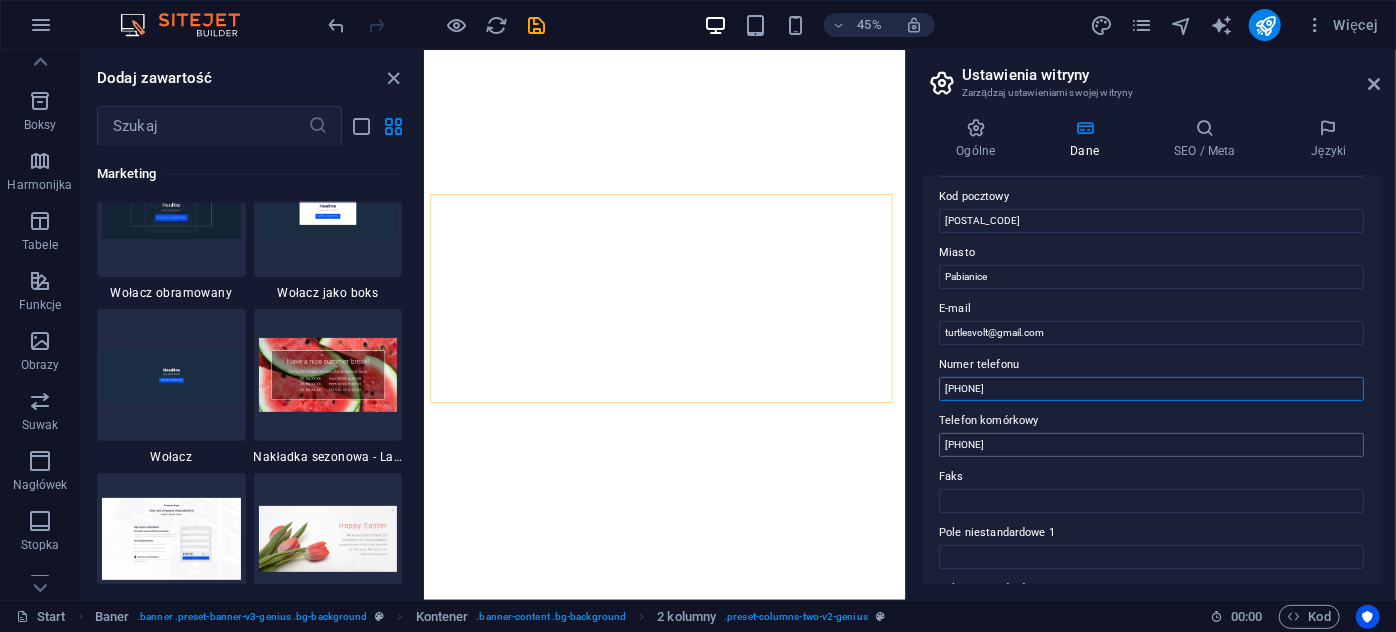 type on "[PHONE]" 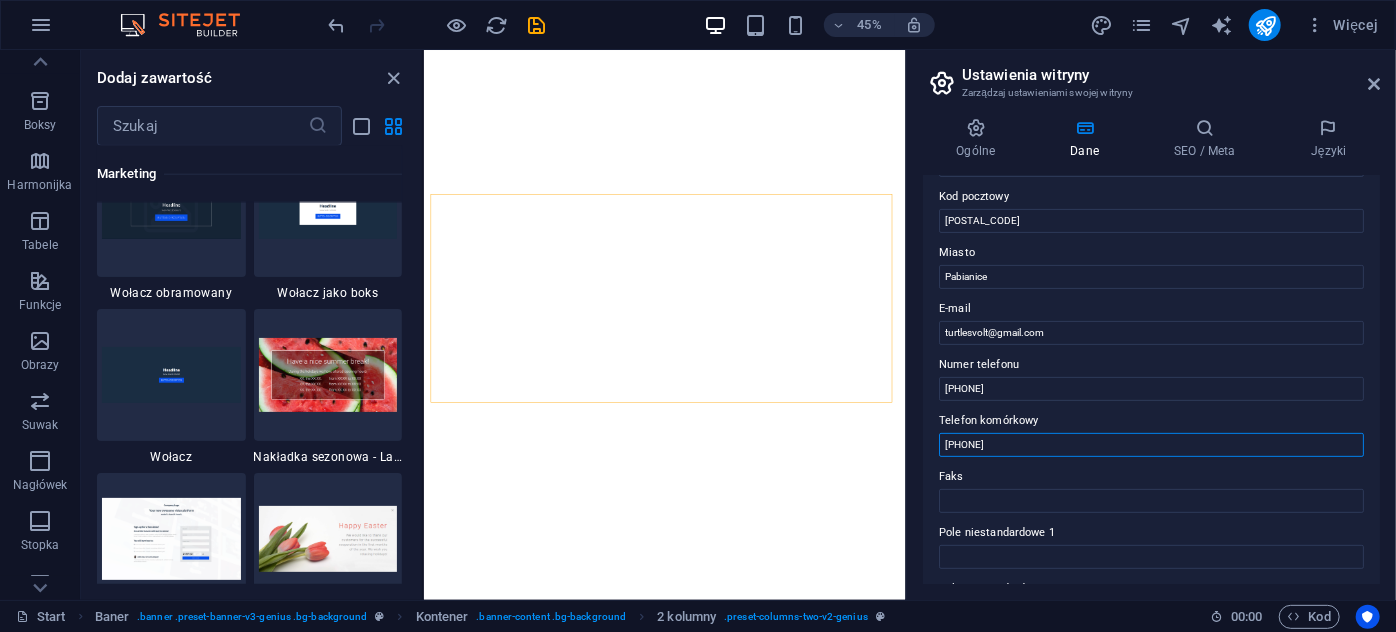 click on "[PHONE]" at bounding box center (1151, 445) 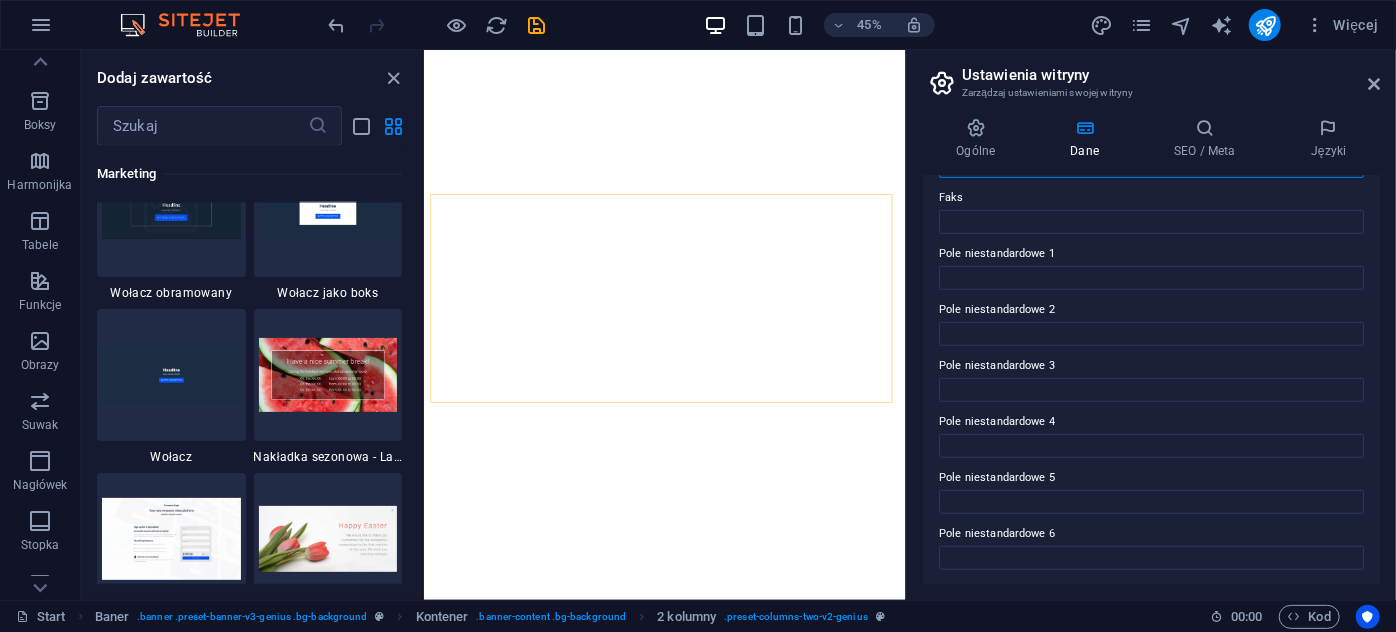 scroll, scrollTop: 552, scrollLeft: 0, axis: vertical 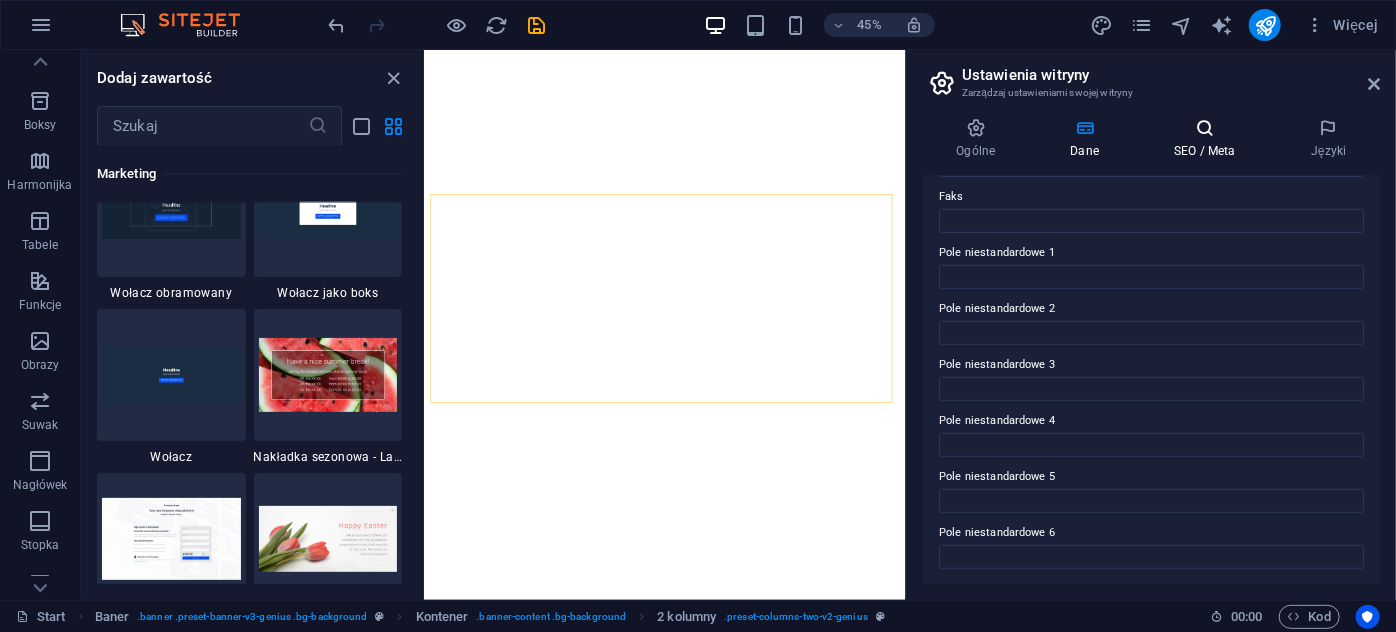 click on "SEO / Meta" at bounding box center (1209, 139) 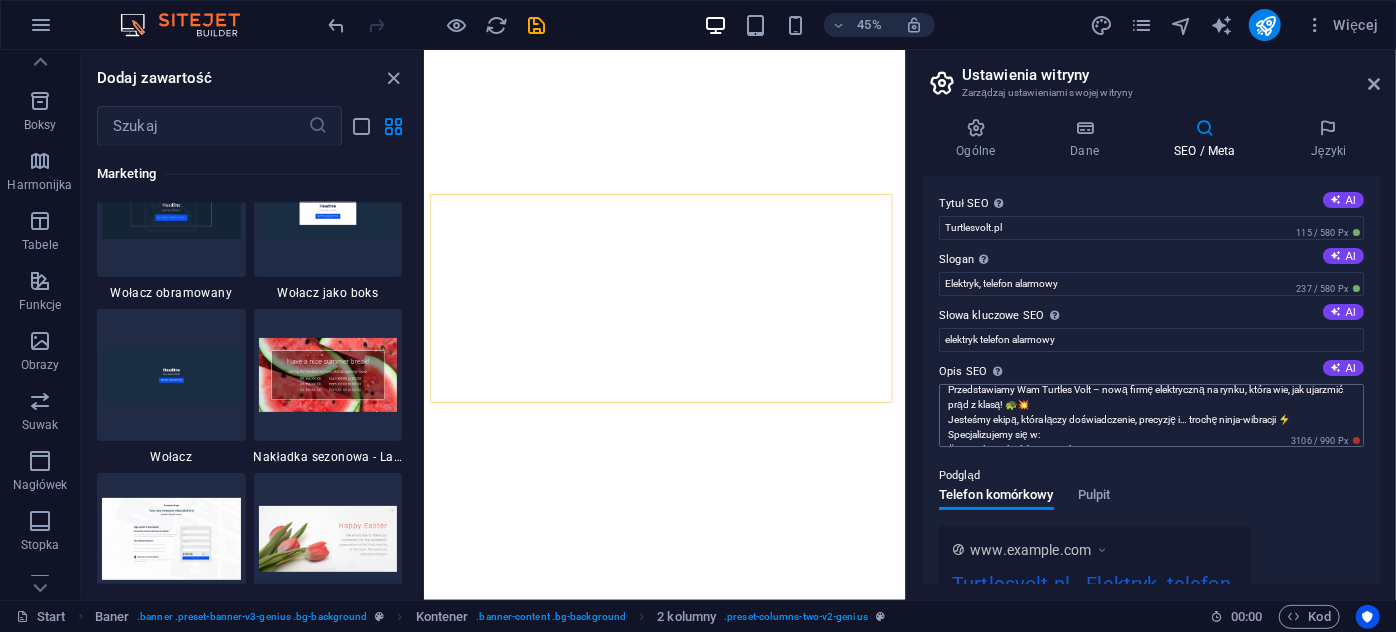 scroll, scrollTop: 90, scrollLeft: 0, axis: vertical 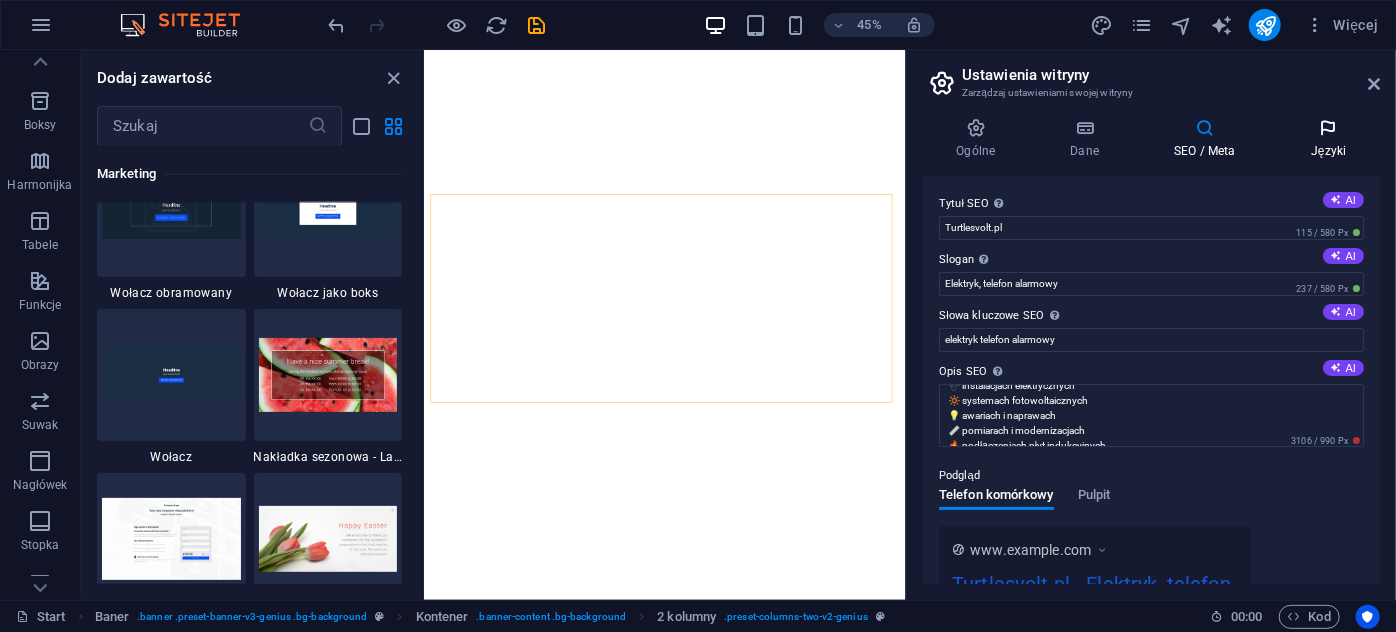 click at bounding box center [1328, 128] 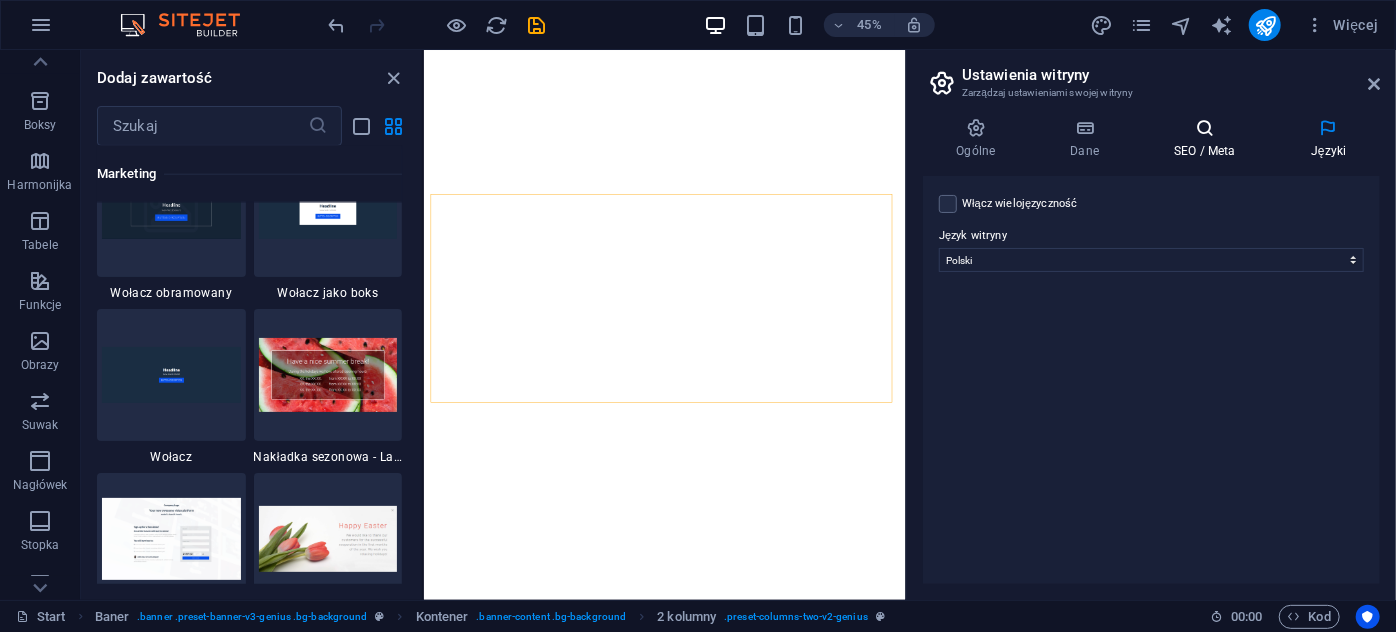 click at bounding box center [1205, 128] 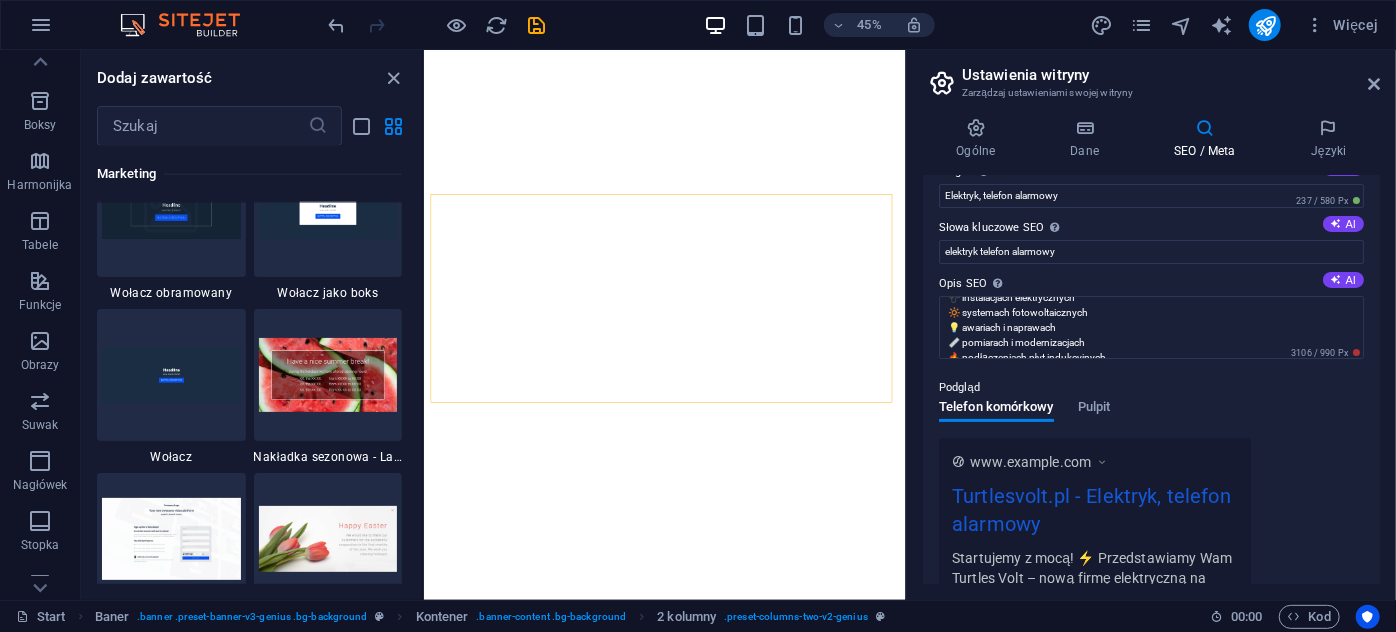 scroll, scrollTop: 181, scrollLeft: 0, axis: vertical 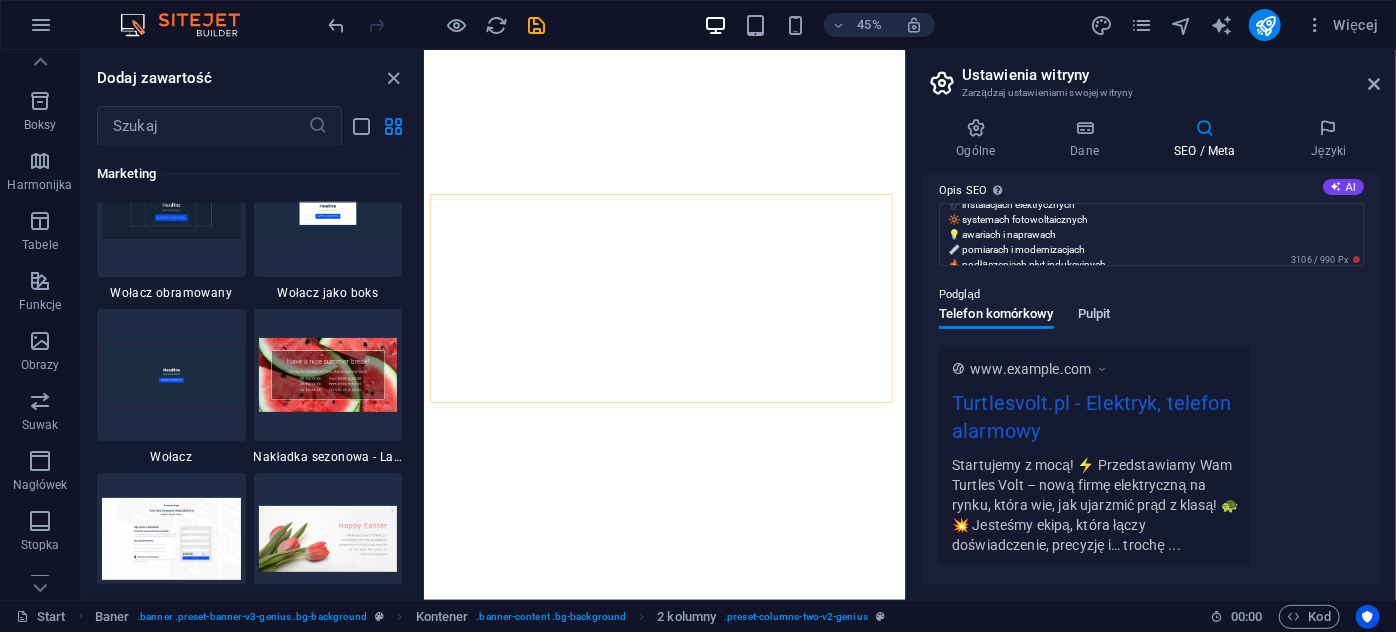 click on "Pulpit" at bounding box center [1094, 316] 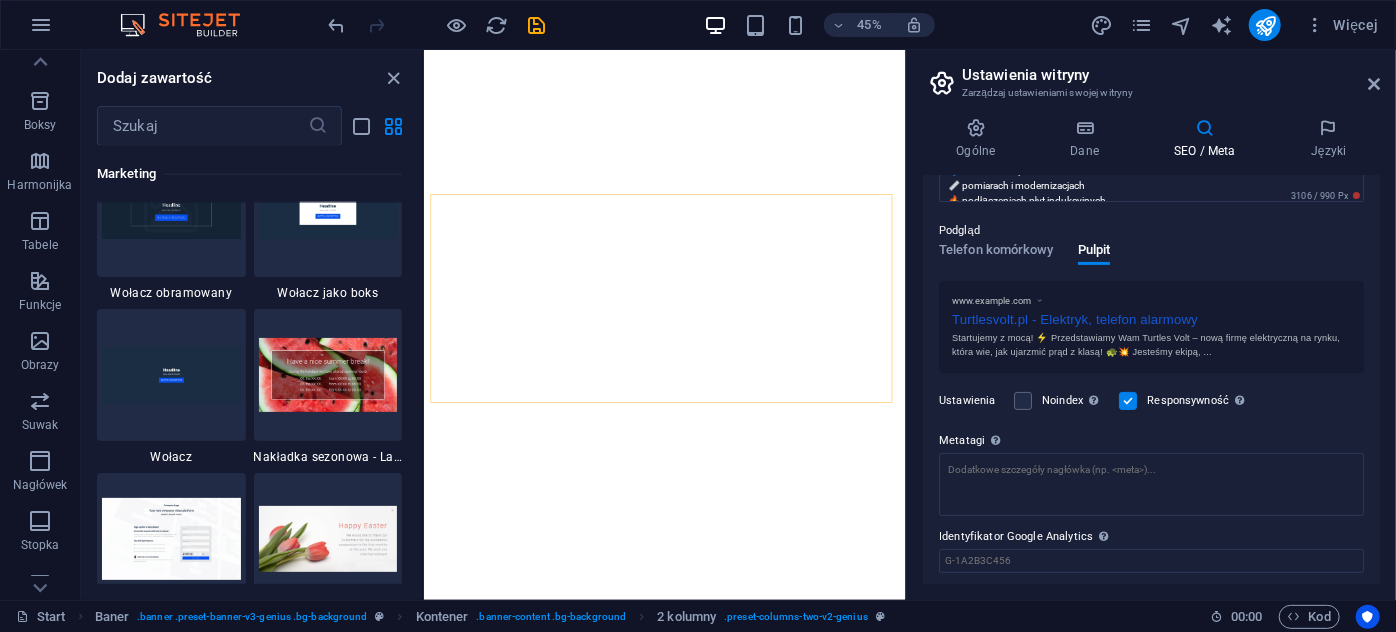 scroll, scrollTop: 304, scrollLeft: 0, axis: vertical 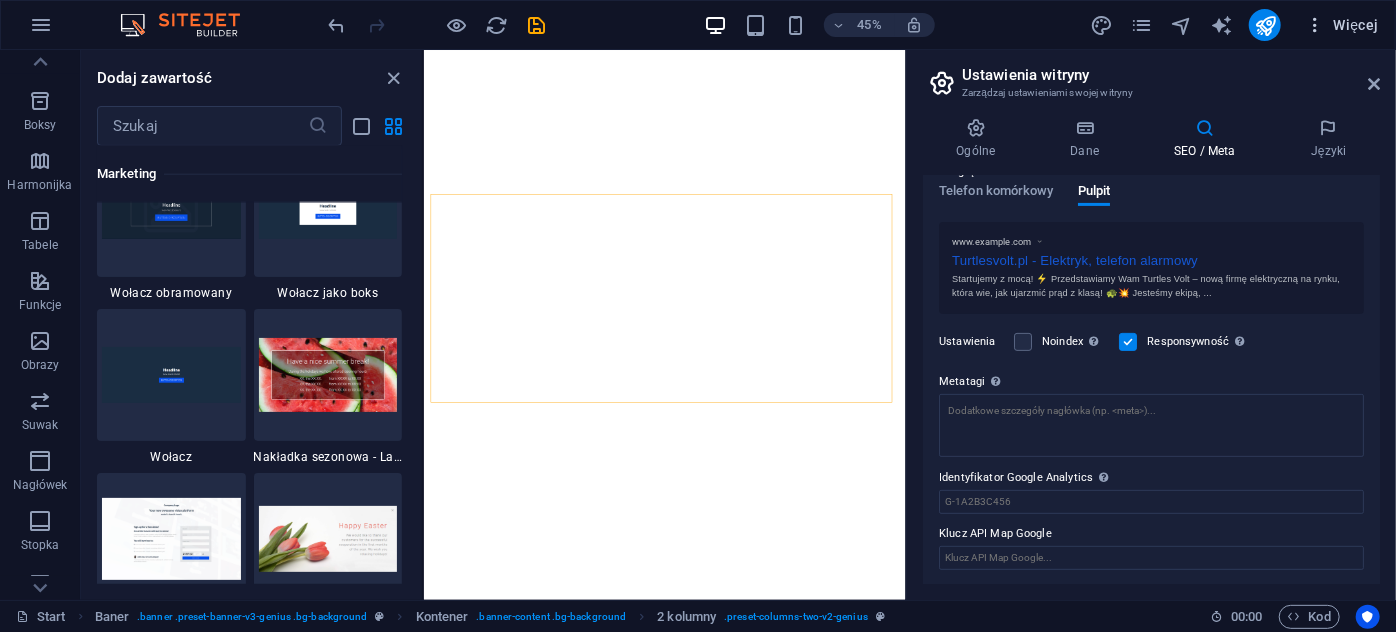 click on "Więcej" at bounding box center (1342, 25) 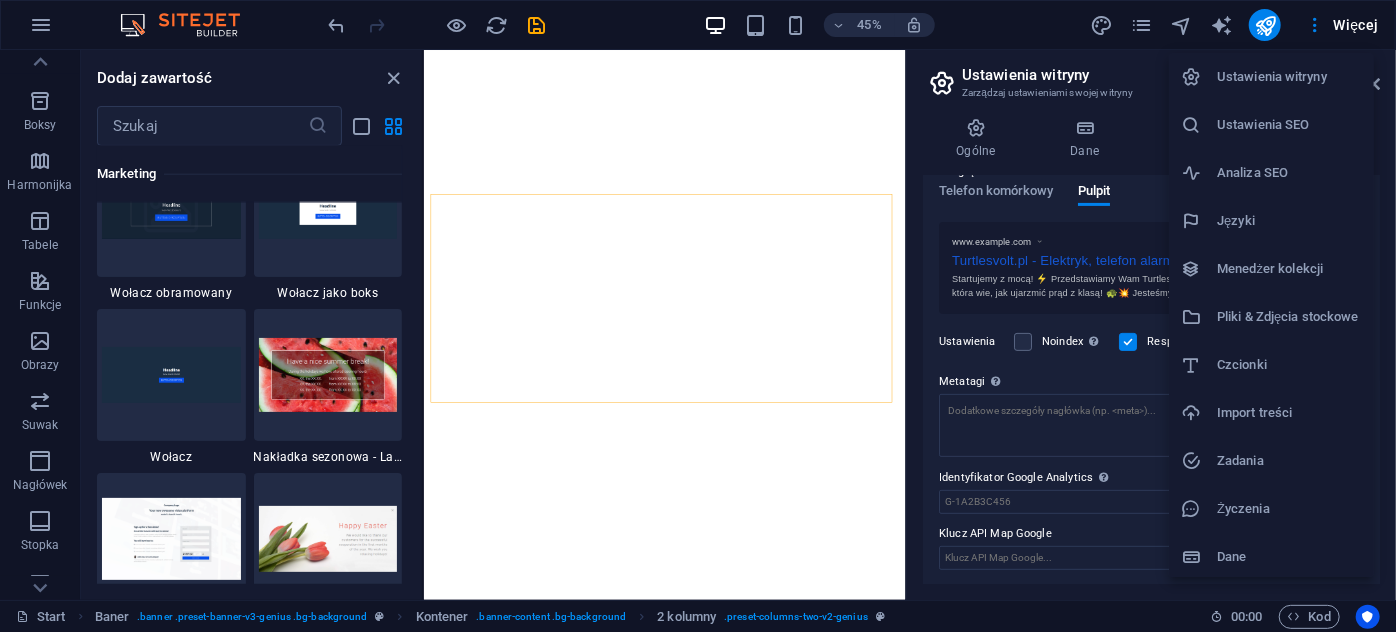 click at bounding box center [698, 316] 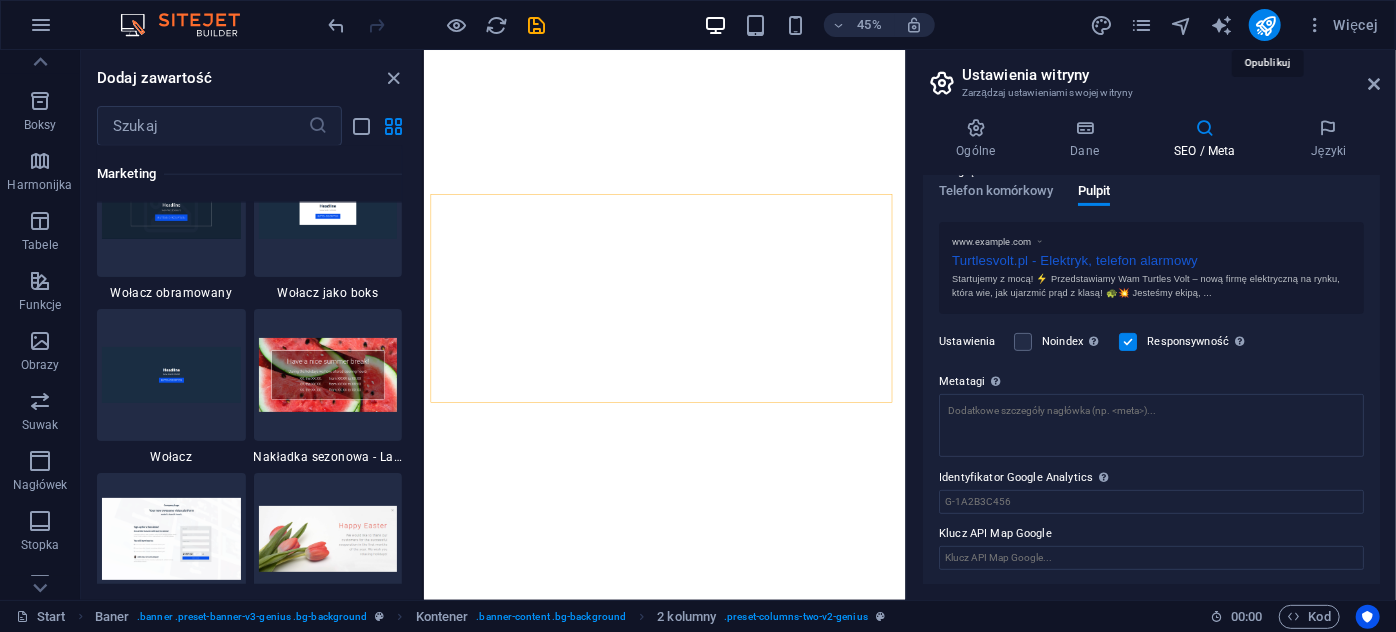 click at bounding box center [1265, 25] 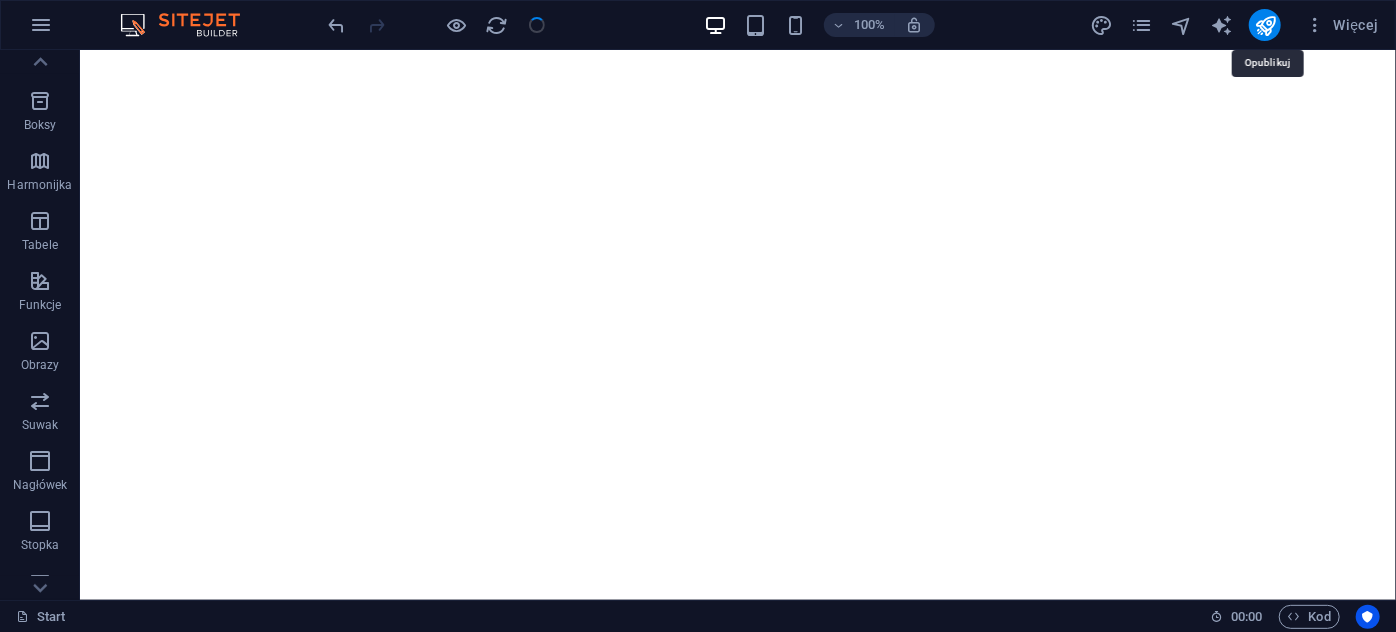 click at bounding box center (1265, 25) 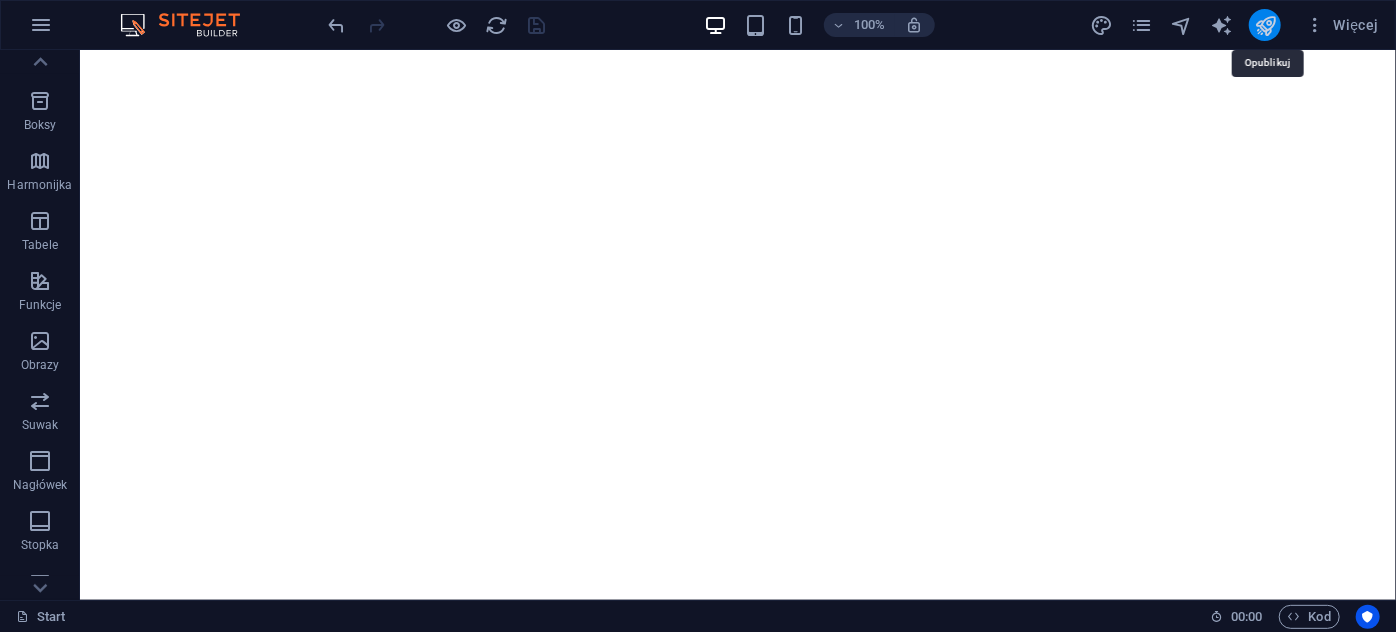 click at bounding box center (1265, 25) 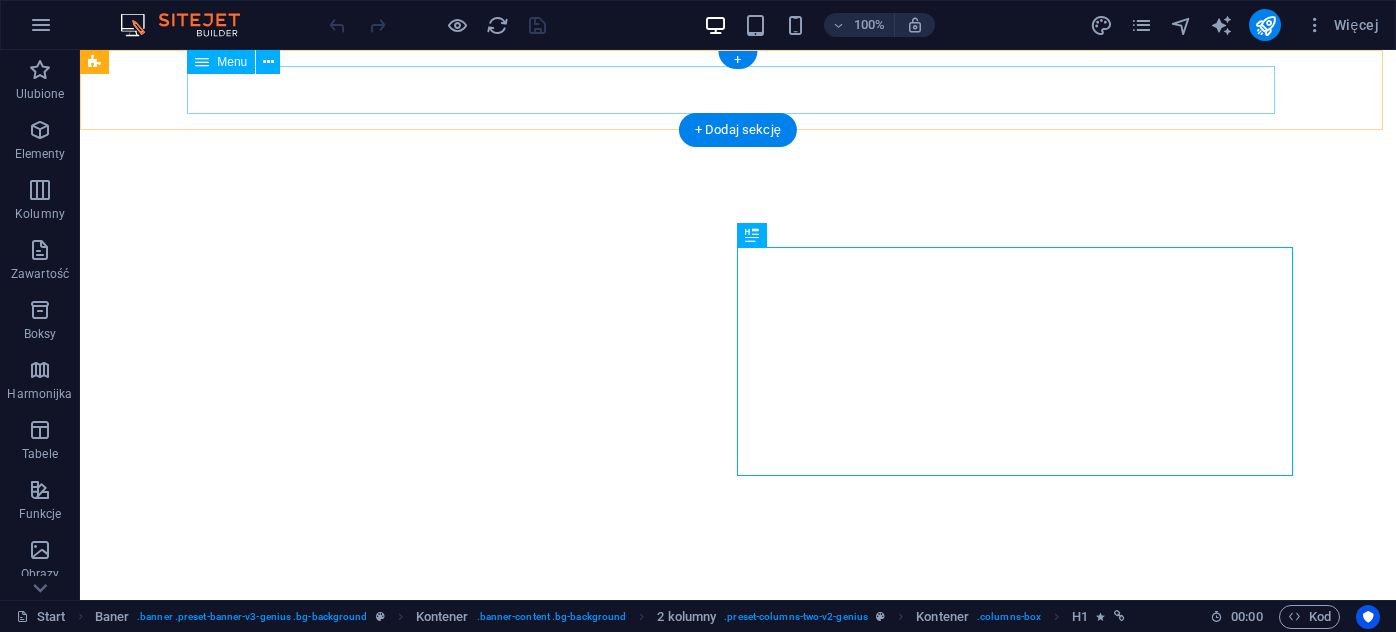 scroll, scrollTop: 0, scrollLeft: 0, axis: both 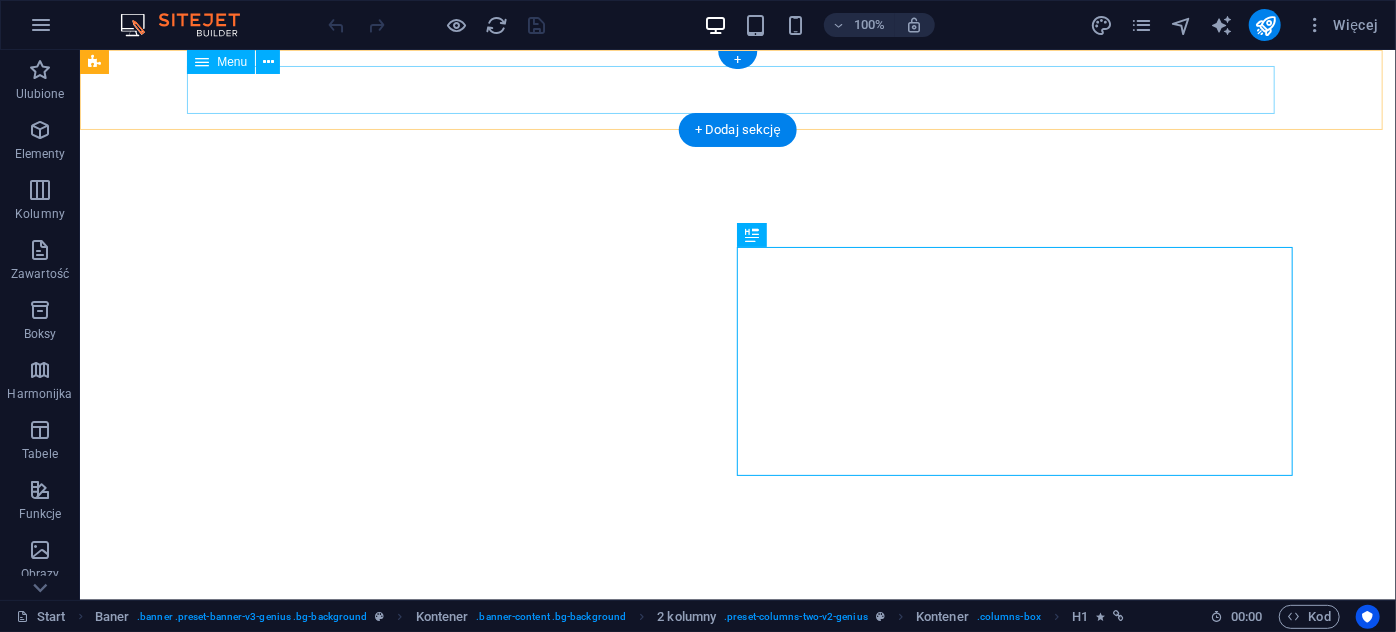 select on "Polish" 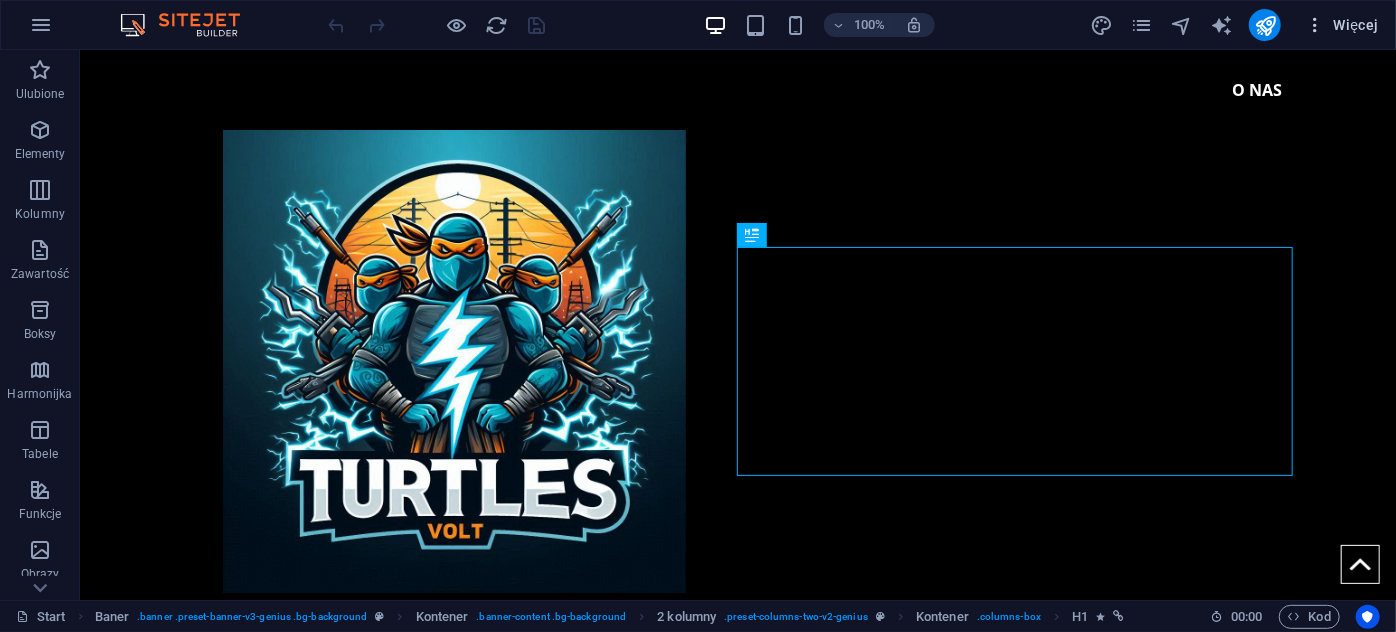 scroll, scrollTop: 192, scrollLeft: 0, axis: vertical 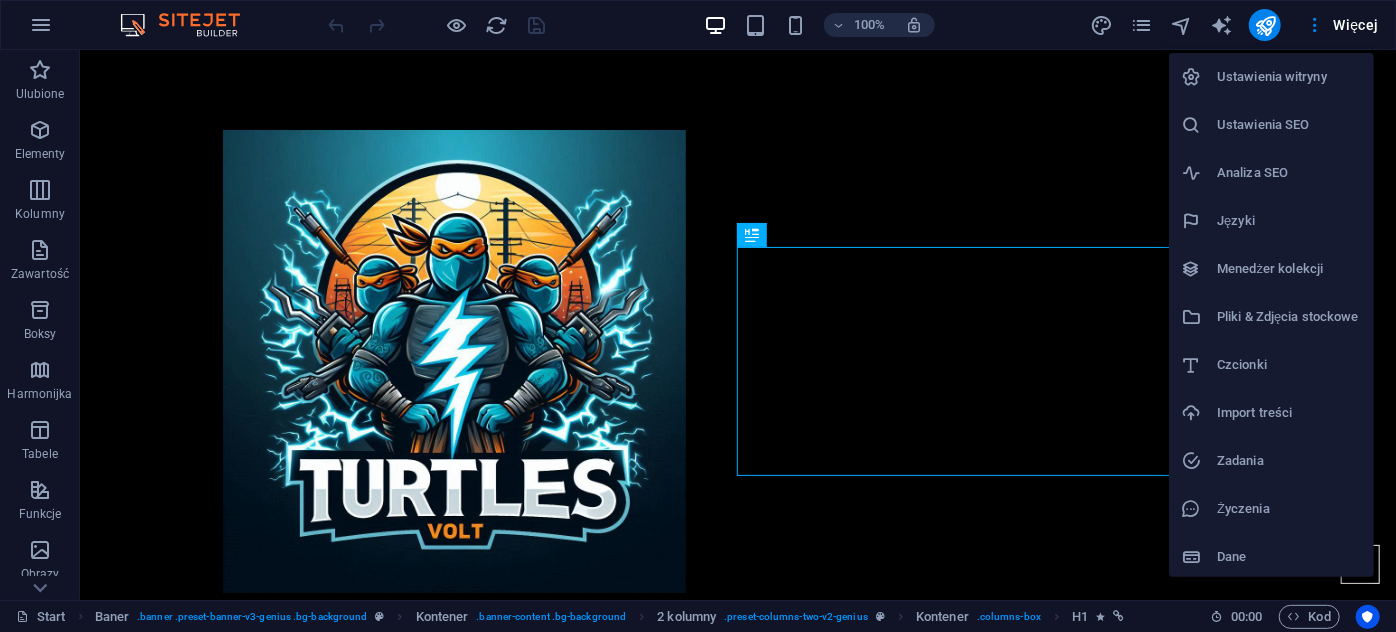 click at bounding box center [698, 316] 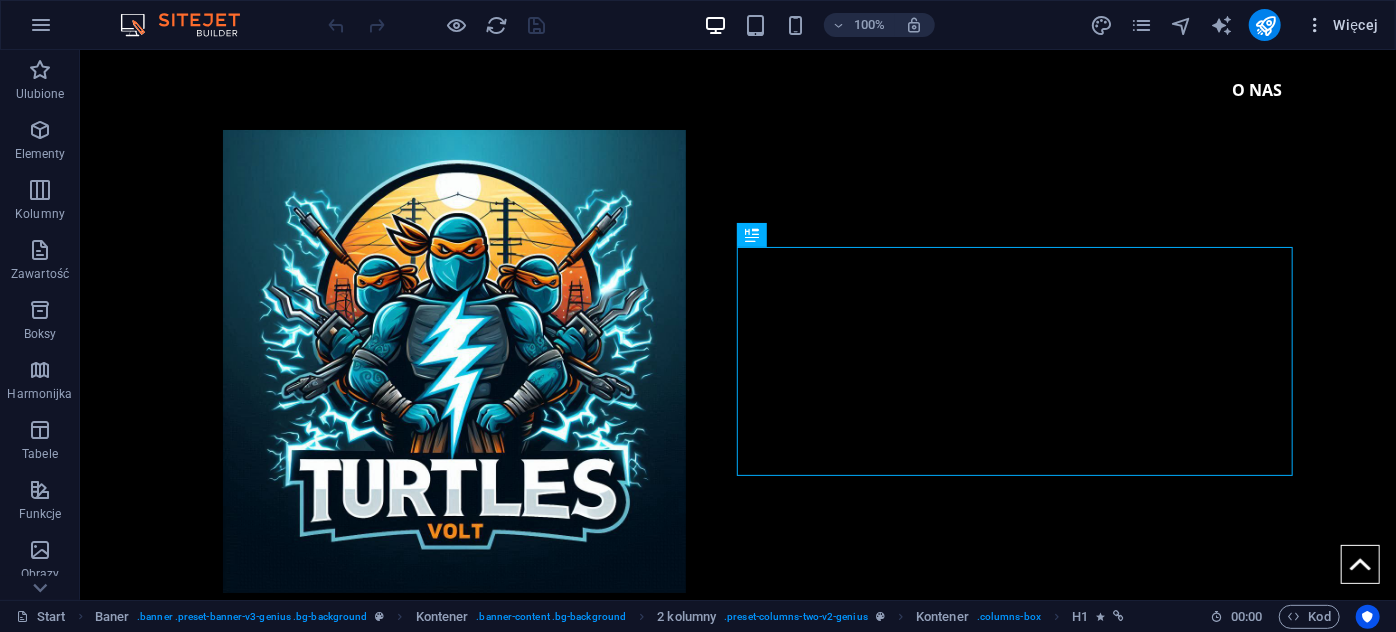 click at bounding box center [1315, 25] 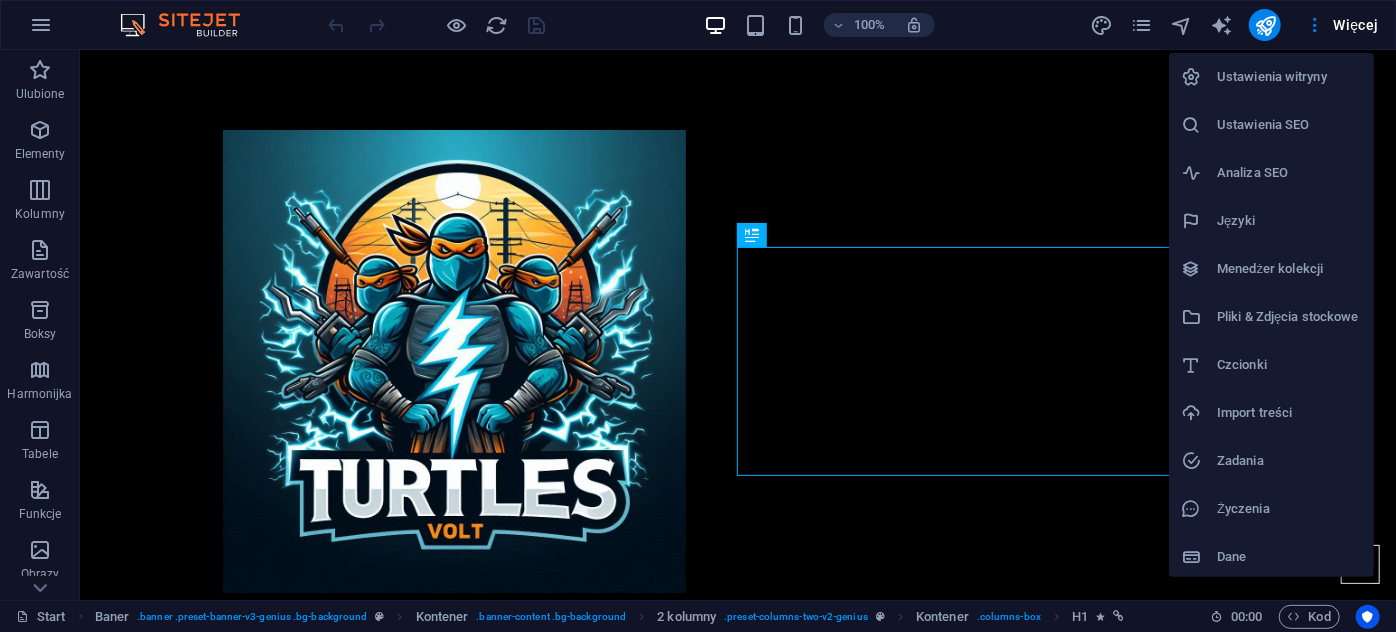 click on "Ustawienia witryny" at bounding box center [1289, 77] 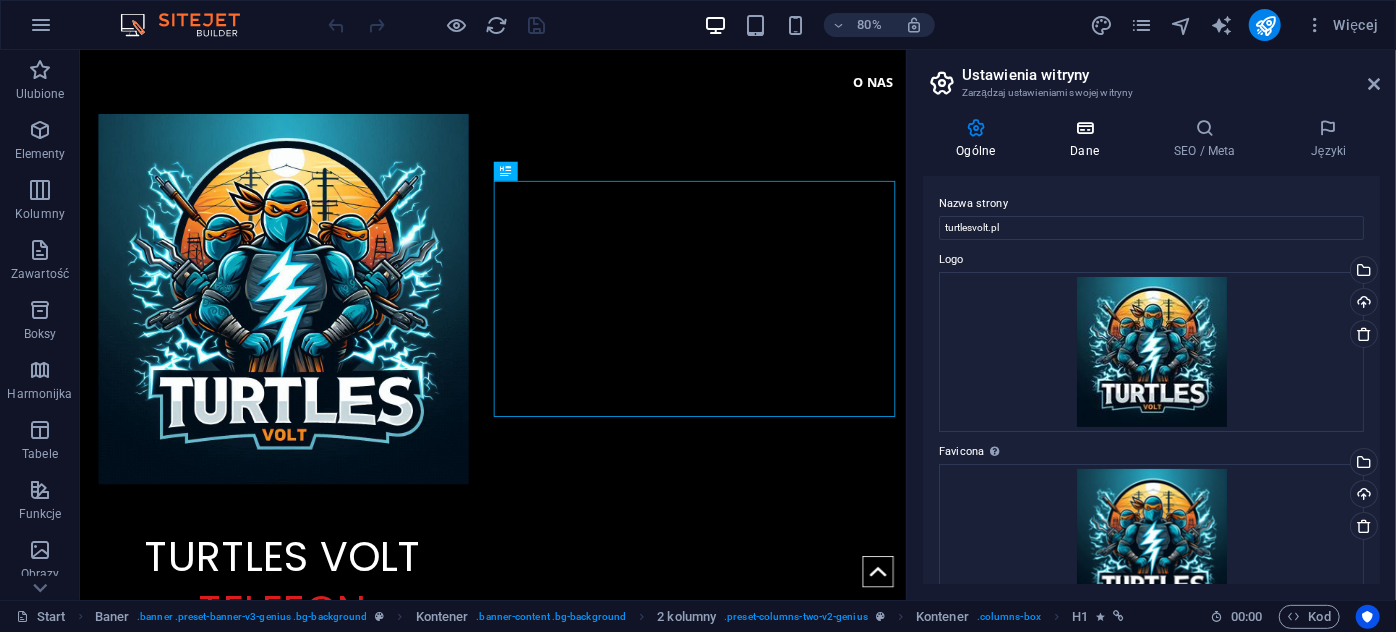 click at bounding box center [1085, 128] 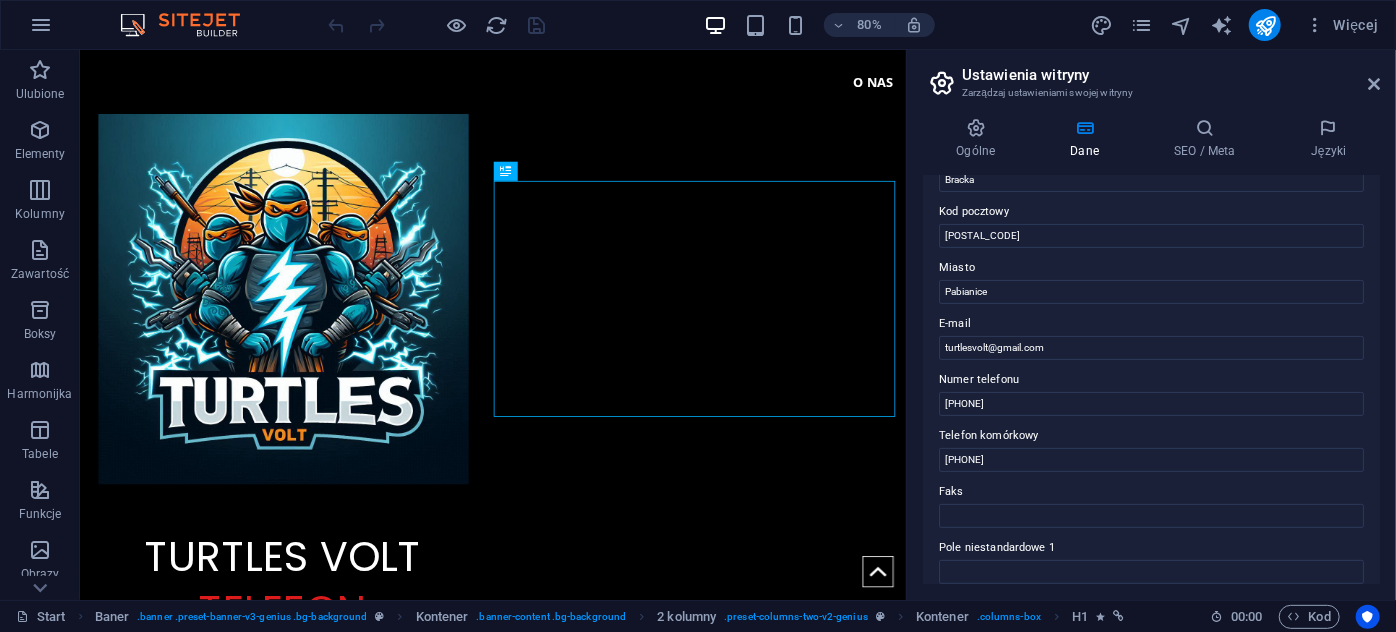 scroll, scrollTop: 363, scrollLeft: 0, axis: vertical 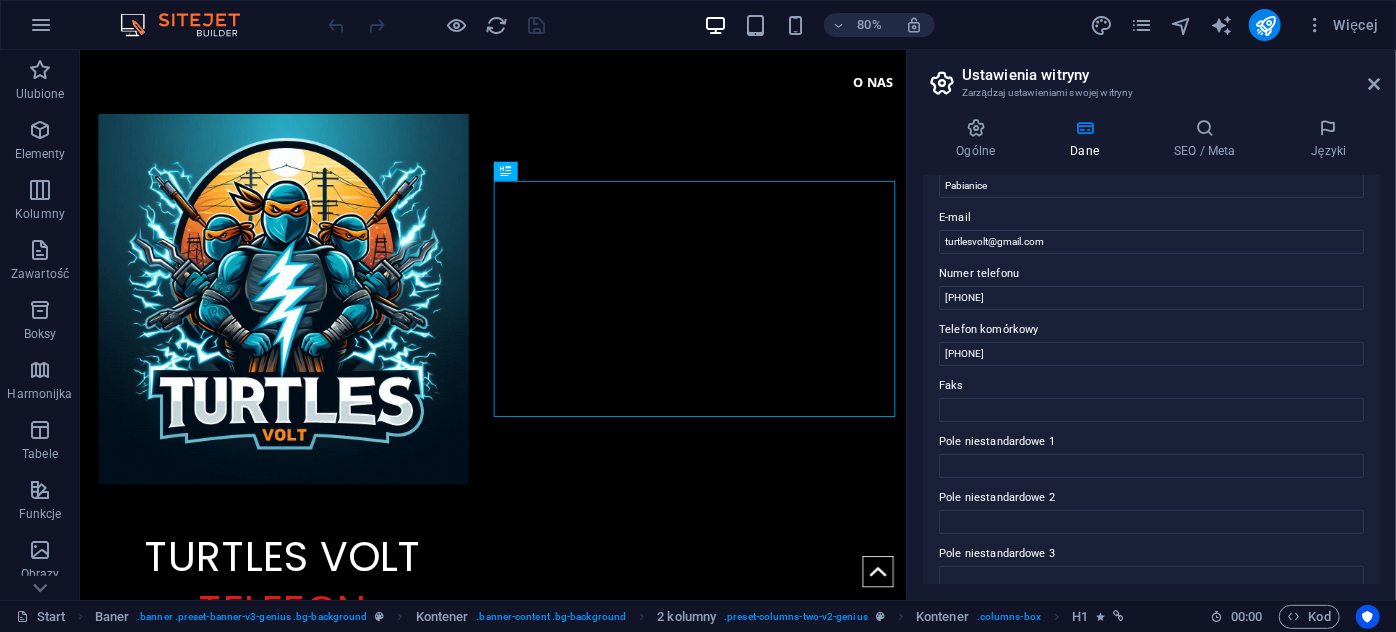 click on "Ogólne  Dane  SEO / Meta  Języki Nazwa strony turtlesvolt.pl Logo Przeciągnij pliki tutaj, kliknij, aby wybrać pliki lub wybierz pliki z Plików lub naszych bezpłatnych zdjęć i filmów Wybierz pliki z menedżera plików, zdjęć stockowych lub prześlij plik(i) Wgraj Favicona Ustaw tutaj faviconę swojej witryny. Favicona to mała ikona wyświetlana w zakładce przeglądarki obok tytułu Twojej witryny. Pomaga odwiedzającym zidentyfikować Twoją witrynę. Przeciągnij pliki tutaj, kliknij, aby wybrać pliki lub wybierz pliki z Plików lub naszych bezpłatnych zdjęć i filmów Wybierz pliki z menedżera plików, zdjęć stockowych lub prześlij plik(i) Wgraj Podejrzyj obraz (Open Graph) Obraz ten będzie wyświetlany, gdy witryna zostanie udostępniona w sieciach społecznościowych Przeciągnij pliki tutaj, kliknij, aby wybrać pliki lub wybierz pliki z Plików lub naszych bezpłatnych zdjęć i filmów Wybierz pliki z menedżera plików, zdjęć stockowych lub prześlij plik(i) Wgraj Firma Imię 1" at bounding box center (1151, 351) 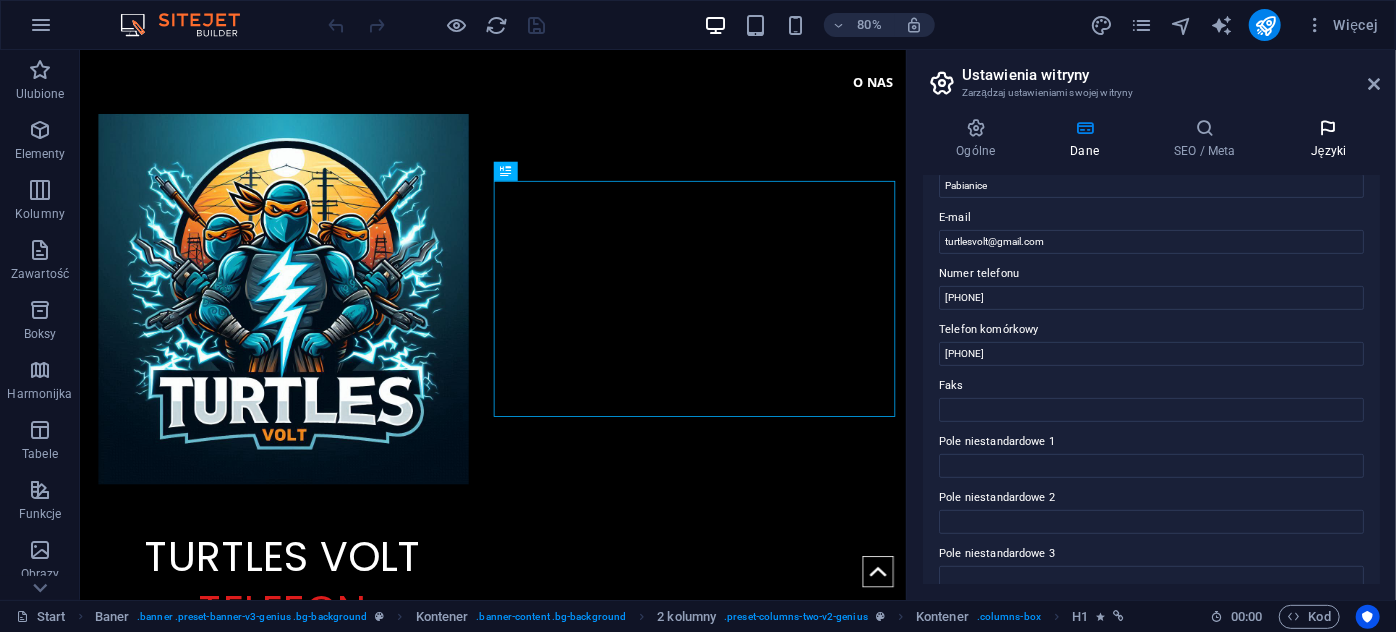 click on "Języki" at bounding box center (1328, 139) 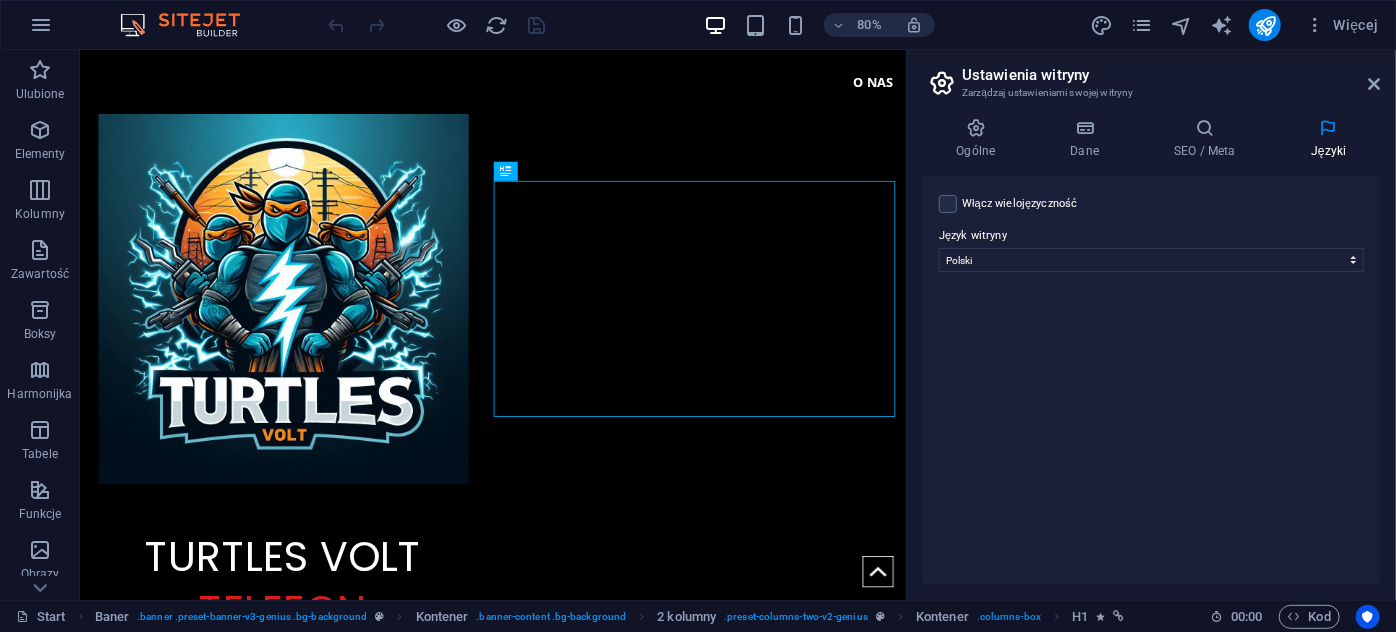 click on "Ustawienia witryny" at bounding box center [1171, 75] 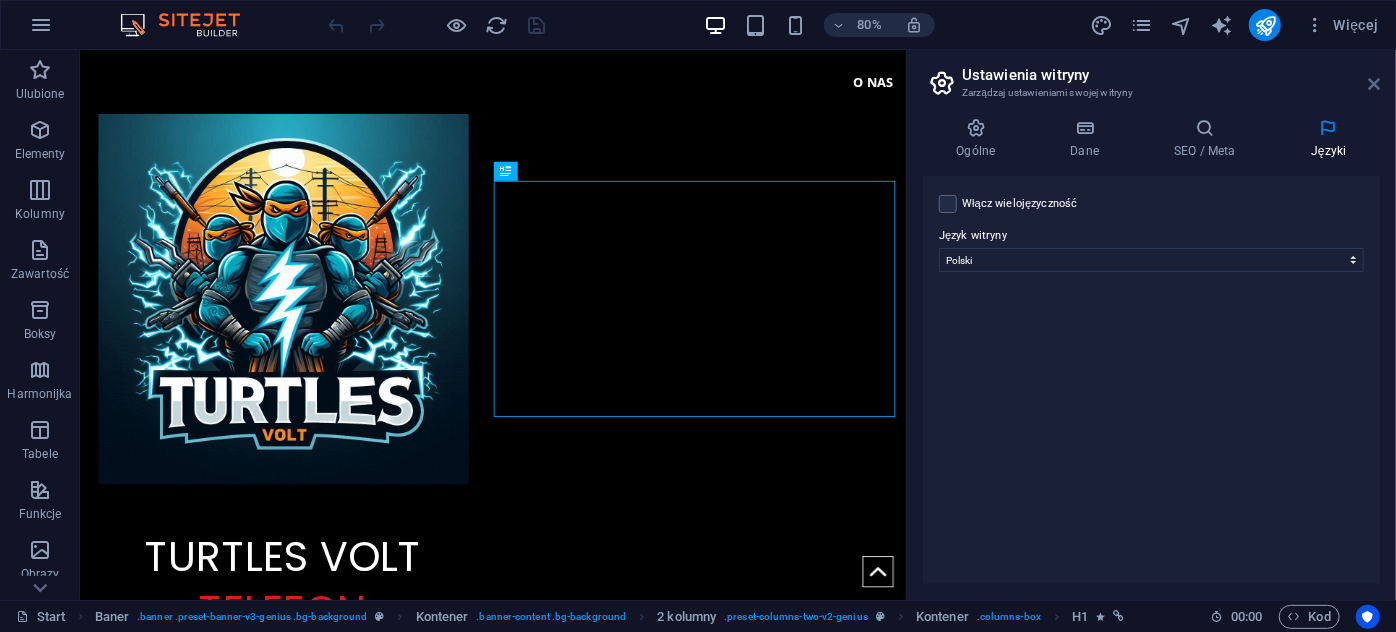 drag, startPoint x: 1373, startPoint y: 79, endPoint x: 1256, endPoint y: 9, distance: 136.34148 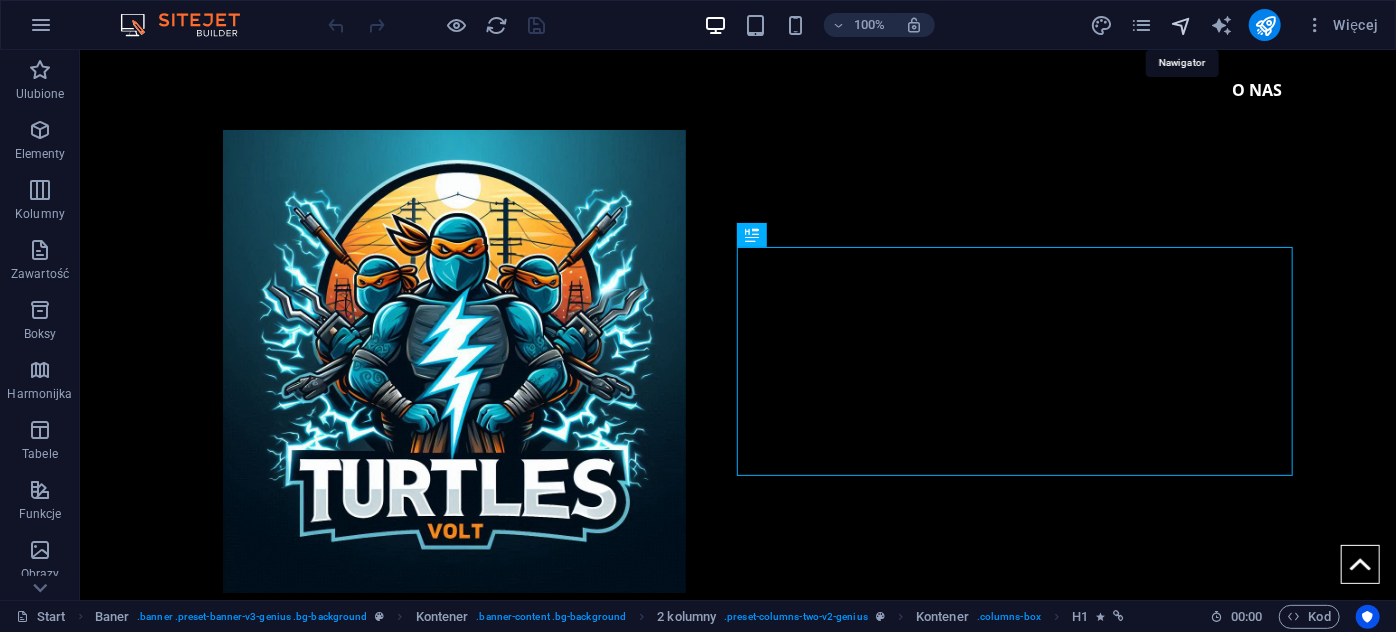click at bounding box center (1181, 25) 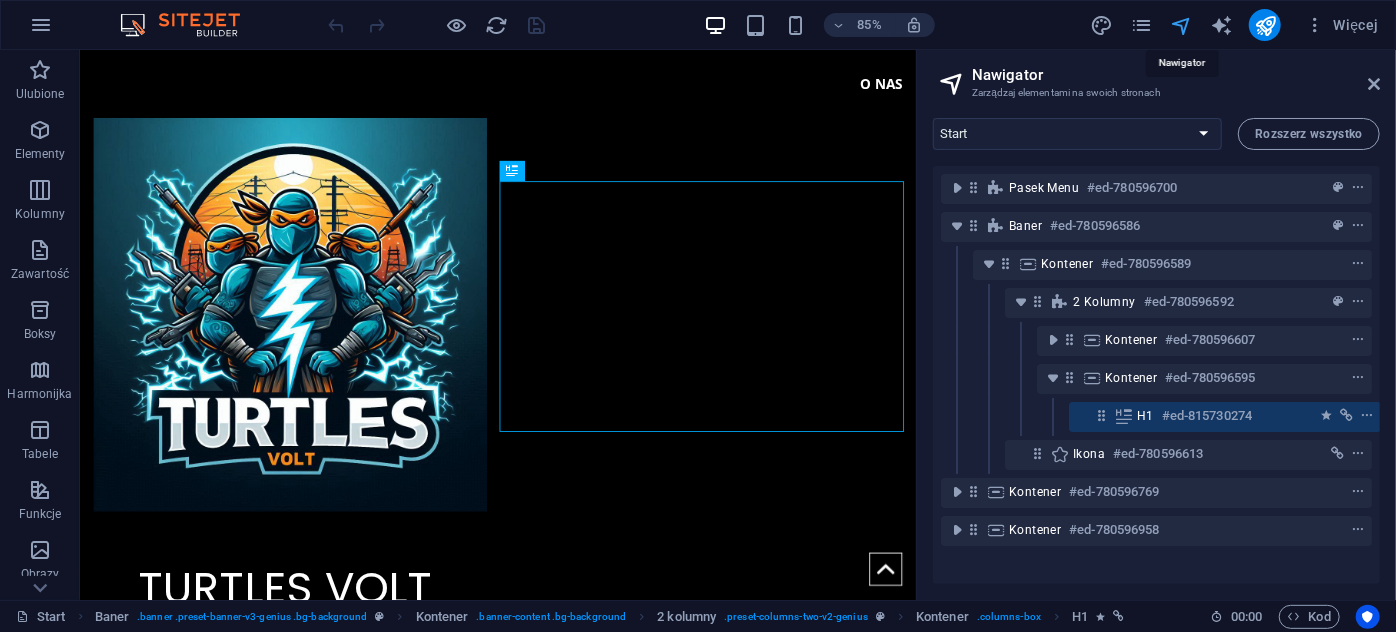 scroll, scrollTop: 0, scrollLeft: 4, axis: horizontal 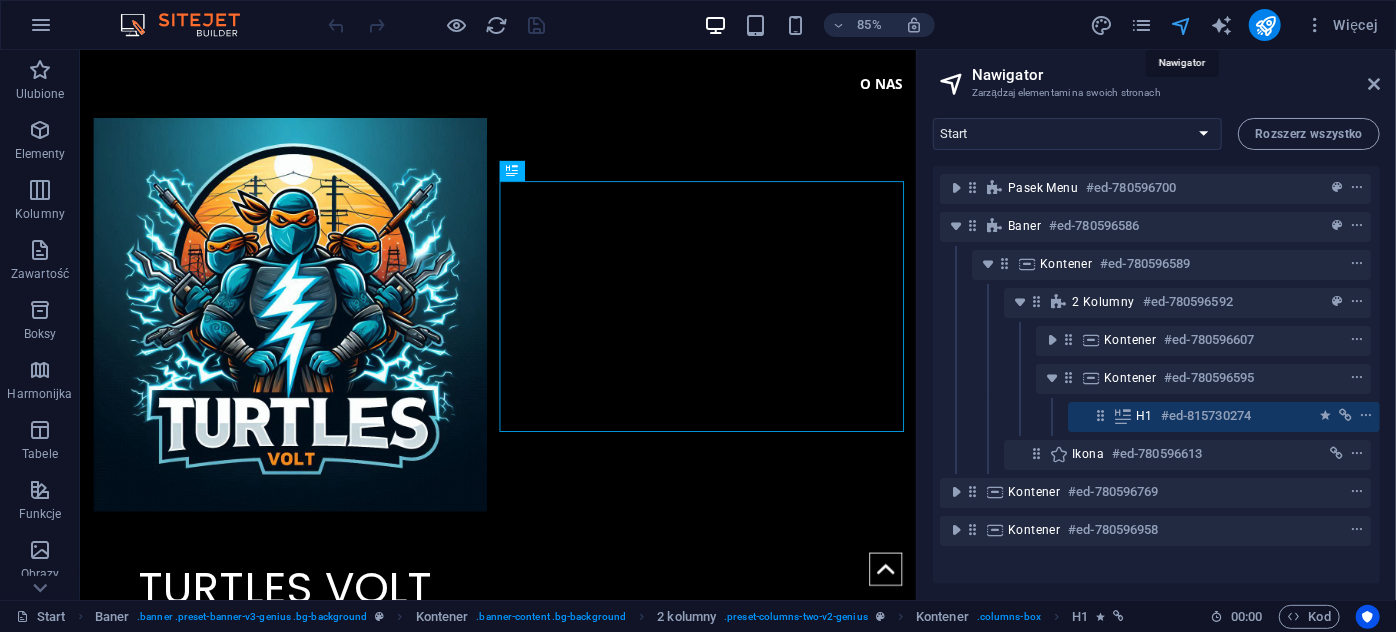 click at bounding box center [1181, 25] 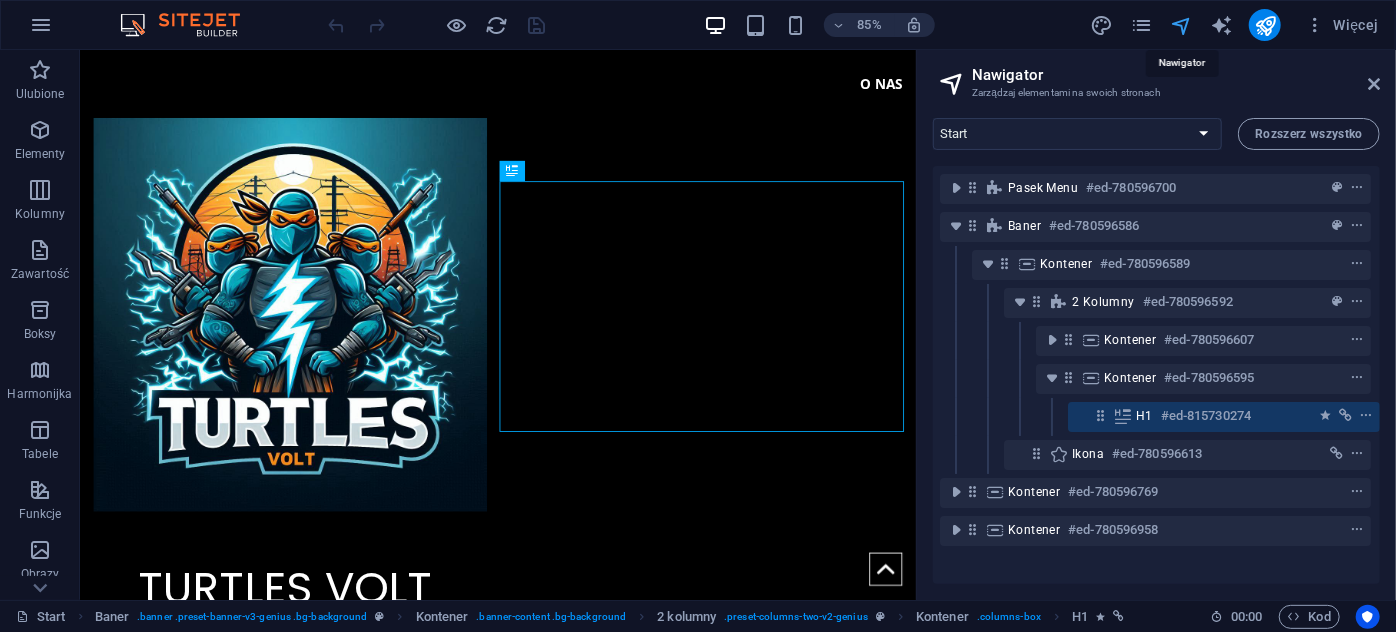 click at bounding box center [1181, 25] 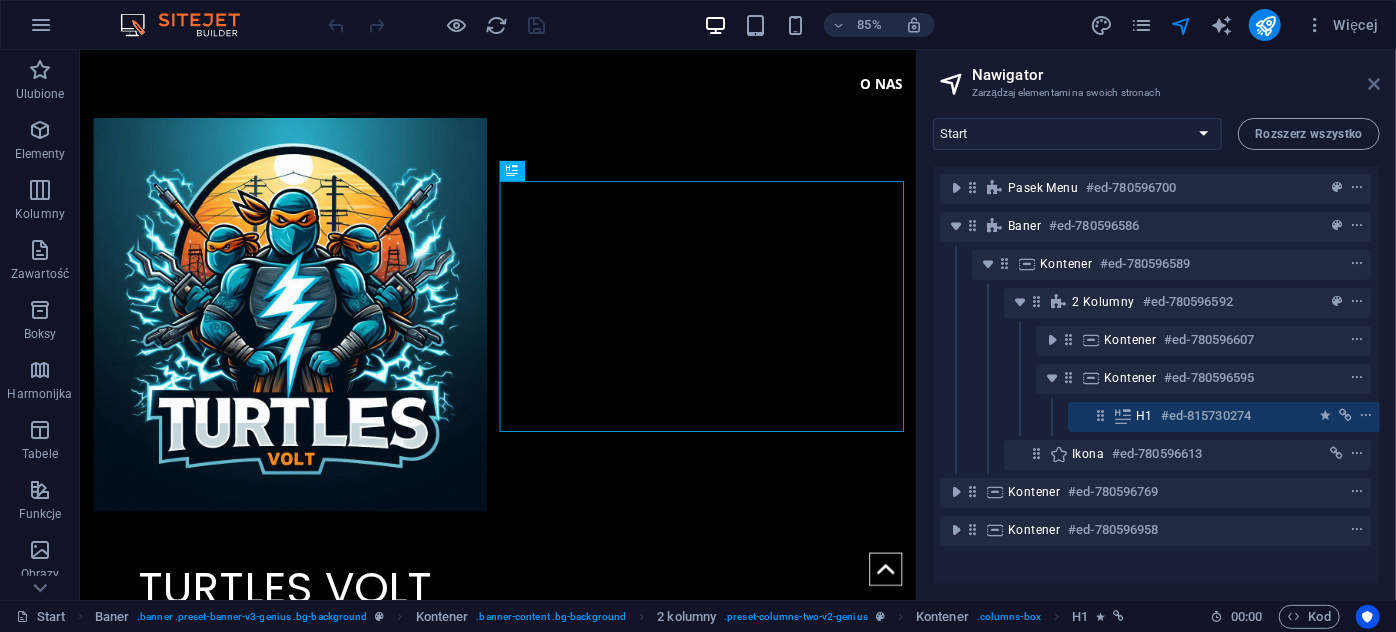 click at bounding box center (1374, 84) 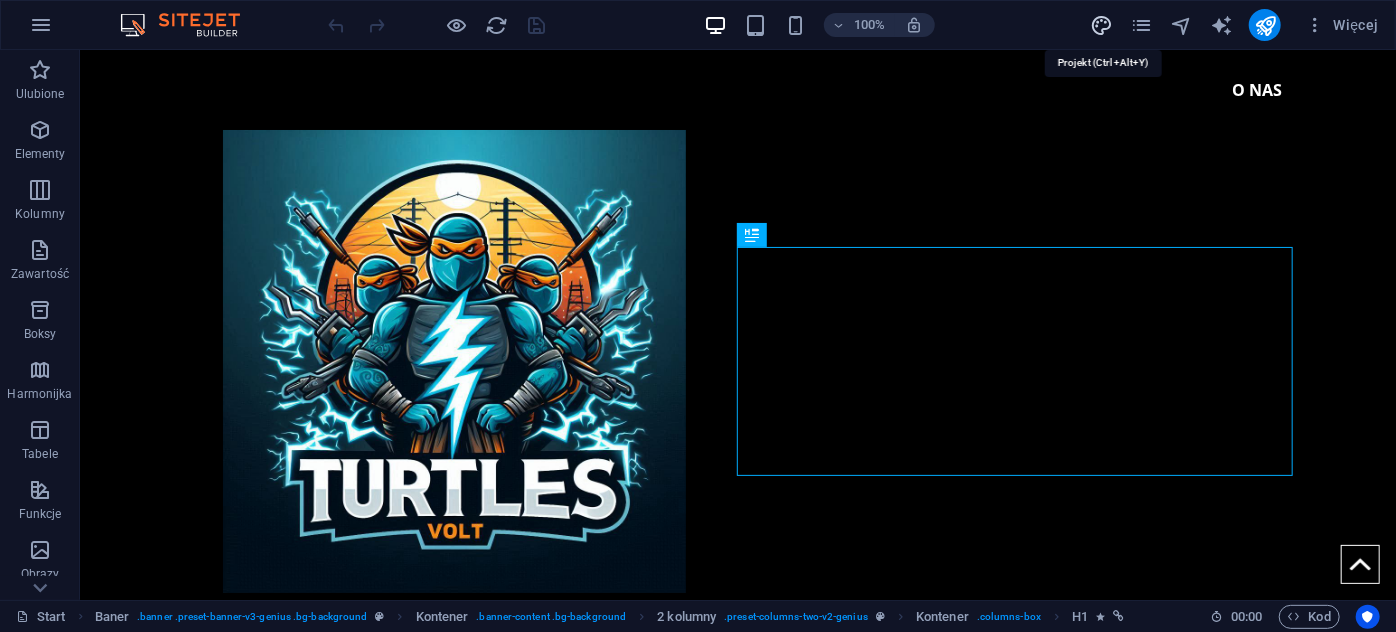 click at bounding box center (1101, 25) 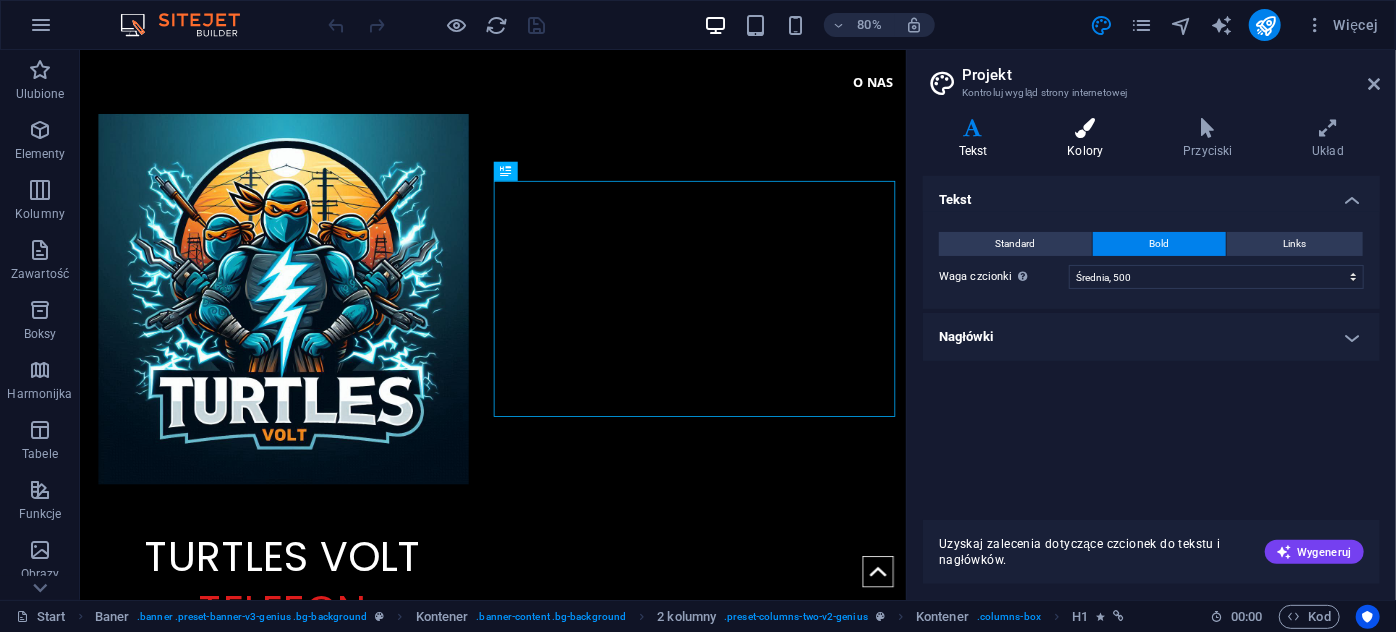 click on "Kolory" at bounding box center (1090, 139) 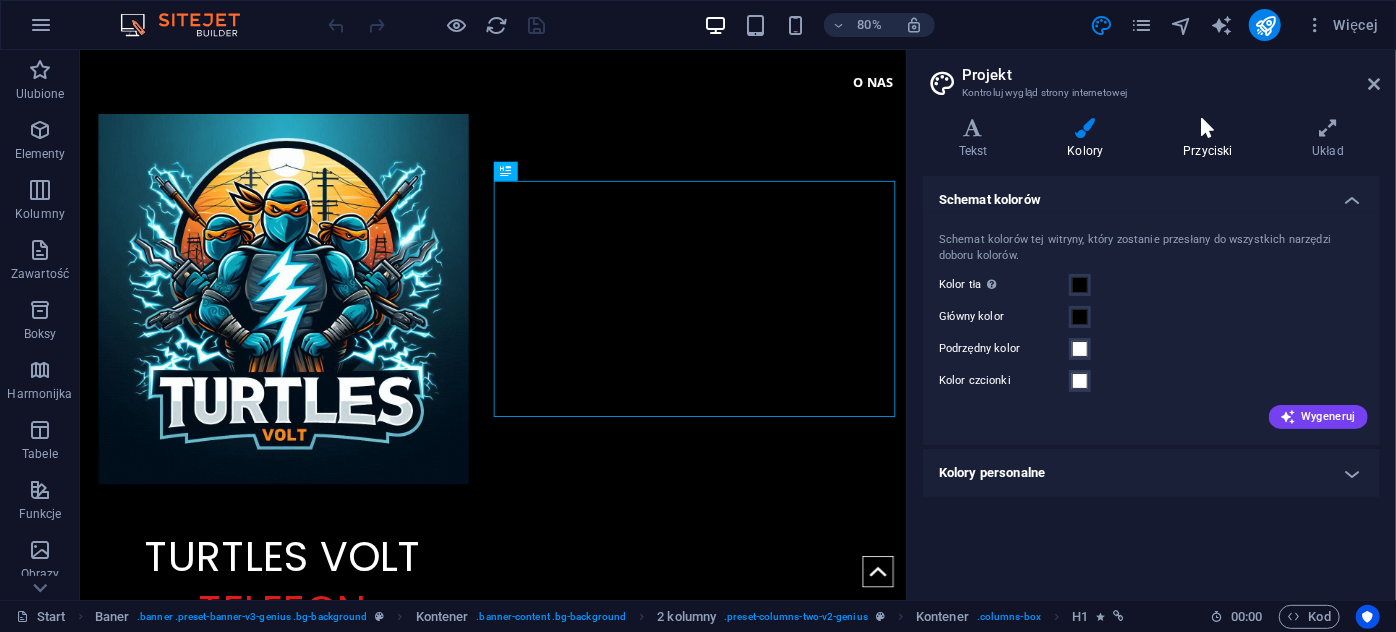 click at bounding box center (1207, 128) 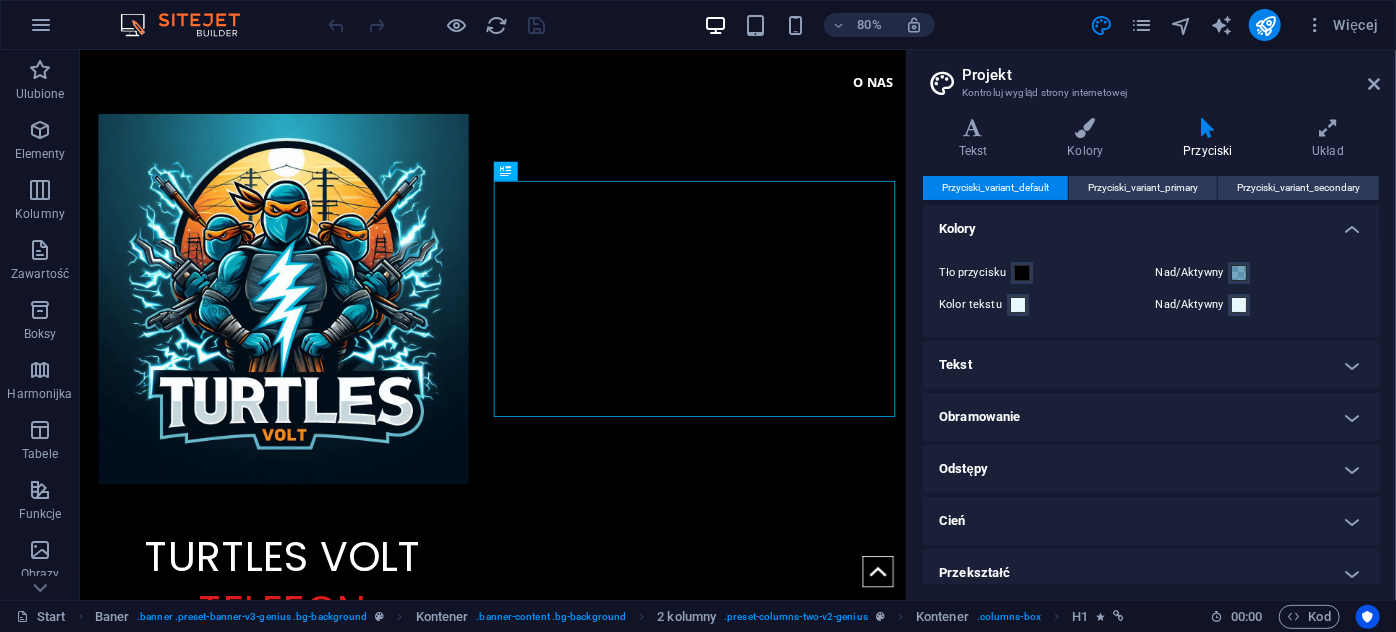click on "Tekst" at bounding box center (1151, 365) 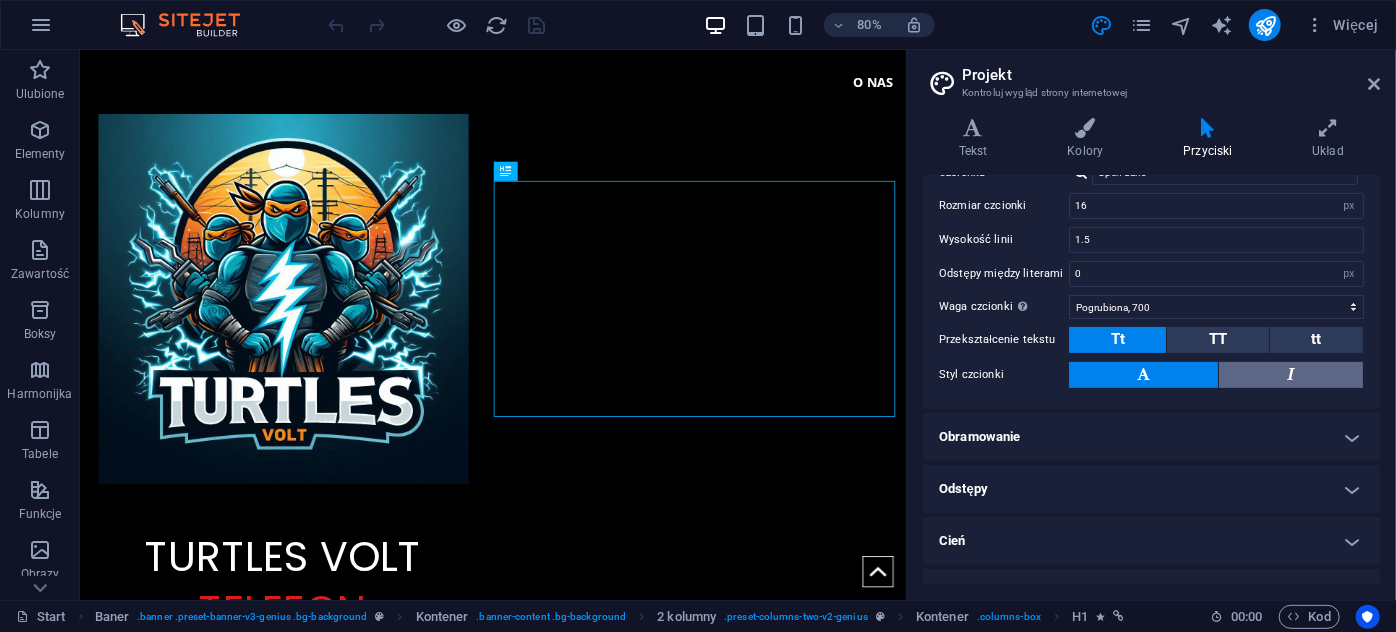 scroll, scrollTop: 272, scrollLeft: 0, axis: vertical 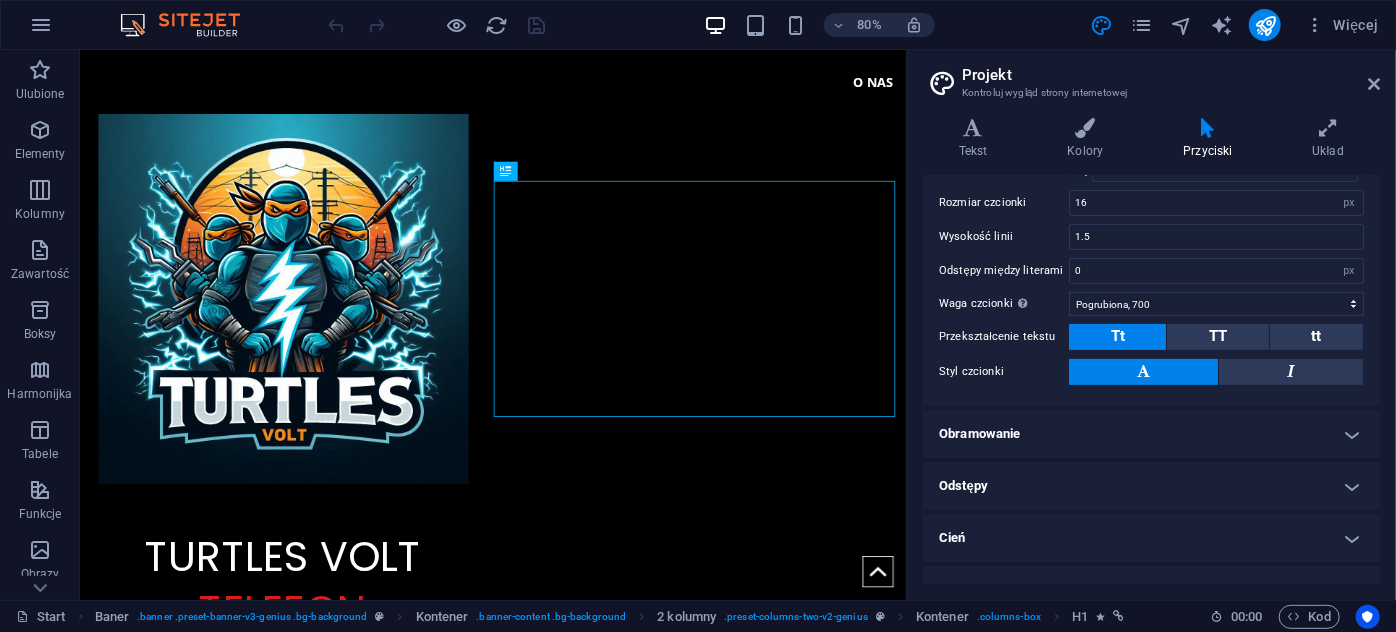click on "Obramowanie" at bounding box center (1151, 434) 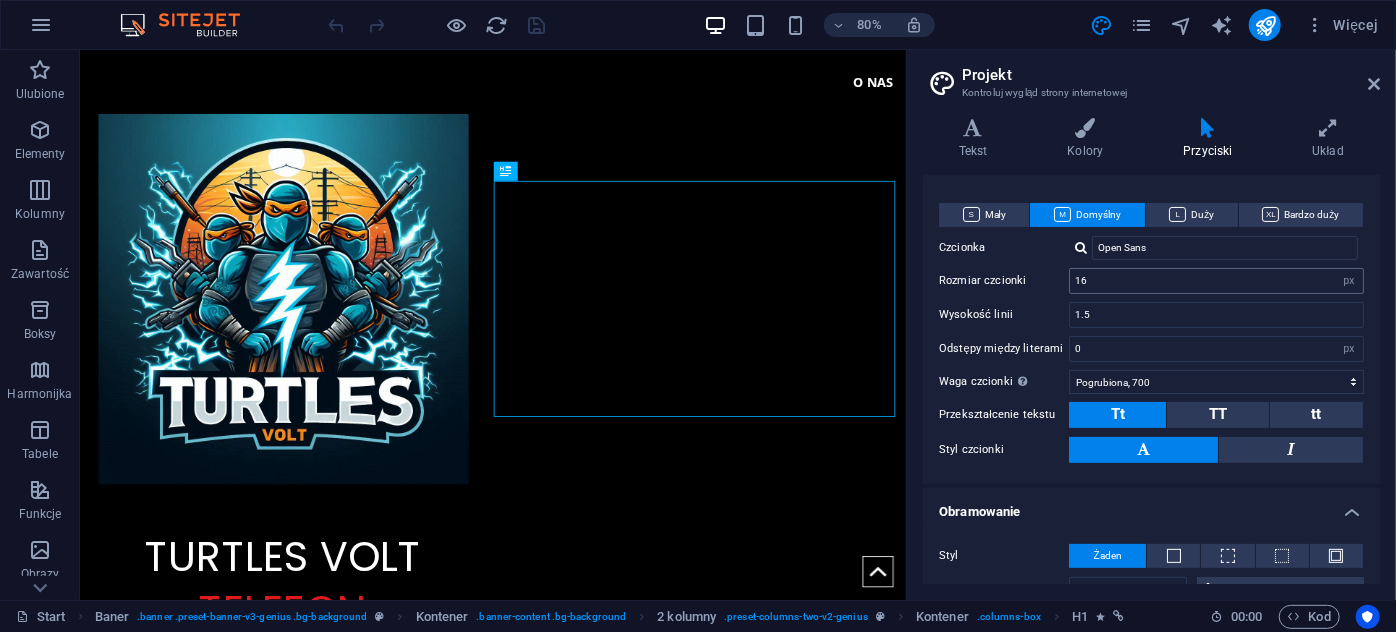 scroll, scrollTop: 0, scrollLeft: 0, axis: both 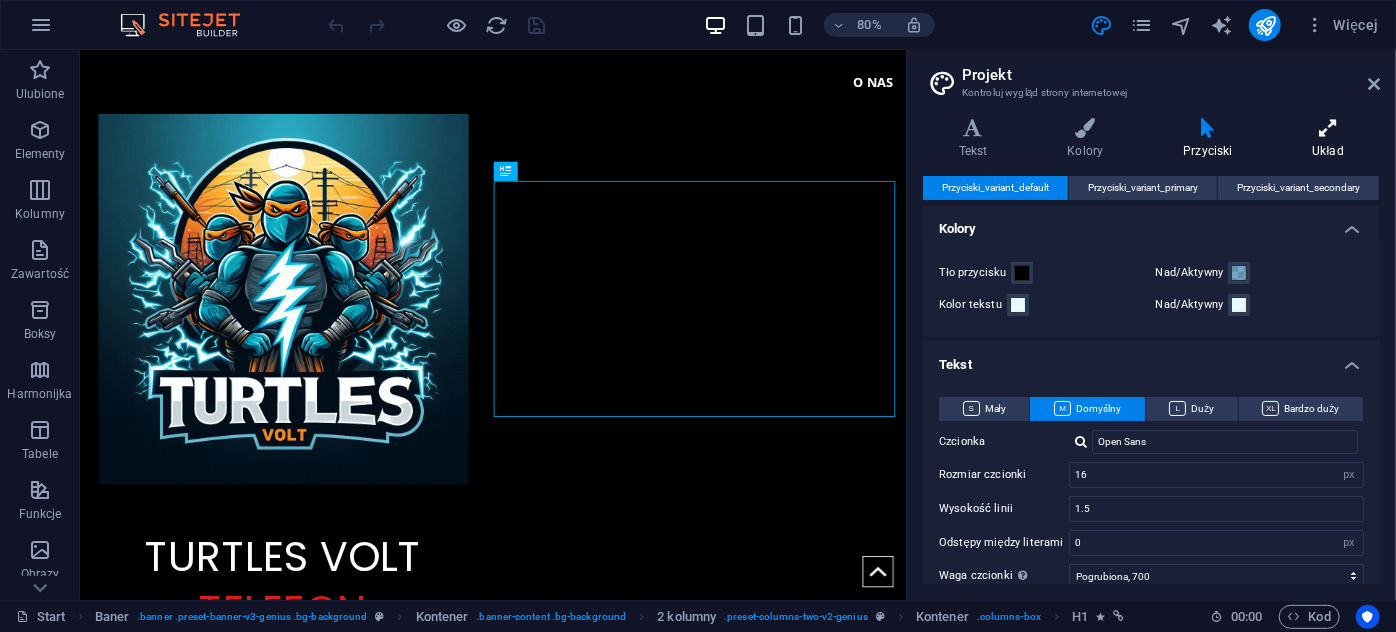 click at bounding box center [1328, 128] 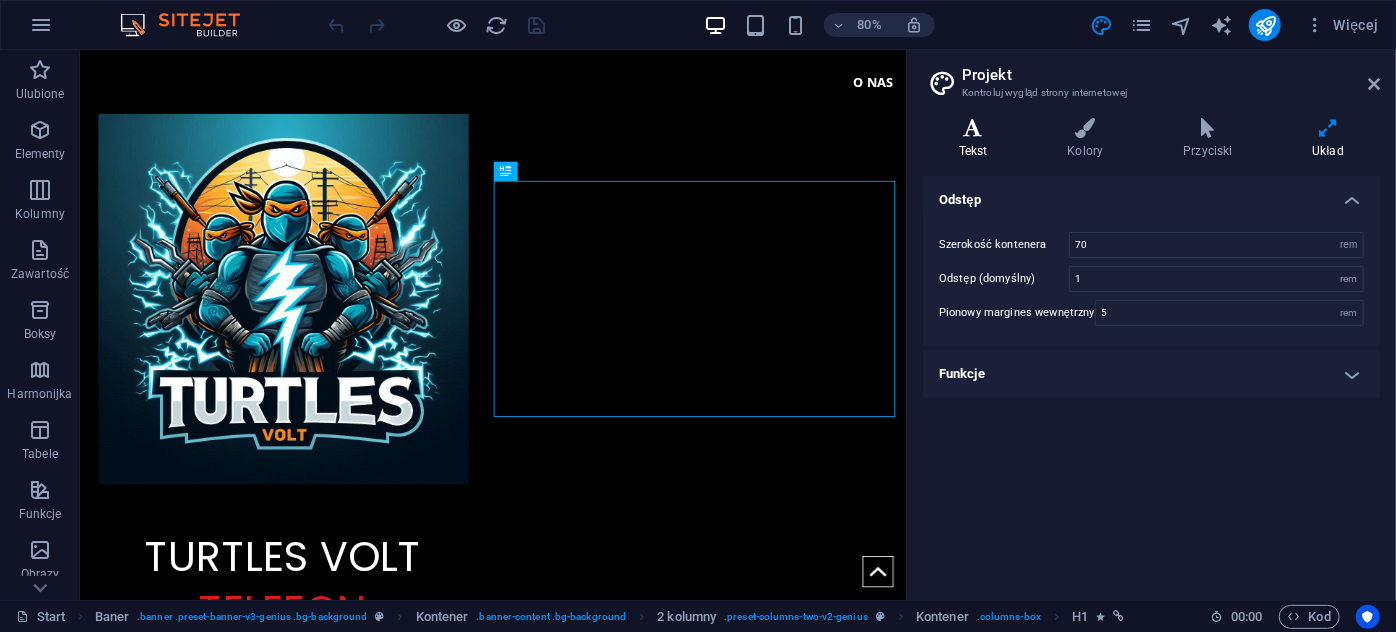 click at bounding box center [973, 128] 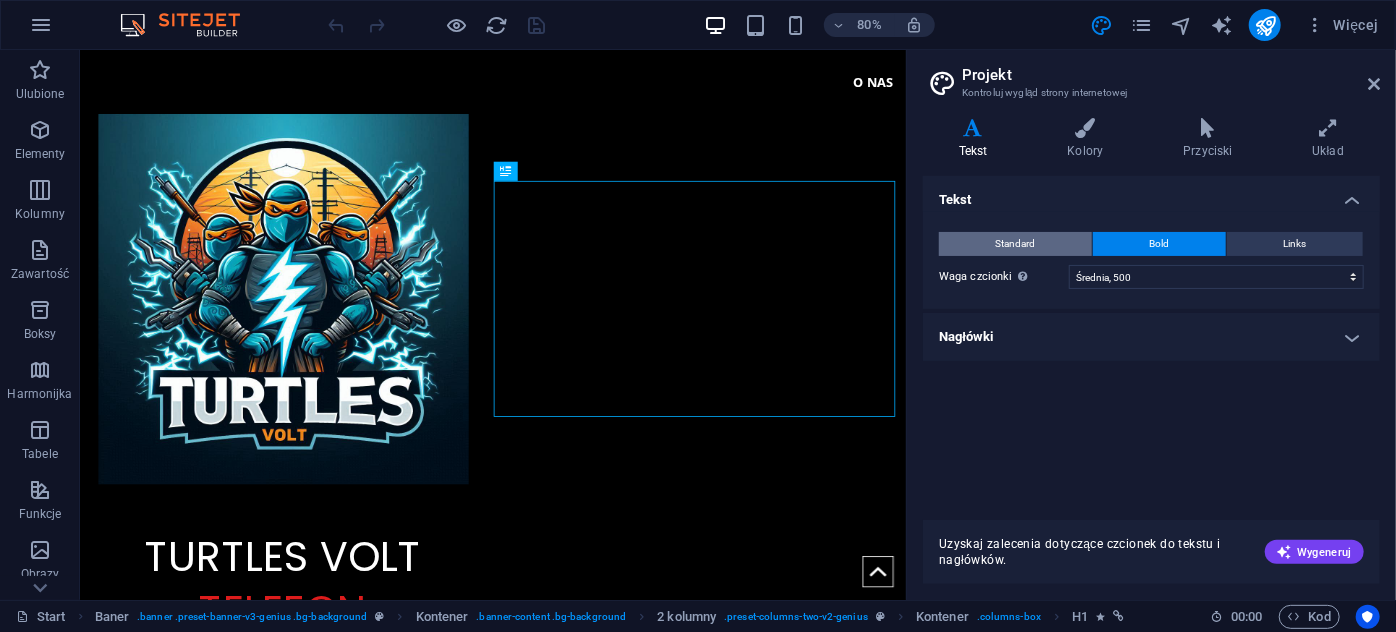click on "Standard" at bounding box center (1016, 244) 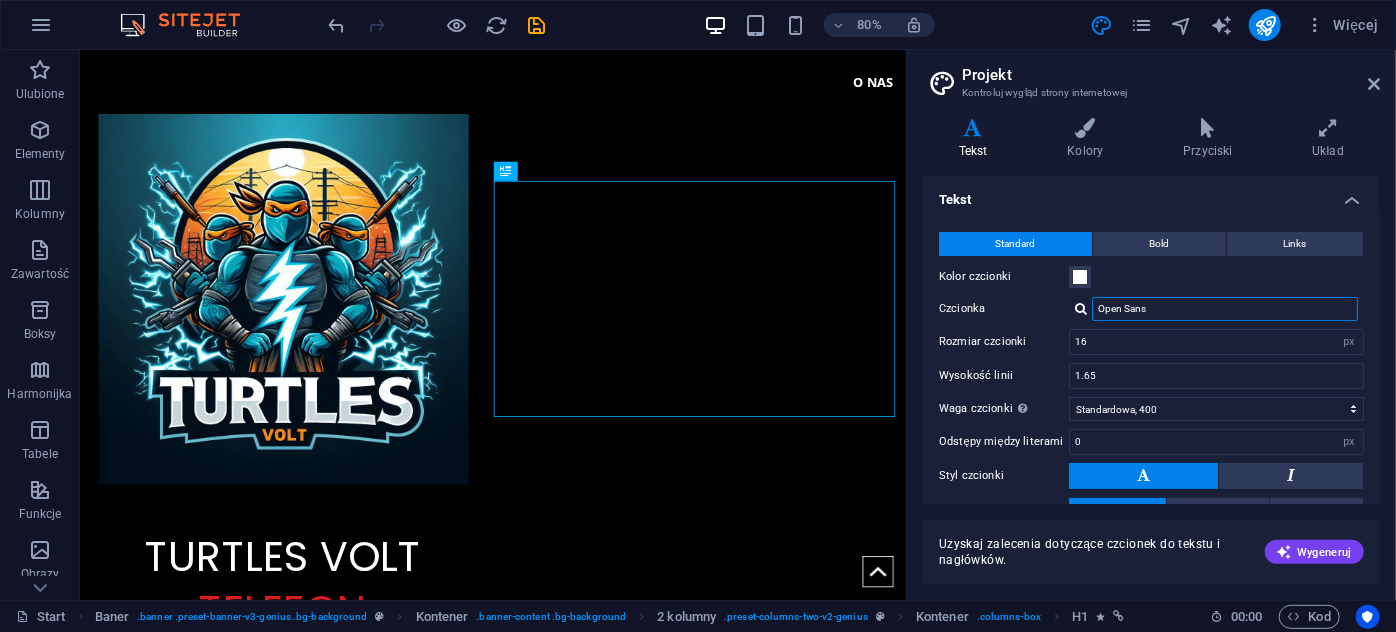 click on "Open Sans" at bounding box center (1225, 309) 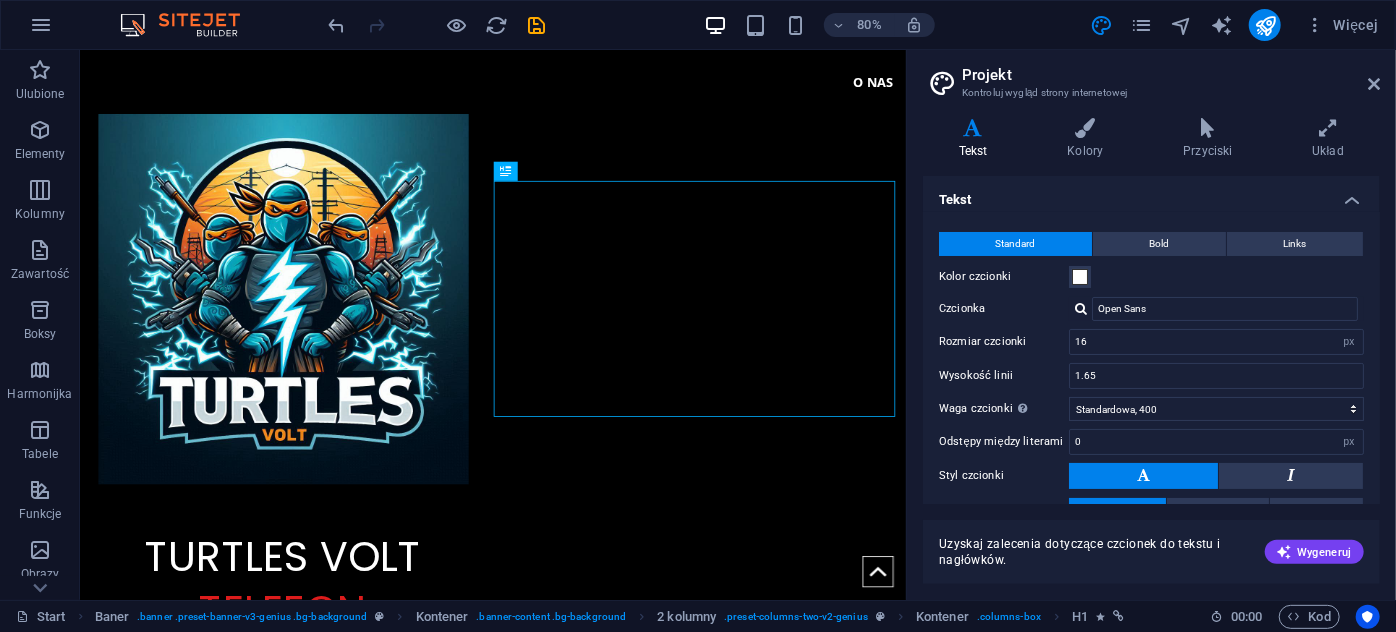 click at bounding box center (1081, 308) 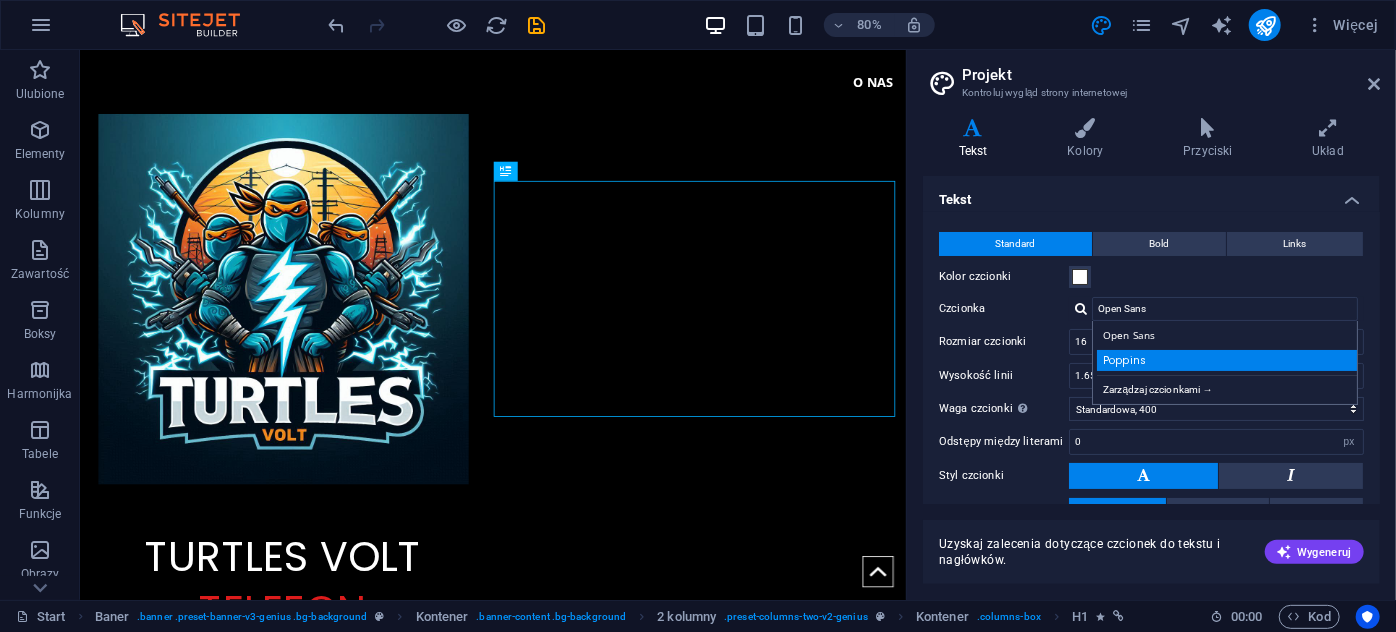 click on "Poppins" at bounding box center (1229, 360) 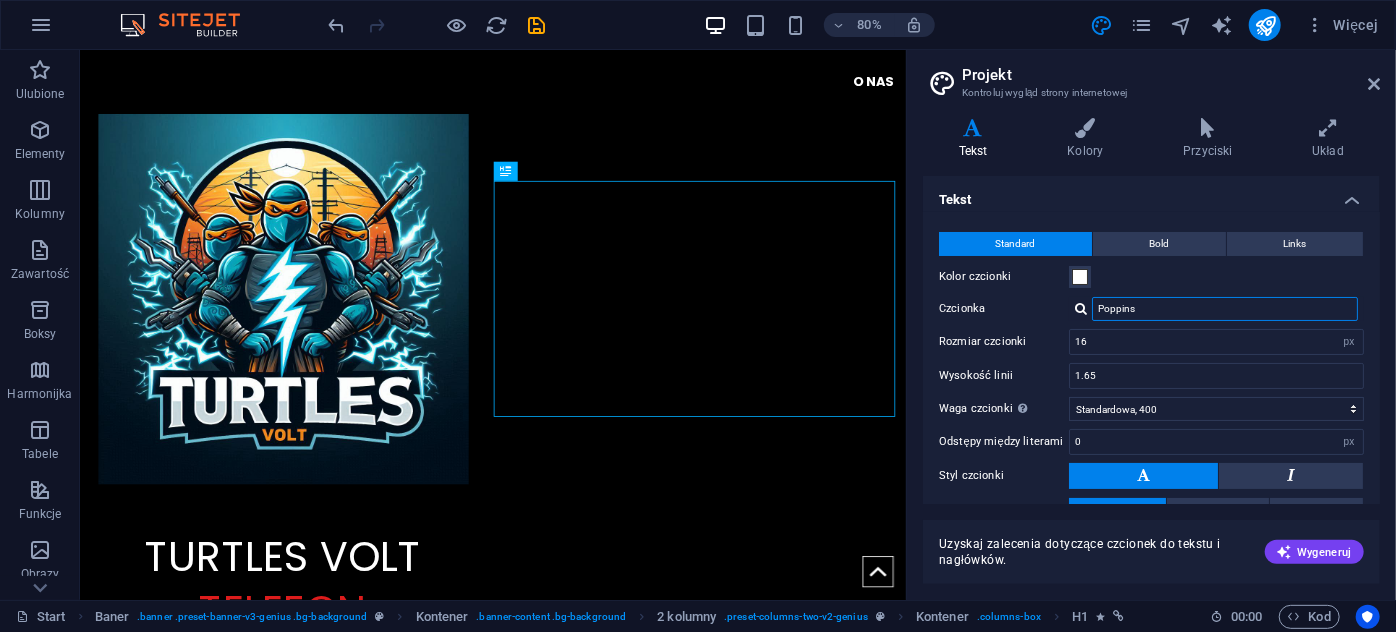 click on "Poppins" at bounding box center (1225, 309) 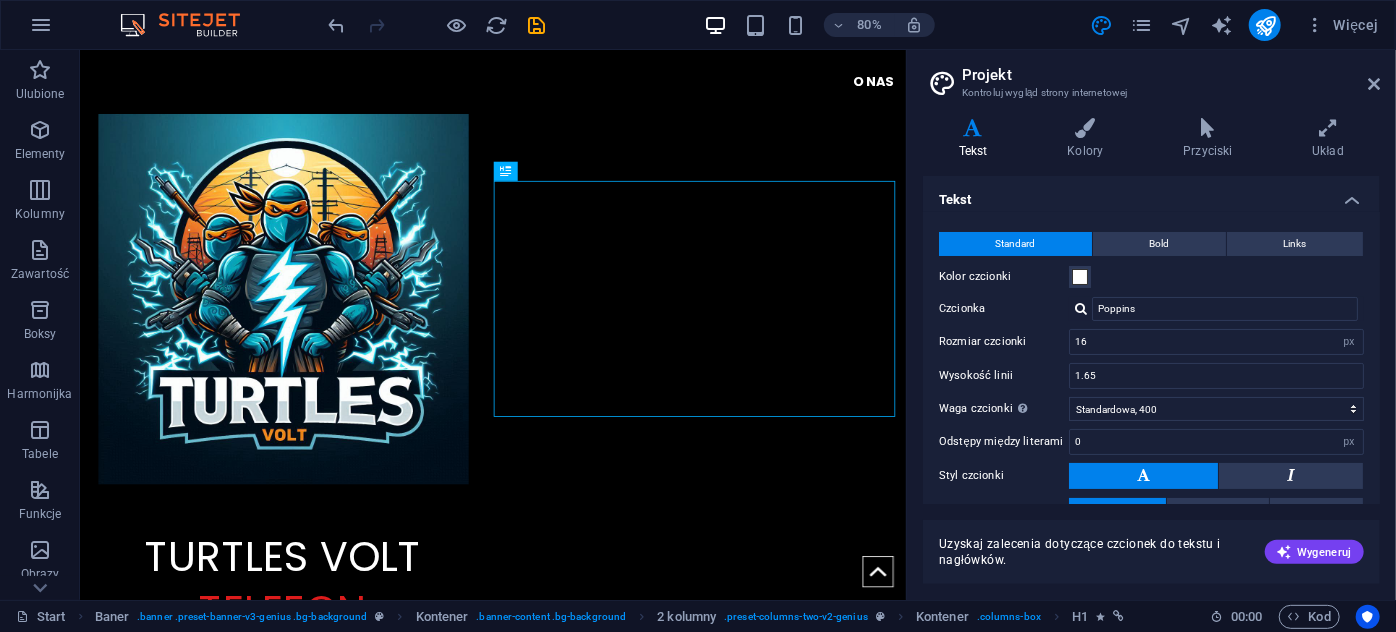 click on "Poppins Zarządzaj czcionkami →" at bounding box center [1216, 309] 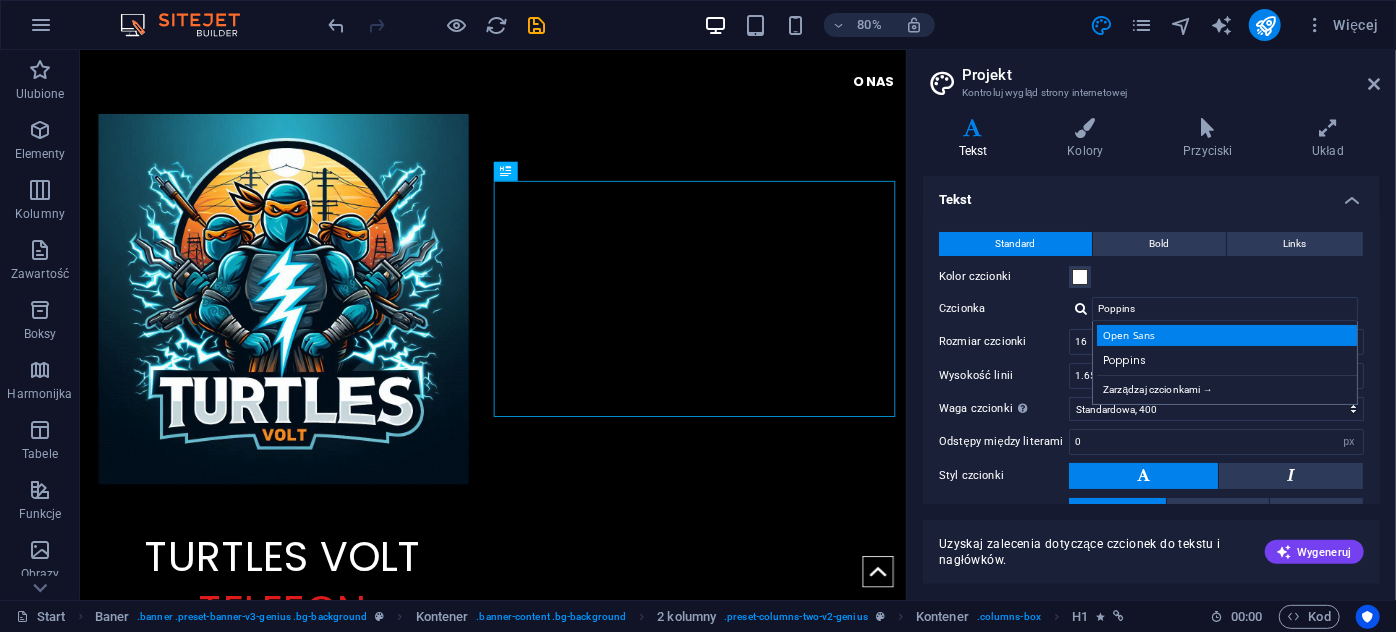 click on "Open Sans" at bounding box center [1229, 335] 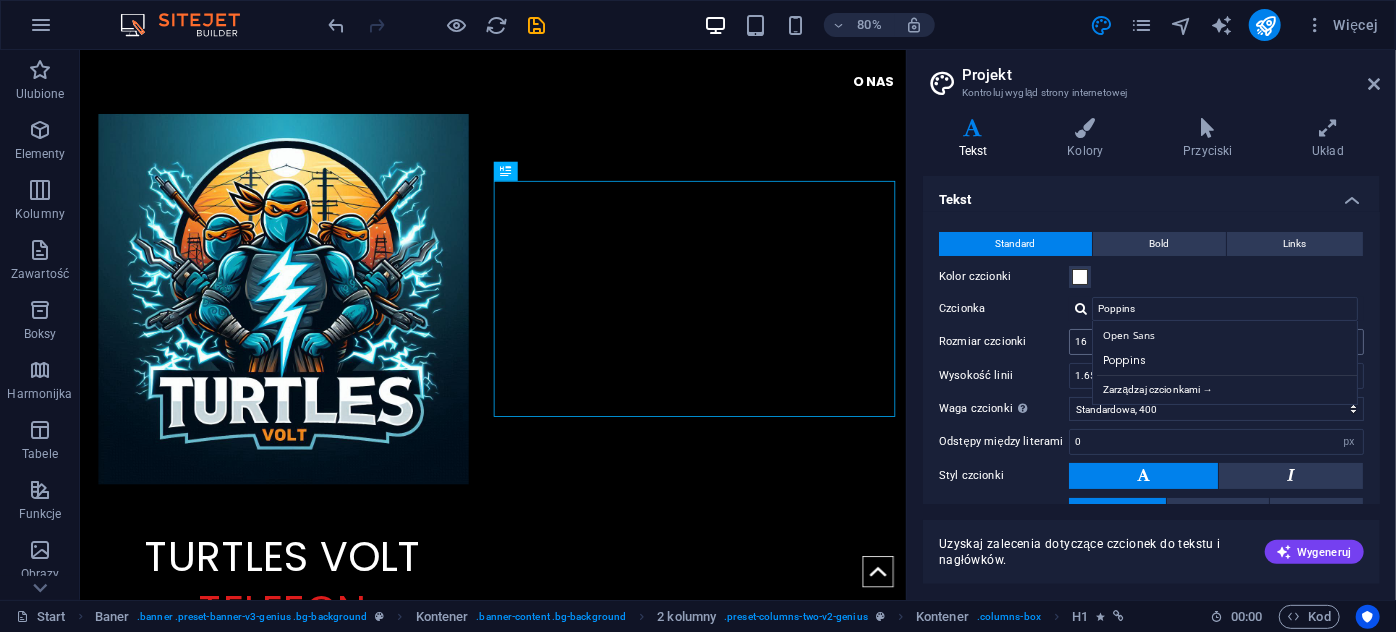 type on "Open Sans" 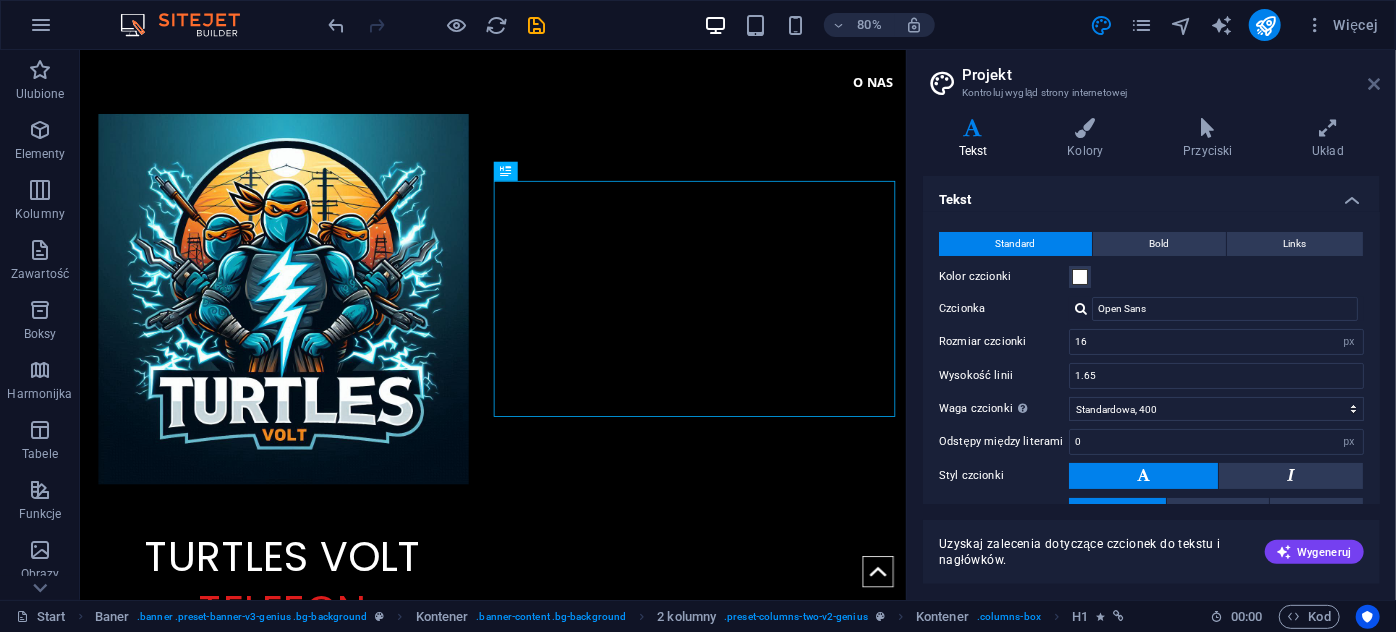 click at bounding box center (1374, 84) 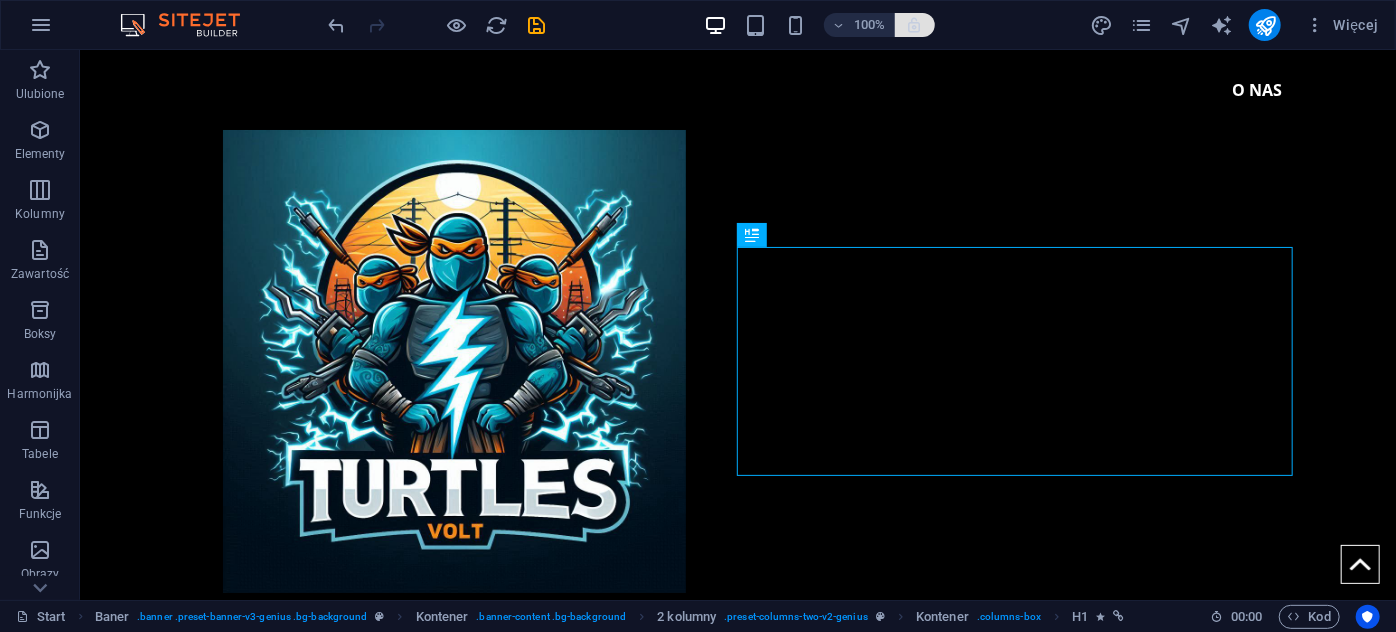 click at bounding box center [915, 25] 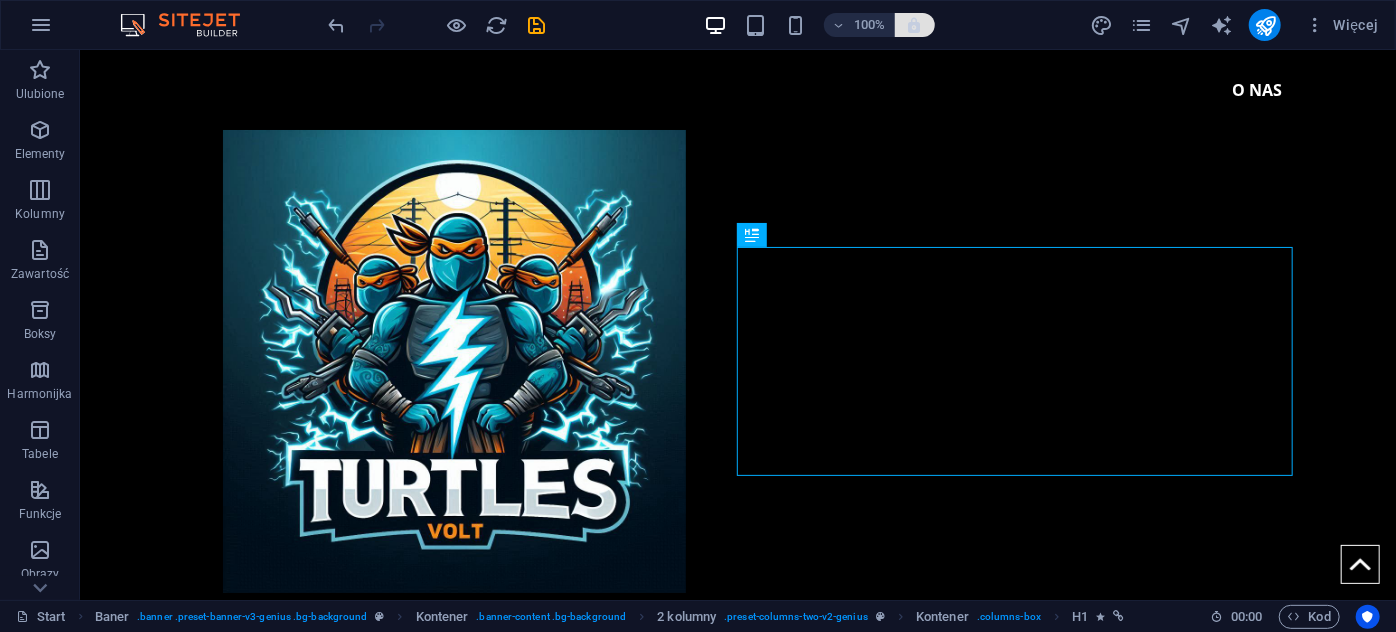 click at bounding box center [915, 25] 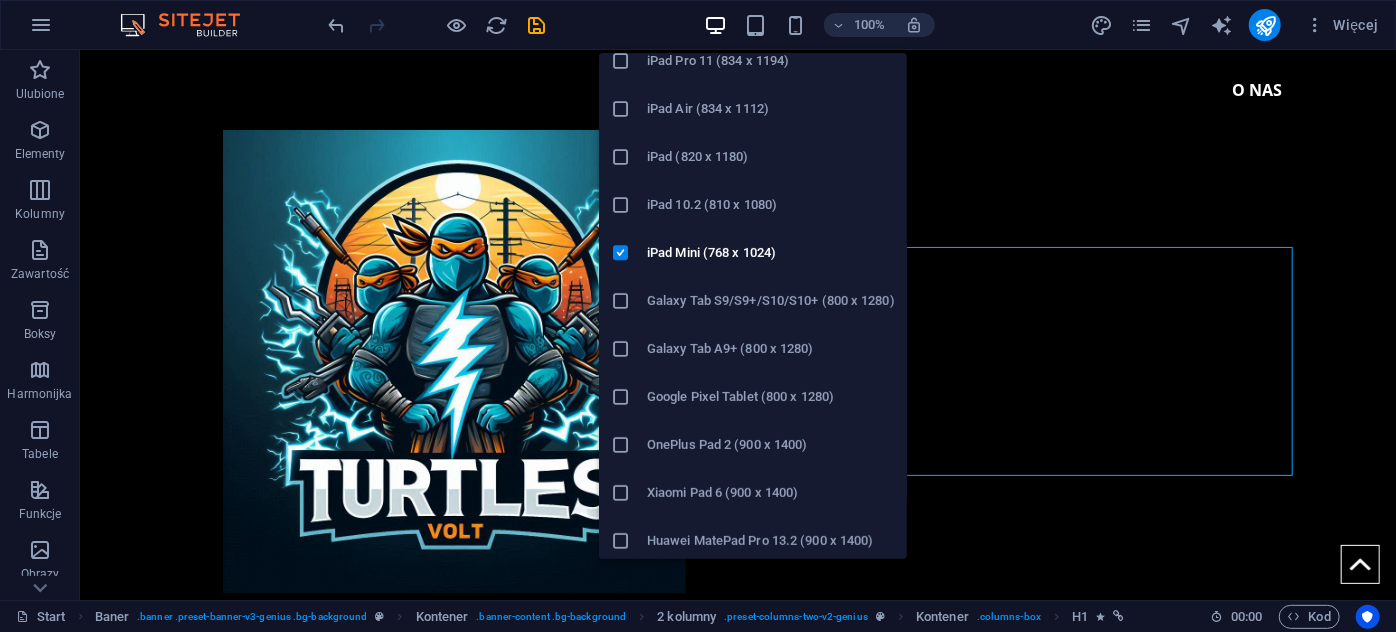 scroll, scrollTop: 0, scrollLeft: 0, axis: both 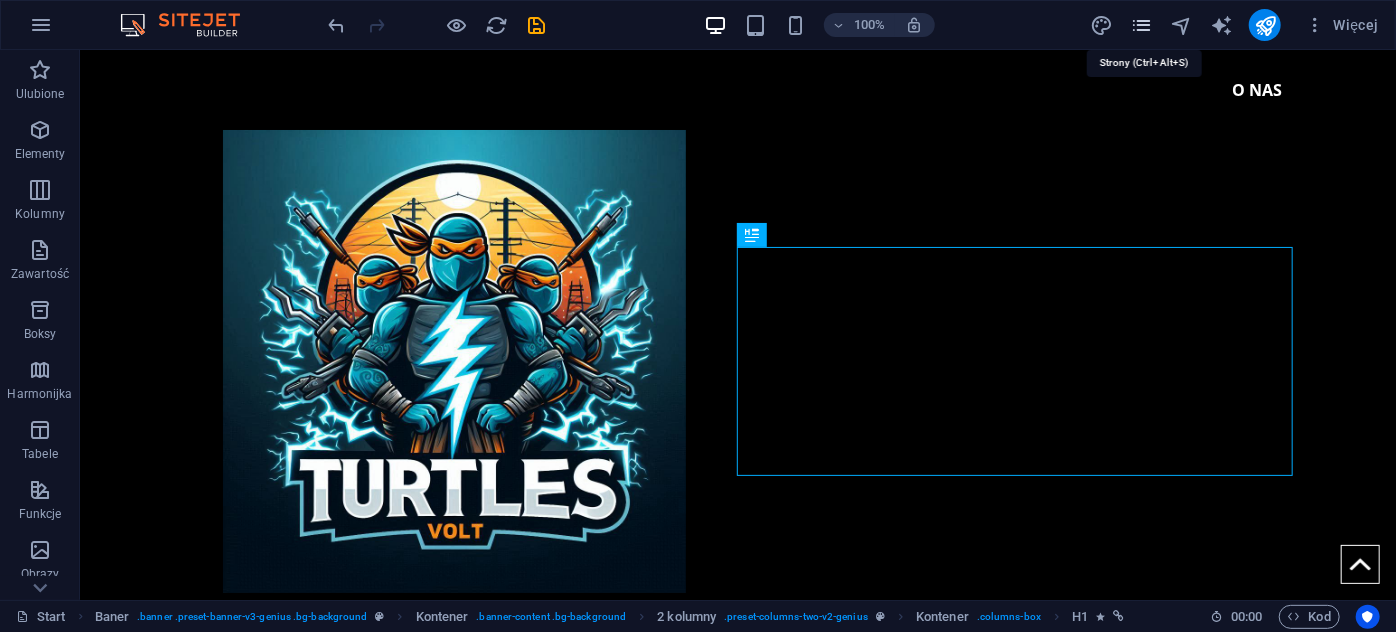 click at bounding box center (1141, 25) 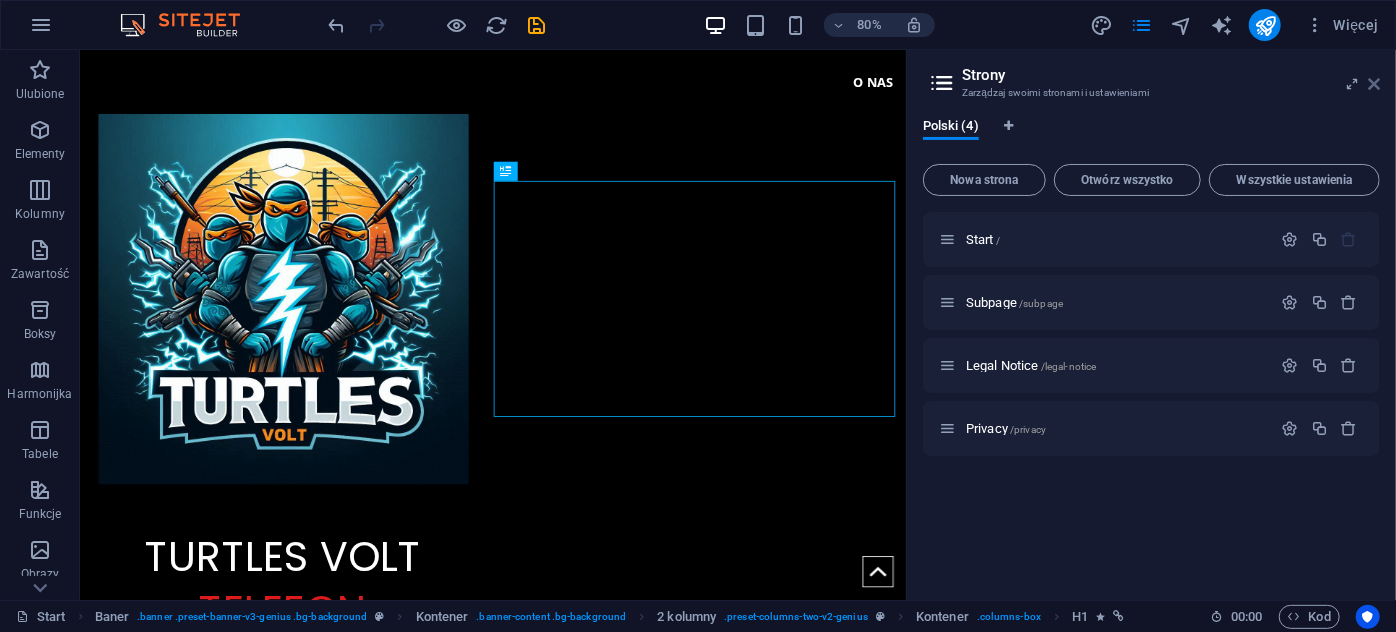 click at bounding box center [1374, 84] 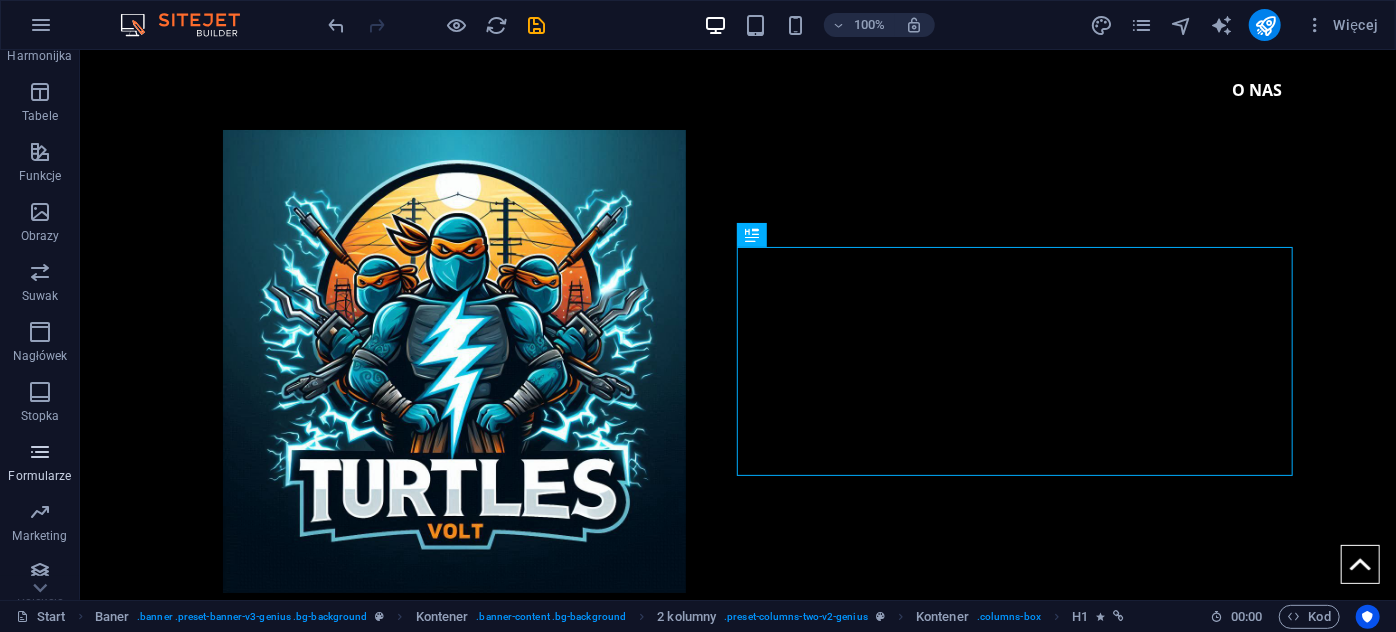 scroll, scrollTop: 349, scrollLeft: 0, axis: vertical 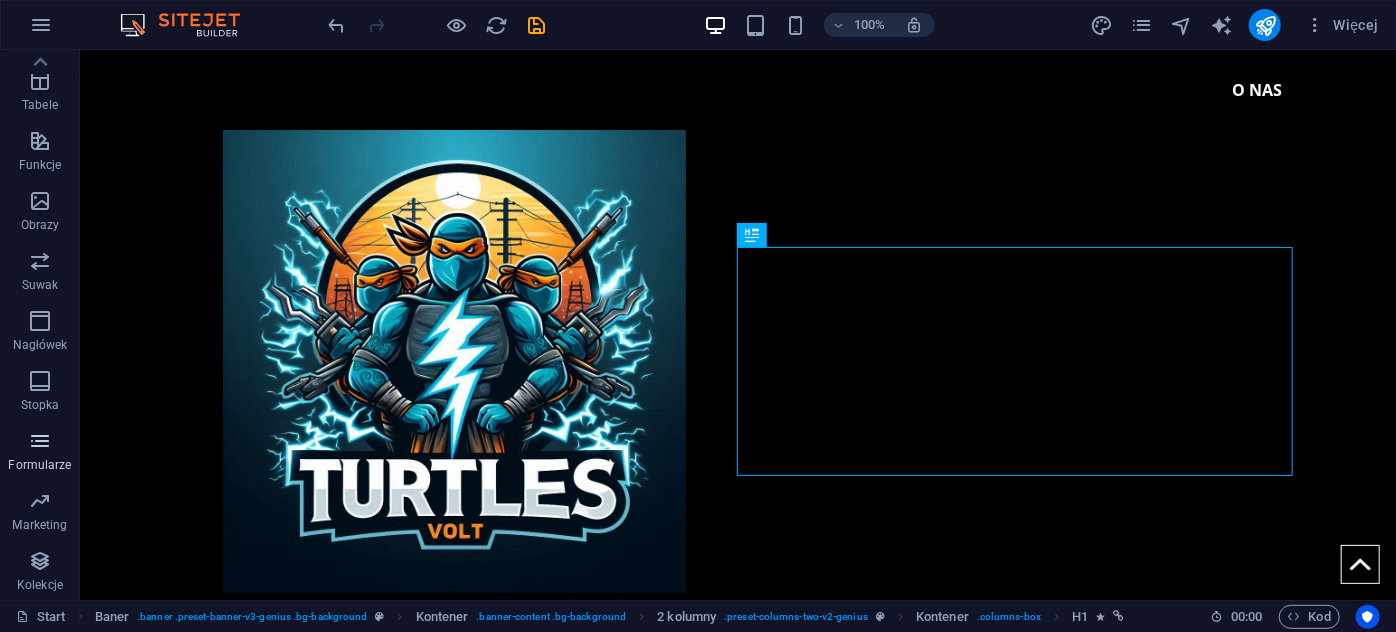 click at bounding box center (40, 441) 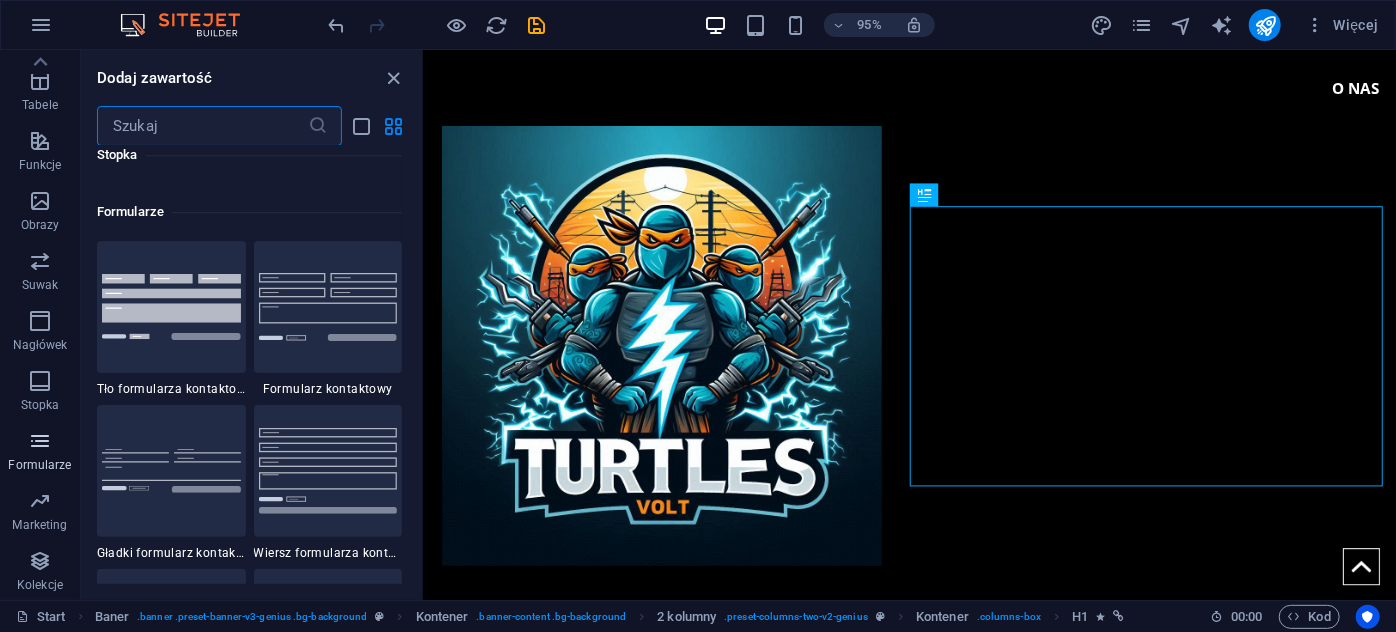 scroll, scrollTop: 14600, scrollLeft: 0, axis: vertical 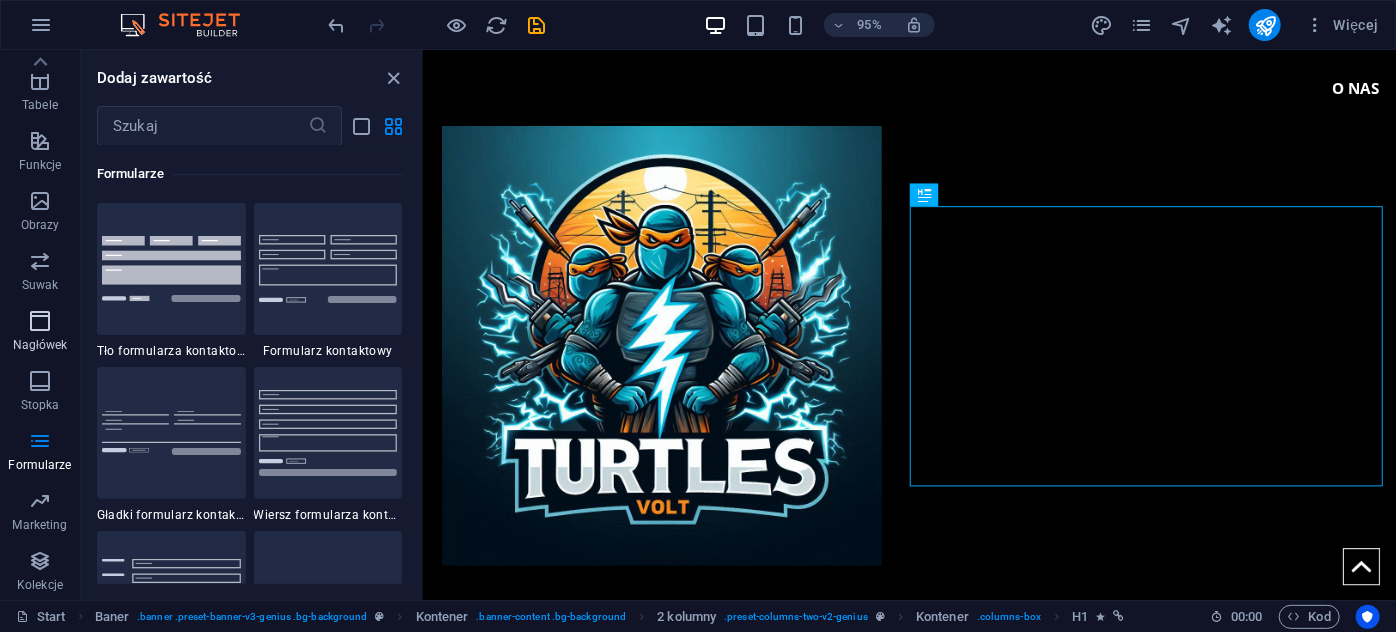 click on "Nagłówek" at bounding box center [40, 345] 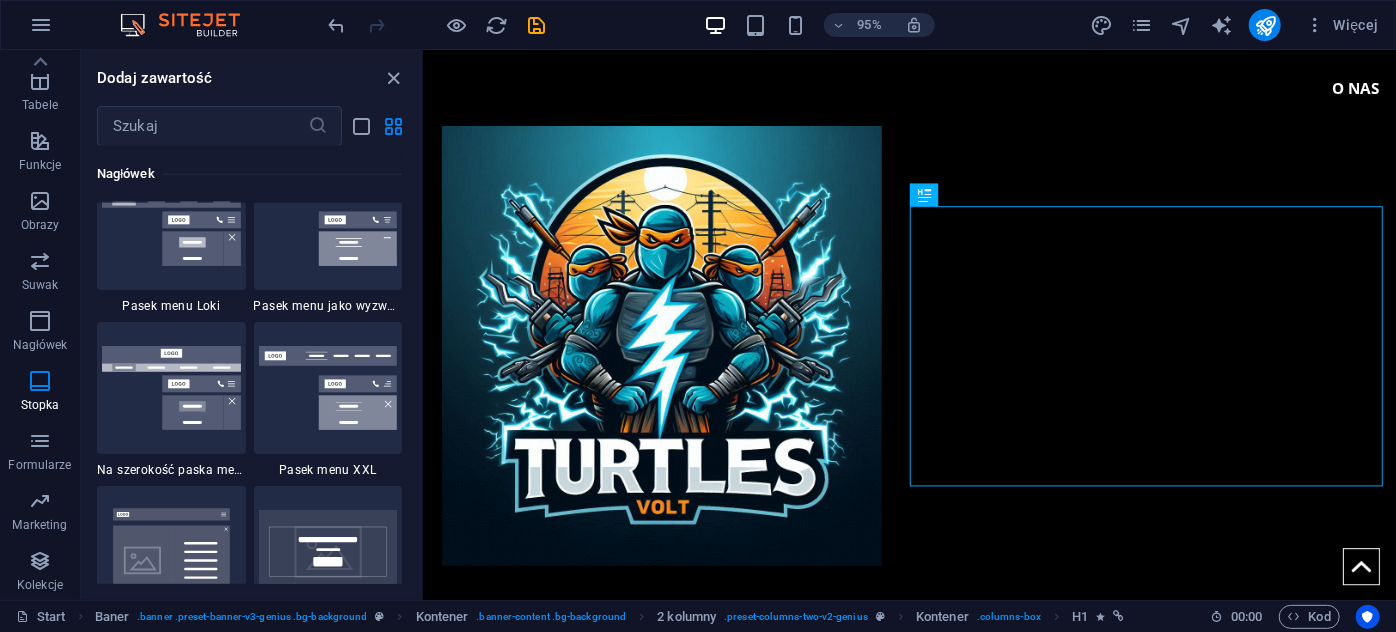 scroll, scrollTop: 12042, scrollLeft: 0, axis: vertical 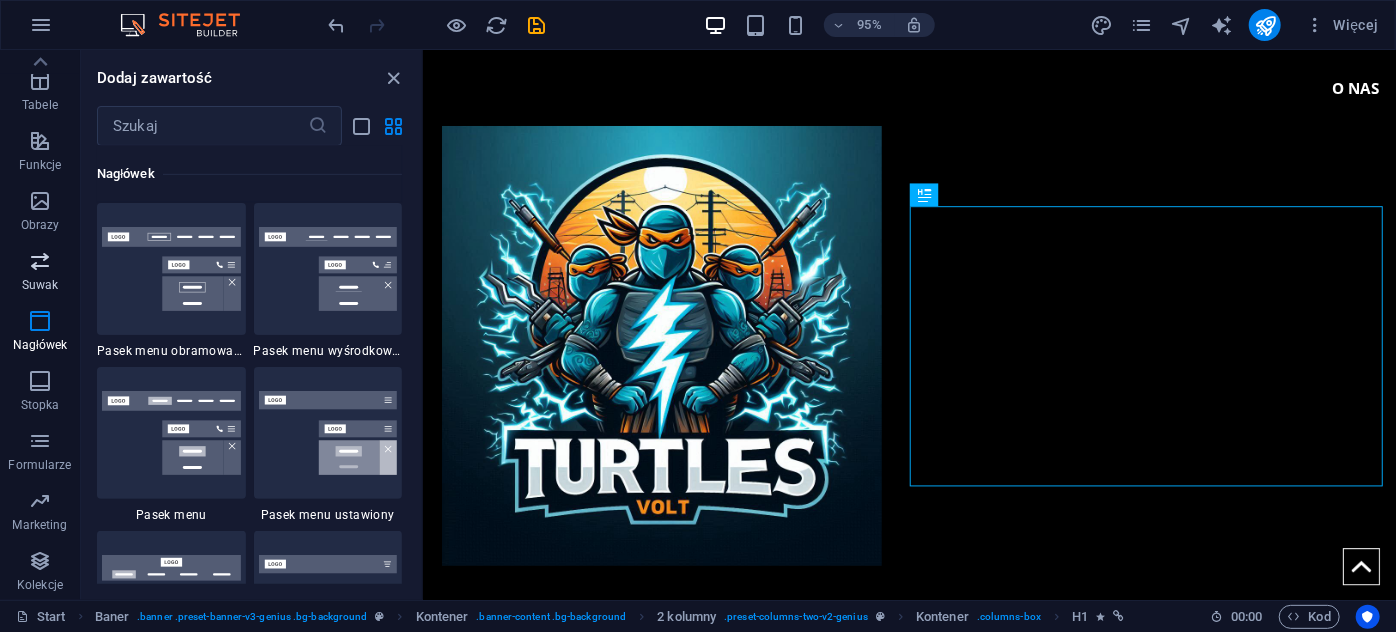 click on "Suwak" at bounding box center [40, 285] 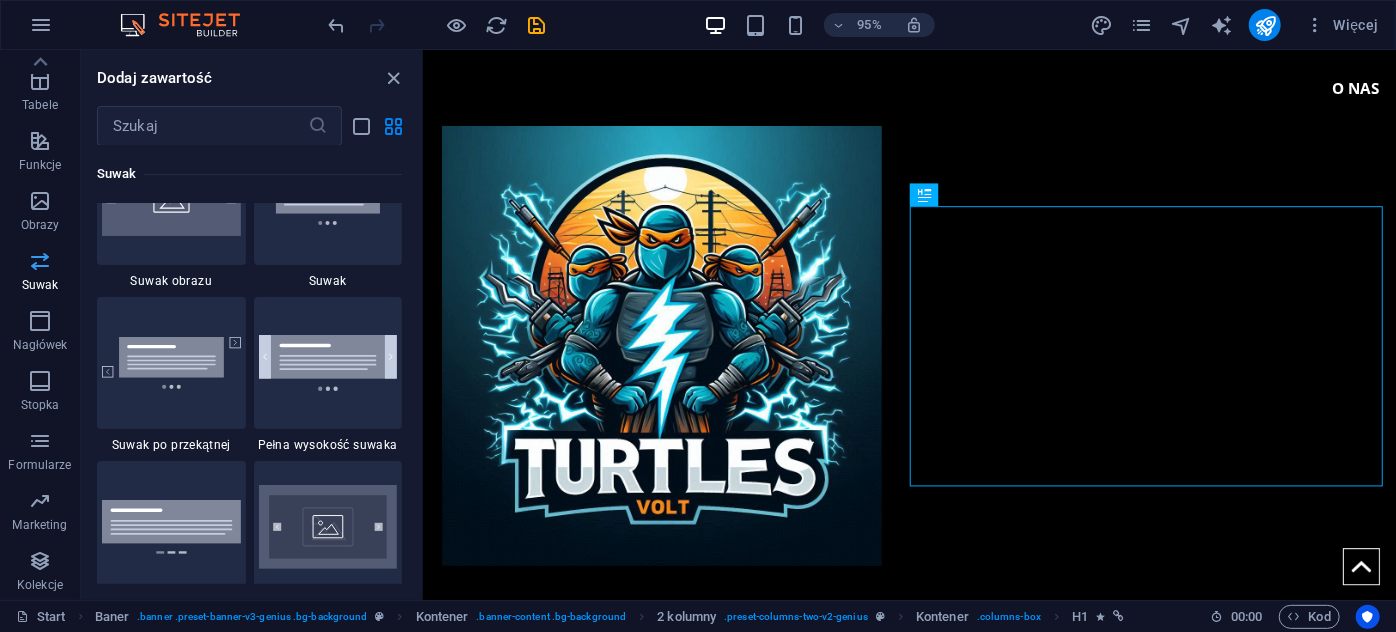 scroll, scrollTop: 11337, scrollLeft: 0, axis: vertical 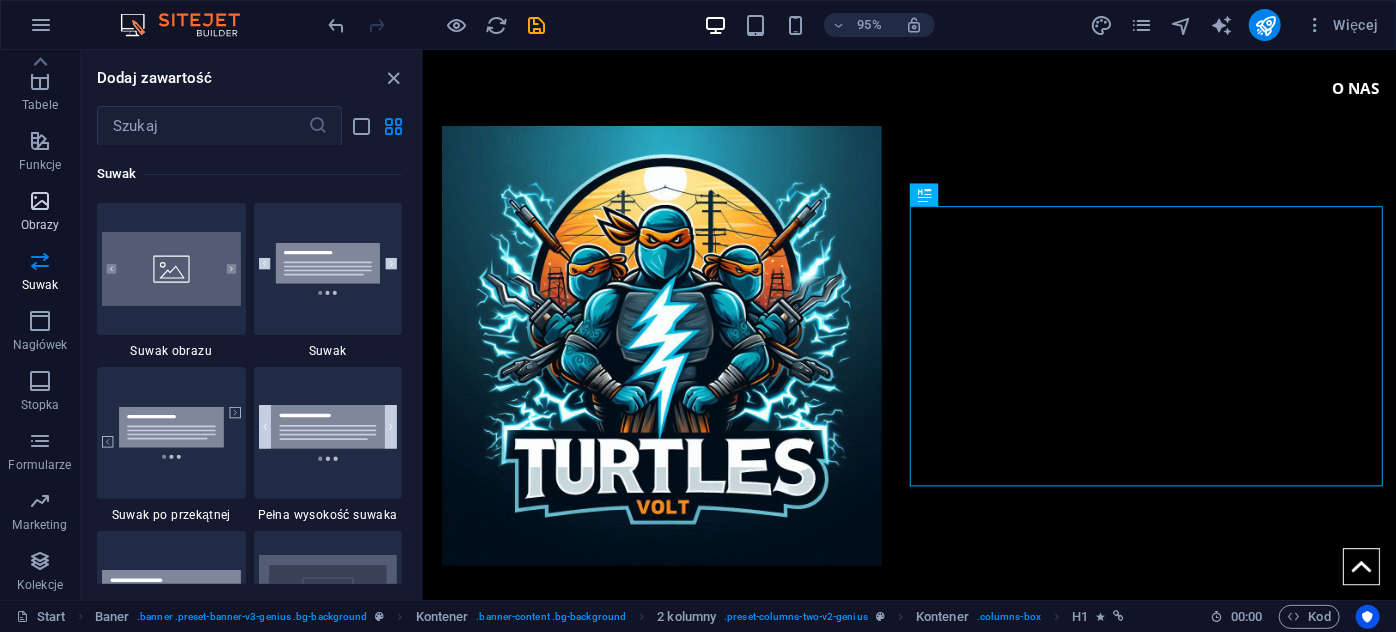 click at bounding box center [40, 201] 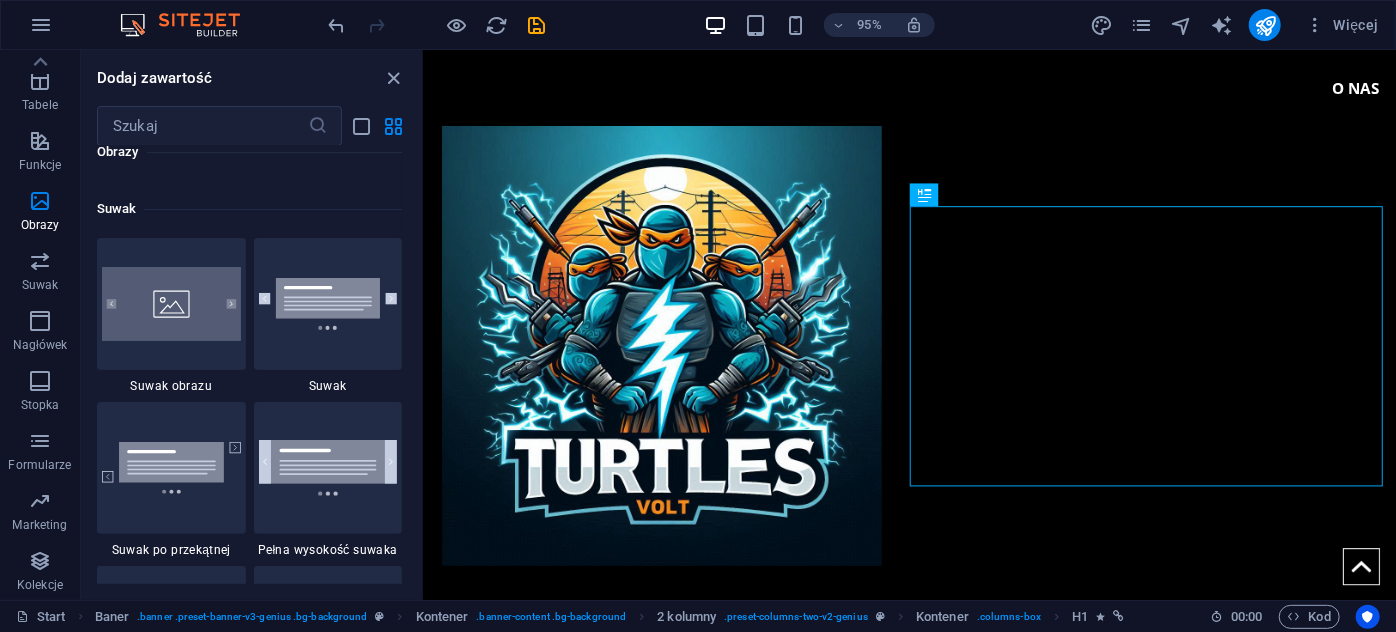 scroll, scrollTop: 11322, scrollLeft: 0, axis: vertical 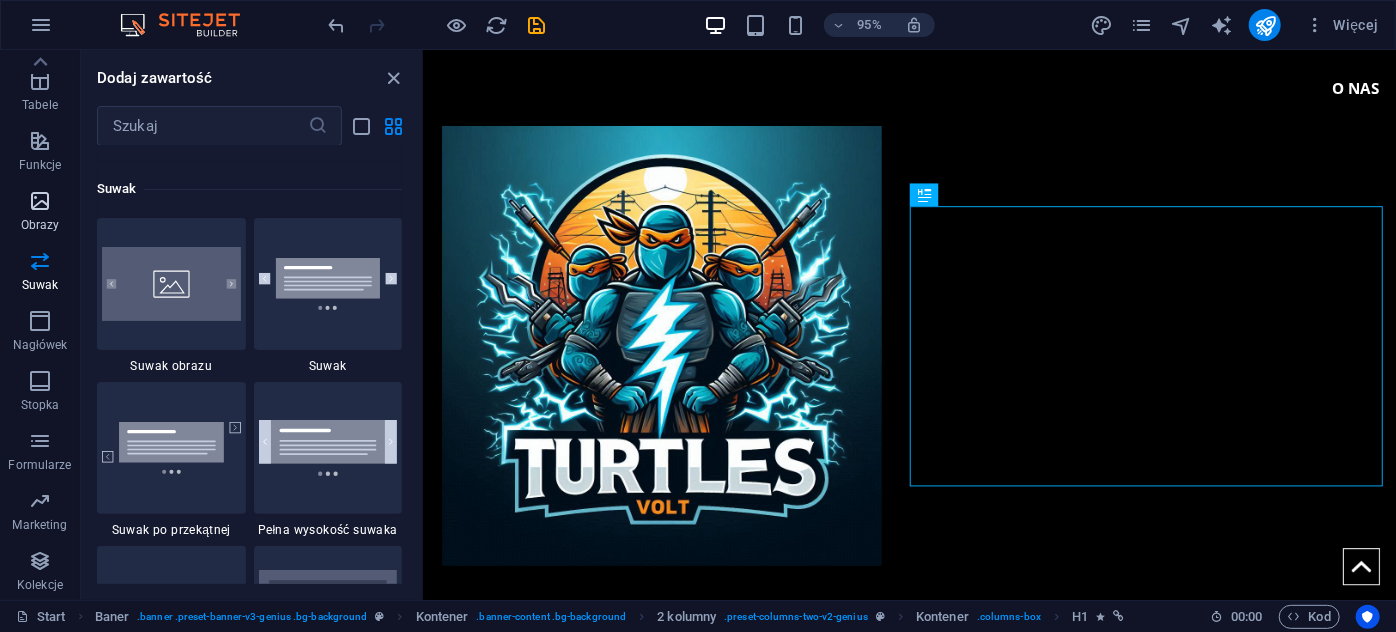 click on "Obrazy" at bounding box center (40, 213) 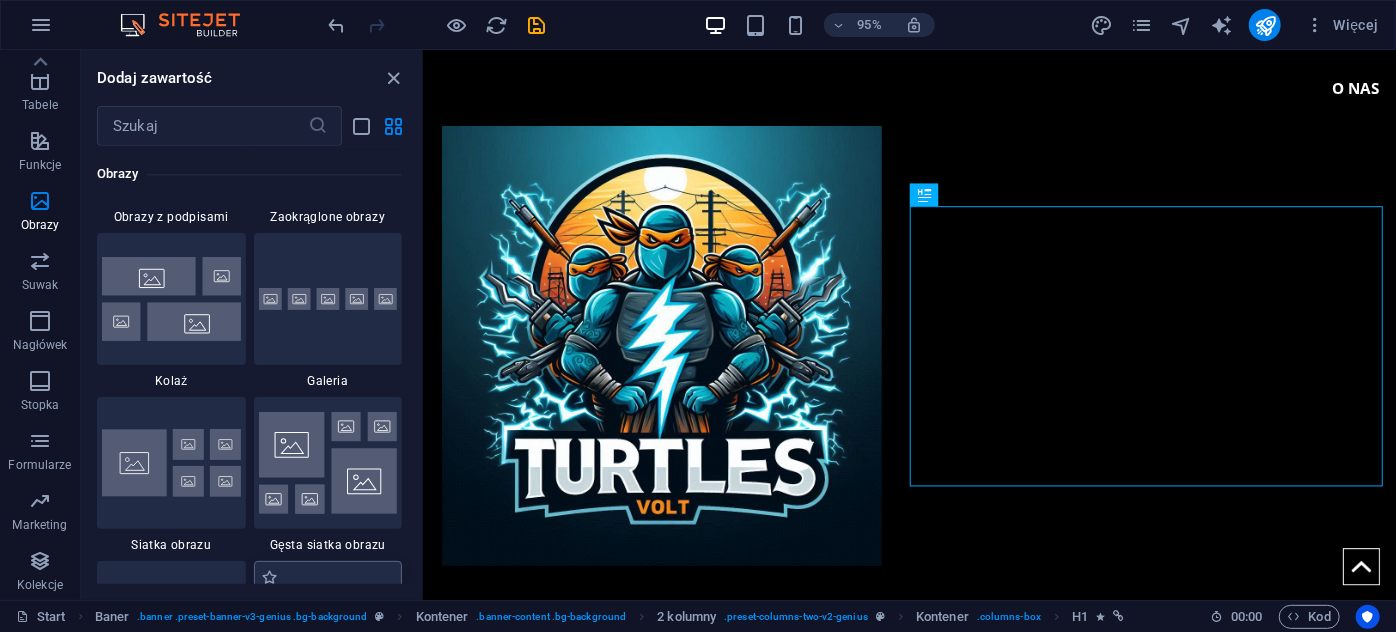 scroll, scrollTop: 10504, scrollLeft: 0, axis: vertical 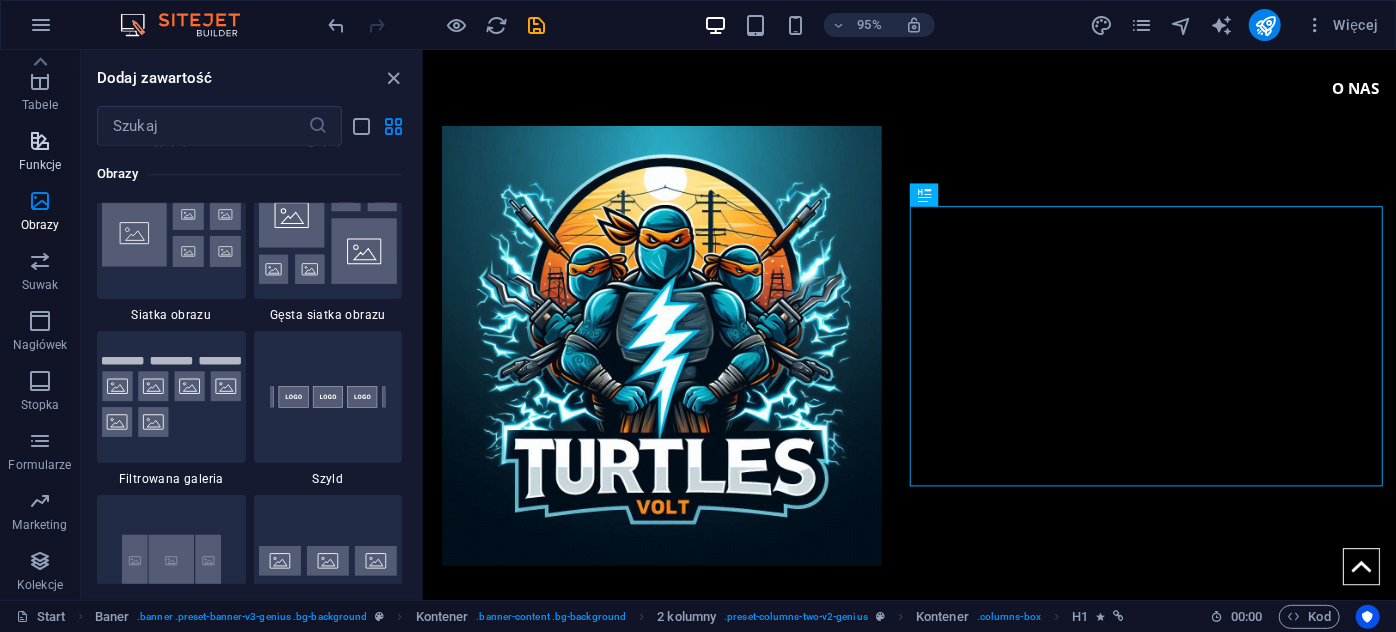 click at bounding box center (40, 141) 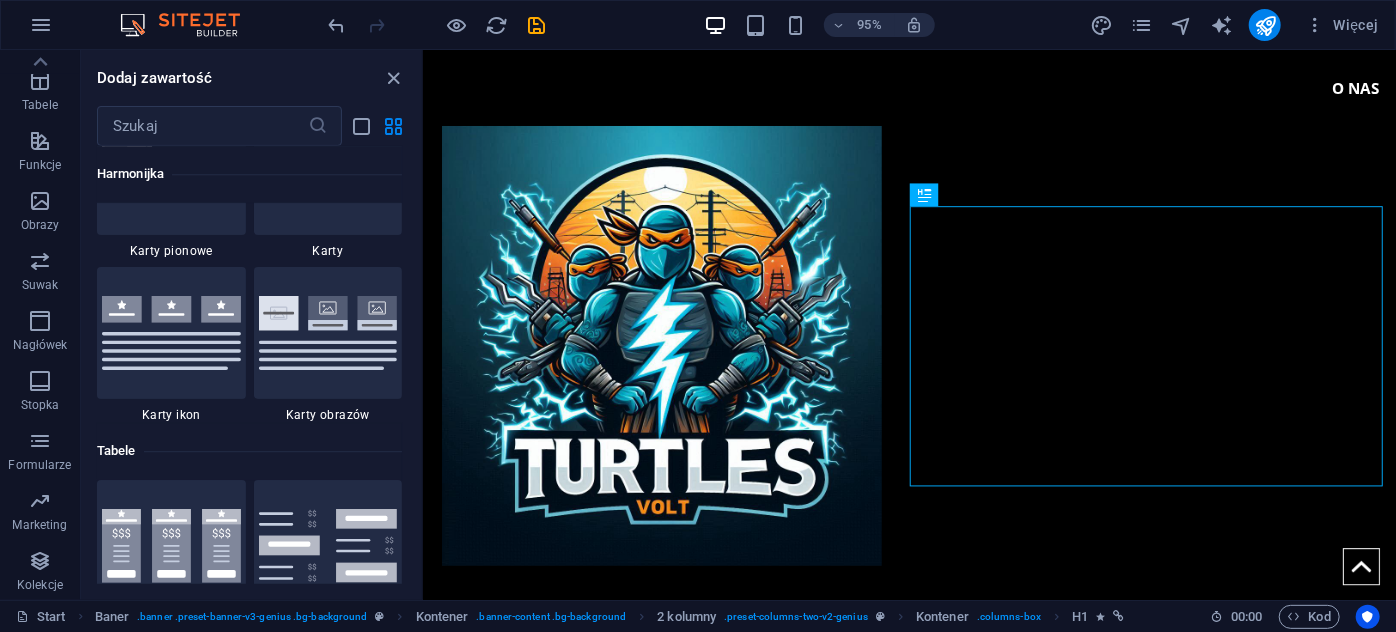 scroll, scrollTop: 6794, scrollLeft: 0, axis: vertical 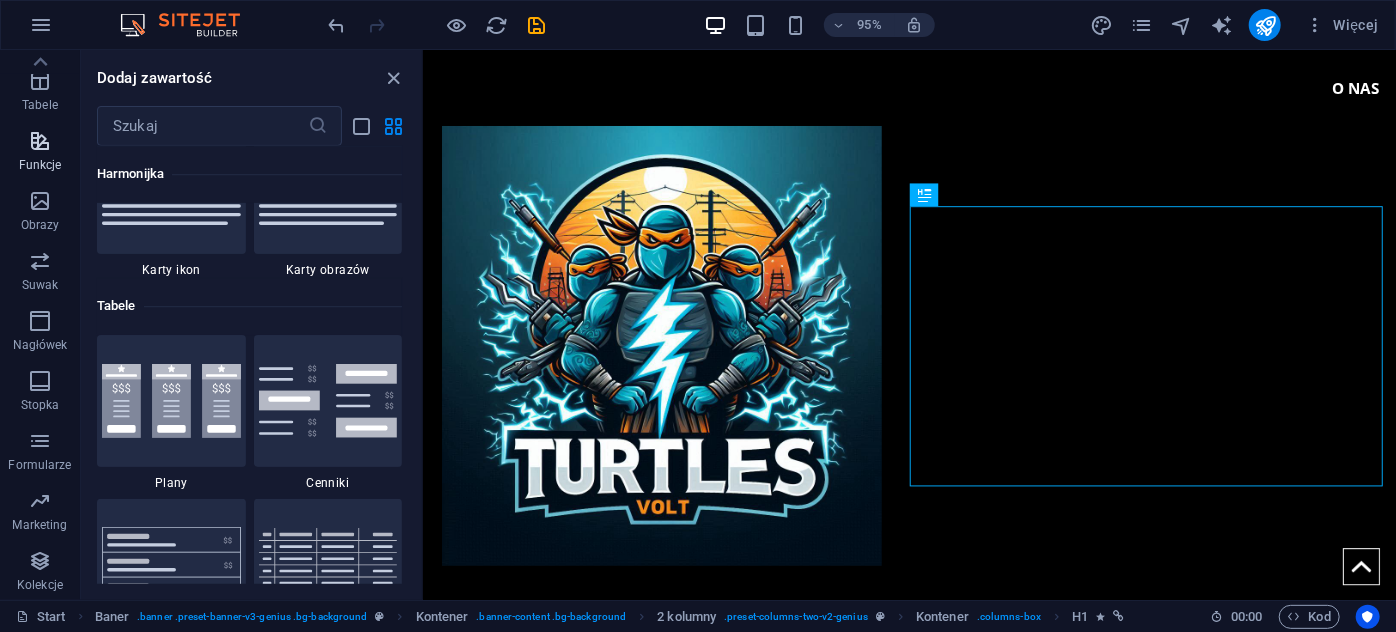 click at bounding box center [40, 141] 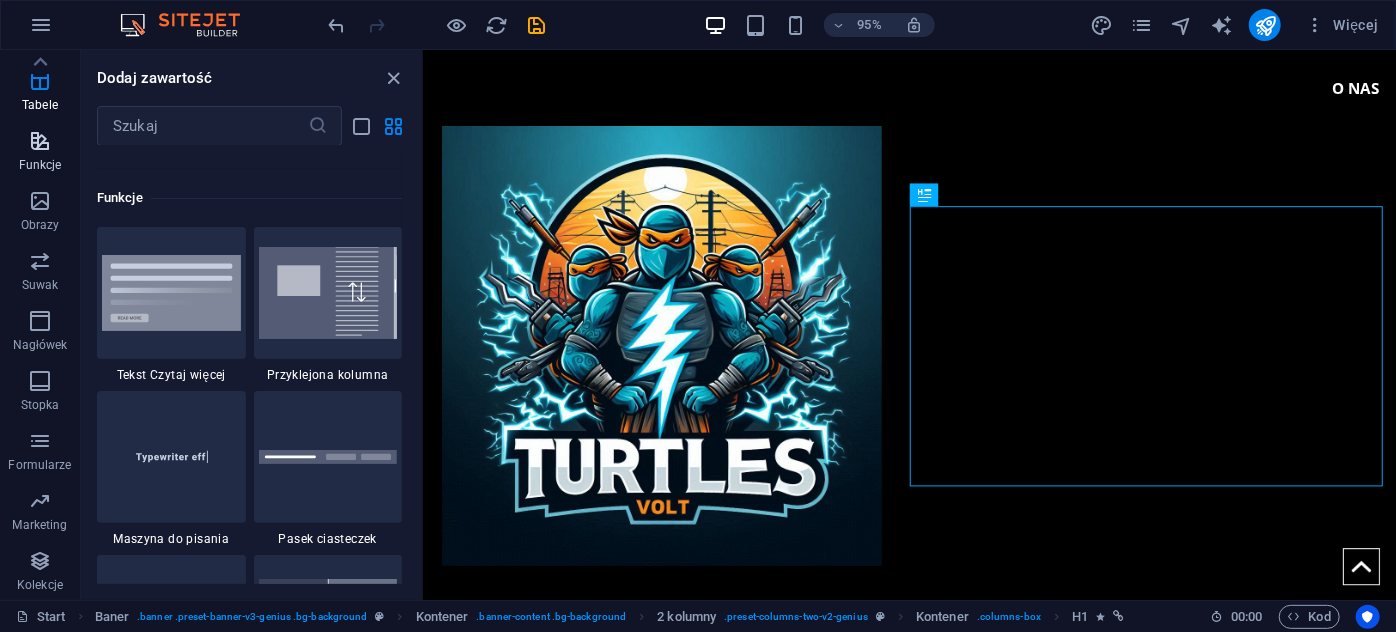 scroll, scrollTop: 7794, scrollLeft: 0, axis: vertical 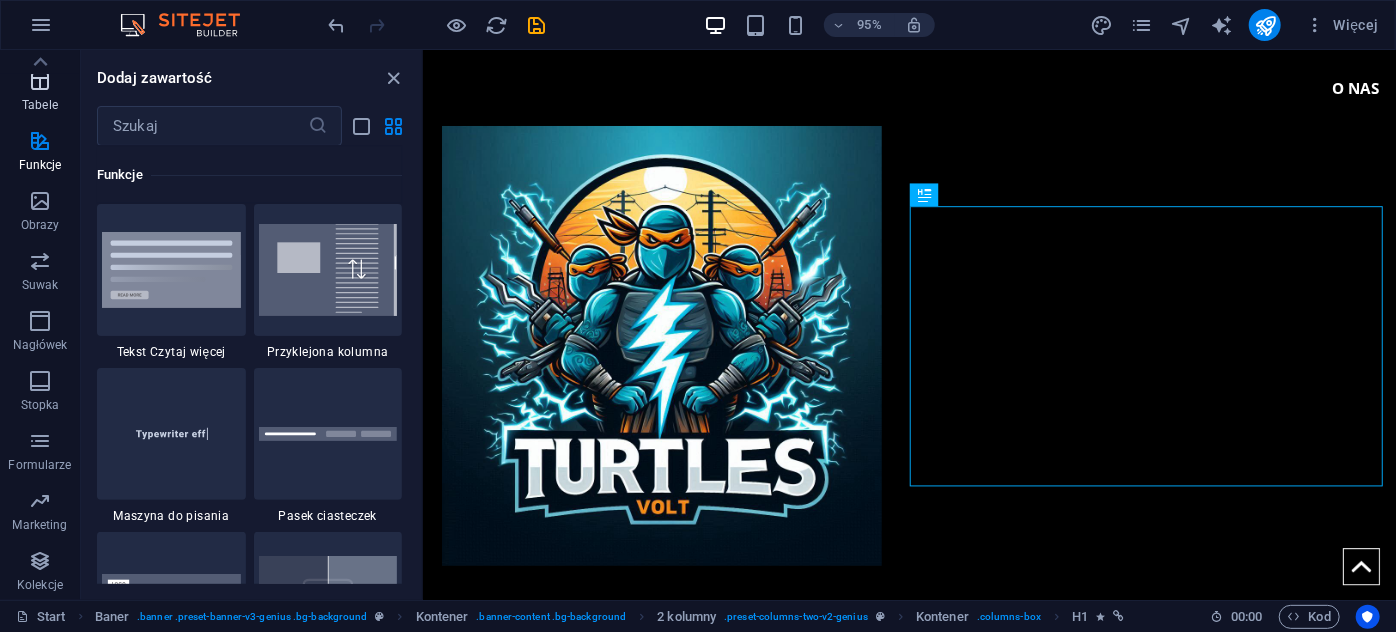 click at bounding box center [40, 81] 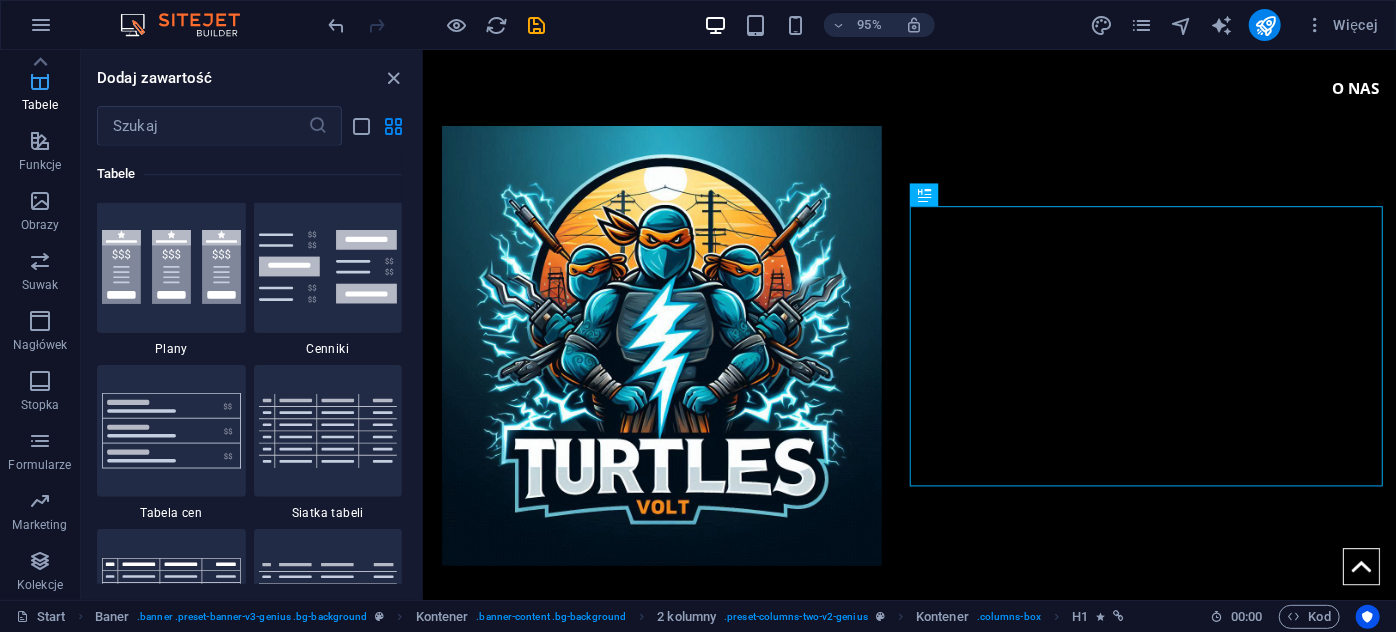 scroll, scrollTop: 6925, scrollLeft: 0, axis: vertical 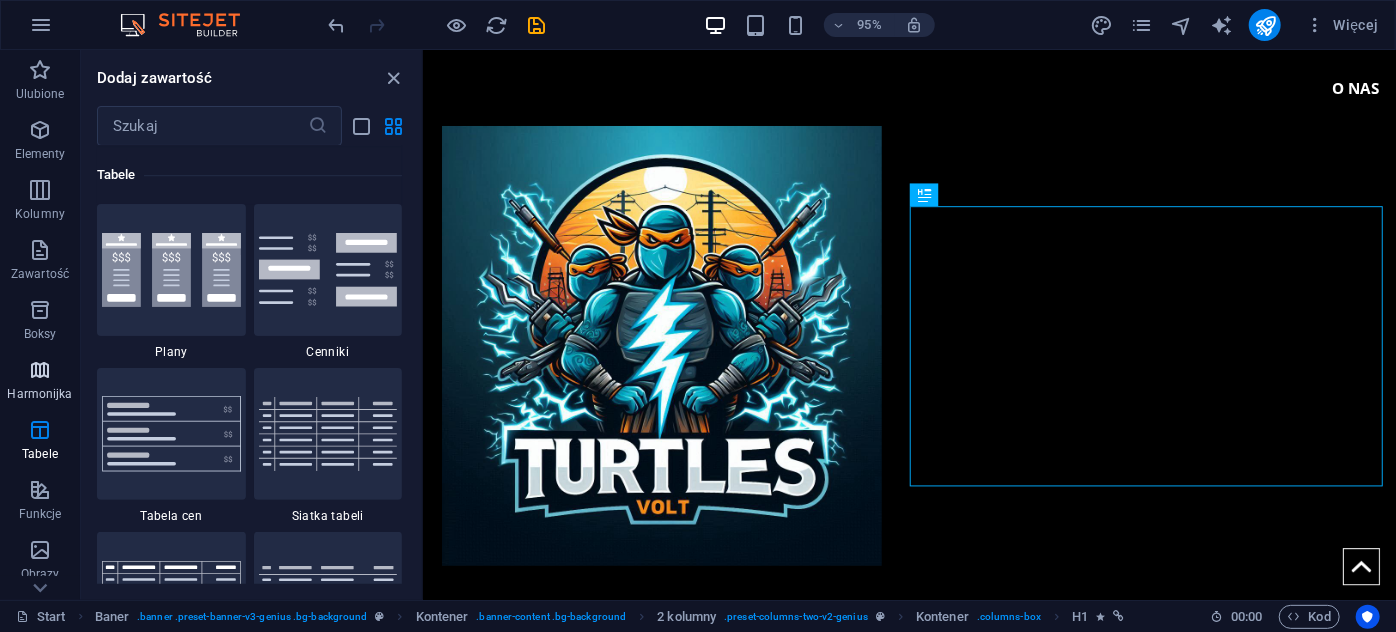 click at bounding box center (40, 370) 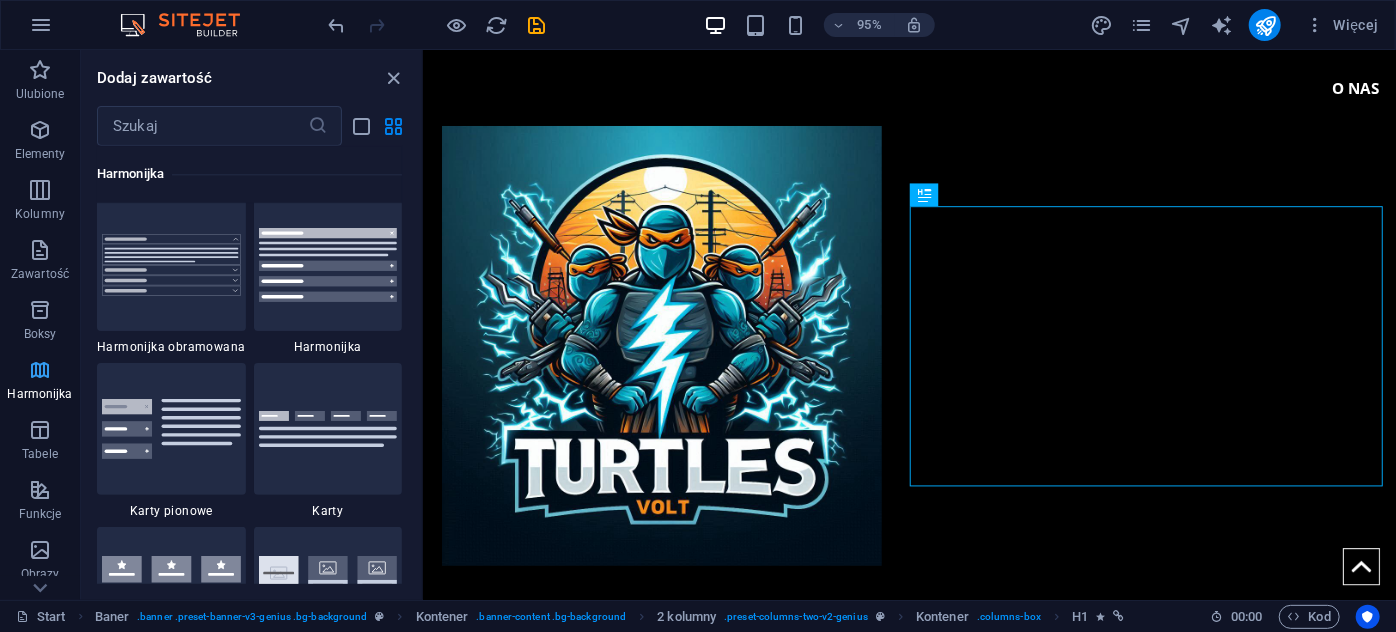 scroll, scrollTop: 6384, scrollLeft: 0, axis: vertical 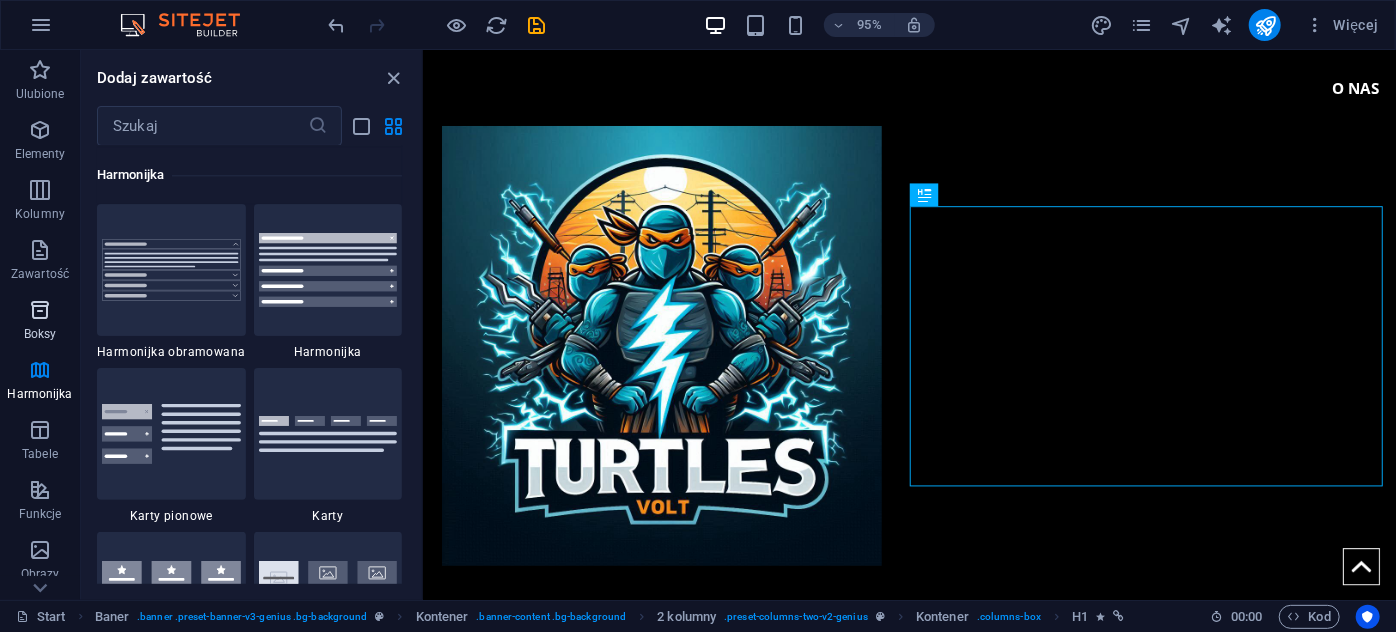 click at bounding box center [40, 310] 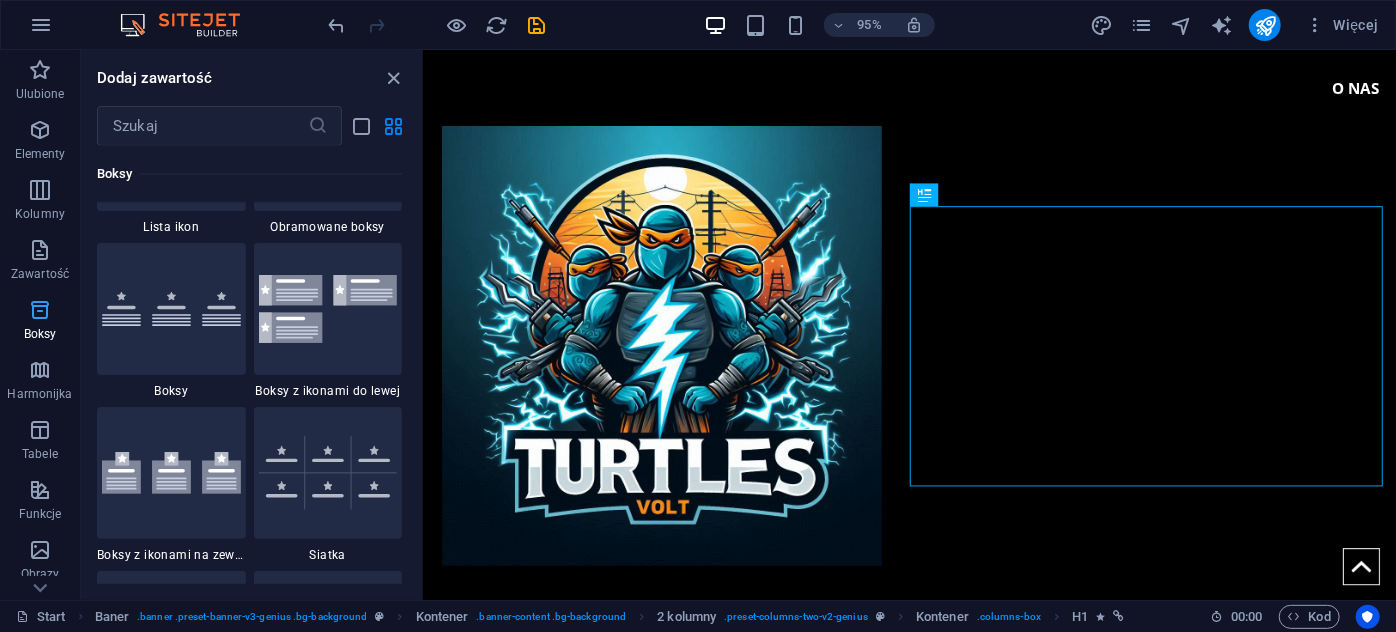 scroll, scrollTop: 5515, scrollLeft: 0, axis: vertical 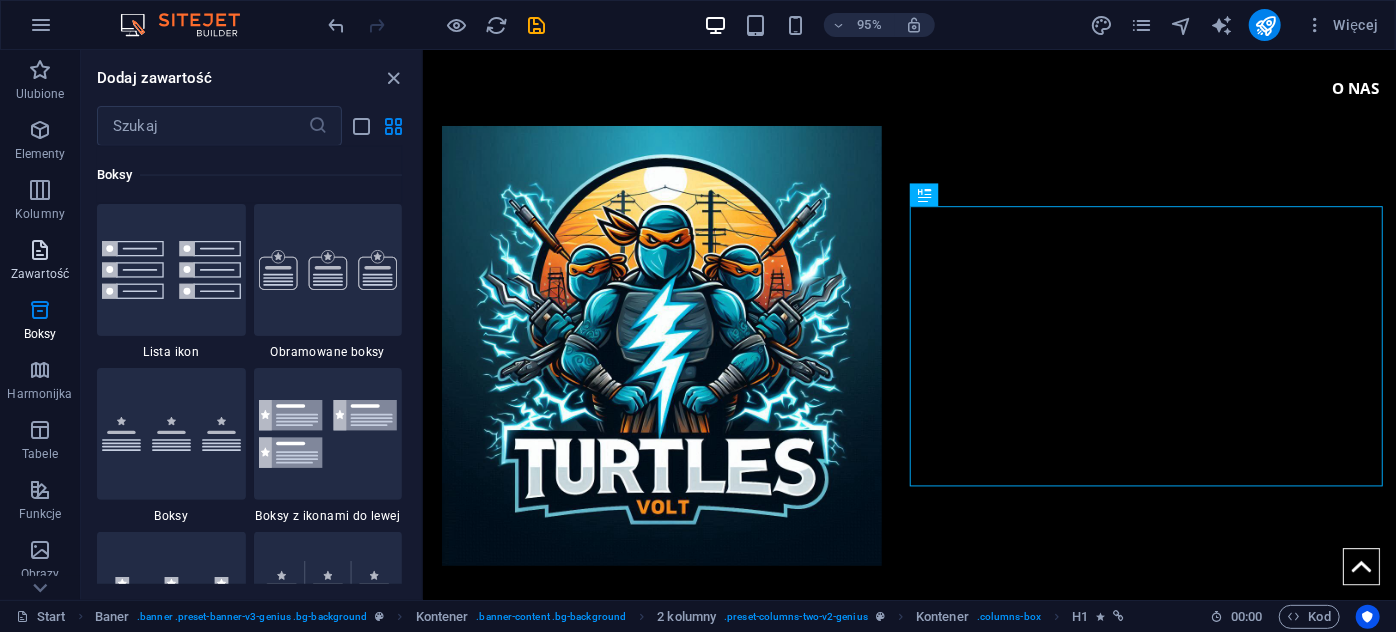 click on "Zawartość" at bounding box center (40, 274) 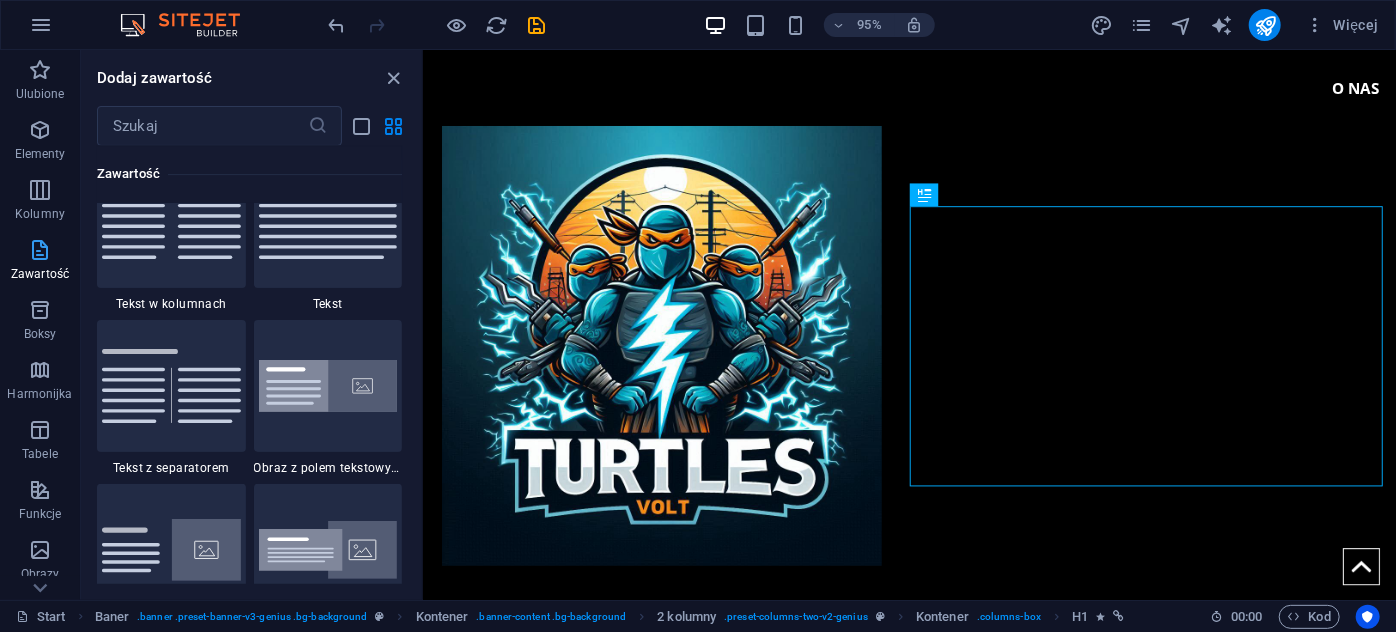 scroll, scrollTop: 3498, scrollLeft: 0, axis: vertical 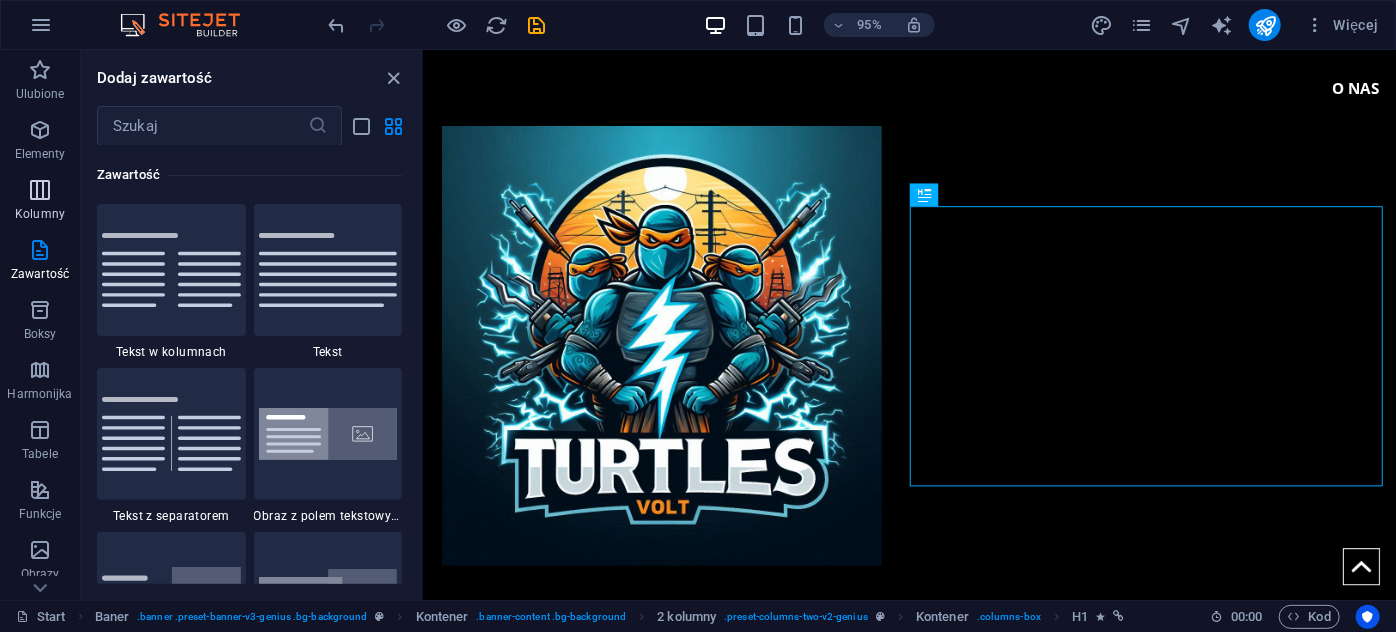 click on "Kolumny" at bounding box center [40, 214] 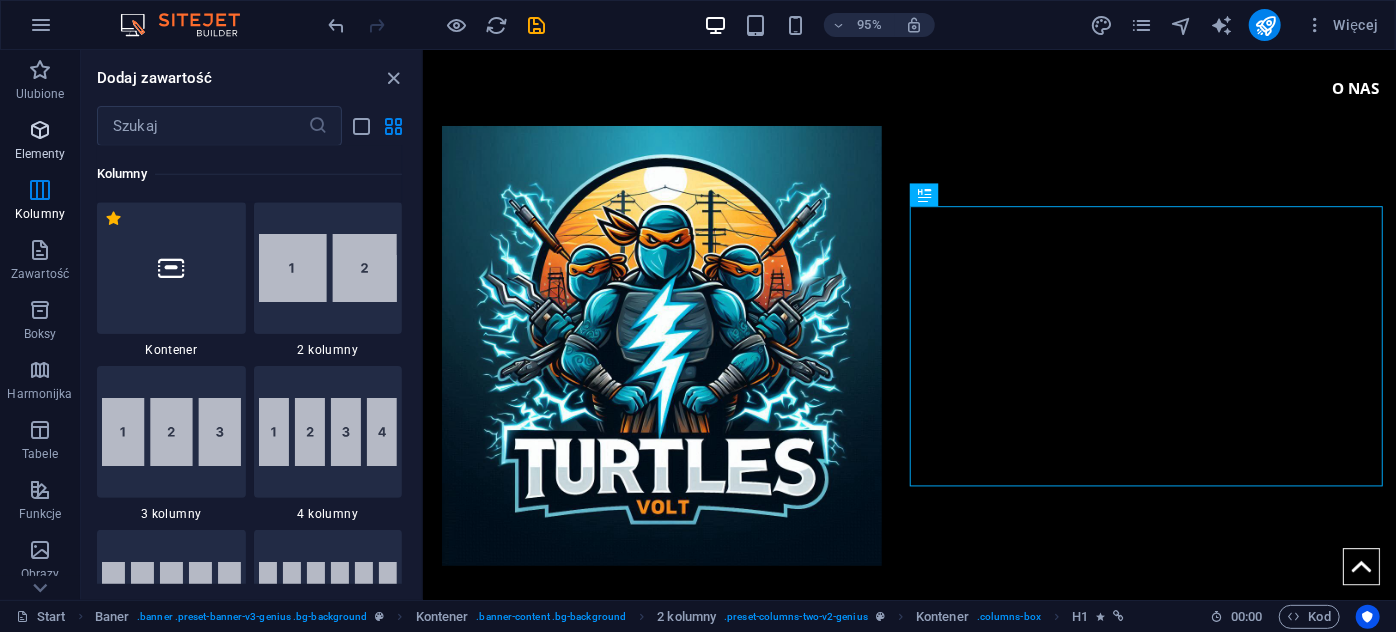 scroll, scrollTop: 989, scrollLeft: 0, axis: vertical 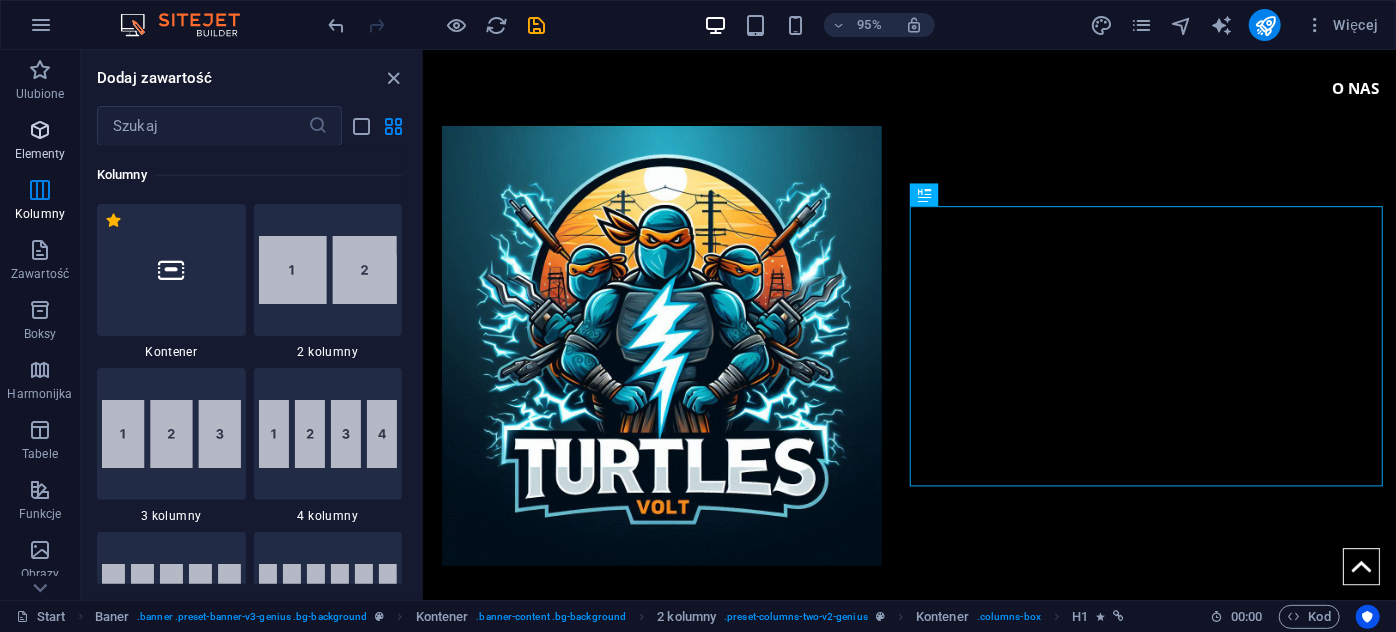 click on "Elementy" at bounding box center [40, 142] 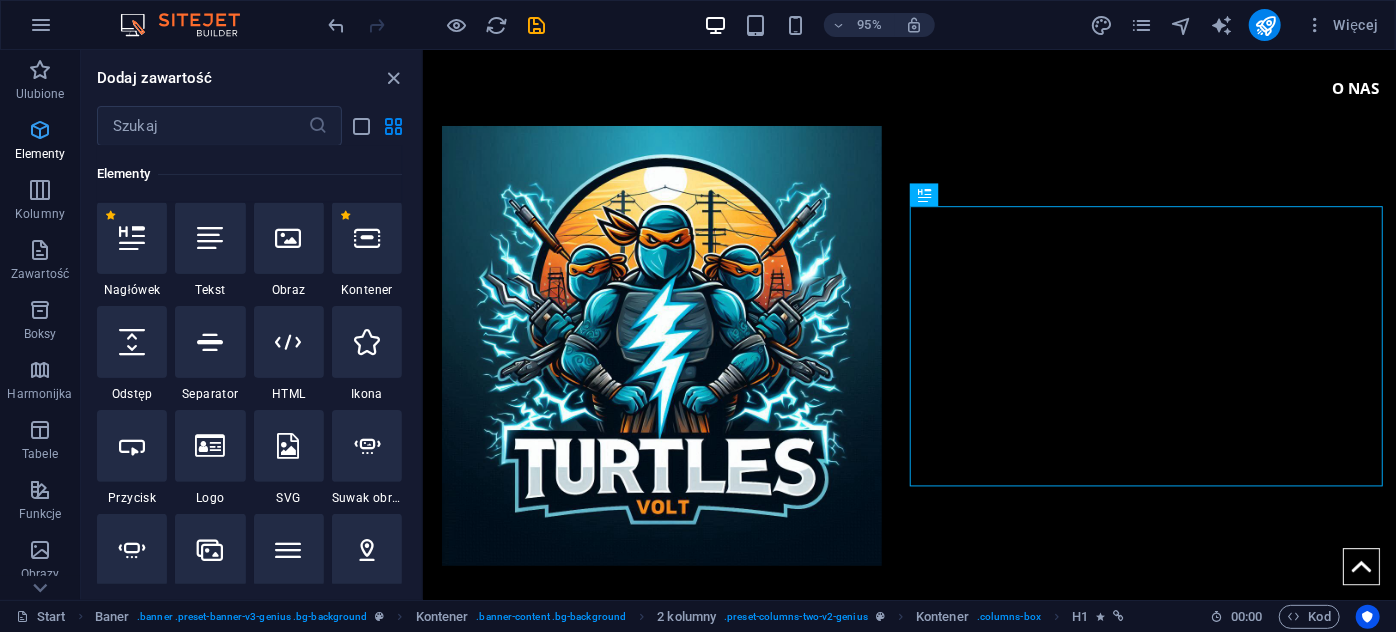 scroll, scrollTop: 213, scrollLeft: 0, axis: vertical 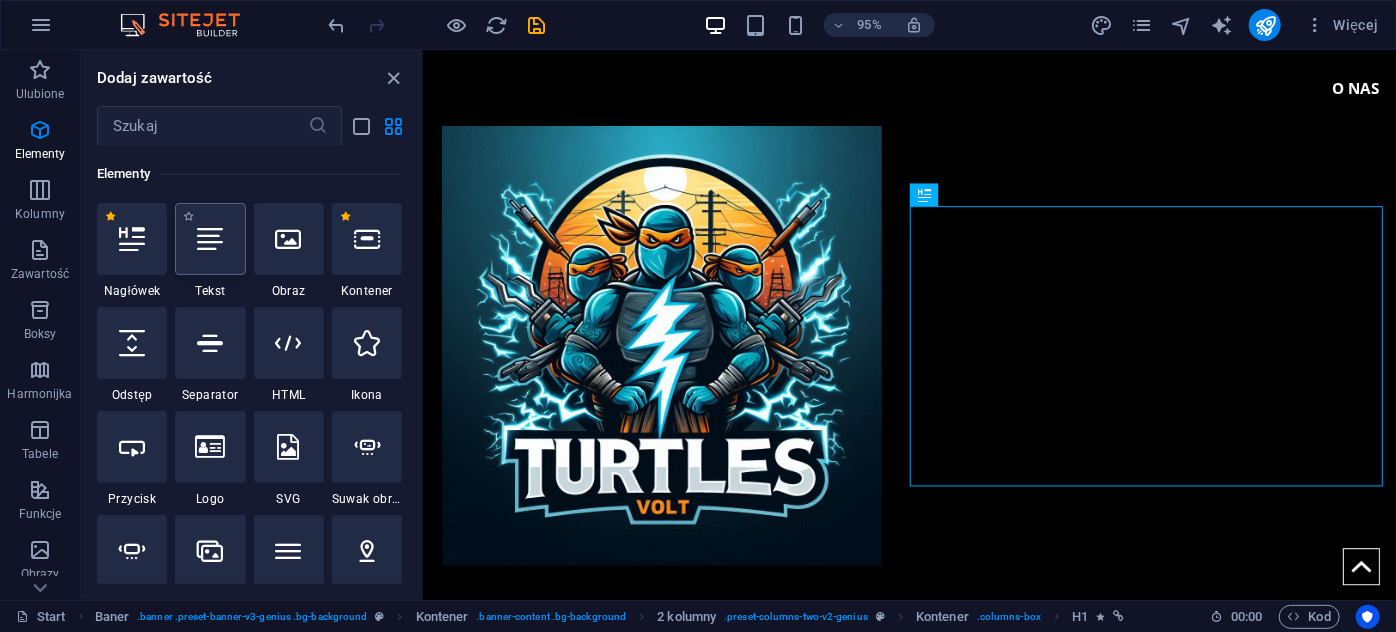 click at bounding box center [210, 239] 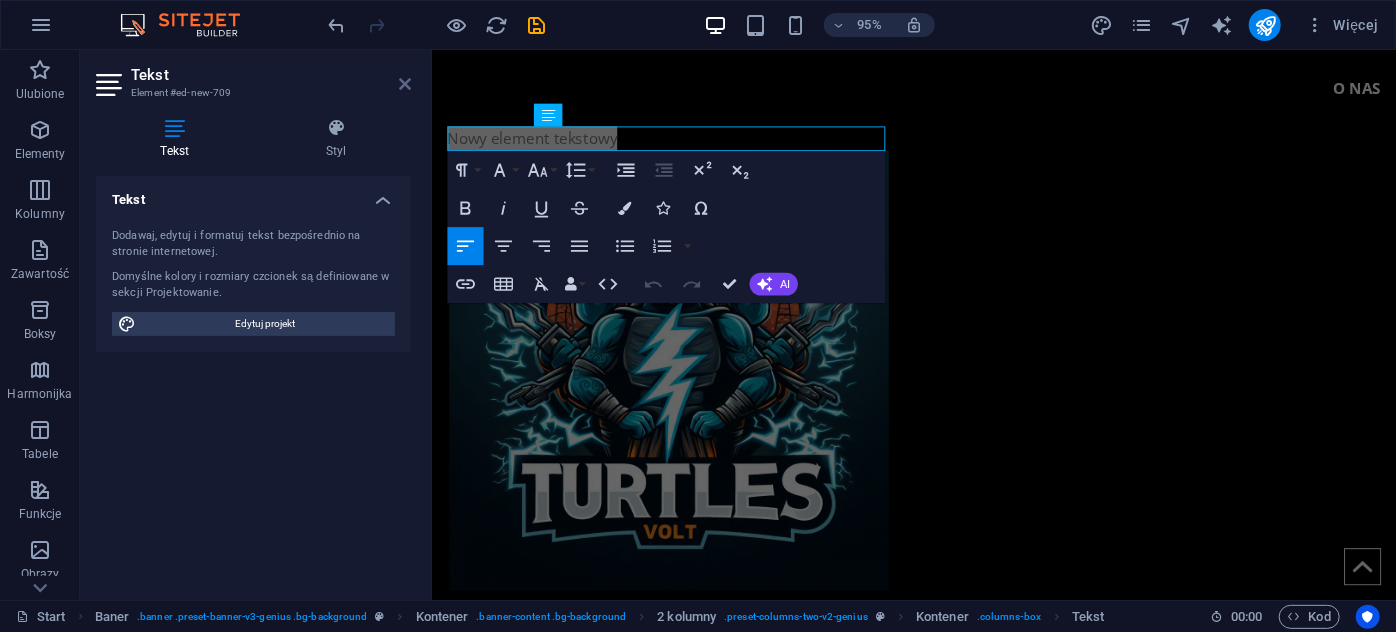 click at bounding box center (405, 84) 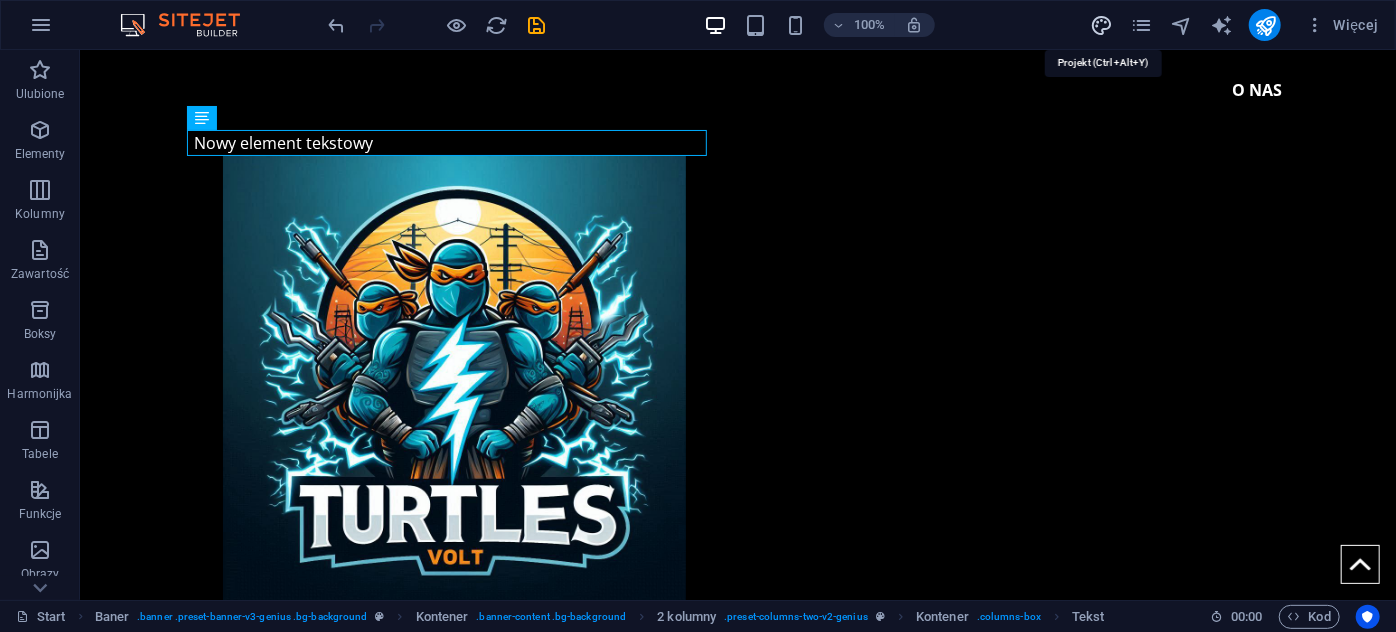 click at bounding box center (1101, 25) 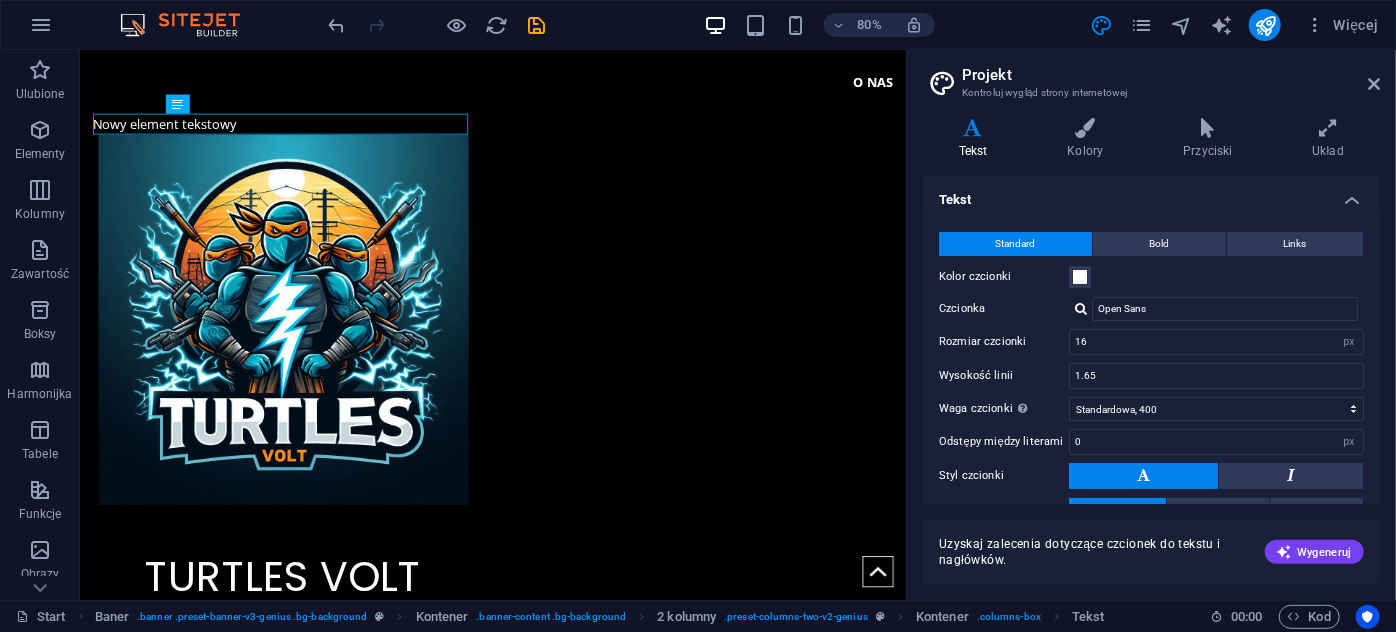 click on "Projekt Kontroluj wygląd strony internetowej" at bounding box center [1153, 76] 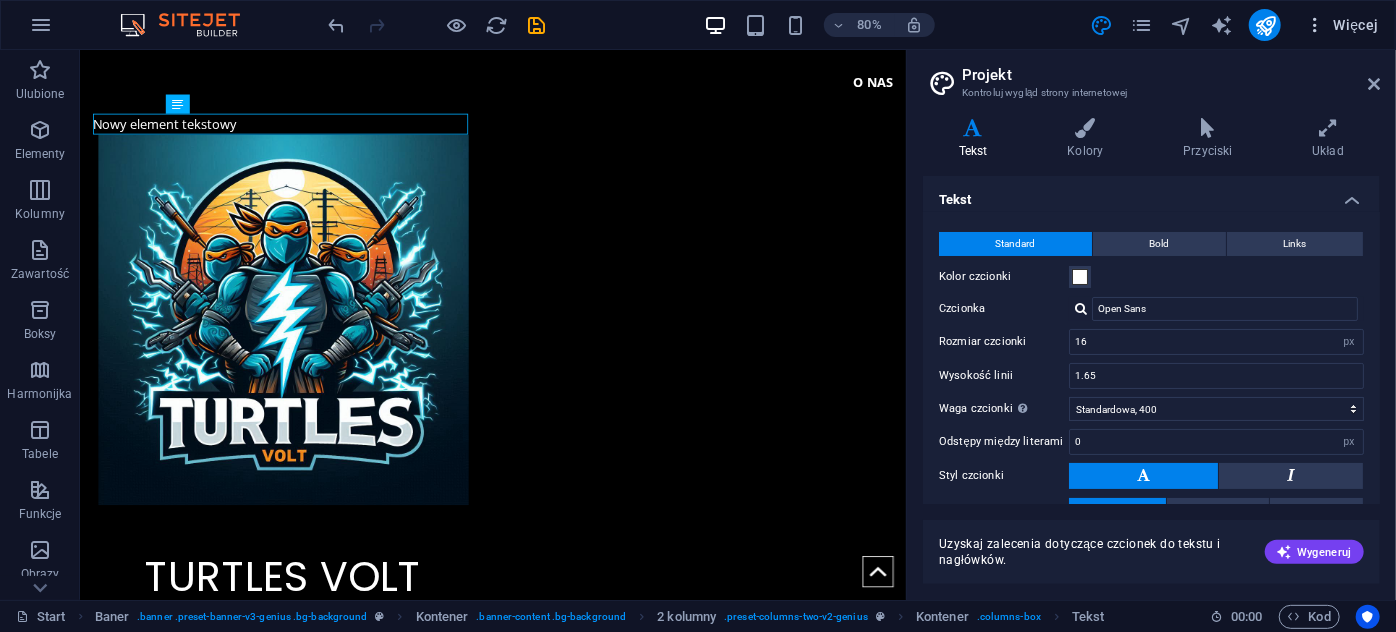 click on "Więcej" at bounding box center (1342, 25) 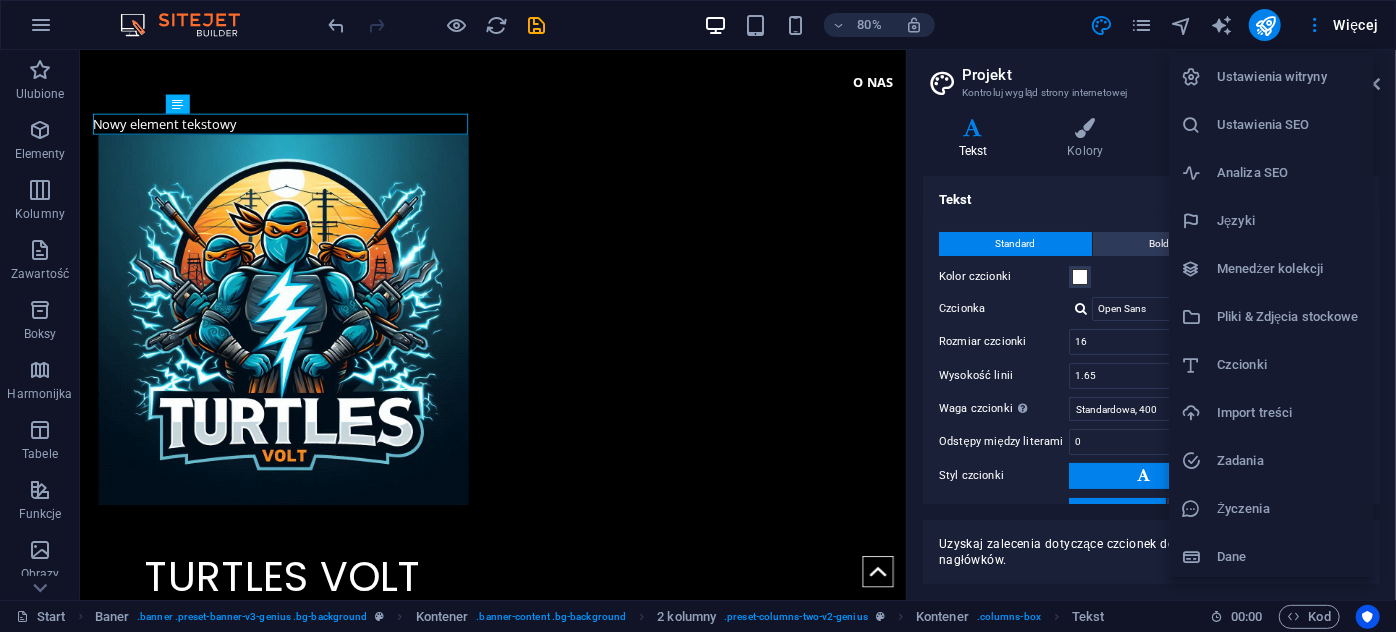 scroll, scrollTop: 3, scrollLeft: 0, axis: vertical 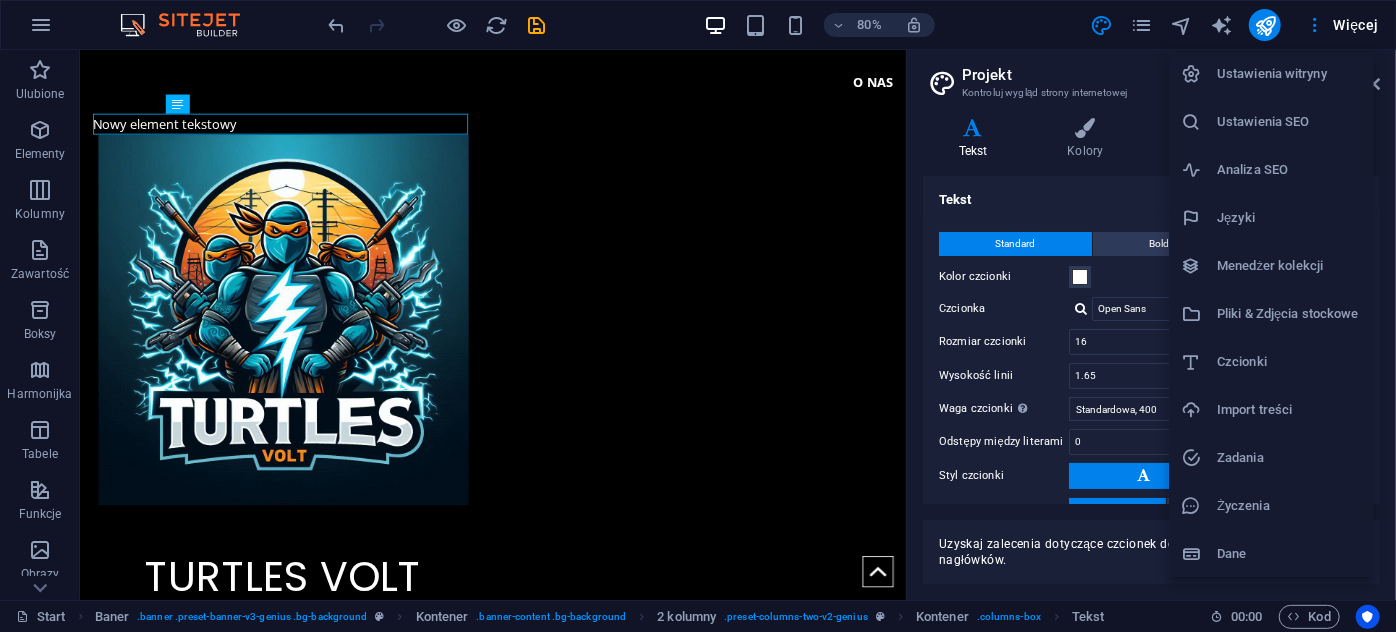 click on "Dane" at bounding box center (1271, 554) 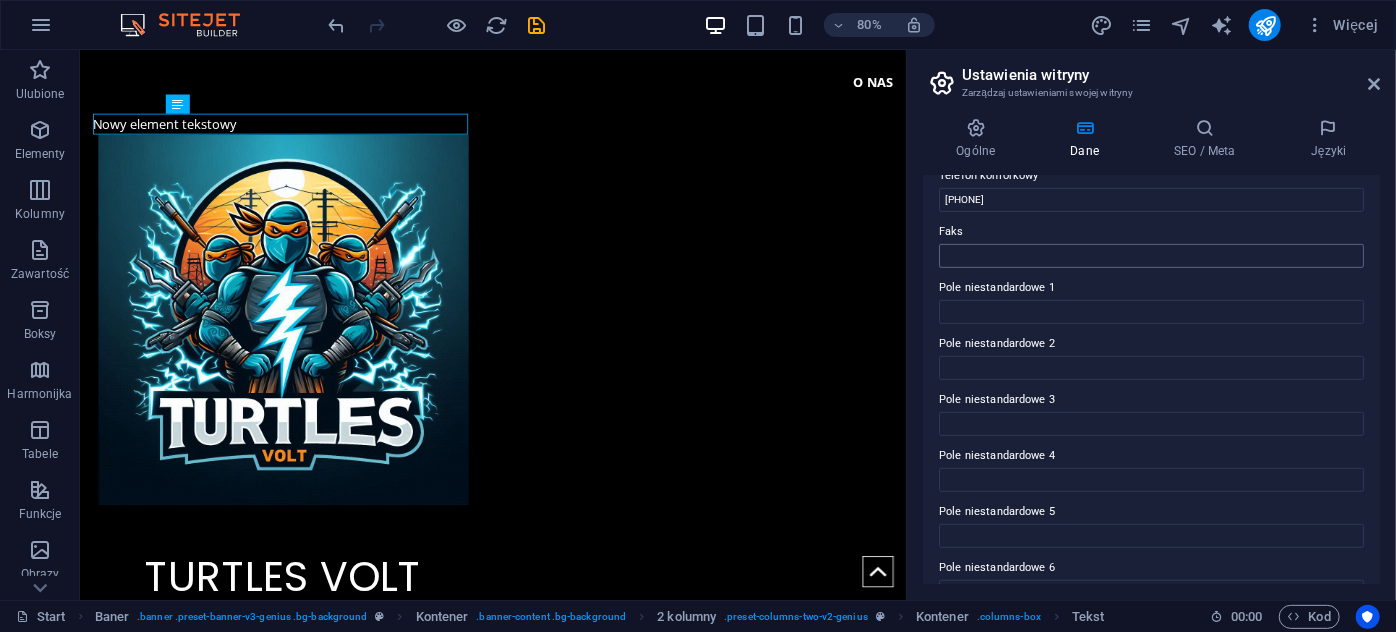 scroll, scrollTop: 552, scrollLeft: 0, axis: vertical 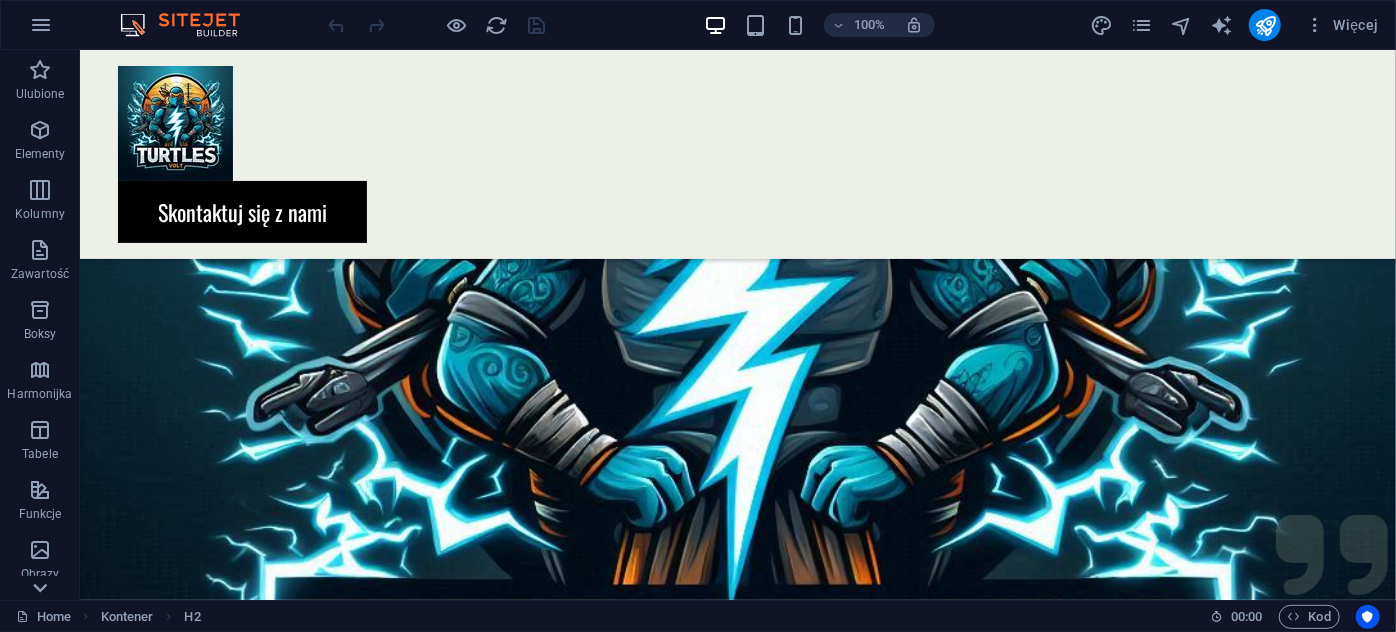 select on "Polish" 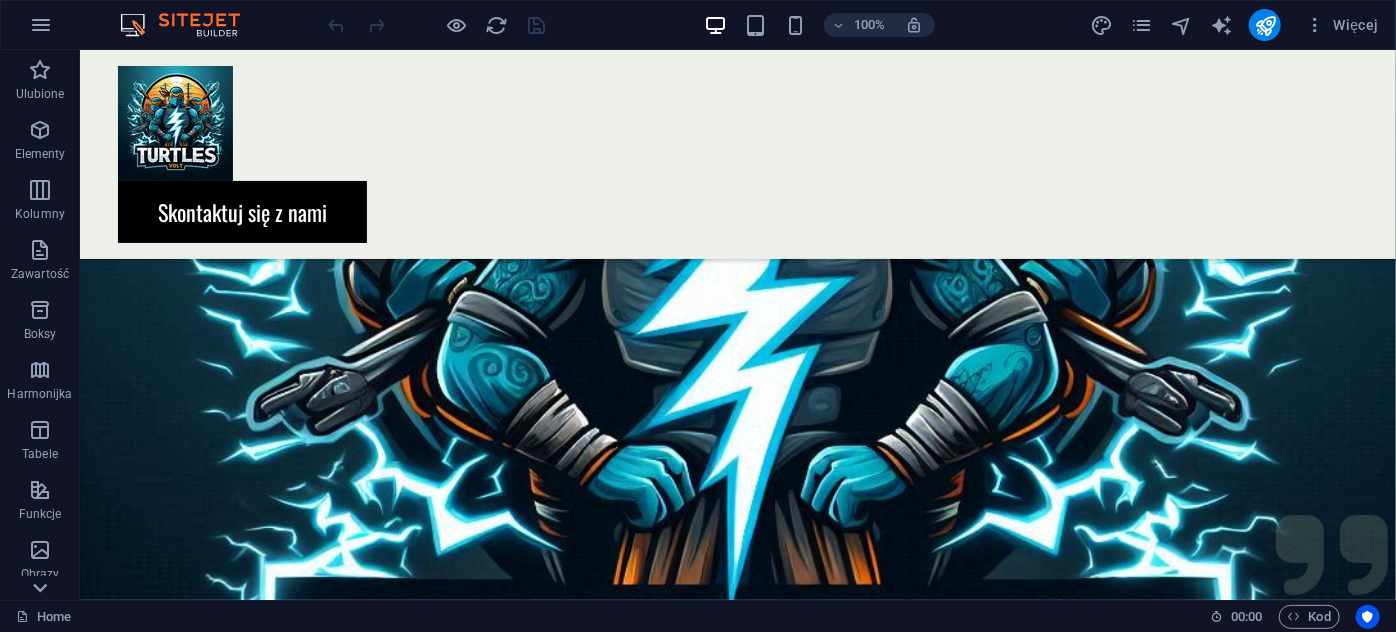 scroll, scrollTop: 349, scrollLeft: 0, axis: vertical 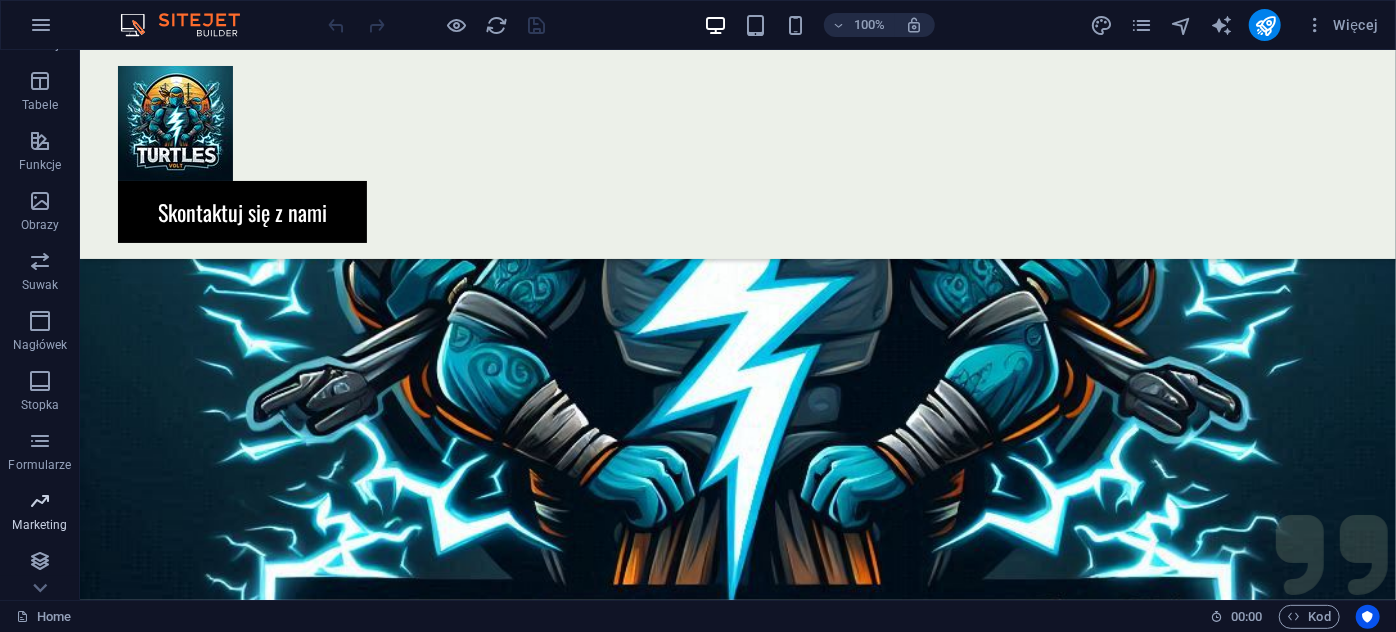 click on "Kolekcje" at bounding box center [40, 585] 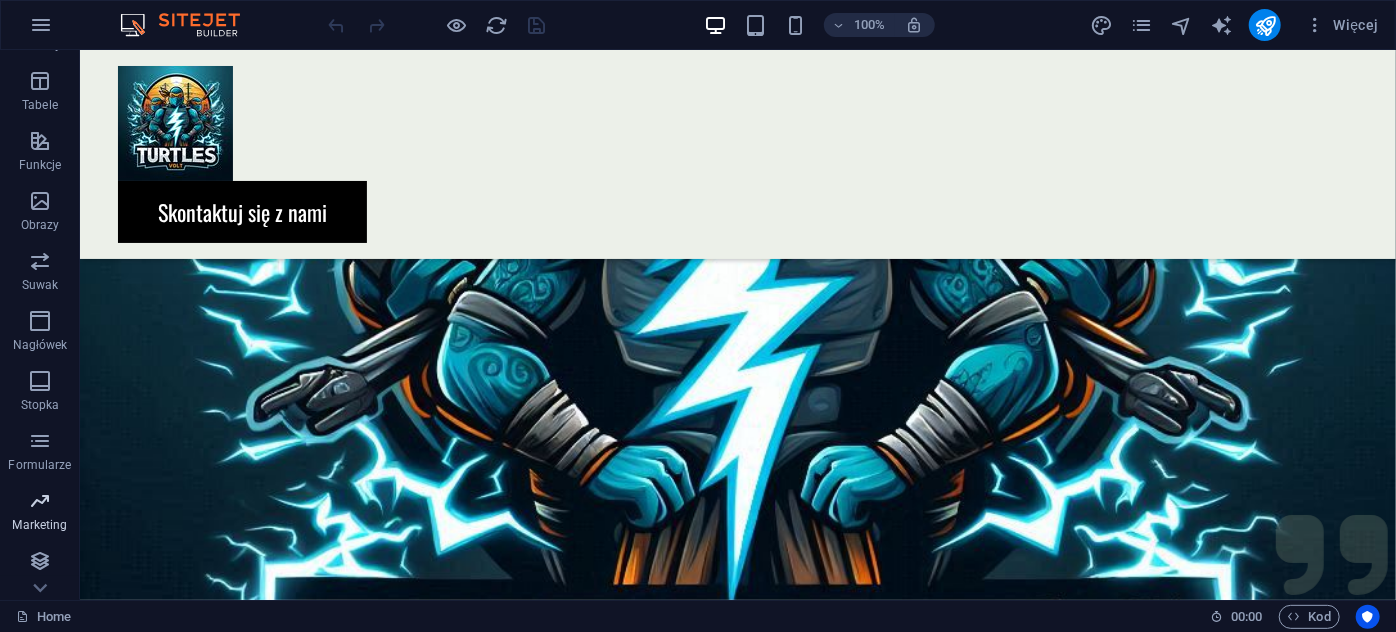 scroll, scrollTop: 1654, scrollLeft: 0, axis: vertical 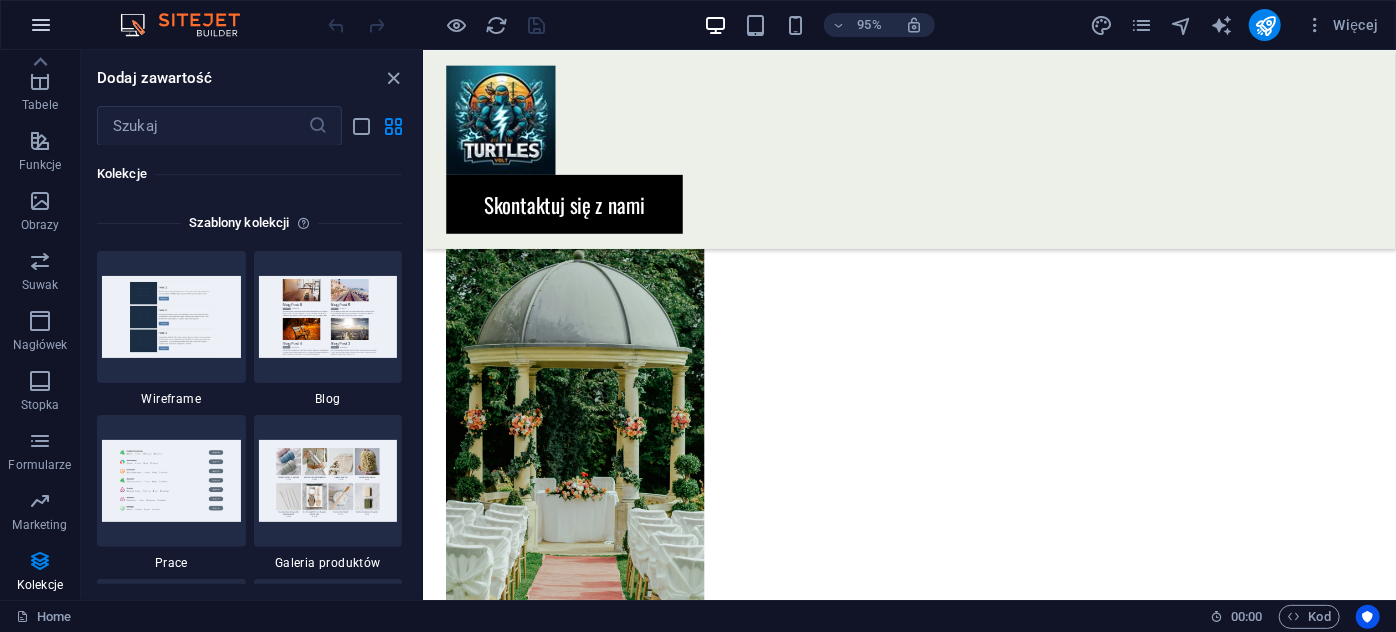 click at bounding box center [41, 25] 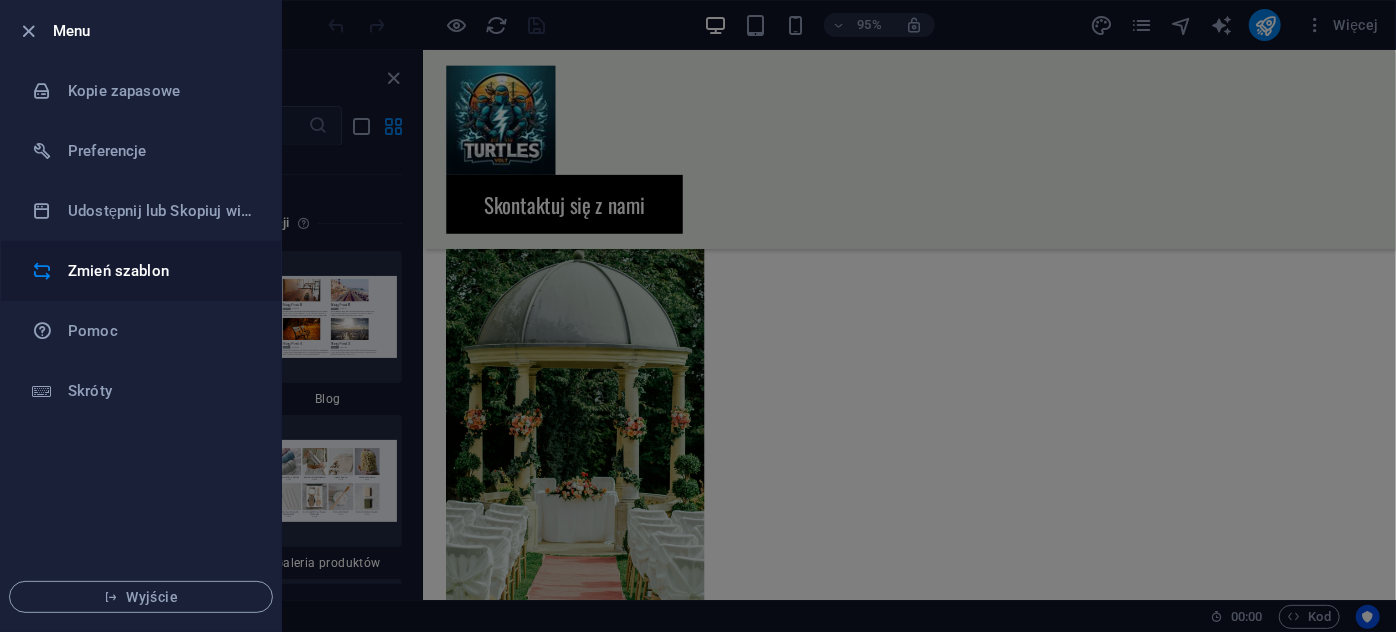 click on "Zmień szablon" at bounding box center [141, 271] 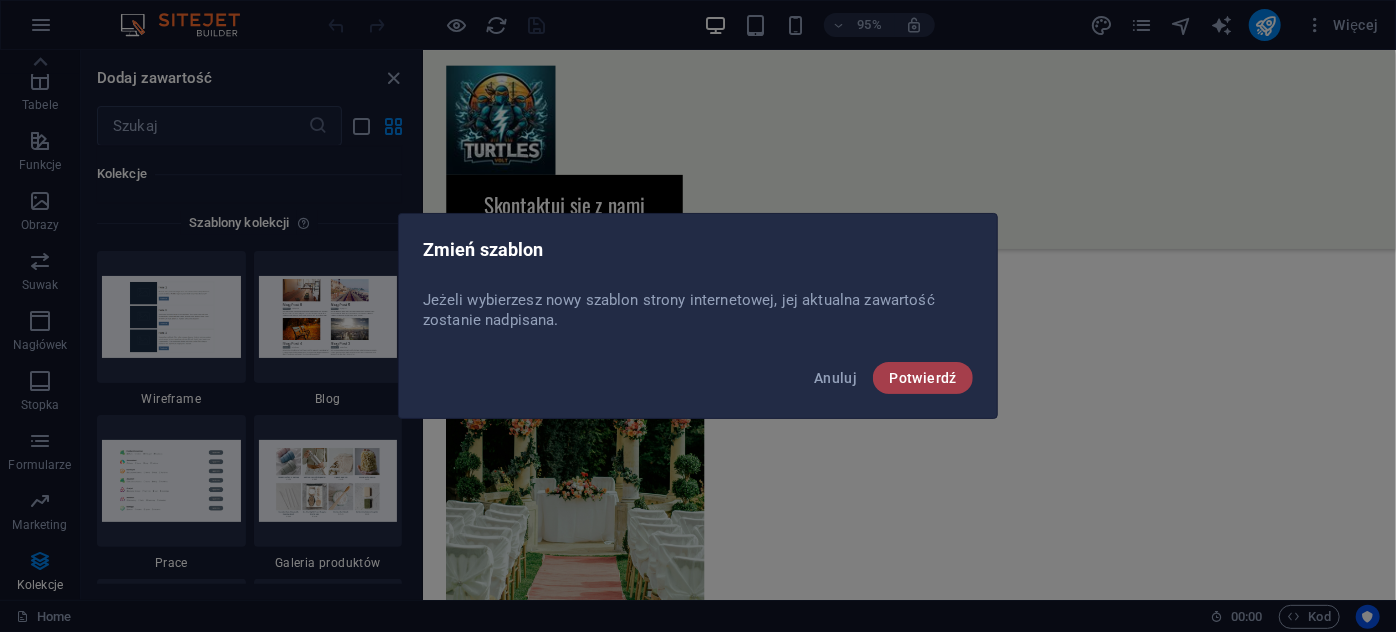 click on "Potwierdź" at bounding box center (923, 378) 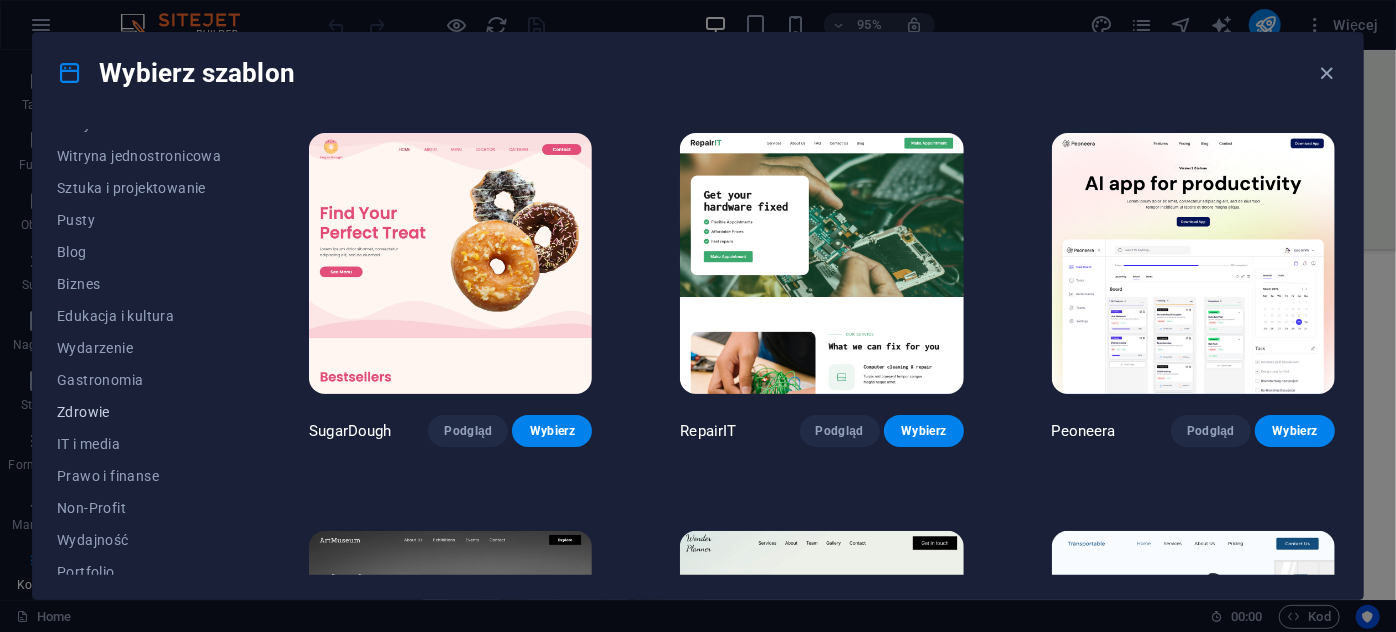 scroll, scrollTop: 353, scrollLeft: 0, axis: vertical 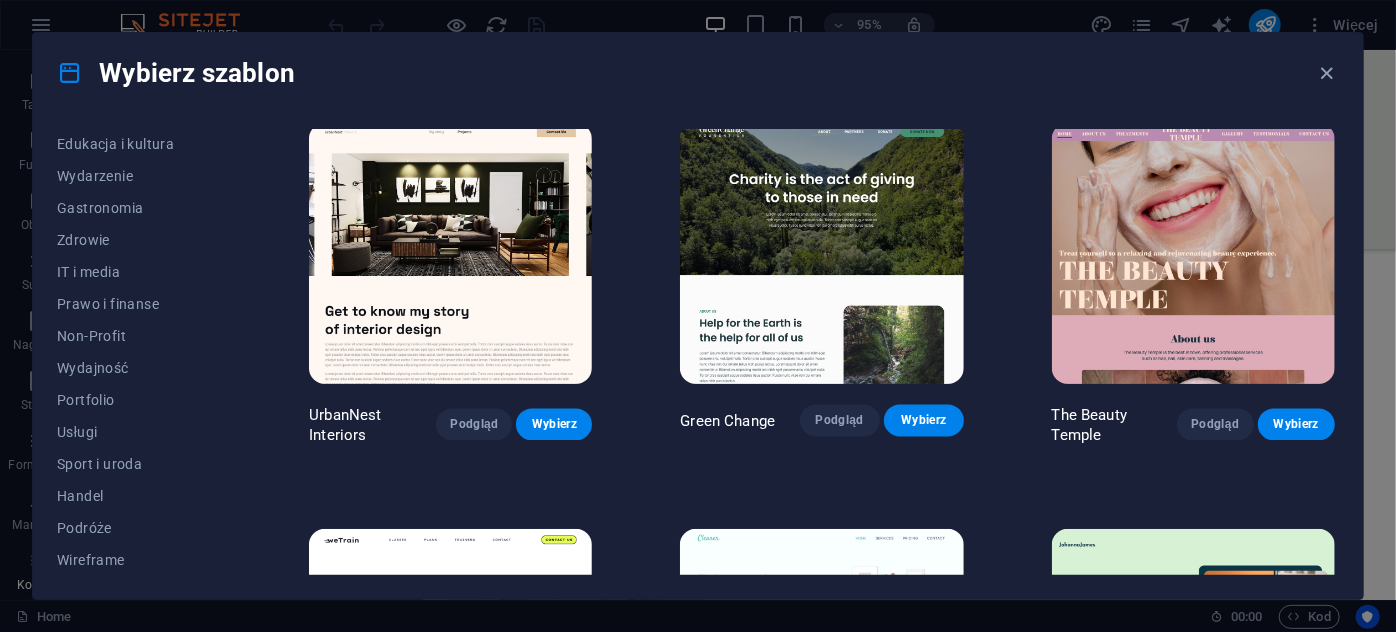 click on "Wybierz szablon" at bounding box center (698, 73) 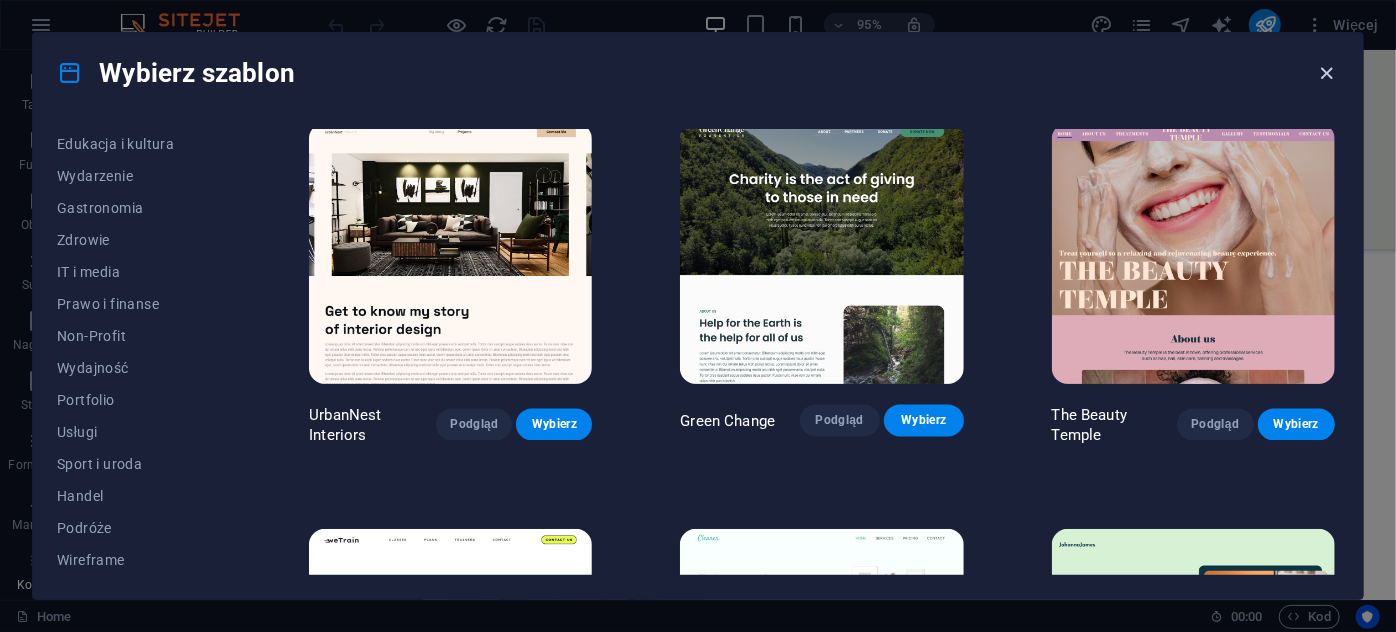 click at bounding box center [1327, 73] 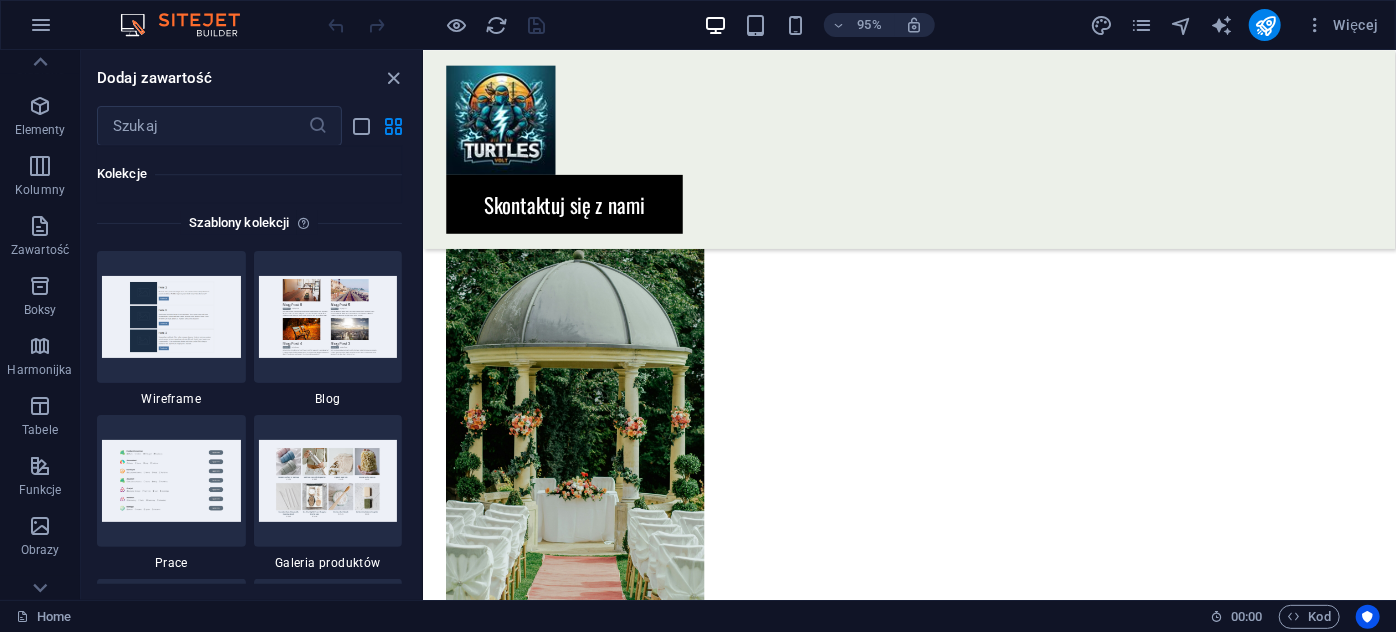 scroll, scrollTop: 0, scrollLeft: 0, axis: both 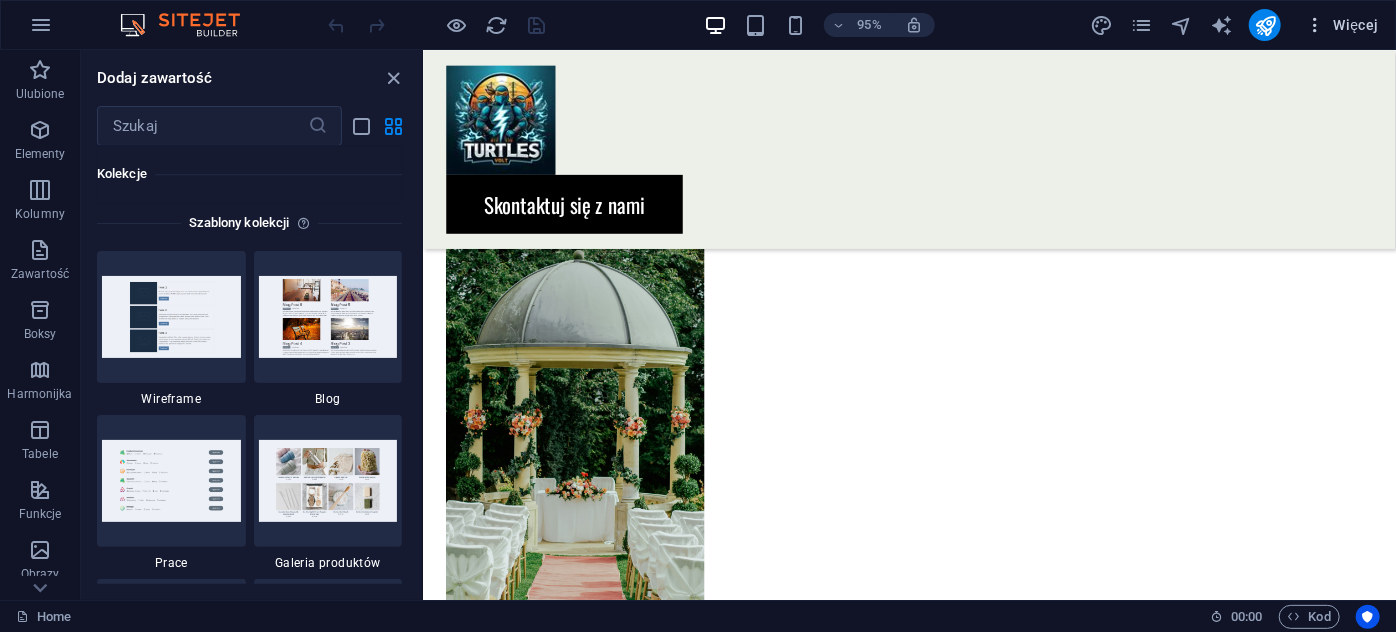 click on "Więcej" at bounding box center (1342, 25) 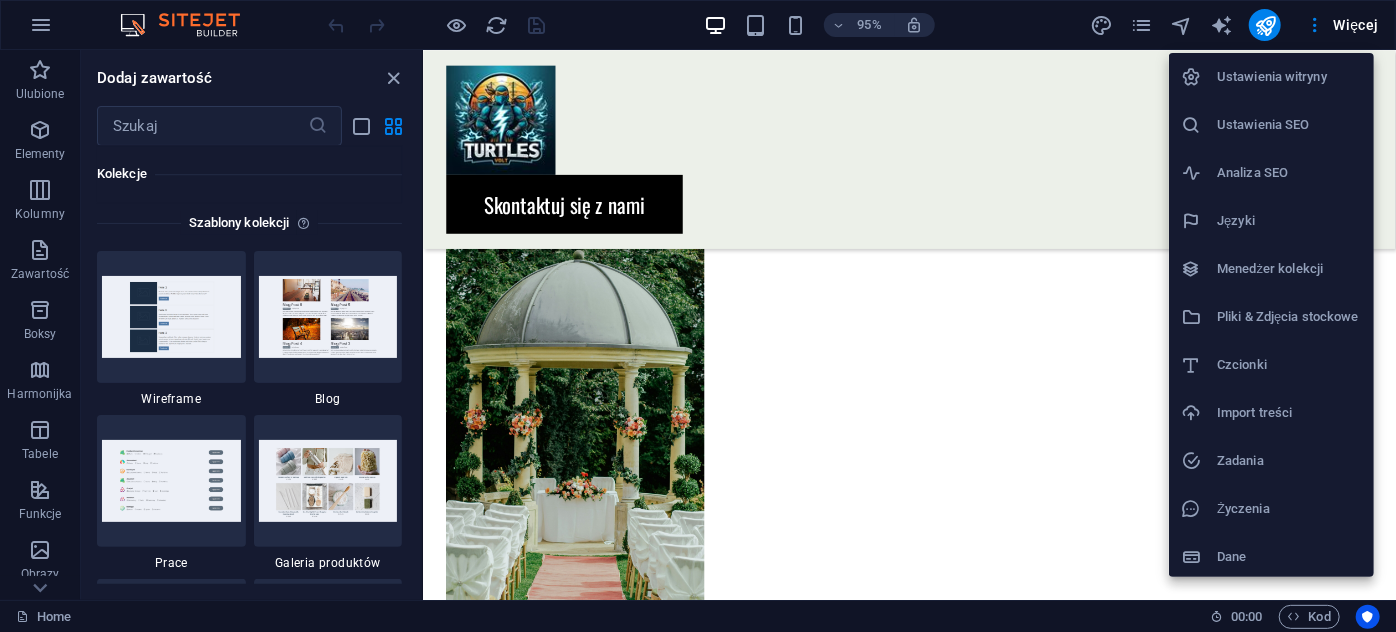 click on "Ustawienia witryny" at bounding box center (1289, 77) 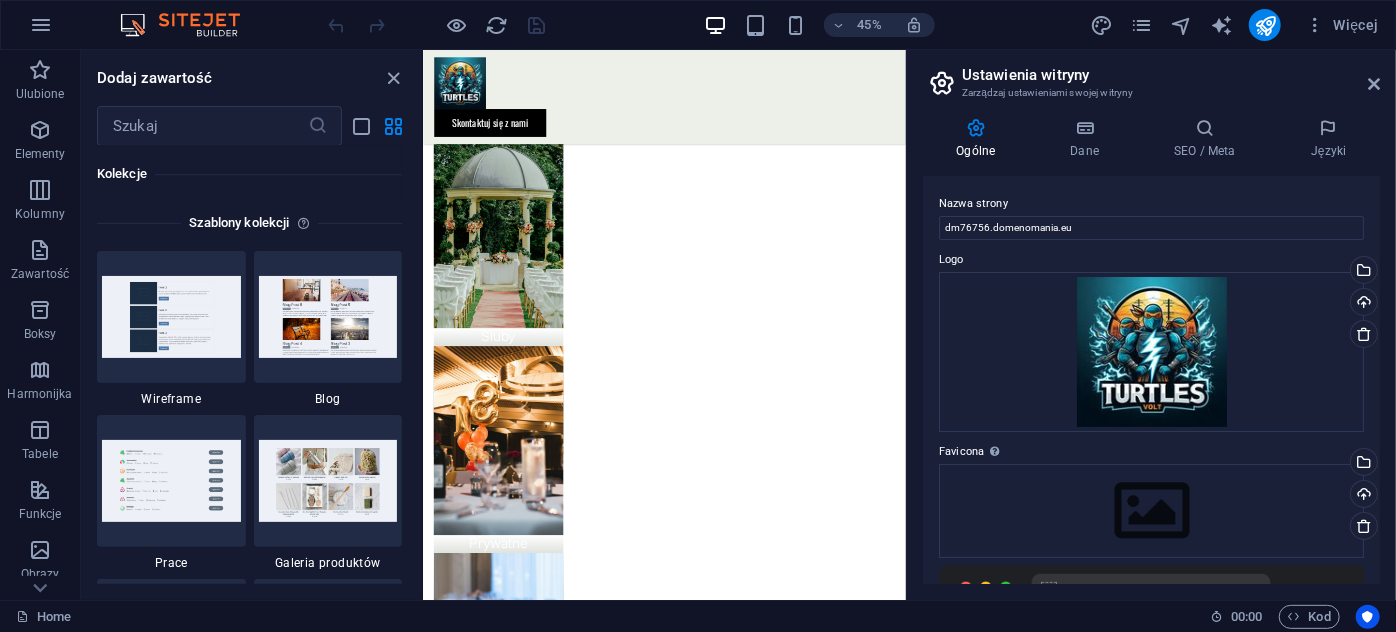click on "Ustawienia witryny Zarządzaj ustawieniami swojej witryny" at bounding box center [1153, 76] 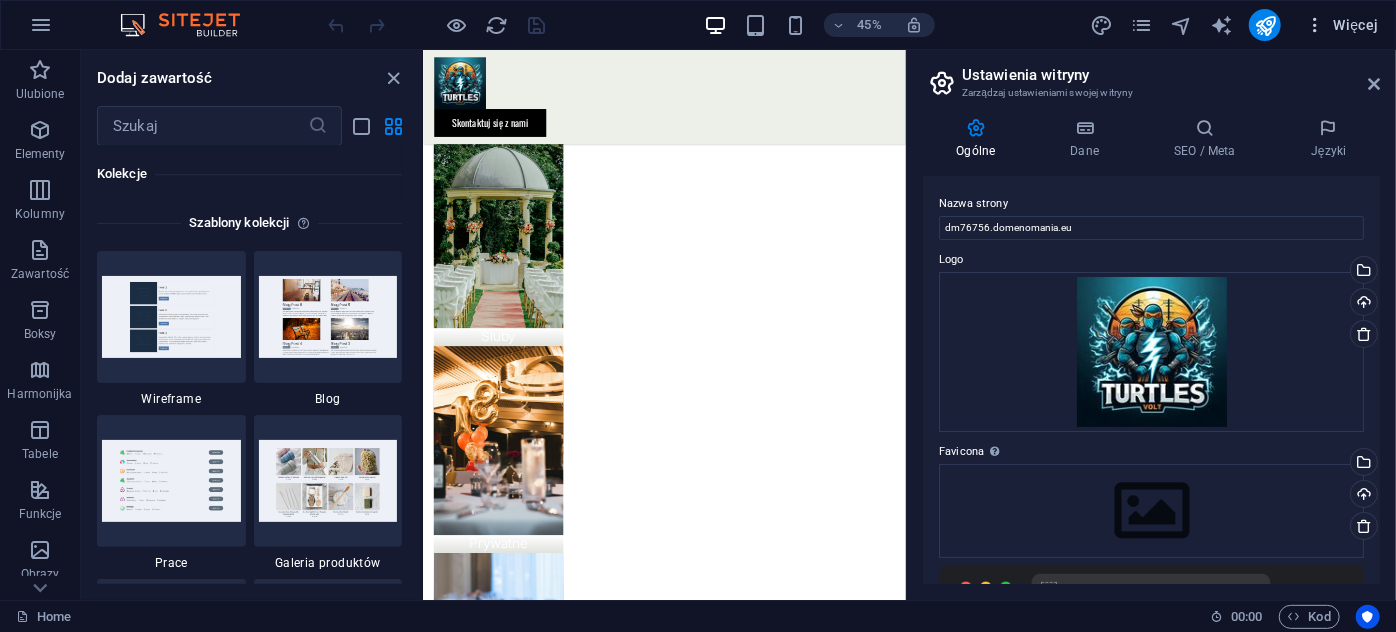 click on "Więcej" at bounding box center [1342, 25] 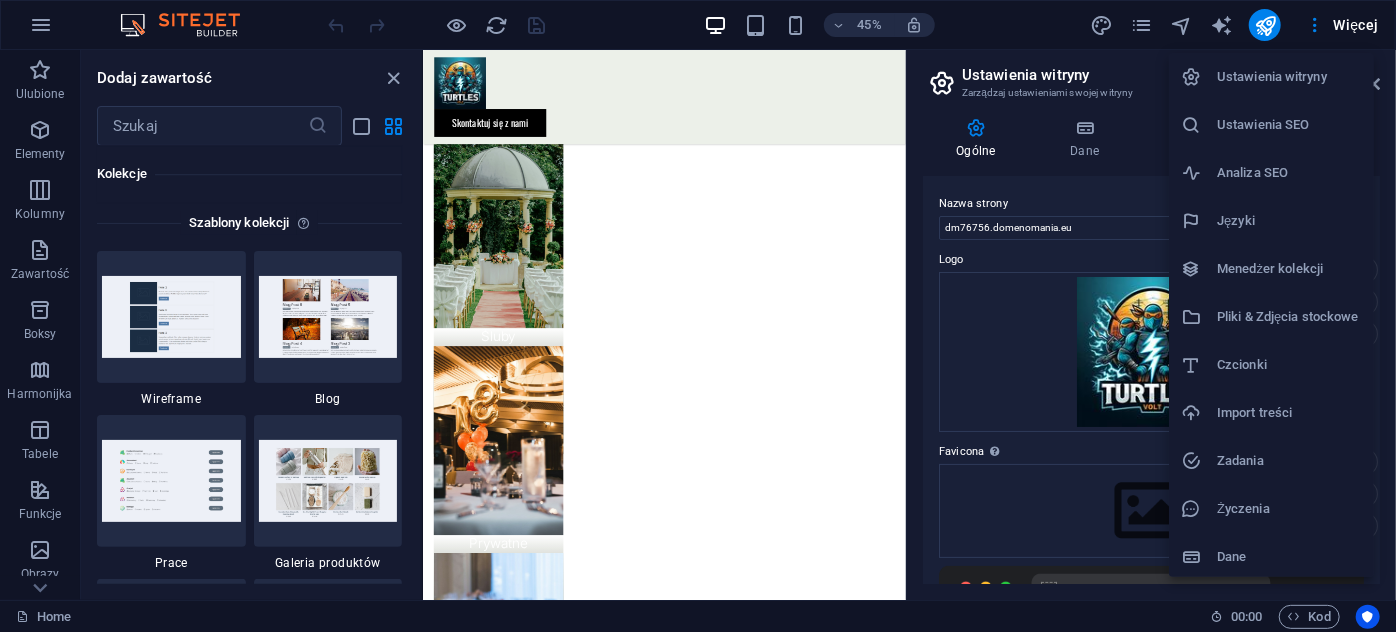 click on "Ustawienia SEO" at bounding box center [1289, 125] 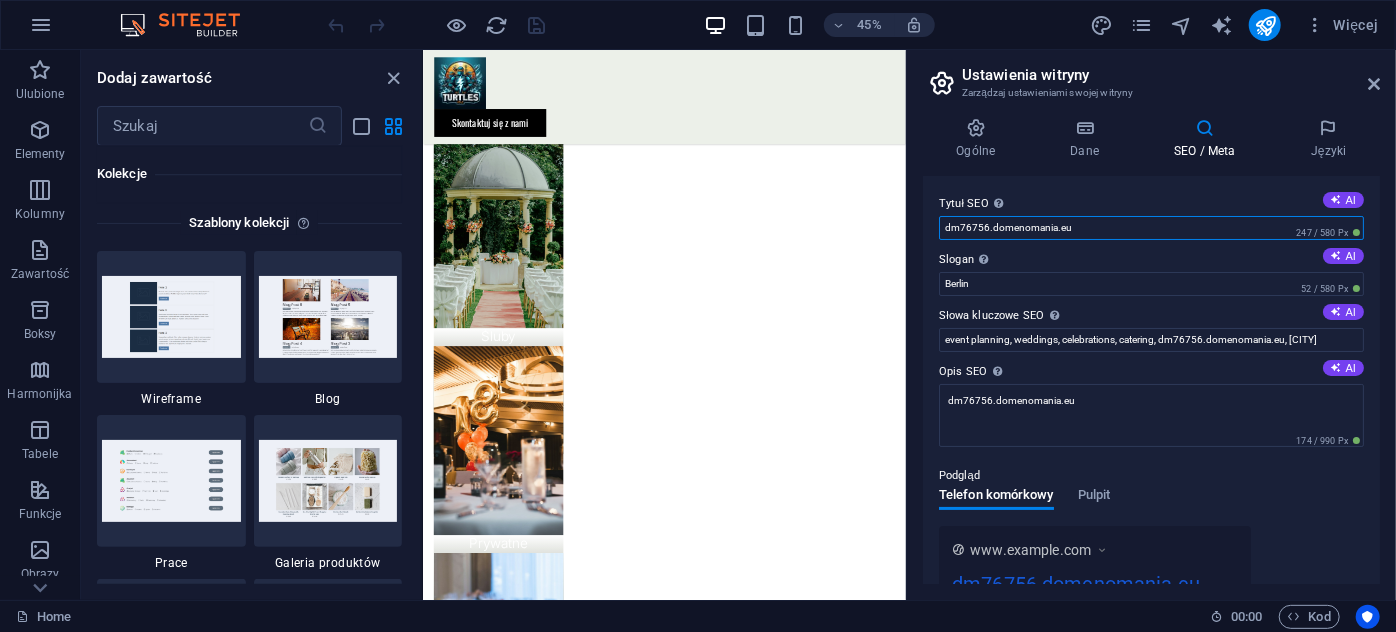 click on "dm76756.domenomania.eu" at bounding box center [1151, 228] 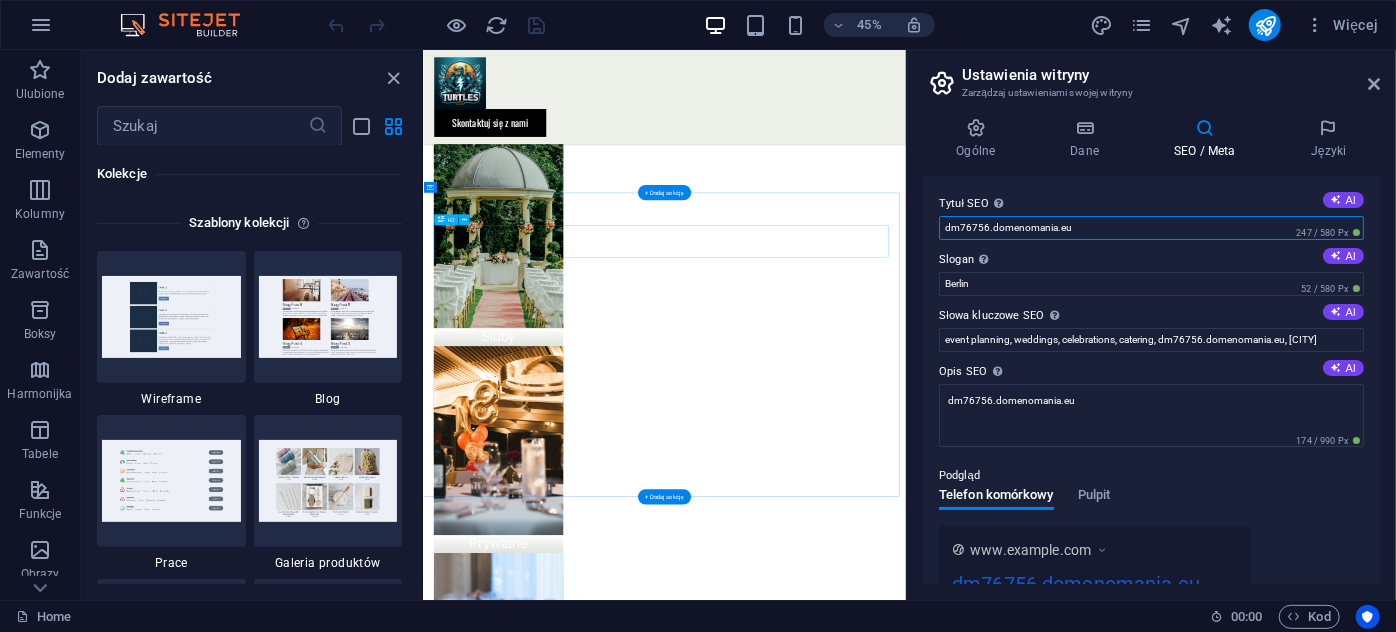 drag, startPoint x: 1510, startPoint y: 280, endPoint x: 1326, endPoint y: 472, distance: 265.9323 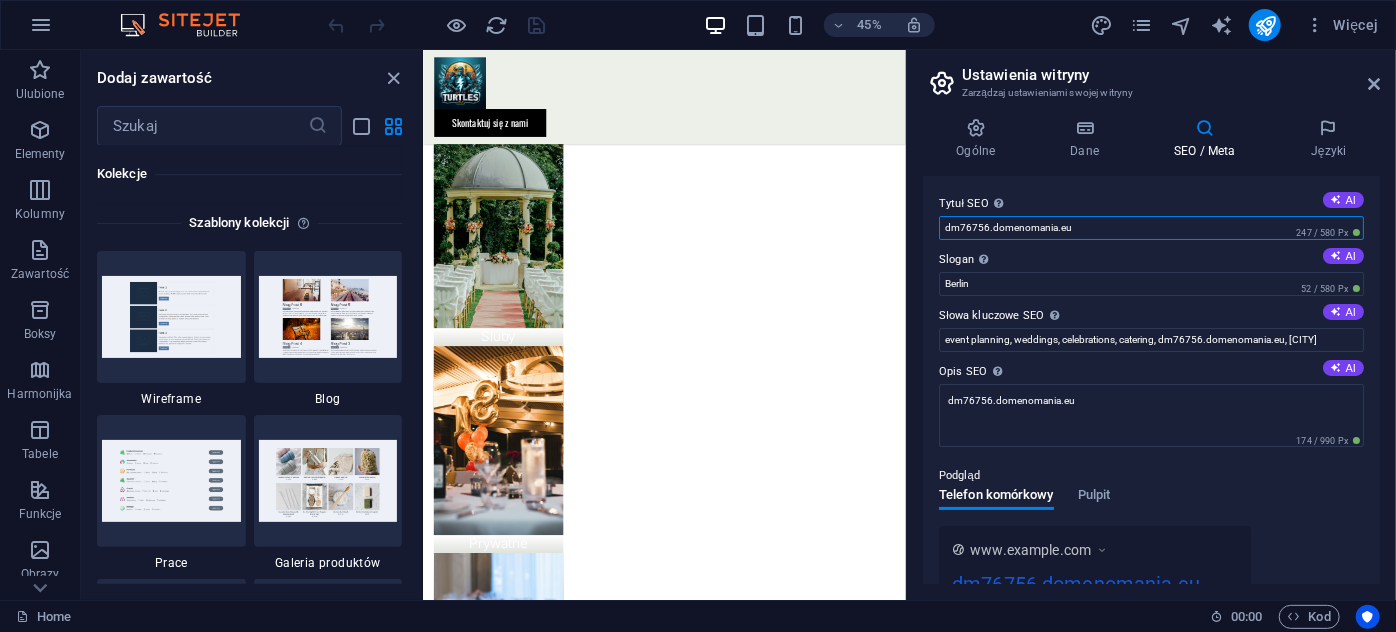 click on "dm76756.domenomania.eu" at bounding box center [1151, 228] 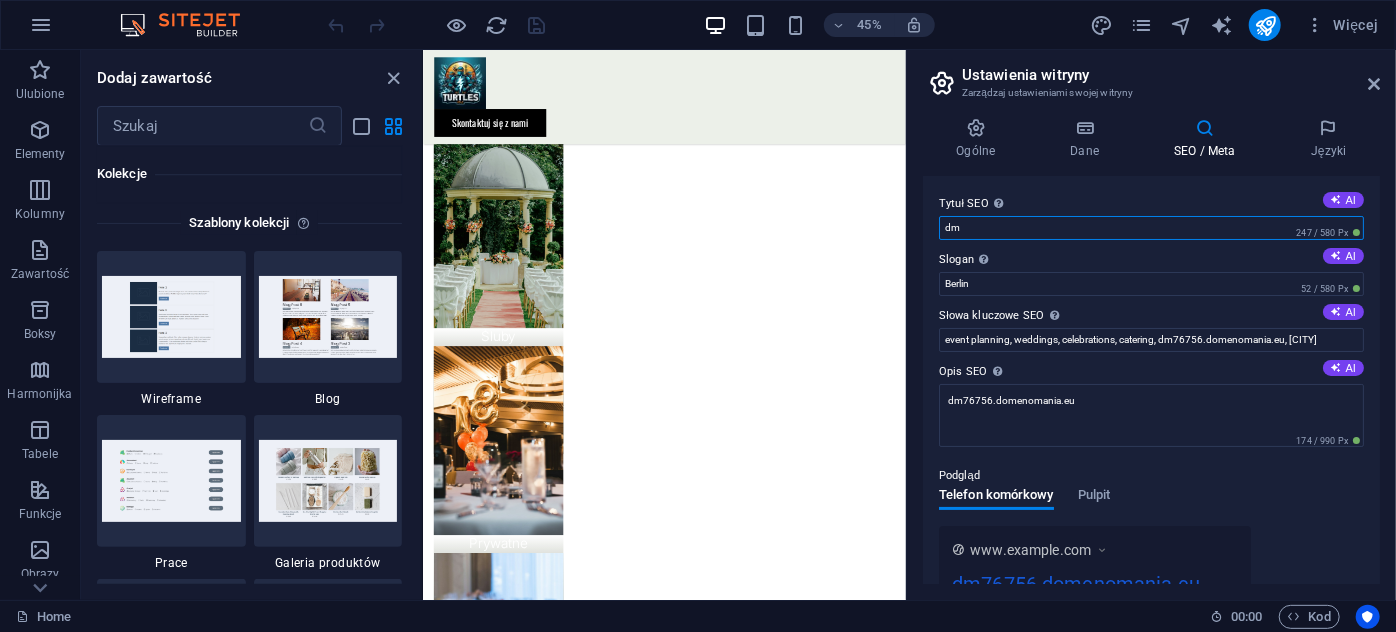 type on "d" 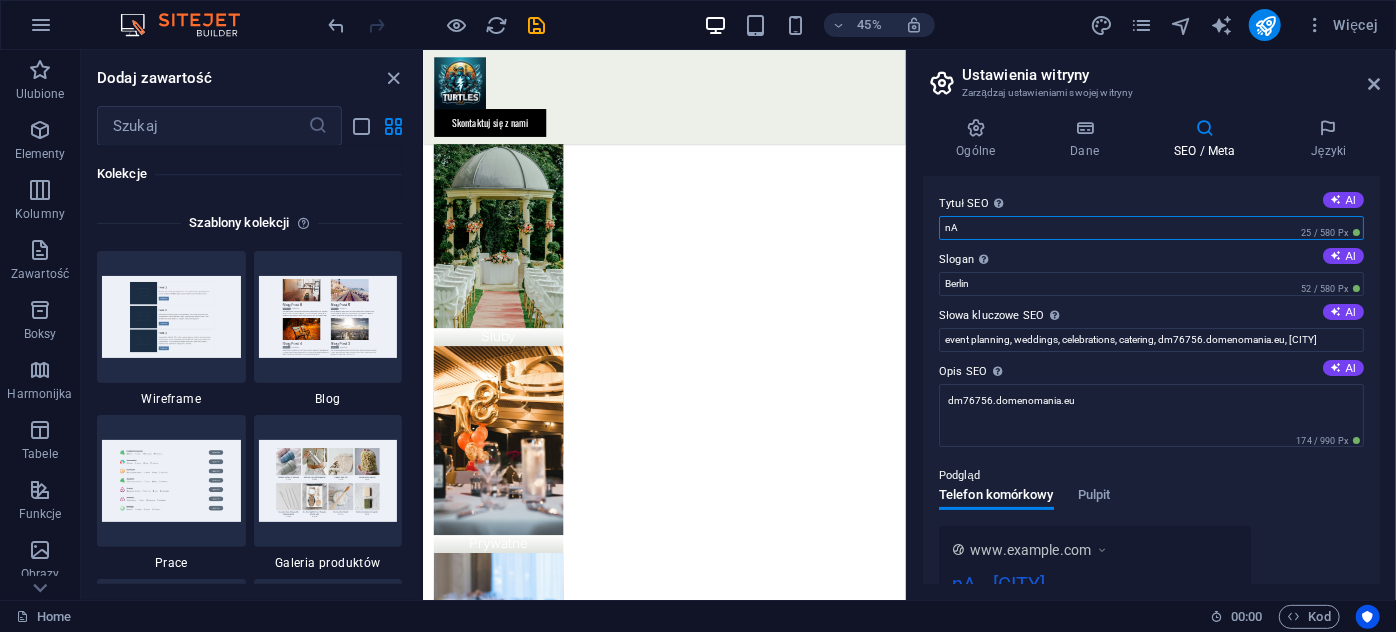 type on "n" 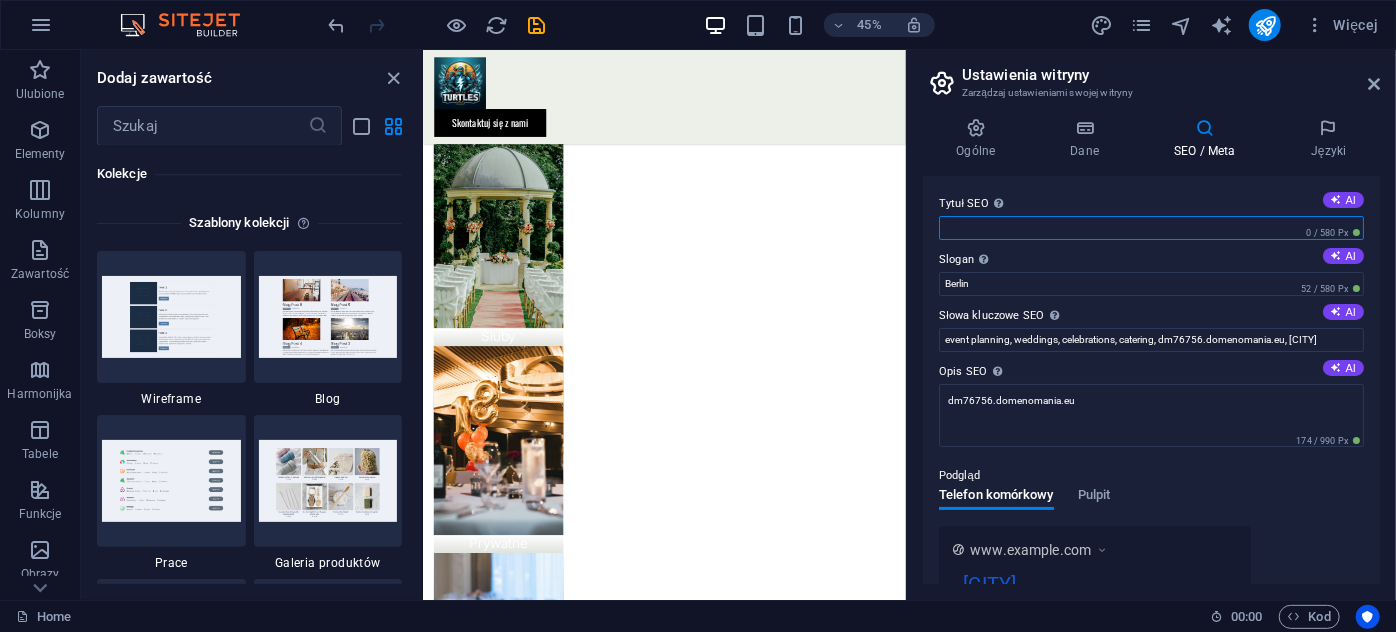 type on "E" 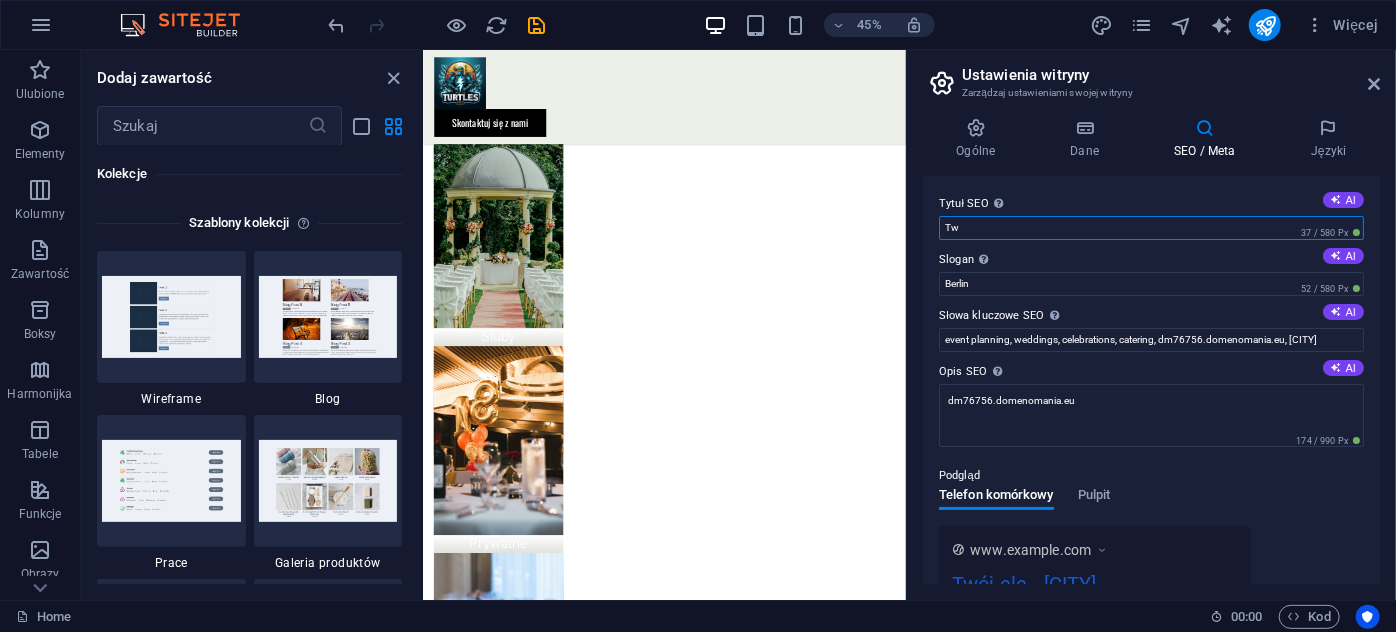 type on "T" 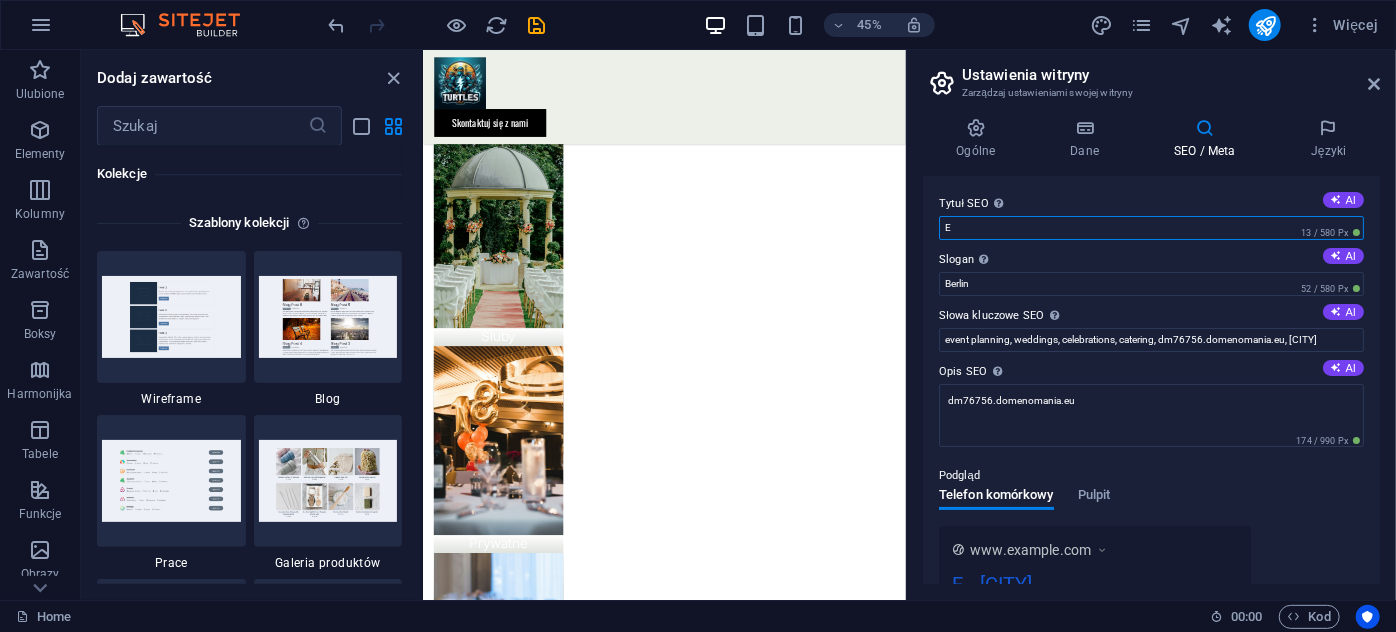 type on "E" 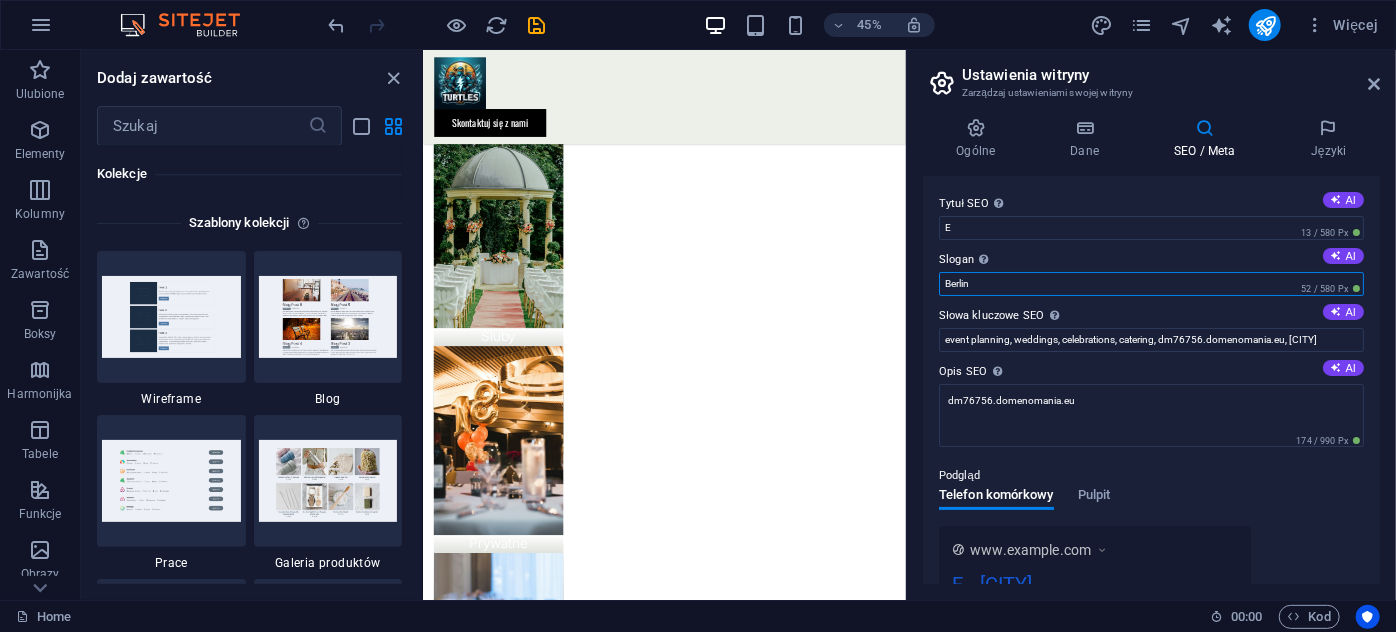 drag, startPoint x: 949, startPoint y: 278, endPoint x: 924, endPoint y: 266, distance: 27.730848 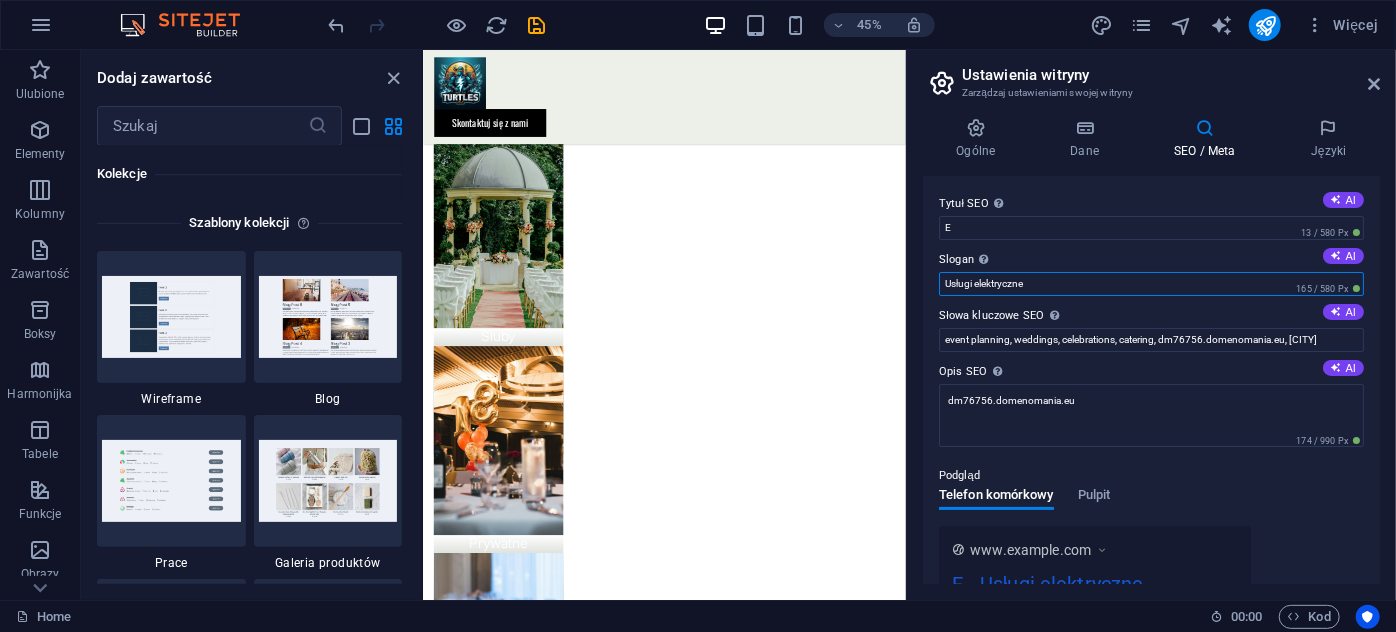 type on "Usługi elektryczne" 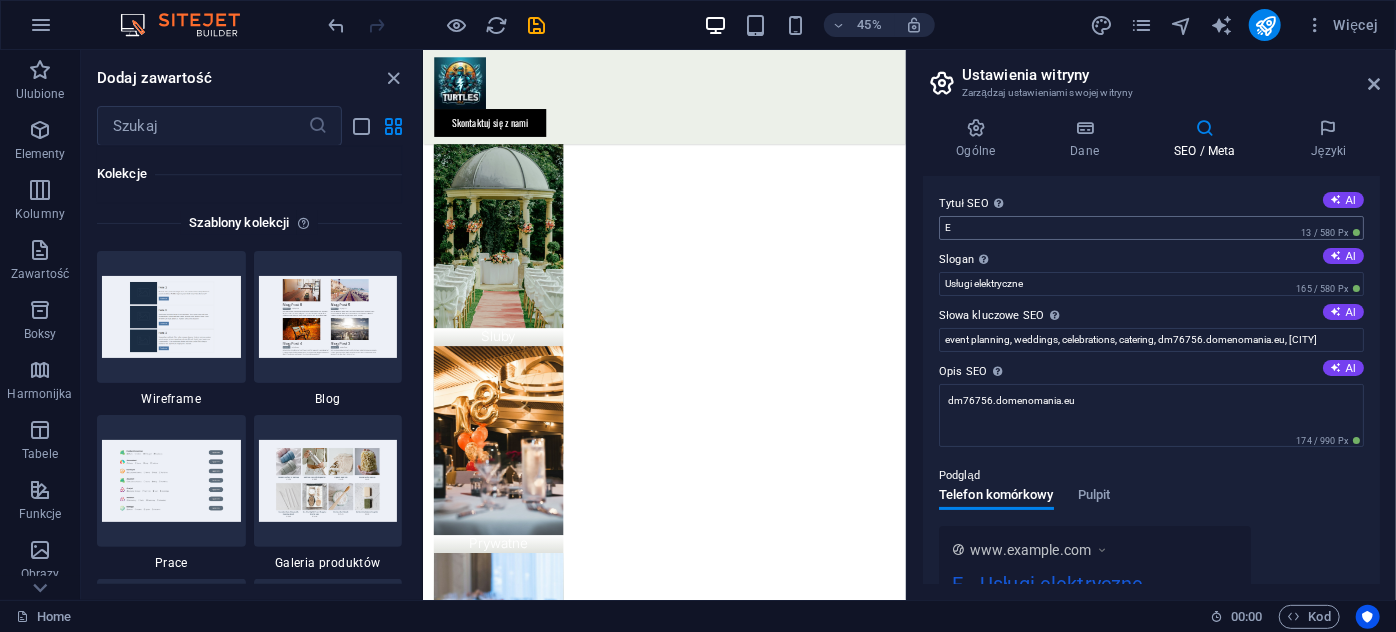 drag, startPoint x: 1032, startPoint y: 218, endPoint x: 986, endPoint y: 236, distance: 49.396355 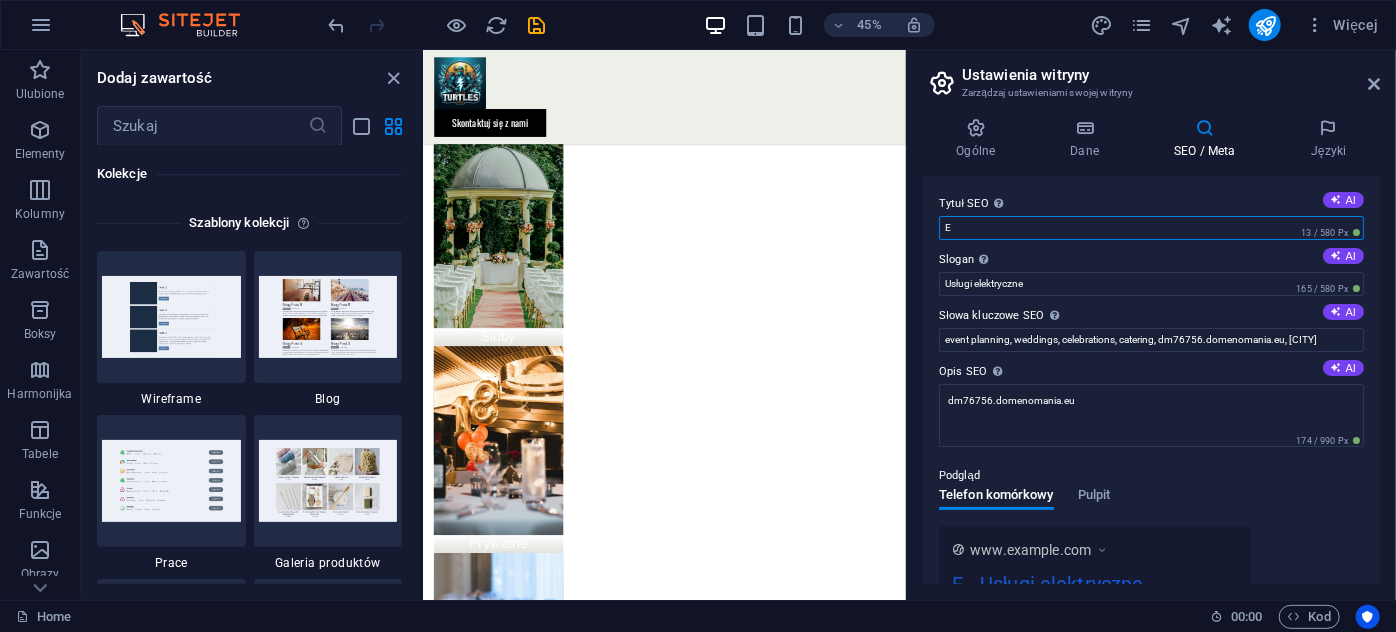 drag, startPoint x: 1408, startPoint y: 278, endPoint x: 1405, endPoint y: 446, distance: 168.02678 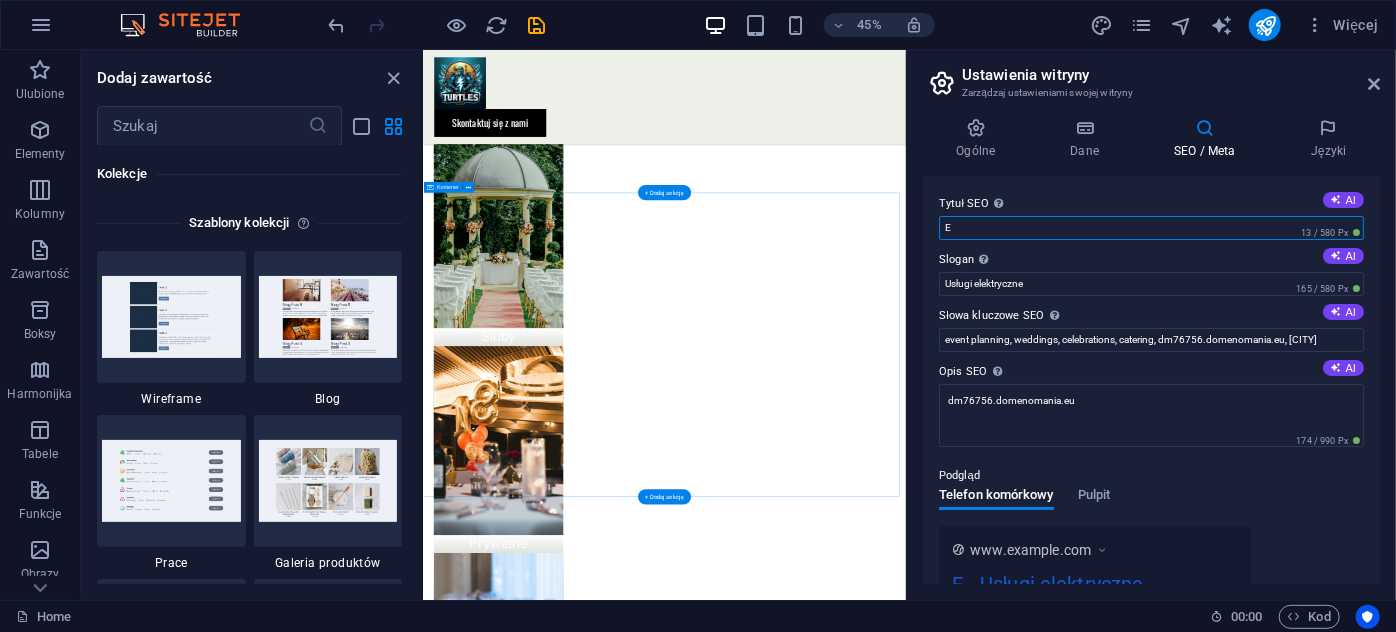 paste on "Instalacje Elektryczne" 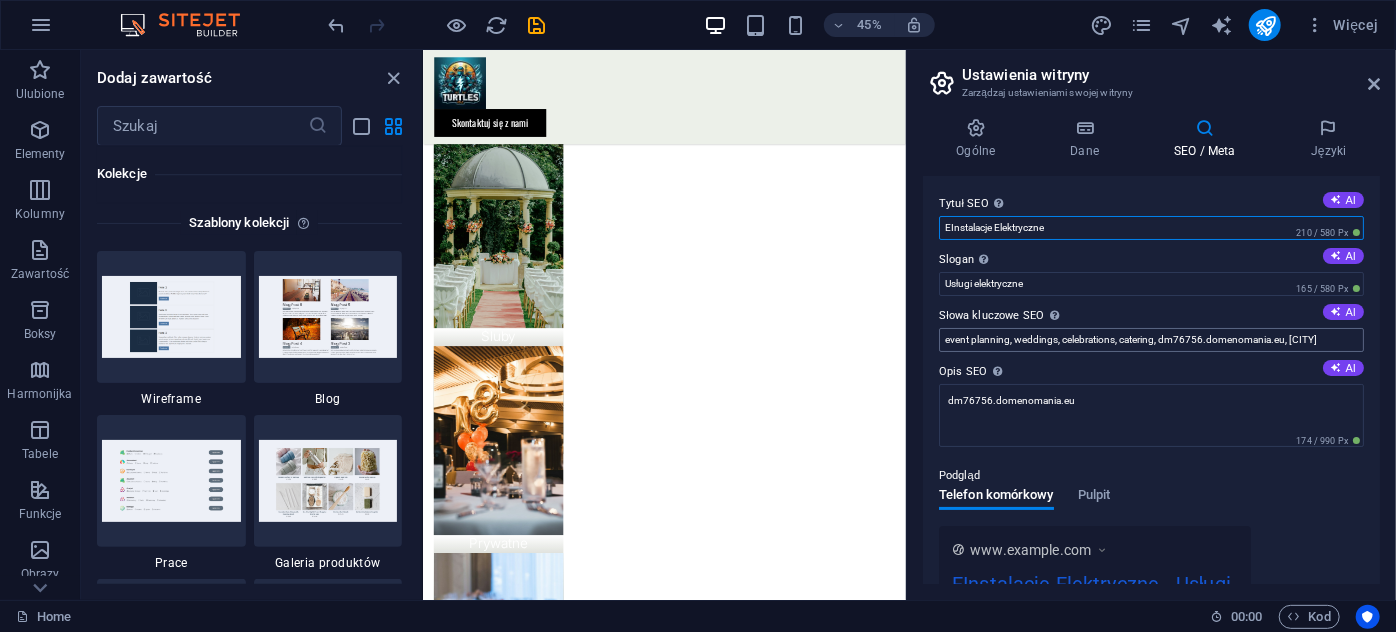type on "EInstalacje Elektryczne" 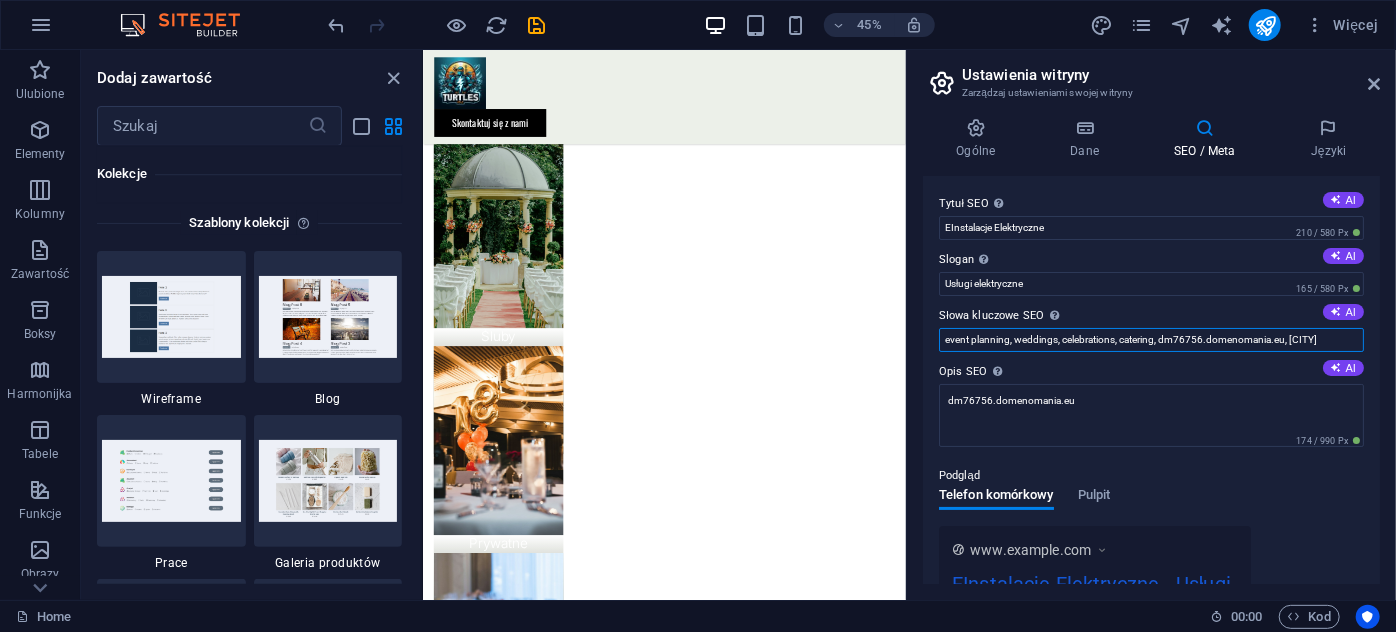 click on "event planning, weddings, celebrations, catering, dm76756.domenomania.eu, Berlin" at bounding box center [1151, 340] 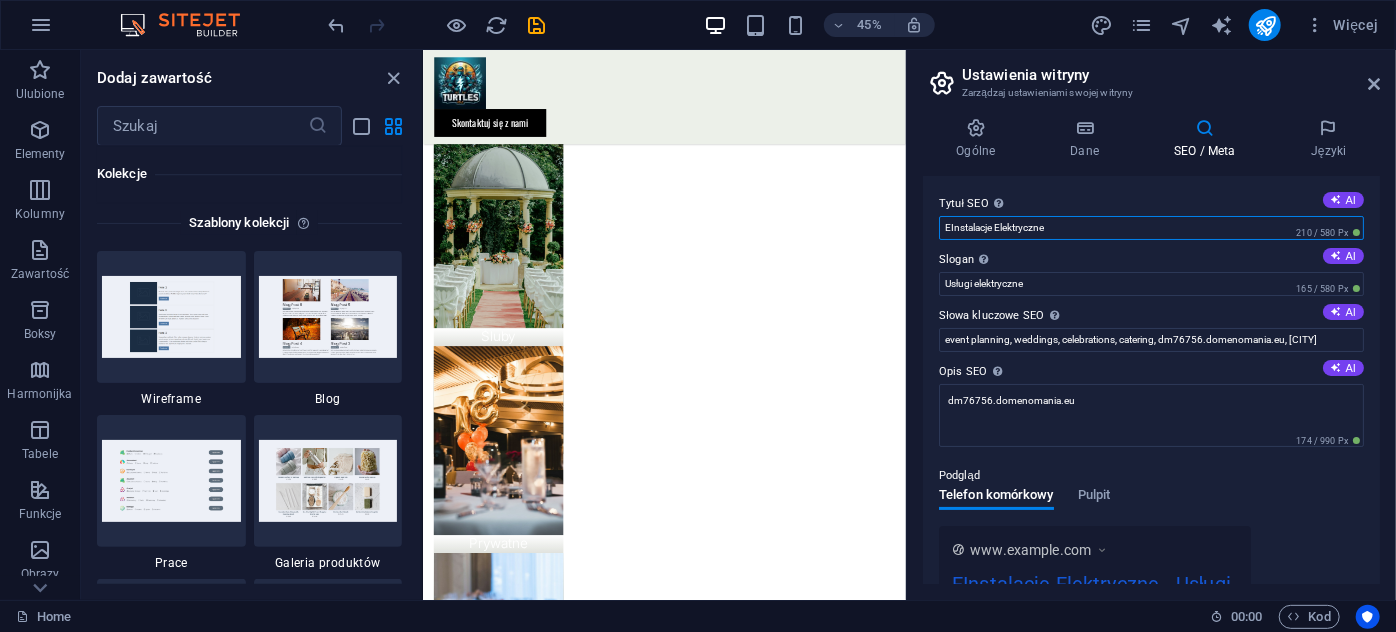 drag, startPoint x: 1471, startPoint y: 275, endPoint x: 1421, endPoint y: 459, distance: 190.6725 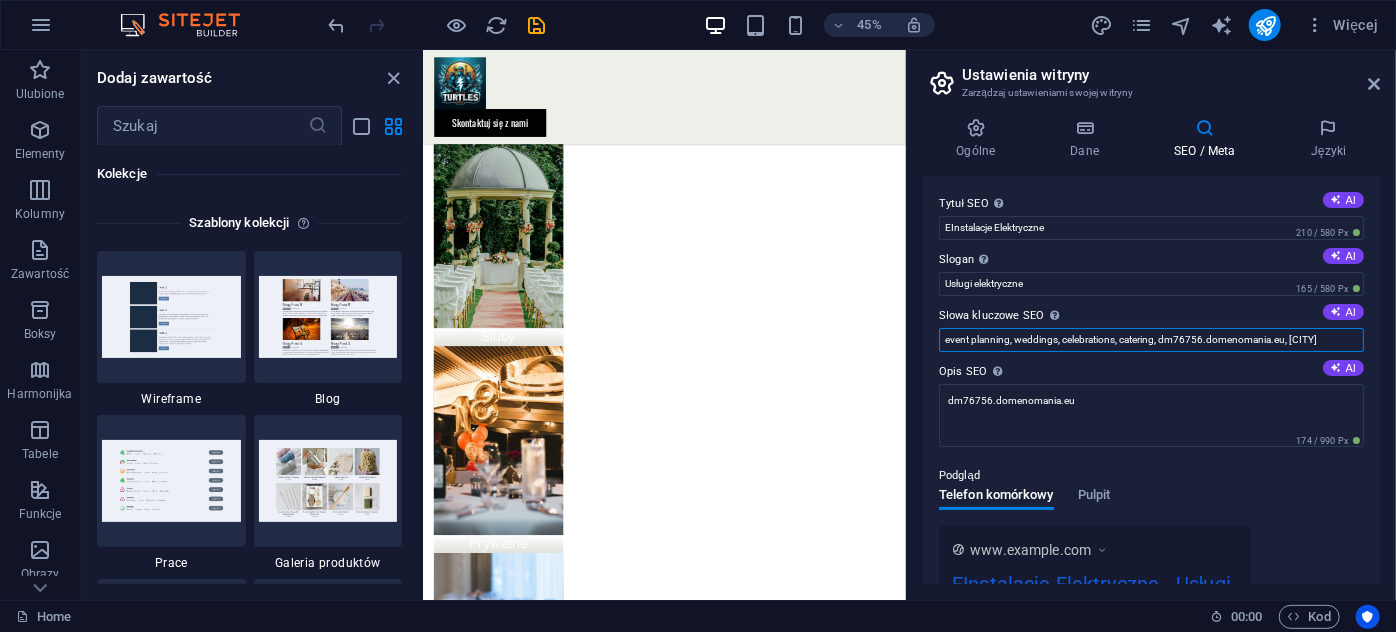 click on "event planning, weddings, celebrations, catering, dm76756.domenomania.eu, Berlin" at bounding box center (1151, 340) 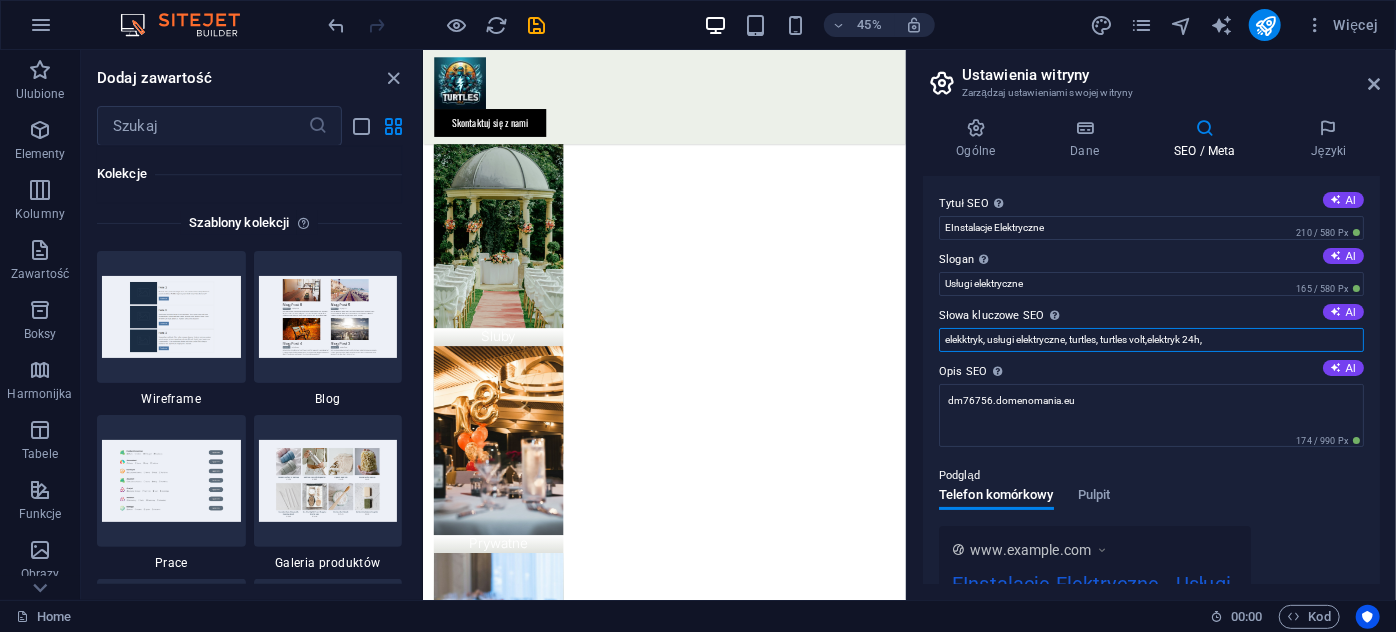 click on "elekktryk, usługi elektryczne, turtles, turtles volt,elektryk 24h," at bounding box center [1151, 340] 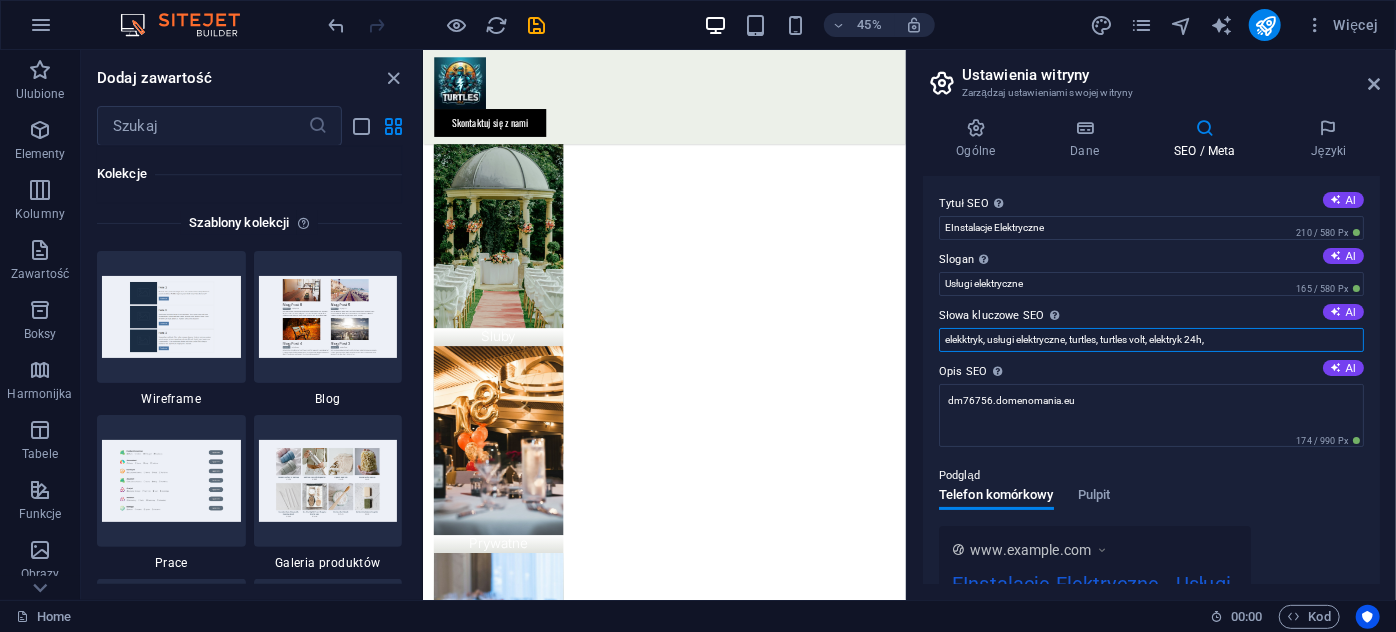 click on "elekktryk, usługi elektryczne, turtles, turtles volt, elektryk 24h," at bounding box center (1151, 340) 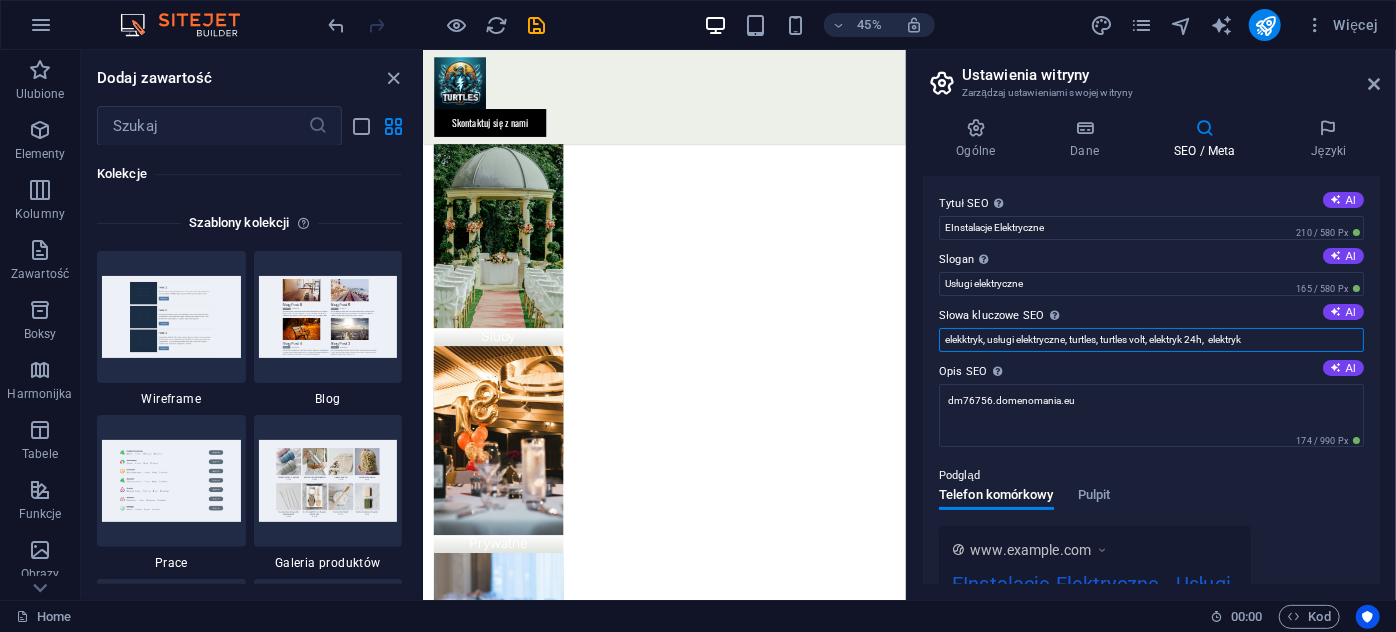 type on "elekktryk, usługi elektryczne, turtles, turtles volt, elektryk 24h,  elektryk" 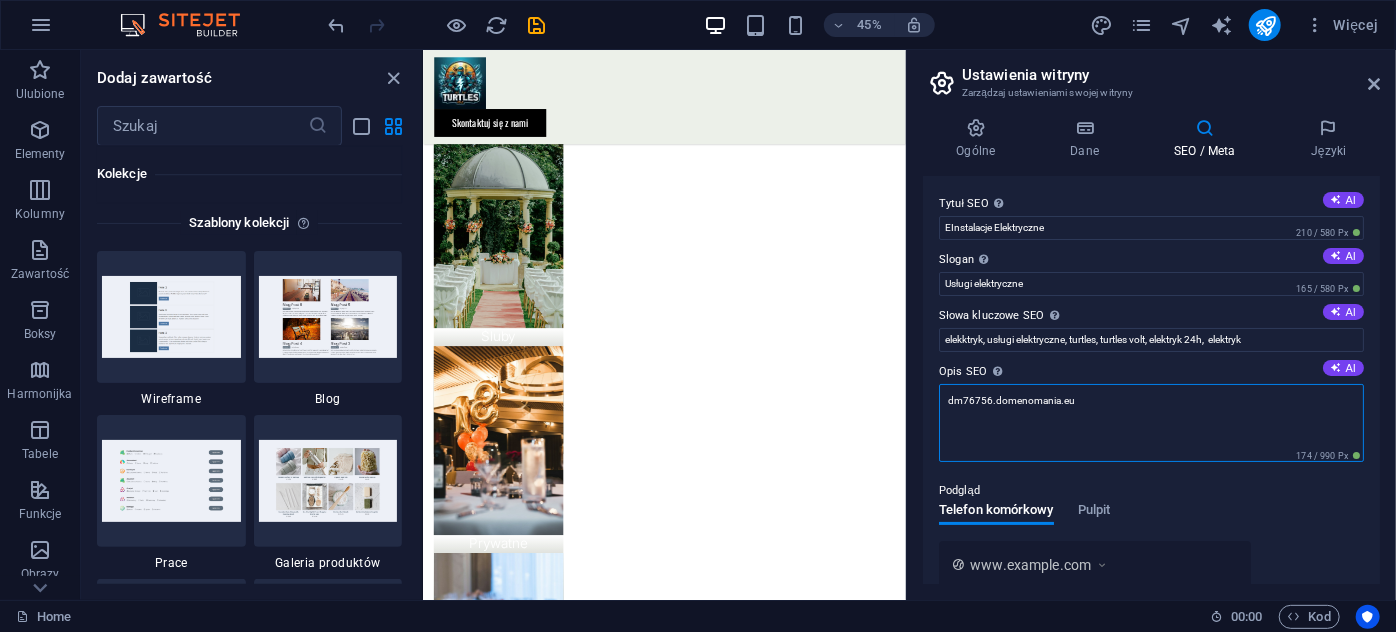 click on "dm76756.domenomania.eu" at bounding box center (1151, 423) 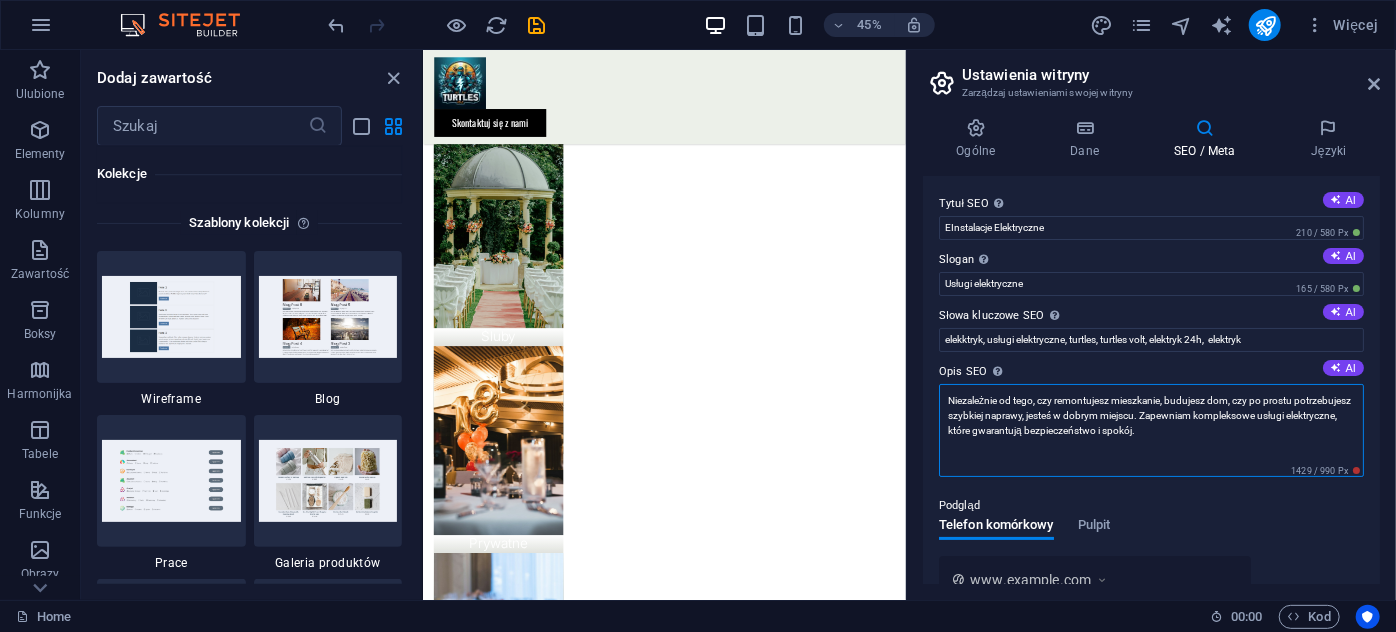 drag, startPoint x: 1213, startPoint y: 429, endPoint x: 1003, endPoint y: 436, distance: 210.11664 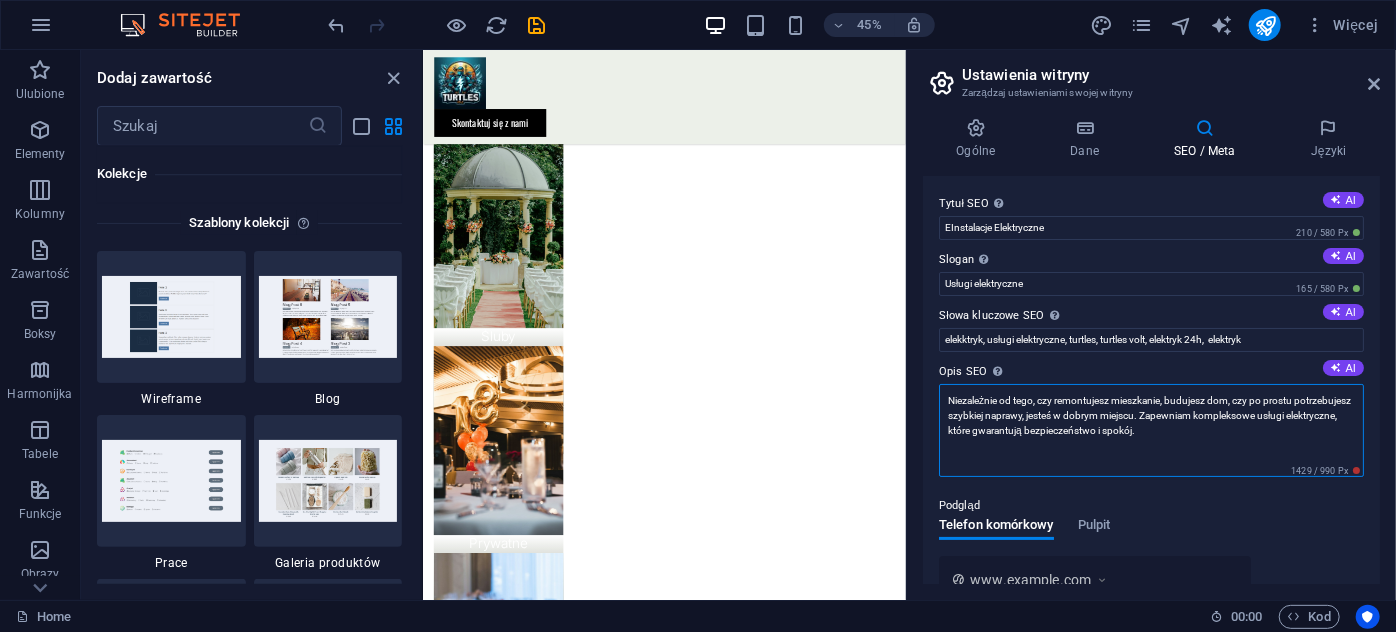 click on "Niezależnie od tego, czy remontujesz mieszkanie, budujesz dom, czy po prostu potrzebujesz szybkiej naprawy, jesteś w dobrym miejscu. Zapewniam kompleksowe usługi elektryczne, które gwarantują bezpieczeństwo i spokój." at bounding box center (1151, 430) 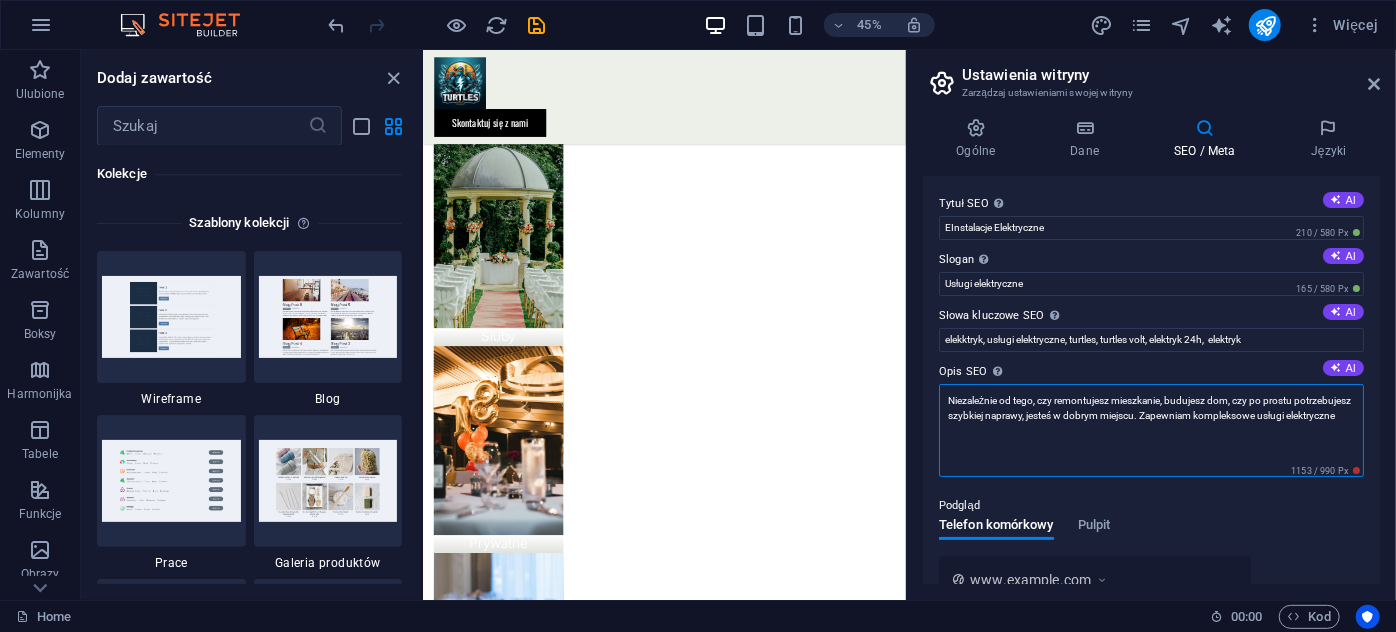 drag, startPoint x: 1198, startPoint y: 415, endPoint x: 1090, endPoint y: 416, distance: 108.00463 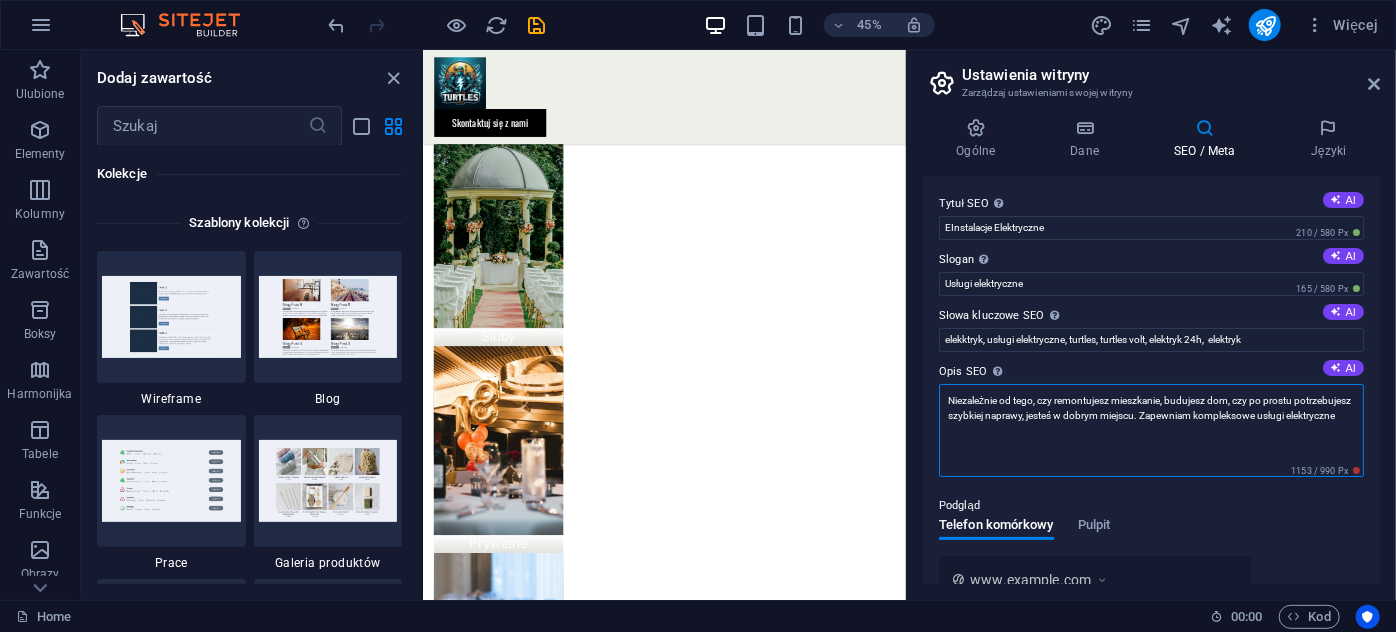 click on "Niezależnie od tego, czy remontujesz mieszkanie, budujesz dom, czy po prostu potrzebujesz szybkiej naprawy, jesteś w dobrym miejscu. Zapewniam kompleksowe usługi elektryczne" at bounding box center [1151, 430] 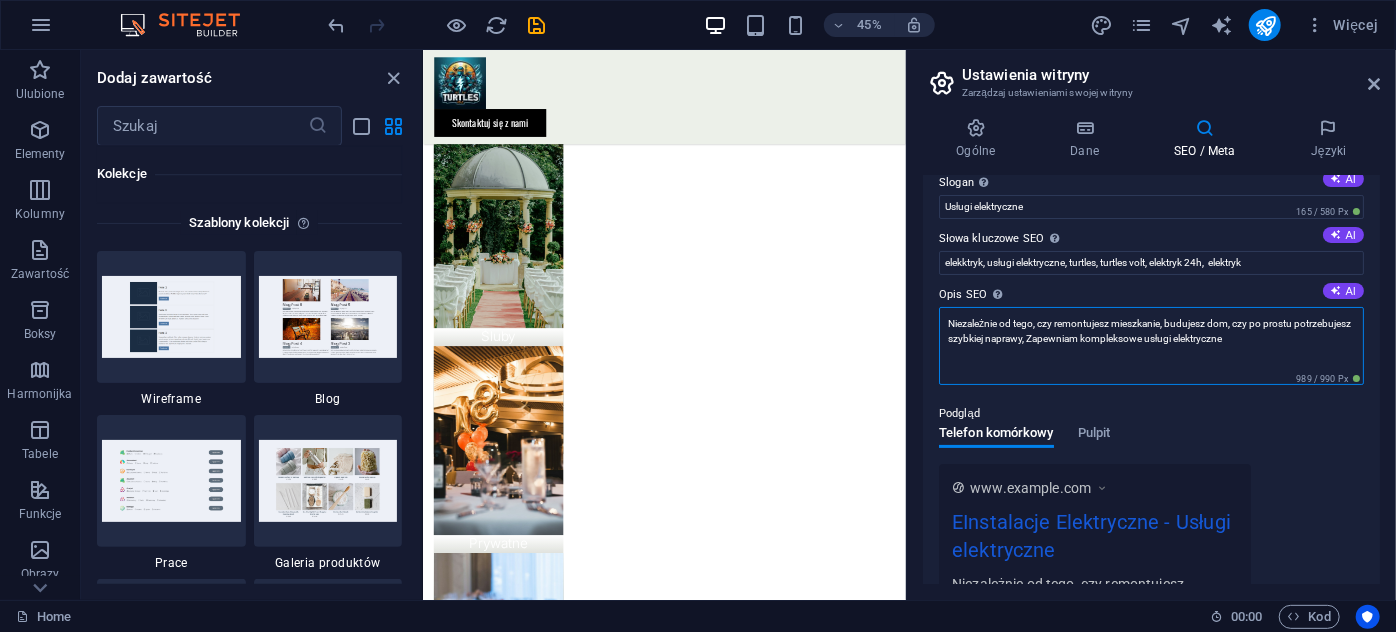 scroll, scrollTop: 181, scrollLeft: 0, axis: vertical 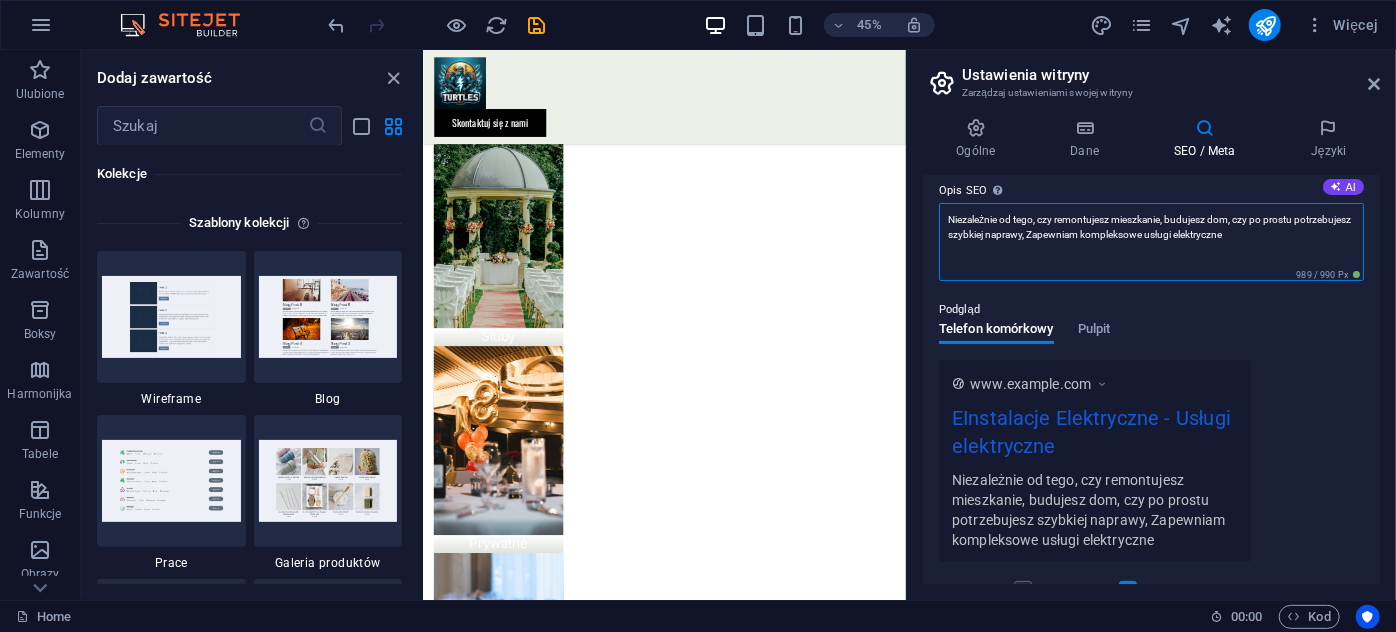 type on "Niezależnie od tego, czy remontujesz mieszkanie, budujesz dom, czy po prostu potrzebujesz szybkiej naprawy, Zapewniam kompleksowe usługi elektryczne" 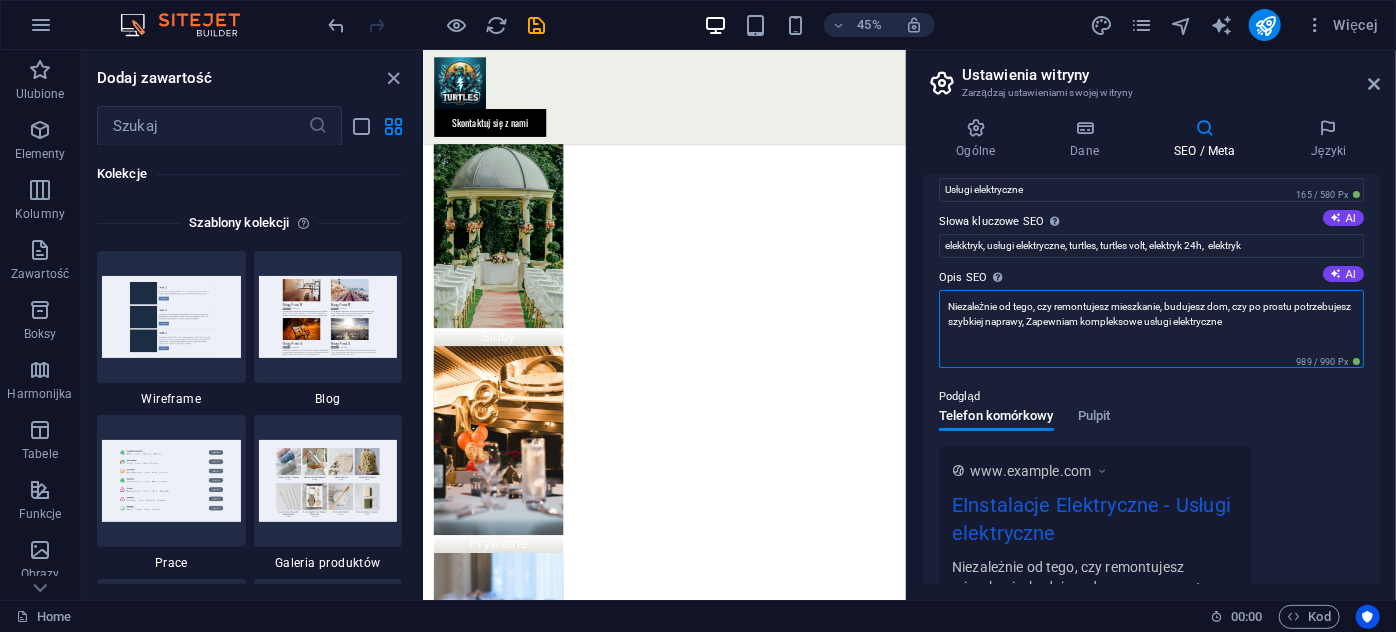 scroll, scrollTop: 0, scrollLeft: 0, axis: both 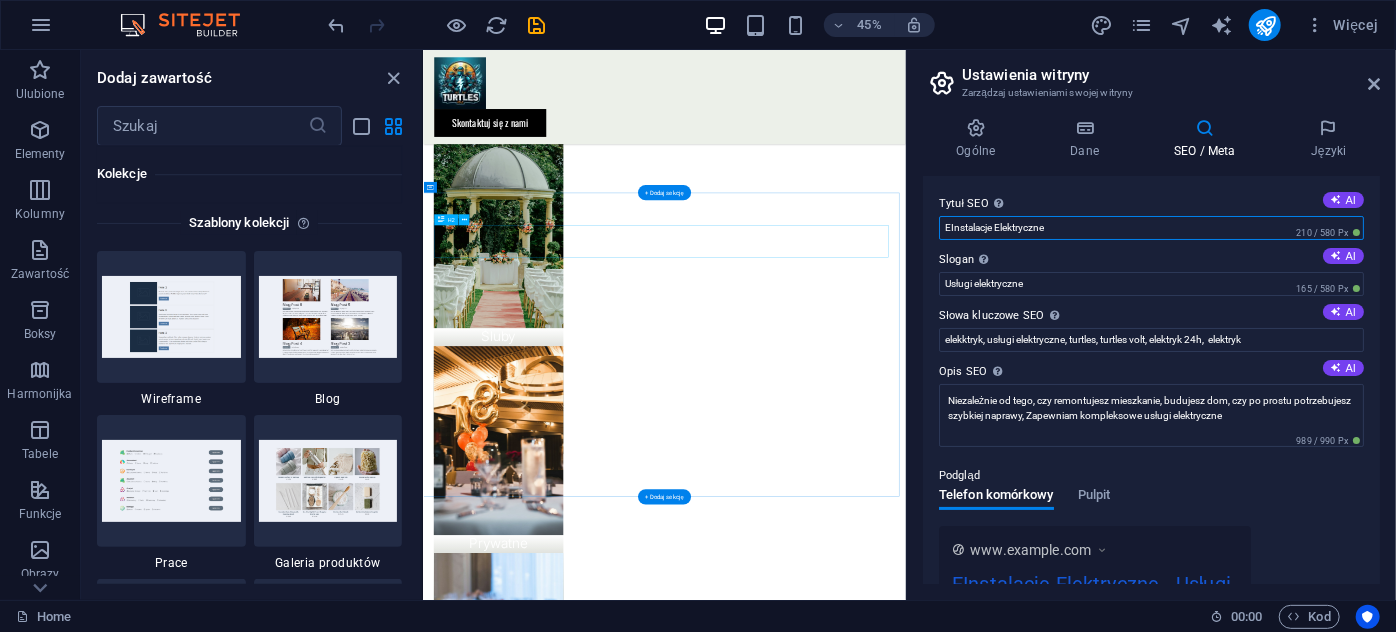 drag, startPoint x: 1501, startPoint y: 267, endPoint x: 1321, endPoint y: 459, distance: 263.18054 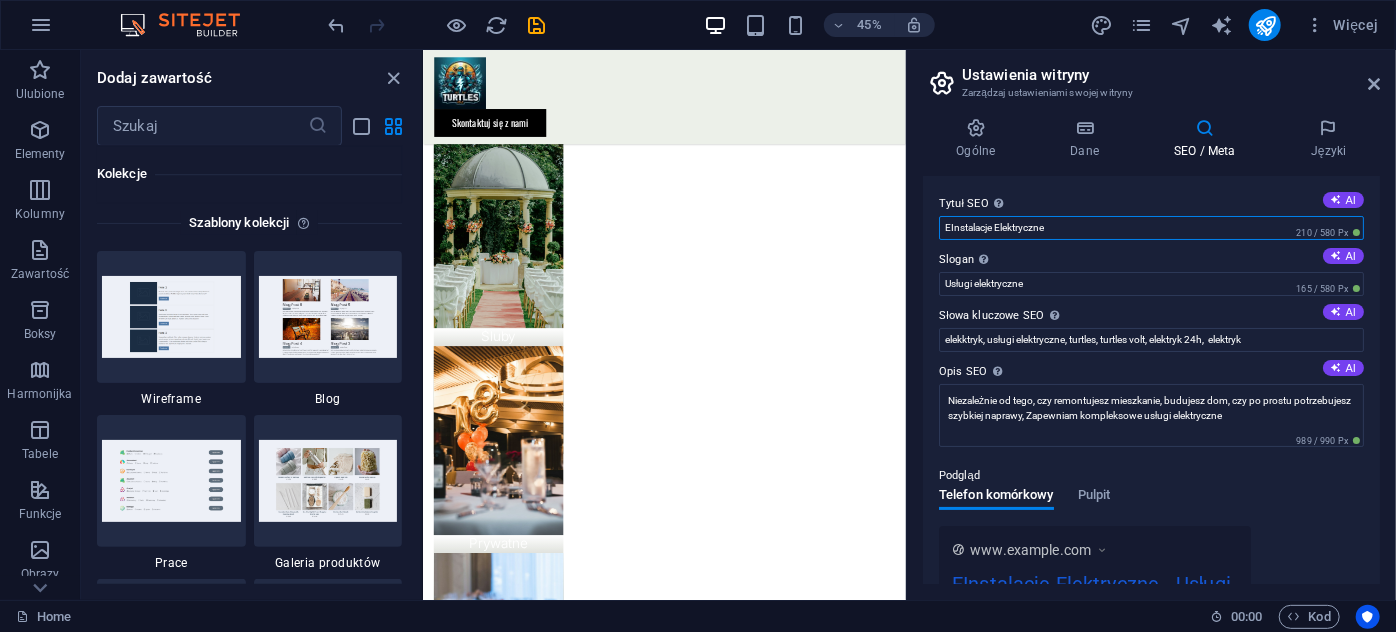 click on "EInstalacje Elektryczne" at bounding box center (1151, 228) 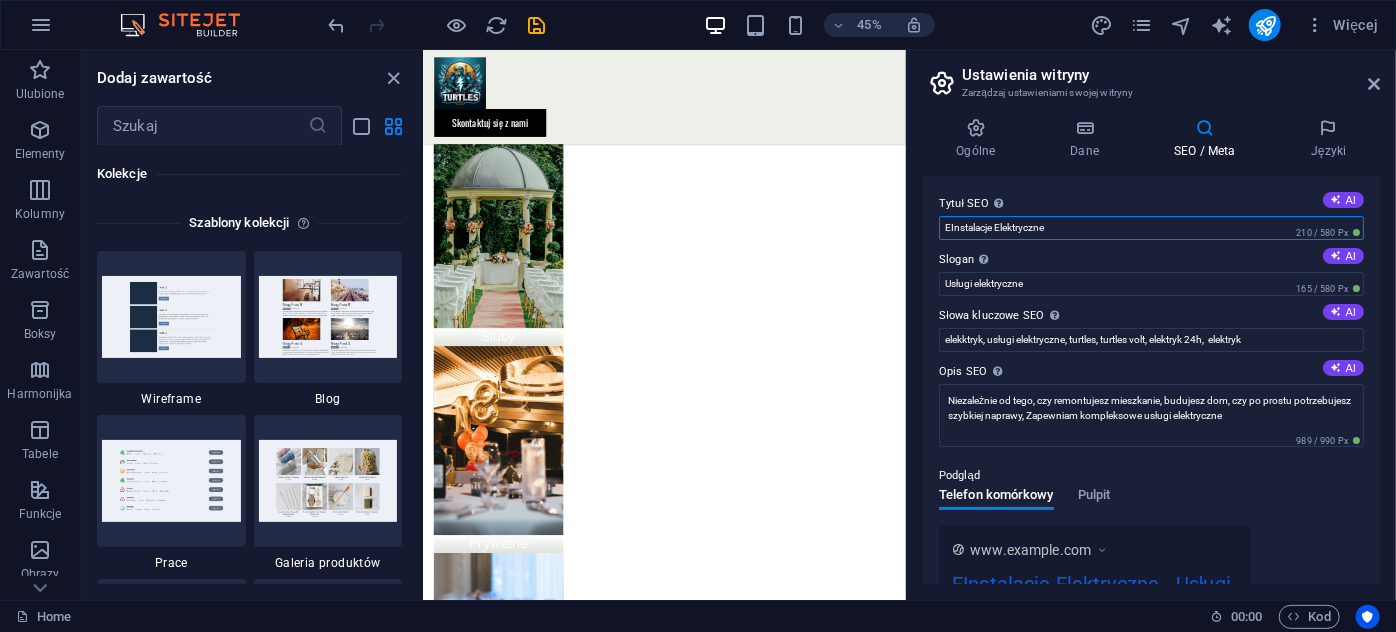 type on "L" 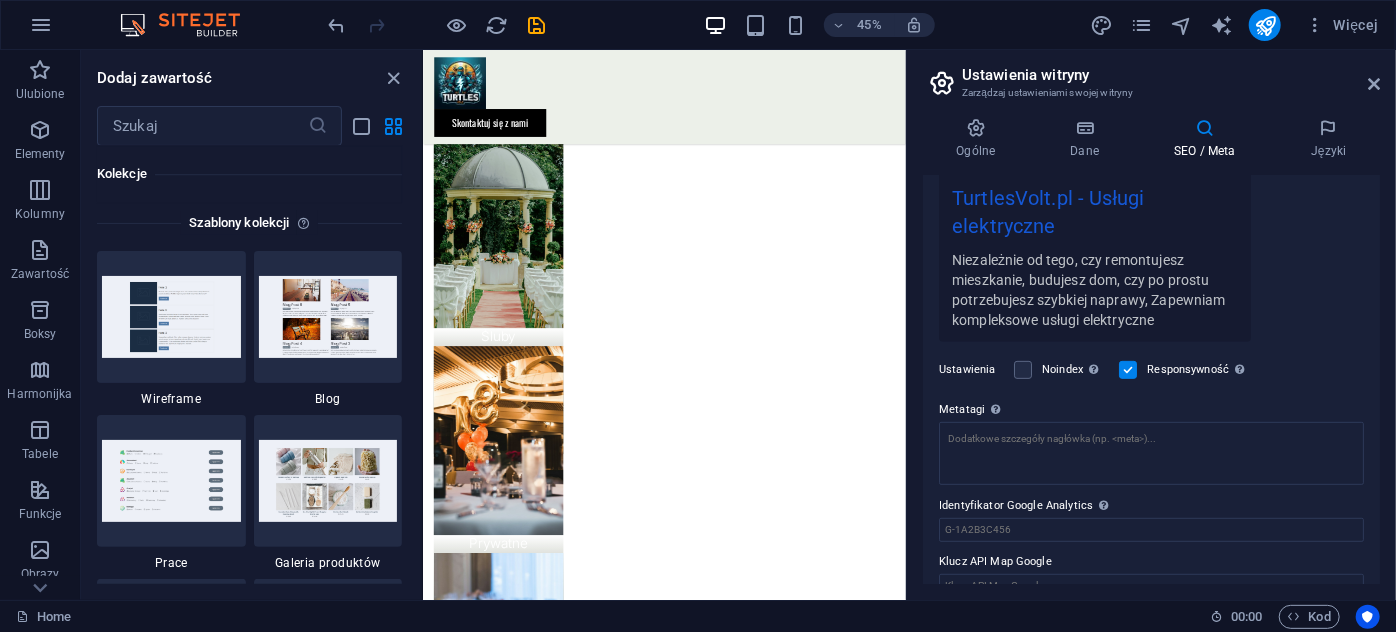 scroll, scrollTop: 413, scrollLeft: 0, axis: vertical 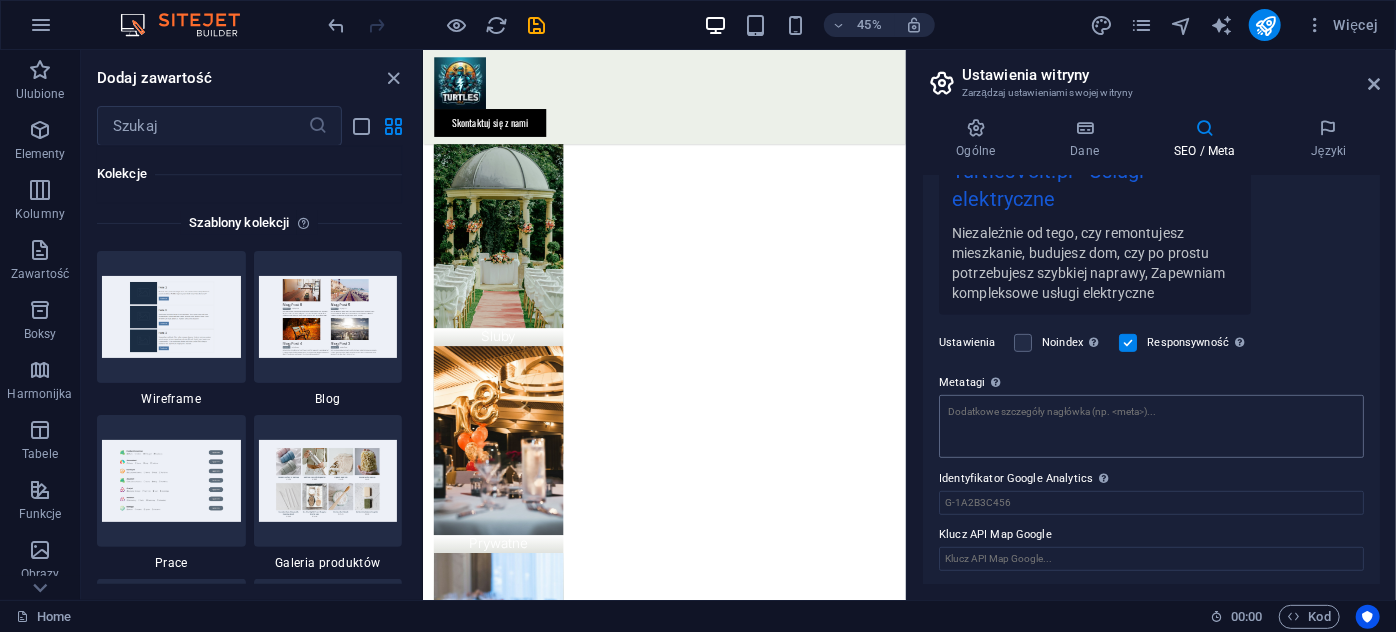 type on "TurtlesVolt.pl" 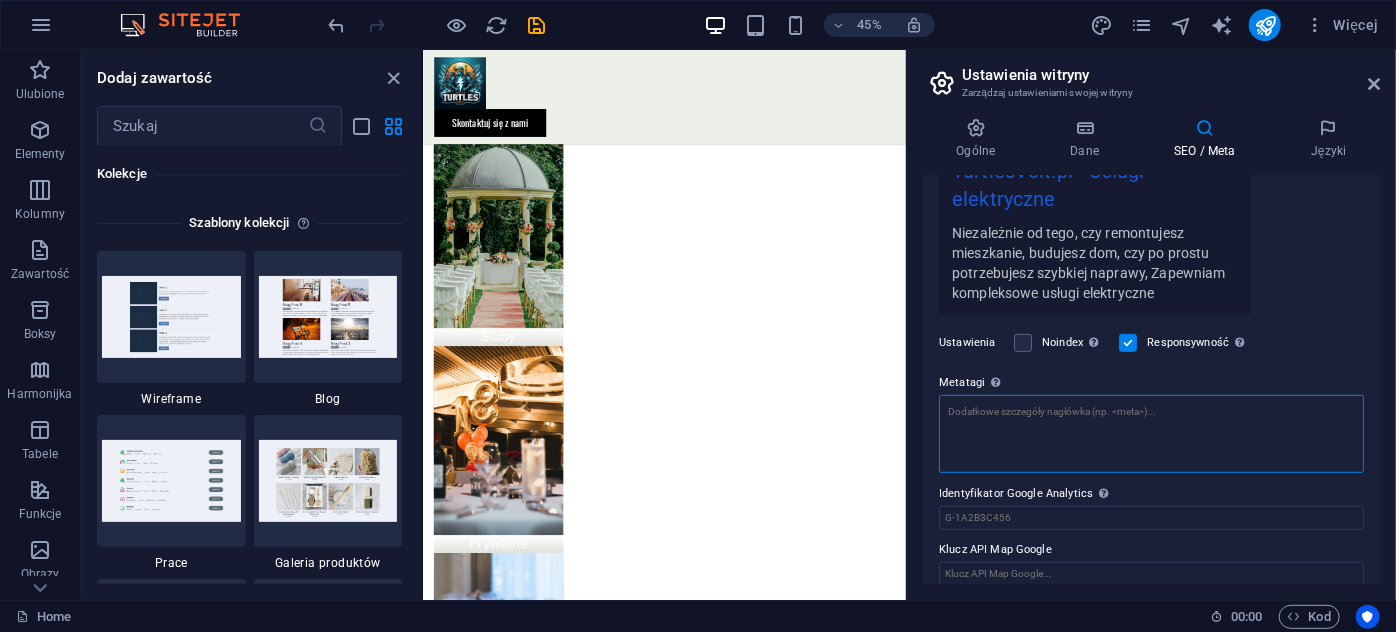 click on "Metatagi Wpisz tutaj kod HTML, który zostanie umieszczony wewnątrz tagów  Twojej witryny. Pamiętaj, że Twoja witryna może nie działać, jeśli zamieścisz kod z błędami." at bounding box center (1151, 434) 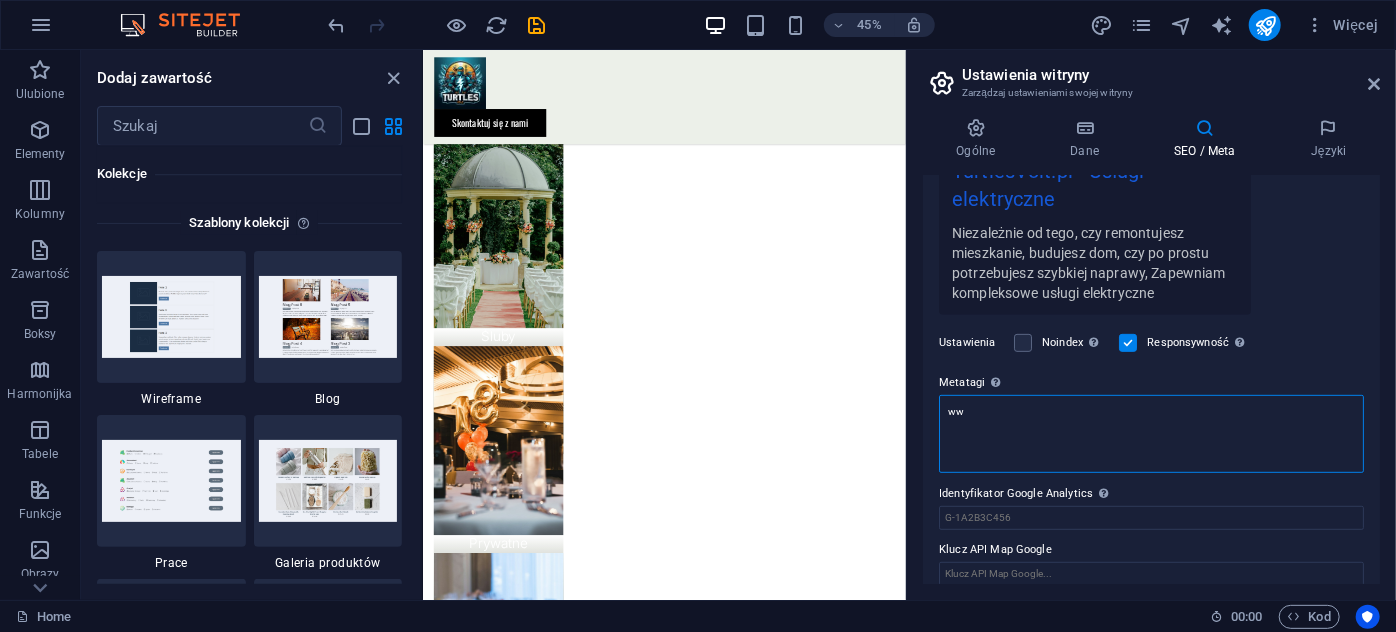 type on "www" 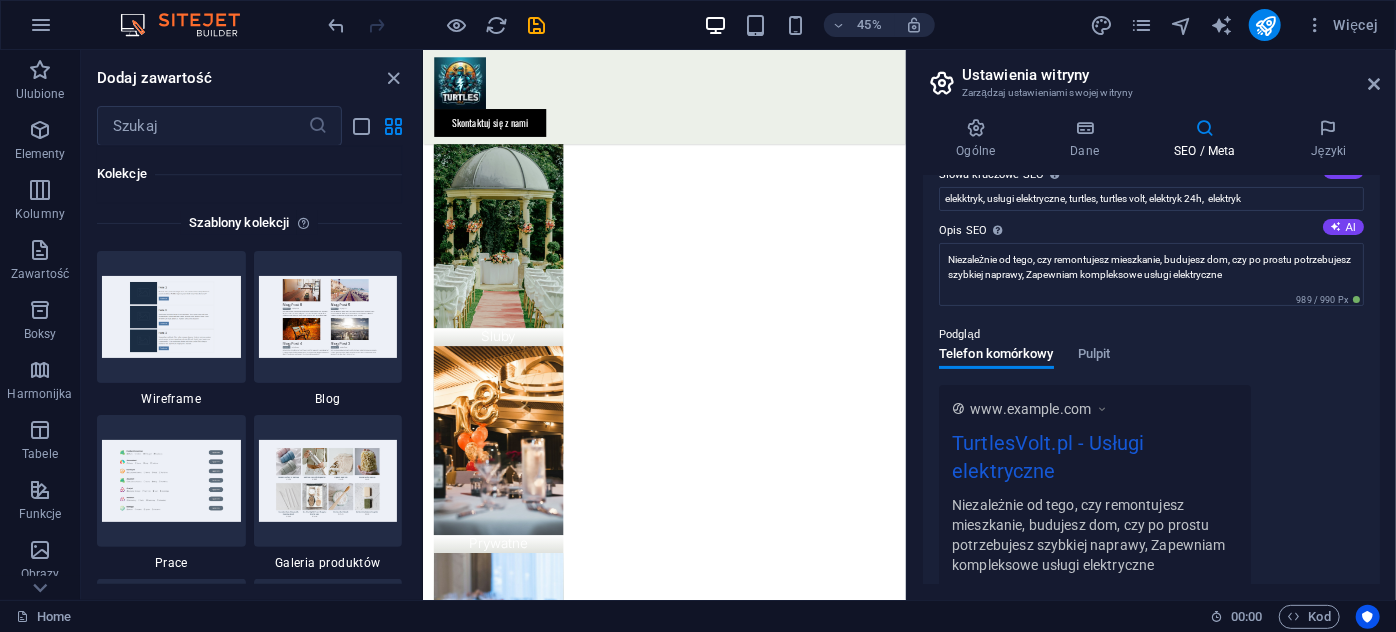 scroll, scrollTop: 322, scrollLeft: 0, axis: vertical 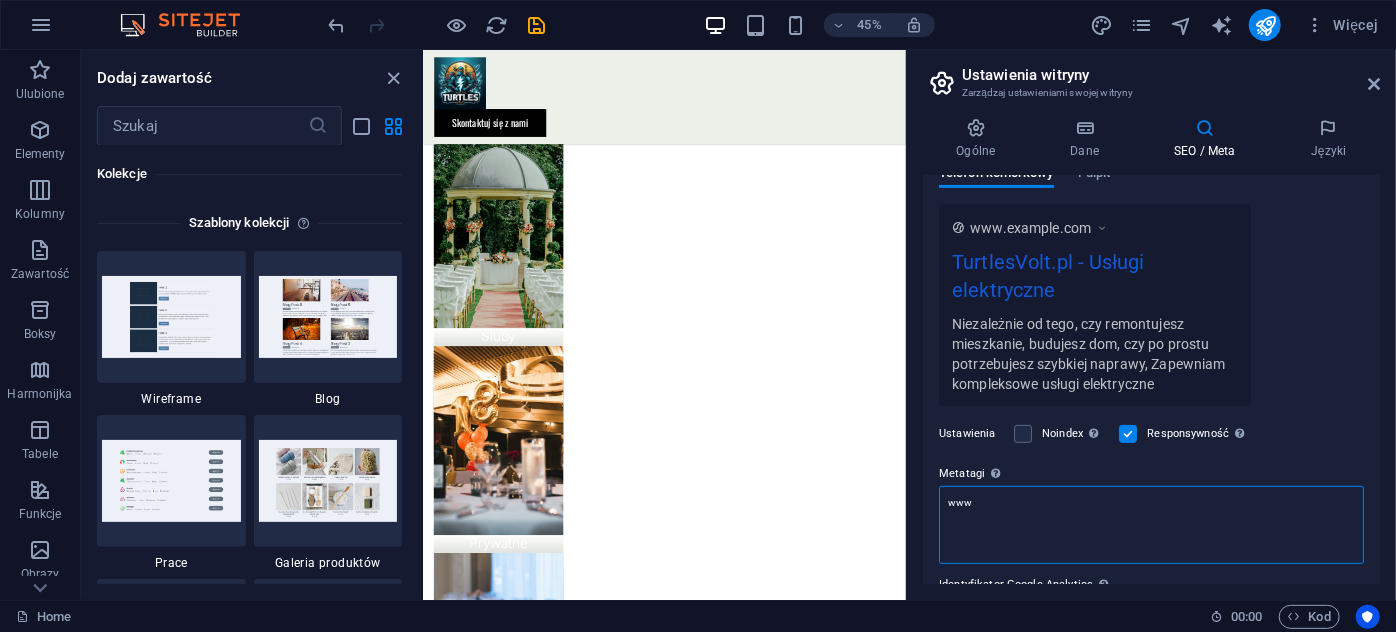 drag, startPoint x: 1484, startPoint y: 562, endPoint x: 1373, endPoint y: 1086, distance: 535.6277 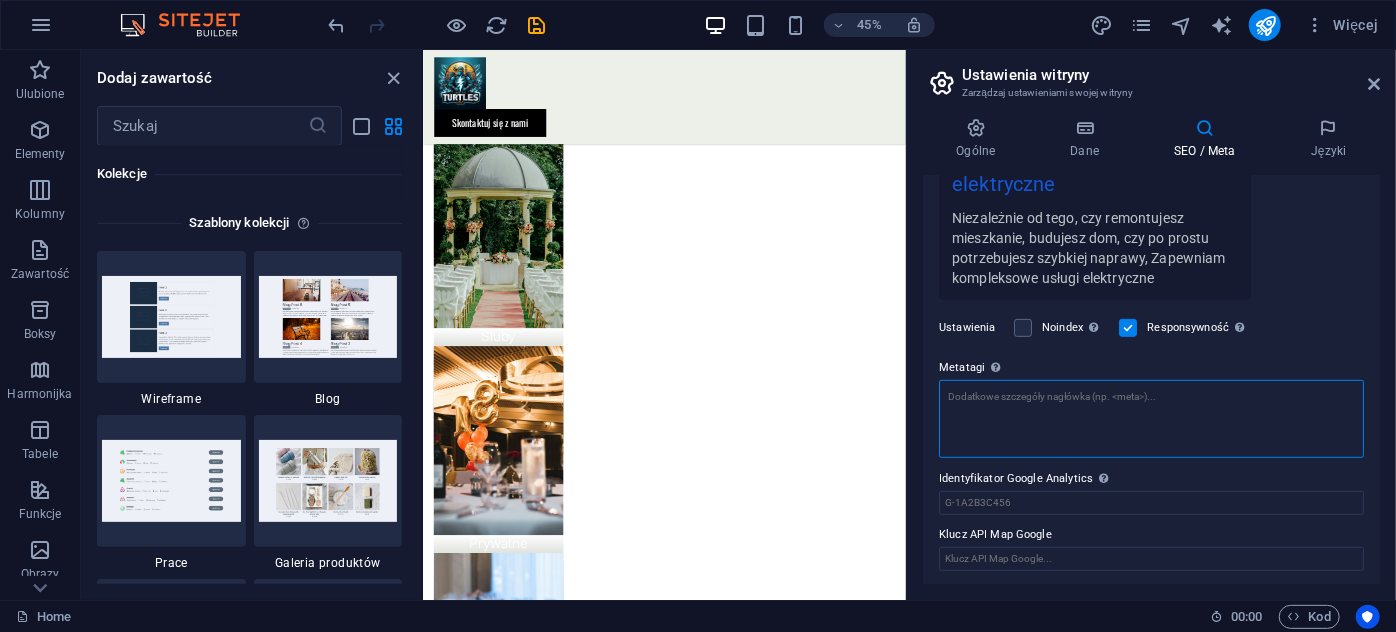scroll, scrollTop: 0, scrollLeft: 0, axis: both 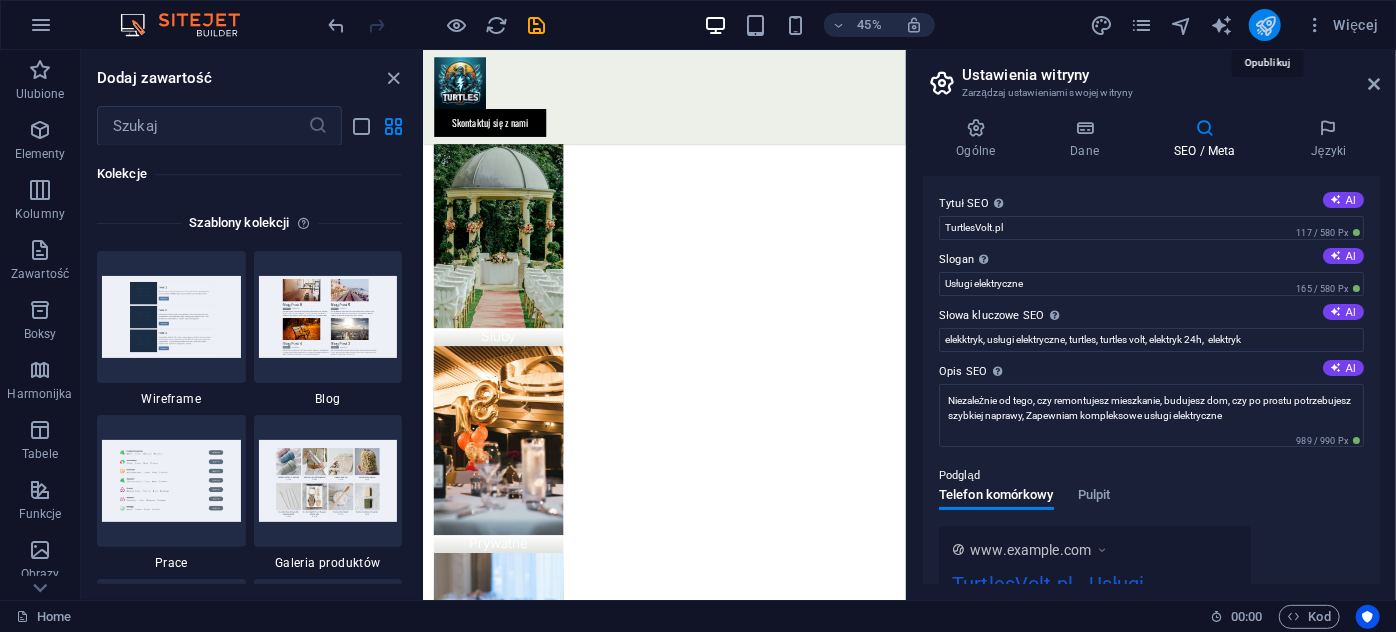 click at bounding box center (1265, 25) 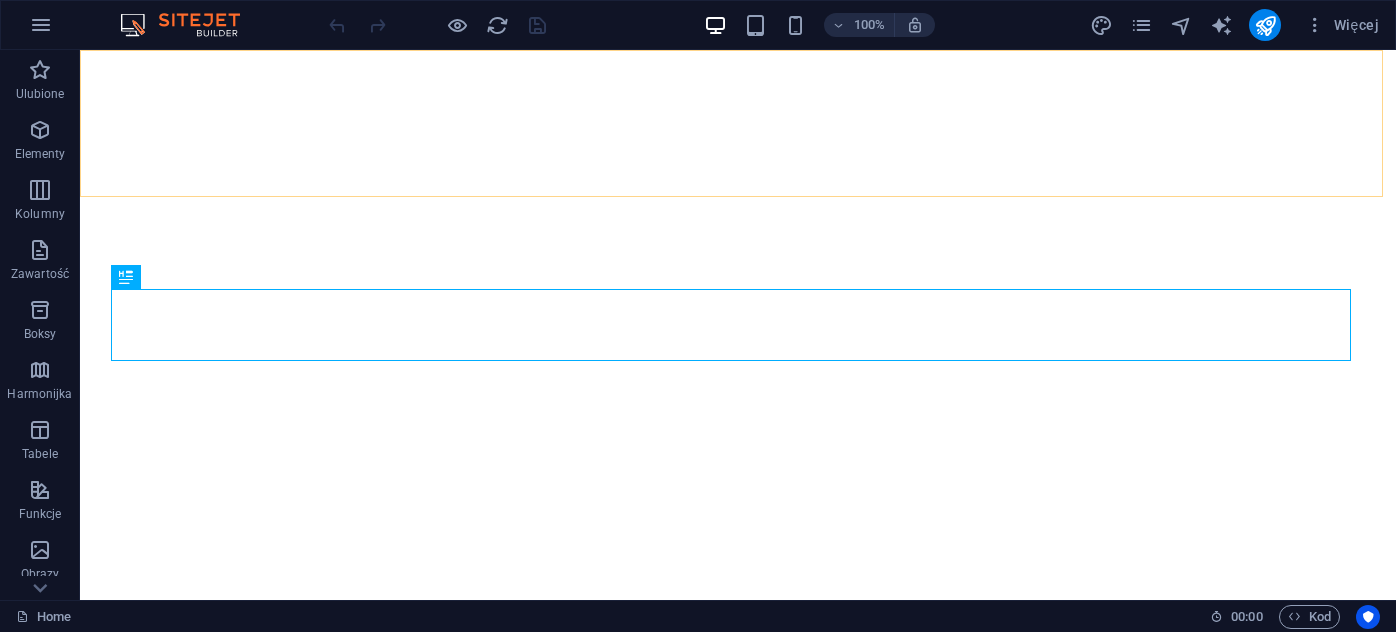 scroll, scrollTop: 0, scrollLeft: 0, axis: both 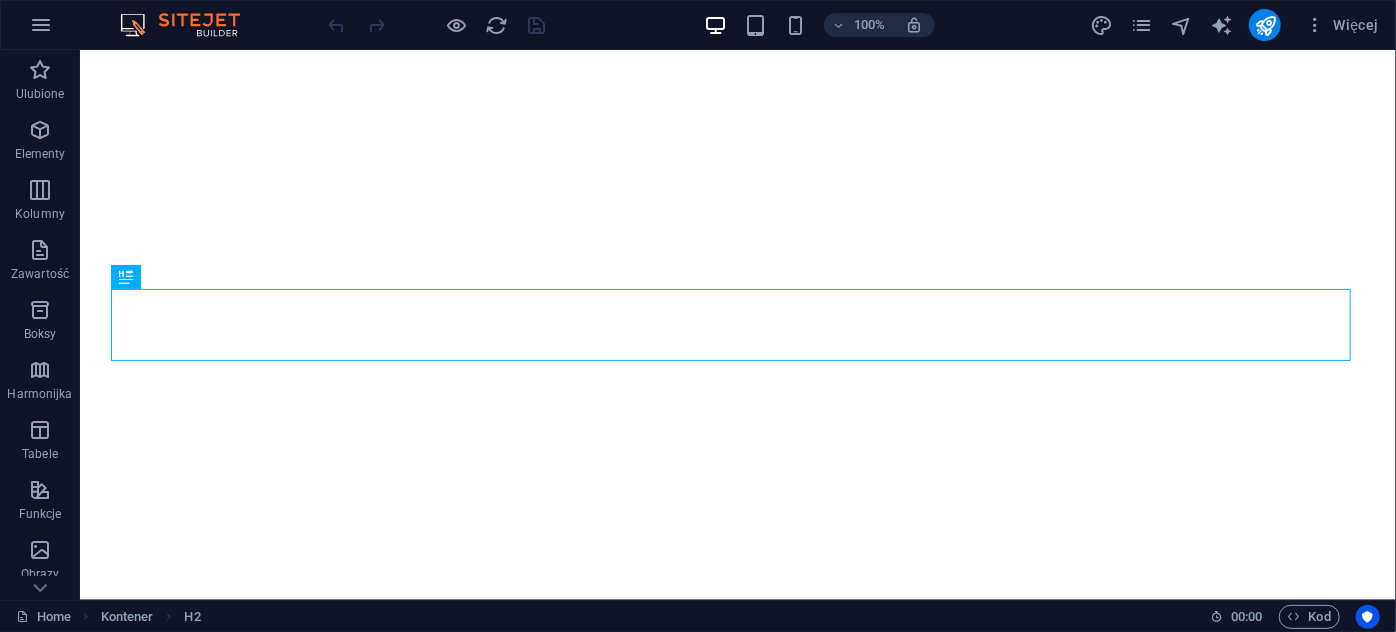 select on "Polish" 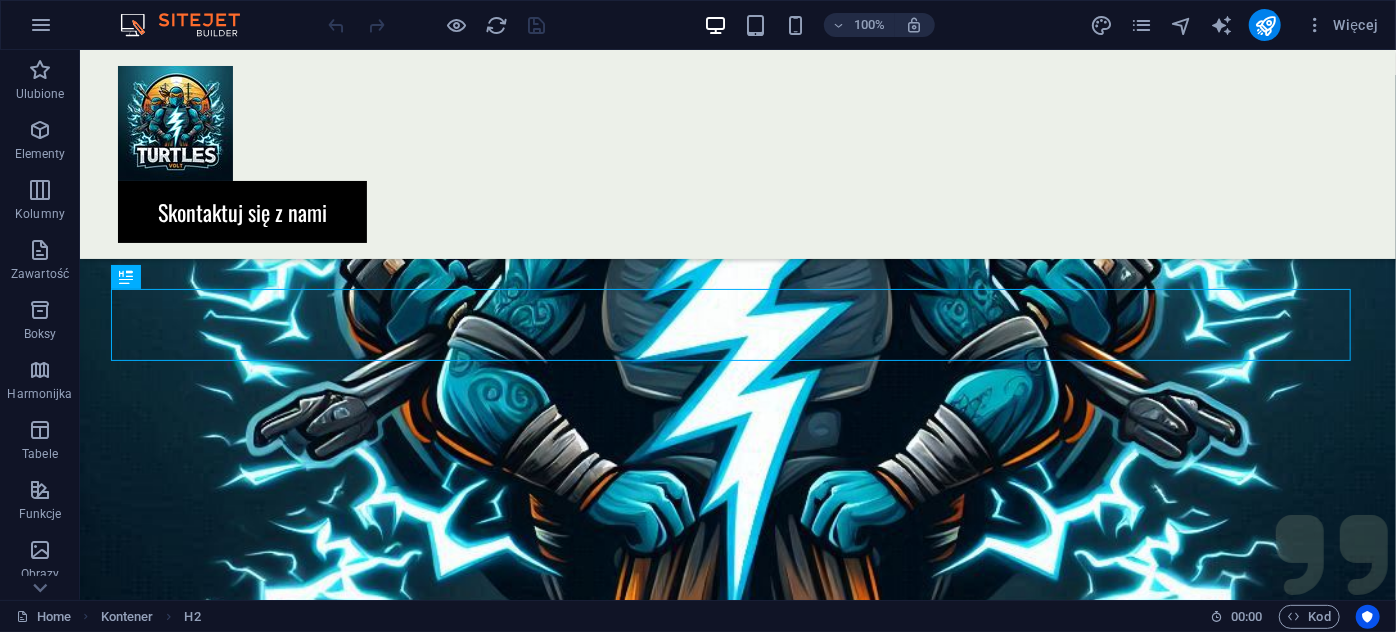 scroll, scrollTop: 192, scrollLeft: 0, axis: vertical 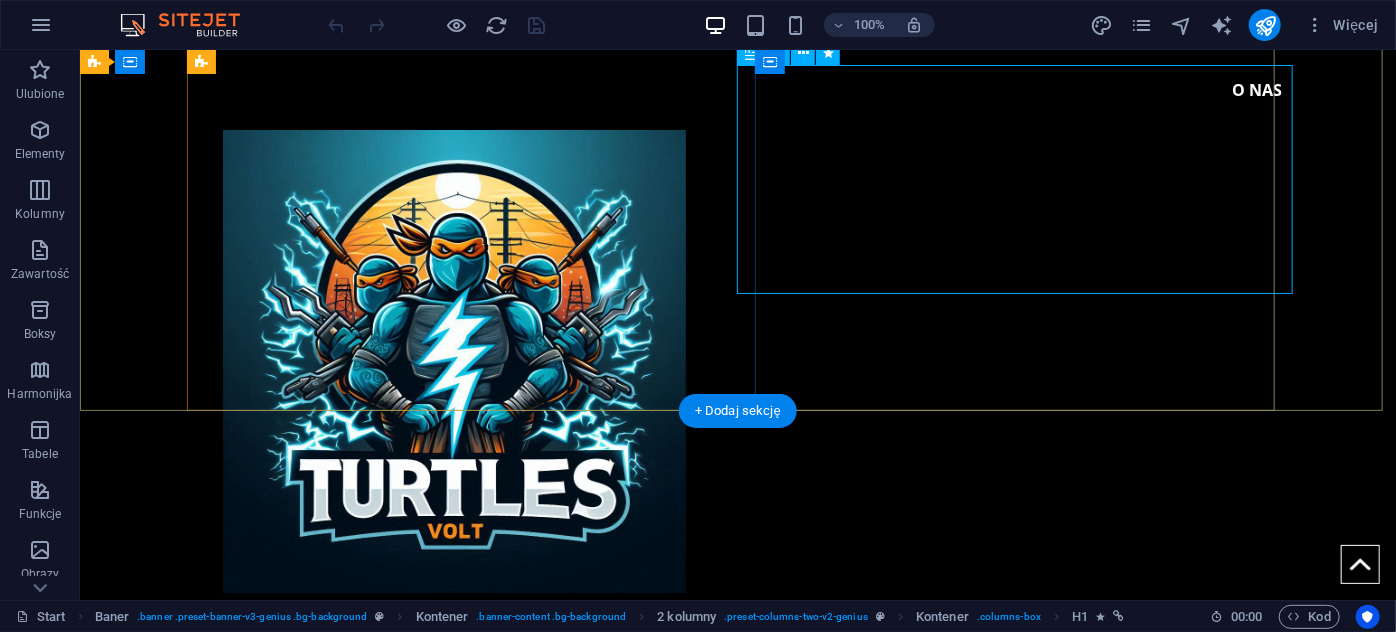 select on "Polish" 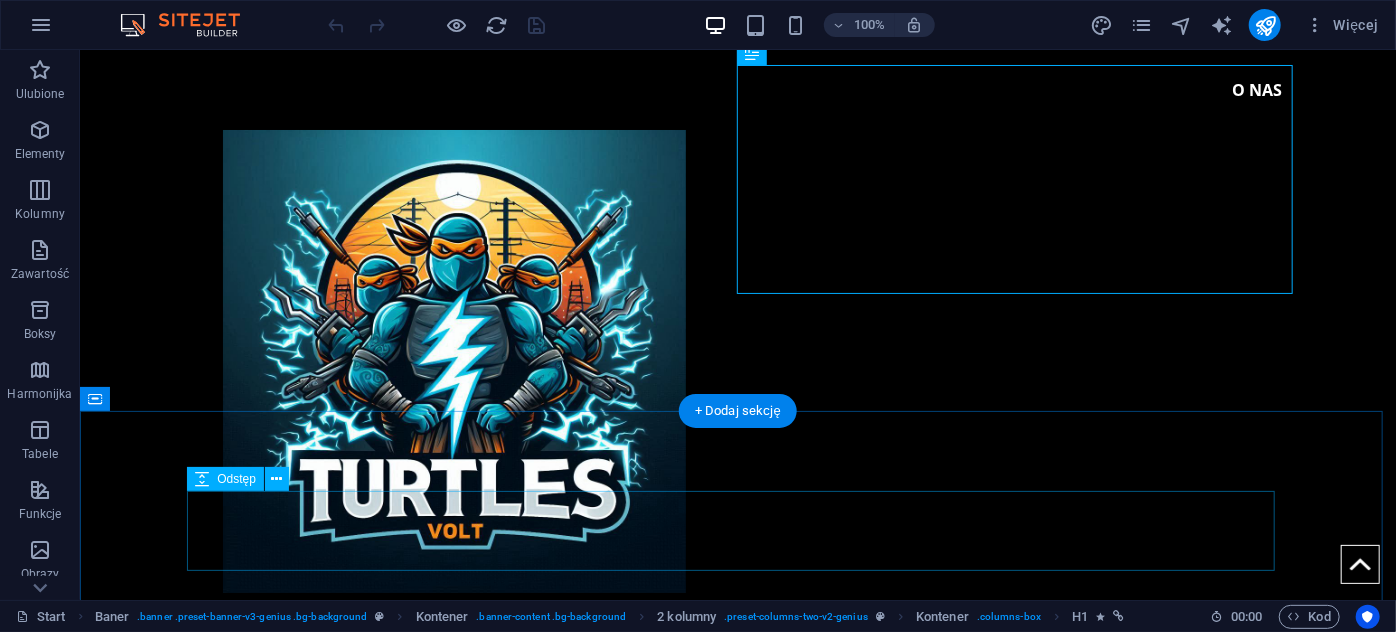 scroll, scrollTop: 0, scrollLeft: 0, axis: both 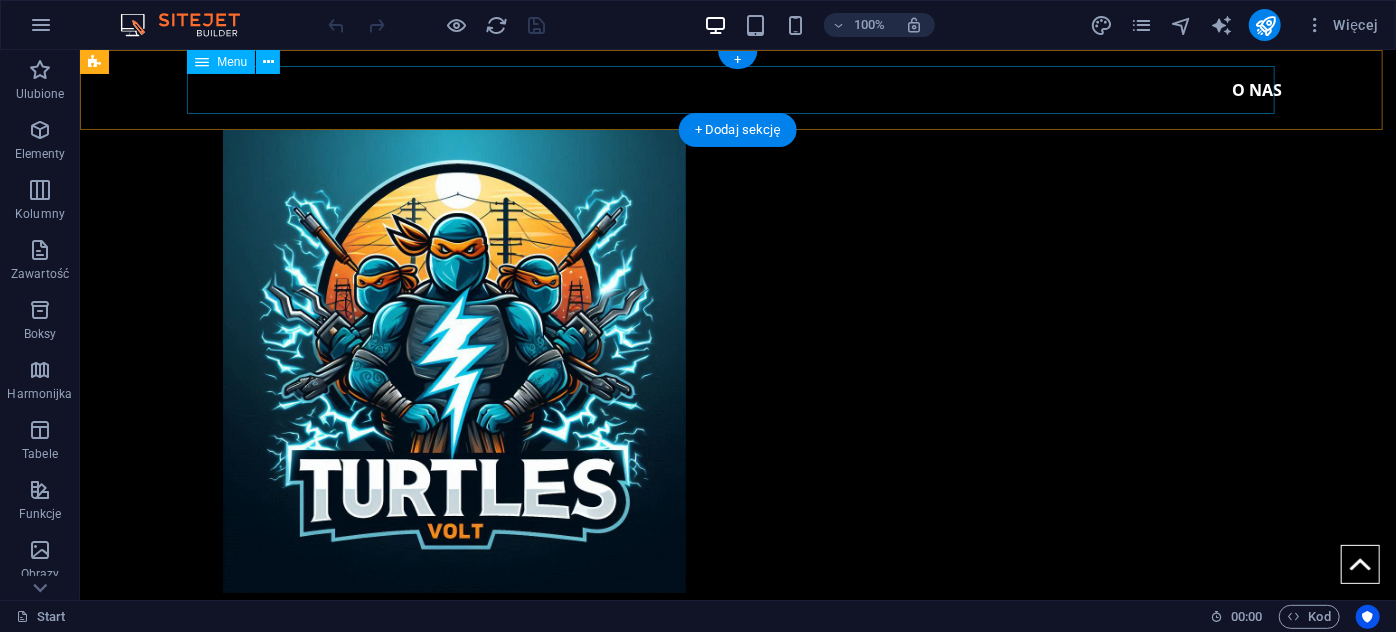click on "O NAS" at bounding box center (737, 89) 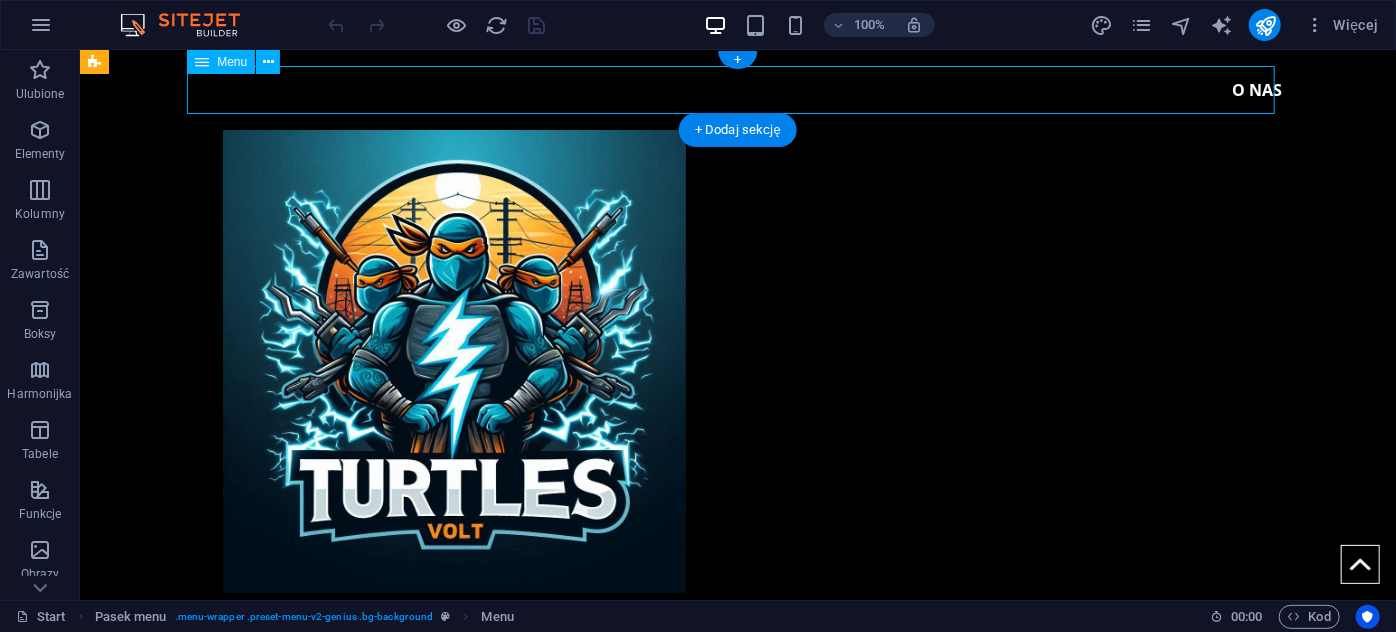 click on "O NAS" at bounding box center (737, 89) 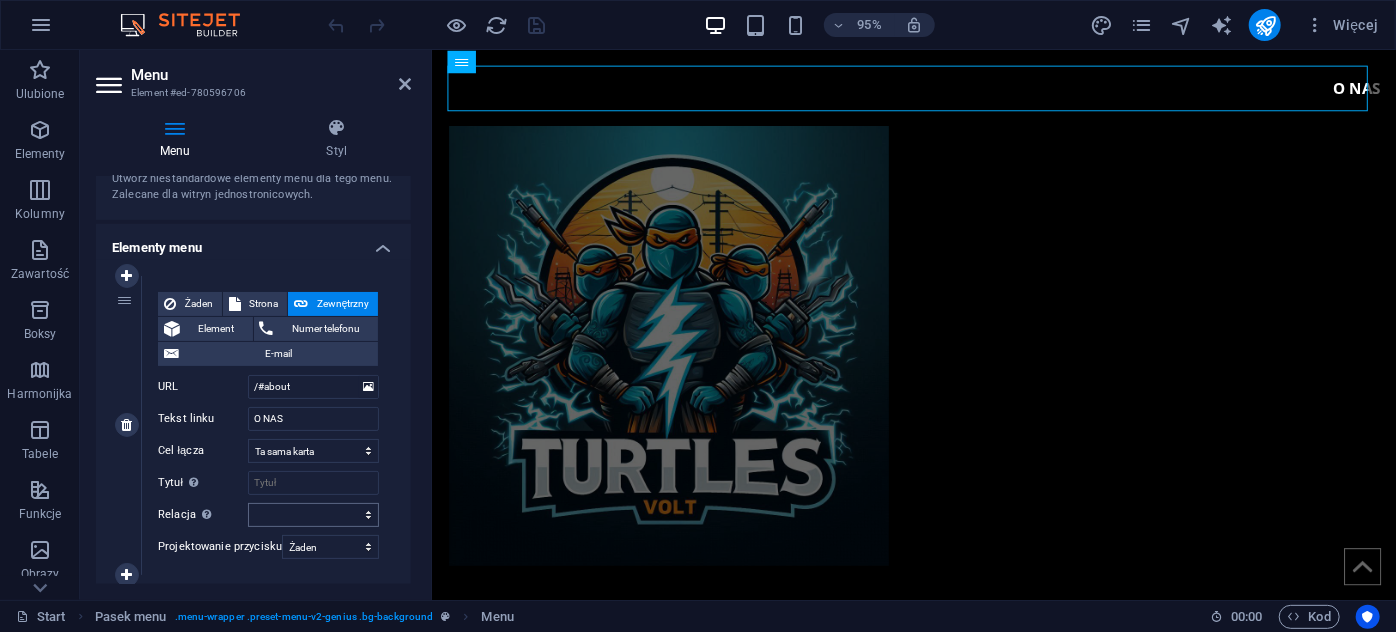 scroll, scrollTop: 136, scrollLeft: 0, axis: vertical 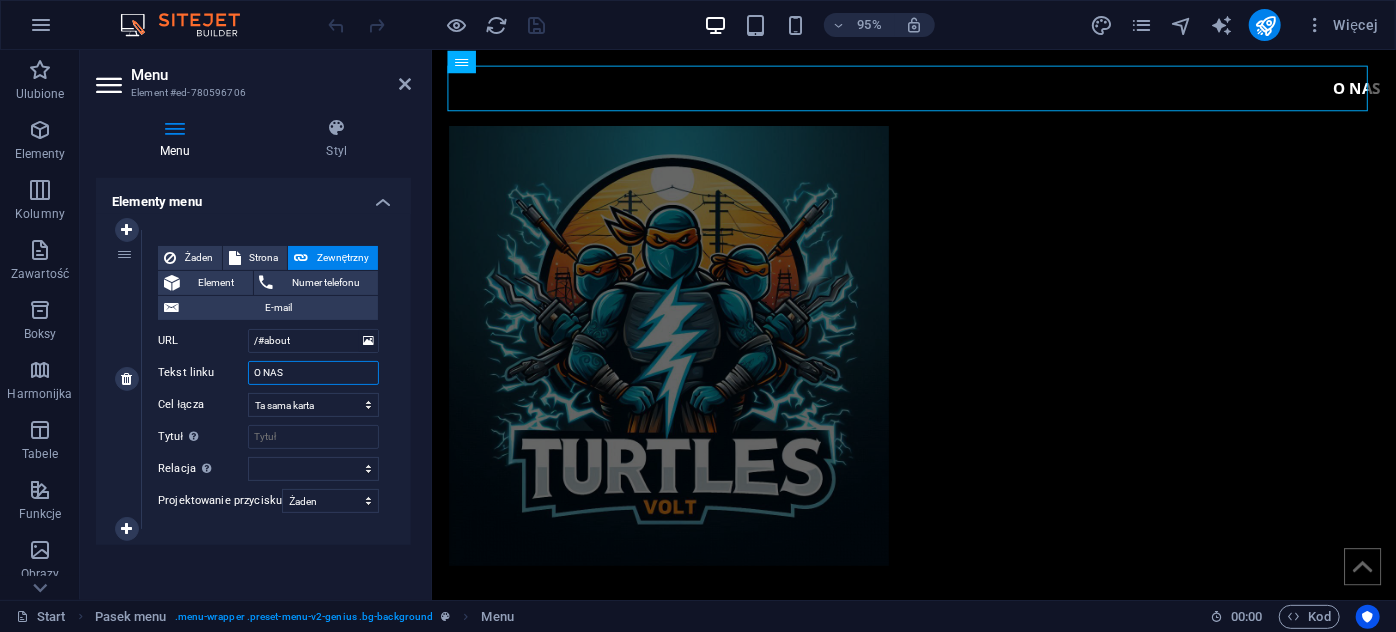 click on "O NAS" at bounding box center (313, 373) 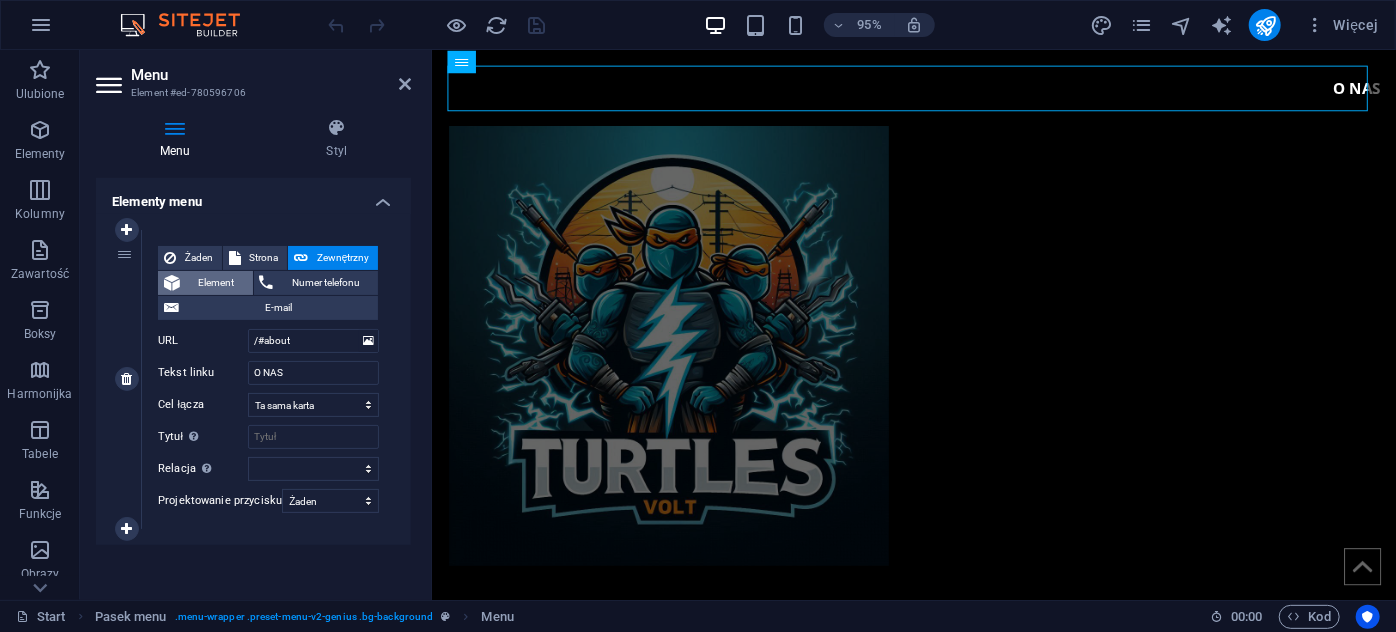 click on "Element" at bounding box center (216, 283) 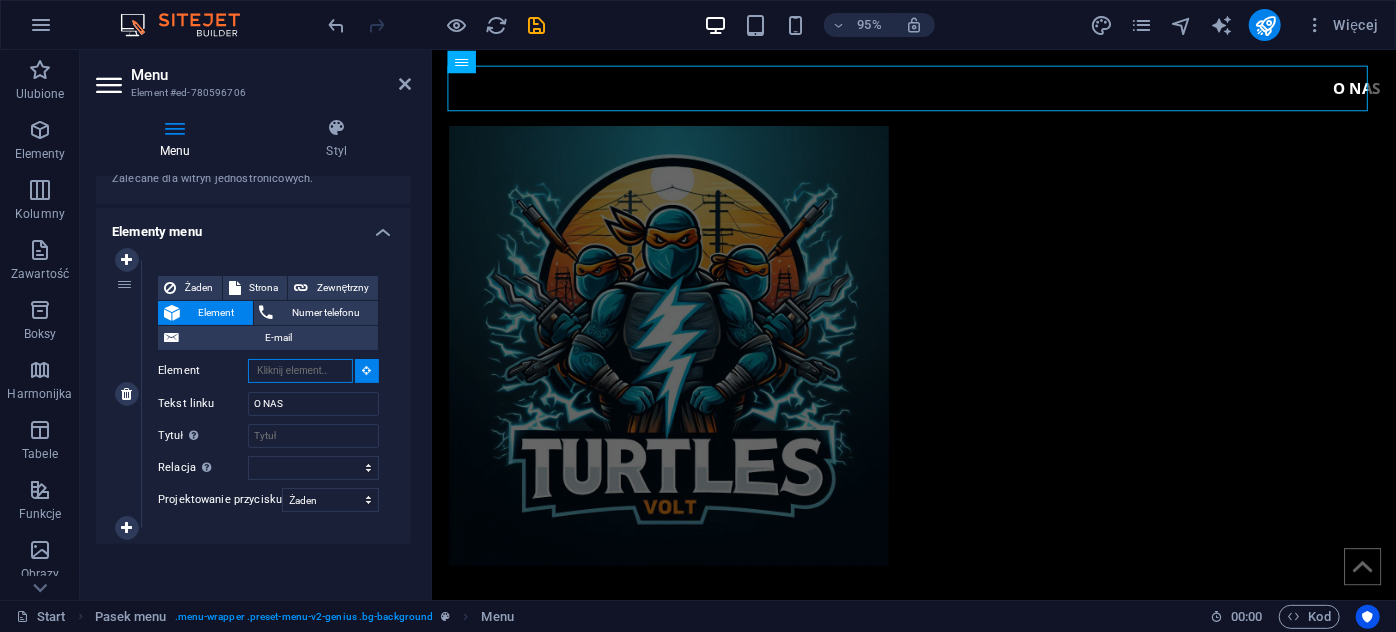 scroll, scrollTop: 105, scrollLeft: 0, axis: vertical 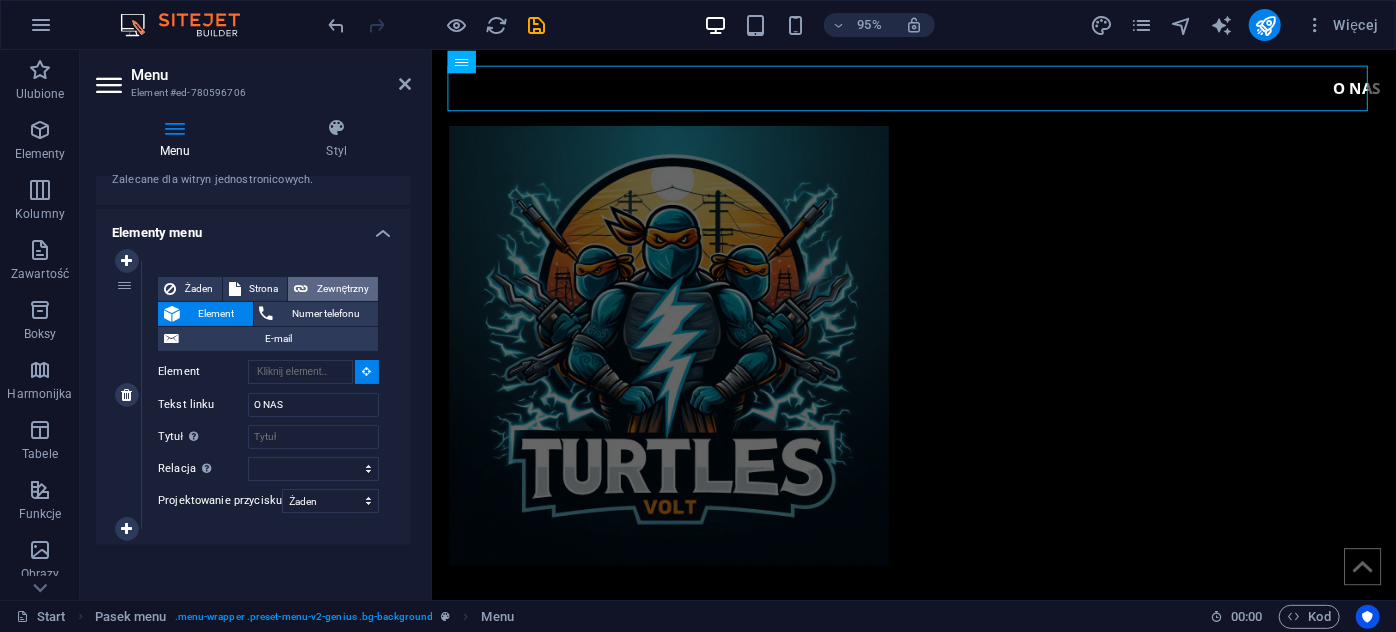 click on "Zewnętrzny" at bounding box center (343, 289) 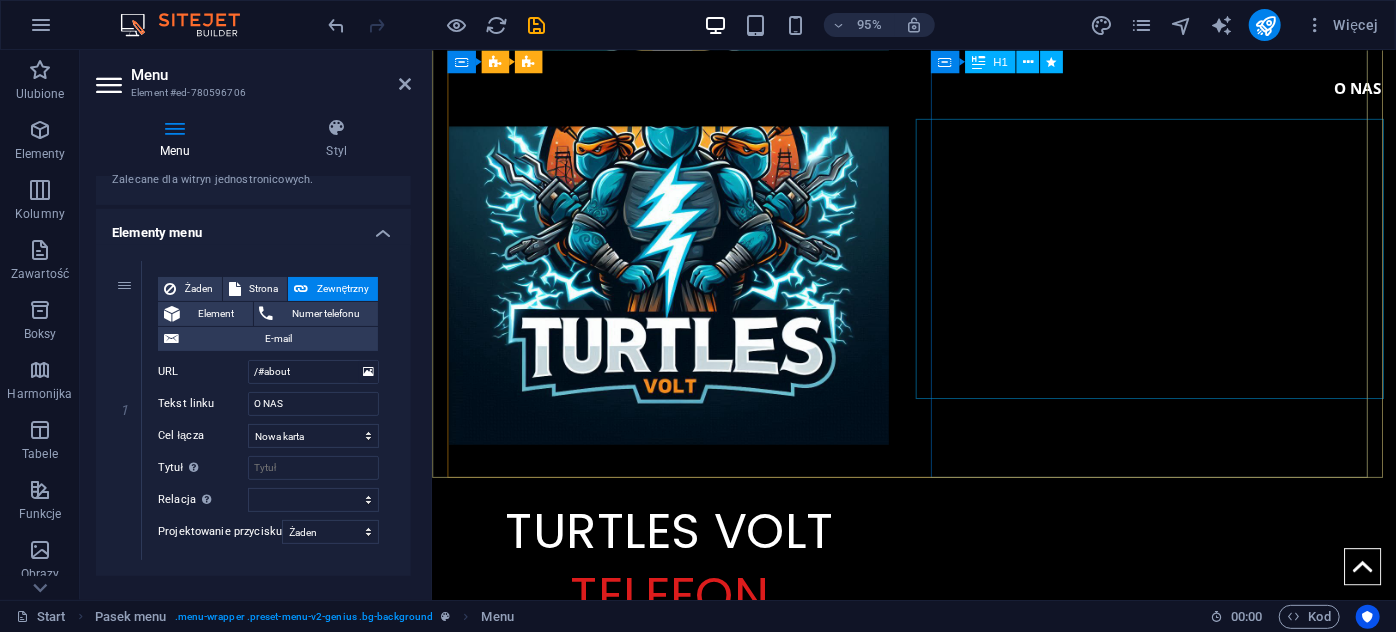scroll, scrollTop: 90, scrollLeft: 0, axis: vertical 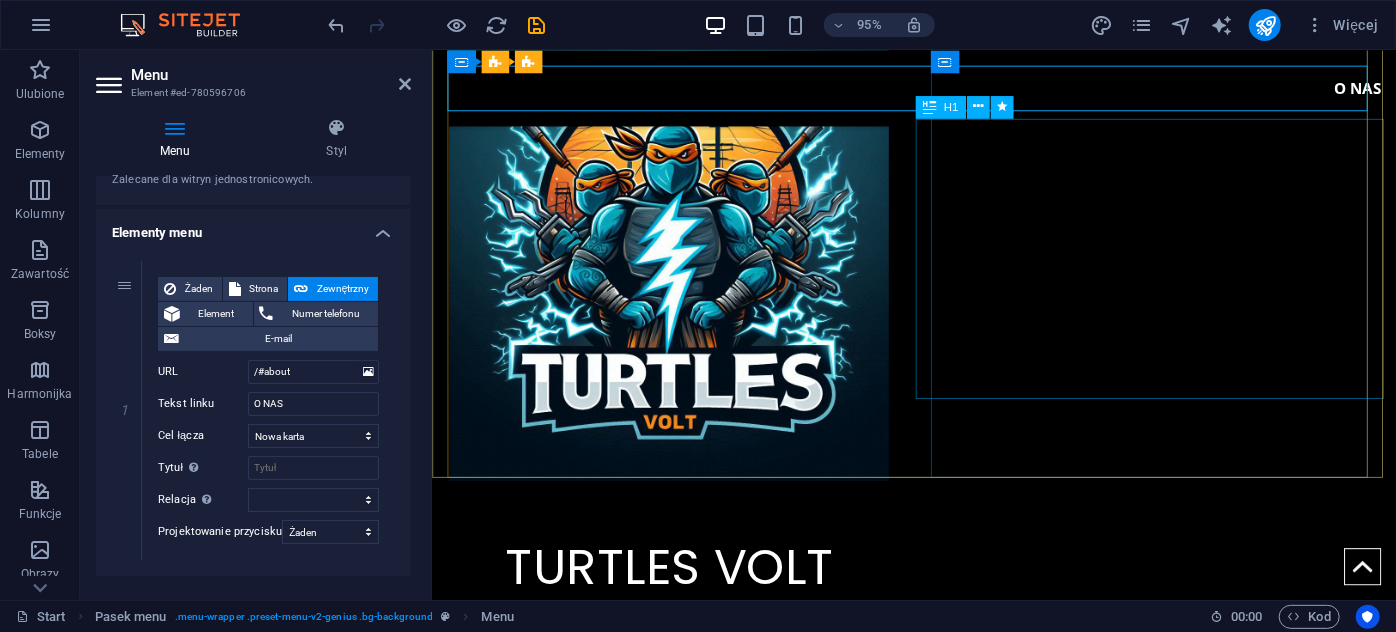 click on "TURTLES VOLT TELEFON ALARMOWY +48 [PHONE]" at bounding box center (681, 679) 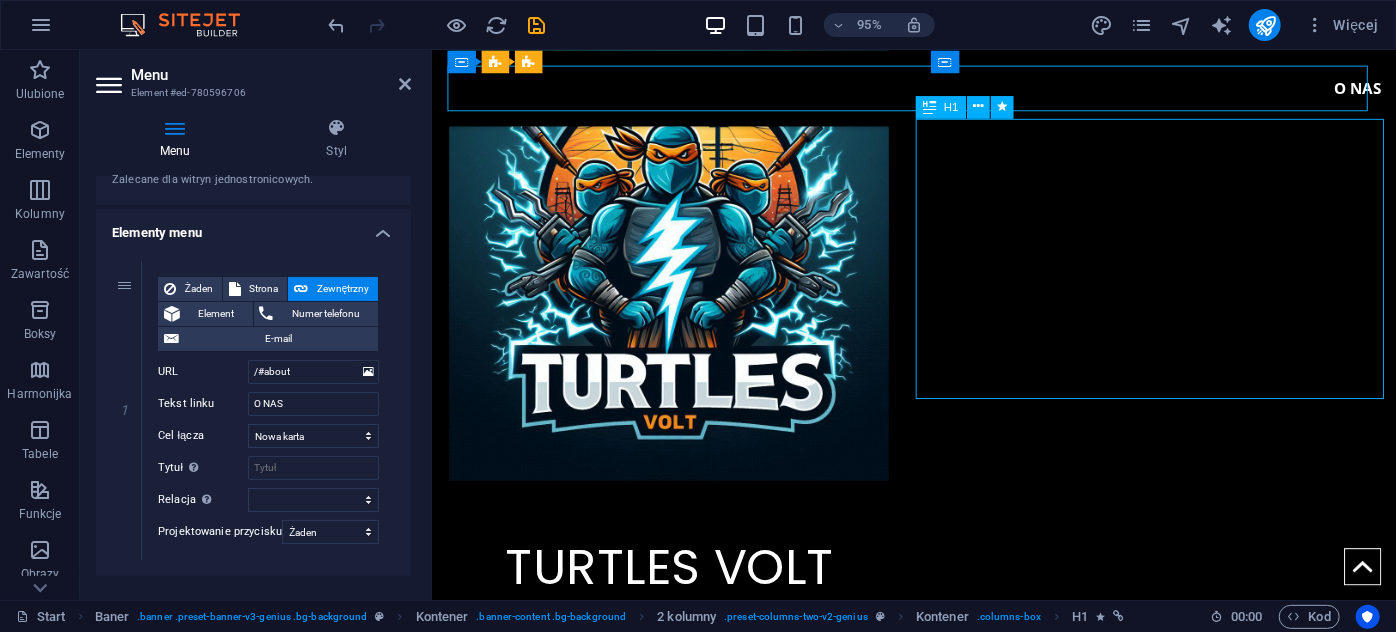 click on "TURTLES VOLT TELEFON ALARMOWY +48 [PHONE]" at bounding box center (681, 679) 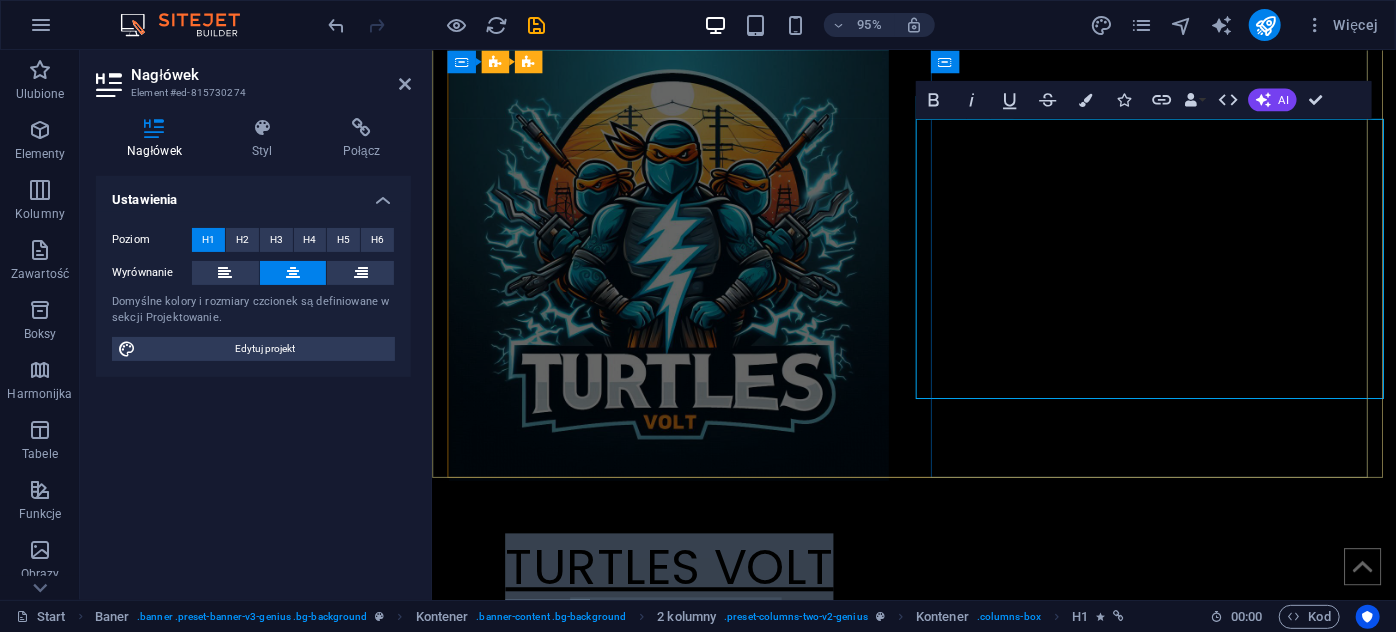 click on "TELEFON ALARMOWY" at bounding box center (680, 693) 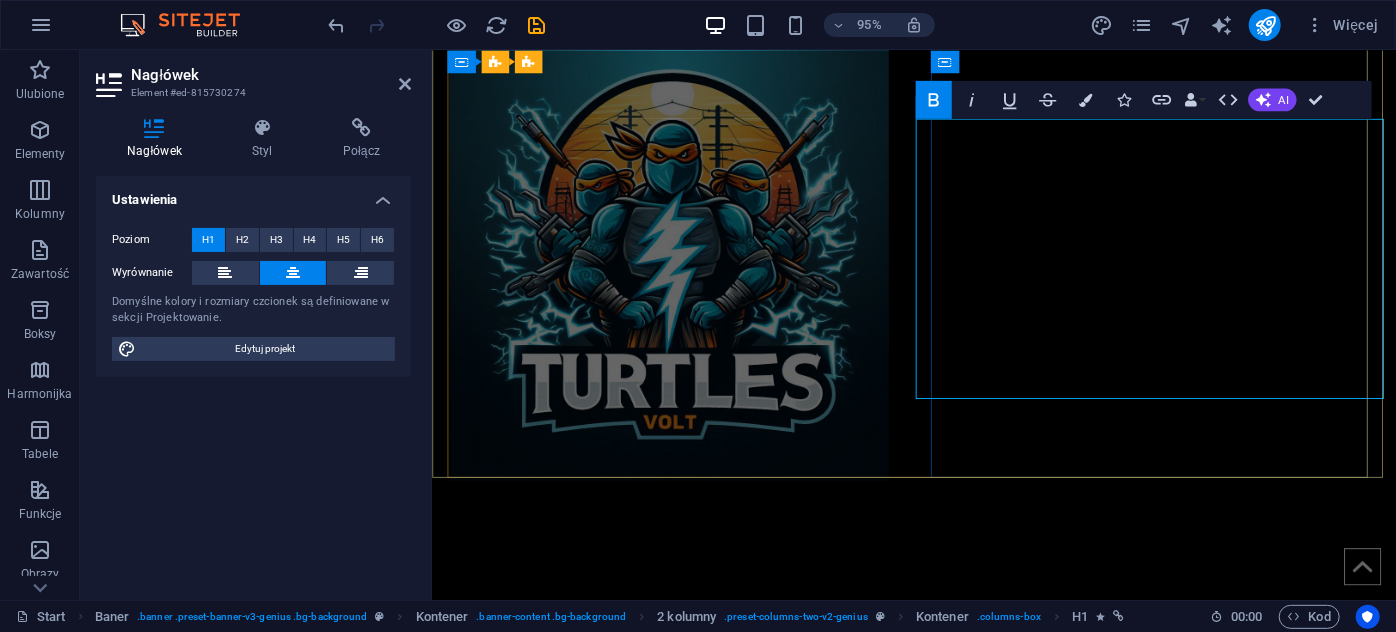 click on "TELEFON ALARMOWY" at bounding box center (680, 693) 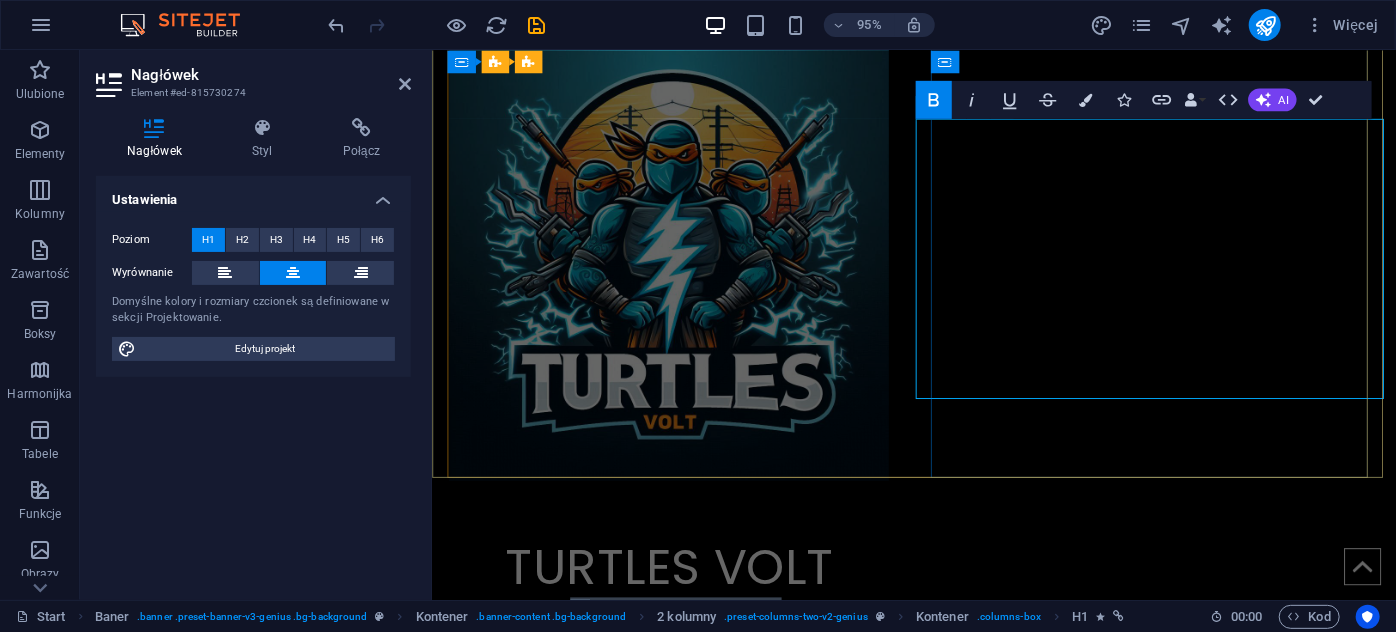drag, startPoint x: 1306, startPoint y: 314, endPoint x: 1016, endPoint y: 253, distance: 296.34607 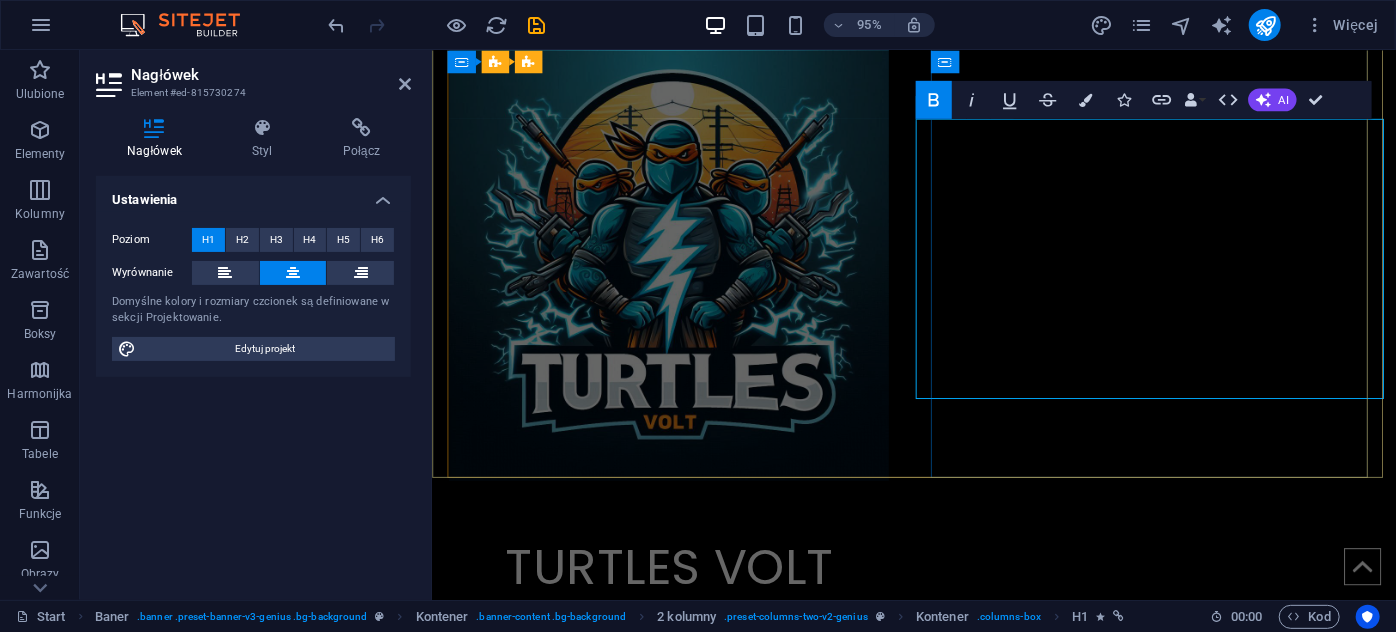 scroll, scrollTop: 123, scrollLeft: 0, axis: vertical 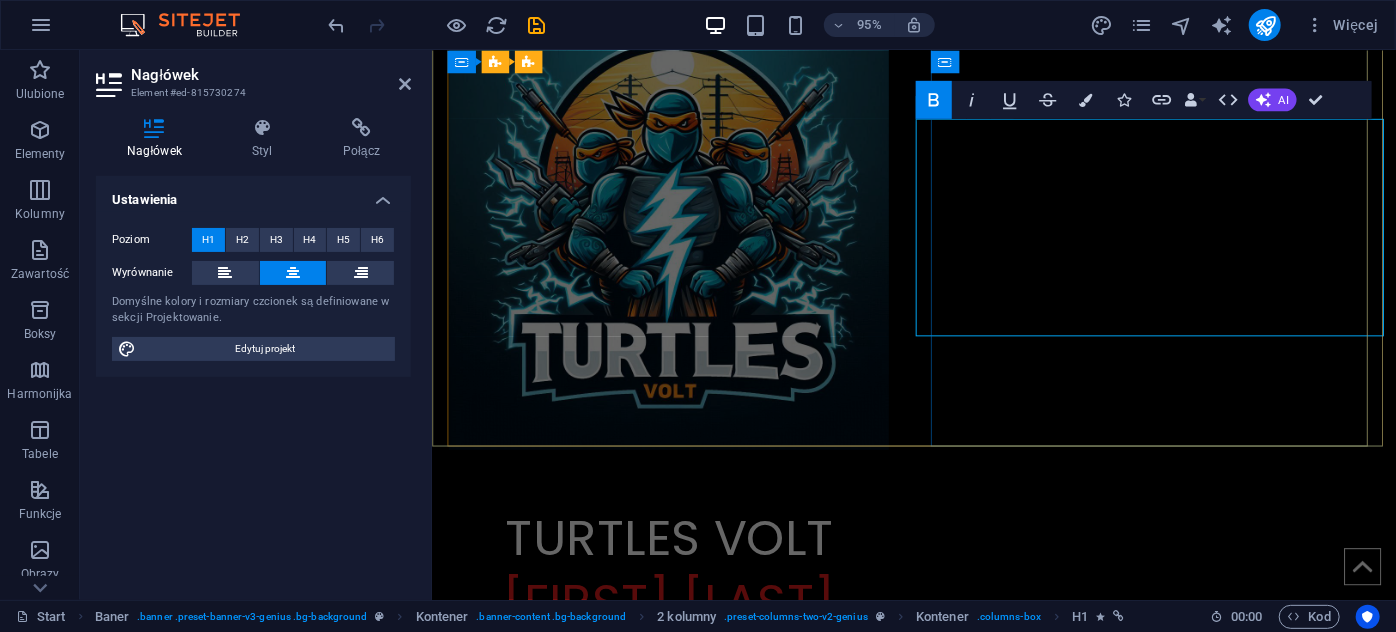 click on "TURTLES VOLT [FIRST] [LAST] +48 [PHONE]" at bounding box center (681, 630) 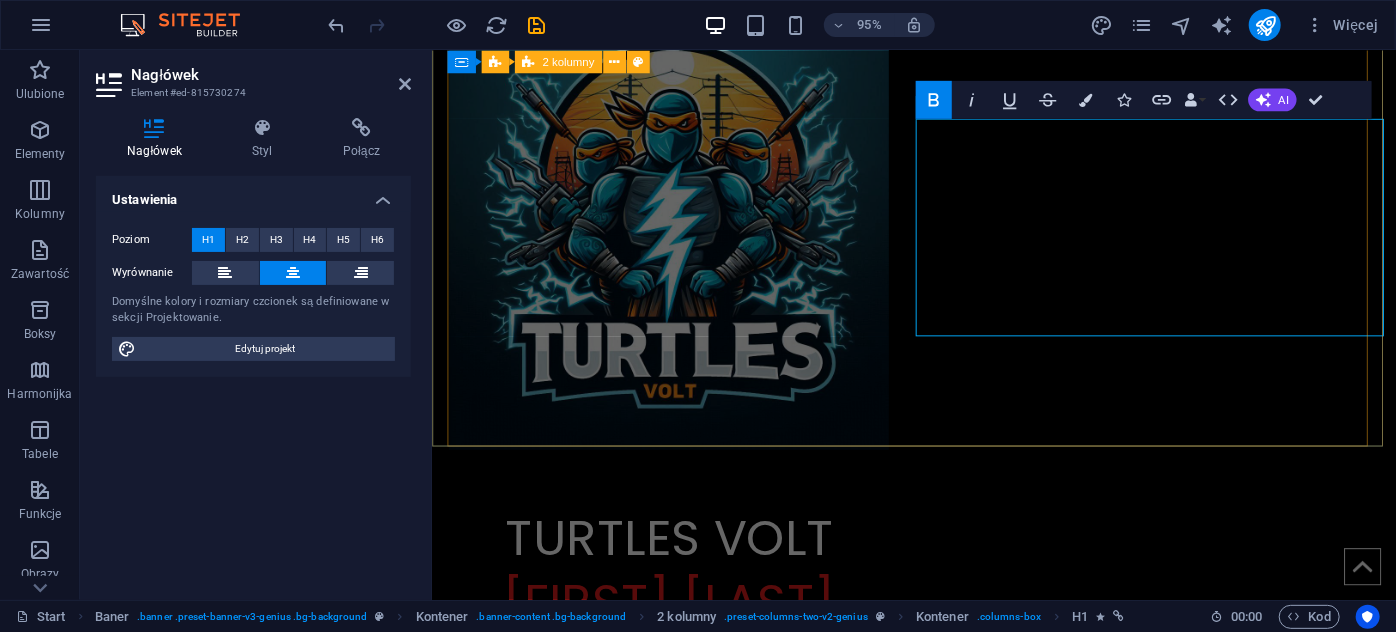 drag, startPoint x: 1400, startPoint y: 238, endPoint x: 948, endPoint y: 200, distance: 453.59454 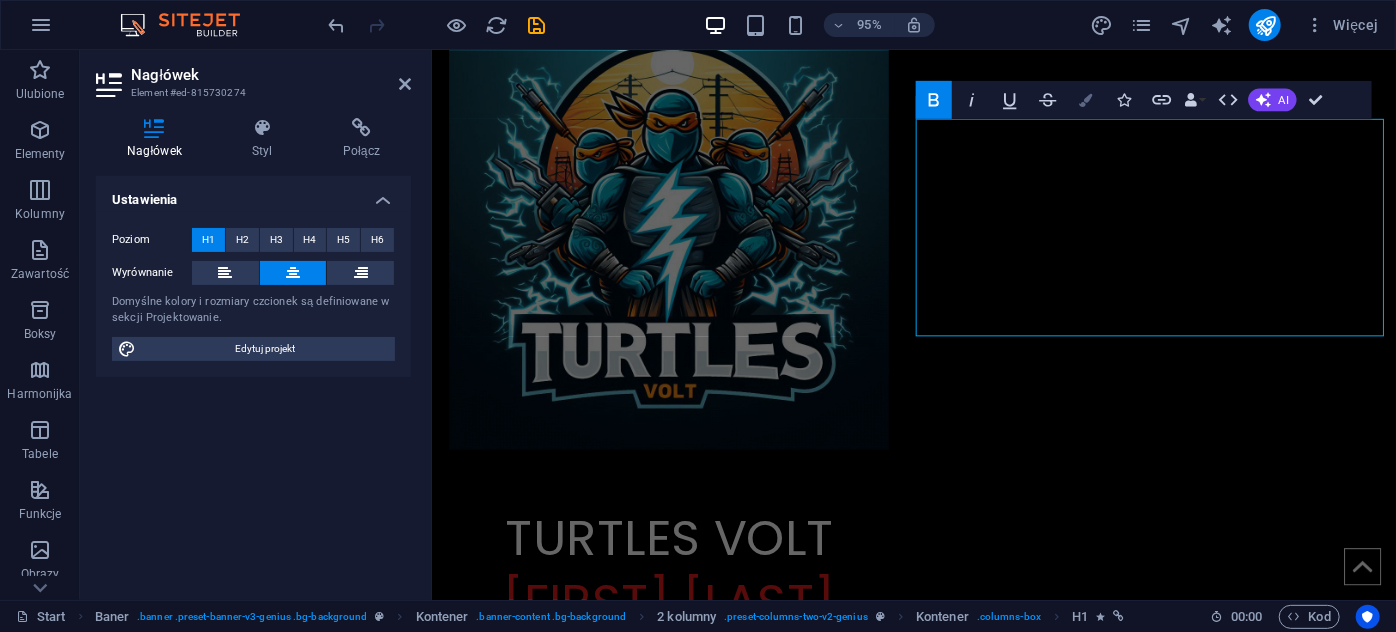 click on "Colors" at bounding box center [1085, 100] 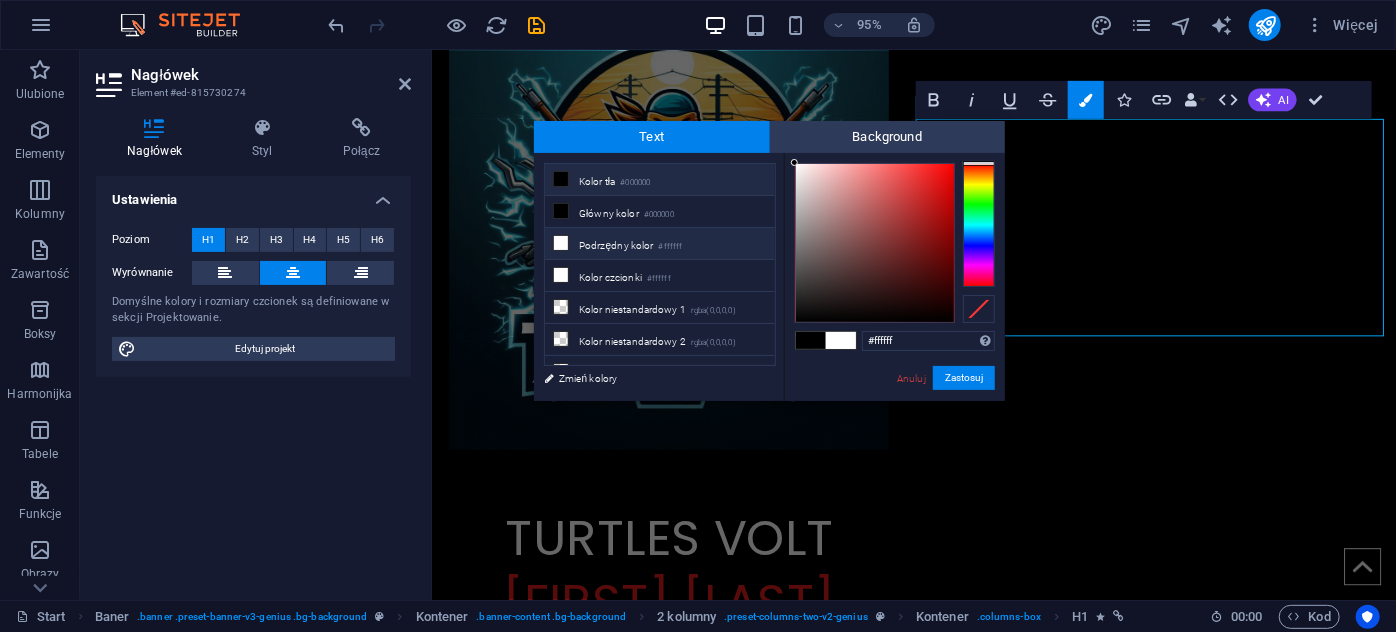 click on "Podrzędny kolor
#ffffff" at bounding box center (660, 244) 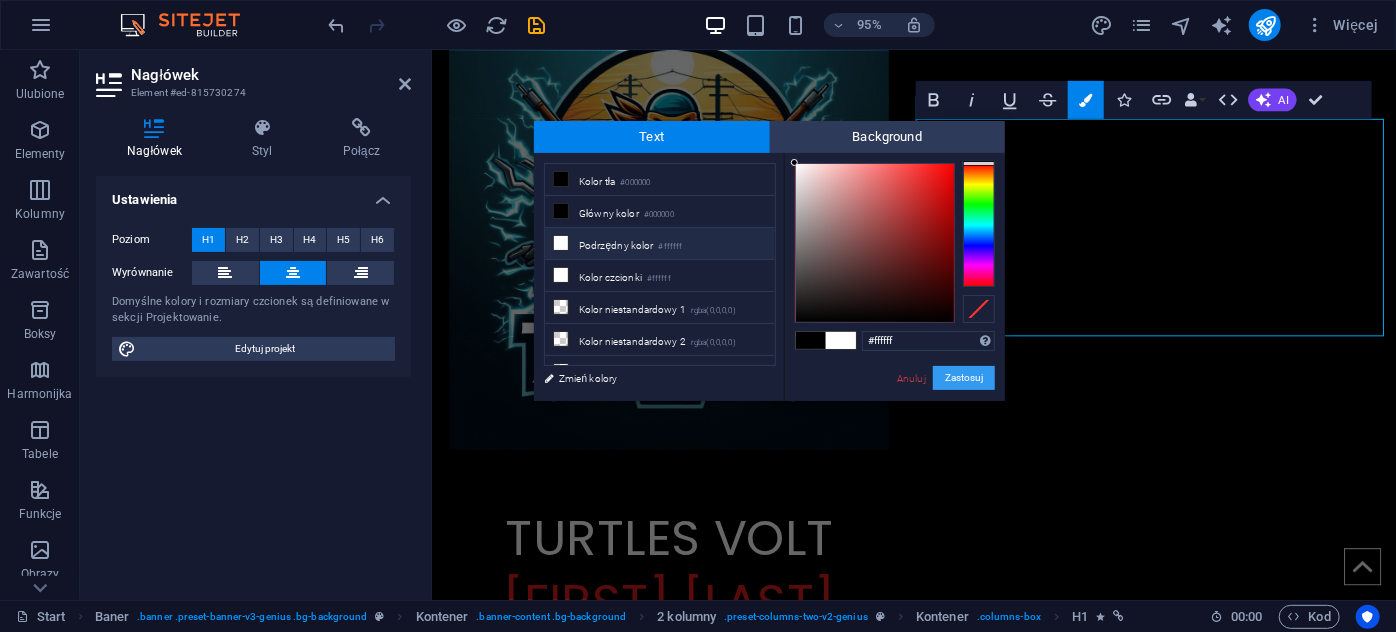 click on "Zastosuj" at bounding box center [964, 378] 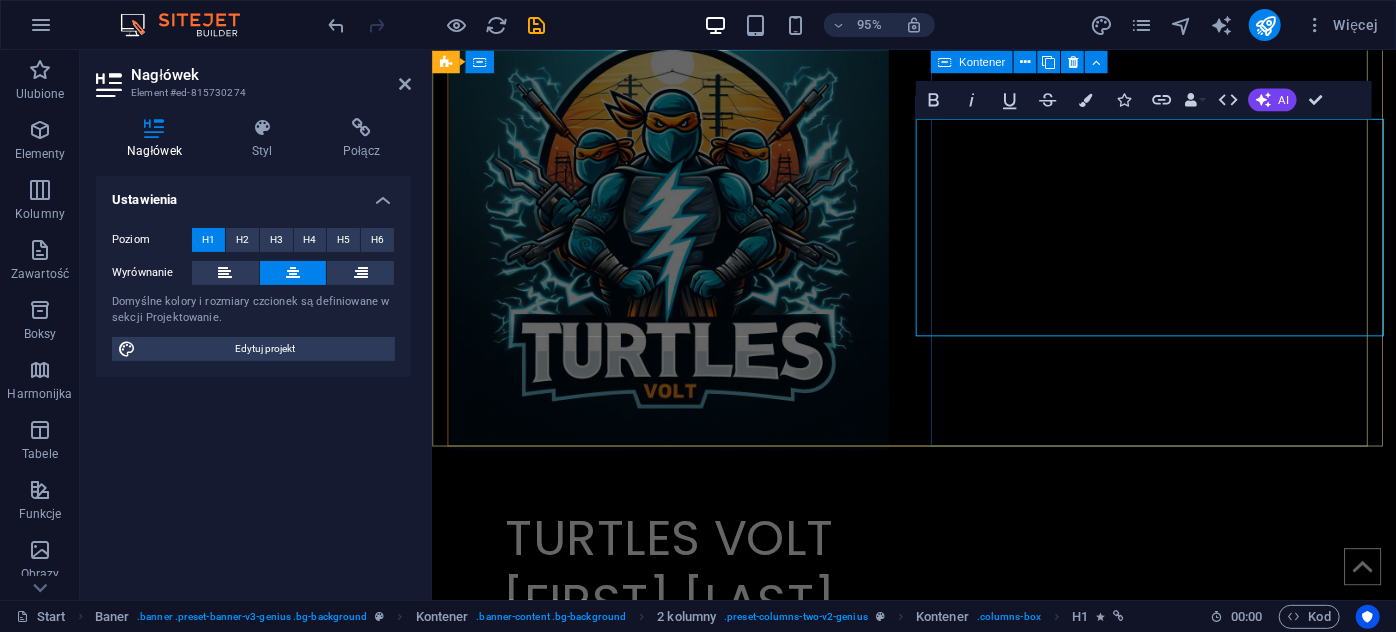 click on "TURTLES VOLT [FIRST] [LAST] +48 [PHONE]" at bounding box center (681, 616) 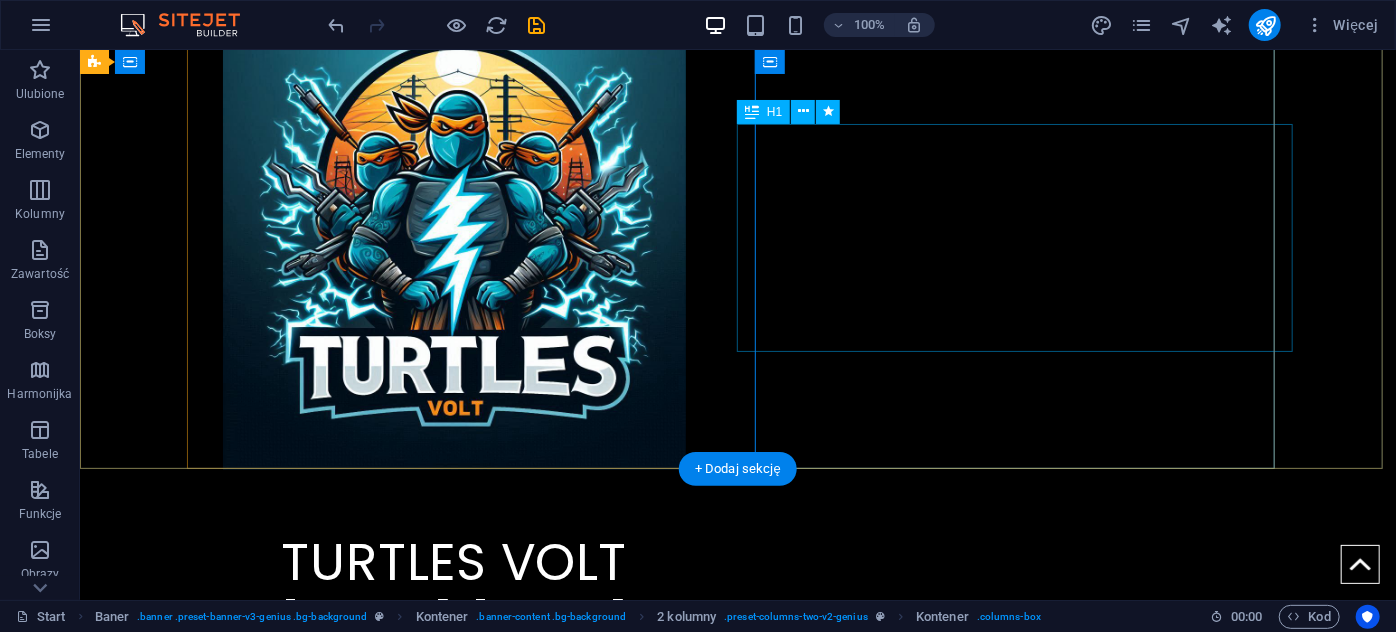 click on "TURTLES VOLT [FIRST] [LAST] +48 [PHONE]" at bounding box center [453, 616] 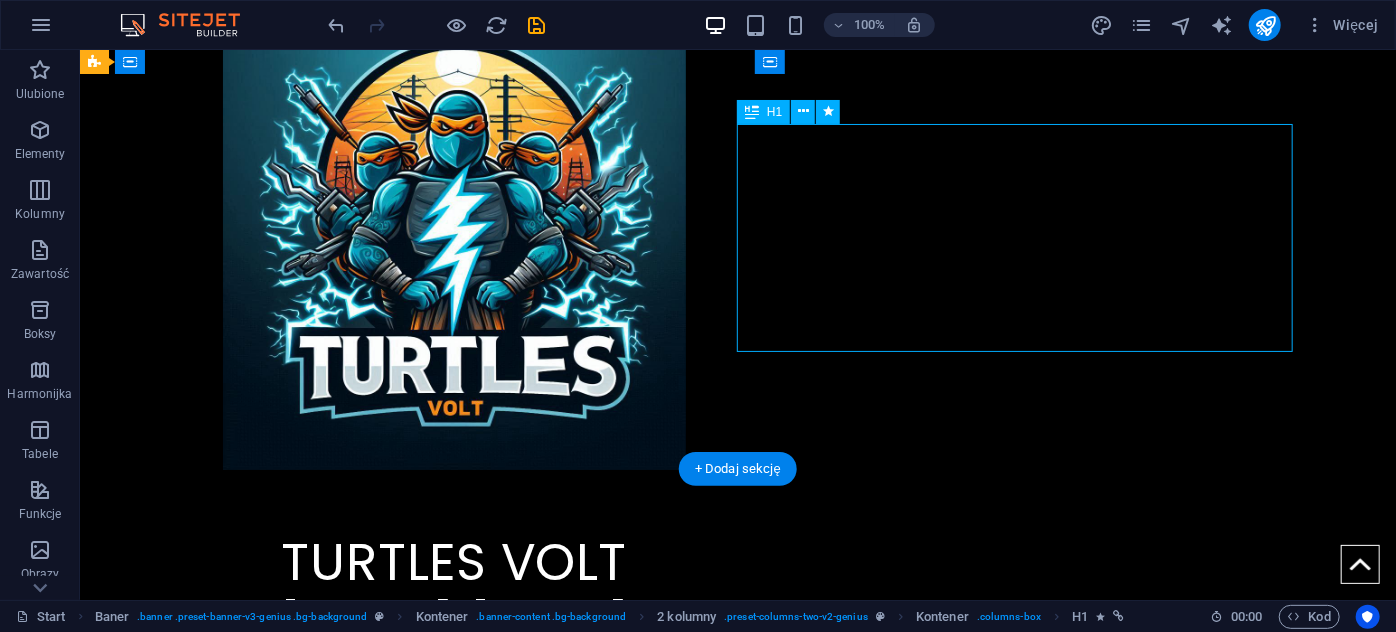 click on "TURTLES VOLT [FIRST] [LAST] +48 [PHONE]" at bounding box center (453, 616) 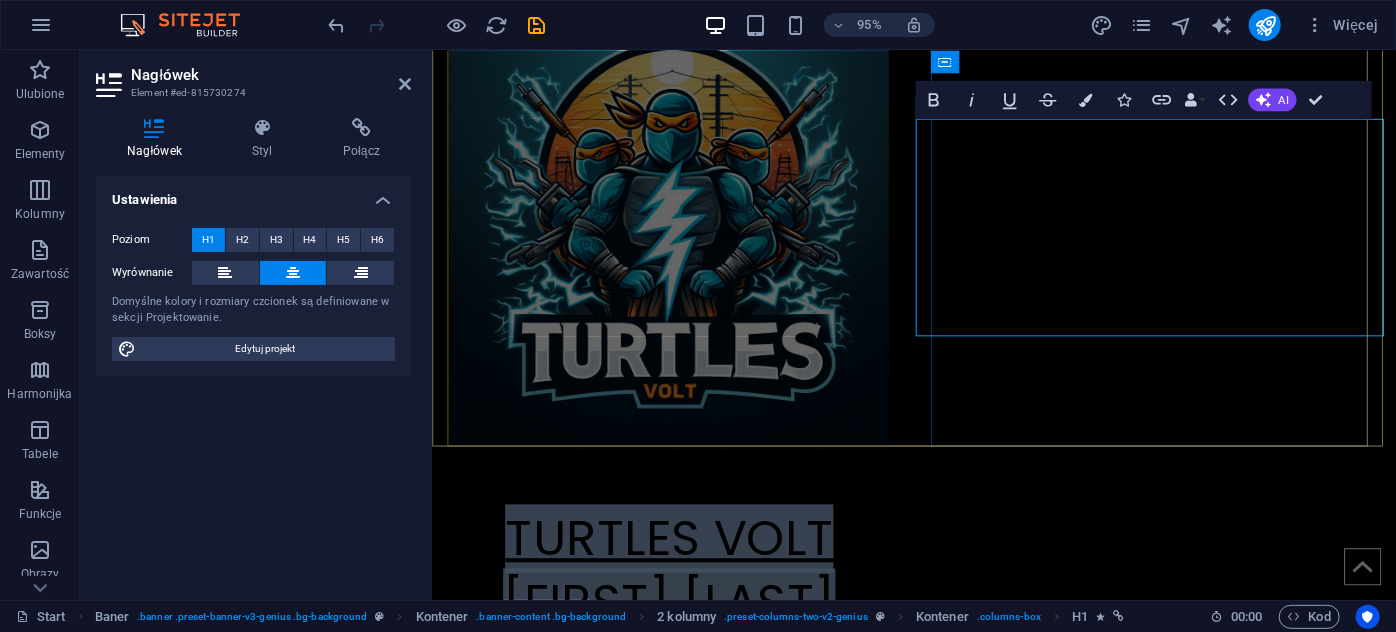 click on "[FIRST] [LAST]" at bounding box center [681, 629] 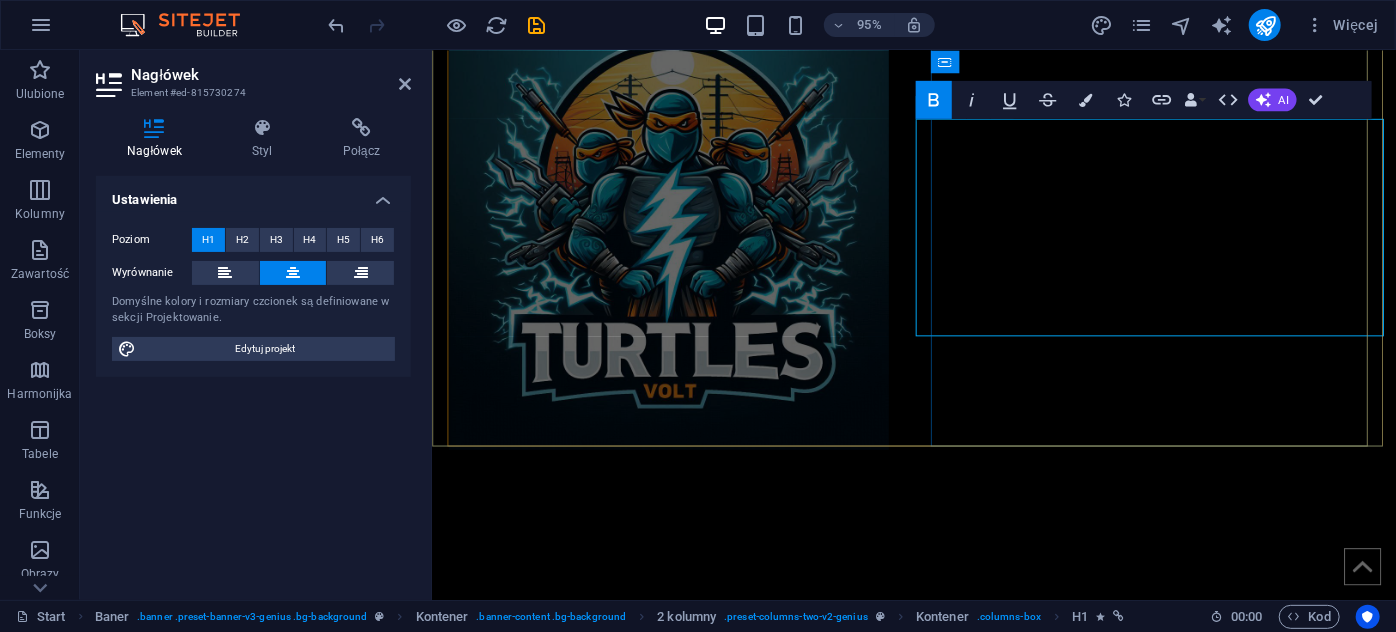 click on "[FIRST] [LAST]" at bounding box center (681, 629) 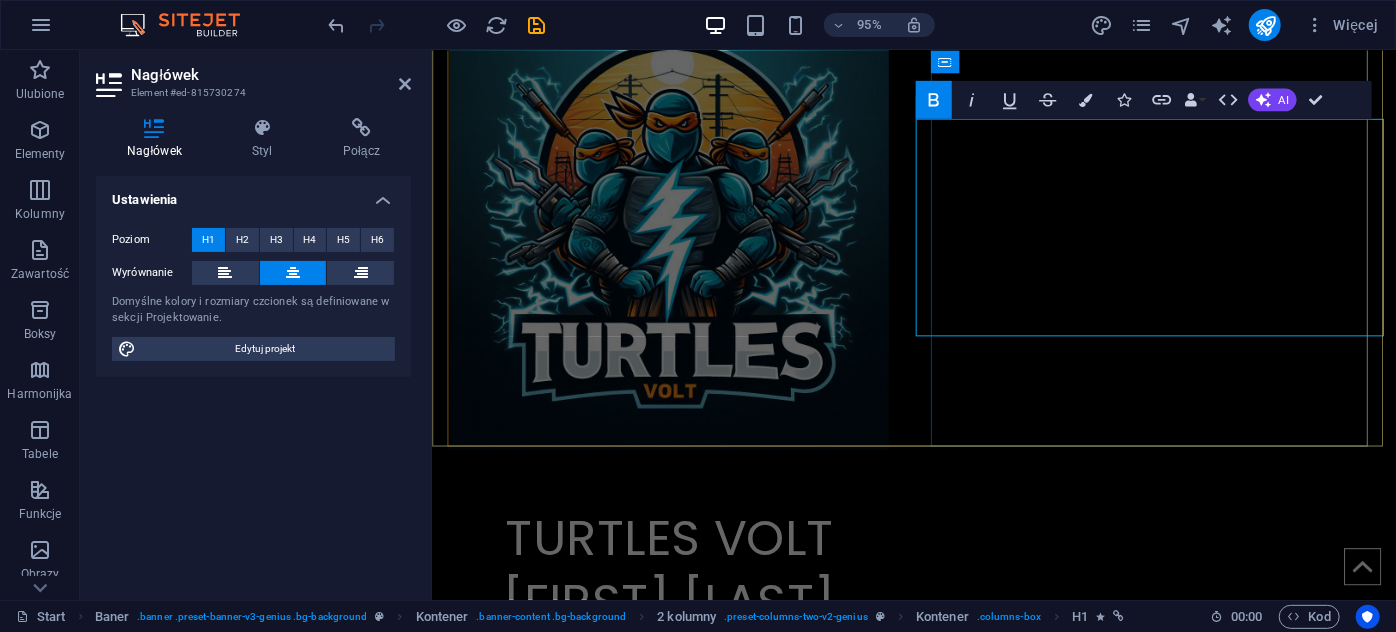 click on "TURTLES VOLT [FIRST] [LAST] +48 [PHONE]" at bounding box center (681, 630) 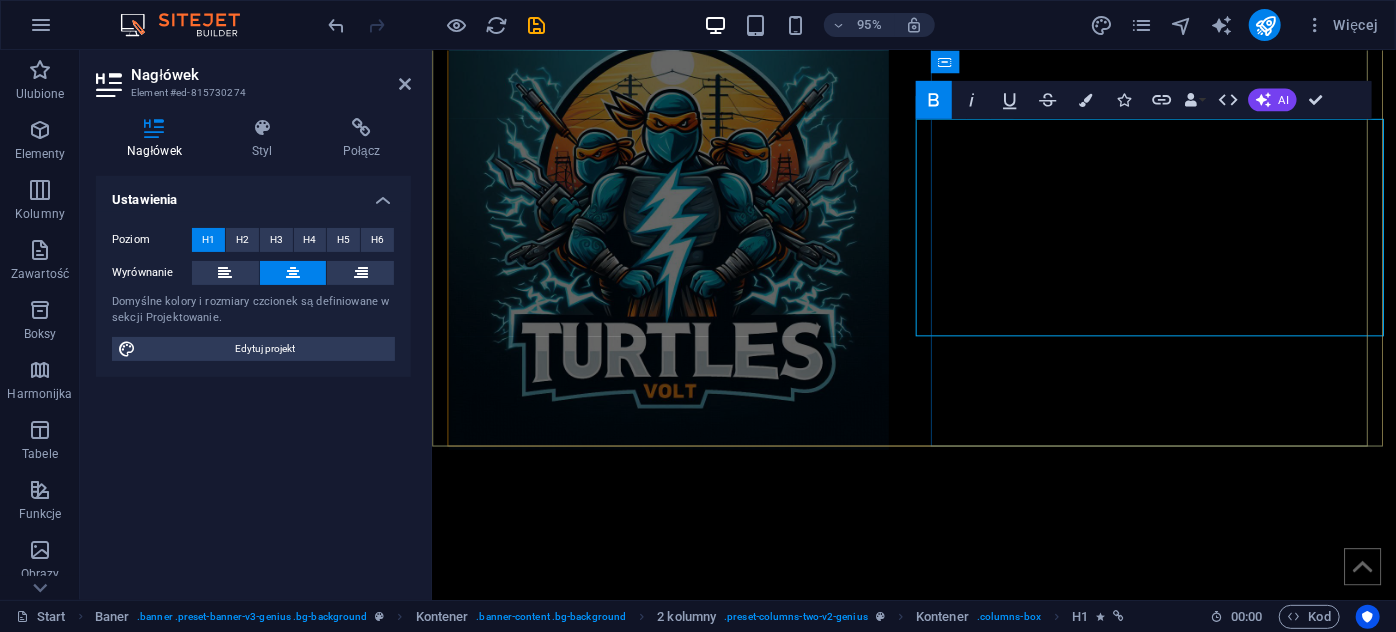 click on "[FIRST] [LAST]" at bounding box center (681, 629) 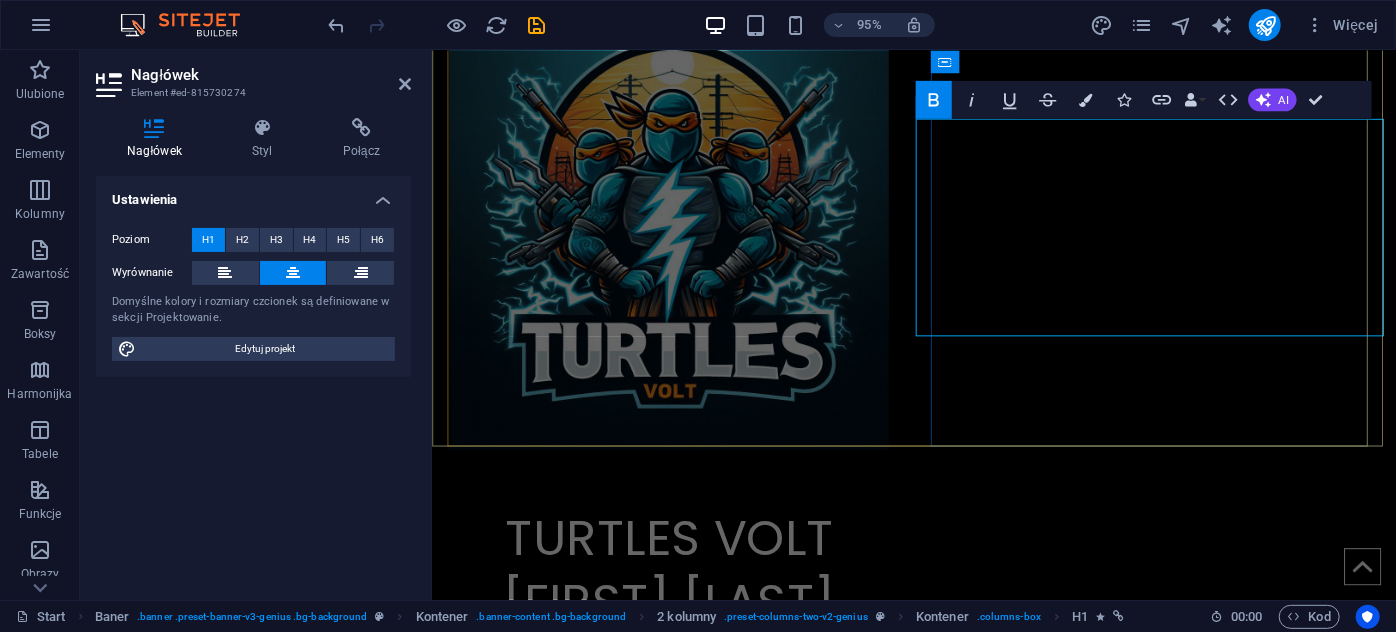 click on "TURTLES VOLT [FIRST] [LAST] +48 [PHONE]" at bounding box center (681, 630) 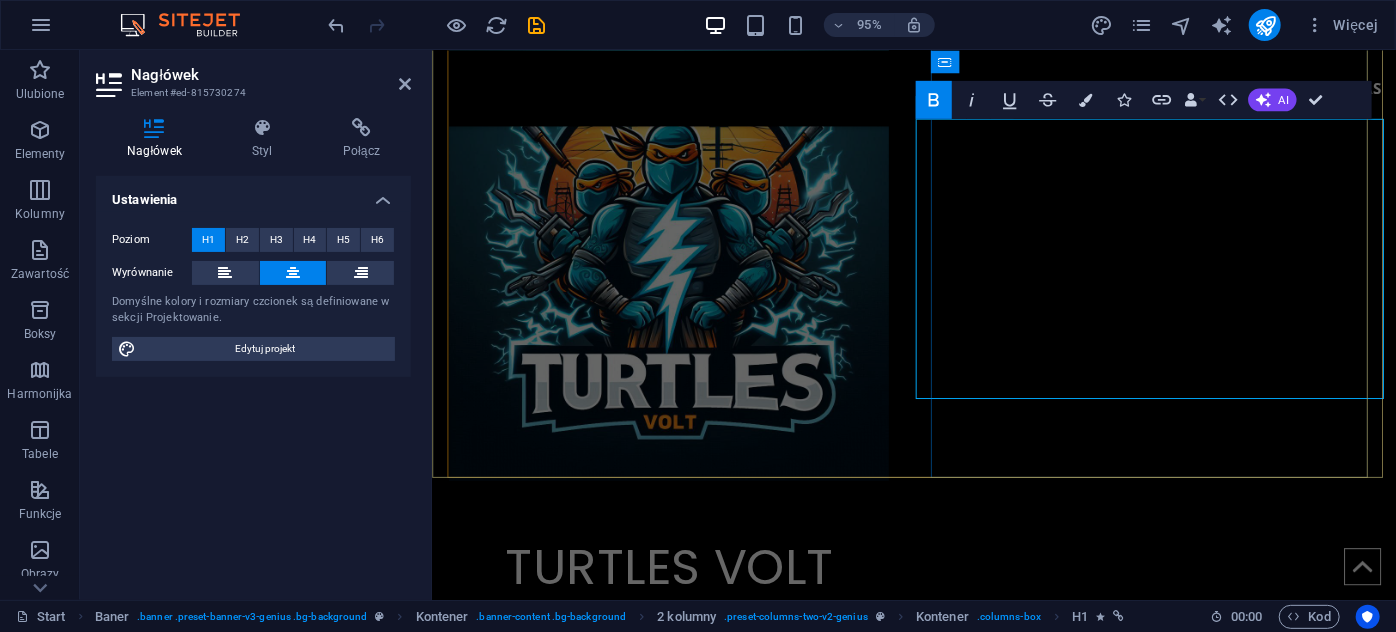 scroll, scrollTop: 57, scrollLeft: 0, axis: vertical 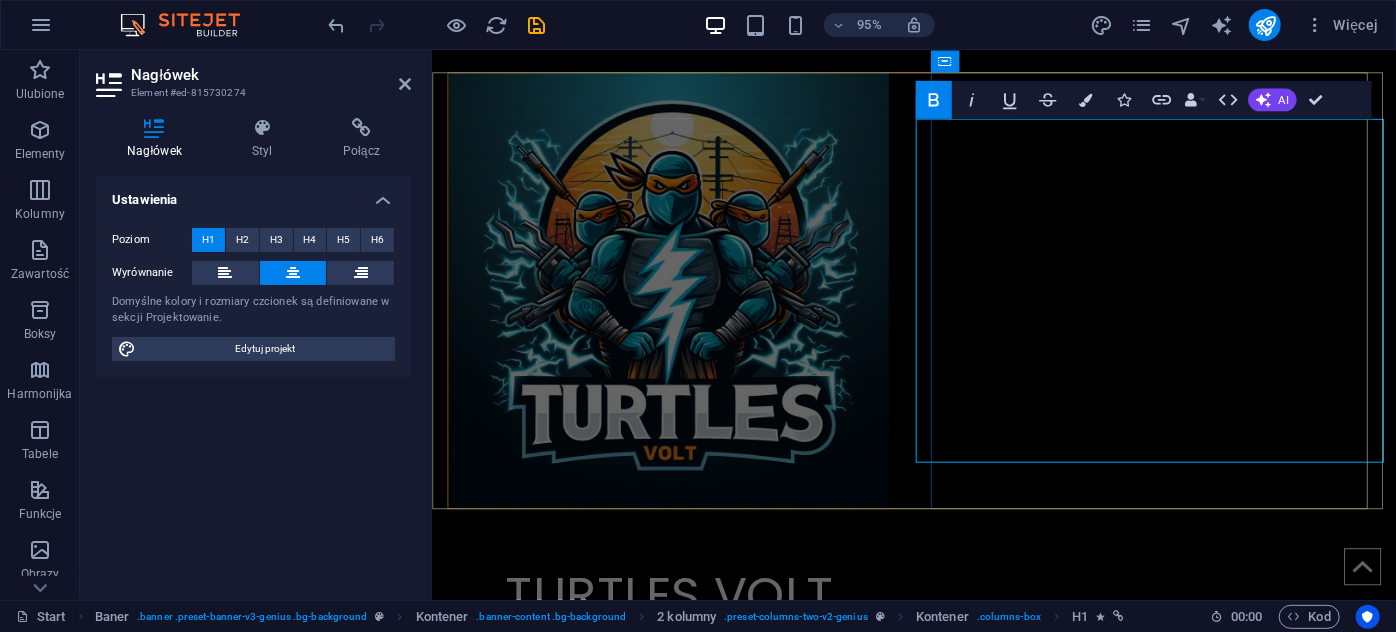click on "TURTLES VOLT [FIRST] [LAST] +48 [PHONE]" at bounding box center [681, 758] 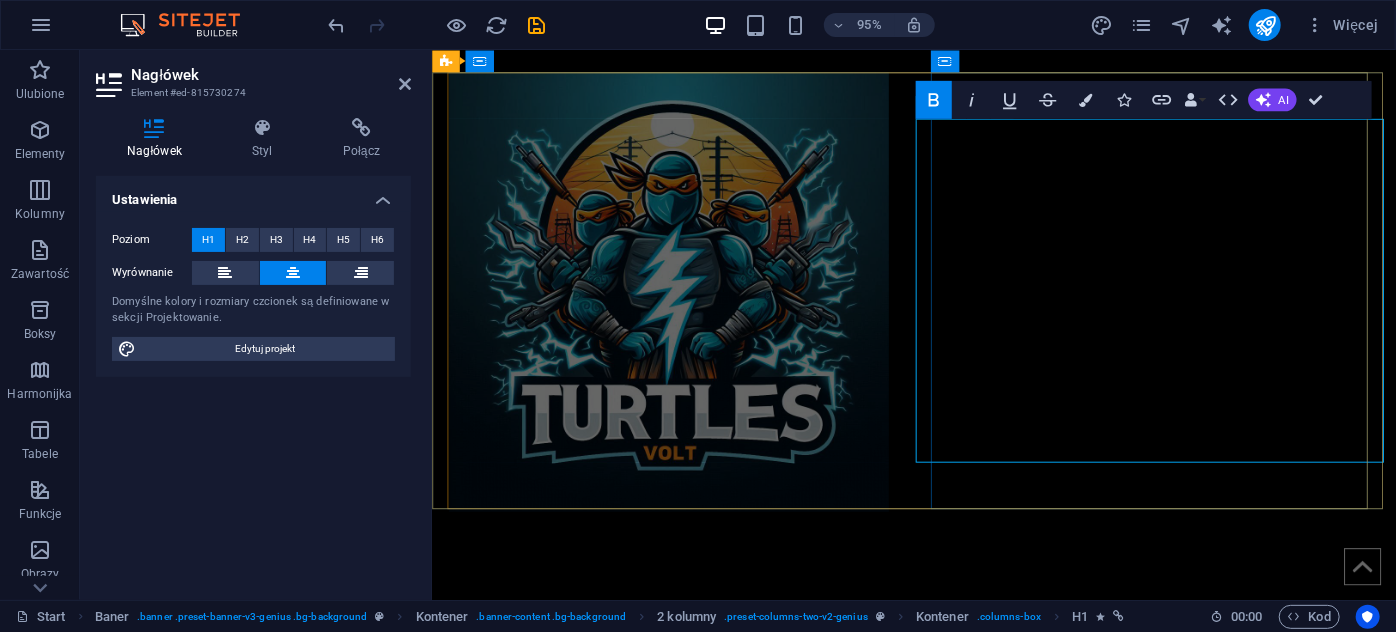 scroll, scrollTop: 90, scrollLeft: 0, axis: vertical 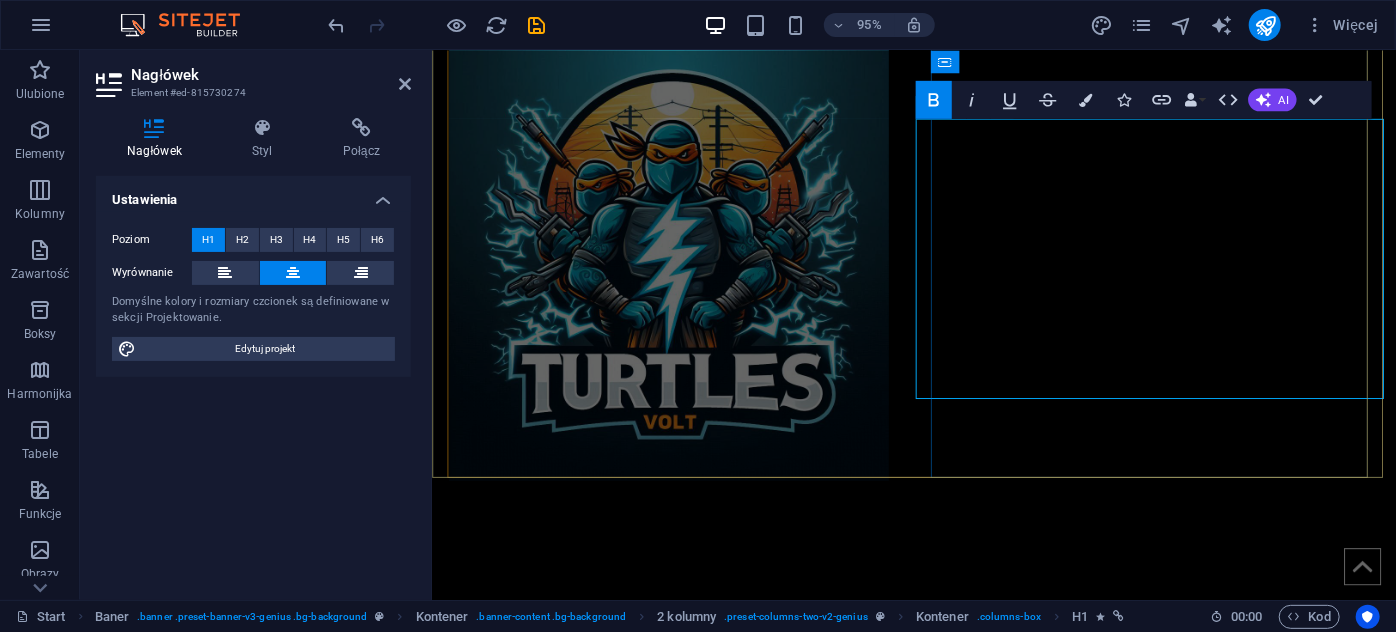 click on "TURTLES VOLT [FIRST] [LAST] +48 [PHONE]" at bounding box center (681, 693) 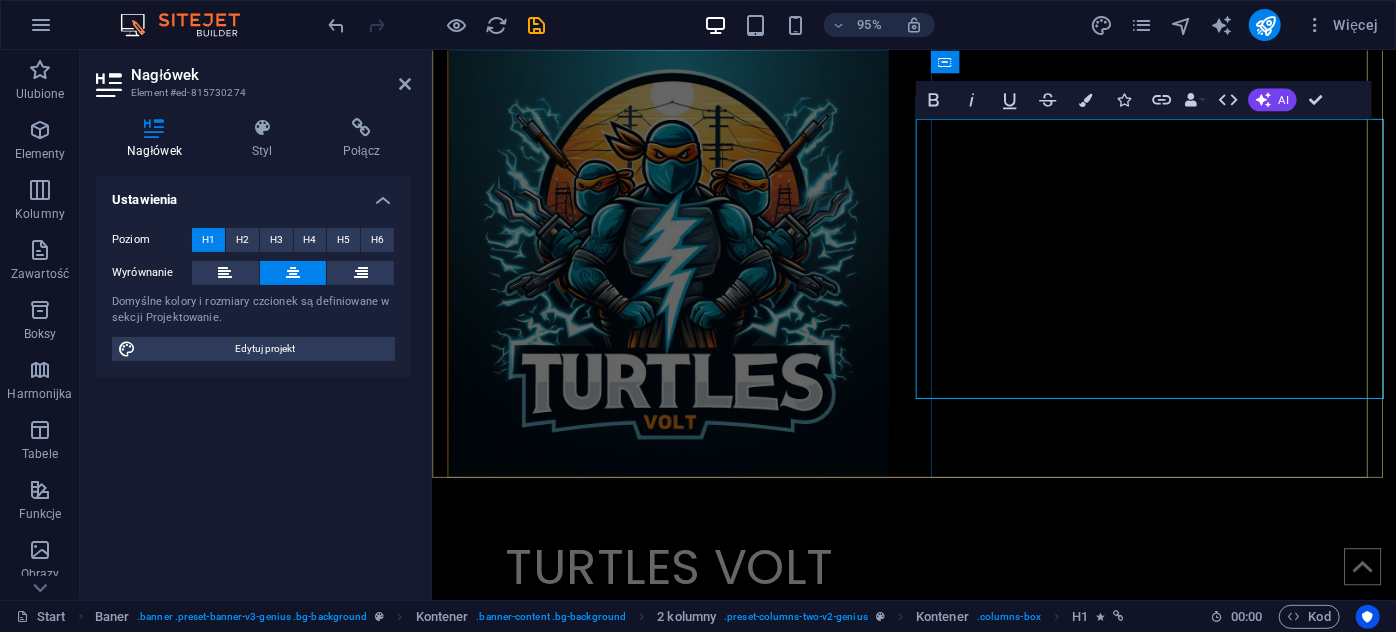 click on "TURTLES VOLT [FIRST] [LAST] +48 [PHONE]" at bounding box center [681, 694] 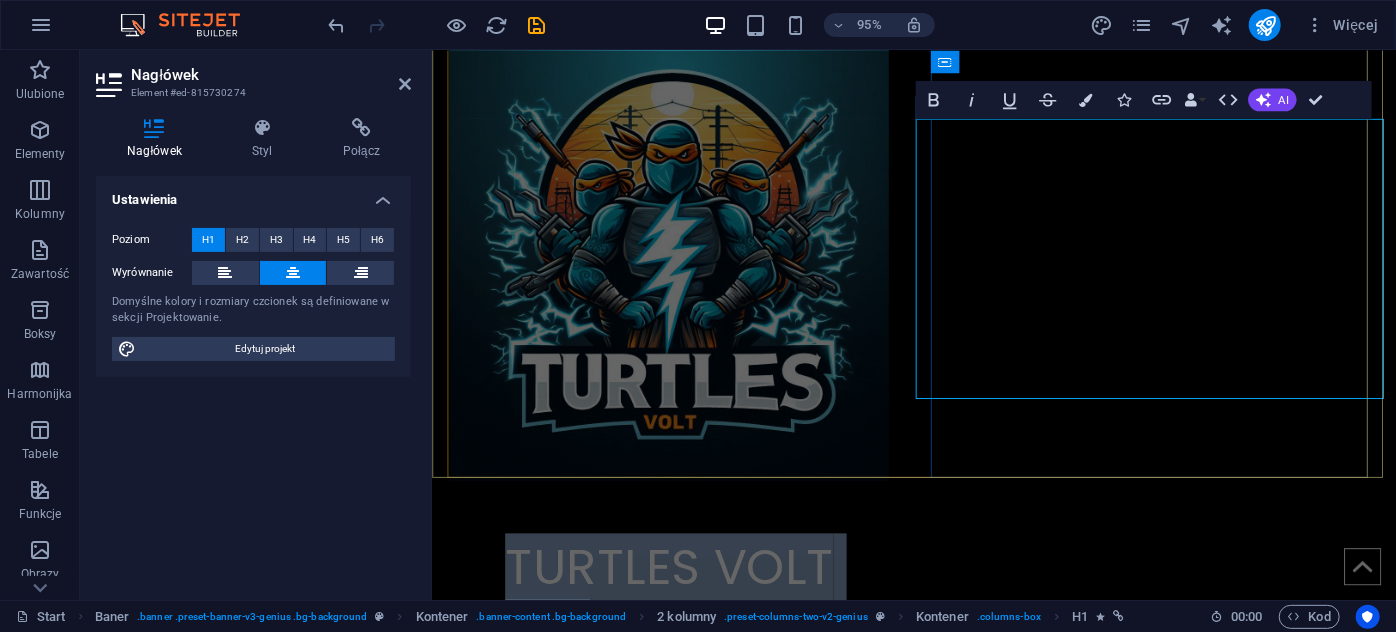click on "TURTLES VOLT [FIRST] [LAST] +48 [PHONE]" at bounding box center [681, 694] 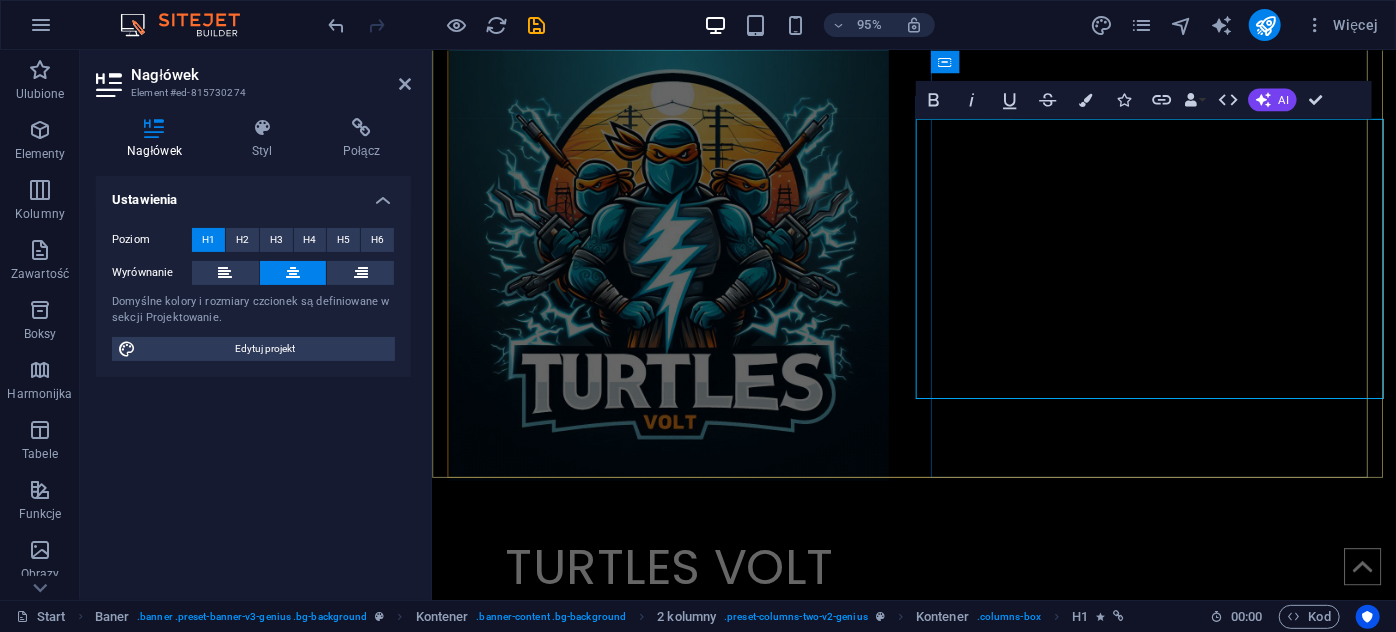 click on "TURTLES VOLT [FIRST] [LAST] +48 [PHONE]" at bounding box center [681, 694] 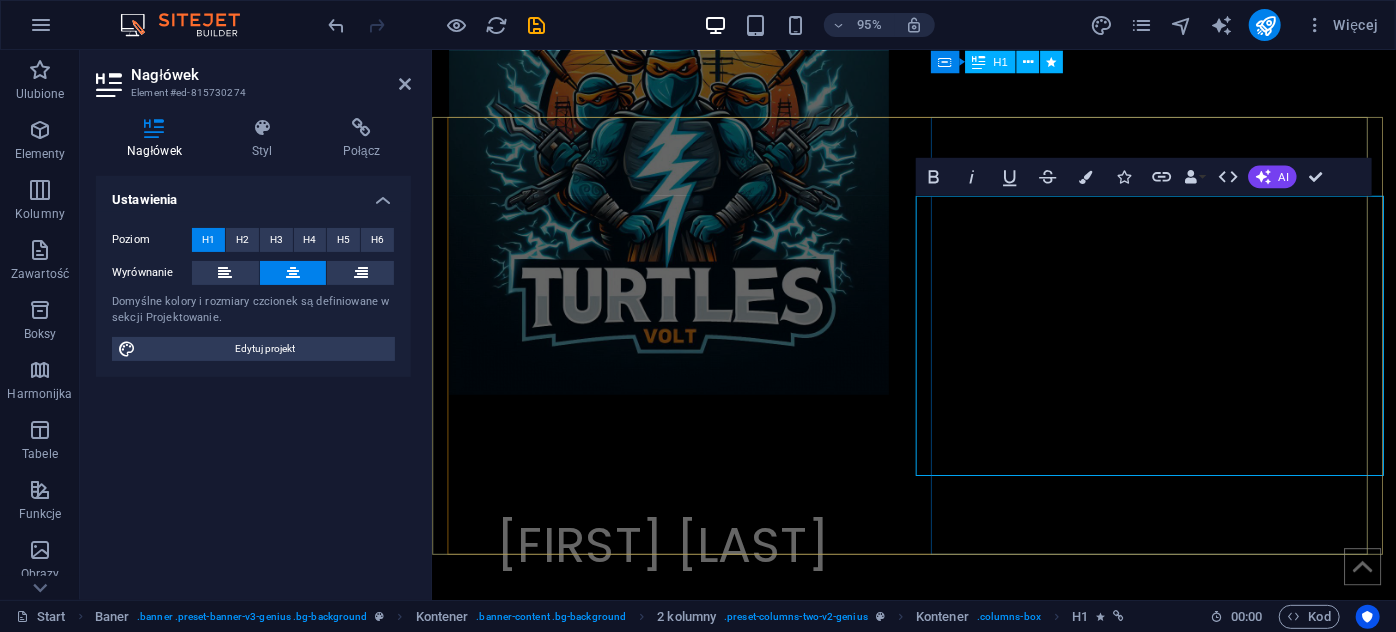 scroll, scrollTop: 0, scrollLeft: 0, axis: both 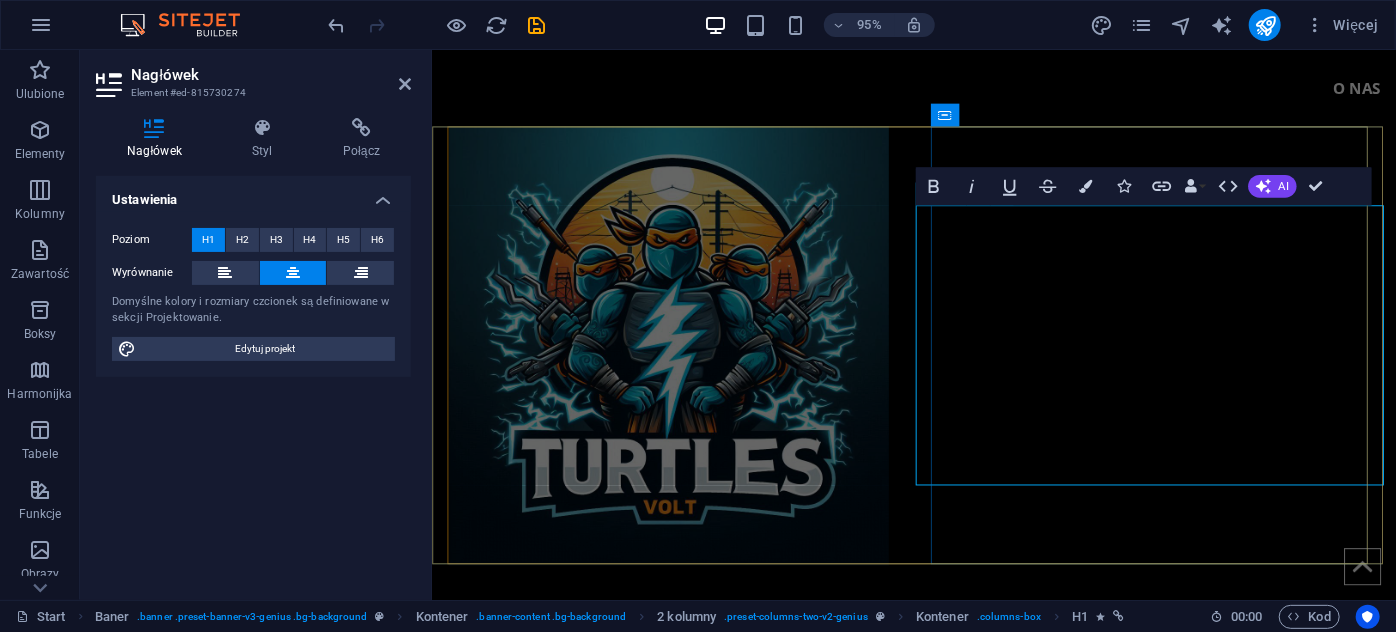 click on "[FIRST] [LAST] ‌ ‌" at bounding box center (681, 750) 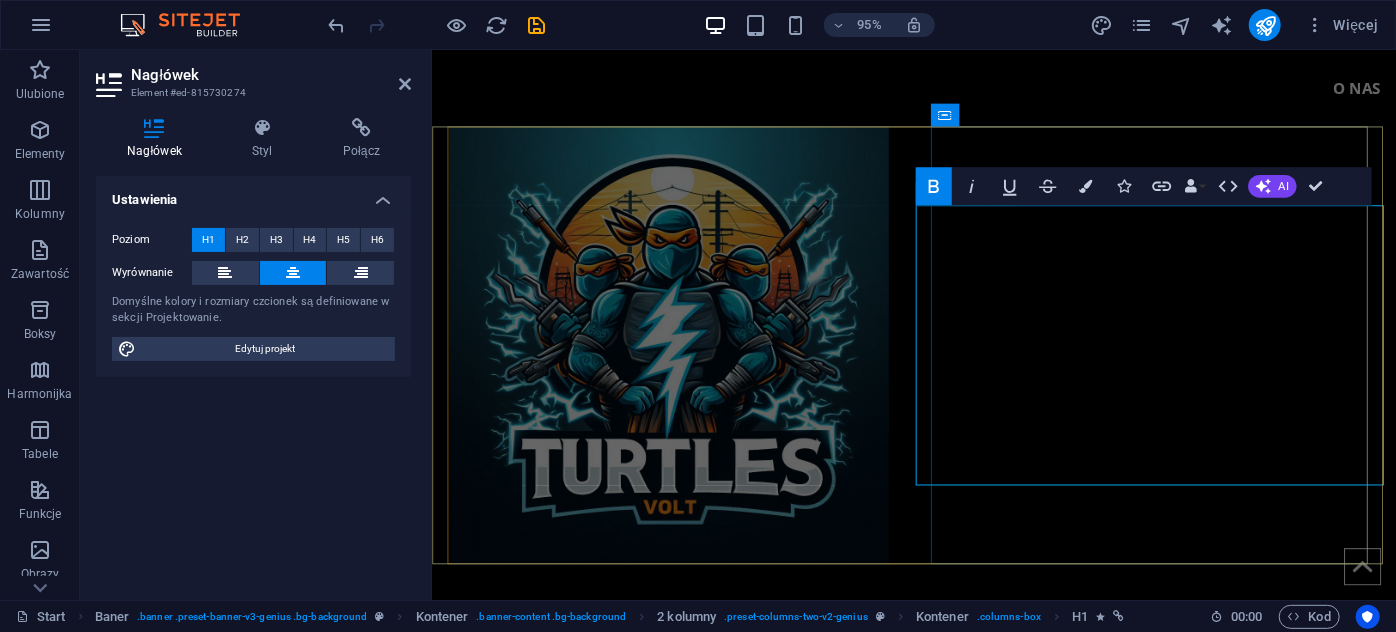 click on "Usługi elektryczne [FIRST] [LAST] +48 [PHONE]" at bounding box center (681, 784) 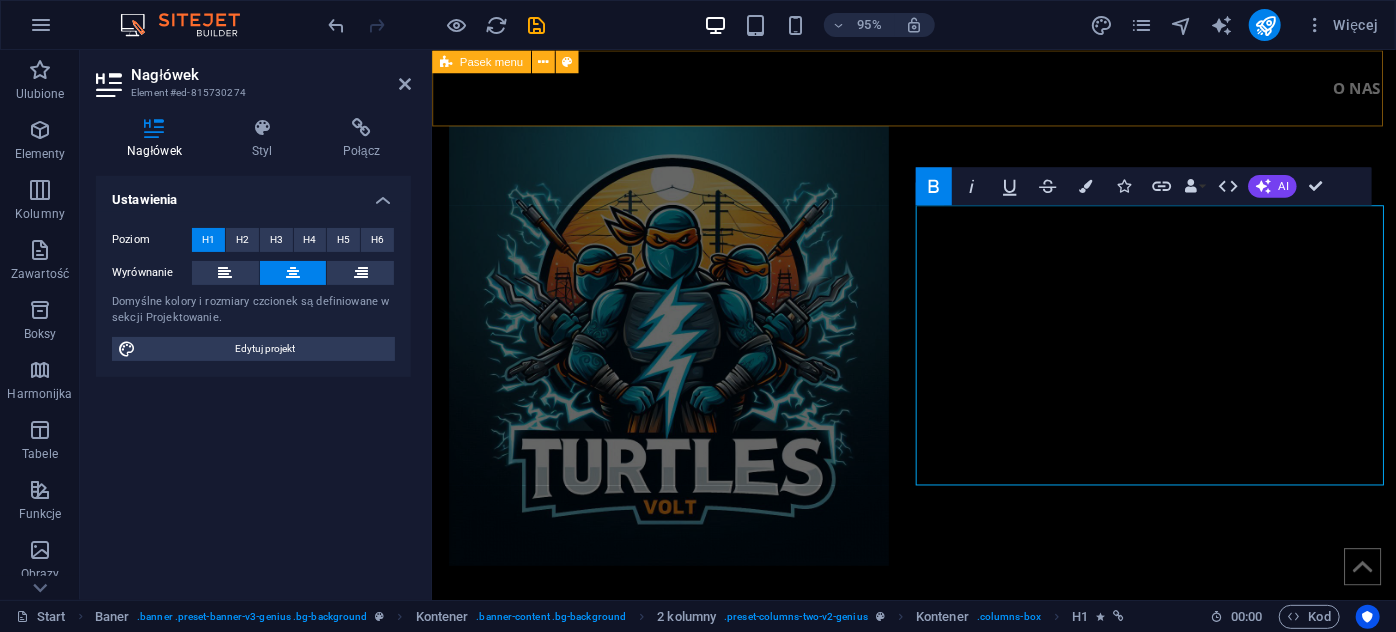 click on "O NAS" at bounding box center [938, 89] 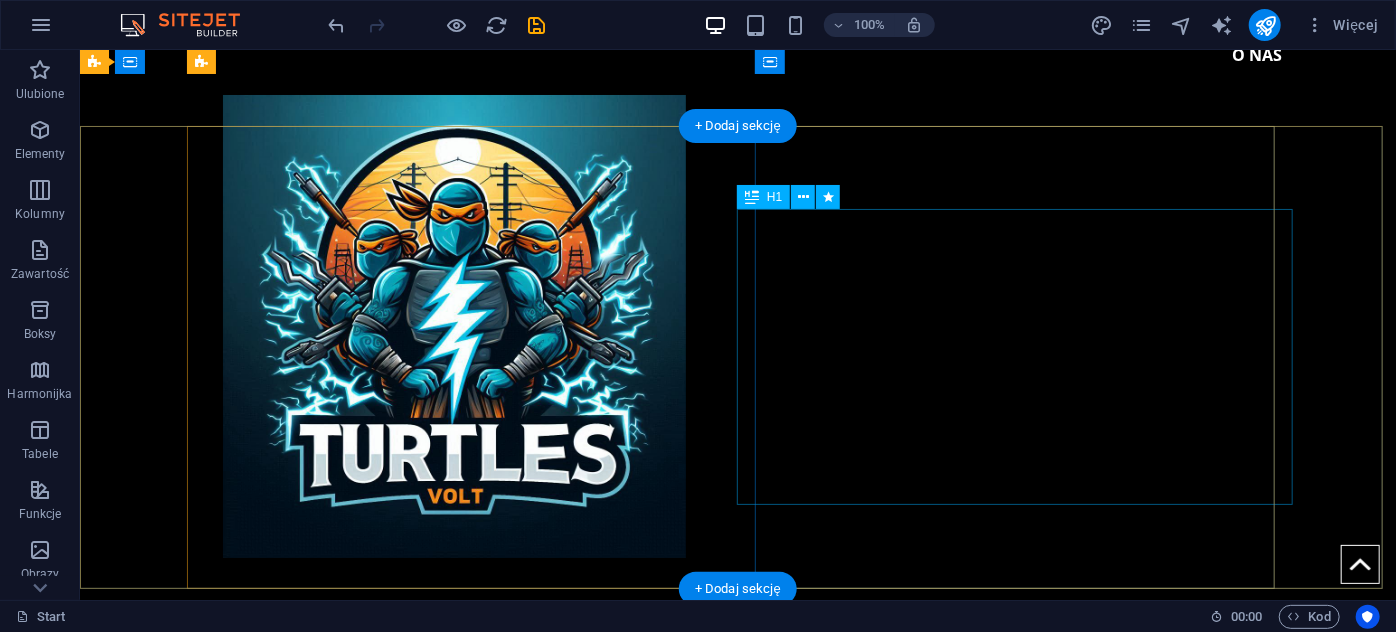 scroll, scrollTop: 0, scrollLeft: 0, axis: both 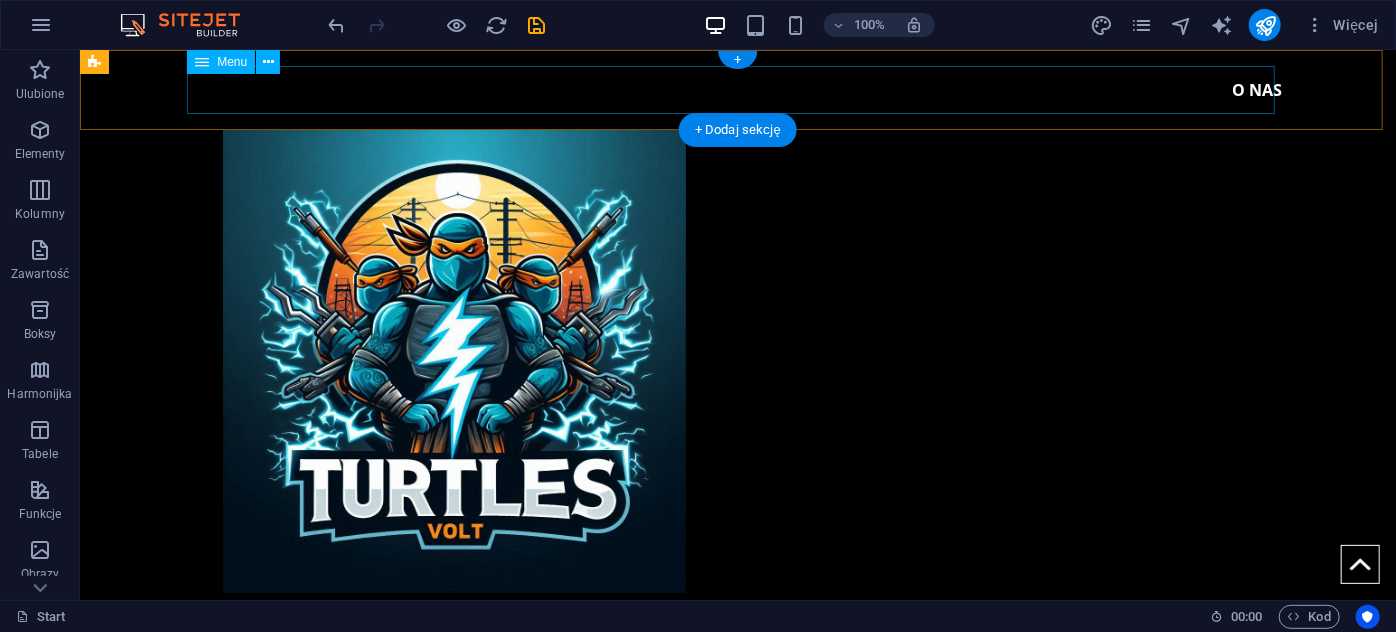 click on "O NAS" at bounding box center (737, 89) 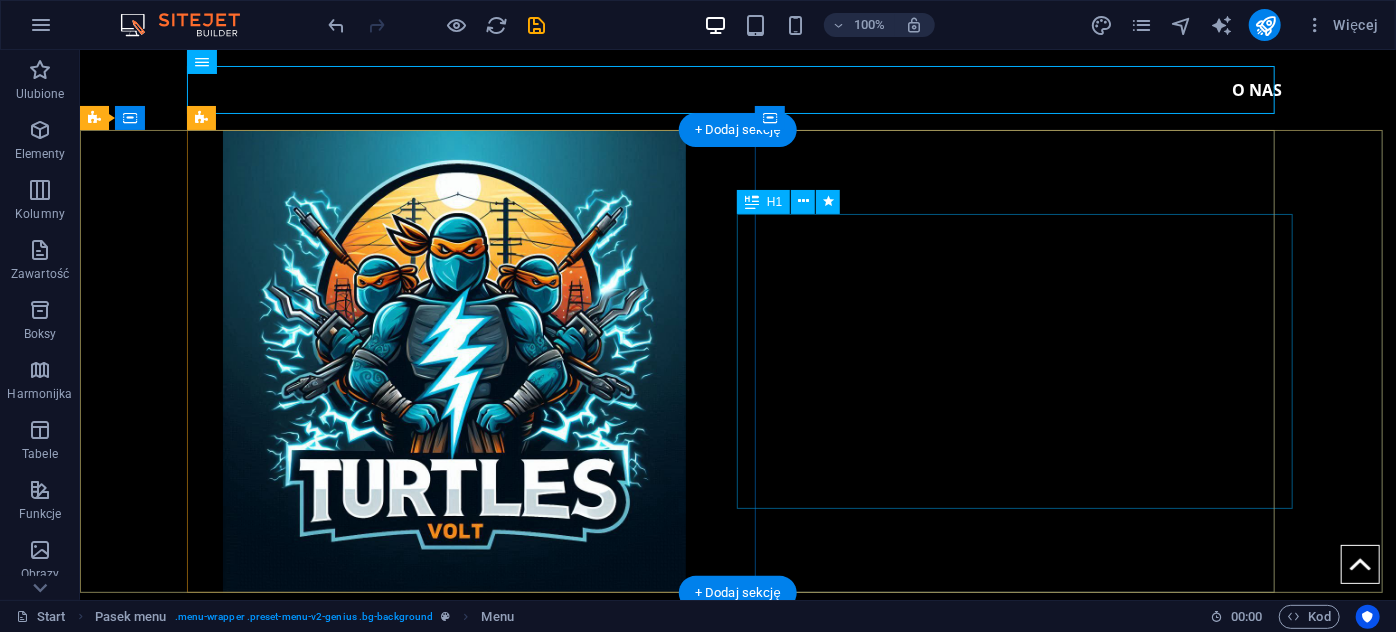 scroll, scrollTop: 0, scrollLeft: 0, axis: both 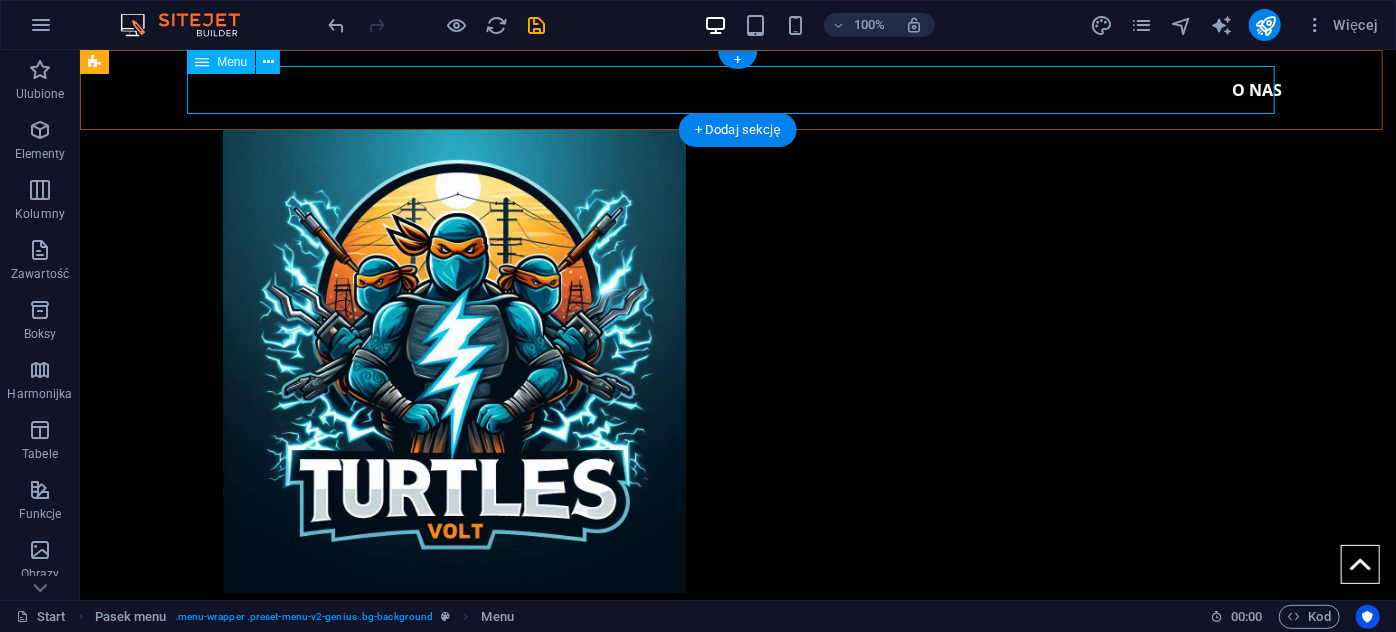 click on "O NAS" at bounding box center [737, 89] 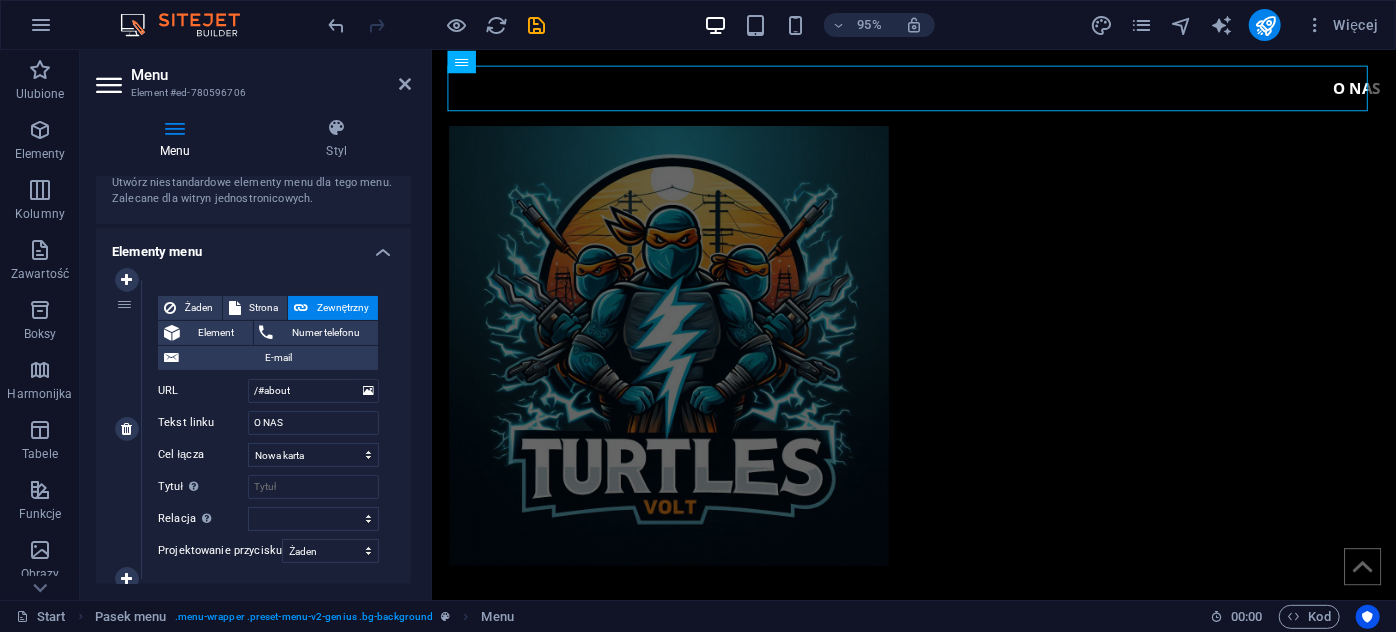 scroll, scrollTop: 136, scrollLeft: 0, axis: vertical 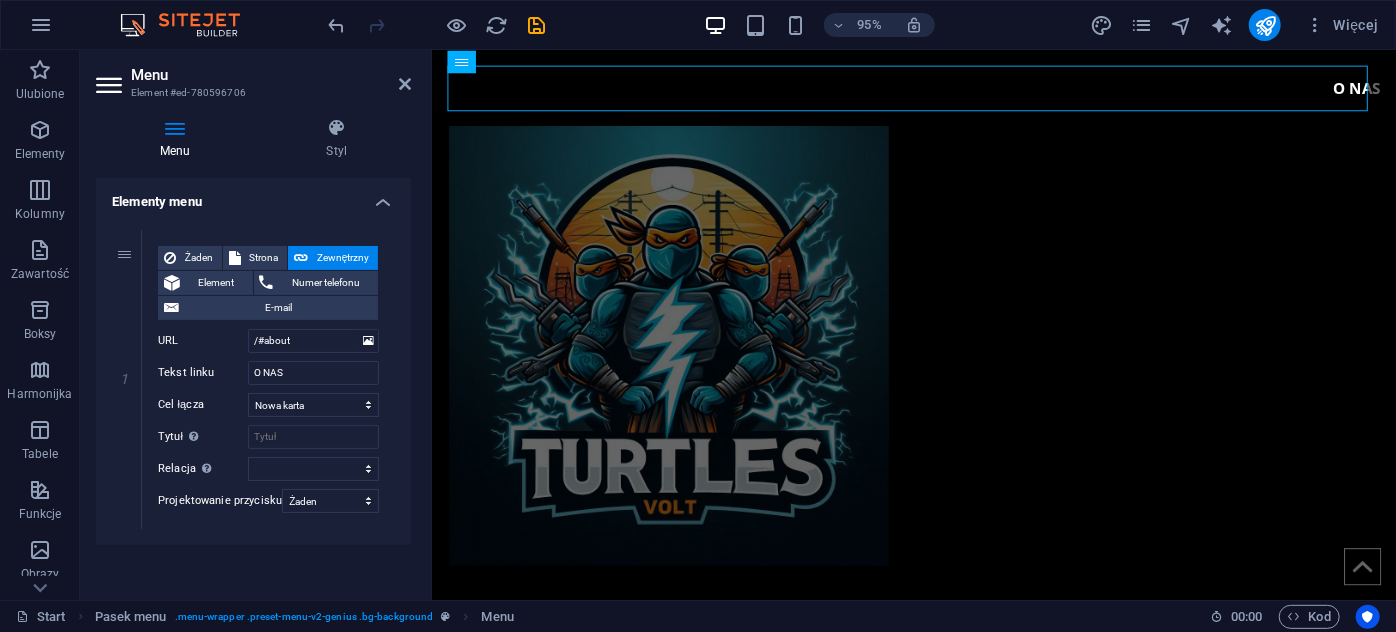 click on "1 Żaden Strona Zewnętrzny Element Numer telefonu E-mail Strona Start Subpage Legal Notice Privacy Element
URL /#about Numer telefonu E-mail Tekst linku O NAS Cel łącza Nowa karta Ta sama karta Nakładka Tytuł Dodatkowy opis linku nie powinien być taki sam jak treść linku. Tytuł jest najczęściej wyświetlany jako tekst podpowiedzi po najechaniu myszką nad element. Jeśli nie jesteś pewien, pozostaw puste. Relacja Ustawia  powiązanie tego łącza z celem łącza . Na przykład wartość „nofollow” instruuje wyszukiwarki, aby nie podążały za linkiem. Można pozostawić puste. alternate author bookmark external help license next nofollow noreferrer noopener prev search tag Projektowanie przycisku Żaden Domyślny Nadrzędny Podrzędny" at bounding box center (253, 379) 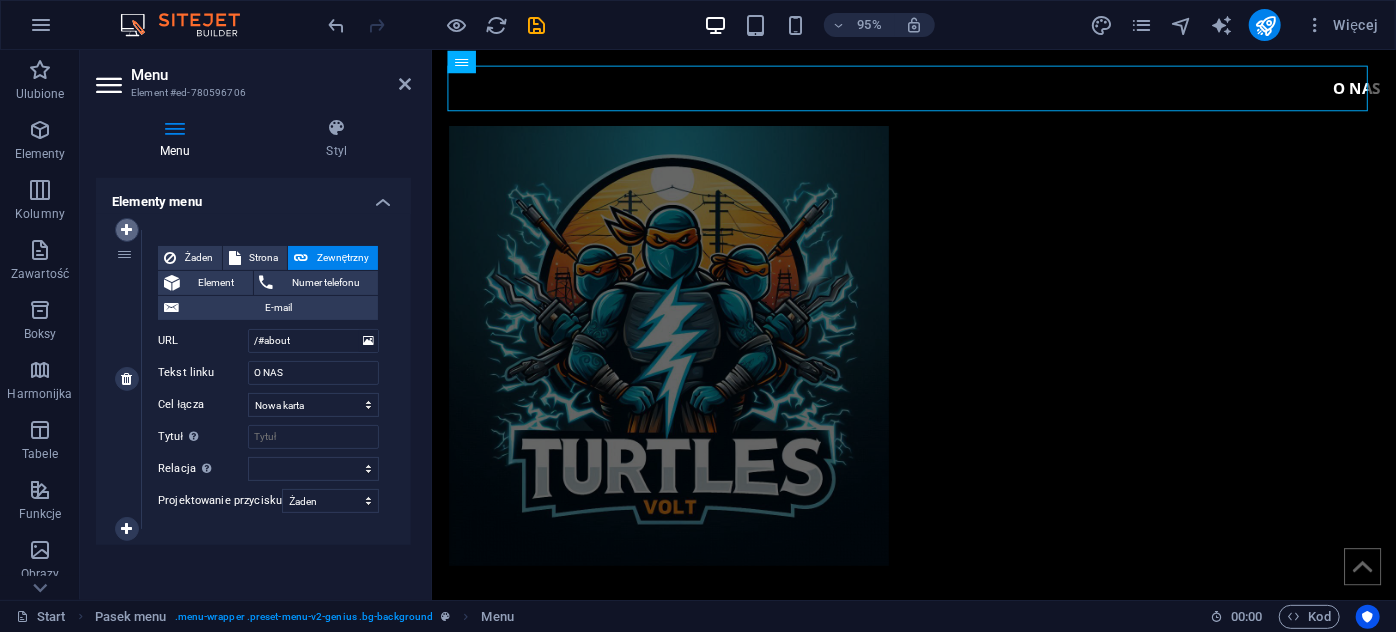 click at bounding box center (126, 230) 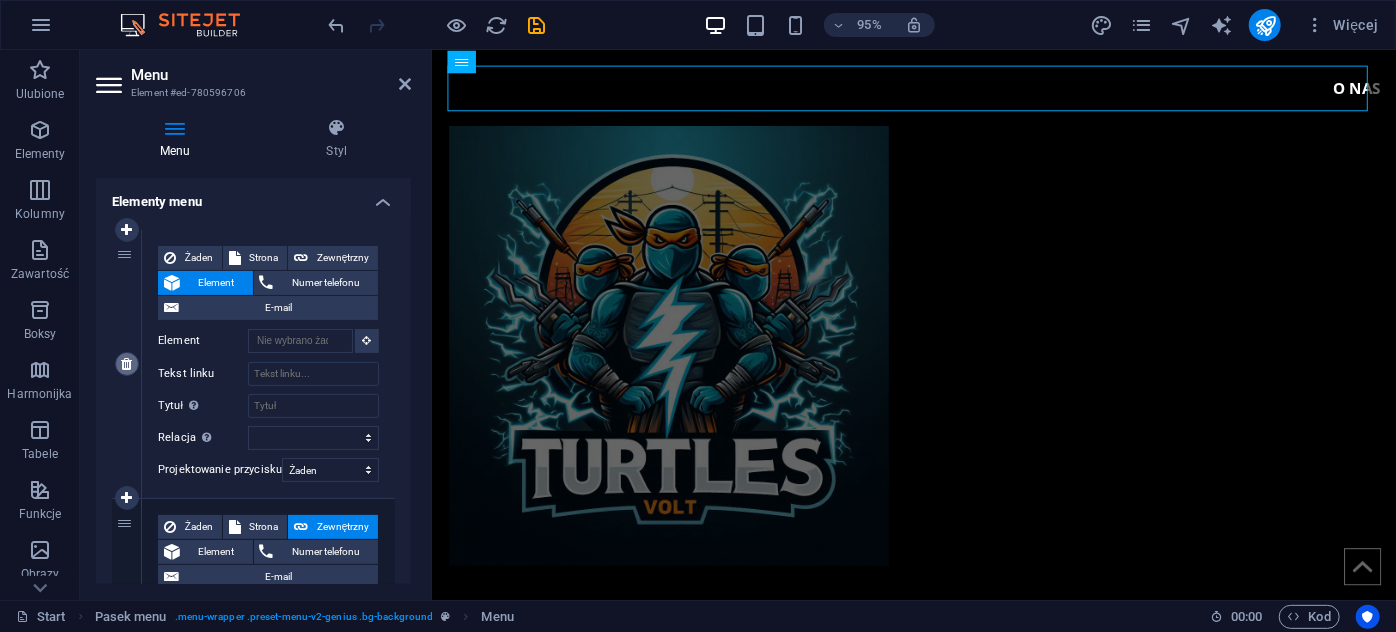 click at bounding box center [127, 364] 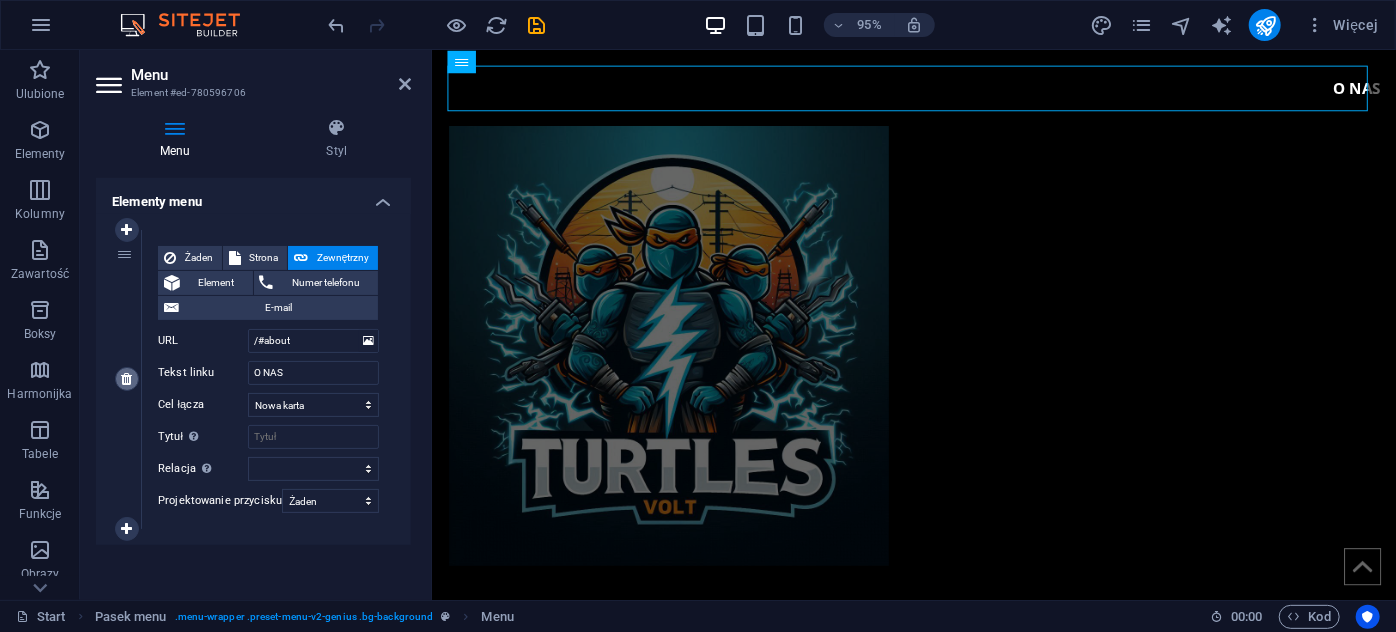 click at bounding box center (127, 379) 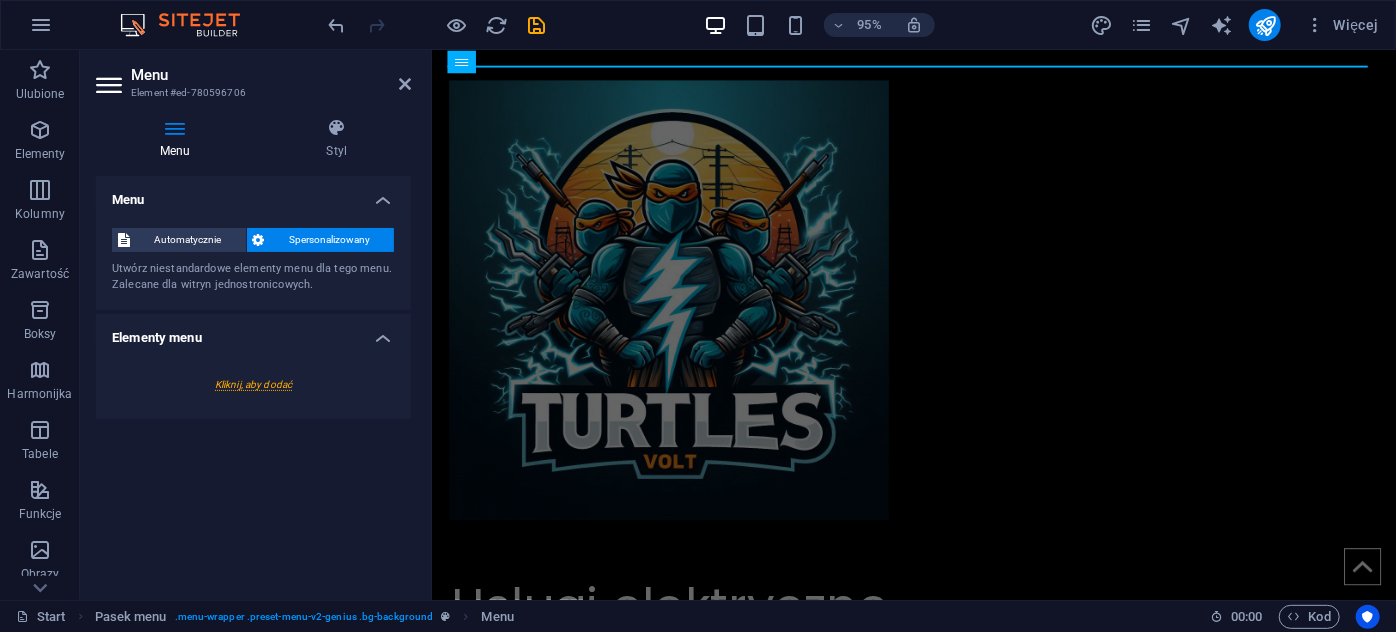 scroll, scrollTop: 0, scrollLeft: 0, axis: both 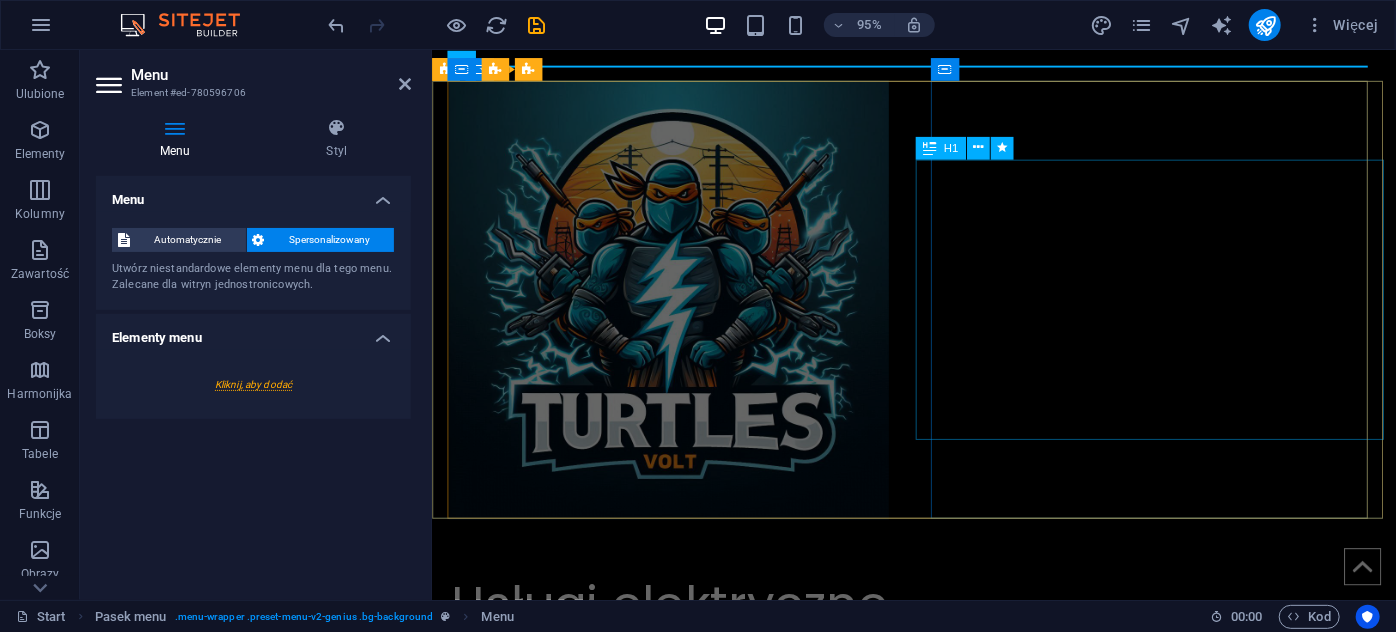click on "Usługi elektryczne [FIRST] [LAST] +48 [PHONE]" at bounding box center [681, 721] 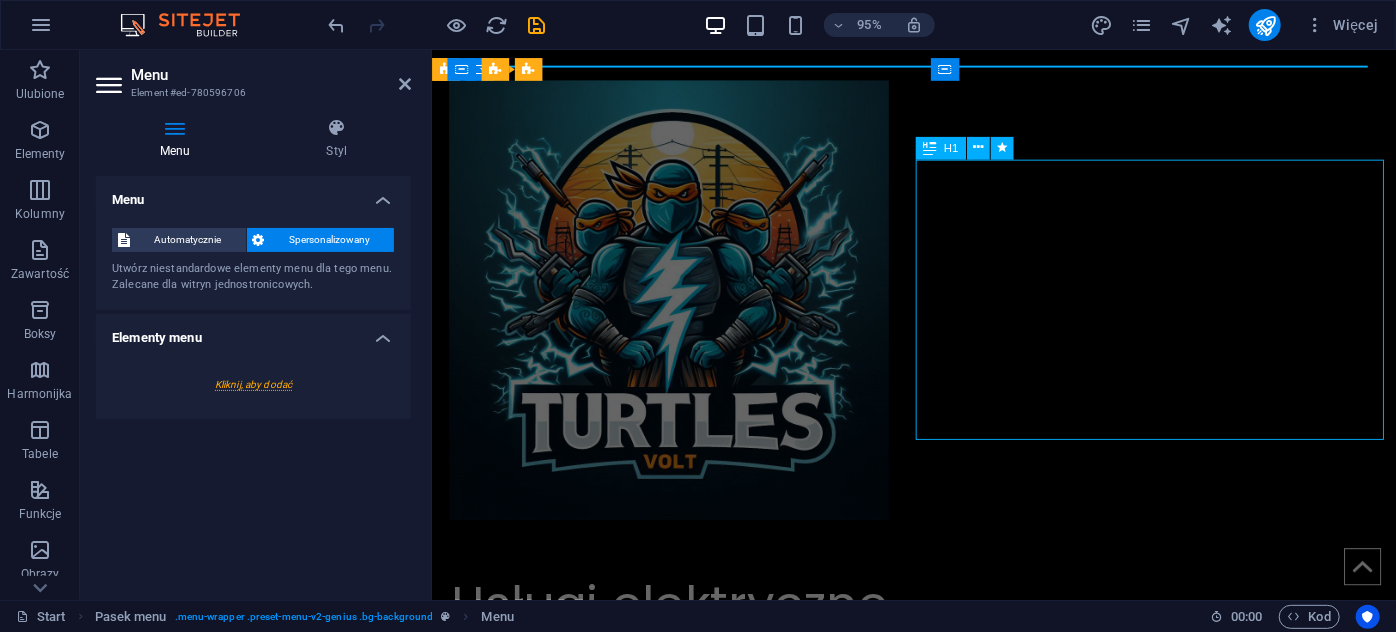 click on "Usługi elektryczne [FIRST] [LAST] +48 [PHONE]" at bounding box center [681, 721] 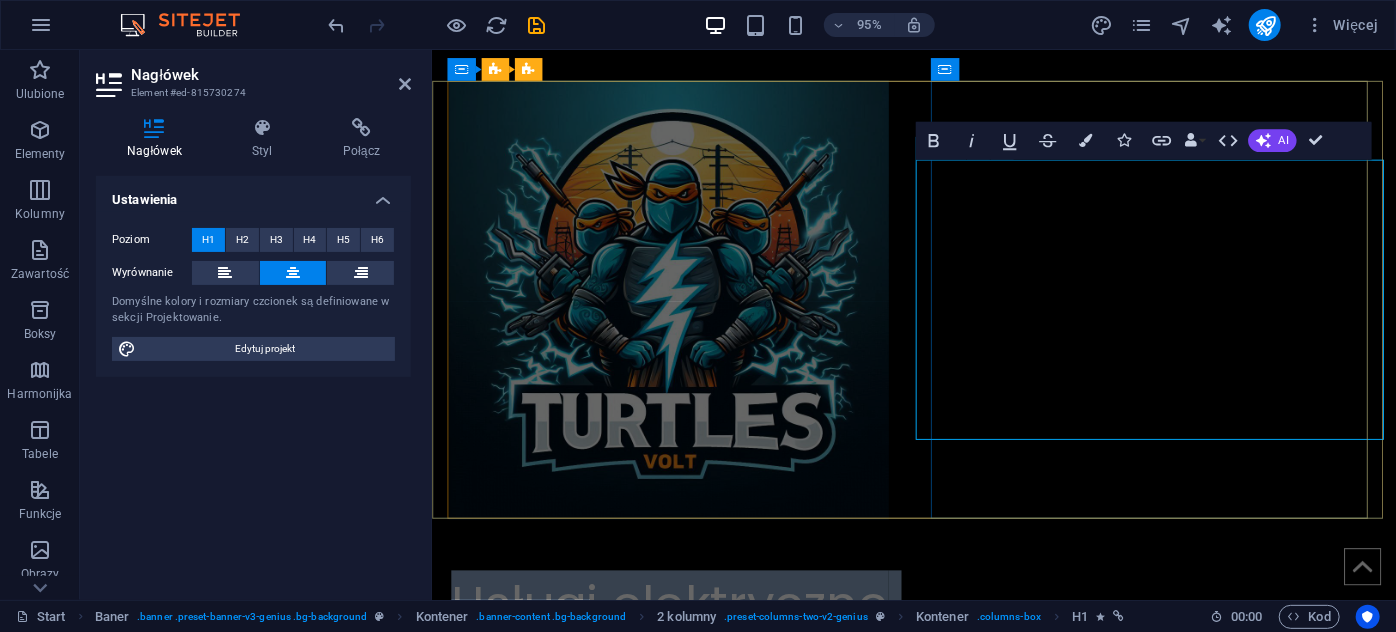 scroll, scrollTop: 0, scrollLeft: 0, axis: both 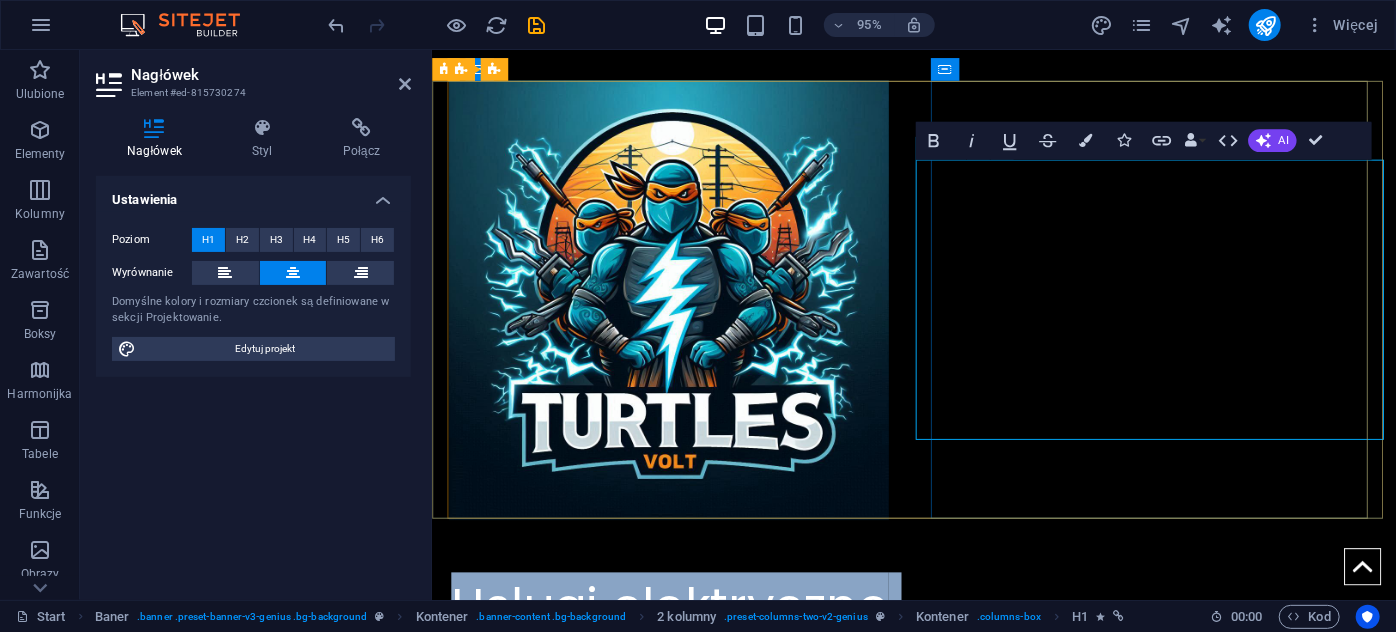 click on "Usługi elektryczne [FIRST] [LAST] +48 [PHONE]" at bounding box center [681, 736] 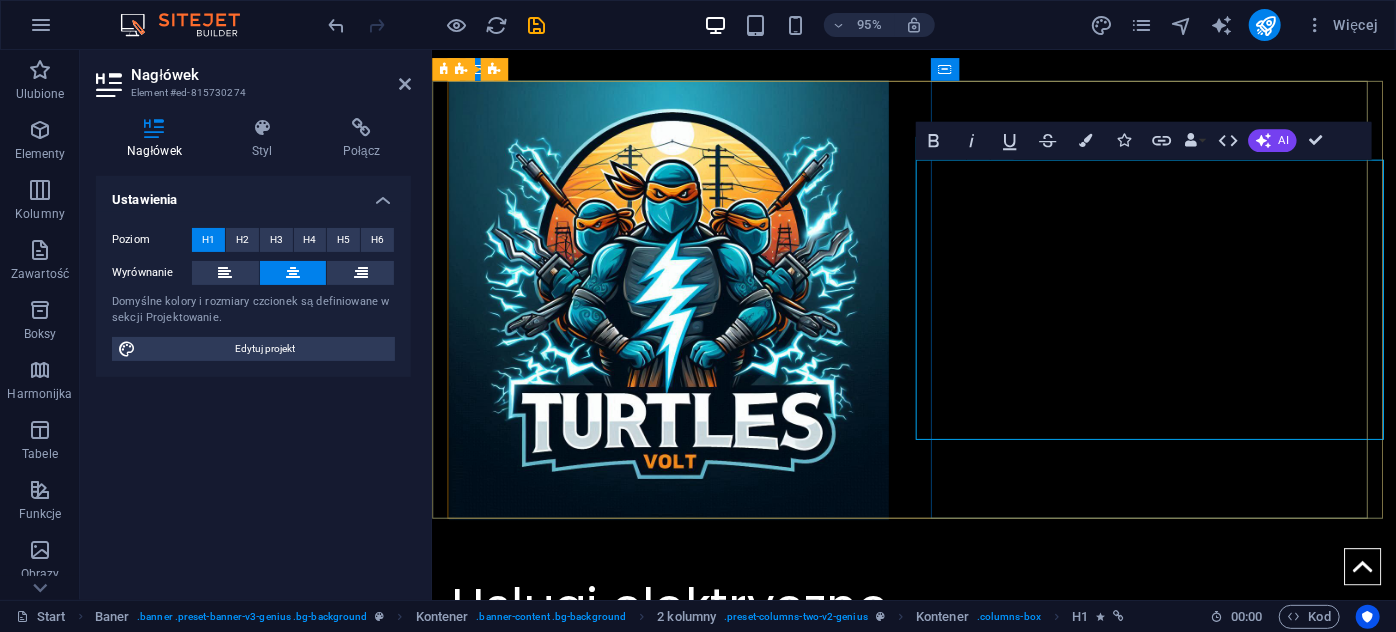 click on "Usługi elektryczne [FIRST] [LAST] +48 [PHONE]" at bounding box center [681, 736] 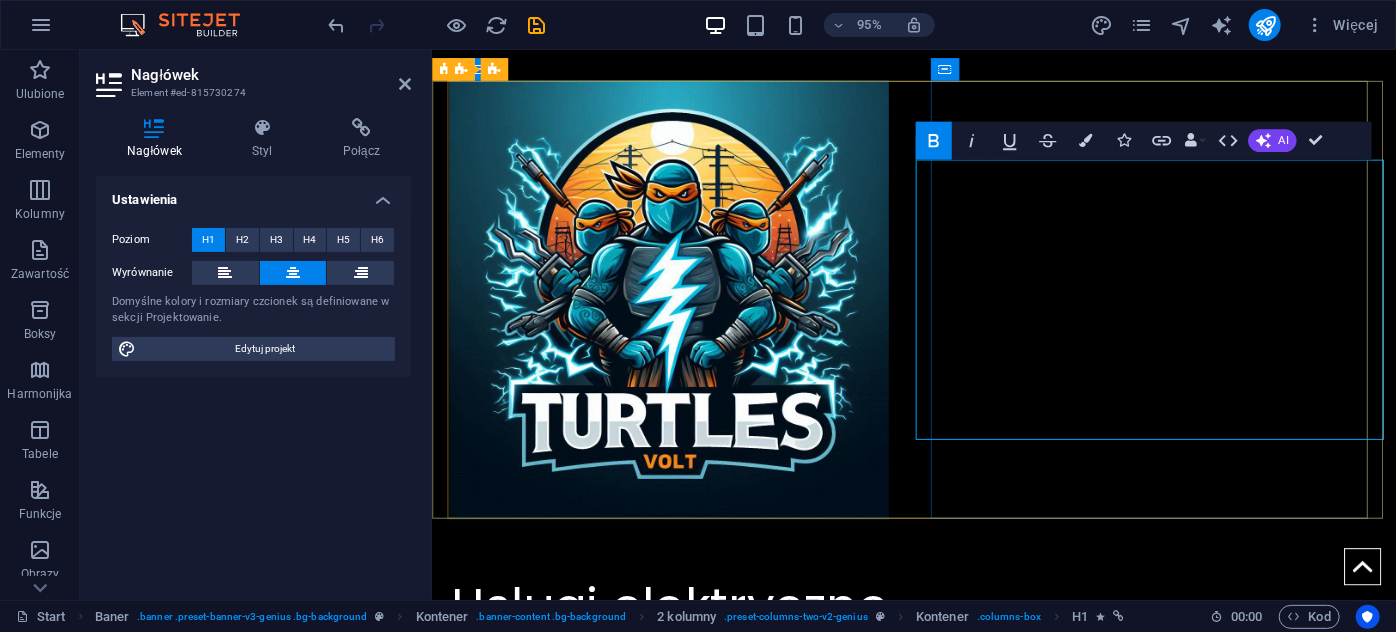 click on "Usługi elektryczne [FIRST] [LAST] +48 [PHONE]" at bounding box center (681, 736) 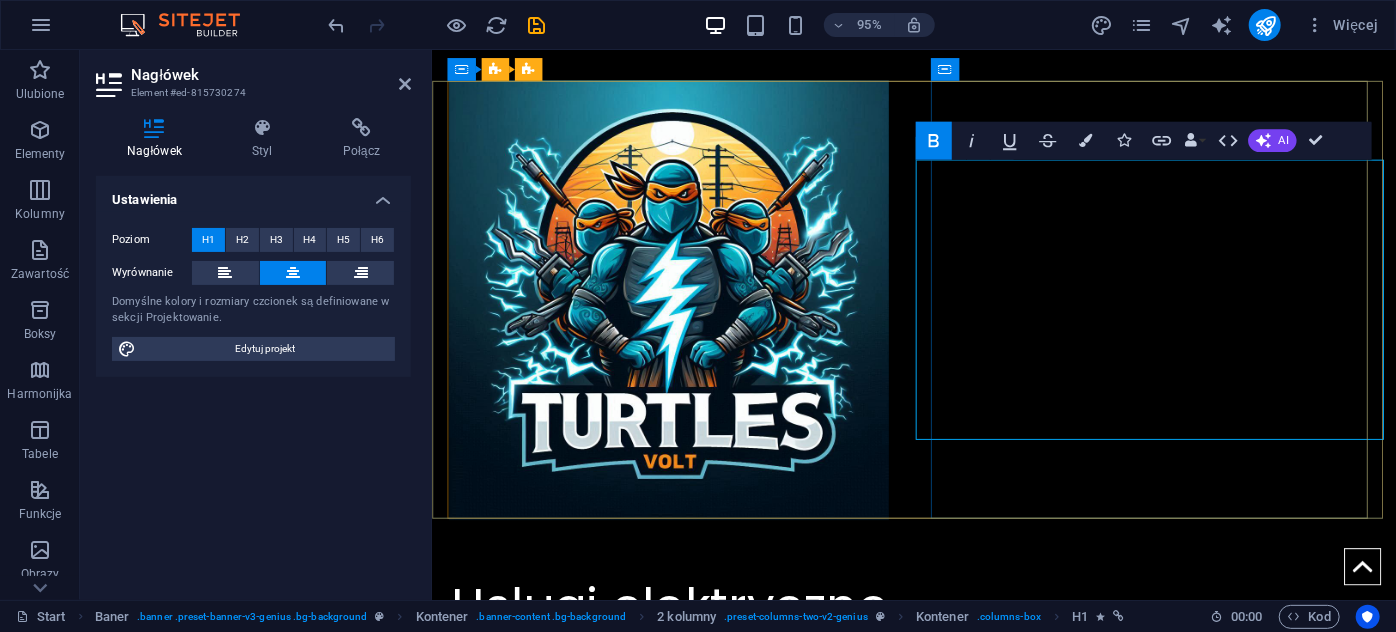 click on "Usługi elektryczne [FIRST] [LAST] +48 [PHONE]" at bounding box center (681, 736) 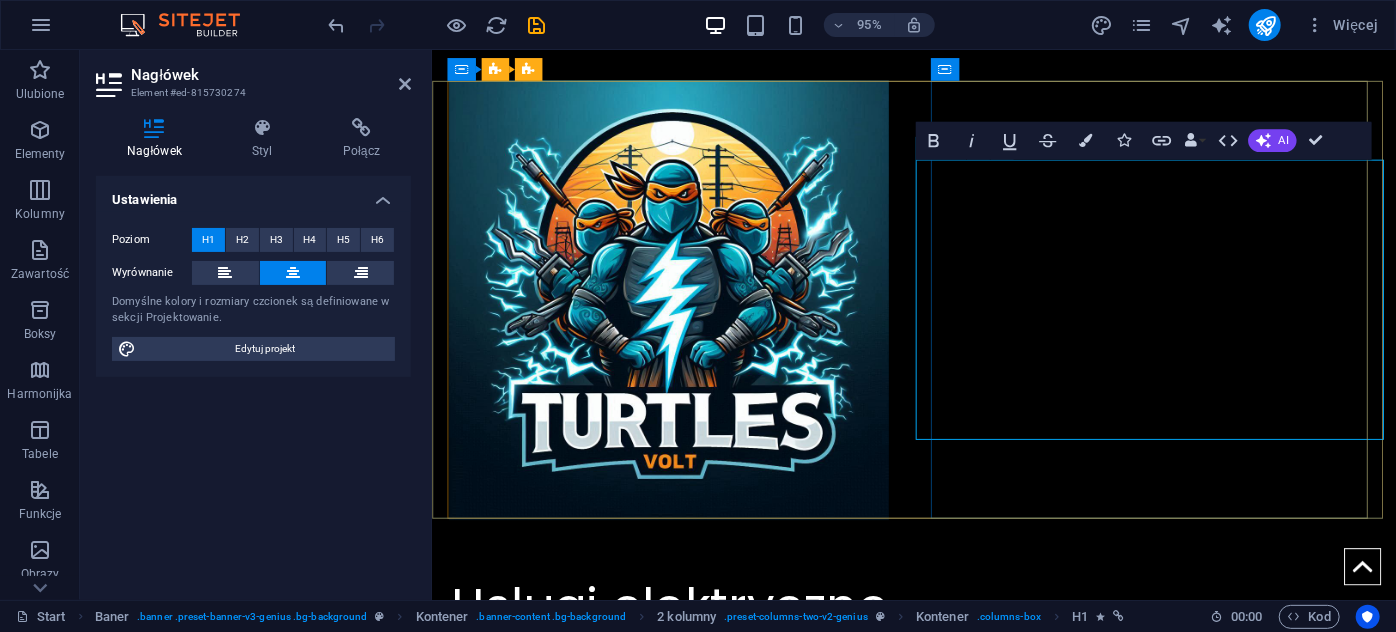 click on "Usługi elektryczne [FIRST] [LAST] +48 [PHONE]" at bounding box center (681, 736) 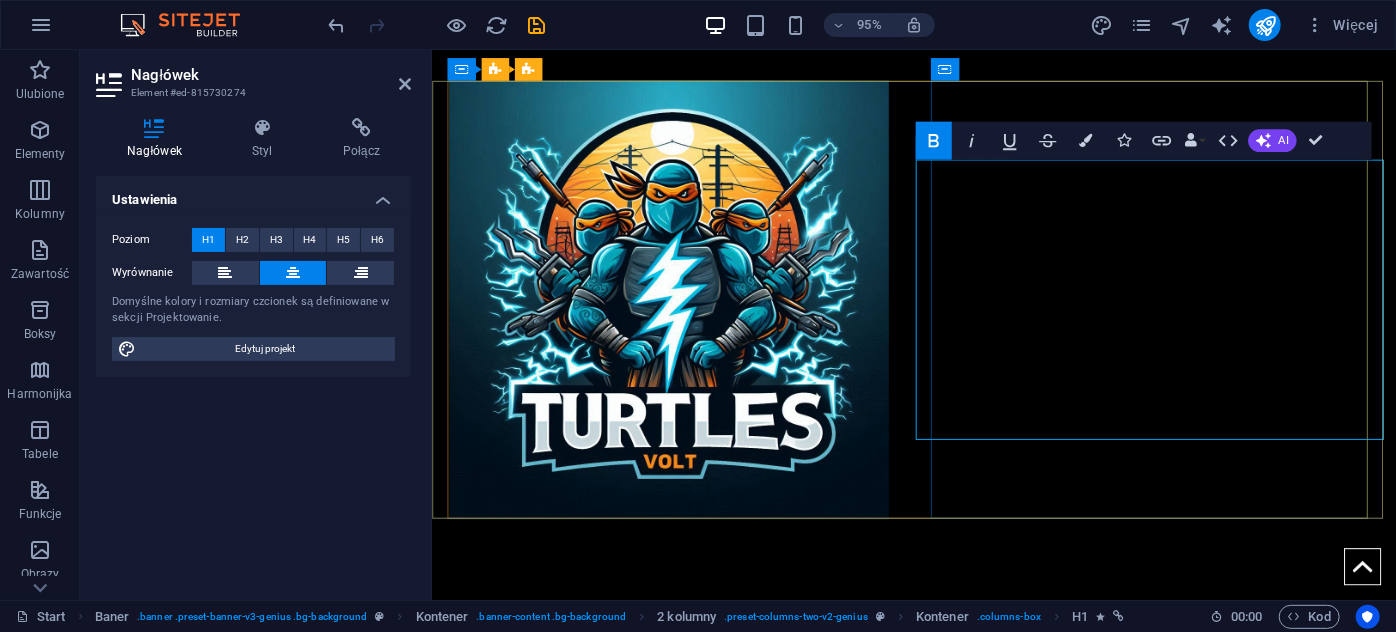 click on "[FIRST] [LAST]" at bounding box center (681, 702) 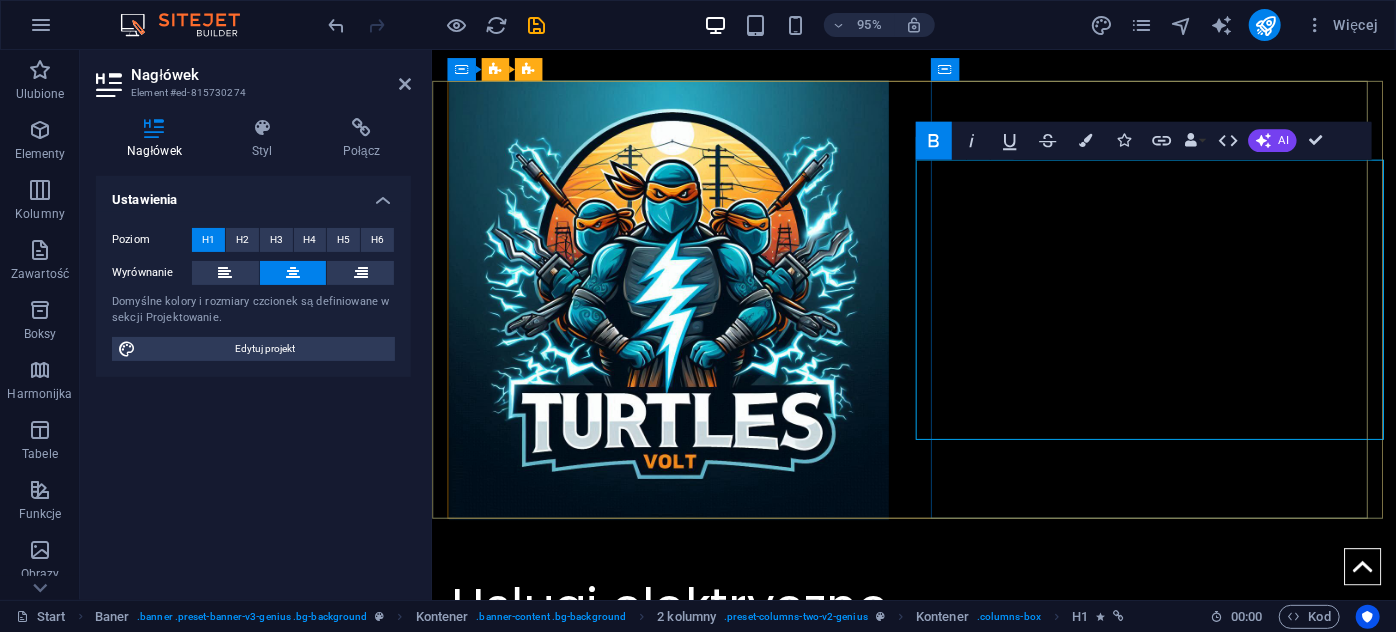 click on "Usługi elektryczne [FIRST] [LAST] +48 [PHONE]" at bounding box center [681, 736] 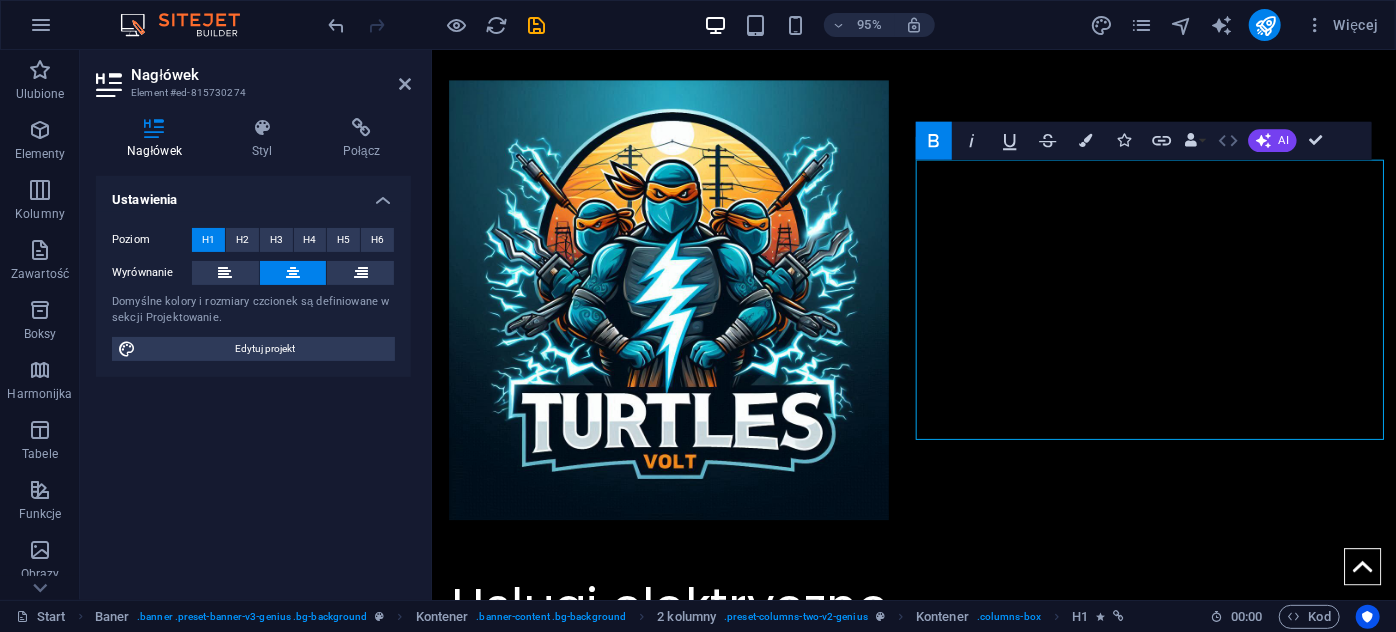 click 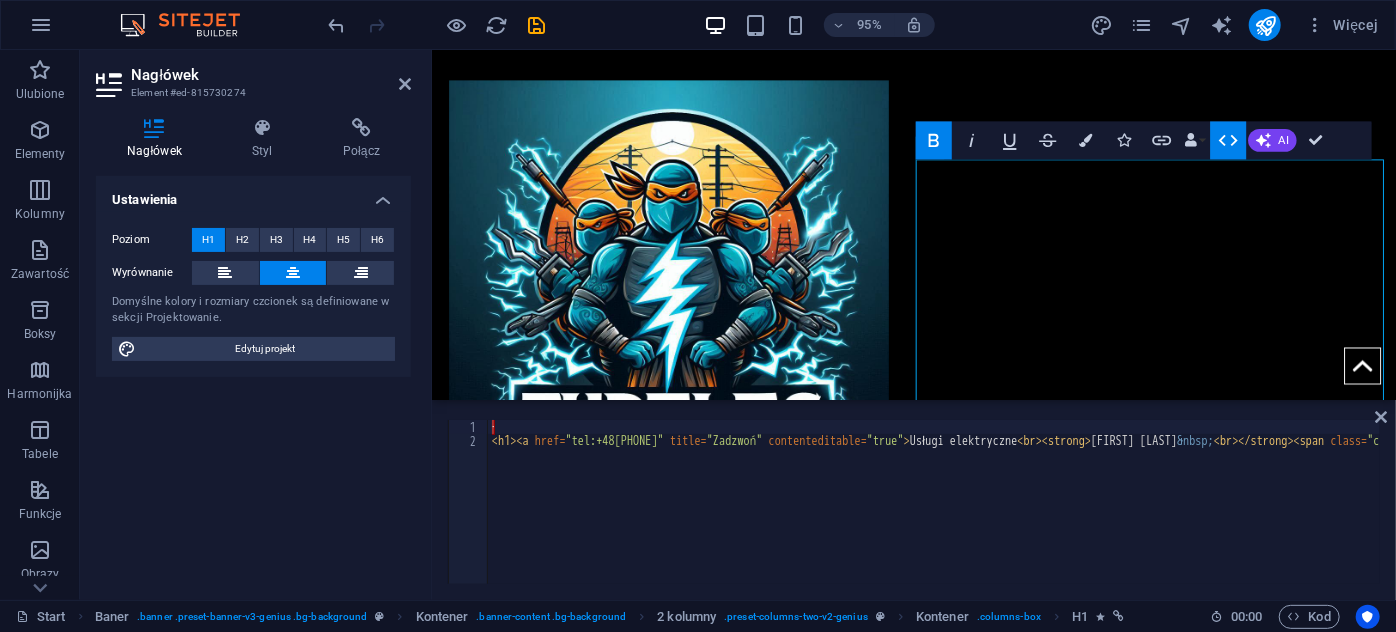 click on "1 2 · Usługi elektryczne [FIRST] [LAST] +48 [PHONE]" at bounding box center [914, 502] 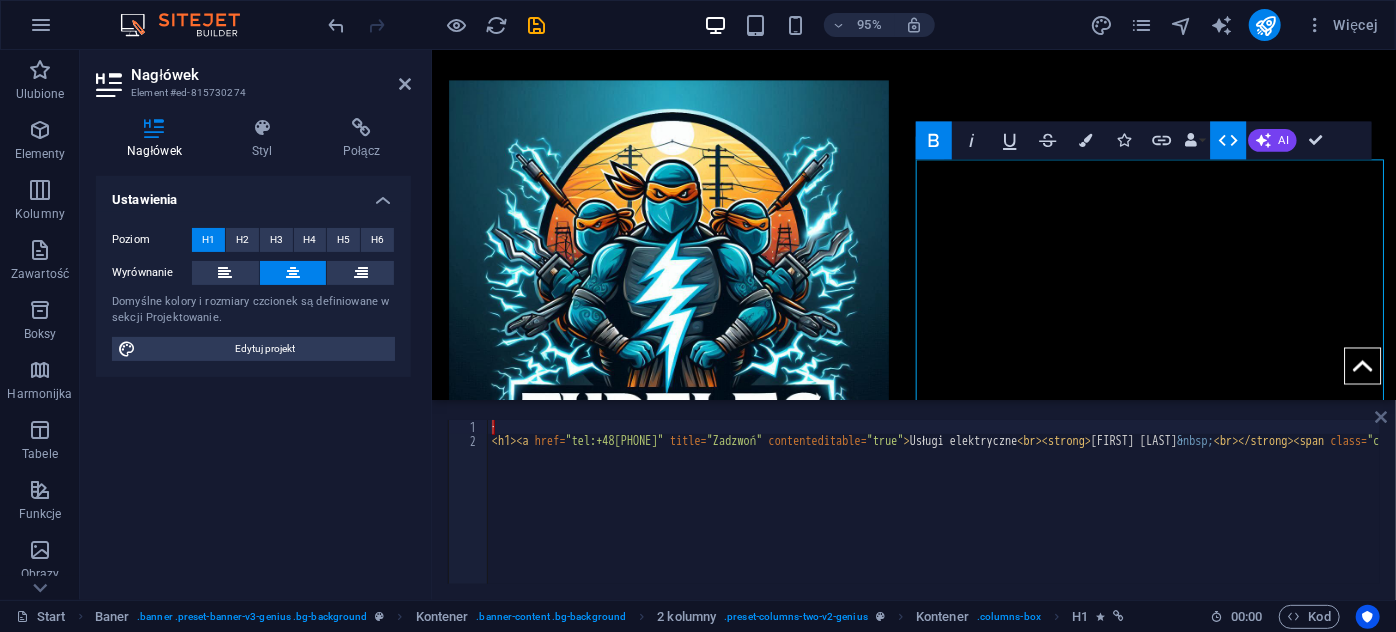 click at bounding box center (1381, 417) 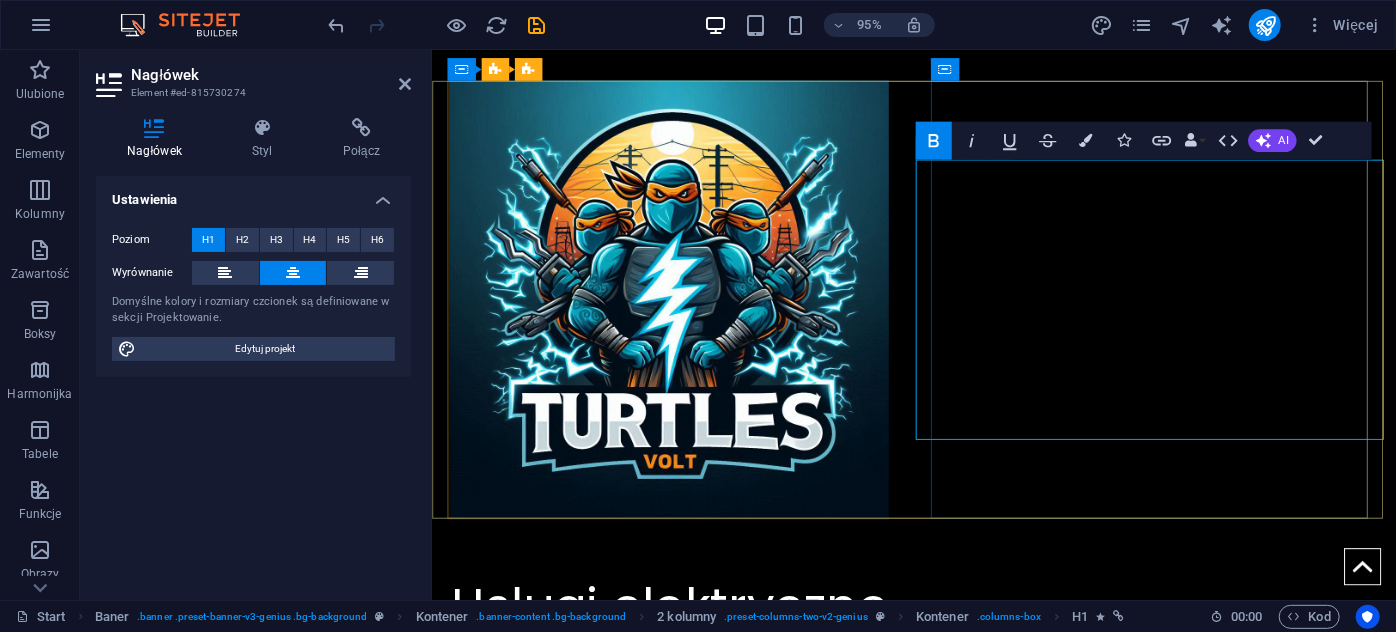 click on "Usługi elektryczne [FIRST] [LAST] +48 [PHONE]" at bounding box center (681, 736) 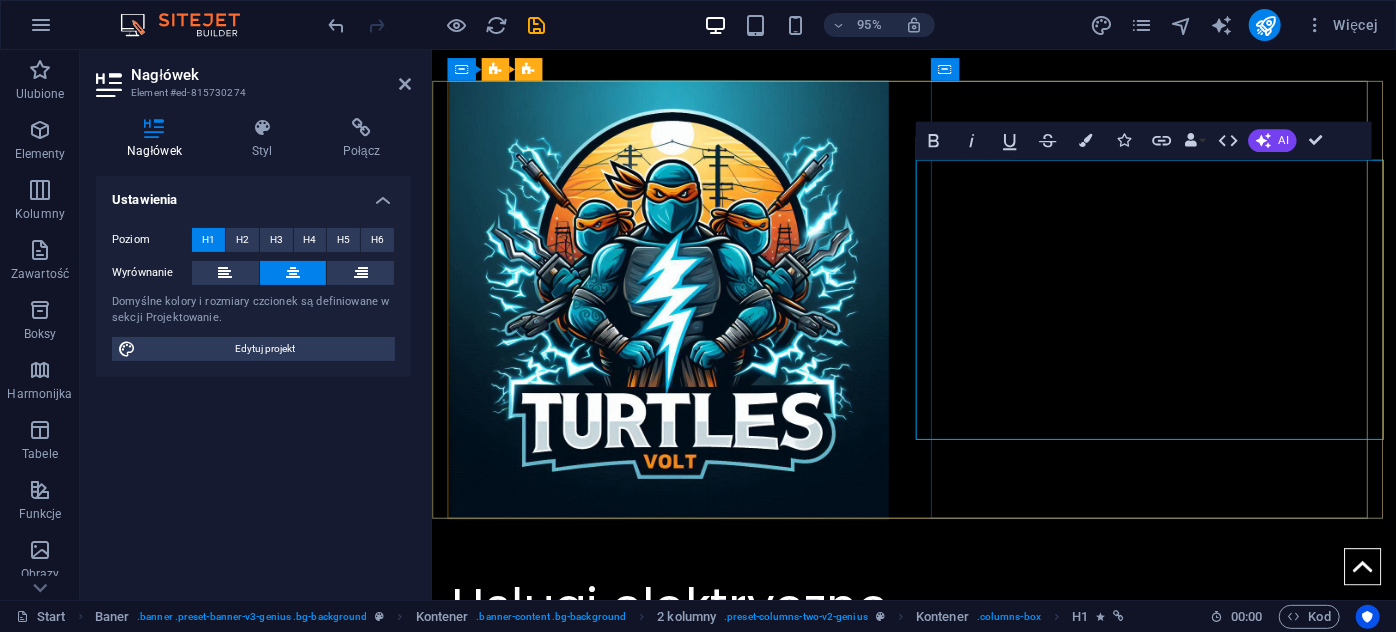 click on "Usługi elektryczne [FIRST] [LAST] +48 [PHONE]" at bounding box center (681, 736) 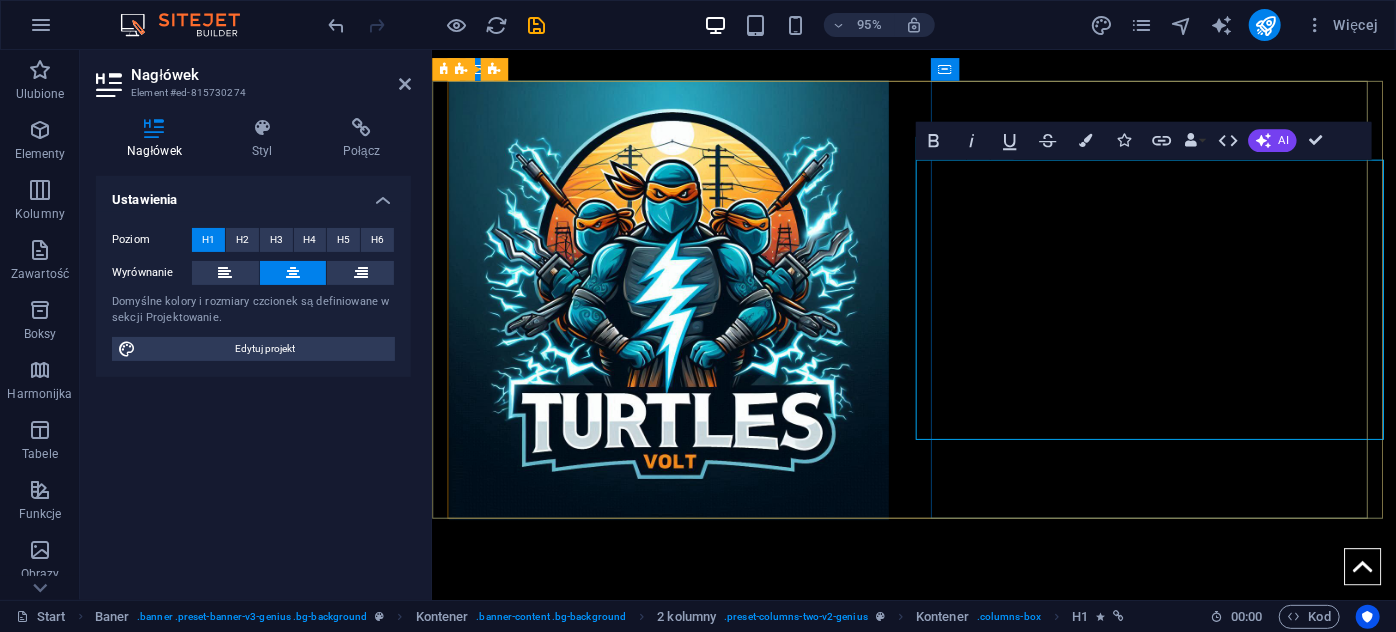 click on "[FIRST] [LAST]" at bounding box center (681, 702) 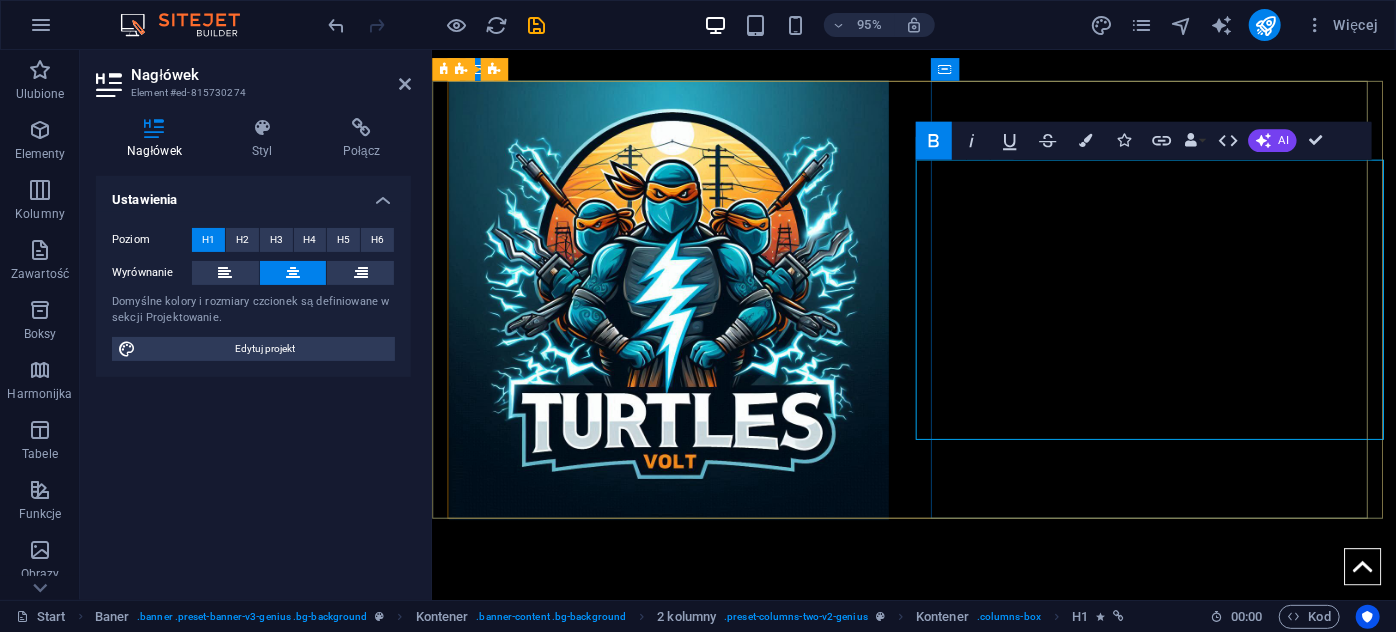 click on "[FIRST] [LAST]" at bounding box center [681, 702] 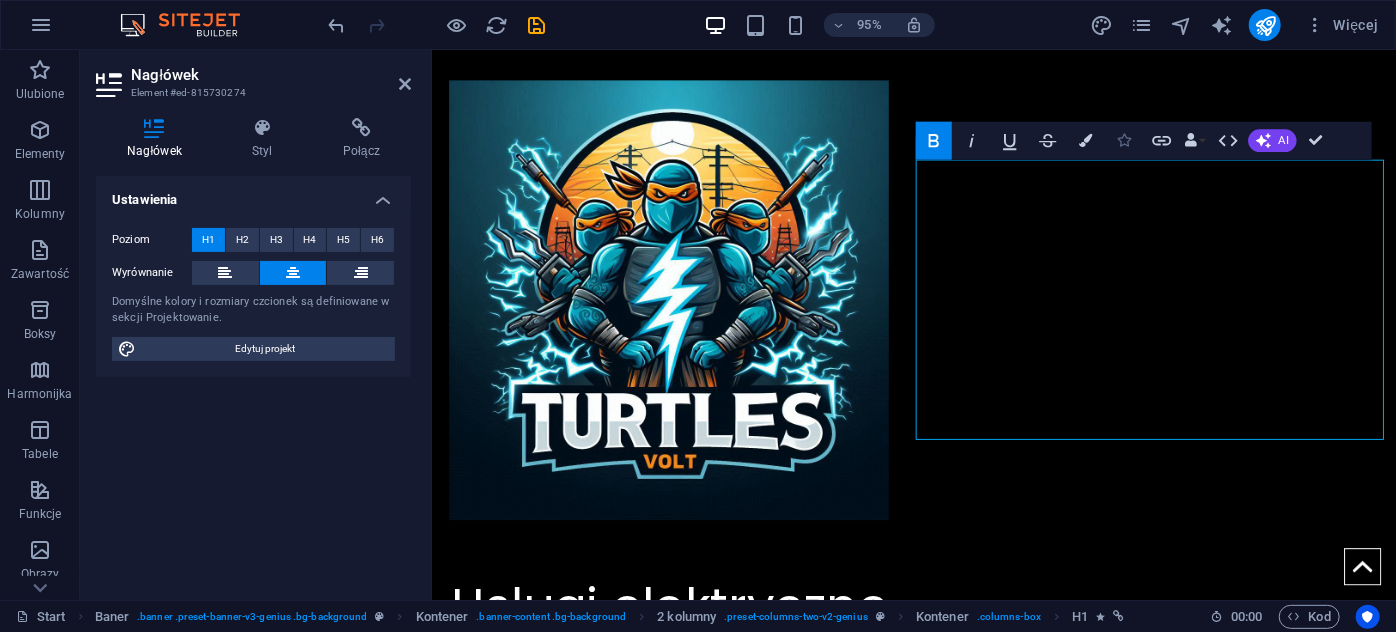 click at bounding box center [1123, 139] 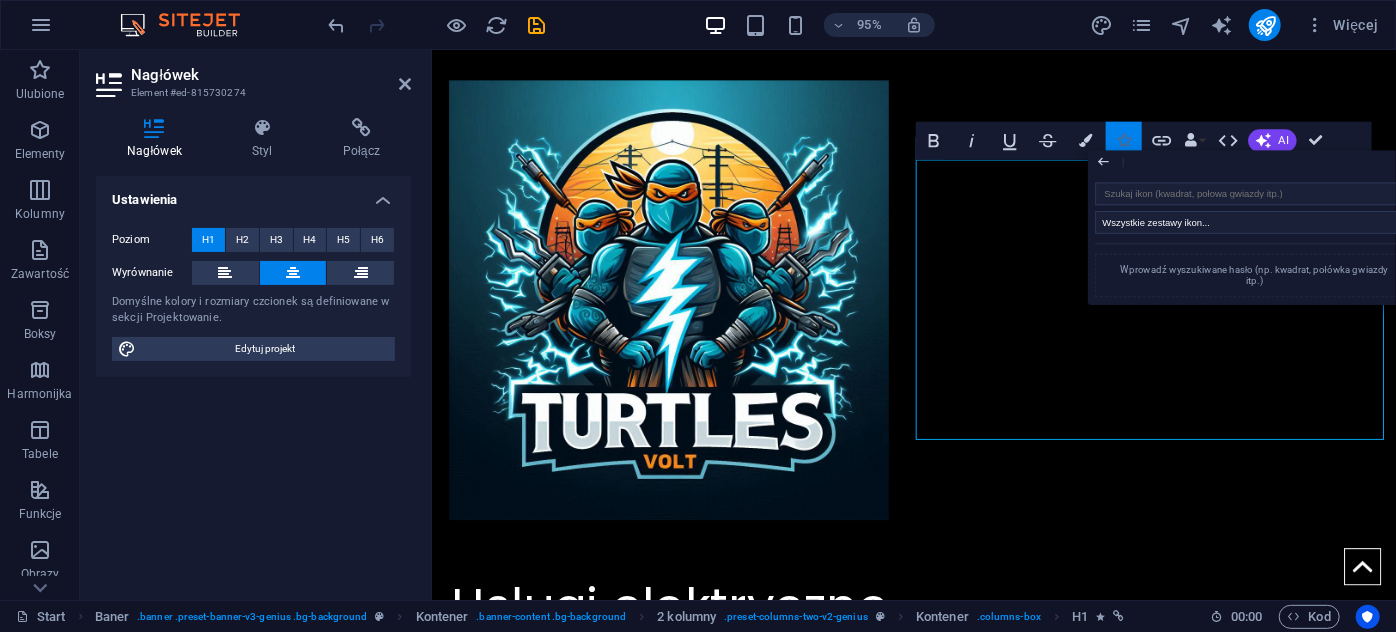 click at bounding box center (1123, 139) 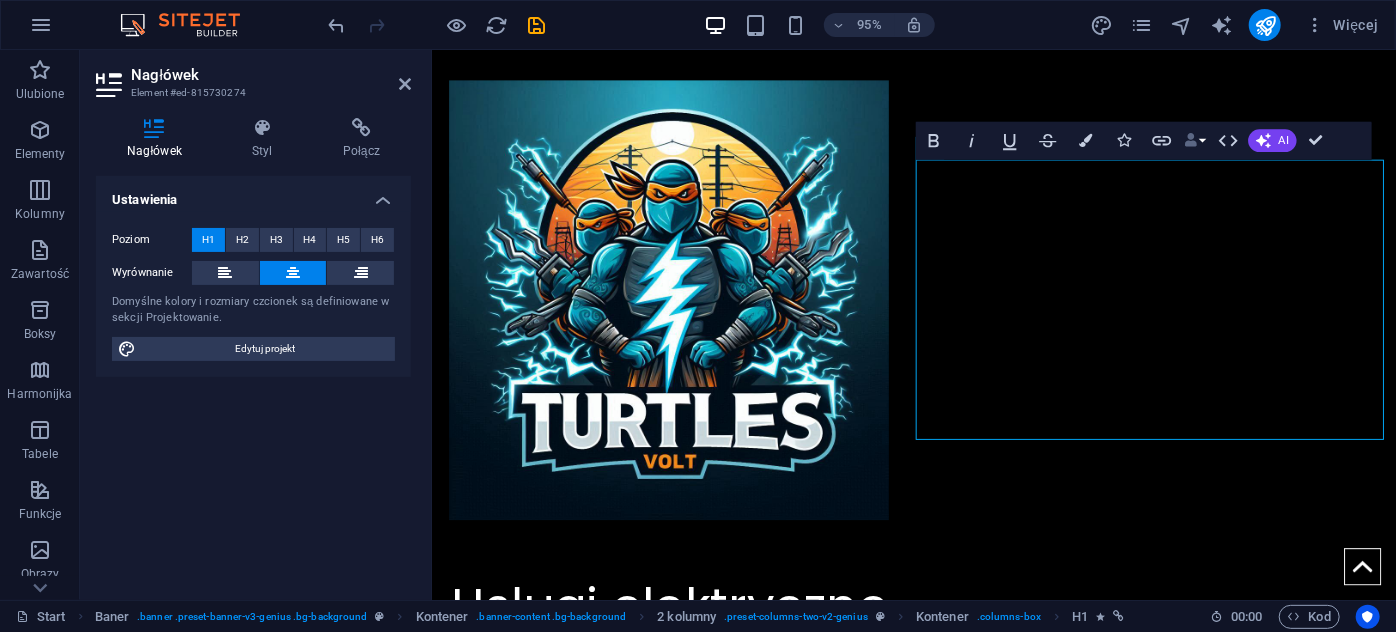 click on "Data Bindings" at bounding box center (1194, 140) 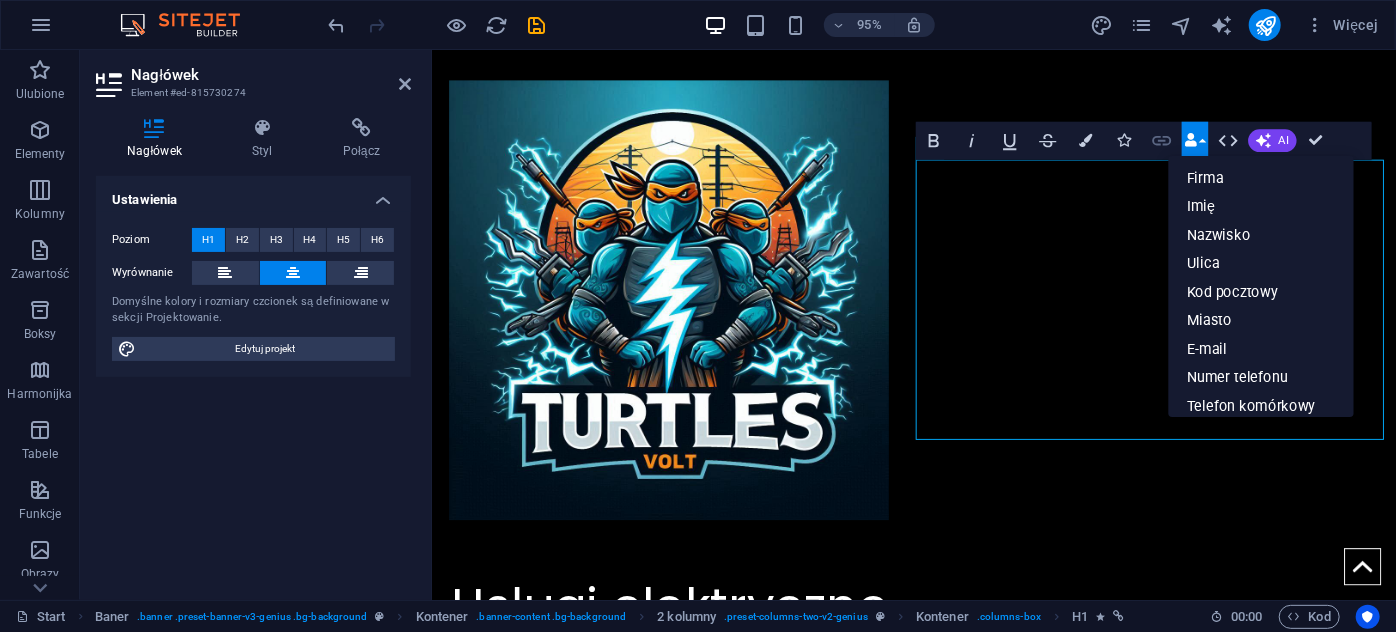 click 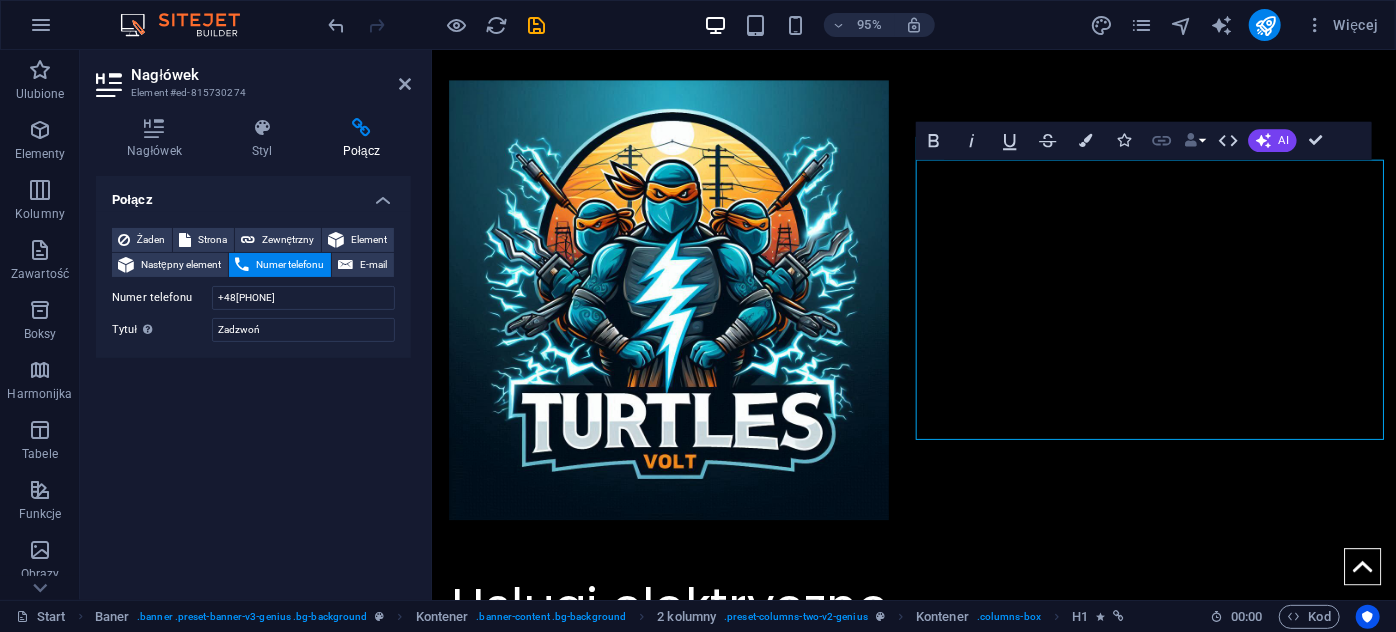 click 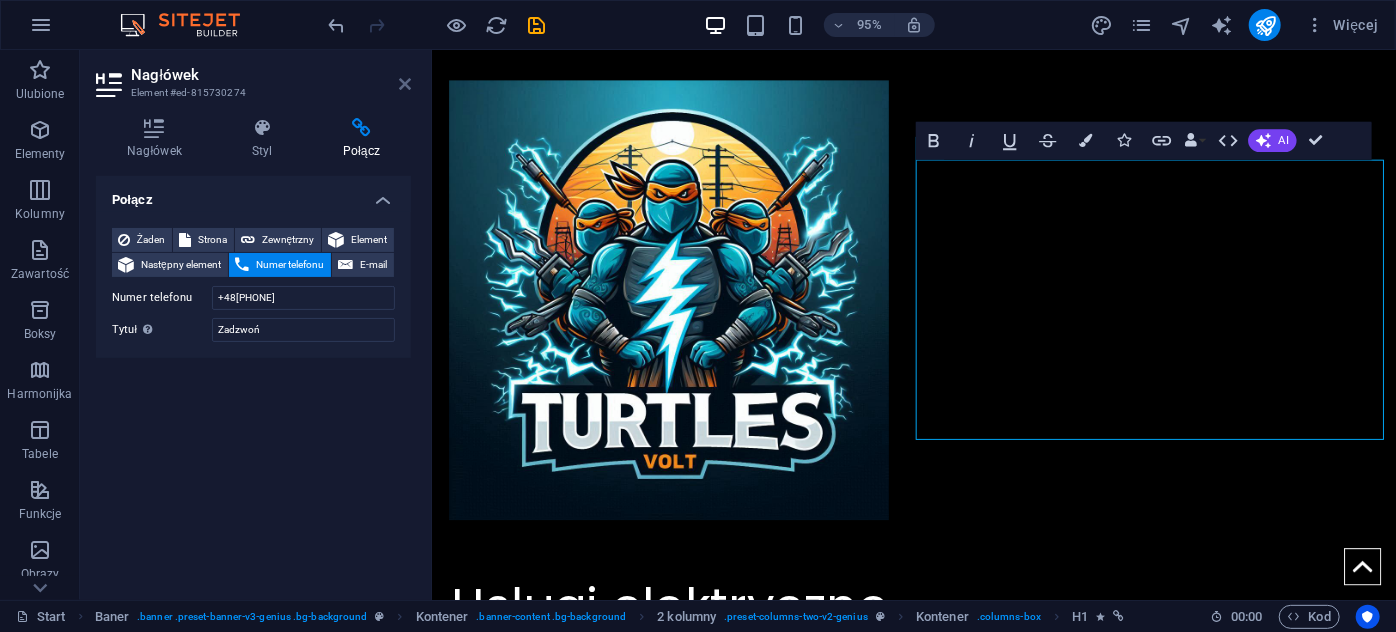 click at bounding box center [405, 84] 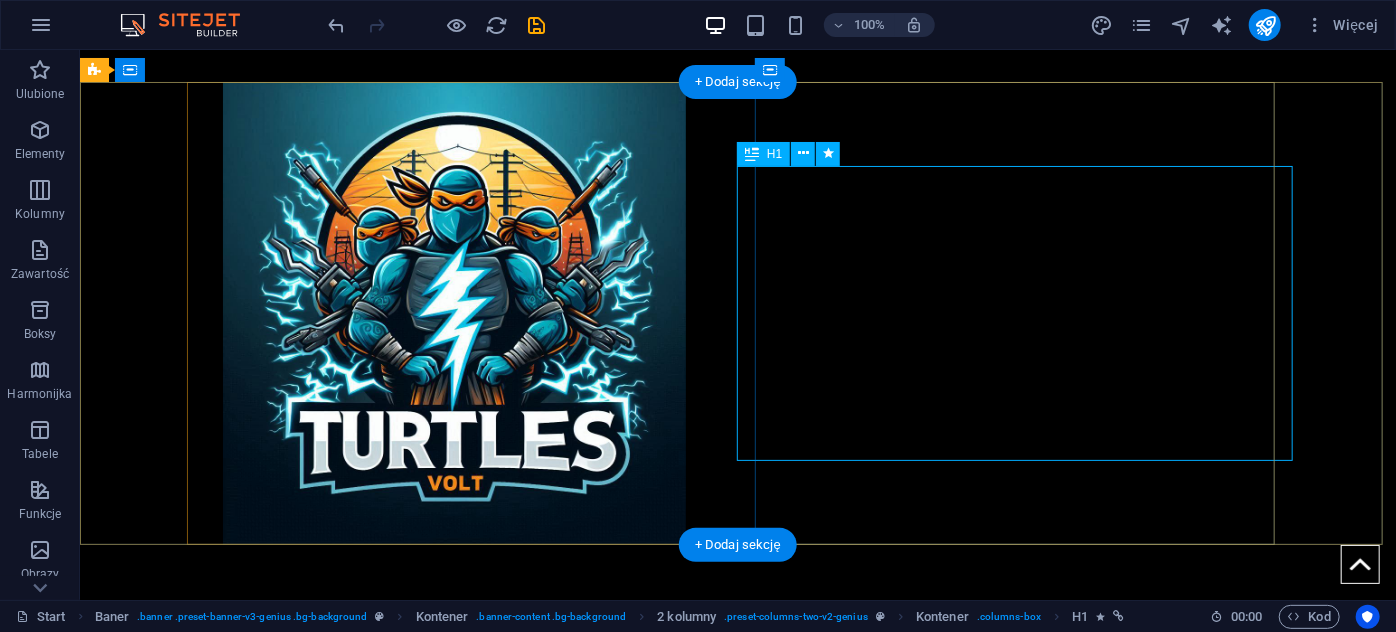 click on "Usługi elektryczne [FIRST] [LAST] +48 [PHONE]" at bounding box center [453, 721] 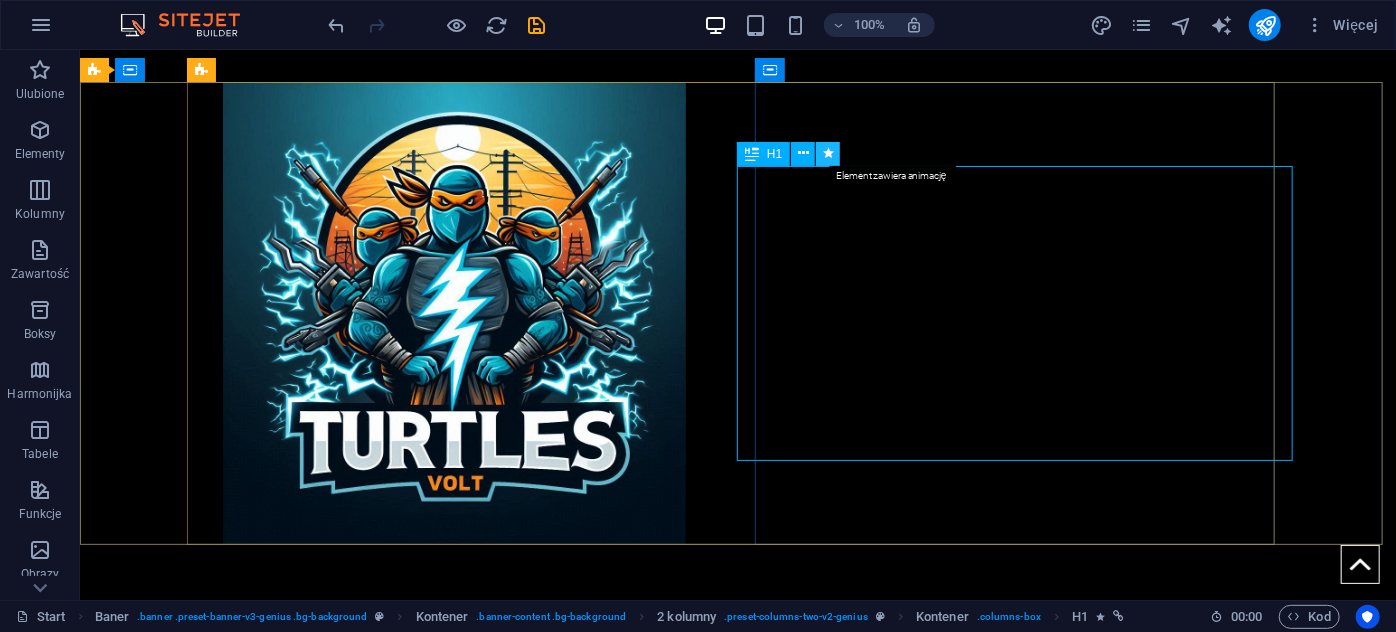 click at bounding box center (828, 153) 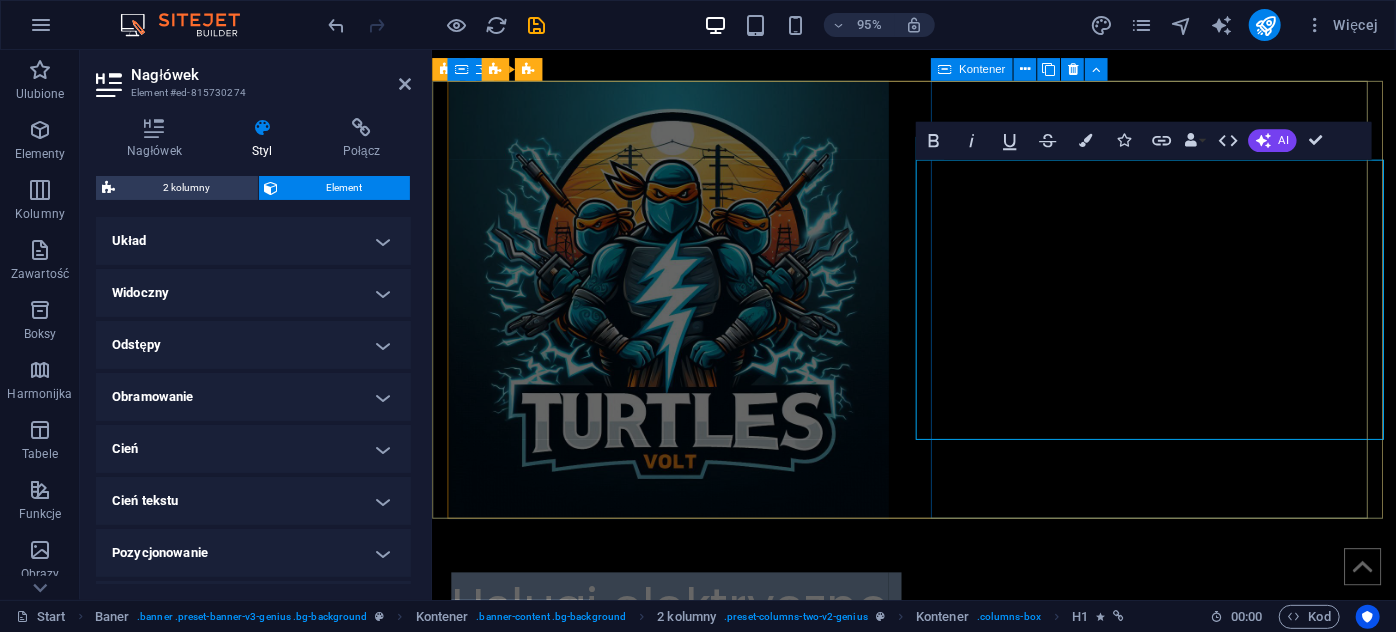 click on "Usługi elektryczne [FIRST] [LAST] +48 [PHONE]" at bounding box center [681, 722] 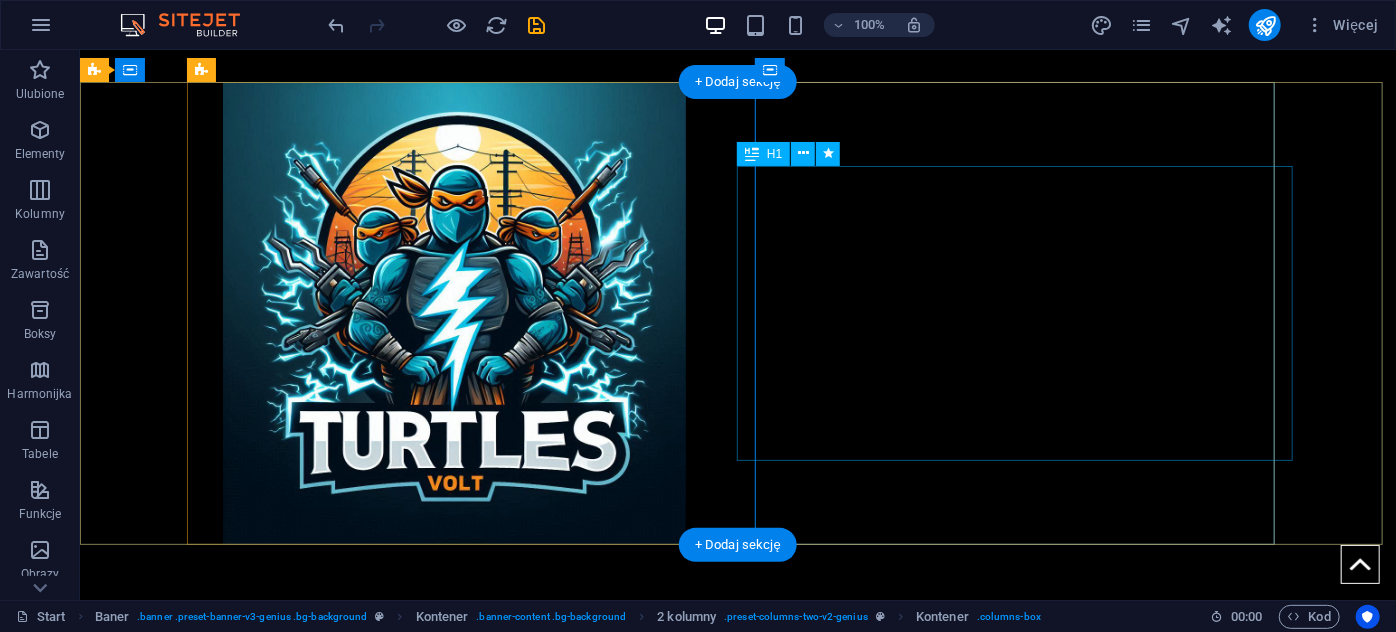 click on "Usługi elektryczne [FIRST] [LAST] +48 [PHONE]" at bounding box center (453, 721) 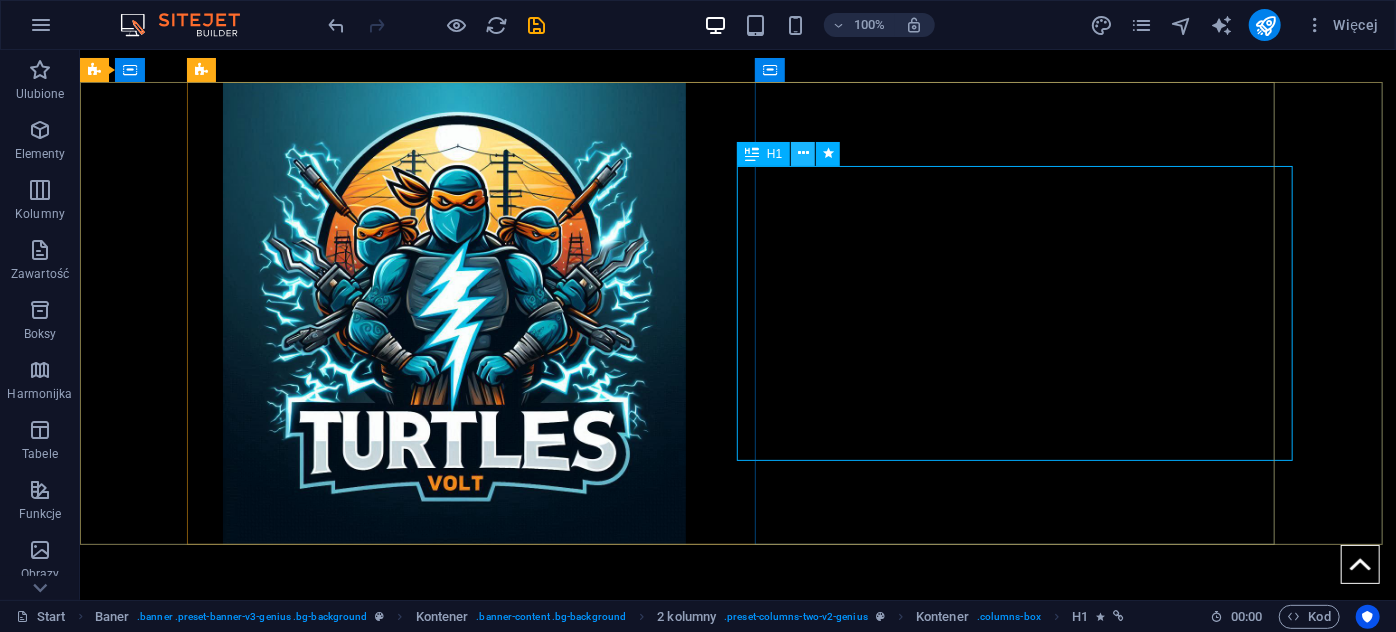 click at bounding box center [803, 153] 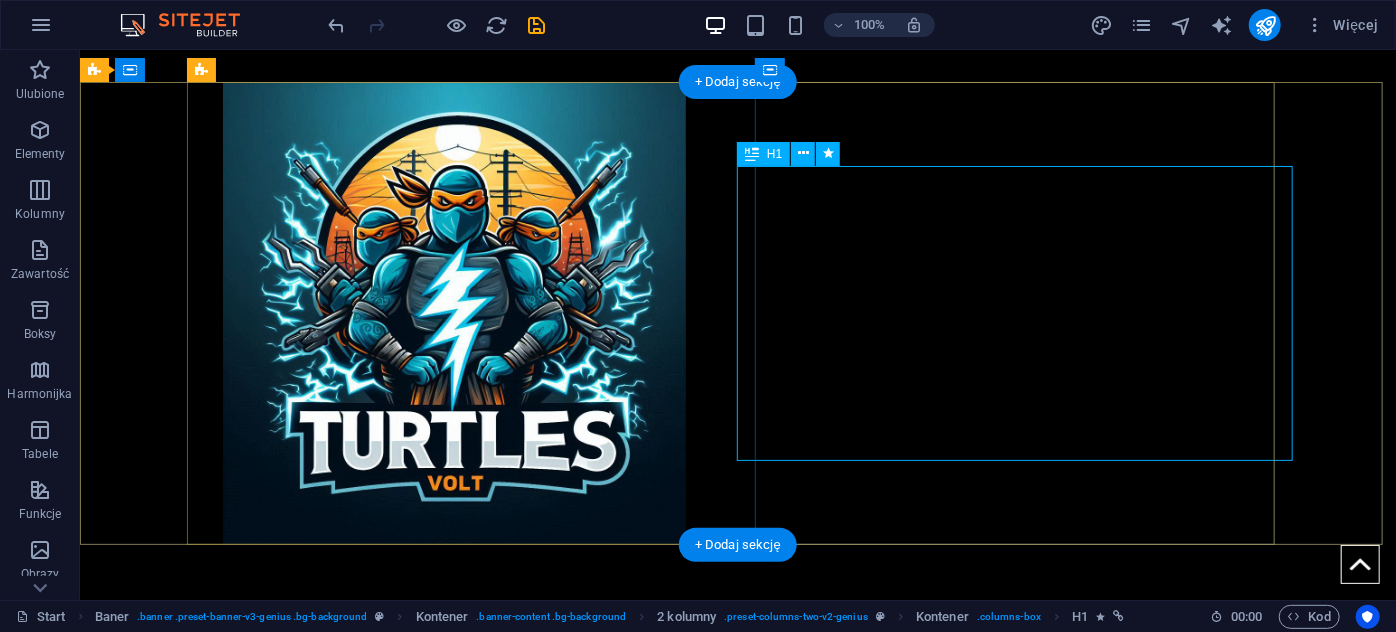 click on "Usługi elektryczne [FIRST] [LAST] +48 [PHONE]" at bounding box center [453, 721] 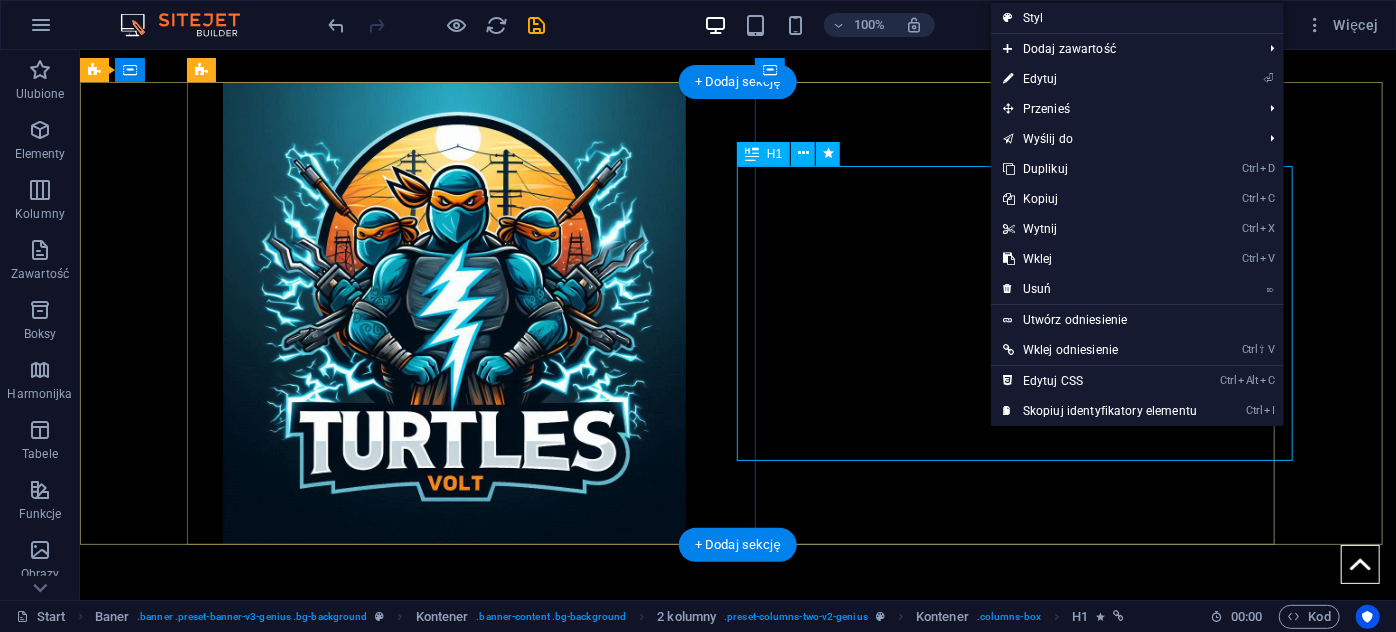 click on "Usługi elektryczne [FIRST] [LAST] +48 [PHONE]" at bounding box center (453, 721) 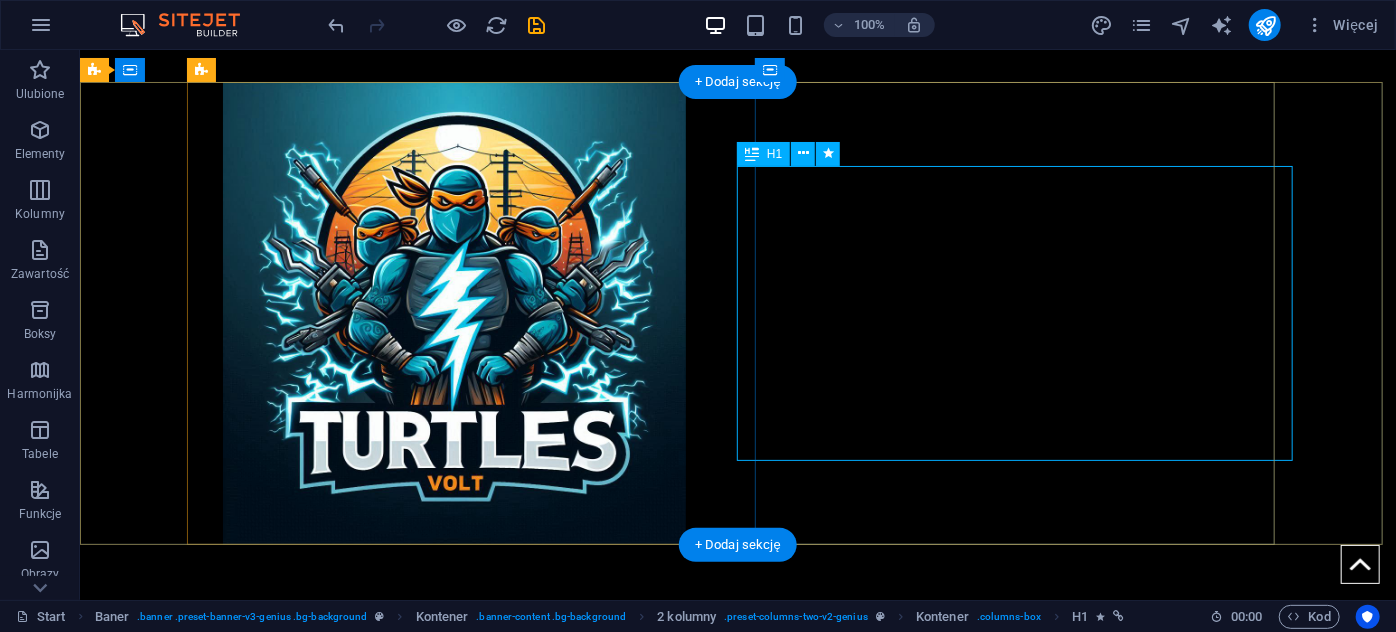 click on "Usługi elektryczne [FIRST] [LAST] +48 [PHONE]" at bounding box center [453, 721] 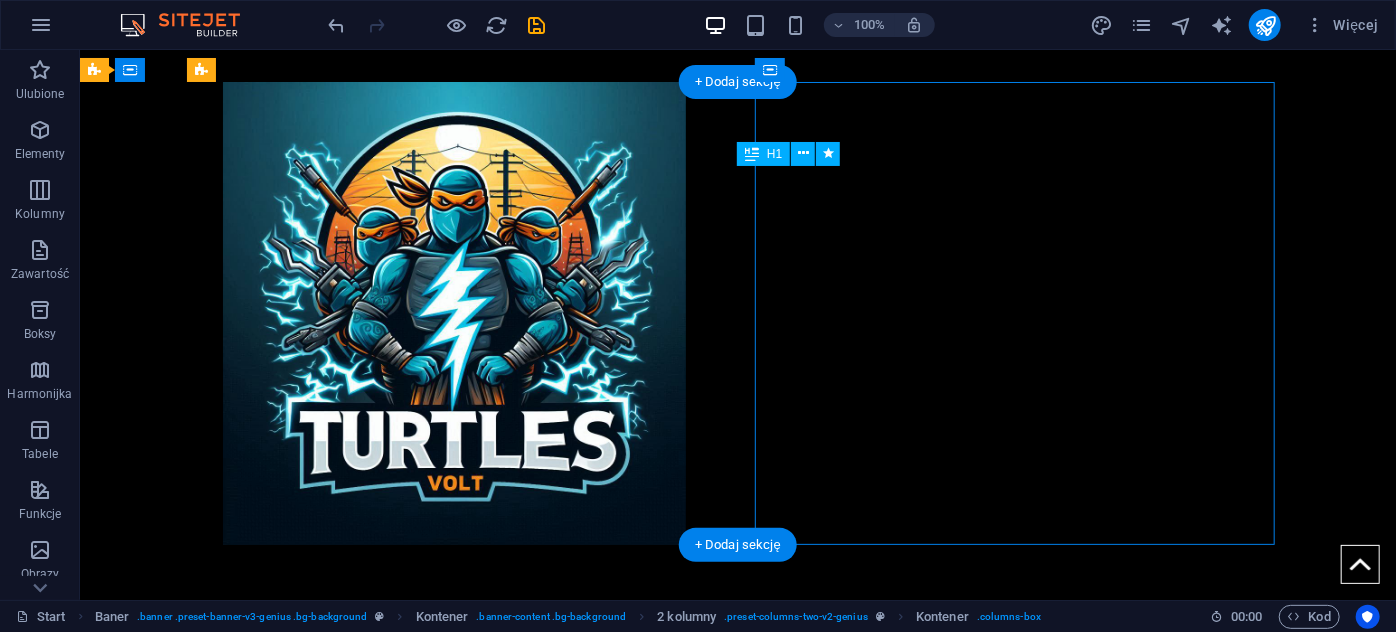click on "Usługi elektryczne [FIRST] [LAST] +48 [PHONE]" at bounding box center (453, 721) 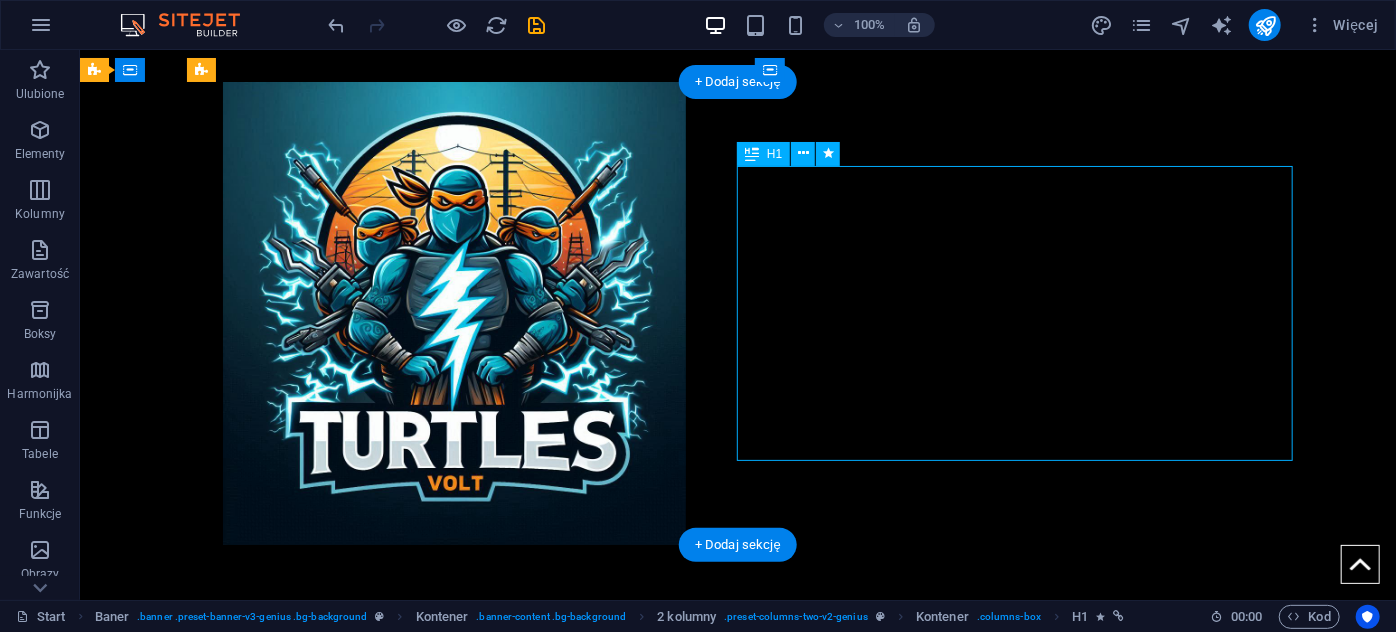 click on "​ Usługi elektryczne [FIRST] [LAST]  [PHONE]" at bounding box center (453, 721) 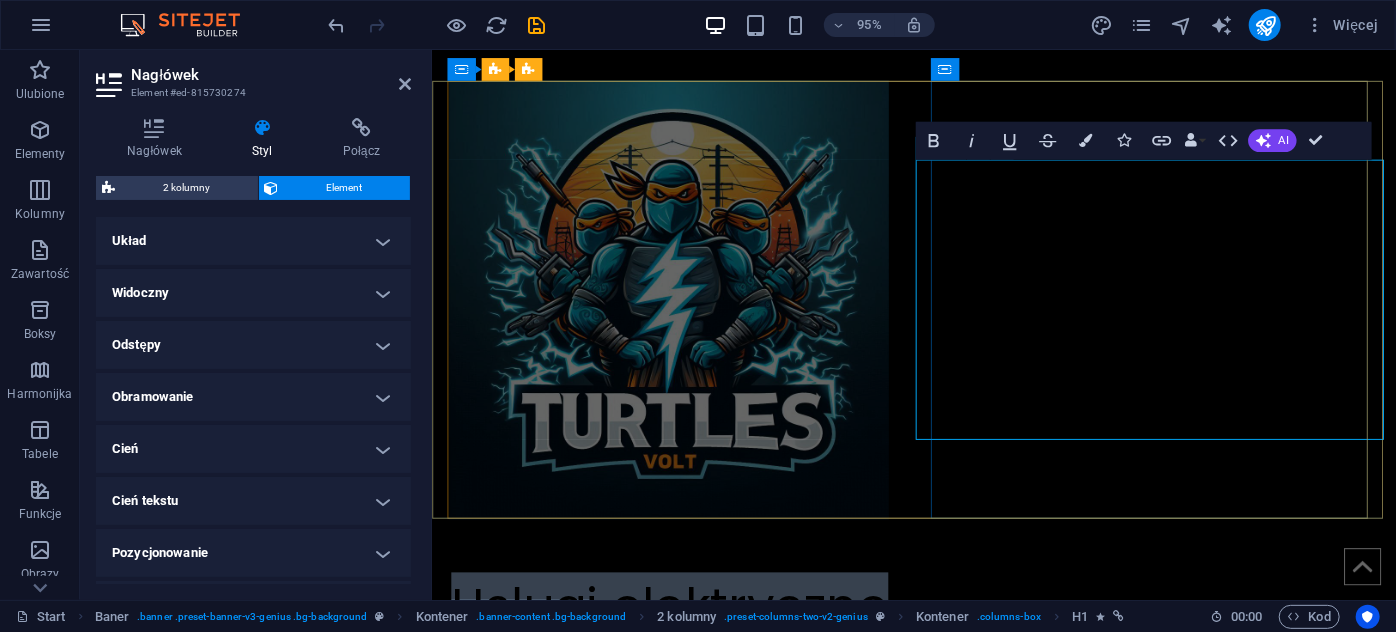 drag, startPoint x: 1451, startPoint y: 307, endPoint x: 1134, endPoint y: 321, distance: 317.309 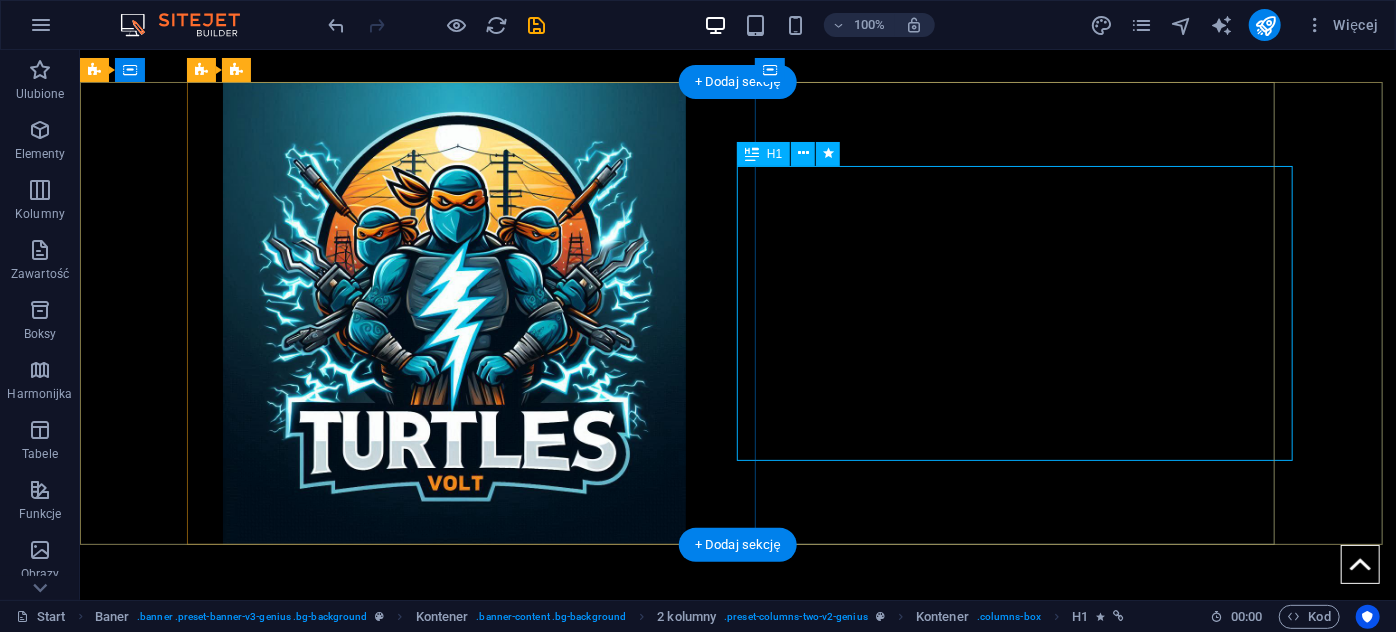 click on "​ Usługi elektryczne [FIRST] [LAST]  [PHONE]" at bounding box center [453, 721] 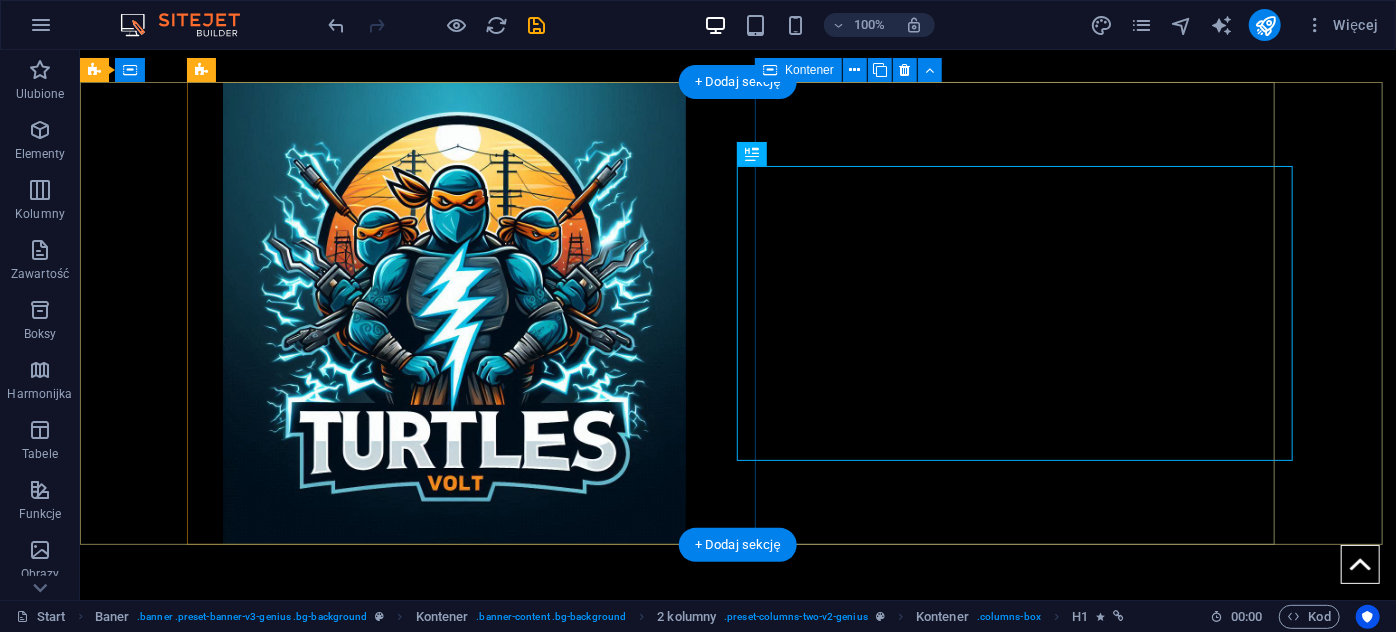 click on "​ Usługi elektryczne [FIRST] [LAST]  [PHONE]" at bounding box center [453, 721] 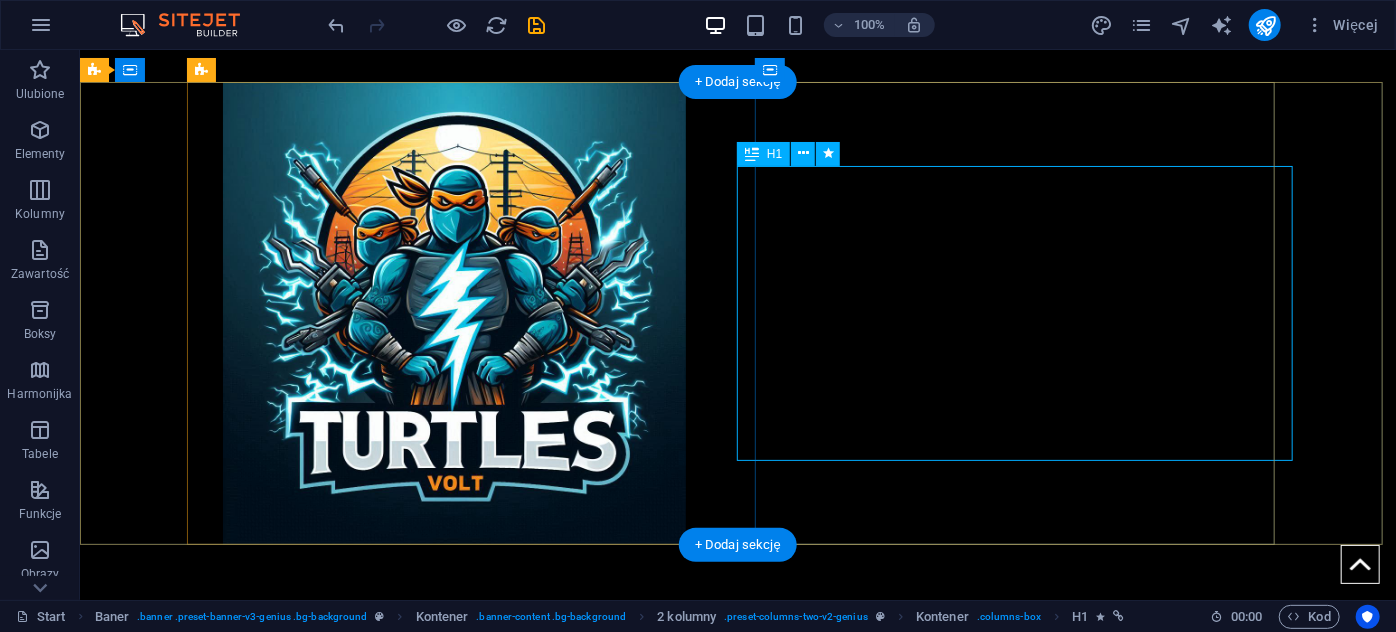 click on "​ Usługi elektryczne [FIRST] [LAST]  [PHONE]" at bounding box center [453, 721] 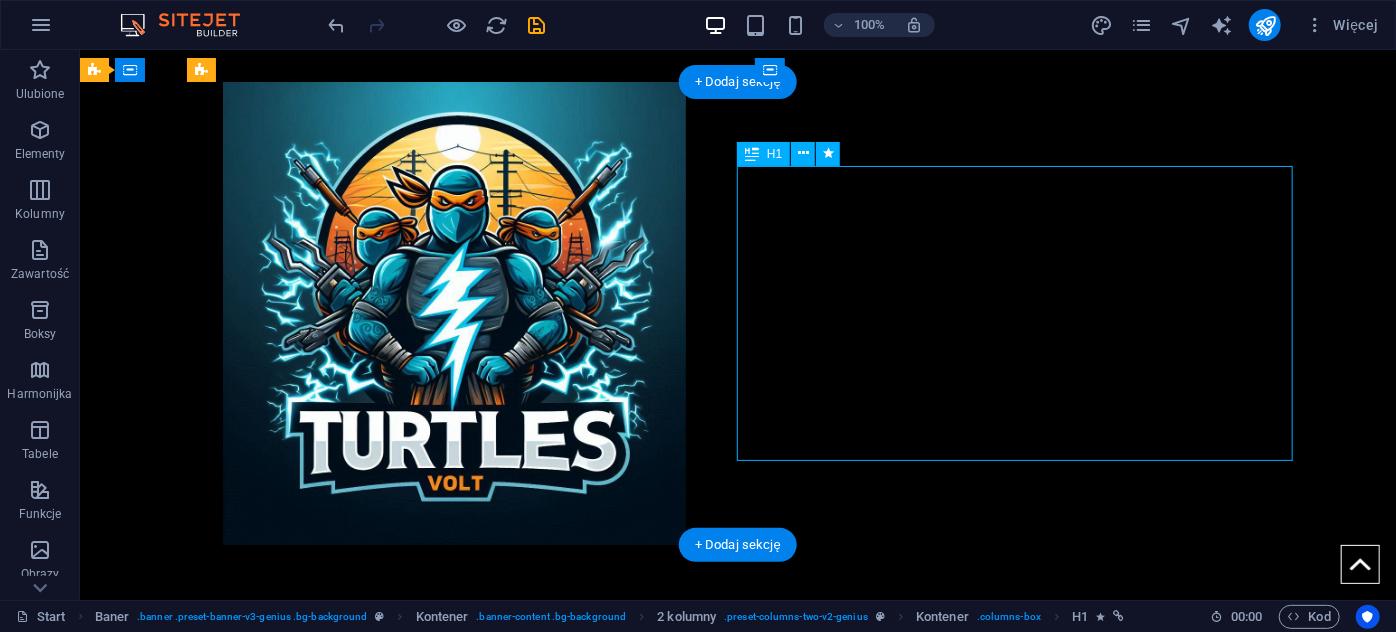 click on "​ Usługi elektryczne [FIRST] [LAST]  [PHONE]" at bounding box center [453, 721] 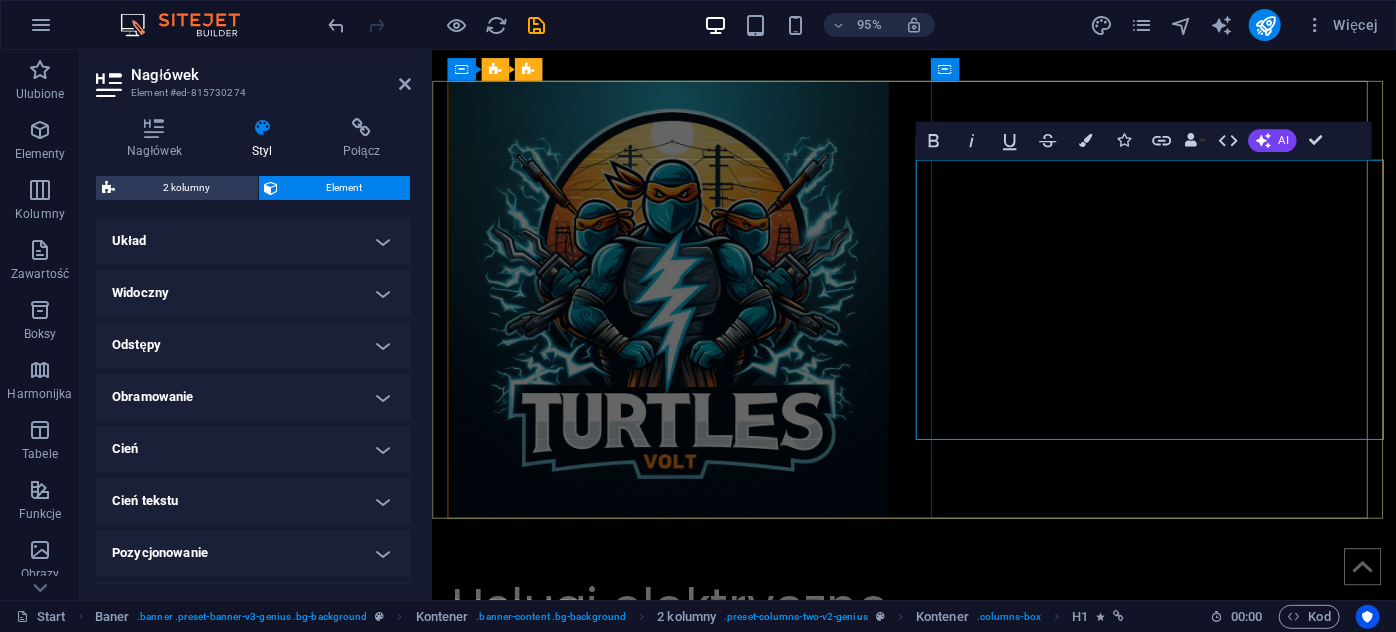 click on "Usługi elektryczne [FIRST] [LAST]  [PHONE]" at bounding box center (681, 736) 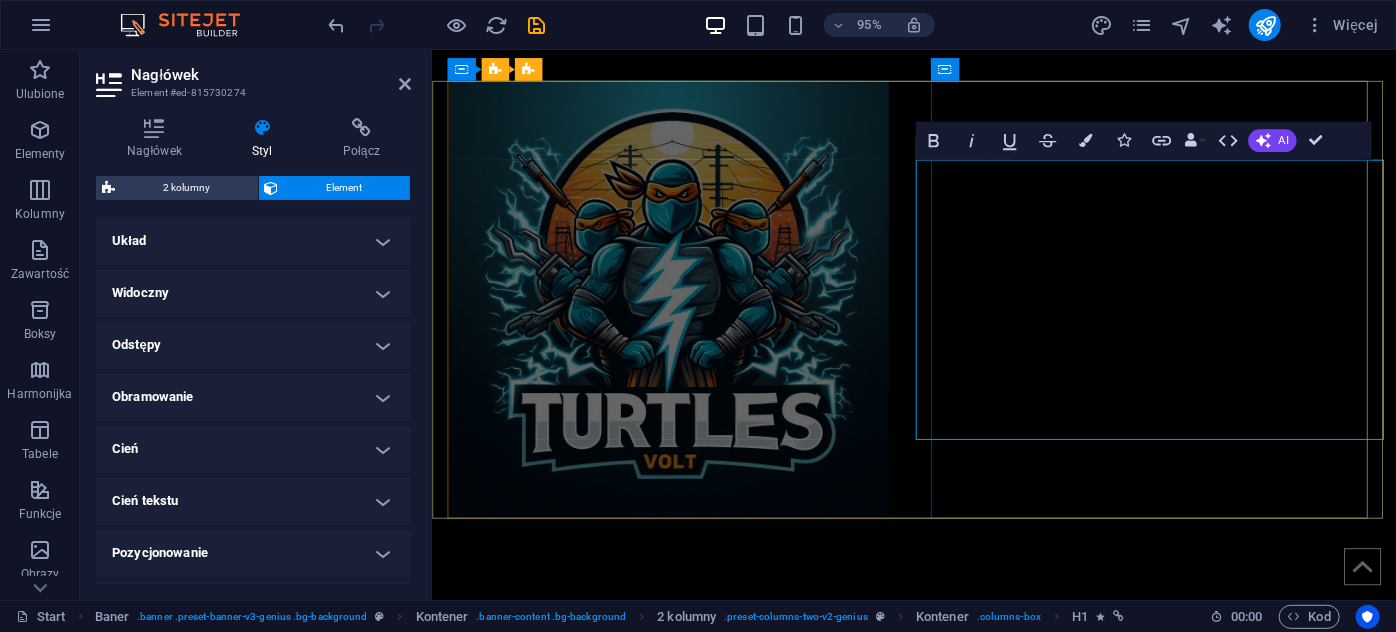 click on "+48 727 499 170" at bounding box center (681, 836) 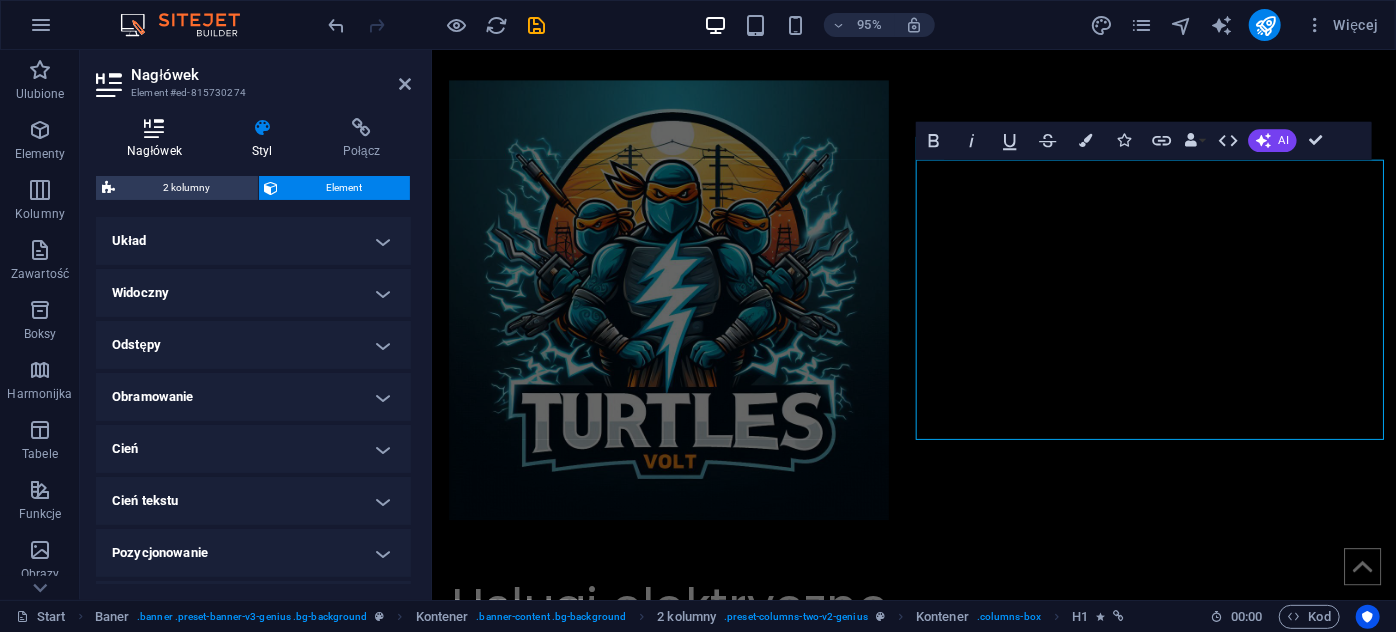 click on "Nagłówek" at bounding box center (158, 139) 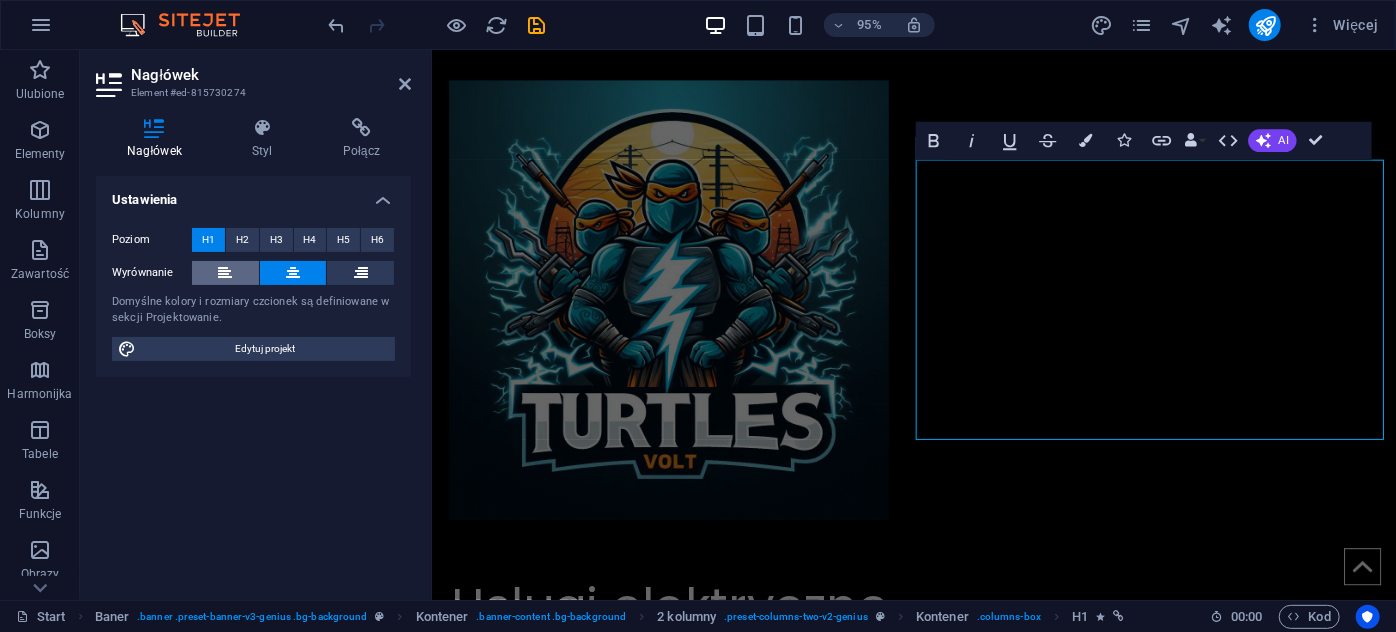 click at bounding box center [225, 273] 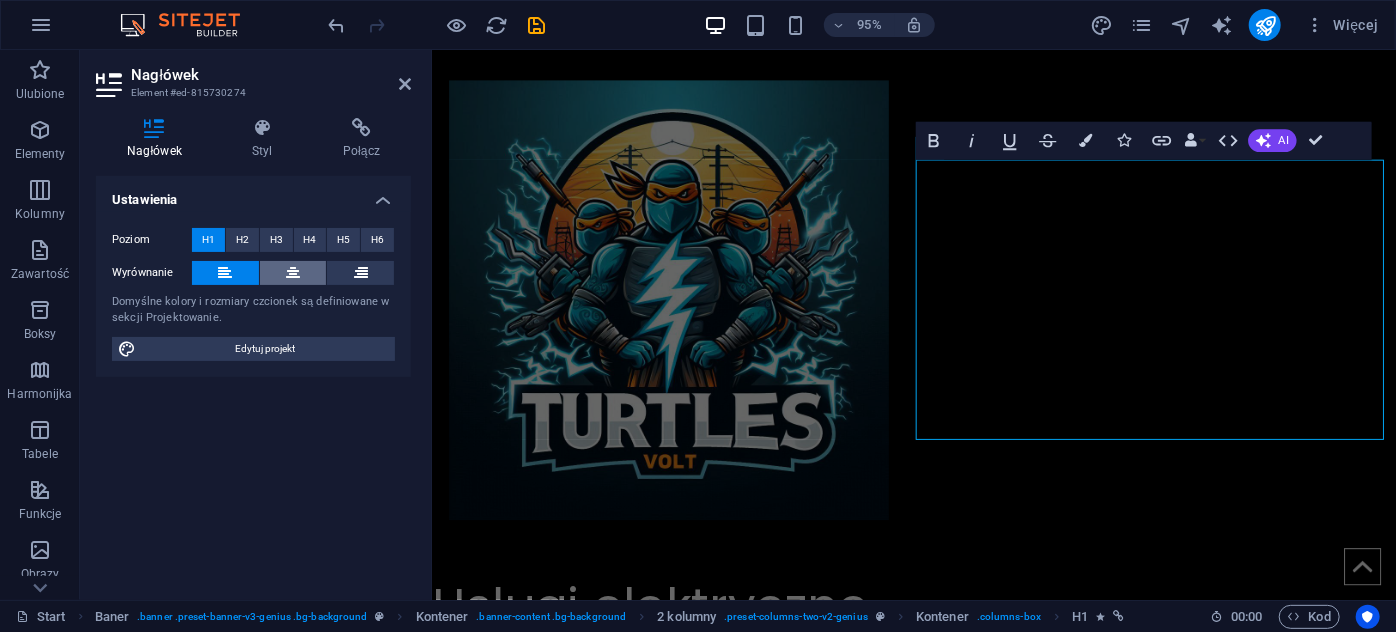 click at bounding box center [293, 273] 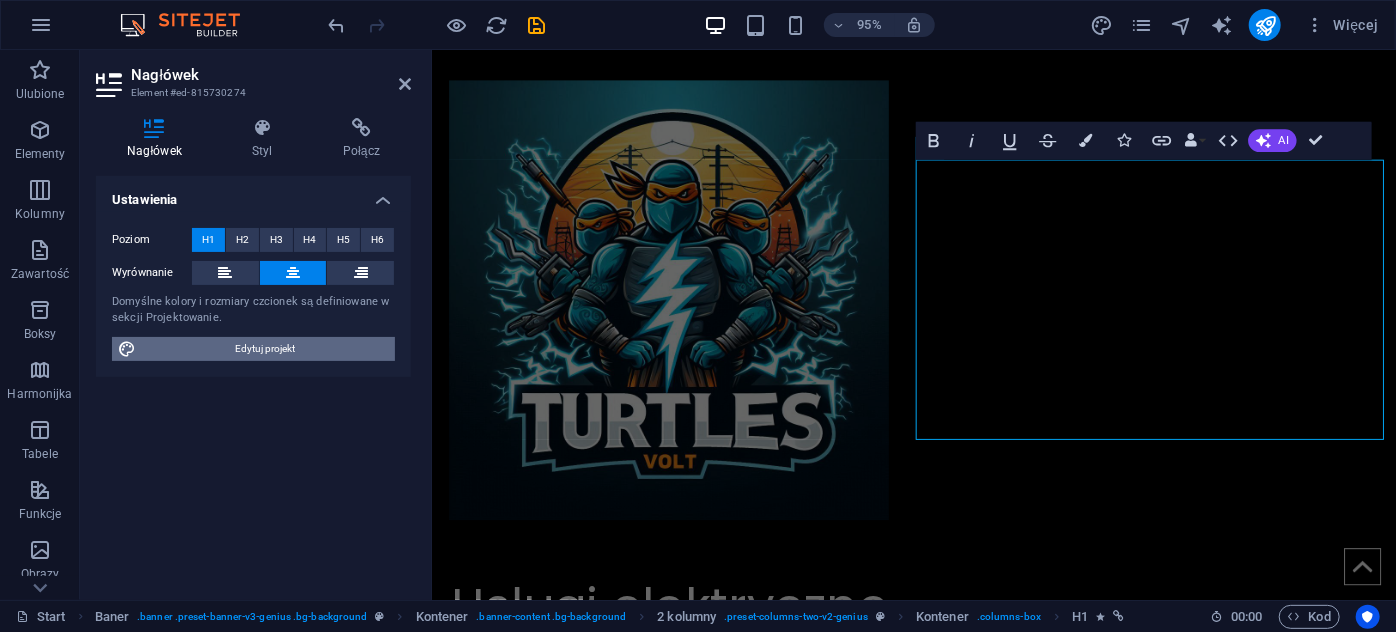 click on "Edytuj projekt" at bounding box center [265, 349] 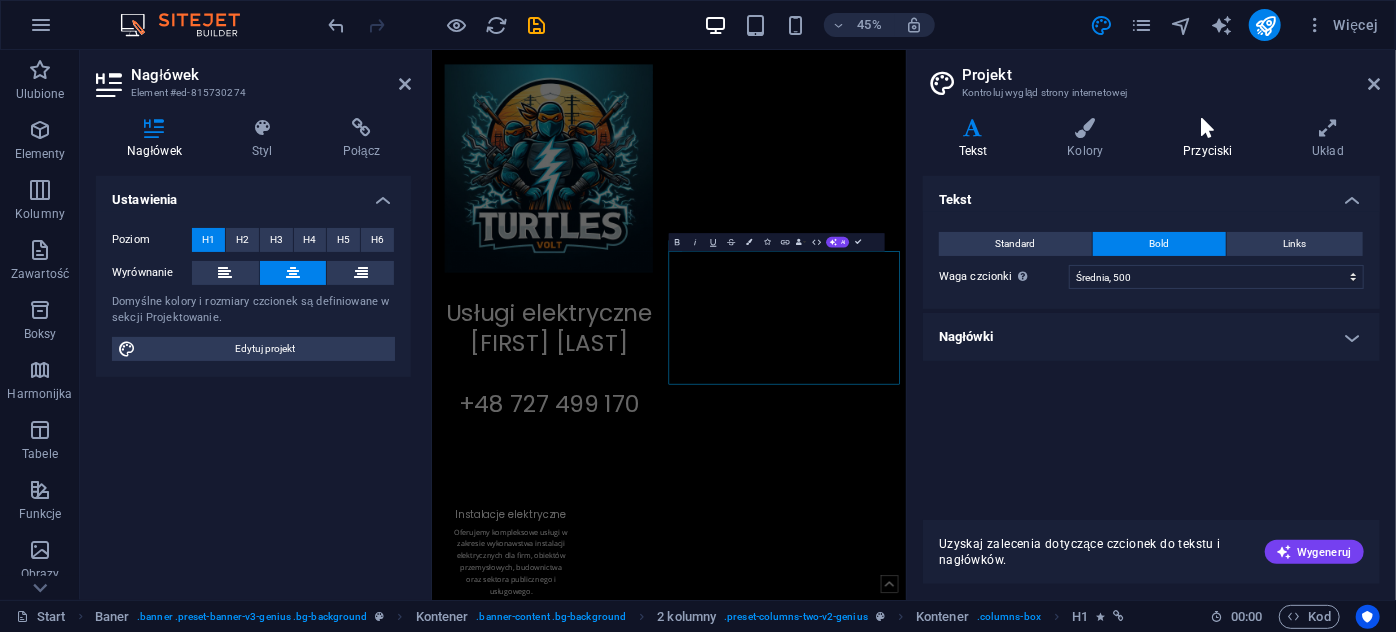 click on "Przyciski" at bounding box center (1211, 139) 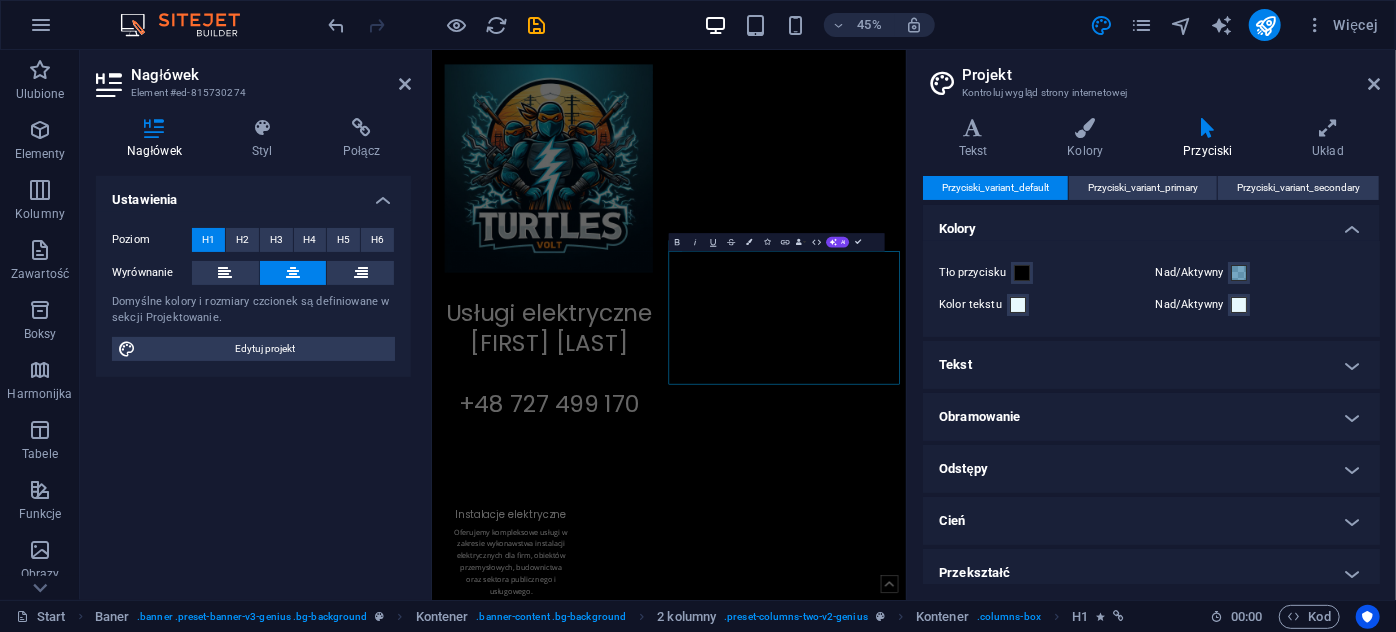 click at bounding box center [1207, 128] 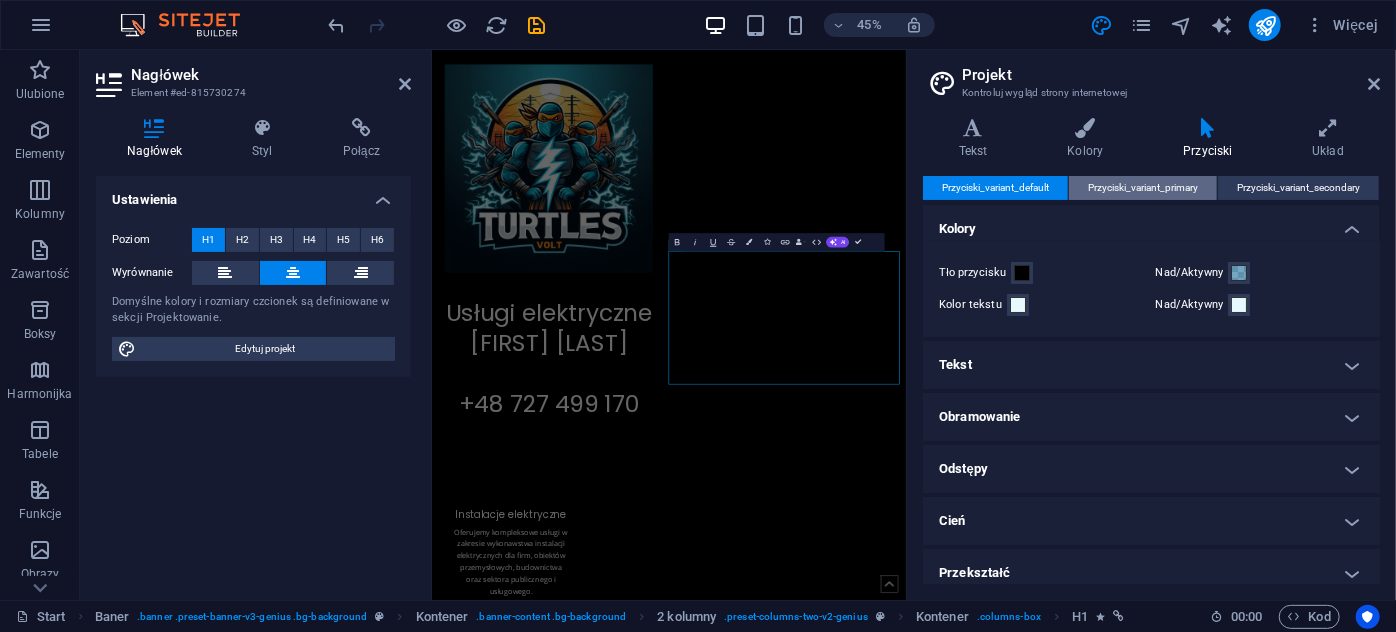 click on "Przyciski_variant_primary" at bounding box center [1143, 188] 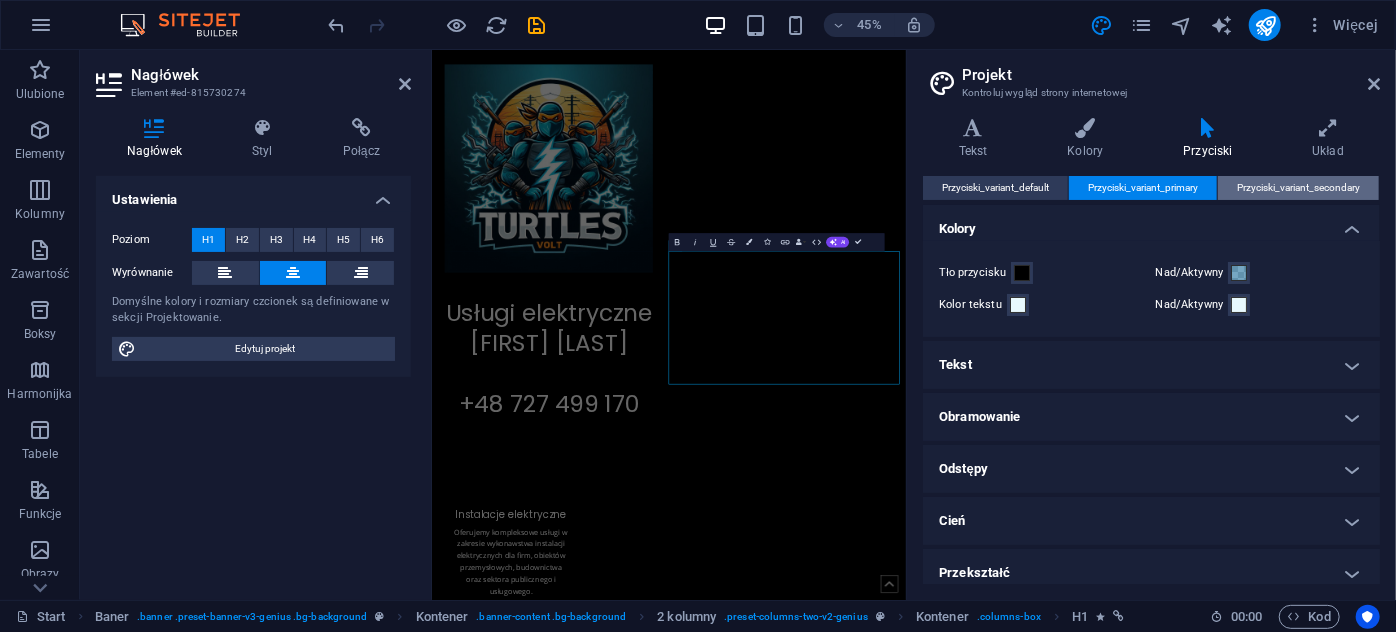 click on "Przyciski_variant_secondary" at bounding box center [1298, 188] 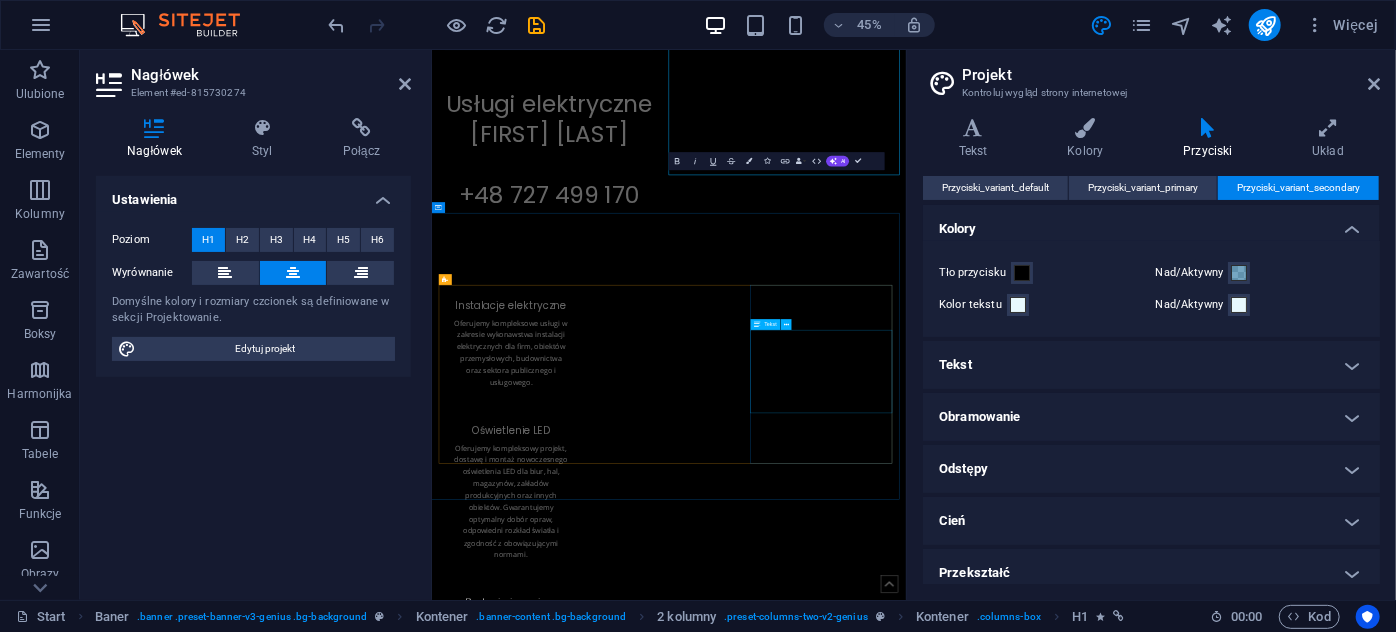 scroll, scrollTop: 90, scrollLeft: 0, axis: vertical 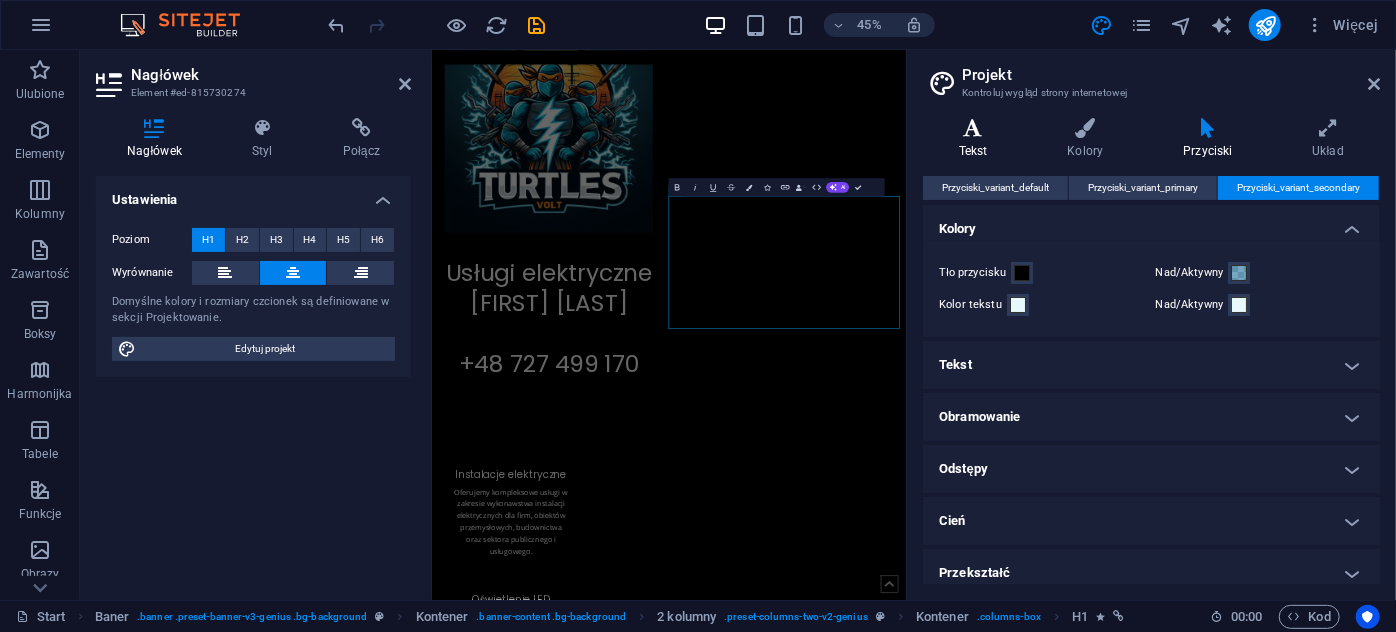click on "Tekst" at bounding box center [977, 139] 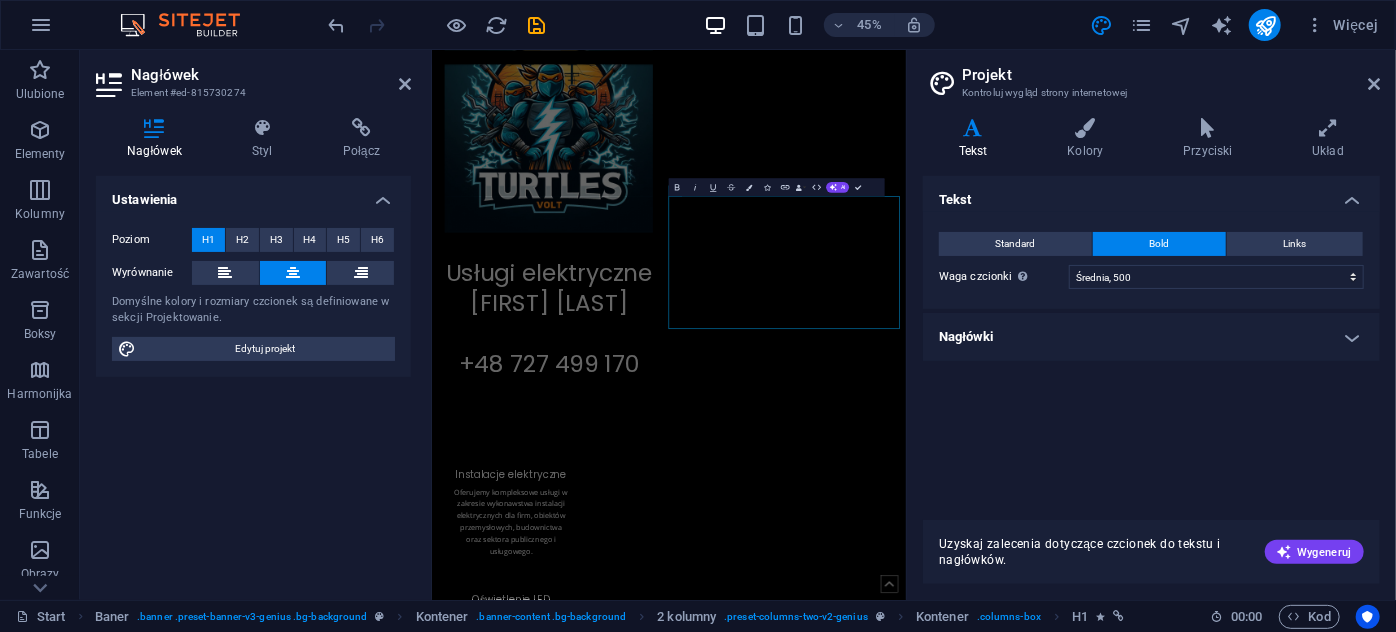 click on "Tekst" at bounding box center (977, 139) 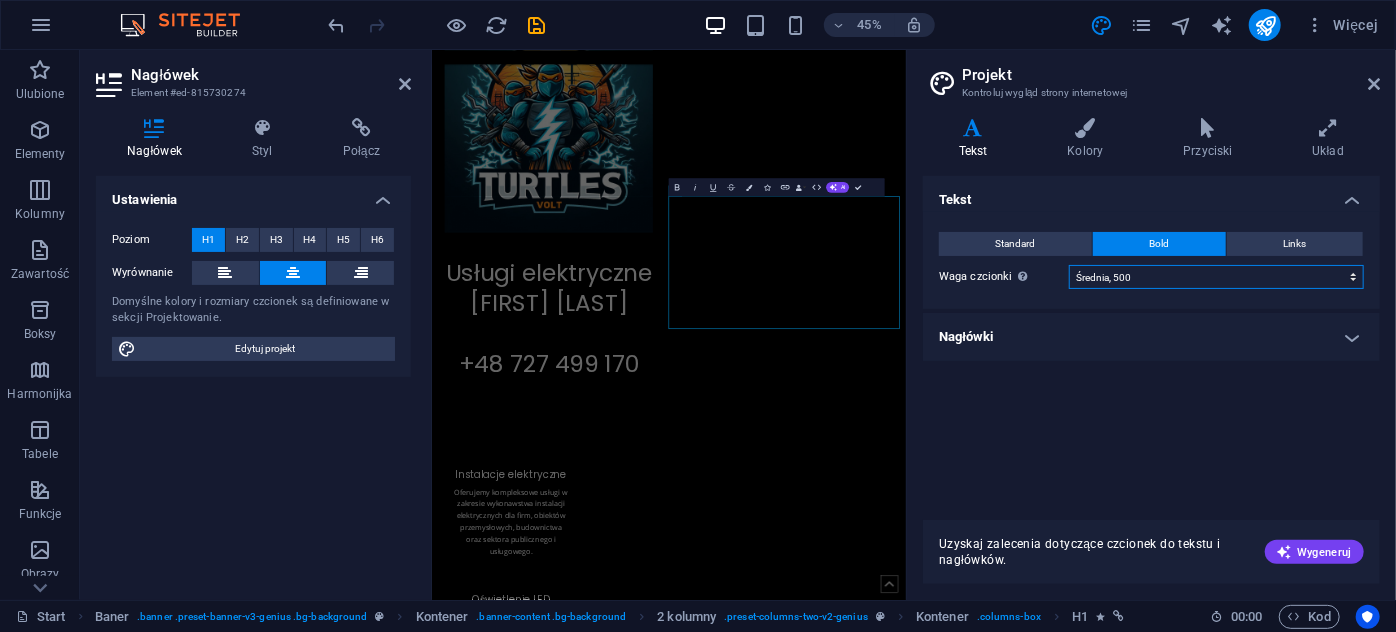 click on "Cienka, 100 Bardzo lekka, 200 Lekka, 300 Standardowa, 400 Średnia, 500 Lekko pogrubiona, 600 Pogrubiona, 700 Bardzo pogrubiona, 800 Czarna, 900" at bounding box center (1216, 277) 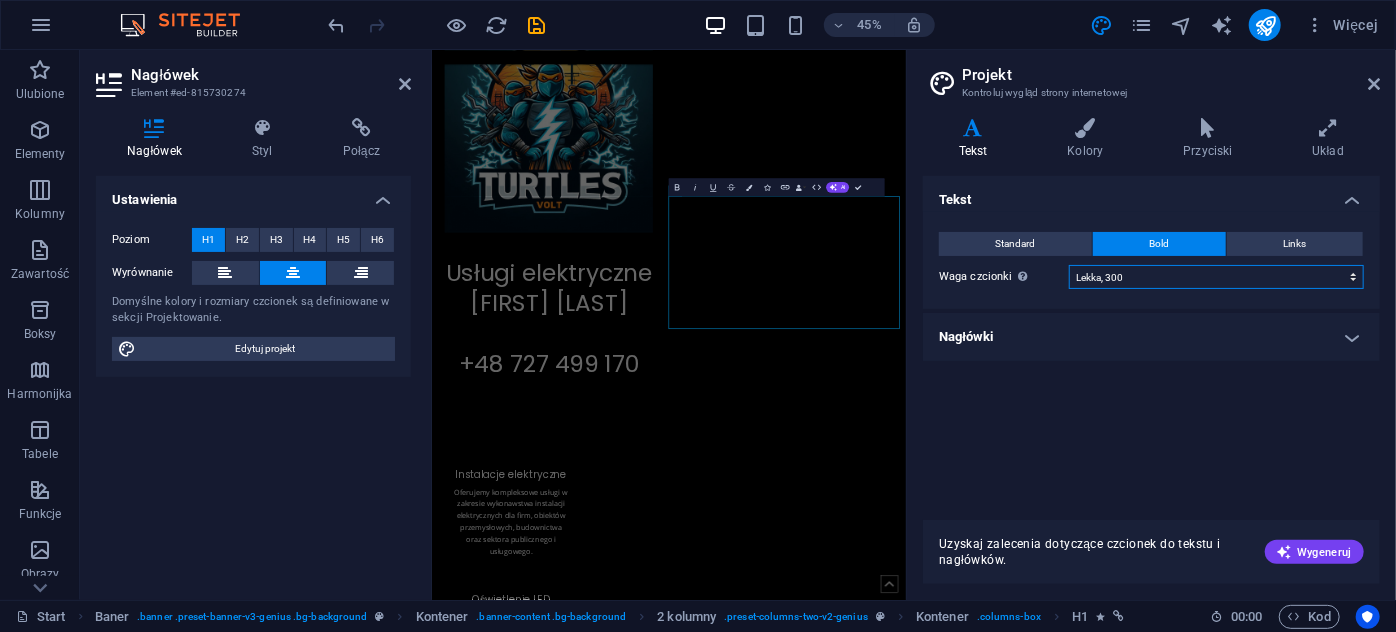 click on "Cienka, 100 Bardzo lekka, 200 Lekka, 300 Standardowa, 400 Średnia, 500 Lekko pogrubiona, 600 Pogrubiona, 700 Bardzo pogrubiona, 800 Czarna, 900" at bounding box center [1216, 277] 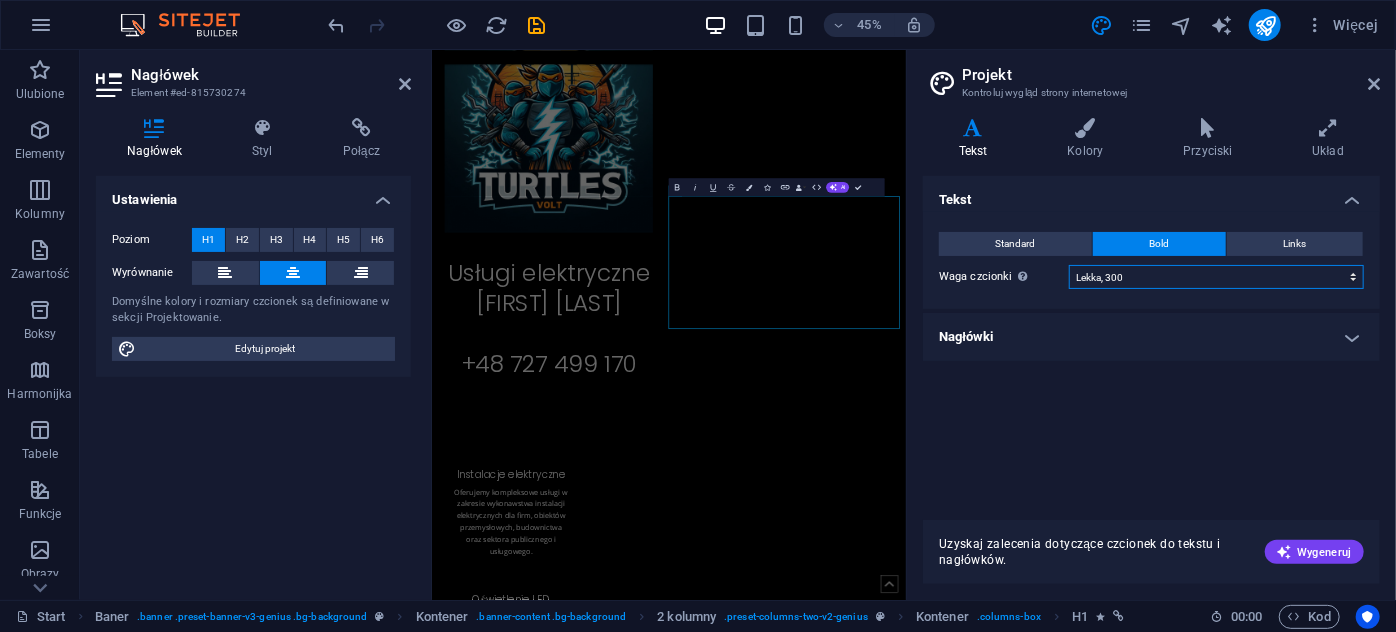 click on "Cienka, 100 Bardzo lekka, 200 Lekka, 300 Standardowa, 400 Średnia, 500 Lekko pogrubiona, 600 Pogrubiona, 700 Bardzo pogrubiona, 800 Czarna, 900" at bounding box center (1216, 277) 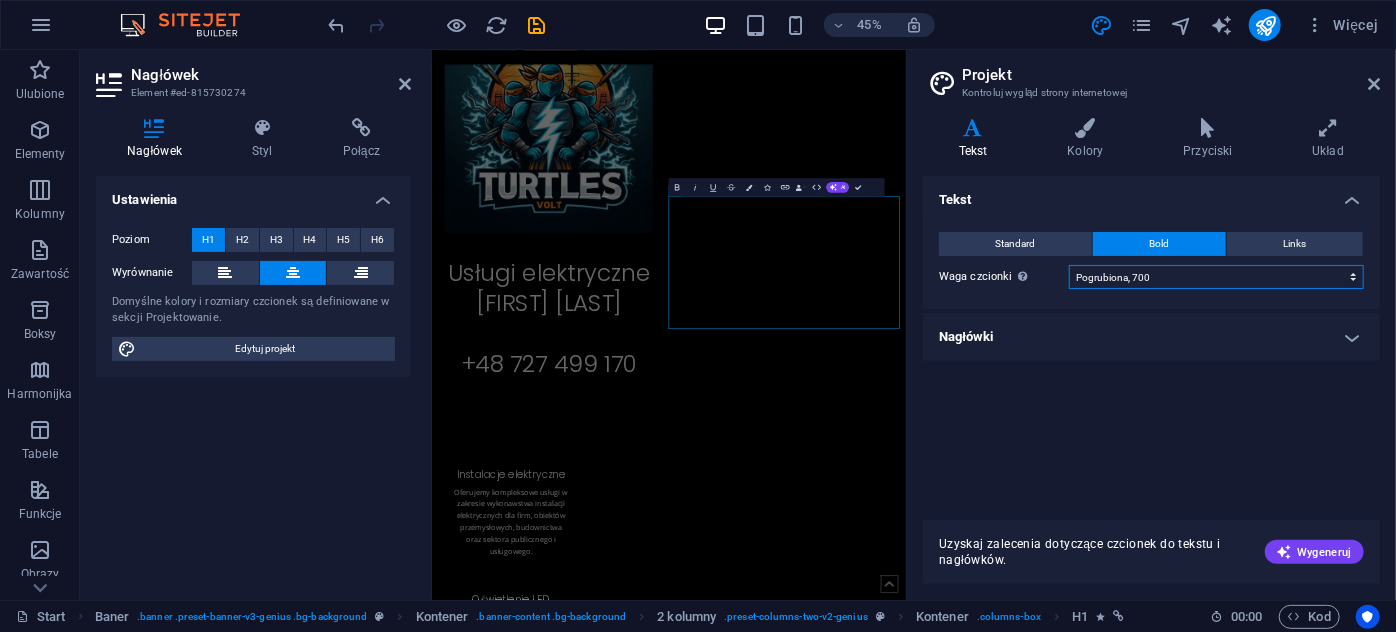 click on "Cienka, 100 Bardzo lekka, 200 Lekka, 300 Standardowa, 400 Średnia, 500 Lekko pogrubiona, 600 Pogrubiona, 700 Bardzo pogrubiona, 800 Czarna, 900" at bounding box center [1216, 277] 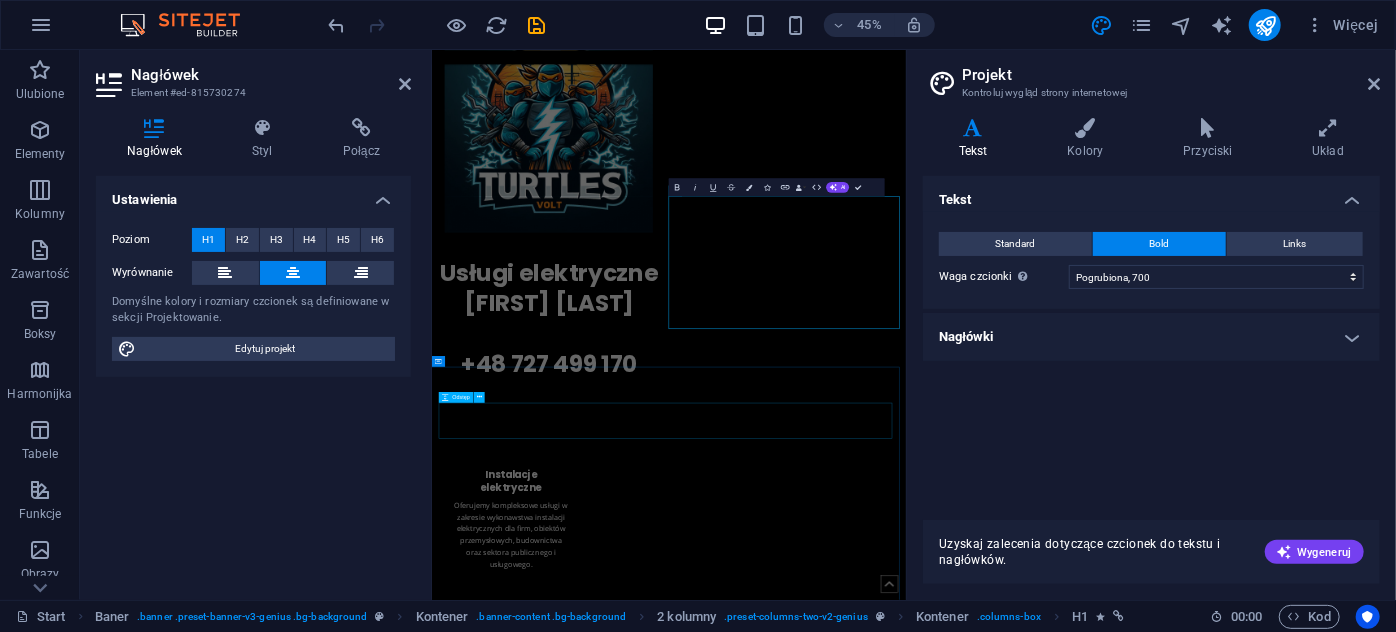 click at bounding box center (957, 906) 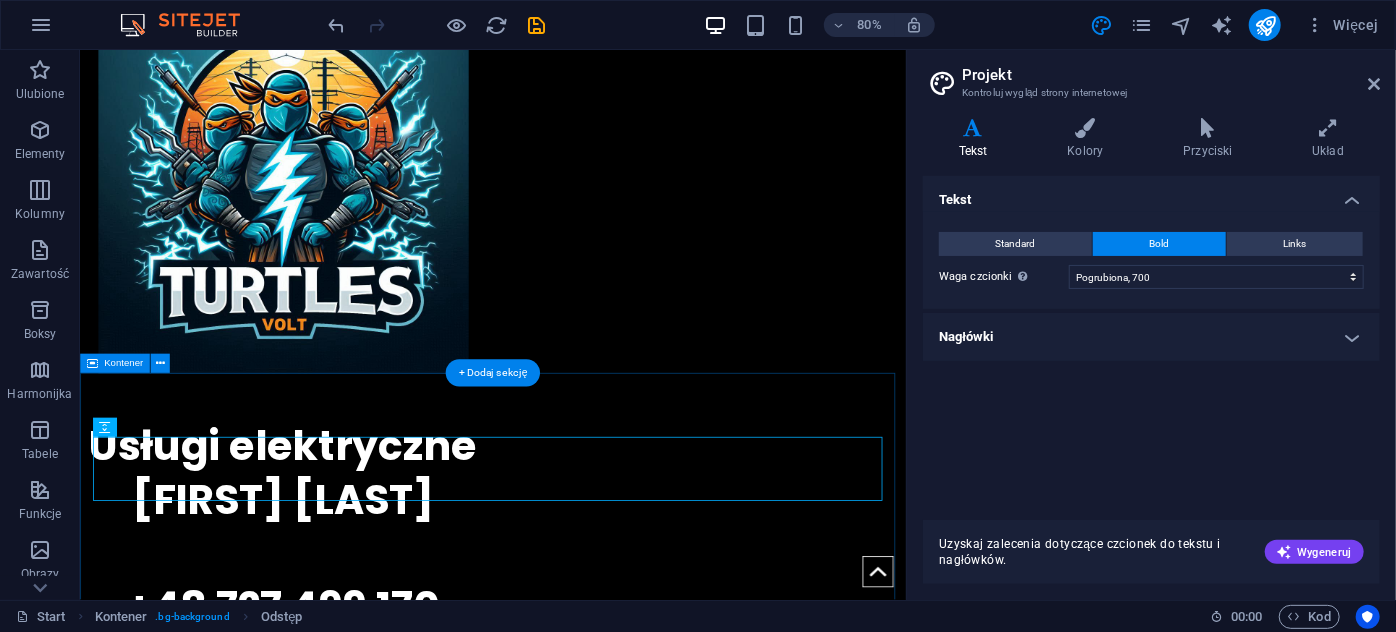 scroll, scrollTop: 0, scrollLeft: 0, axis: both 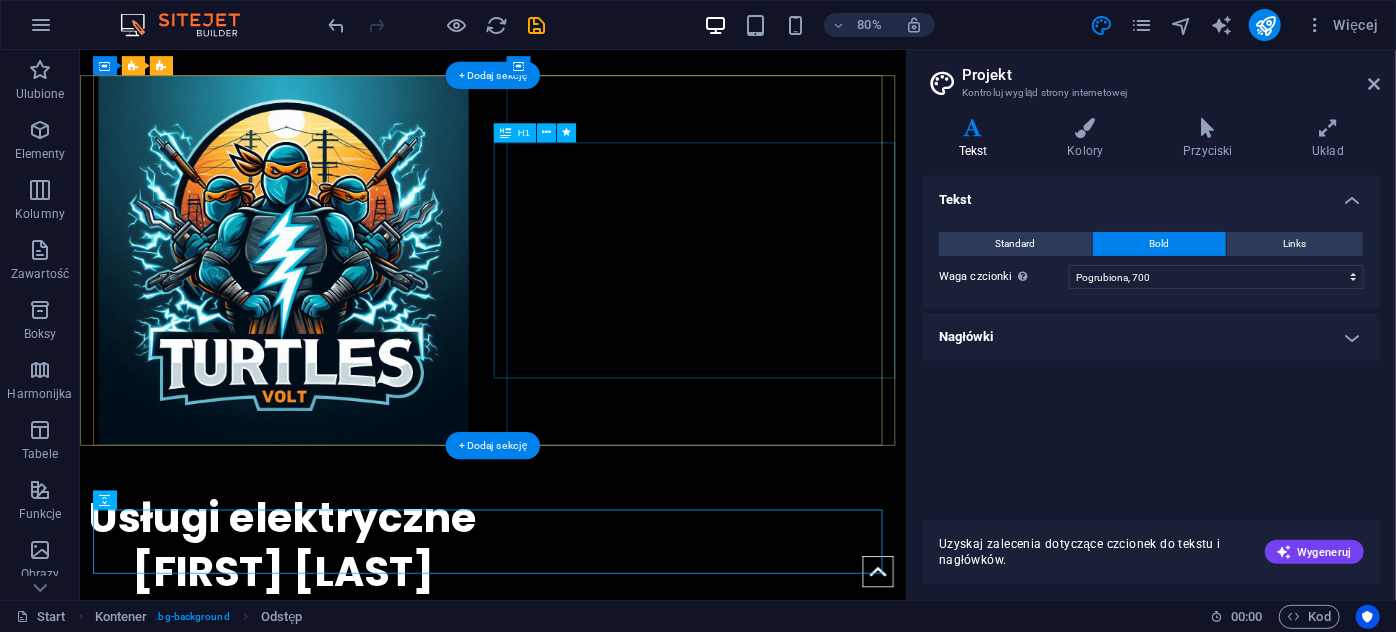 click on "Usługi elektryczne [FIRST] [LAST] +48 [PHONE]" at bounding box center [333, 721] 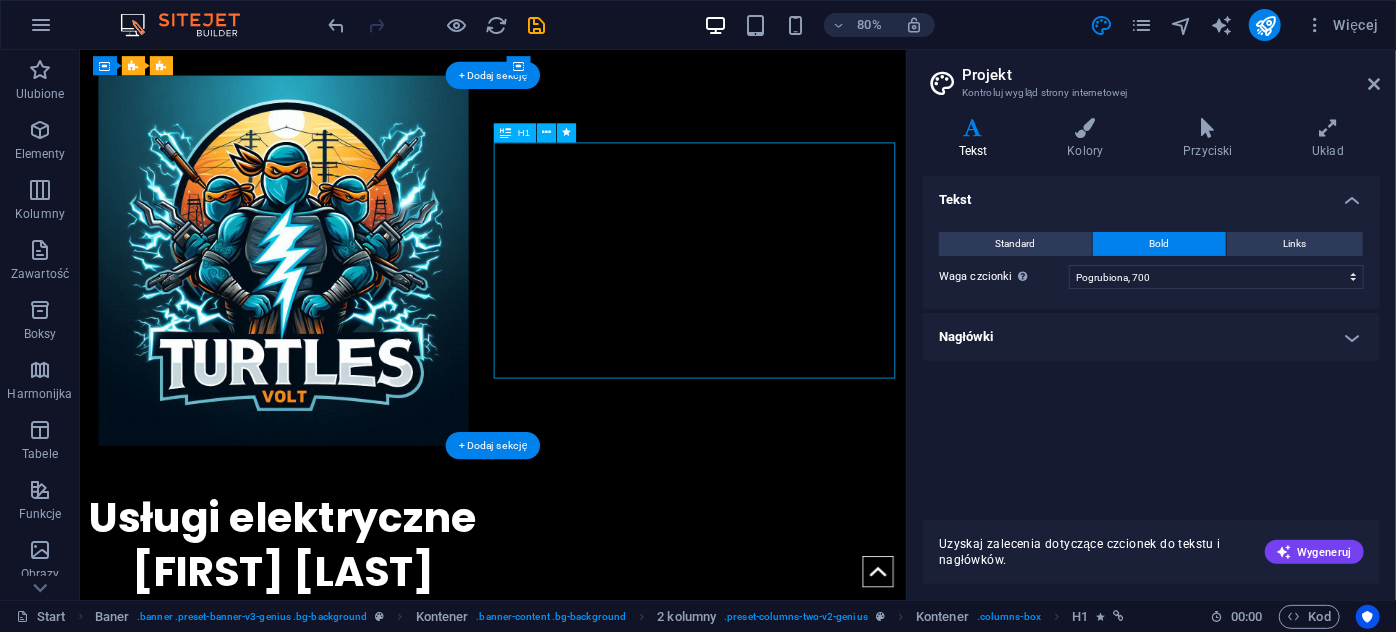 click on "Usługi elektryczne [FIRST] [LAST] +48 [PHONE]" at bounding box center (333, 721) 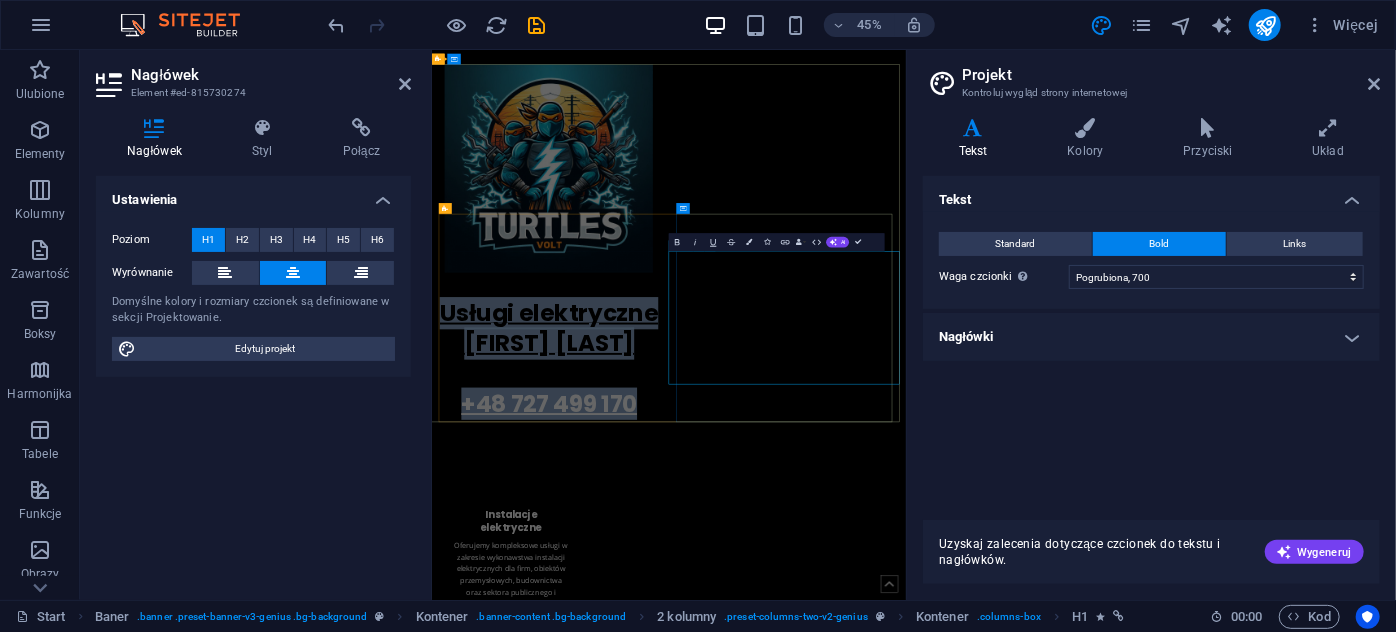 click on "Usługi elektryczne Michał Rozpędek  +48 727 499 170" at bounding box center (690, 735) 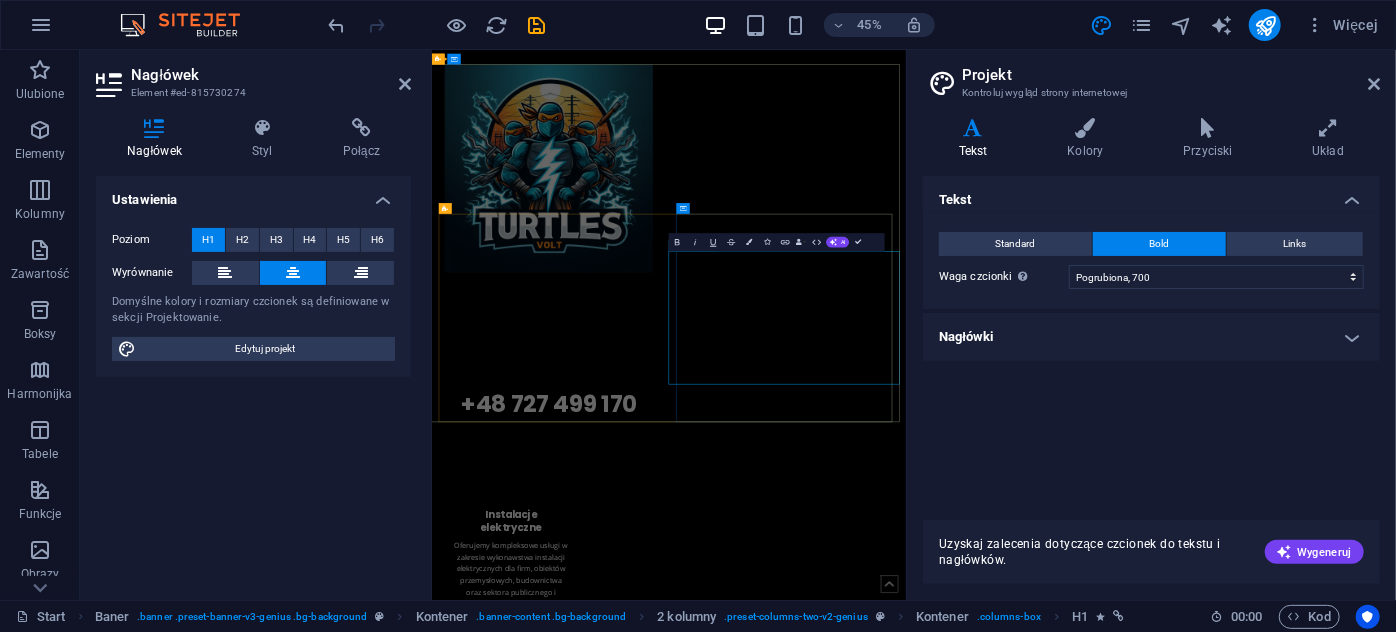 click on "Usługi elektryczne Michał Rozpędek  +48 727 499 170" at bounding box center [690, 735] 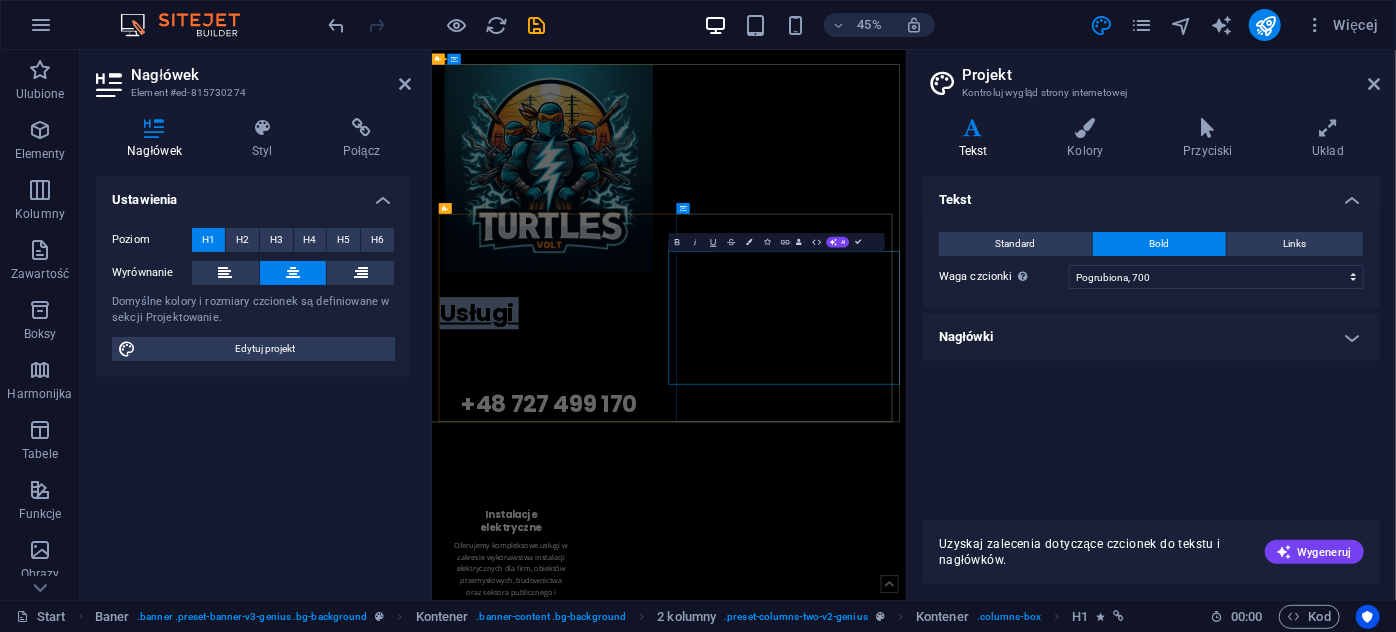 click on "Usługi elektryczne Michał Rozpędek  +48 727 499 170" at bounding box center [690, 735] 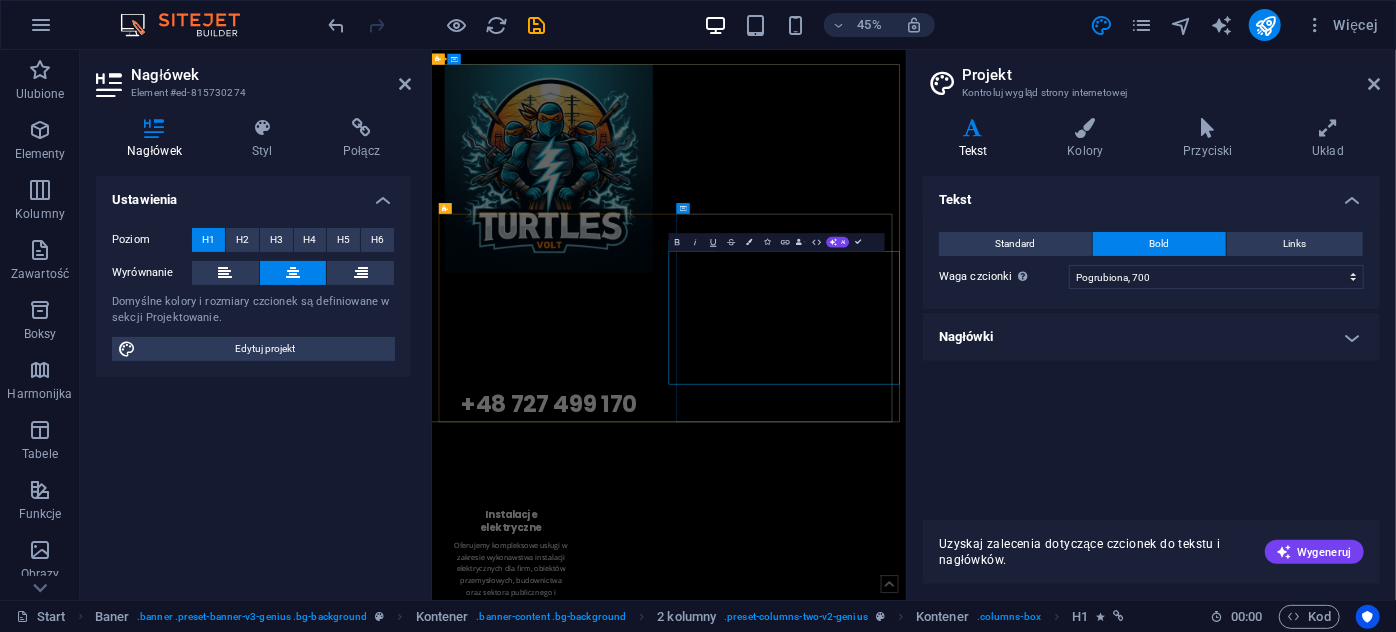 scroll, scrollTop: 2, scrollLeft: 0, axis: vertical 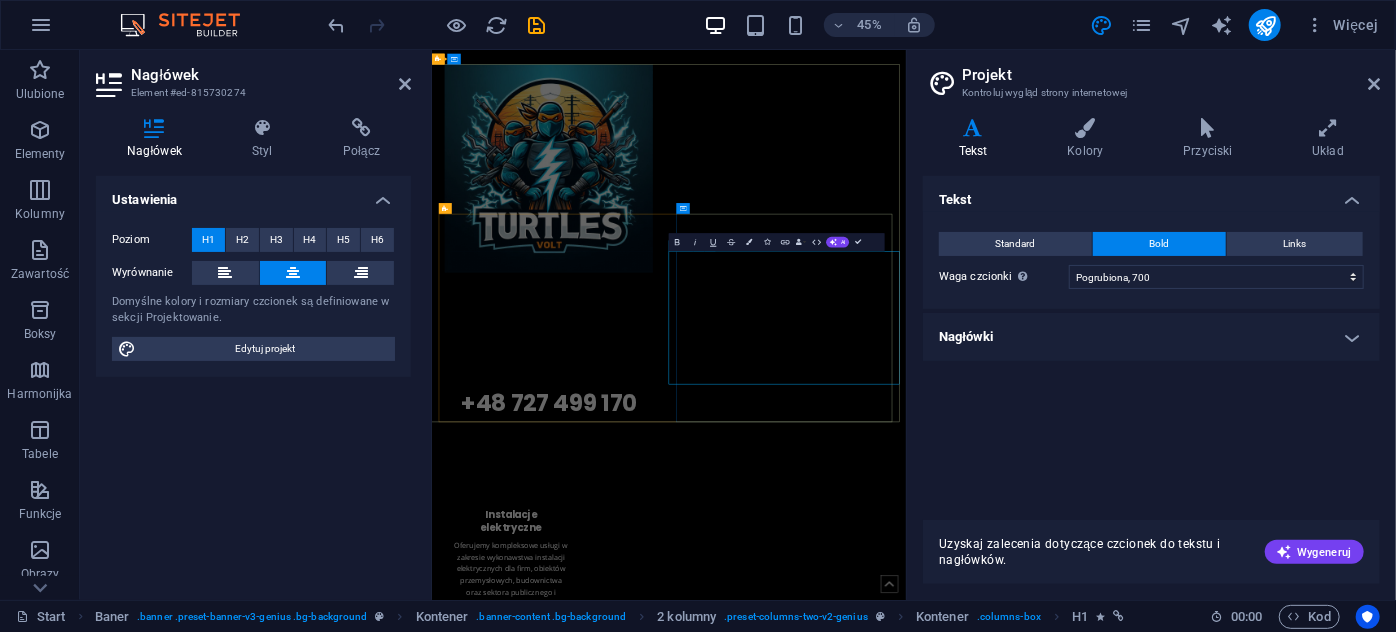 click on "[FIRST] [LAST]" at bounding box center (690, 700) 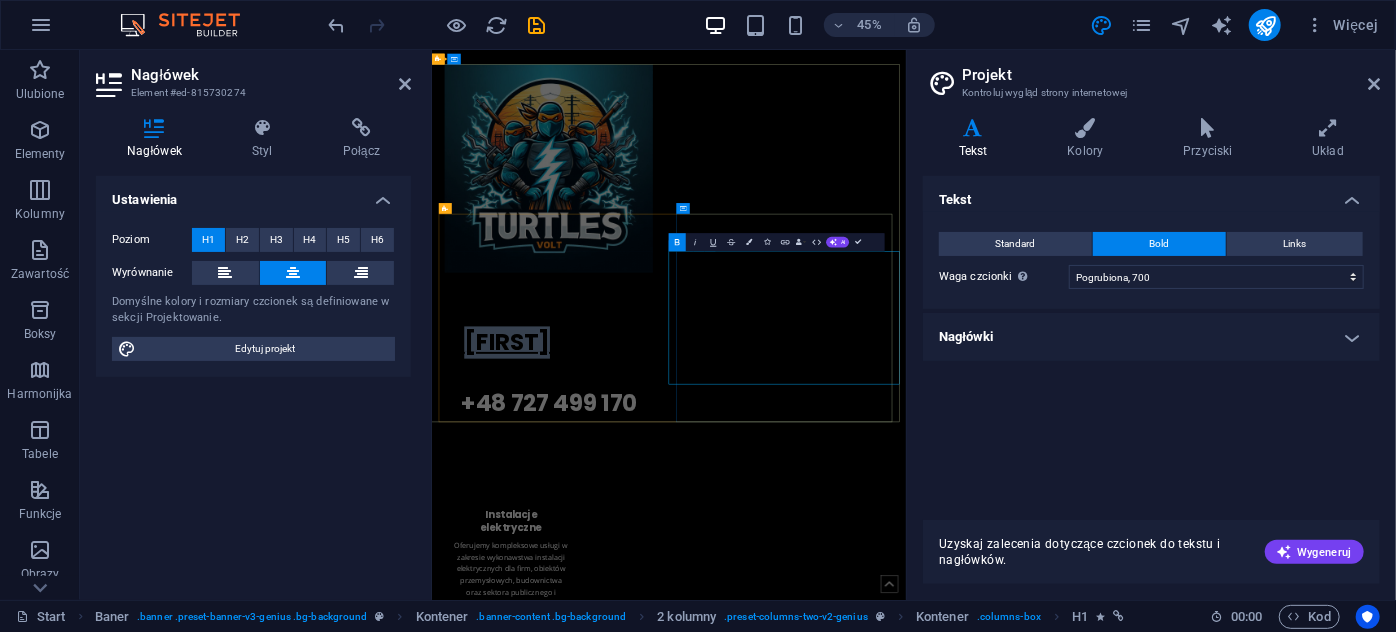 click on "[FIRST] [LAST]" at bounding box center (690, 700) 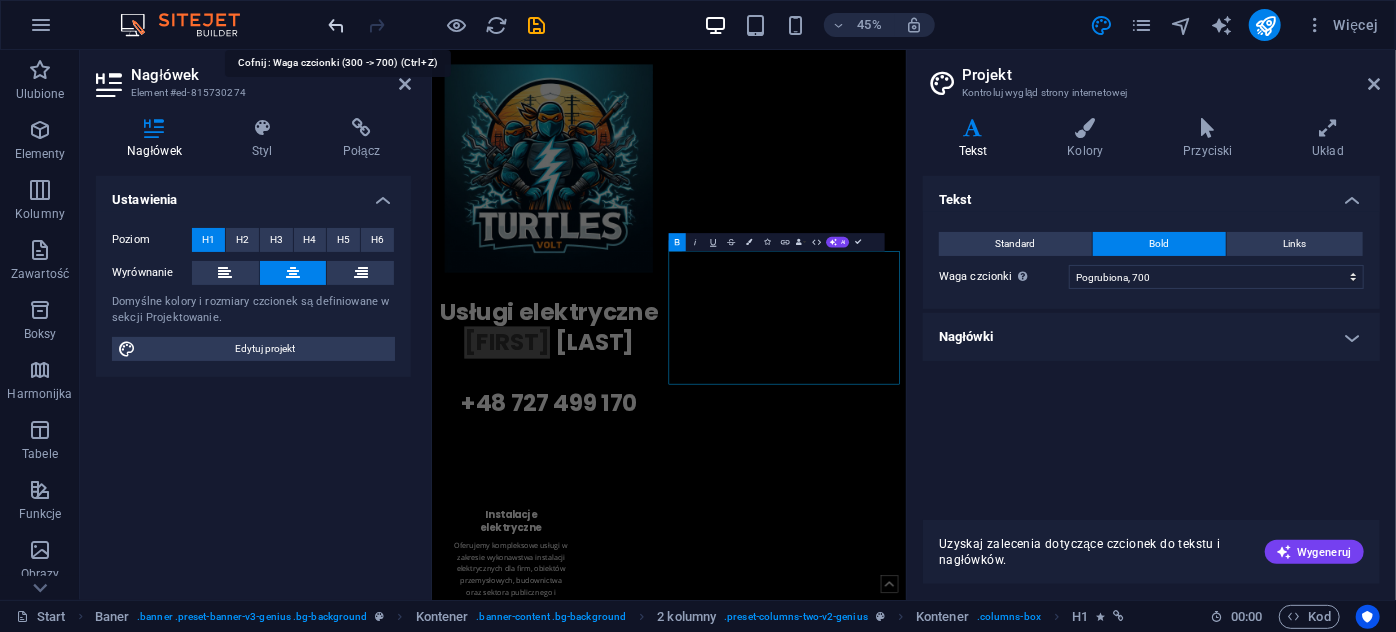 click at bounding box center [337, 25] 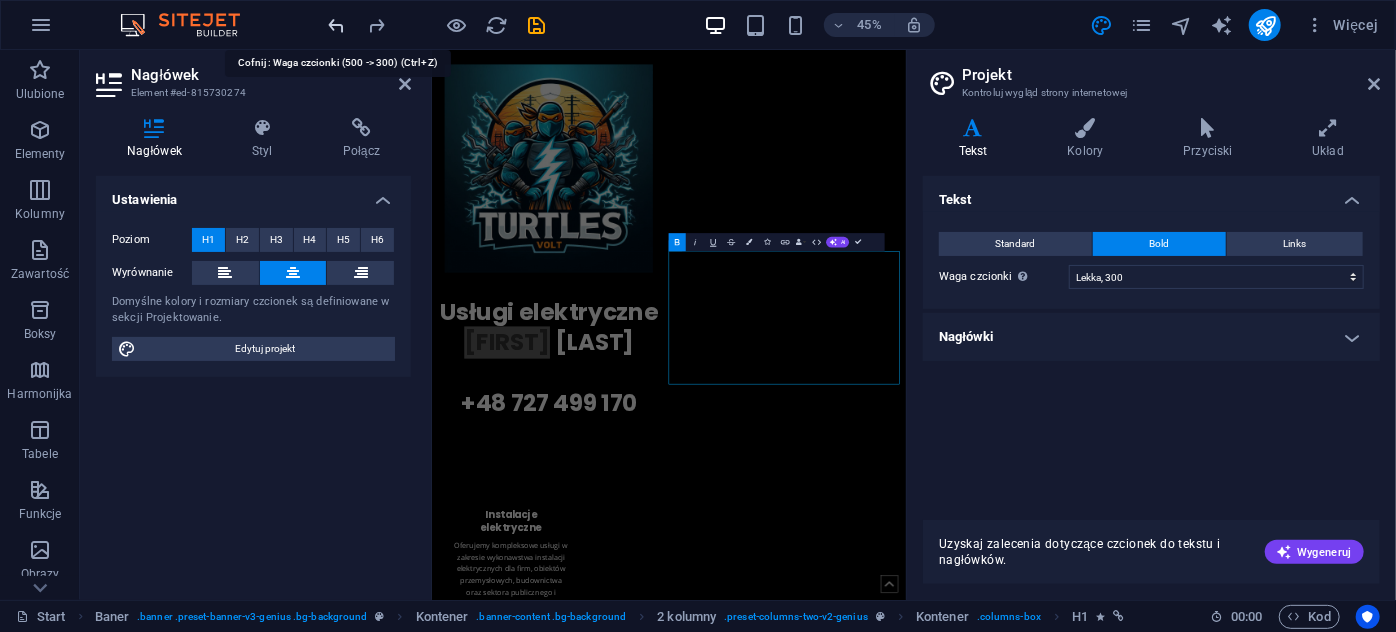 click at bounding box center (337, 25) 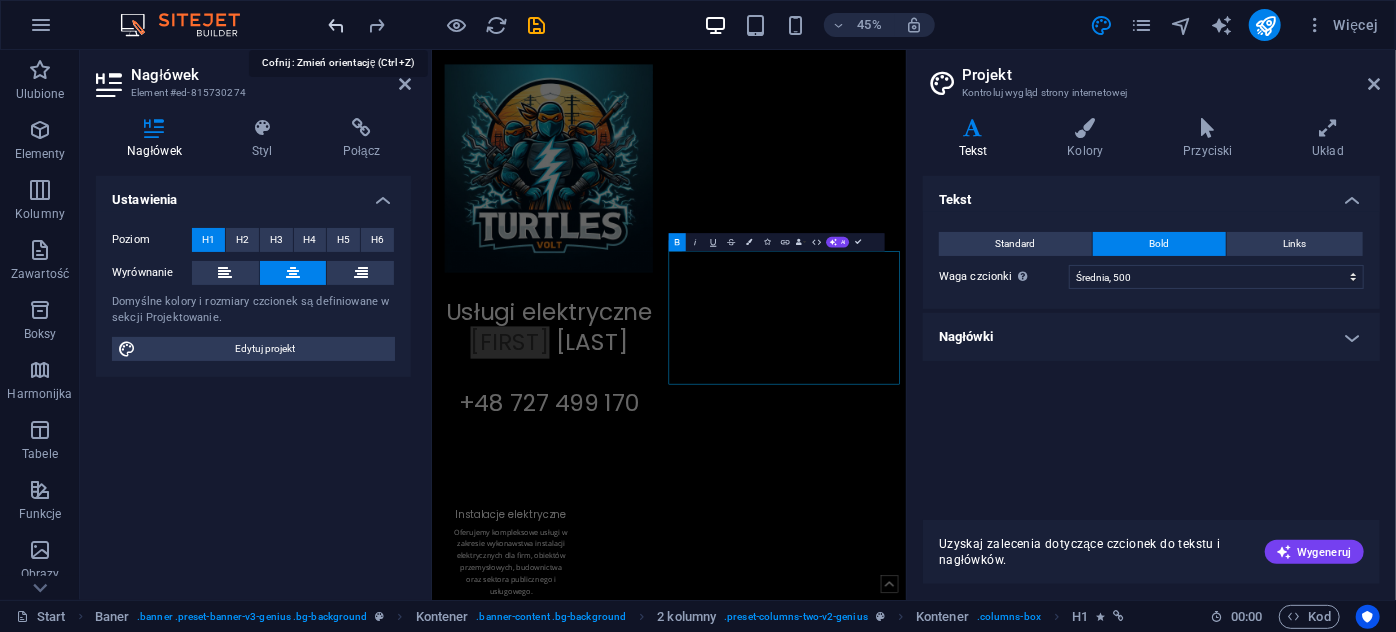 click at bounding box center [337, 25] 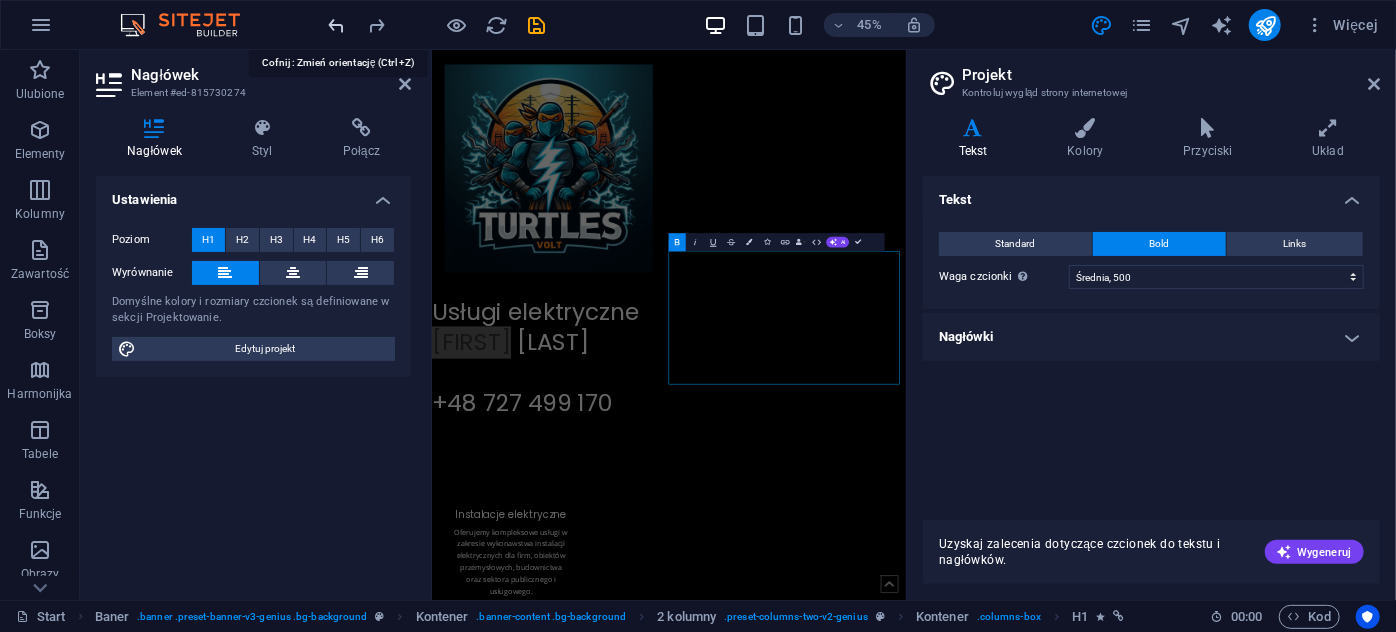 click at bounding box center [337, 25] 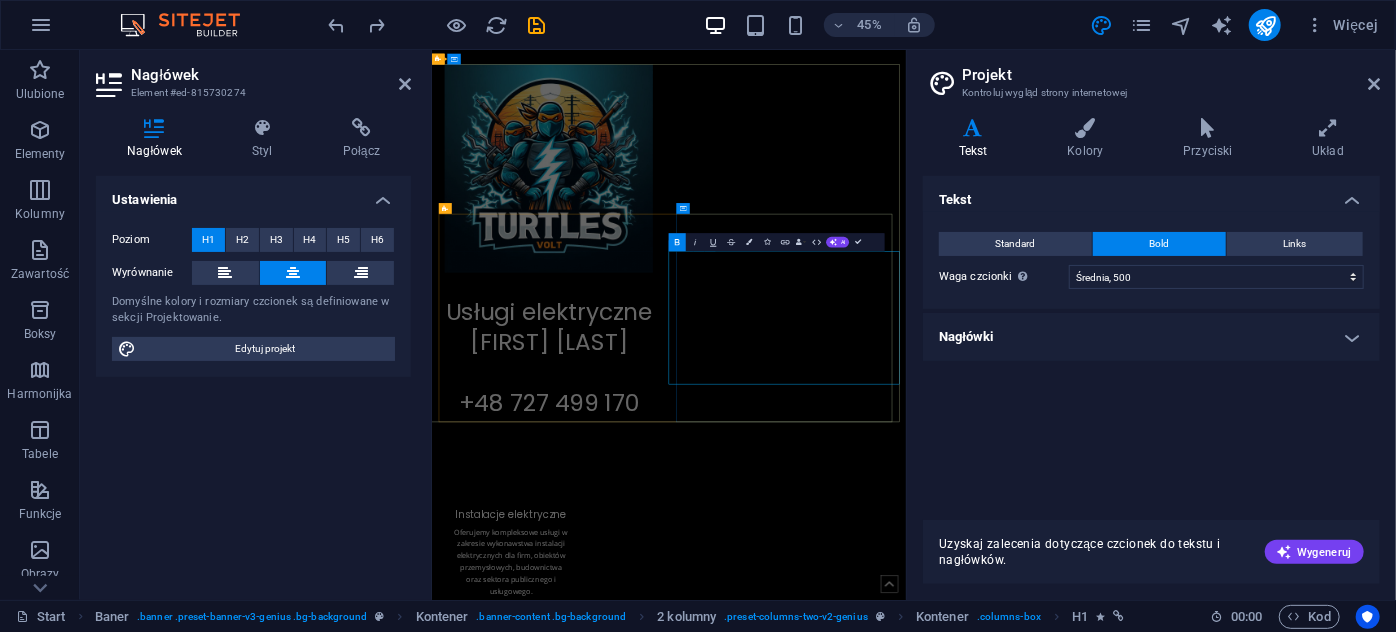 click on "Usługi elektryczne Michał Rozpędek  +48 727 499 170" at bounding box center (690, 733) 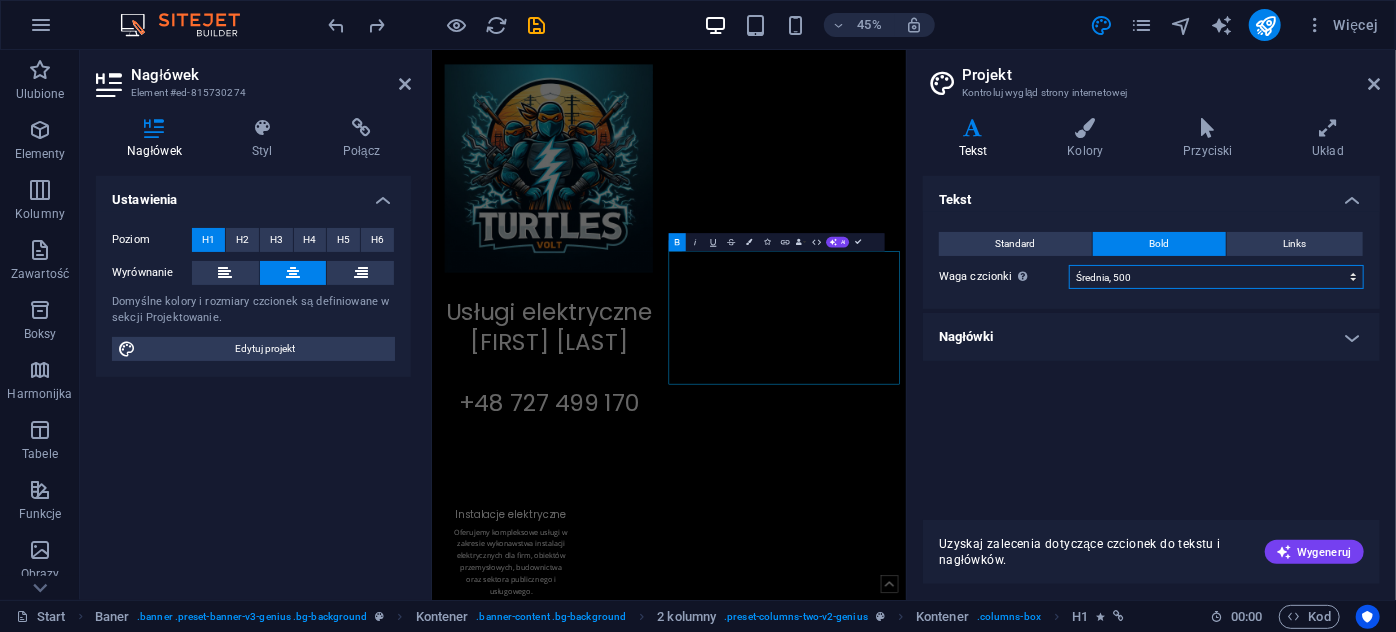 click on "Cienka, 100 Bardzo lekka, 200 Lekka, 300 Standardowa, 400 Średnia, 500 Lekko pogrubiona, 600 Pogrubiona, 700 Bardzo pogrubiona, 800 Czarna, 900" at bounding box center (1216, 277) 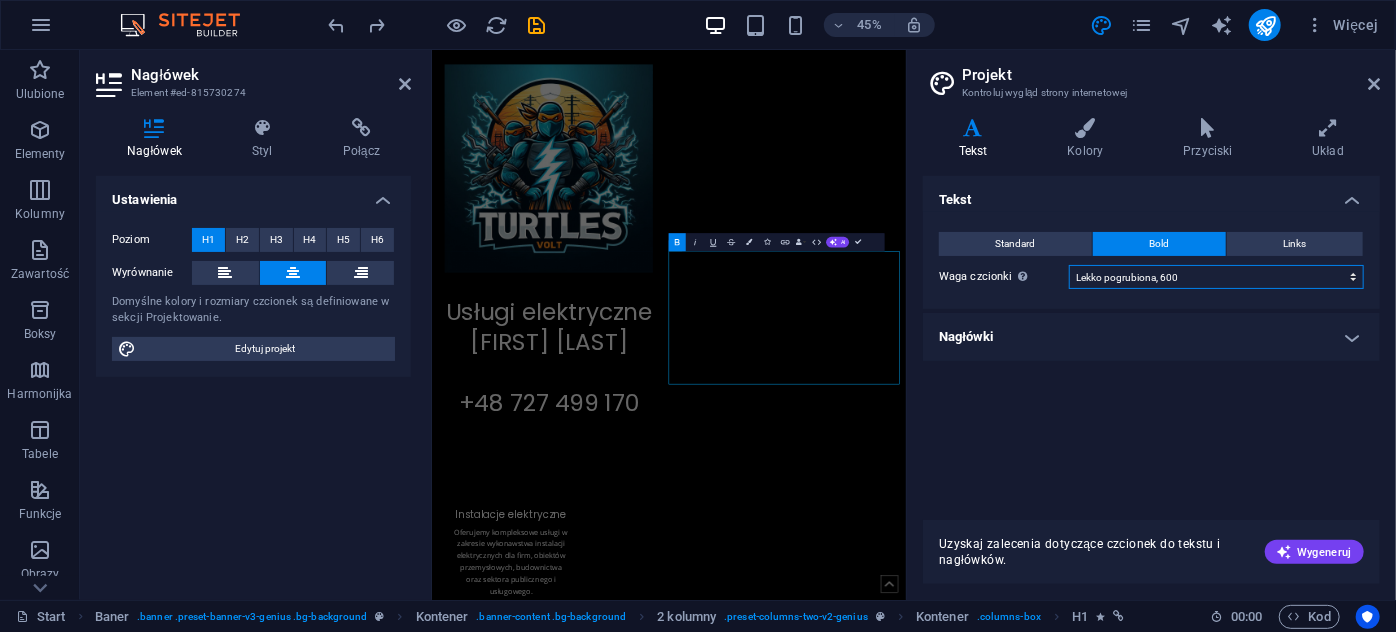 click on "Cienka, 100 Bardzo lekka, 200 Lekka, 300 Standardowa, 400 Średnia, 500 Lekko pogrubiona, 600 Pogrubiona, 700 Bardzo pogrubiona, 800 Czarna, 900" at bounding box center (1216, 277) 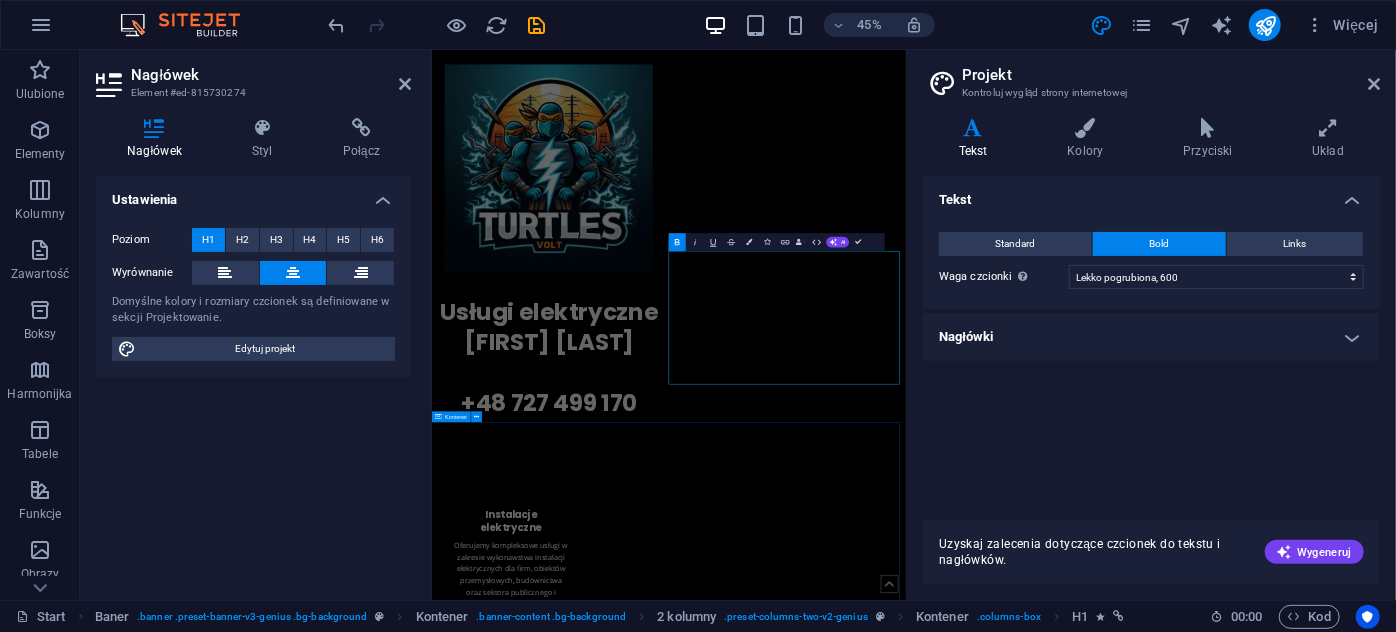 click on "Instalacje elektryczne Oferujemy kompleksowe usługi w zakresie wykonawstwa instalacji elektrycznych dla firm, obiektów przemysłowych, budownictwa oraz sektora publicznego i usługowego. Oświetlenie LED Oferujemy kompleksowy projekt, dostawę i montaż nowoczesnego oświetlenia LED dla biur, hal, magazynów, zakładów produkcyjnych oraz innych obiektów. Gwarantujemy optymalny dobór opraw, odpowiedni rozkład światła i zgodność z obowiązującymi normami. Badania i pomiary elektryczne Przeprowadzamy także okresowe pomiary i badania we wszelkiego rodzaju budynkach – firmowych, przemysłowych, mieszkalnych oraz publicznych, zgodnie z obowiązującym prawem budowlanym." at bounding box center [957, 1539] 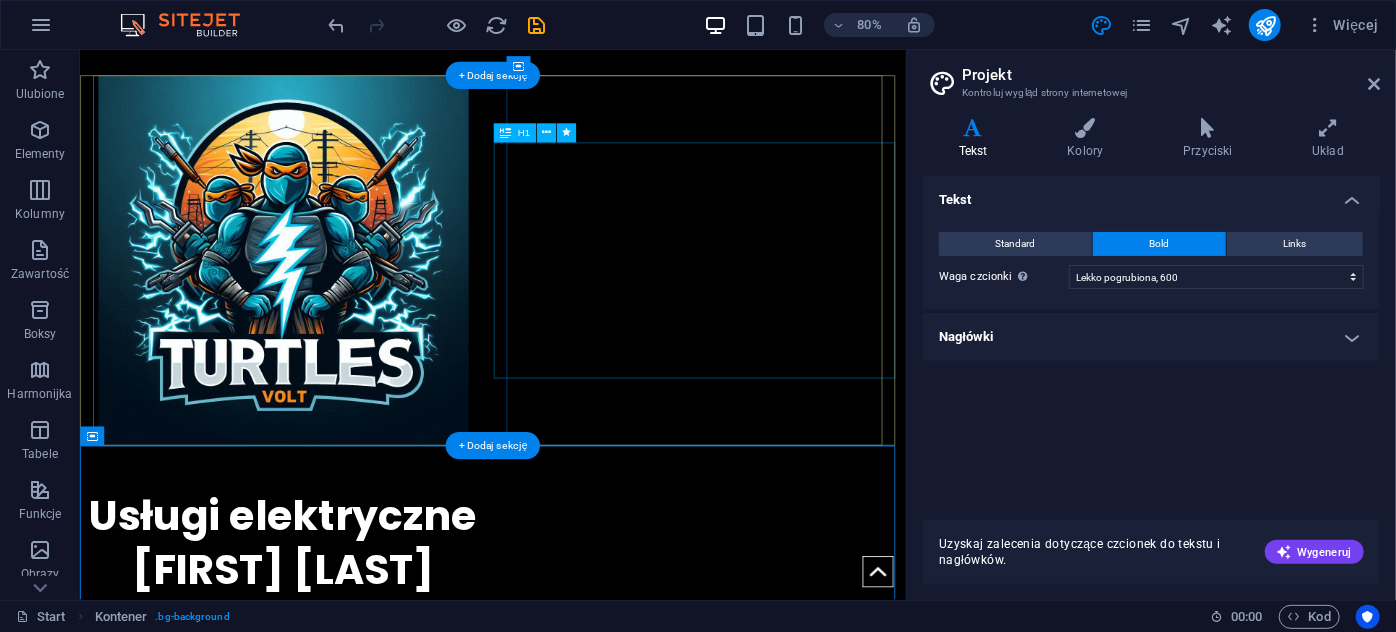 scroll, scrollTop: 0, scrollLeft: 0, axis: both 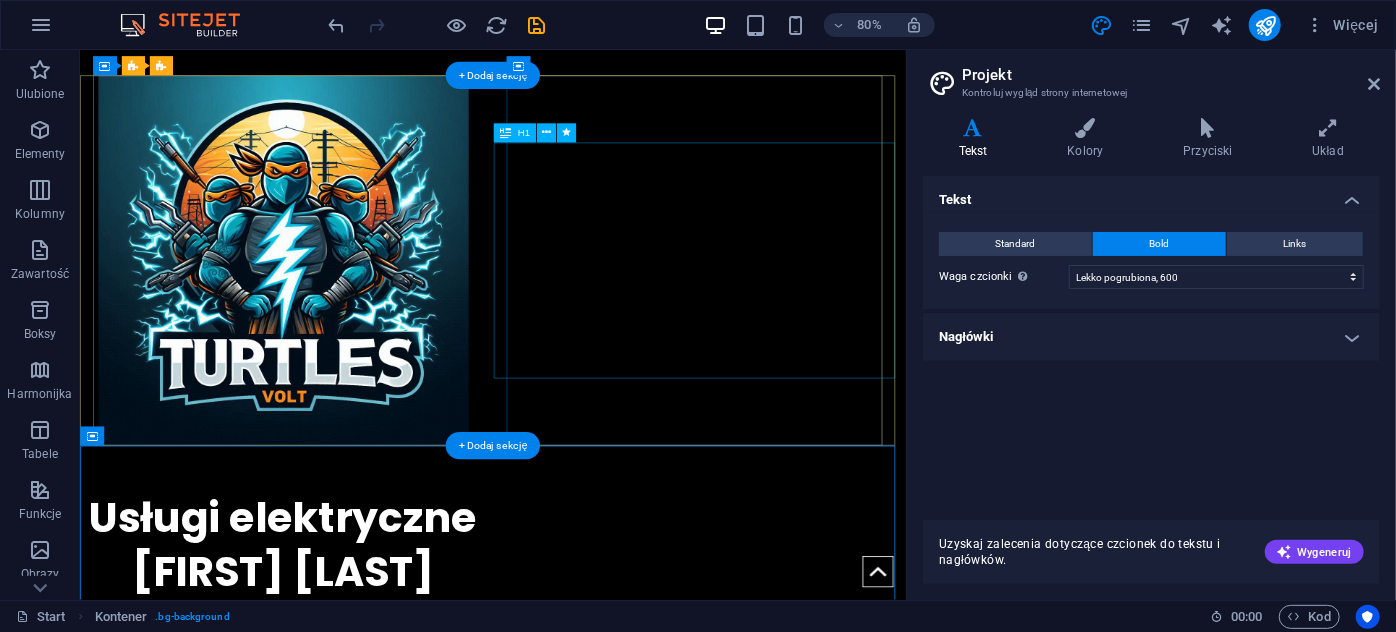 click on "Usługi elektryczne [FIRST] [LAST] +48 [PHONE]" at bounding box center (333, 721) 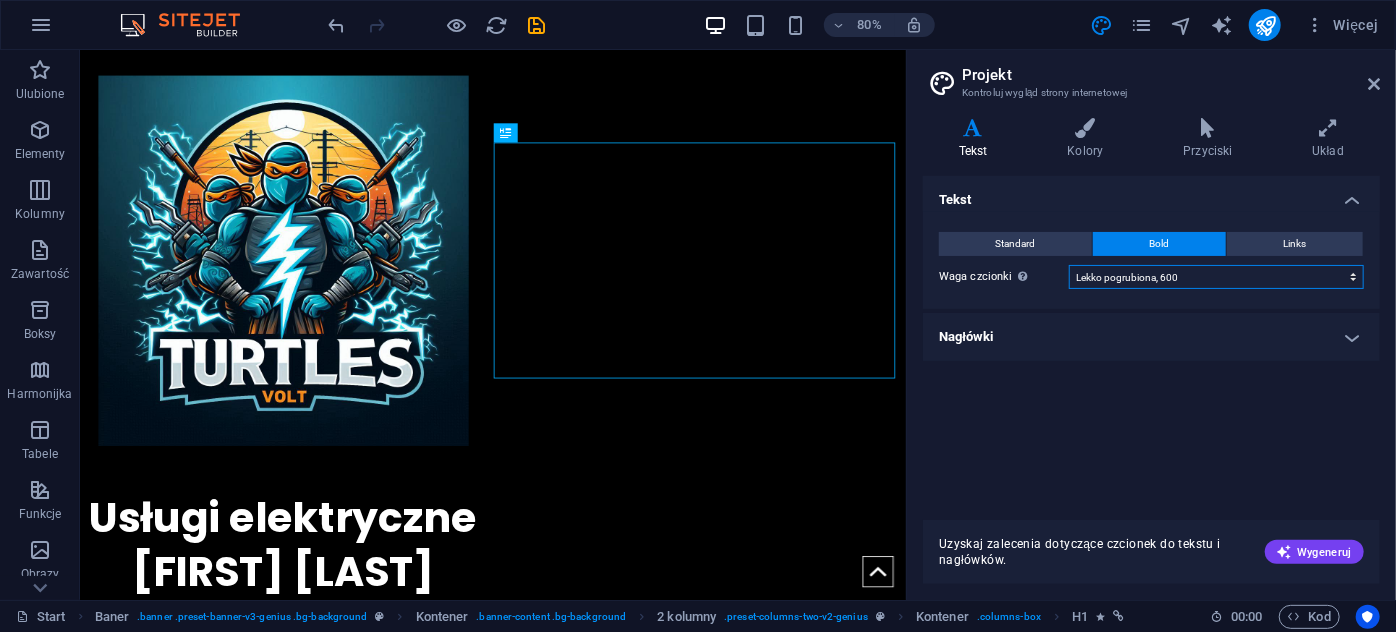 click on "Cienka, 100 Bardzo lekka, 200 Lekka, 300 Standardowa, 400 Średnia, 500 Lekko pogrubiona, 600 Pogrubiona, 700 Bardzo pogrubiona, 800 Czarna, 900" at bounding box center [1216, 277] 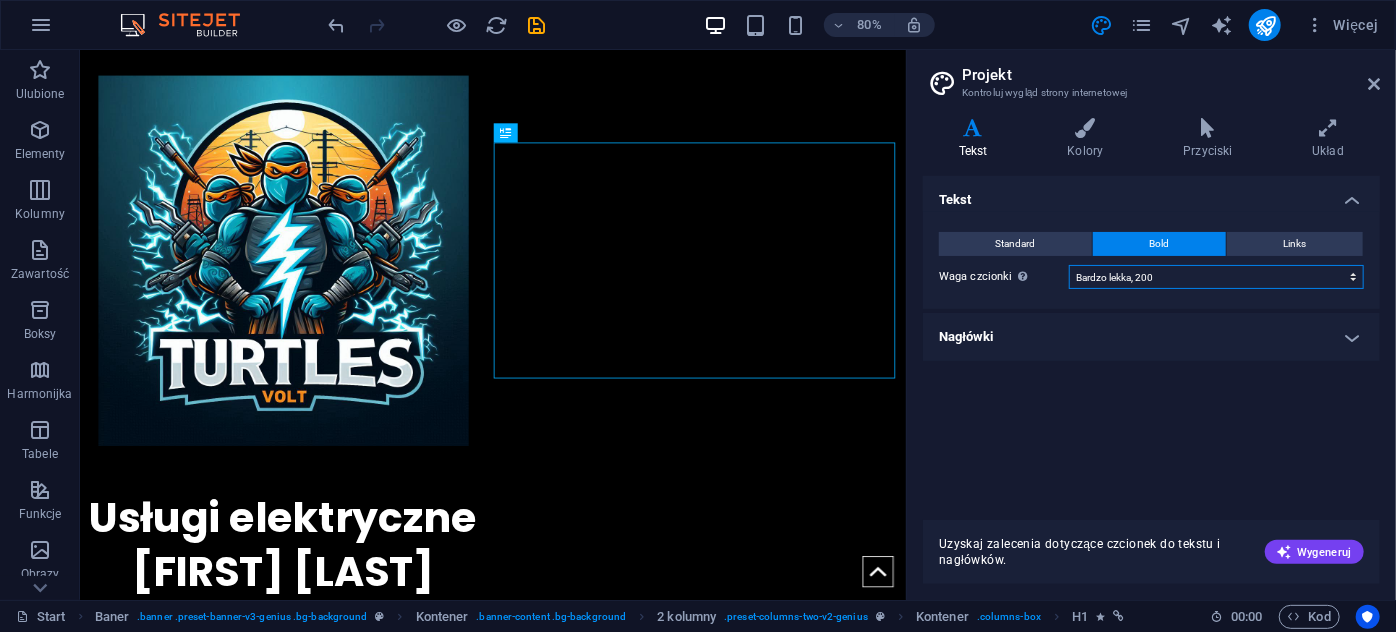 click on "Cienka, 100 Bardzo lekka, 200 Lekka, 300 Standardowa, 400 Średnia, 500 Lekko pogrubiona, 600 Pogrubiona, 700 Bardzo pogrubiona, 800 Czarna, 900" at bounding box center (1216, 277) 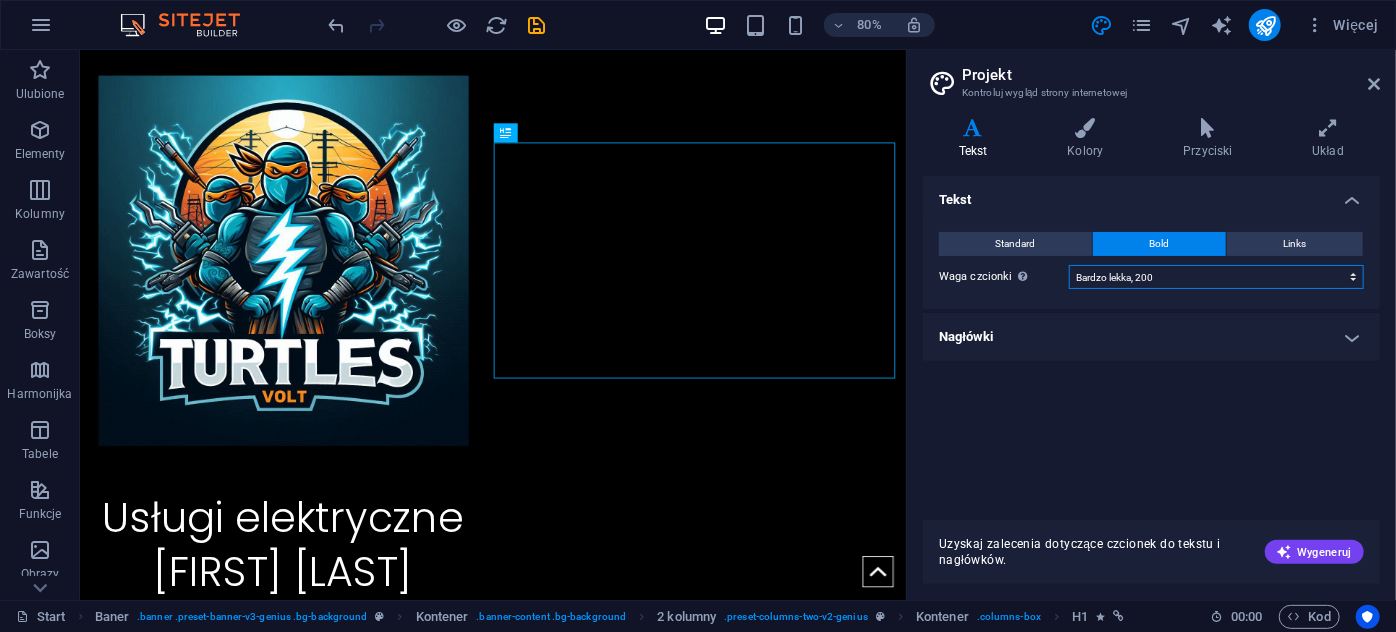 click on "Cienka, 100 Bardzo lekka, 200 Lekka, 300 Standardowa, 400 Średnia, 500 Lekko pogrubiona, 600 Pogrubiona, 700 Bardzo pogrubiona, 800 Czarna, 900" at bounding box center [1216, 277] 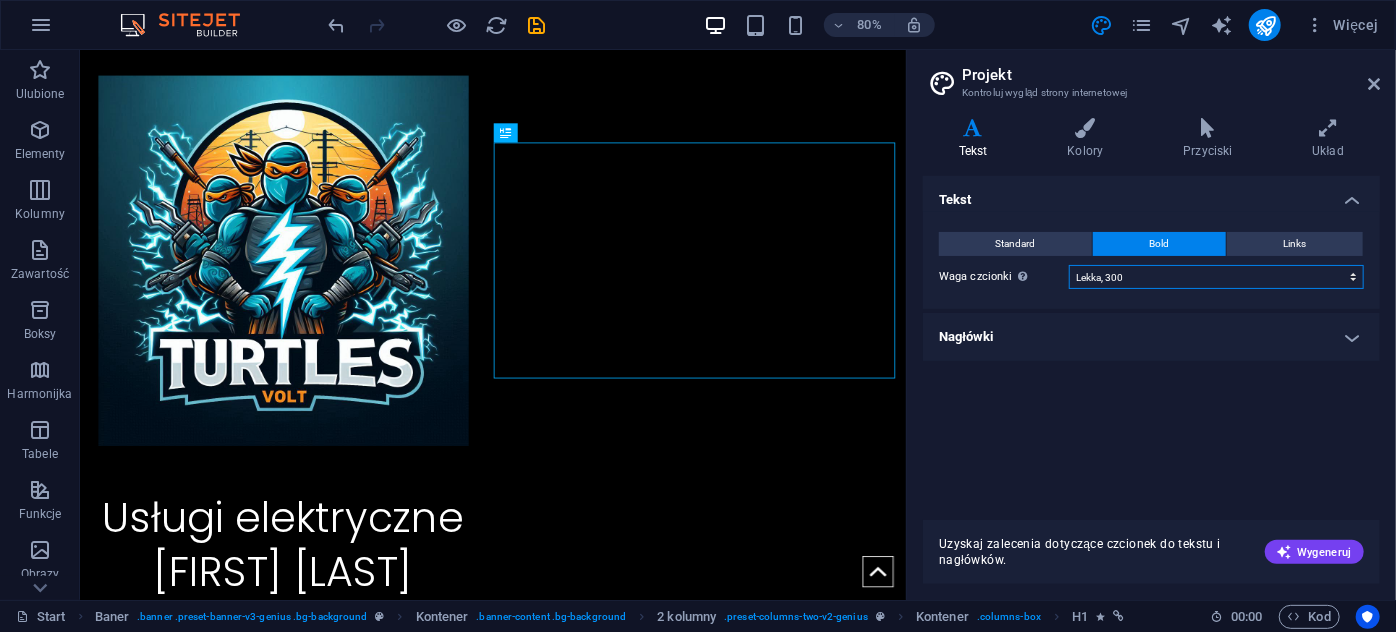 click on "Cienka, 100 Bardzo lekka, 200 Lekka, 300 Standardowa, 400 Średnia, 500 Lekko pogrubiona, 600 Pogrubiona, 700 Bardzo pogrubiona, 800 Czarna, 900" at bounding box center (1216, 277) 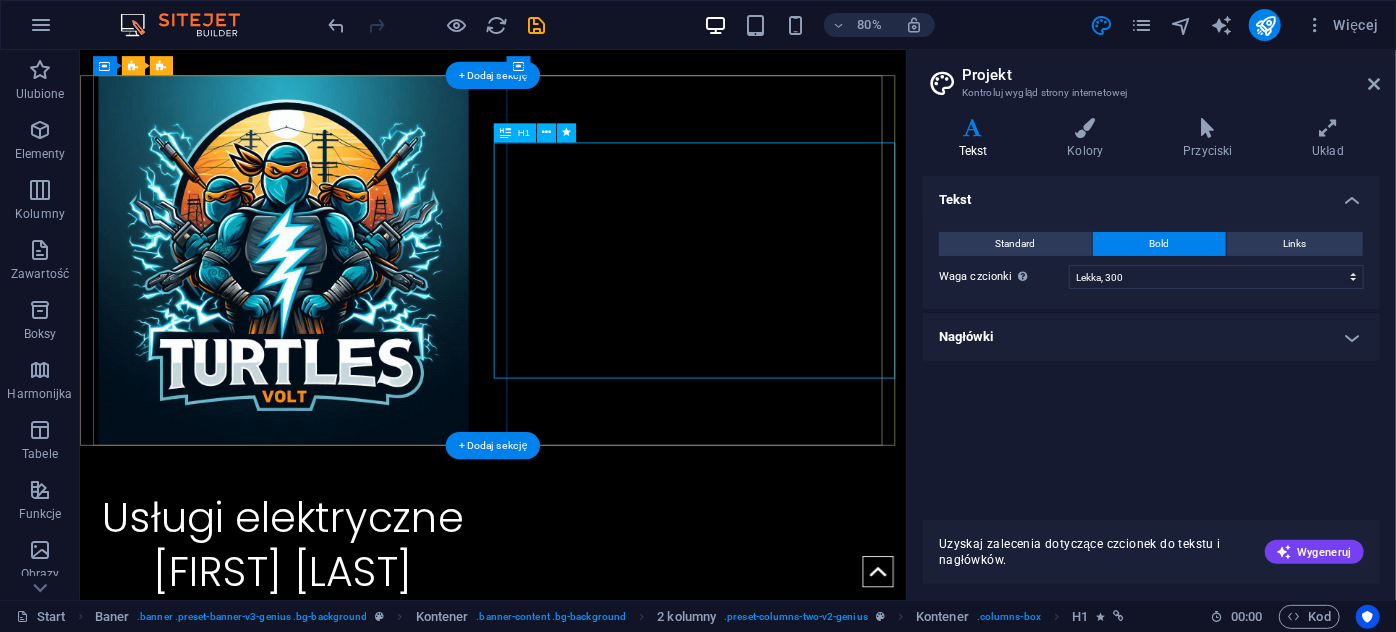 click on "Usługi elektryczne [FIRST] [LAST] +48 [PHONE]" at bounding box center (333, 721) 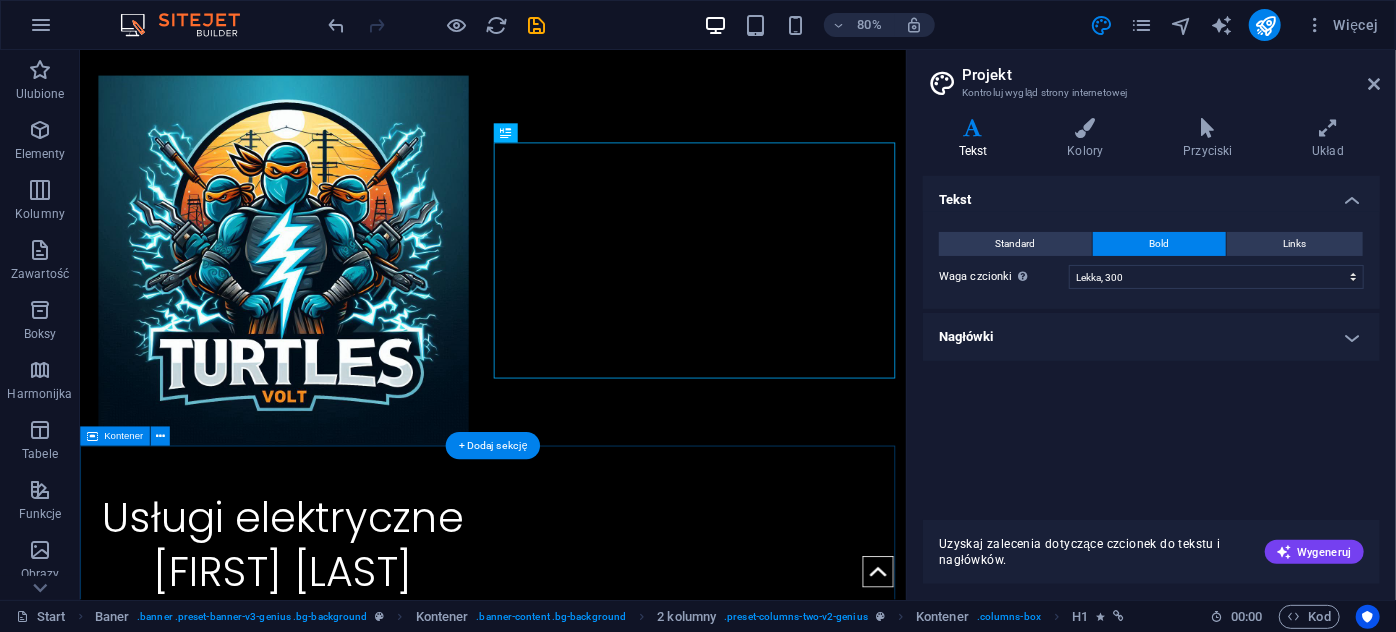 click on "Instalacje elektryczne Oferujemy kompleksowe usługi w zakresie wykonawstwa instalacji elektrycznych dla firm, obiektów przemysłowych, budownictwa oraz sektora publicznego i usługowego. Oświetlenie LED Oferujemy kompleksowy projekt, dostawę i montaż nowoczesnego oświetlenia LED dla biur, hal, magazynów, zakładów produkcyjnych oraz innych obiektów. Gwarantujemy optymalny dobór opraw, odpowiedni rozkład światła i zgodność z obowiązującymi normami. Badania i pomiary elektryczne Przeprowadzamy także okresowe pomiary i badania we wszelkiego rodzaju budynkach – firmowych, przemysłowych, mieszkalnych oraz publicznych, zgodnie z obowiązującym prawem budowlanym." at bounding box center [595, 1524] 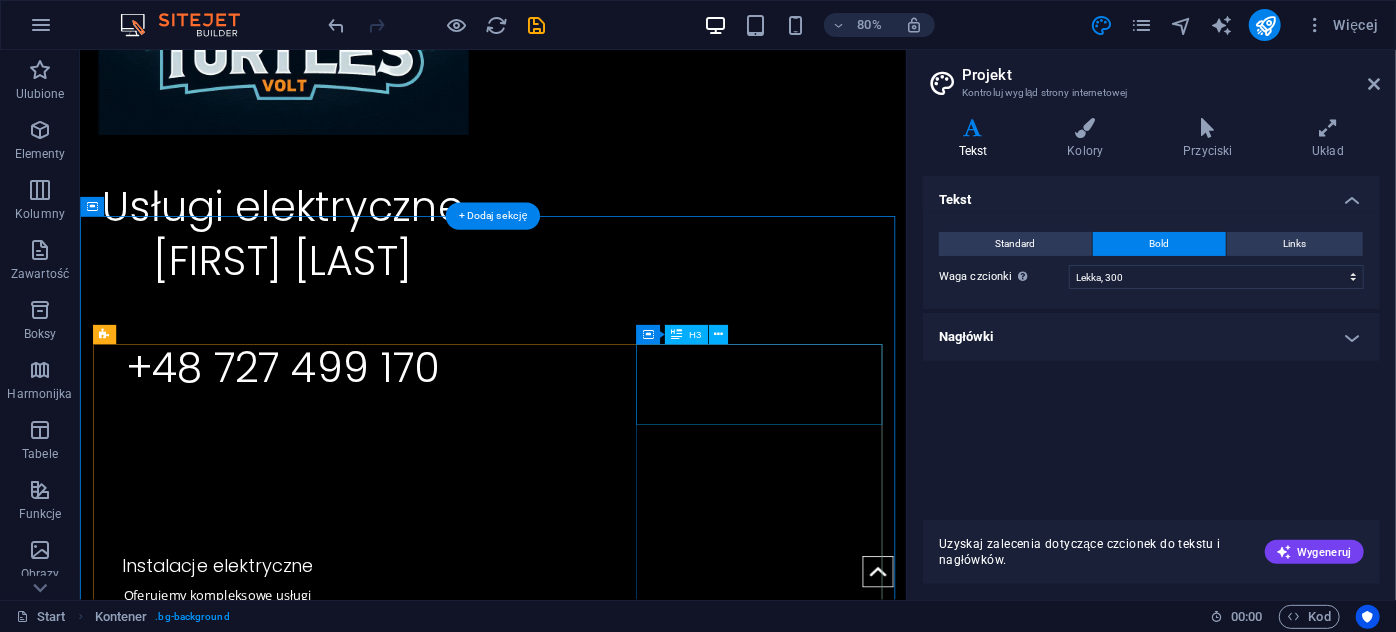 scroll, scrollTop: 454, scrollLeft: 0, axis: vertical 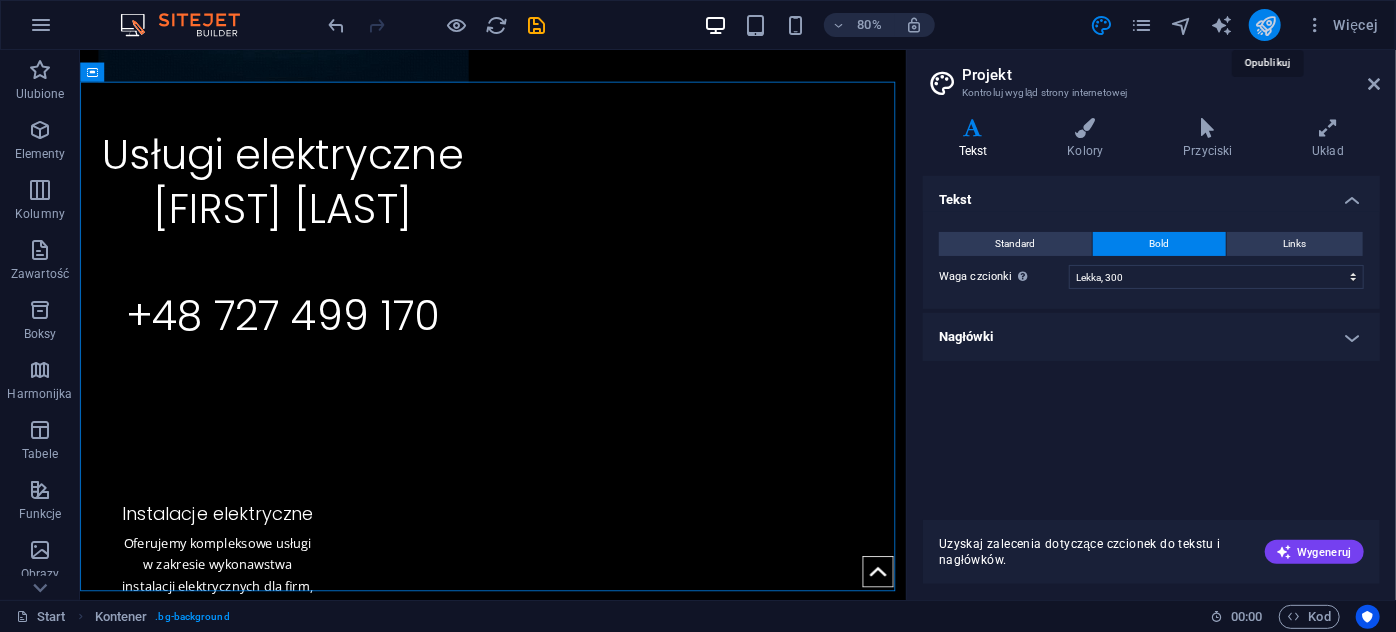 click at bounding box center [1265, 25] 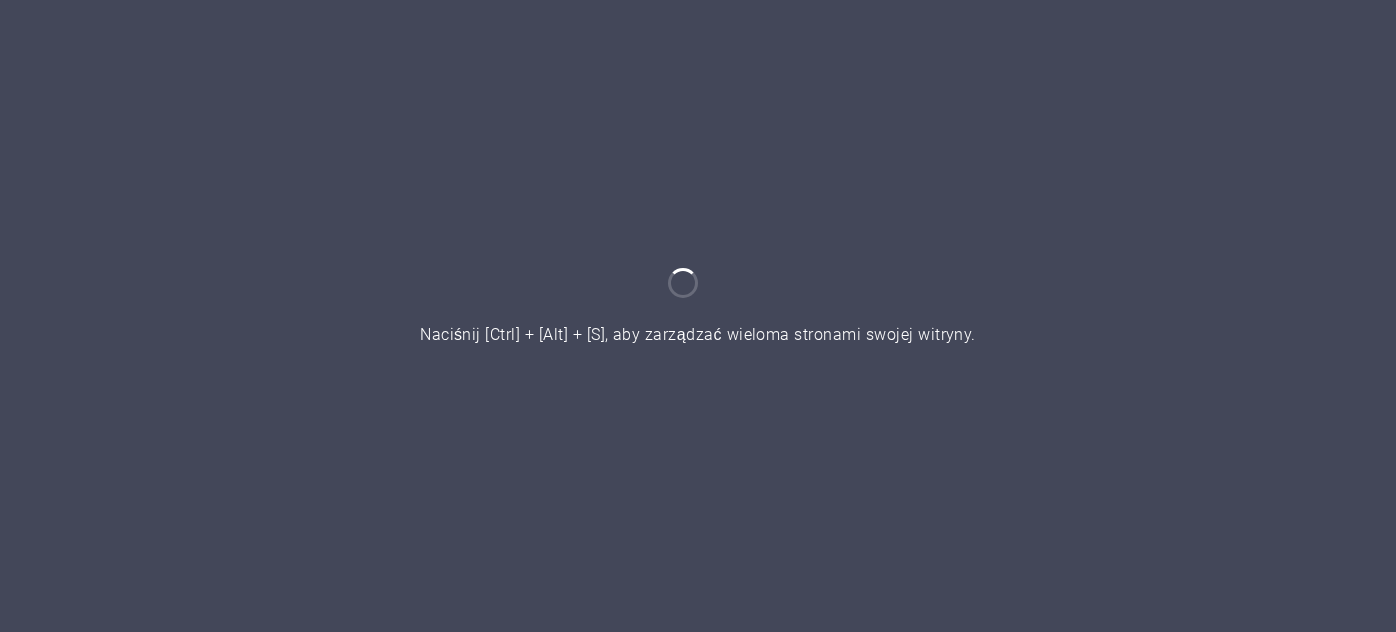 scroll, scrollTop: 0, scrollLeft: 0, axis: both 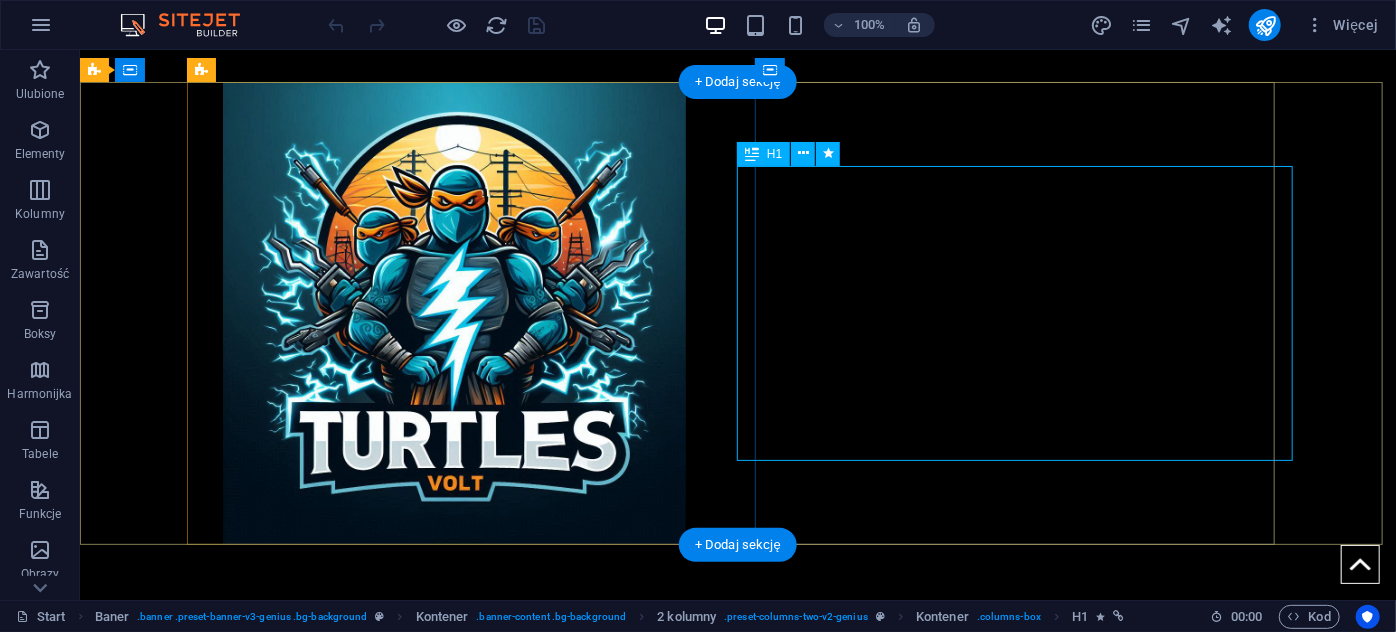 select on "Polish" 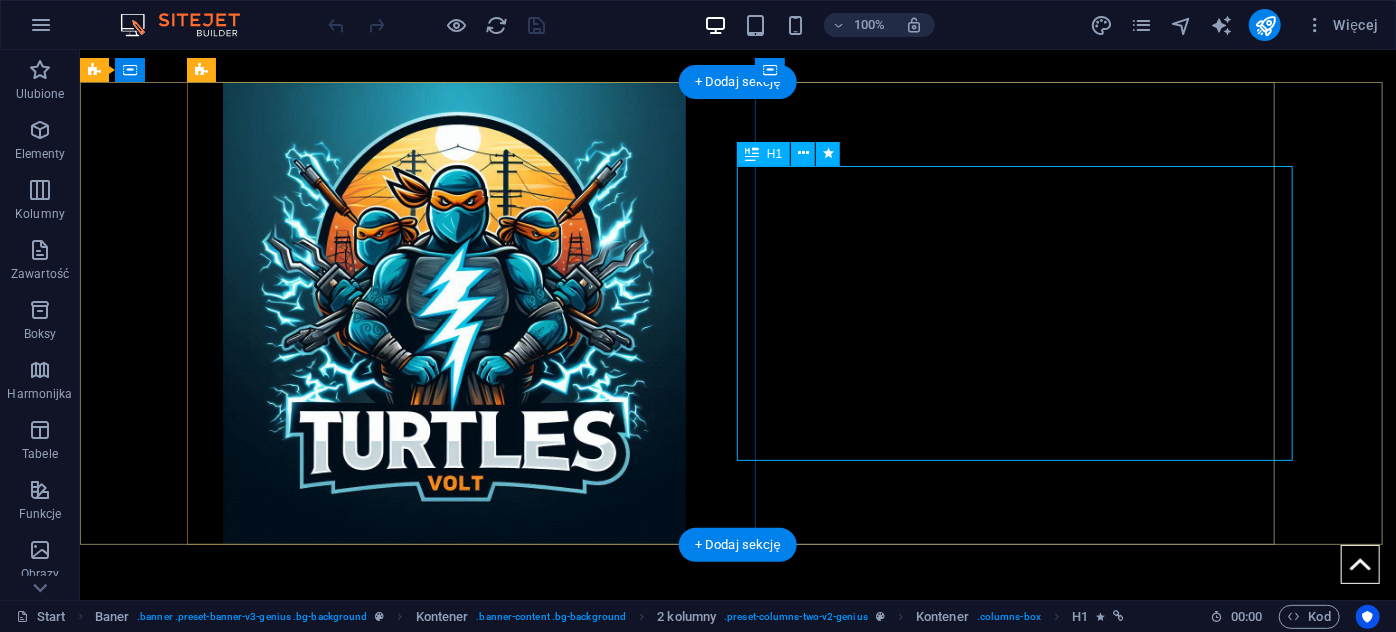 click on "​ Usługi elektryczne [FIRST] [LAST]  [PHONE]" at bounding box center [453, 721] 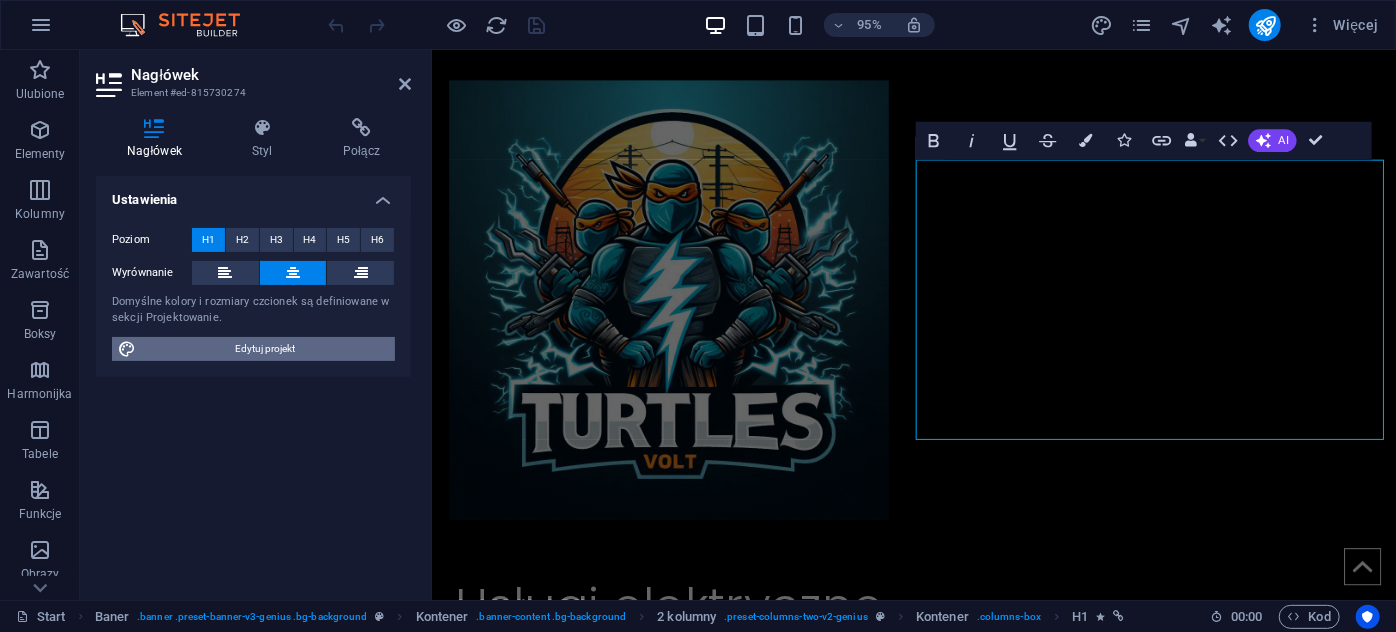 click on "Edytuj projekt" at bounding box center [265, 349] 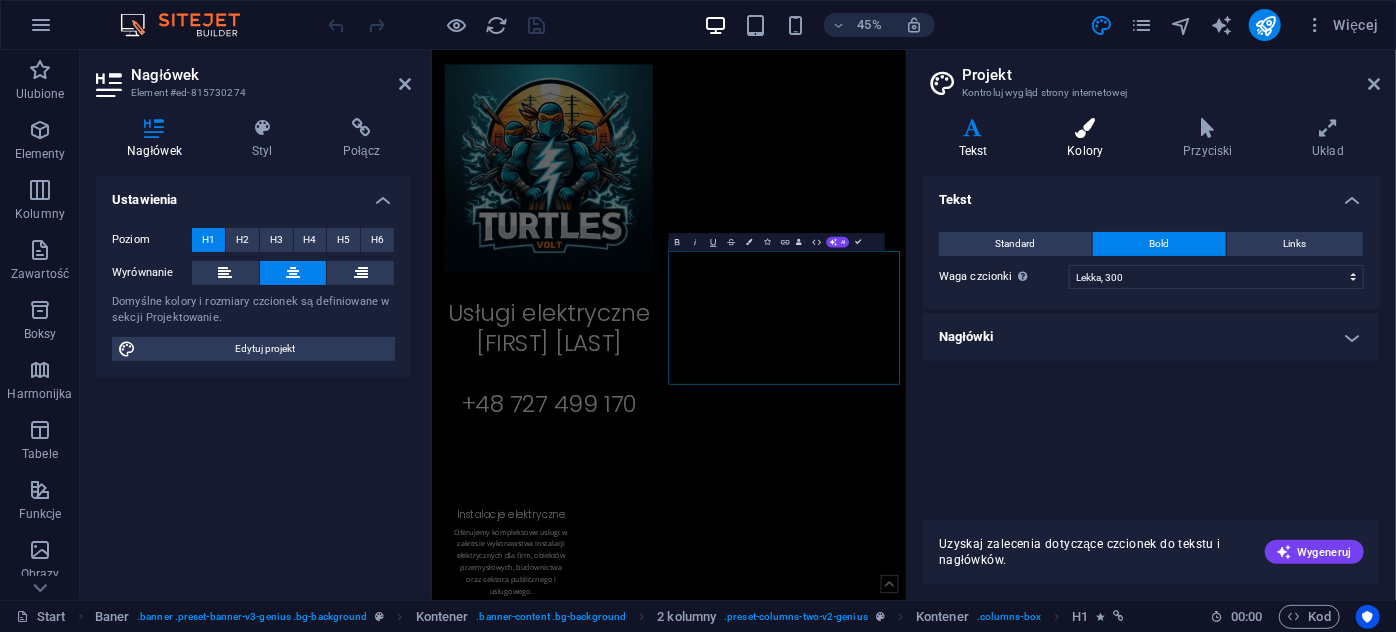 click on "Kolory" at bounding box center [1090, 139] 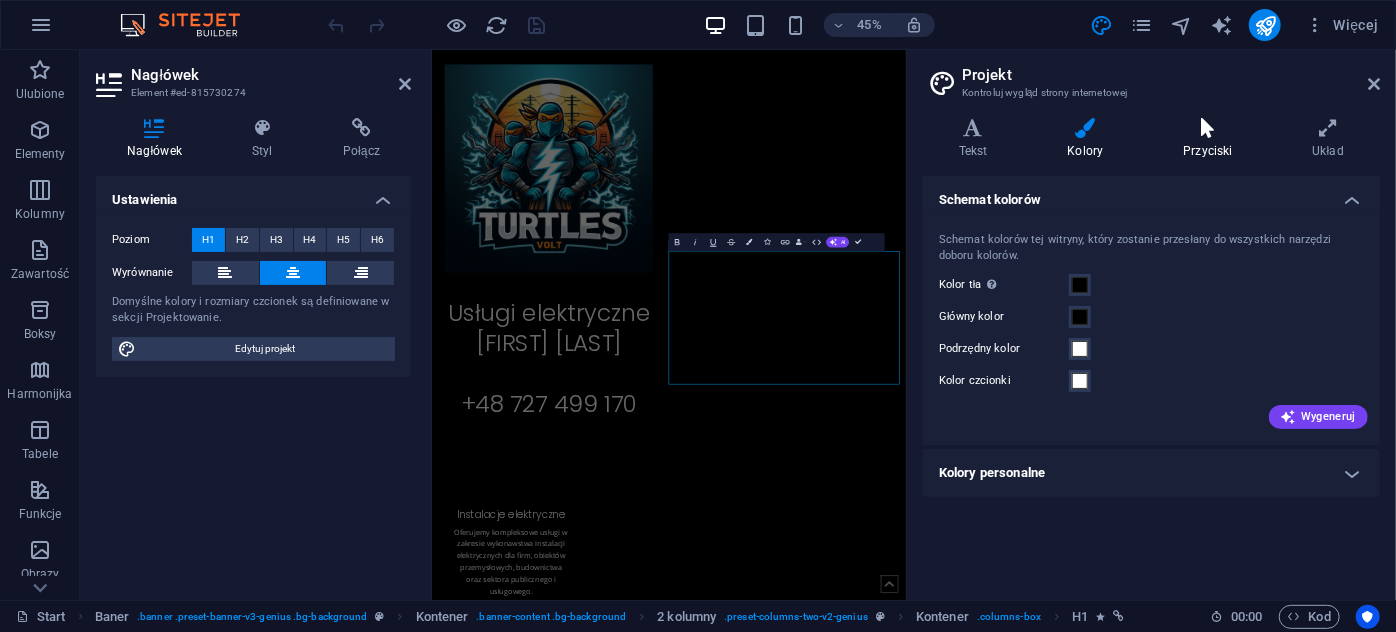 click at bounding box center [1207, 128] 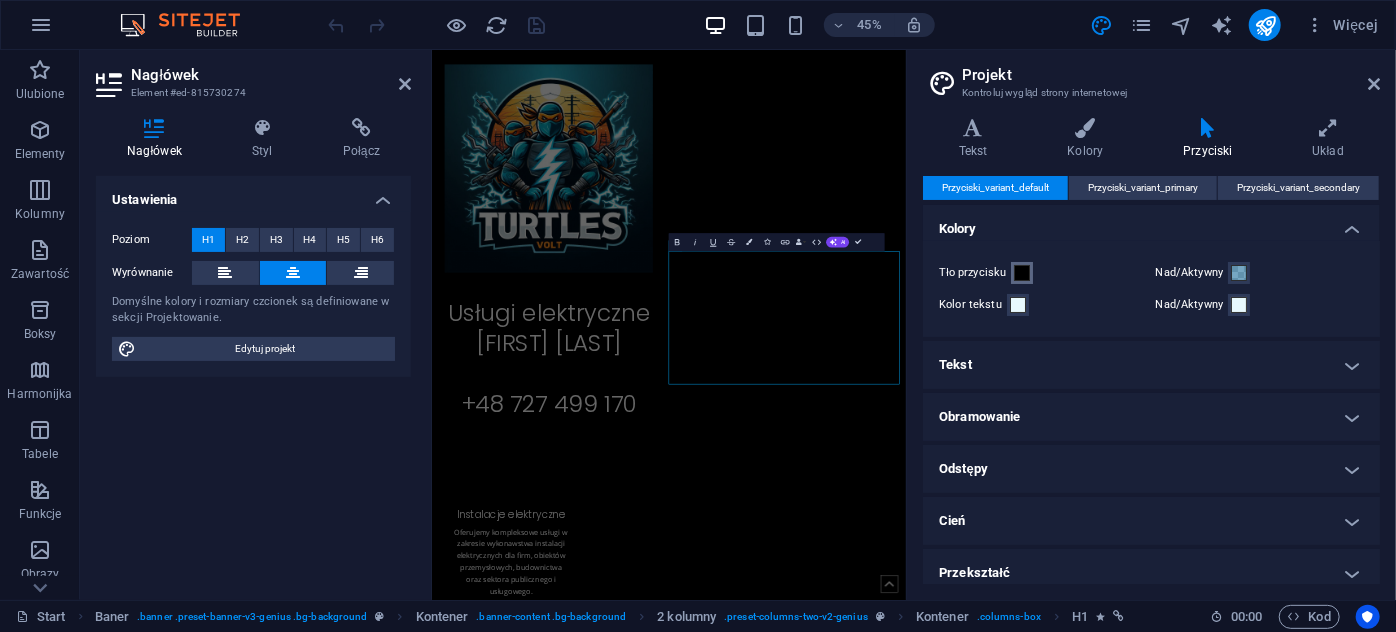 click at bounding box center [1022, 273] 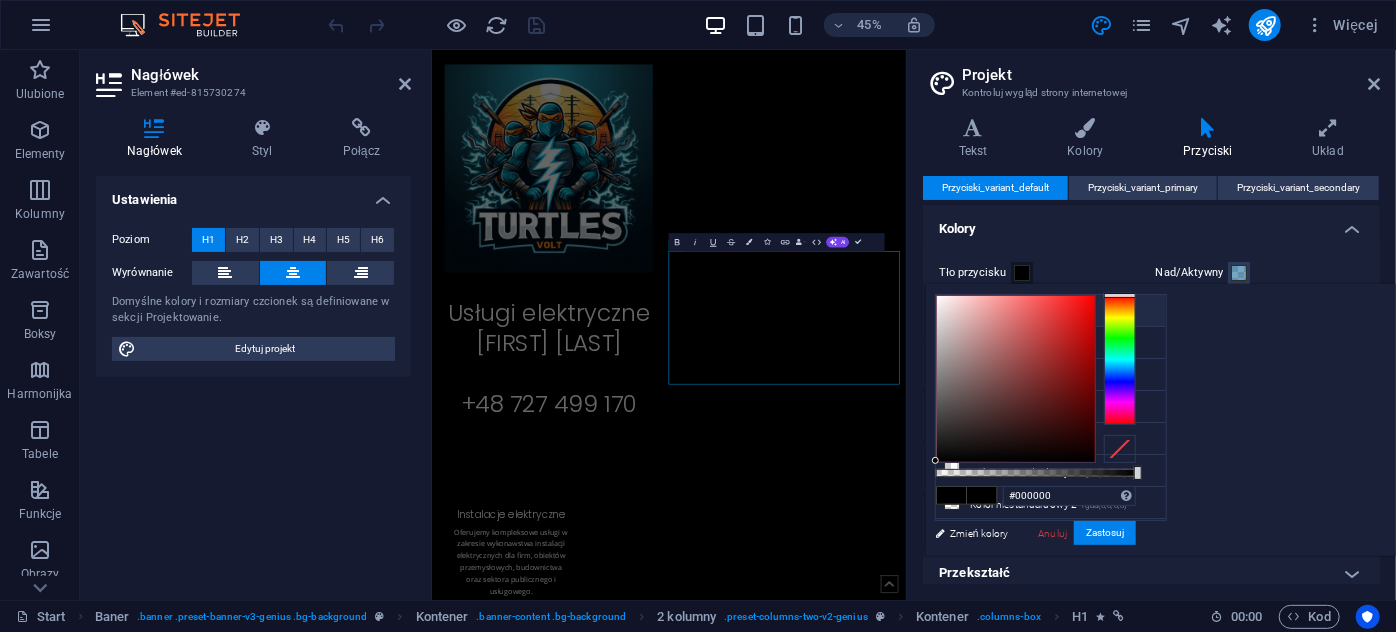 click at bounding box center [1036, 379] 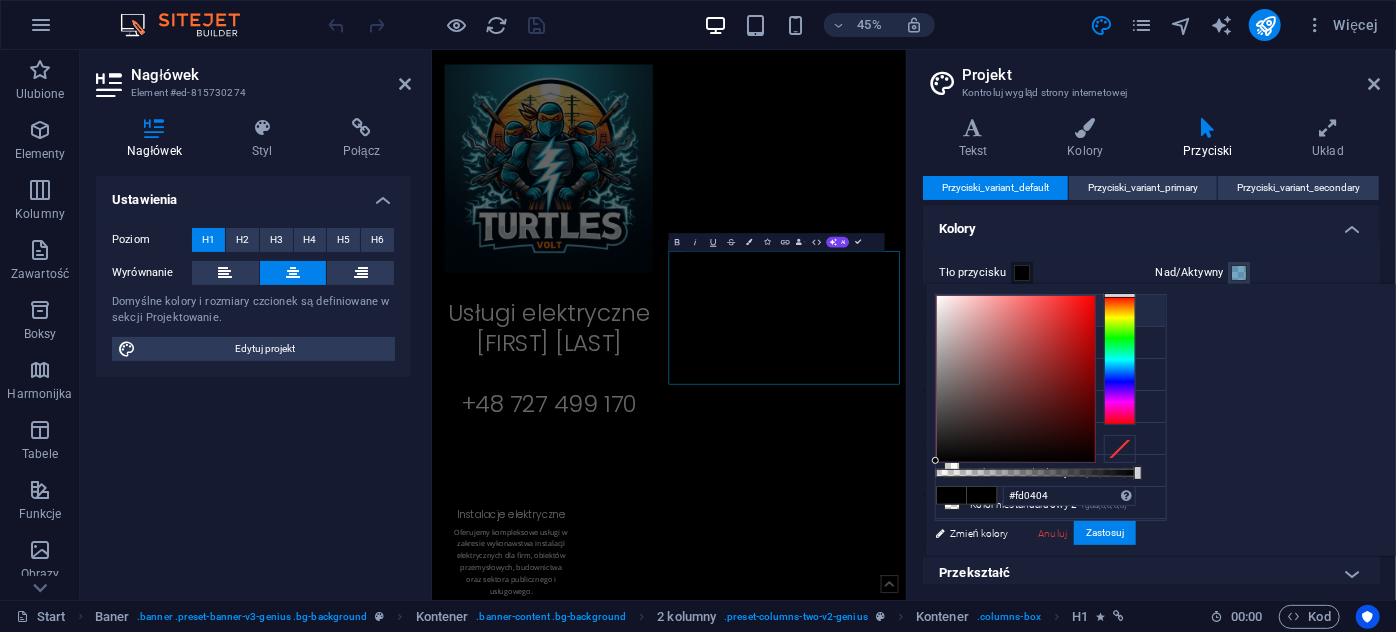 click at bounding box center (1016, 379) 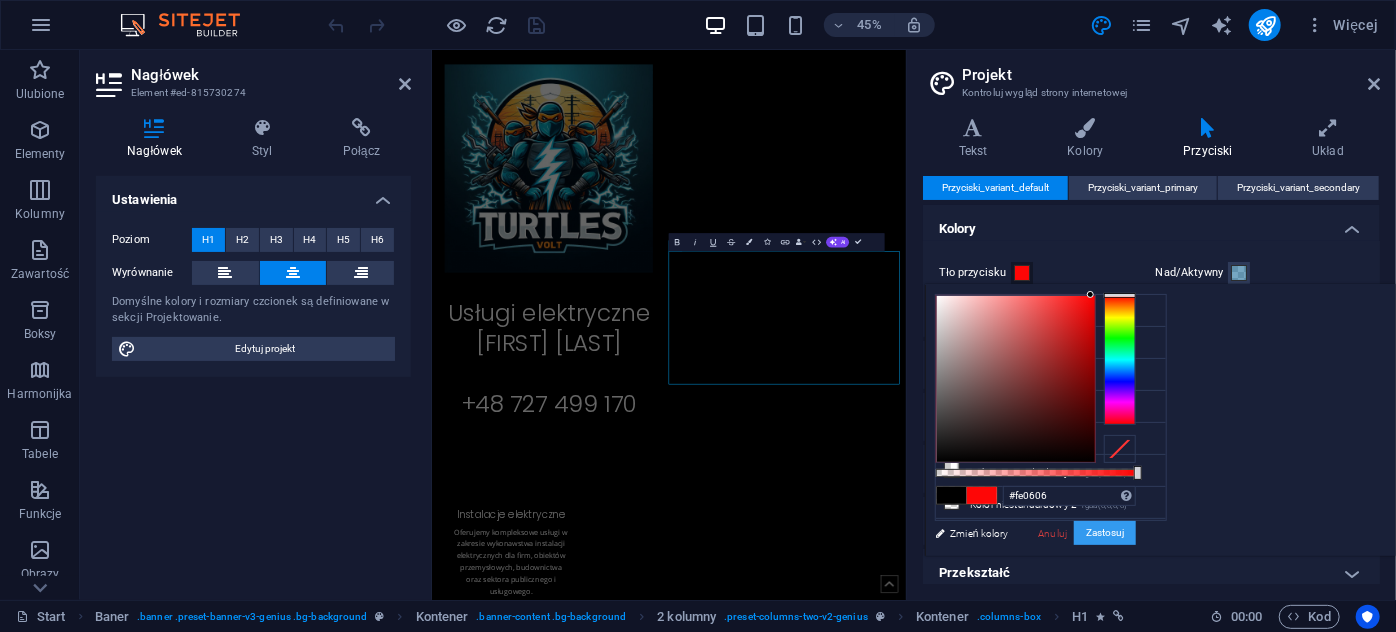 click on "Zastosuj" at bounding box center [1105, 533] 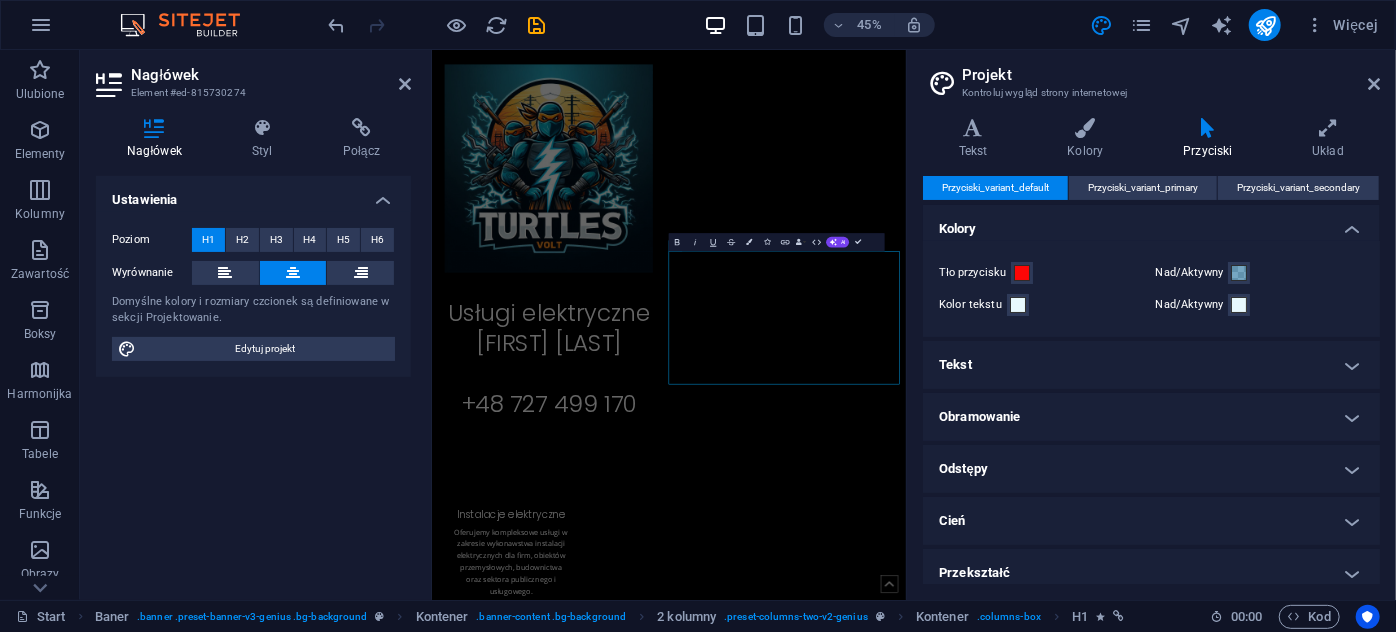 click on "Cień" at bounding box center (1151, 521) 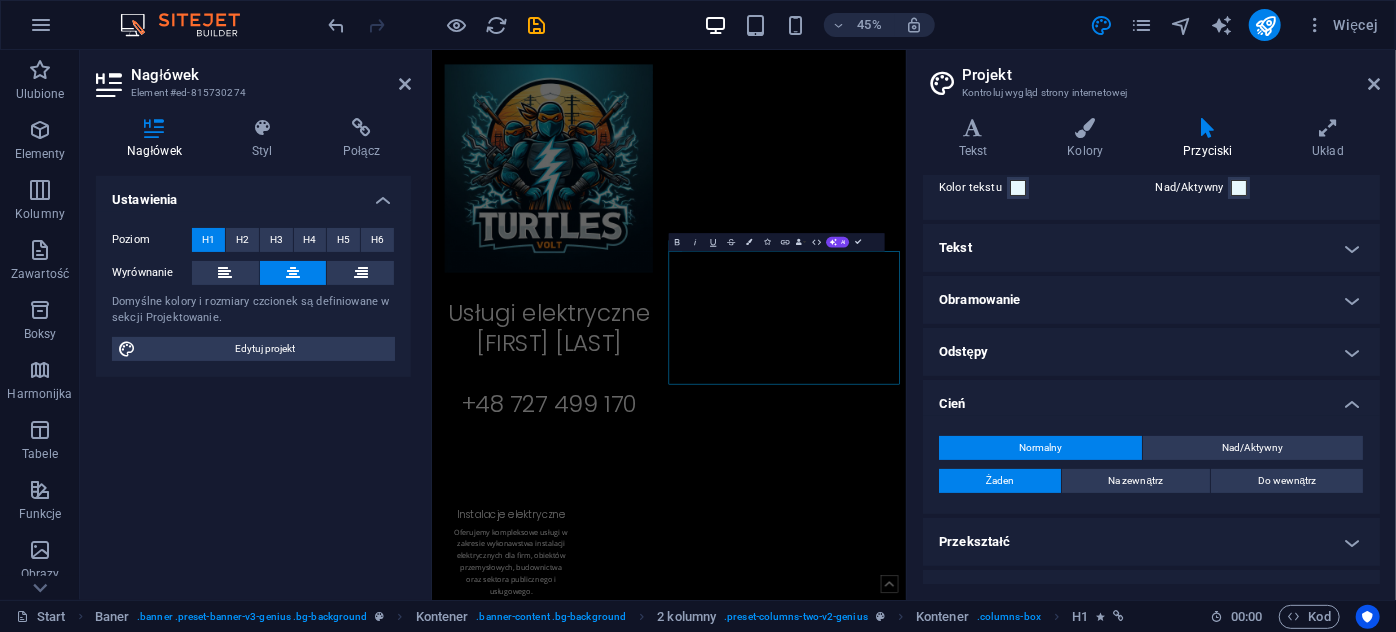 scroll, scrollTop: 150, scrollLeft: 0, axis: vertical 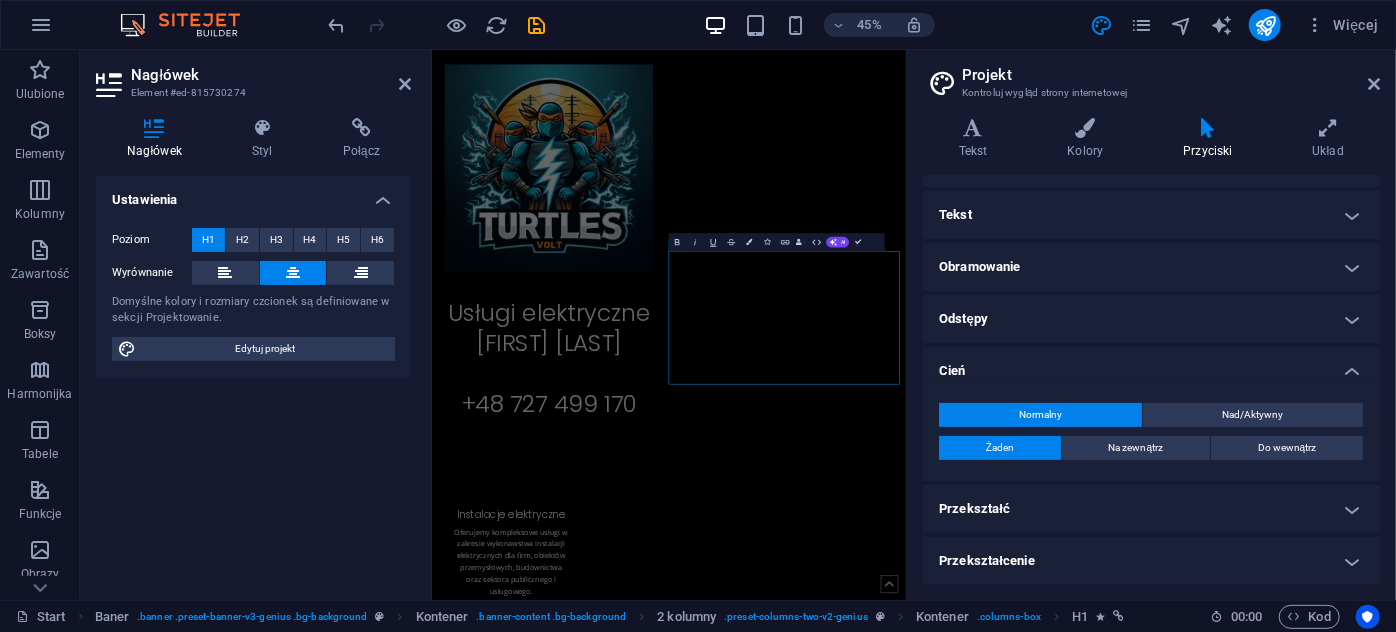 click on "Obramowanie" at bounding box center [1151, 267] 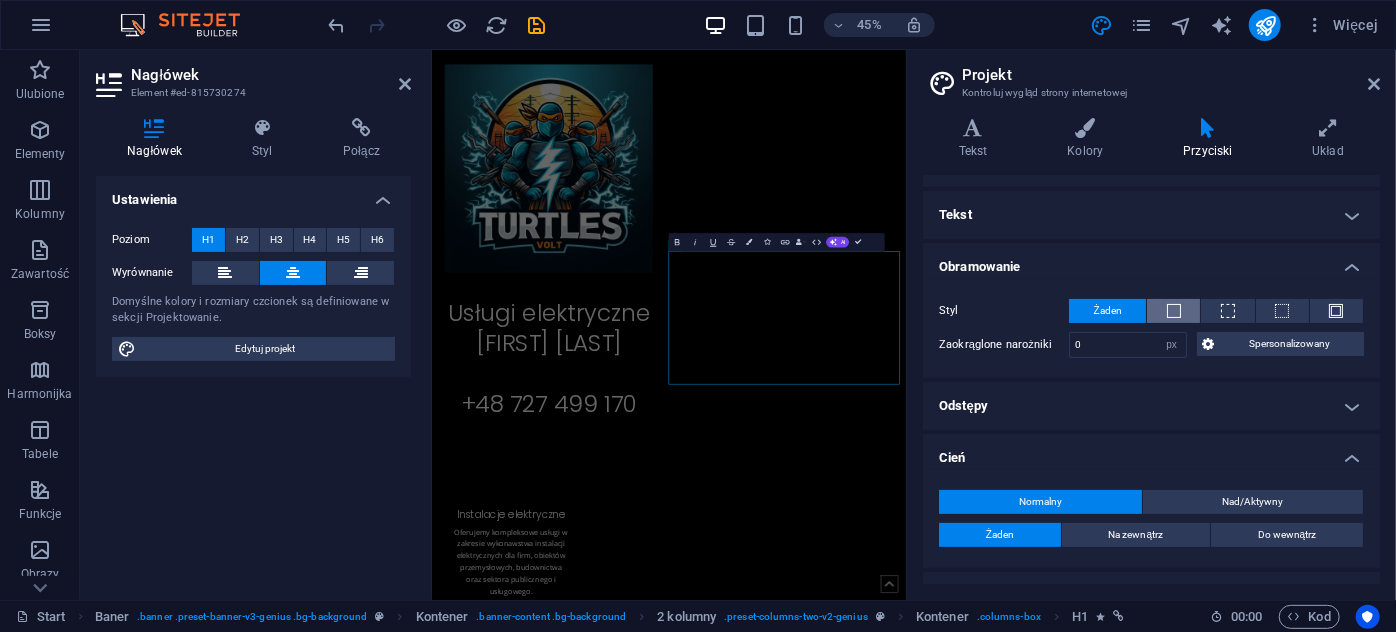 click at bounding box center (1174, 311) 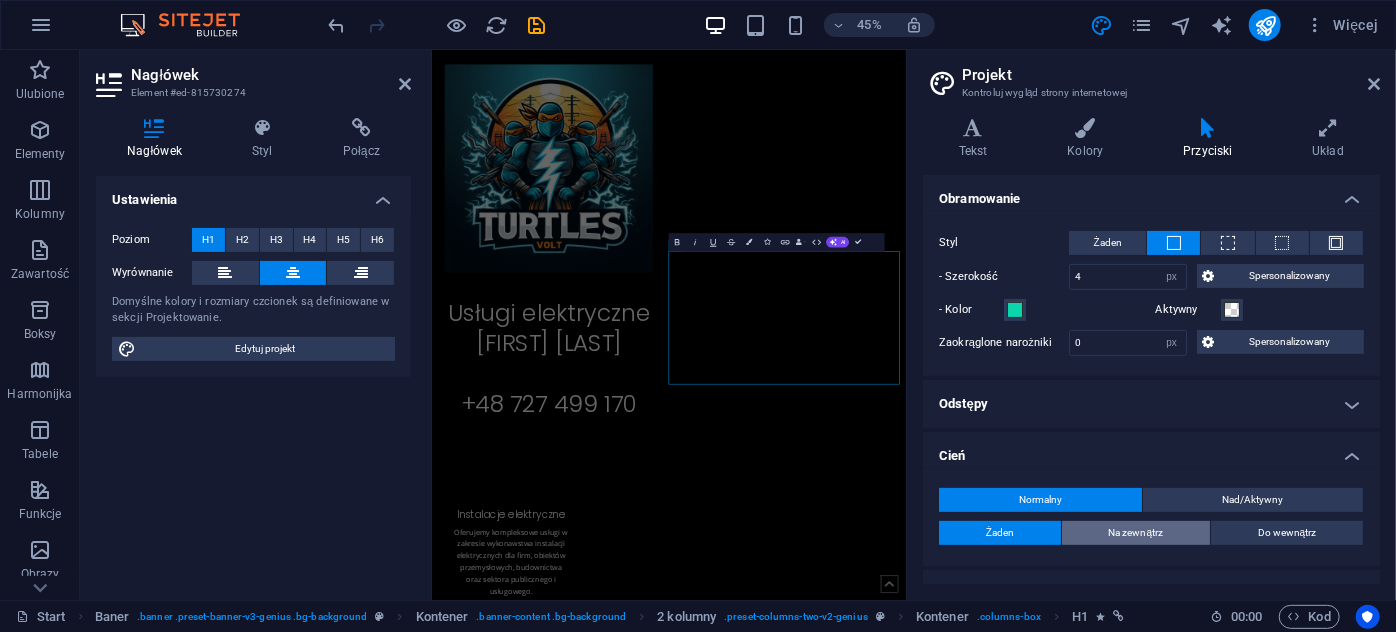 scroll, scrollTop: 302, scrollLeft: 0, axis: vertical 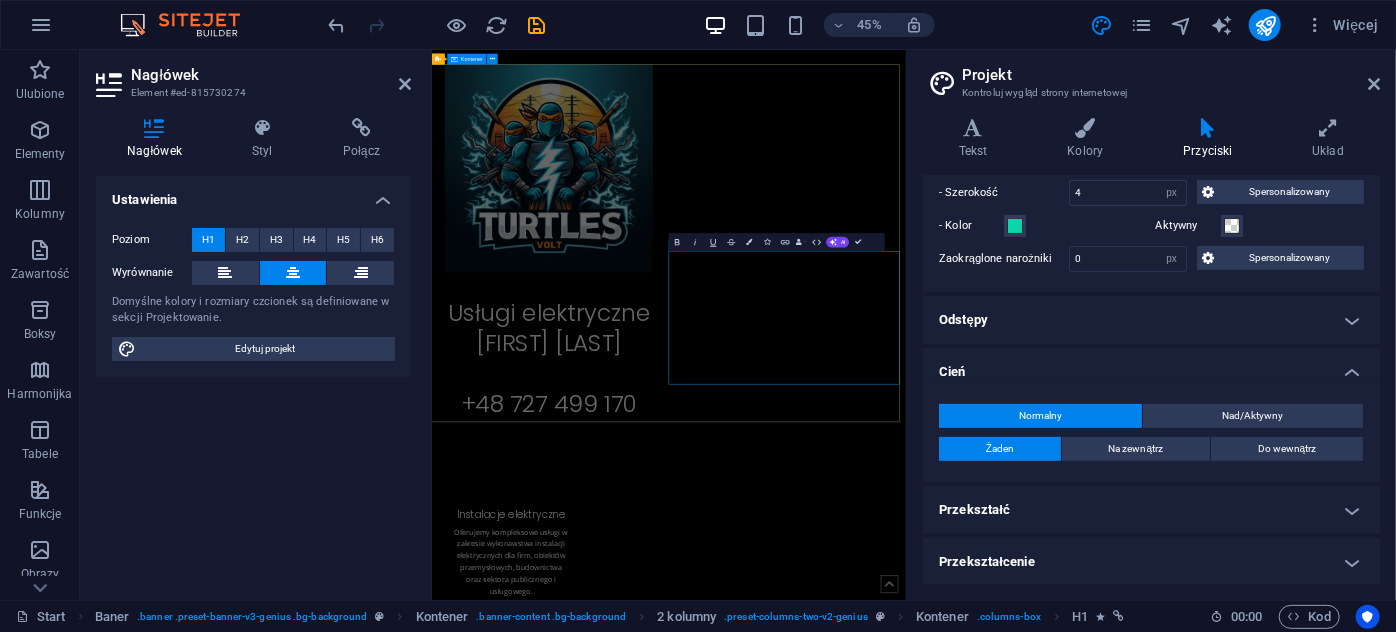 click on "Usługi elektryczne [FIRST] [LAST] +48 [PHONE]" at bounding box center [957, 478] 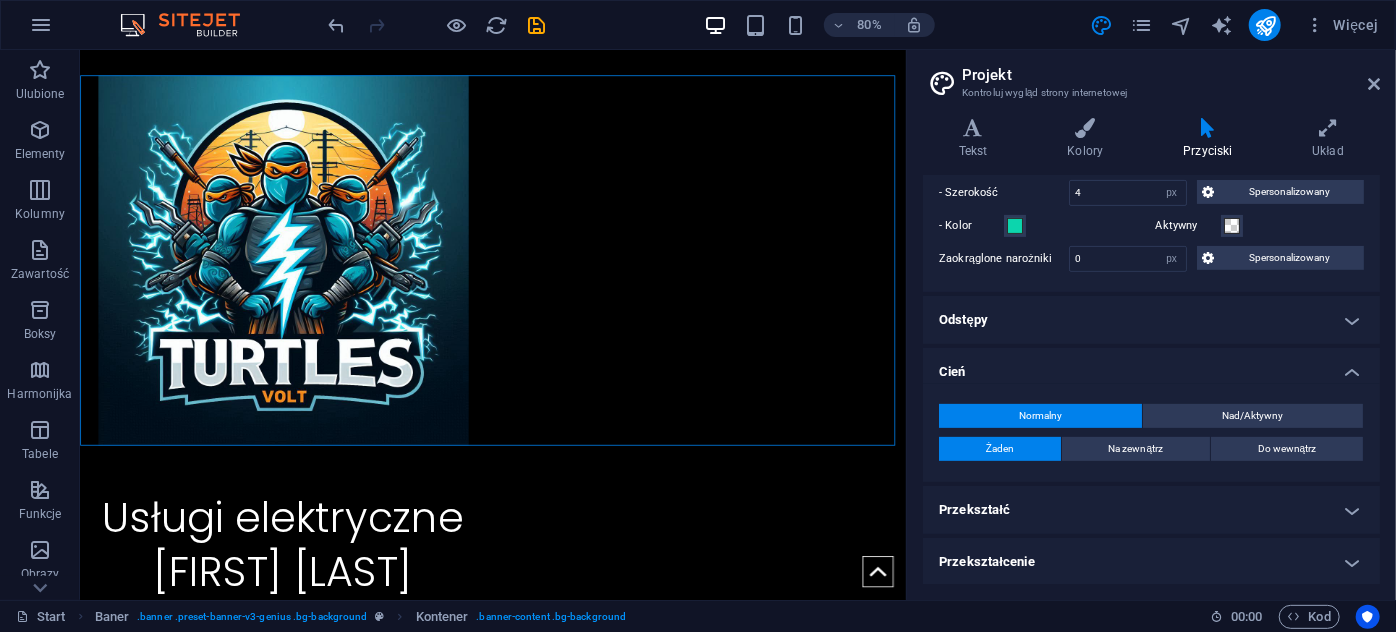 click on "Cień" at bounding box center (1151, 366) 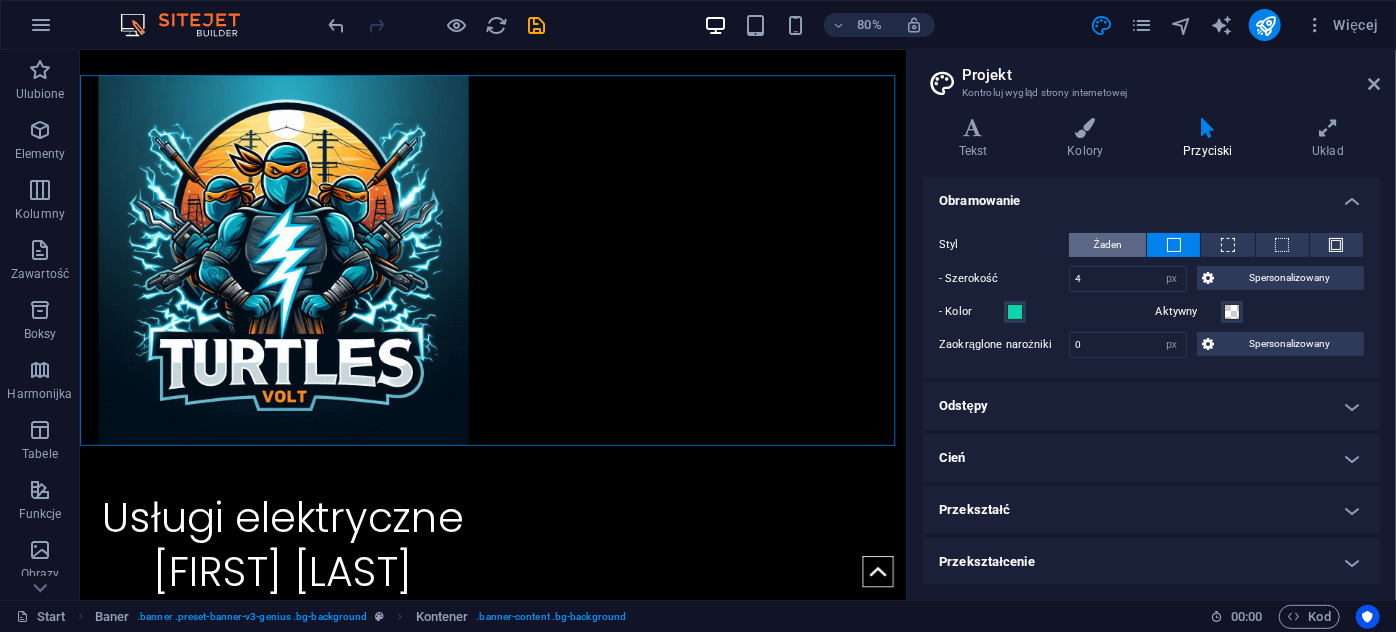 click on "Żaden" at bounding box center (1108, 245) 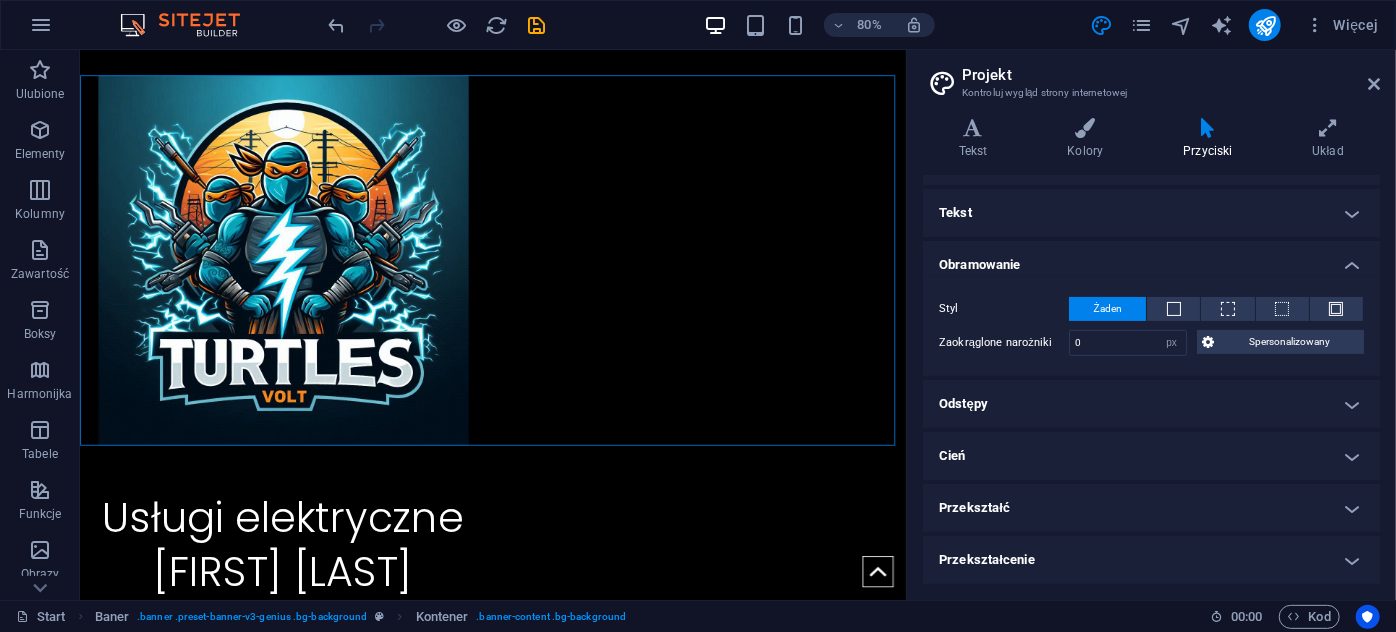 scroll, scrollTop: 150, scrollLeft: 0, axis: vertical 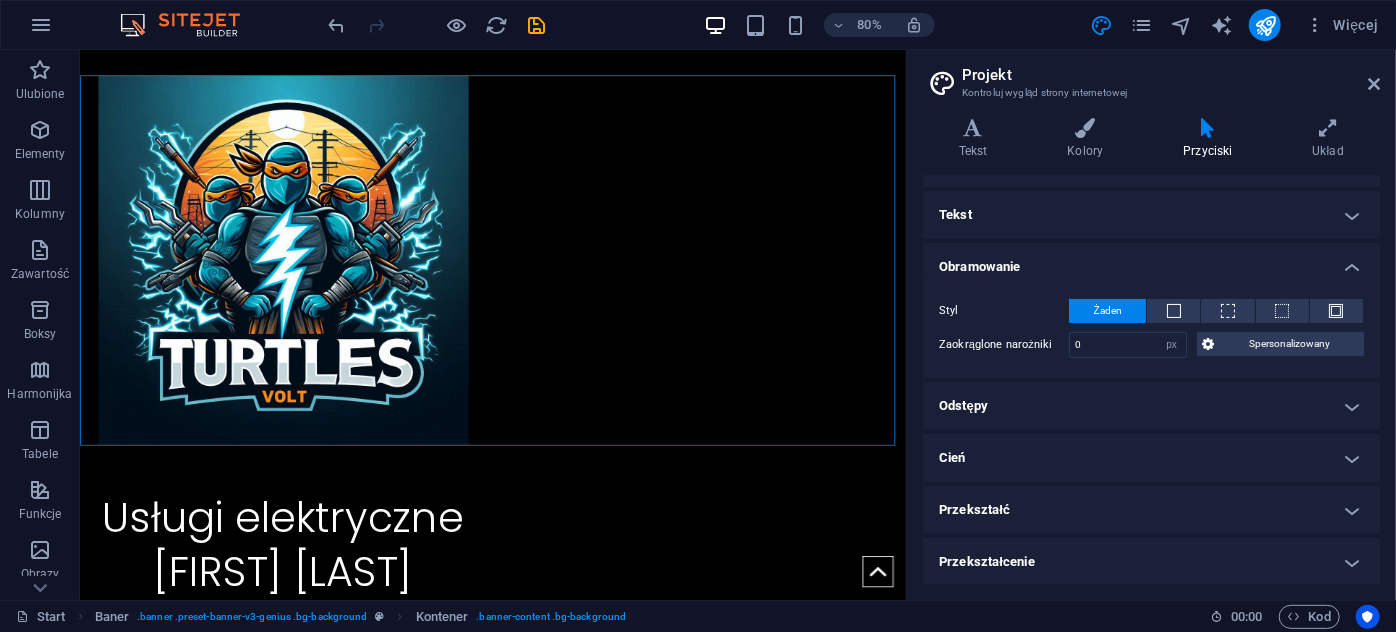 click on "Obramowanie" at bounding box center (1151, 261) 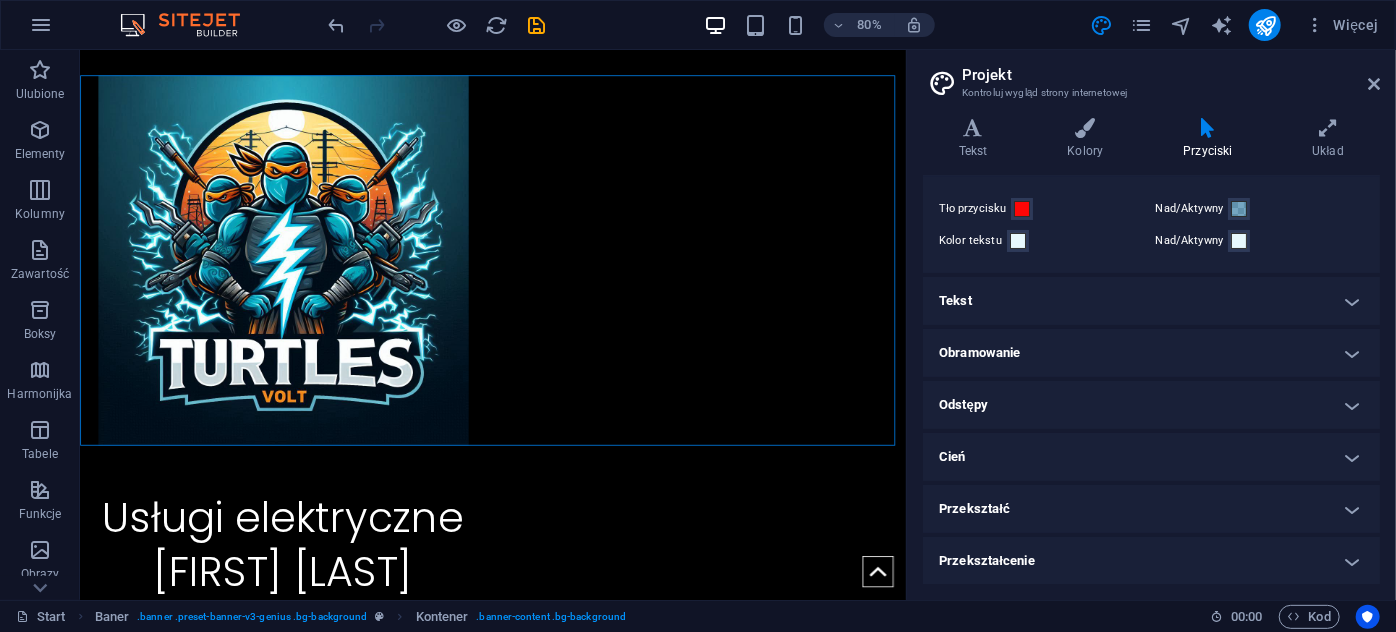 click on "Tekst" at bounding box center [1151, 301] 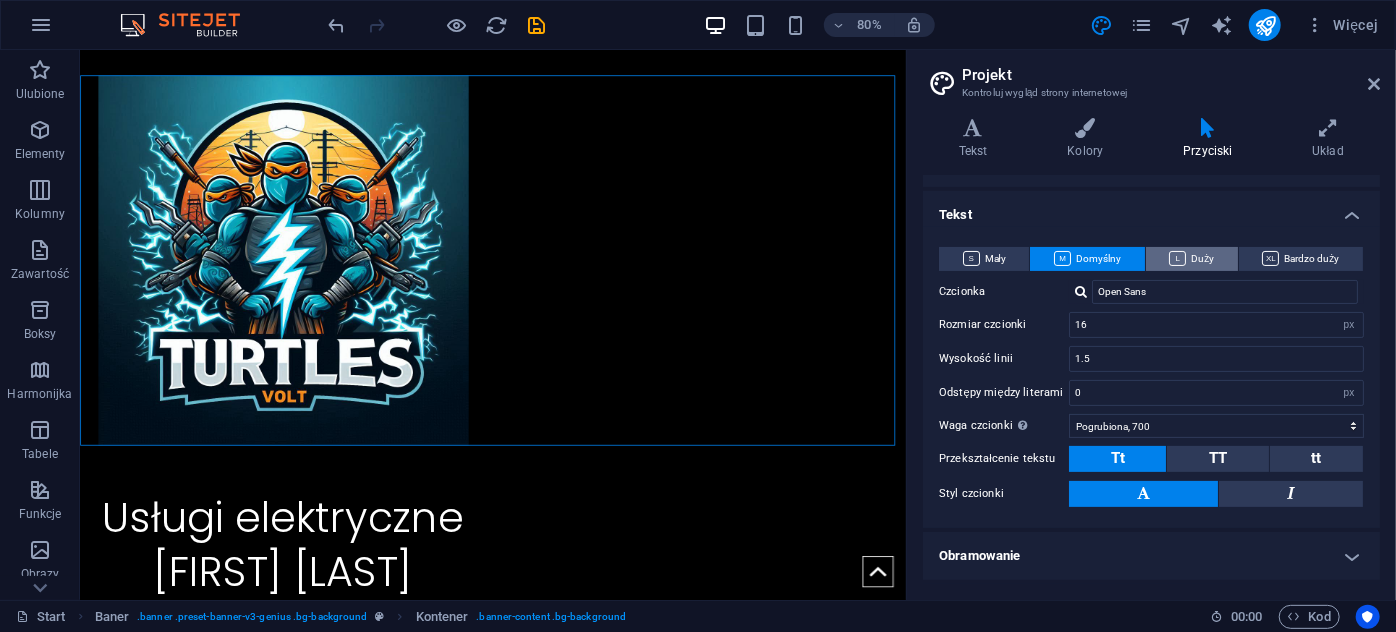click on "Duży" at bounding box center (1191, 259) 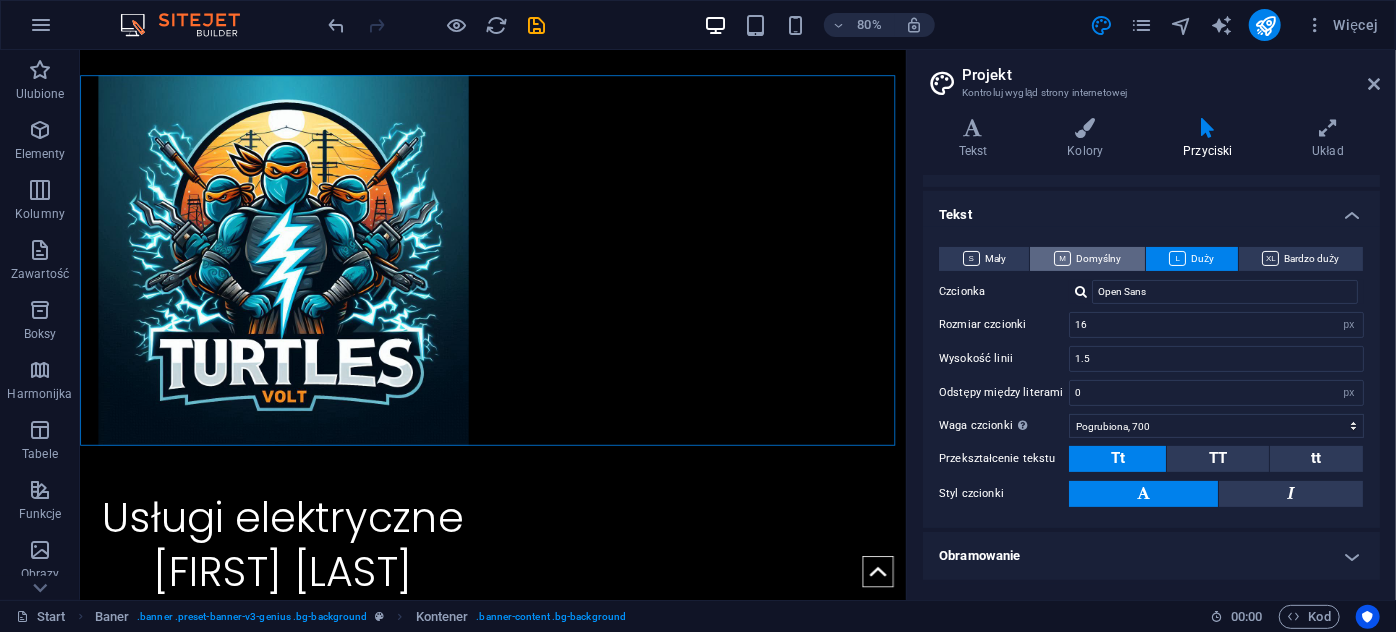click on "Domyślny" at bounding box center (1087, 259) 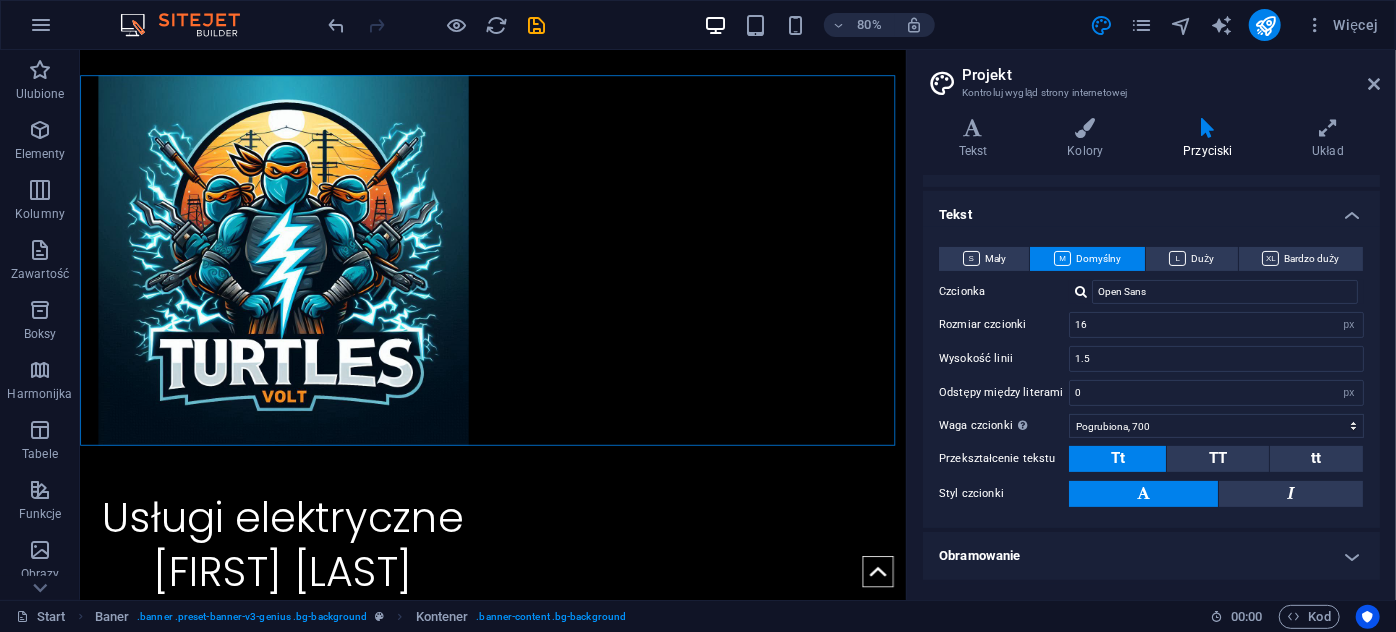 drag, startPoint x: 988, startPoint y: 265, endPoint x: 1063, endPoint y: 279, distance: 76.29548 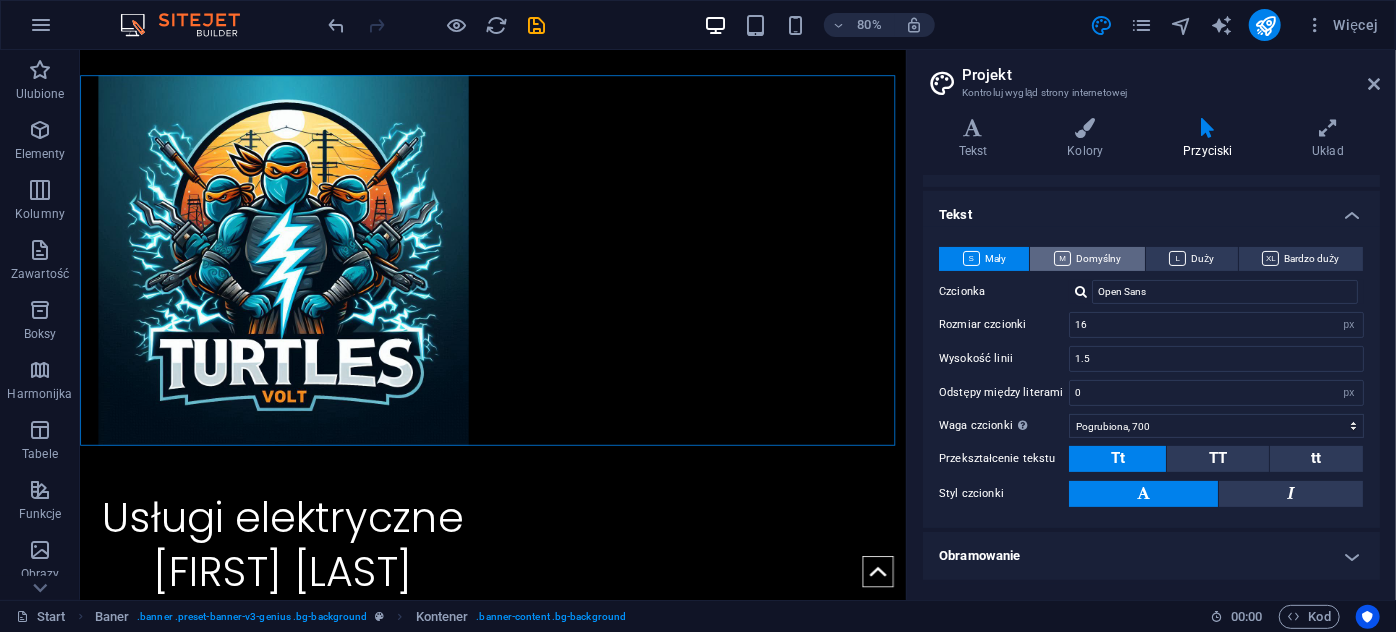 click on "Domyślny" at bounding box center (1087, 259) 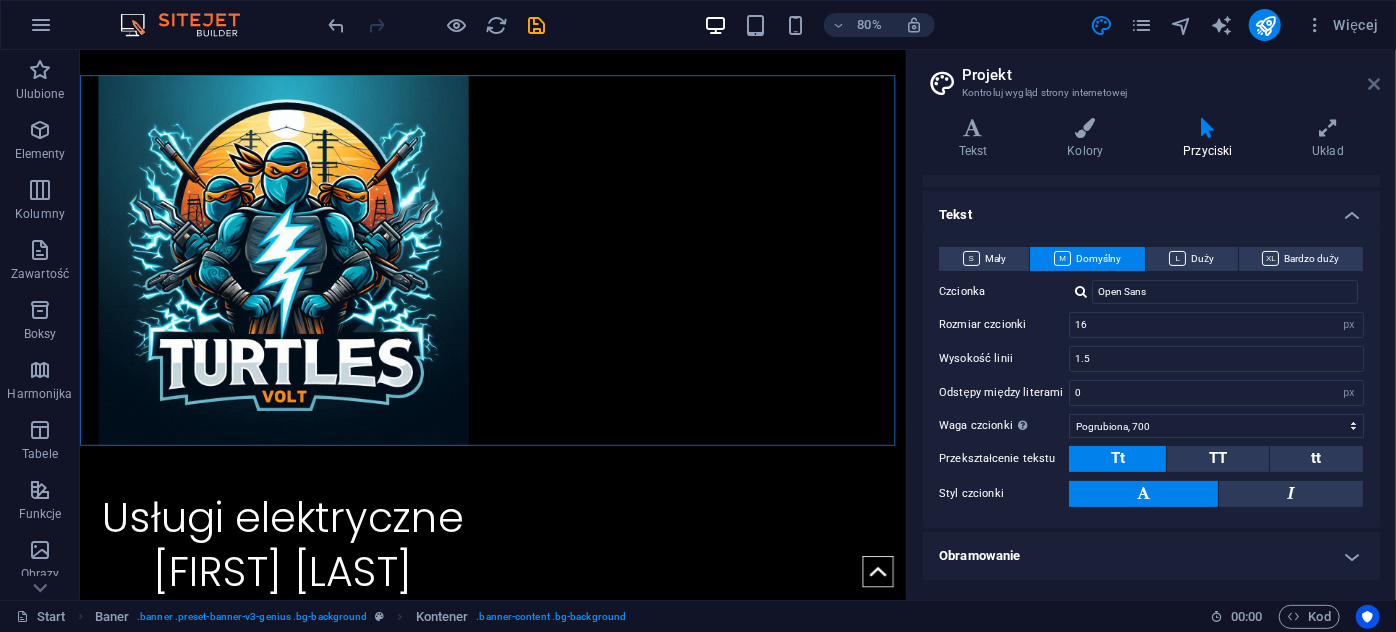 click at bounding box center (1374, 84) 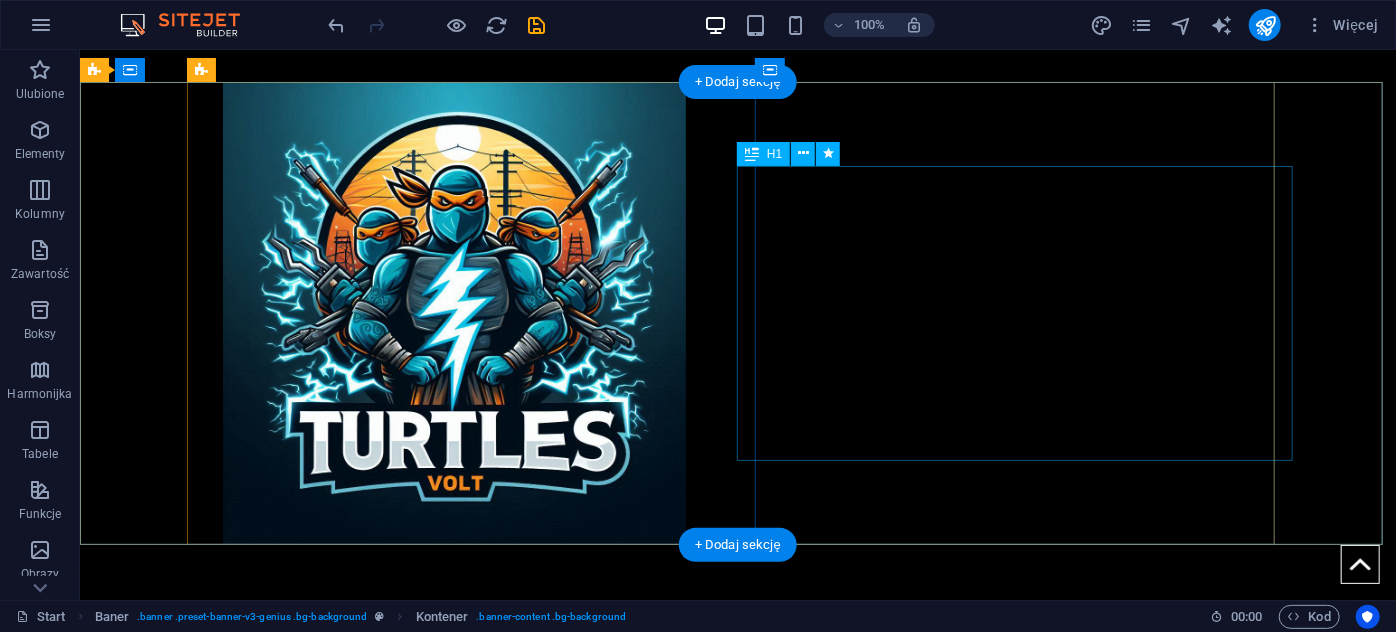 click on "Usługi elektryczne [FIRST] [LAST] +48 [PHONE]" at bounding box center [453, 721] 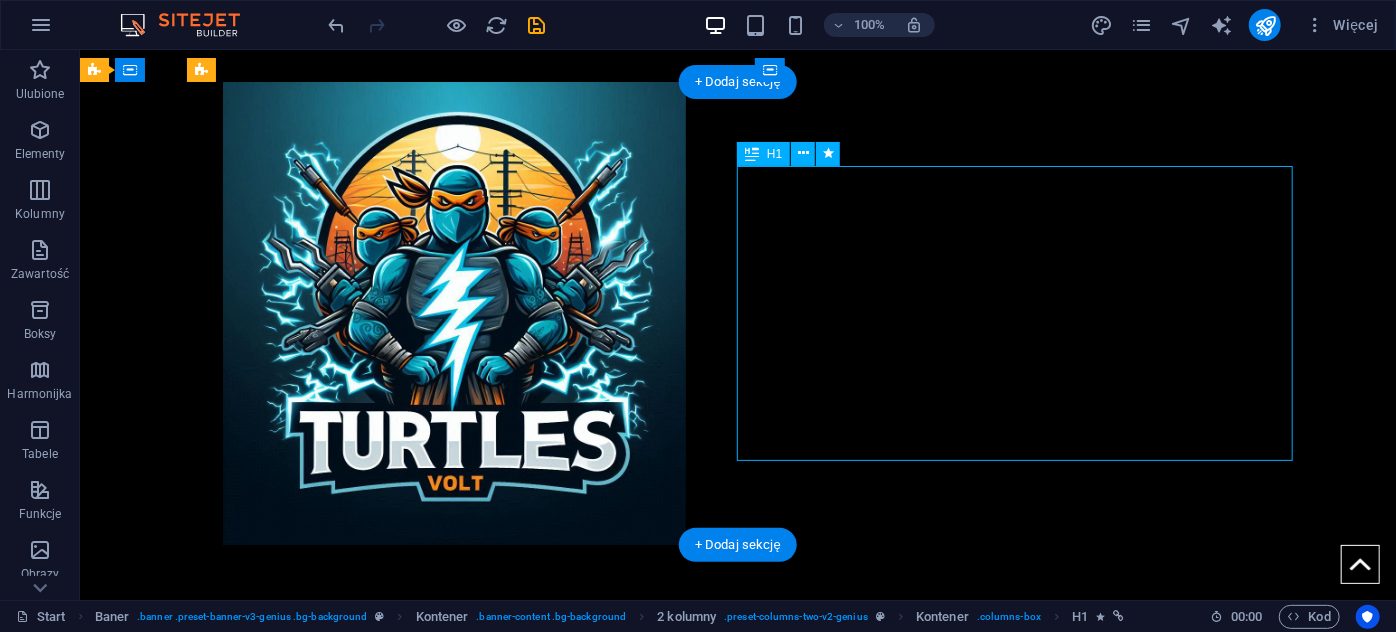 click on "Usługi elektryczne [FIRST] [LAST] +48 [PHONE]" at bounding box center (453, 721) 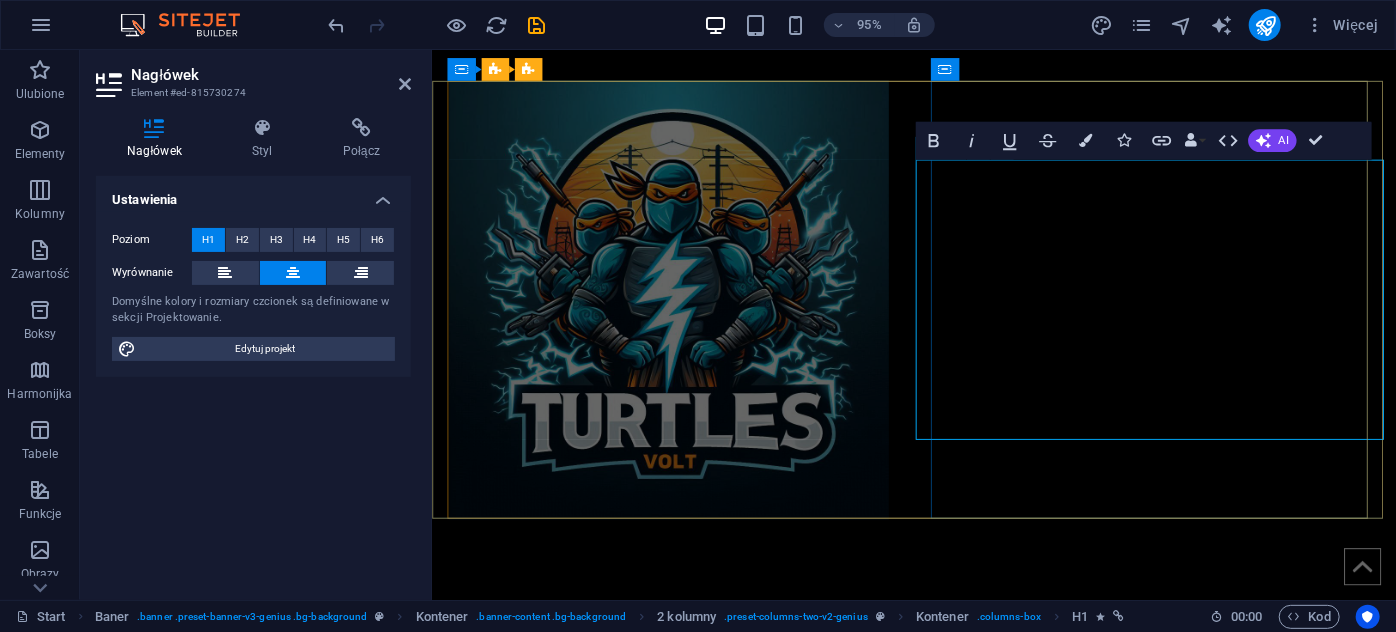 click on "Usługi elektryczne Michał Rozpędek  +48 727 499 170" at bounding box center [681, 735] 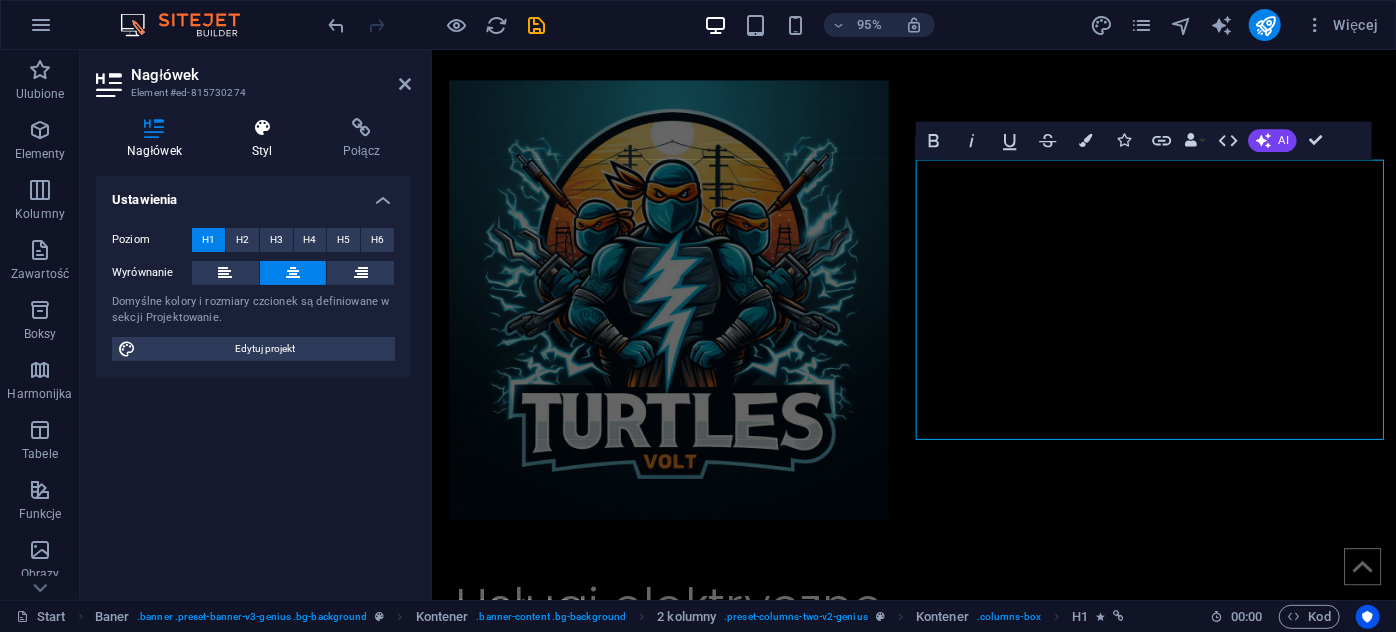 click at bounding box center [262, 128] 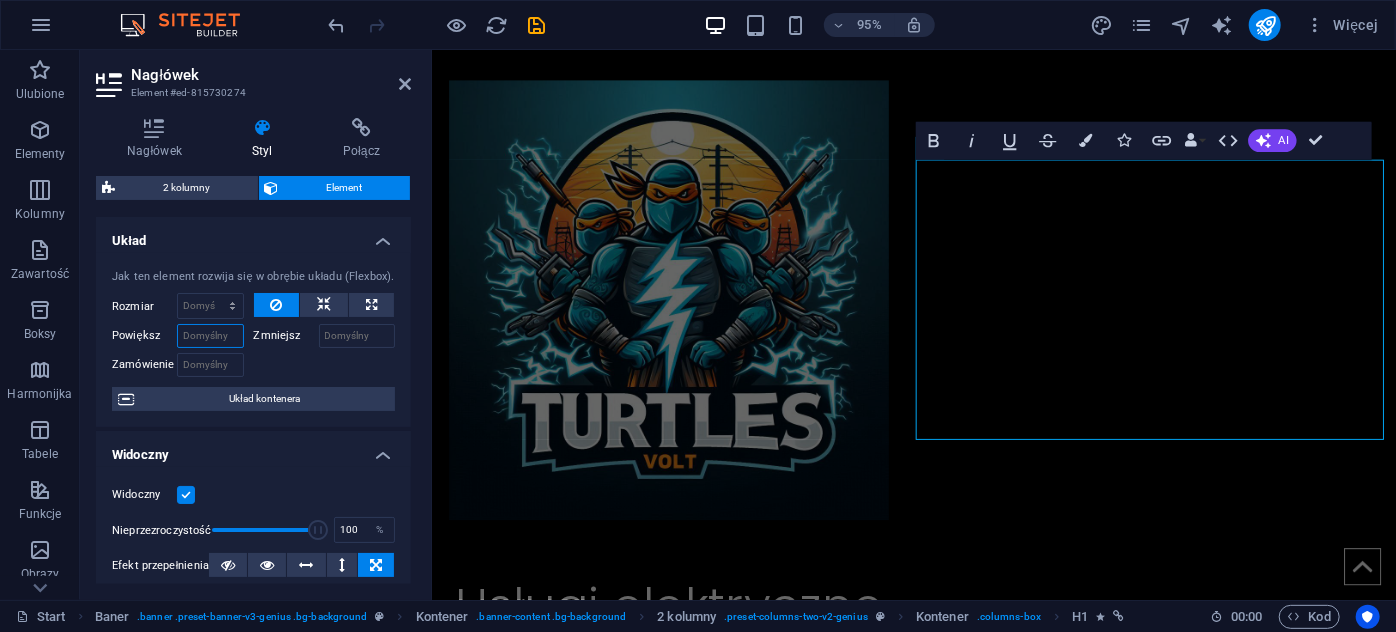 click on "Powiększ" at bounding box center (210, 336) 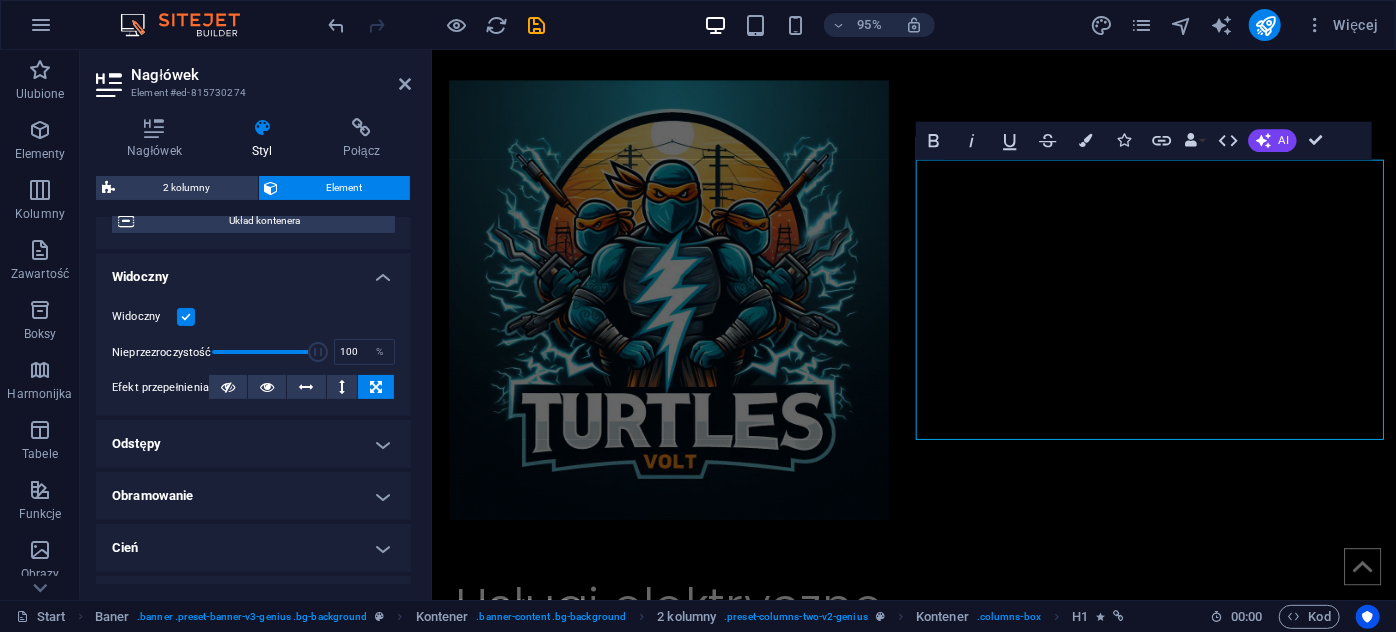 scroll, scrollTop: 181, scrollLeft: 0, axis: vertical 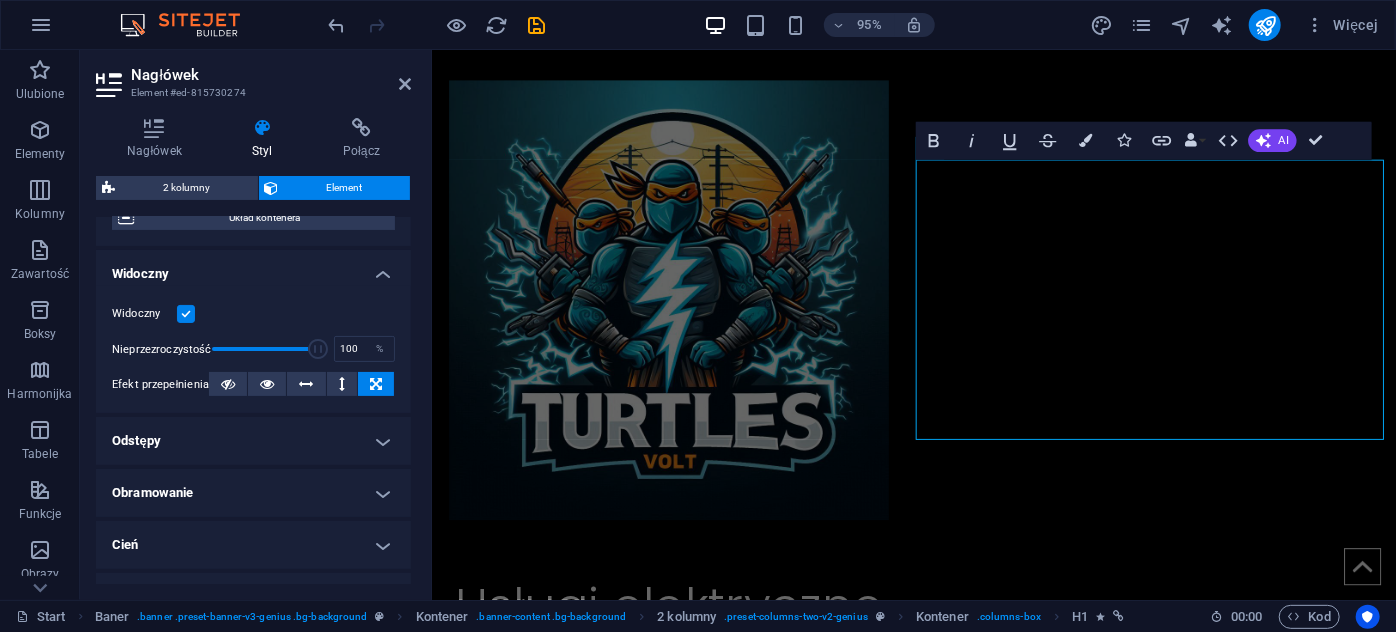 click on "Odstępy" at bounding box center [253, 441] 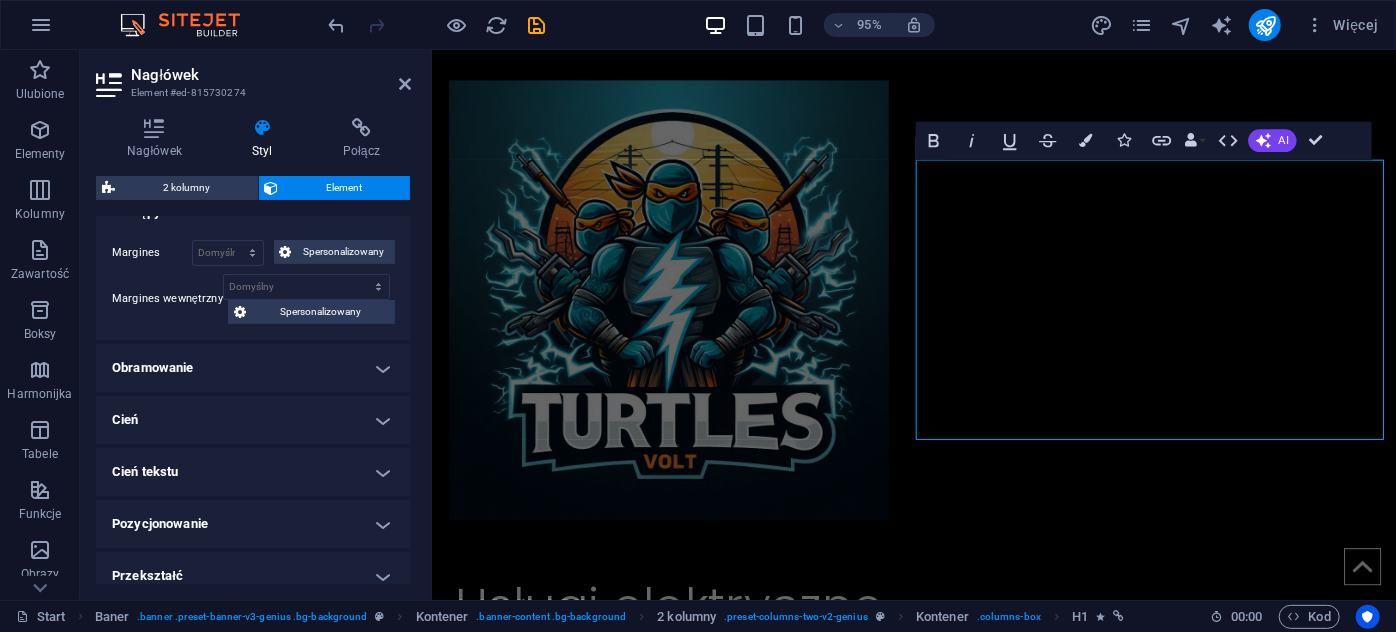 scroll, scrollTop: 454, scrollLeft: 0, axis: vertical 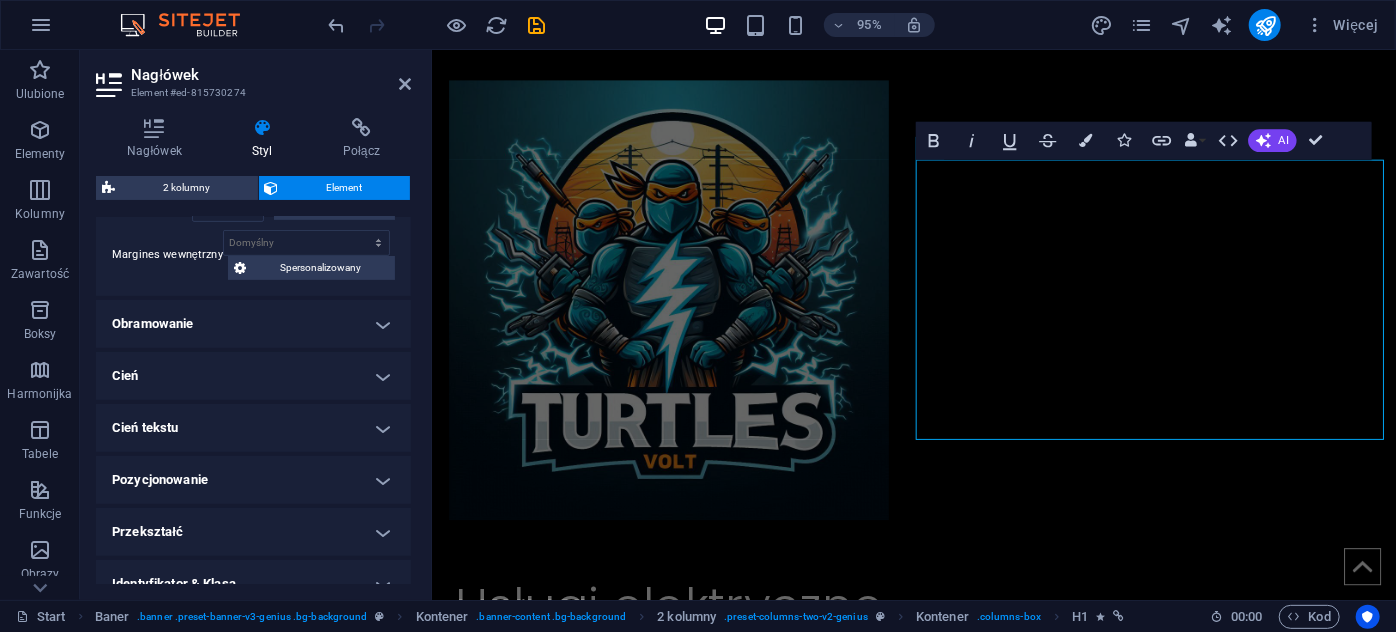 click on "Obramowanie" at bounding box center (253, 324) 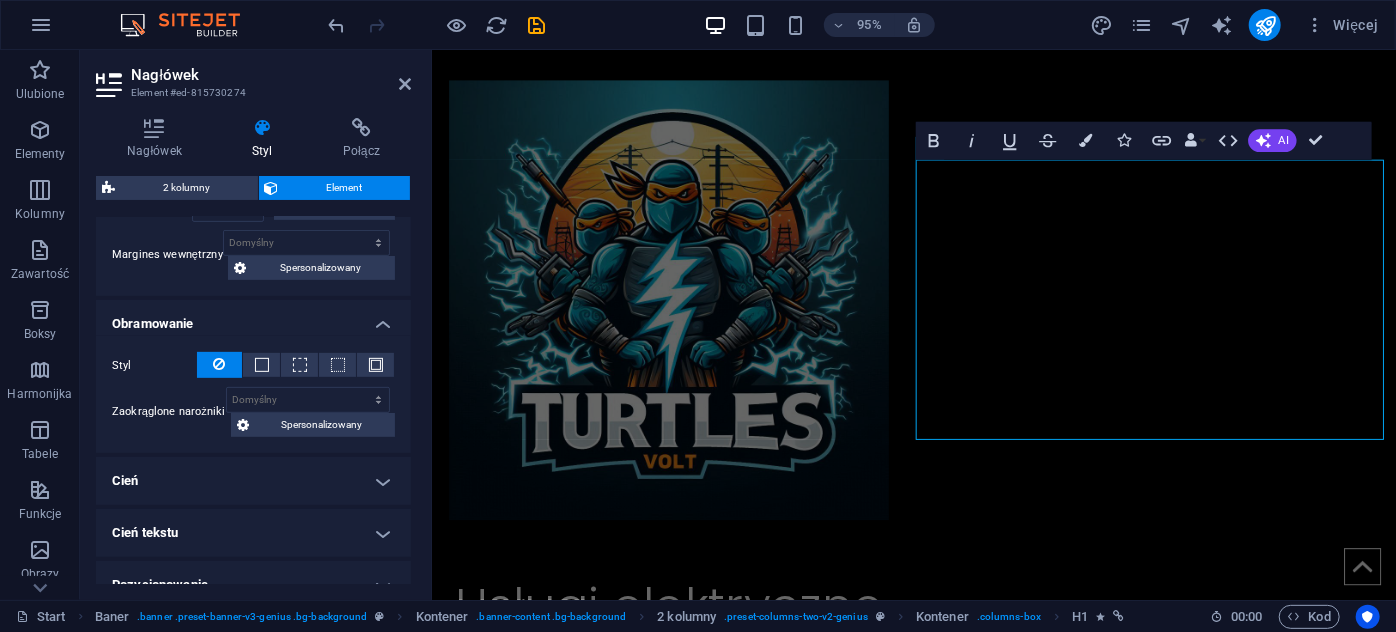 click on "Cień" at bounding box center [253, 481] 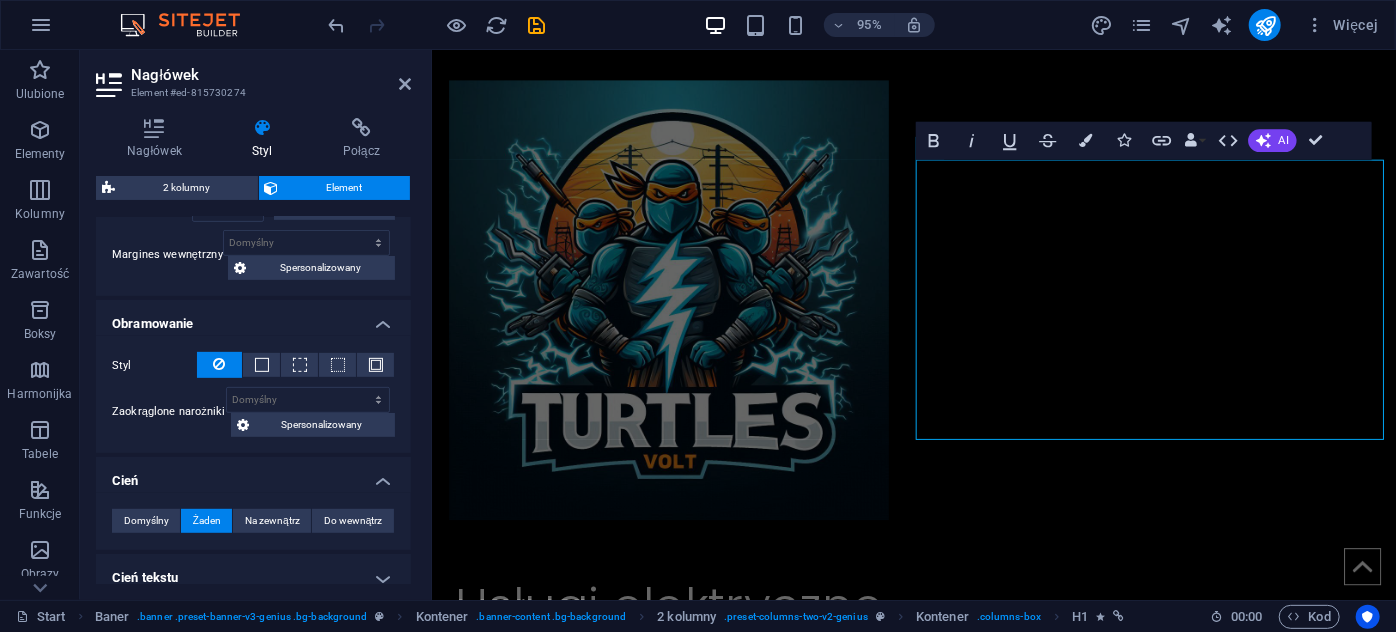 scroll, scrollTop: 636, scrollLeft: 0, axis: vertical 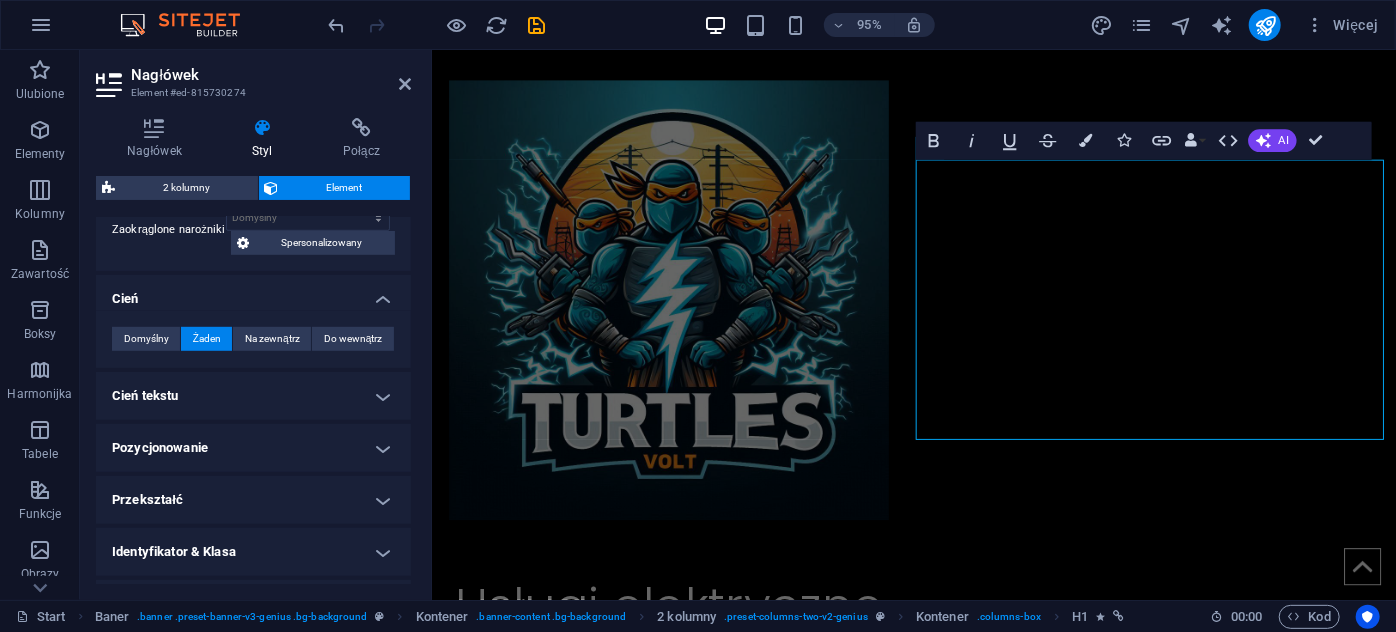 click on "Cień tekstu" at bounding box center (253, 396) 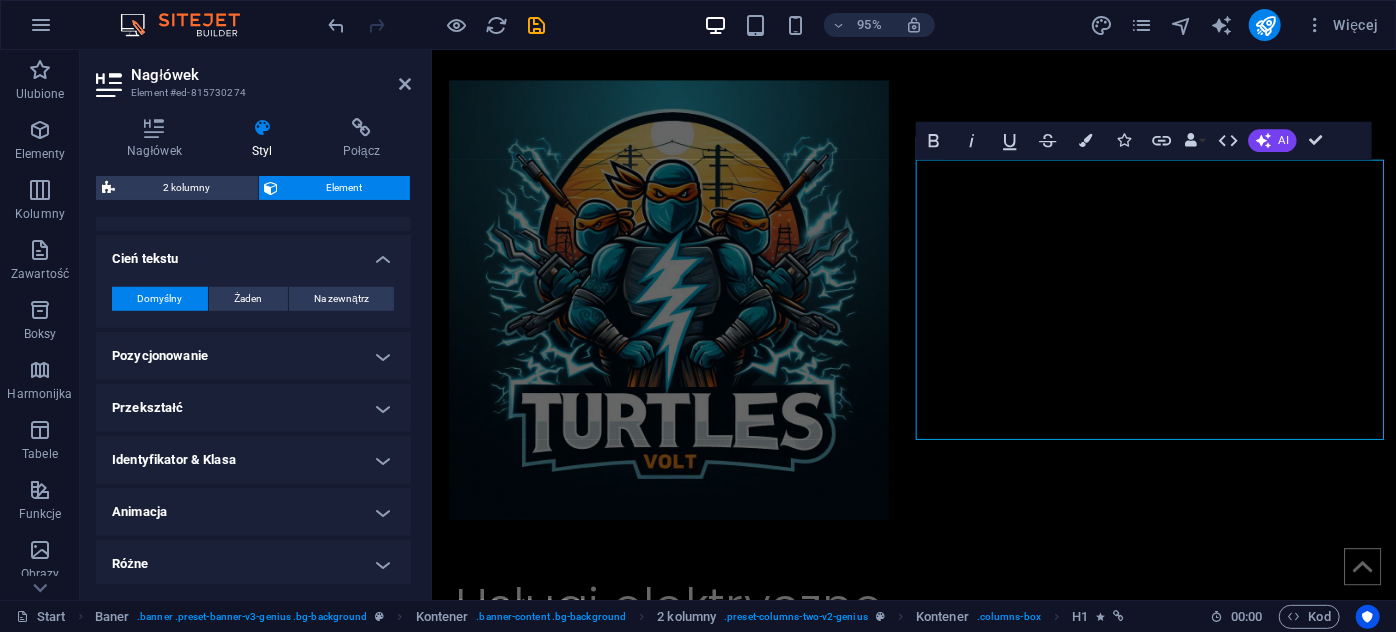scroll, scrollTop: 774, scrollLeft: 0, axis: vertical 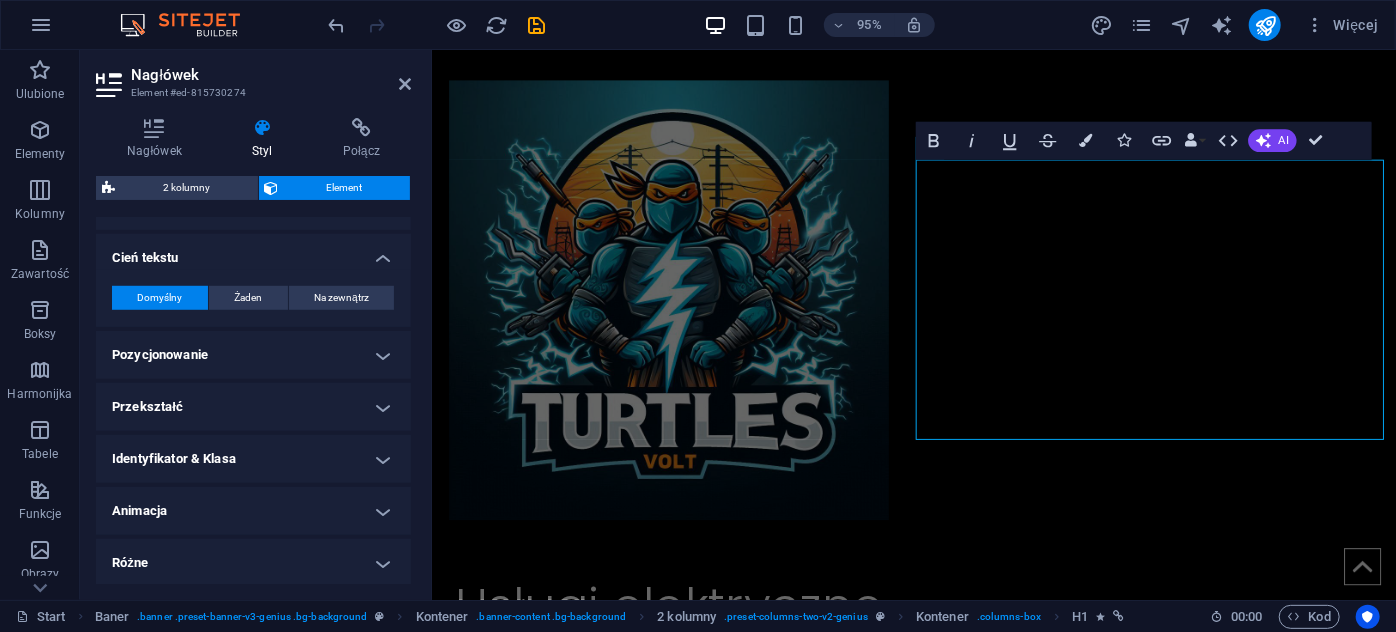 click on "Pozycjonowanie" at bounding box center (253, 355) 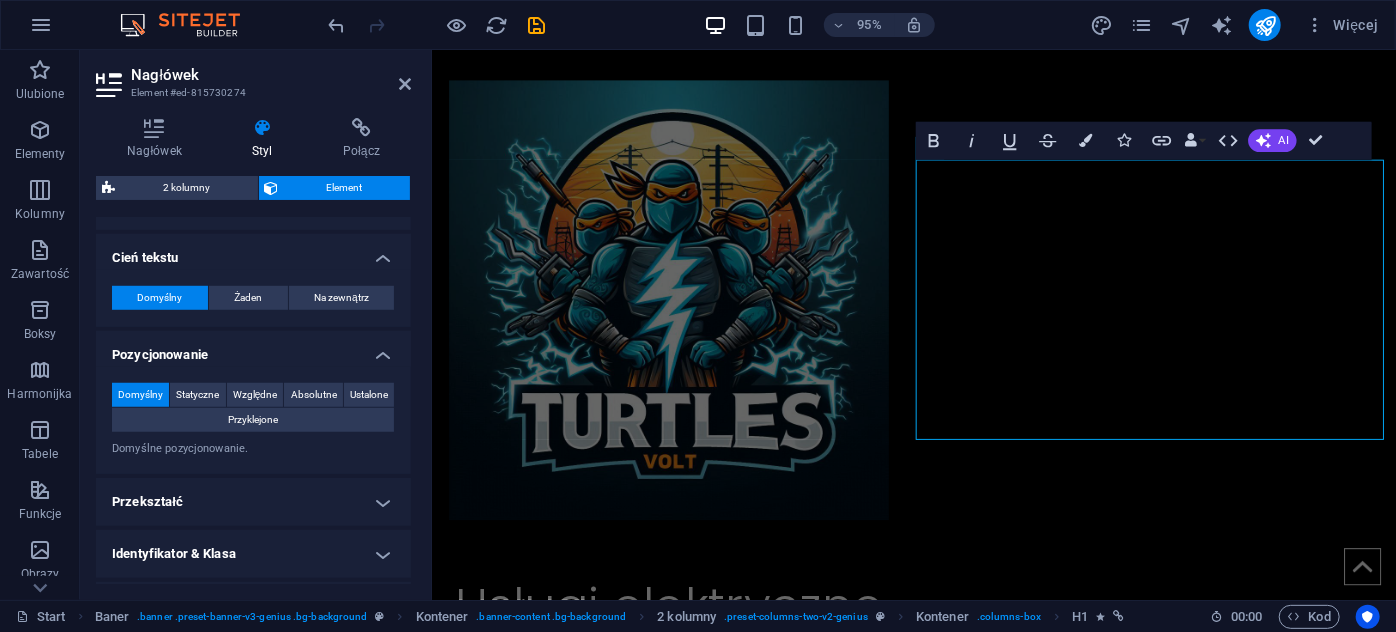 scroll, scrollTop: 869, scrollLeft: 0, axis: vertical 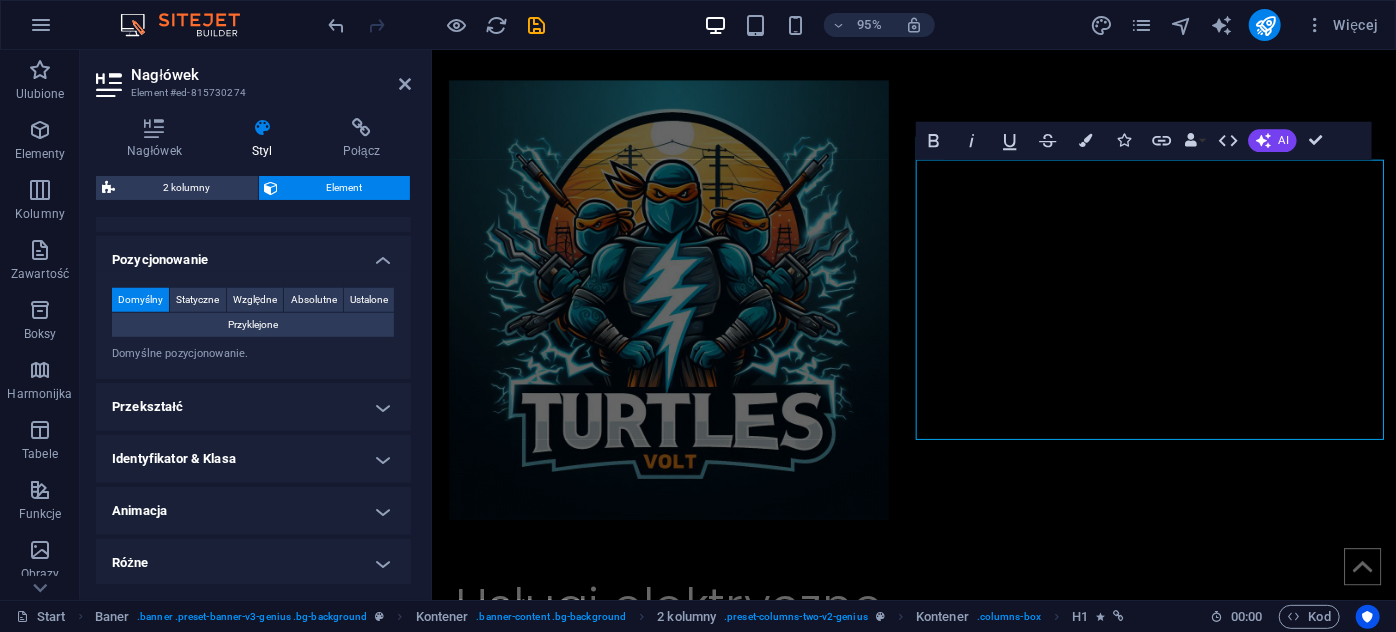 click on "Przekształć" at bounding box center (253, 407) 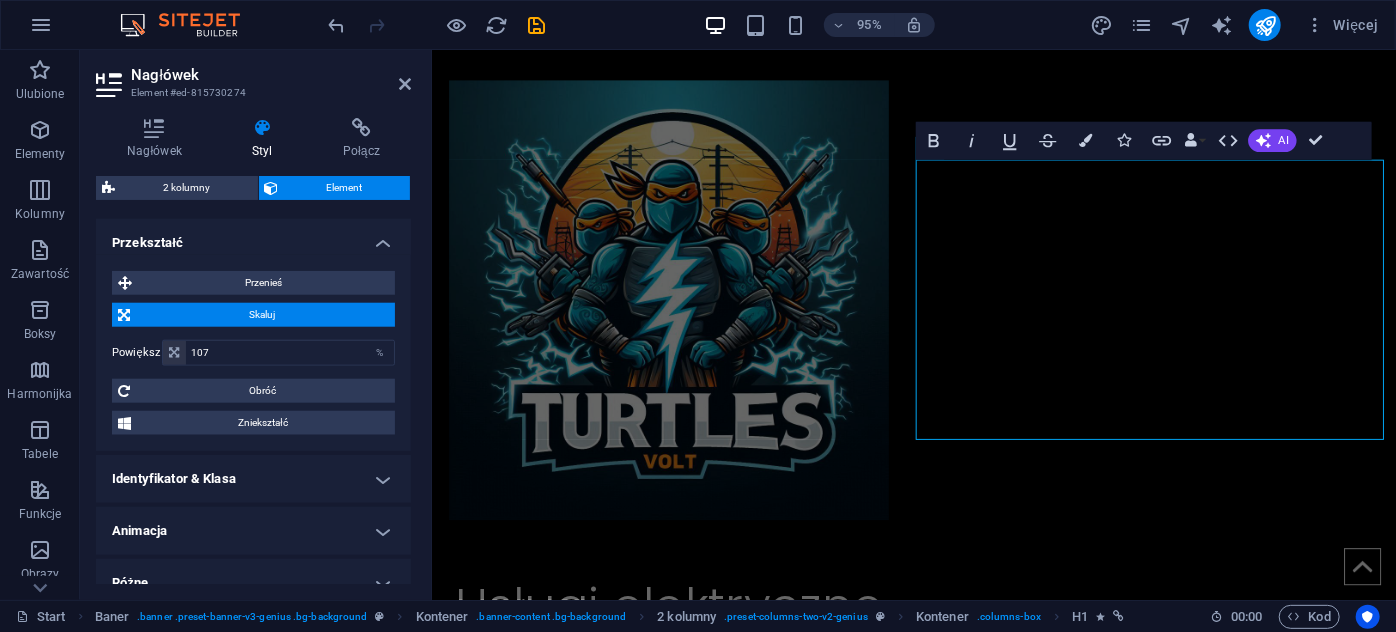 scroll, scrollTop: 1050, scrollLeft: 0, axis: vertical 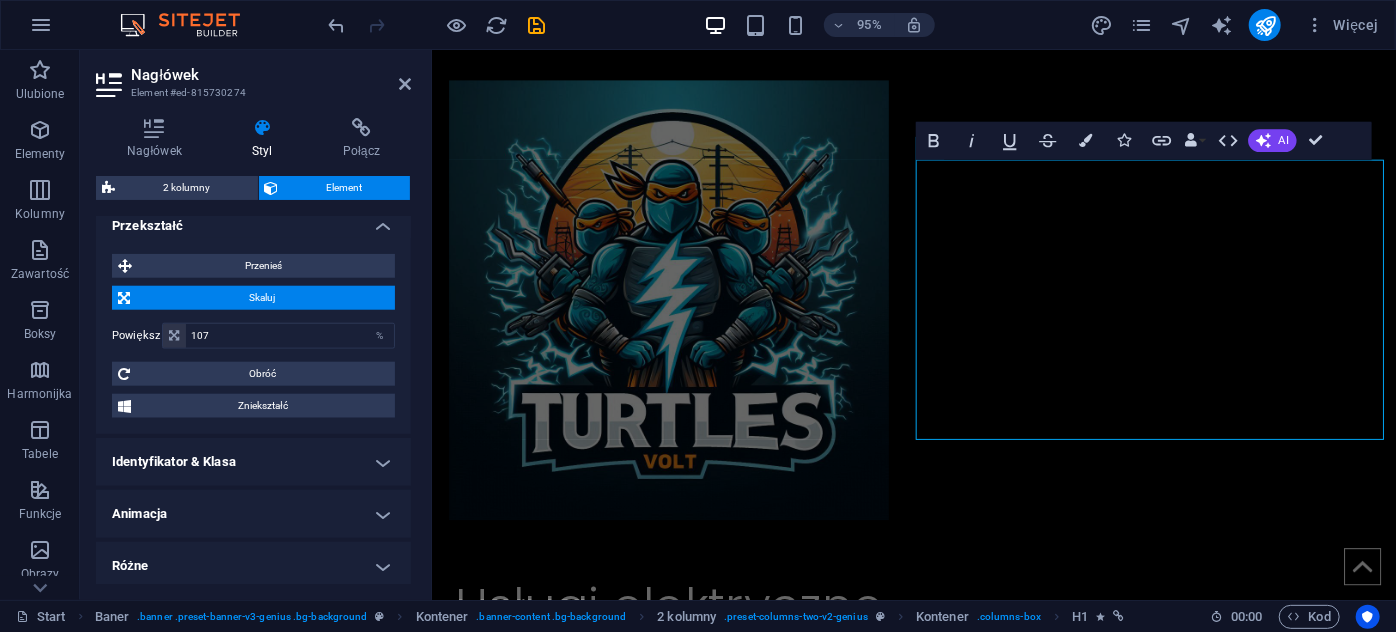 click on "Identyfikator & Klasa" at bounding box center [253, 462] 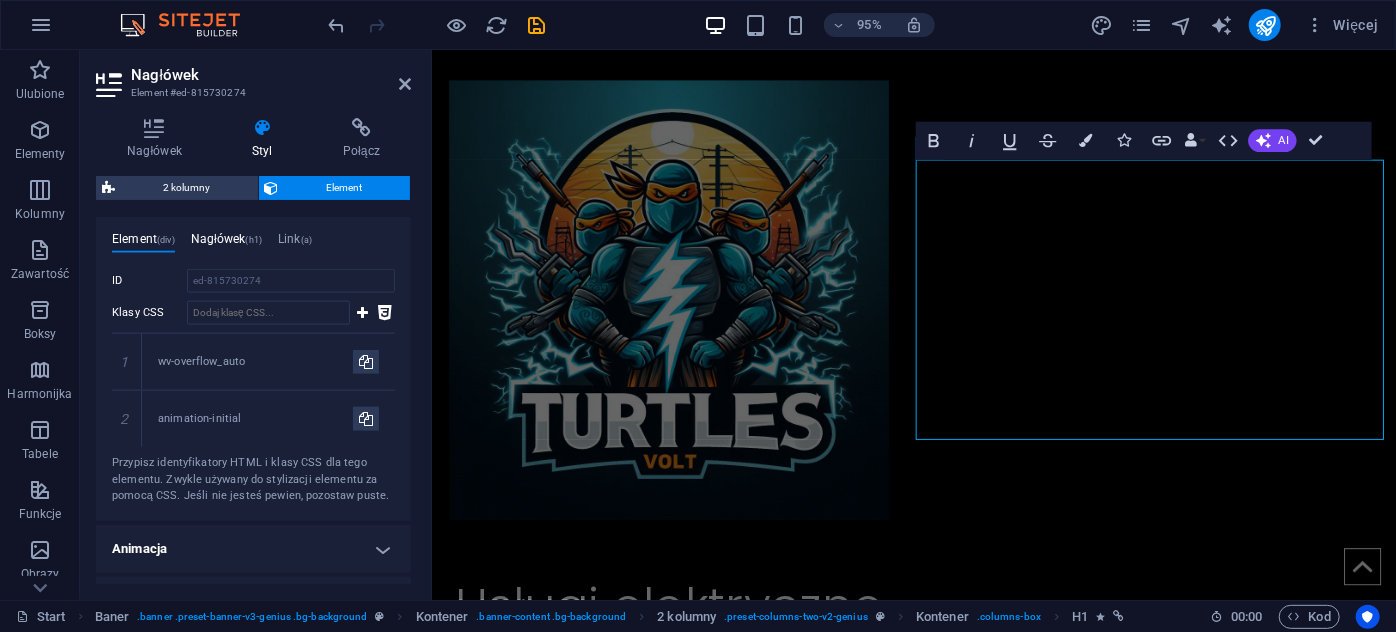 scroll, scrollTop: 1344, scrollLeft: 0, axis: vertical 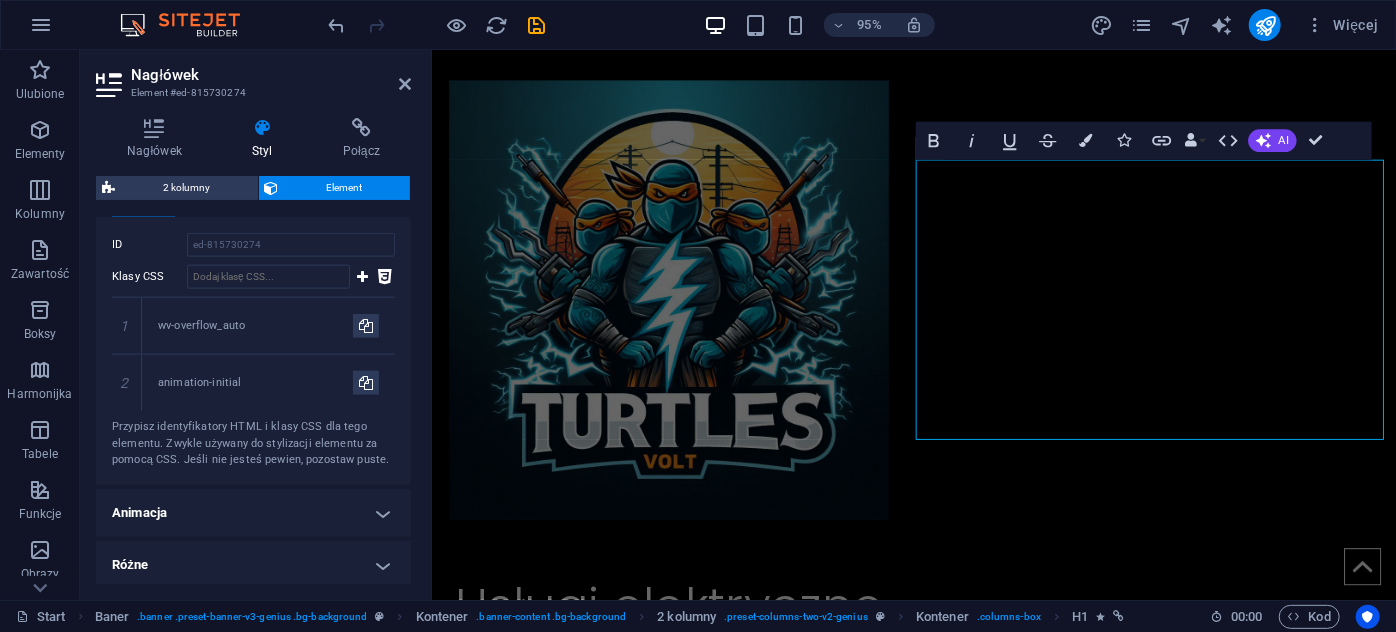 click on "Animacja" at bounding box center (253, 513) 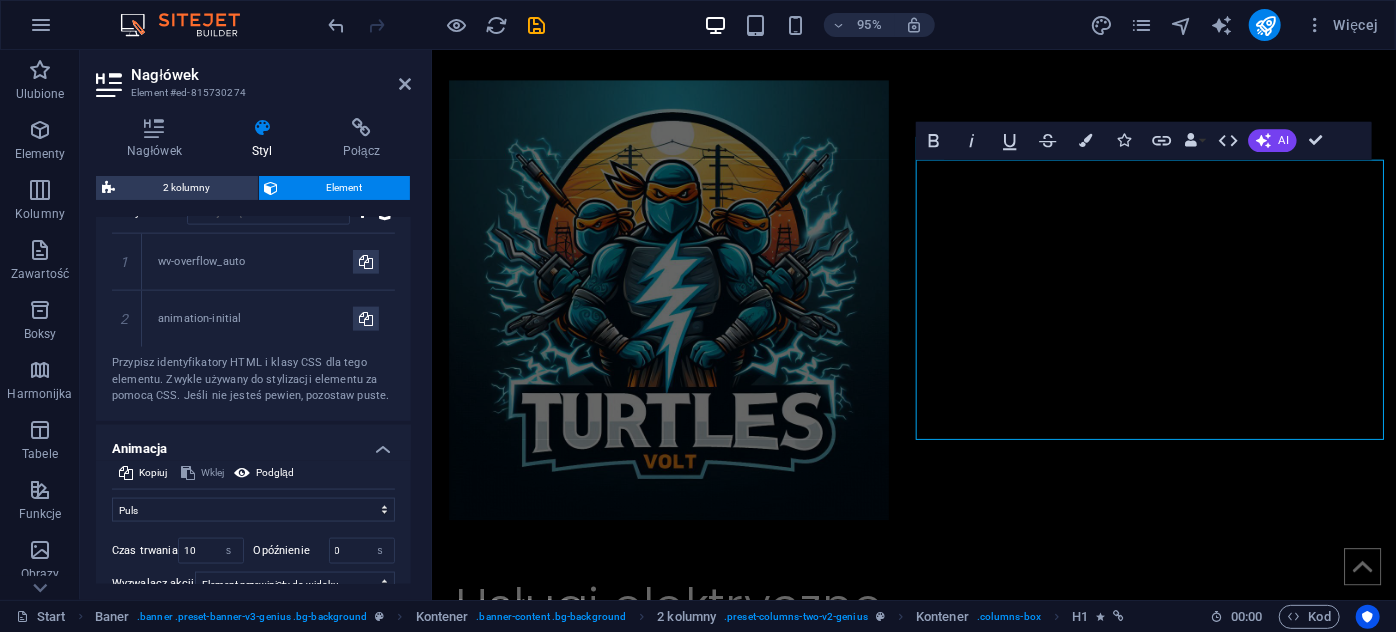 scroll, scrollTop: 1434, scrollLeft: 0, axis: vertical 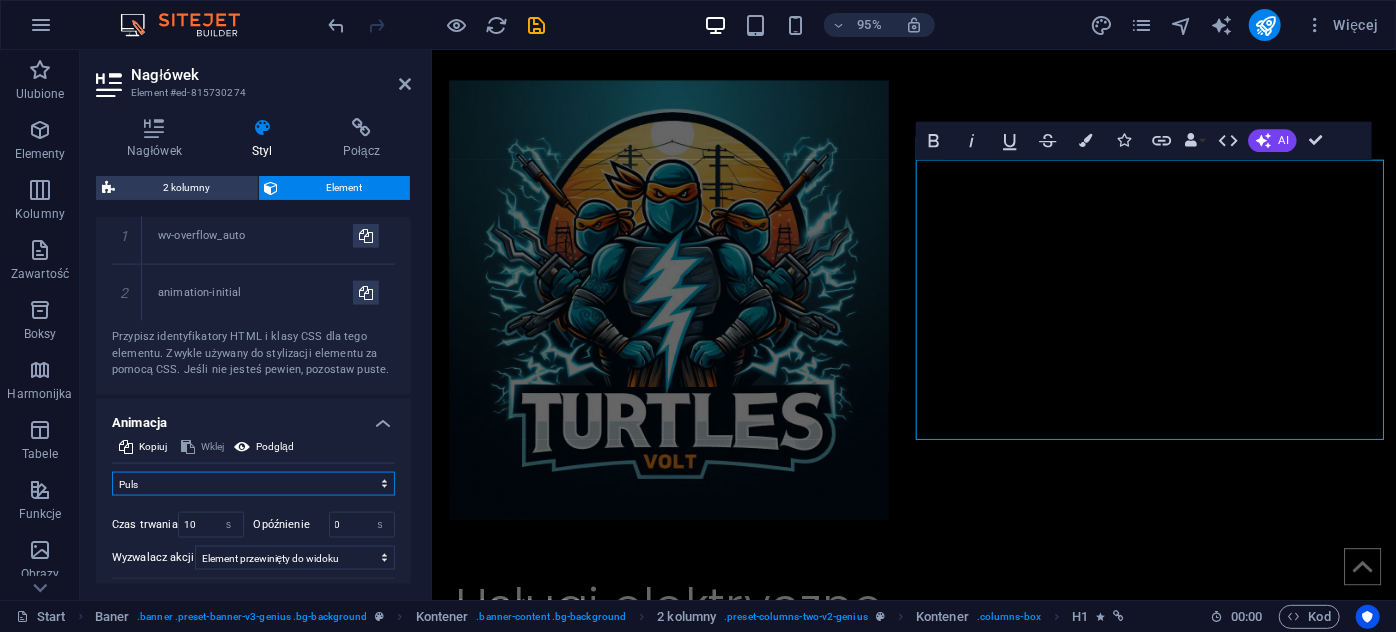 click on "Nie animuj Pokaż / Ukryj Przesuń w górę/w dół Powiększ/oddal Przesuń od lewej do prawej Przesuń od prawej do lewej Przesuń z góry na dół Przesuń od dołu do góry Puls Mignięcie Otwórz jako nakładkę" at bounding box center [253, 484] 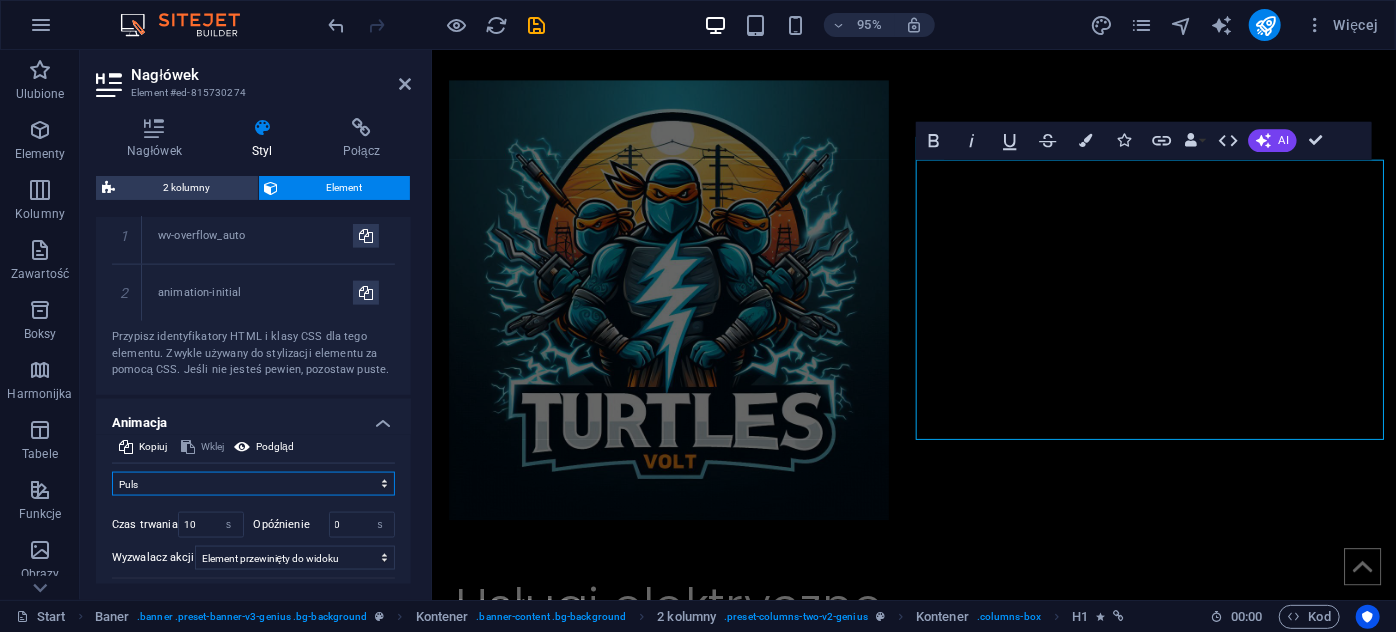 select on "none" 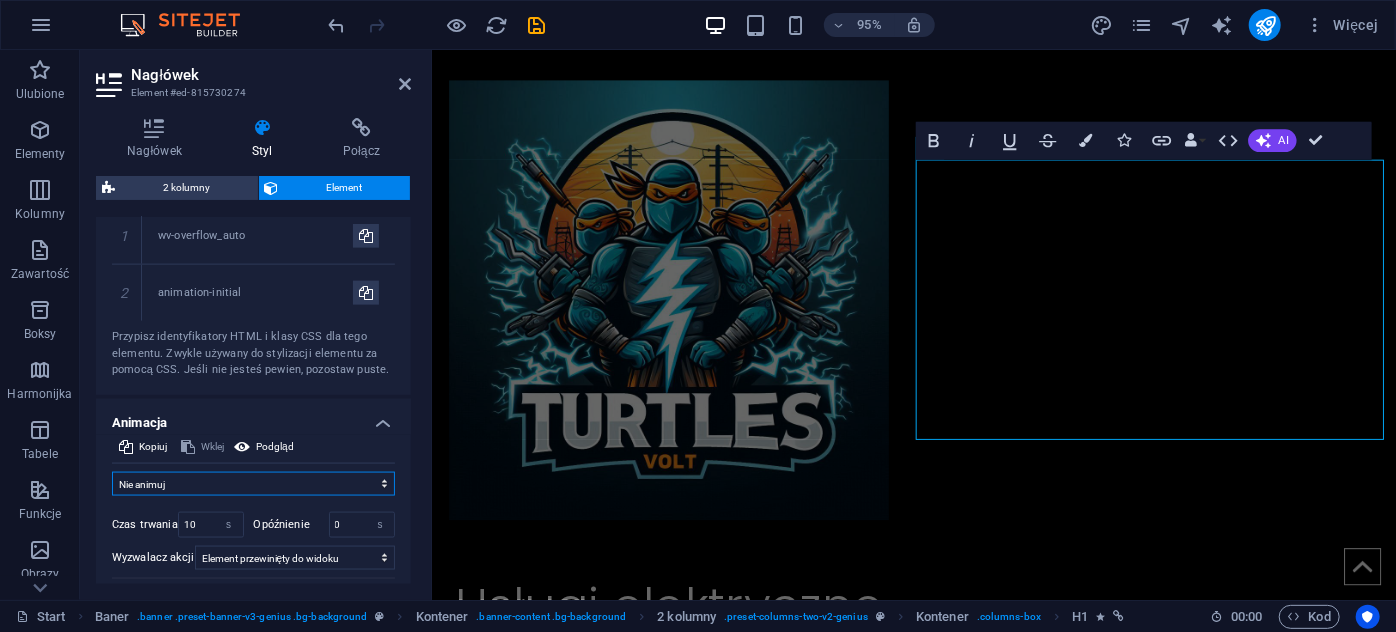 click on "Nie animuj Pokaż / Ukryj Przesuń w górę/w dół Powiększ/oddal Przesuń od lewej do prawej Przesuń od prawej do lewej Przesuń z góry na dół Przesuń od dołu do góry Puls Mignięcie Otwórz jako nakładkę" at bounding box center (253, 484) 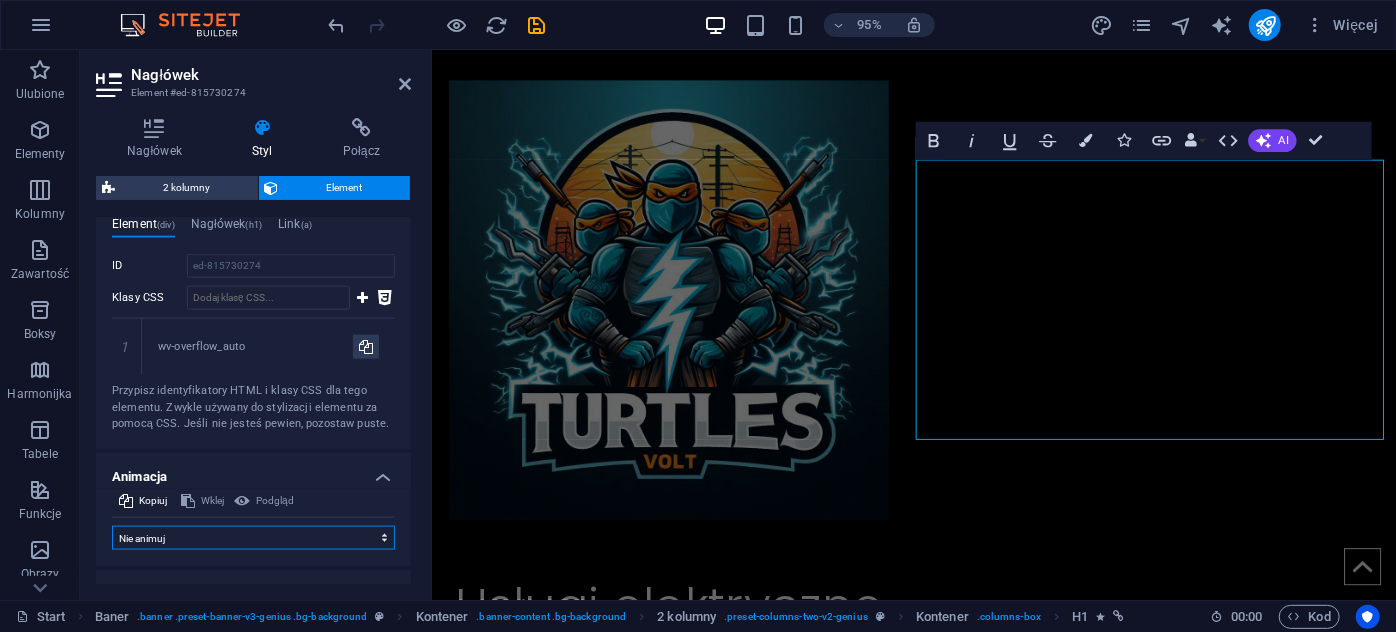 scroll, scrollTop: 1352, scrollLeft: 0, axis: vertical 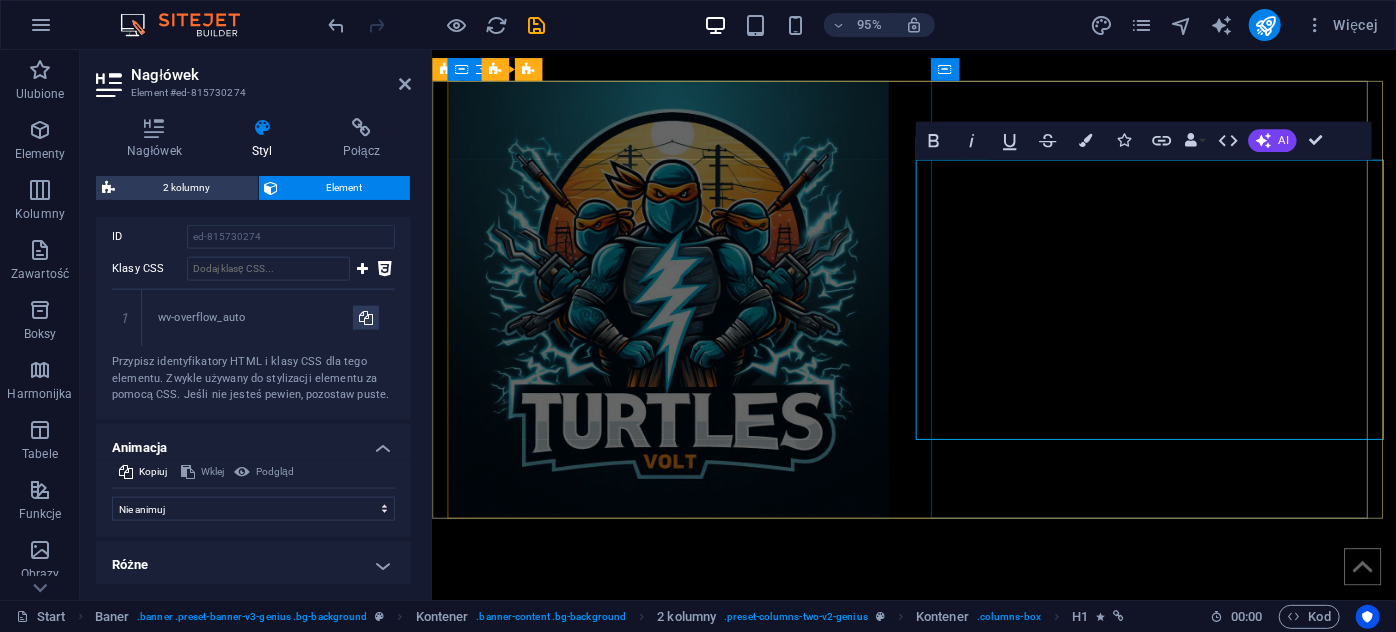 click on "Usługi elektryczne Michał Rozpędek  +48 727 499 170" at bounding box center [681, 735] 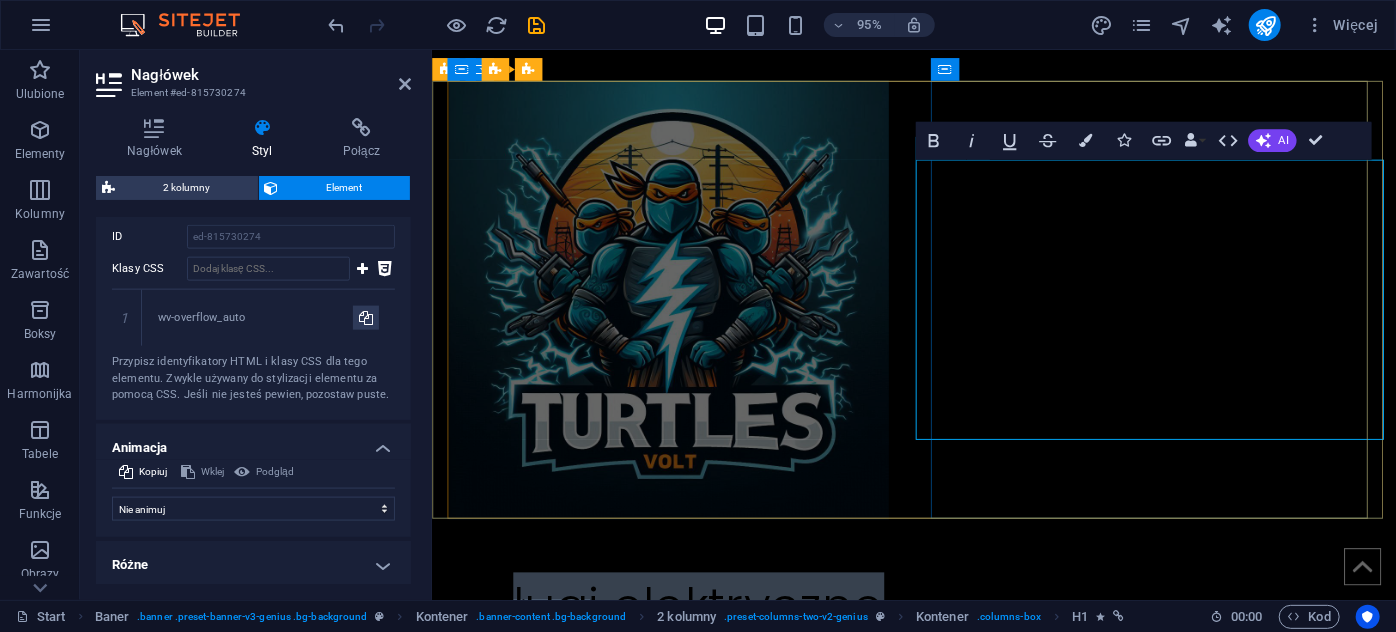 drag, startPoint x: 1006, startPoint y: 196, endPoint x: 1070, endPoint y: 296, distance: 118.72658 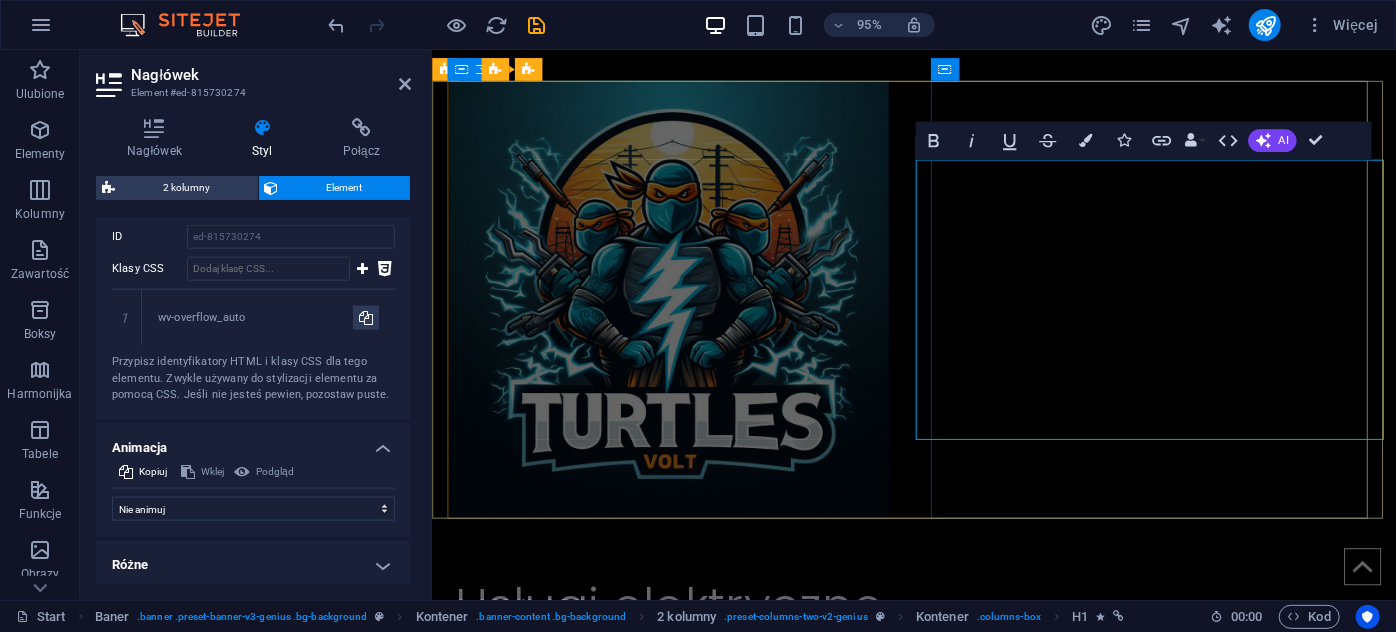 click on "Usługi elektryczne Michał Rozpędek  +48 727 499 170" at bounding box center (681, 736) 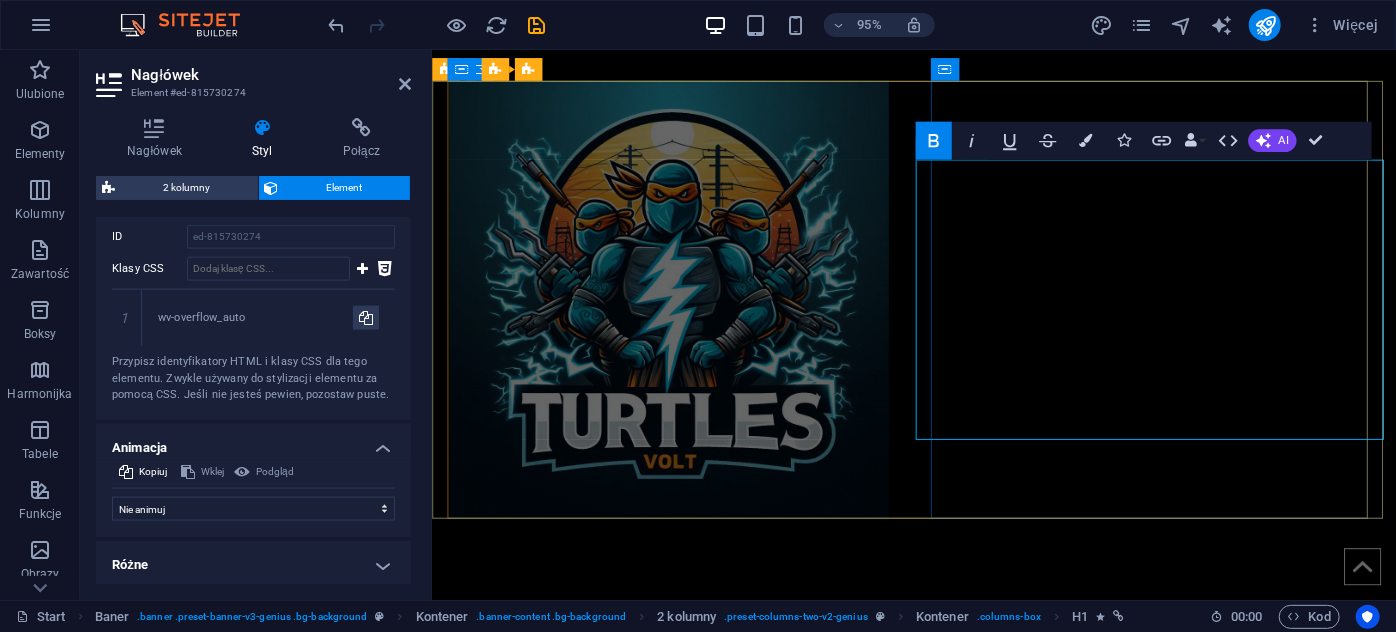 click on "Usługi elektryczne Michał Rozpędek  +48 727 499 170" at bounding box center (681, 735) 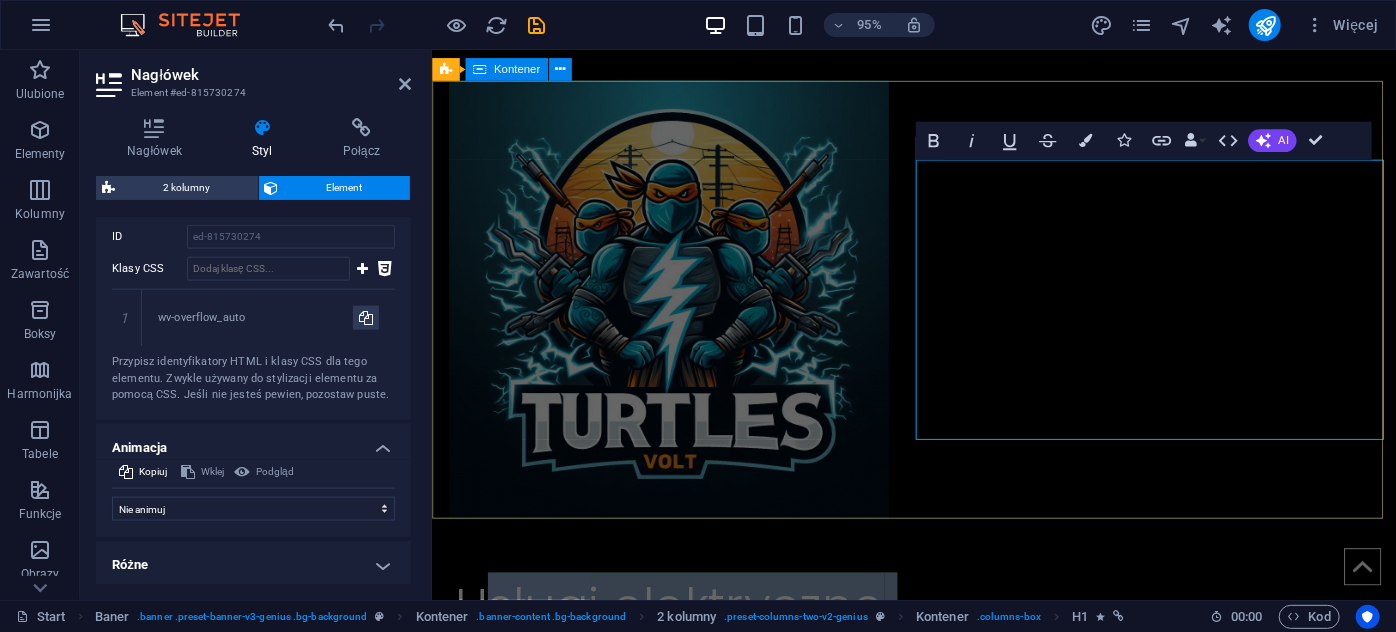 drag, startPoint x: 991, startPoint y: 229, endPoint x: 1406, endPoint y: 324, distance: 425.73465 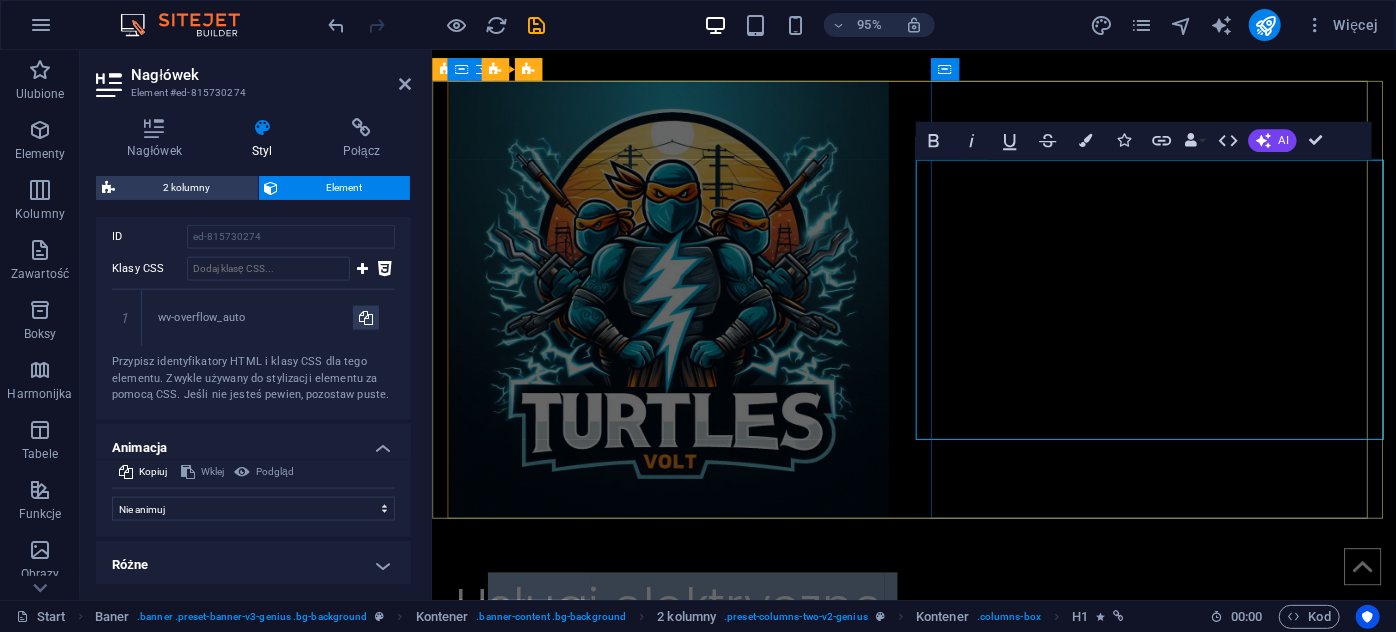 click on "Usługi elektryczne Michał Rozpędek  +48 727 499 170" at bounding box center [681, 736] 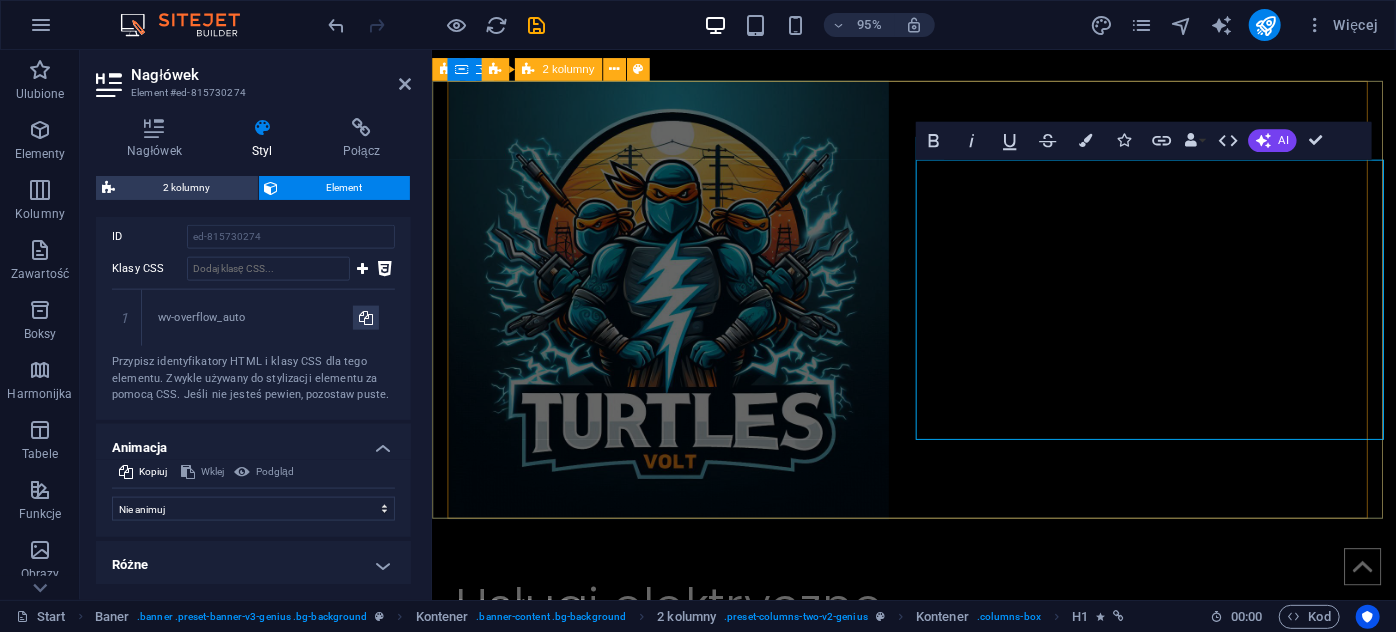 drag, startPoint x: 1406, startPoint y: 302, endPoint x: 917, endPoint y: 221, distance: 495.66318 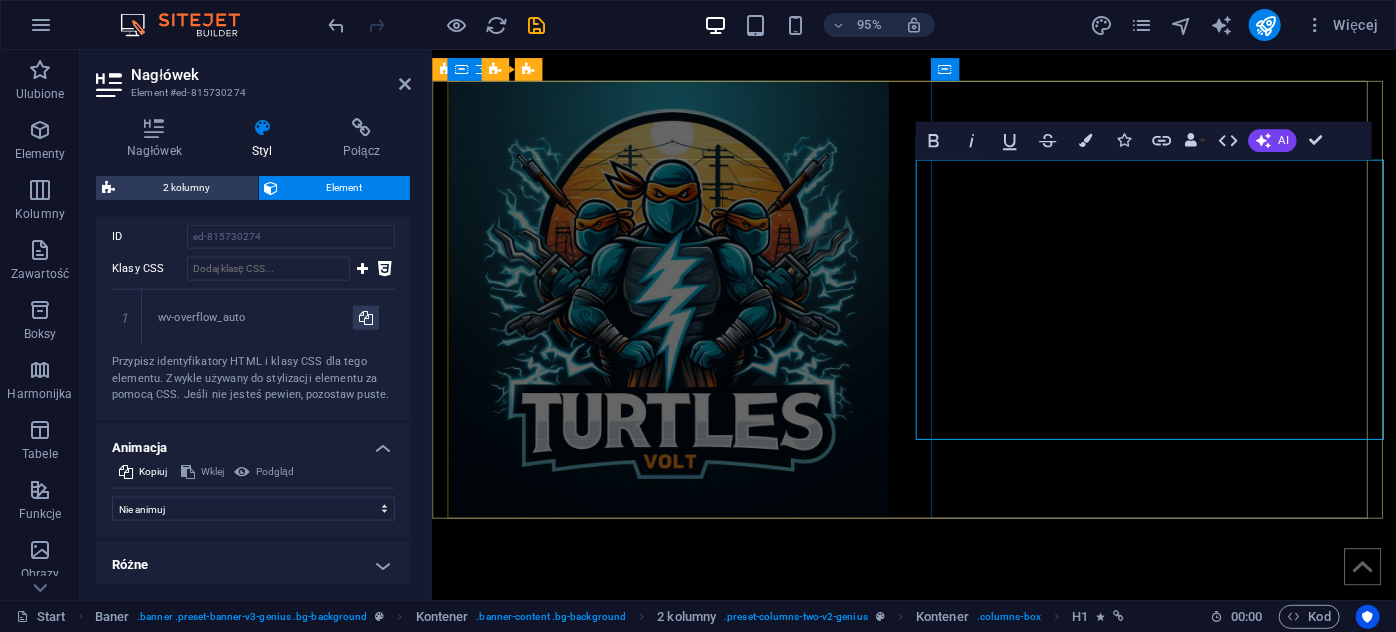 drag, startPoint x: 991, startPoint y: 241, endPoint x: 1058, endPoint y: 235, distance: 67.26812 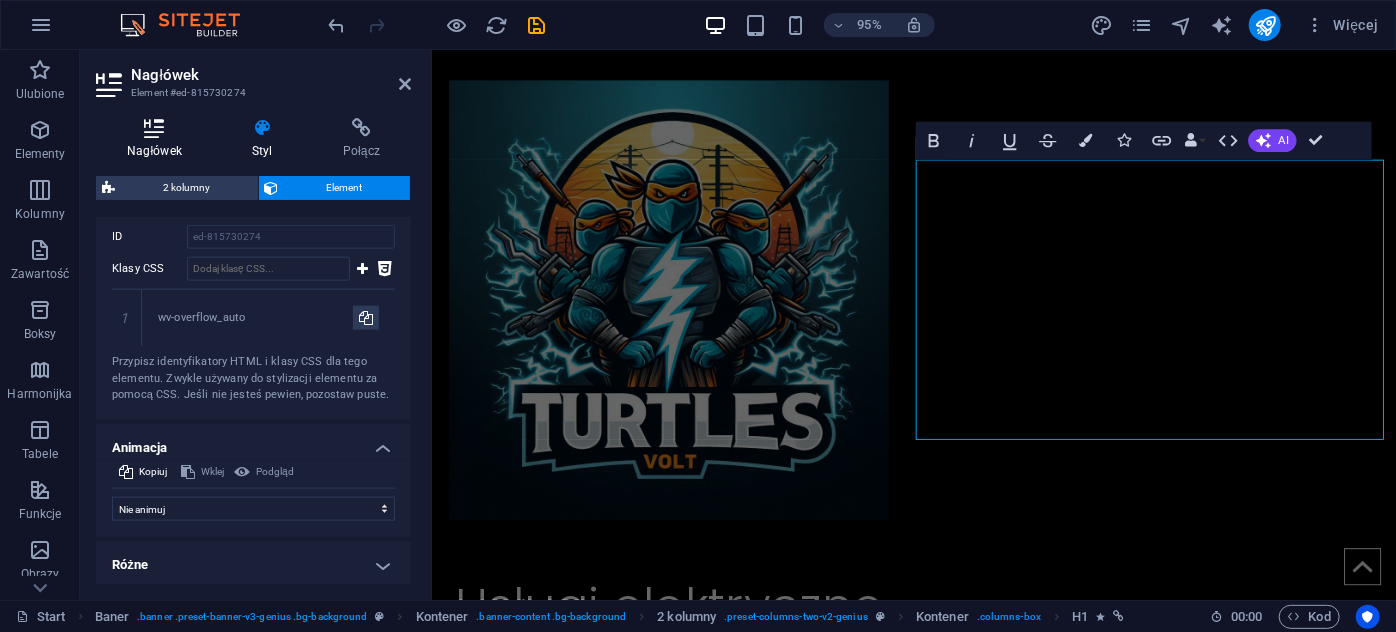 click at bounding box center [154, 128] 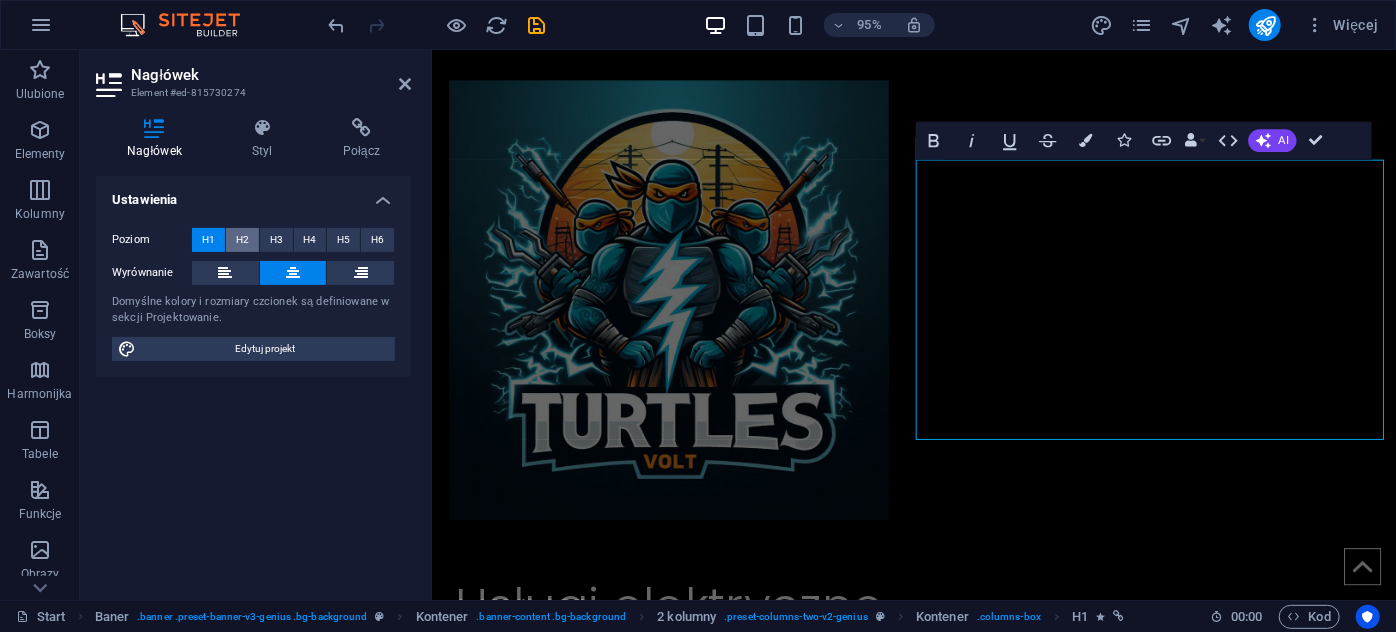 click on "H2" at bounding box center [242, 240] 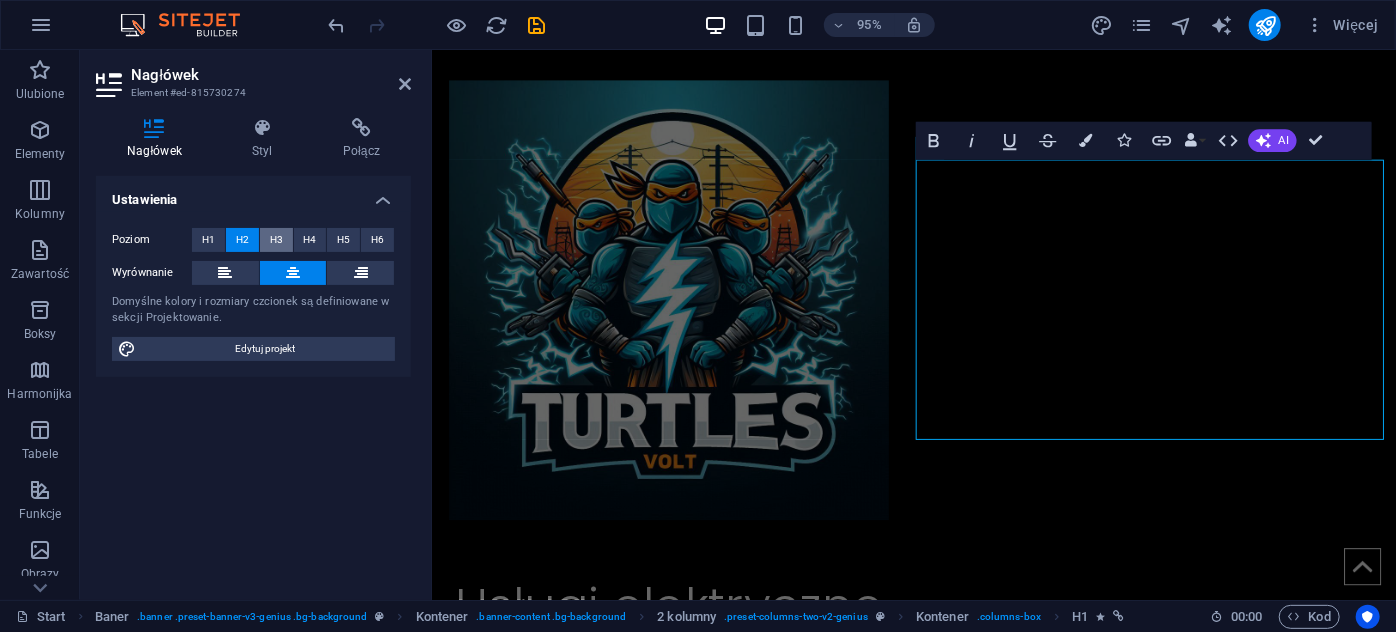click on "H3" at bounding box center [276, 240] 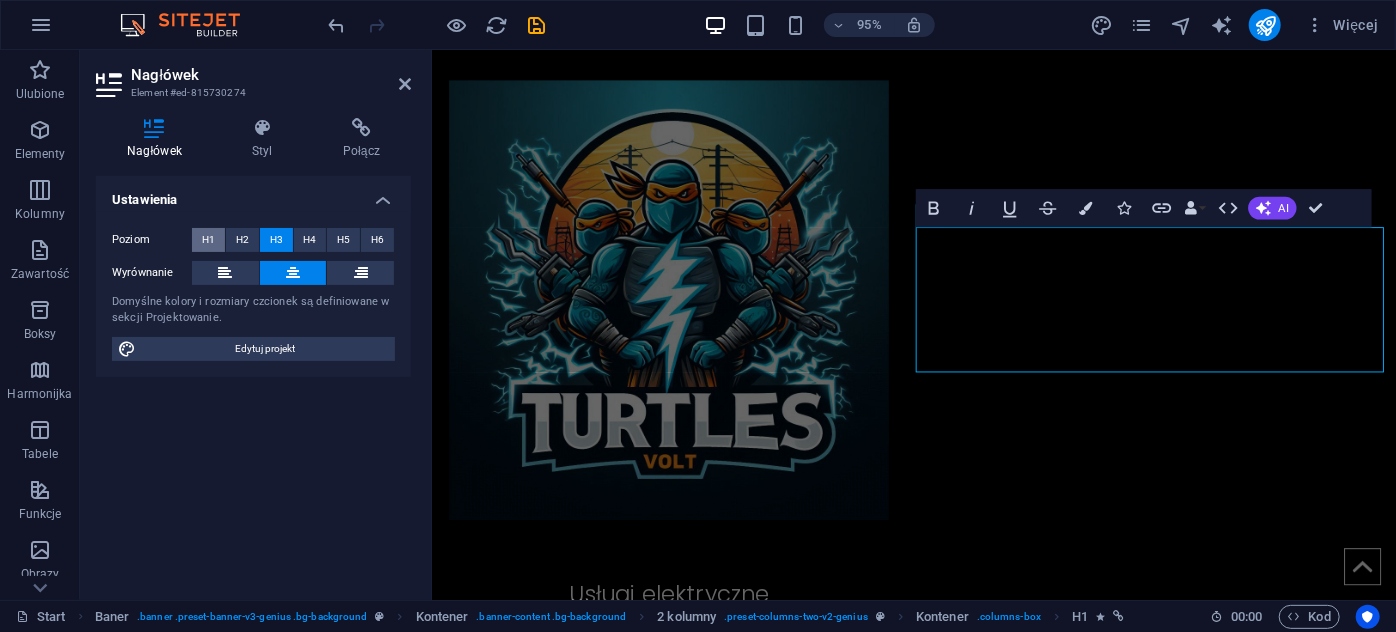 click on "H1" at bounding box center (208, 240) 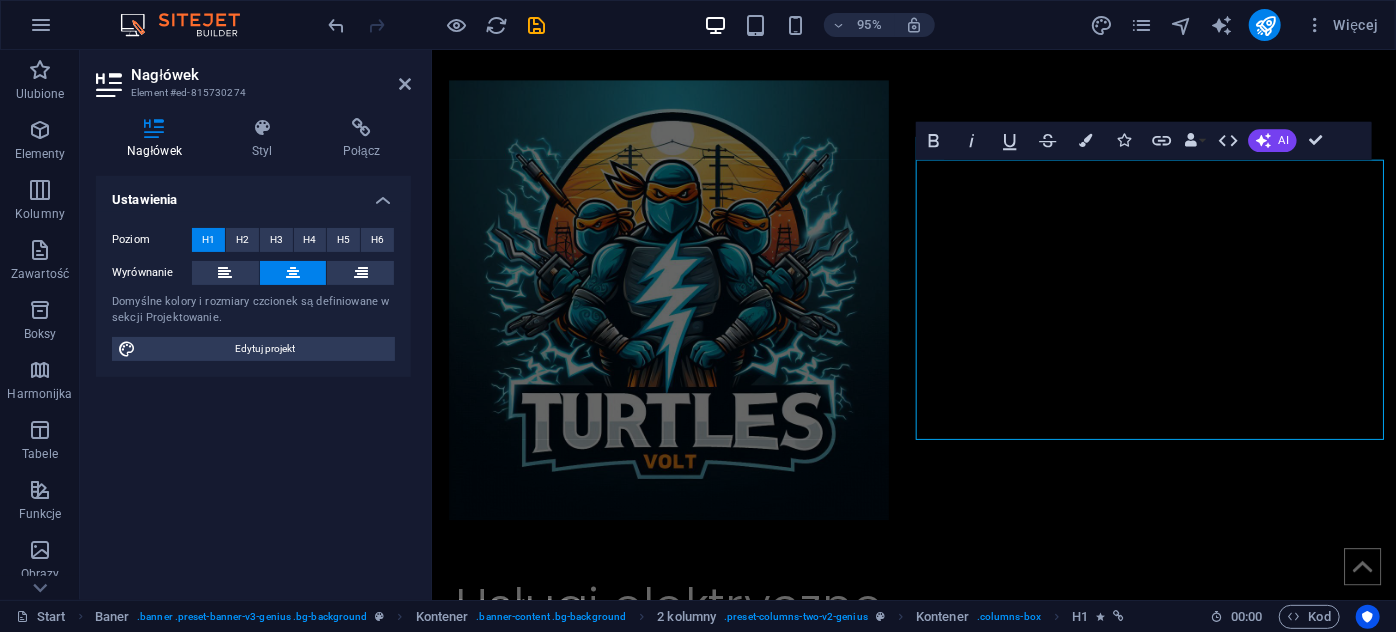 click on "Poziom H1 H2 H3 H4 H5 H6 Wyrównanie Domyślne kolory i rozmiary czcionek są definiowane w sekcji Projektowanie. Edytuj projekt" at bounding box center [253, 294] 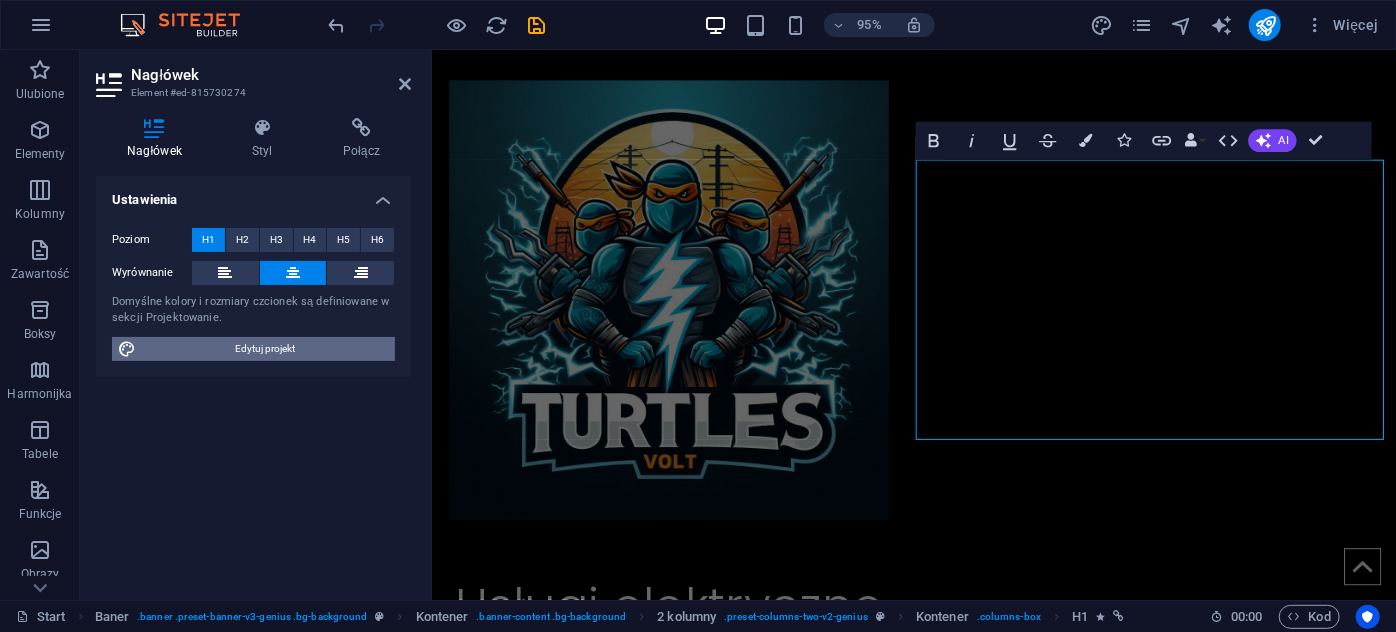 click on "Edytuj projekt" at bounding box center (265, 349) 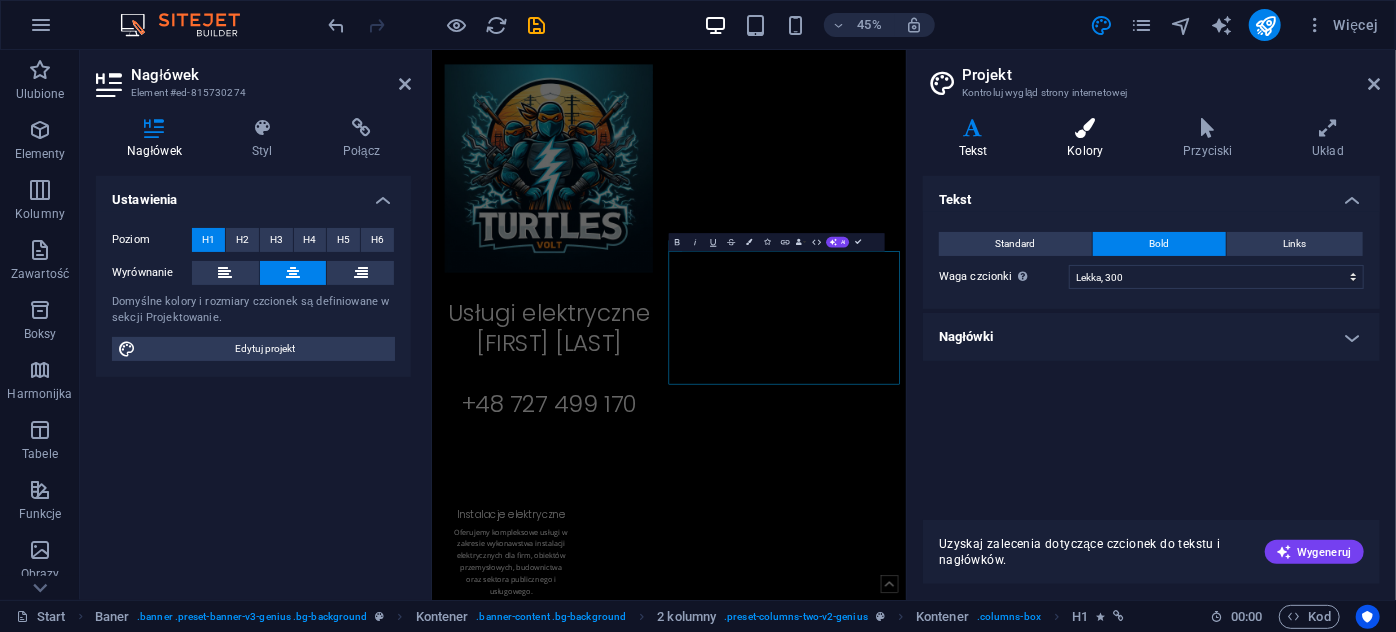 click at bounding box center [1086, 128] 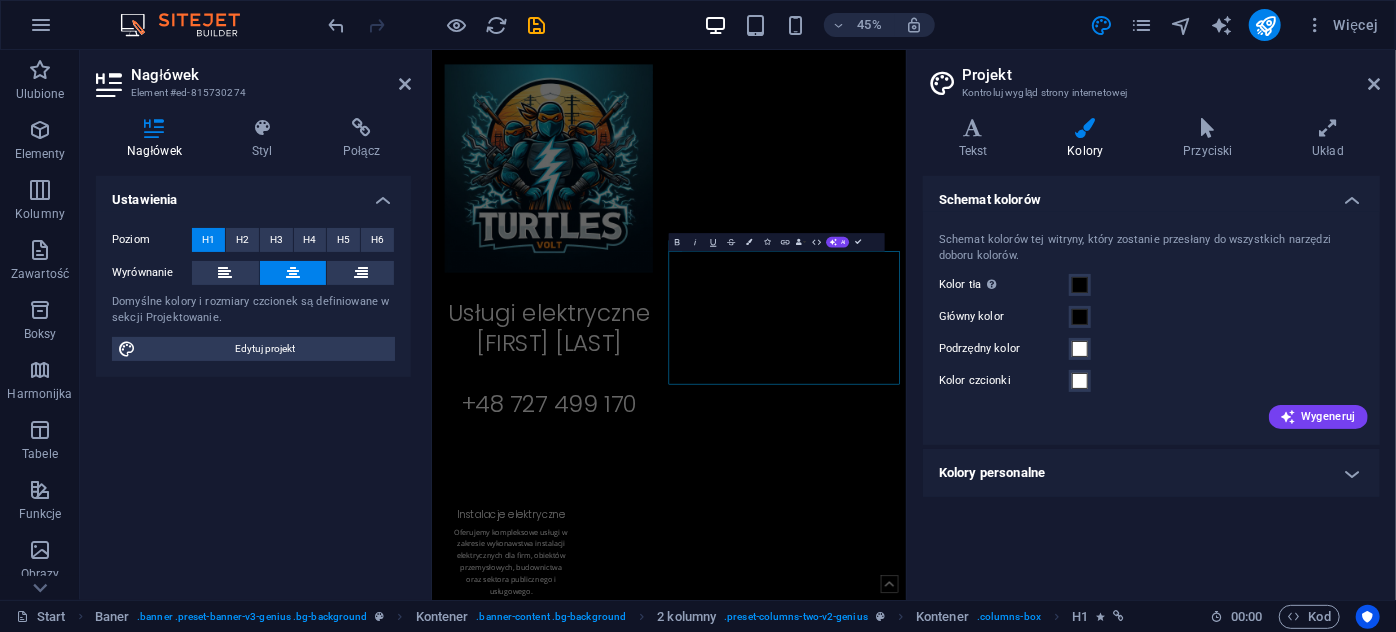 click on "Kolory personalne" at bounding box center (1151, 473) 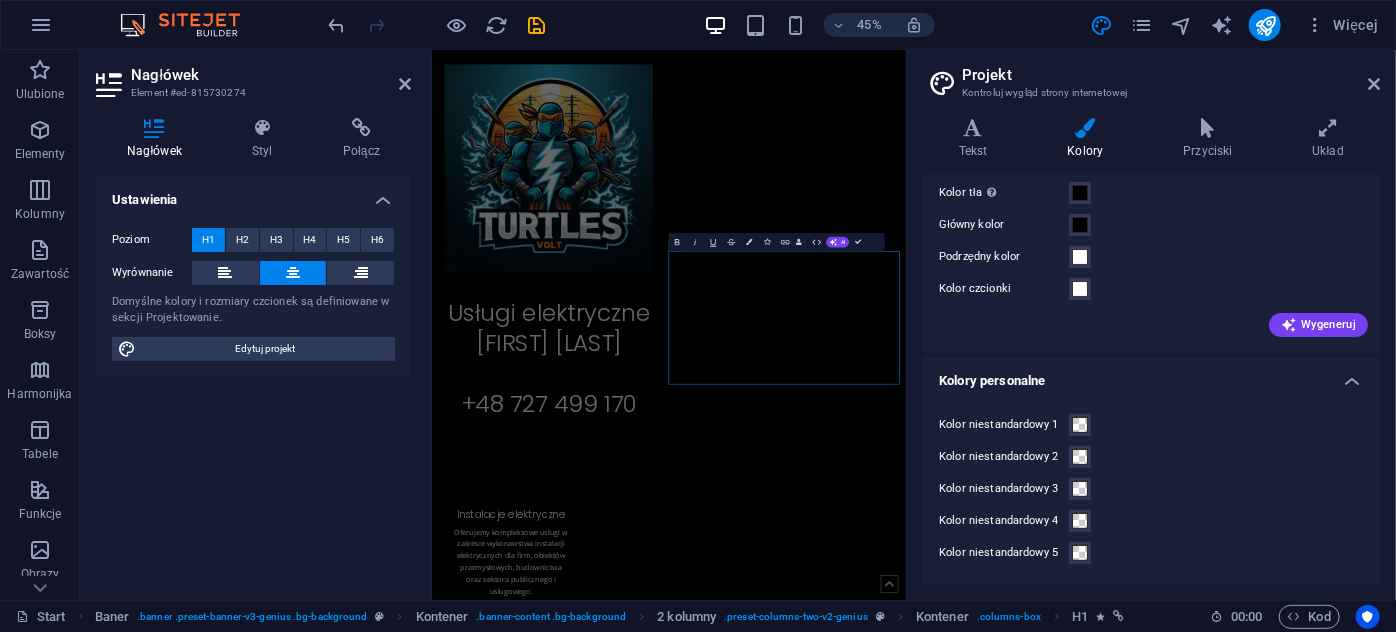 scroll, scrollTop: 0, scrollLeft: 0, axis: both 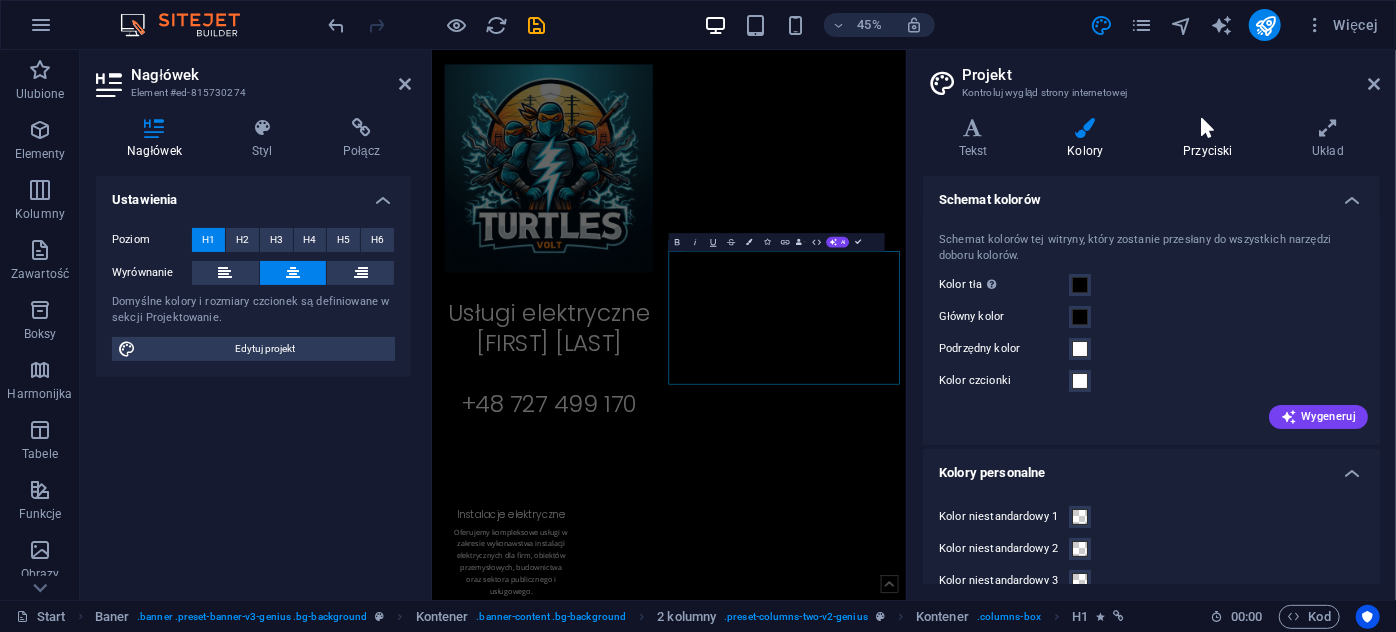 click on "Przyciski" at bounding box center [1211, 139] 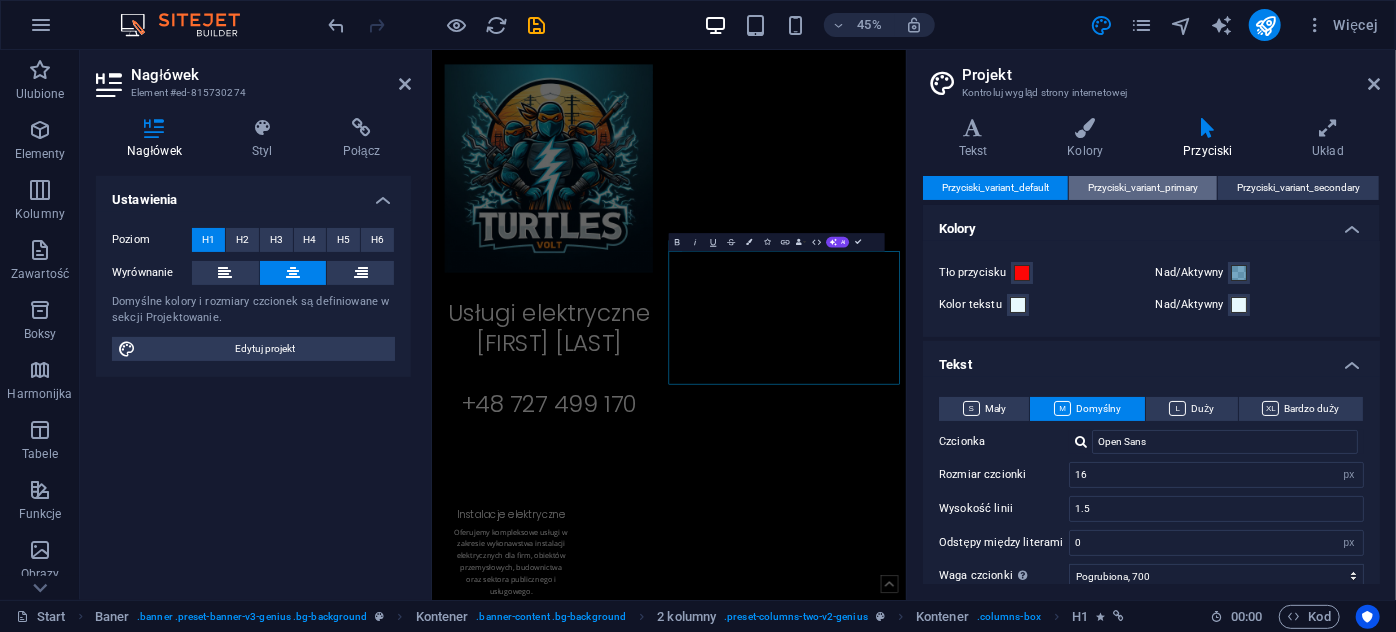 click on "Przyciski_variant_primary" at bounding box center [1143, 188] 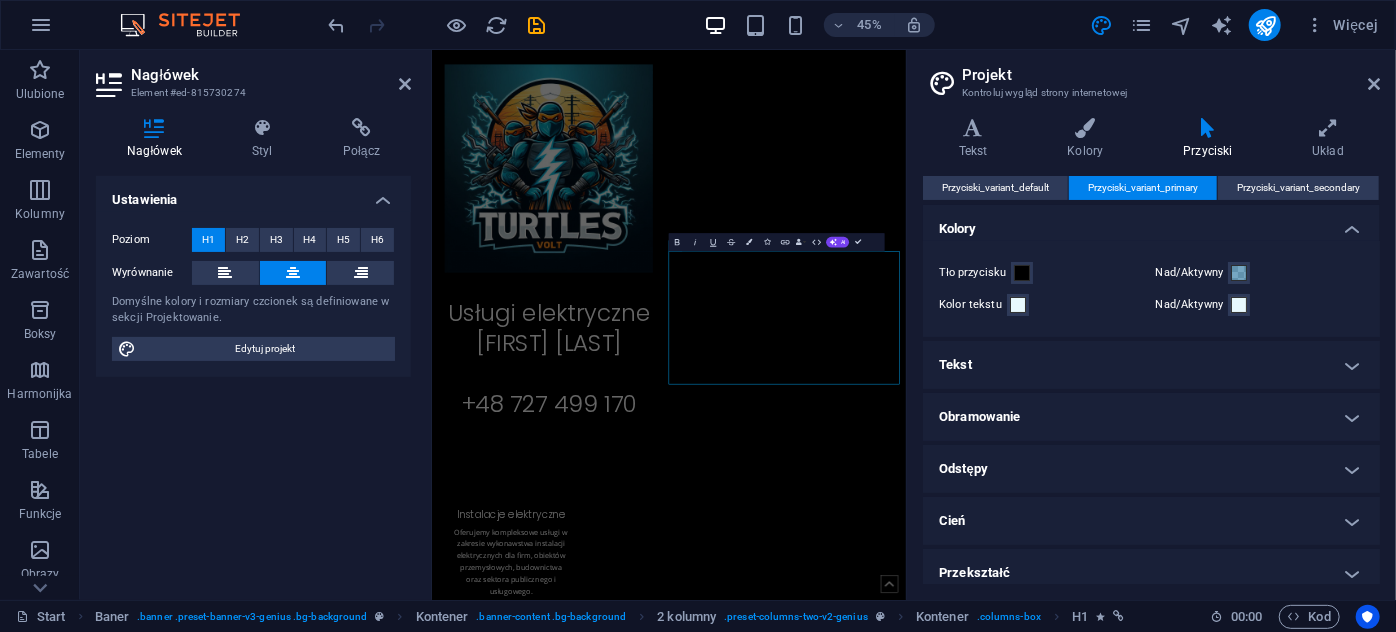 click on "Przyciski_variant_default Przyciski_variant_primary Przyciski_variant_secondary Kolory Tło przycisku Nad/Aktywny Kolor tekstu Nad/Aktywny Tekst Mały Domyślny Duży Bardzo duży Czcionka Open Sans Rozmiar czcionki 16 rem px em % Wysokość linii 1.5 Odstępy między literami 0 rem px Waga czcionki Aby poprawnie wyświetlać grubość czcionki, może być konieczne jej włączenie.  Zarządzaj czcionkami Cienka, 100 Bardzo lekka, 200 Lekka, 300 Standardowa, 400 Średnia, 500 Lekko pogrubiona, 600 Pogrubiona, 700 Bardzo pogrubiona, 800 Czarna, 900 Przekształcenie tekstu Tt TT tt Styl czcionki Czcionka Open Sans Rozmiar czcionki 16 rem px em % Wysokość linii 1.5 Odstępy między literami 0 rem px Waga czcionki Aby poprawnie wyświetlać grubość czcionki, może być konieczne jej włączenie.  Zarządzaj czcionkami Cienka, 100 Bardzo lekka, 200 Lekka, 300 Standardowa, 400 Średnia, 500 Lekko pogrubiona, 600 Pogrubiona, 700 Bardzo pogrubiona, 800 Czarna, 900 Przekształcenie tekstu Tt TT tt Styl czcionki 16" at bounding box center (1151, 380) 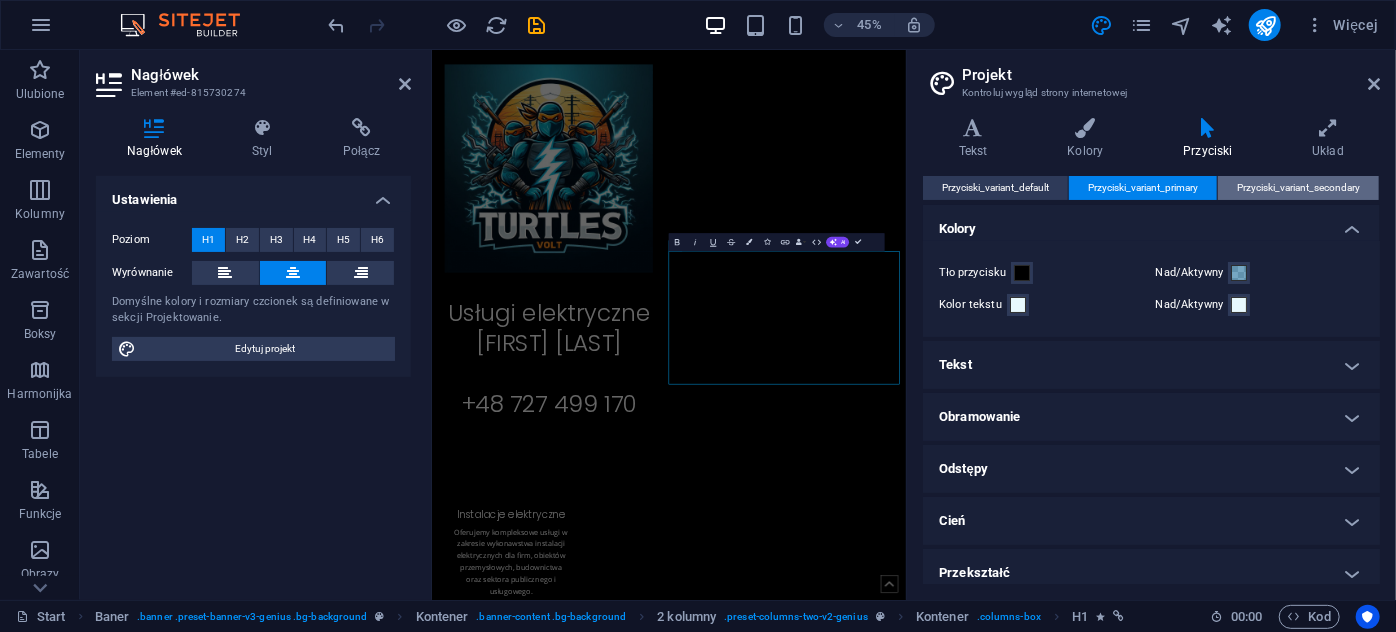 click on "Przyciski_variant_secondary" at bounding box center [1298, 188] 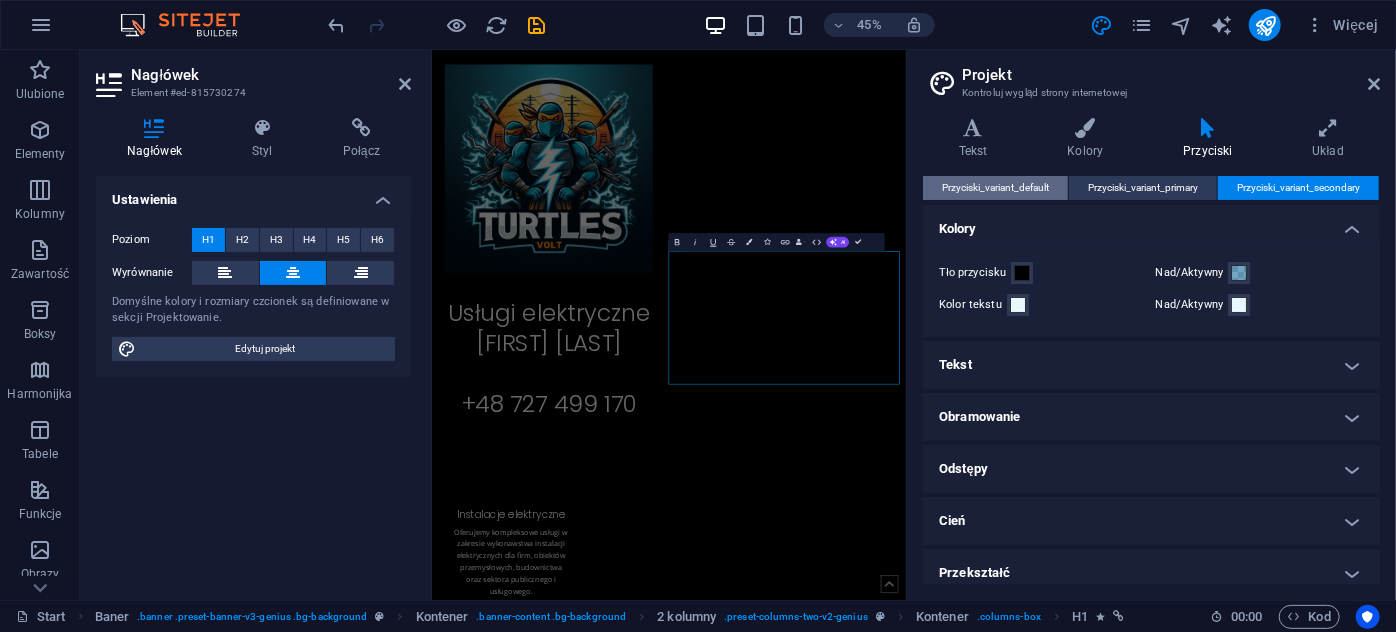 click on "Przyciski_variant_default" at bounding box center (995, 188) 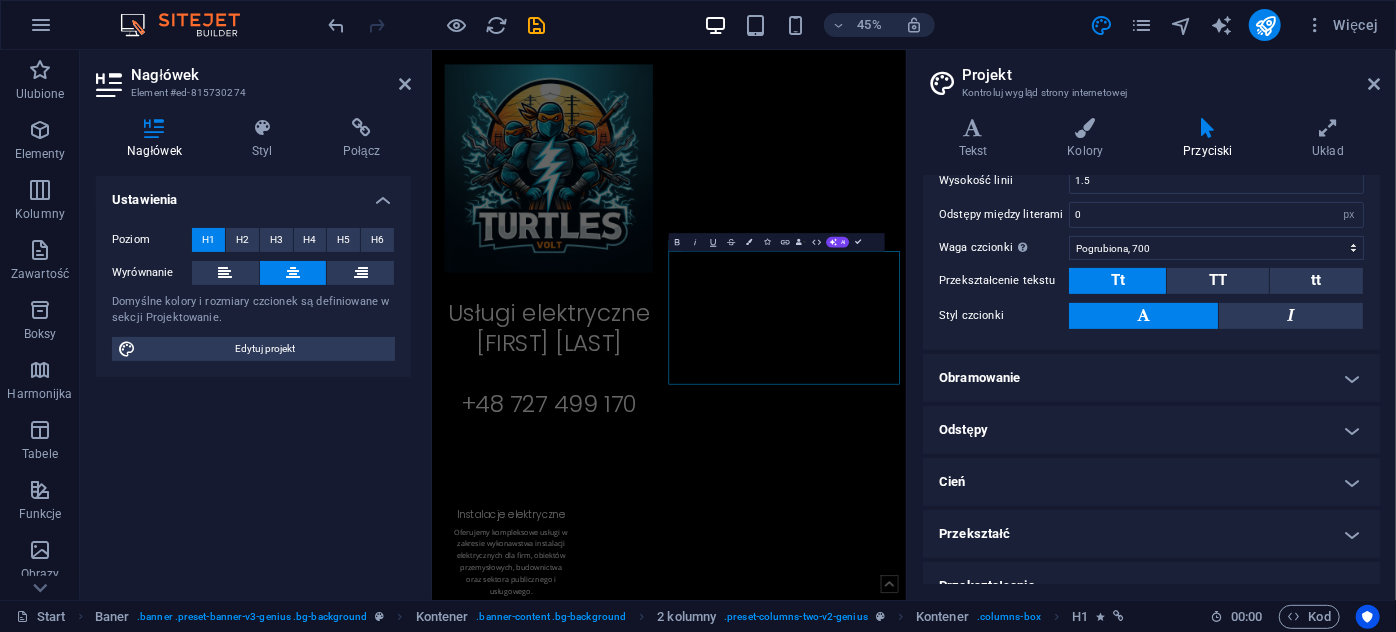scroll, scrollTop: 351, scrollLeft: 0, axis: vertical 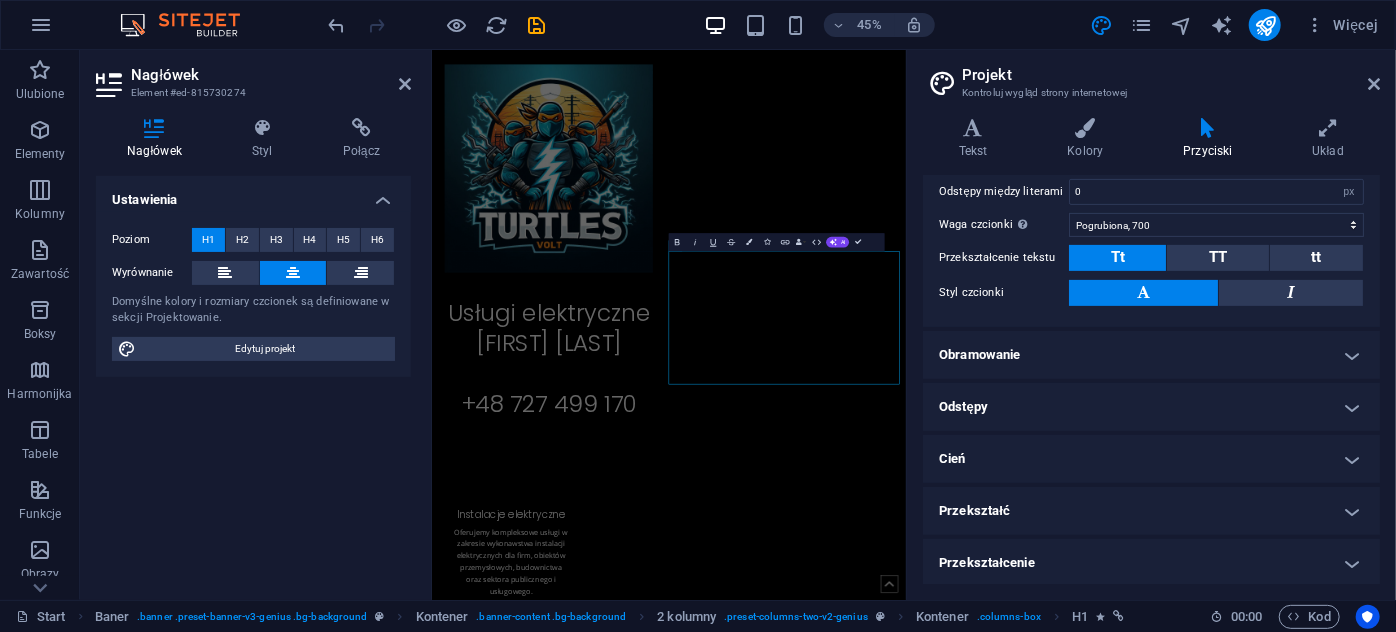 click on "Mały Domyślny Duży Bardzo duży Czcionka Open Sans Rozmiar czcionki 16 rem px em % Wysokość linii 1.5 Odstępy między literami 0 rem px Waga czcionki Aby poprawnie wyświetlać grubość czcionki, może być konieczne jej włączenie.  Zarządzaj czcionkami Cienka, 100 Bardzo lekka, 200 Lekka, 300 Standardowa, 400 Średnia, 500 Lekko pogrubiona, 600 Pogrubiona, 700 Bardzo pogrubiona, 800 Czarna, 900 Przekształcenie tekstu Tt TT tt Styl czcionki Czcionka Open Sans Rozmiar czcionki 16 rem px em % Wysokość linii 1.5 Odstępy między literami 0 rem px Waga czcionki Aby poprawnie wyświetlać grubość czcionki, może być konieczne jej włączenie.  Zarządzaj czcionkami Cienka, 100 Bardzo lekka, 200 Lekka, 300 Standardowa, 400 Średnia, 500 Lekko pogrubiona, 600 Pogrubiona, 700 Bardzo pogrubiona, 800 Czarna, 900 Przekształcenie tekstu Tt TT tt Styl czcionki Czcionka Open Sans Rozmiar czcionki 16 rem px em % Wysokość linii 1.5 Odstępy między literami 0 rem px Waga czcionki Zarządzaj czcionkami Tt %" at bounding box center [1151, 176] 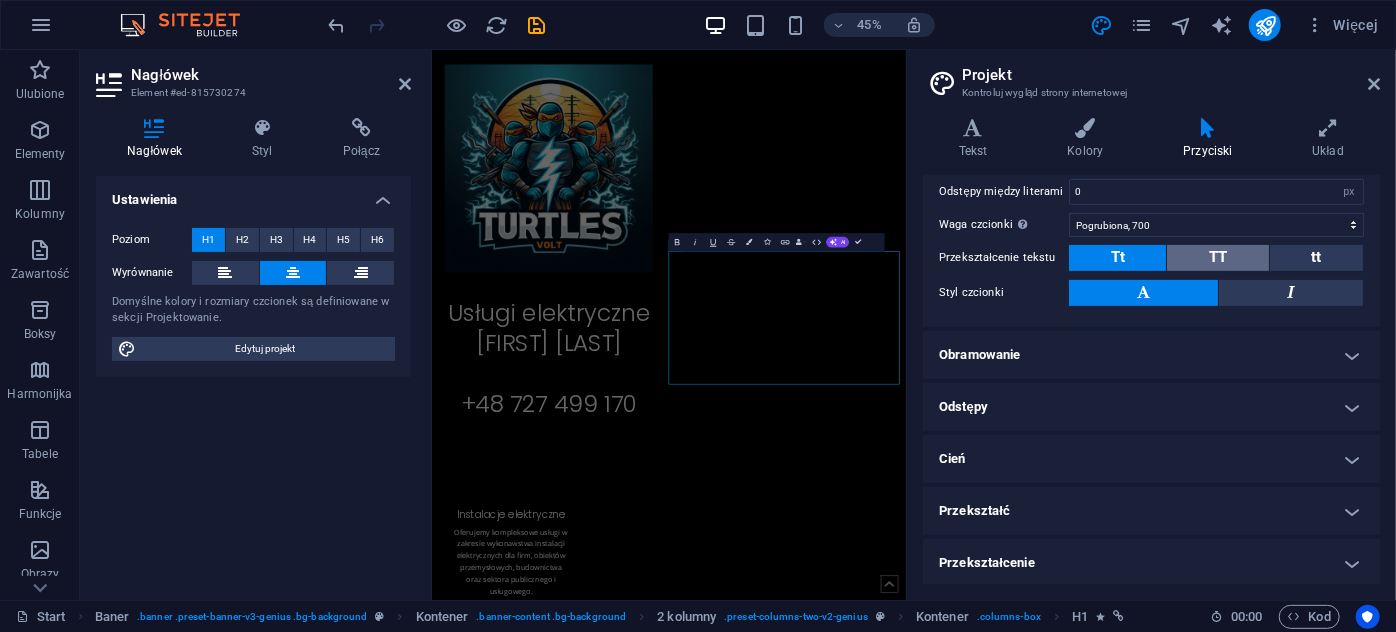 click on "TT" at bounding box center [1218, 257] 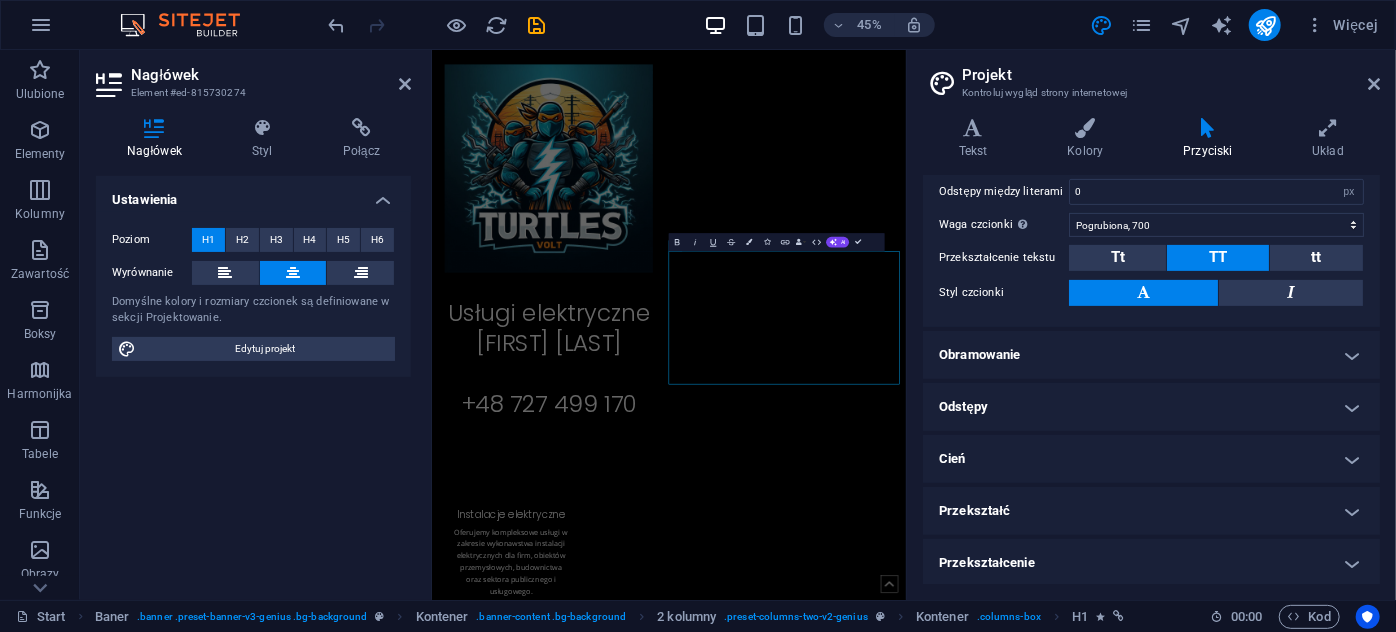 click on "Mały Domyślny Duży Bardzo duży Czcionka Open Sans Rozmiar czcionki 16 rem px em % Wysokość linii 1.5 Odstępy między literami 0 rem px Waga czcionki Aby poprawnie wyświetlać grubość czcionki, może być konieczne jej włączenie.  Zarządzaj czcionkami Cienka, 100 Bardzo lekka, 200 Lekka, 300 Standardowa, 400 Średnia, 500 Lekko pogrubiona, 600 Pogrubiona, 700 Bardzo pogrubiona, 800 Czarna, 900 Przekształcenie tekstu Tt TT tt Styl czcionki Czcionka Open Sans Rozmiar czcionki 16 rem px em % Wysokość linii 1.5 Odstępy między literami 0 rem px Waga czcionki Aby poprawnie wyświetlać grubość czcionki, może być konieczne jej włączenie.  Zarządzaj czcionkami Cienka, 100 Bardzo lekka, 200 Lekka, 300 Standardowa, 400 Średnia, 500 Lekko pogrubiona, 600 Pogrubiona, 700 Bardzo pogrubiona, 800 Czarna, 900 Przekształcenie tekstu Tt TT tt Styl czcionki Czcionka Open Sans Rozmiar czcionki 16 rem px em % Wysokość linii 1.5 Odstępy między literami 0 rem px Waga czcionki Zarządzaj czcionkami Tt %" at bounding box center [1151, 176] 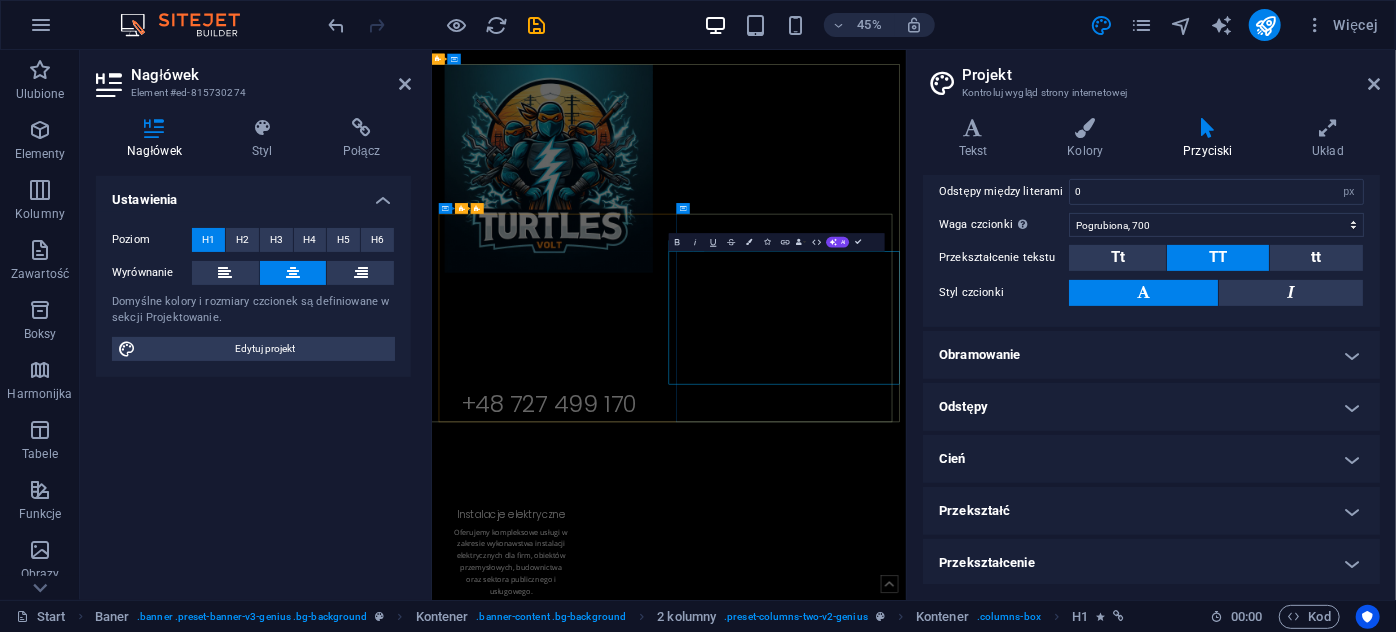 click on "[FIRST] [LAST]" at bounding box center (690, 702) 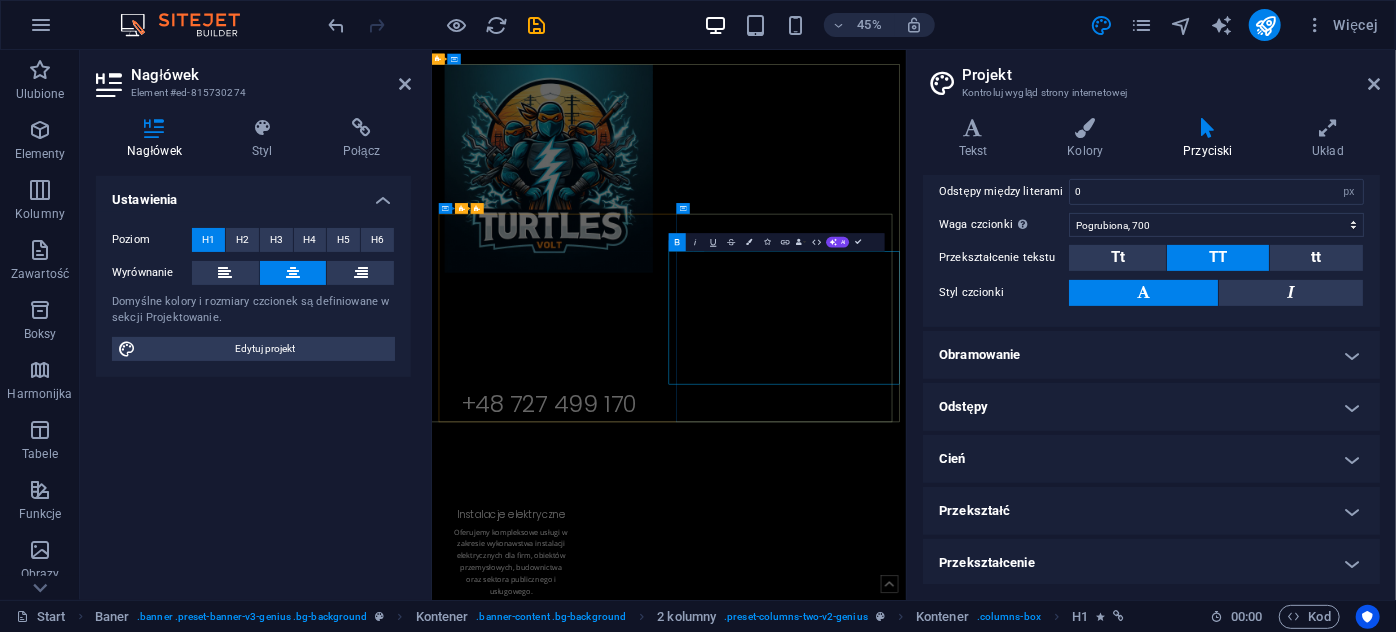 click on "[FIRST] [LAST]" at bounding box center (690, 702) 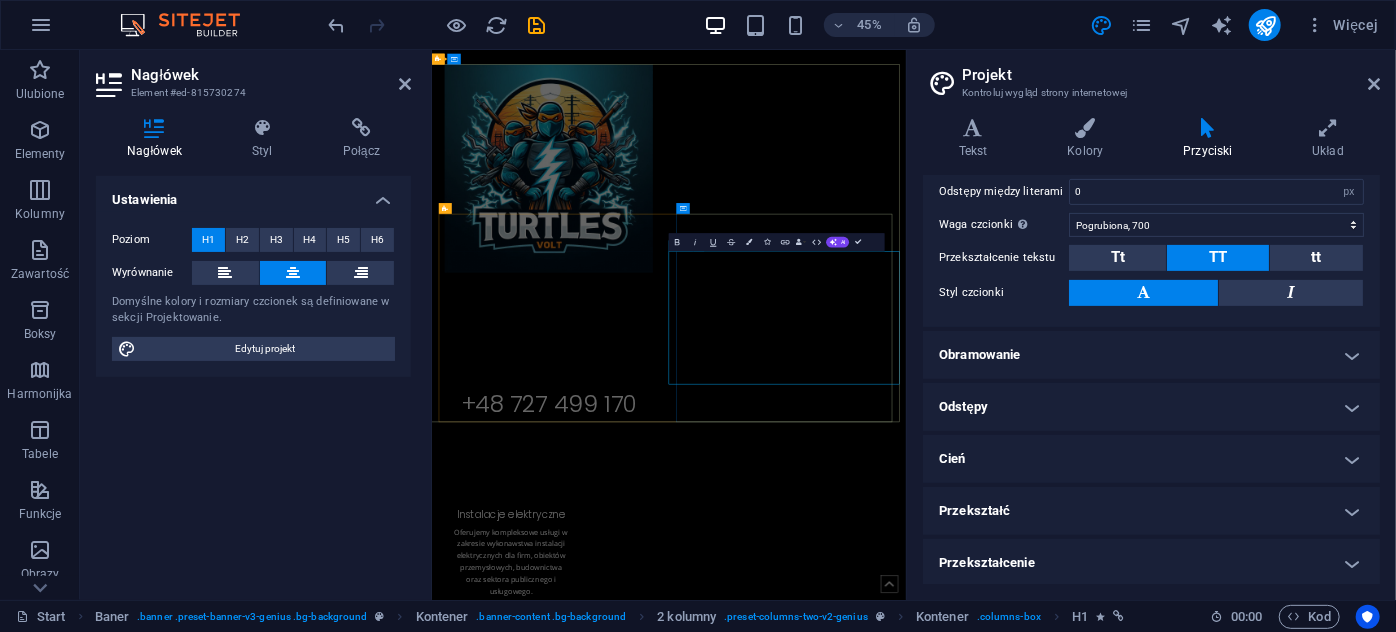 drag, startPoint x: 1311, startPoint y: 666, endPoint x: 1292, endPoint y: 651, distance: 24.207438 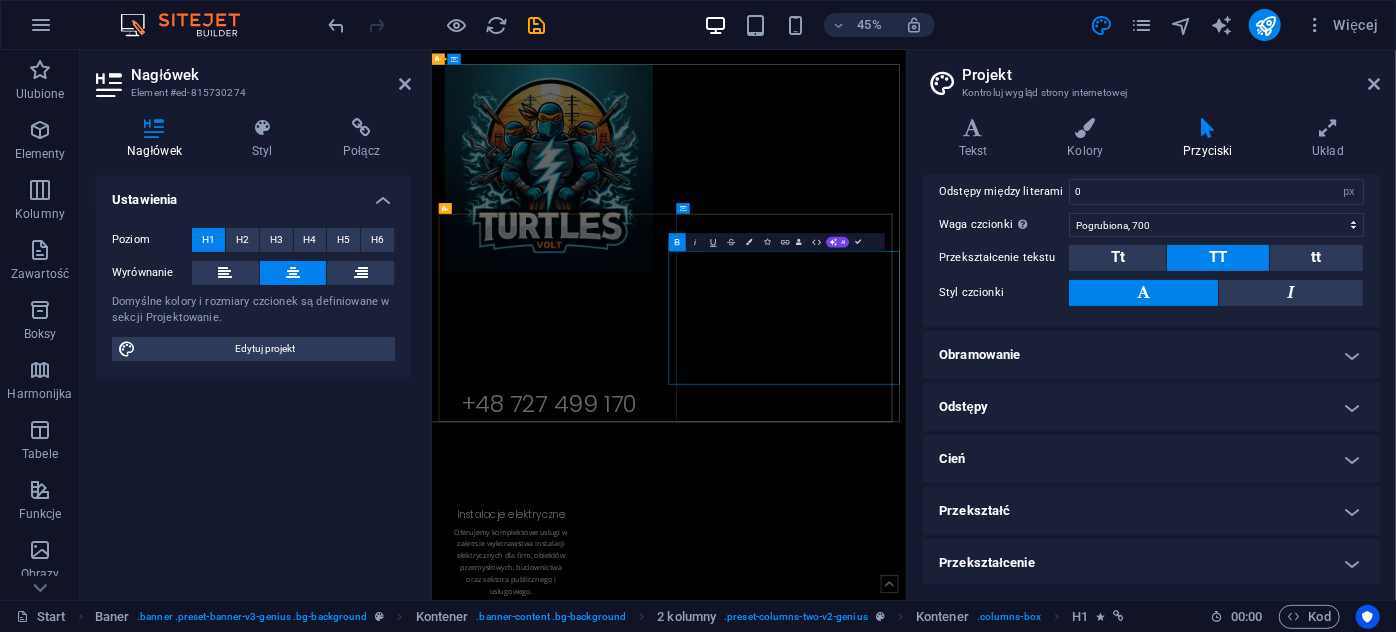 click on "Usługi elektryczne Michał Rozpędek  +48 727 499 170" at bounding box center (690, 735) 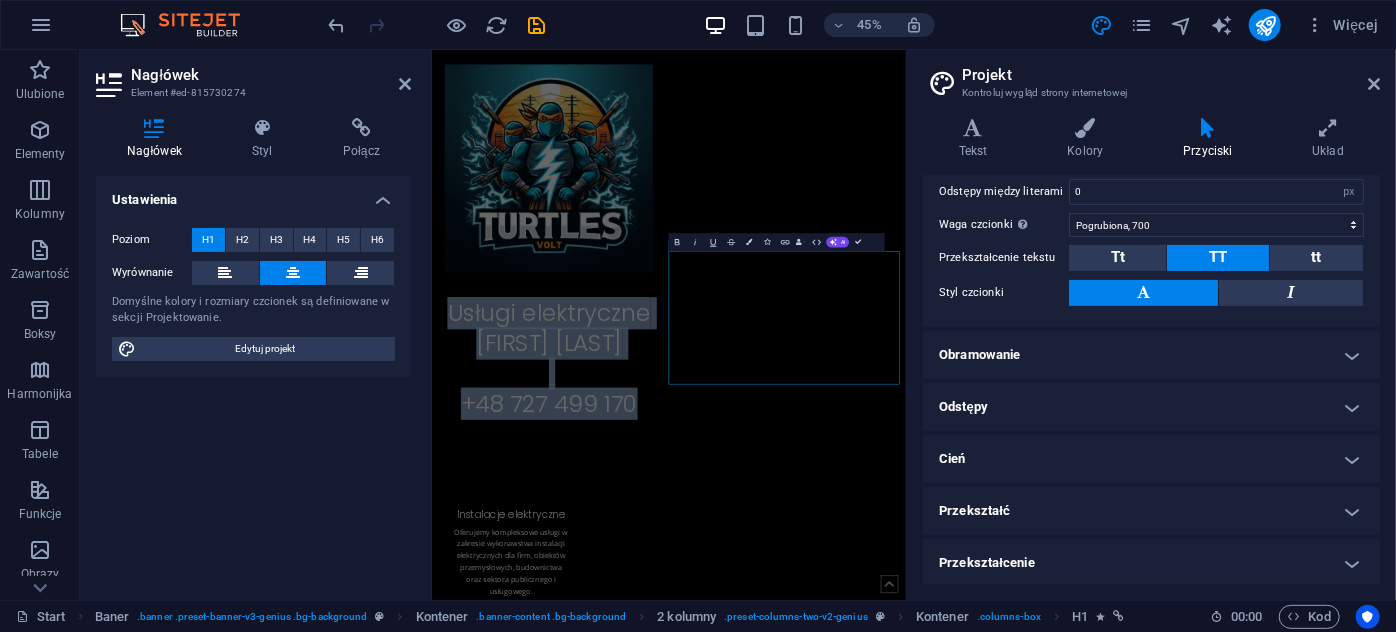 scroll, scrollTop: 2, scrollLeft: 0, axis: vertical 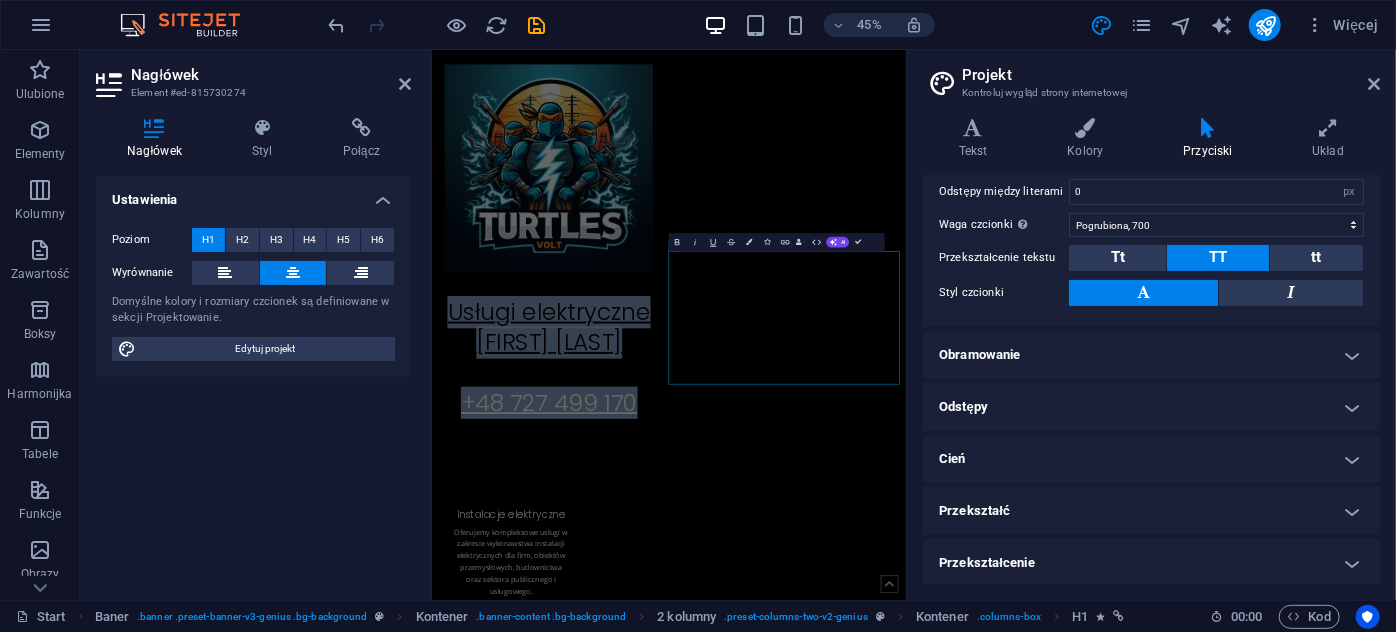 drag, startPoint x: 990, startPoint y: 541, endPoint x: 1292, endPoint y: 740, distance: 361.66974 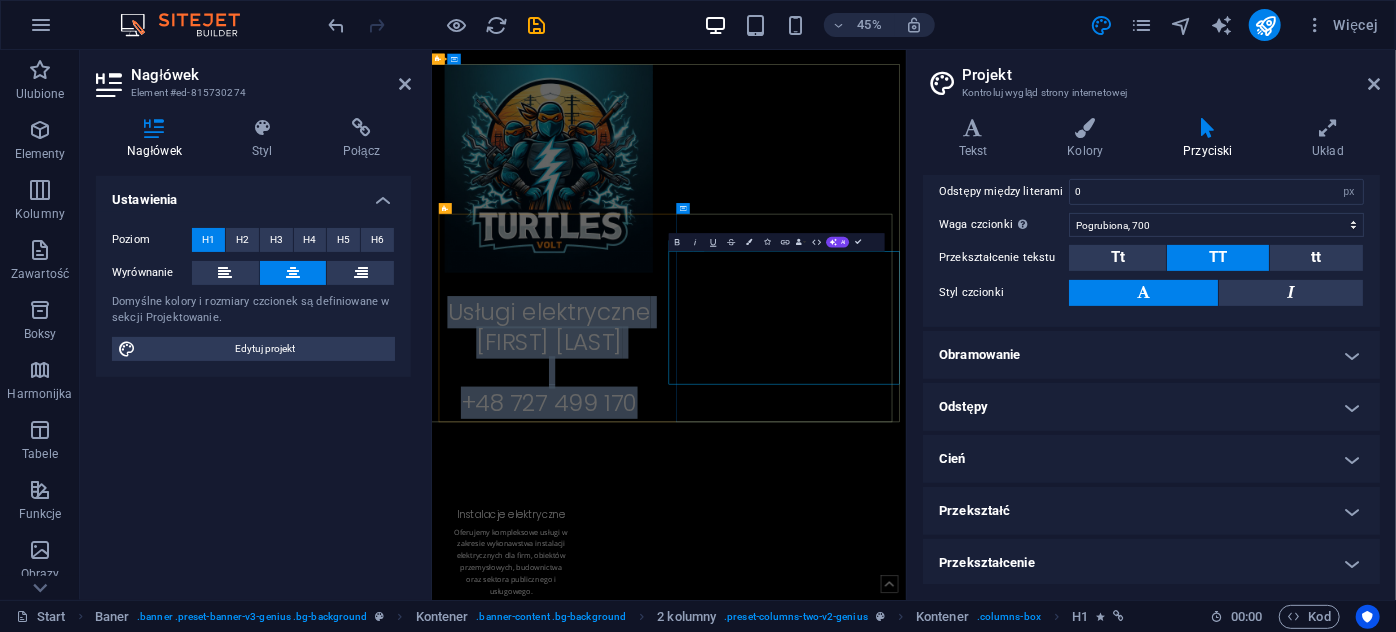 drag, startPoint x: 1256, startPoint y: 708, endPoint x: 1266, endPoint y: 671, distance: 38.327538 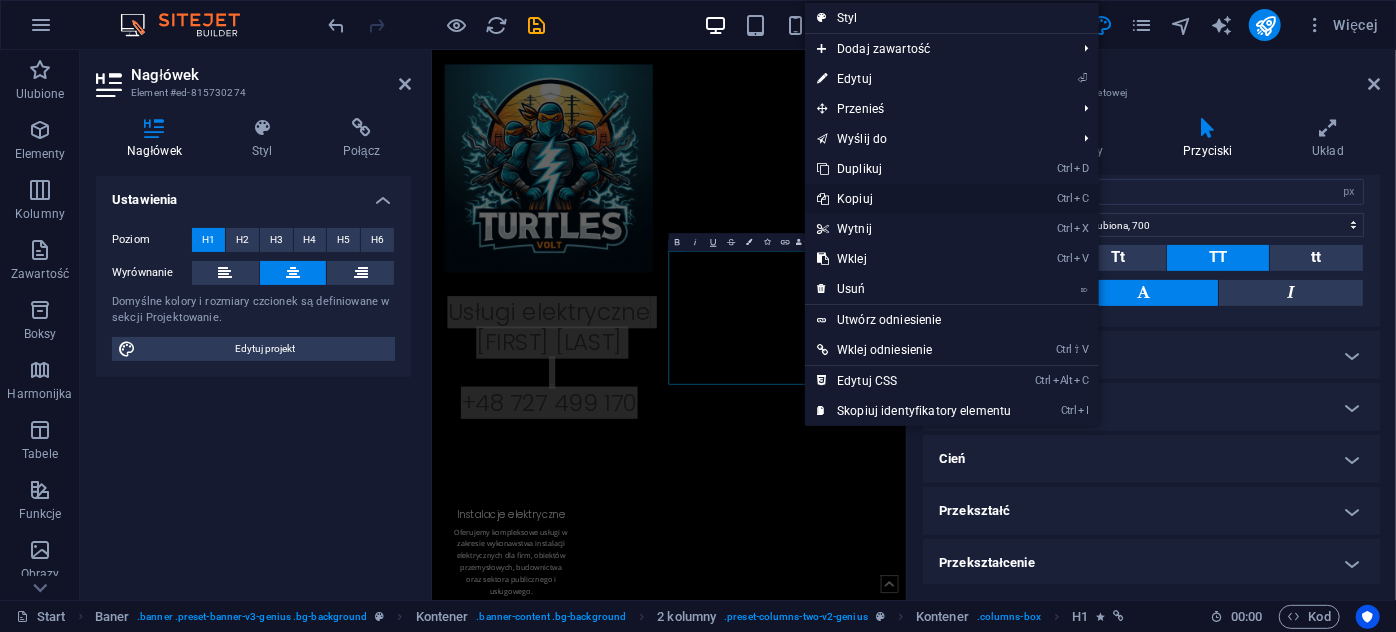 click on "Ctrl C  Kopiuj" at bounding box center (914, 199) 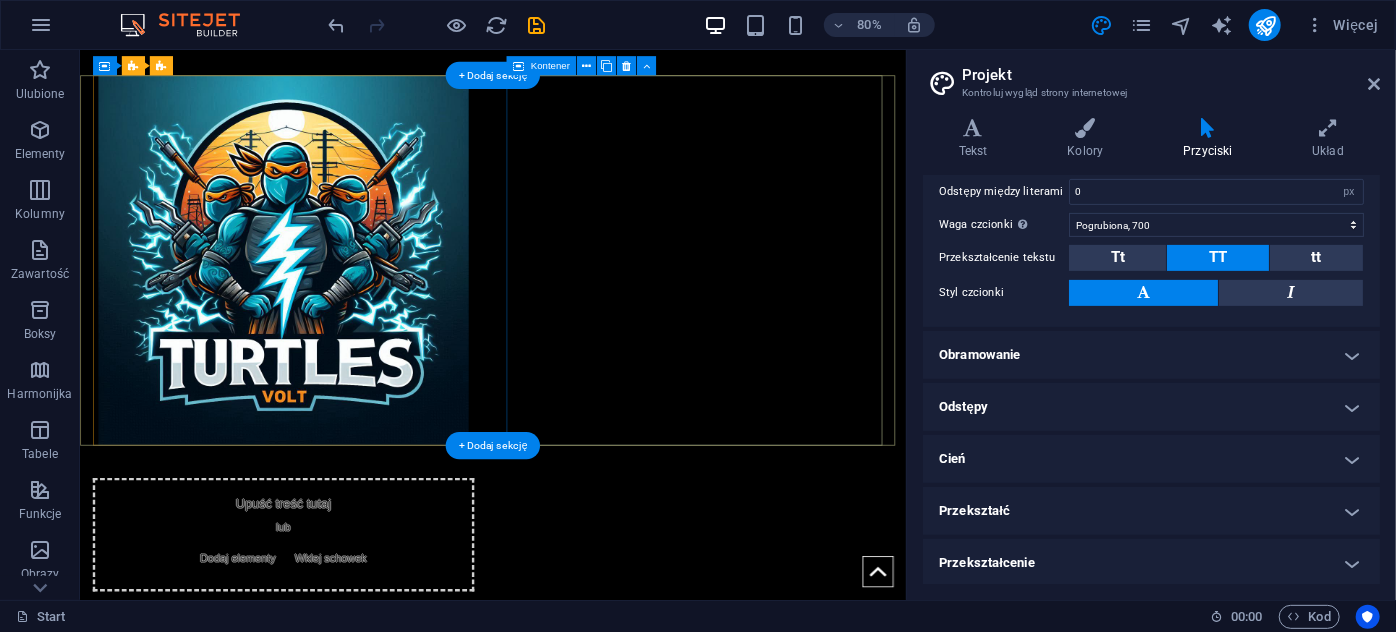 click on "Upuść treść tutaj lub  Dodaj elementy  Wklej schowek" at bounding box center [333, 655] 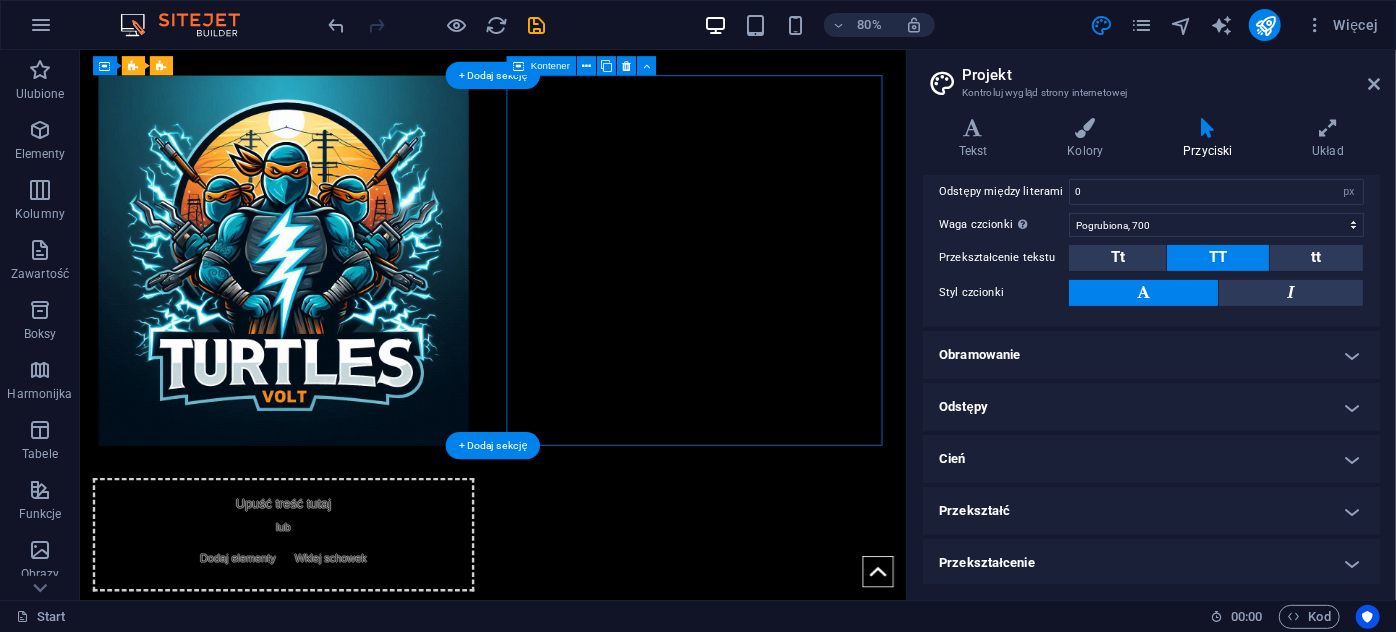 click on "Upuść treść tutaj lub  Dodaj elementy  Wklej schowek" at bounding box center [333, 655] 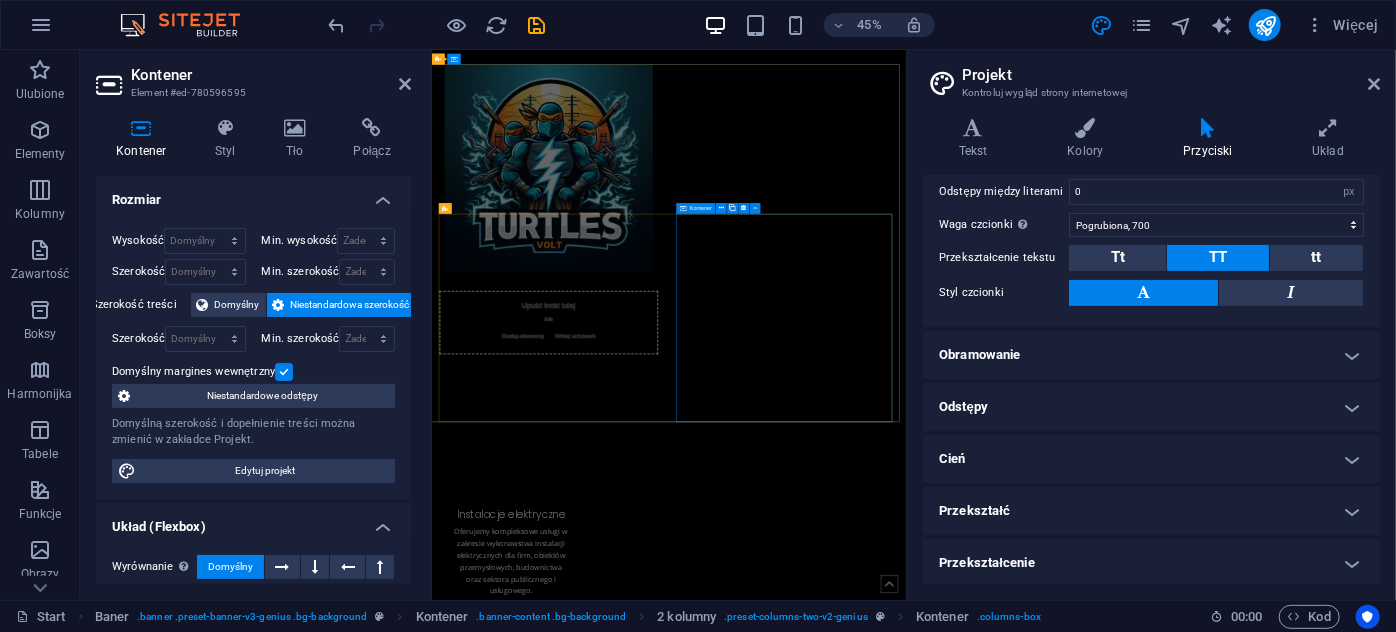 click on "Upuść treść tutaj lub  Dodaj elementy  Wklej schowek" at bounding box center (690, 655) 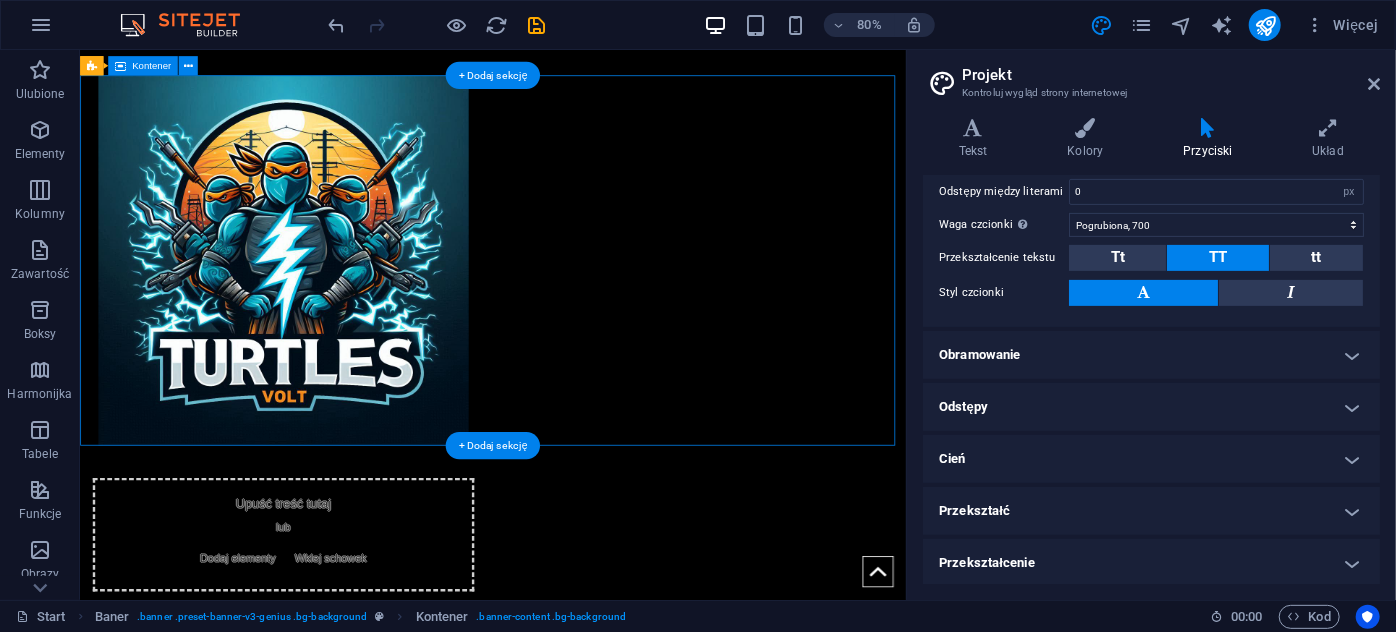 drag, startPoint x: 854, startPoint y: 276, endPoint x: 979, endPoint y: 364, distance: 152.86923 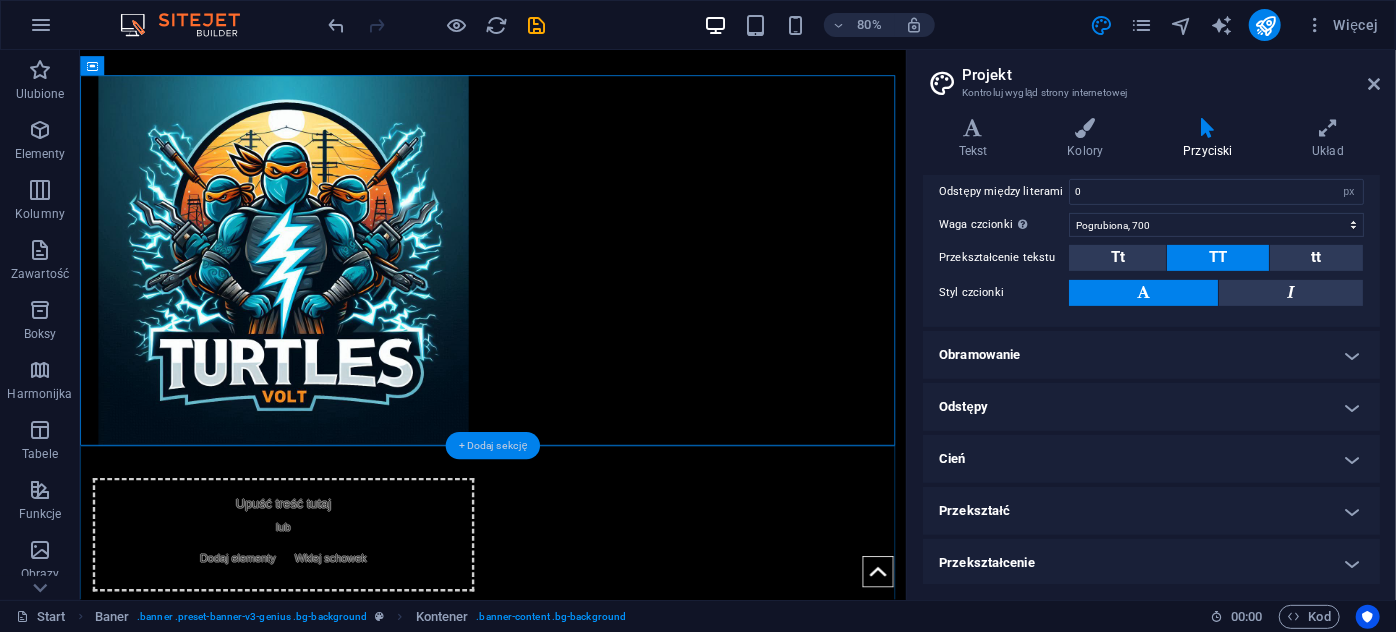click on "+ Dodaj sekcję" at bounding box center [493, 445] 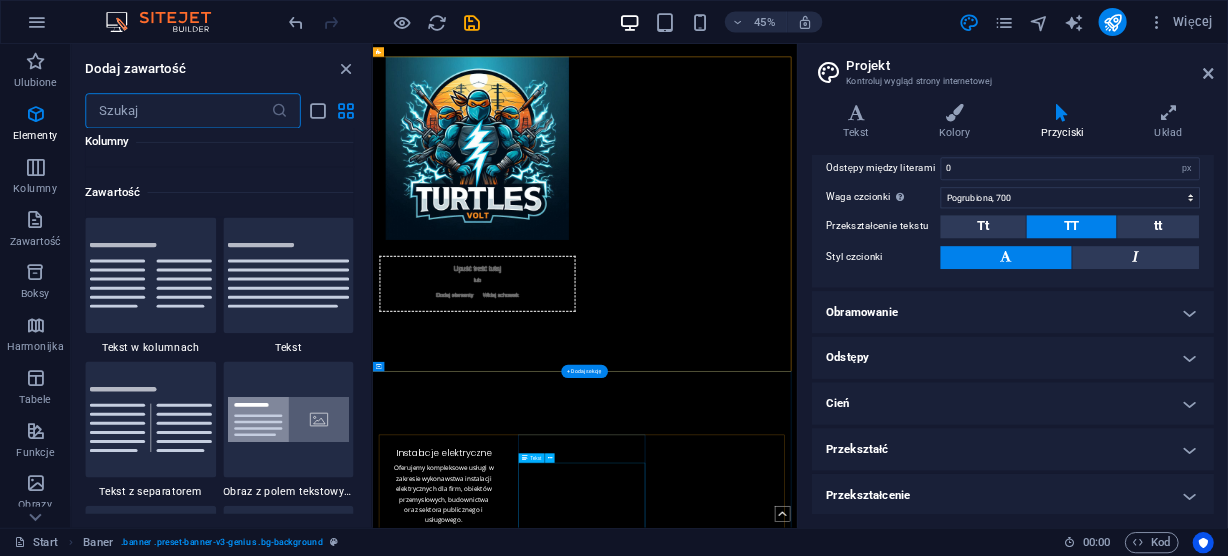 scroll, scrollTop: 3498, scrollLeft: 0, axis: vertical 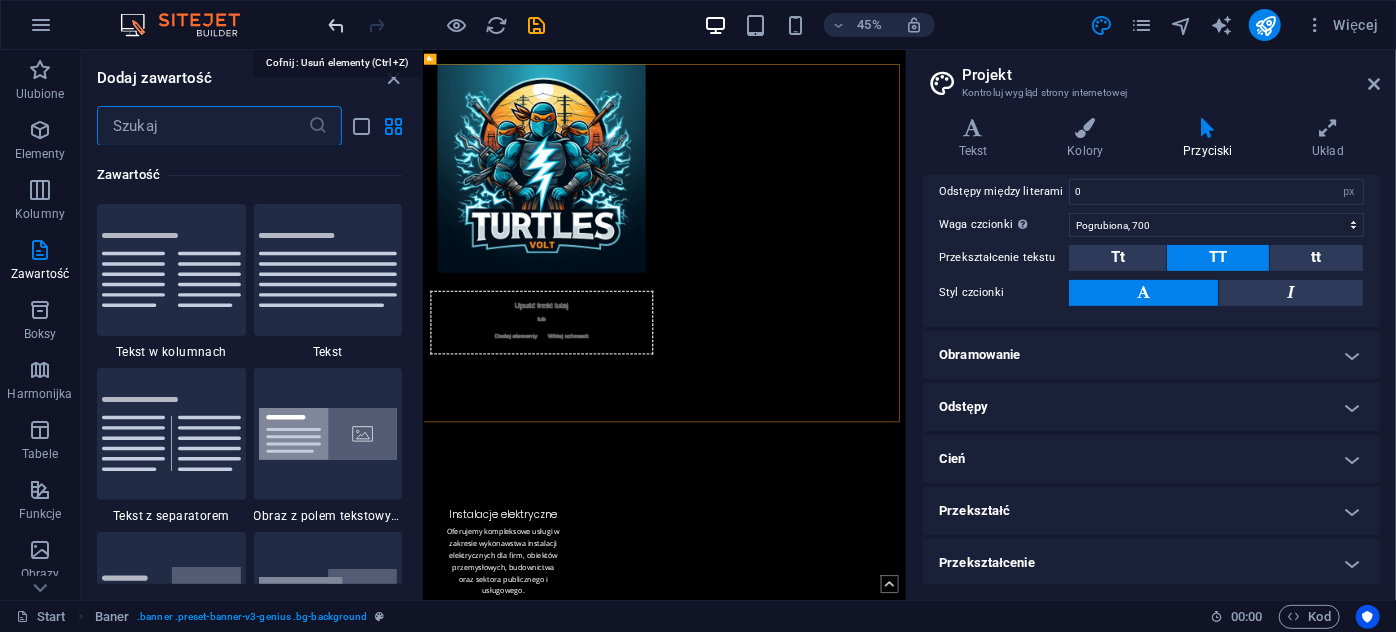 click at bounding box center [337, 25] 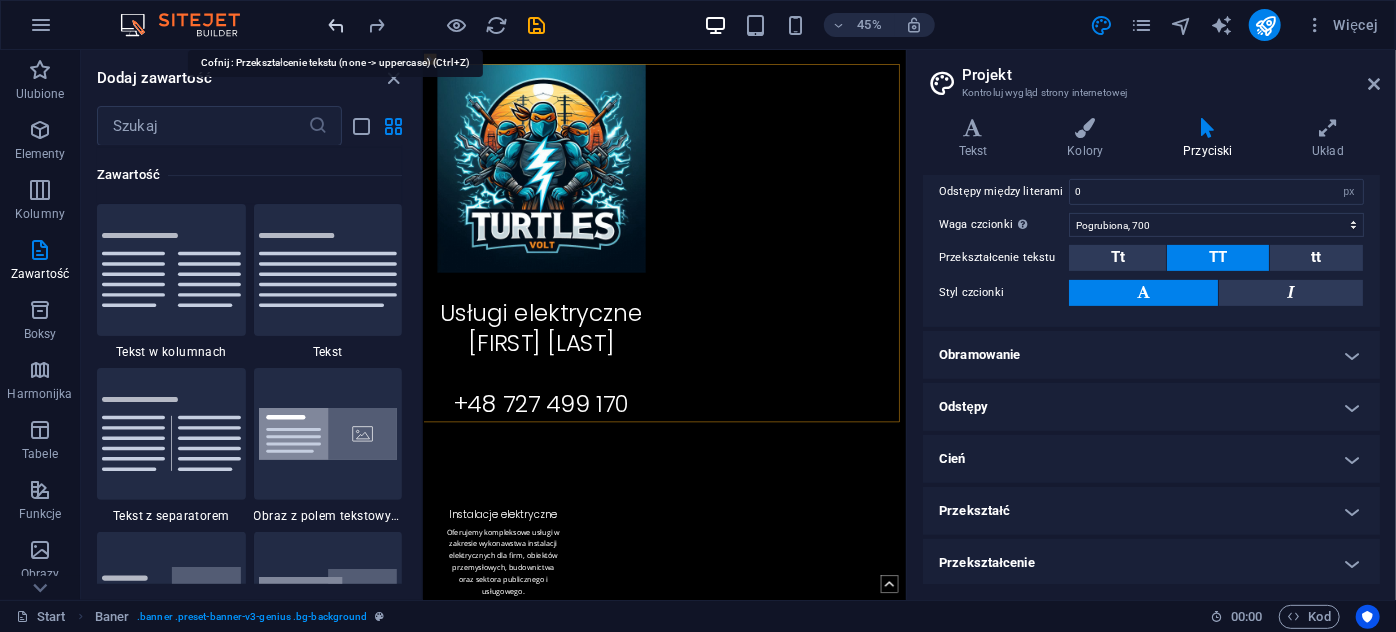 click at bounding box center (337, 25) 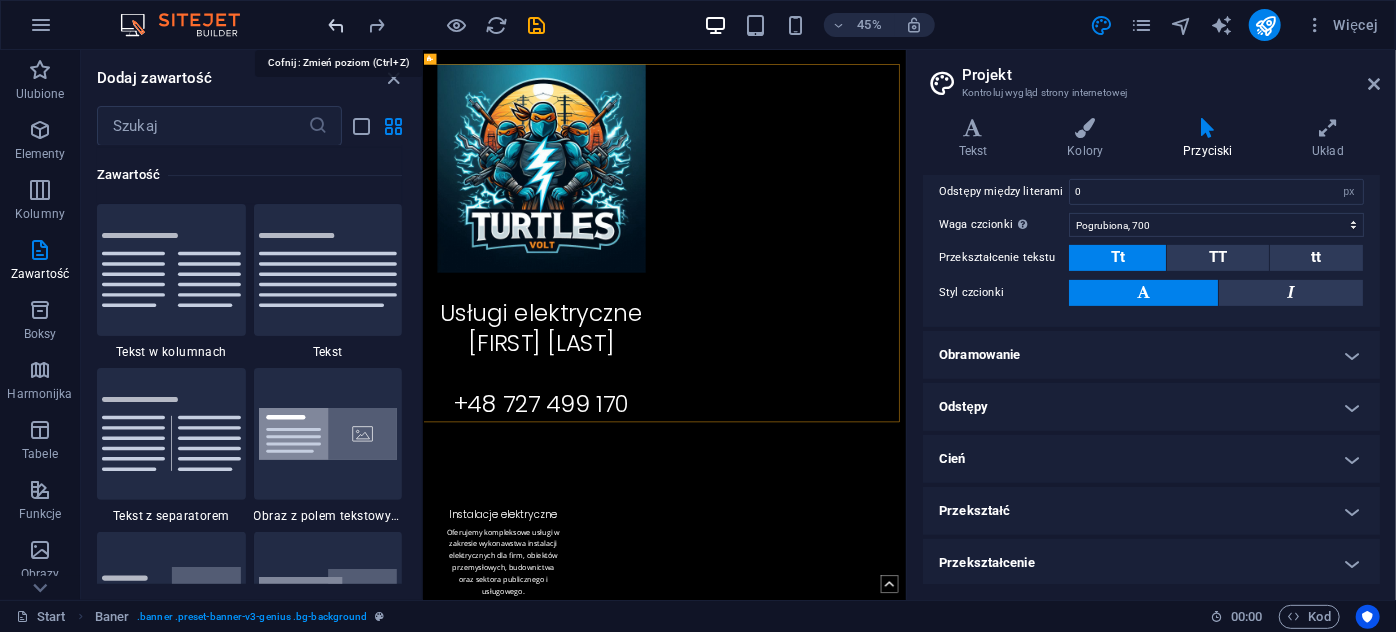 click at bounding box center (337, 25) 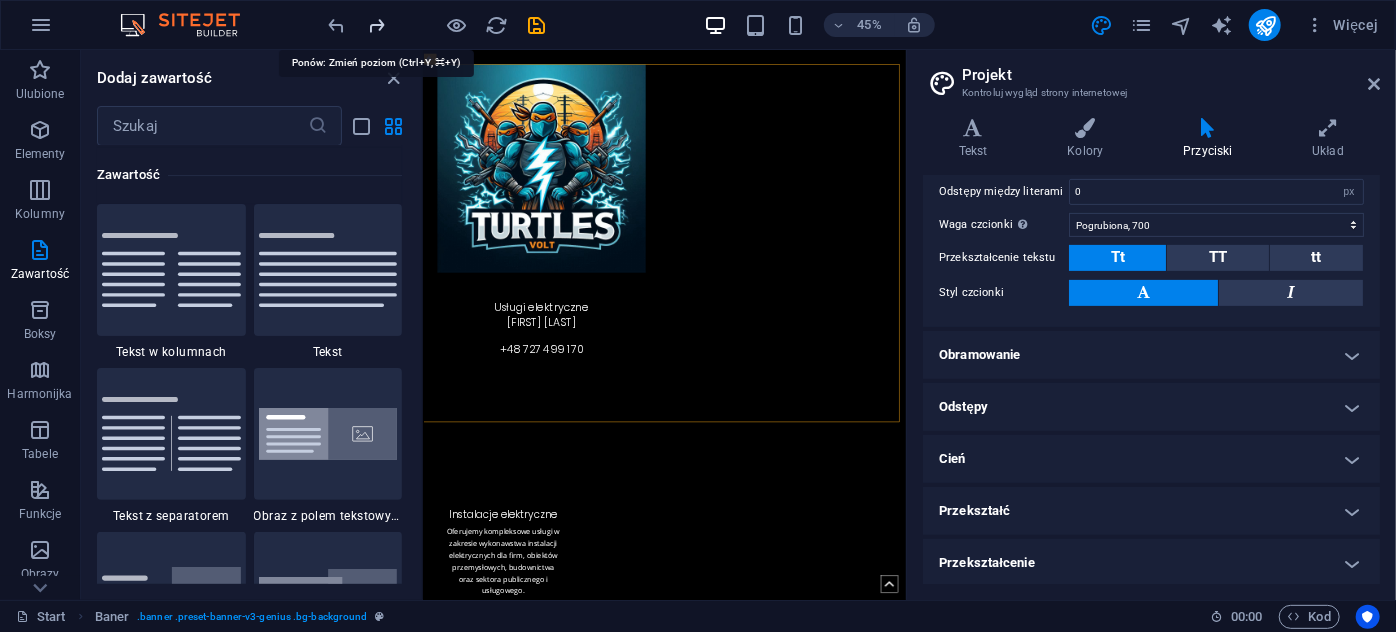 click at bounding box center (377, 25) 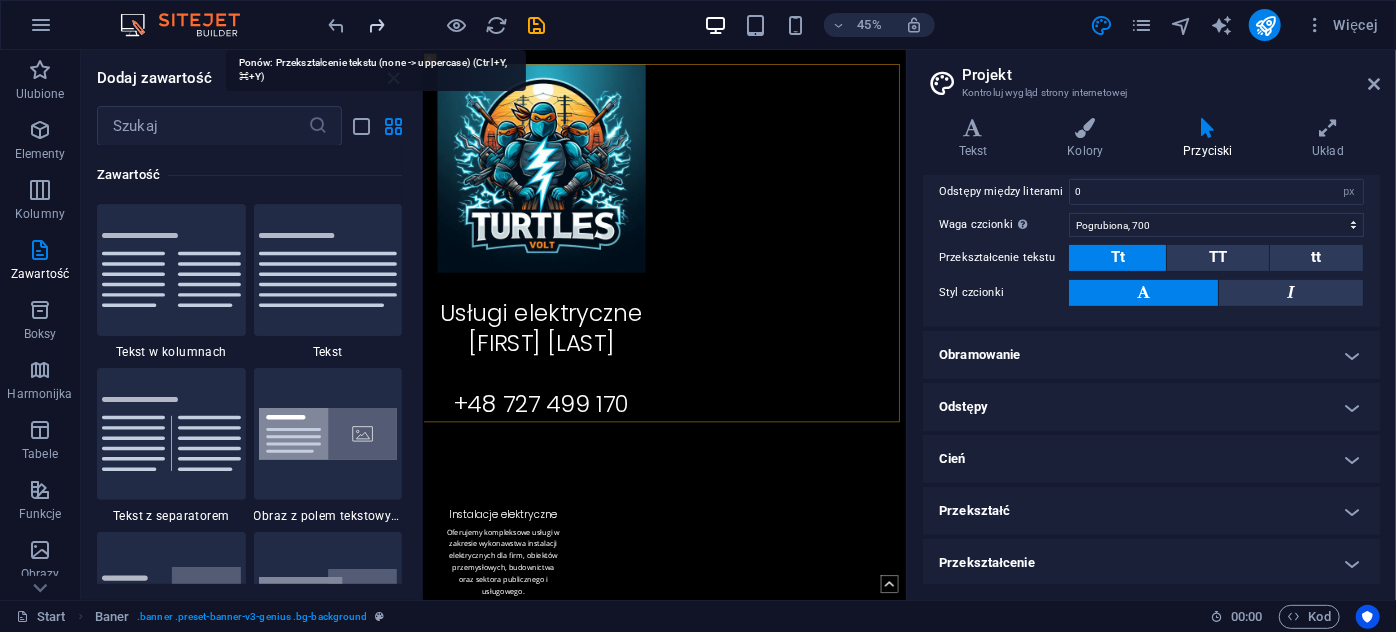 click at bounding box center (377, 25) 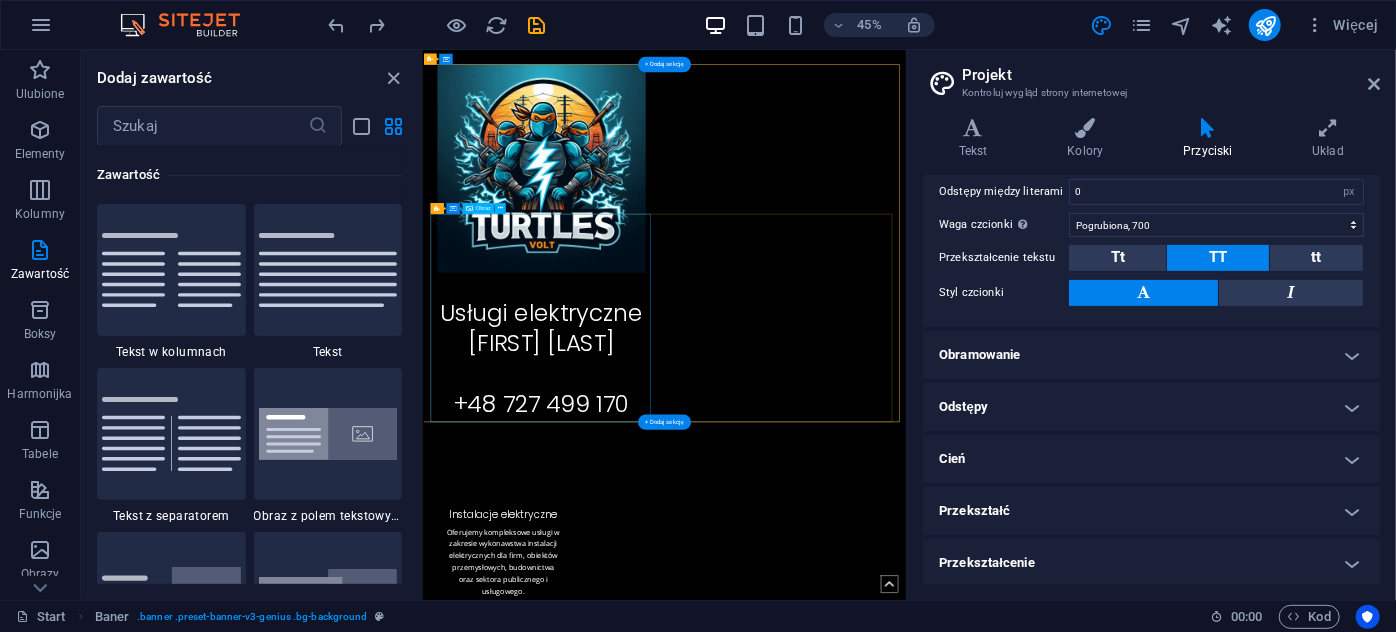 click at bounding box center (687, 312) 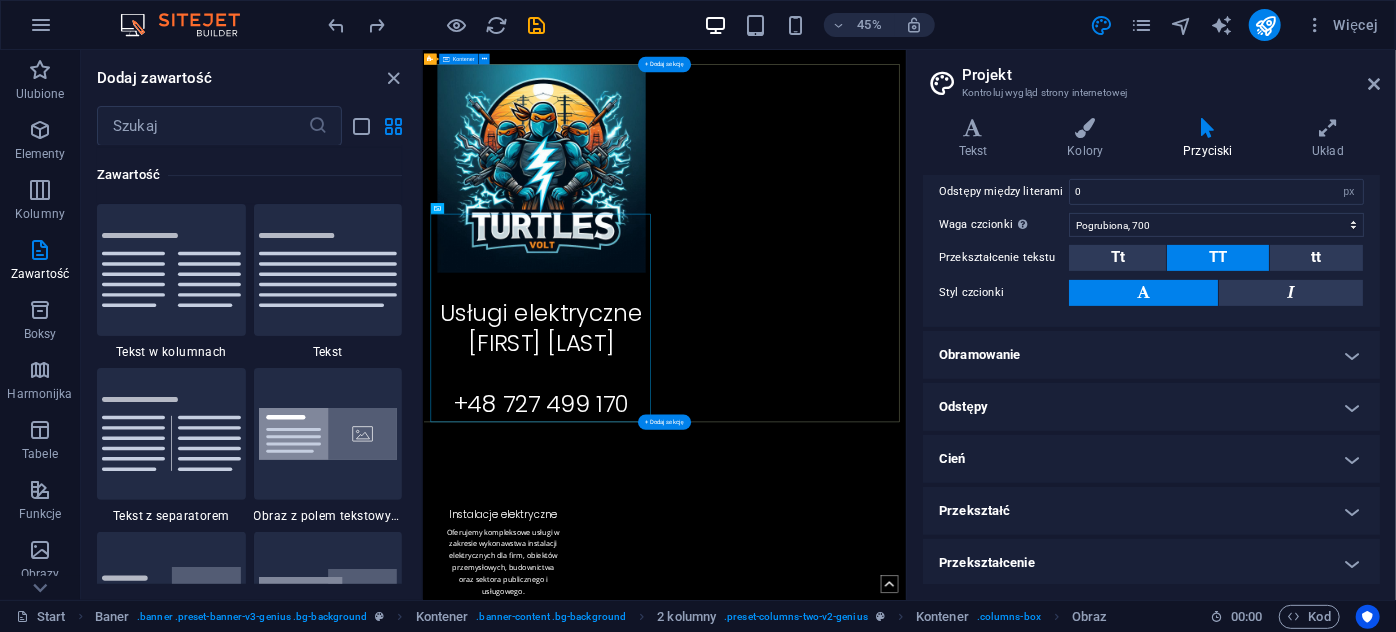 click on "​ Usługi elektryczne Michał Rozpędek  +48 727 499 170" at bounding box center [958, 478] 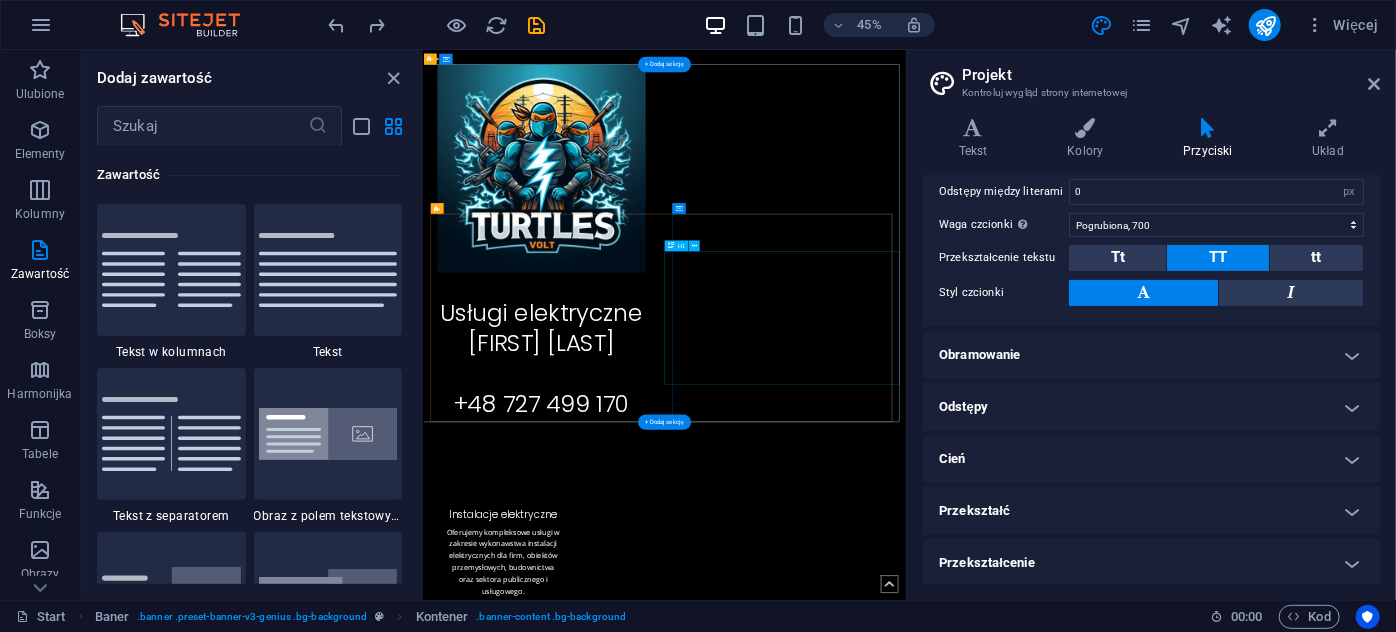 click on "​ Usługi elektryczne Michał Rozpędek  +48 727 499 170" at bounding box center [687, 721] 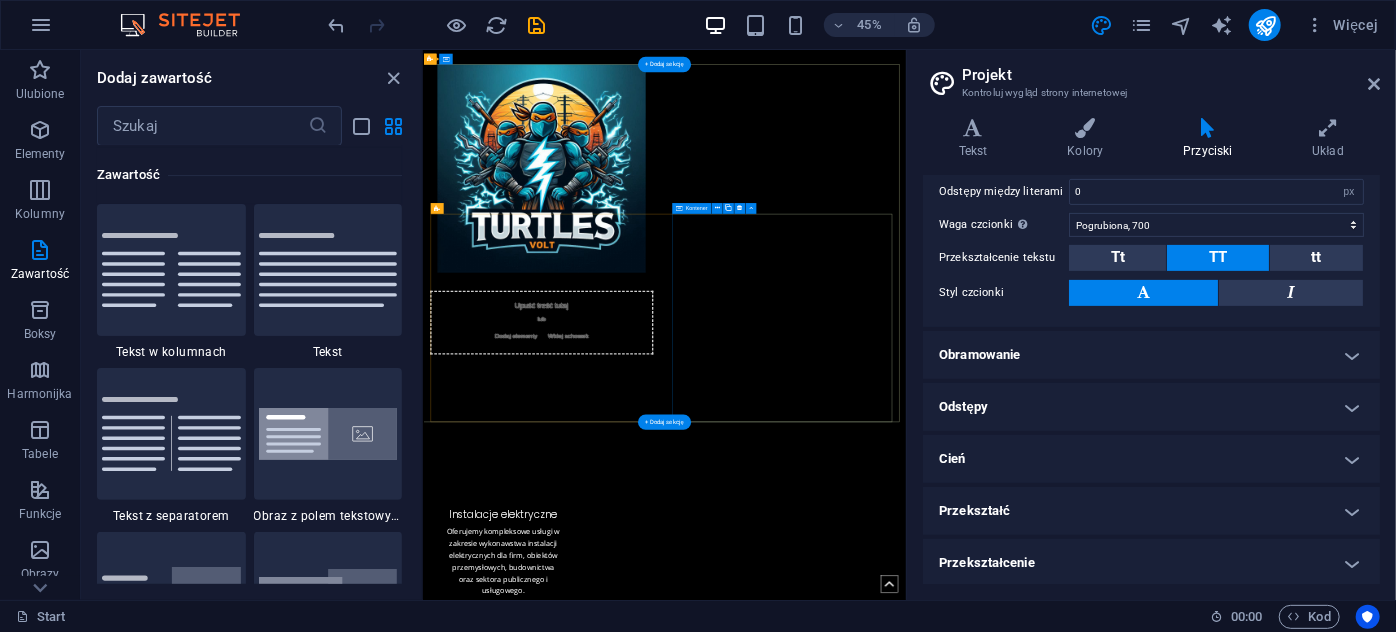 click on "Upuść treść tutaj lub  Dodaj elementy  Wklej schowek" at bounding box center [687, 655] 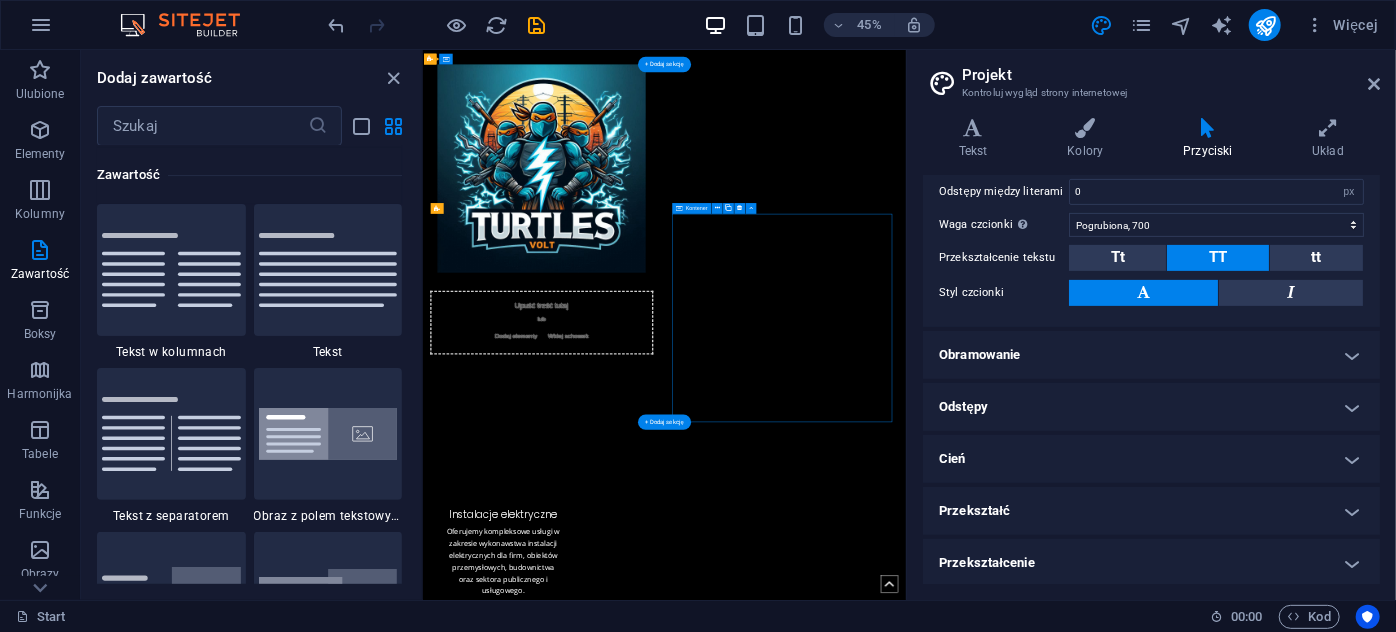 click on "Upuść treść tutaj lub  Dodaj elementy  Wklej schowek" at bounding box center [687, 655] 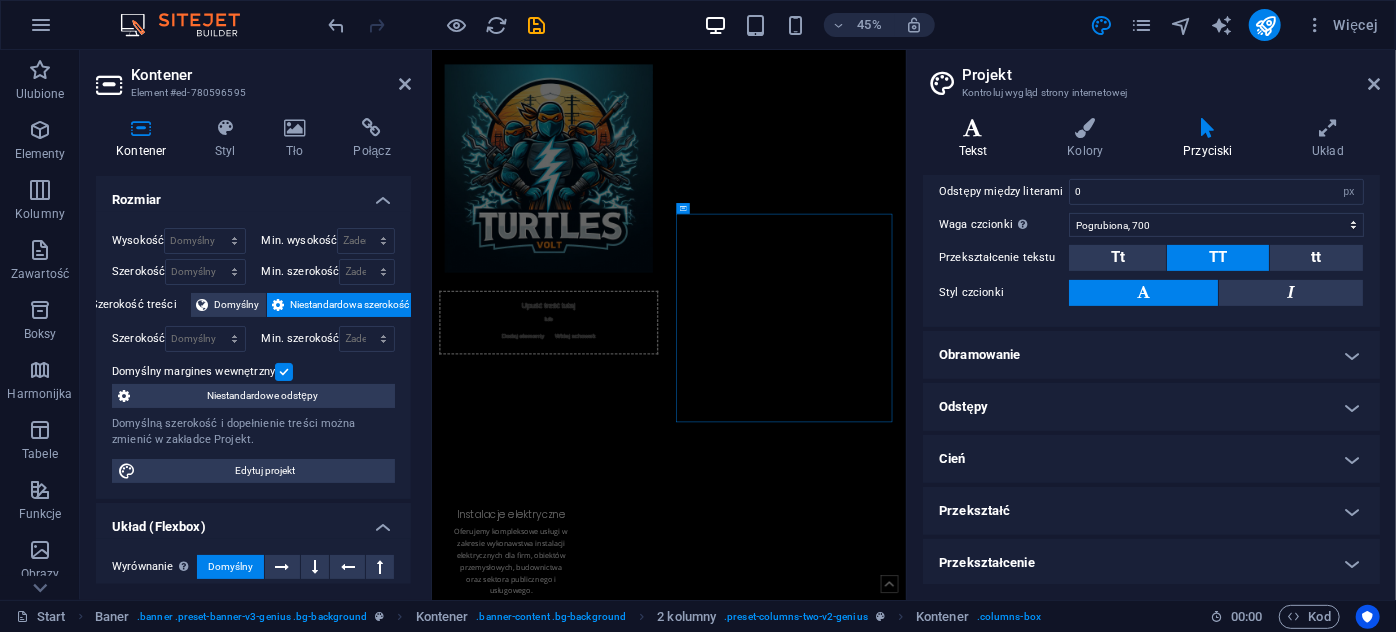 click on "Tekst" at bounding box center [977, 139] 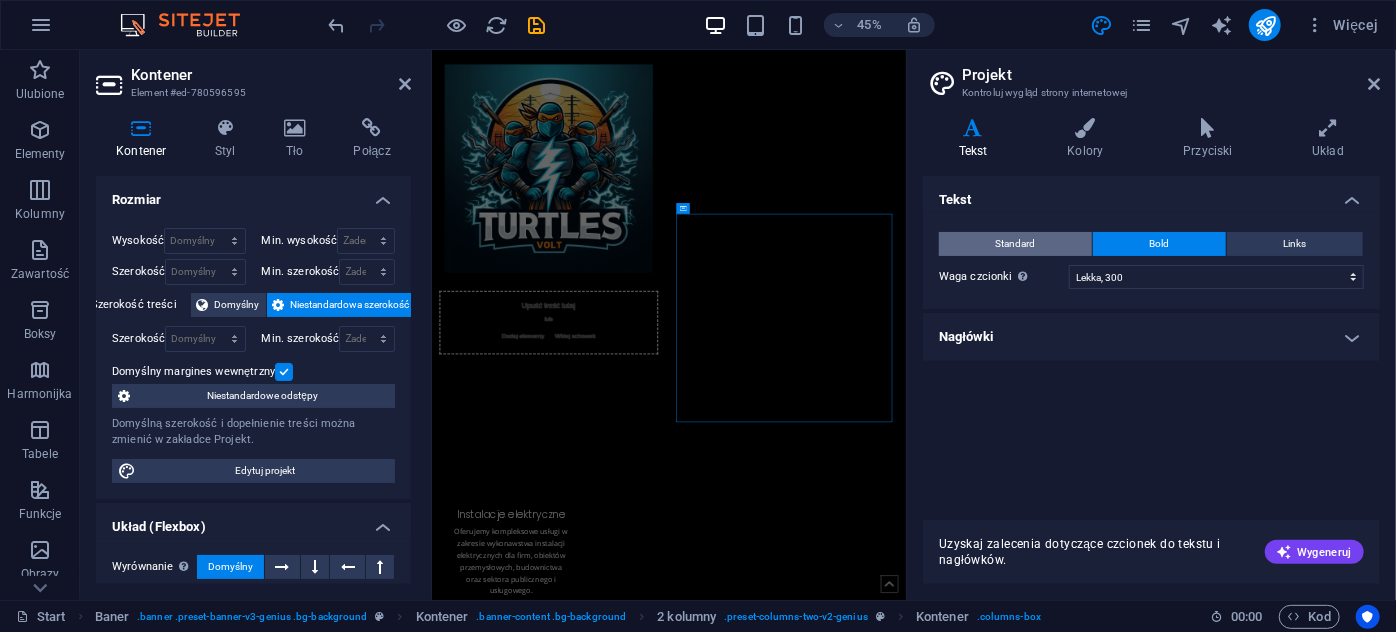 click on "Standard" at bounding box center (1015, 244) 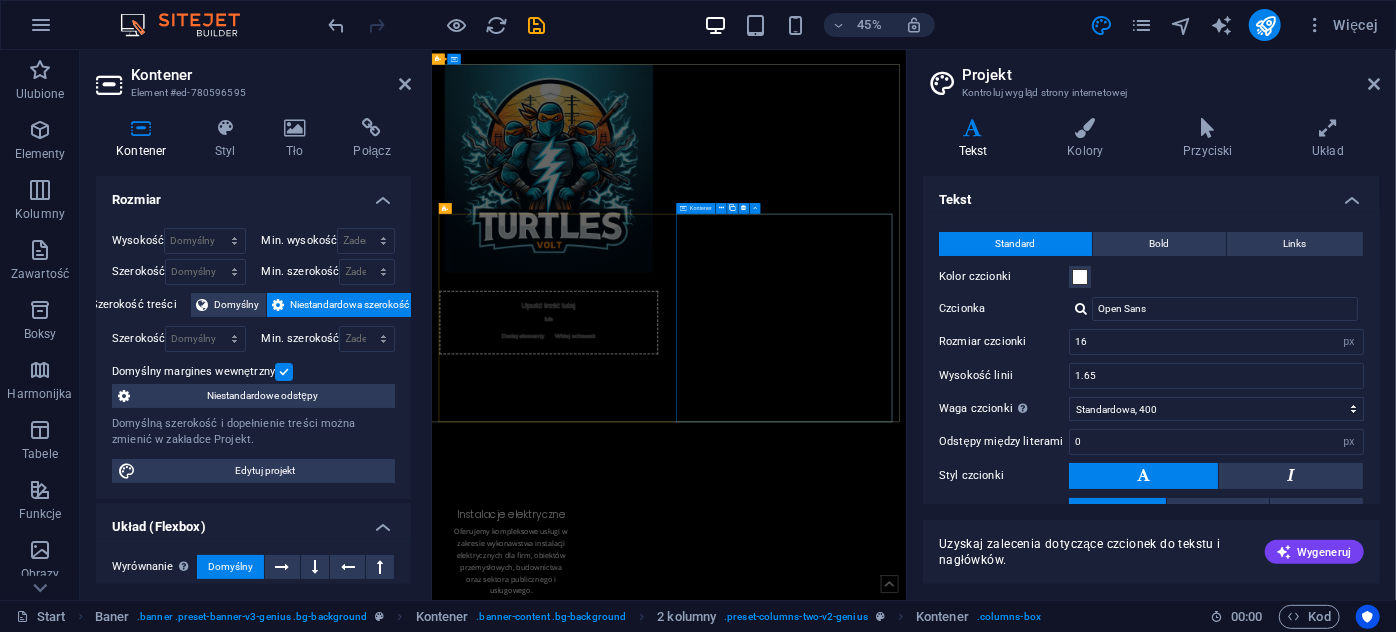 click on "Upuść treść tutaj lub  Dodaj elementy  Wklej schowek" at bounding box center (690, 655) 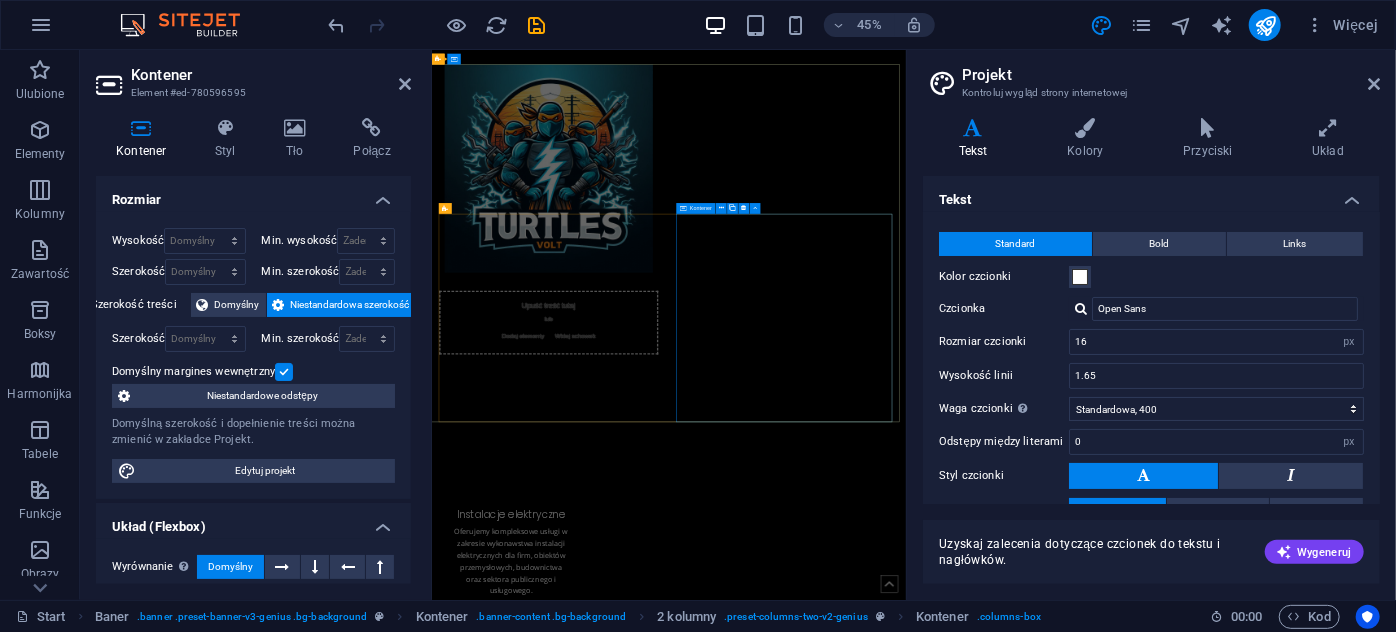 click on "Upuść treść tutaj lub  Dodaj elementy  Wklej schowek" at bounding box center [690, 655] 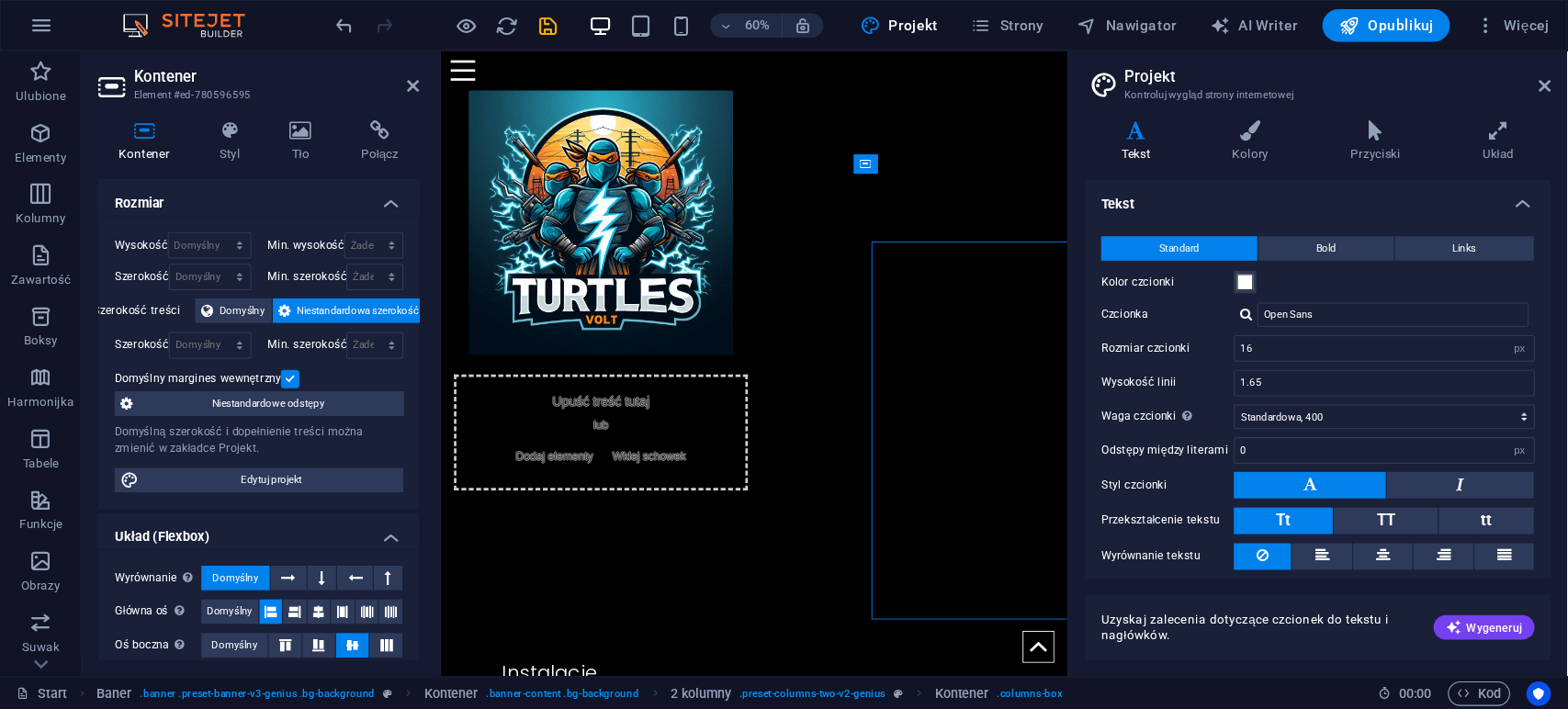 scroll, scrollTop: 82, scrollLeft: 0, axis: vertical 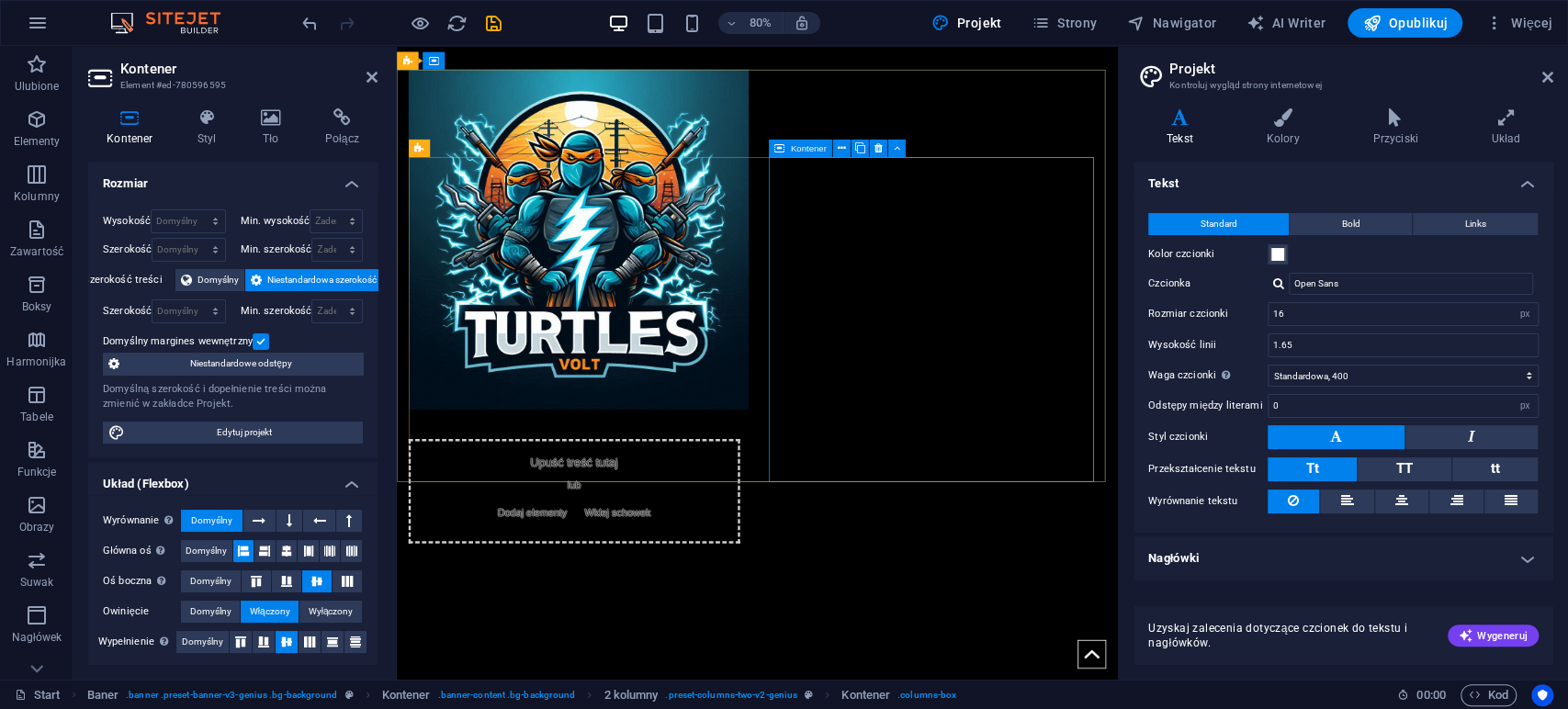 drag, startPoint x: 1246, startPoint y: 556, endPoint x: 1134, endPoint y: 410, distance: 184.01087 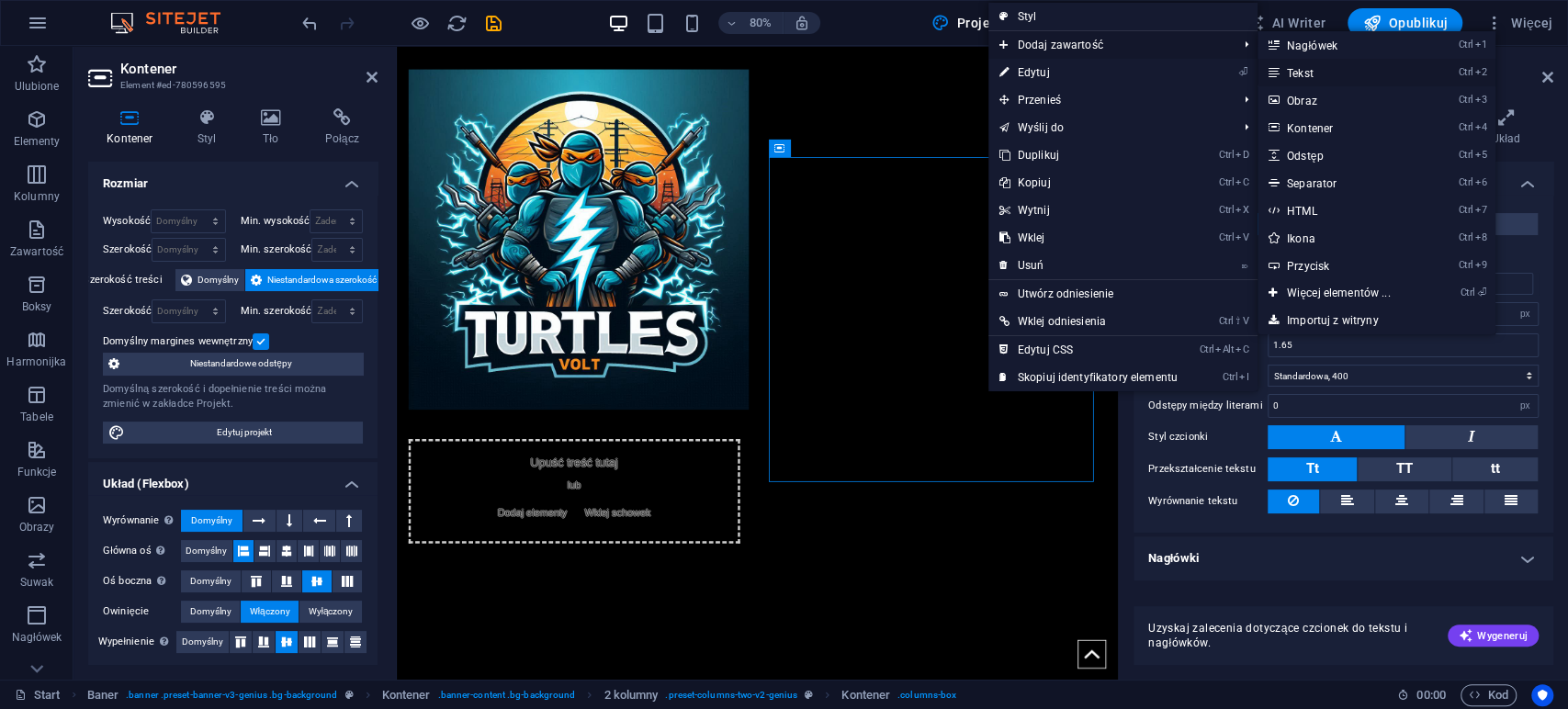 click on "Ctrl 2  Tekst" at bounding box center [1342, 73] 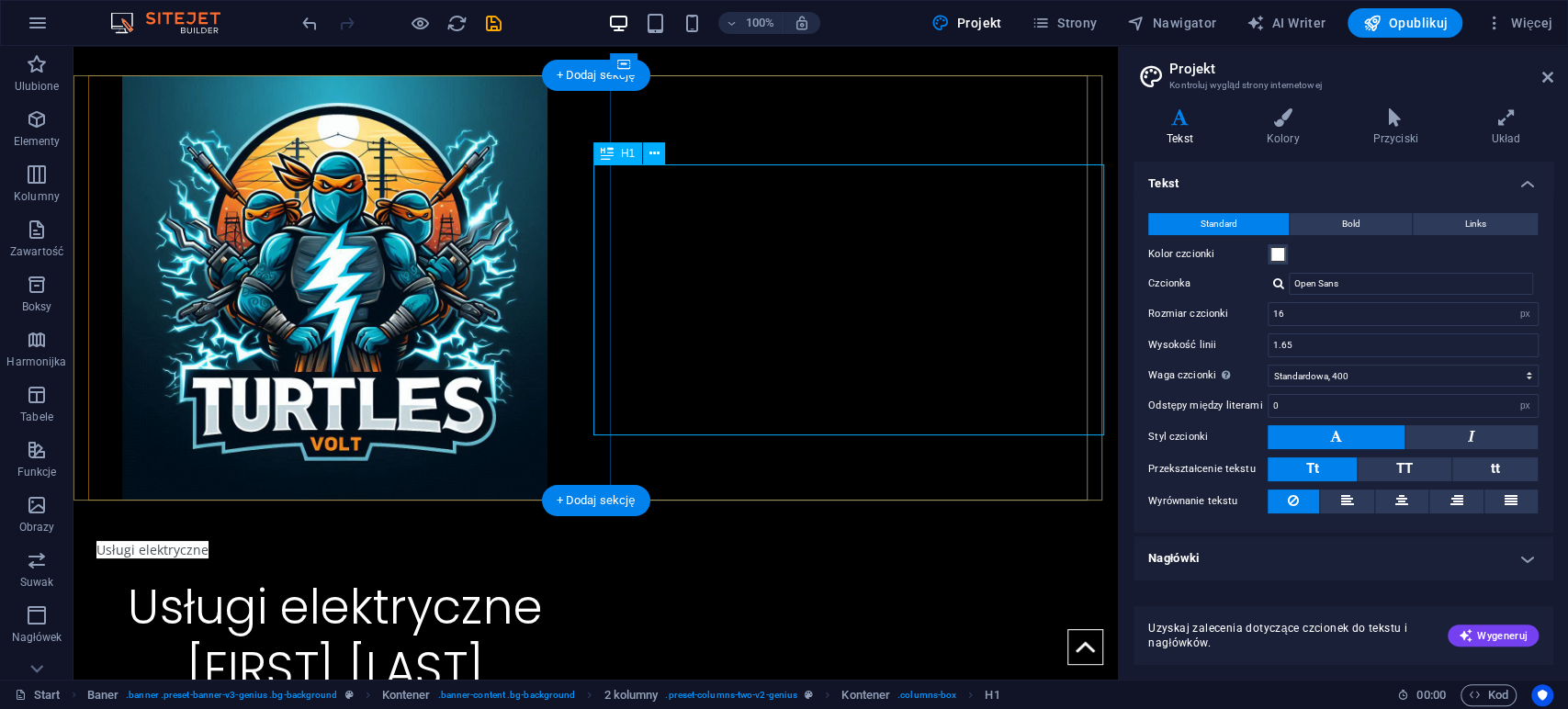click on "​ Usługi elektryczne Michał Rozpędek  +48 727 499 170" at bounding box center [334, 688] 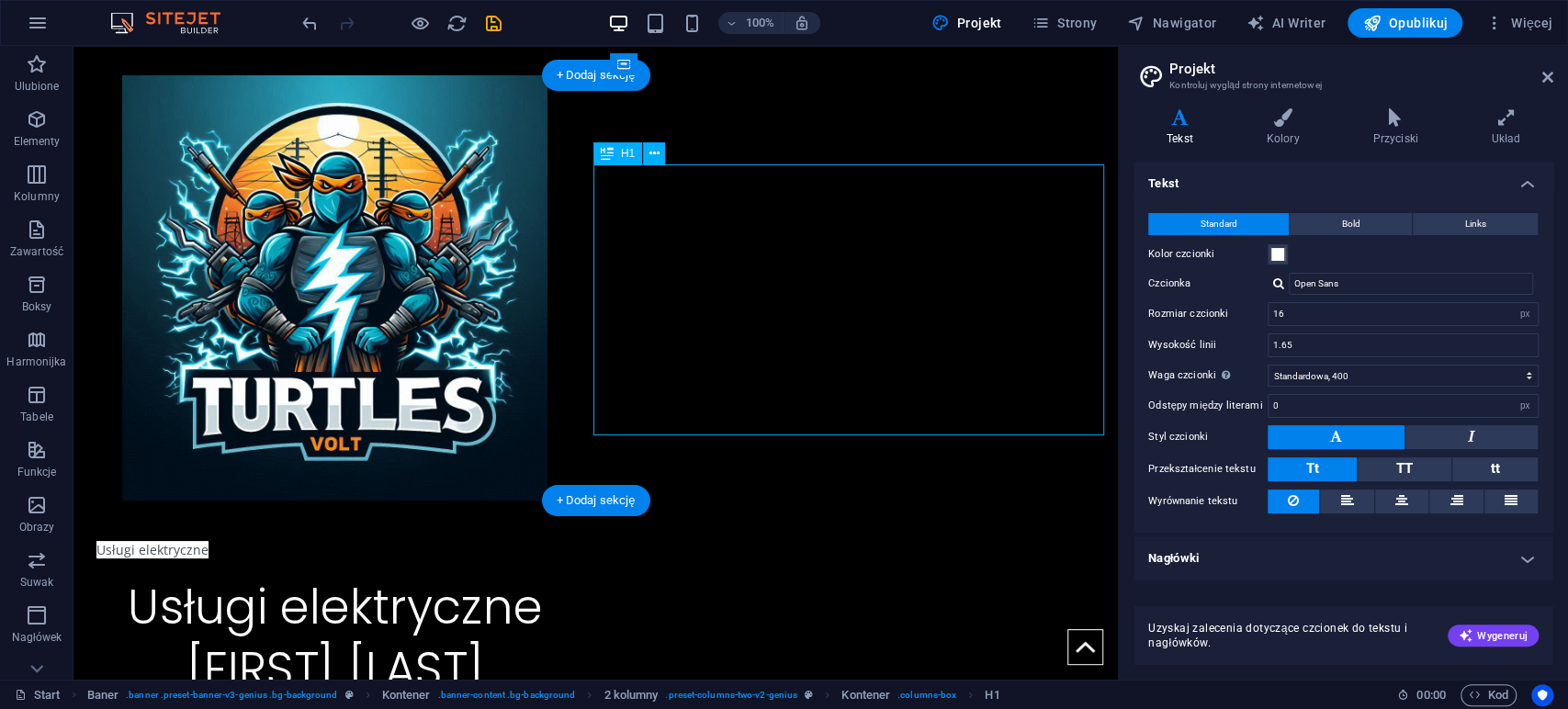 drag, startPoint x: 647, startPoint y: 210, endPoint x: 1044, endPoint y: 278, distance: 402.7816 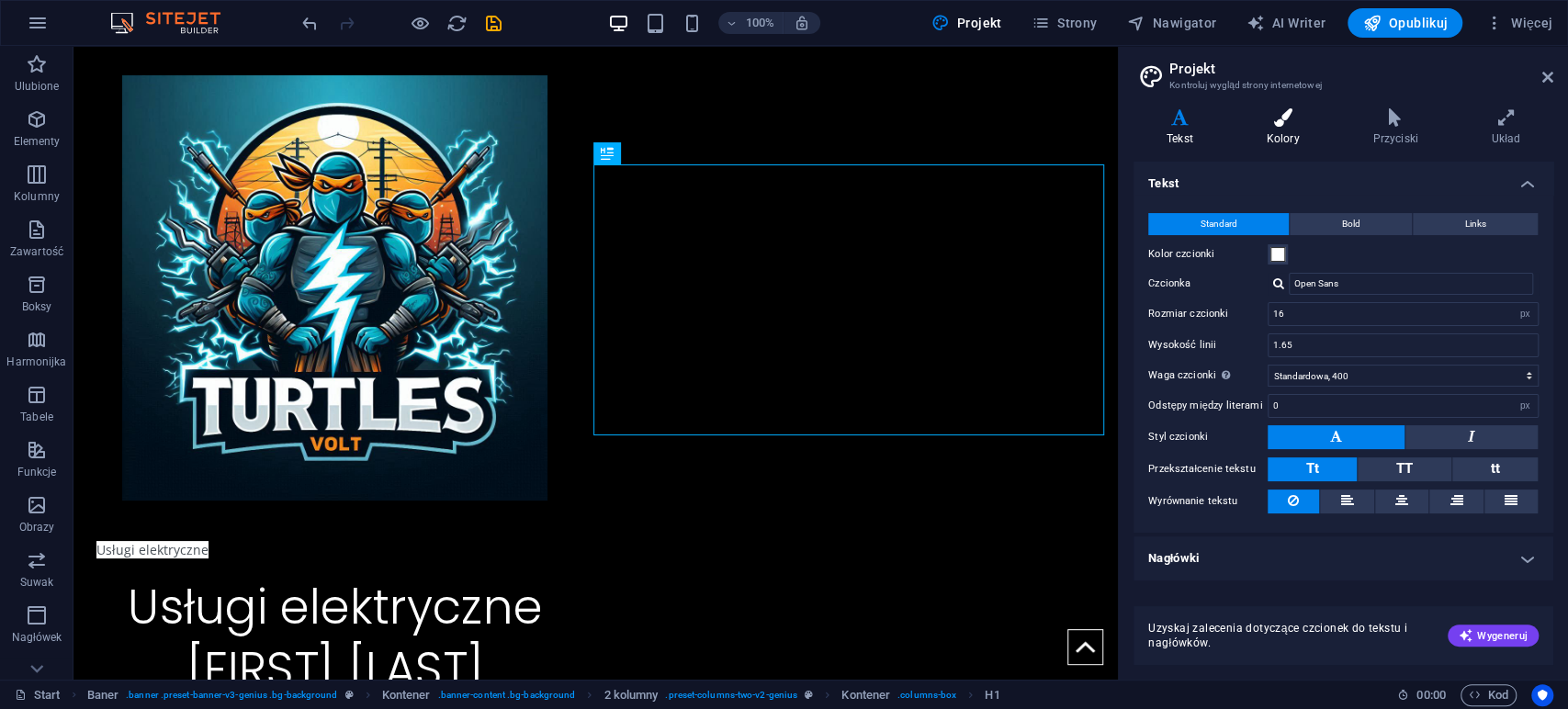 click at bounding box center (1283, 118) 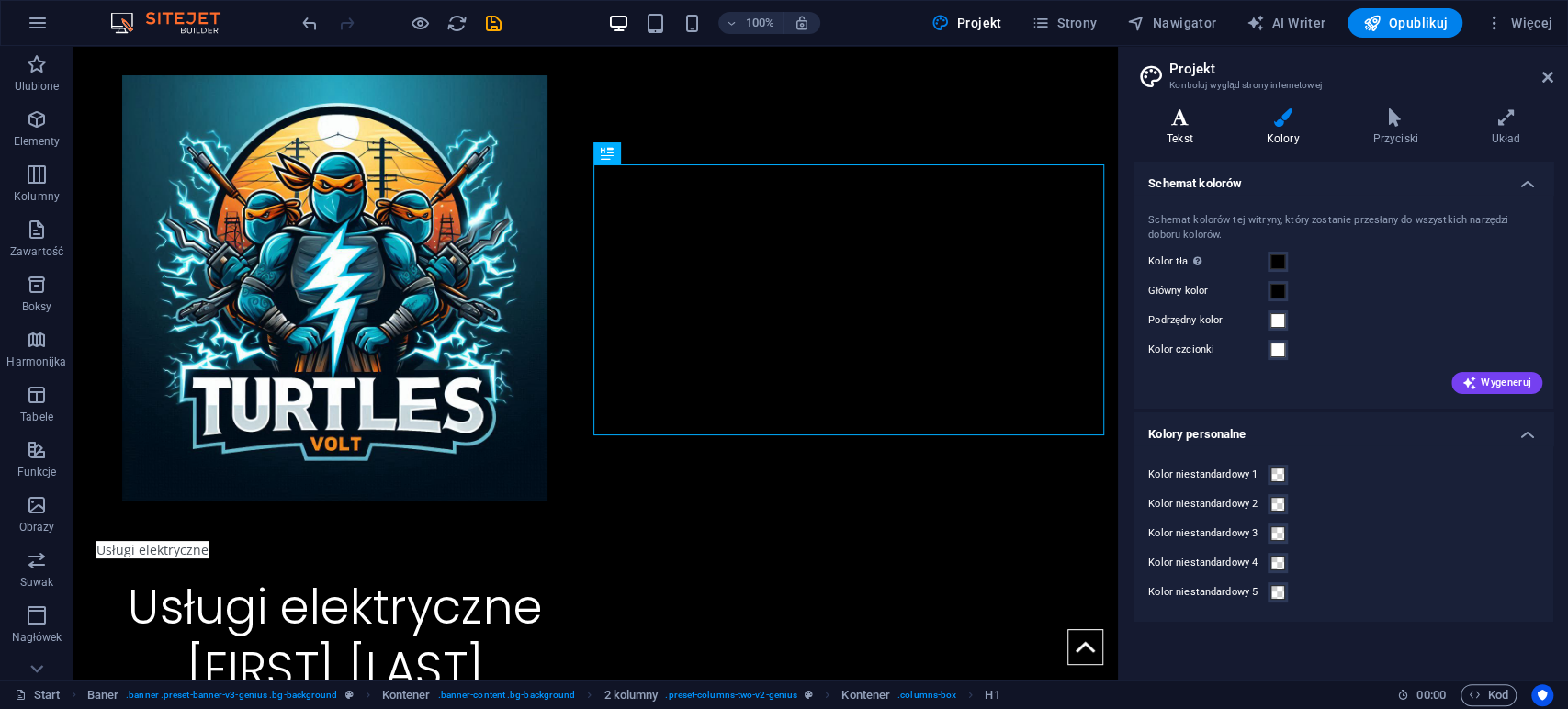 click on "Tekst" at bounding box center [1183, 128] 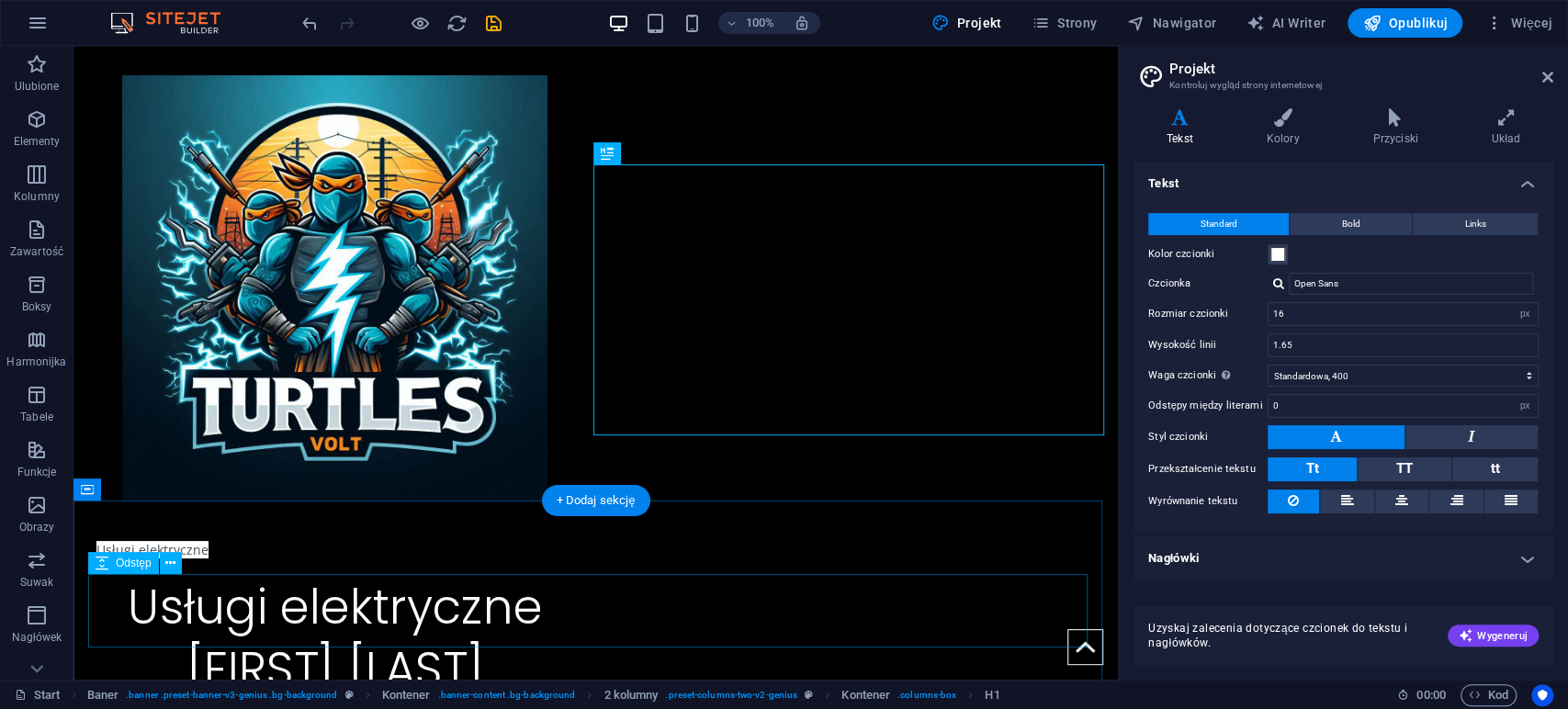 click at bounding box center [596, 940] 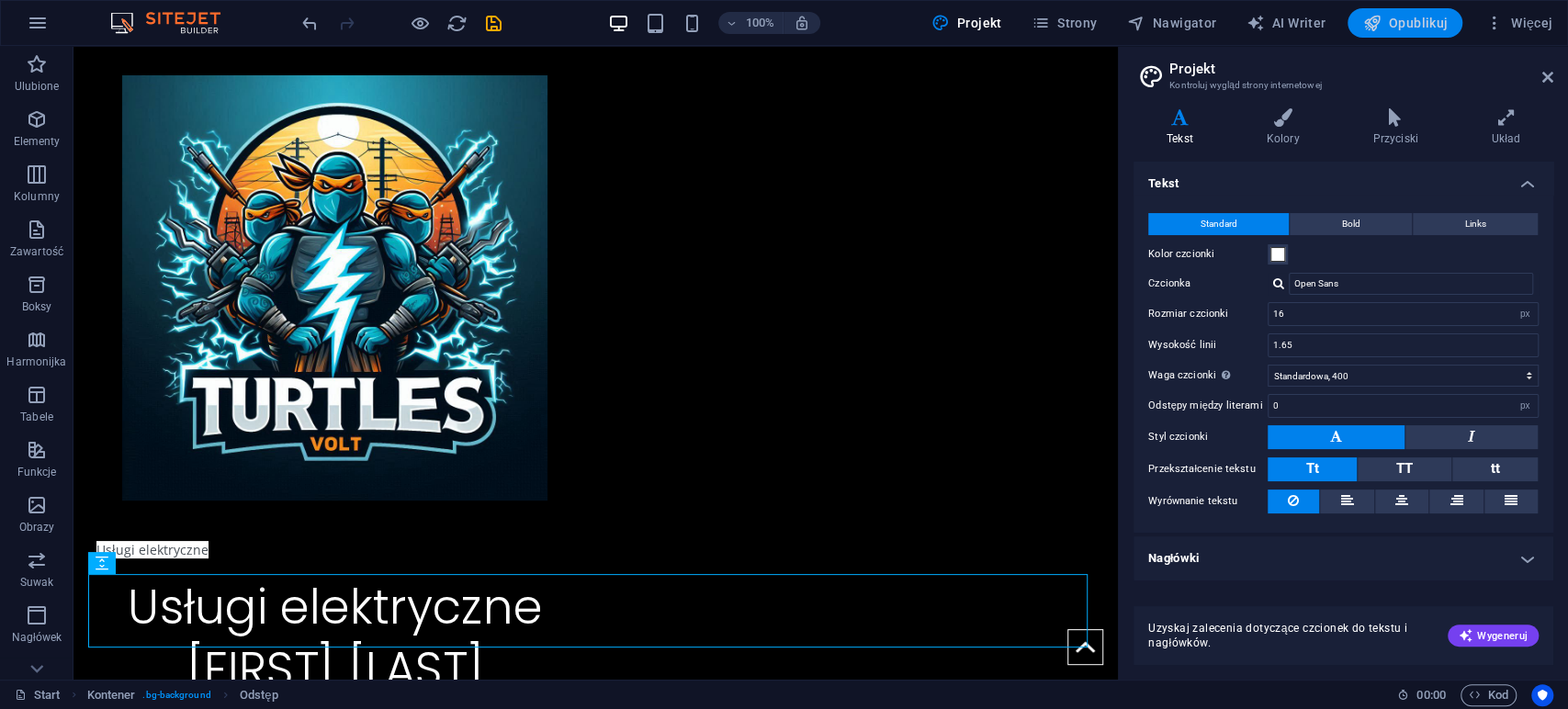 click on "Opublikuj" at bounding box center [1404, 23] 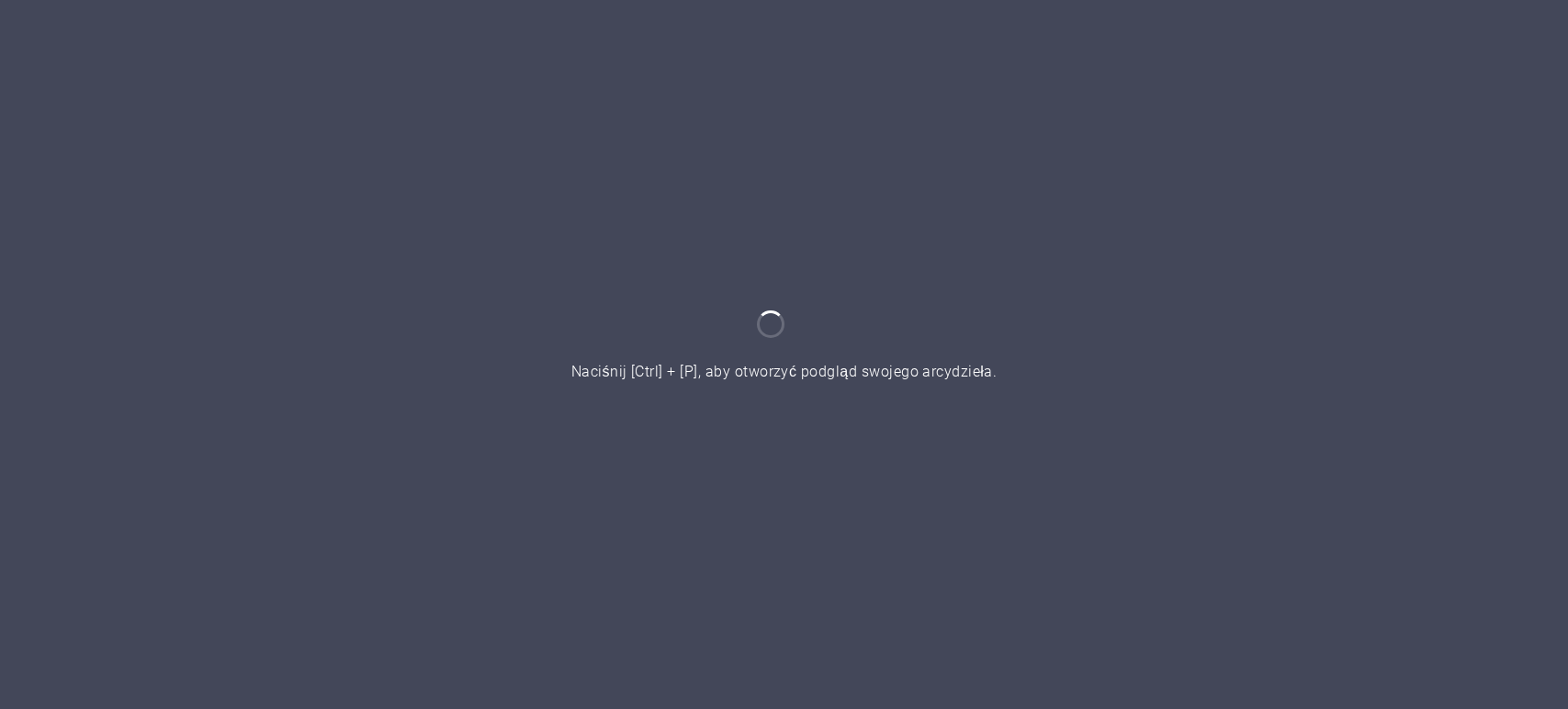 scroll, scrollTop: 0, scrollLeft: 0, axis: both 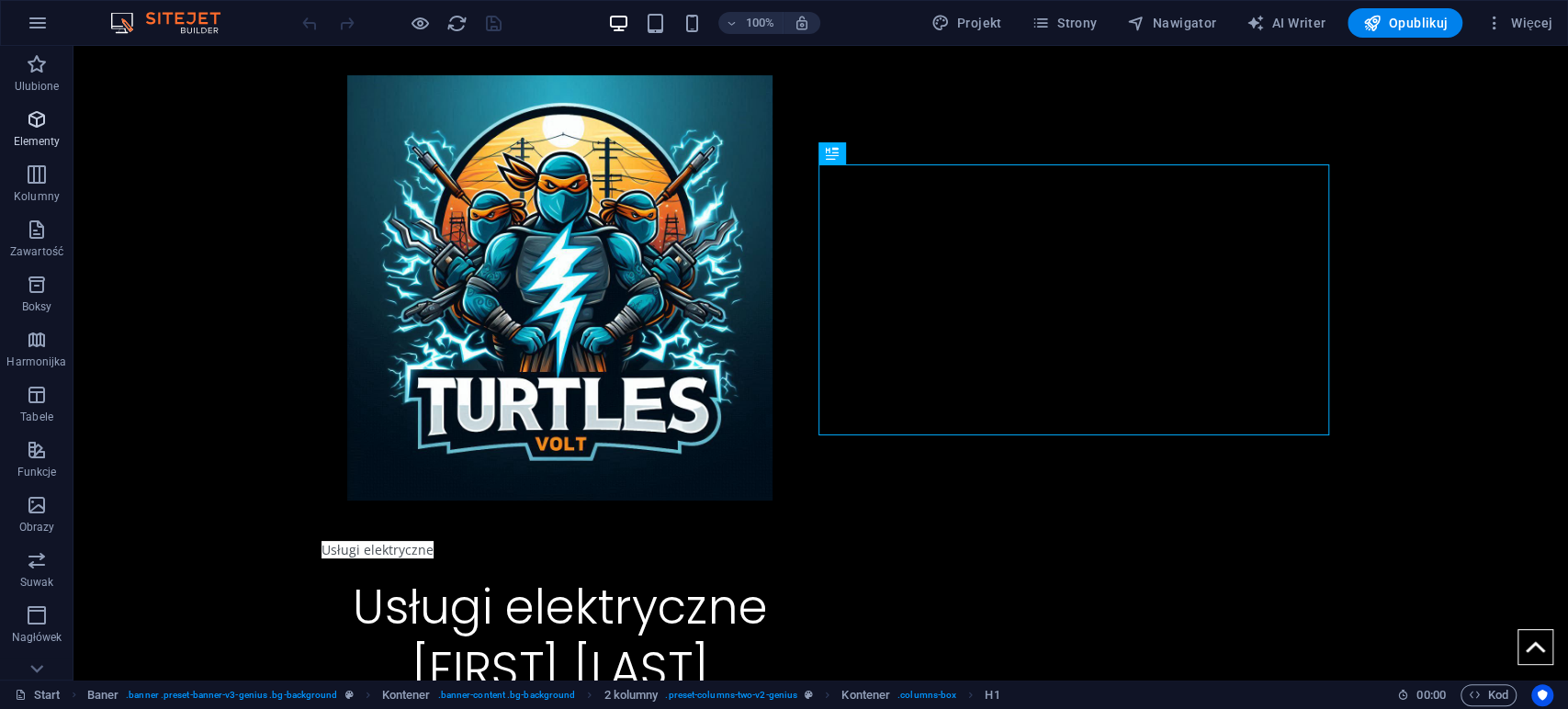 select on "Polish" 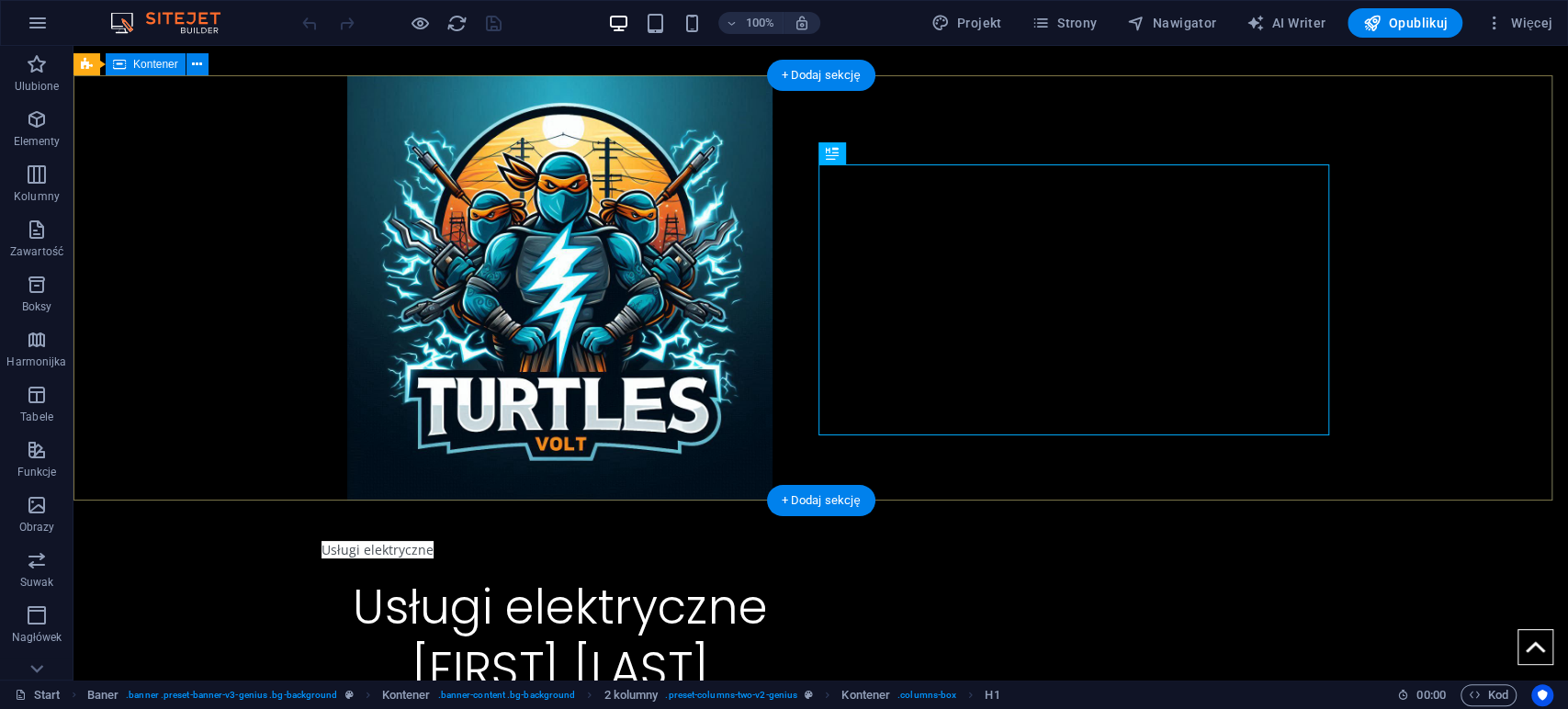 scroll, scrollTop: 82, scrollLeft: 0, axis: vertical 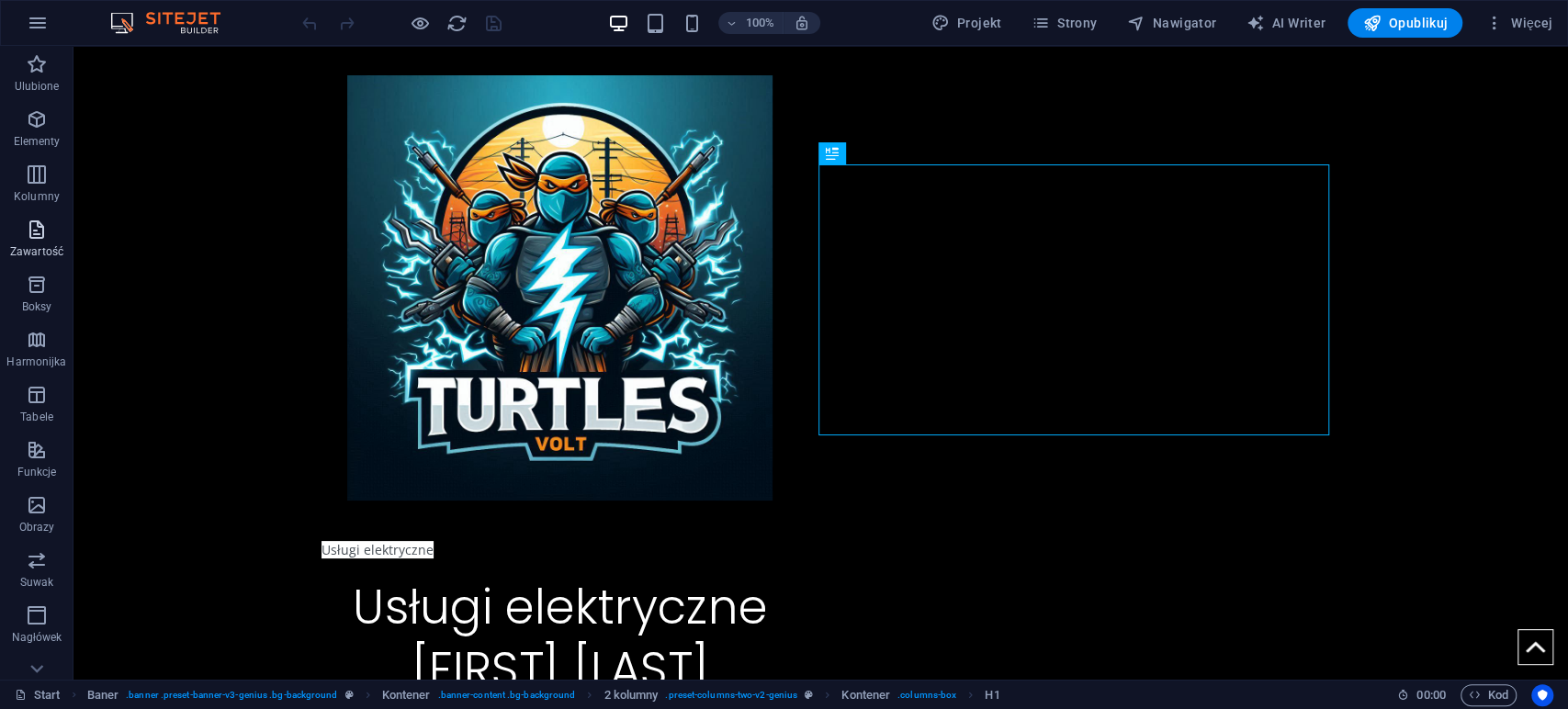 click at bounding box center [37, 230] 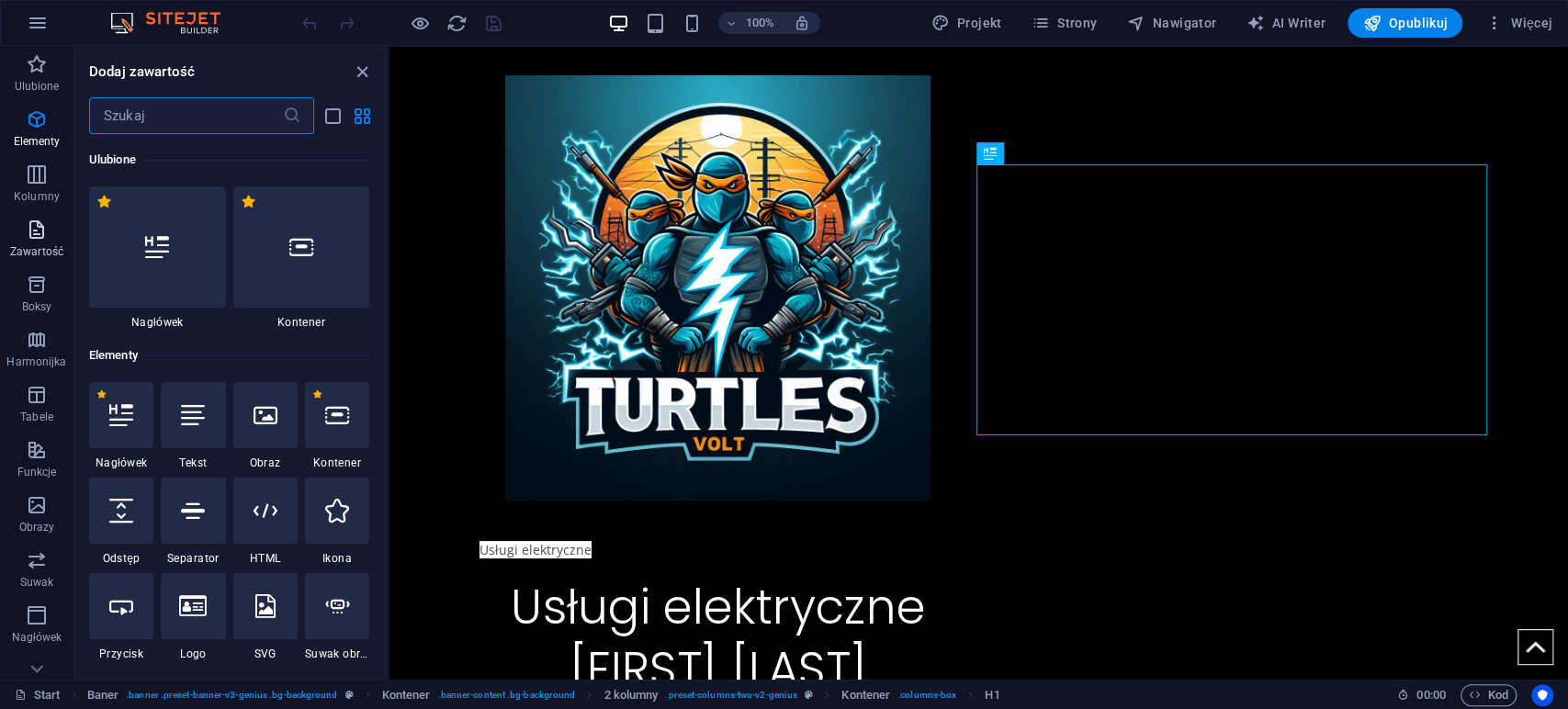 scroll, scrollTop: 3213, scrollLeft: 0, axis: vertical 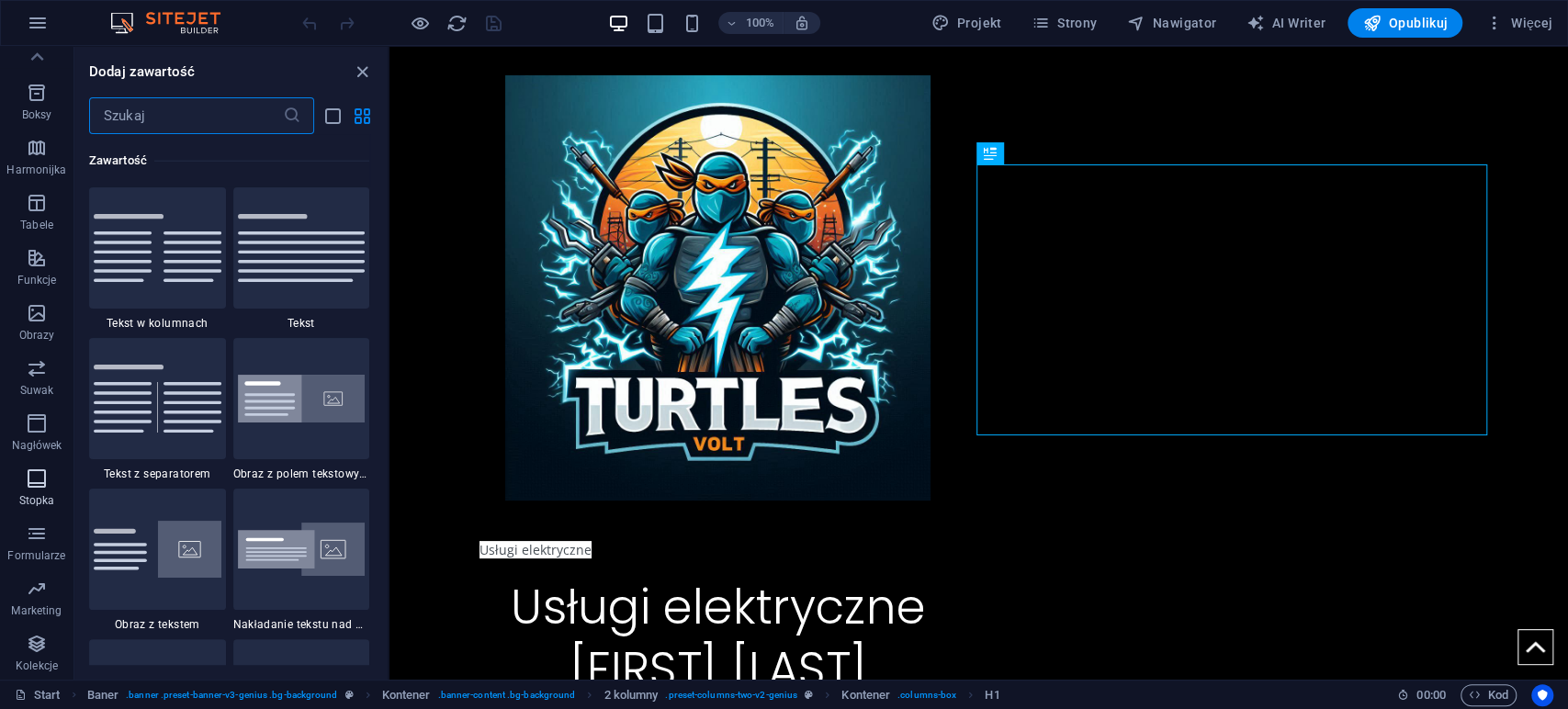 click on "Stopka" at bounding box center (37, 501) 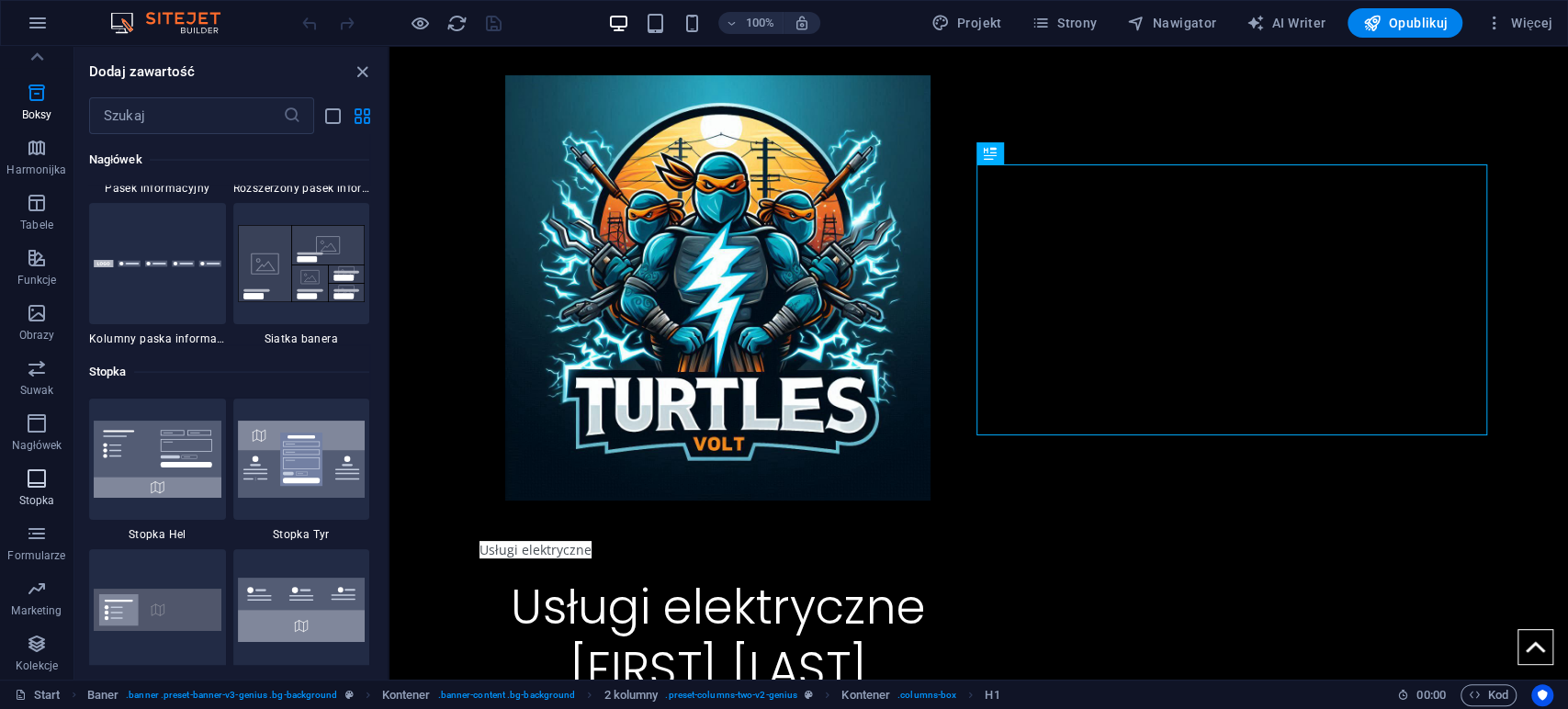 scroll, scrollTop: 12159, scrollLeft: 0, axis: vertical 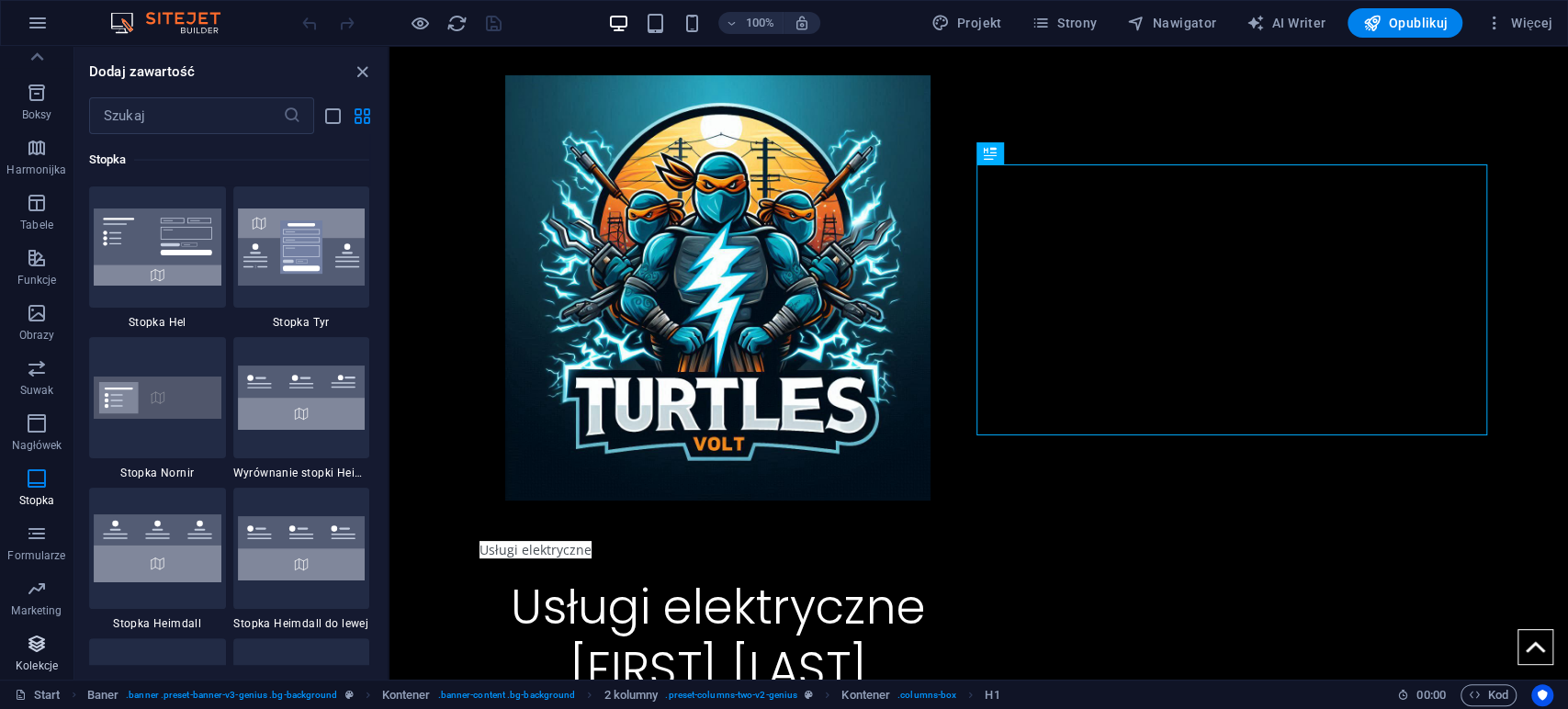 click at bounding box center [37, 644] 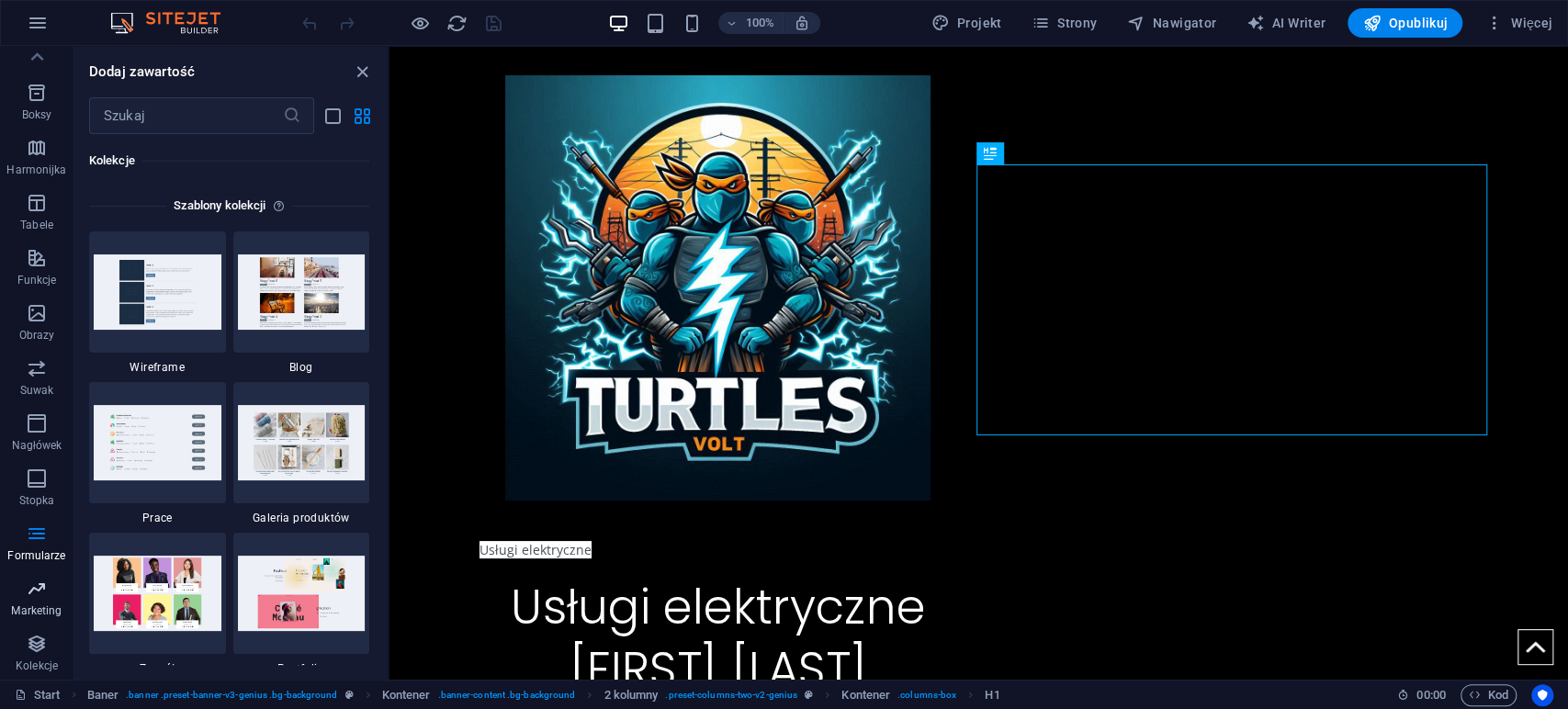 click on "Marketing" at bounding box center [37, 600] 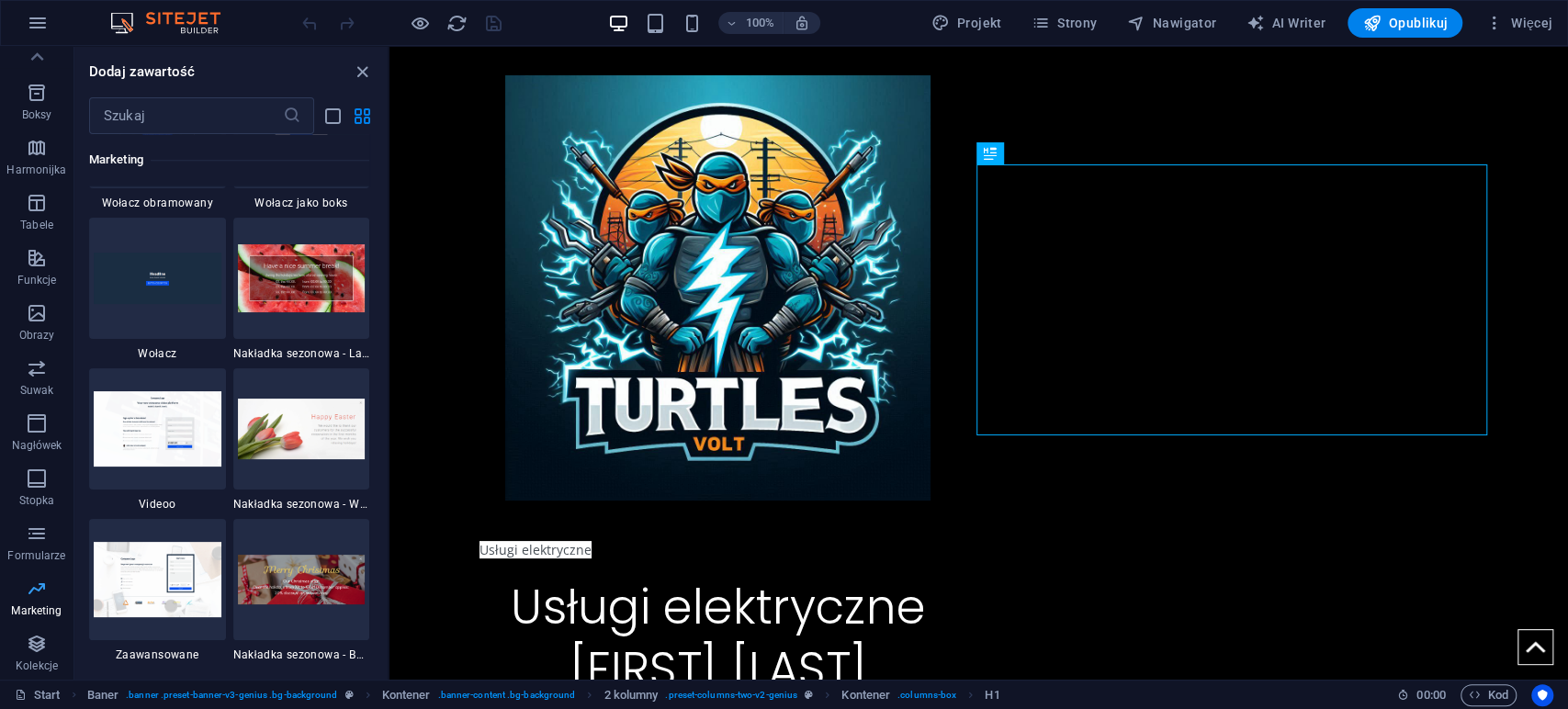 scroll, scrollTop: 14959, scrollLeft: 0, axis: vertical 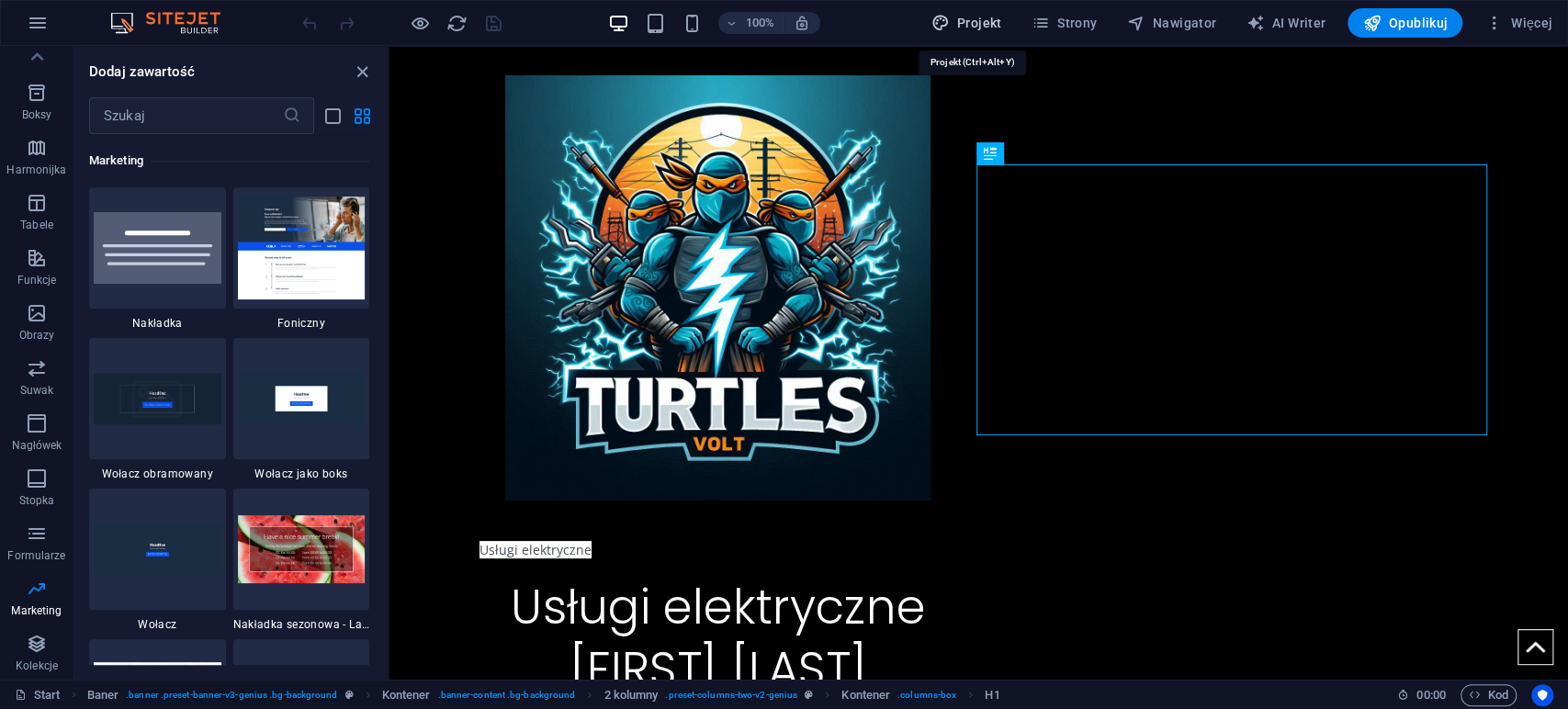 click on "Projekt" at bounding box center [965, 23] 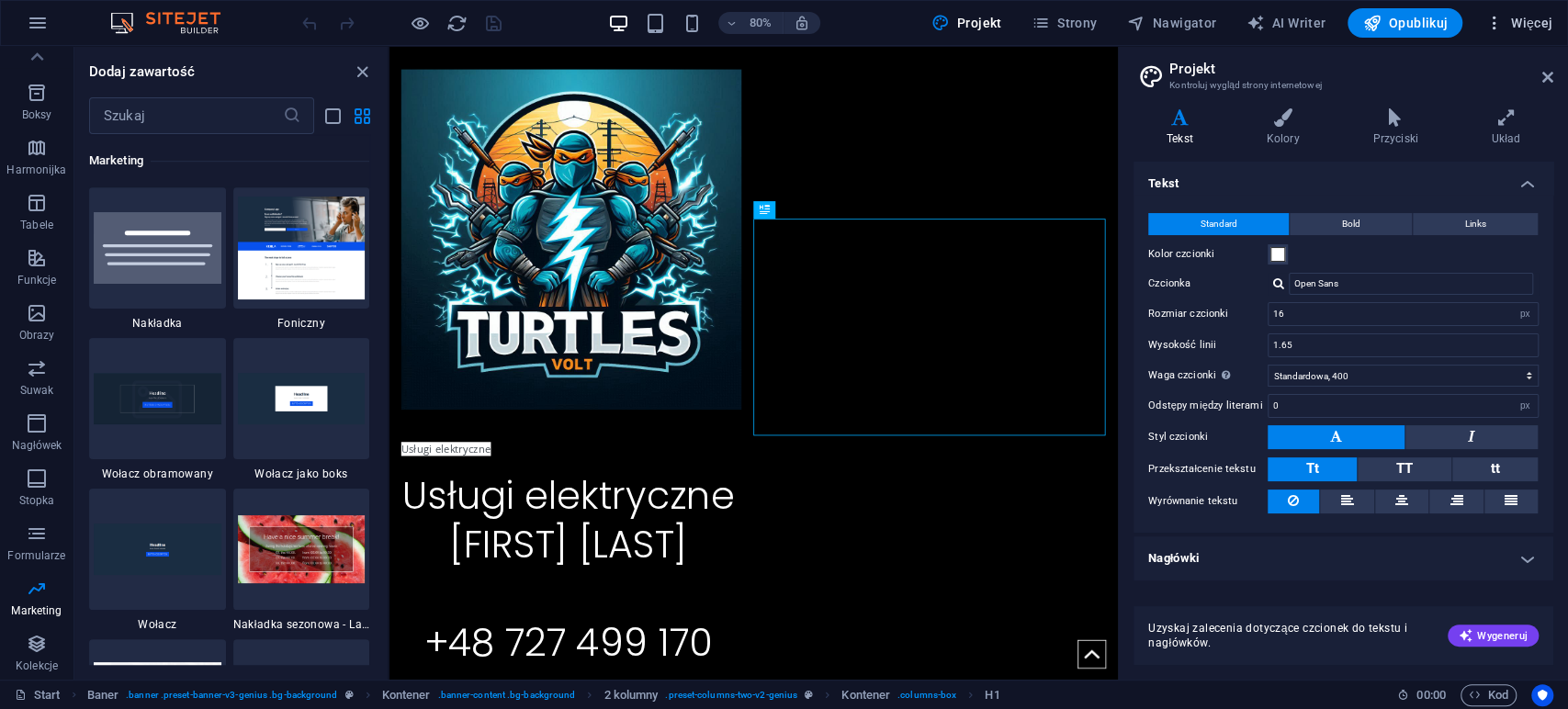 click on "Więcej" at bounding box center [1518, 23] 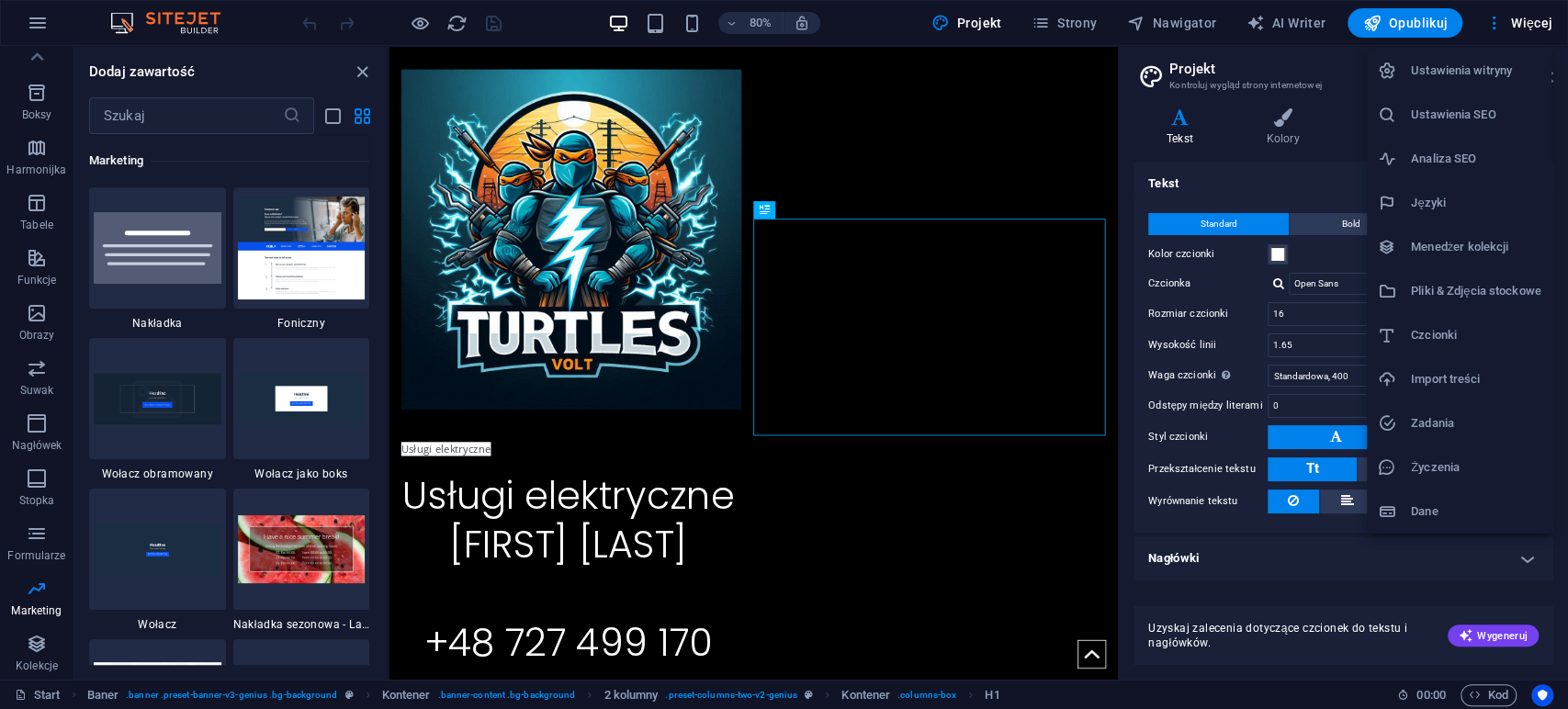 click on "Ustawienia SEO" at bounding box center [1475, 115] 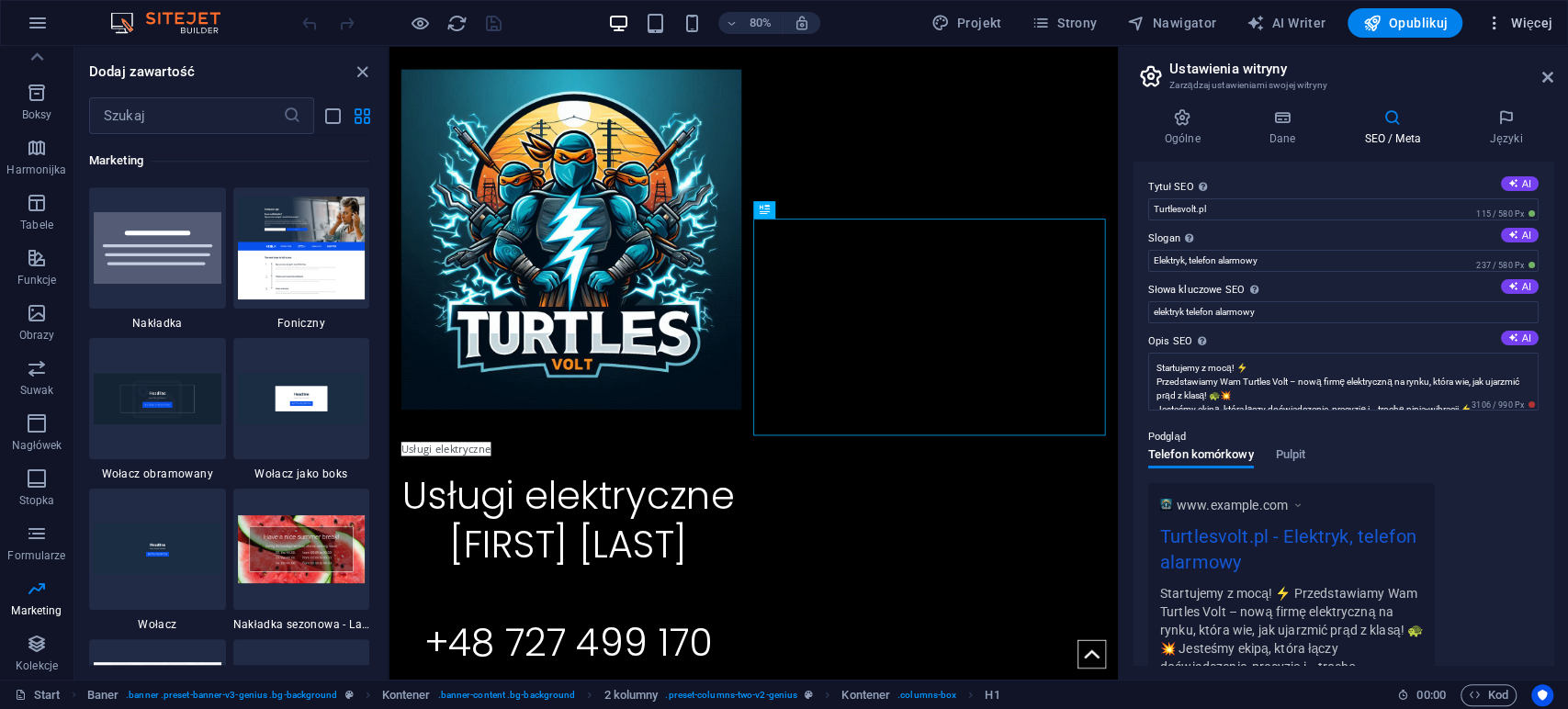 click on "Więcej" at bounding box center [1518, 23] 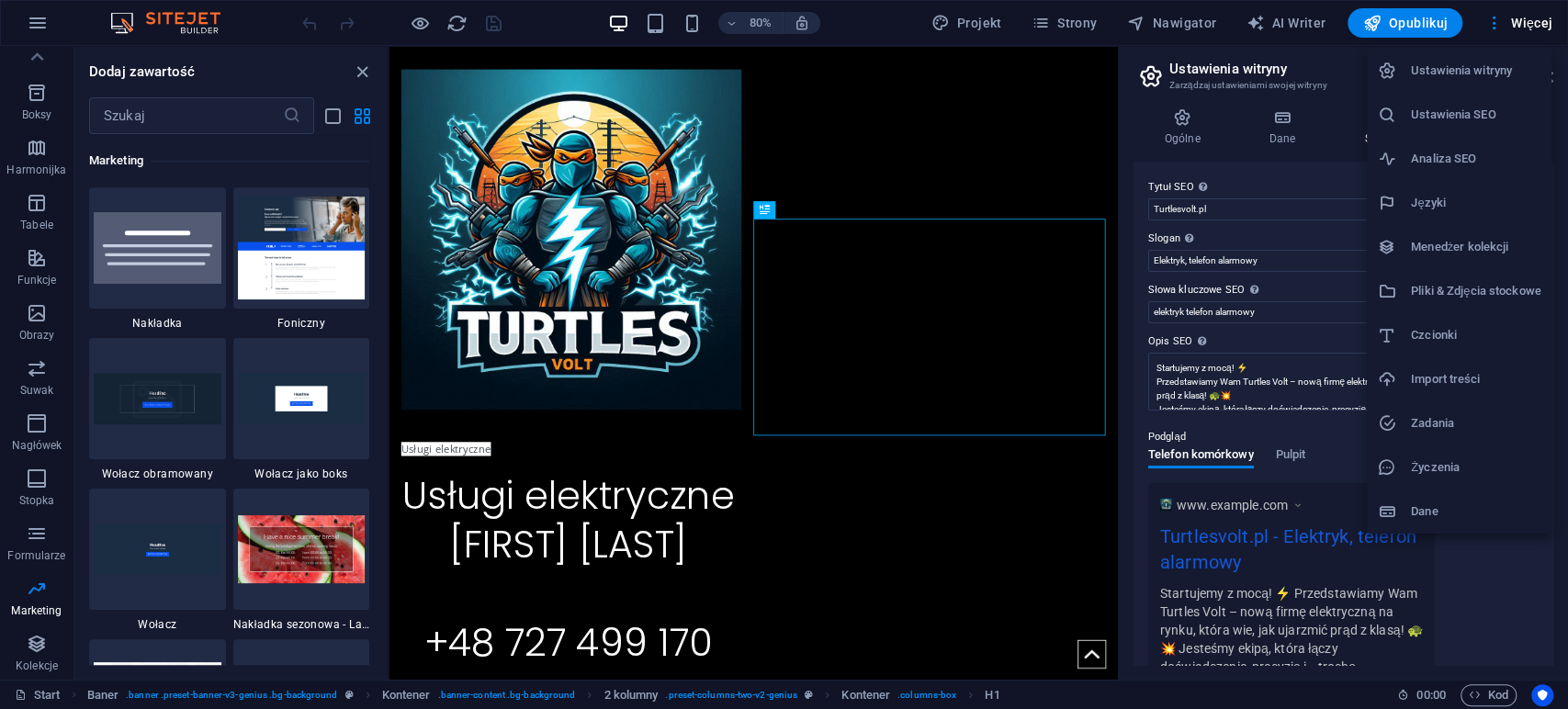 click on "Analiza SEO" at bounding box center [1475, 159] 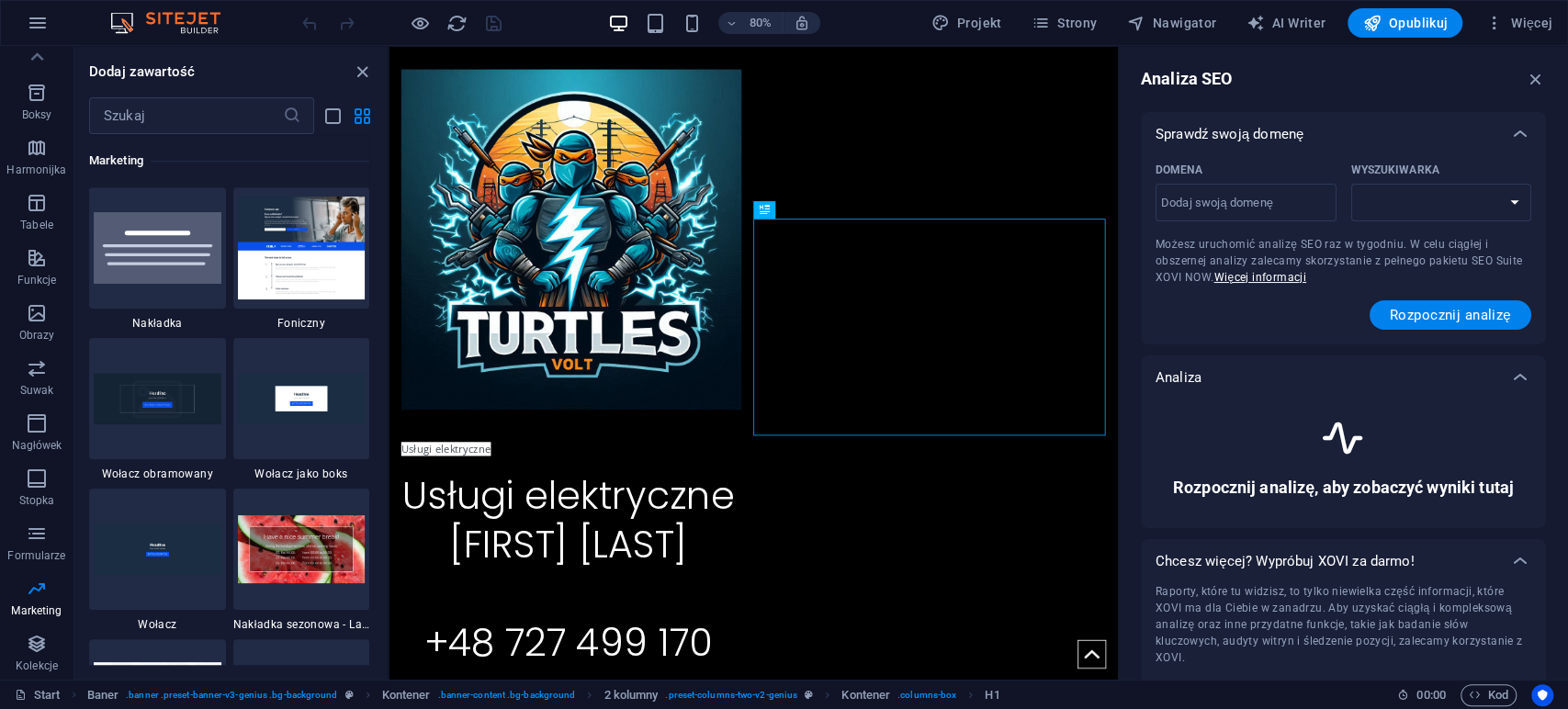 select on "google.com" 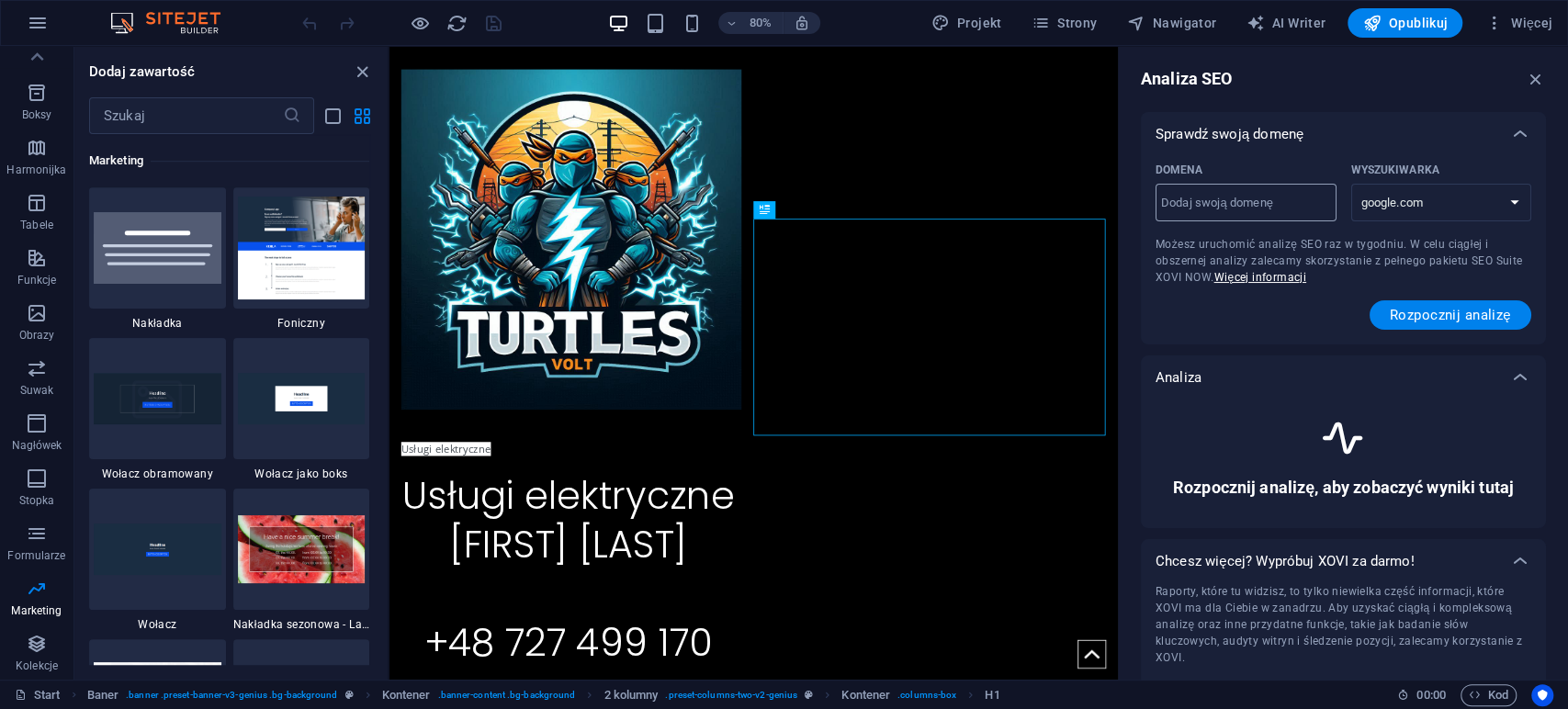 click on "Domena ​" at bounding box center [1246, 203] 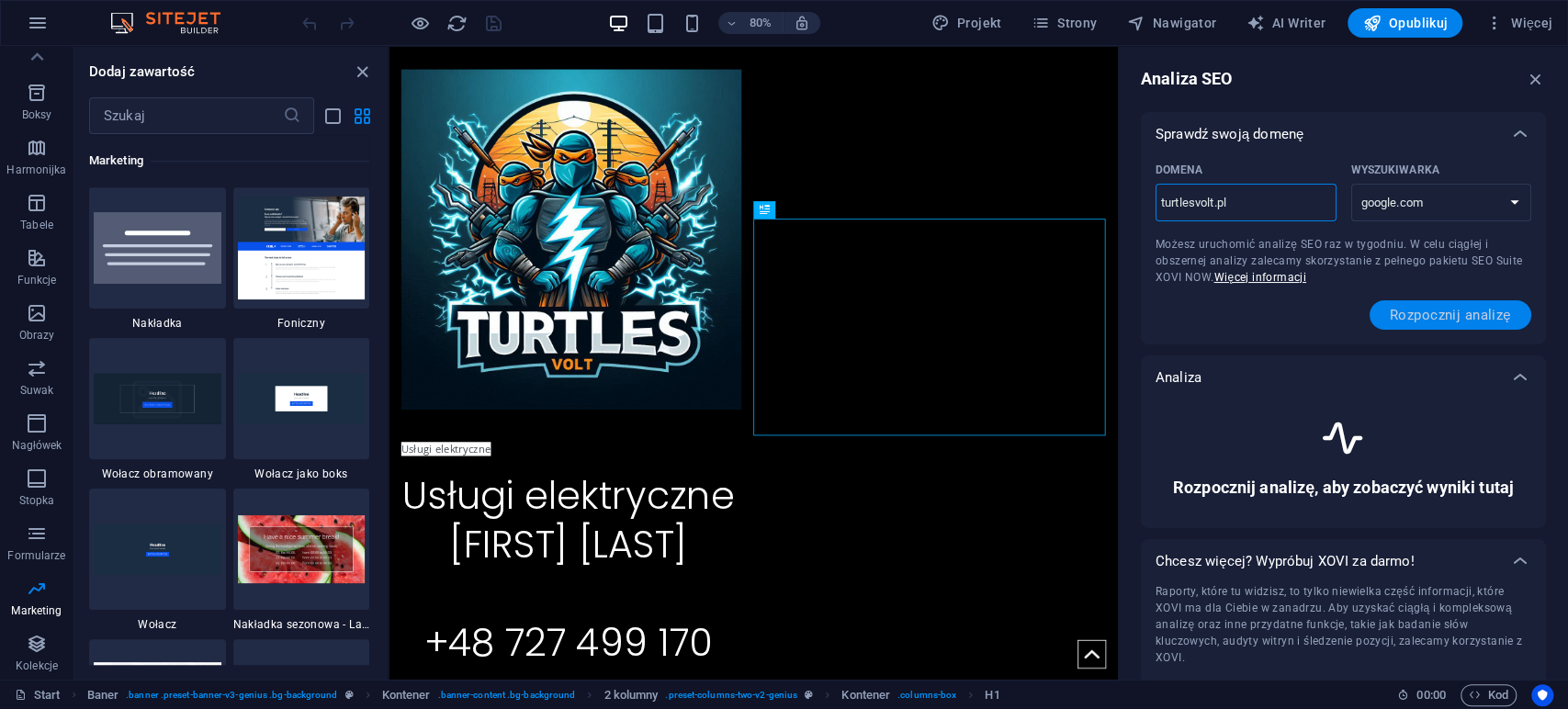 type on "turtlesvolt.pl" 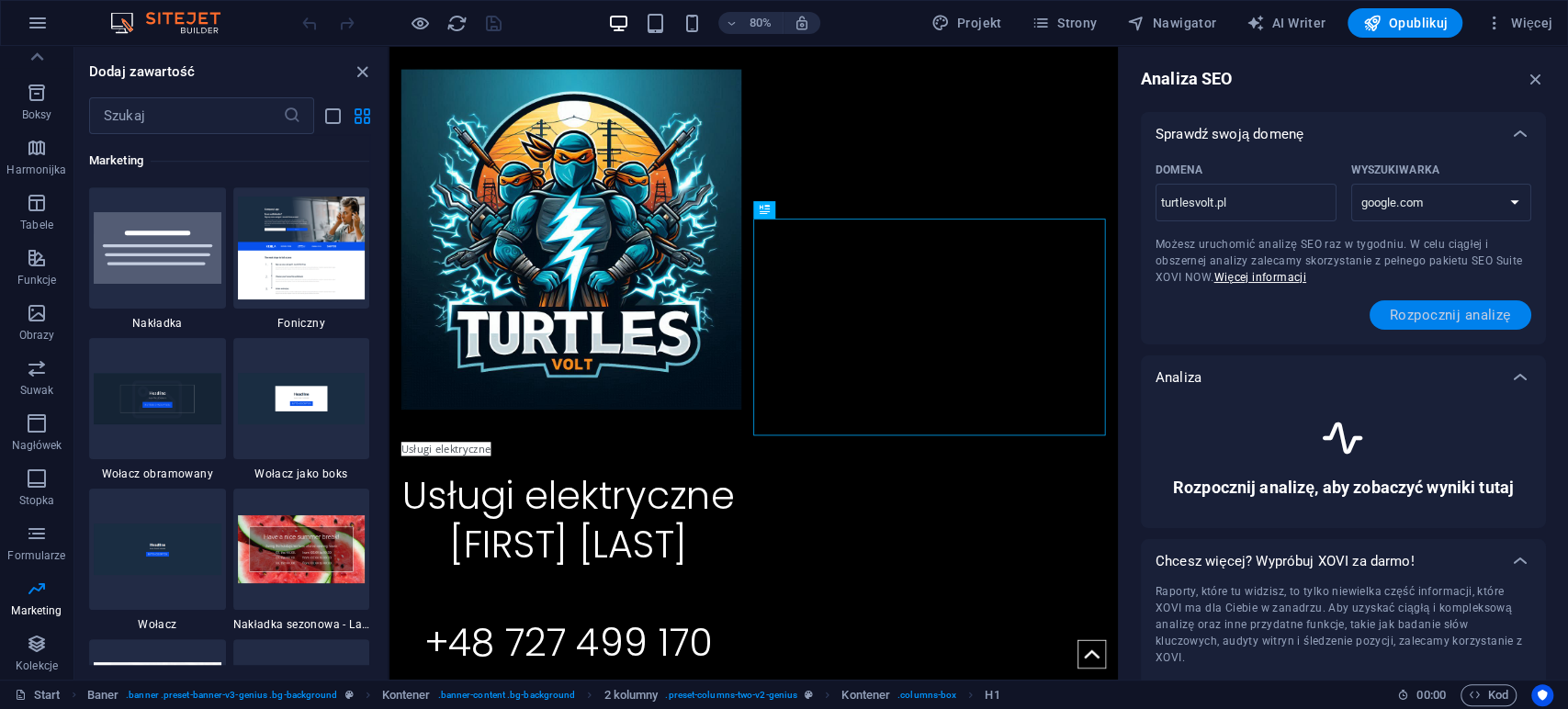 click on "Rozpocznij analizę" at bounding box center (1450, 315) 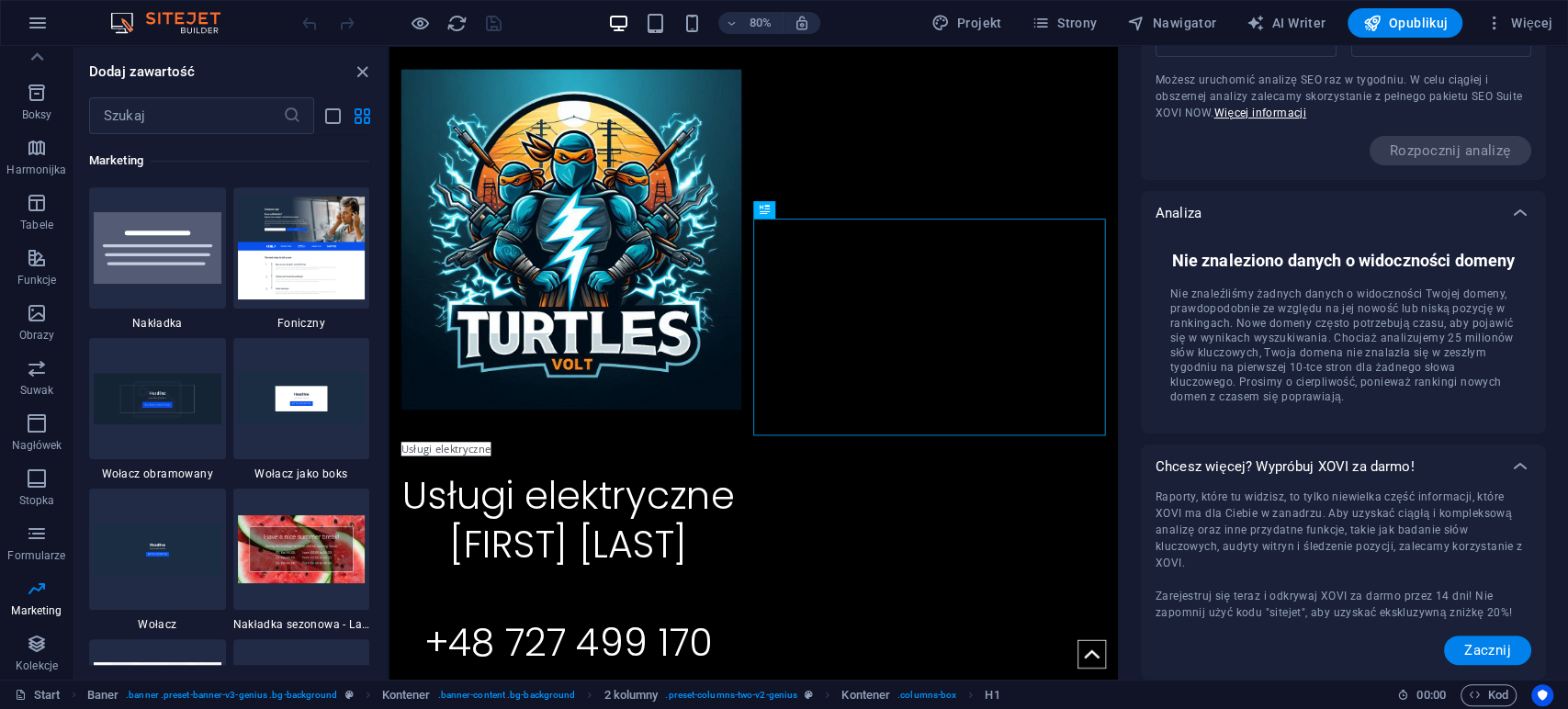 scroll, scrollTop: 0, scrollLeft: 0, axis: both 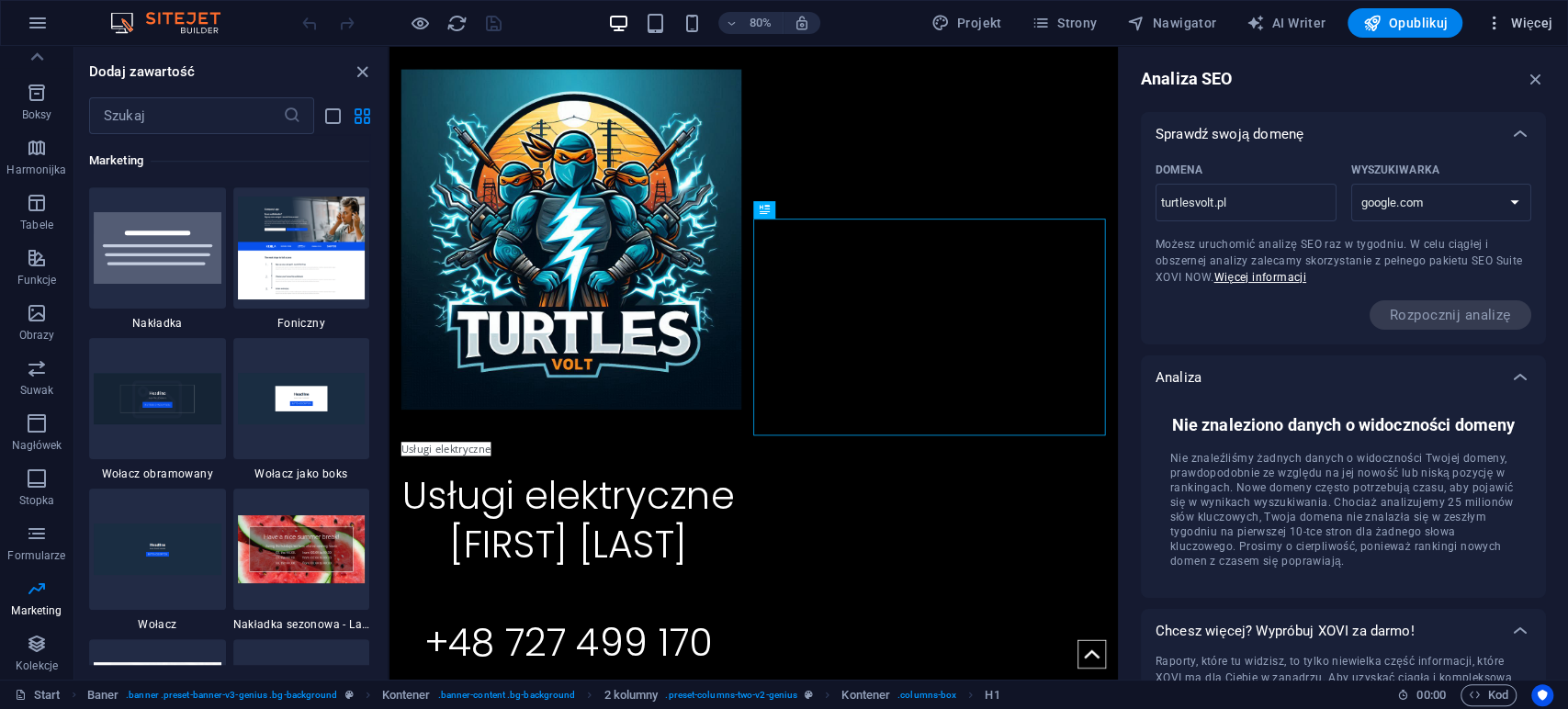 click on "Więcej" at bounding box center (1518, 23) 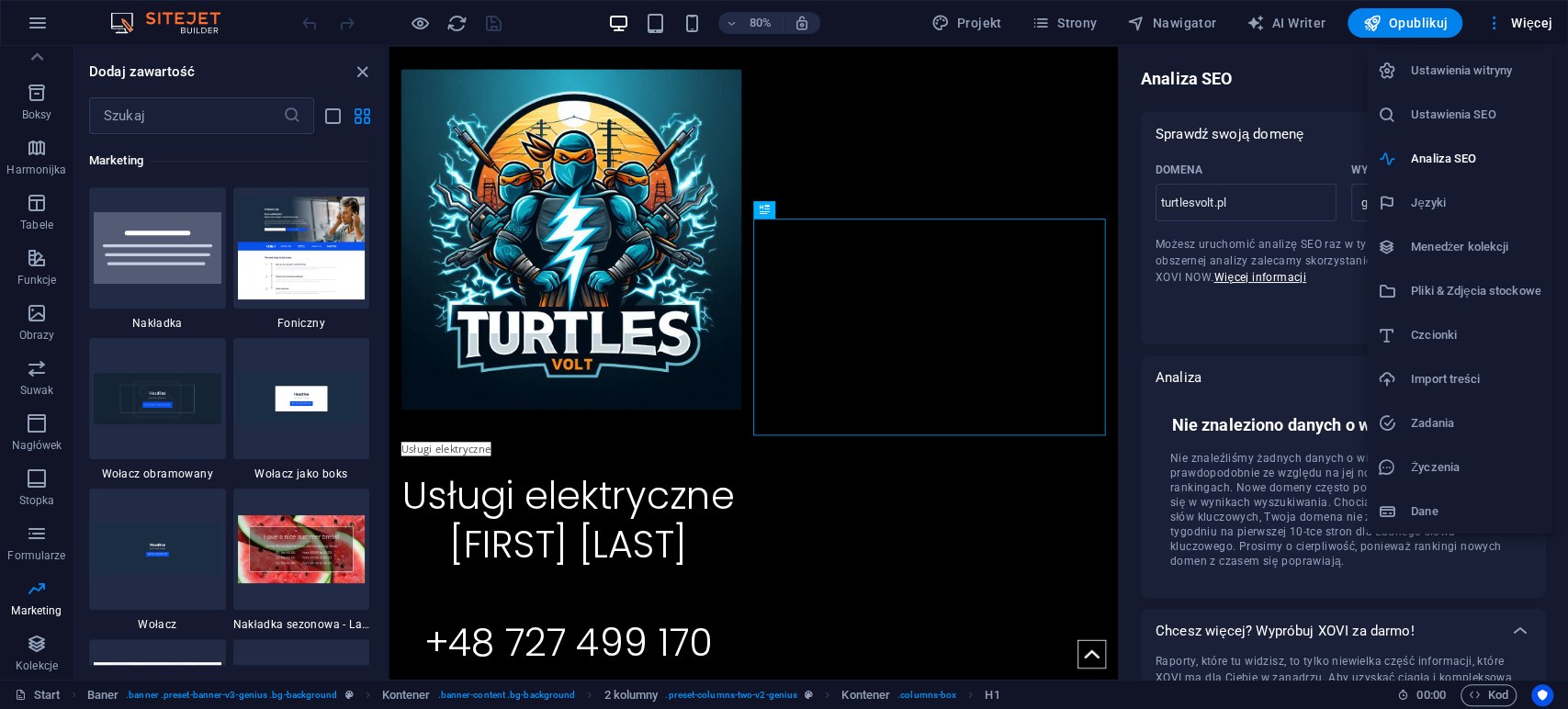click on "Języki" at bounding box center [1475, 203] 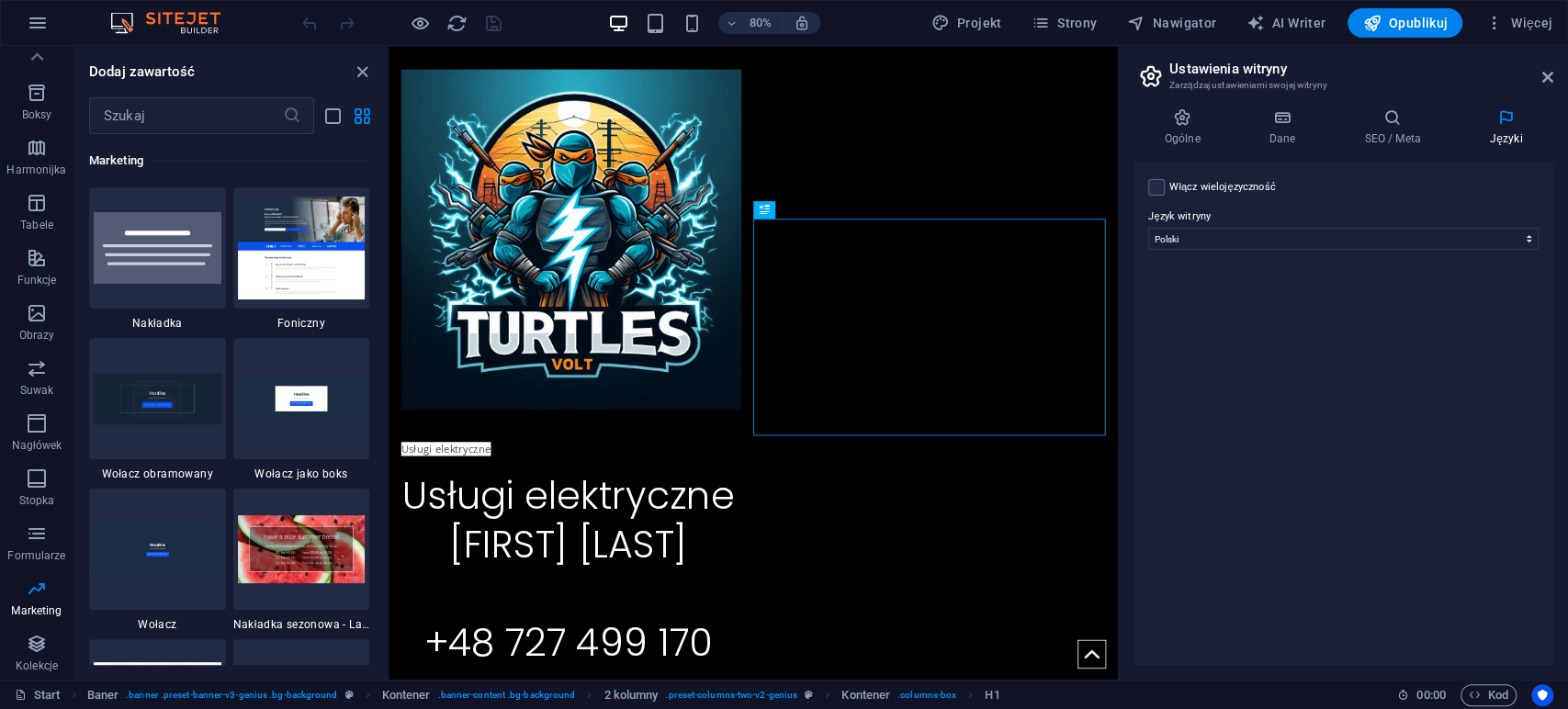 click on "Włącz wielojęzyczność Aby wyłączyć wielojęzyczność, usuń wszystkie języki, aż pozostanie tylko jeden język." at bounding box center (1343, 187) 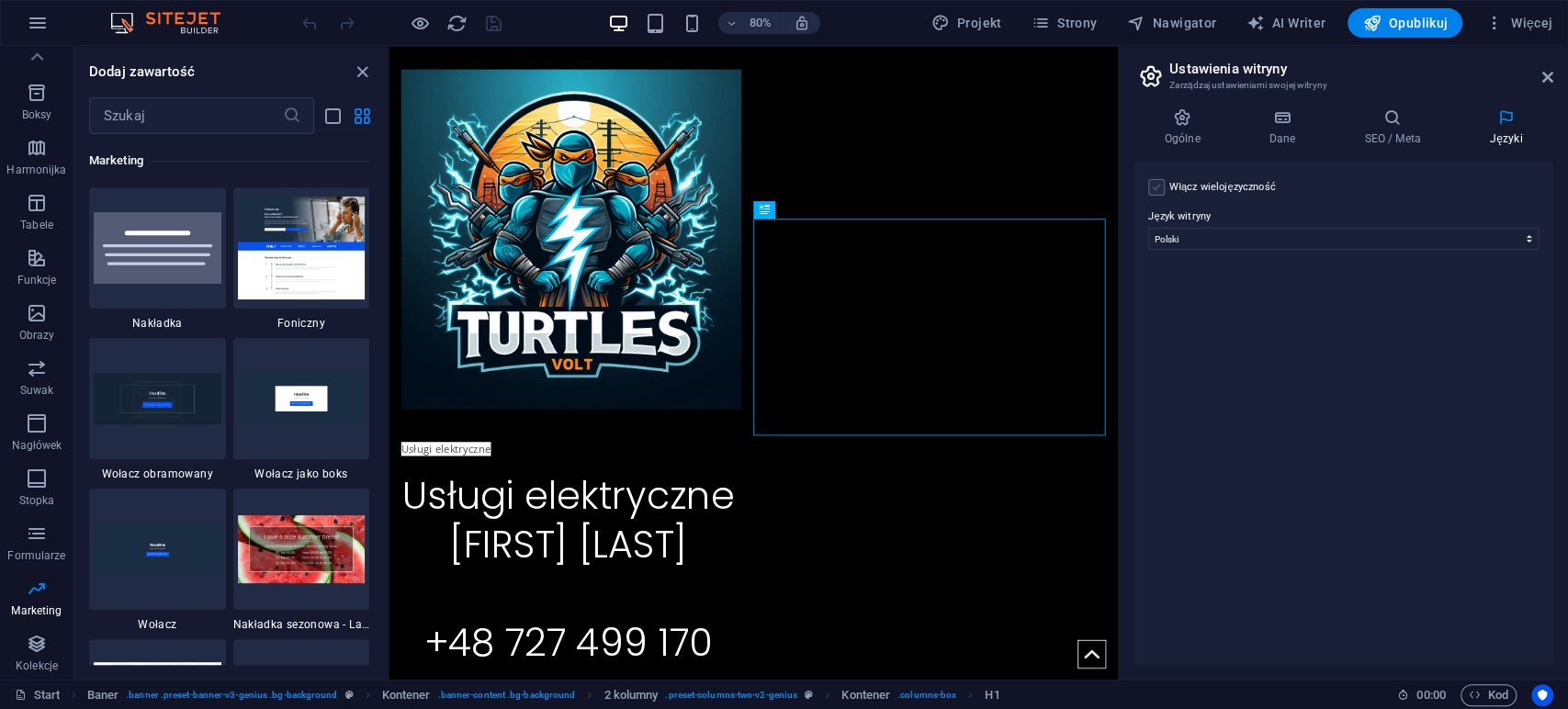 click at bounding box center [1156, 187] 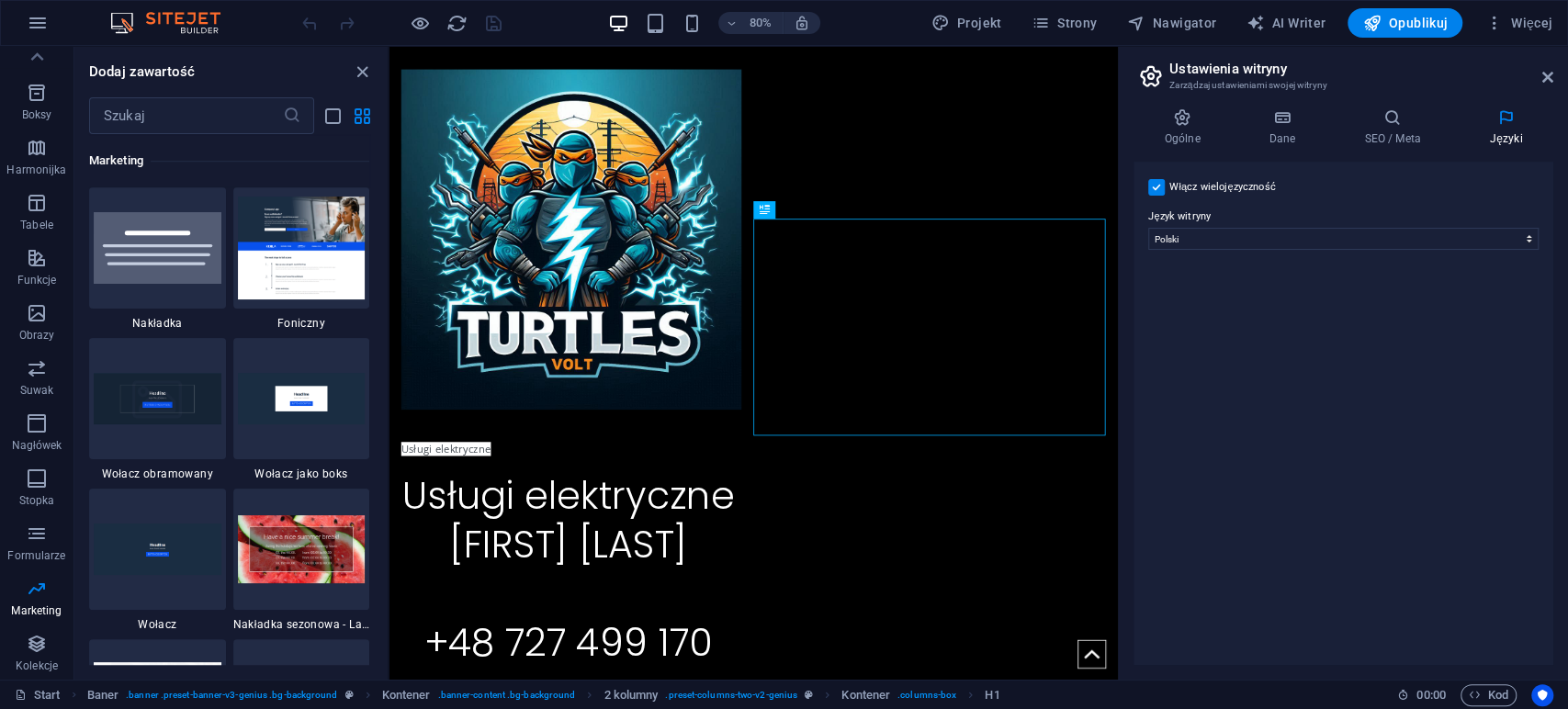 select 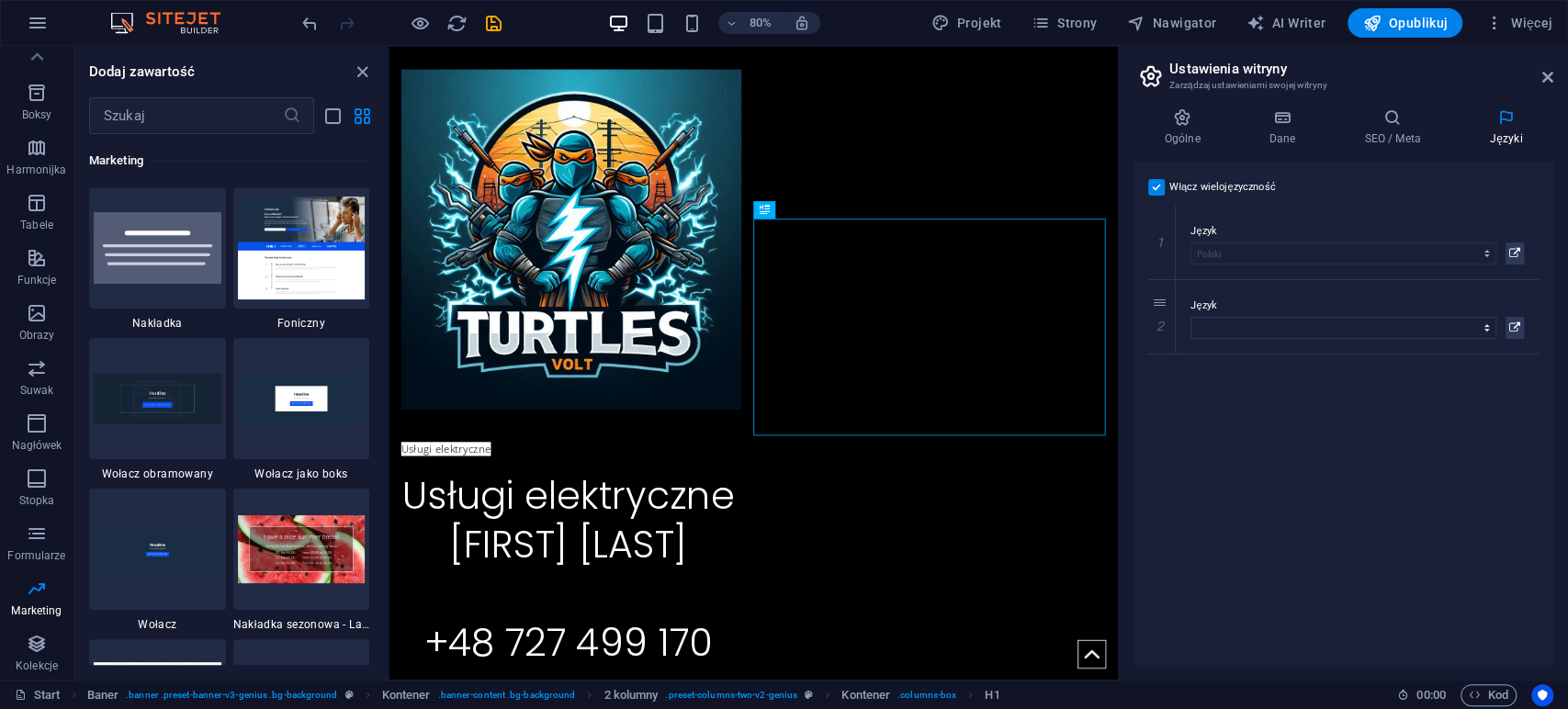 click at bounding box center [1156, 187] 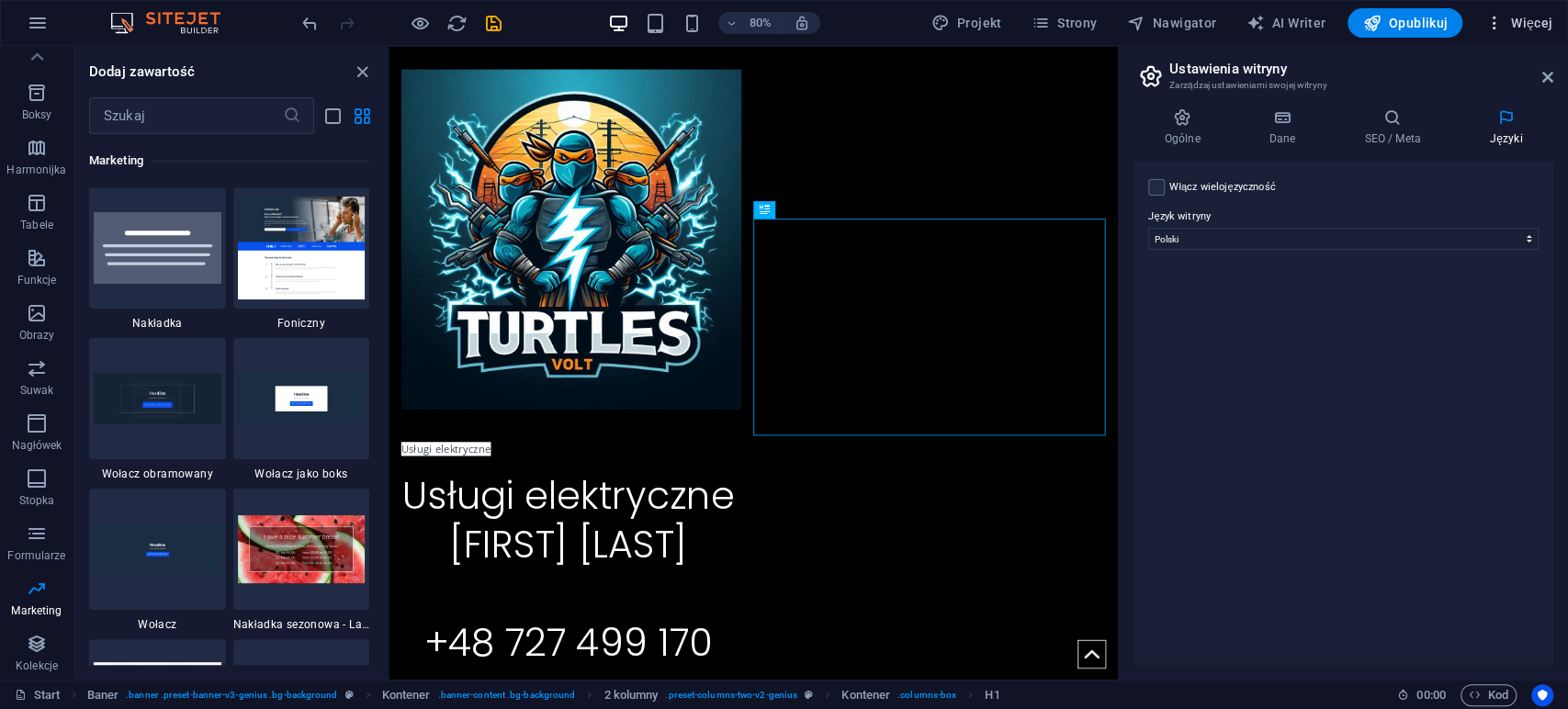 click on "Więcej" at bounding box center (1518, 23) 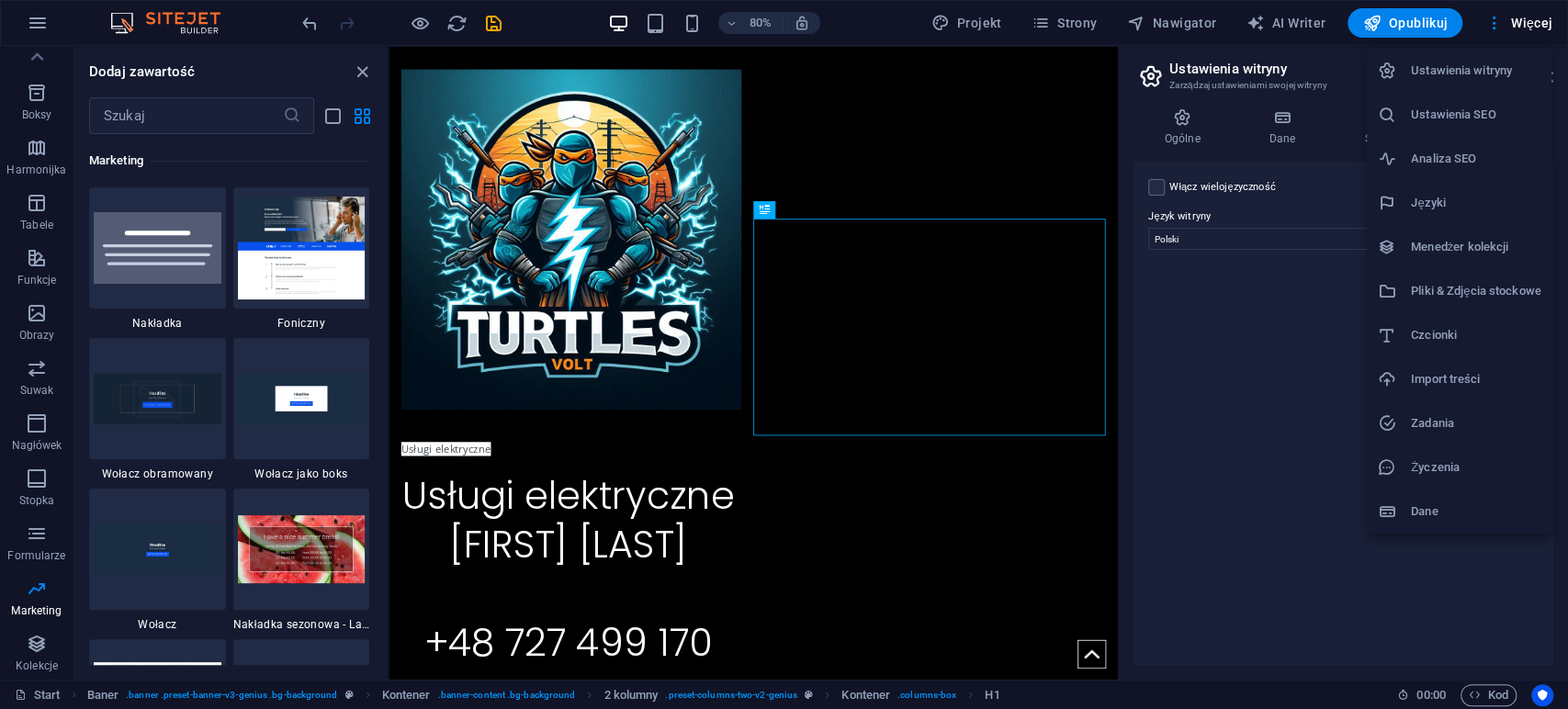 click on "Dane" at bounding box center (1459, 512) 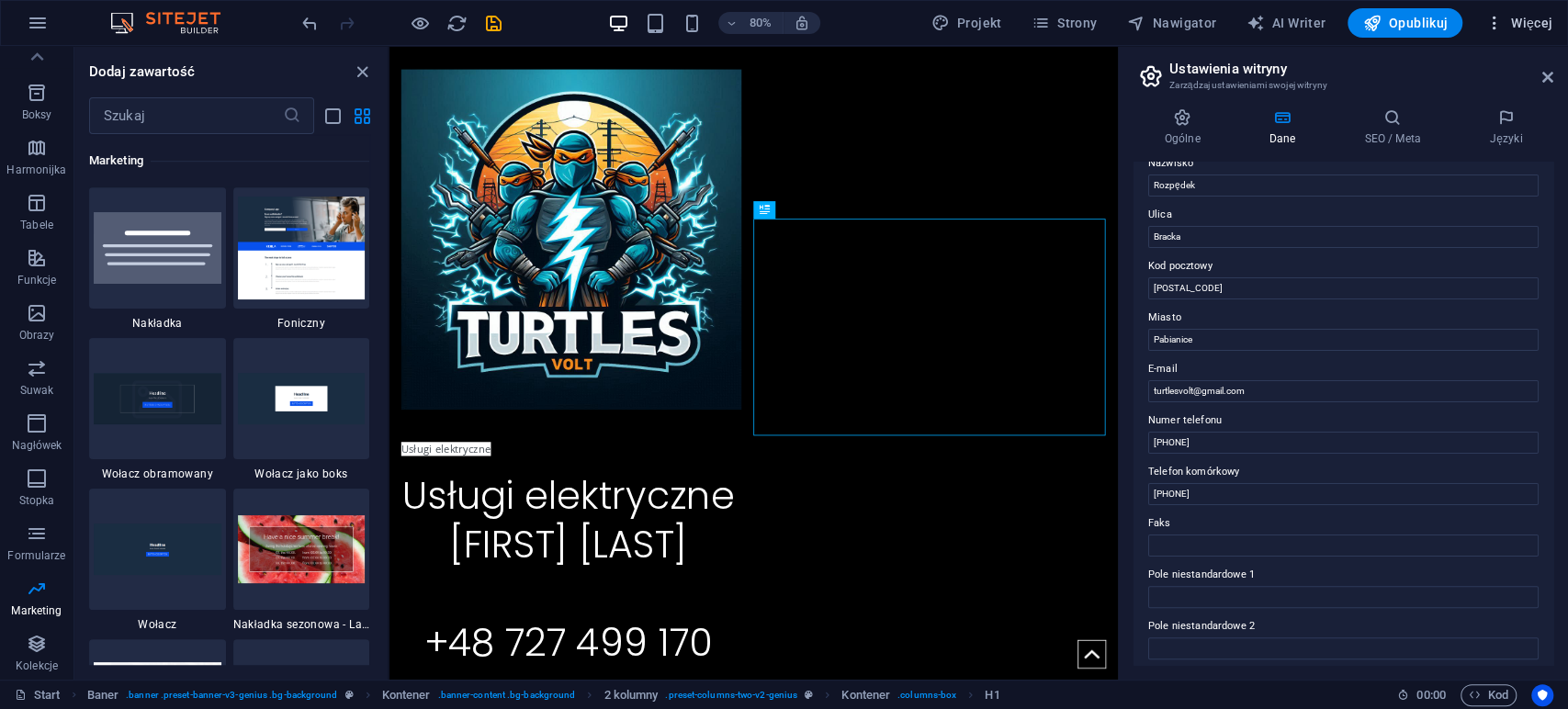 scroll, scrollTop: 102, scrollLeft: 0, axis: vertical 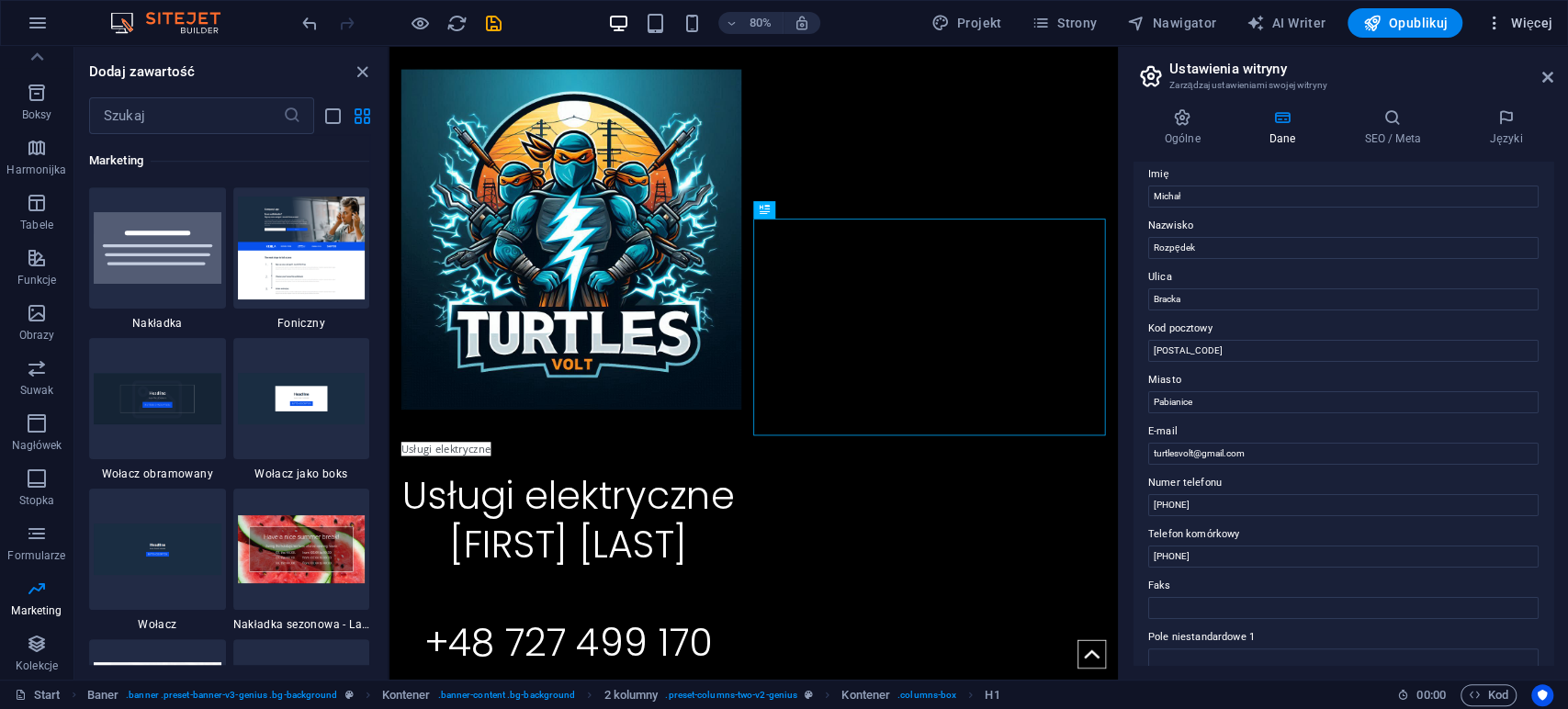 click on "Więcej" at bounding box center [1518, 23] 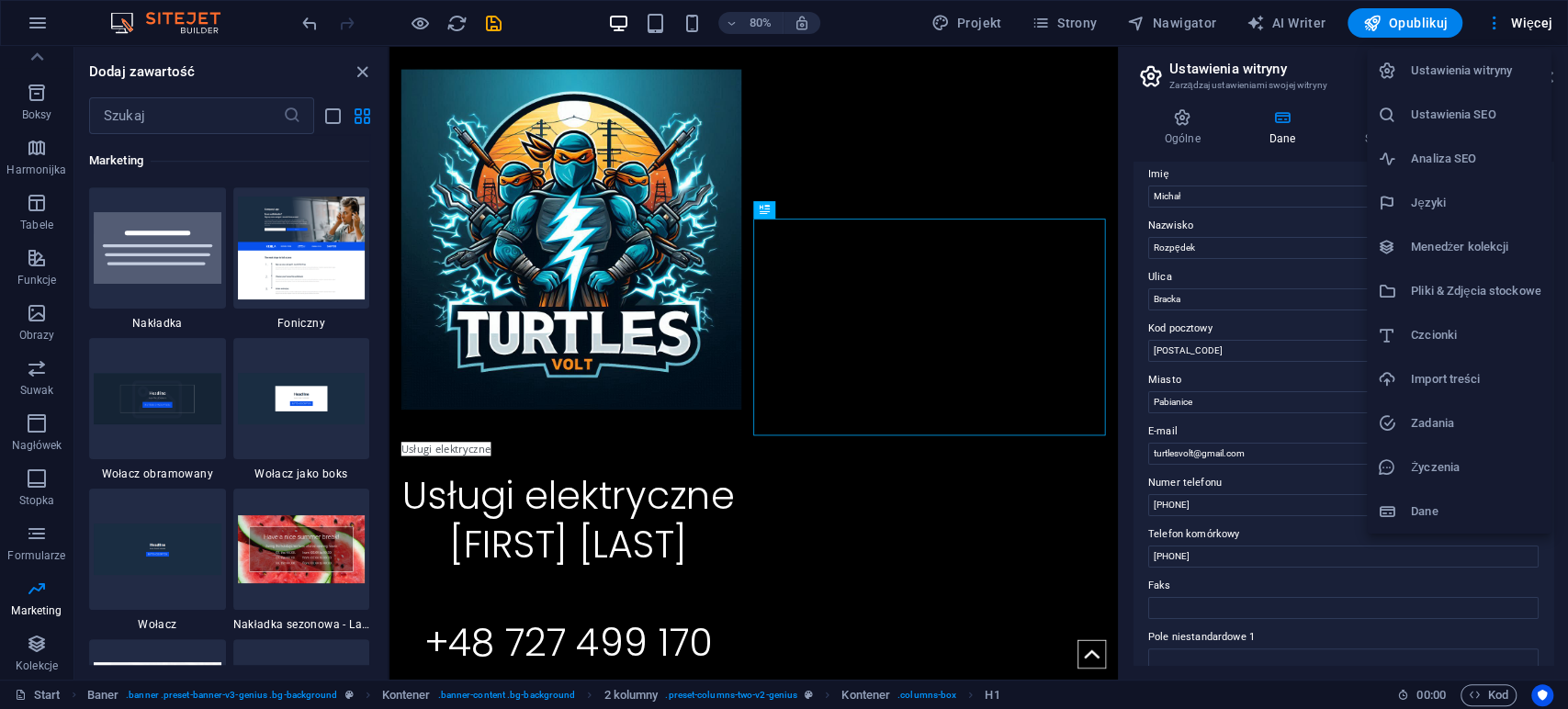 click on "Ustawienia witryny" at bounding box center [1475, 71] 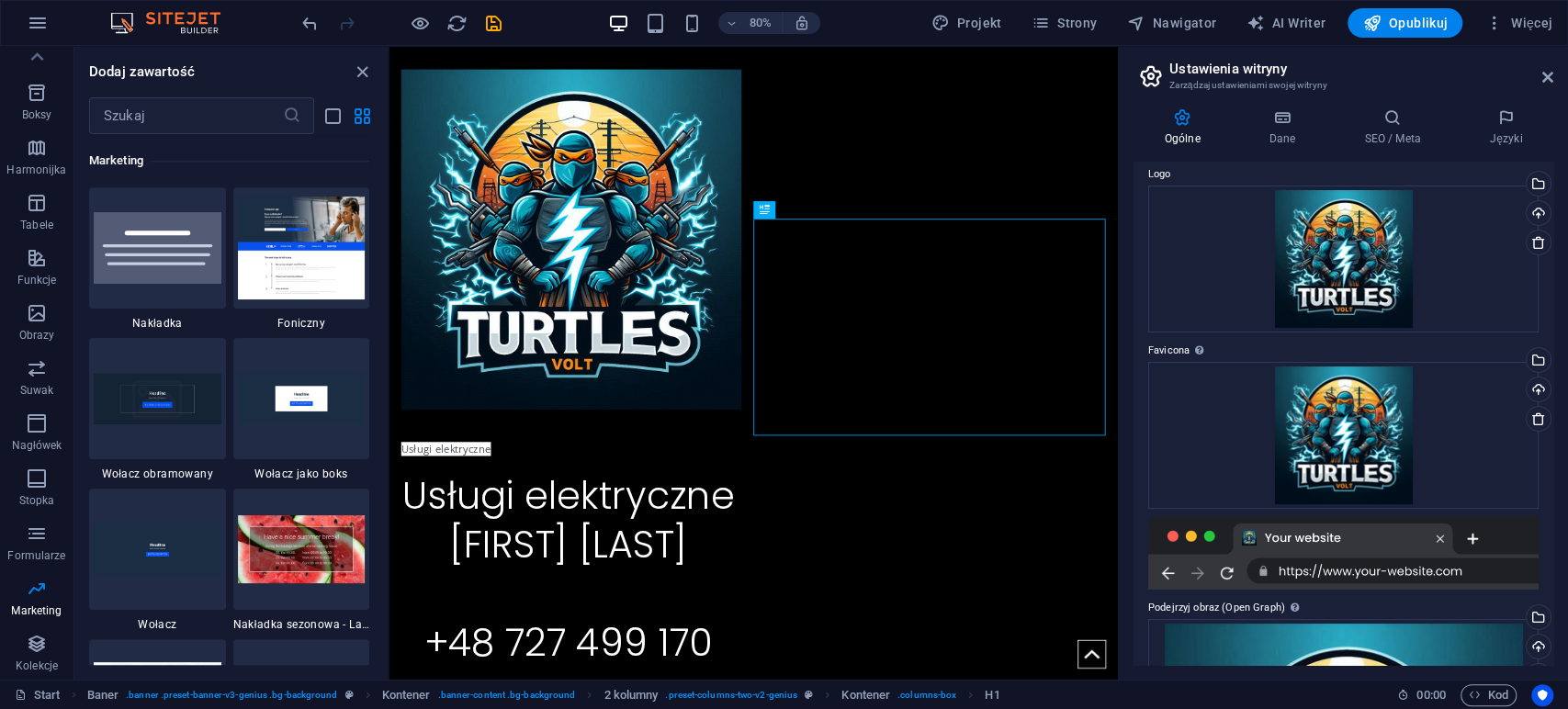 scroll, scrollTop: 0, scrollLeft: 0, axis: both 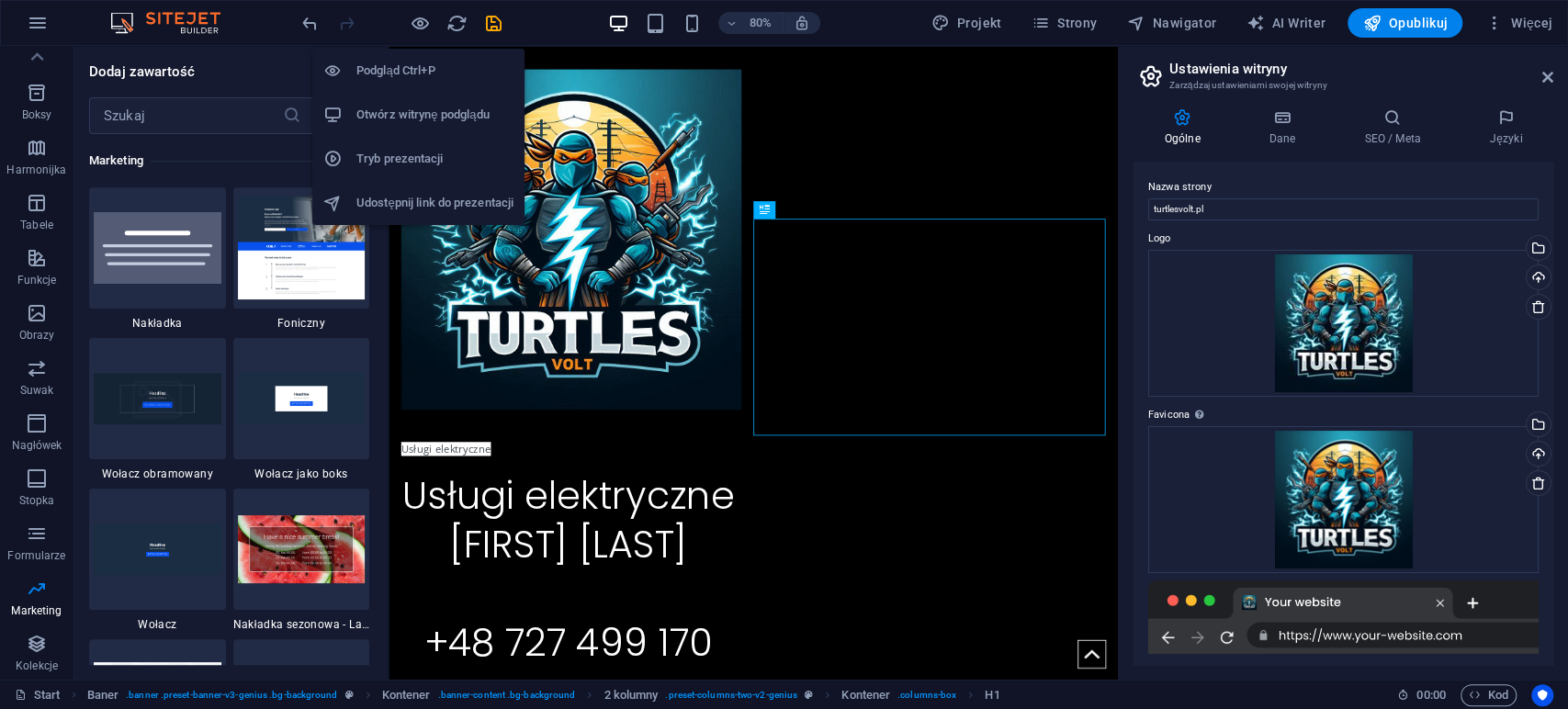 click on "Otwórz witrynę podglądu" at bounding box center [418, 115] 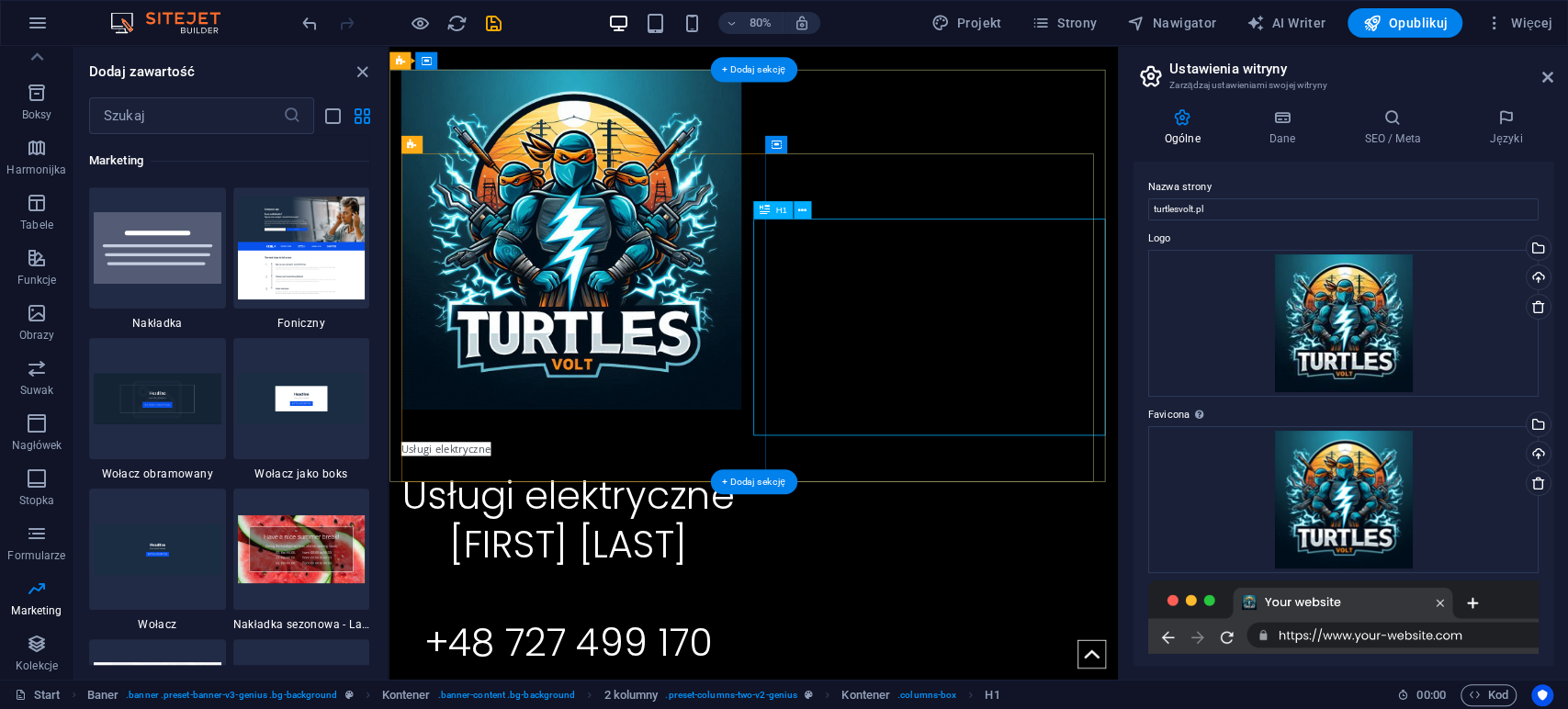 click on "Usługi elektryczne [FIRST] [LAST] +48 [PHONE]" at bounding box center (613, 688) 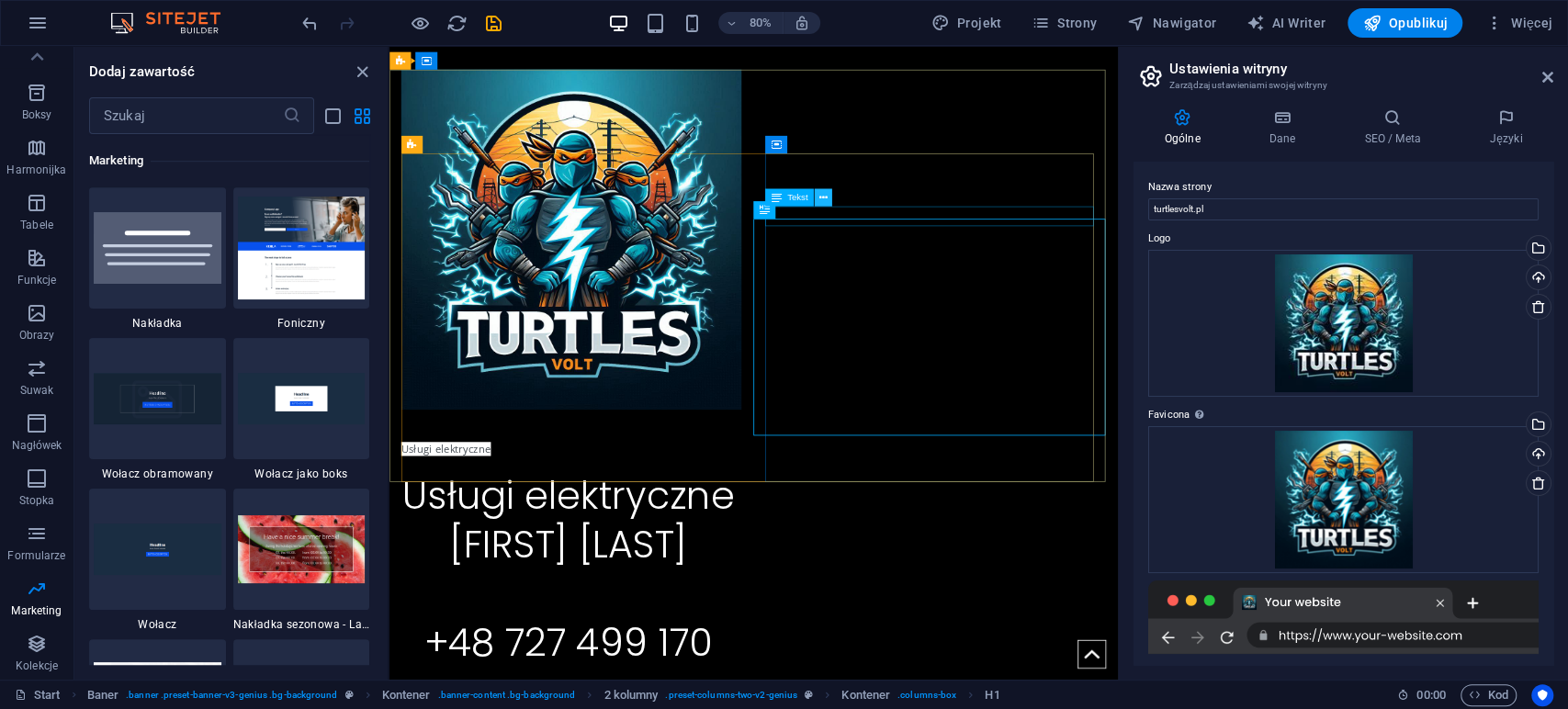 click at bounding box center (823, 197) 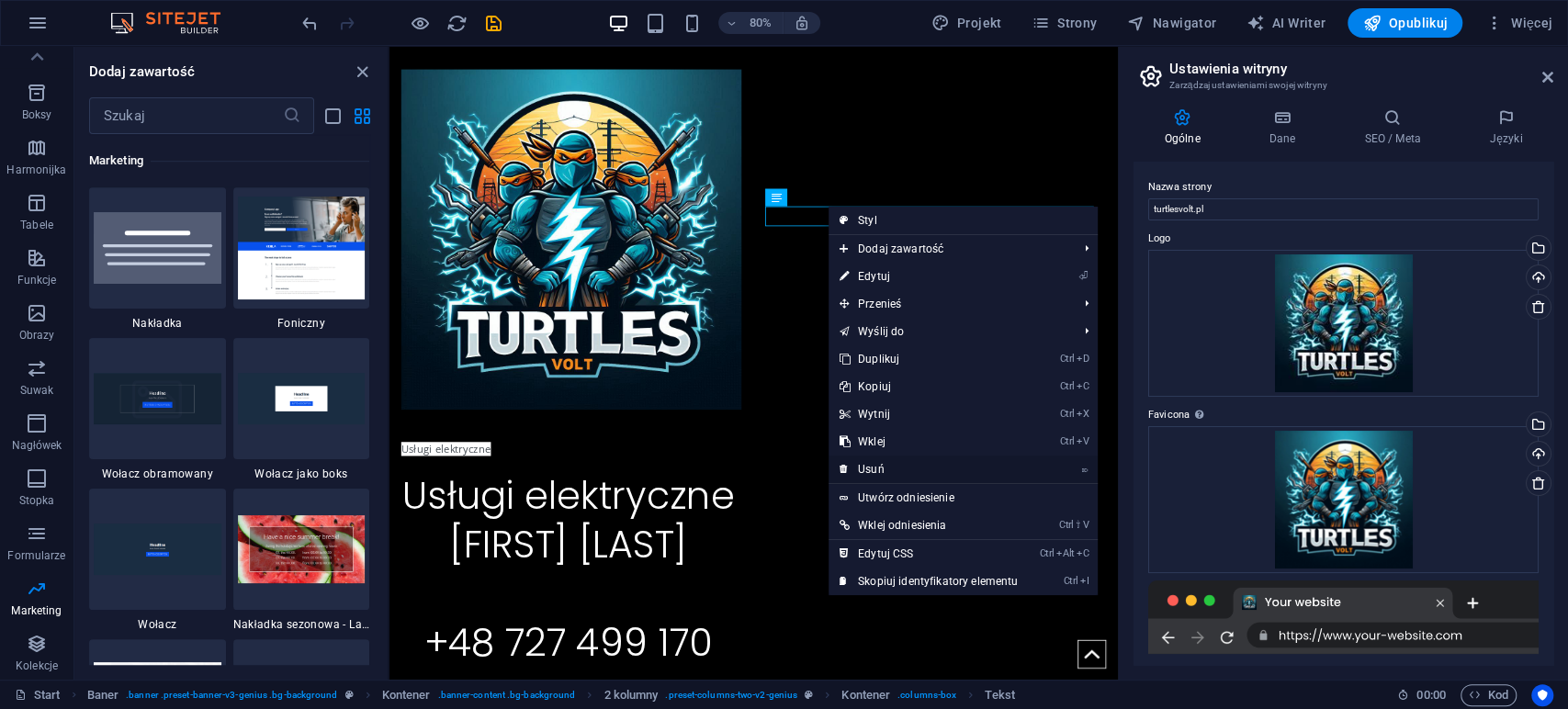 click on "⌦  Usuń" at bounding box center [929, 469] 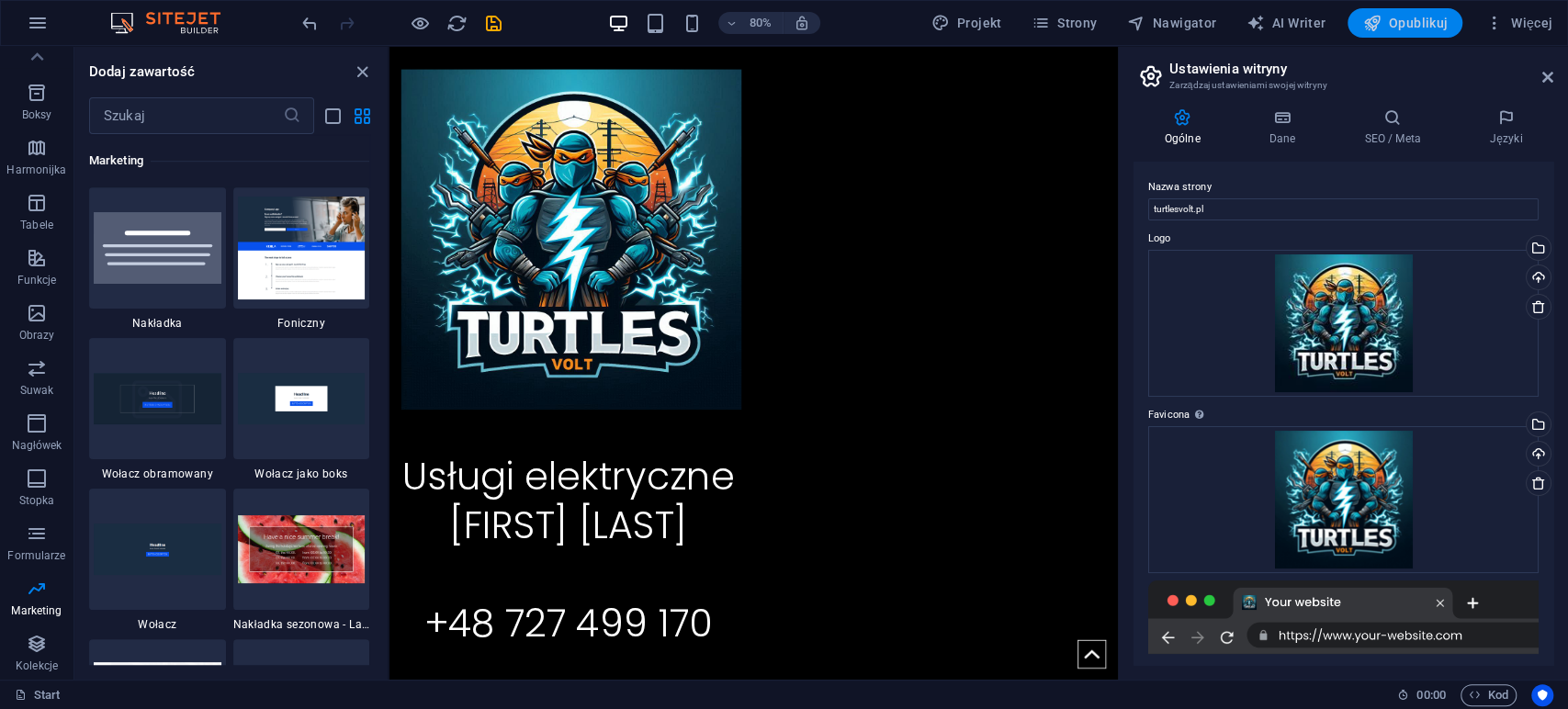 click on "Opublikuj" at bounding box center [1404, 23] 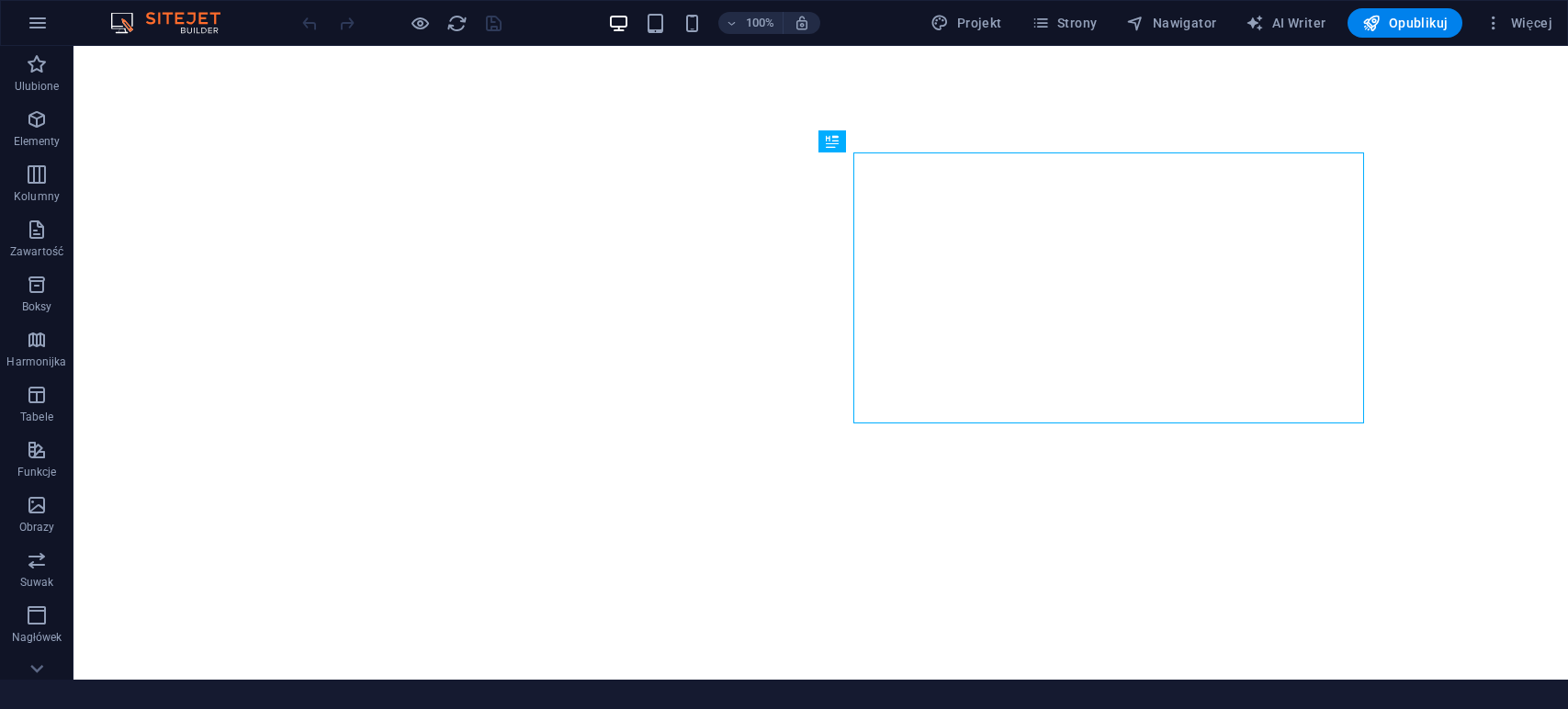 scroll, scrollTop: 0, scrollLeft: 0, axis: both 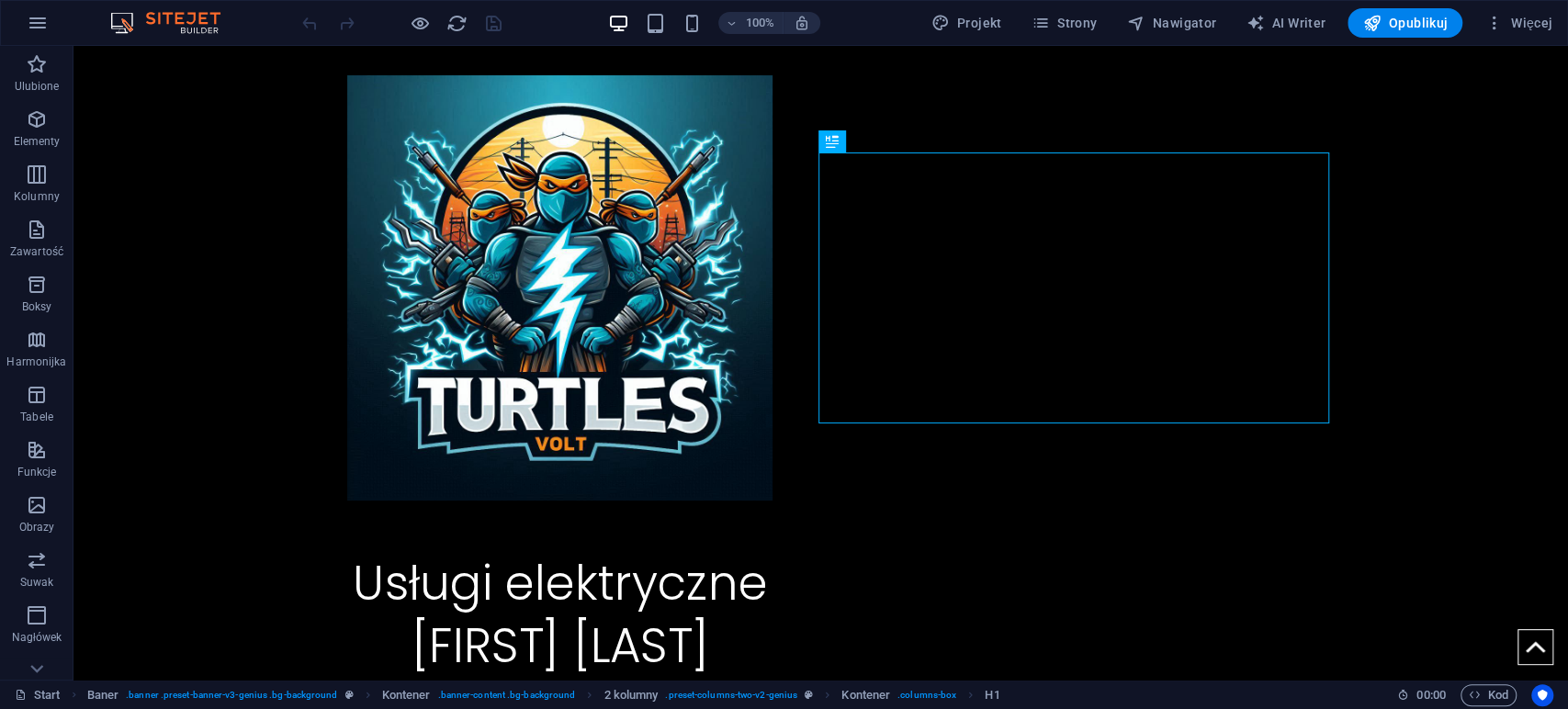 select on "Polish" 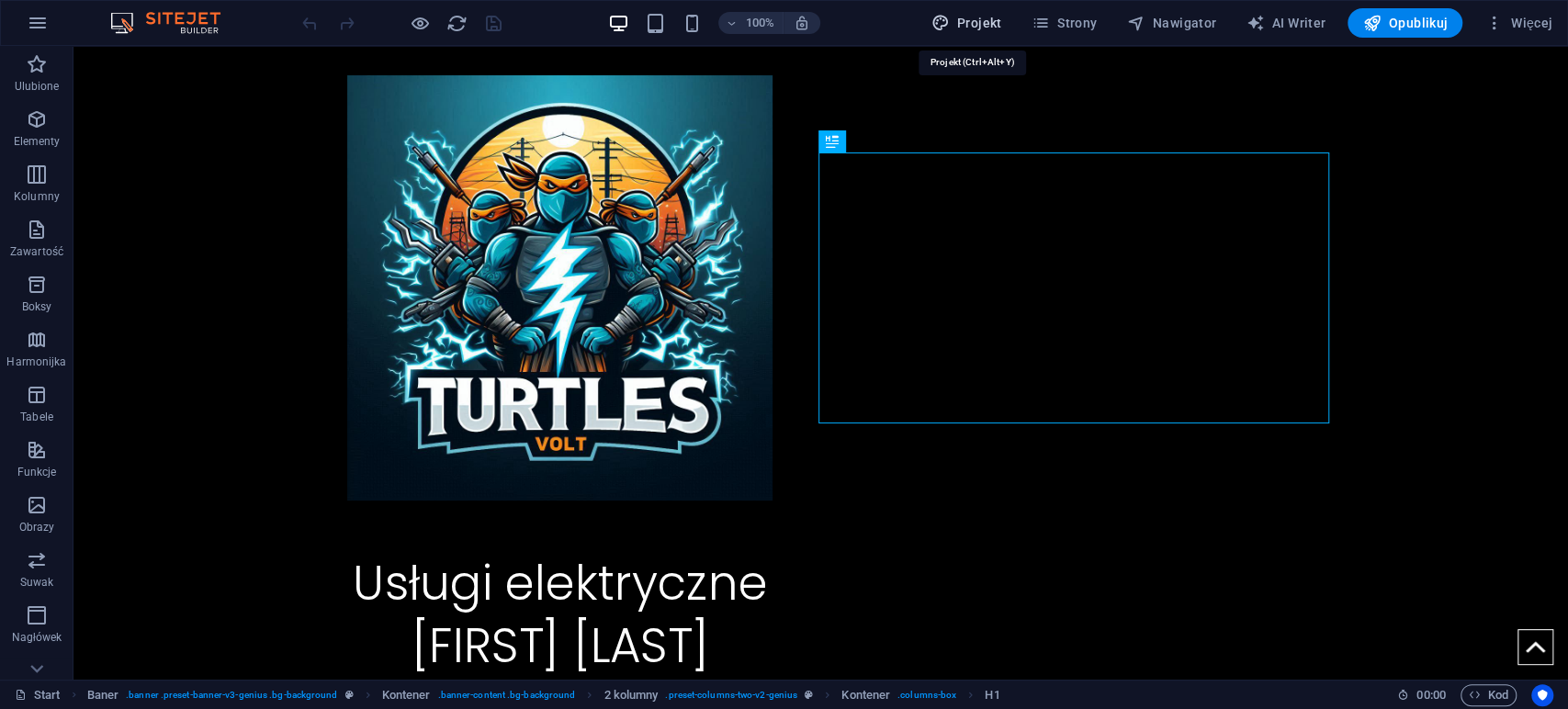 click on "Projekt" at bounding box center (965, 23) 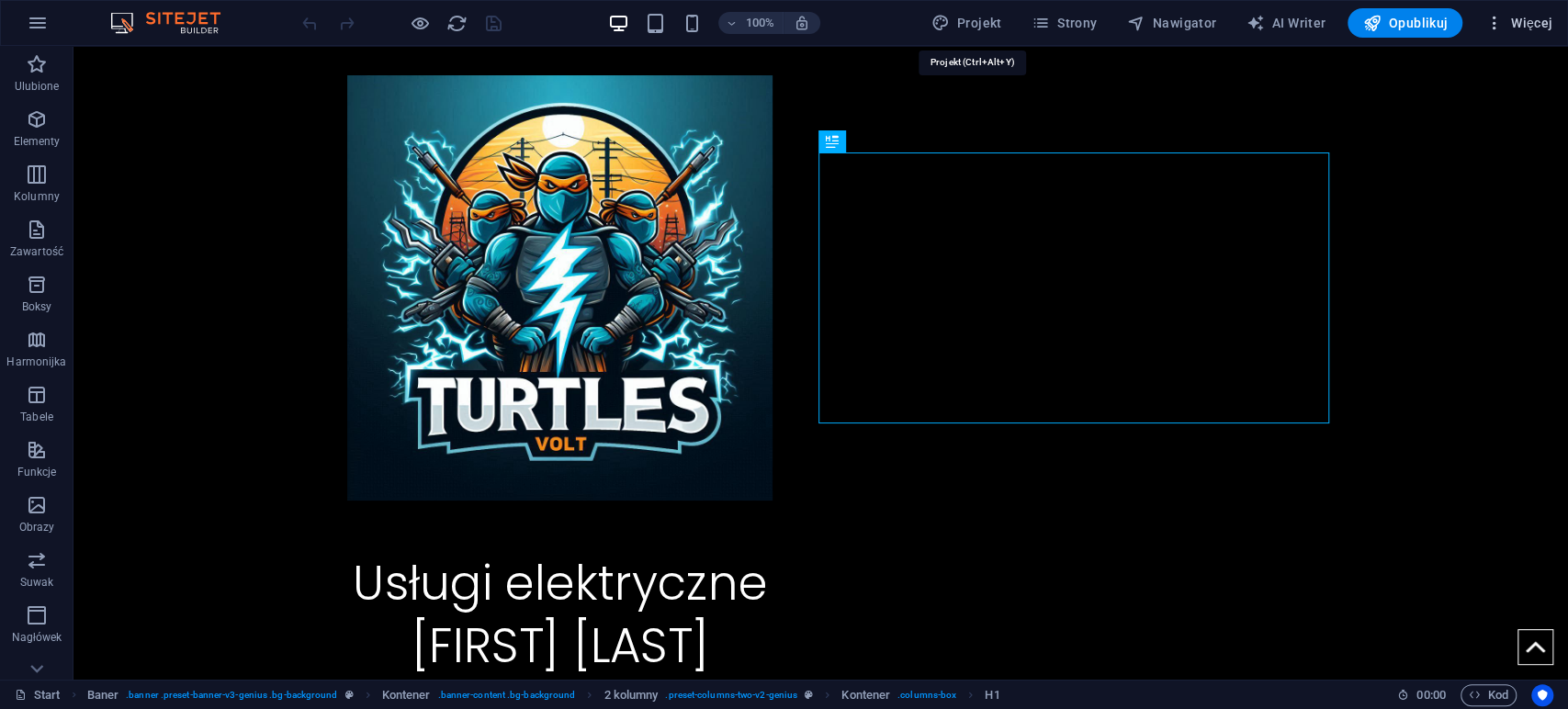 click on "Więcej" at bounding box center (1518, 23) 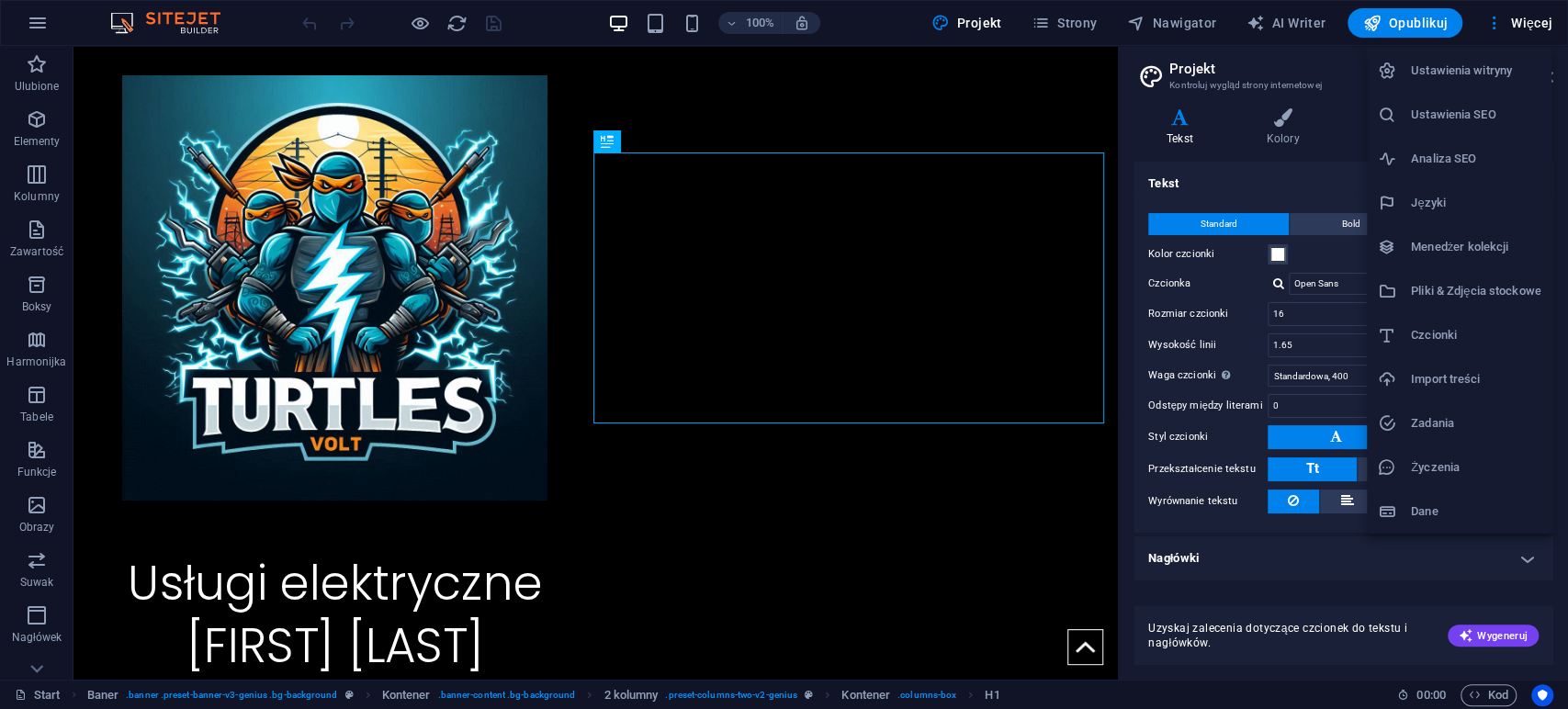 click on "Ustawienia witryny" at bounding box center (1475, 71) 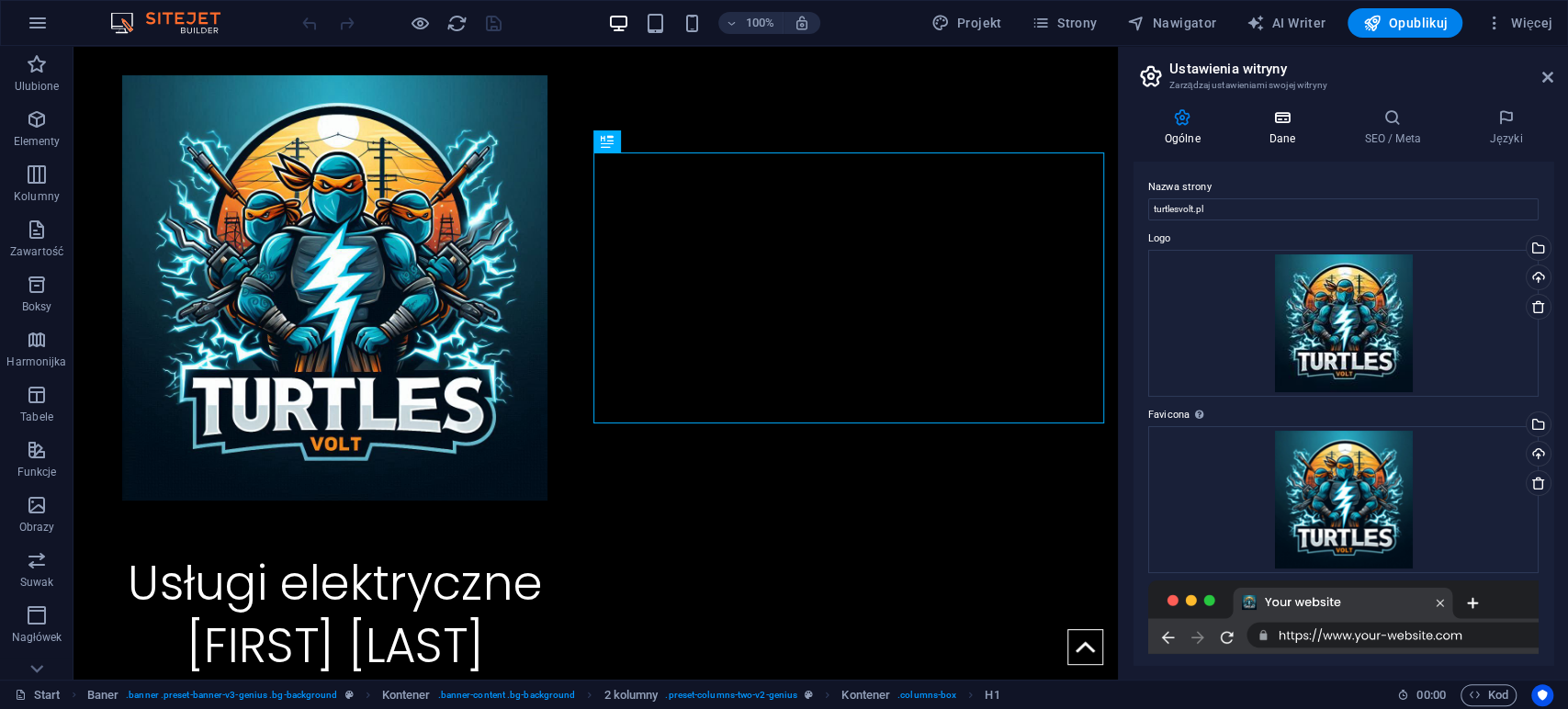 click on "Dane" at bounding box center [1286, 128] 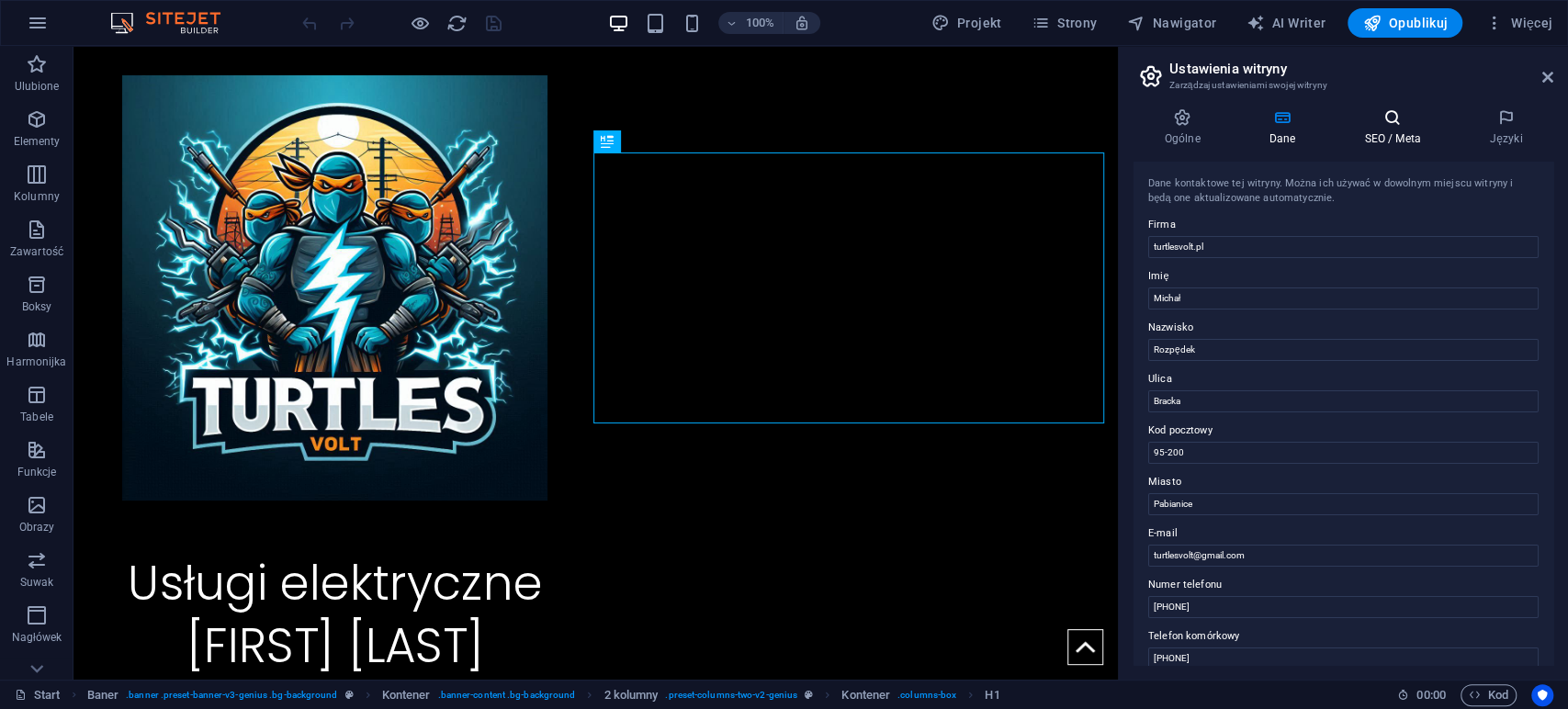 click at bounding box center [1393, 118] 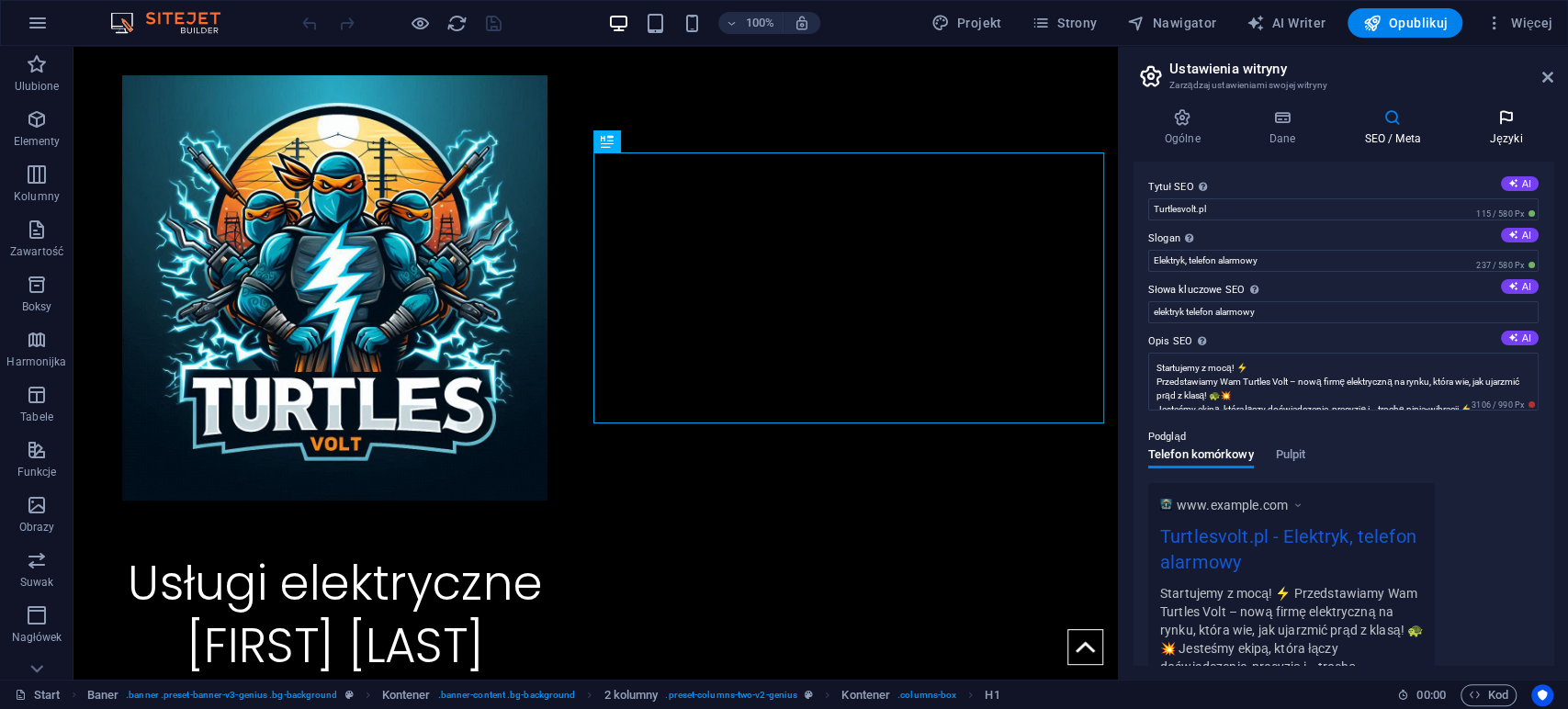 click at bounding box center (1506, 118) 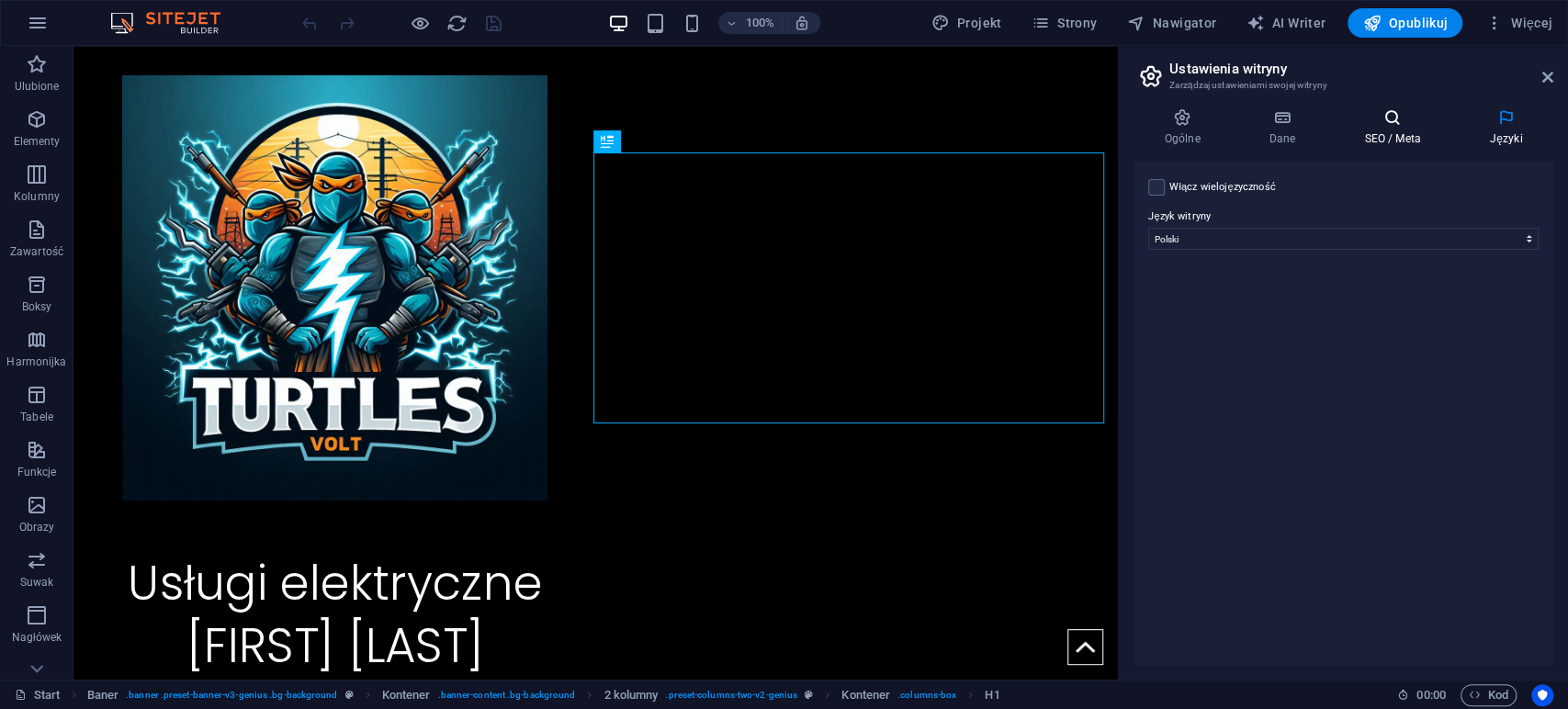 click at bounding box center (1393, 118) 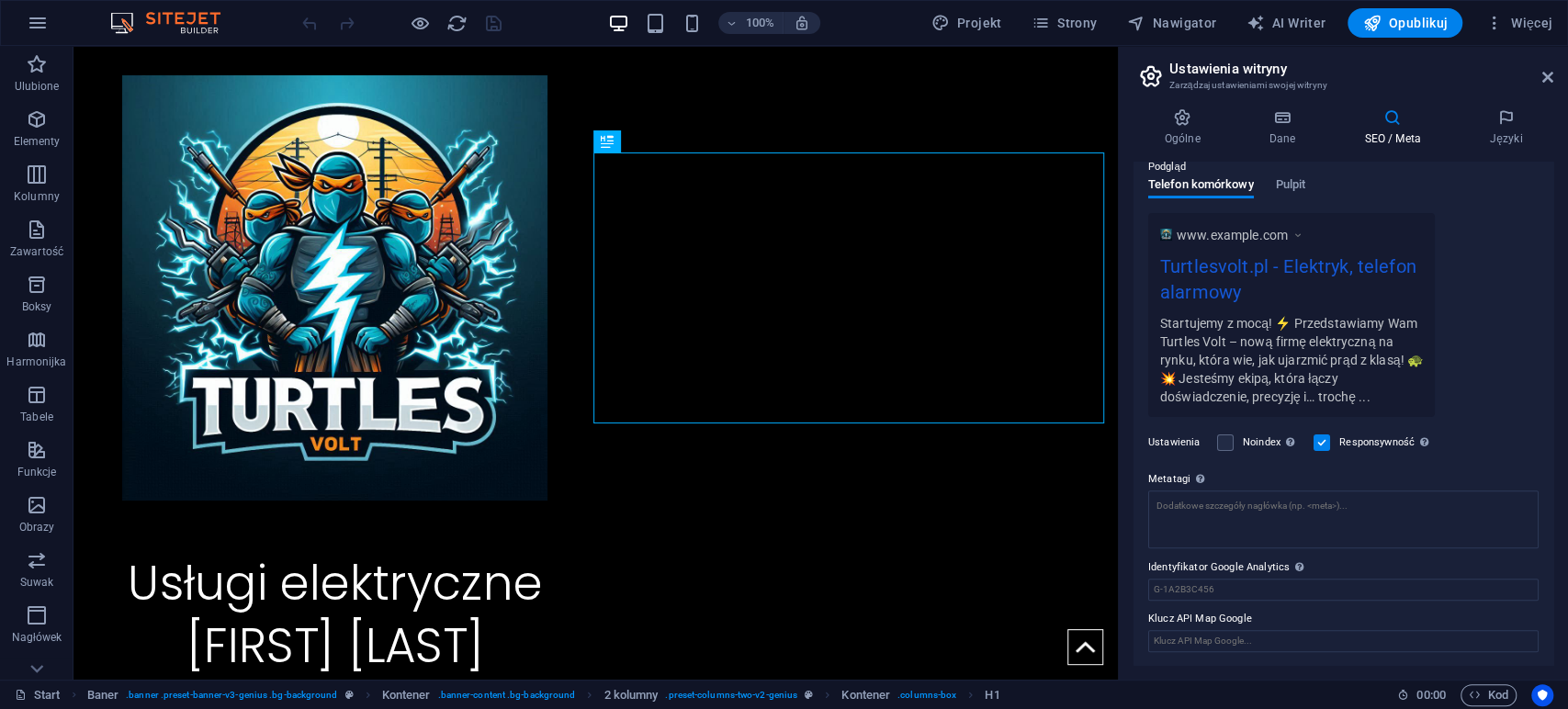 scroll, scrollTop: 0, scrollLeft: 0, axis: both 